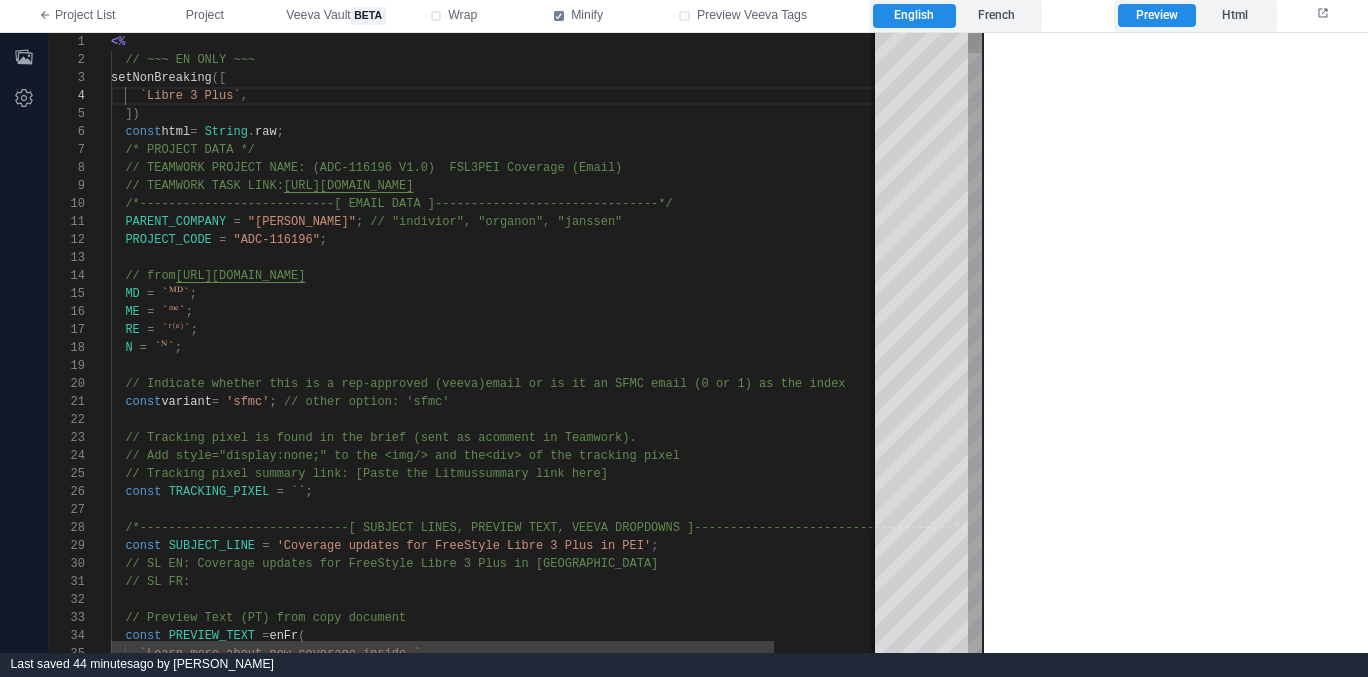 scroll, scrollTop: 0, scrollLeft: 0, axis: both 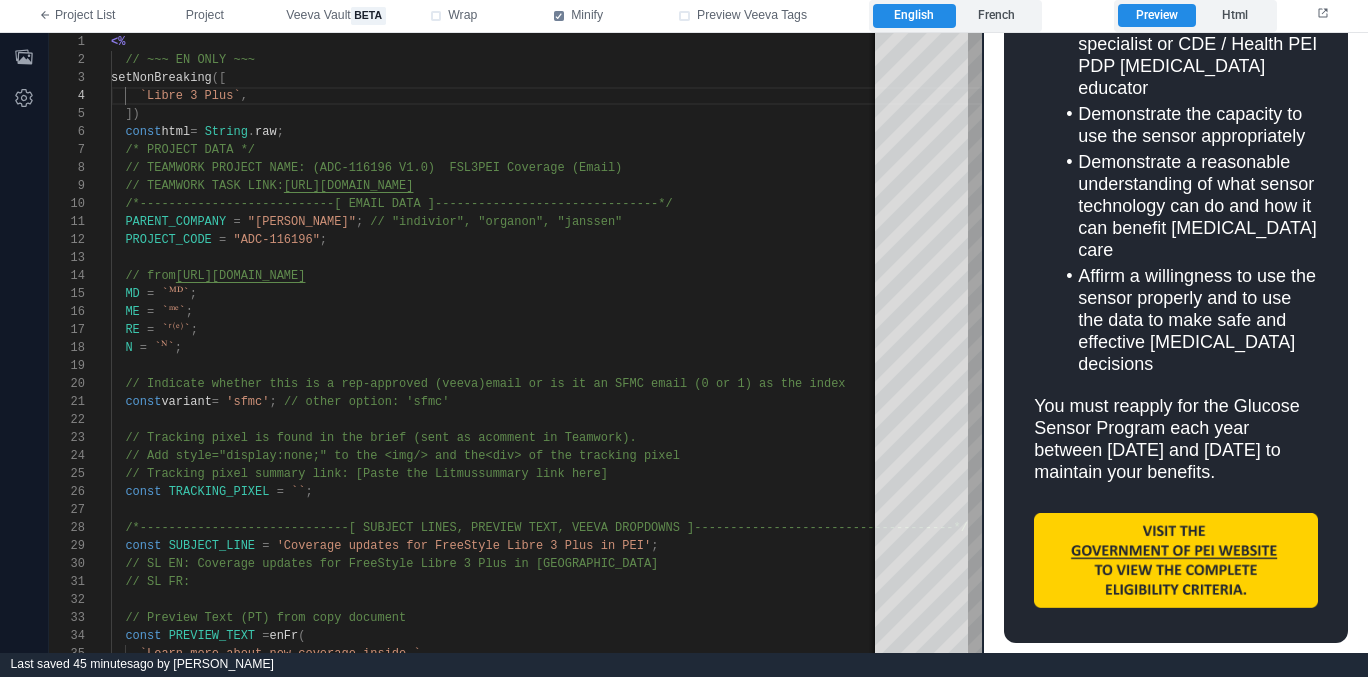 drag, startPoint x: 209, startPoint y: 387, endPoint x: 916, endPoint y: 675, distance: 763.4088 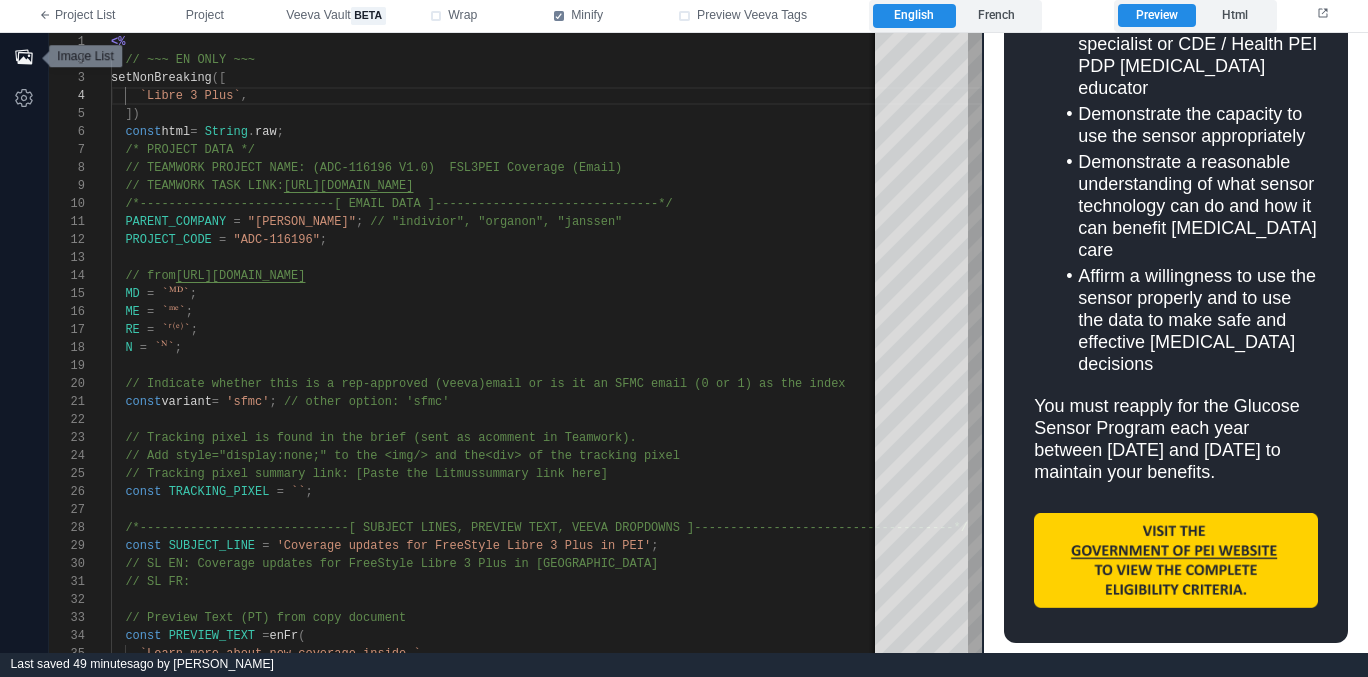 click 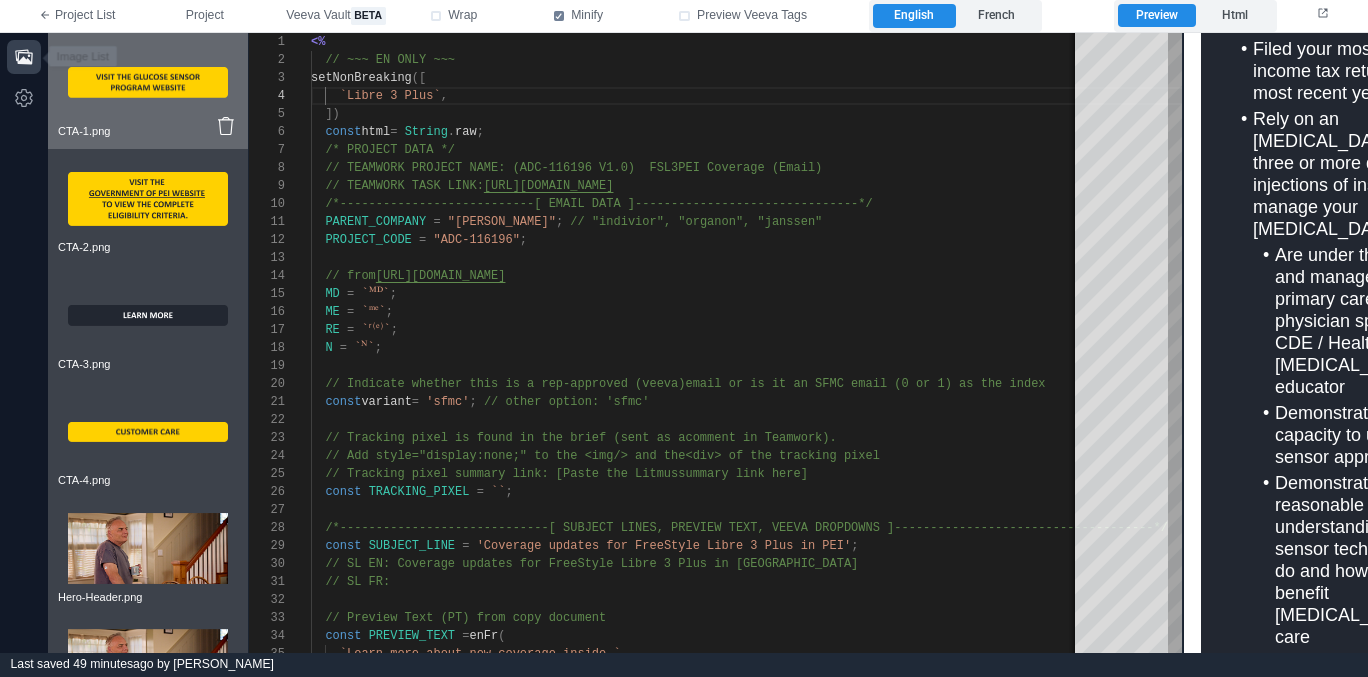 scroll, scrollTop: 2144, scrollLeft: 0, axis: vertical 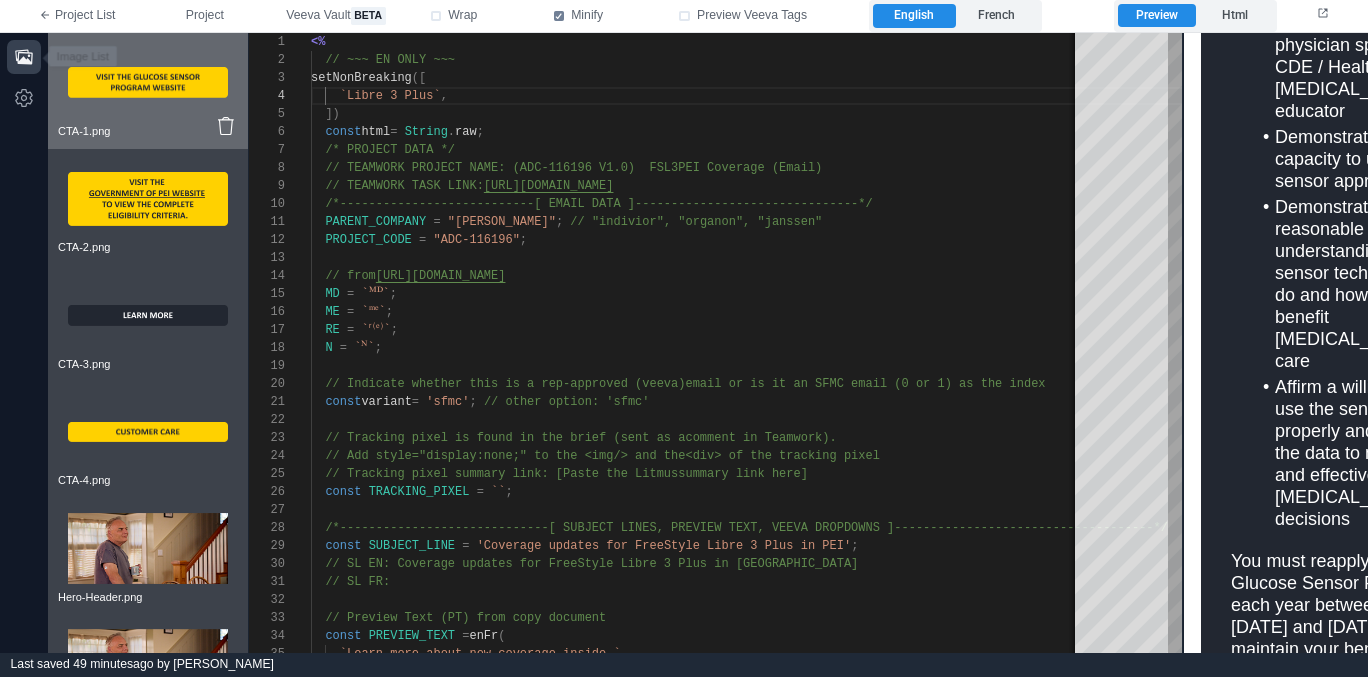 type 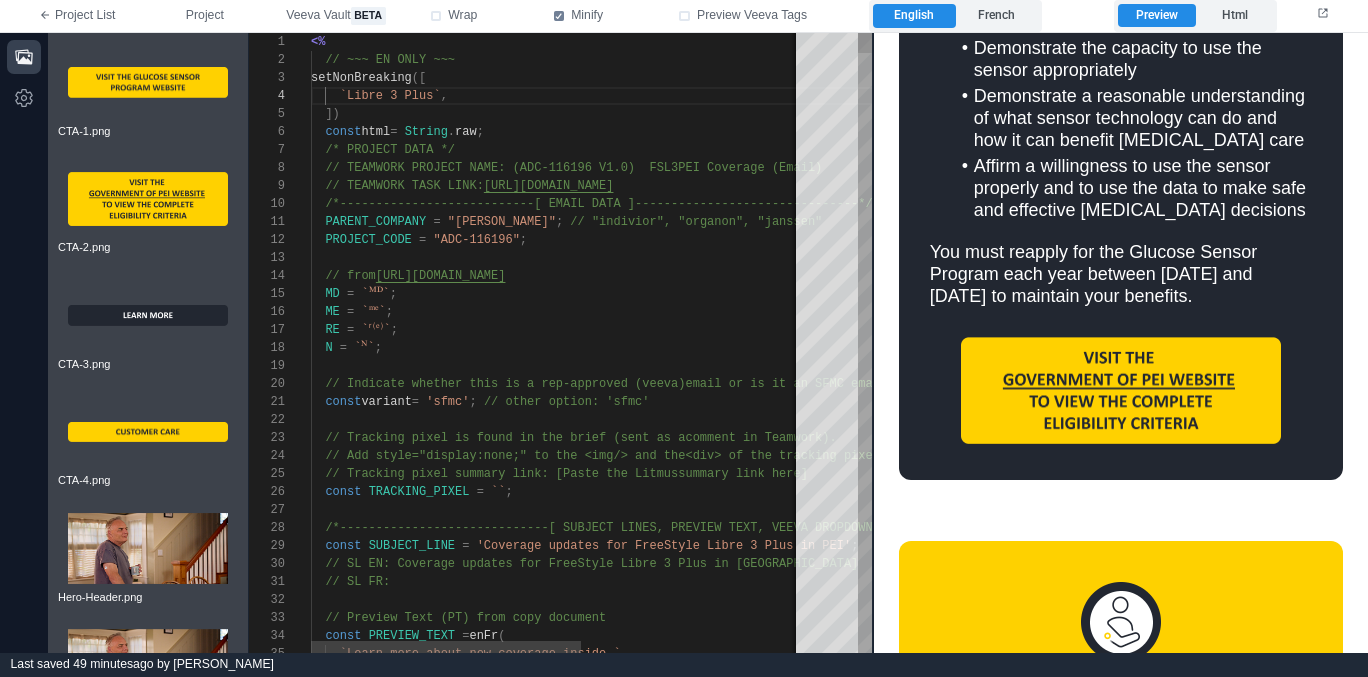 drag, startPoint x: 1180, startPoint y: 367, endPoint x: 858, endPoint y: 366, distance: 322.00156 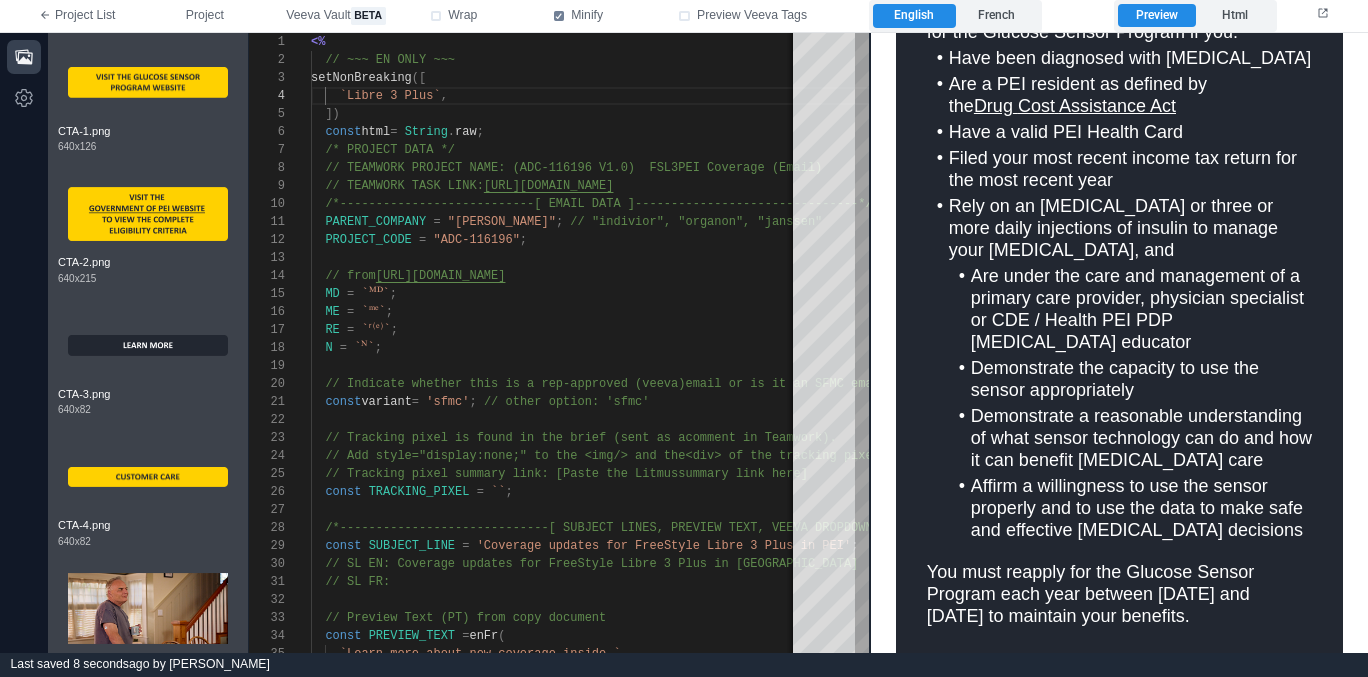 scroll, scrollTop: 1273, scrollLeft: 0, axis: vertical 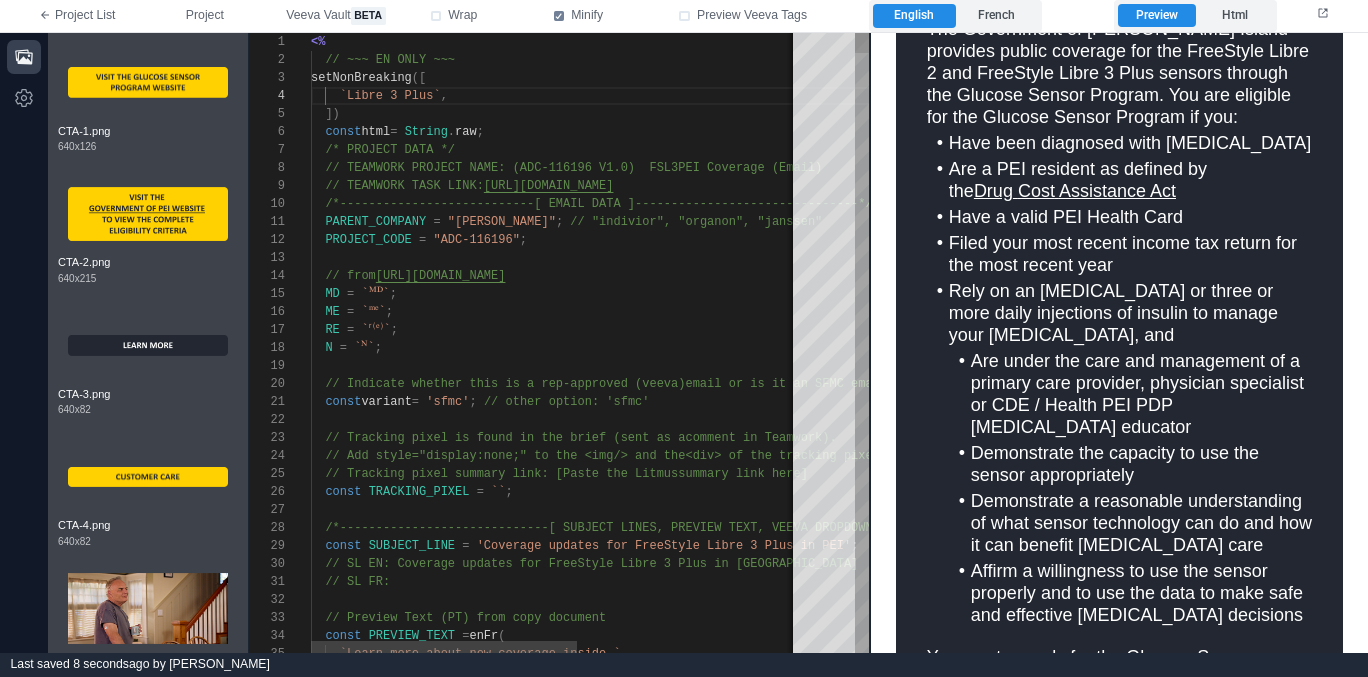 type on "**********" 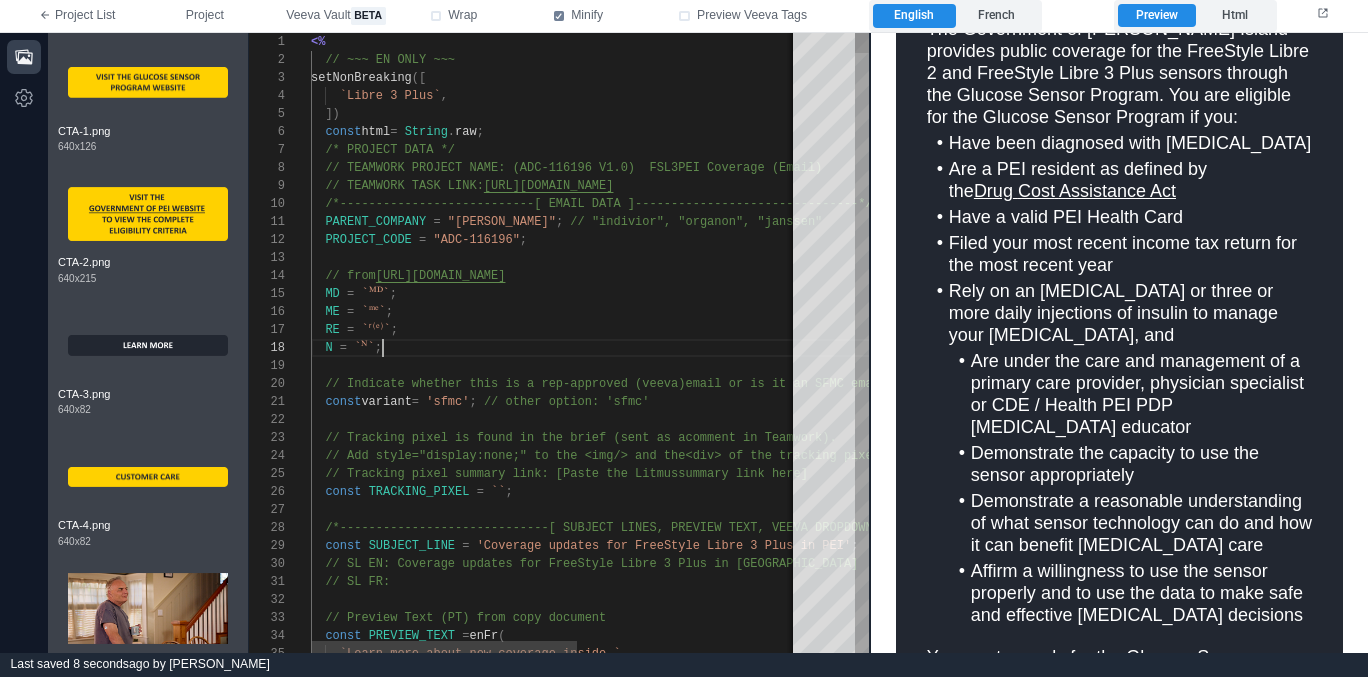 click at bounding box center (759, 366) 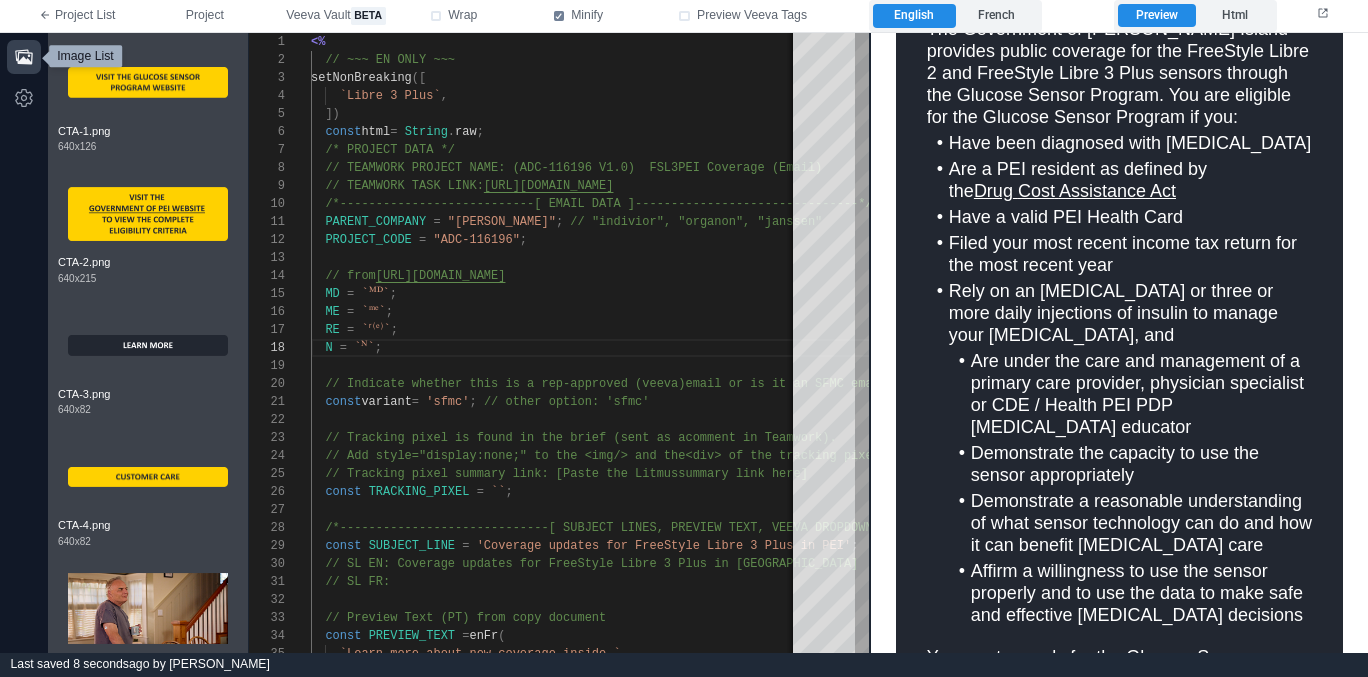 drag, startPoint x: 30, startPoint y: 54, endPoint x: 122, endPoint y: 155, distance: 136.6199 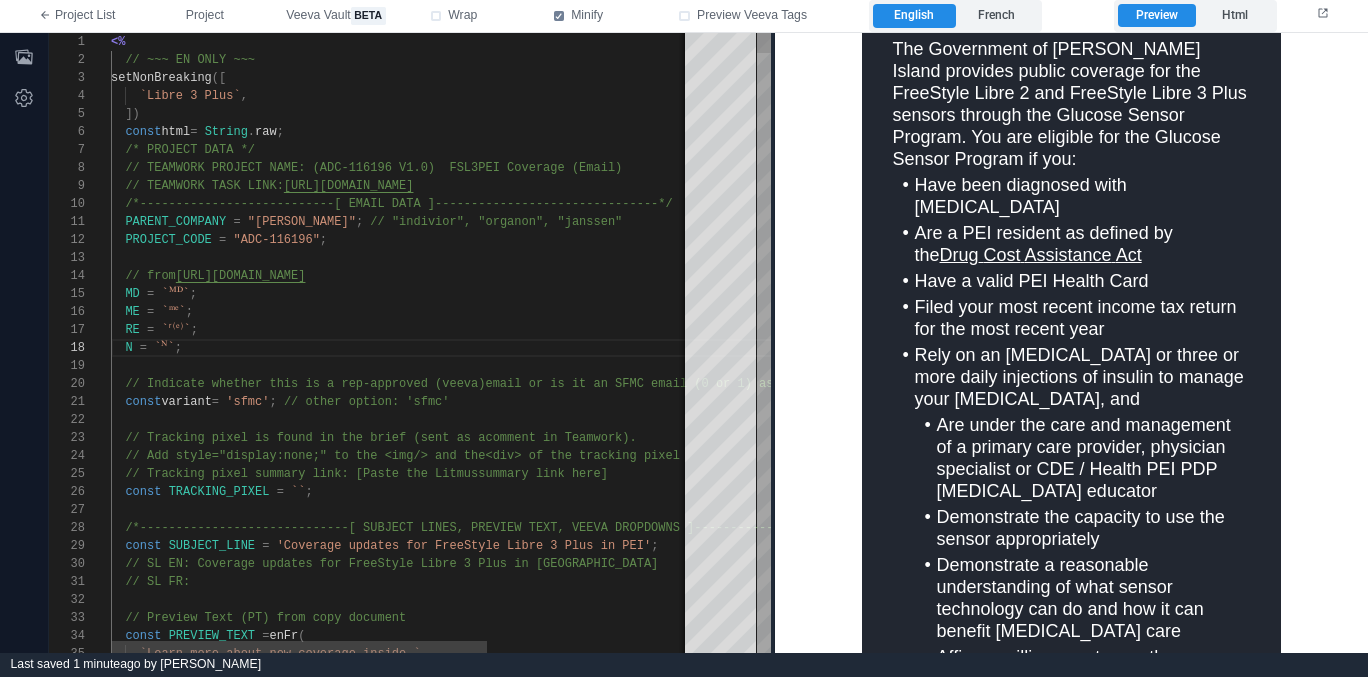 drag, startPoint x: 671, startPoint y: 327, endPoint x: 627, endPoint y: 331, distance: 44.181442 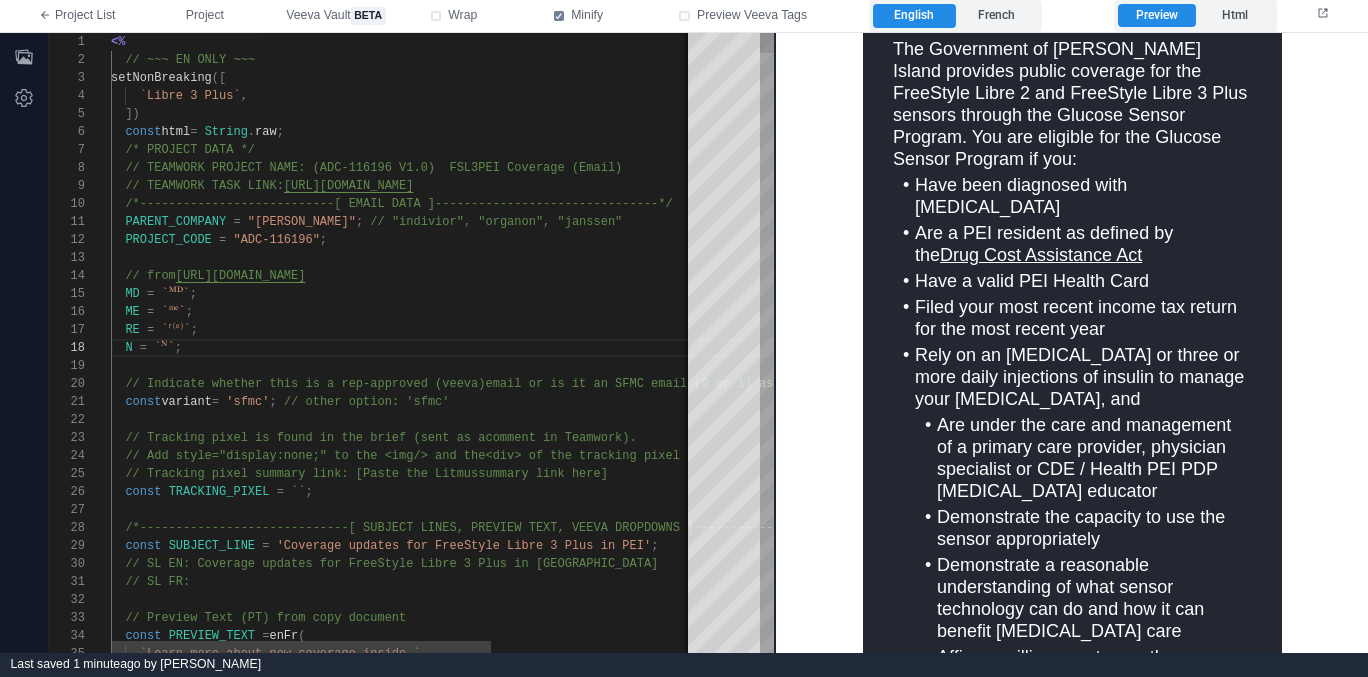 scroll, scrollTop: 126, scrollLeft: 72, axis: both 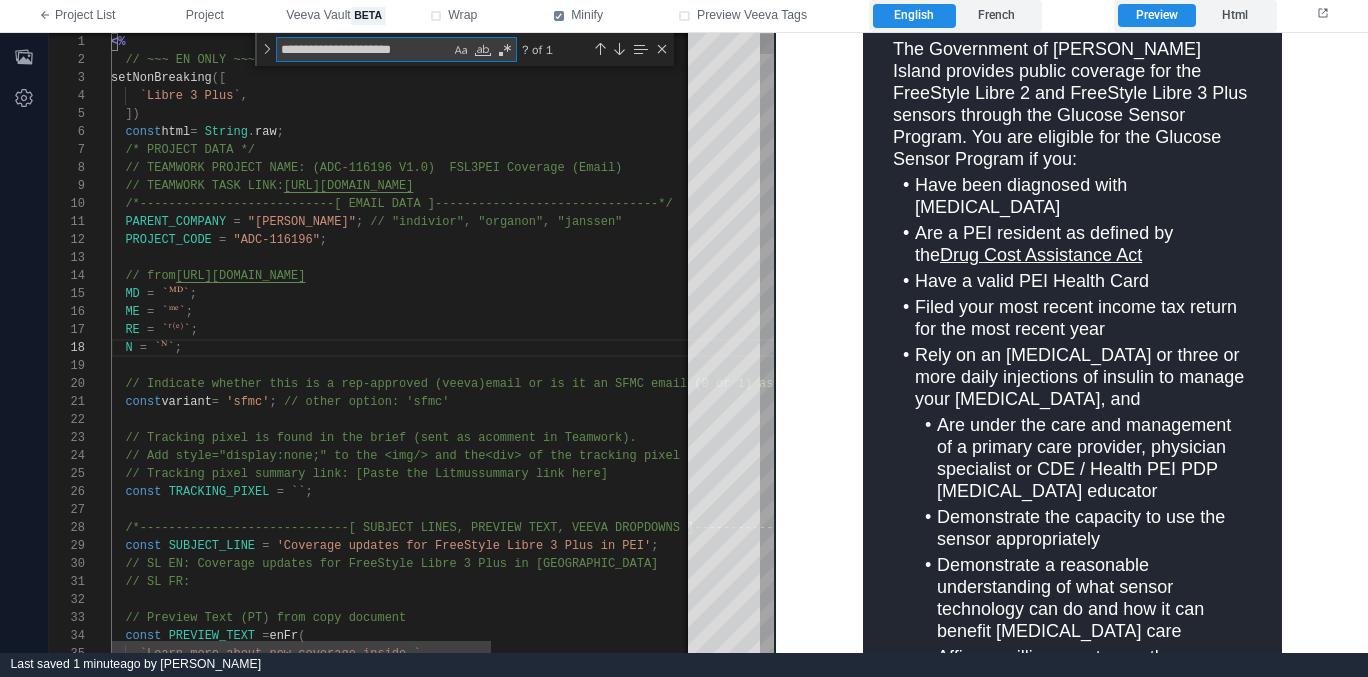 type on "*" 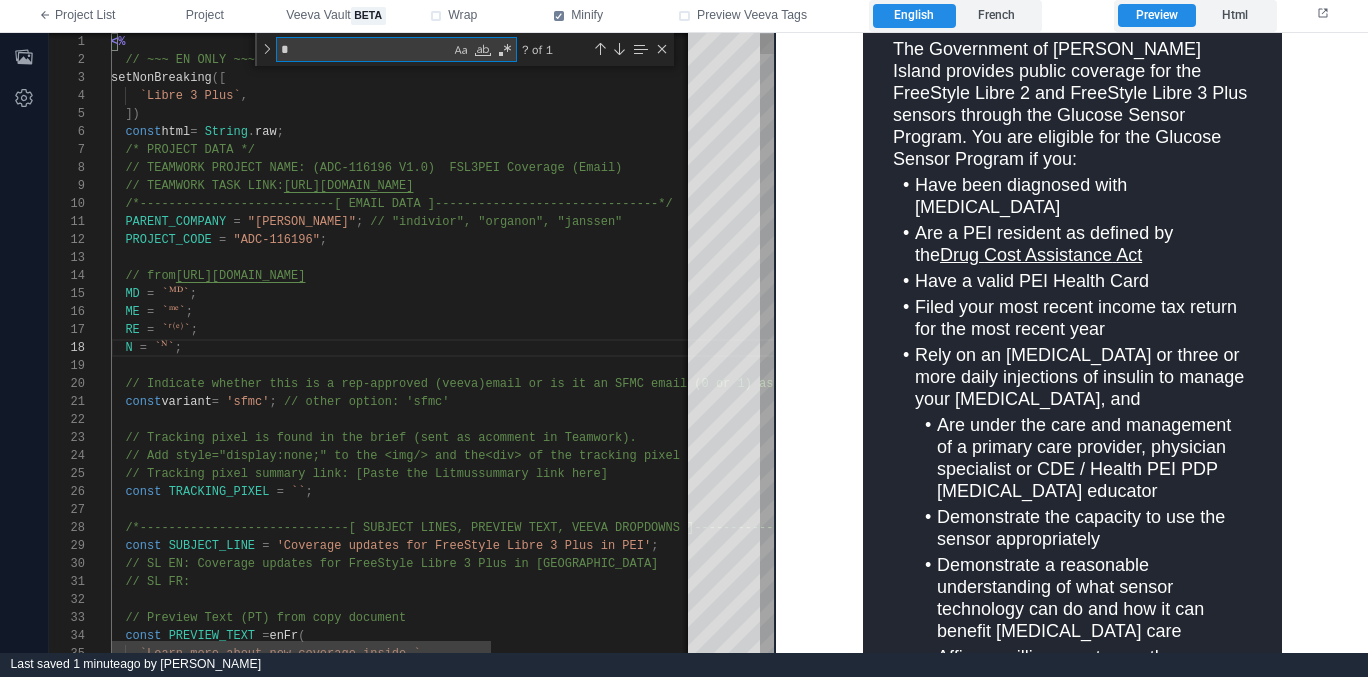 type on "**********" 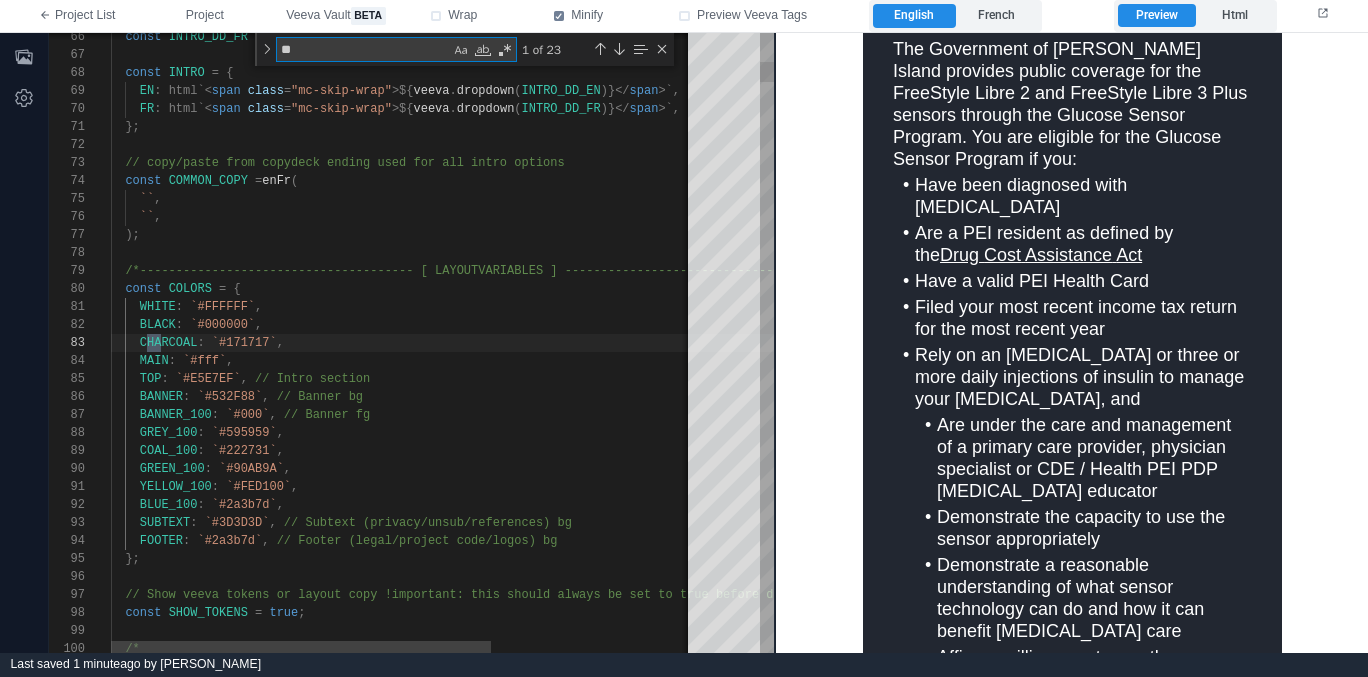 type on "**********" 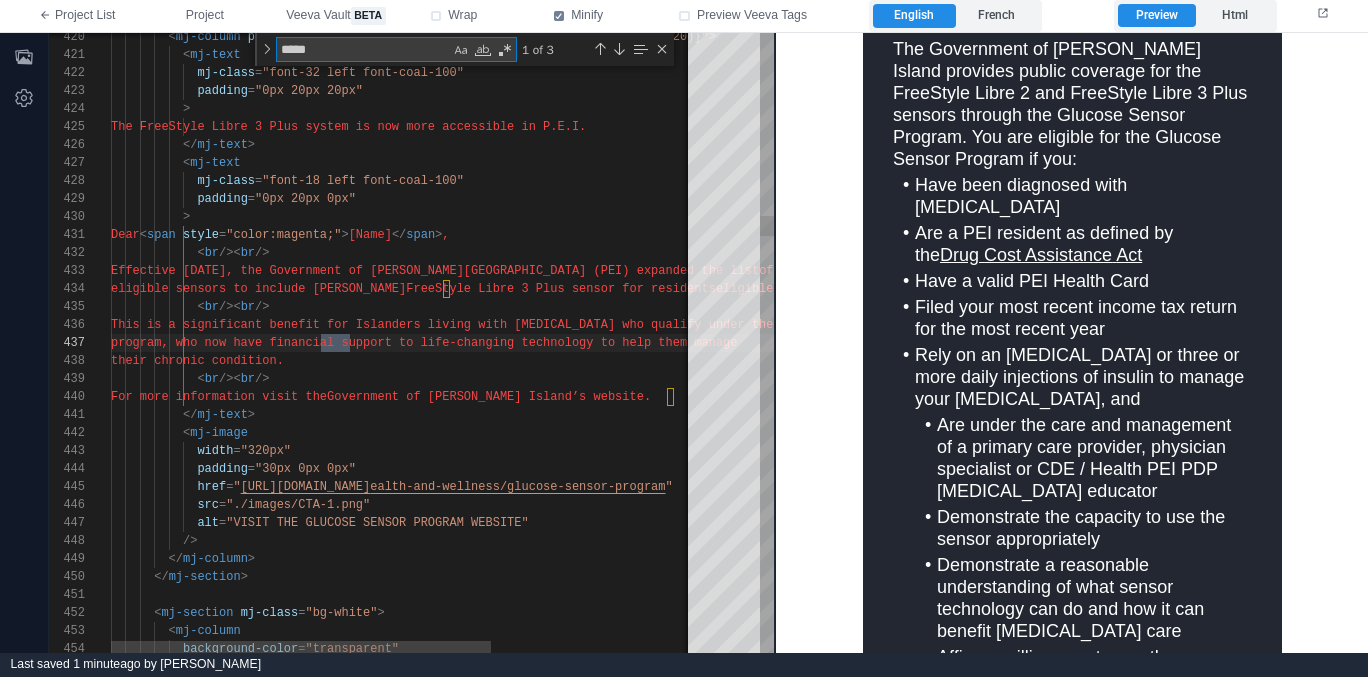 scroll, scrollTop: 180, scrollLeft: 246, axis: both 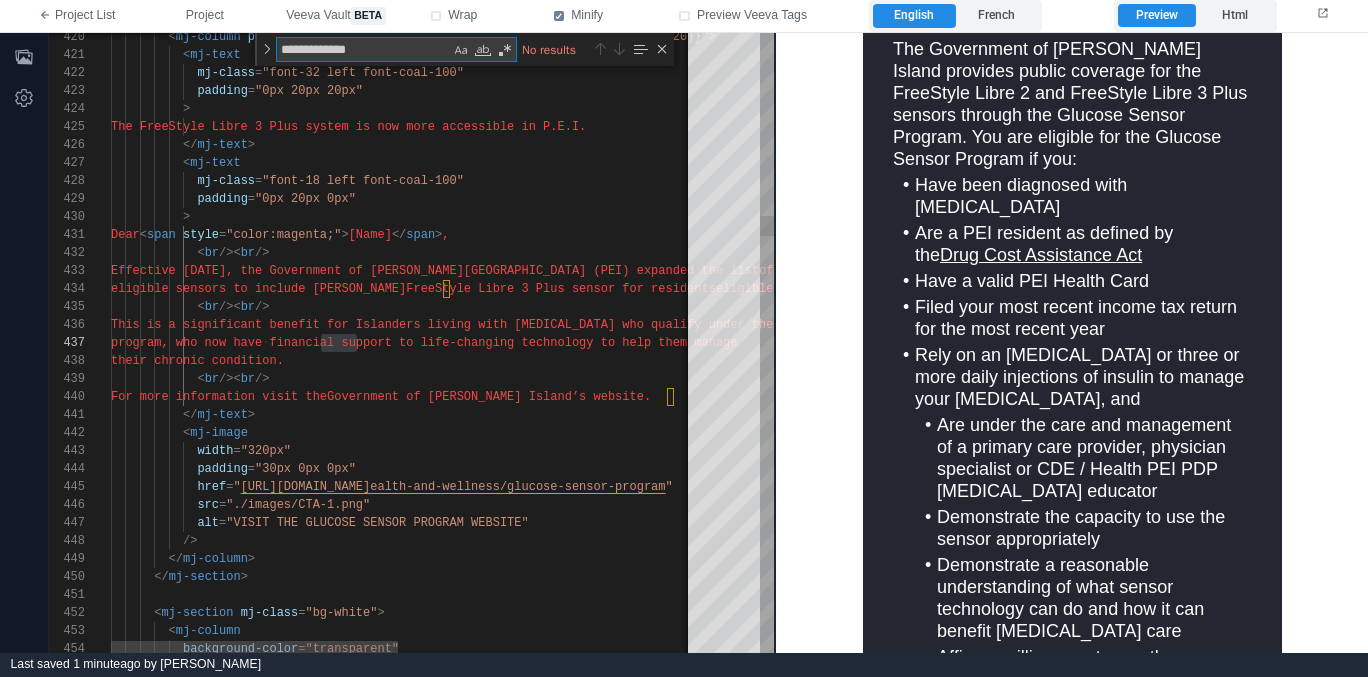 type on "**********" 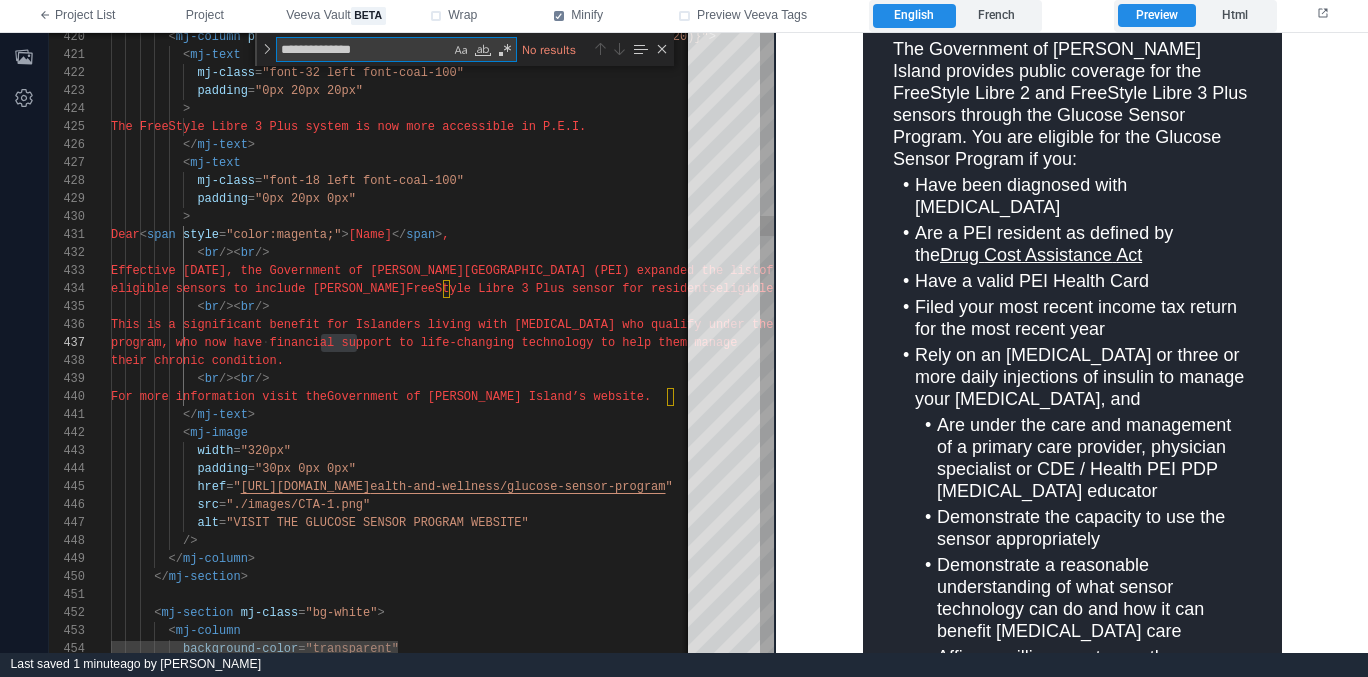 type on "**********" 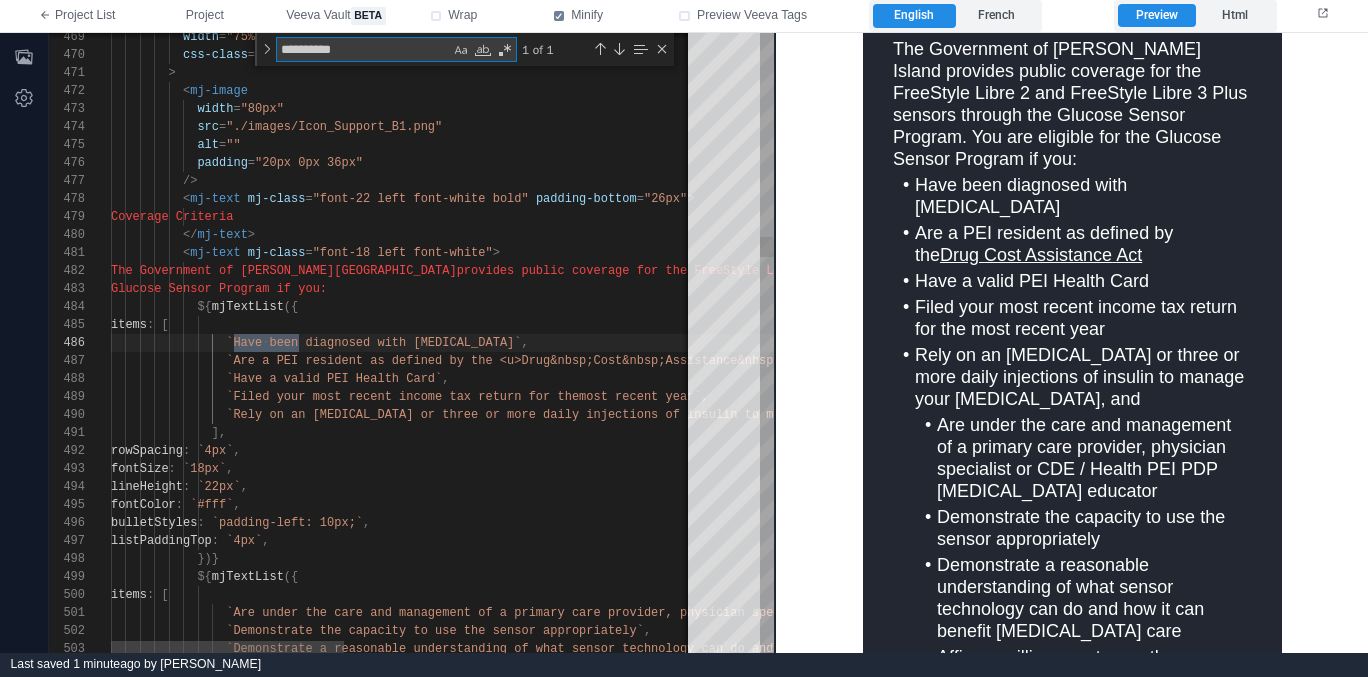scroll, scrollTop: 180, scrollLeft: 195, axis: both 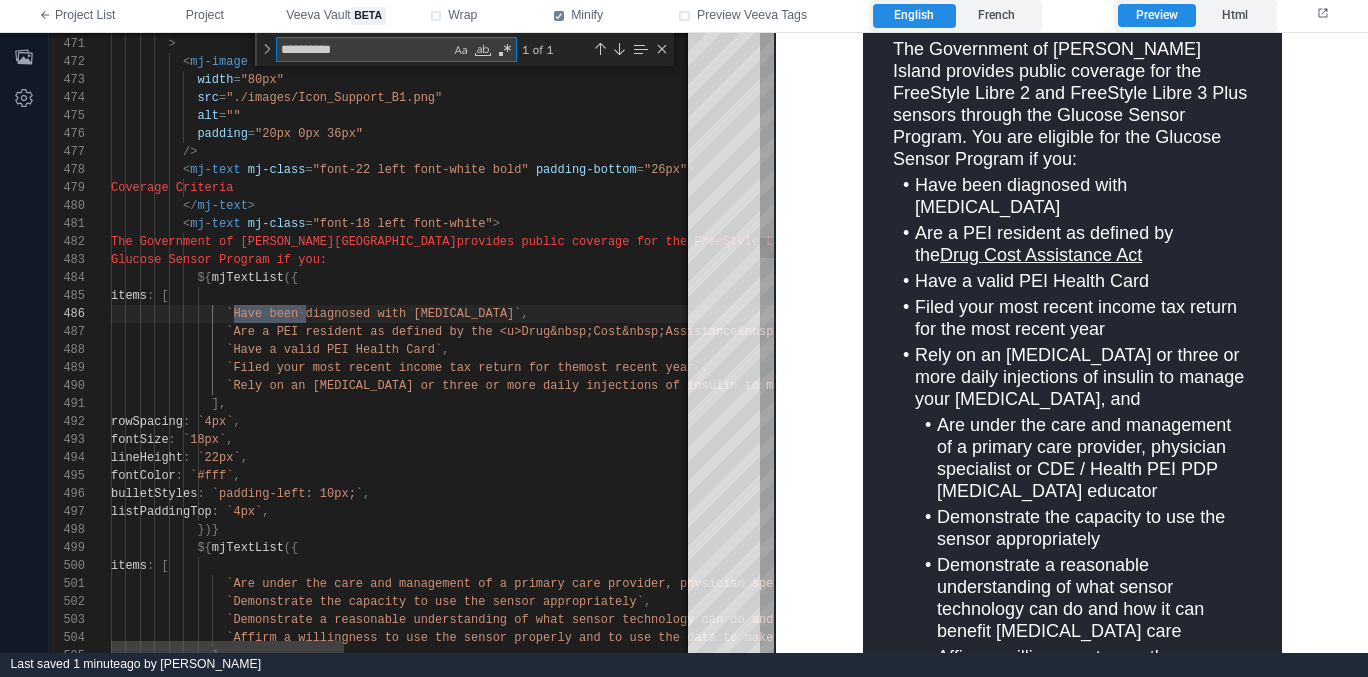type on "*********" 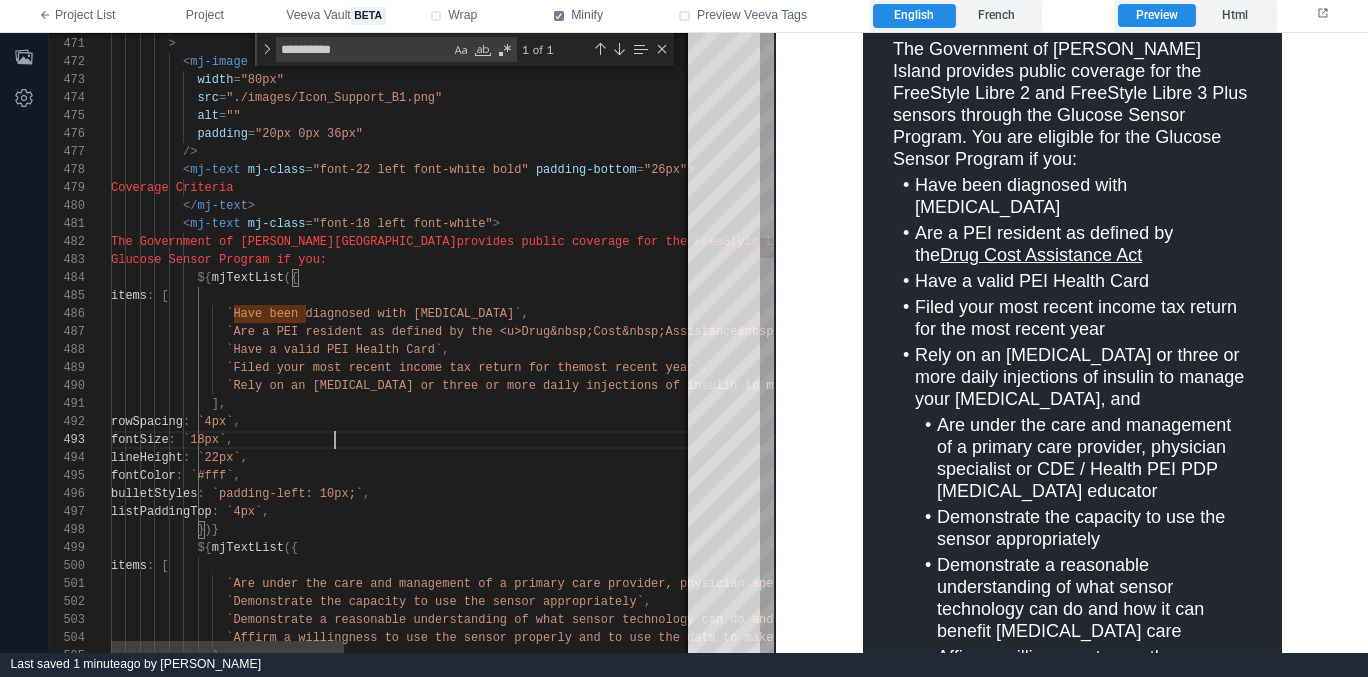 scroll, scrollTop: 36, scrollLeft: 224, axis: both 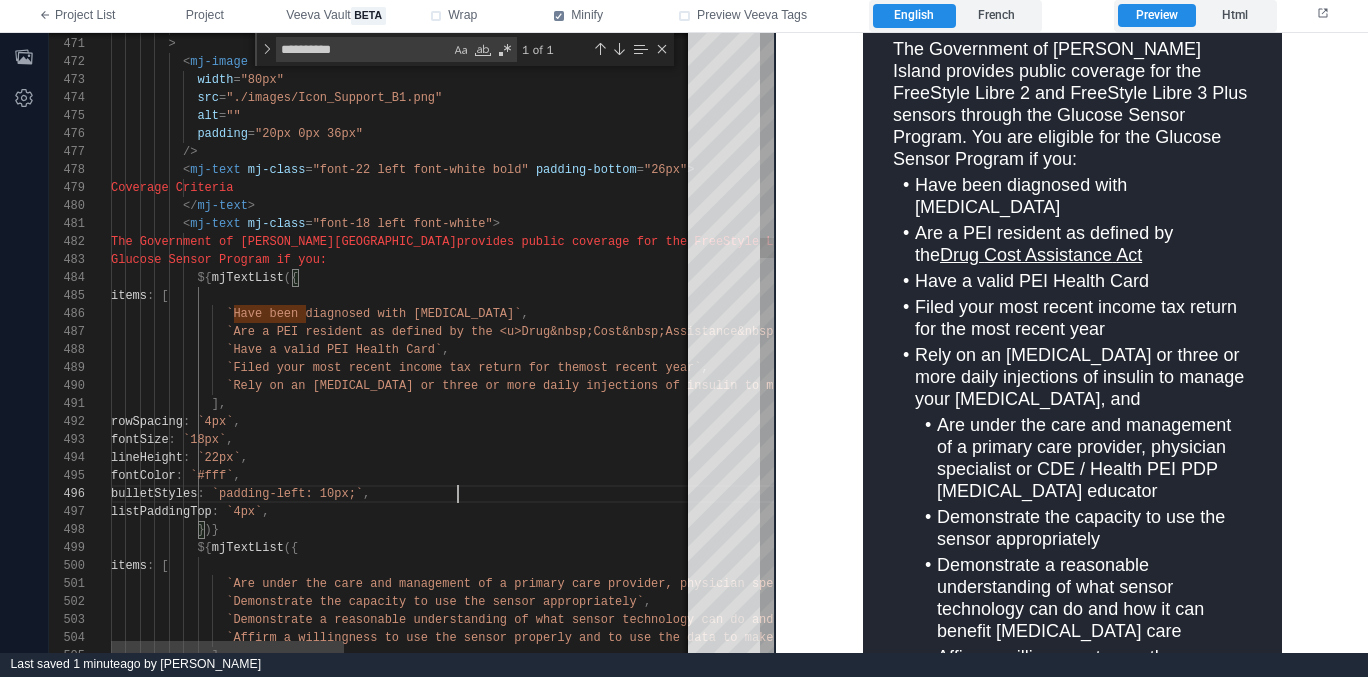 click on "`padding-left: 10px;`" at bounding box center [287, 494] 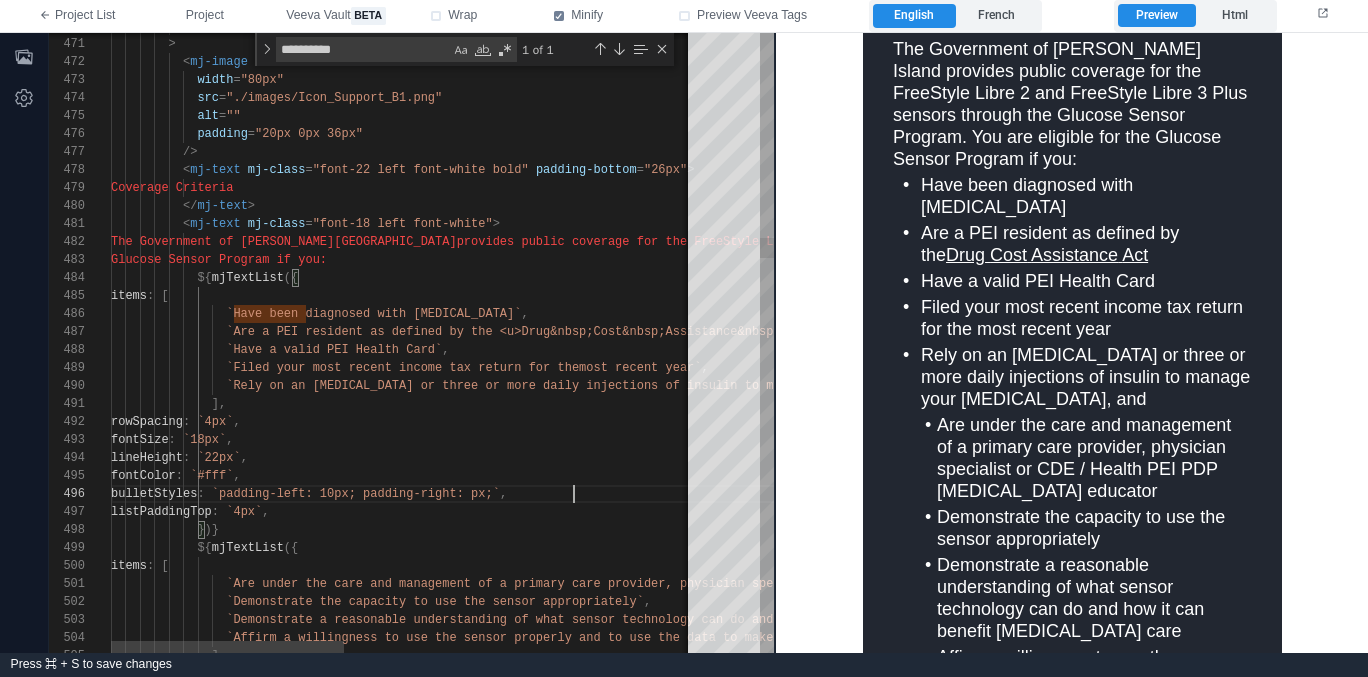 scroll, scrollTop: 90, scrollLeft: 470, axis: both 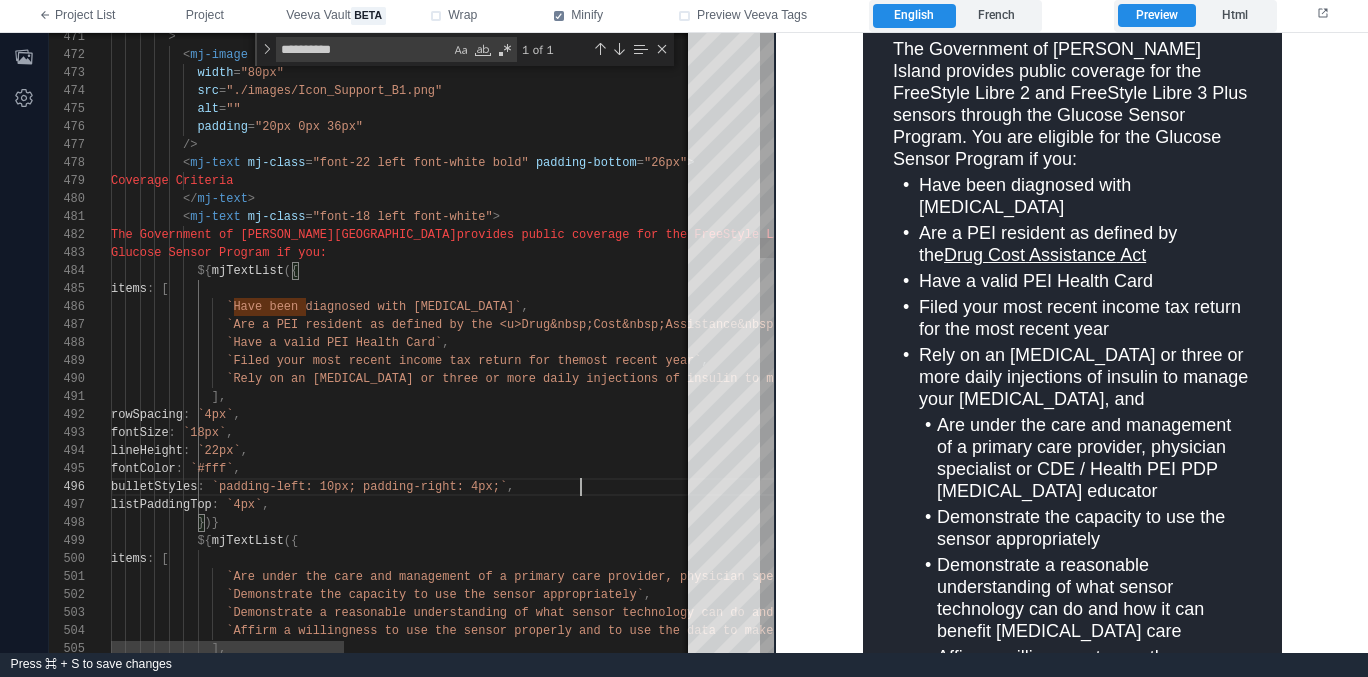 click on "`padding-left: 10px; padding-right: 4px;`" at bounding box center (359, 487) 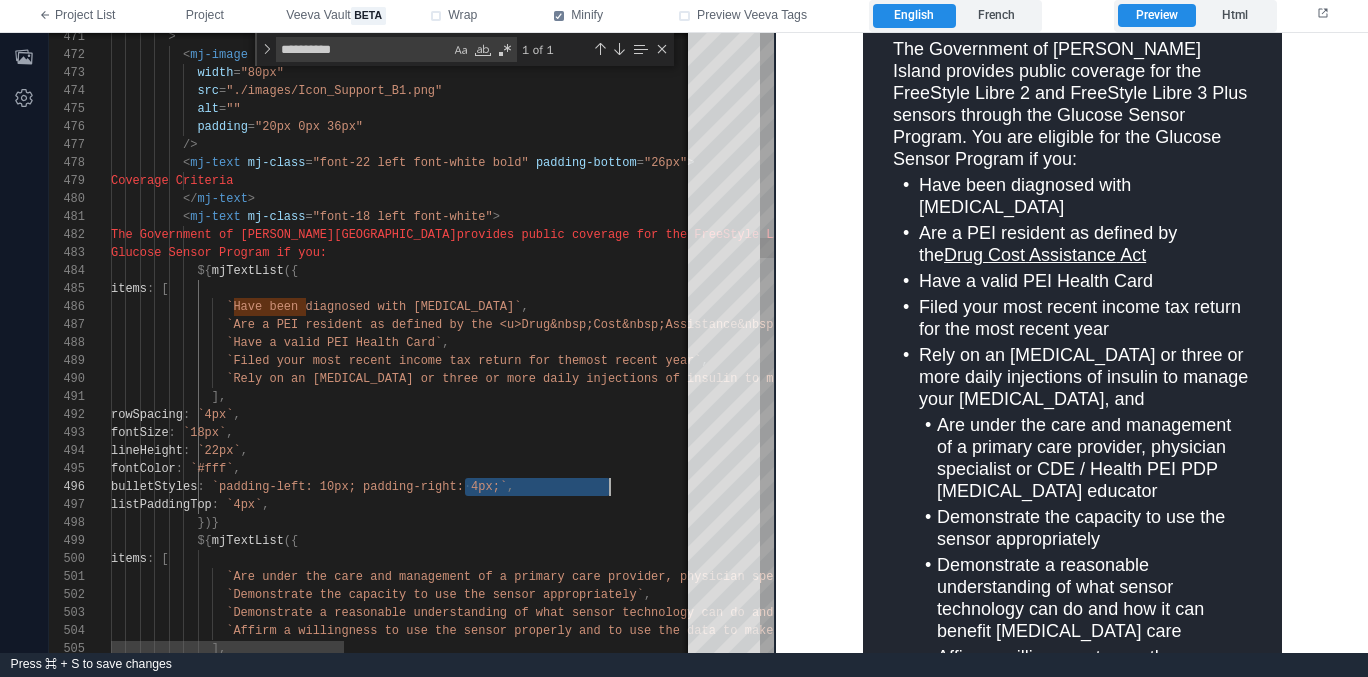 scroll, scrollTop: 90, scrollLeft: 491, axis: both 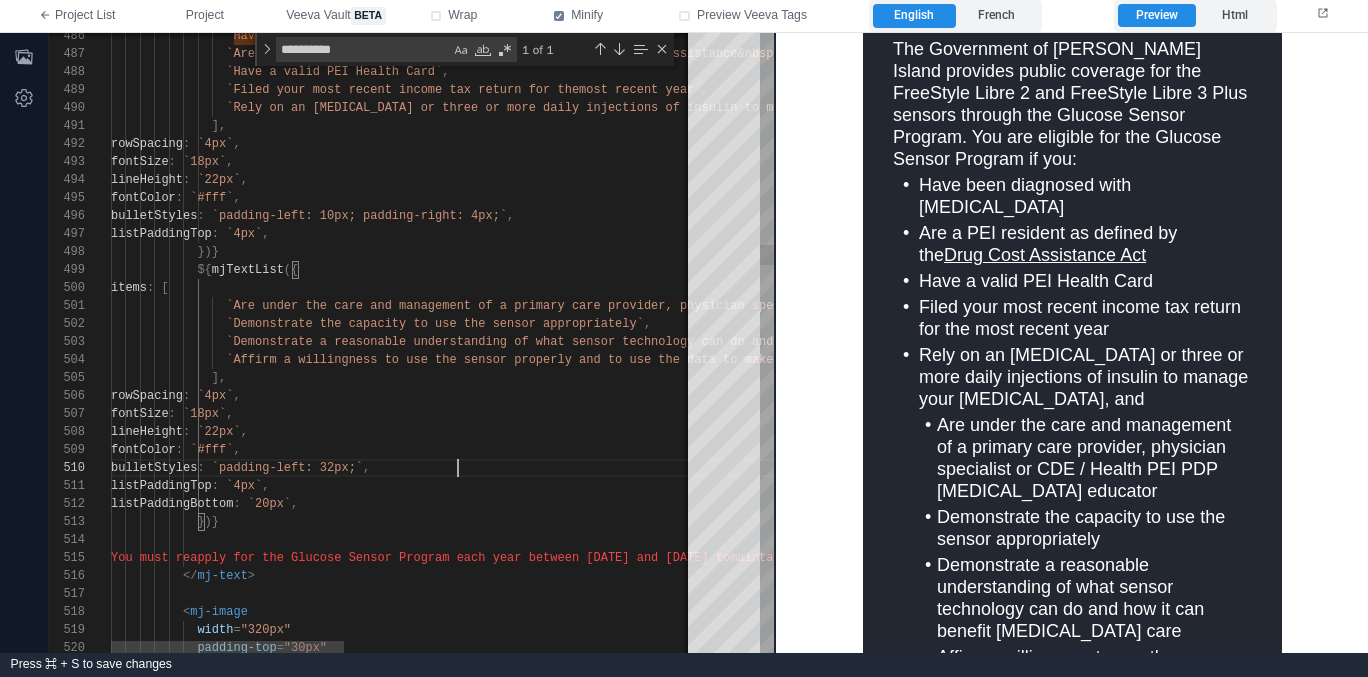 click on "486 487 488 489 490 491 492 493 494 495 496 497 498 499 500 501 502 503 504 505 506 507 508 509 510 511 512 513 514 515 516 517 518 519 520                  `Have been diagnosed with [MEDICAL_DATA]` ,                  `Are a PEI resident as defined by the <u>Drug&nbsp ;Cost&nbsp;Assistance&nbsp;Act</u> ` ,                  `Have a valid PEI Health Card` ,                  `Filed your most recent income tax return for the  most recent year` ,                  `Rely on an [MEDICAL_DATA] or three or more daily in jections of insulin to manage your [MEDICAL_DATA], and` ,                                 ],               rowSpacing :   `4px` ,               fontSize :   `18px` ,               lineHeight :   `22px` ,               fontColor :   `#fff` ,               bulletStyles :   , :   `4px` , })}" at bounding box center [411, 343] 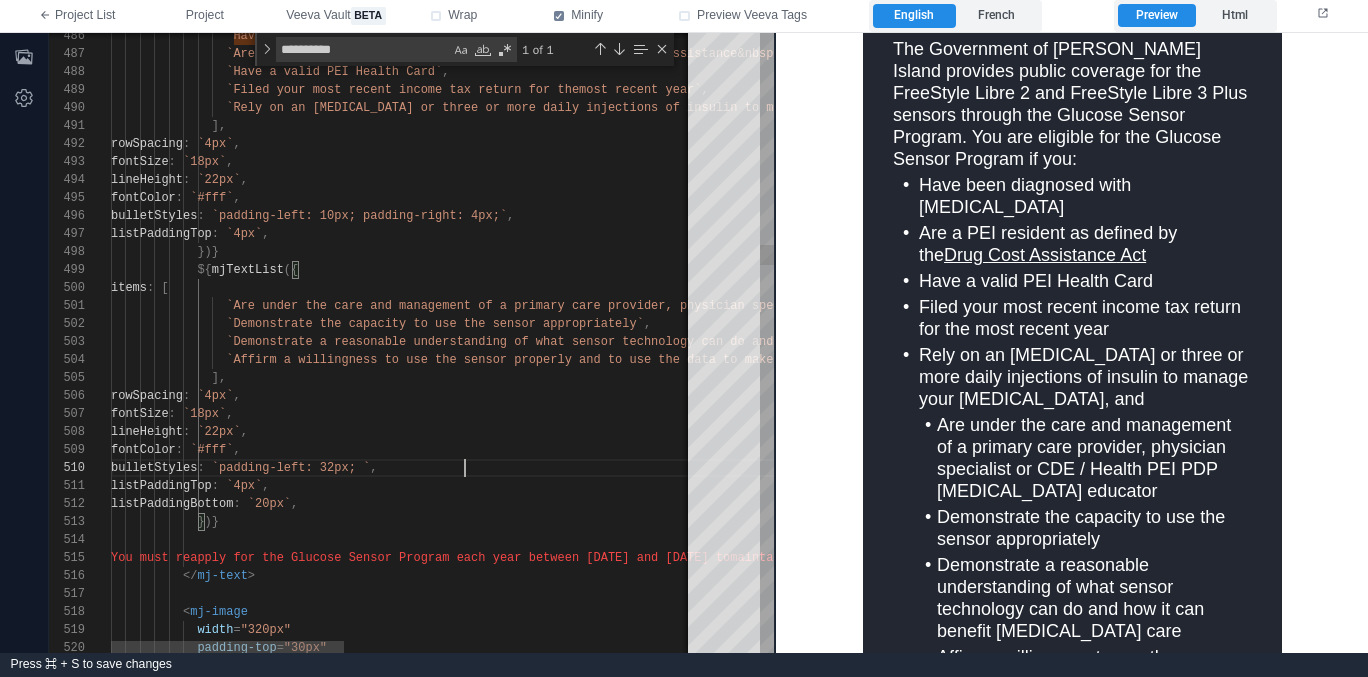 paste on "**********" 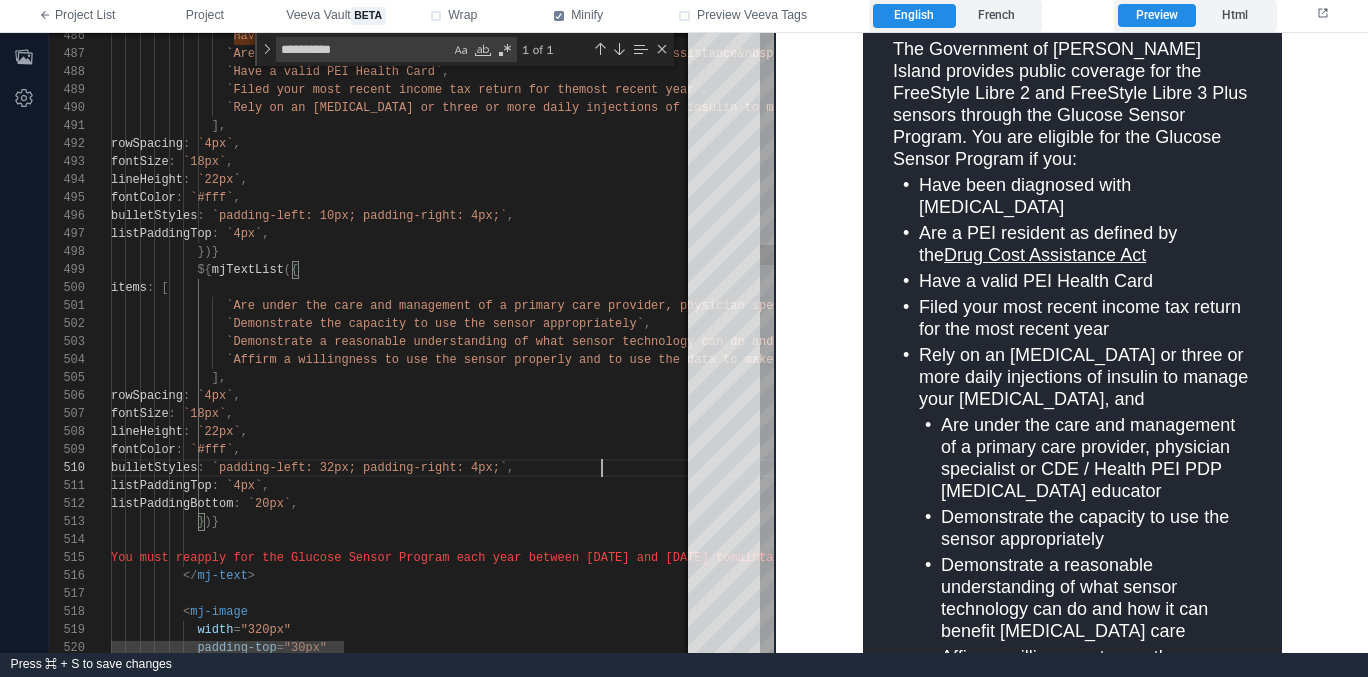 click on "listPaddingBottom :   `20px` ," at bounding box center (841, 504) 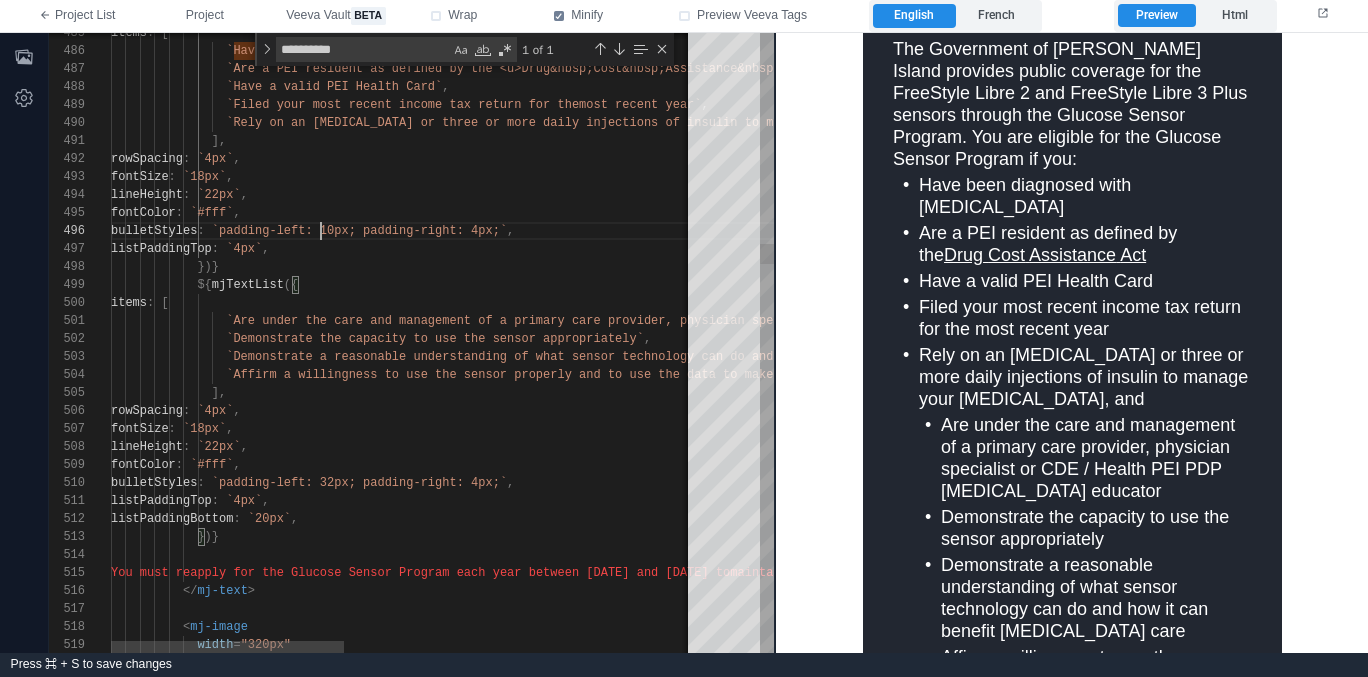 click on "`padding-left: 10px; padding-right: 4px;`" at bounding box center [359, 231] 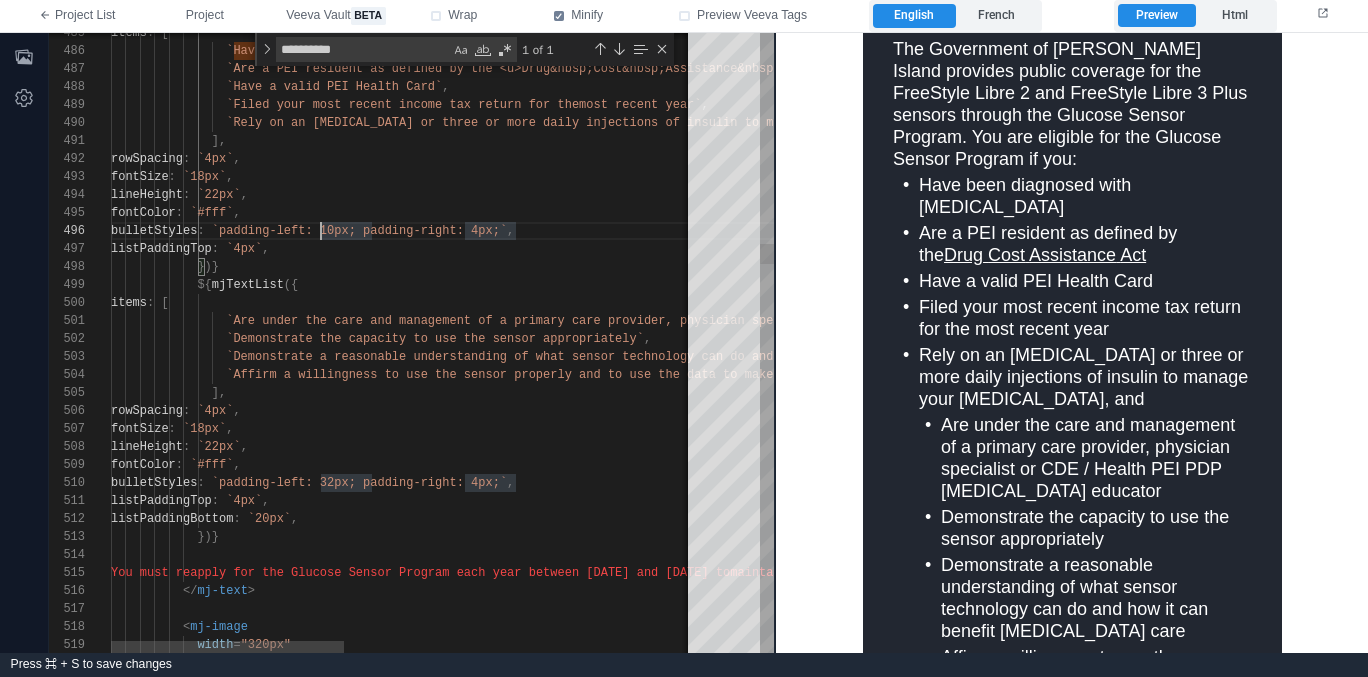 click on "`Have been diagnosed with [MEDICAL_DATA]` ,                  `Are a PEI resident as defined by the <u>Drug&nbsp ;Cost&nbsp;Assistance&nbsp;Act</u> ` ,                  `Have a valid PEI Health Card` ,                  `Filed your most recent income tax return for the  most recent year` ,                  `Rely on an [MEDICAL_DATA] or three or more daily in jections of insulin to manage your [MEDICAL_DATA], and` ,                                 ],               rowSpacing :   `4px` ,               fontSize :   `18px` ,               lineHeight :   `22px` ,               fontColor :   `#fff` ,               bulletStyles :   `padding-left: 10px; padding-right: 4px;` ,               listPaddingTop :   `4px` ,              })}              ${" at bounding box center (500111, 491279) 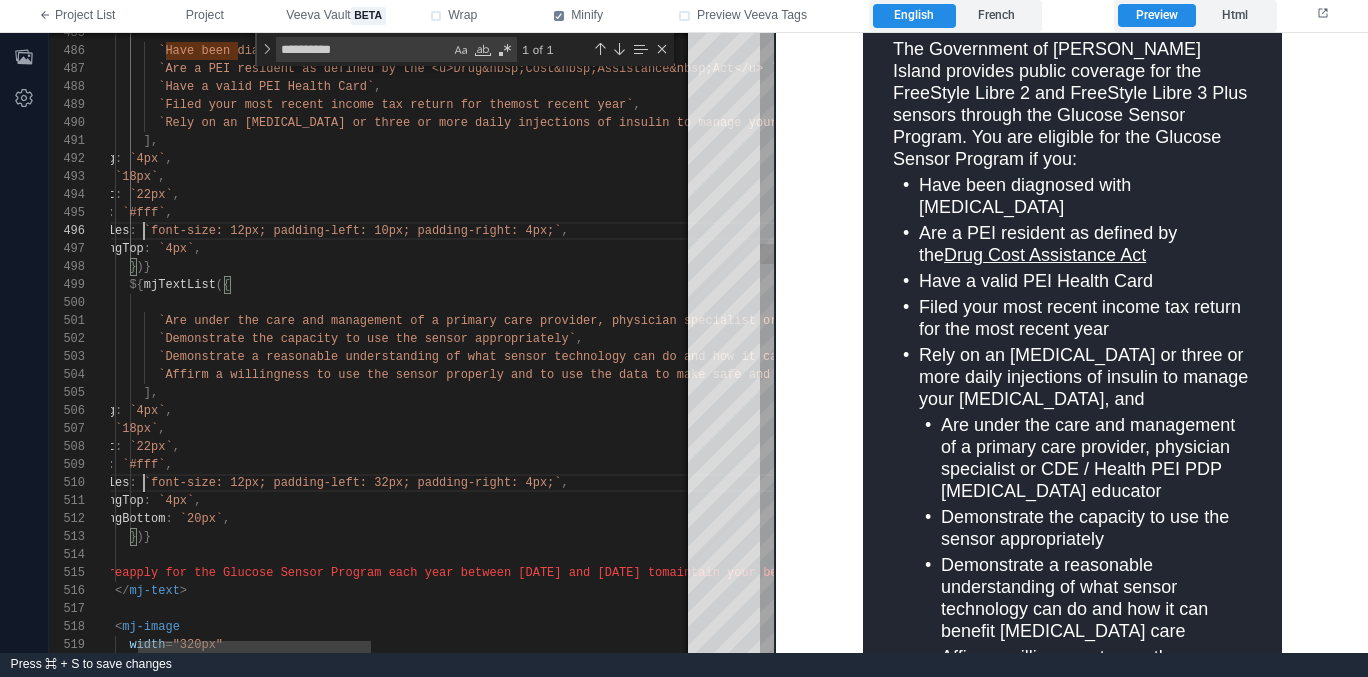 scroll, scrollTop: 90, scrollLeft: 101, axis: both 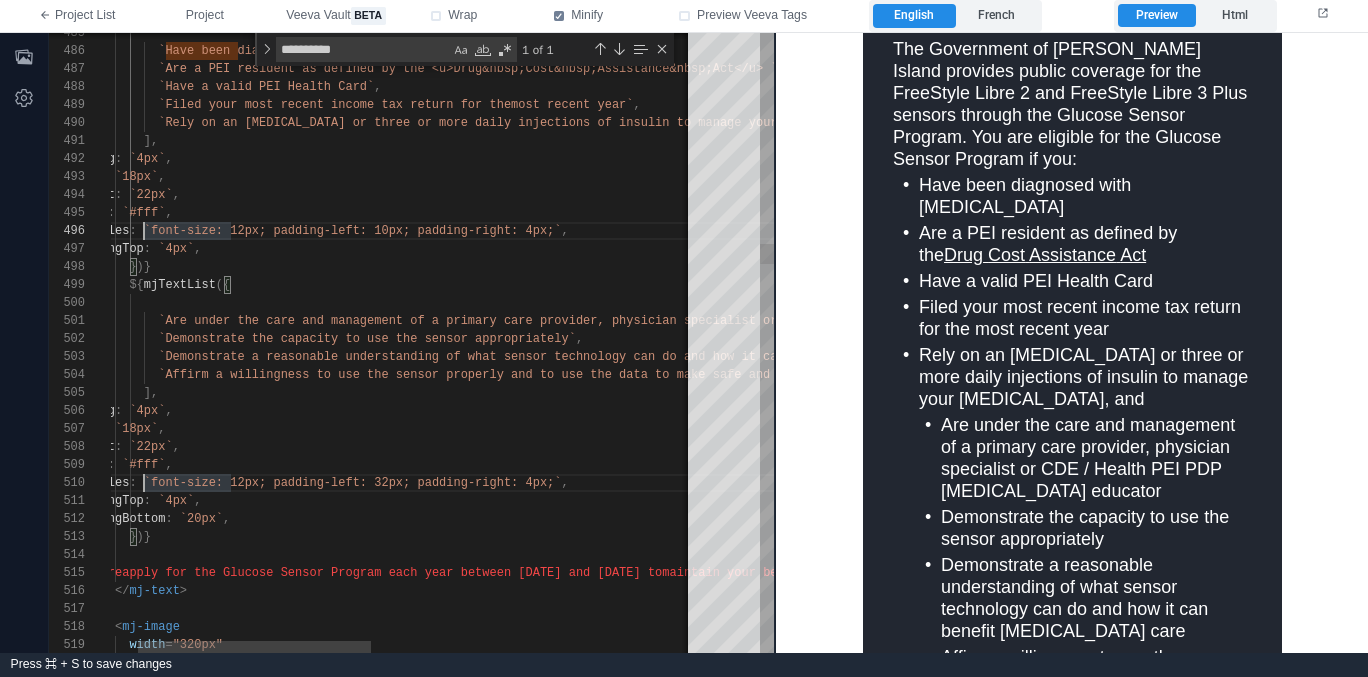 click on "bulletStyles" at bounding box center (86, 231) 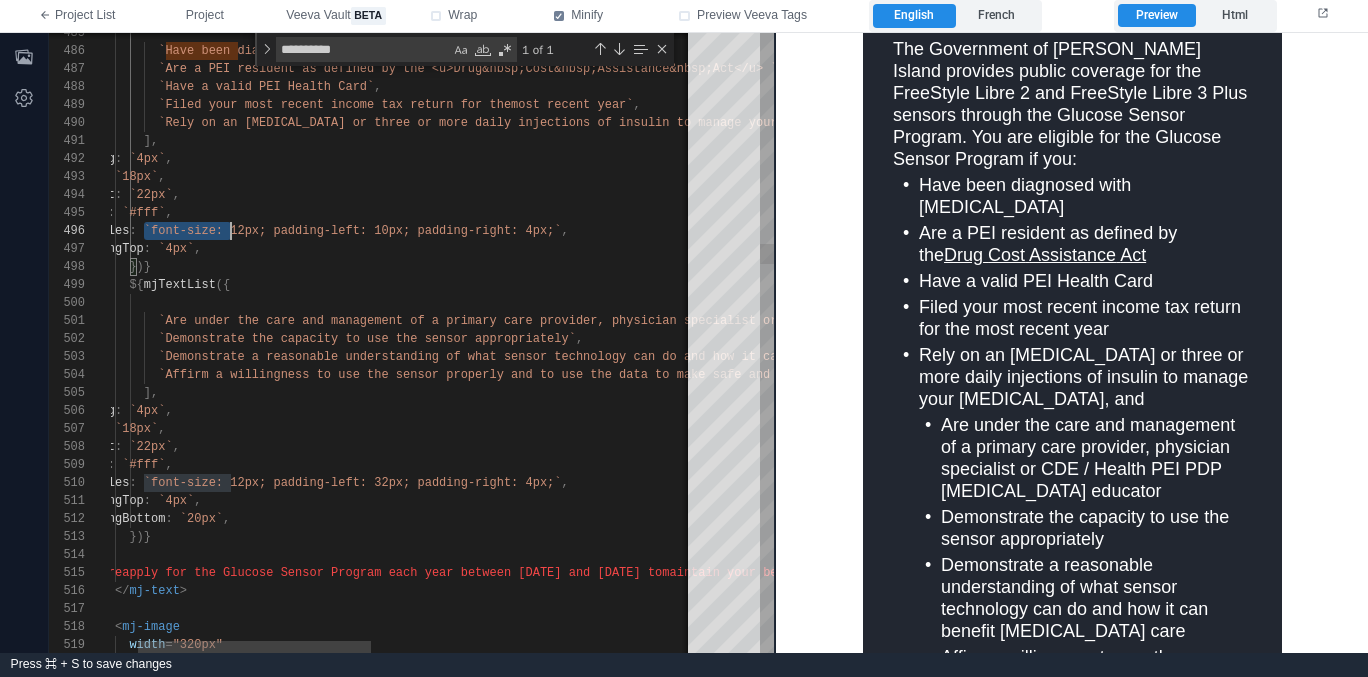 scroll, scrollTop: 90, scrollLeft: 188, axis: both 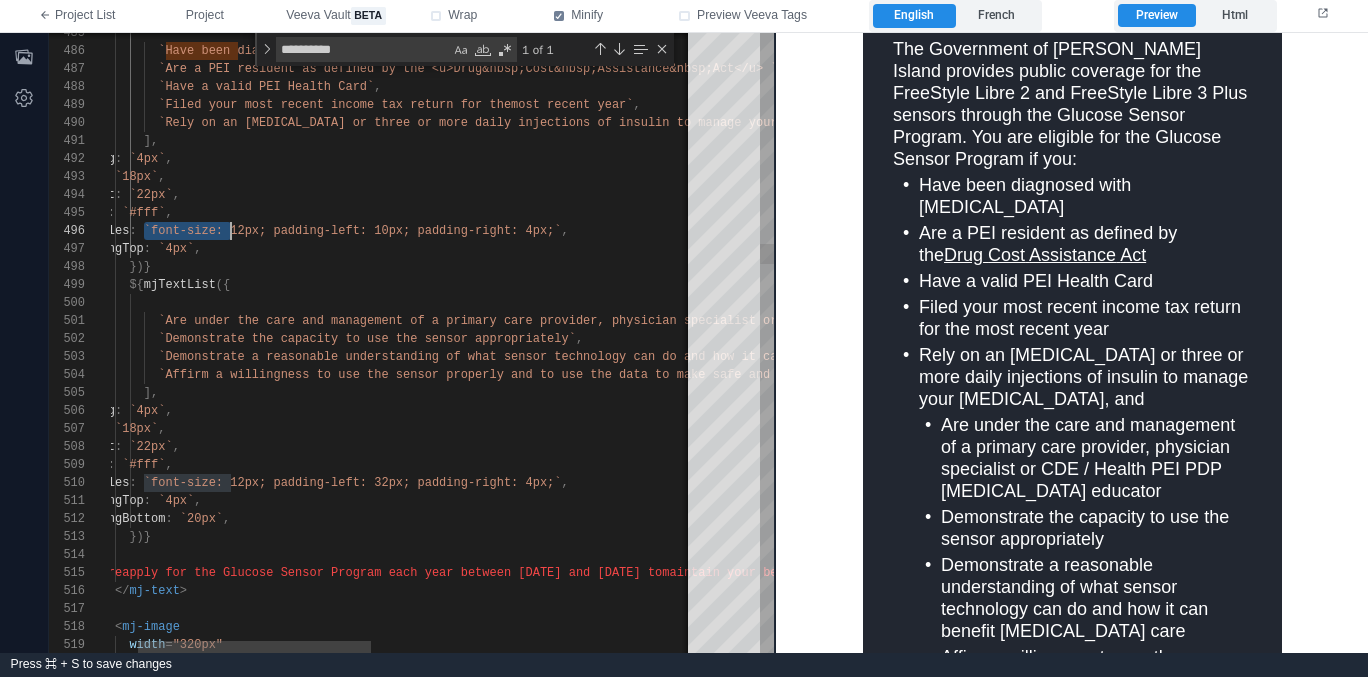 type on "**********" 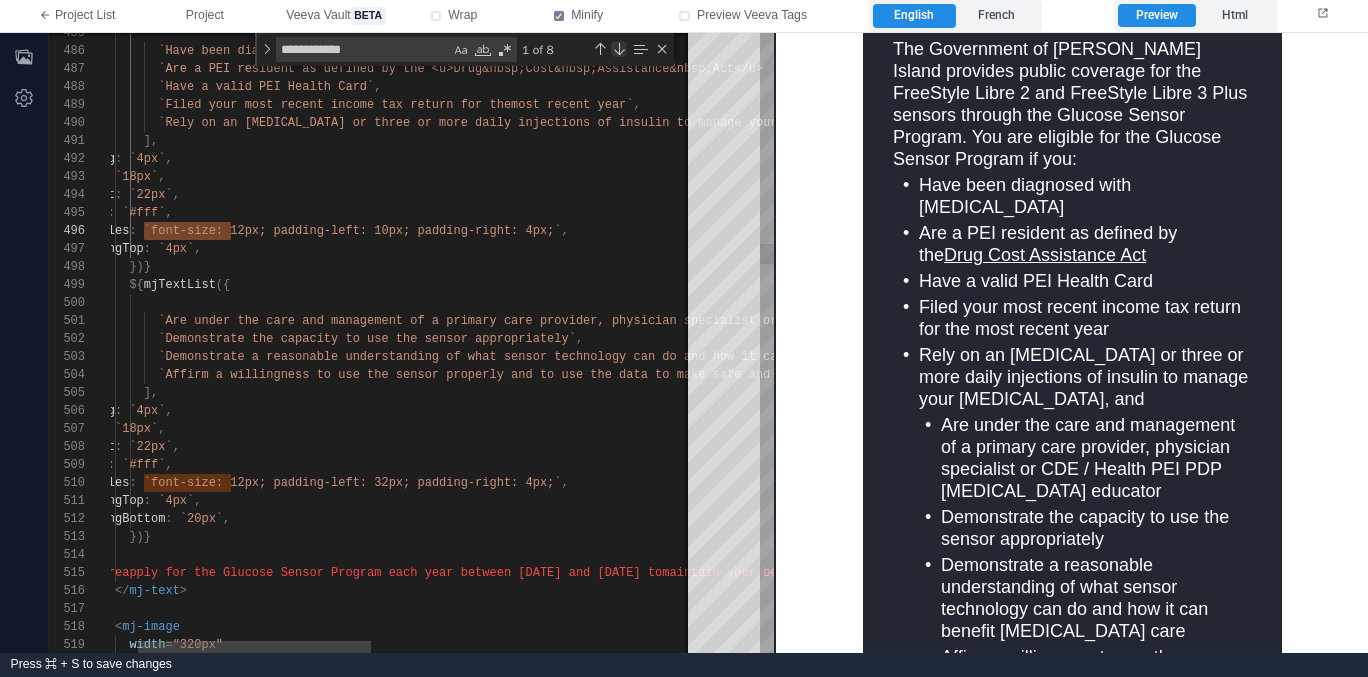 click at bounding box center [619, 49] 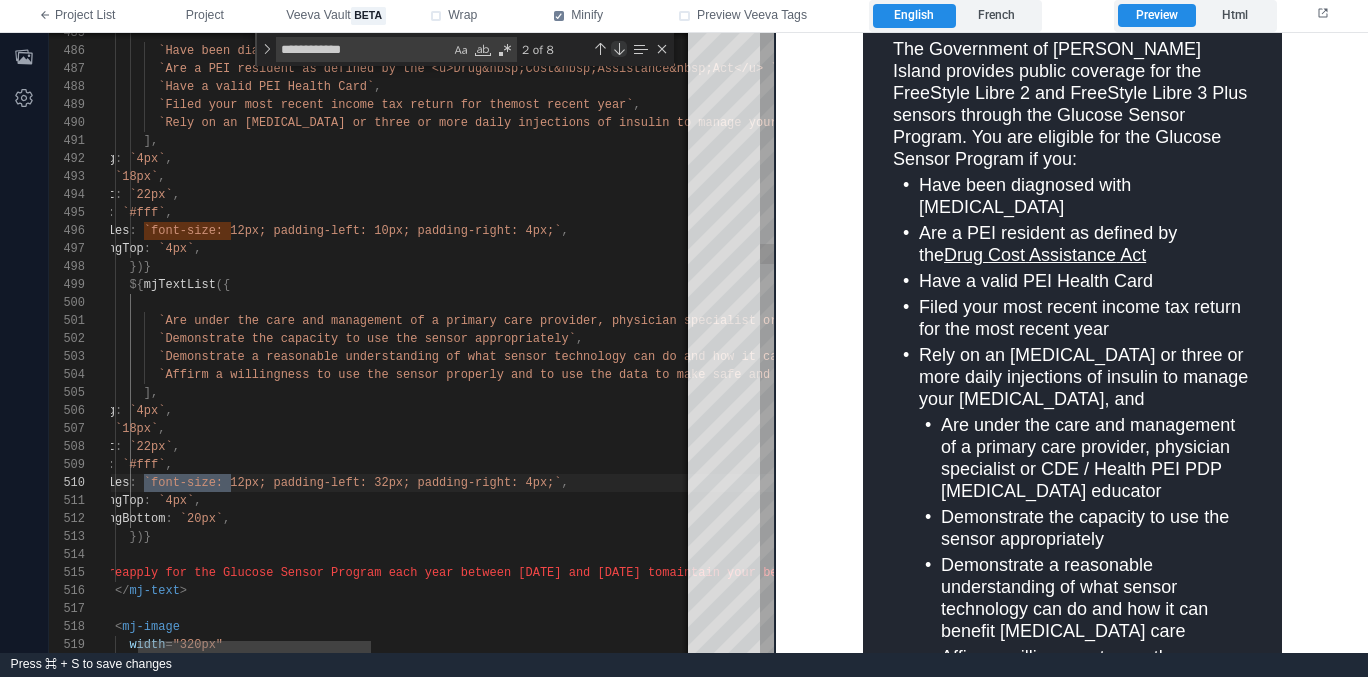 click at bounding box center [619, 49] 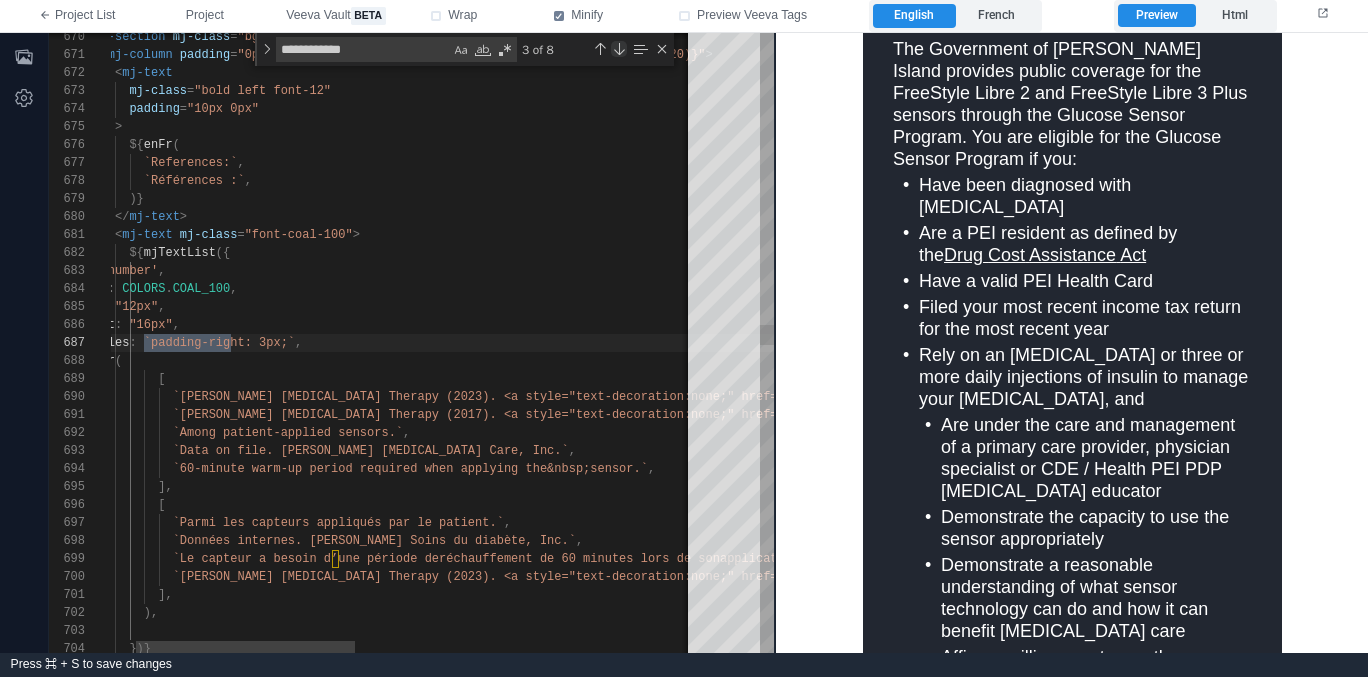 click at bounding box center (619, 49) 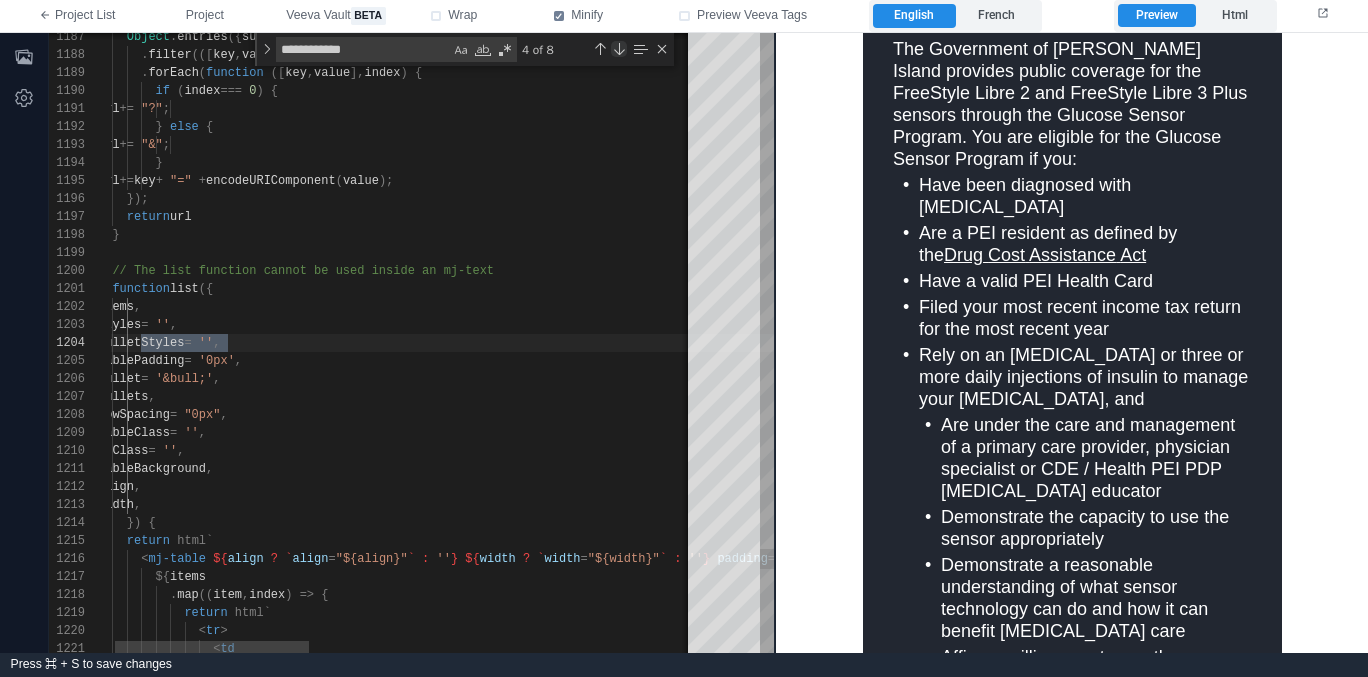 click at bounding box center [619, 49] 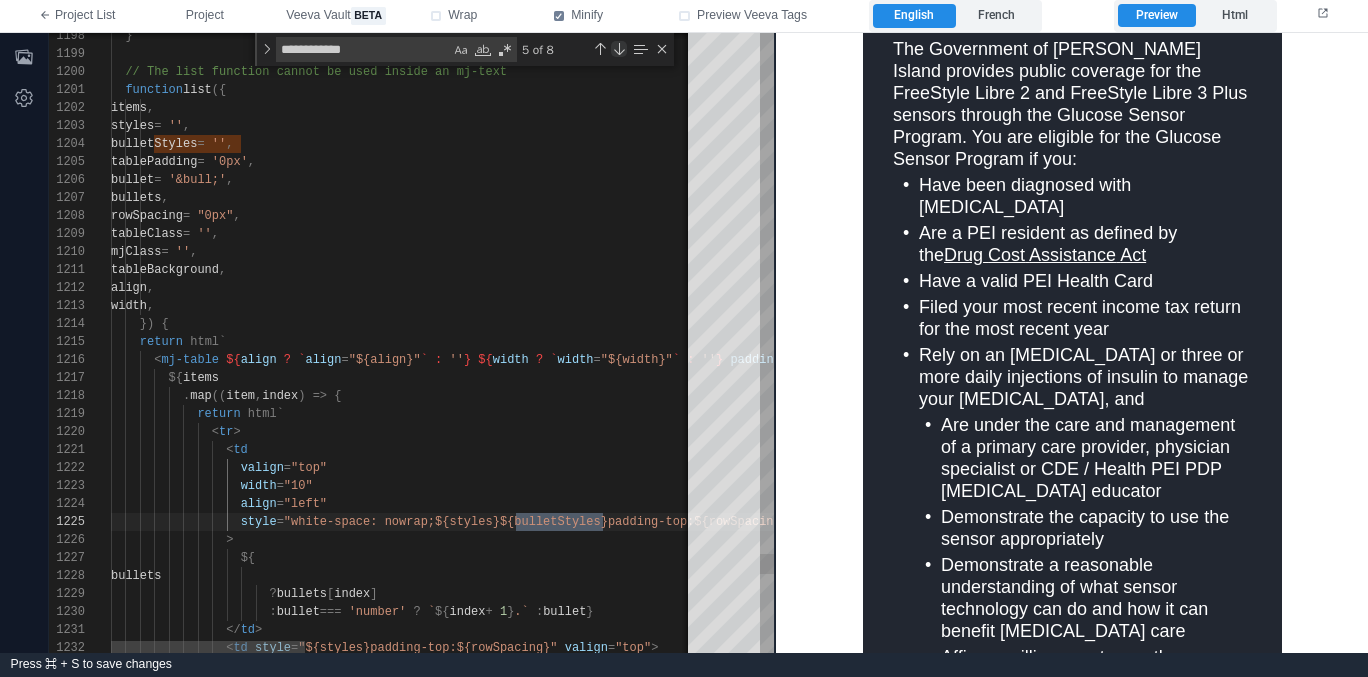 click at bounding box center [619, 49] 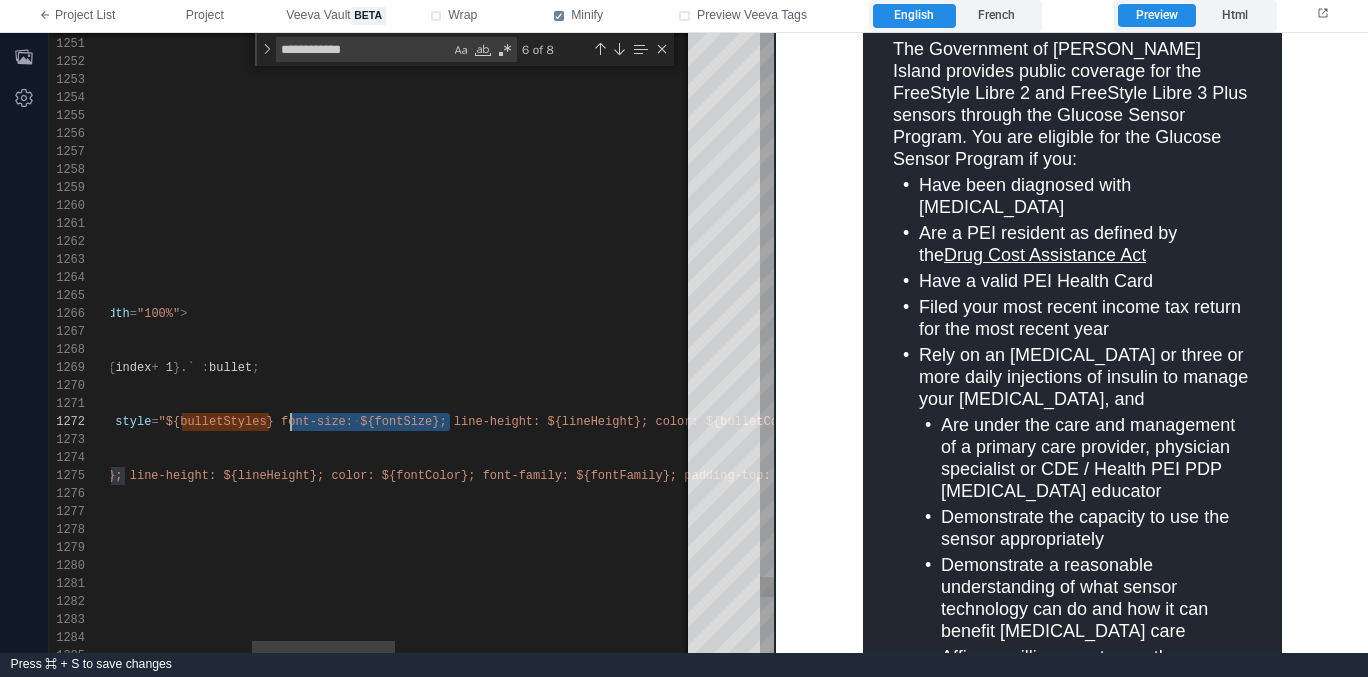 scroll, scrollTop: 18, scrollLeft: 752, axis: both 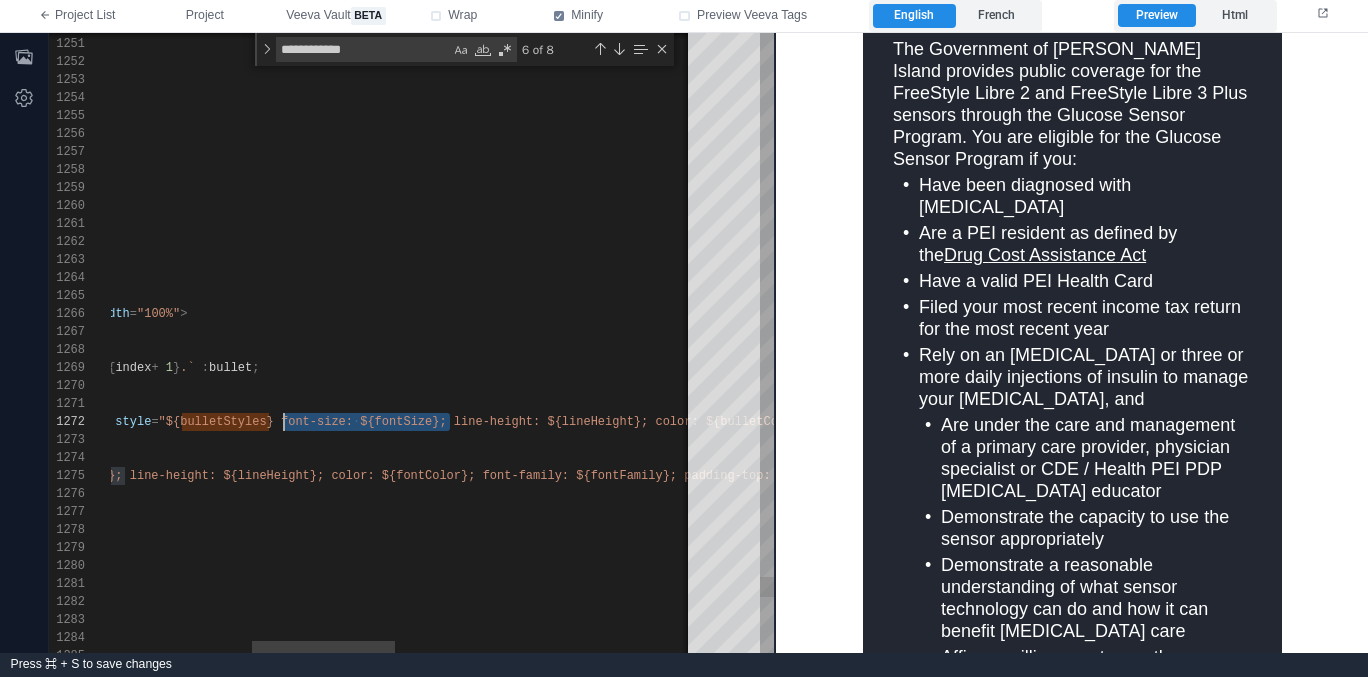 drag, startPoint x: 450, startPoint y: 422, endPoint x: 286, endPoint y: 427, distance: 164.0762 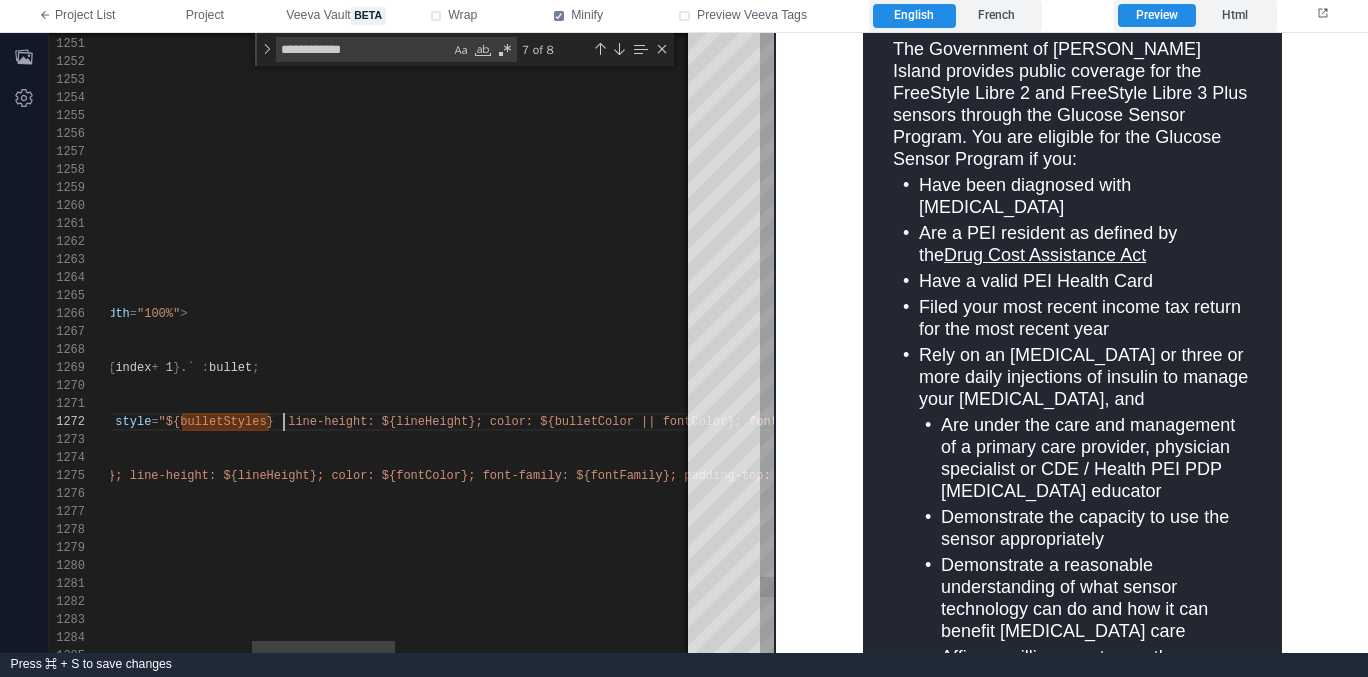 scroll, scrollTop: 18, scrollLeft: 744, axis: both 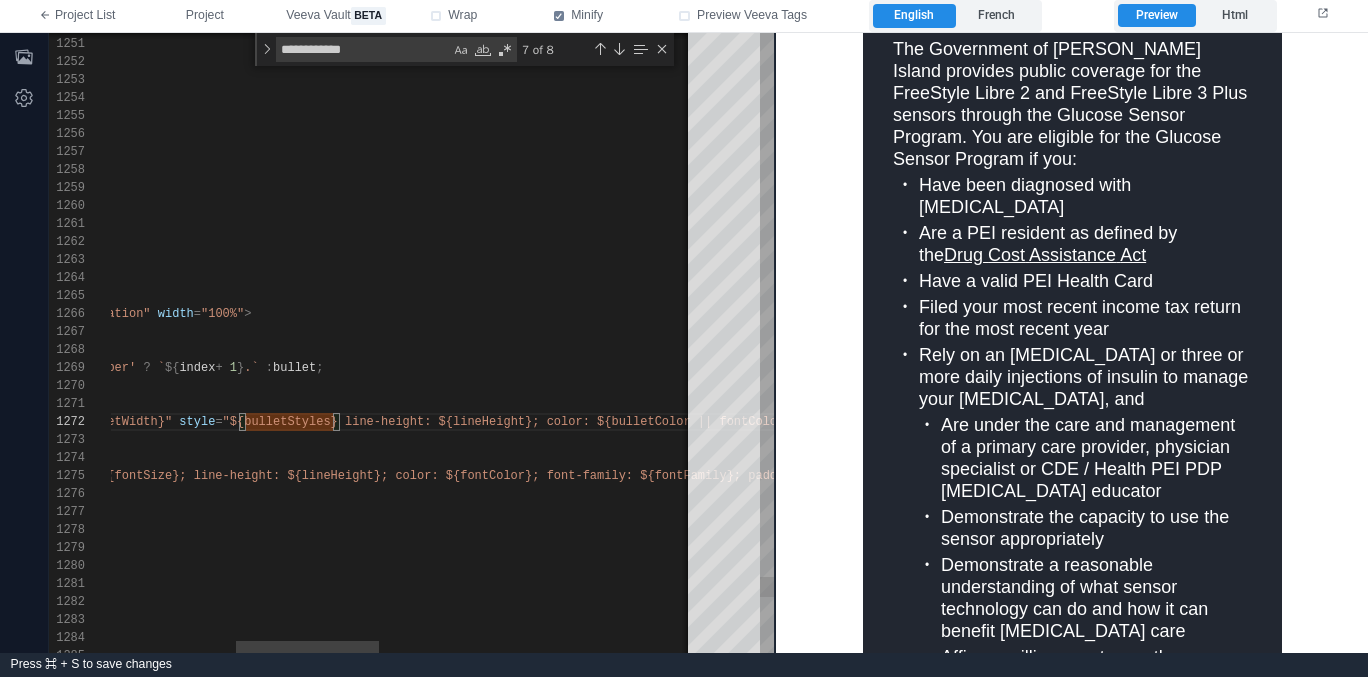 click on "1250 1251 1252 1253 1254 1255 1256 1257 1258 1259 1260 1261 1262 1263 1264 1265 1266 1267 1268 1269 1270 1271 1272 1273 1274 1275 1276 1277 1278 1279 1280 1281 1282 1283 1284 1285     vPaddingBullet = '0px' ,     align = 'left' ,     bullet = '&bull;' ,     bullets ,     bulletWidth = '12' ,     bulletStyles = '' ,     bulletColor = '' ,     bulletAlign = 'left' ,     fontFamily  =   "Calibri, Arial, Helvetica, sans-serif" ,     fontColor  =   "#000" ,     fontSize  =   "12px" ,     lineHeight  =   "16px" ,    })   {      // Inherits all formatting styles from mj-text par ent      return   html`        < mj-raw >          < table   border = "0"   cellpadding = "0"   cellspacing = "0"   role = "presentation"   width = "100%" >            ${ items              . map (( item ,  index ,  arr )   =>   {                const  bulletForItem  =  bullets  ?  bullets [ index ]" at bounding box center (411, 343) 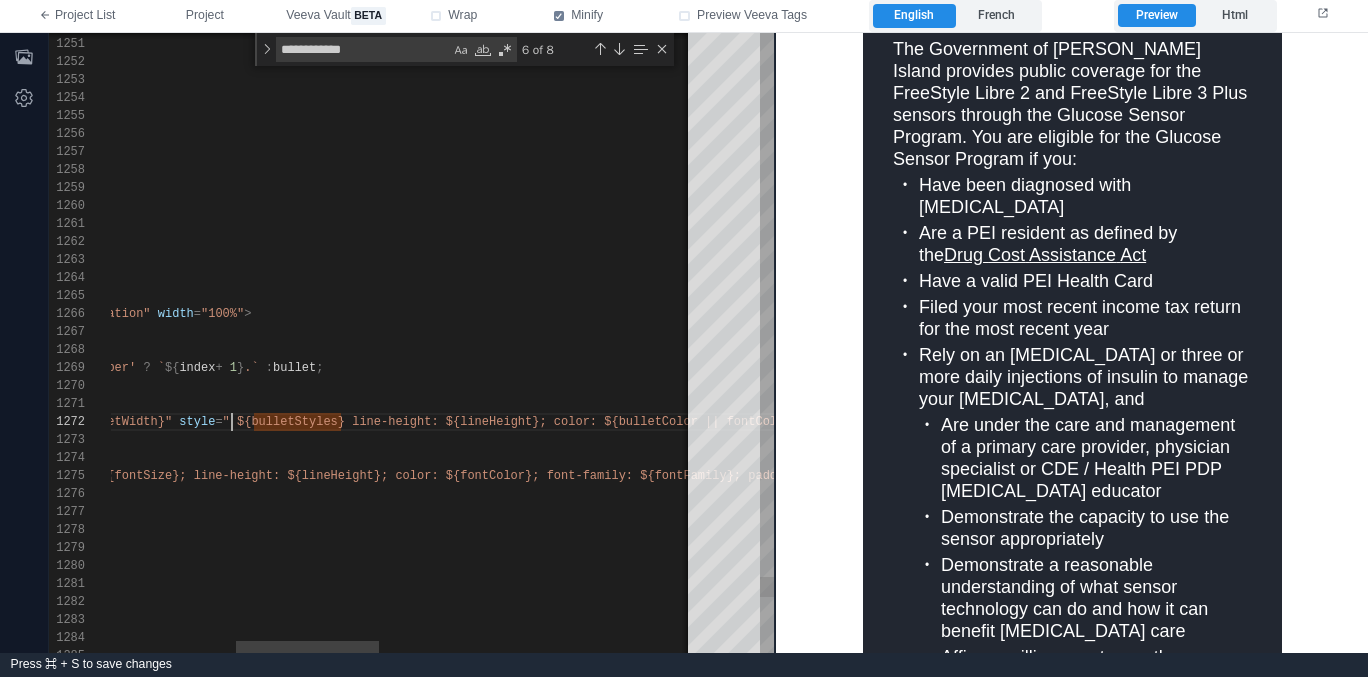 paste on "**********" 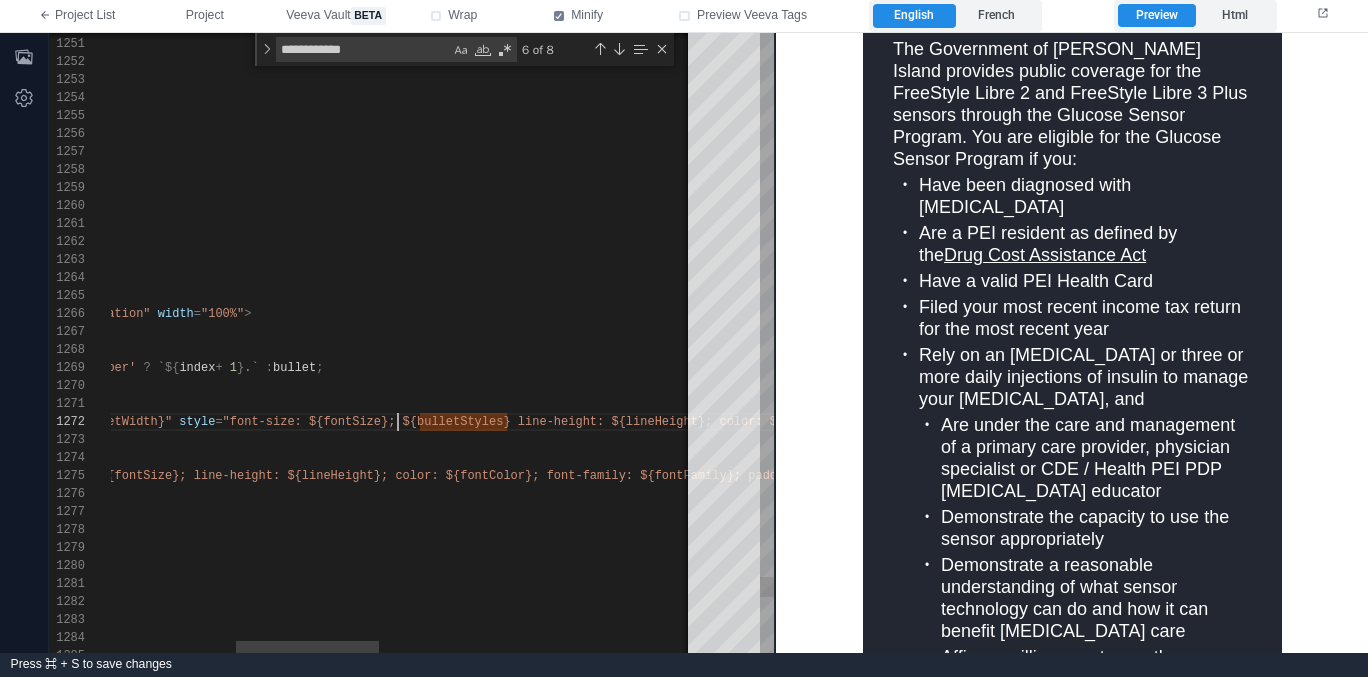 scroll, scrollTop: 18, scrollLeft: 802, axis: both 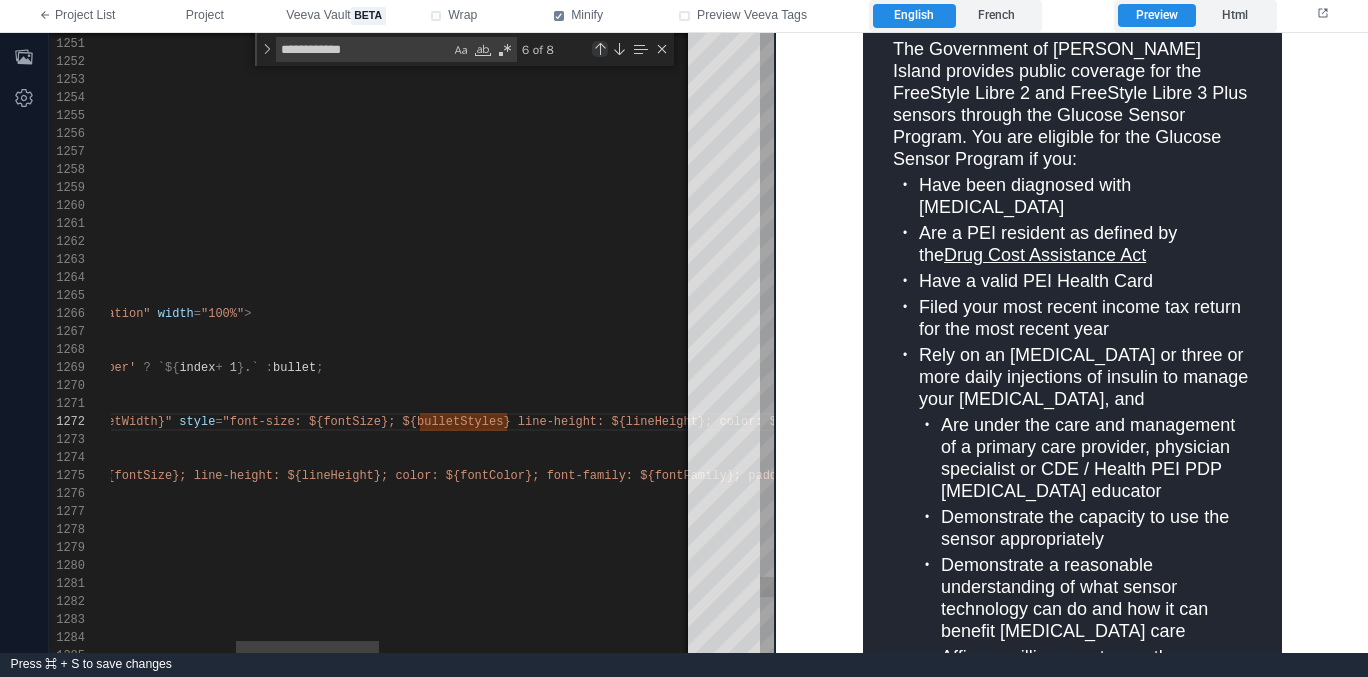 click at bounding box center (600, 49) 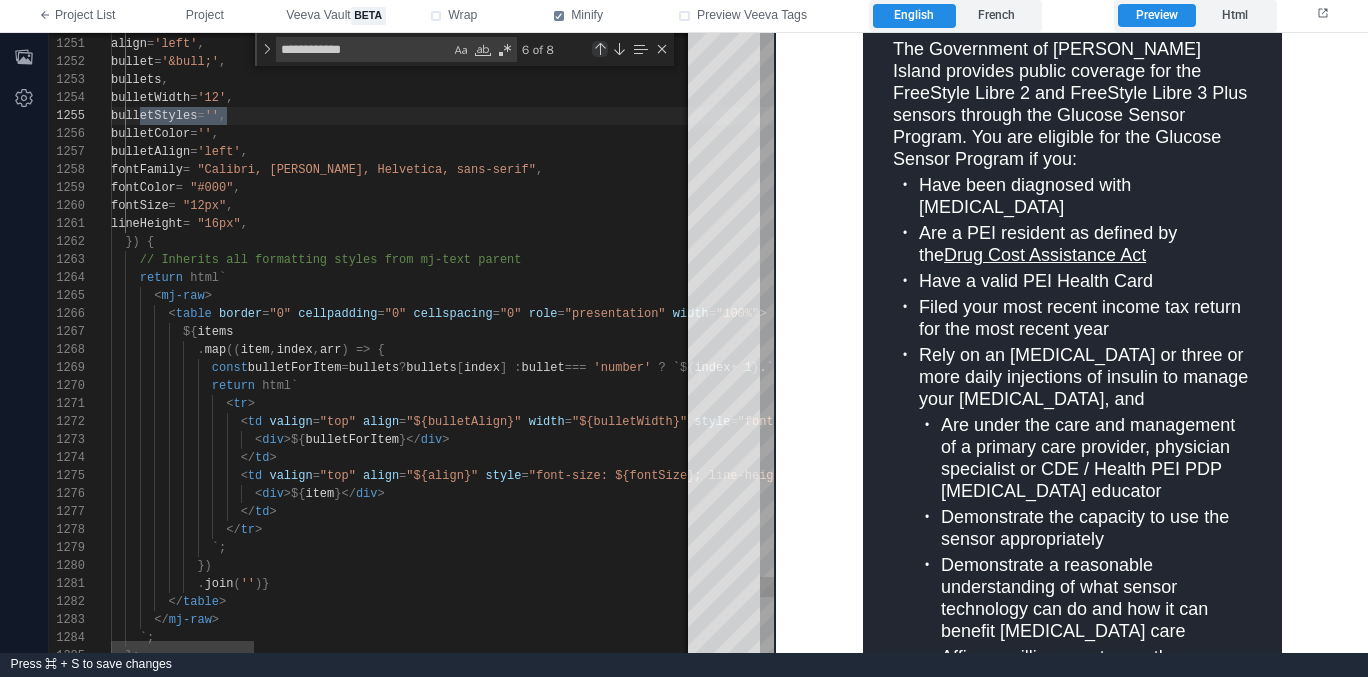 click at bounding box center [600, 49] 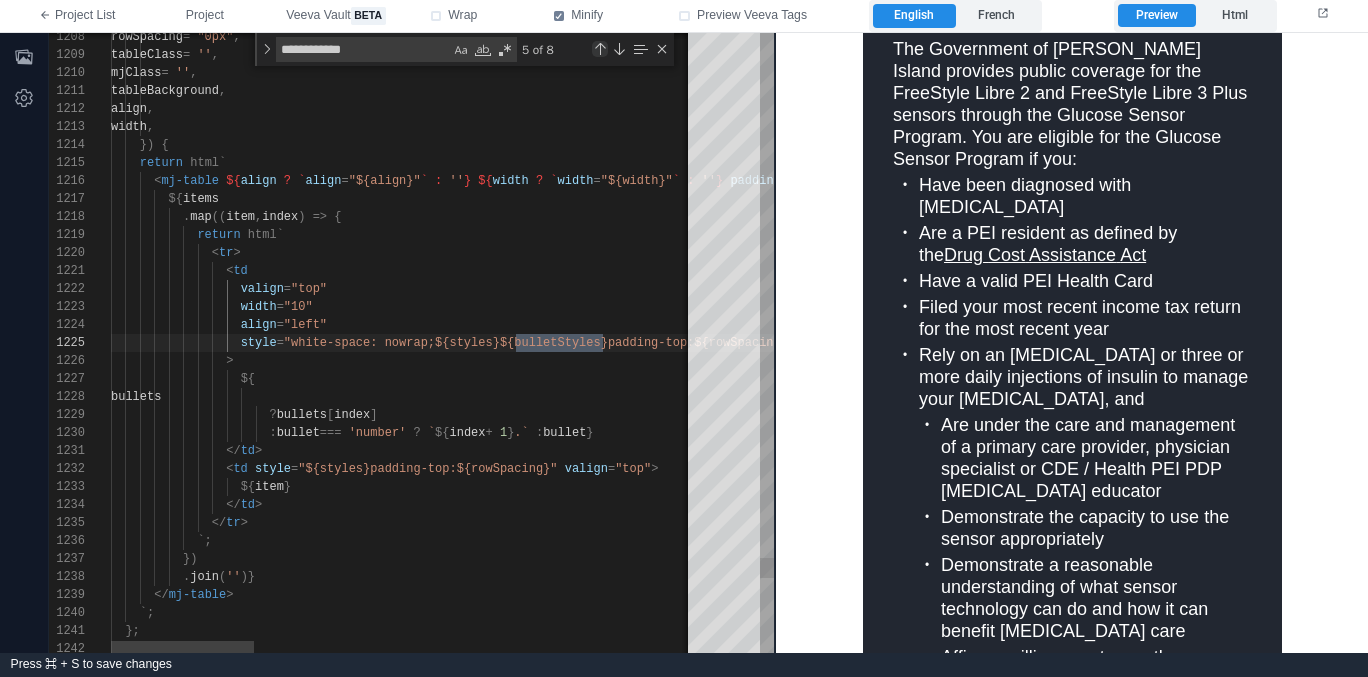 click at bounding box center (600, 49) 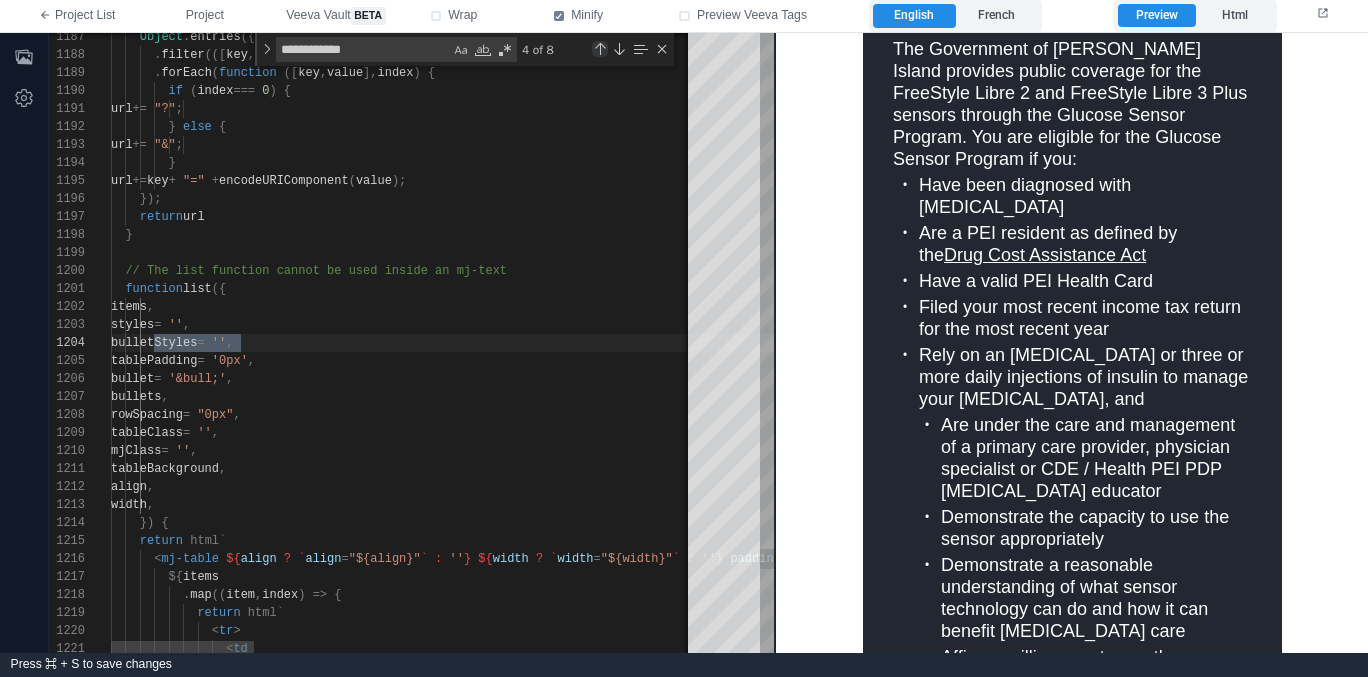 click at bounding box center [600, 49] 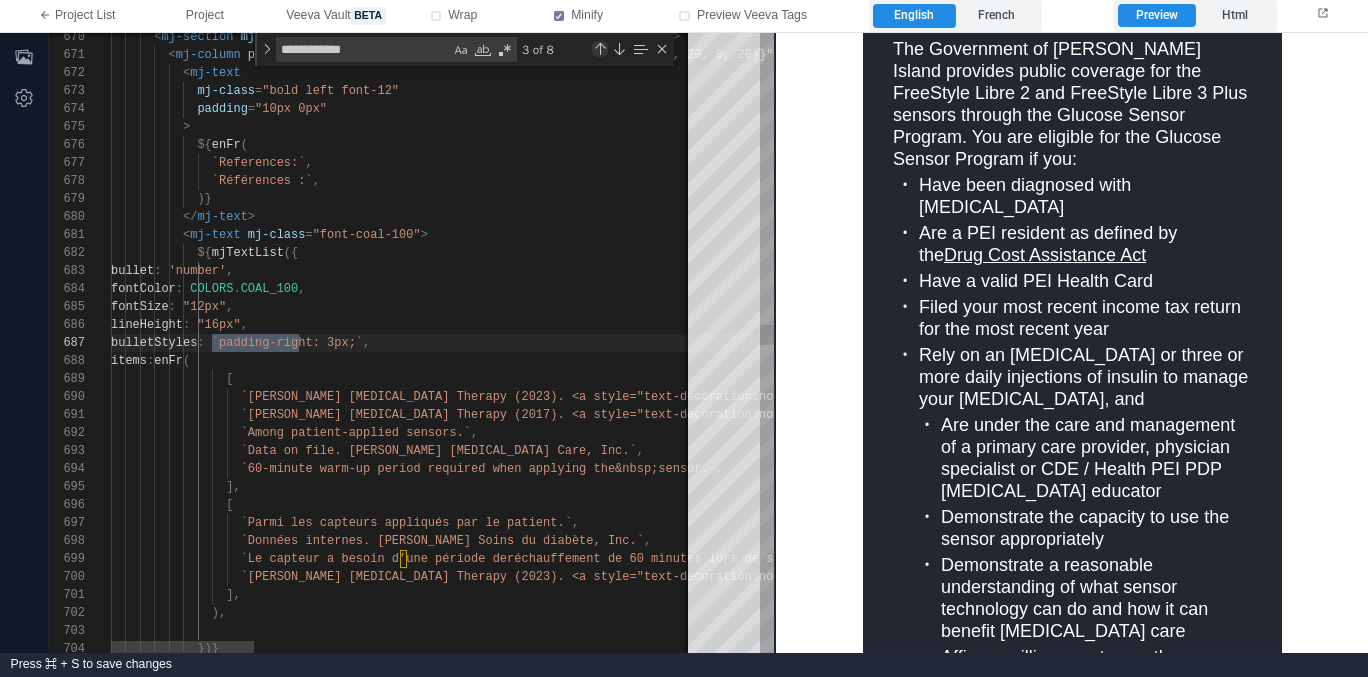 click at bounding box center (600, 49) 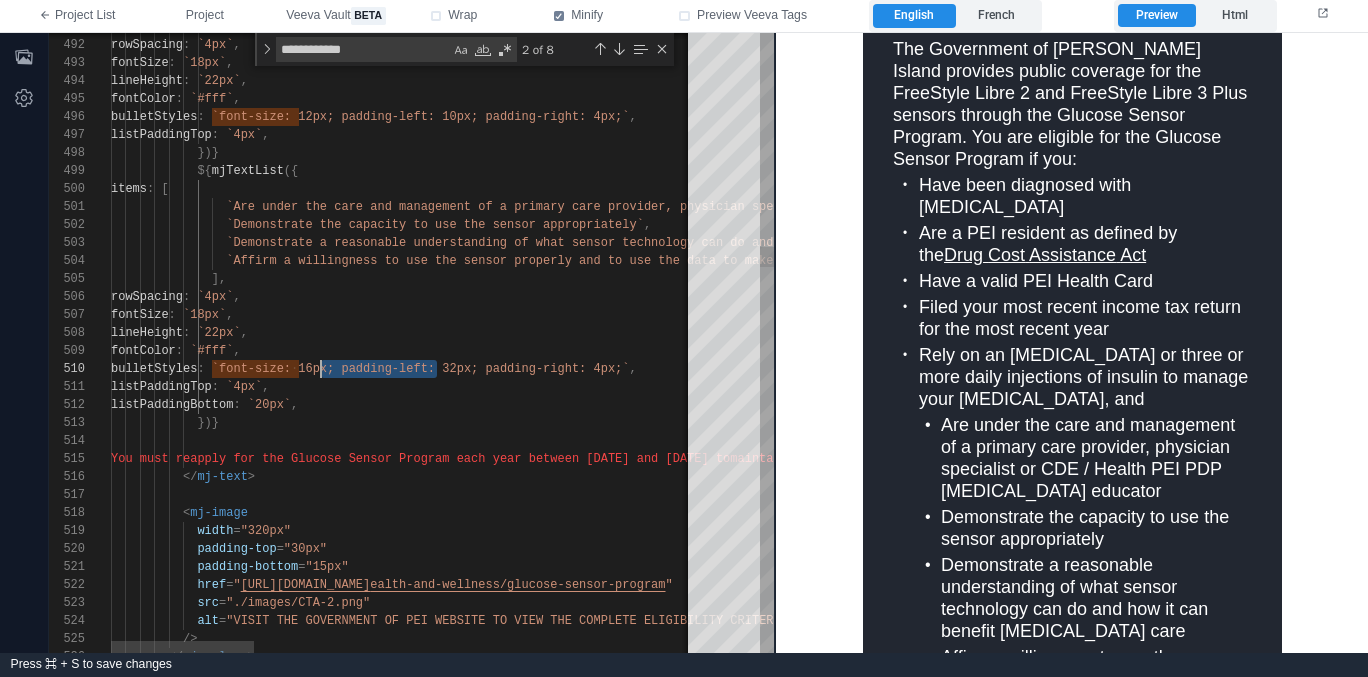 scroll, scrollTop: 144, scrollLeft: 210, axis: both 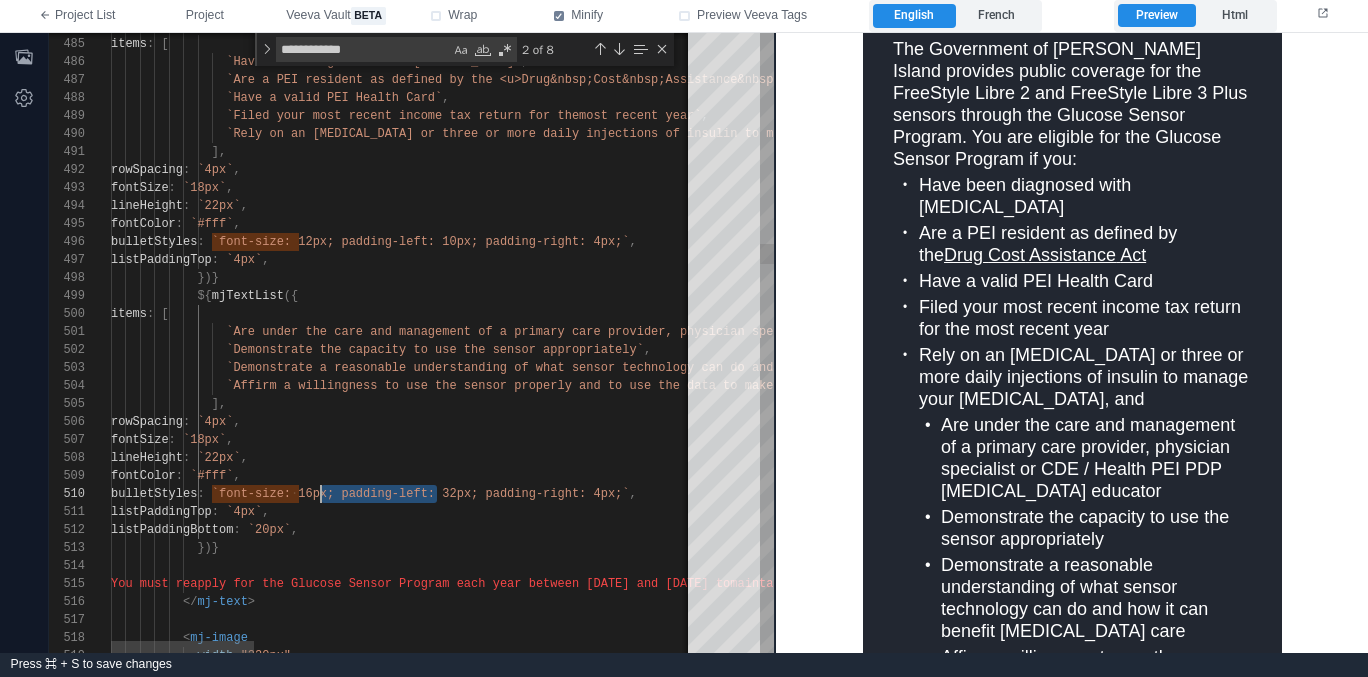 click on "493 494 495 496 497 498 499 500 501 502 503 504 505 506 507 508 509 510 511 512 513 514 515 516 517 518 519 492 491 490 489 488 487 486 485 484               fontSize :   `18px` ,               lineHeight :   `22px` ,               fontColor :   `#fff` ,               bulletStyles :   `font-size: 12px; padding-left: 10px; padding-righ t: 4px;` ,               listPaddingTop :   `4px` ,              })}              ${ mjTextList ({               items :   [                  `Are under the care and management of a primary ca re provider, physician specialist or CDE / Health  PEI PDP [MEDICAL_DATA] educator` ,                  `Demonstrate the capacity to use the sensor approp riately` ,                  `Demonstrate a reasonable understanding of what se nsor technology can do and how it can benefit diab , , ]," at bounding box center [411, 343] 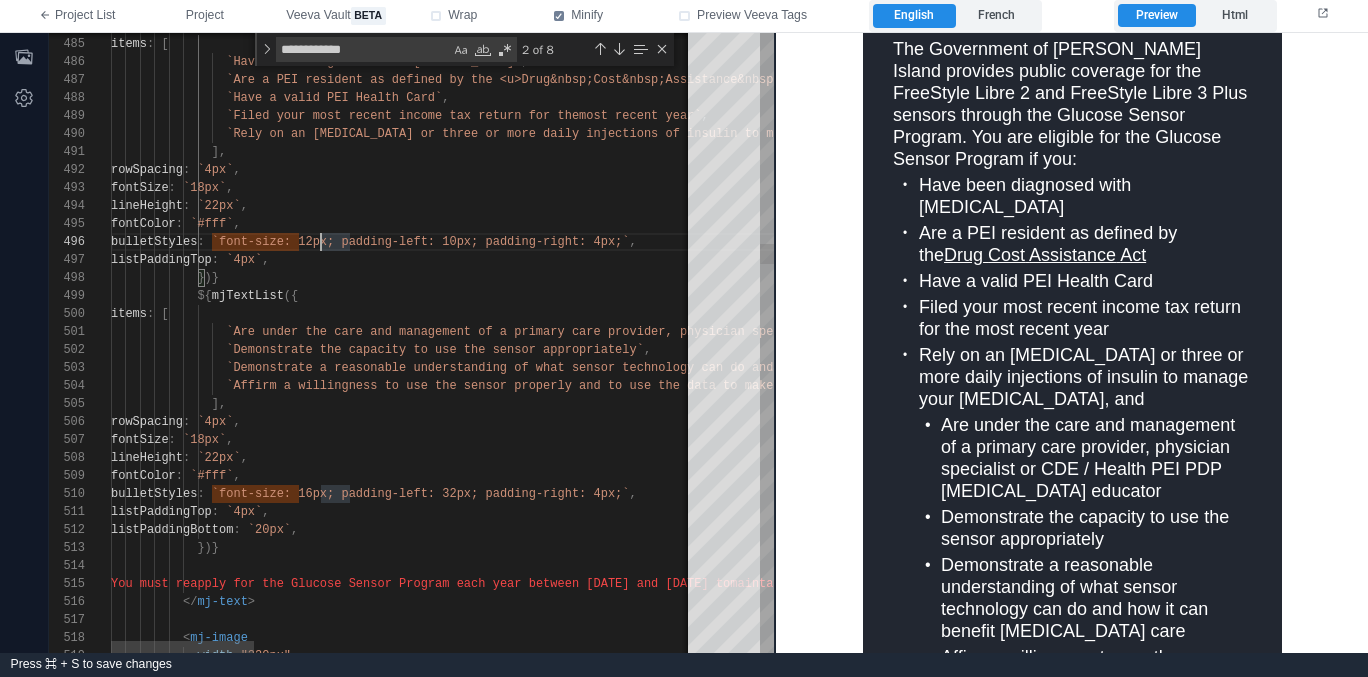 paste on "**********" 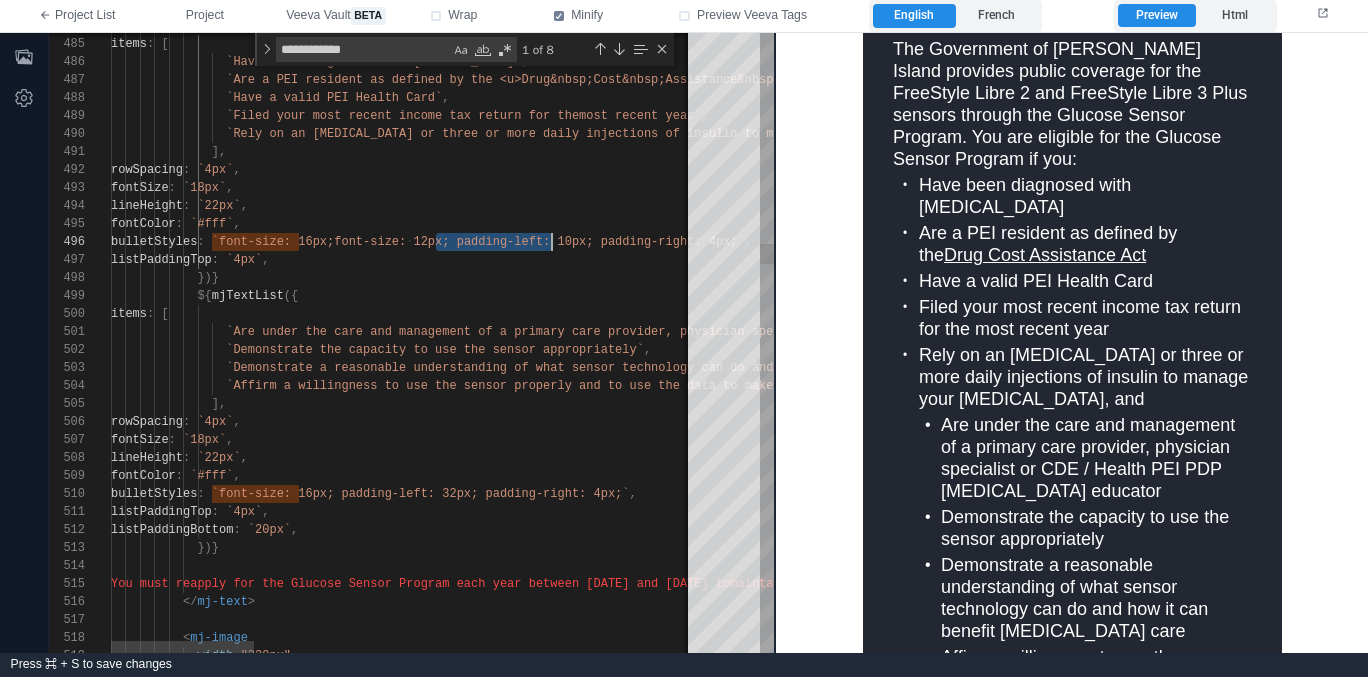 scroll, scrollTop: 90, scrollLeft: 325, axis: both 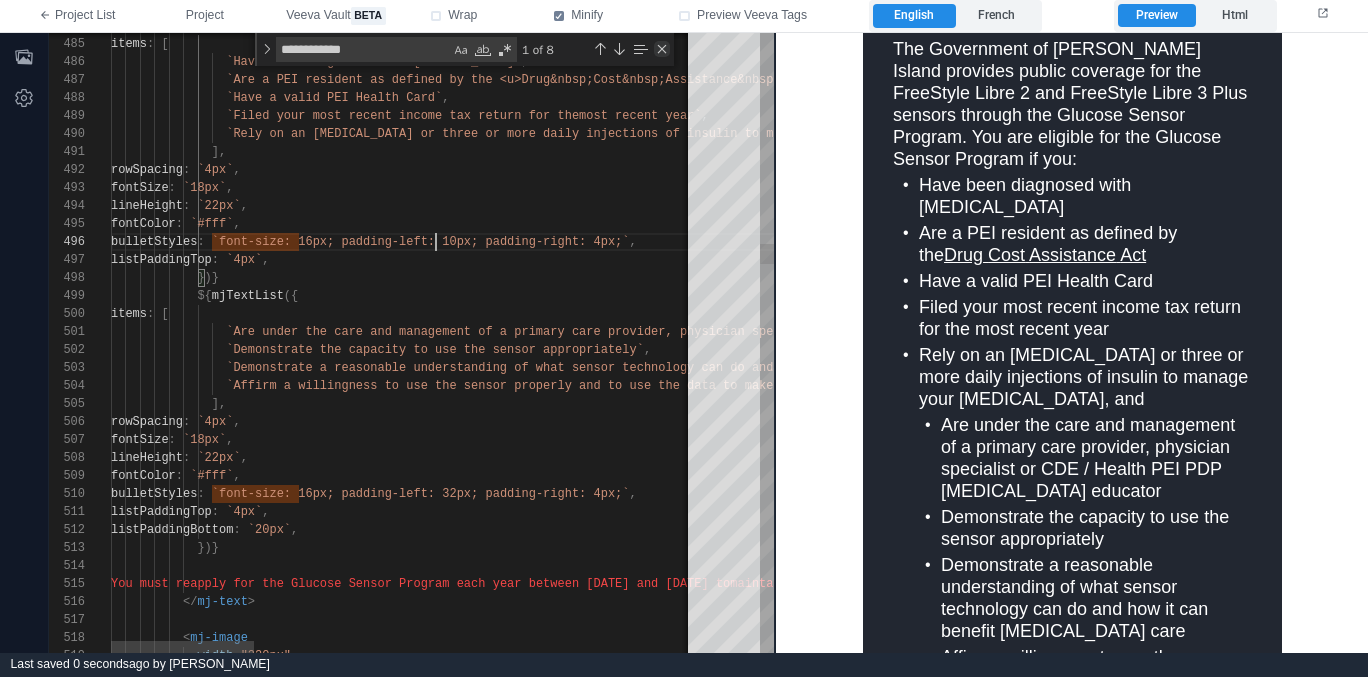 type on "**********" 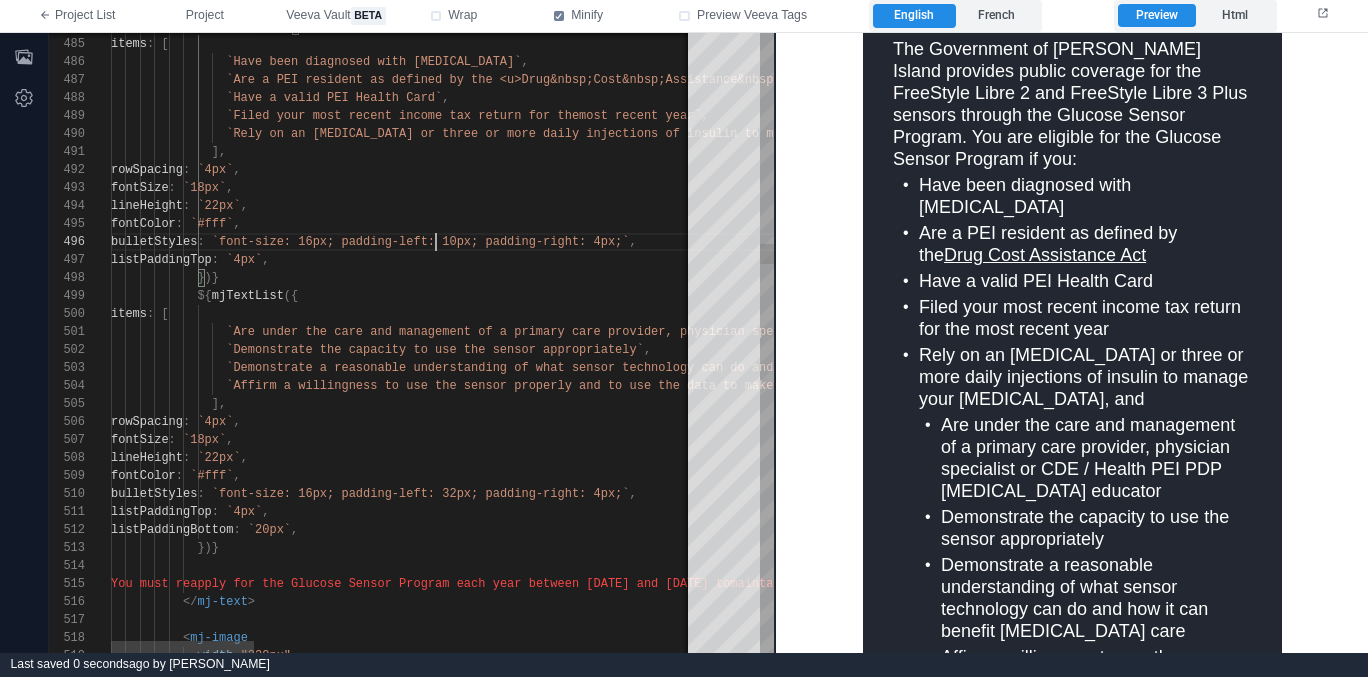 scroll, scrollTop: 90, scrollLeft: 325, axis: both 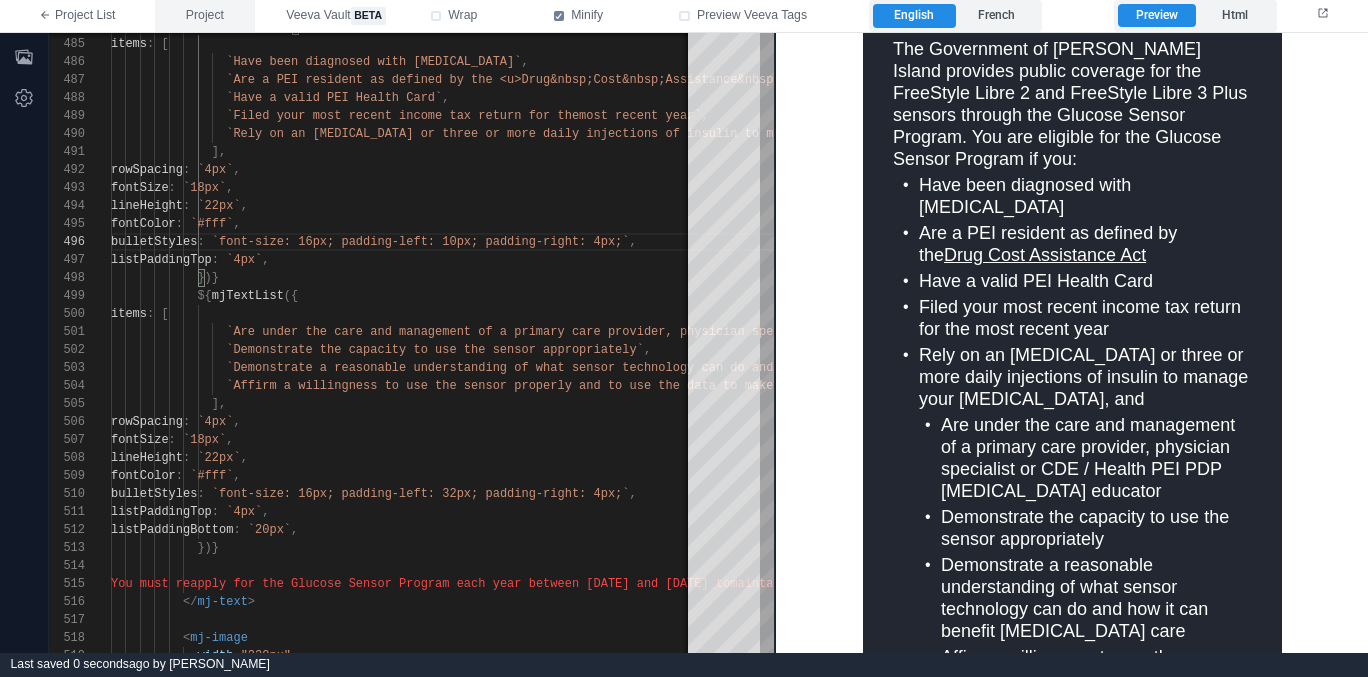 click on "Project" at bounding box center (205, 16) 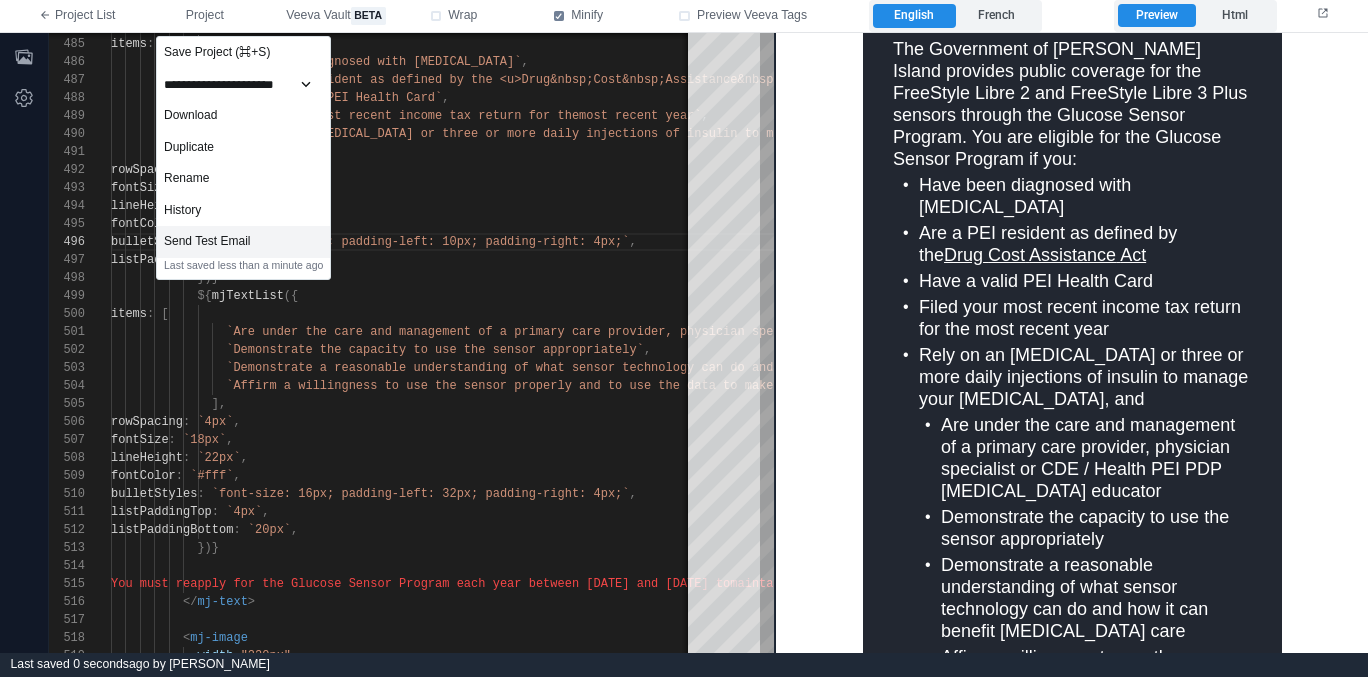 click on "Send Test Email" at bounding box center (243, 242) 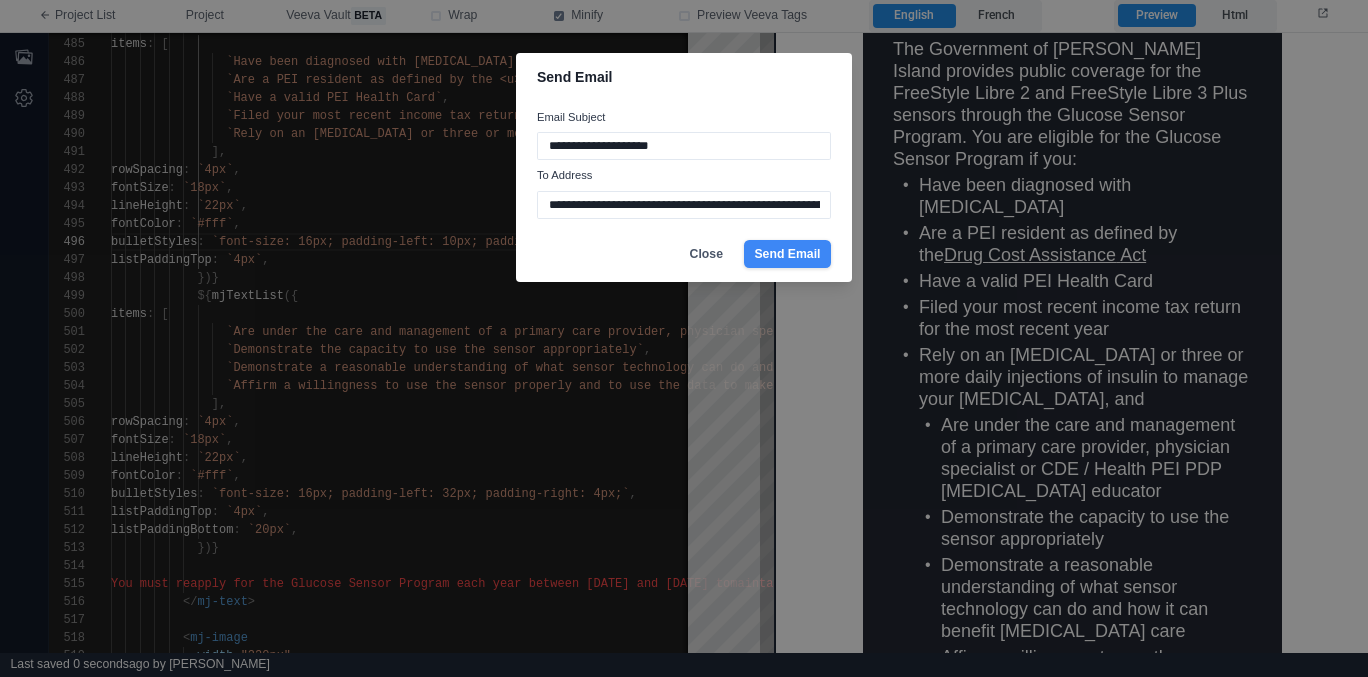 click on "Send Email" at bounding box center (787, 254) 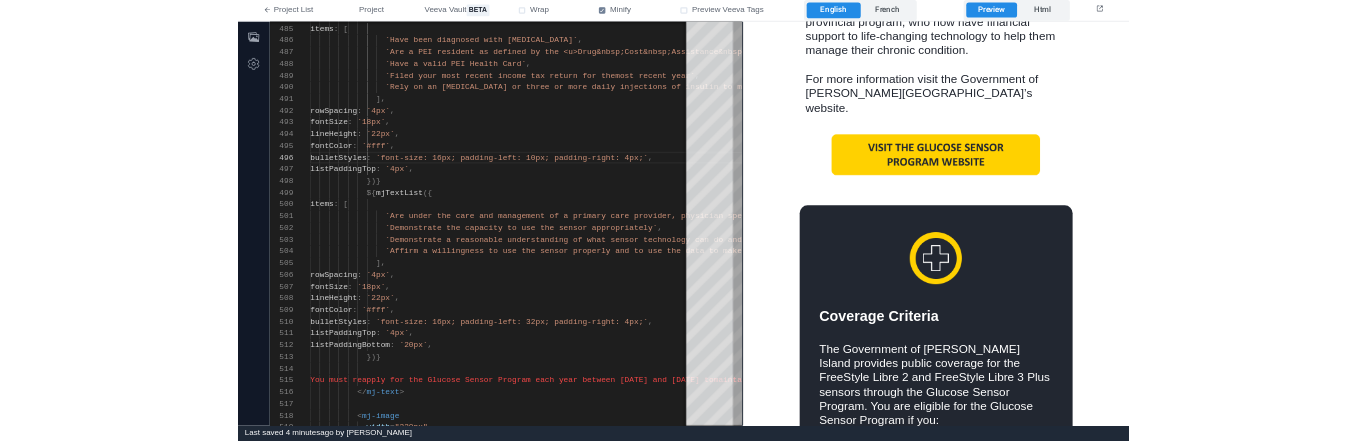 scroll, scrollTop: 790, scrollLeft: 0, axis: vertical 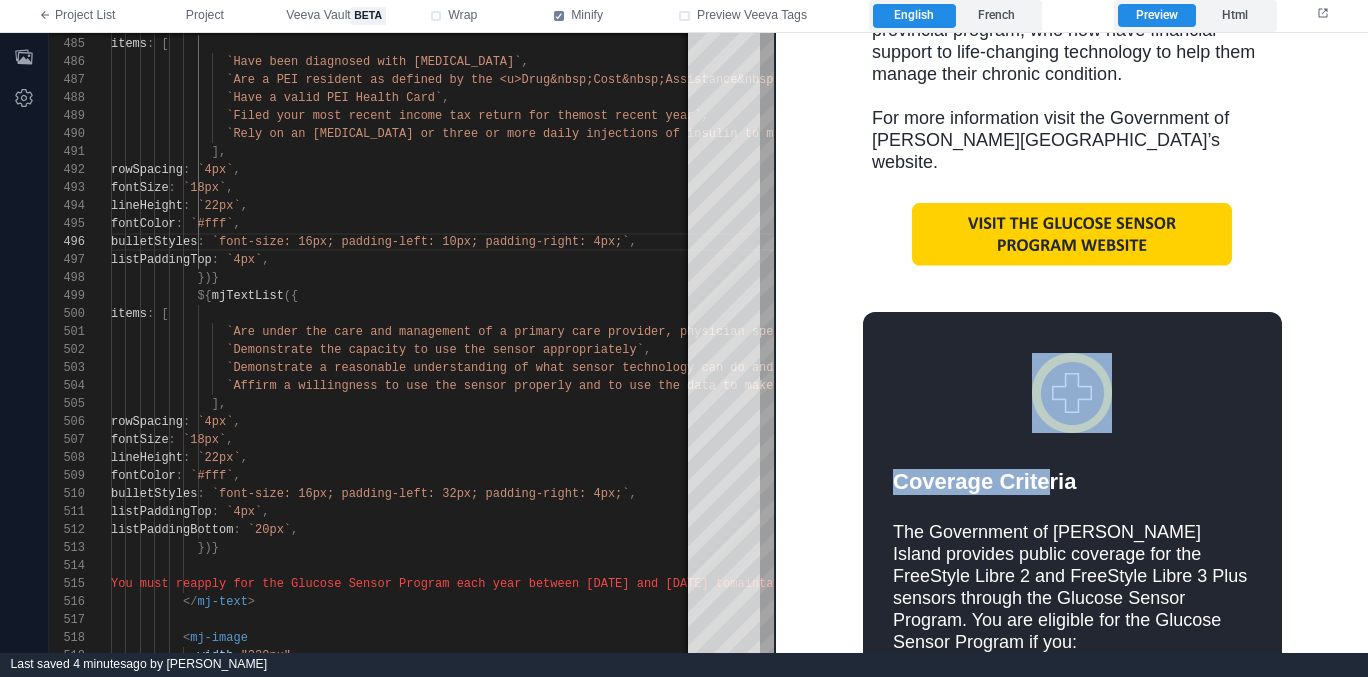 drag, startPoint x: 886, startPoint y: 439, endPoint x: 1052, endPoint y: 440, distance: 166.003 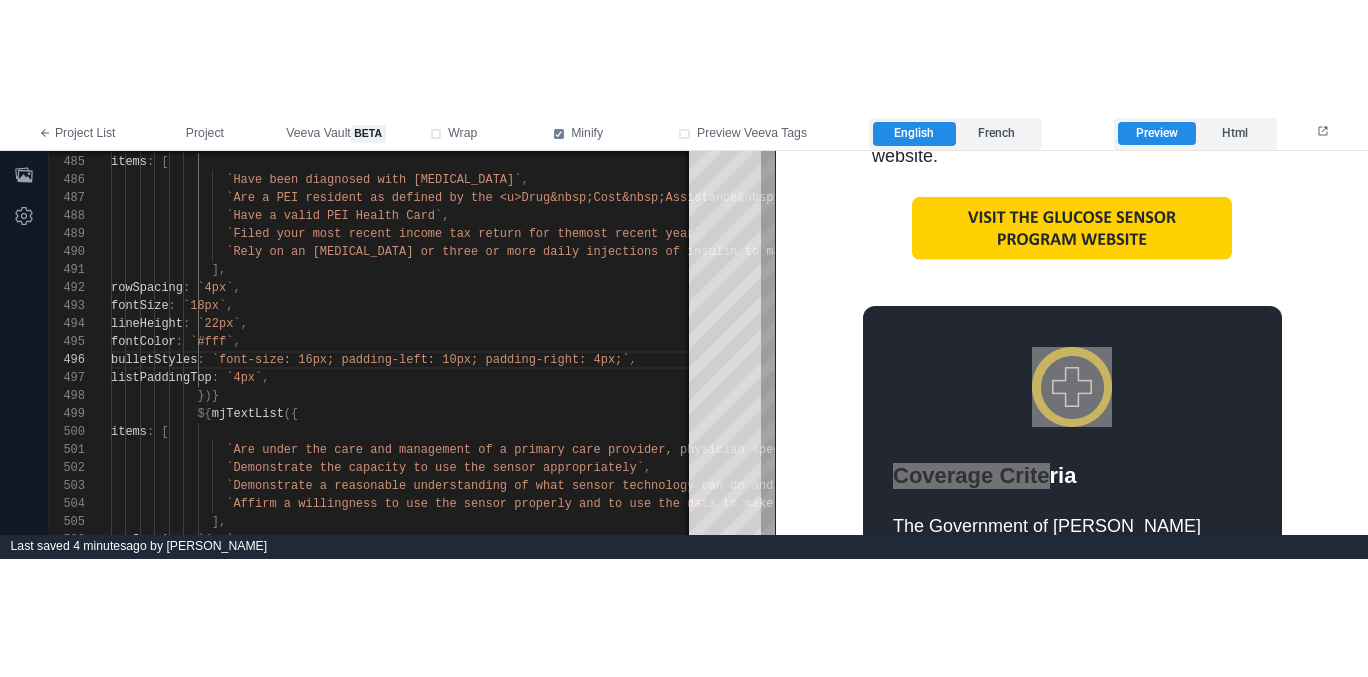 scroll, scrollTop: 998, scrollLeft: 0, axis: vertical 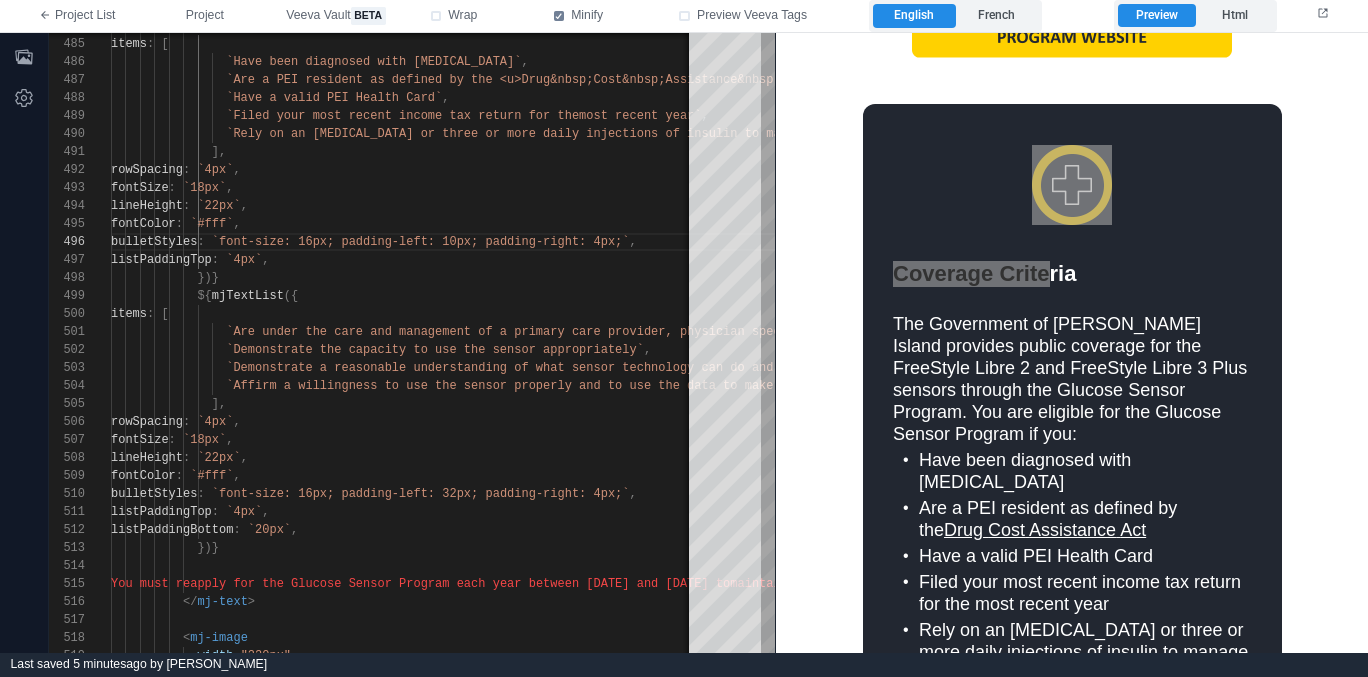 drag, startPoint x: 202, startPoint y: 22, endPoint x: 212, endPoint y: 38, distance: 18.867962 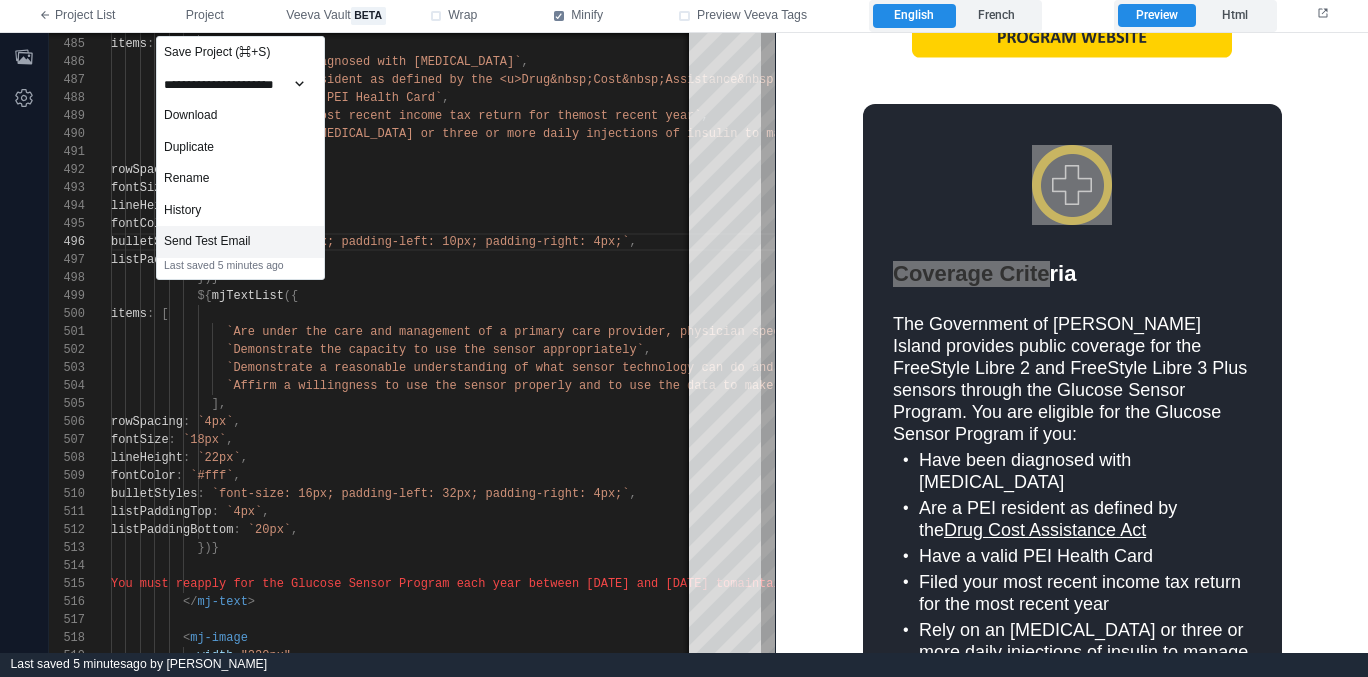 click on "Send Test Email" at bounding box center [240, 242] 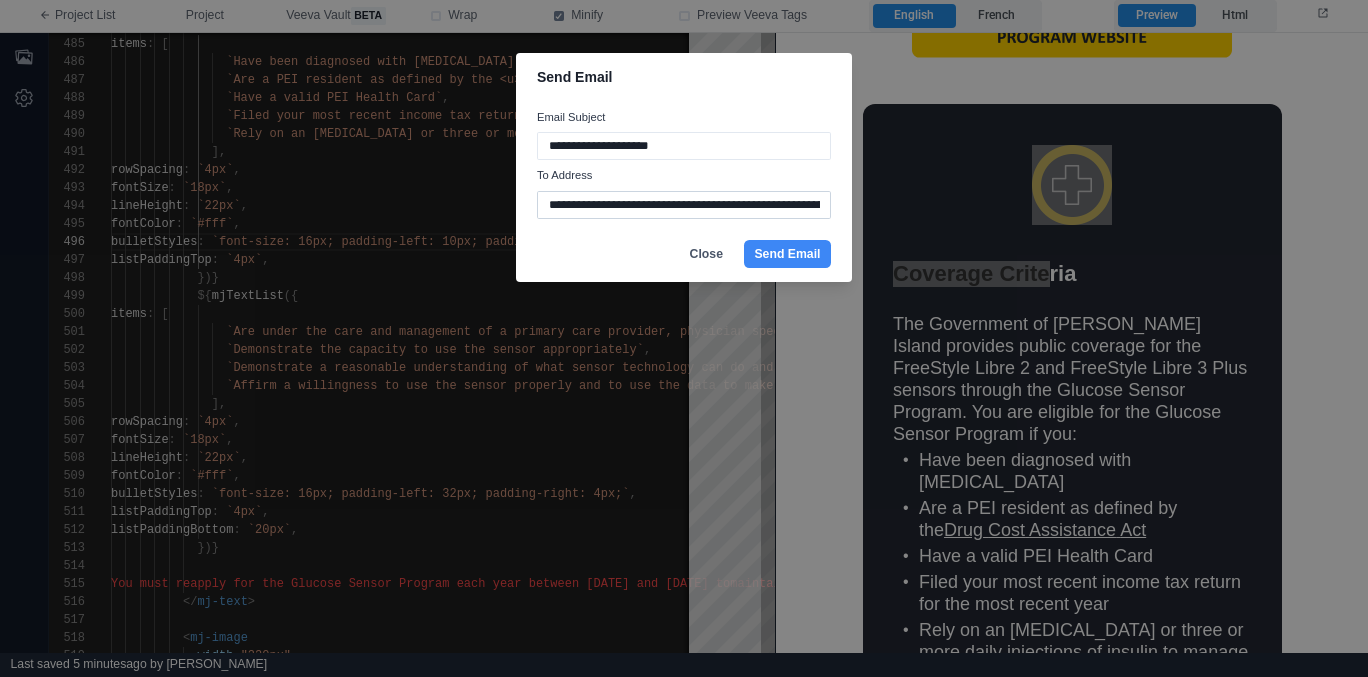 click on "**********" at bounding box center (684, 205) 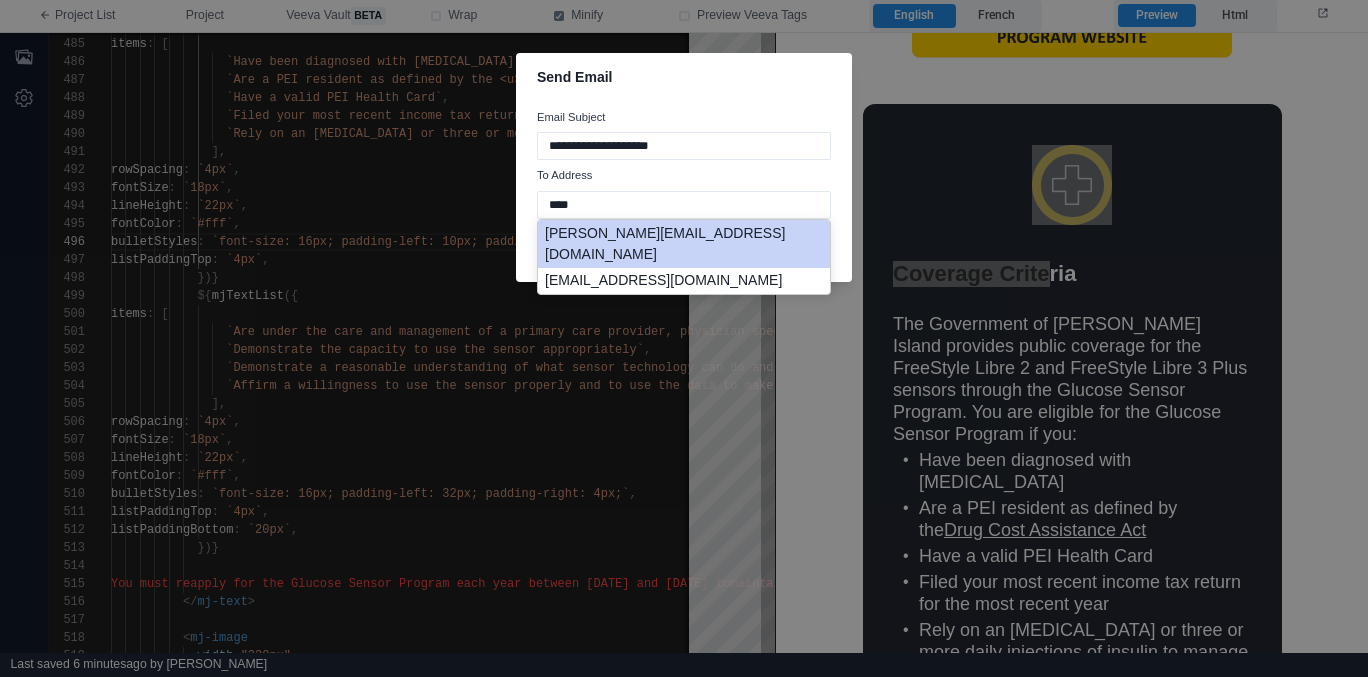click on "[PERSON_NAME][EMAIL_ADDRESS][DOMAIN_NAME]" at bounding box center [684, 244] 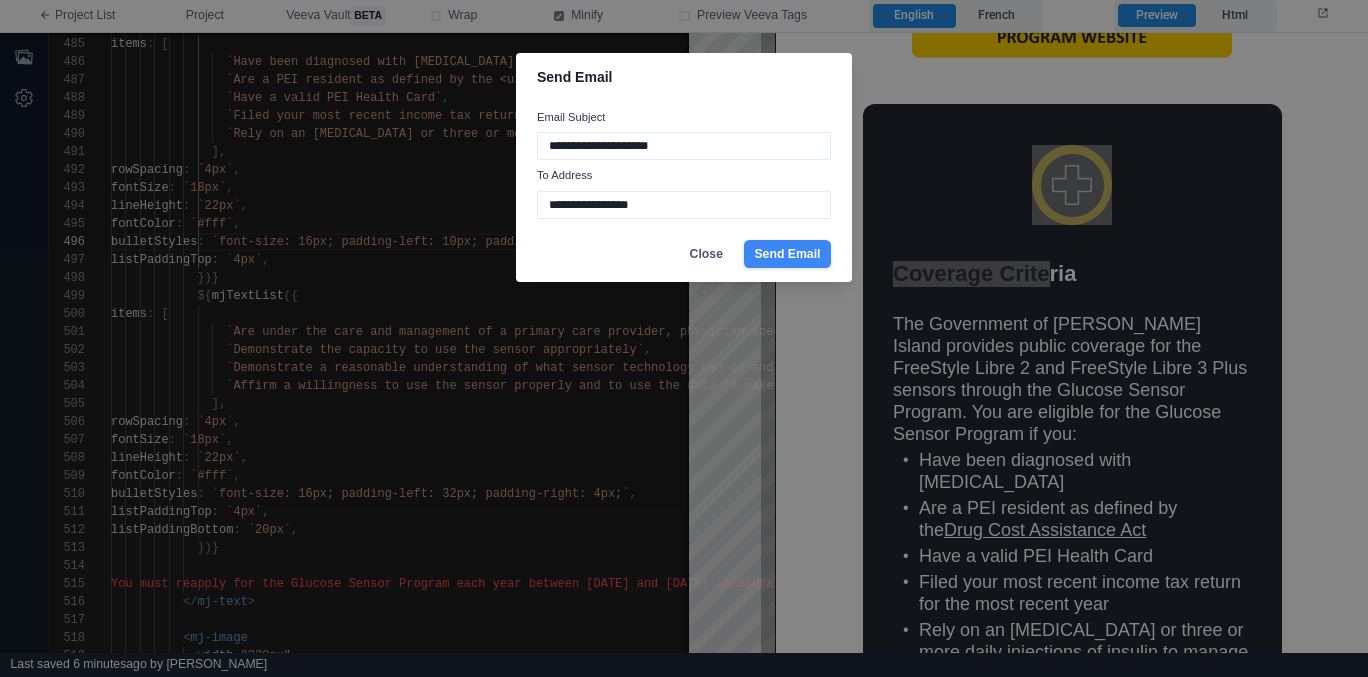 type on "**********" 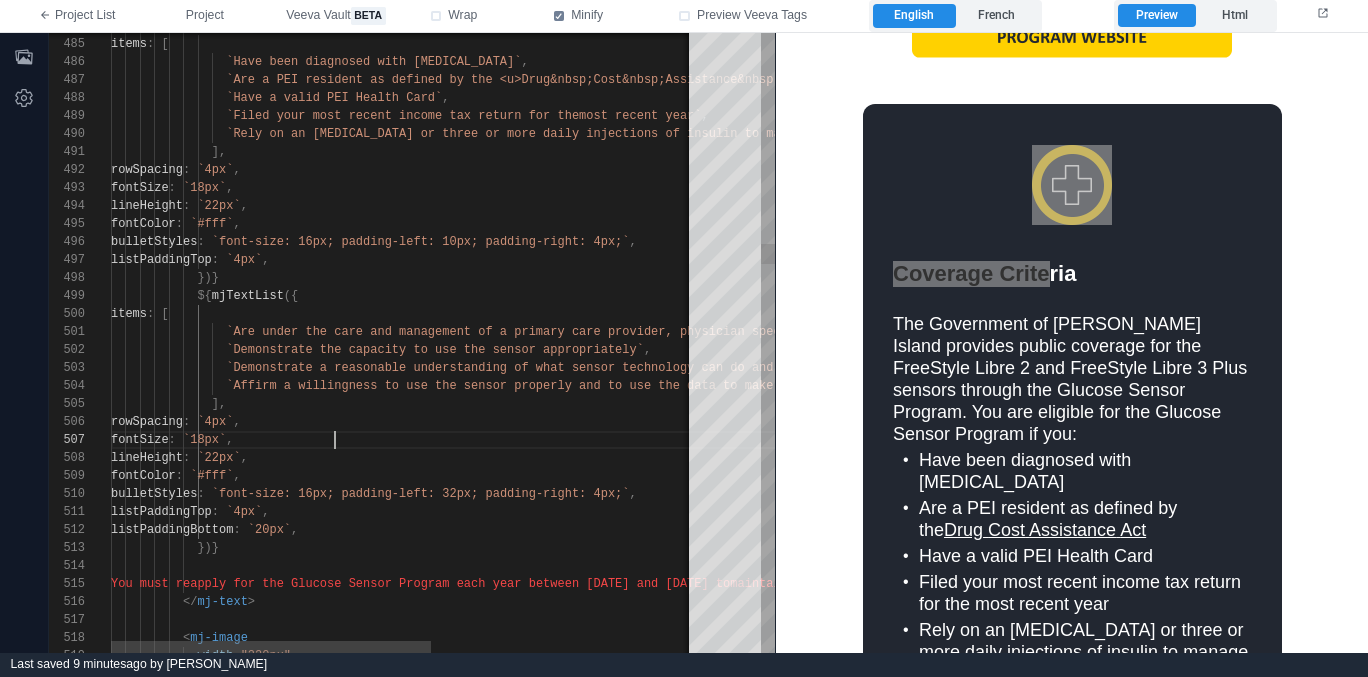 scroll, scrollTop: 108, scrollLeft: 224, axis: both 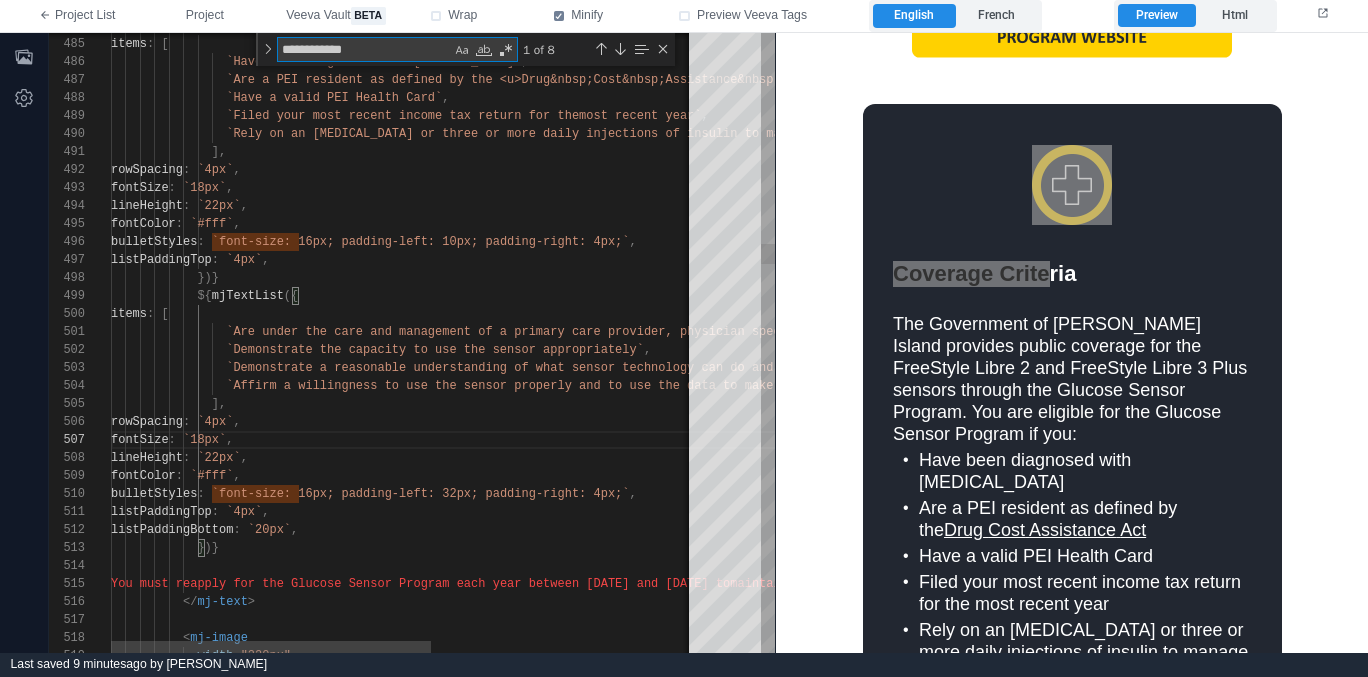 type on "**********" 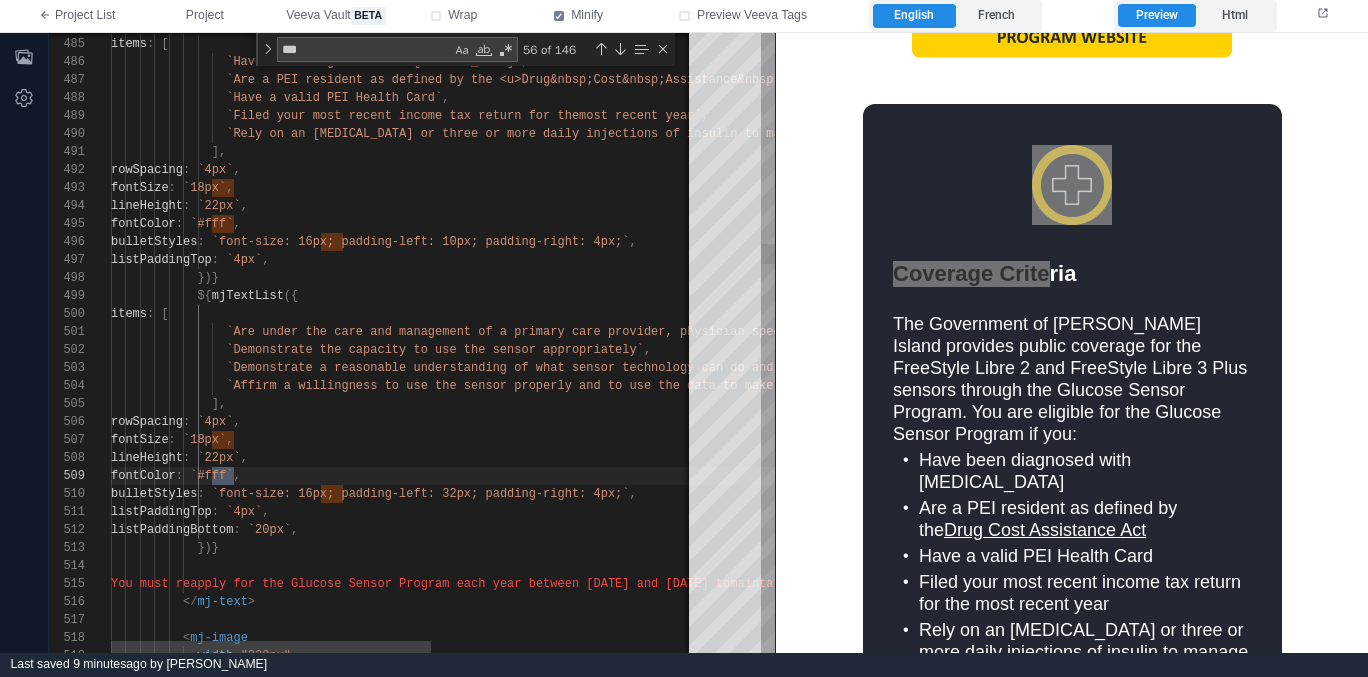 type on "****" 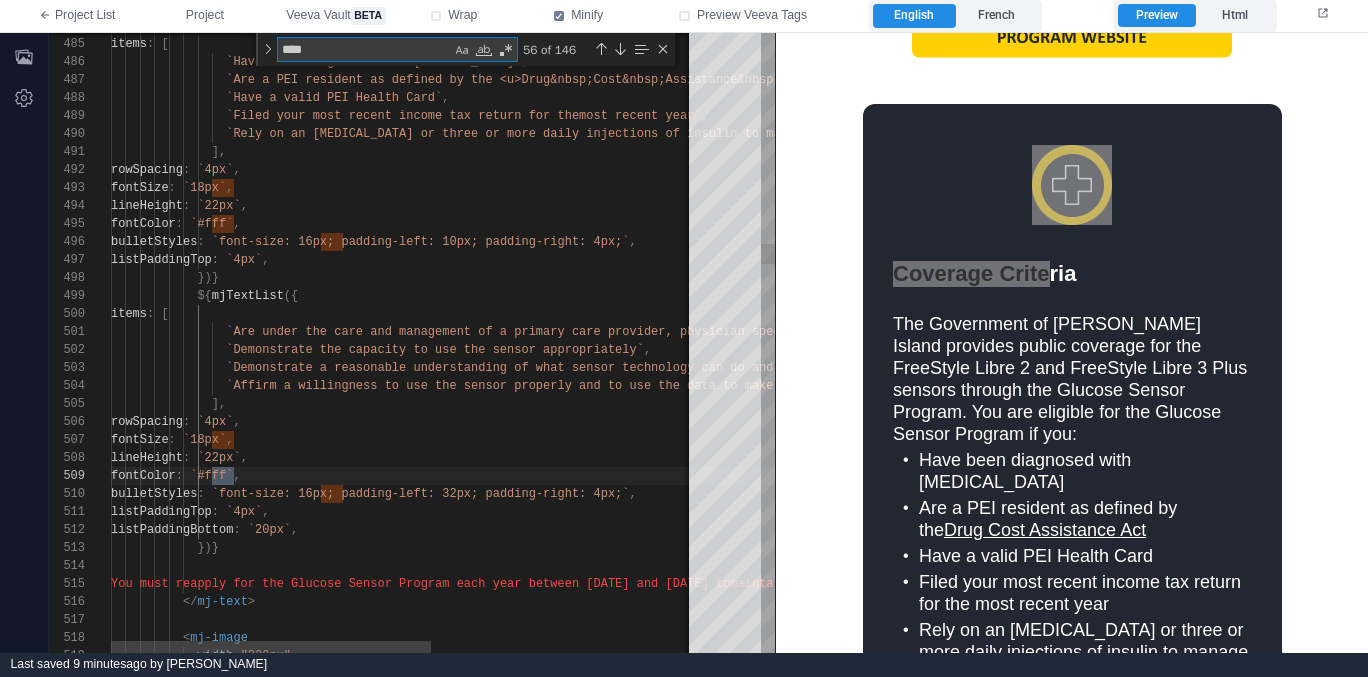 type on "**********" 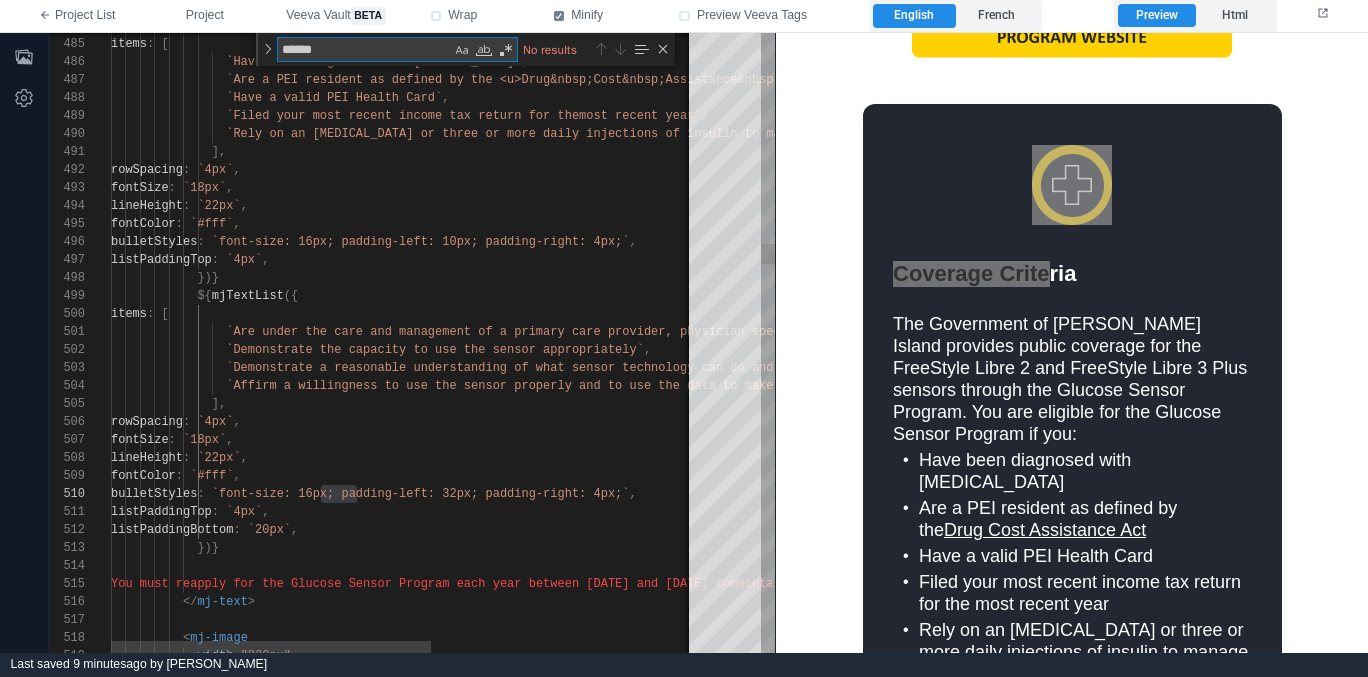 type on "*****" 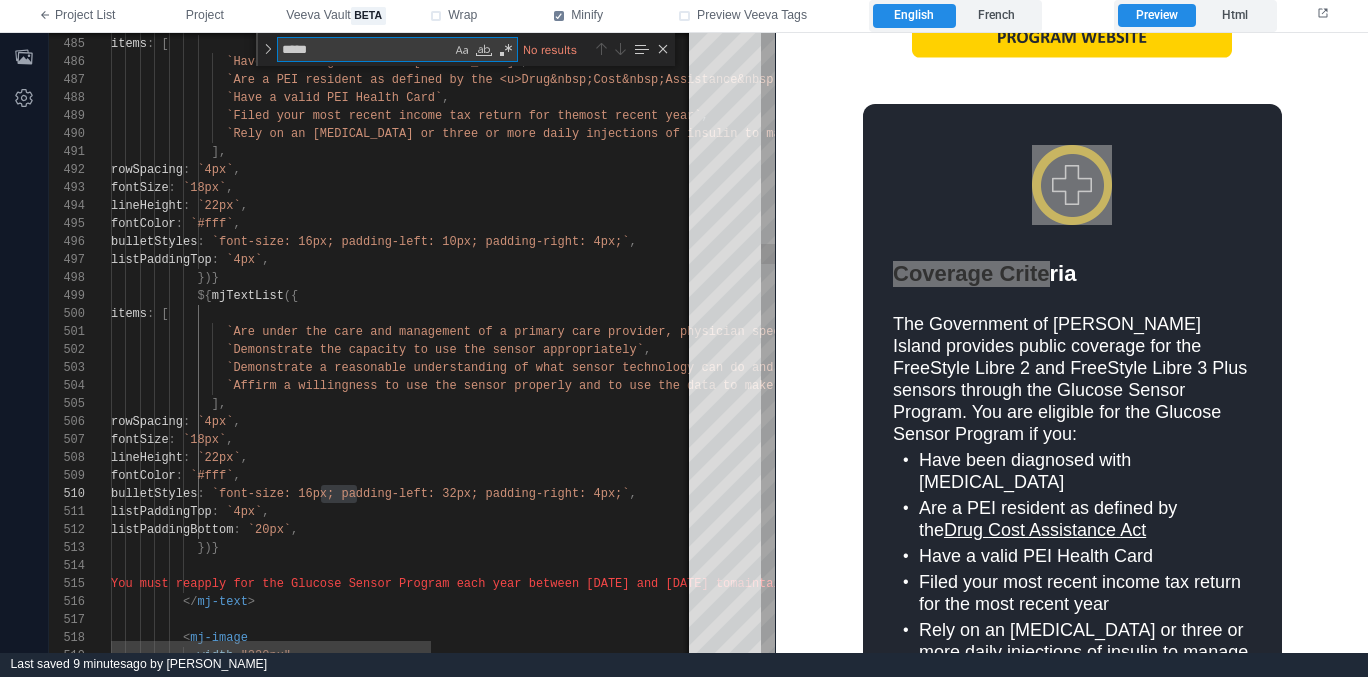 type on "**********" 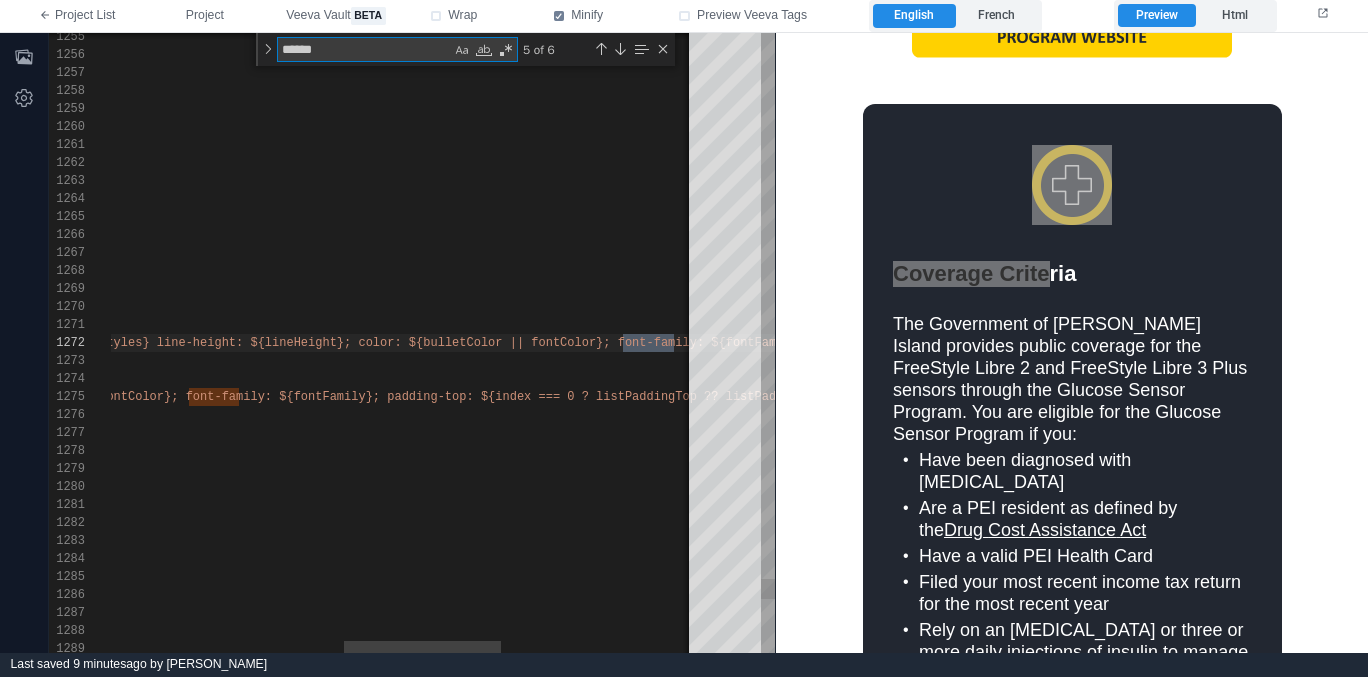 type on "**********" 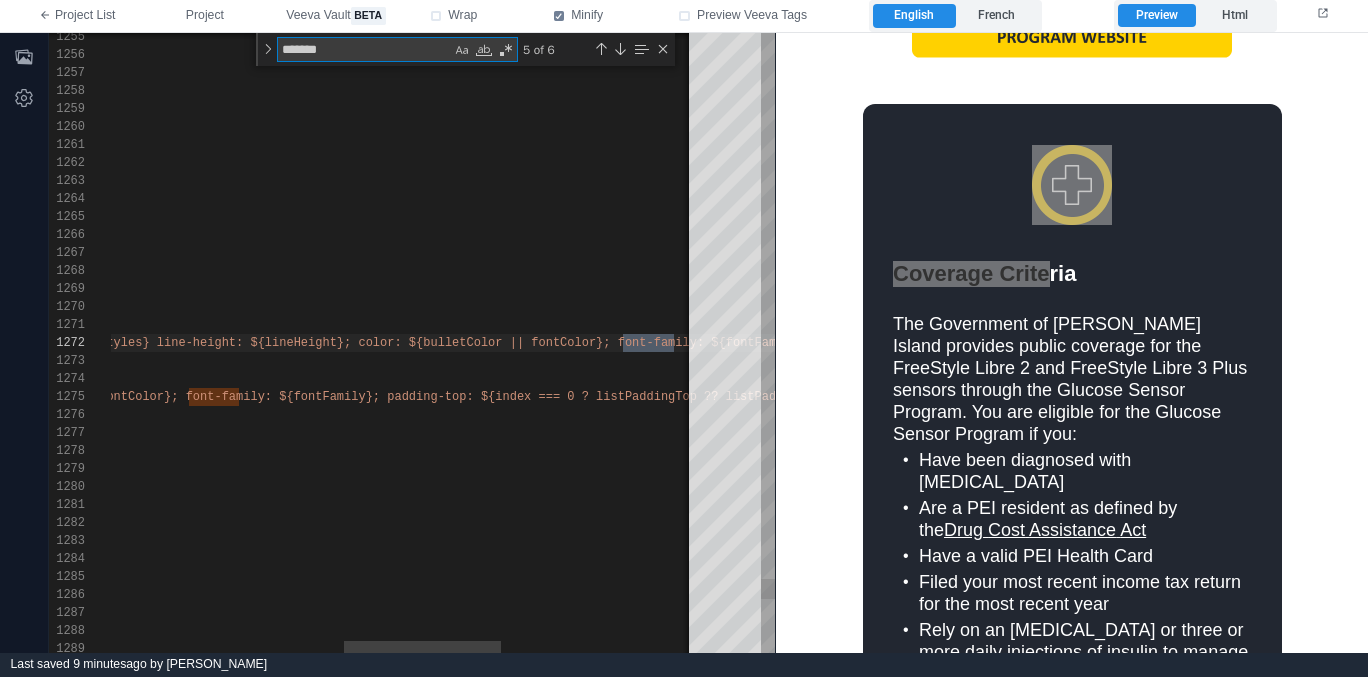 type on "**********" 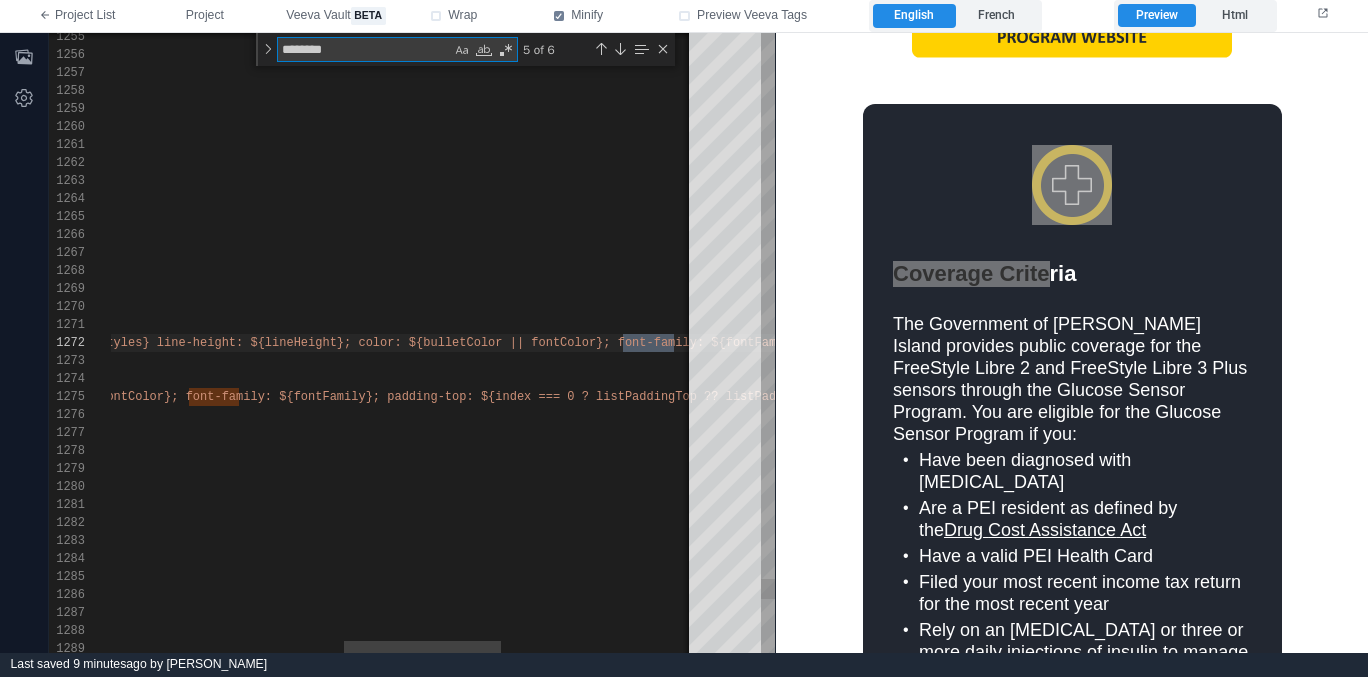 type on "*********" 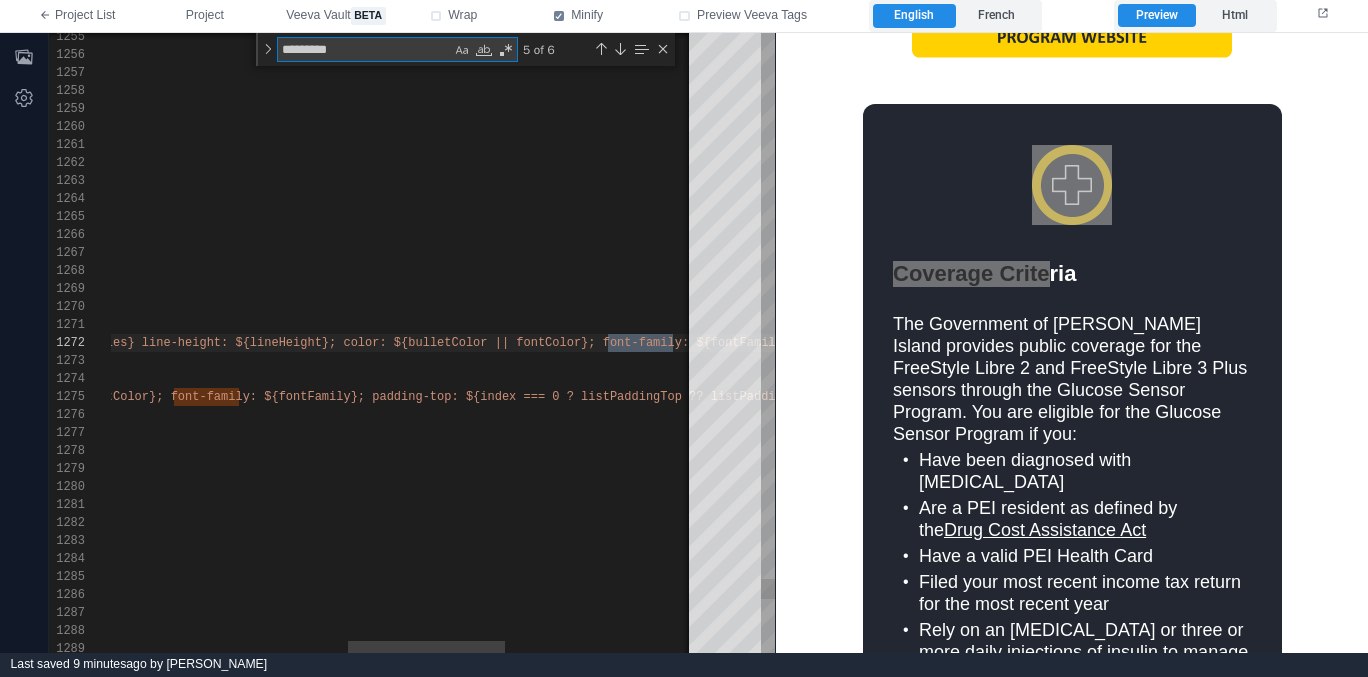 type on "**********" 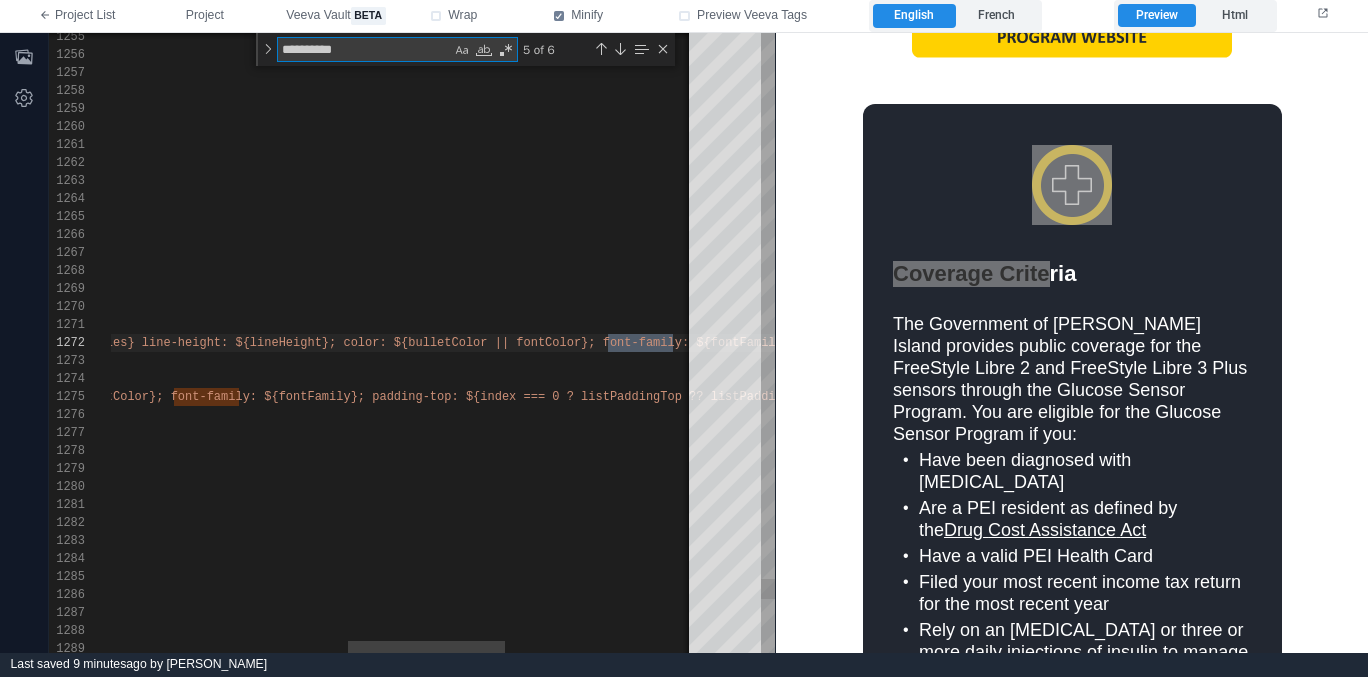 type on "**********" 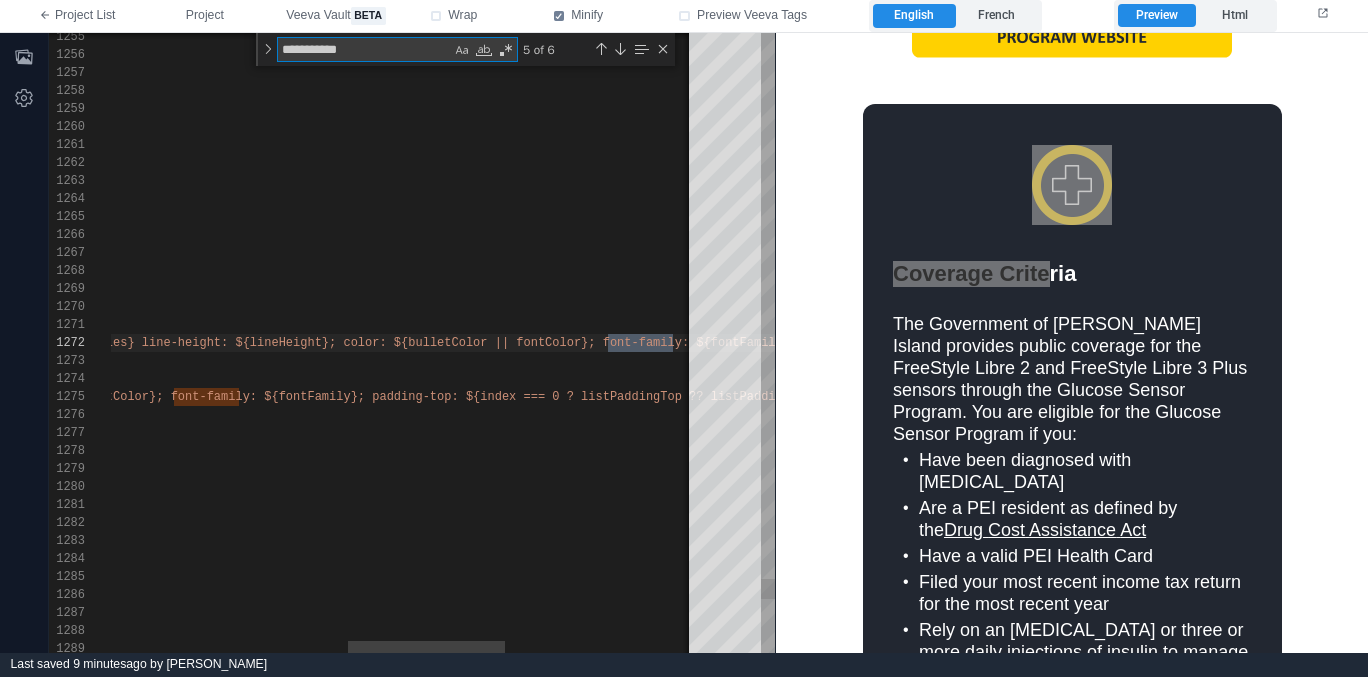 type on "**********" 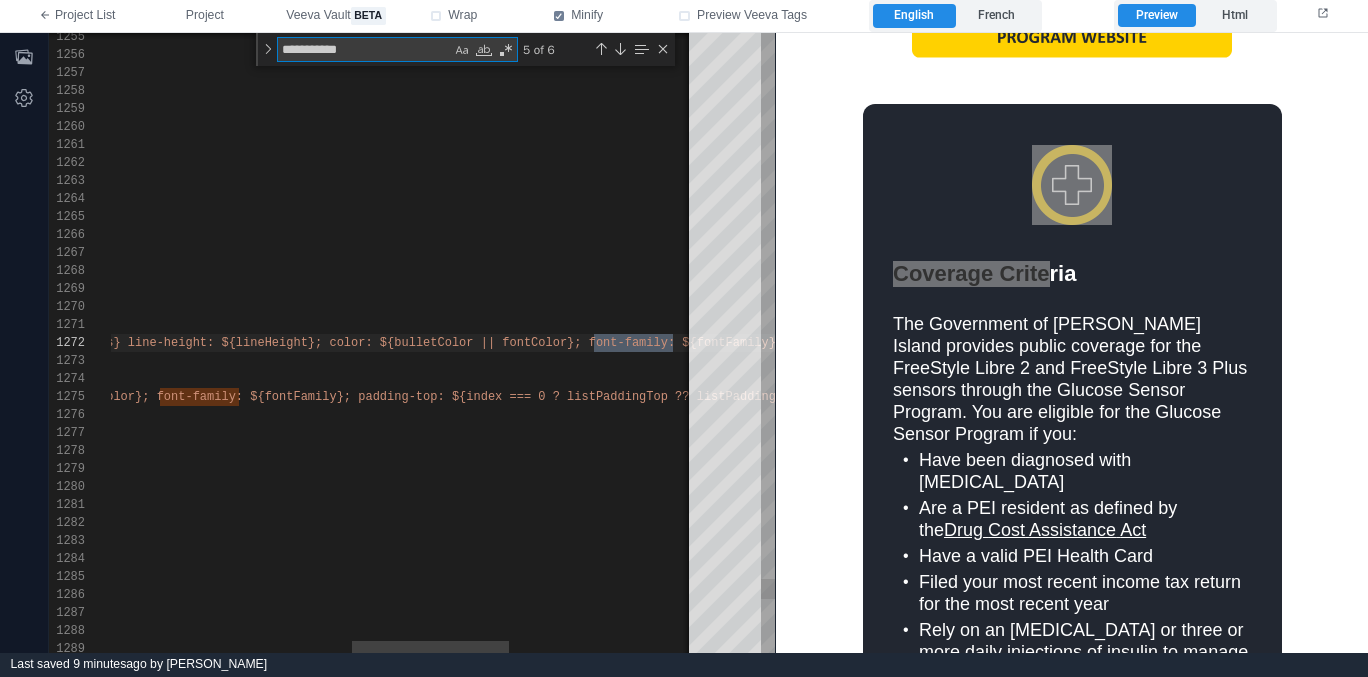 scroll, scrollTop: 90, scrollLeft: 1467, axis: both 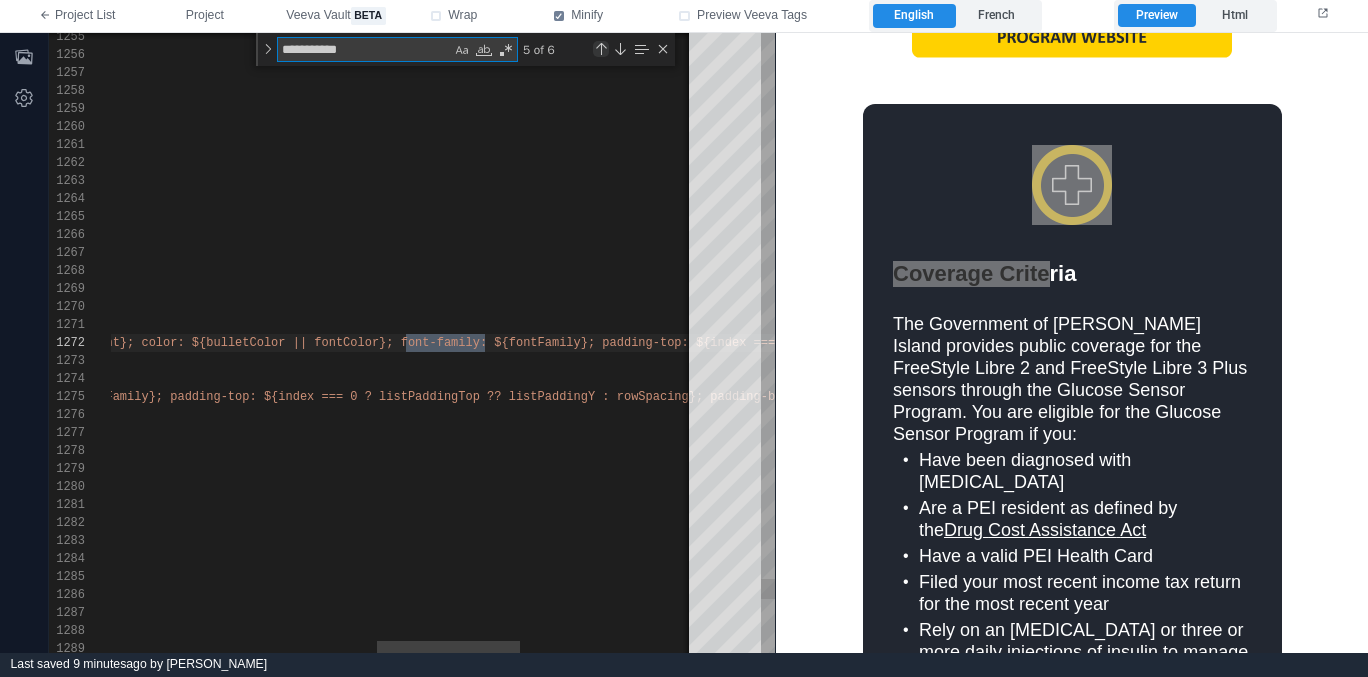 type on "**********" 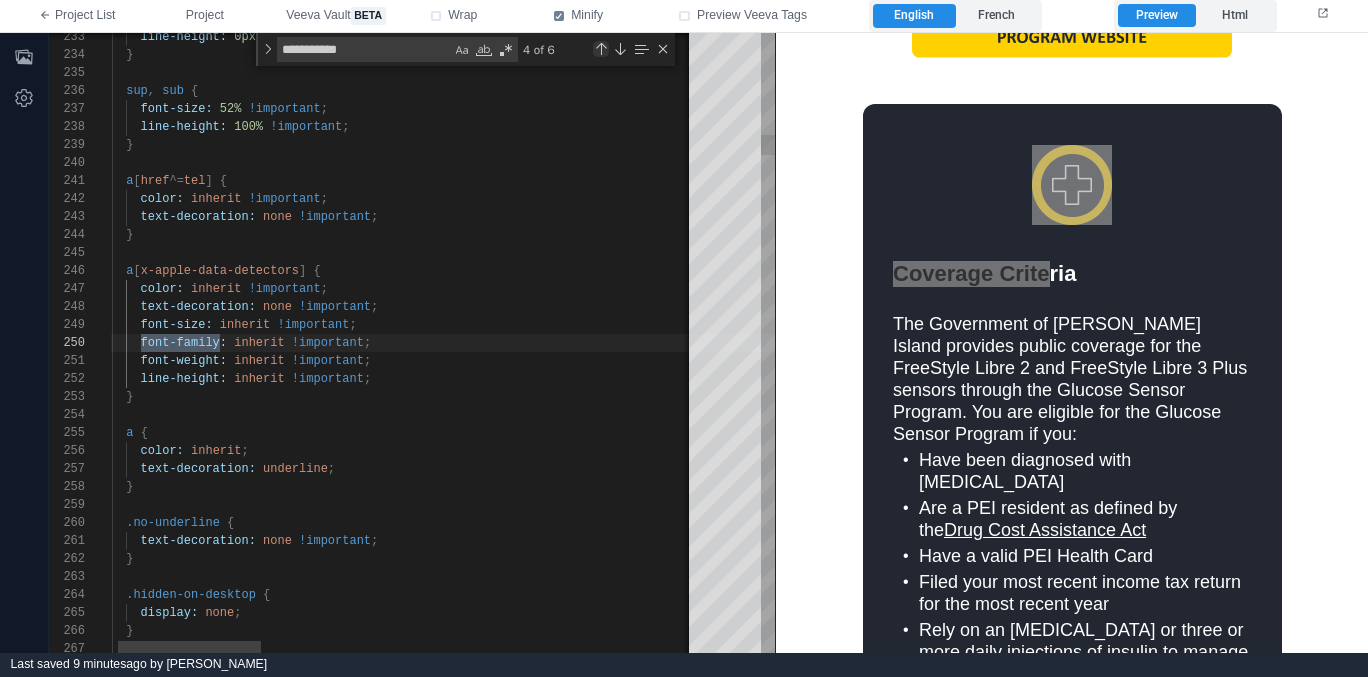 click at bounding box center [601, 49] 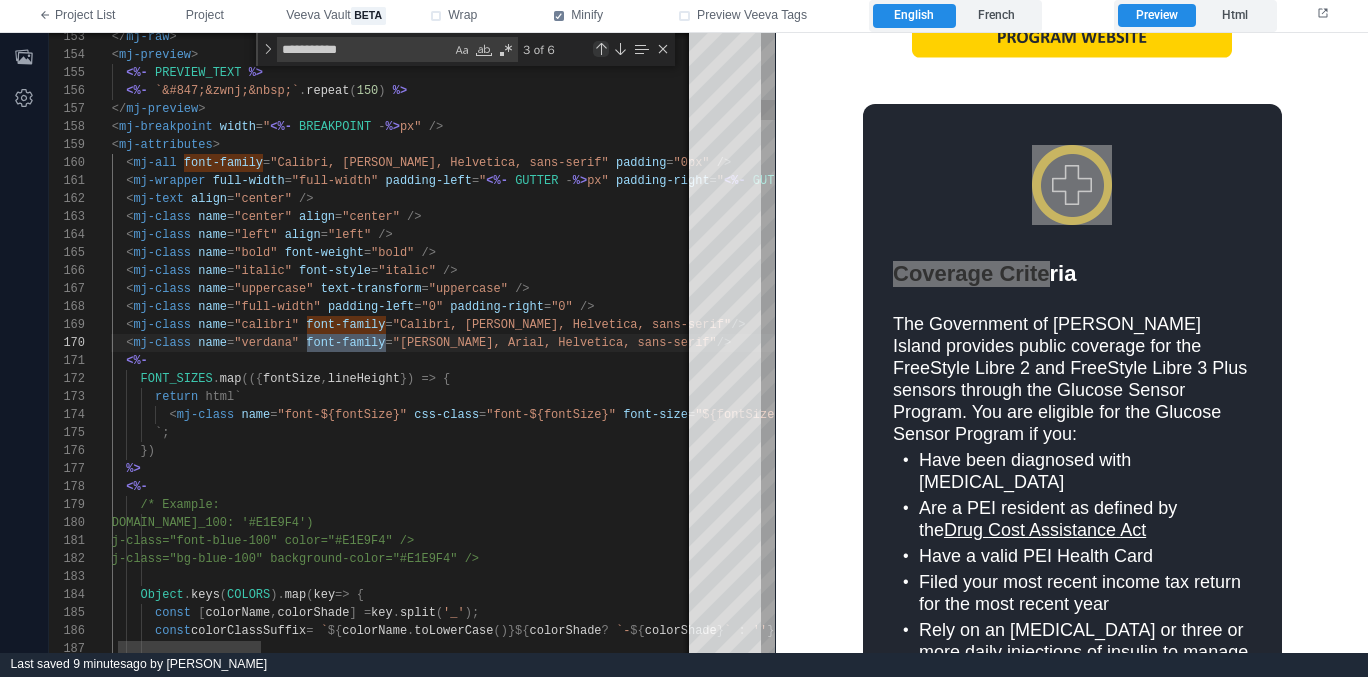 scroll, scrollTop: 180, scrollLeft: 304, axis: both 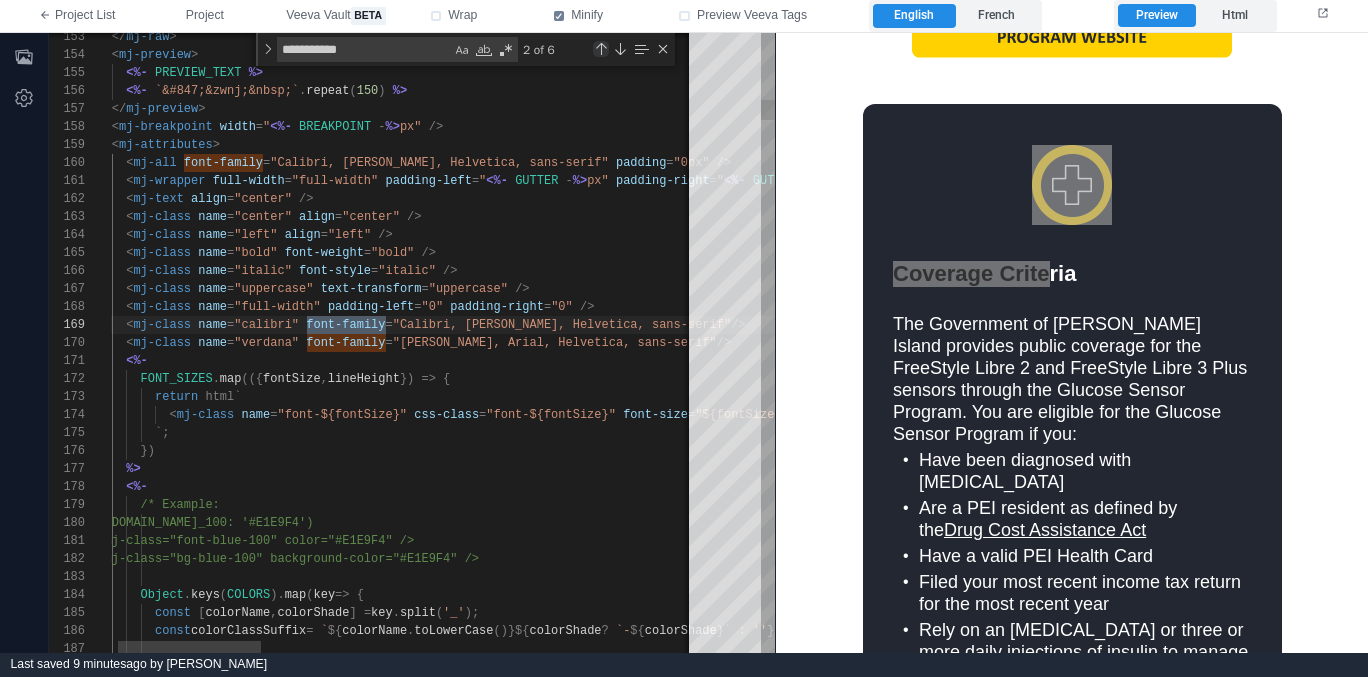 click at bounding box center (601, 49) 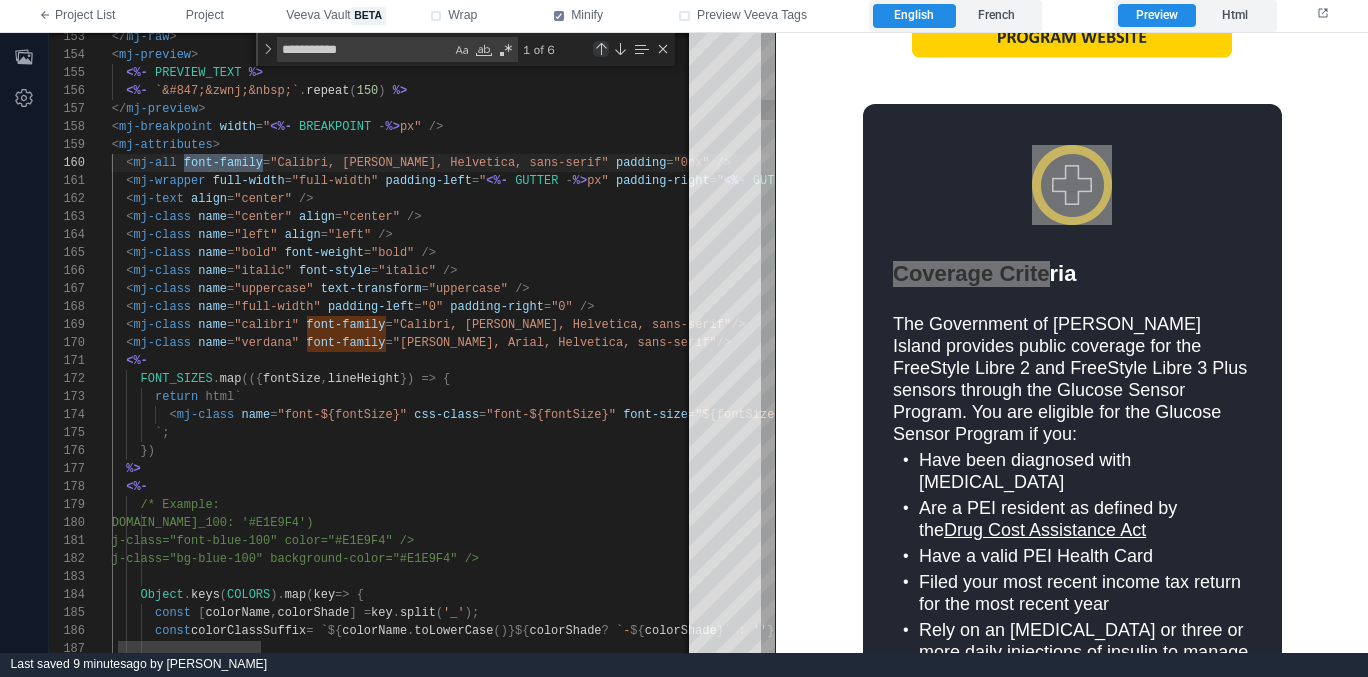 scroll, scrollTop: 180, scrollLeft: 181, axis: both 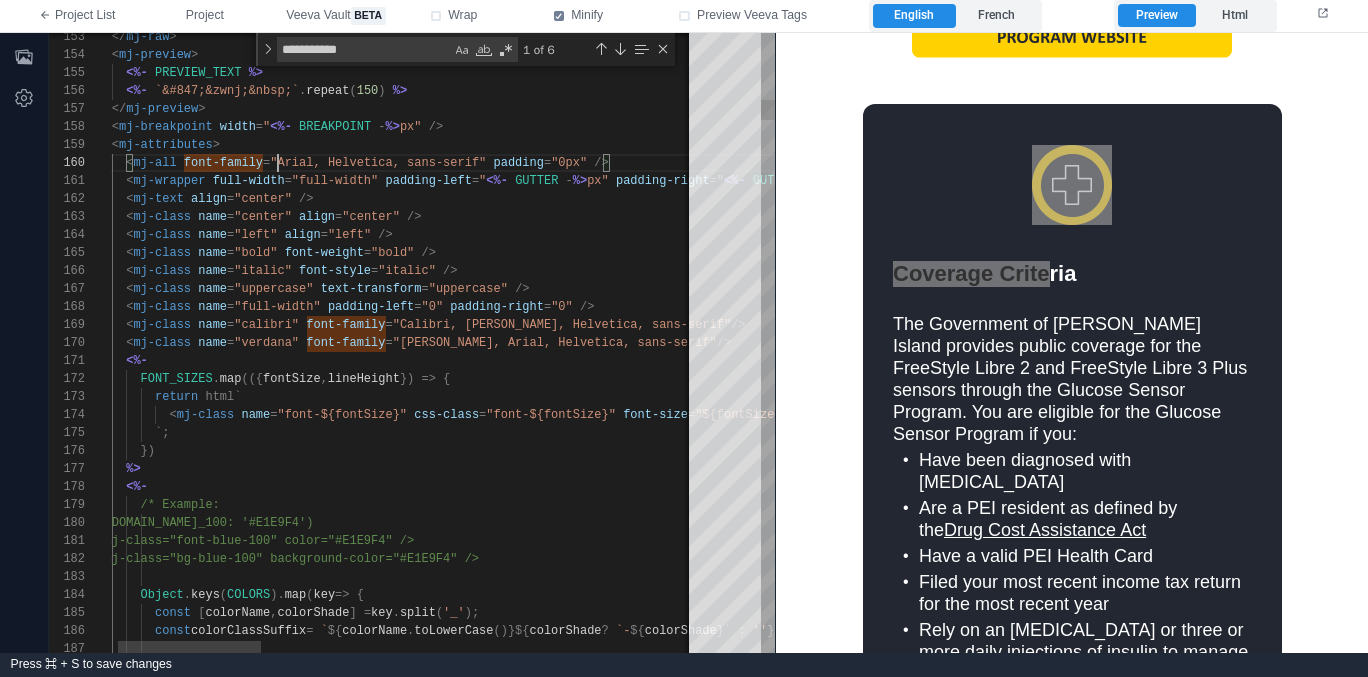 type on "**********" 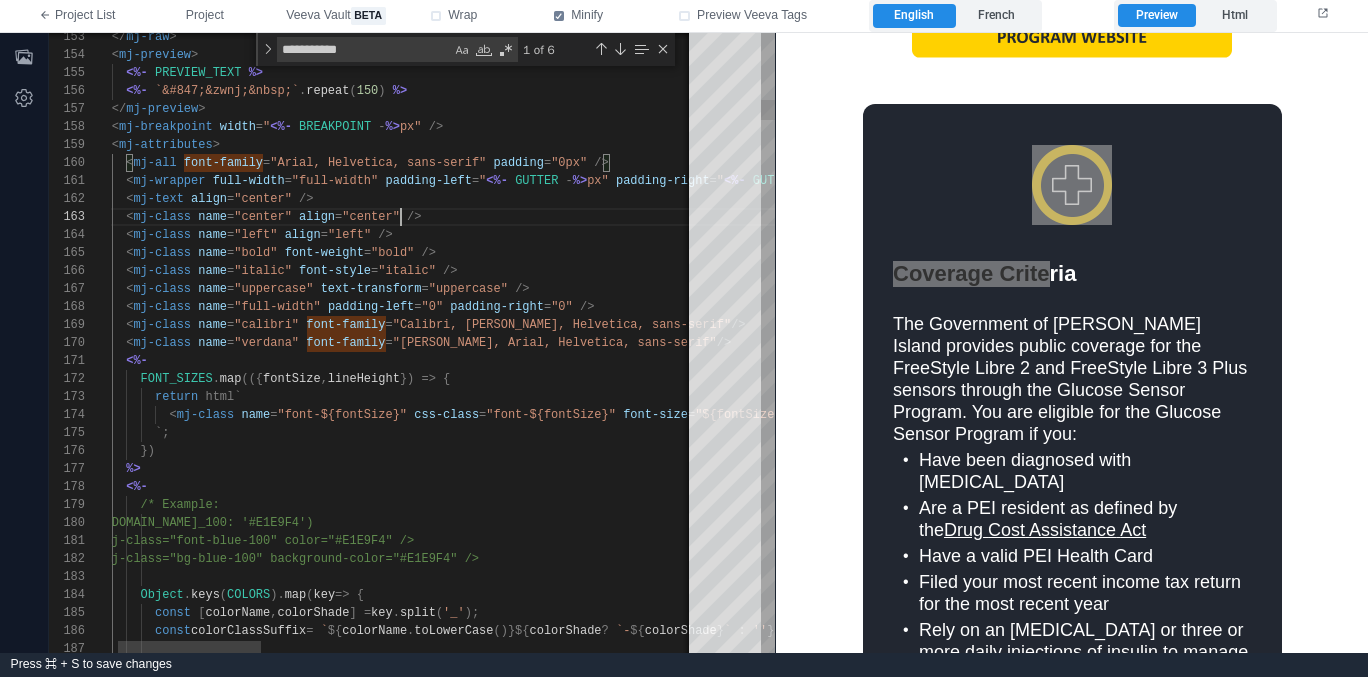 click at bounding box center (403, 217) 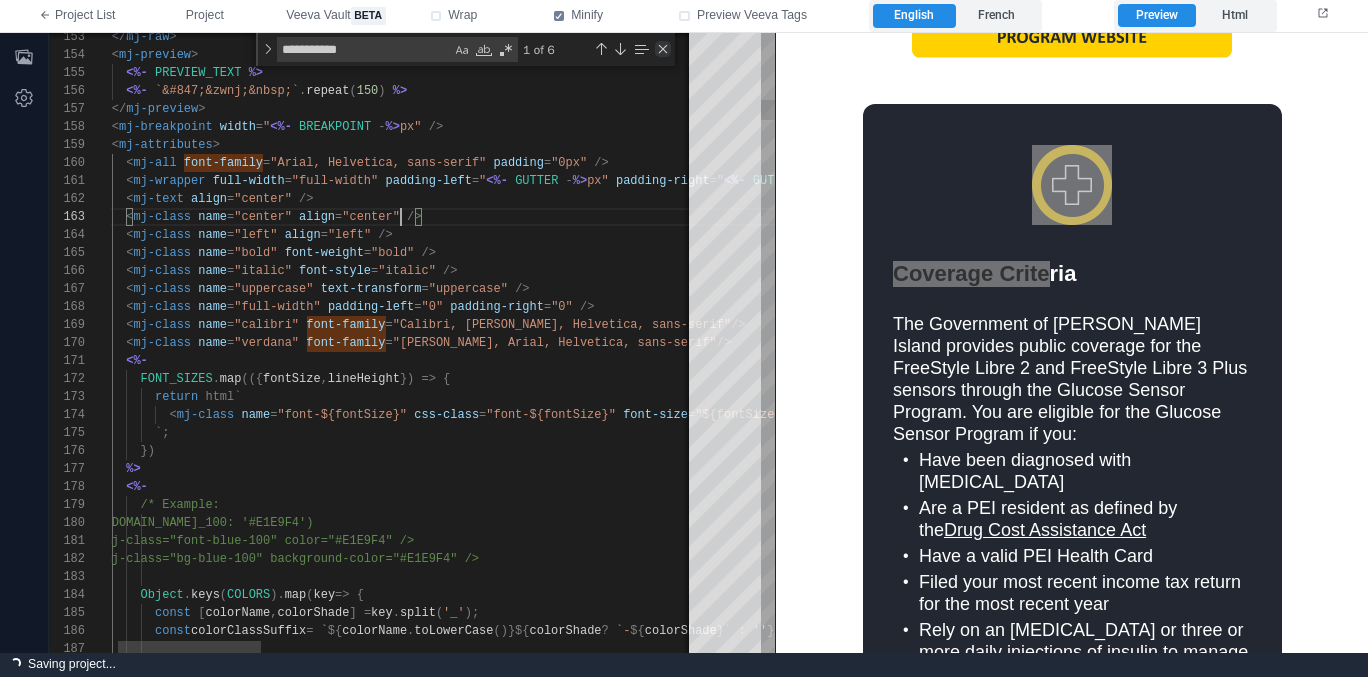 click at bounding box center [663, 49] 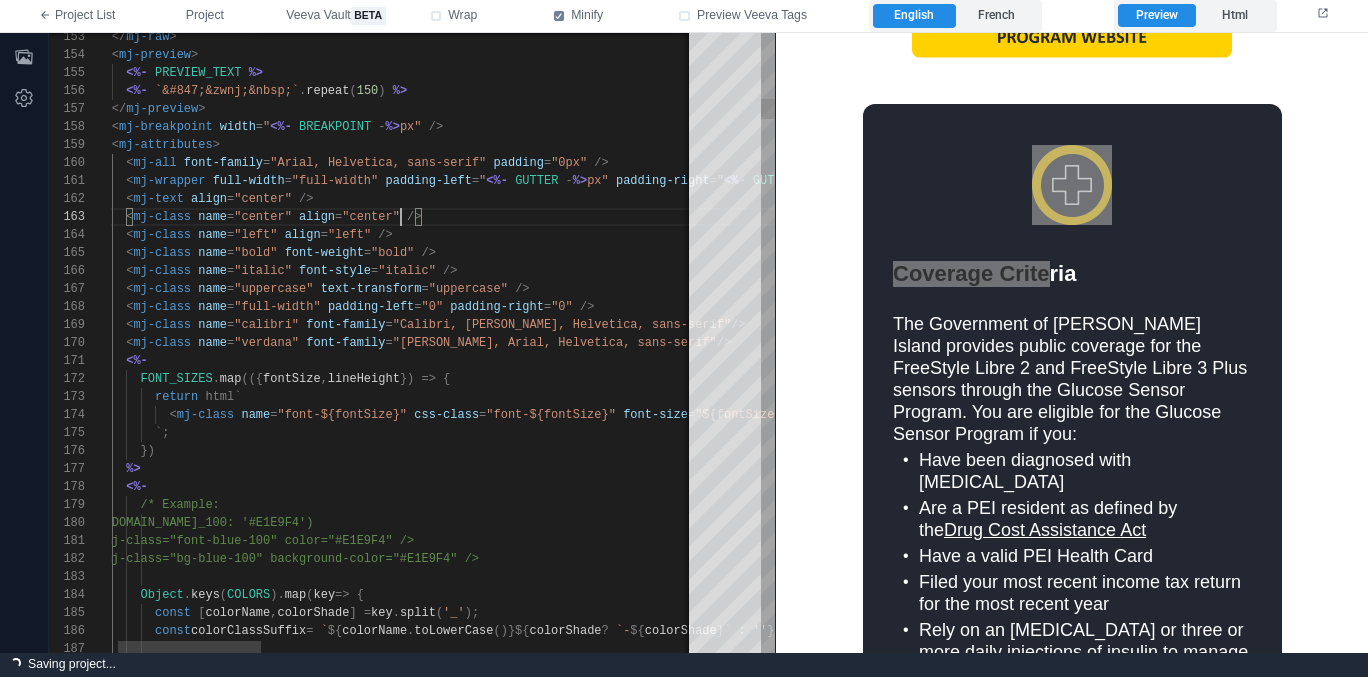 scroll, scrollTop: 36, scrollLeft: 318, axis: both 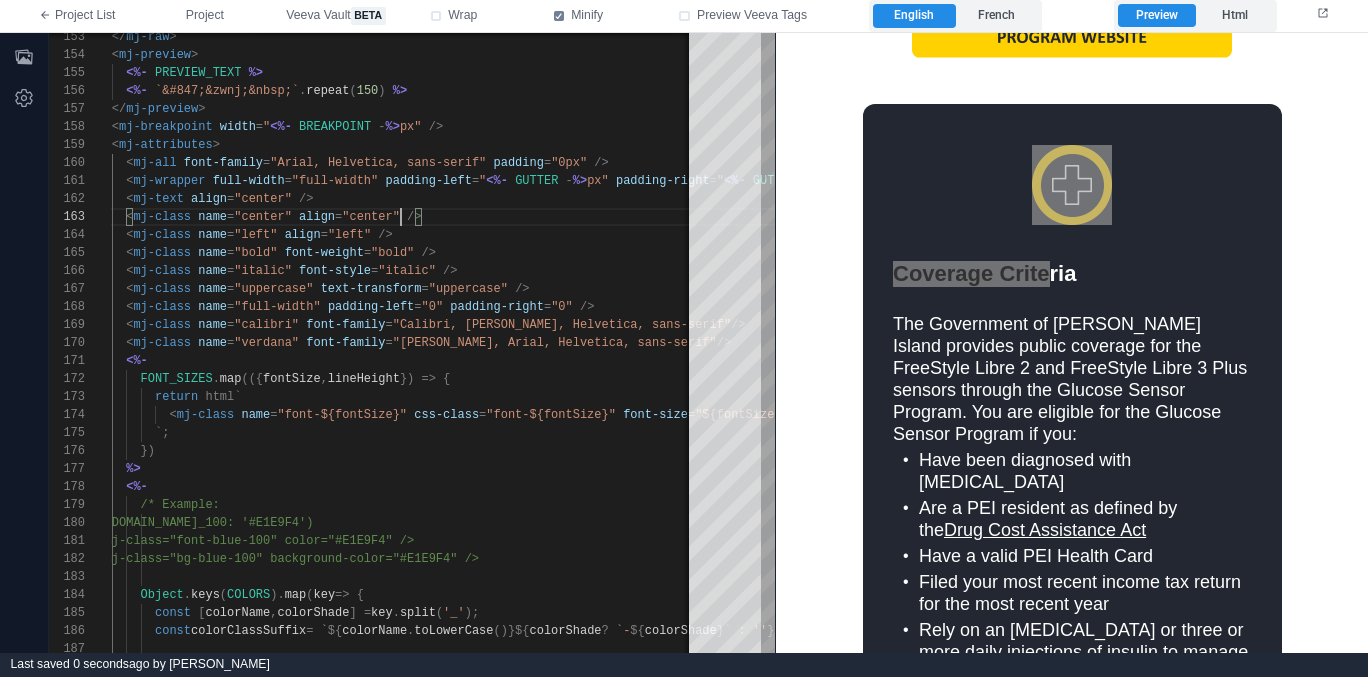 drag, startPoint x: 206, startPoint y: 20, endPoint x: 209, endPoint y: 34, distance: 14.3178215 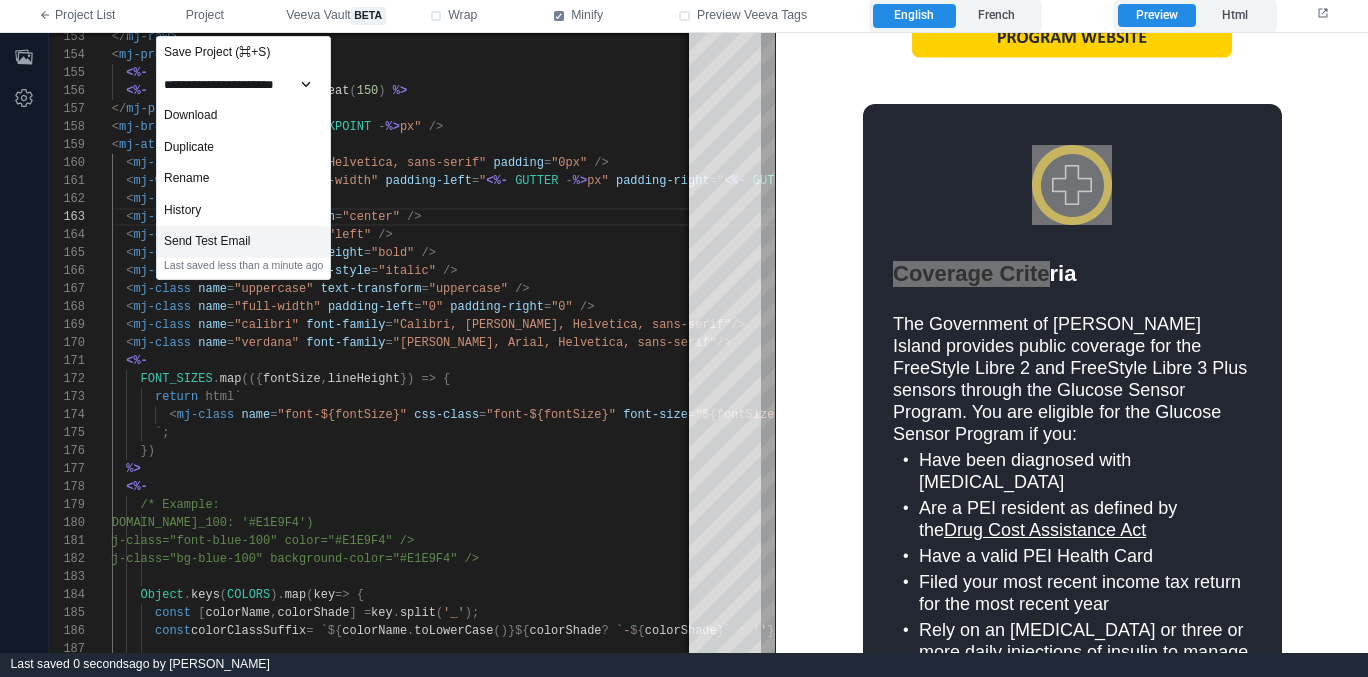click on "Send Test Email" at bounding box center (243, 242) 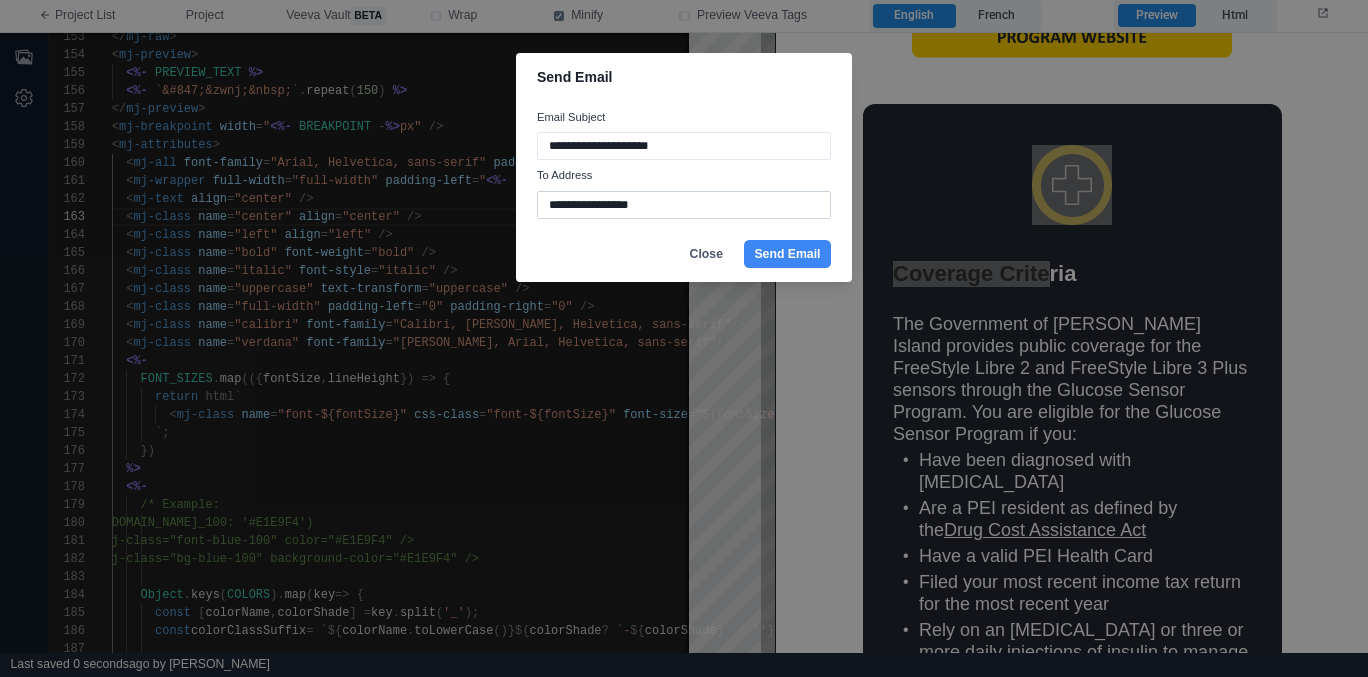 click on "**********" at bounding box center (684, 205) 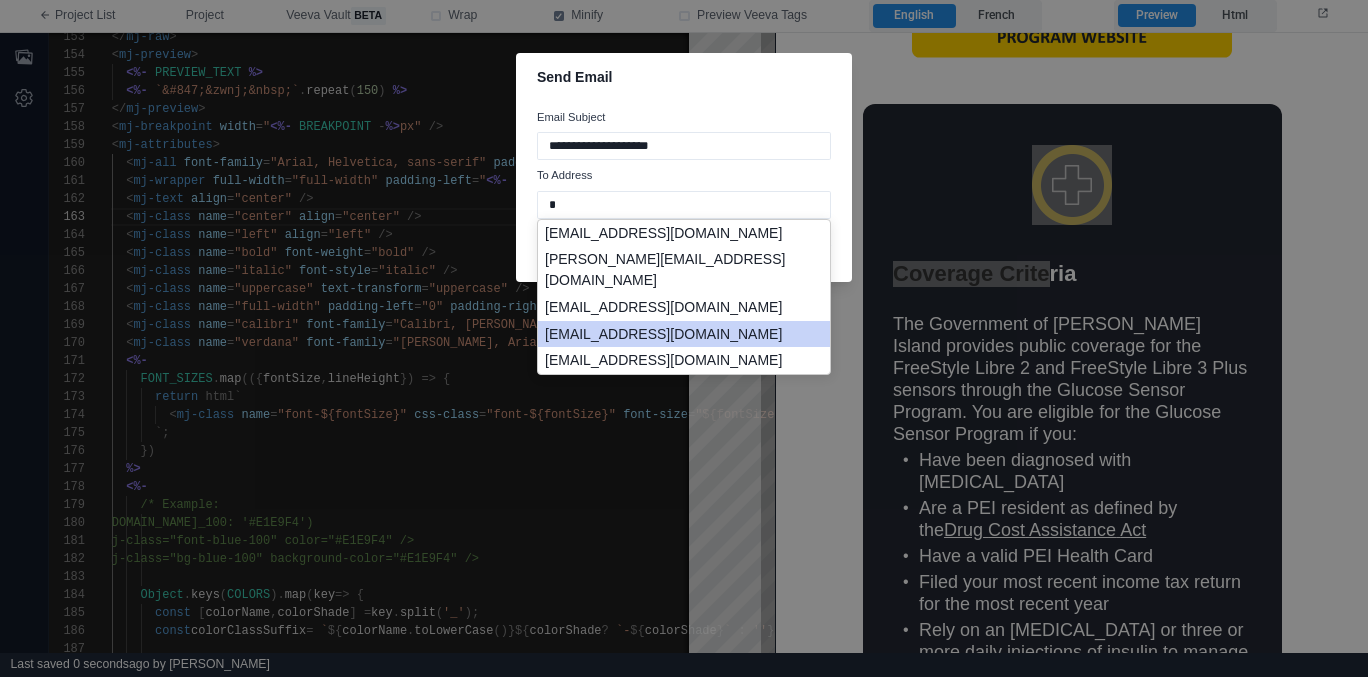scroll, scrollTop: 16, scrollLeft: 0, axis: vertical 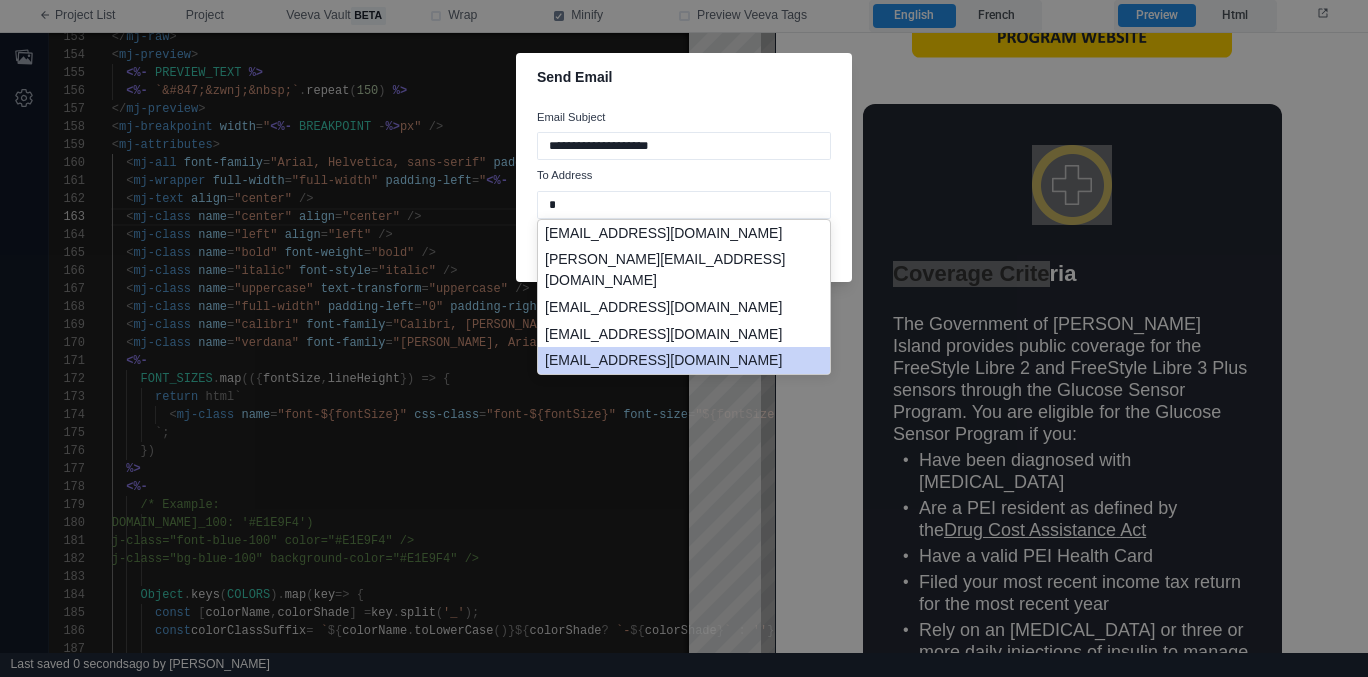 click on "[EMAIL_ADDRESS][DOMAIN_NAME]" at bounding box center (684, 360) 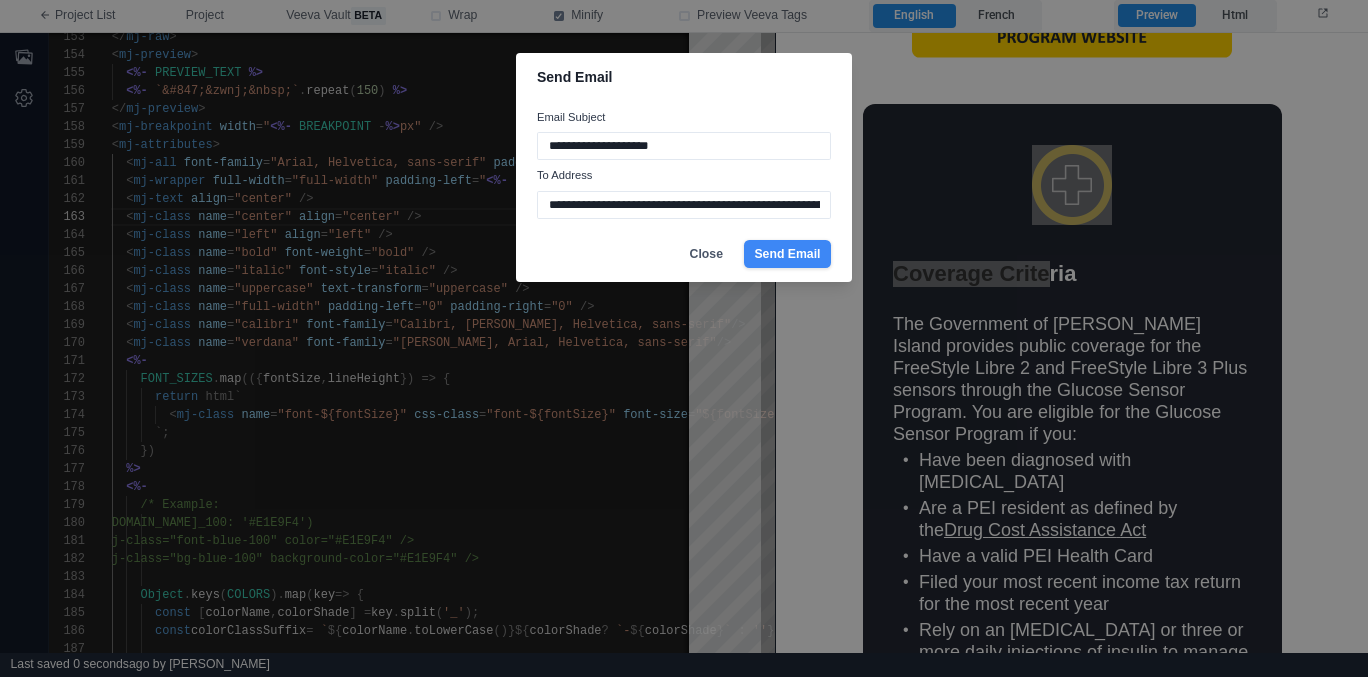 type on "**********" 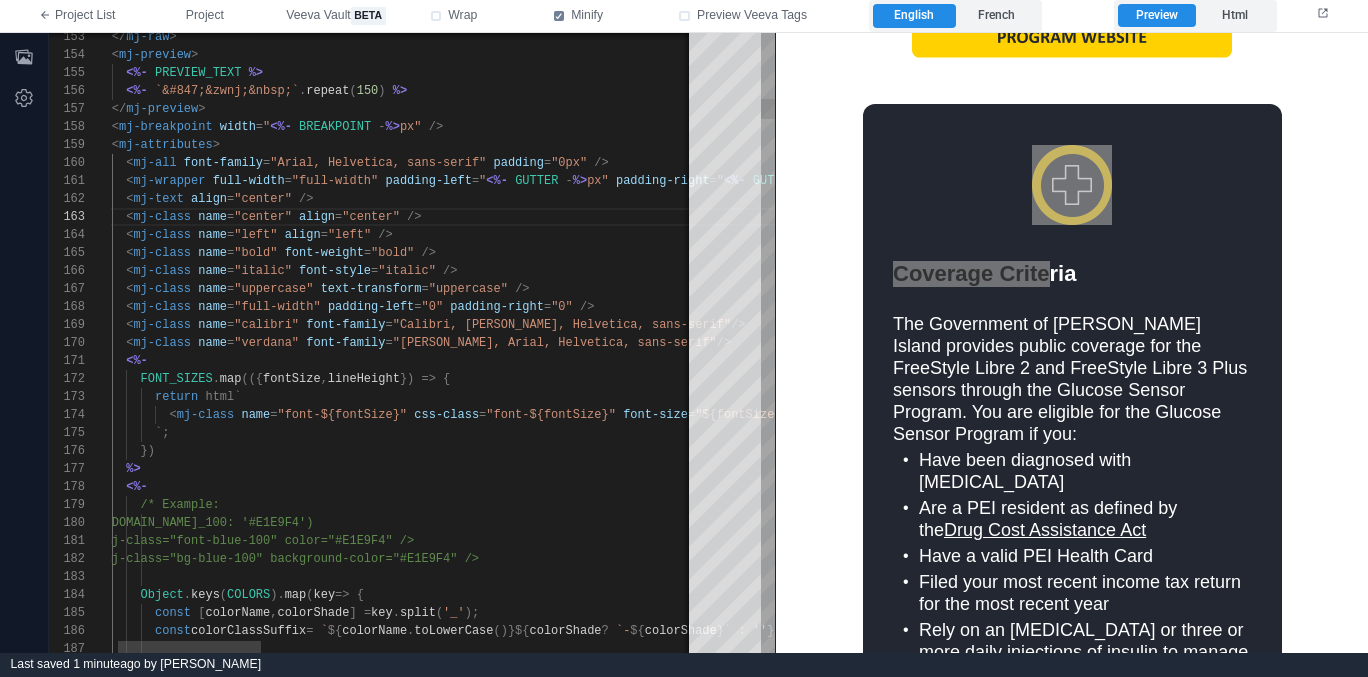 scroll, scrollTop: 72, scrollLeft: 87, axis: both 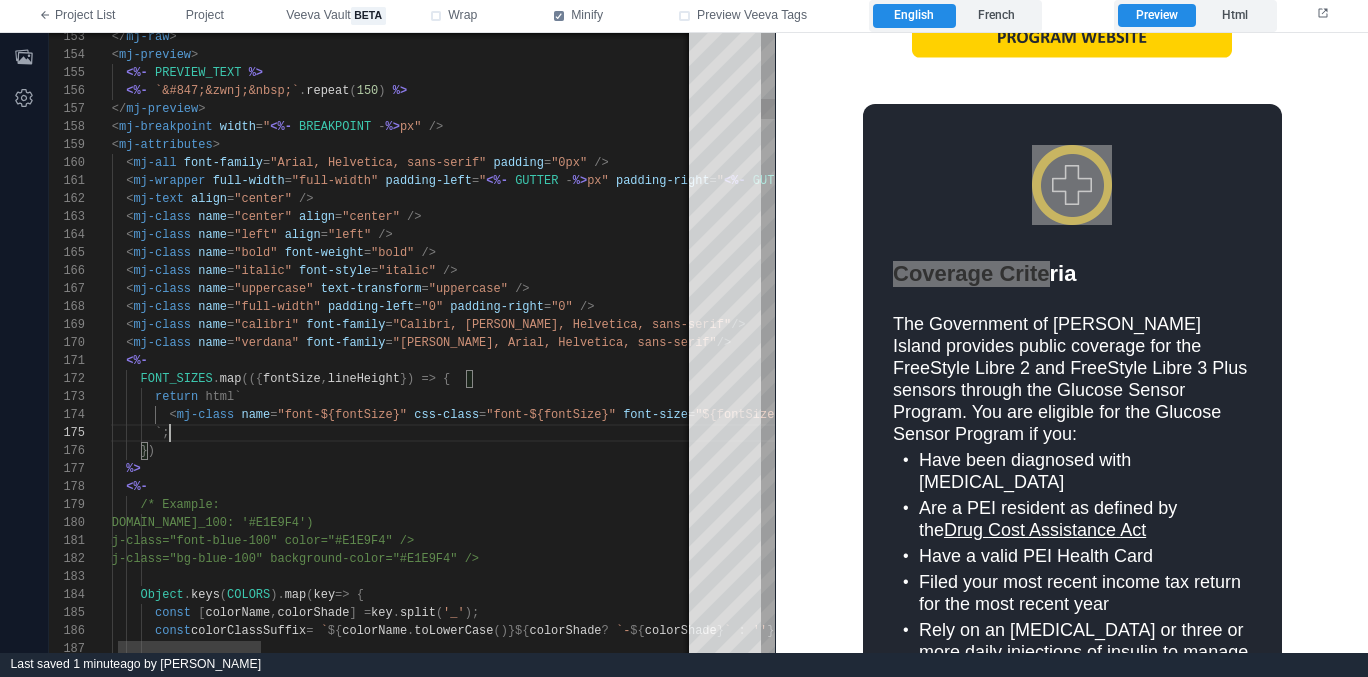 type on "**********" 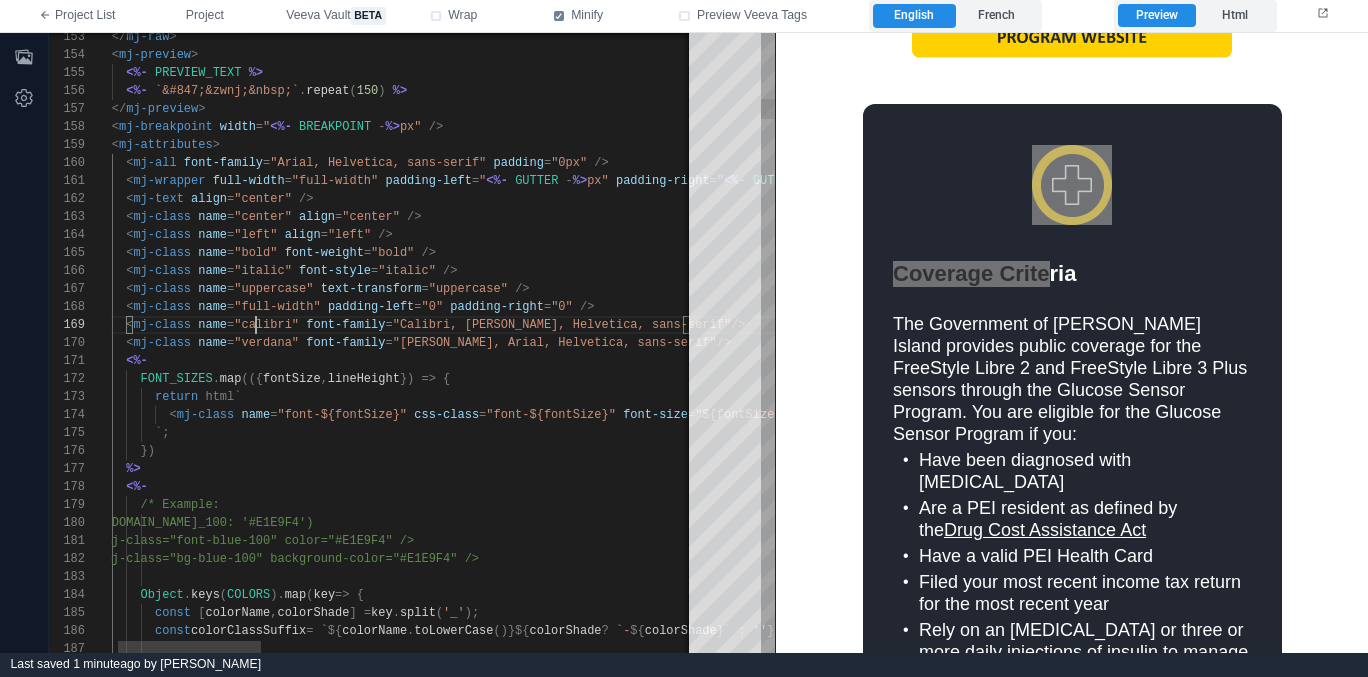 click on ""calibri"" at bounding box center [266, 325] 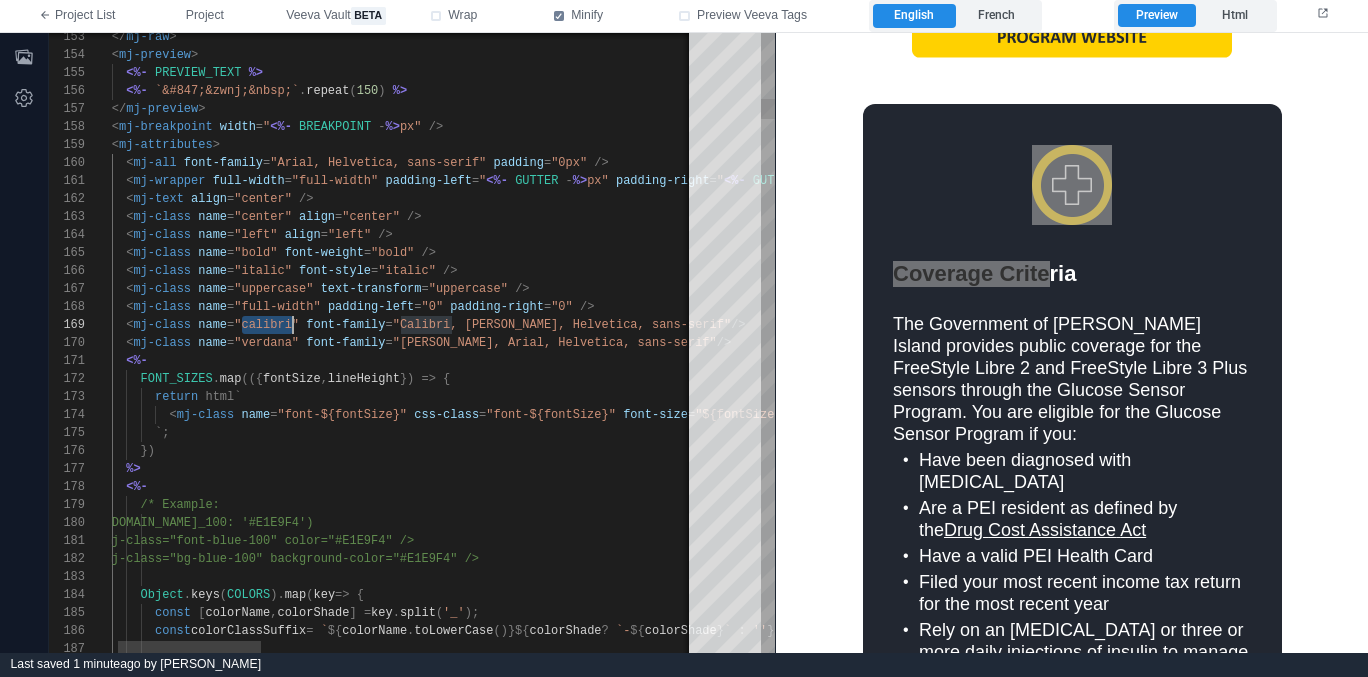 type on "*******" 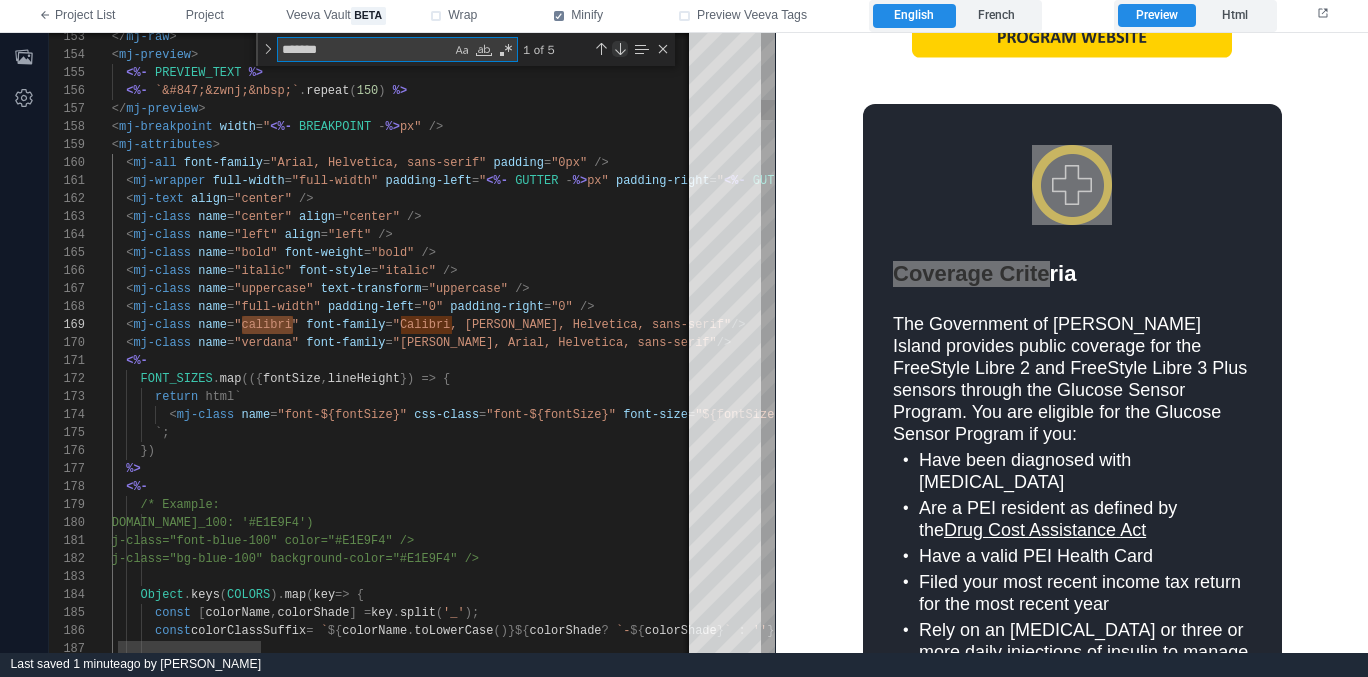 click at bounding box center [620, 49] 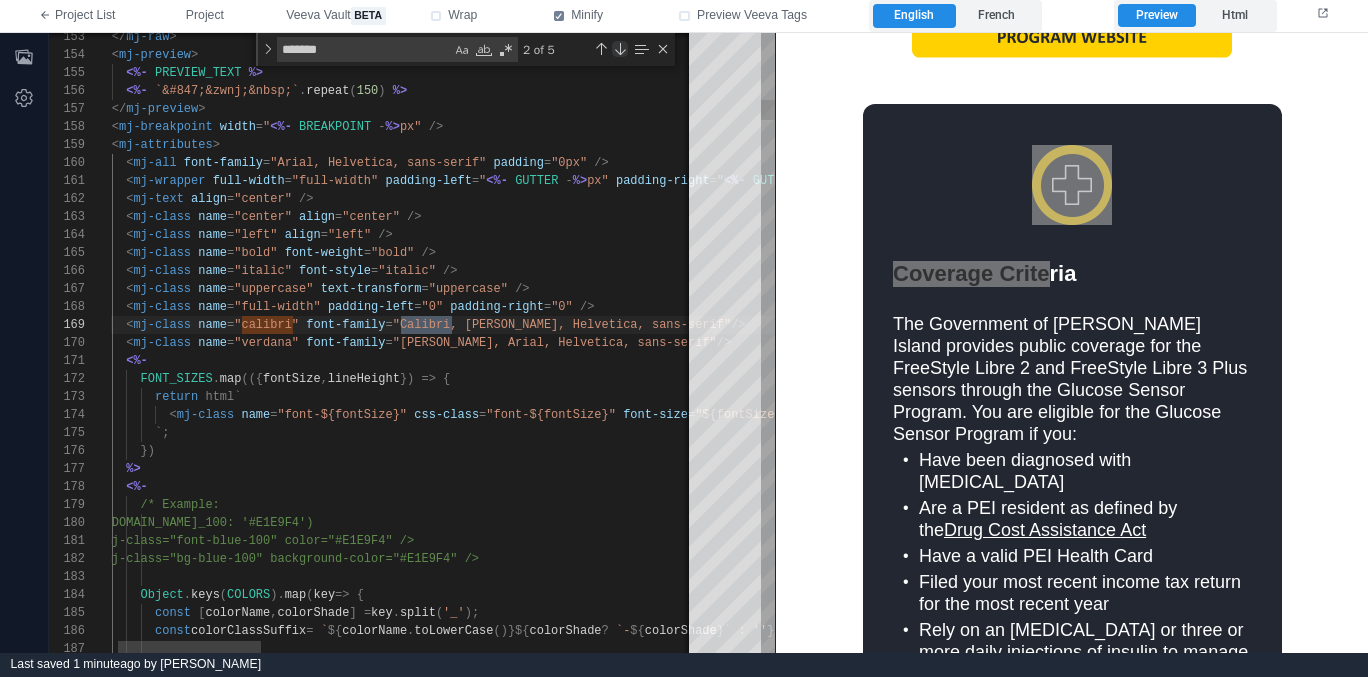 click at bounding box center (620, 49) 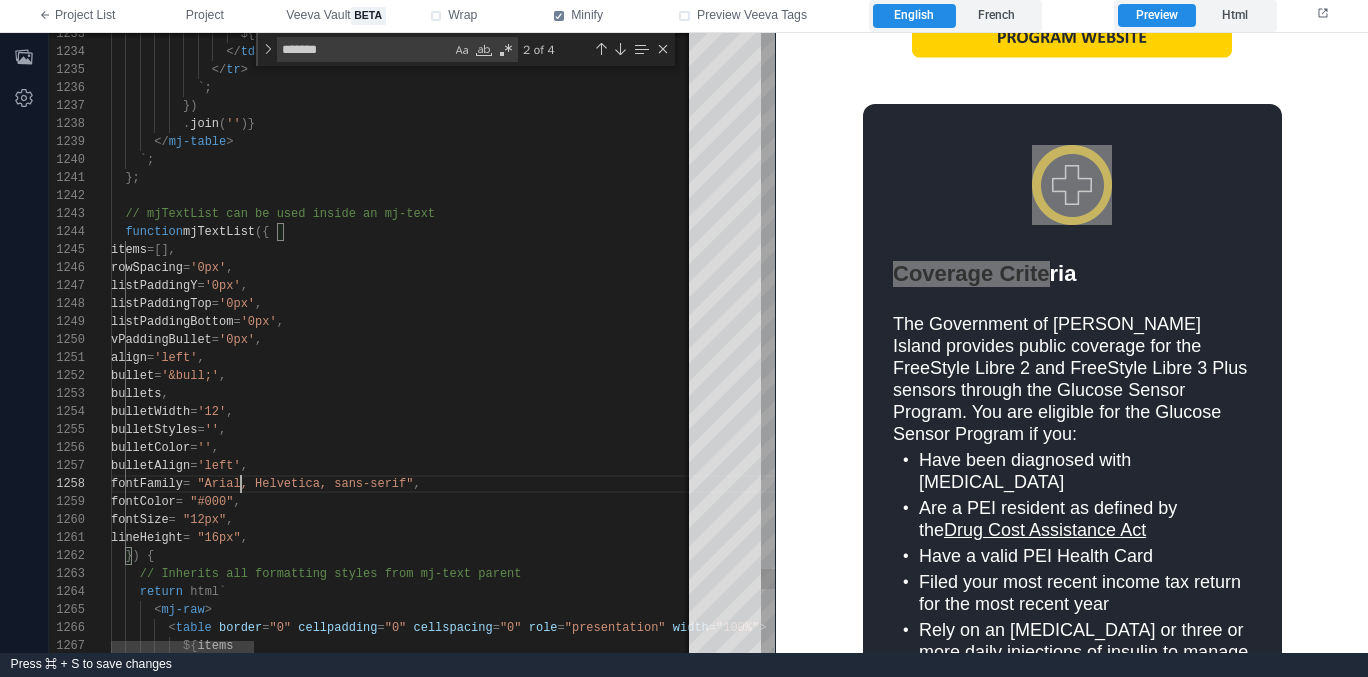 scroll, scrollTop: 126, scrollLeft: 130, axis: both 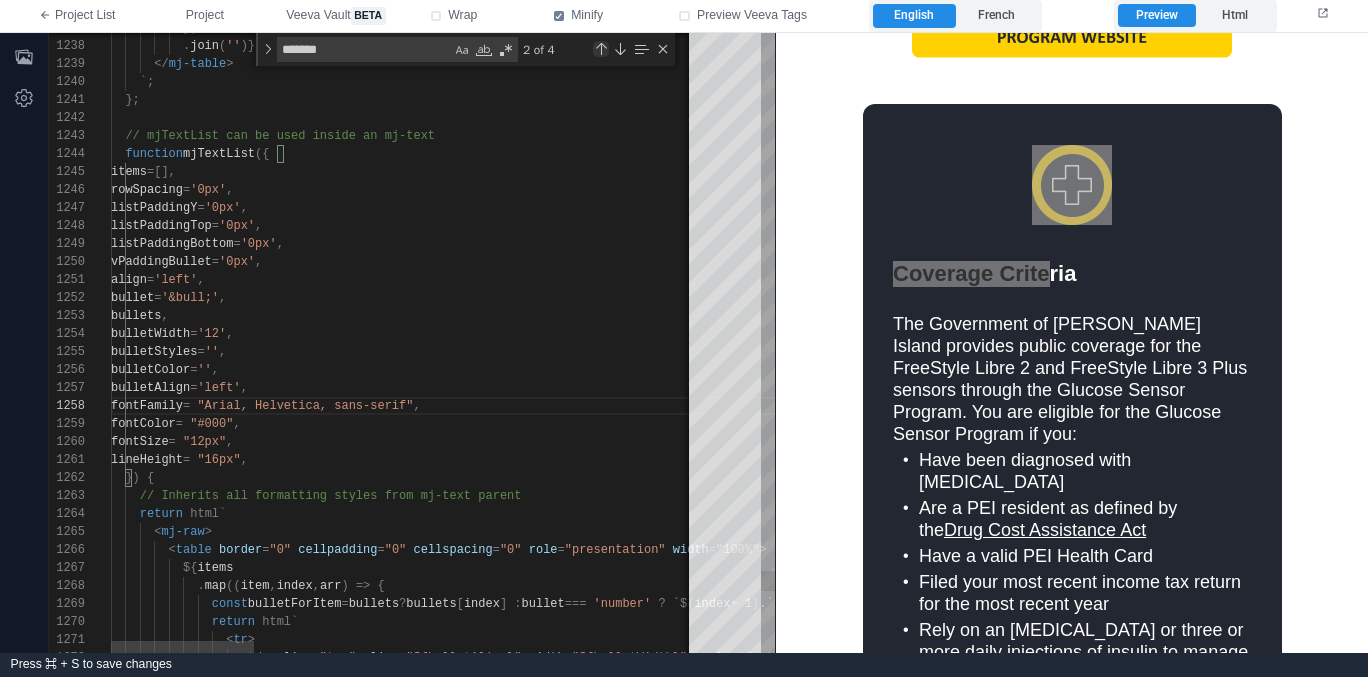 click at bounding box center (601, 49) 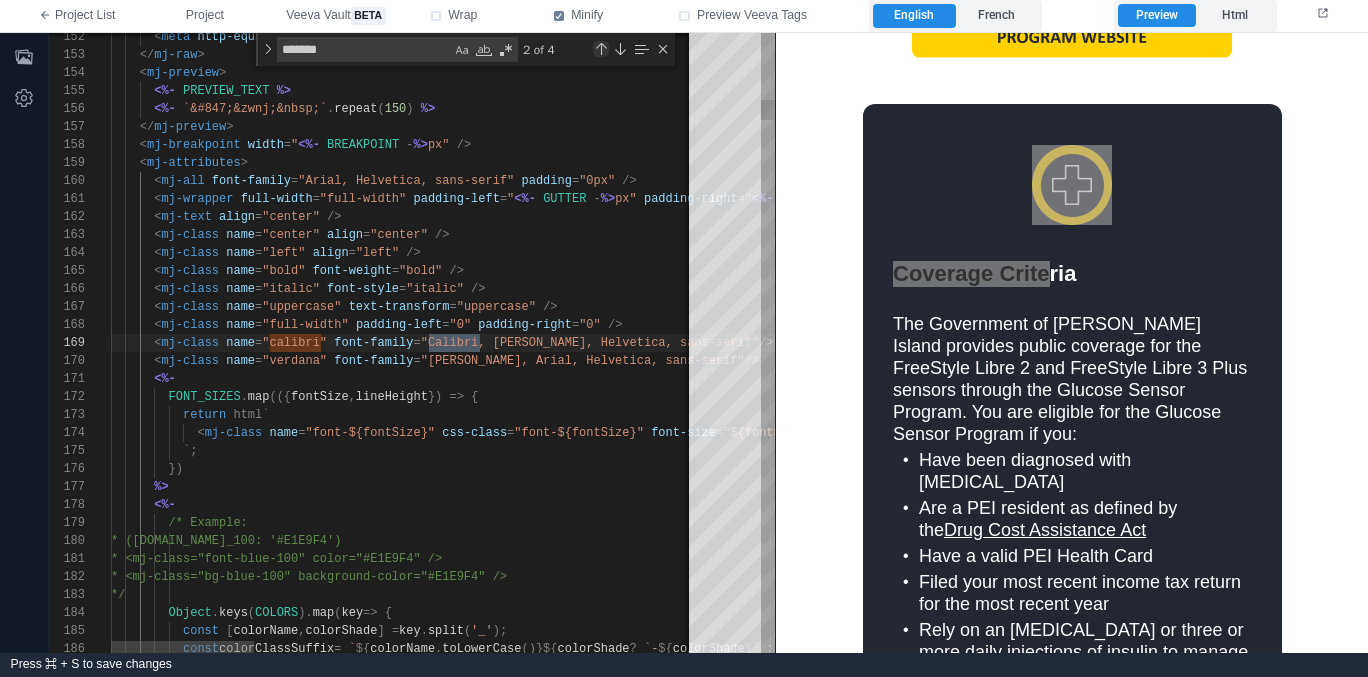 click at bounding box center (601, 49) 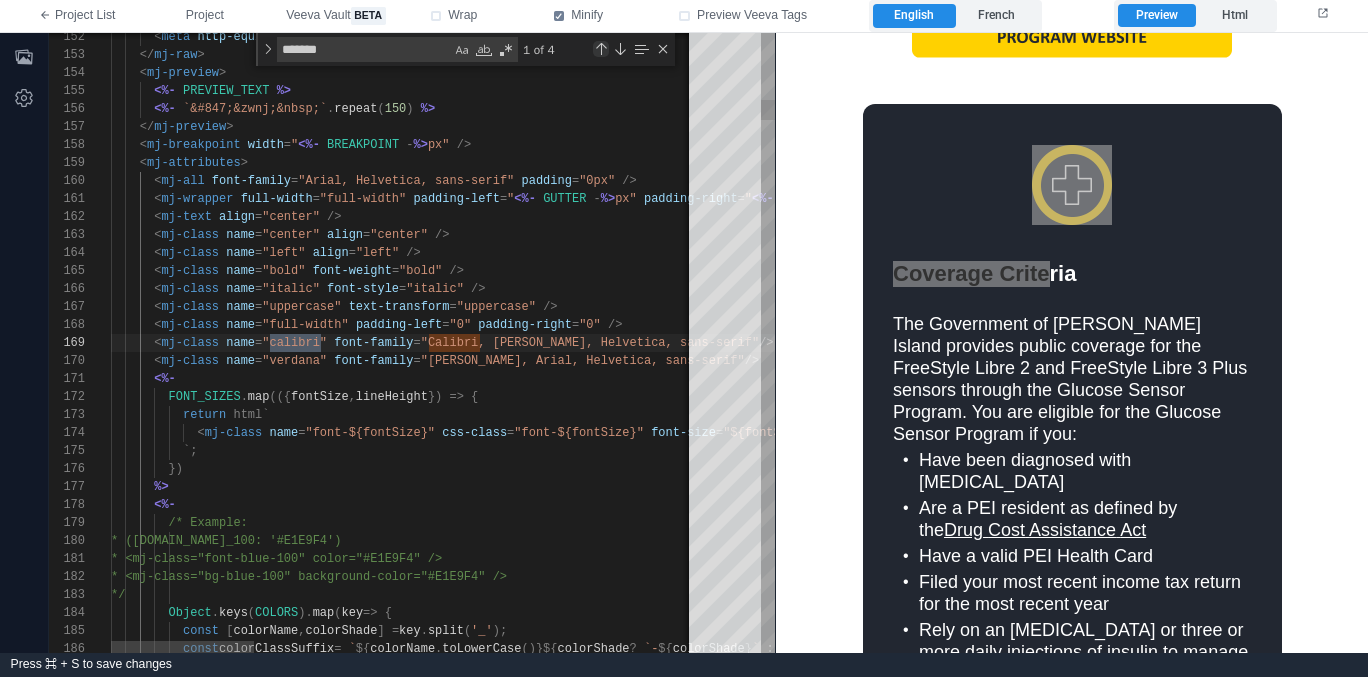 click at bounding box center (601, 49) 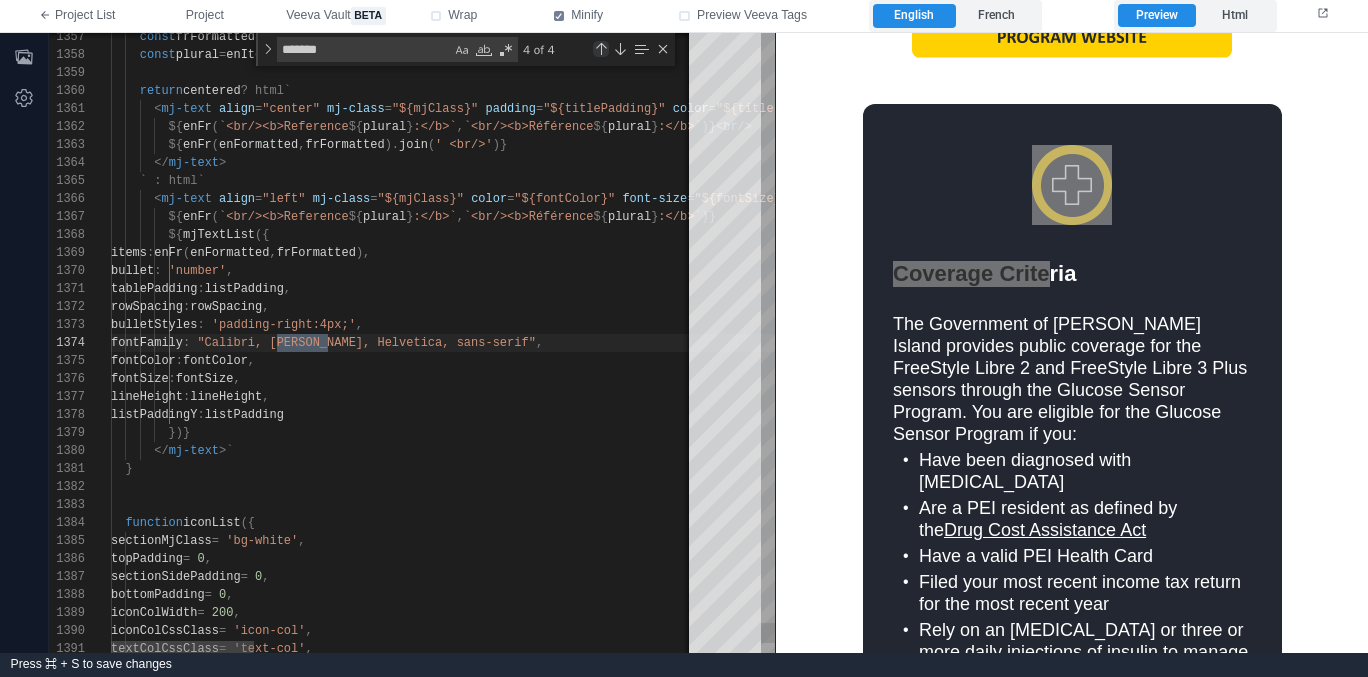 click at bounding box center (601, 49) 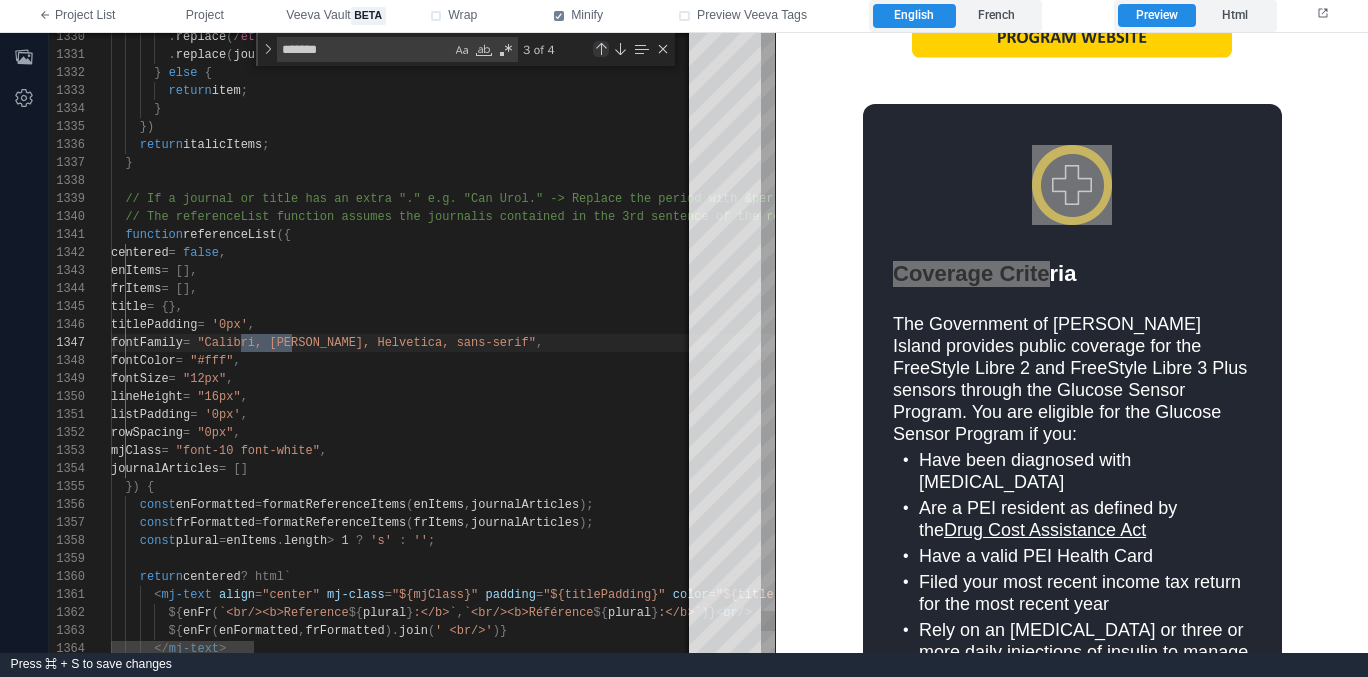 click at bounding box center (601, 49) 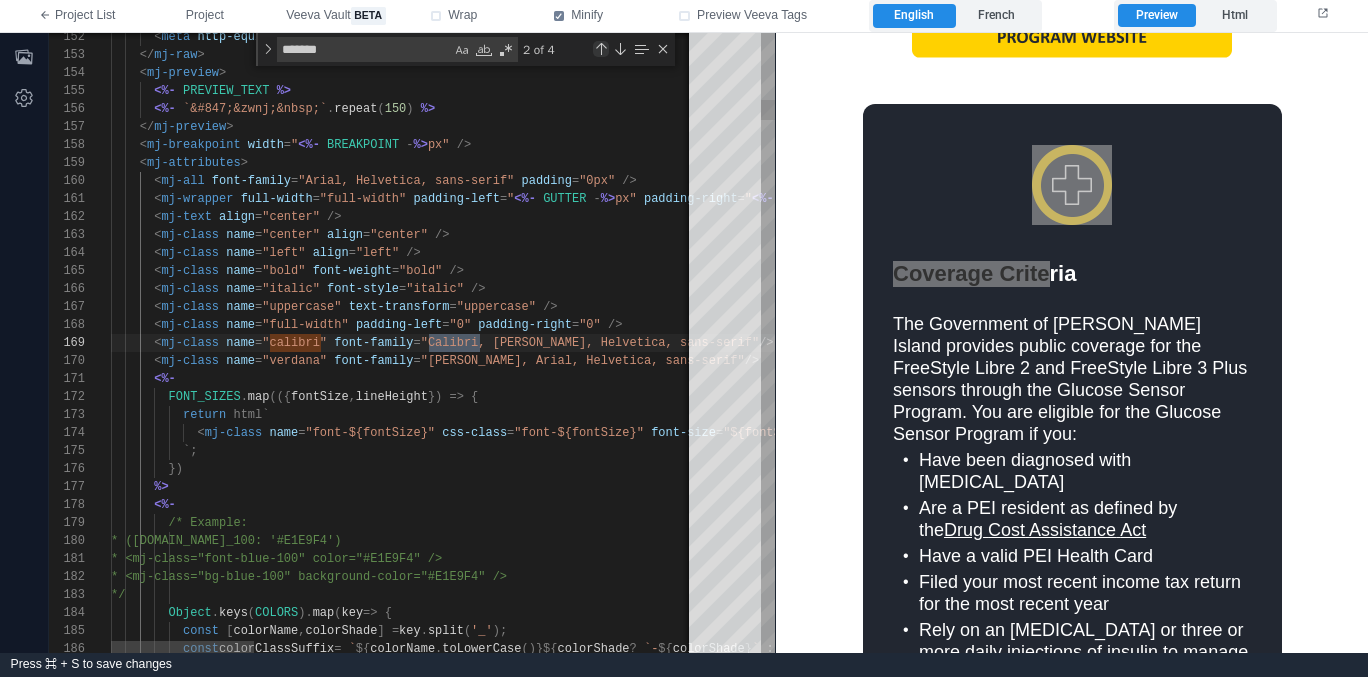 click at bounding box center [601, 49] 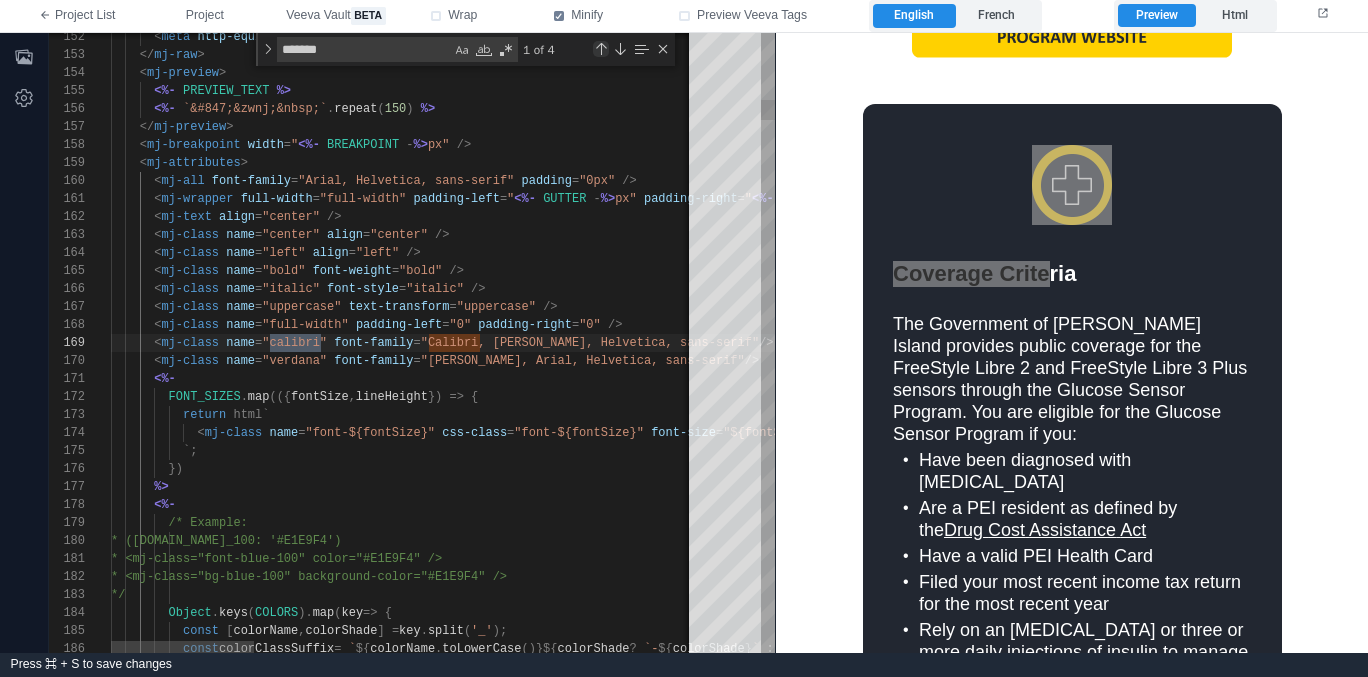 click at bounding box center [601, 49] 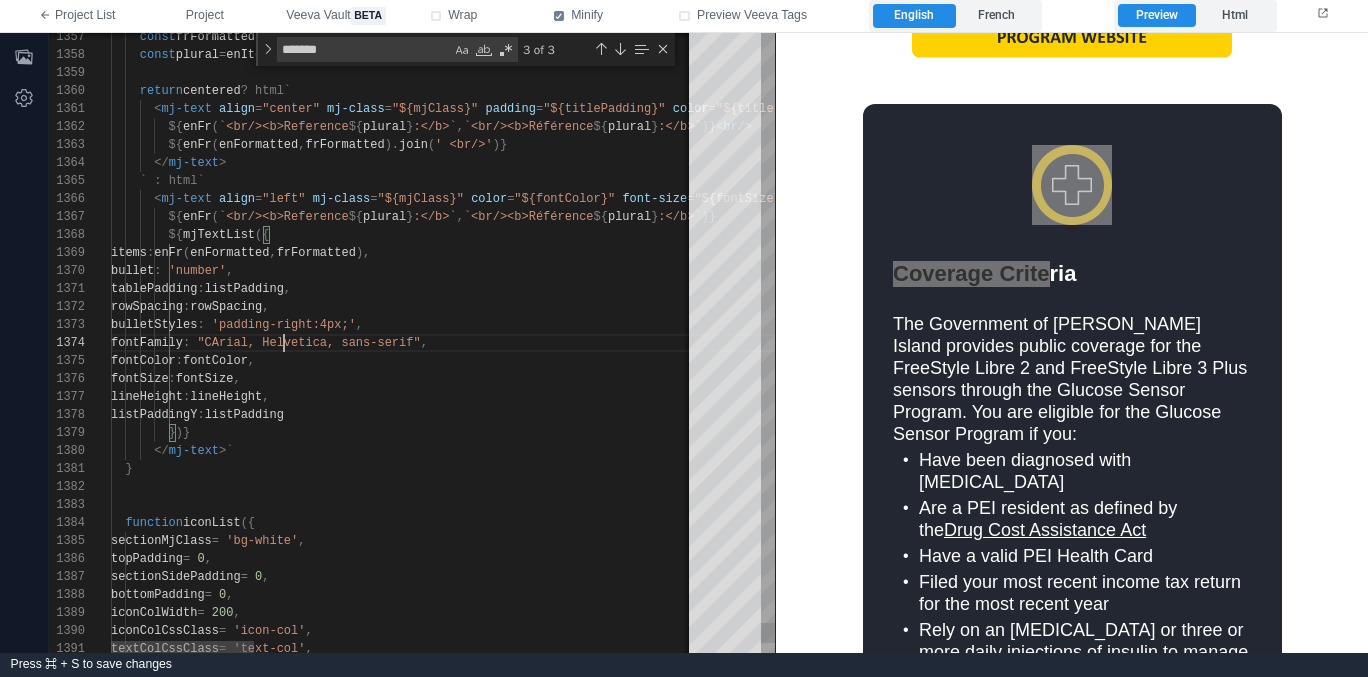 scroll, scrollTop: 54, scrollLeft: 166, axis: both 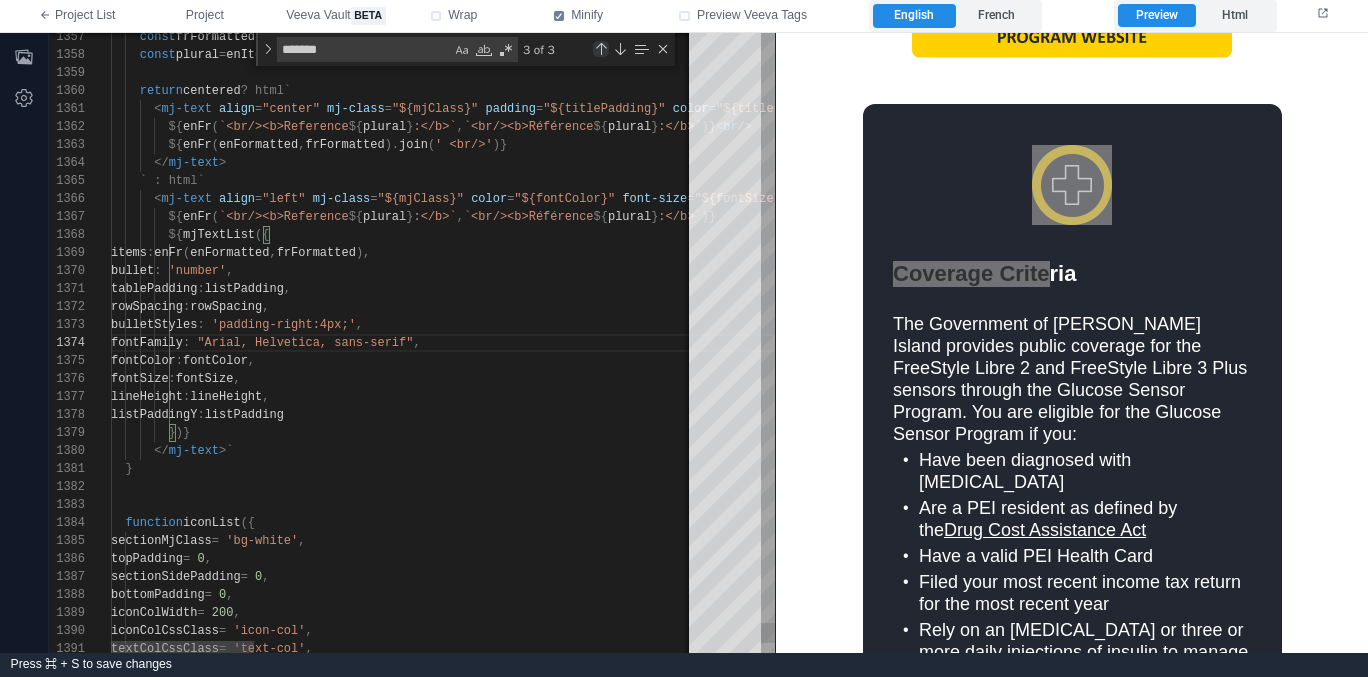 click at bounding box center [601, 49] 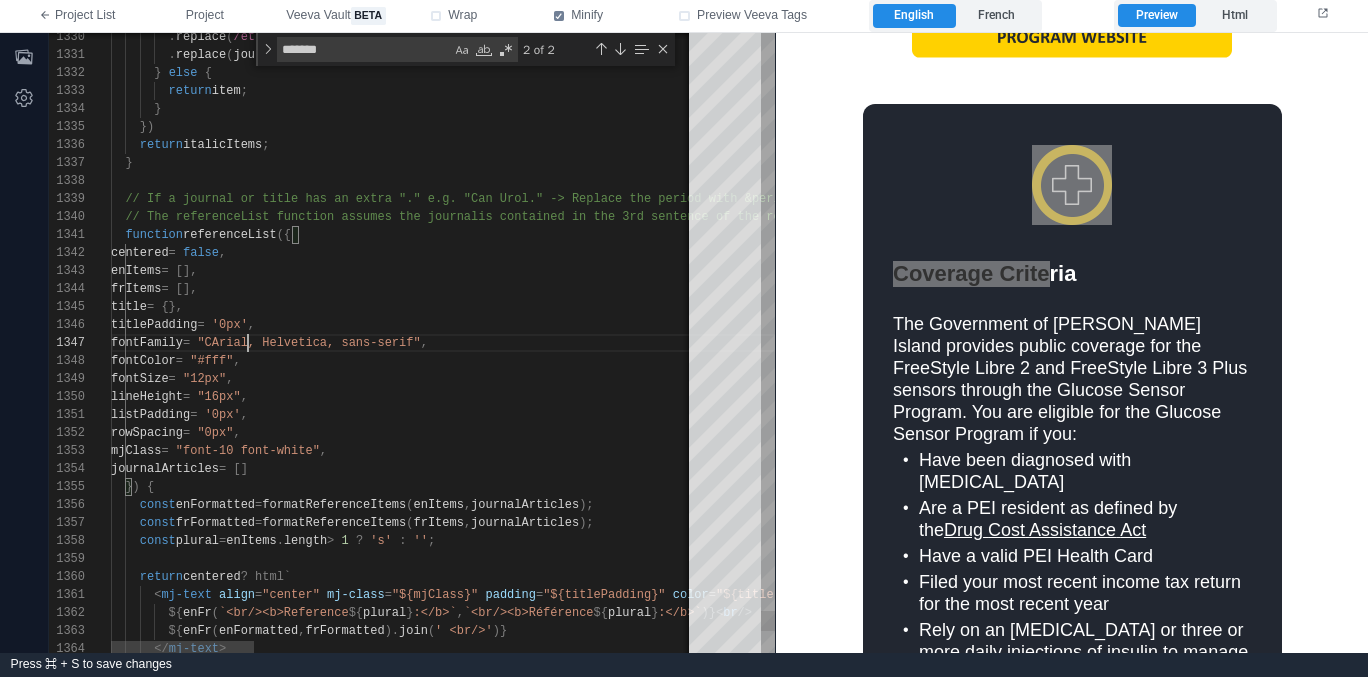 scroll, scrollTop: 108, scrollLeft: 130, axis: both 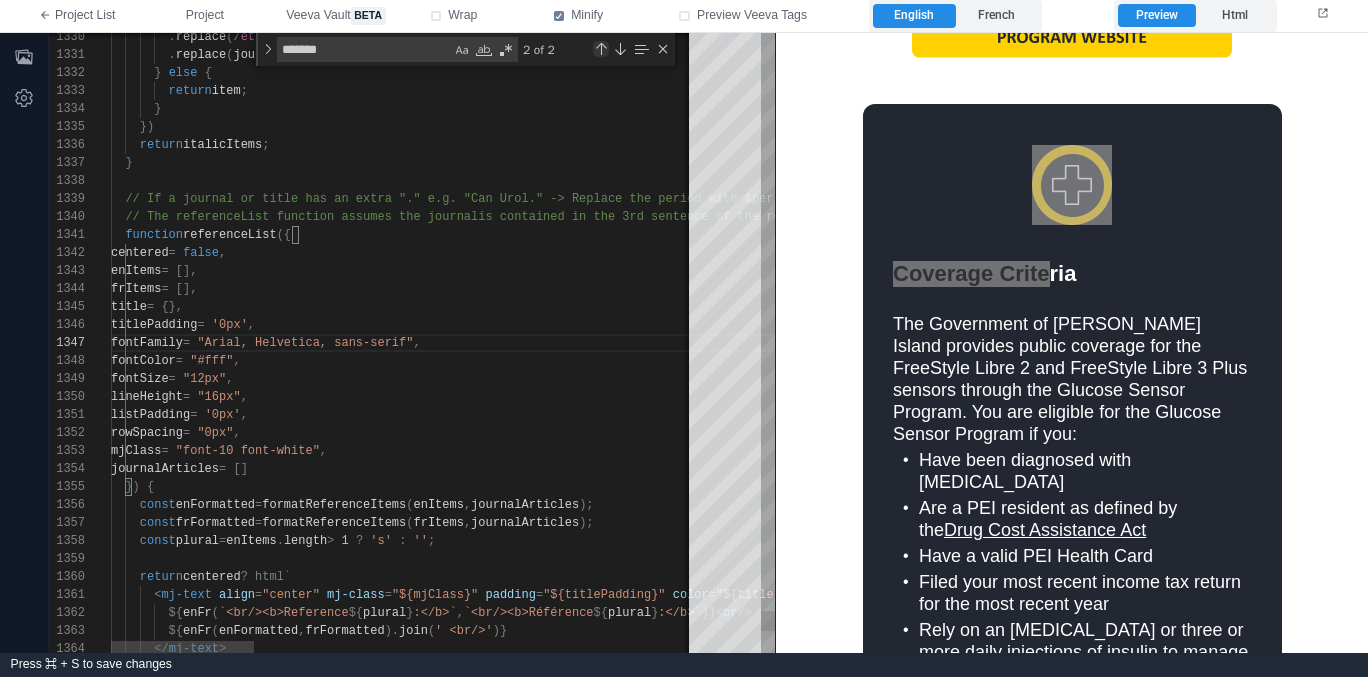 click at bounding box center (601, 49) 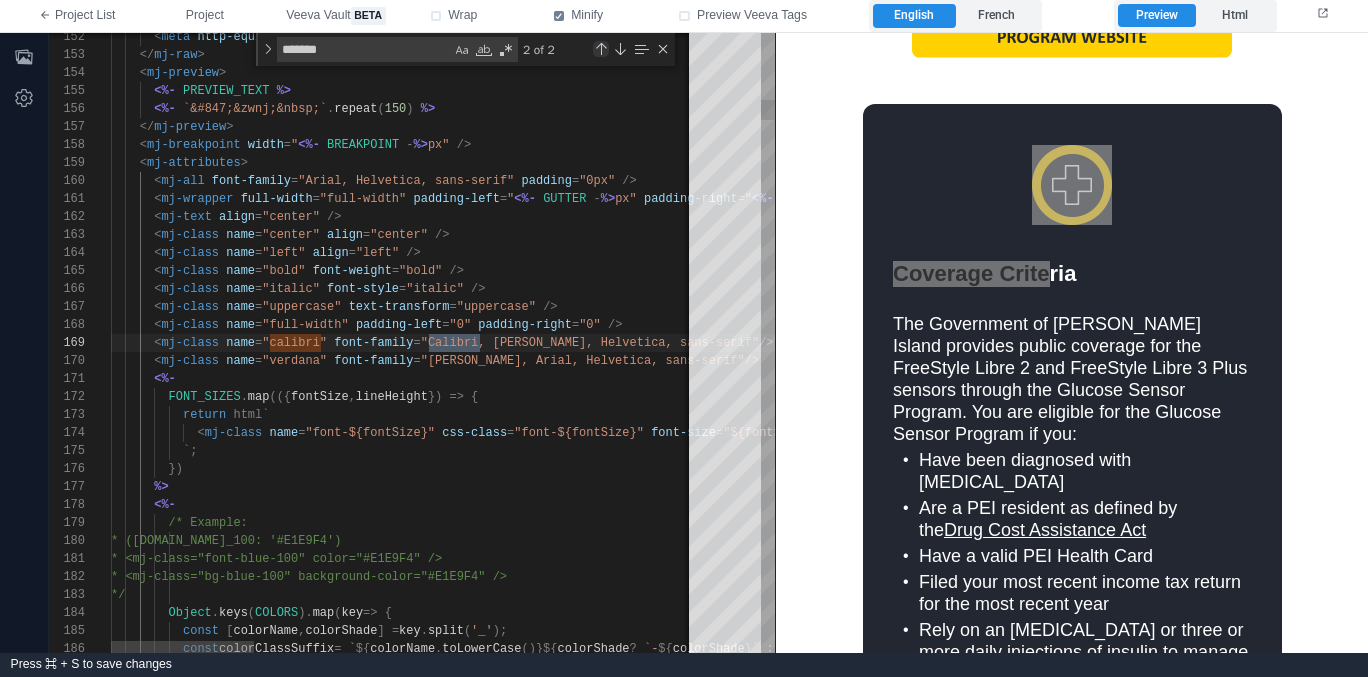click at bounding box center (601, 49) 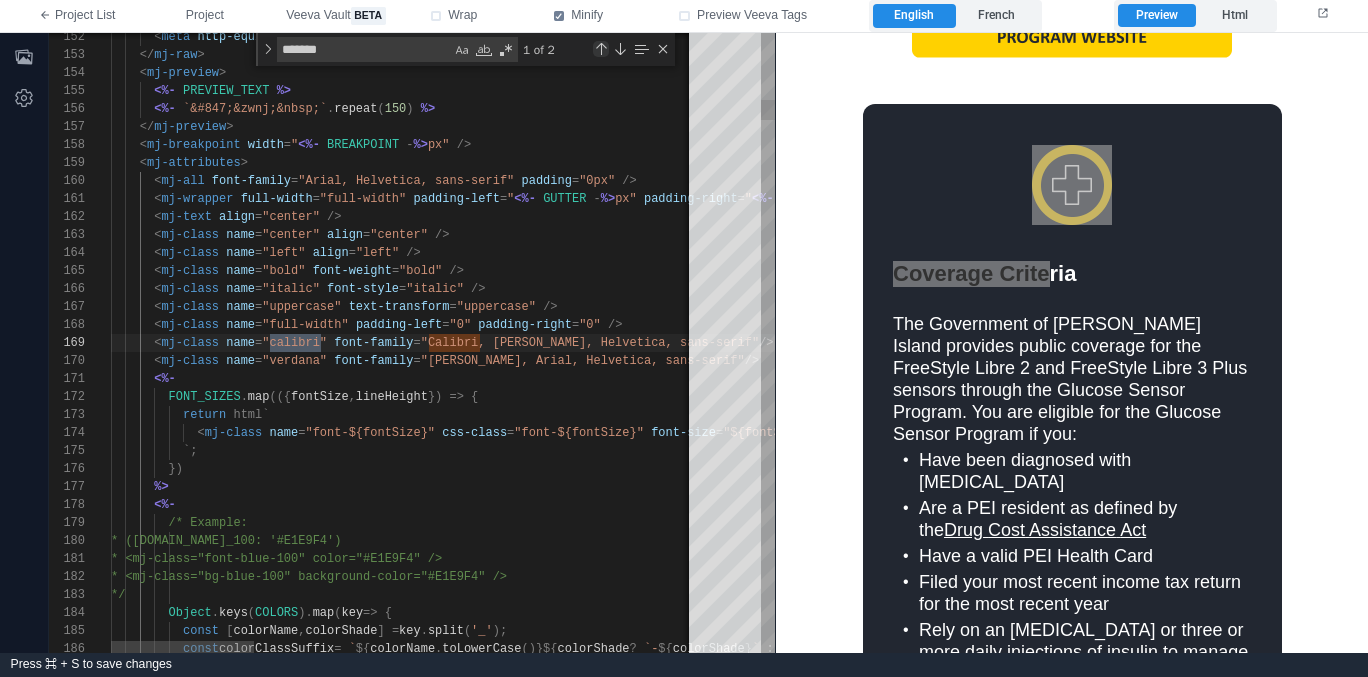 click at bounding box center (601, 49) 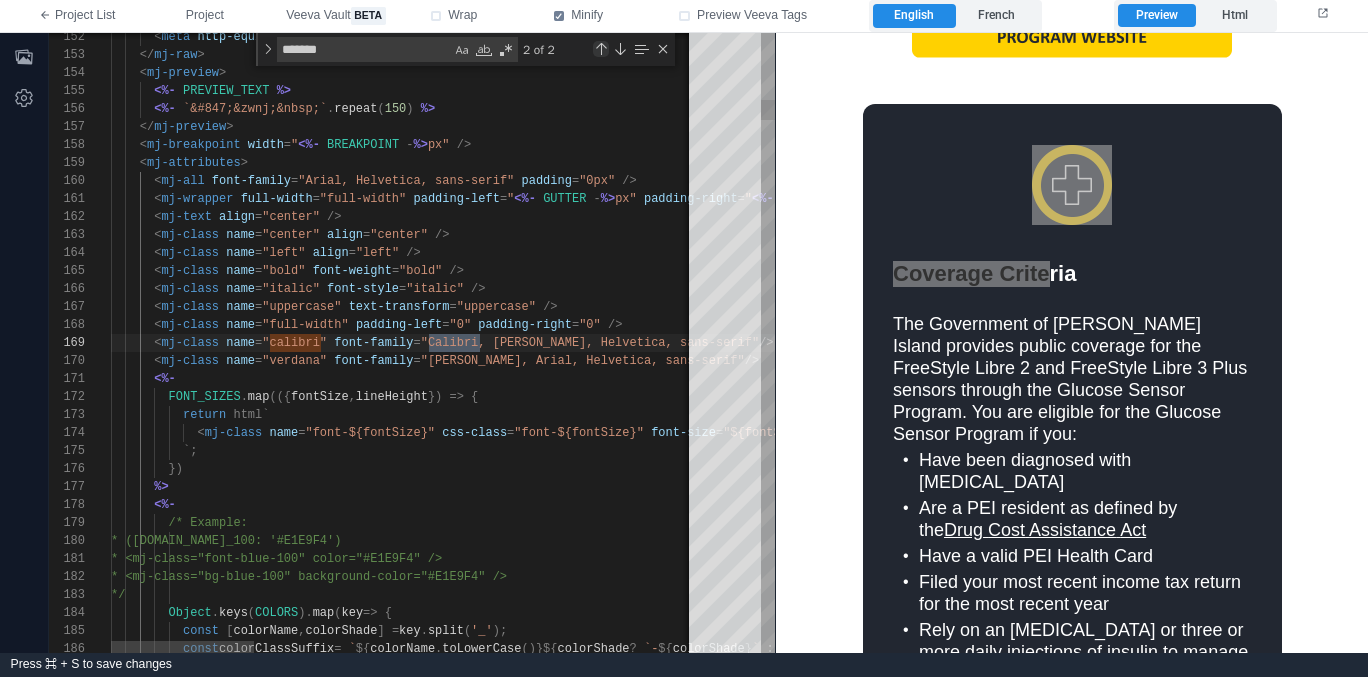 click at bounding box center [601, 49] 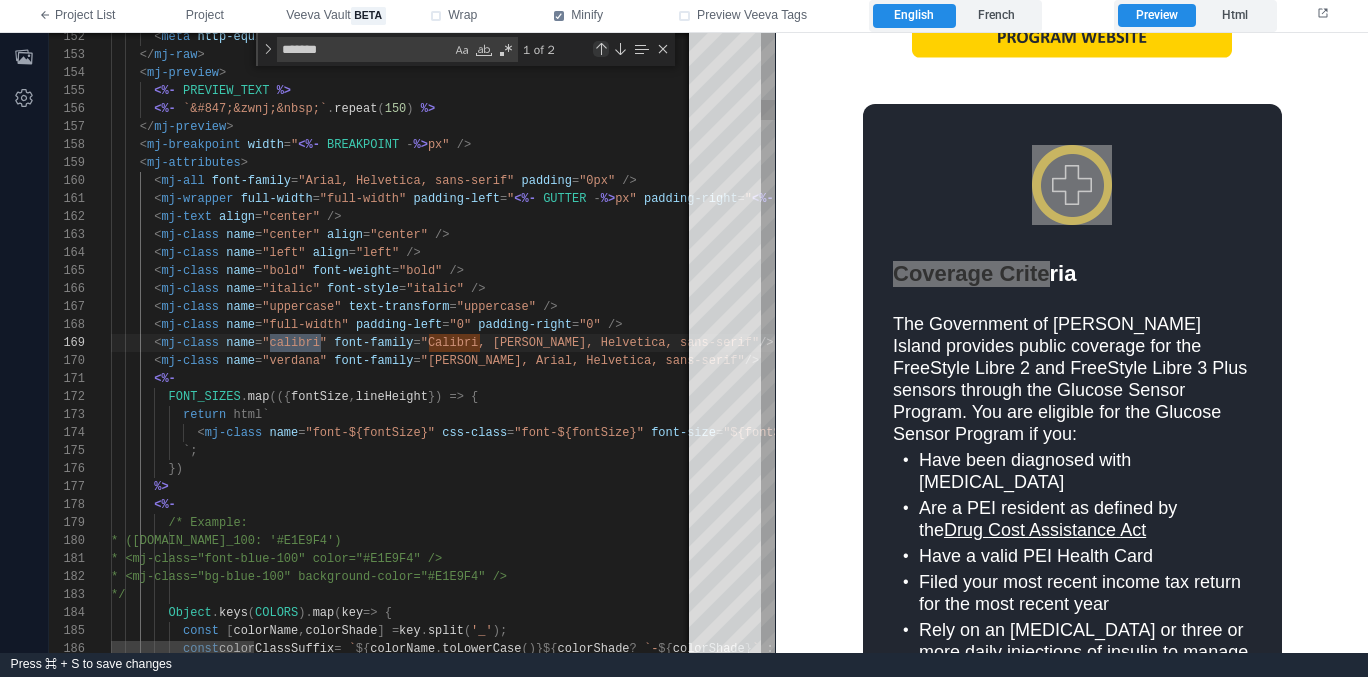 scroll, scrollTop: 0, scrollLeft: 210, axis: horizontal 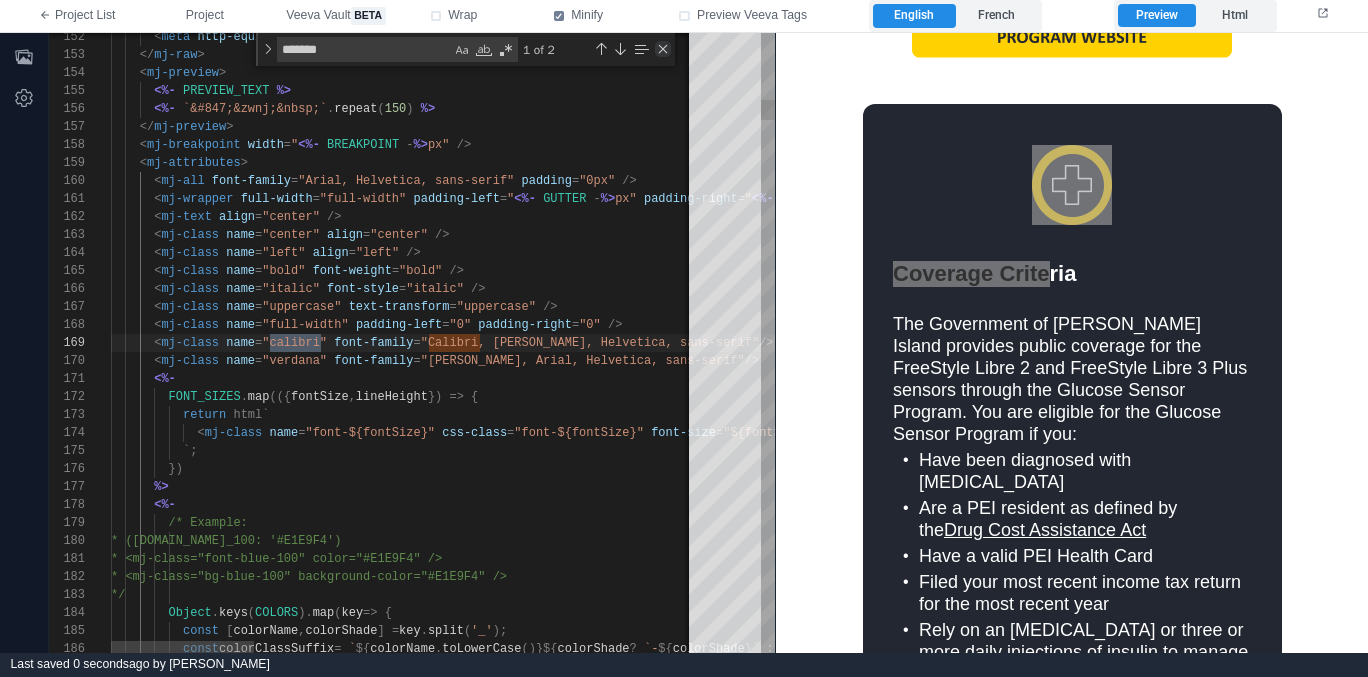 click at bounding box center [663, 49] 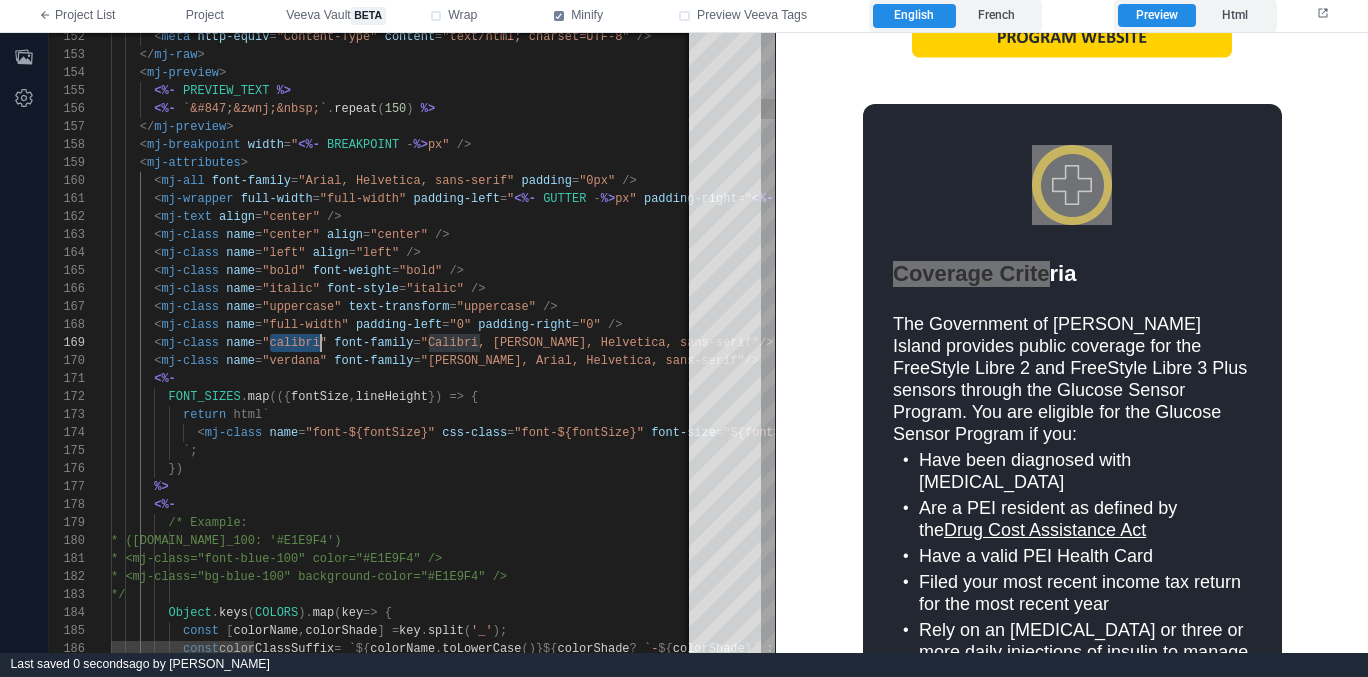 scroll, scrollTop: 144, scrollLeft: 210, axis: both 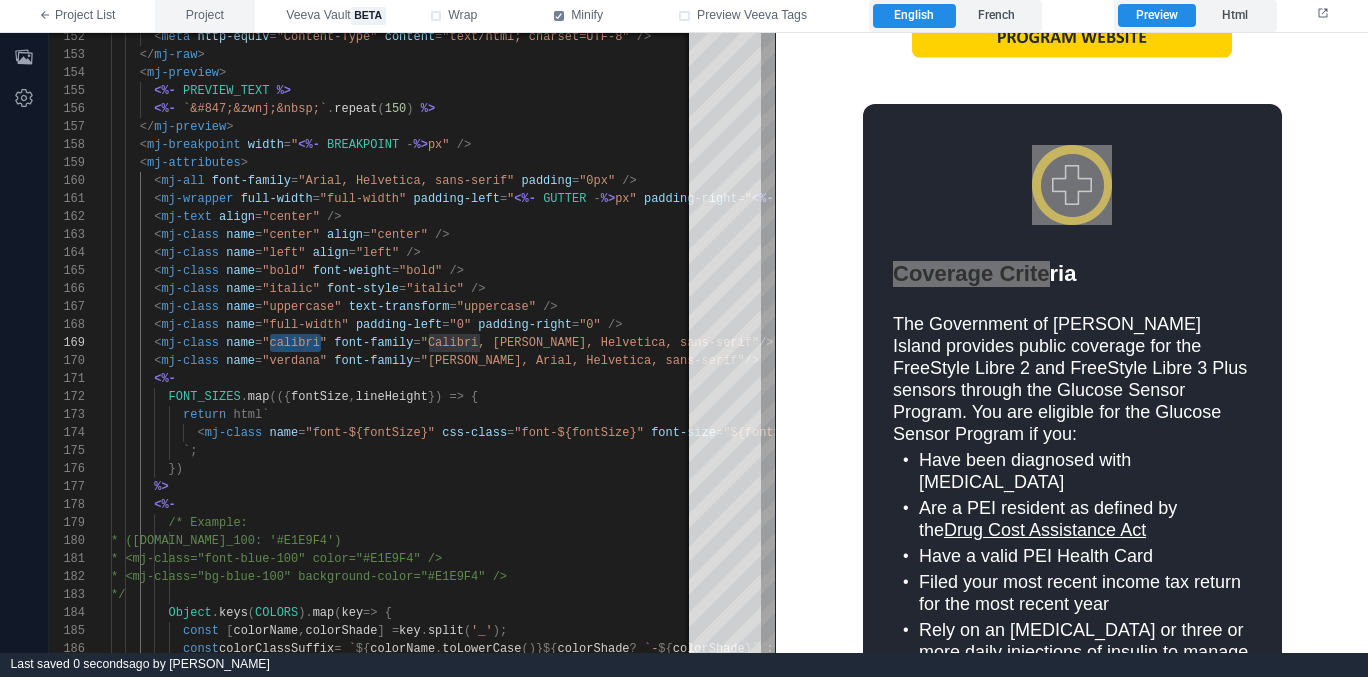 click on "Project" at bounding box center (205, 16) 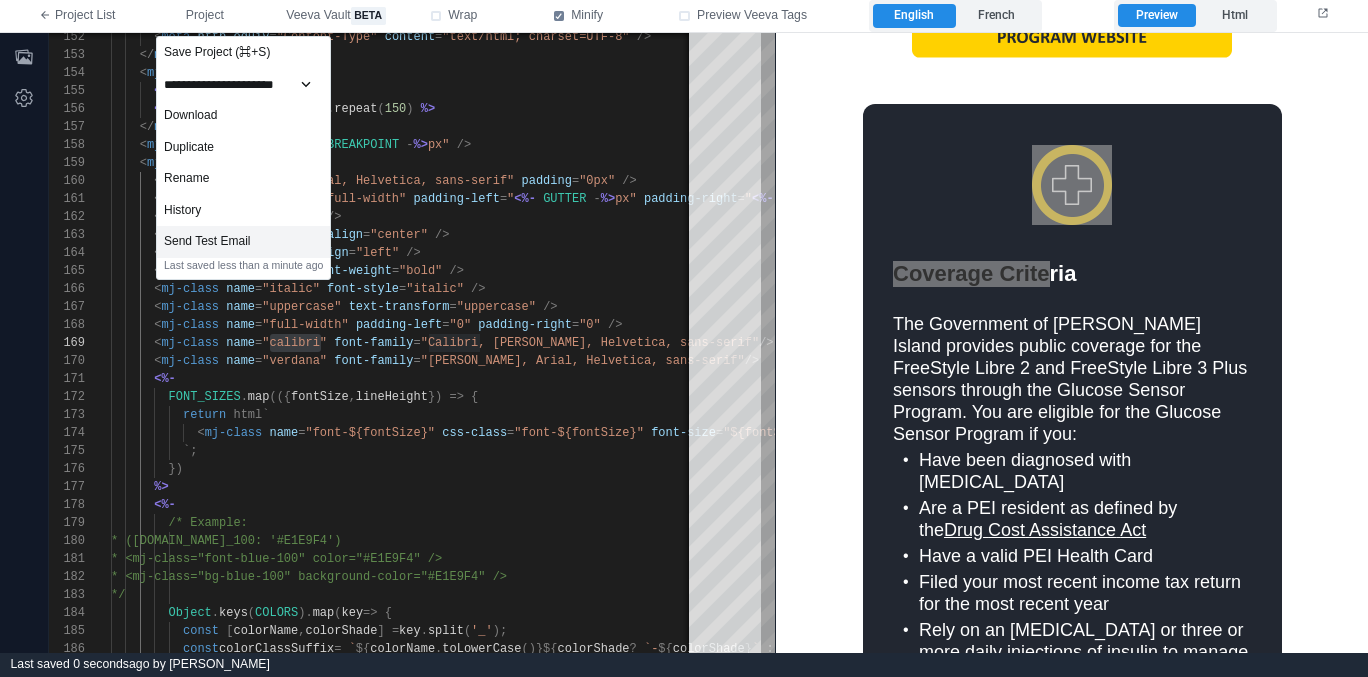 click on "Send Test Email" at bounding box center (243, 242) 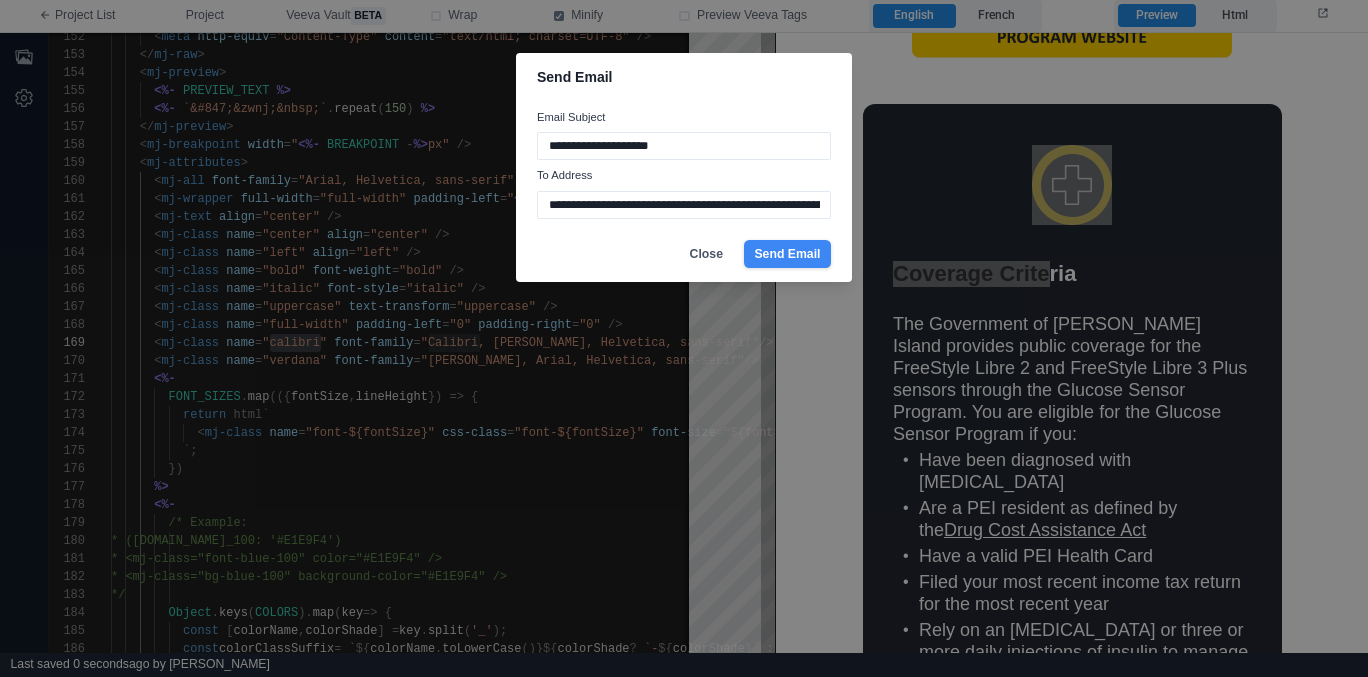 click on "Send Email" at bounding box center [787, 254] 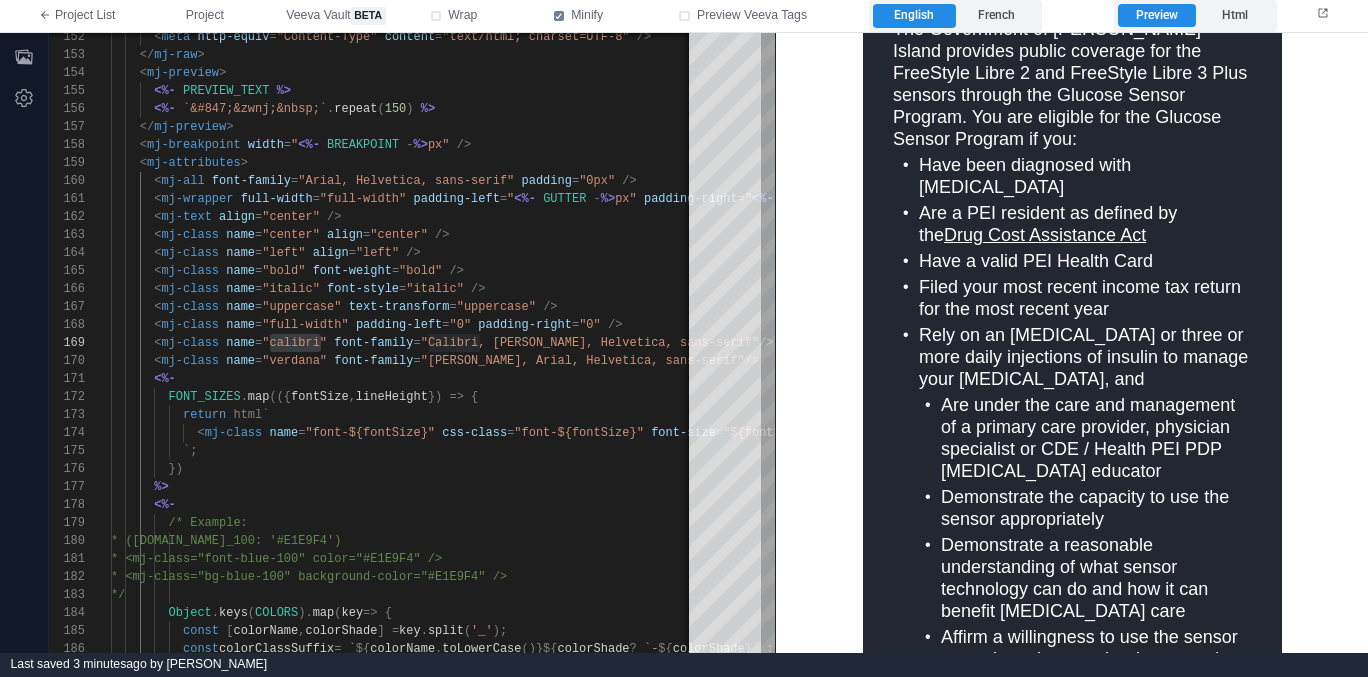 scroll, scrollTop: 1361, scrollLeft: 0, axis: vertical 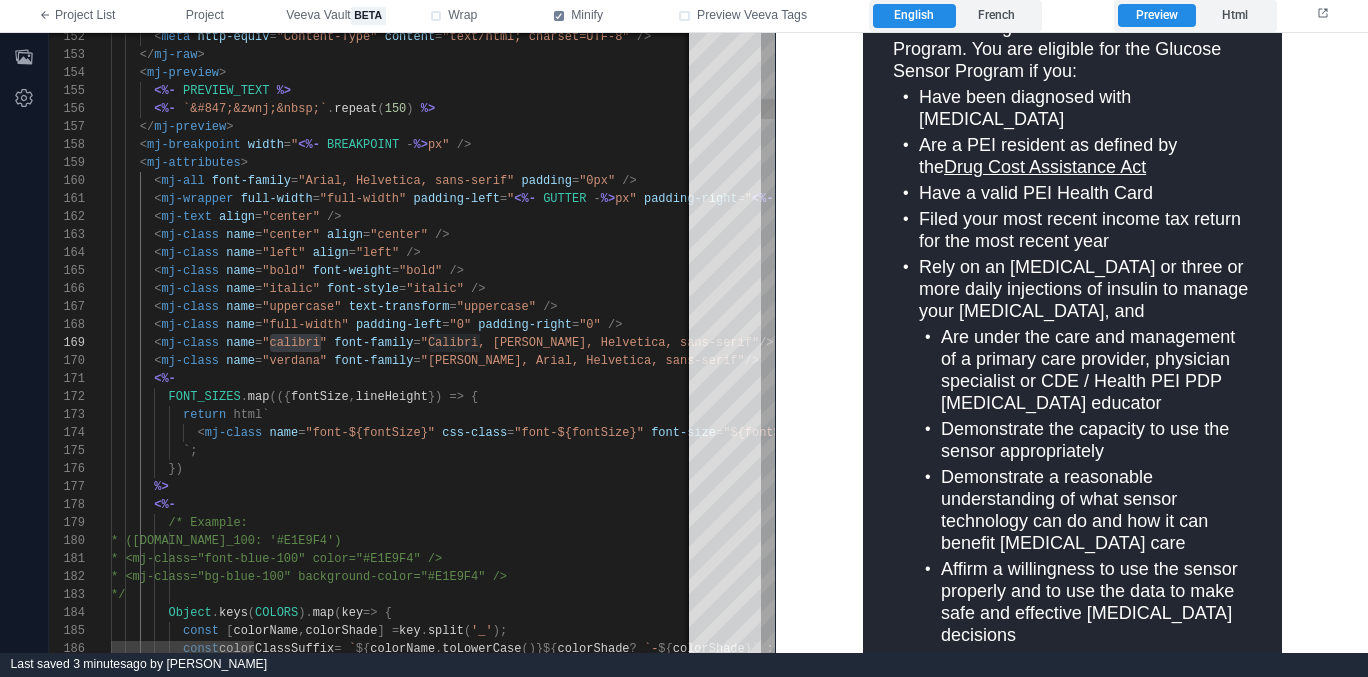 type on "**********" 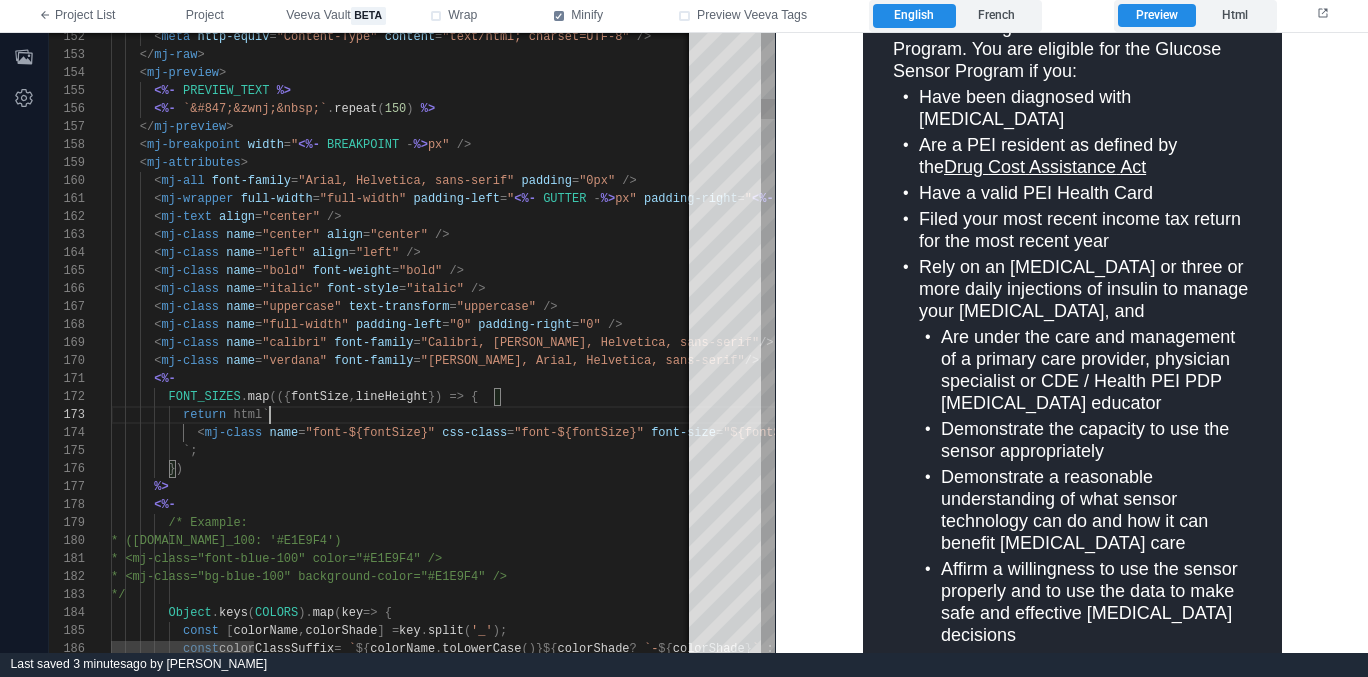 scroll, scrollTop: 36, scrollLeft: 159, axis: both 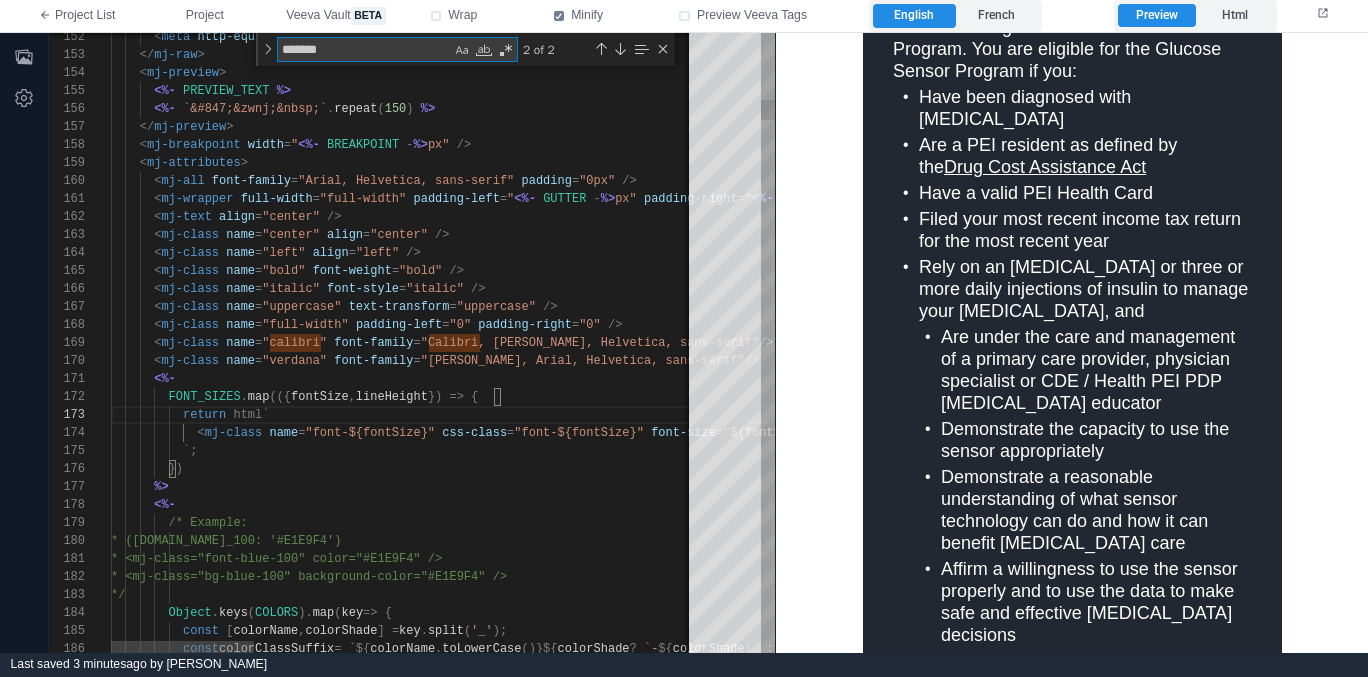 type on "*" 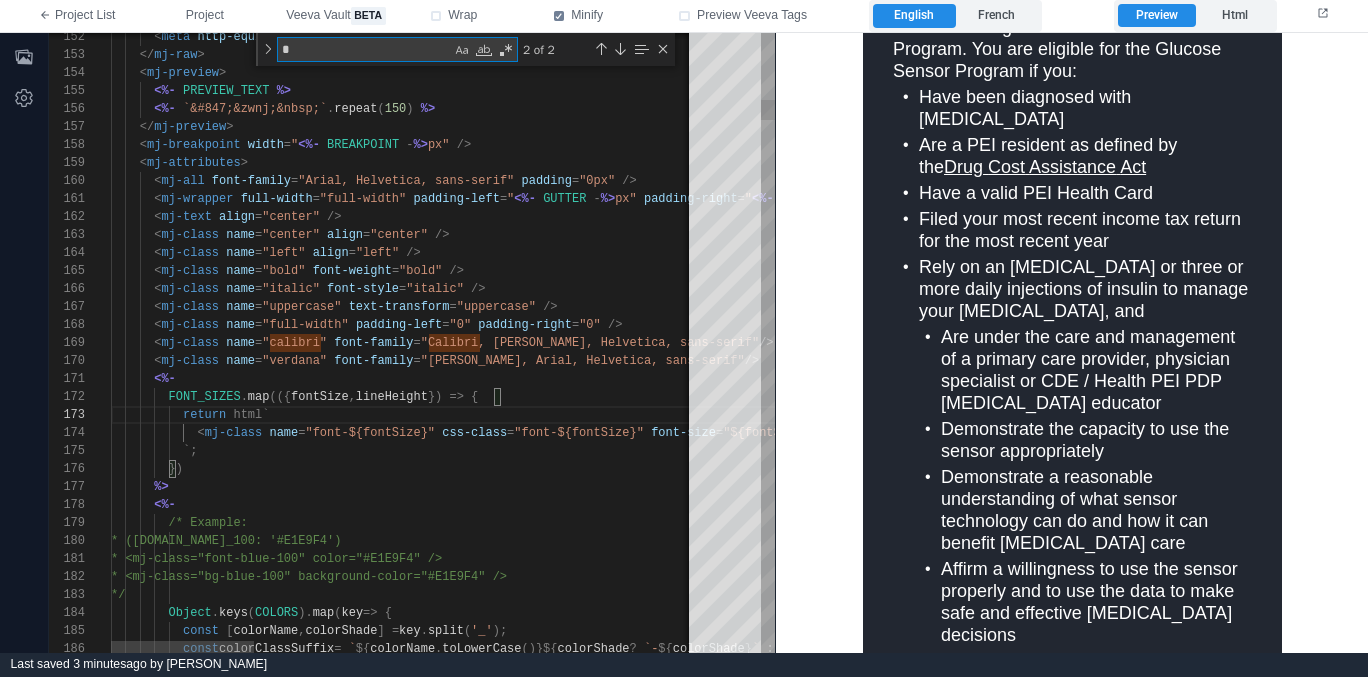 type on "**********" 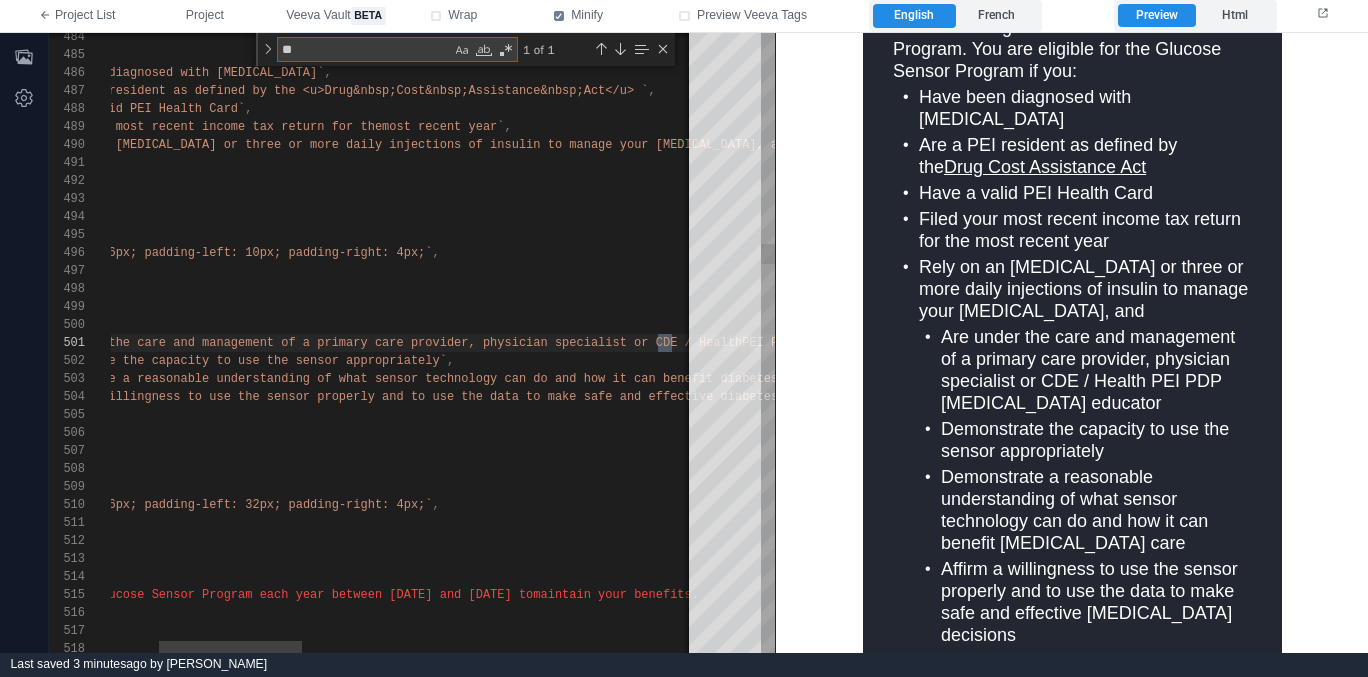 type on "**********" 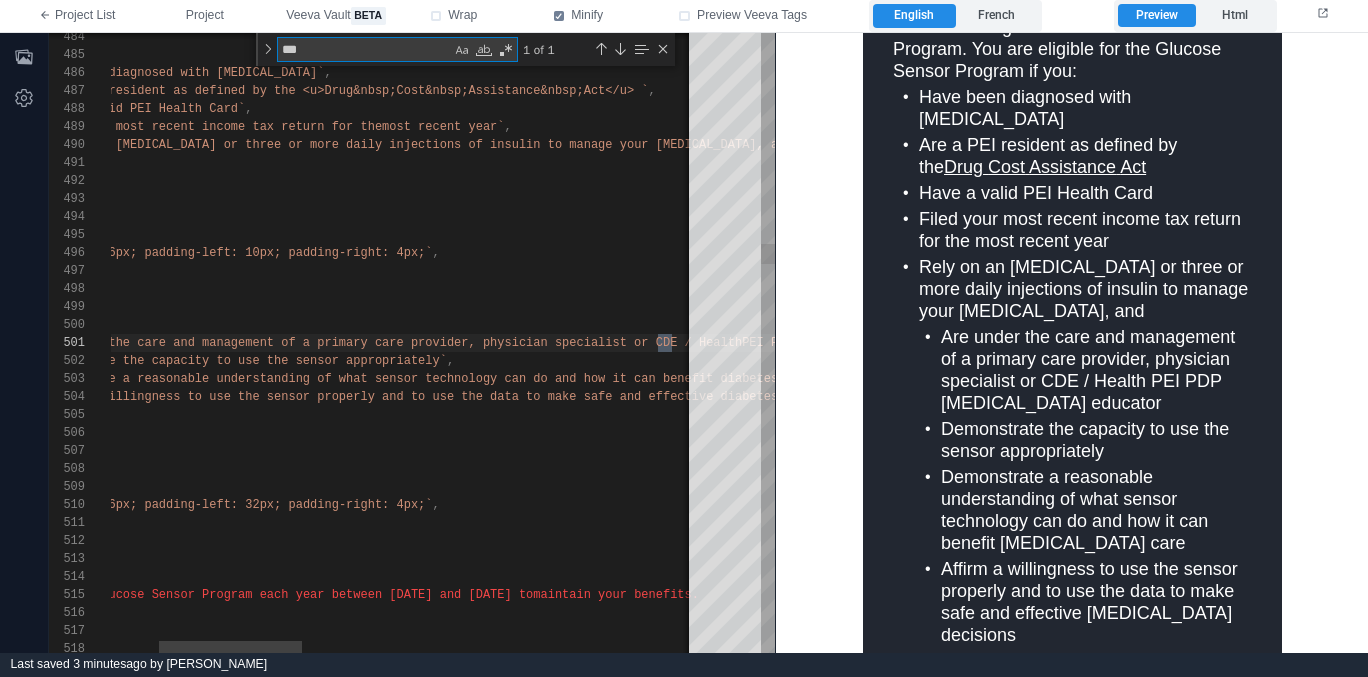 scroll, scrollTop: 126, scrollLeft: 766, axis: both 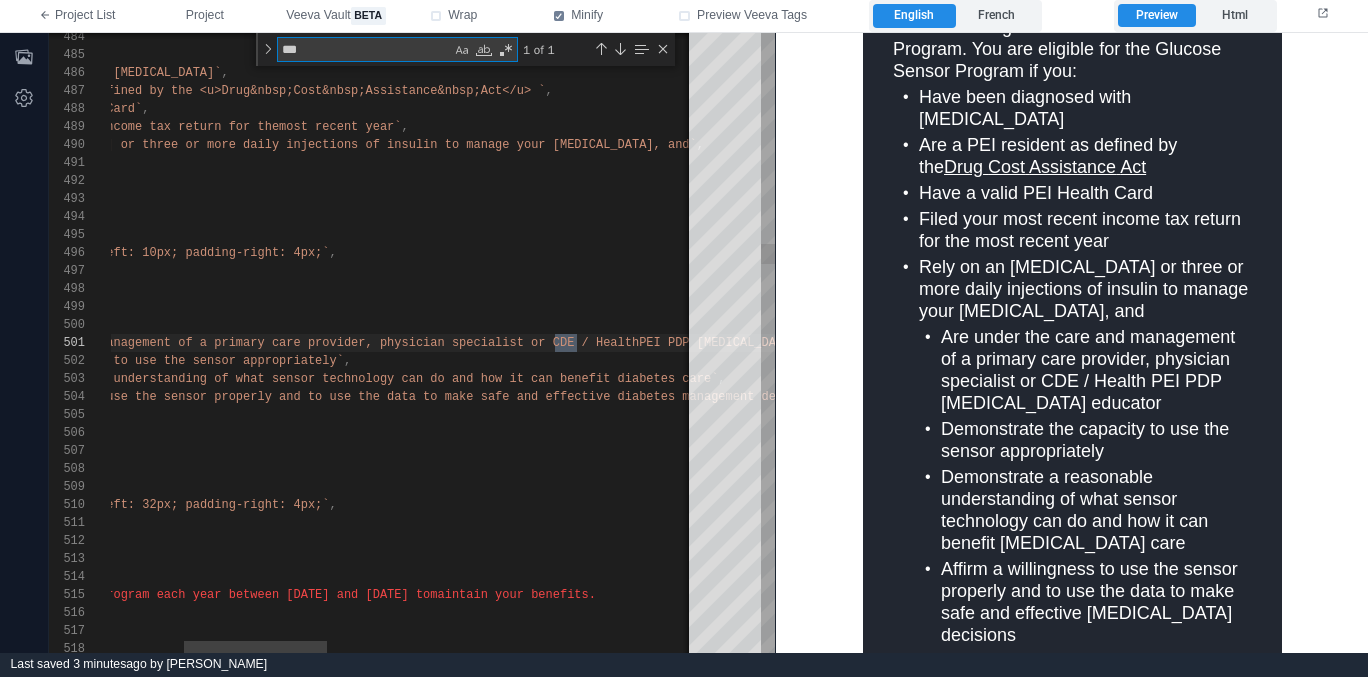 type on "***" 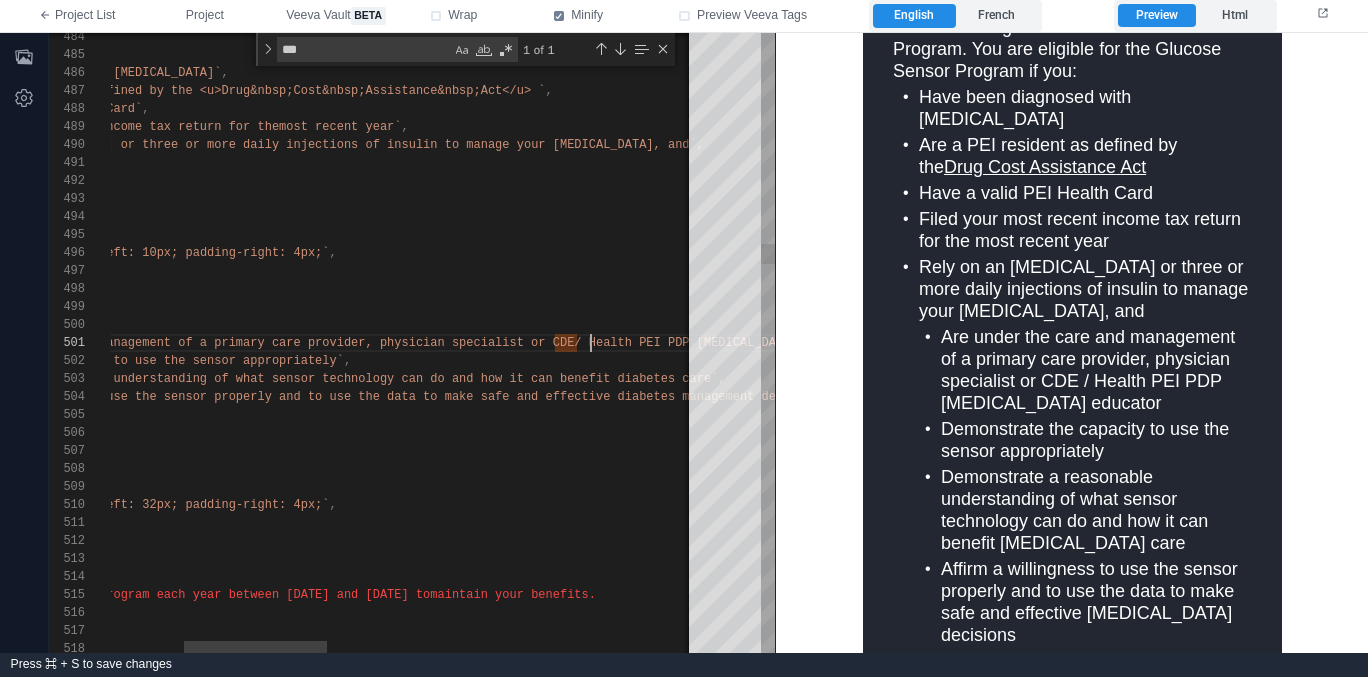 scroll, scrollTop: 0, scrollLeft: 773, axis: horizontal 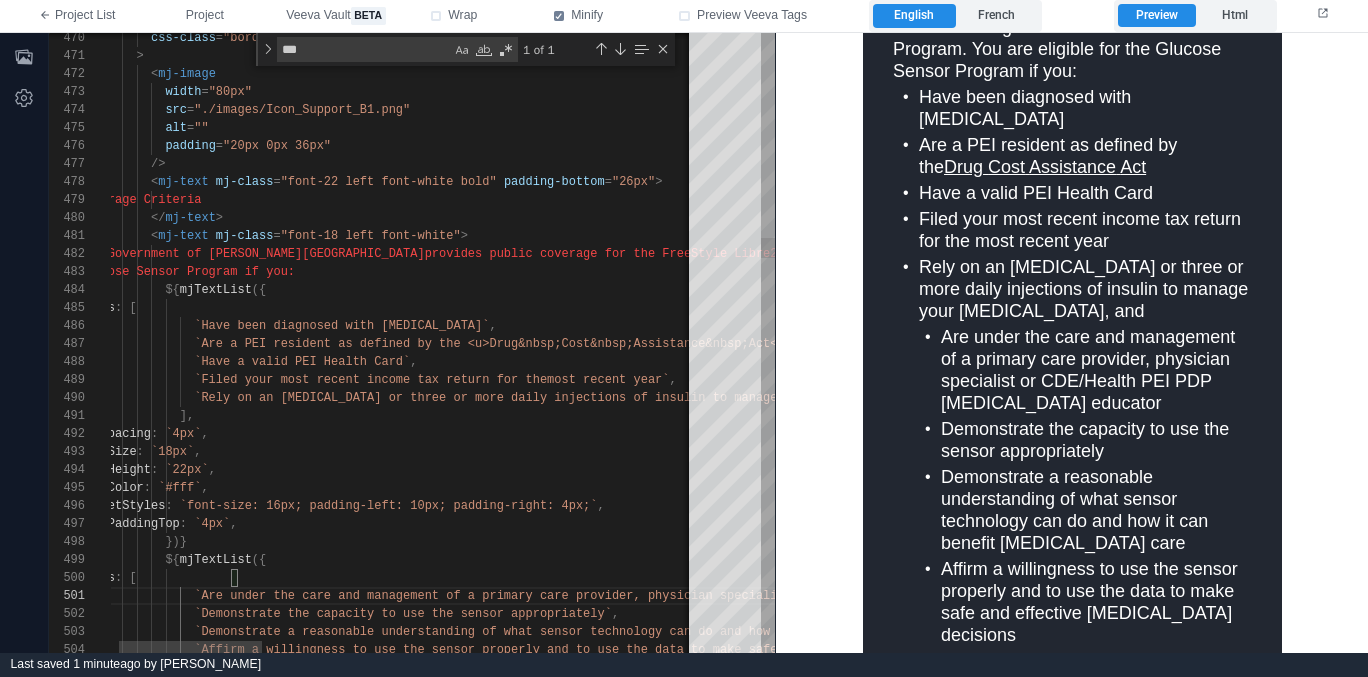 type on "**********" 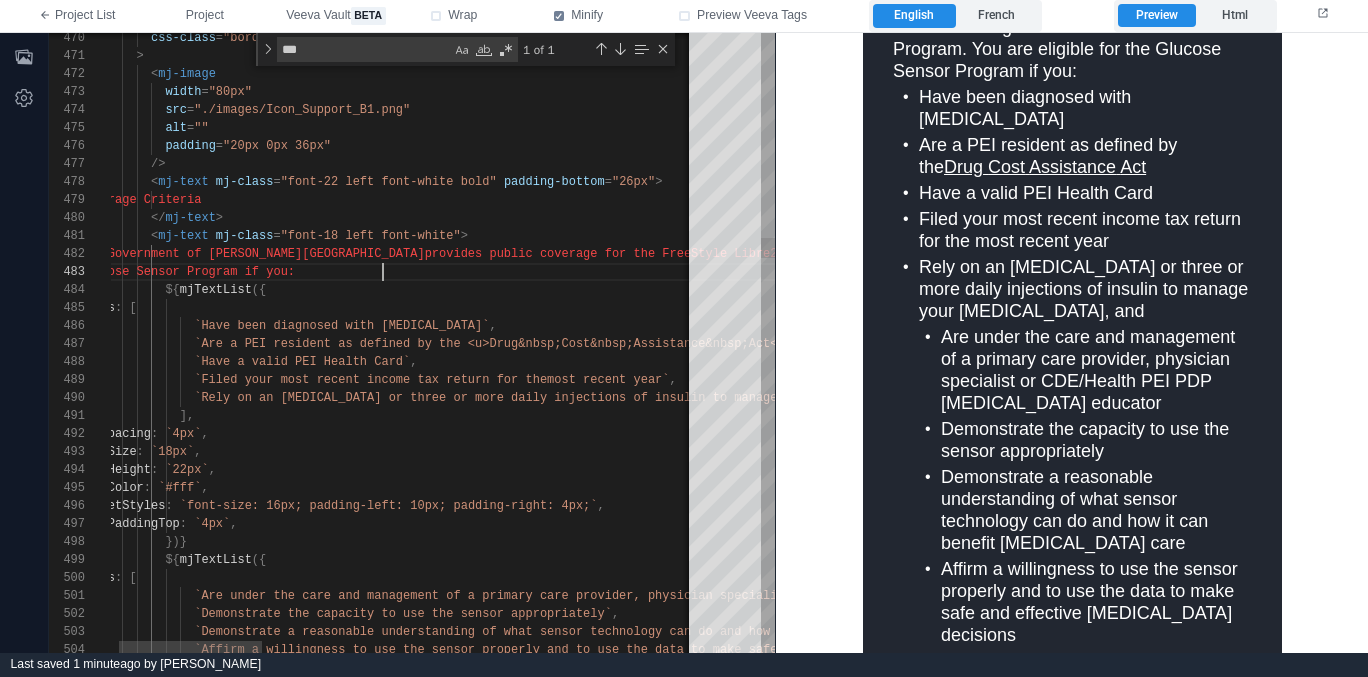 click on "Glucose Sensor Program if you:" at bounding box center (1267, 272) 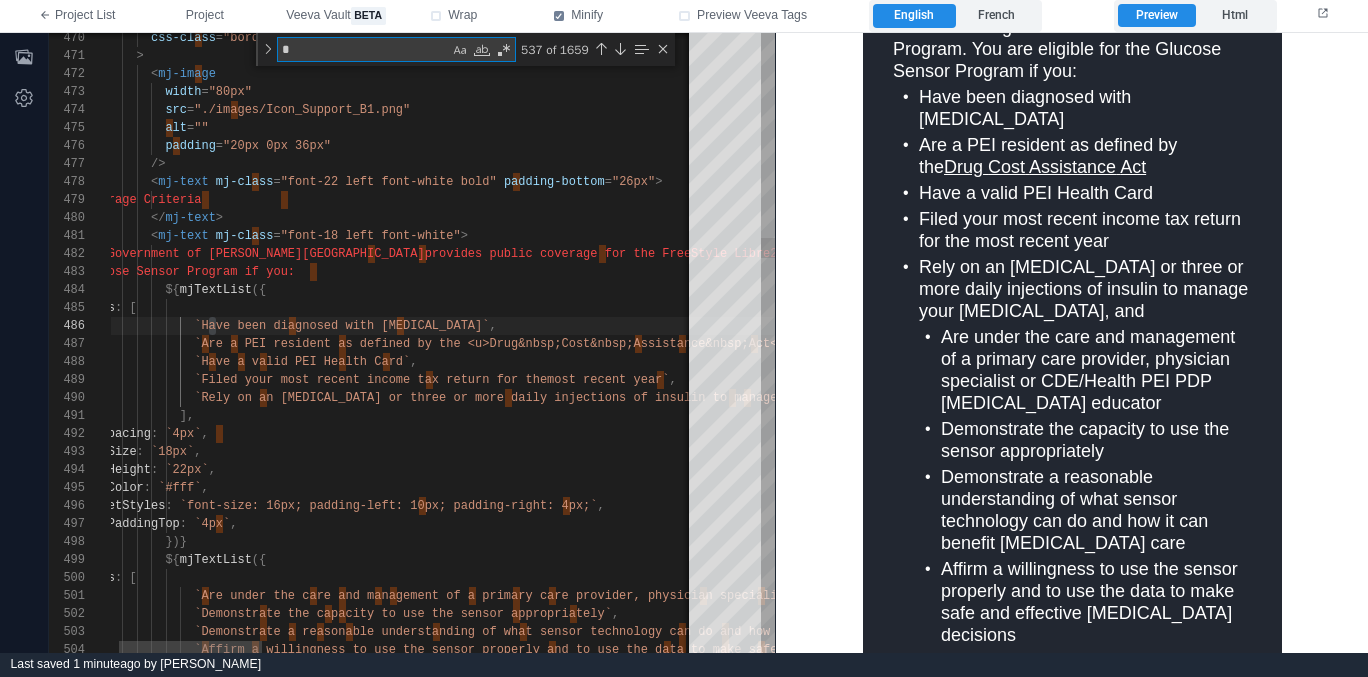 type on "**" 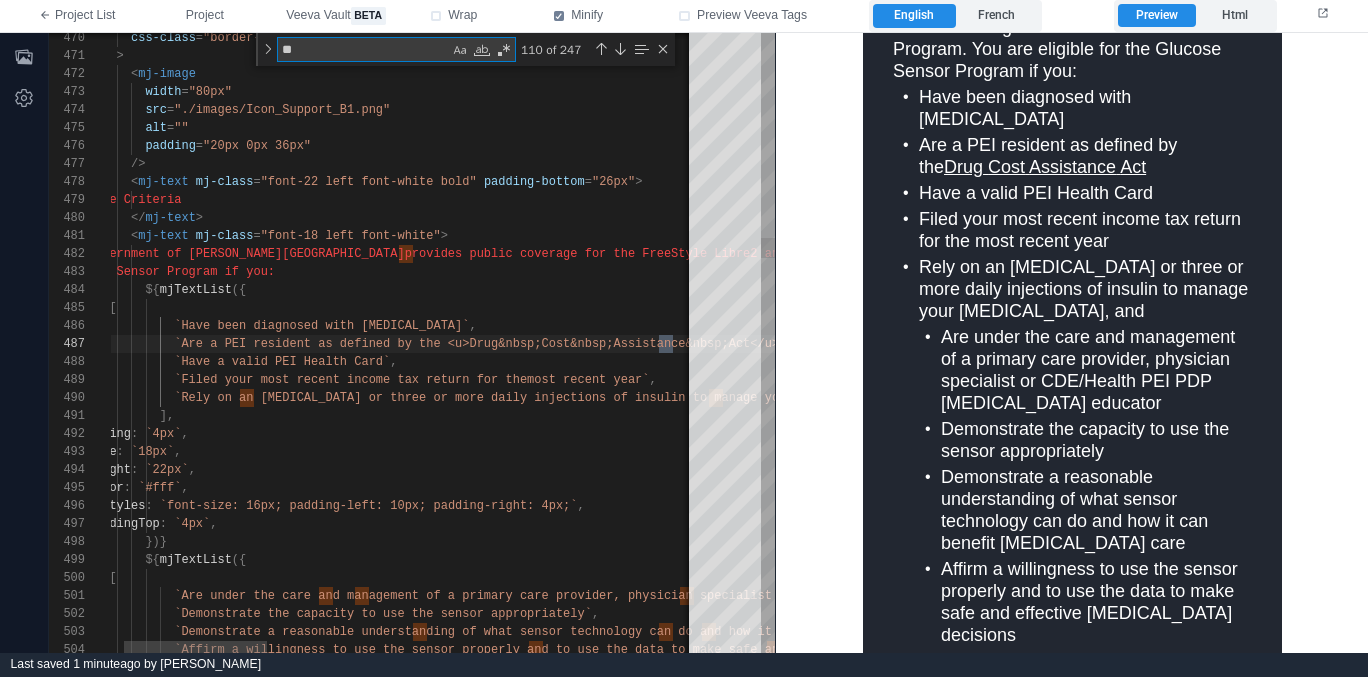 type on "**********" 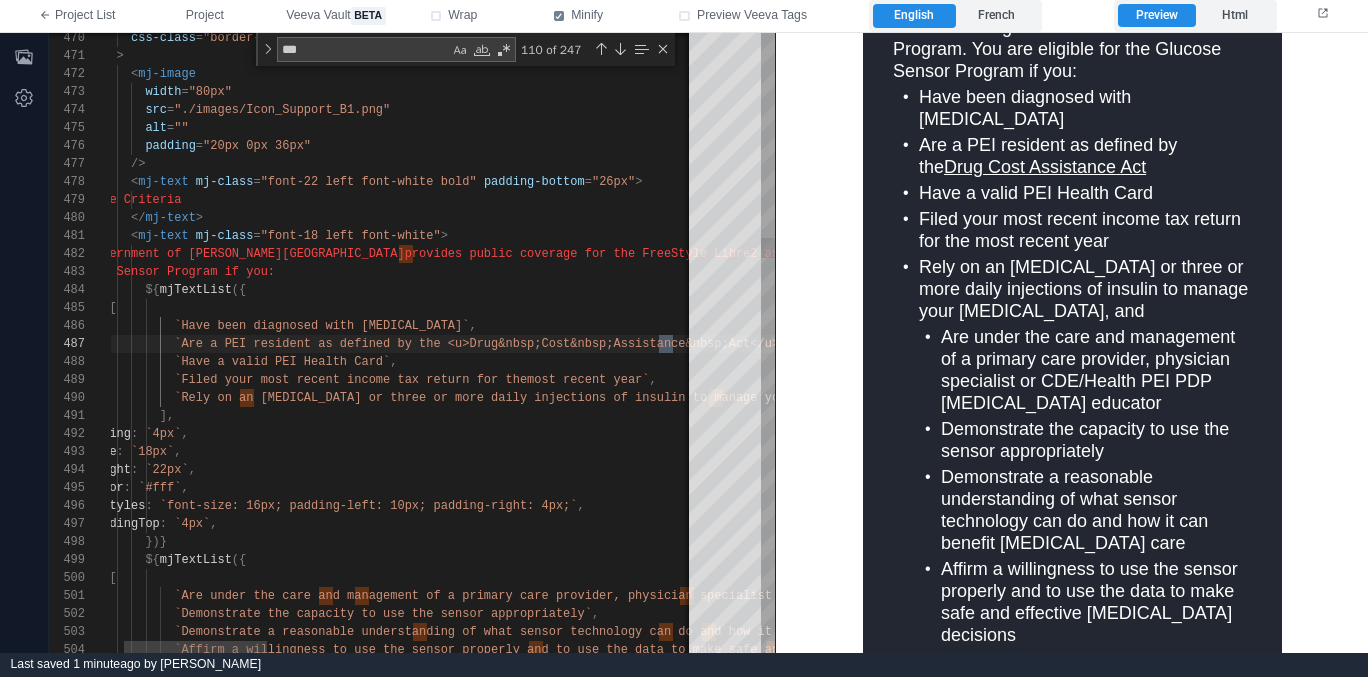 scroll, scrollTop: 162, scrollLeft: 824, axis: both 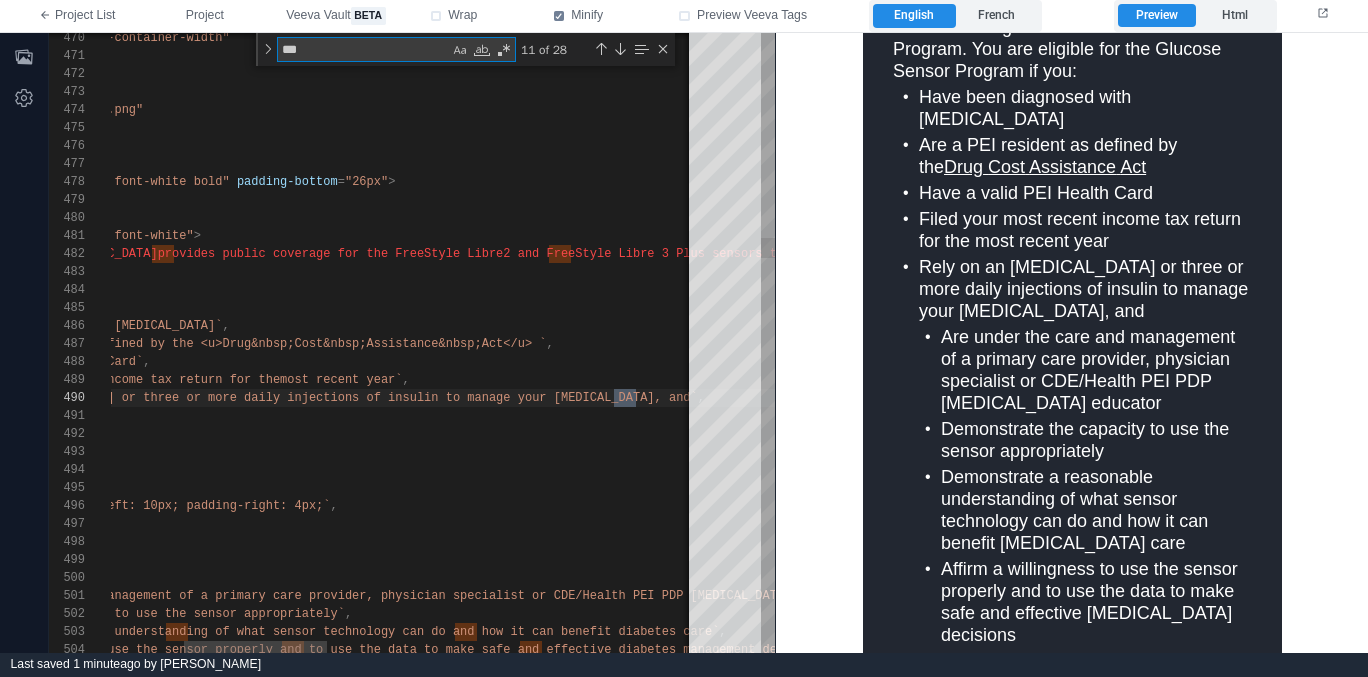 type on "***" 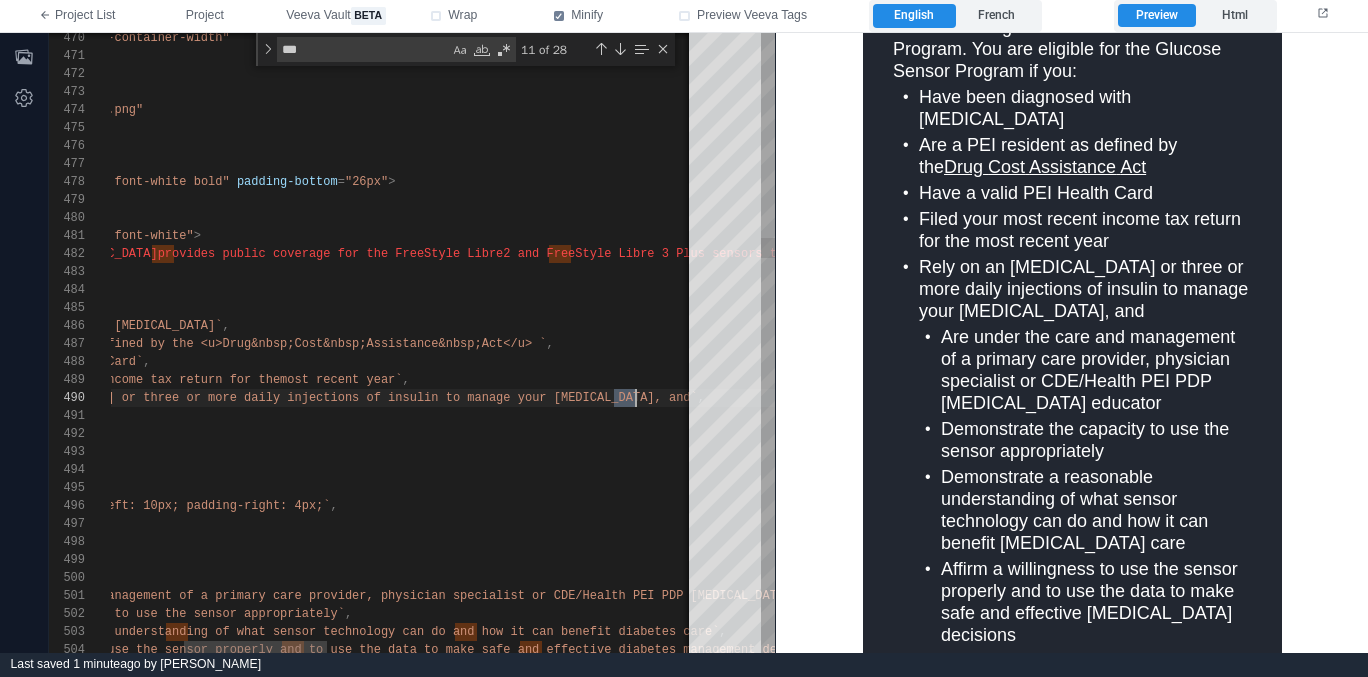 click on "${ mjTextList ({               items :   [                  `Have been diagnosed with [MEDICAL_DATA]` ,                  `Are a PEI resident as defined by the <u>Drug&nbsp ;Cost&nbsp;Assistance&nbsp;Act</u> ` ,                  `Have a valid PEI Health Card` ,                  `Filed your most recent income tax return for the  most recent year` ,                  `Rely on an [MEDICAL_DATA] or three or more daily in jections of insulin to manage your [MEDICAL_DATA], and` ,                                 ],               rowSpacing :   `4px` ,               fontSize :   `18px` ,               lineHeight :   `22px` ,               fontColor :   `#fff` ,               bulletStyles :   `font-size: 16px; padding-left: 10px; padding-righ t: 4px;` , :   , ${" at bounding box center (499812, 491554) 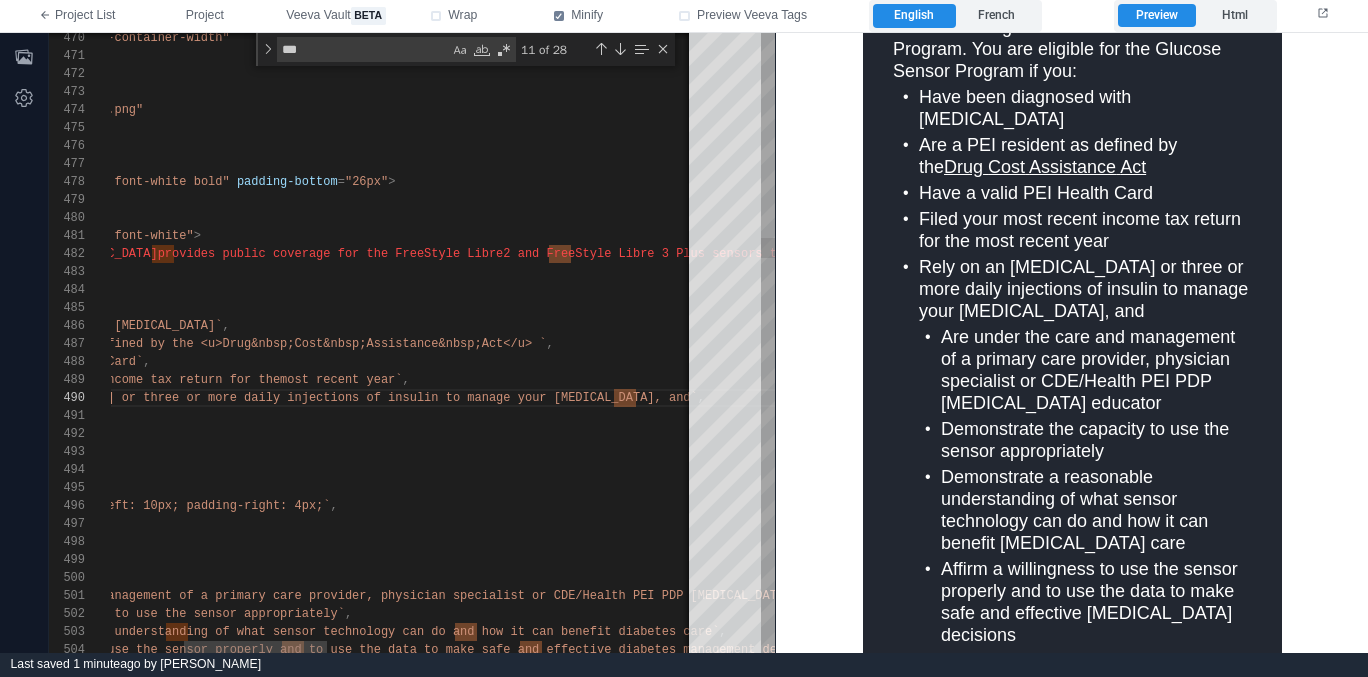 scroll, scrollTop: 144, scrollLeft: 831, axis: both 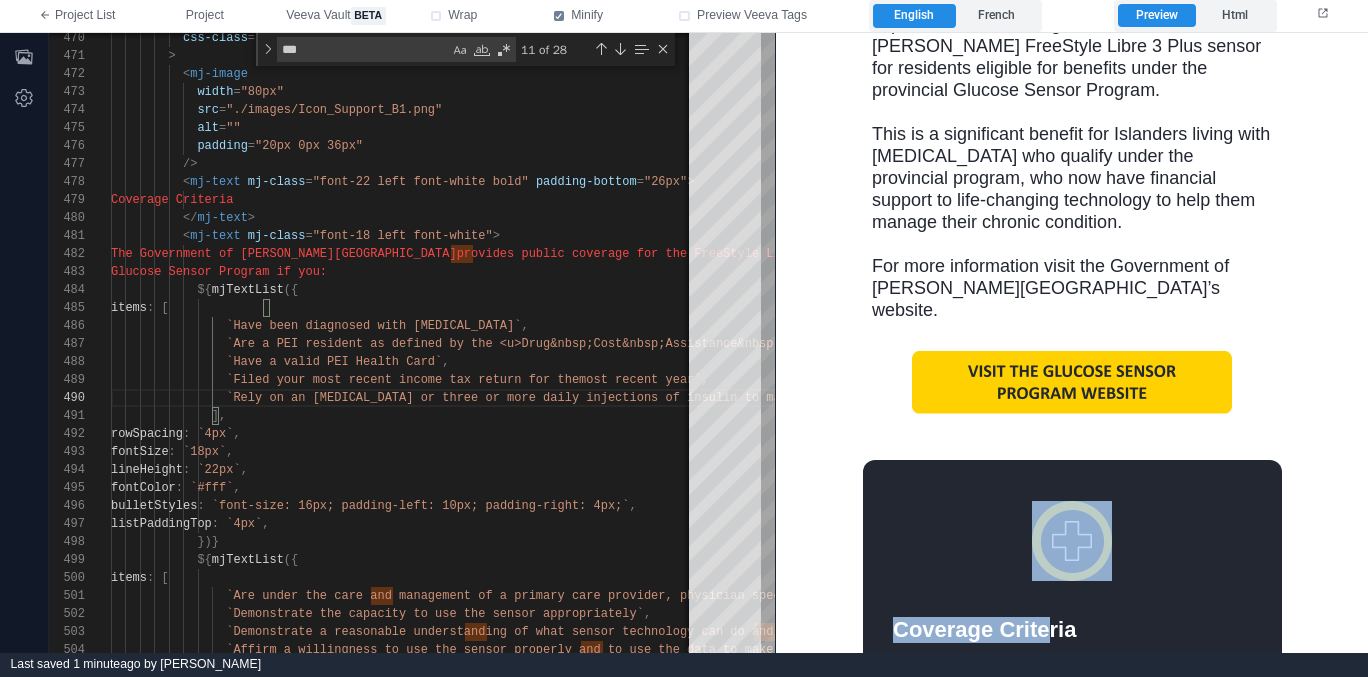 click at bounding box center [1071, 548] 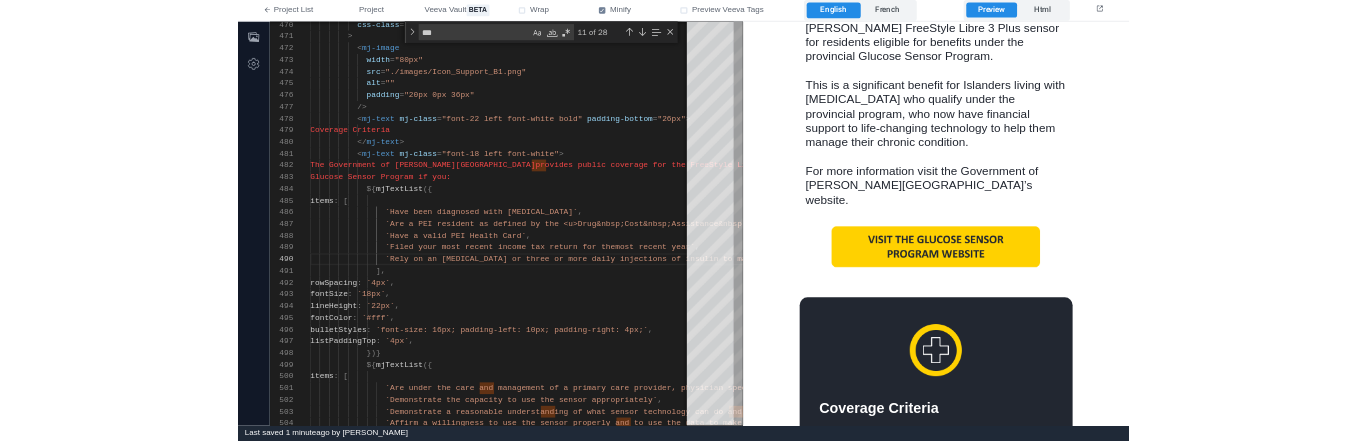 scroll, scrollTop: 747, scrollLeft: 0, axis: vertical 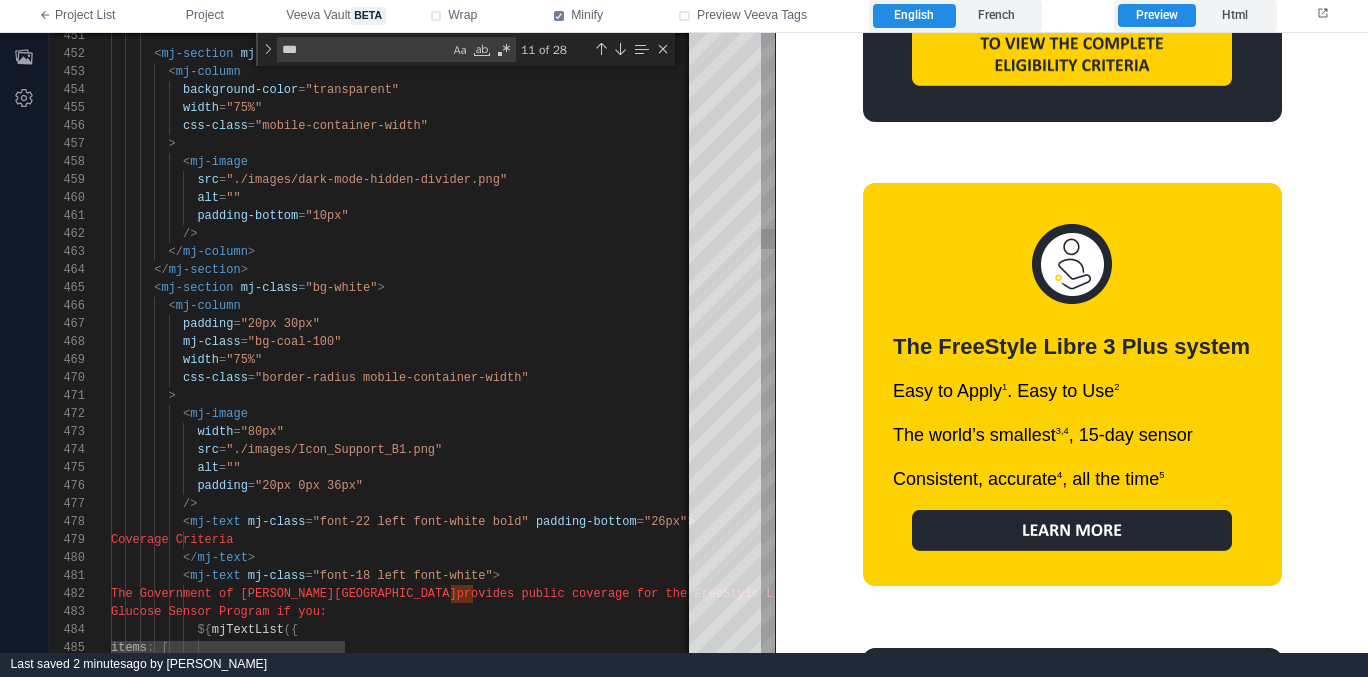 type on "**********" 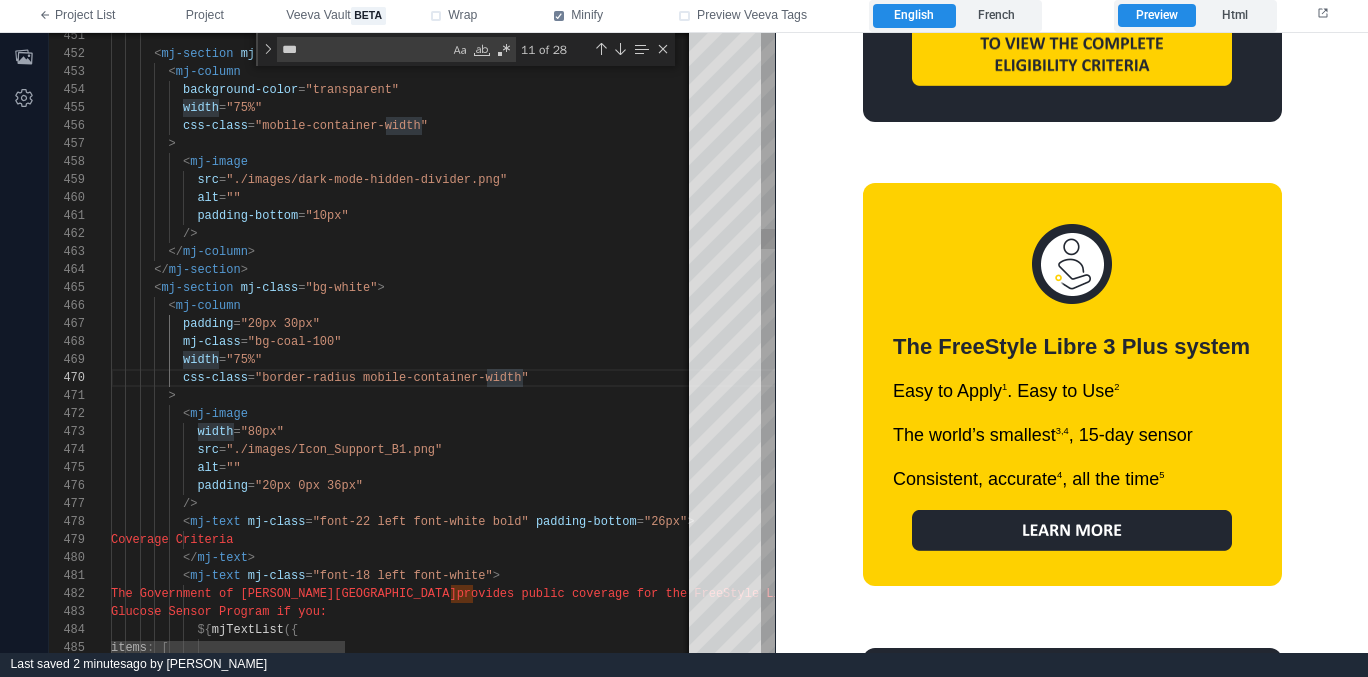 click on "${ mjTextList ({               items :   [             Glucose Sensor Program if you:             The Government of [PERSON_NAME][GEOGRAPHIC_DATA]  provides public coverage for the FreeStyle Libre  2 and FreeStyle Libre 3 Plus sensors through the G lucose Sensor Program. You are eligible for the            </ mj-text >            < mj-text   mj-class = "font-18 left font-white" >             Coverage Criteria            < mj-text   mj-class = "font-22 left font-white bold"   padding-bottom = "26px" >            />              padding = "20px 0px 36px"              alt = ""              src = "./images/Icon_Support_B1.png"              width = "80px"            < mj-image          >            css-class = "border-radius mobile-container-width"            width = "75%"   =" at bounding box center [500111, 491894] 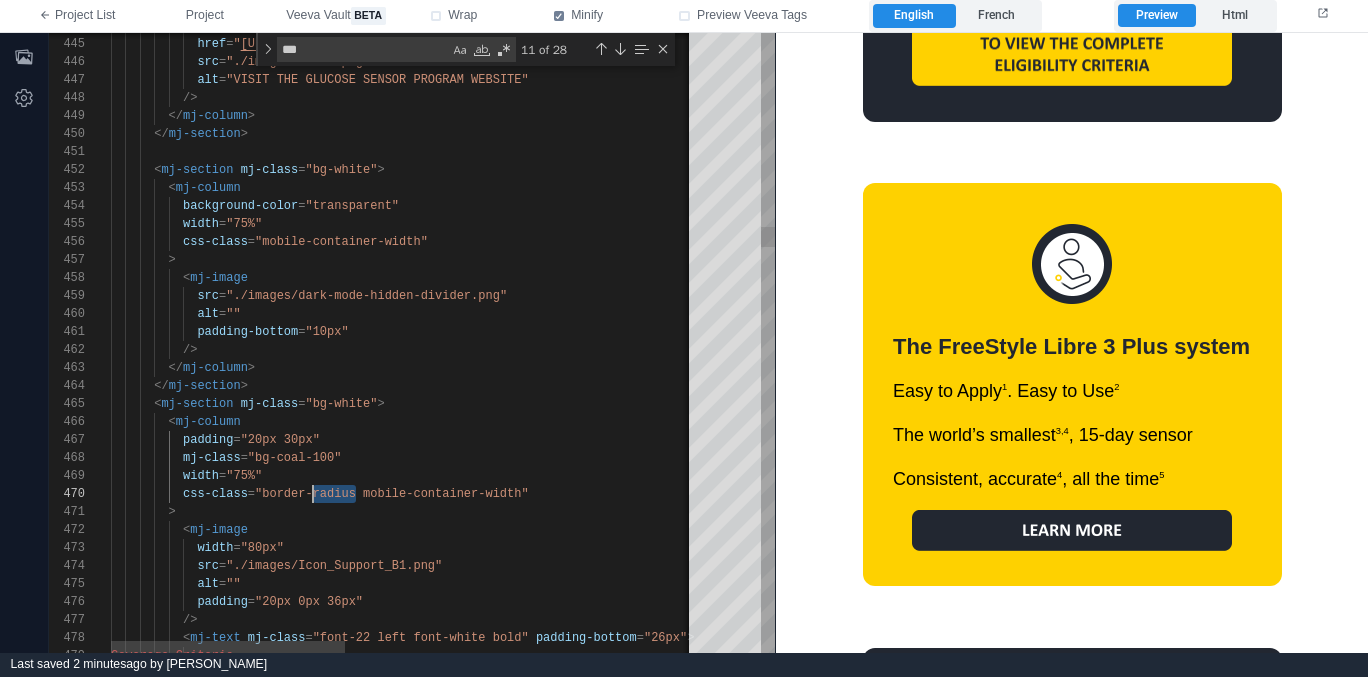 scroll, scrollTop: 162, scrollLeft: 152, axis: both 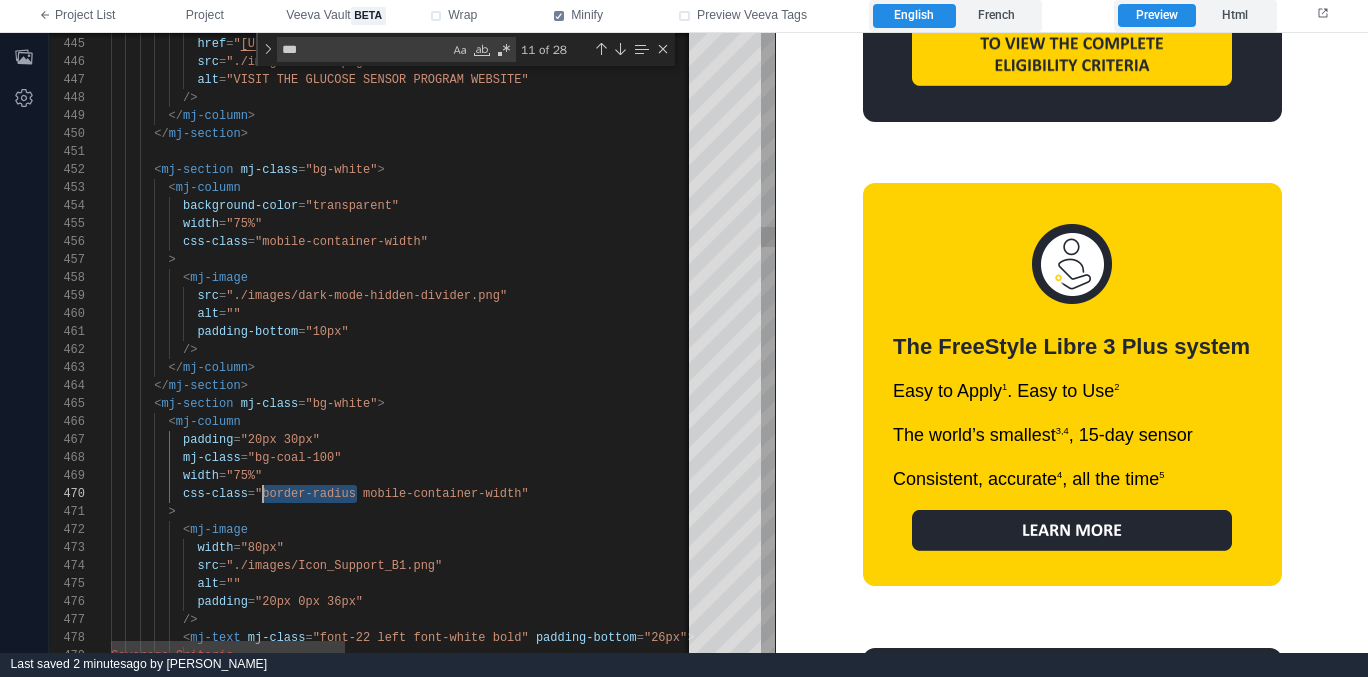 type on "**********" 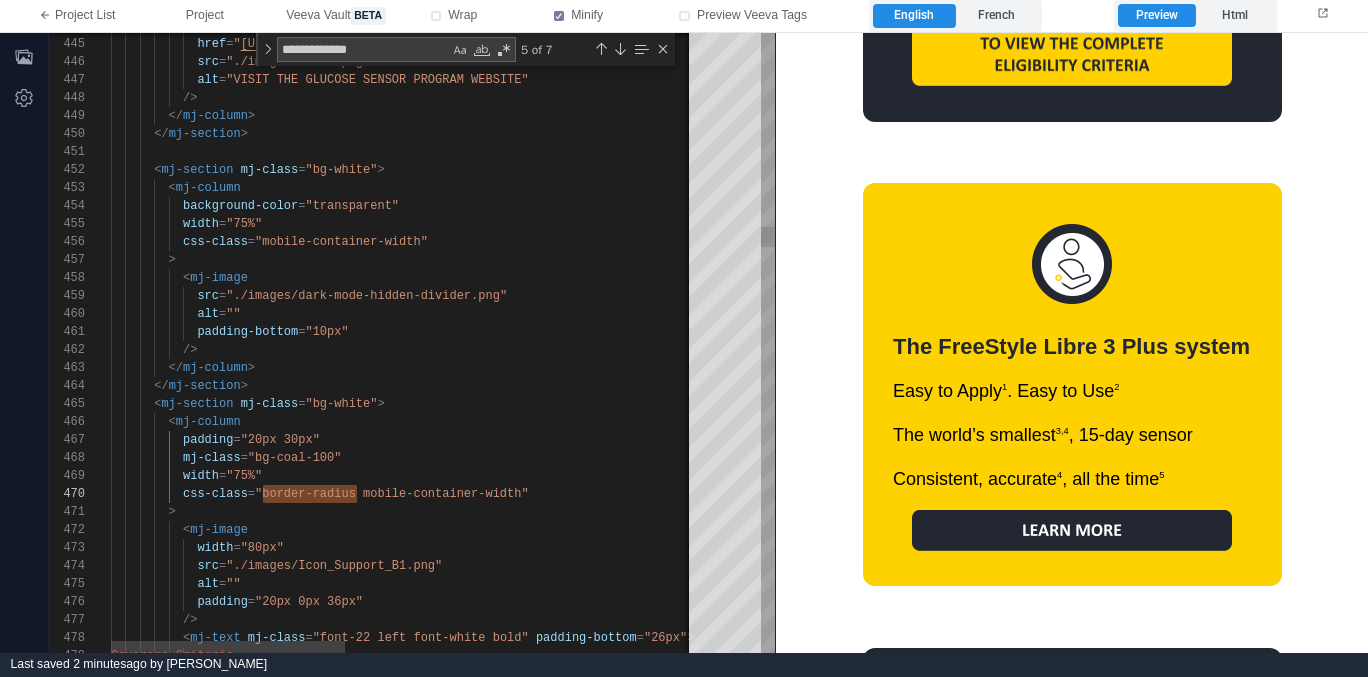 type on "**********" 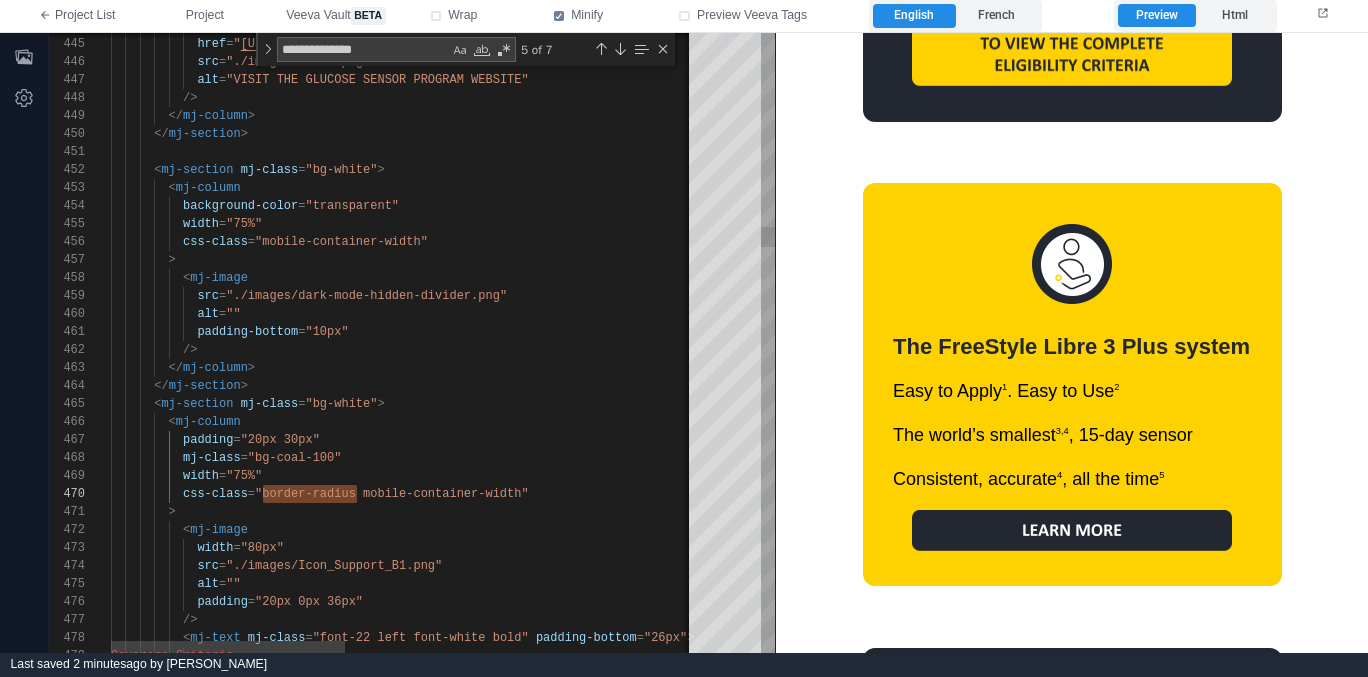 scroll, scrollTop: 180, scrollLeft: 145, axis: both 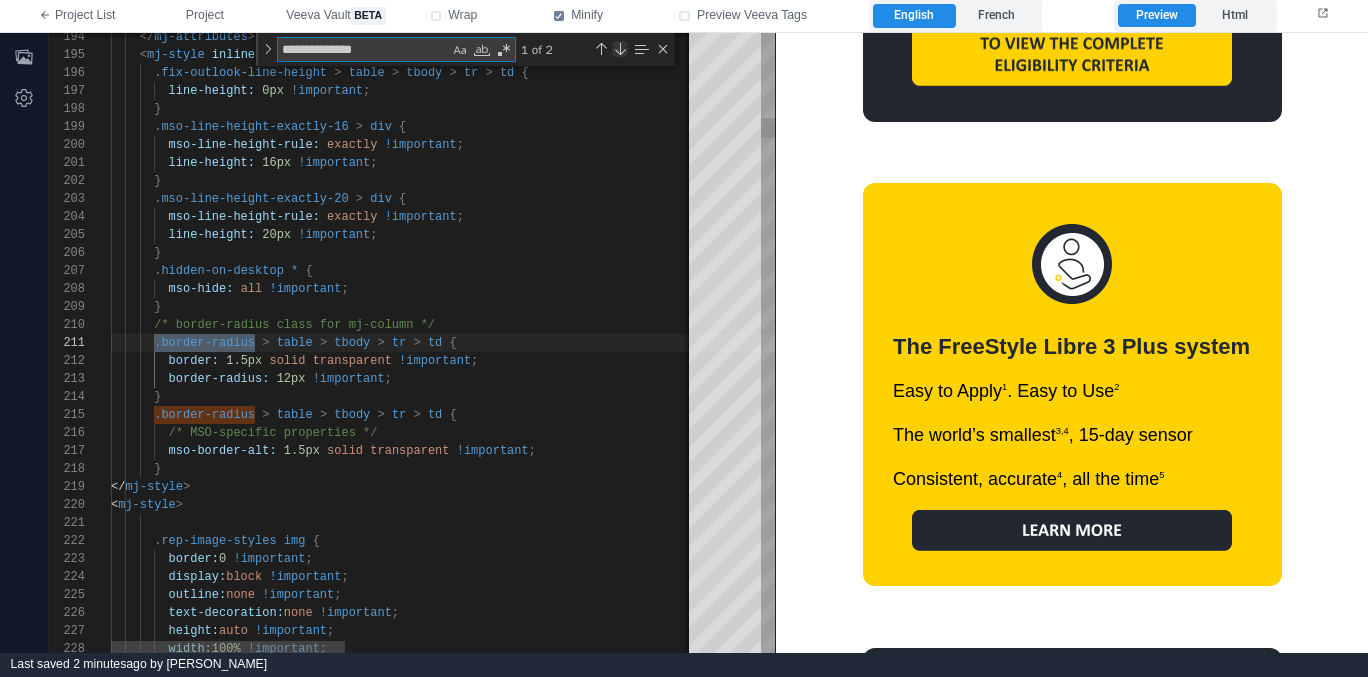 type on "**********" 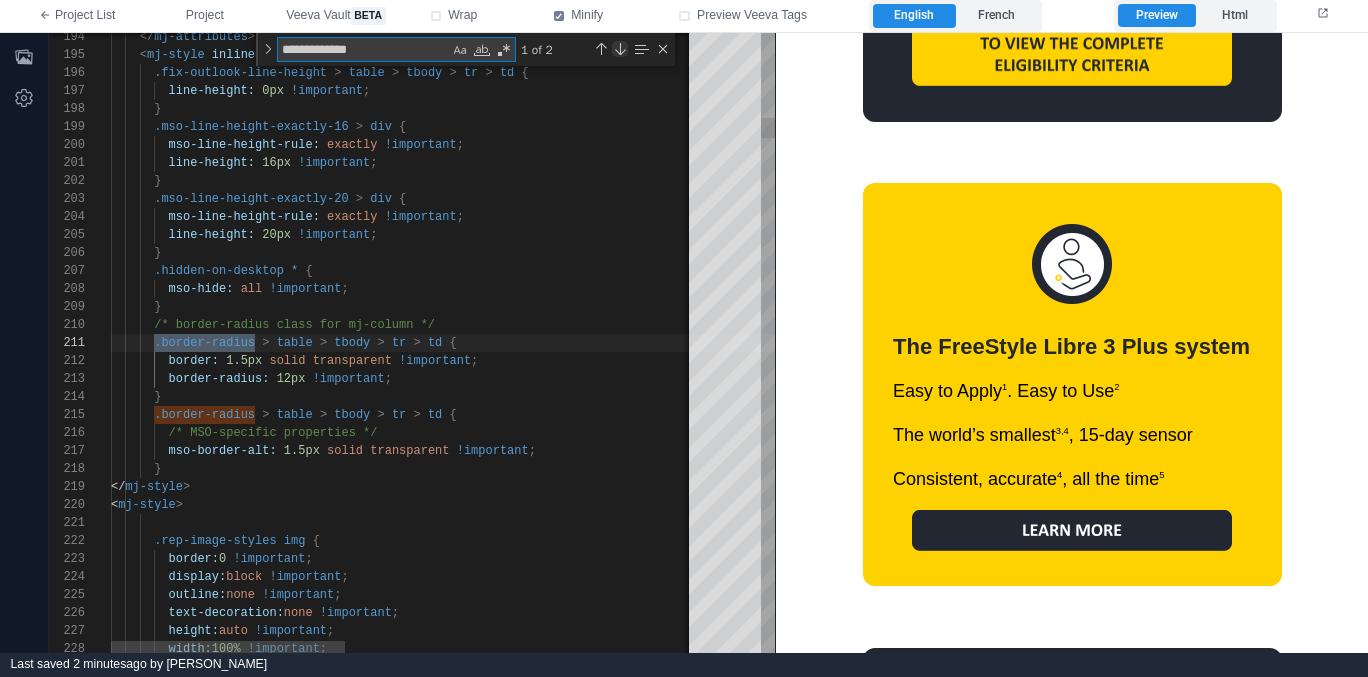 scroll, scrollTop: 180, scrollLeft: 246, axis: both 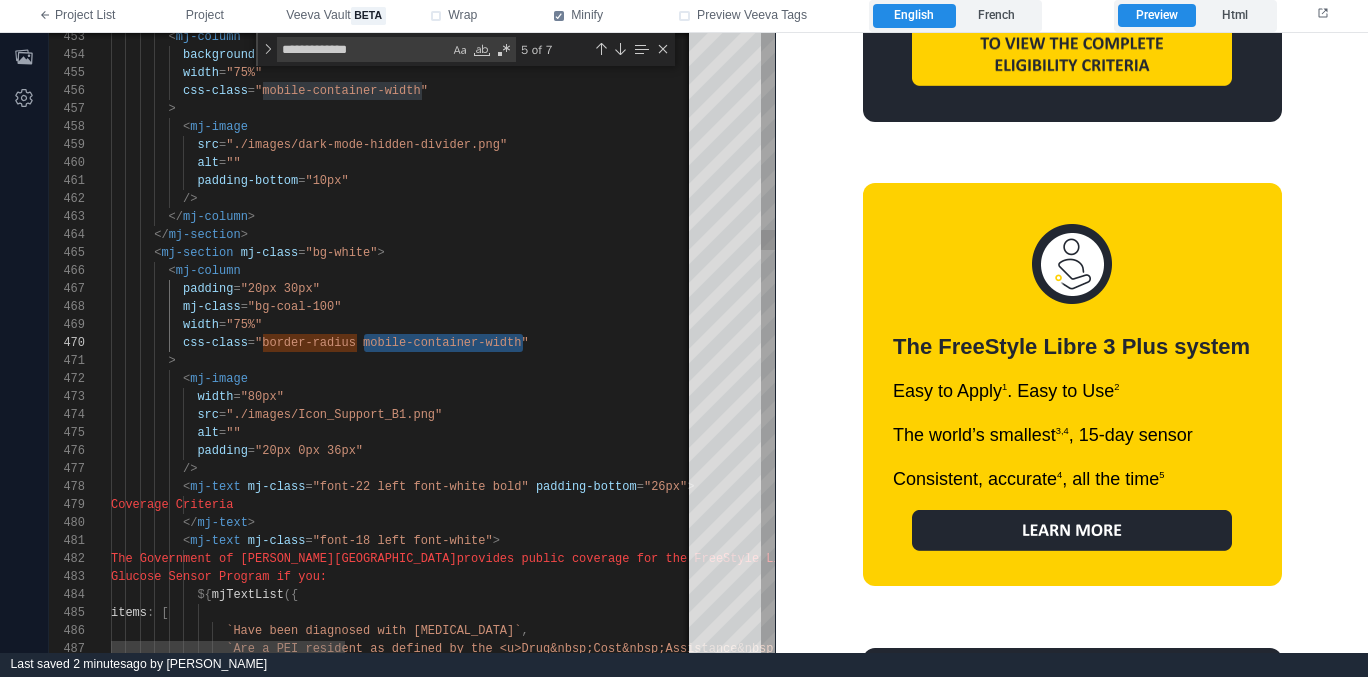 type on "**********" 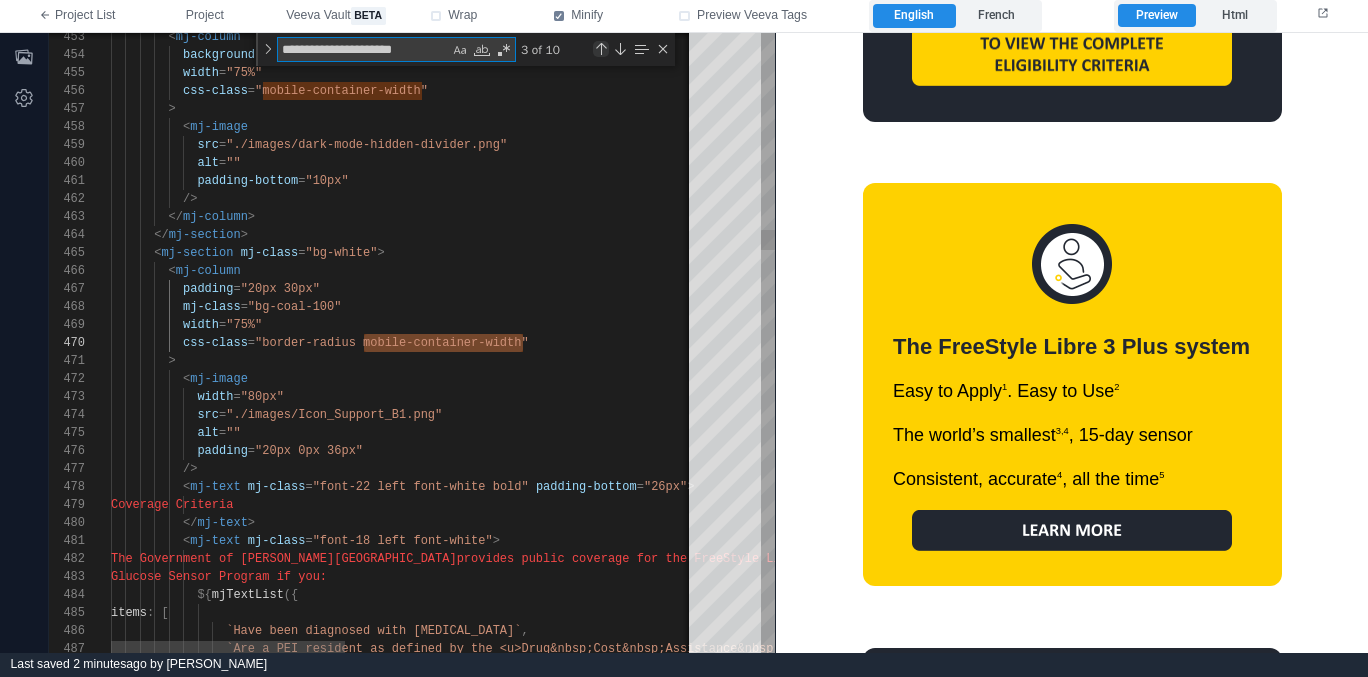 click at bounding box center [601, 49] 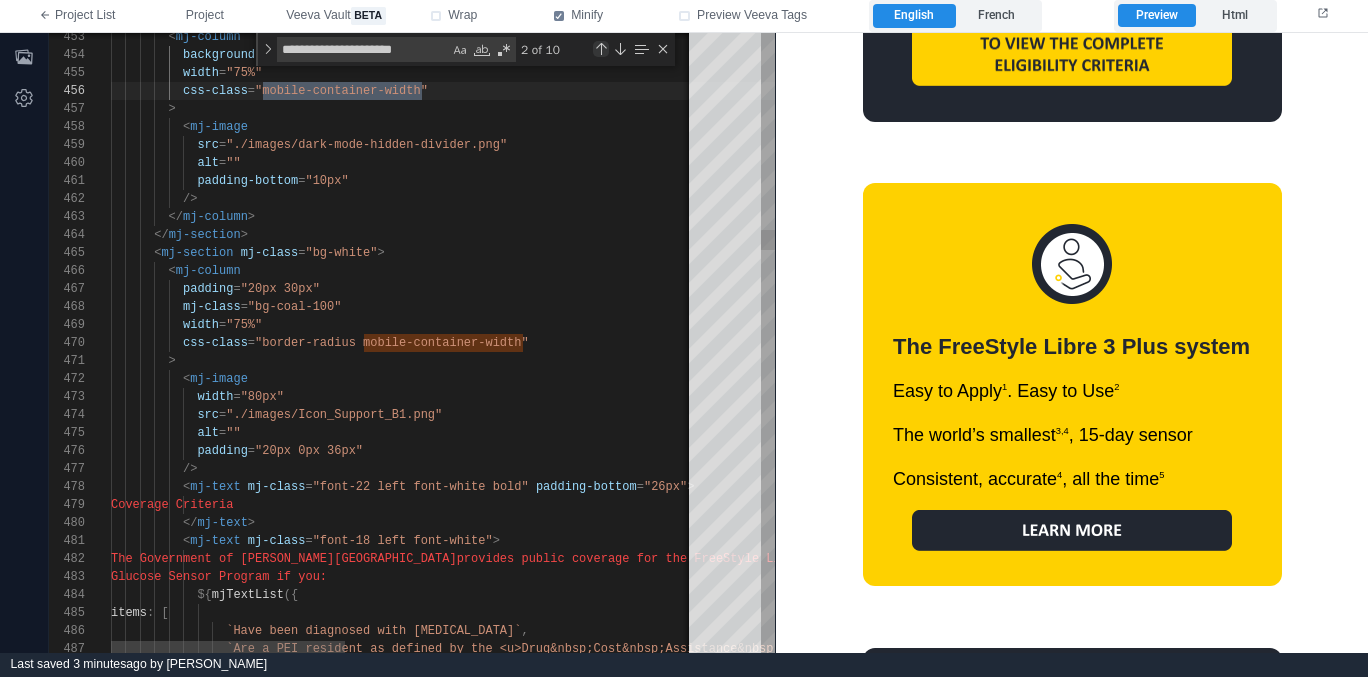click at bounding box center [601, 49] 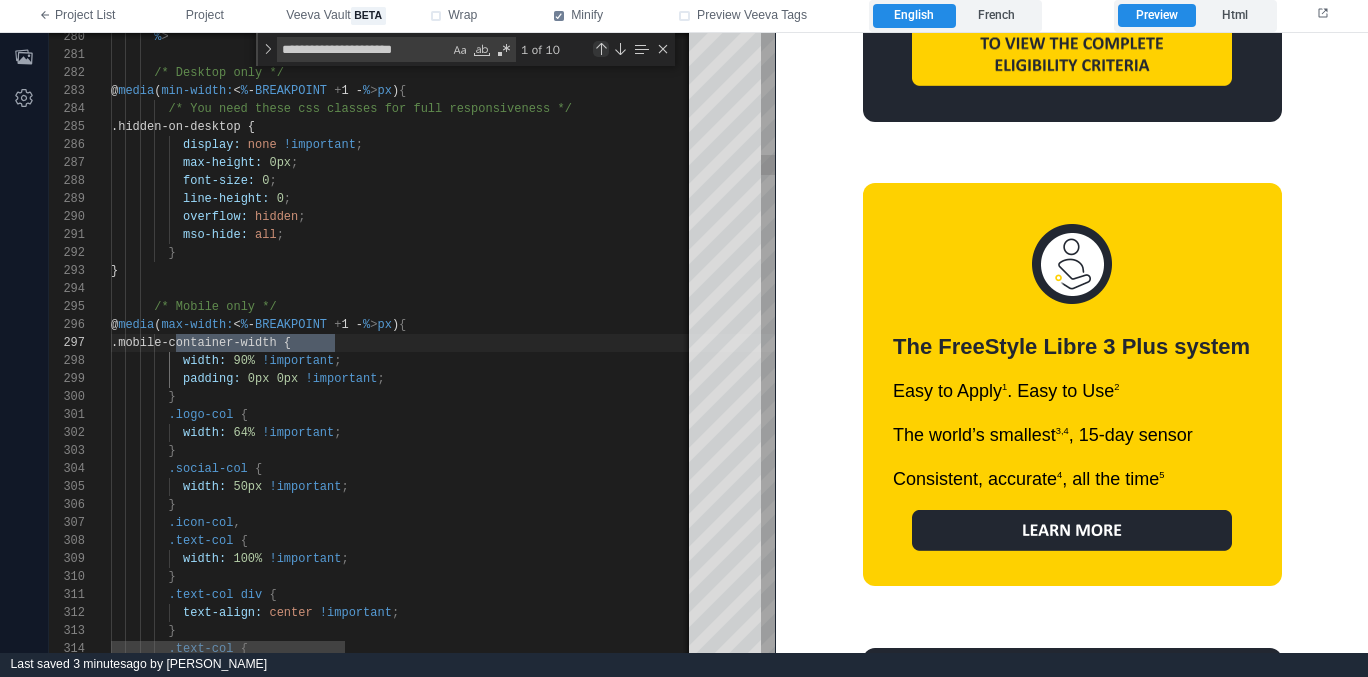 scroll, scrollTop: 180, scrollLeft: 224, axis: both 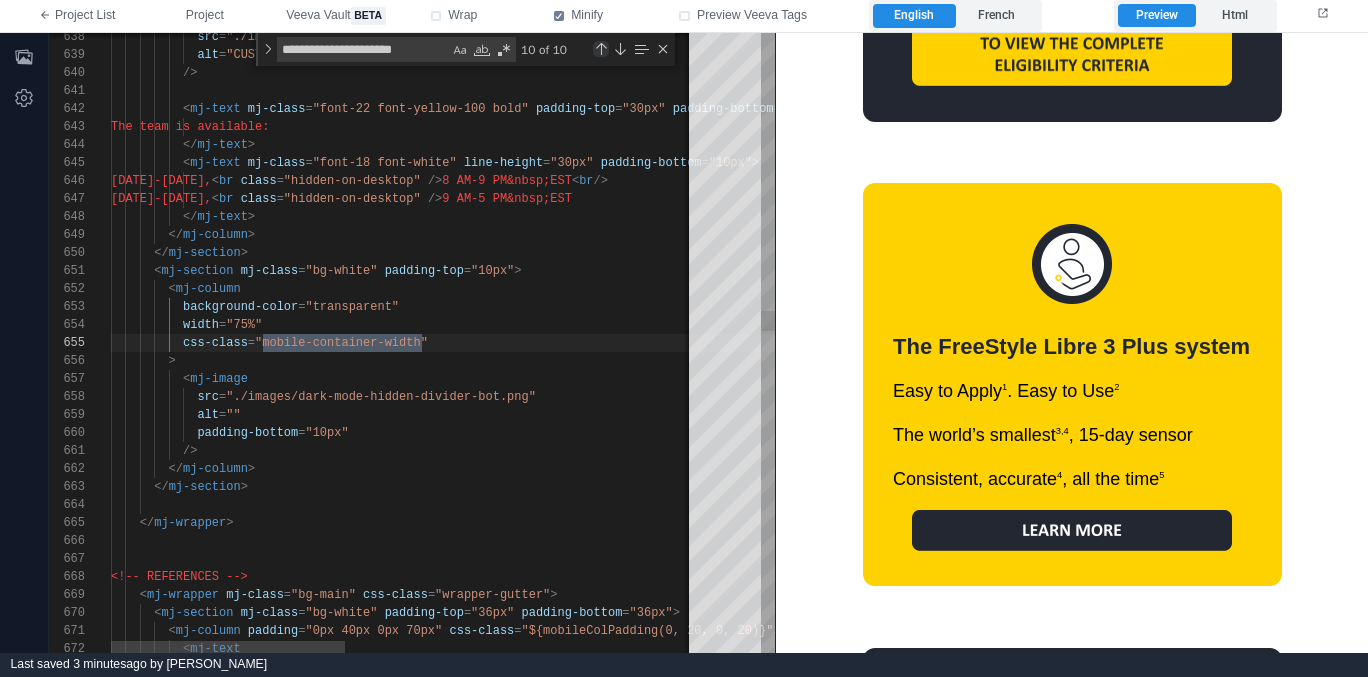 click at bounding box center [601, 49] 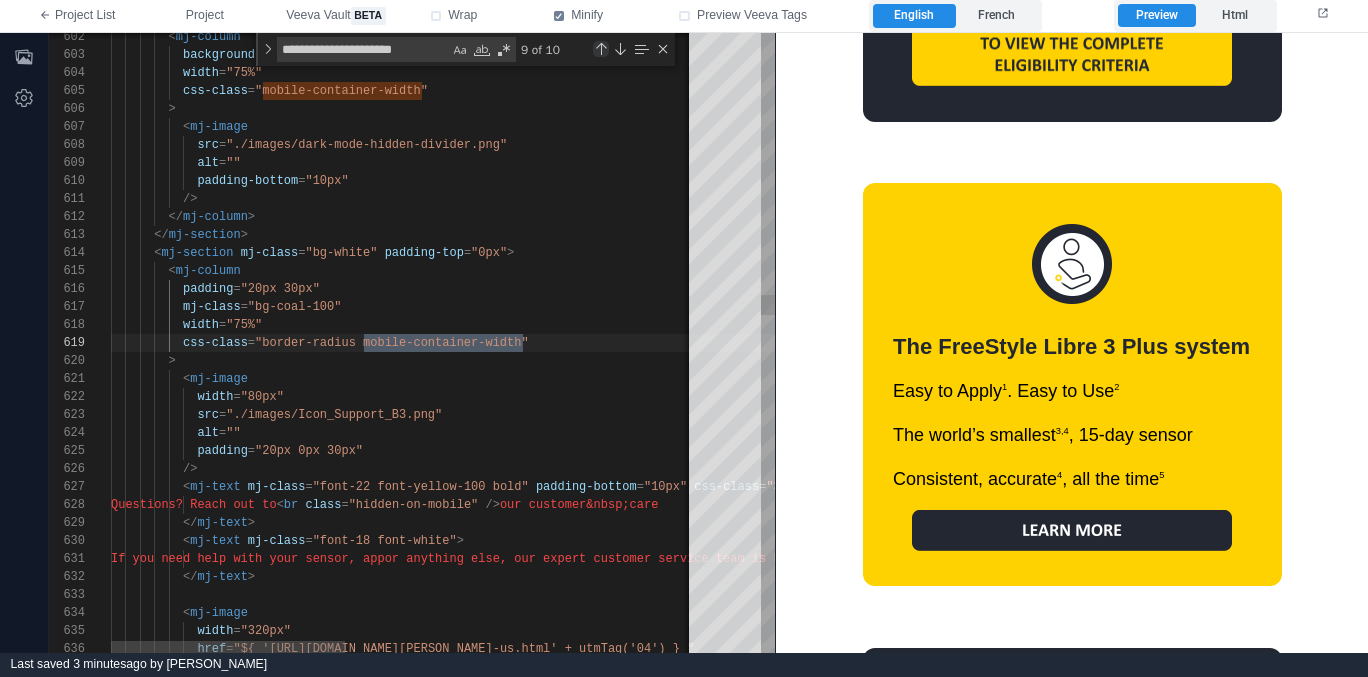 click at bounding box center [601, 49] 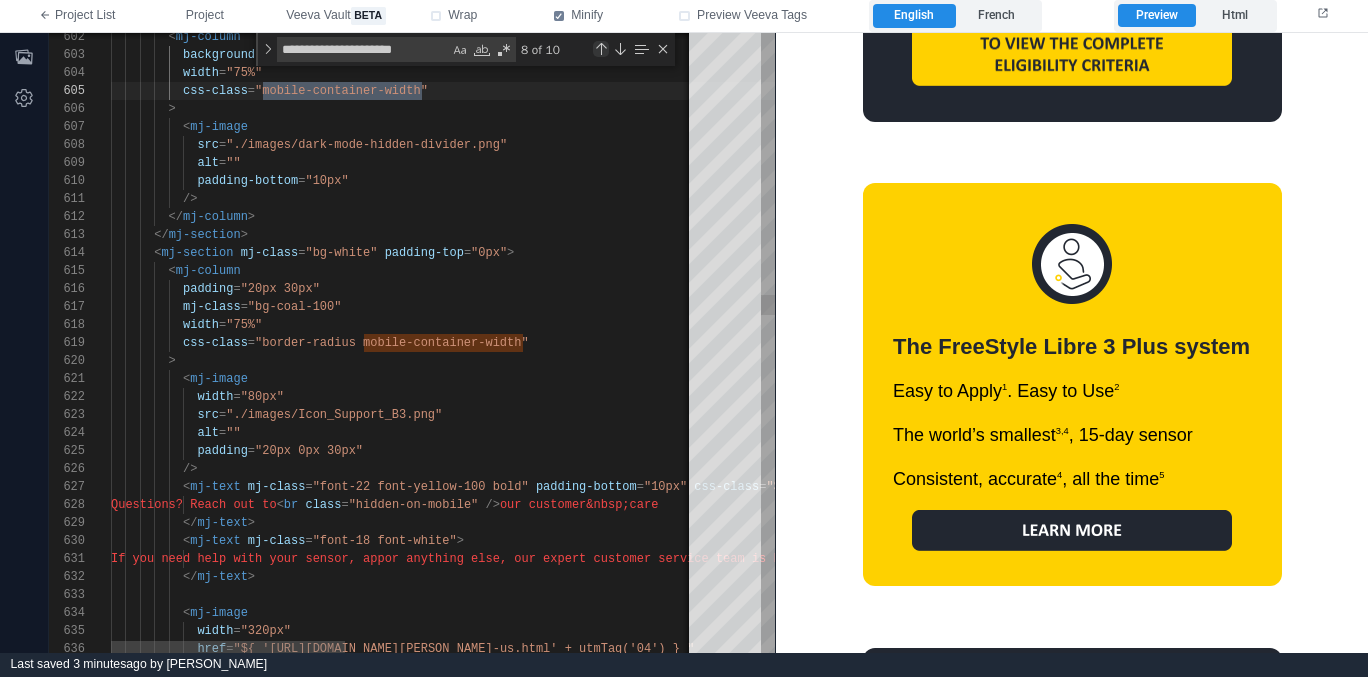 click at bounding box center (601, 49) 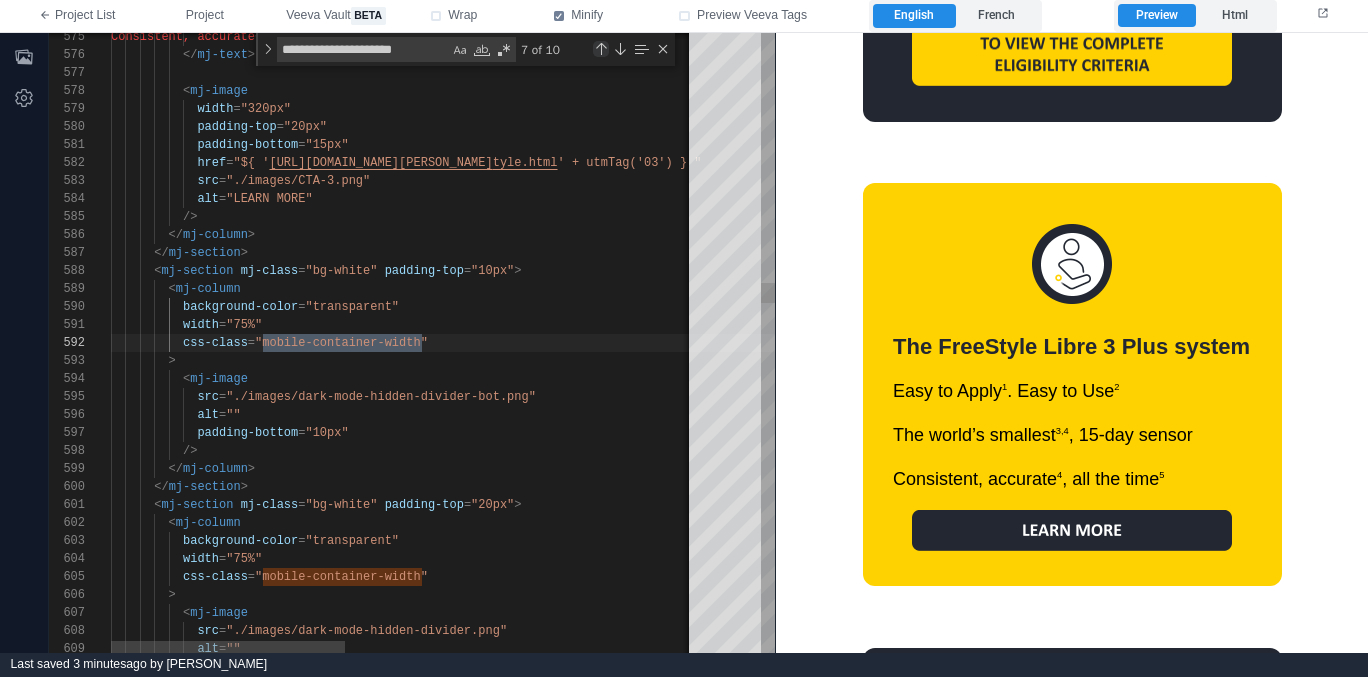 click at bounding box center (601, 49) 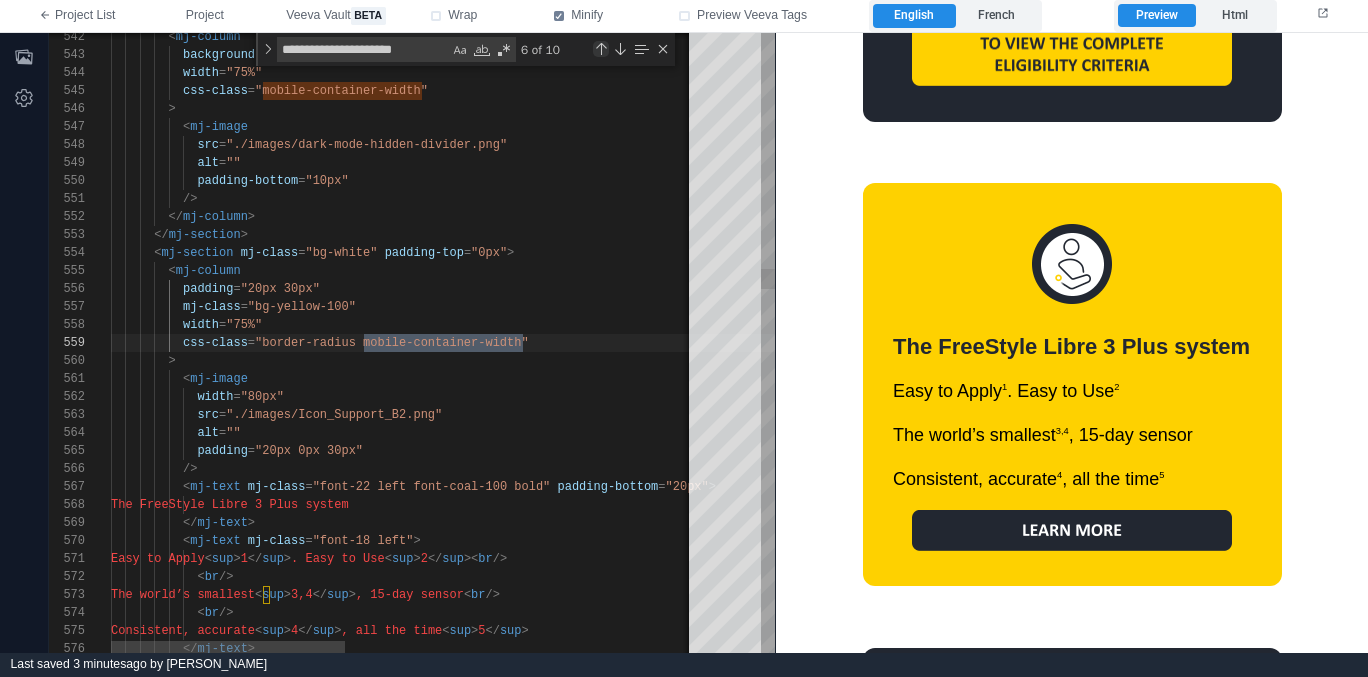 click at bounding box center [601, 49] 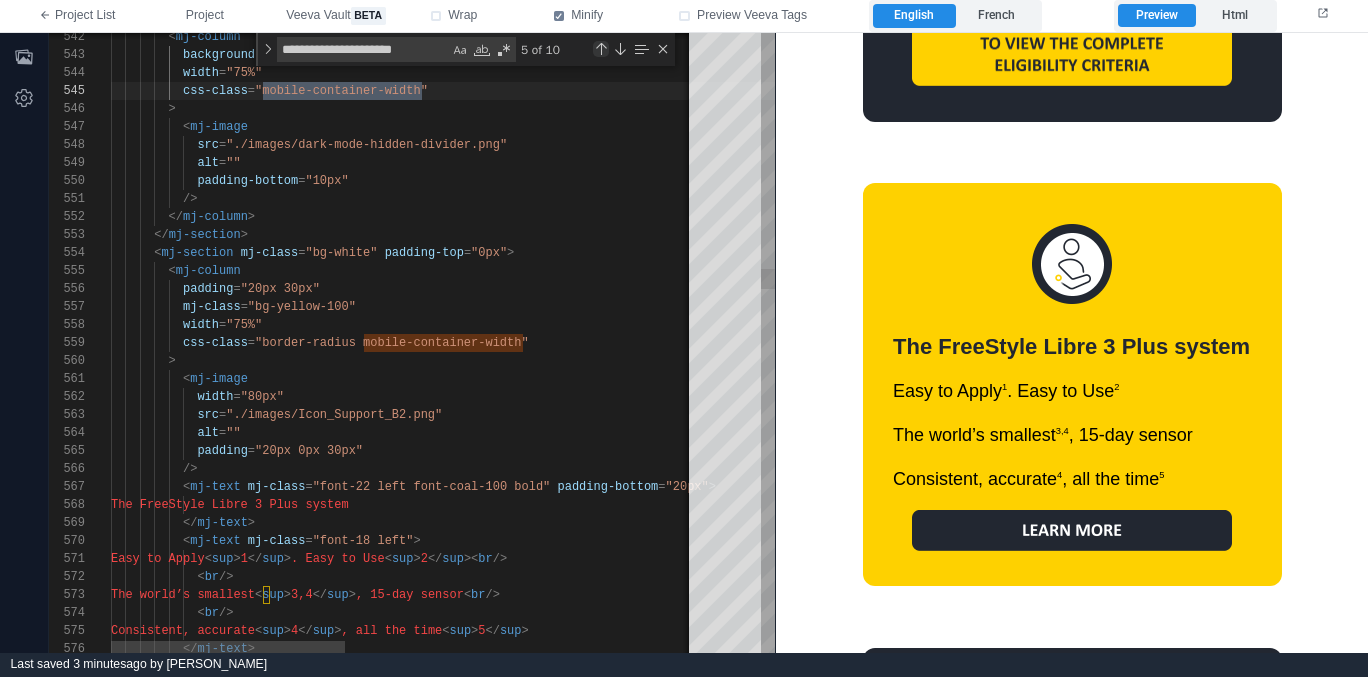 click at bounding box center (601, 49) 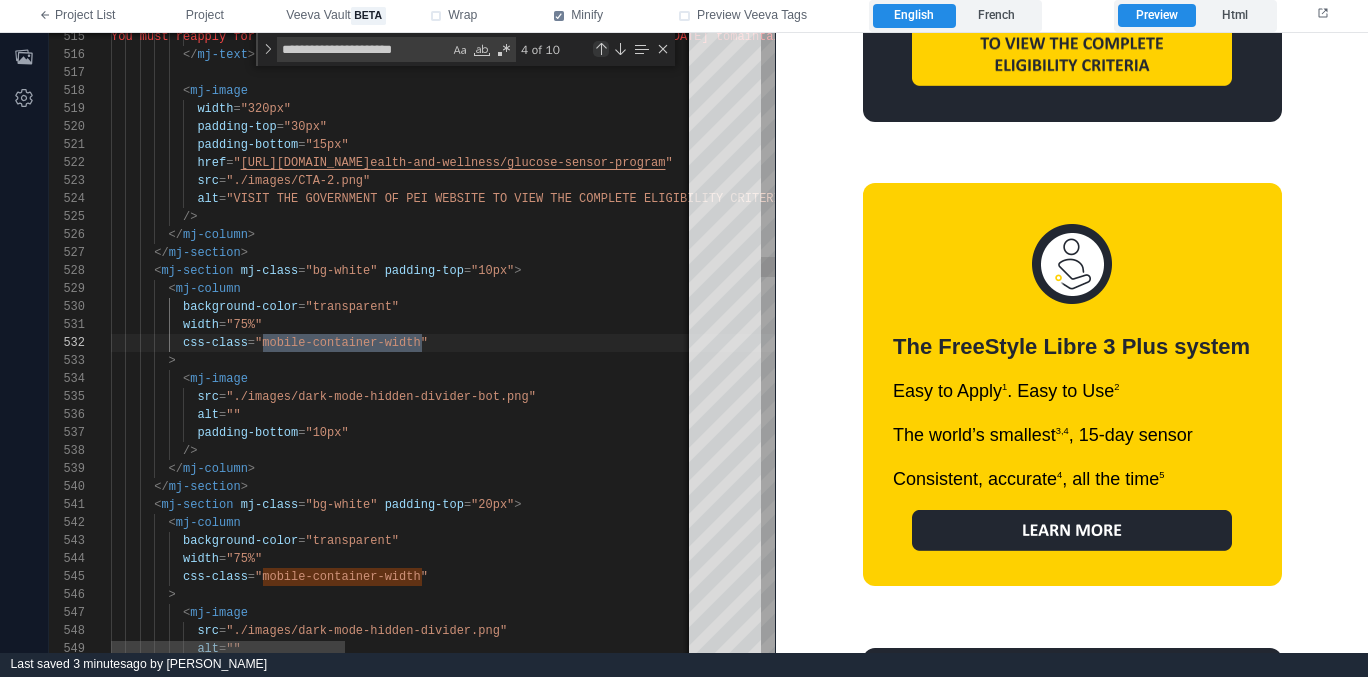 click at bounding box center (601, 49) 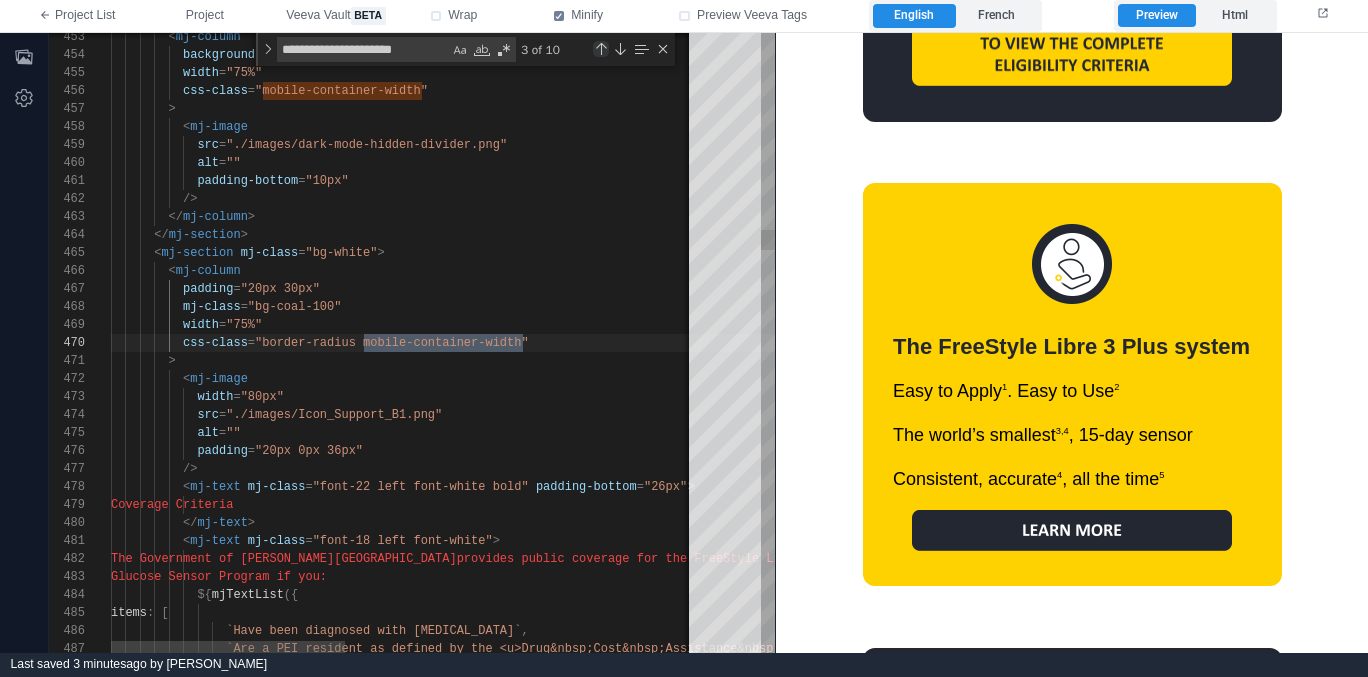 click at bounding box center (601, 49) 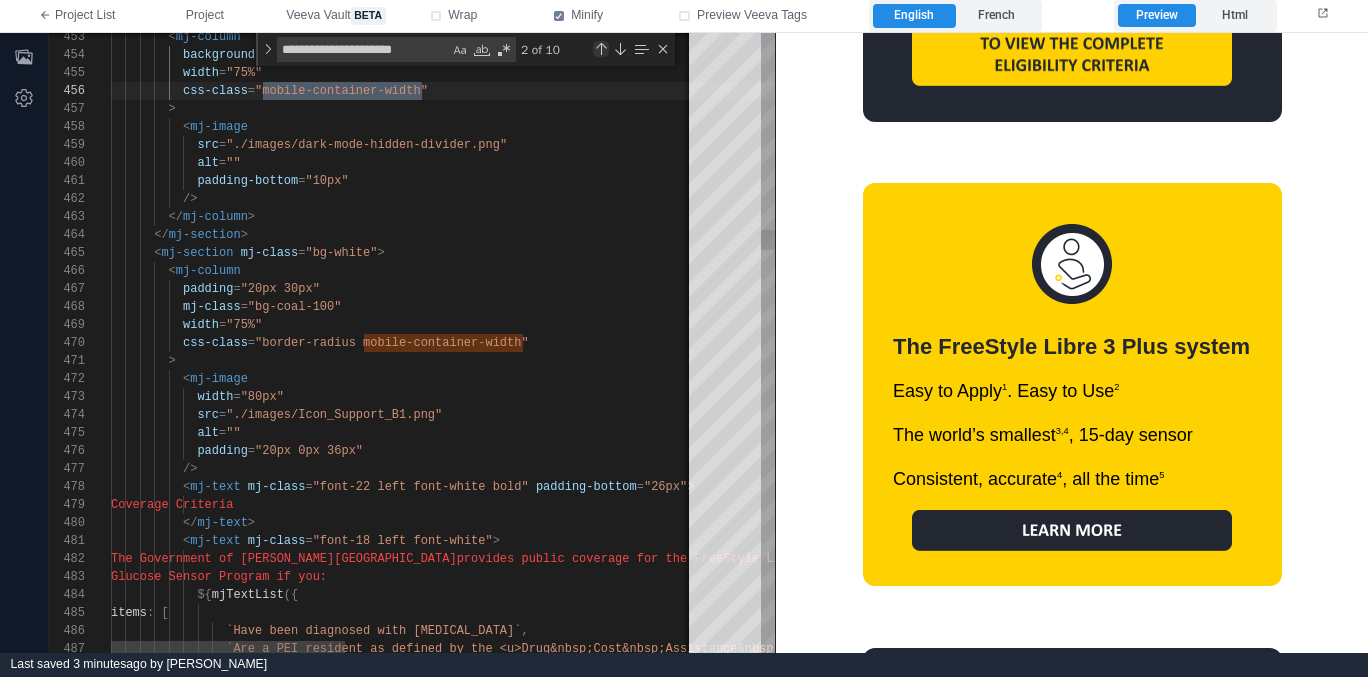 click at bounding box center (601, 49) 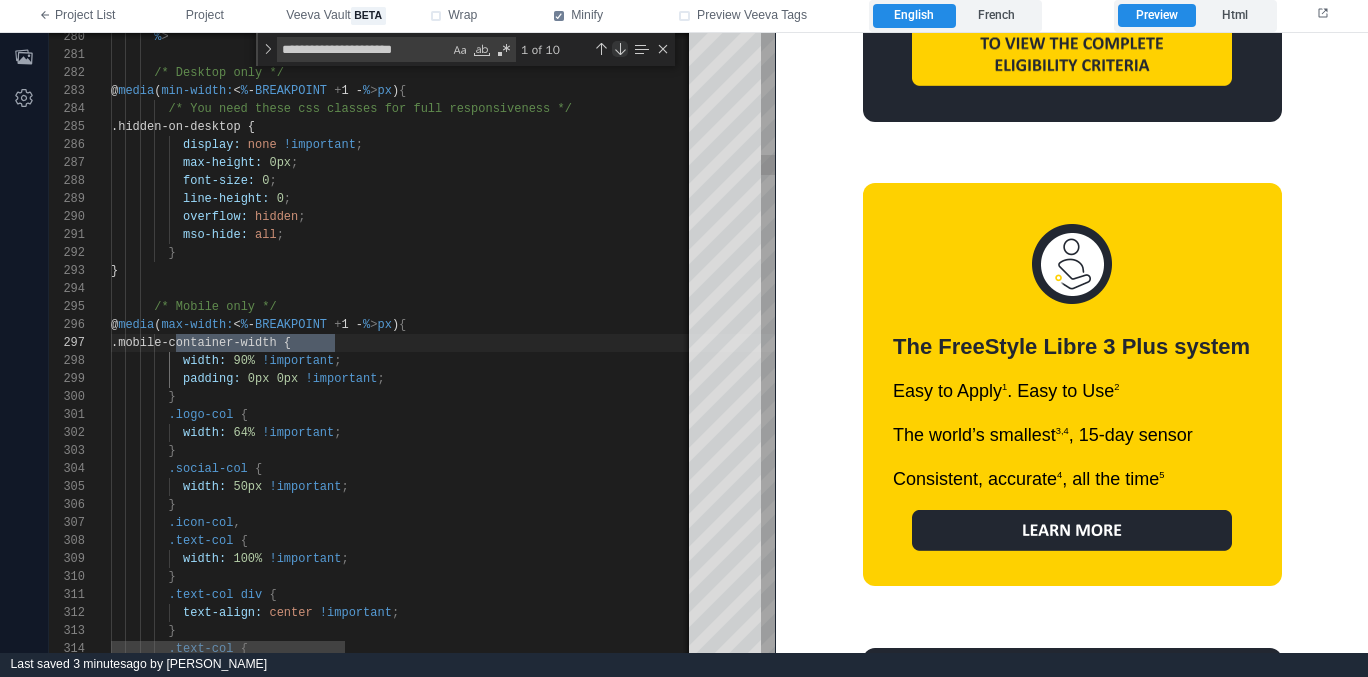 click at bounding box center (620, 49) 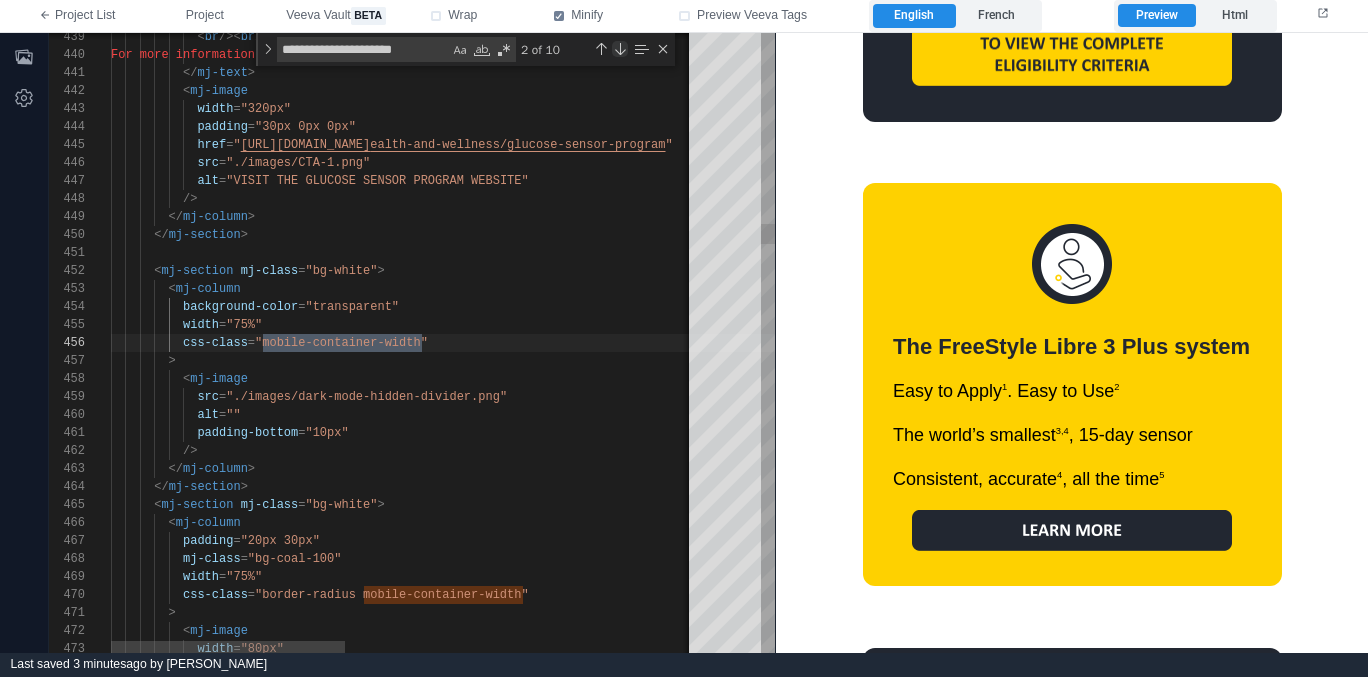 scroll, scrollTop: 180, scrollLeft: 311, axis: both 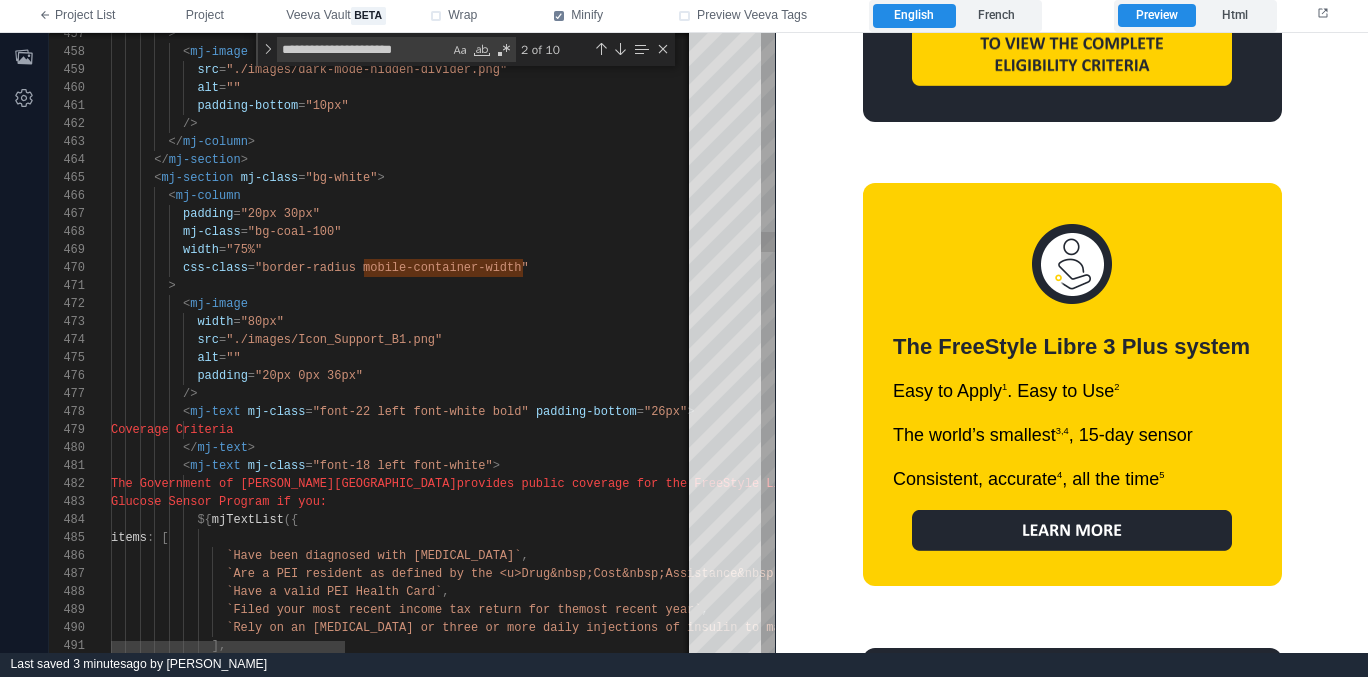 click on "< mj-image" at bounding box center [841, 304] 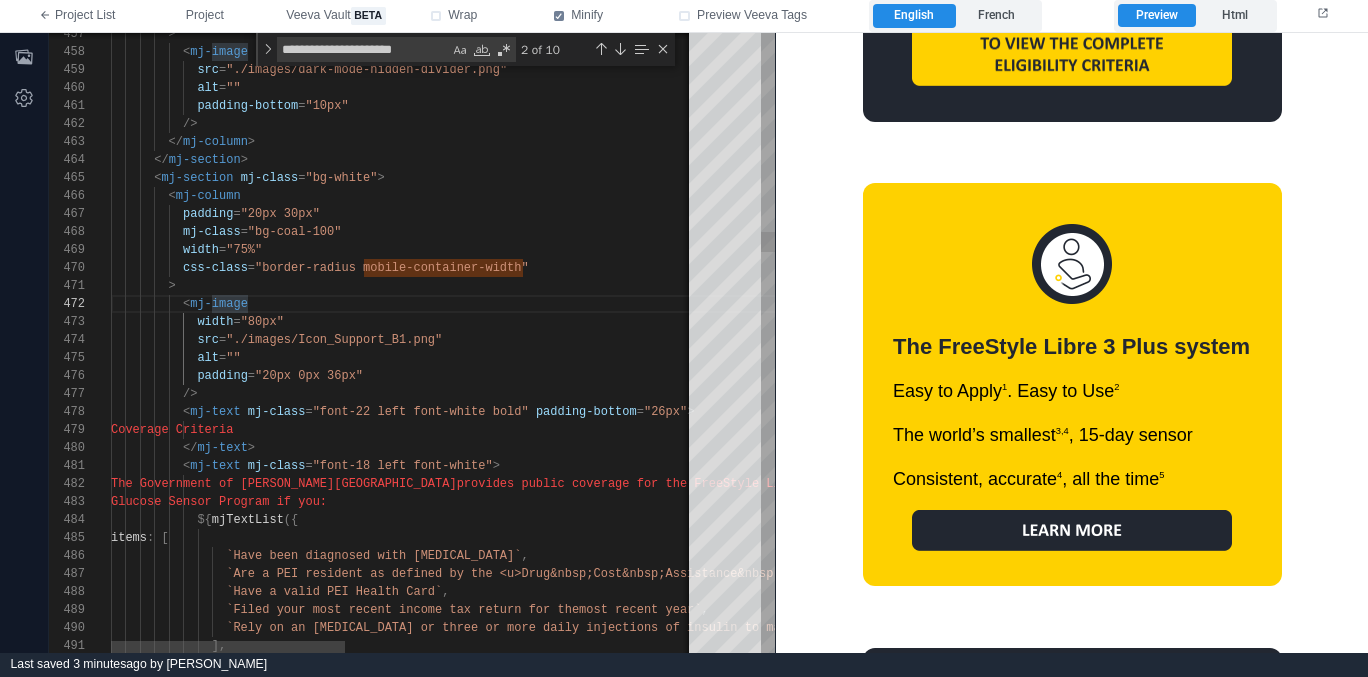 click on ">" at bounding box center (841, 286) 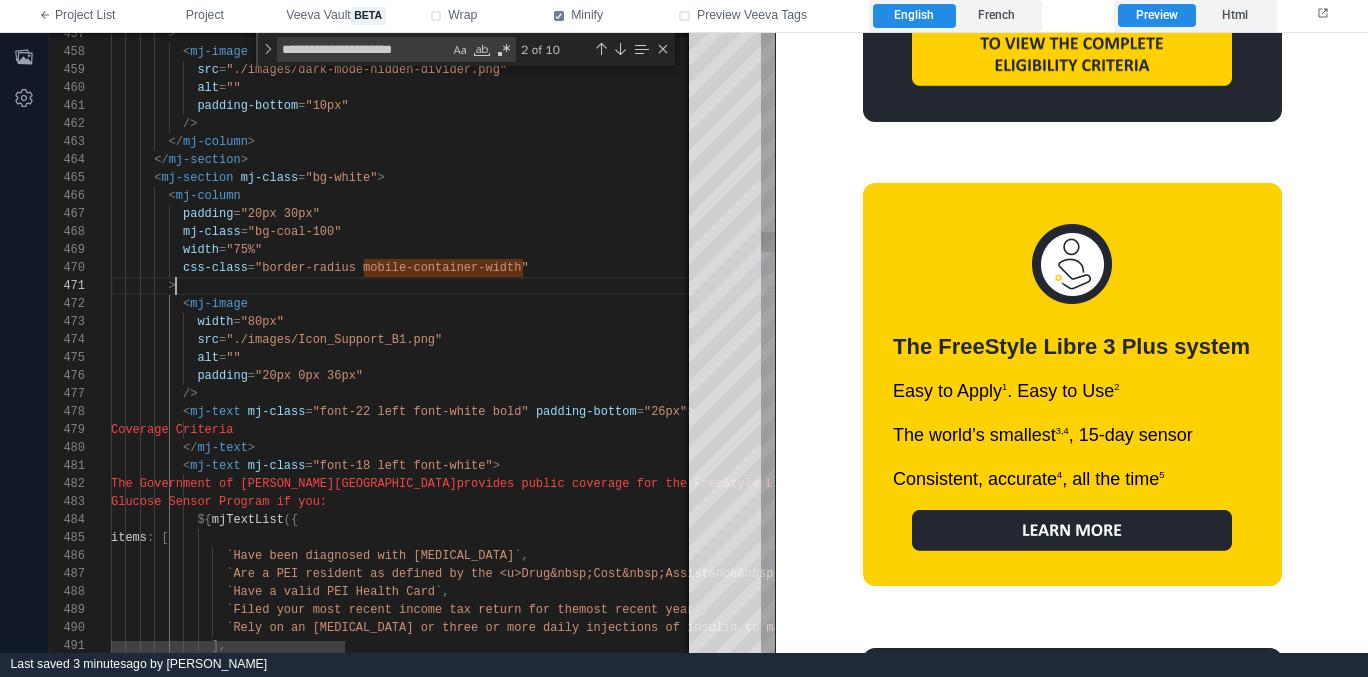 click on "457 458 459 460 461 462 463 464 465 466 467 468 469 470 471 472 473 474 475 476 477 478 479 480 481 482 483 484 485 486 487 488 489 490 491          >            < mj-image              src = "./images/dark-mode-hidden-divider.png"              alt = ""              padding-bottom = "10px"            />          </ mj-column >        </ mj-section >        < mj-section   mj-class = "bg-white" >          < mj-column            padding = "20px 30px"            mj-class = "bg-coal-100"              width = "75%"              css-class = "border-radius mobile-container-width"          >            < mj-image              width = "80px"              src = "./images/Icon_Support_B1.png"              alt = ""              padding = "20px 0px 36px"            />            < mj-text   mj-class =" at bounding box center [412, 343] 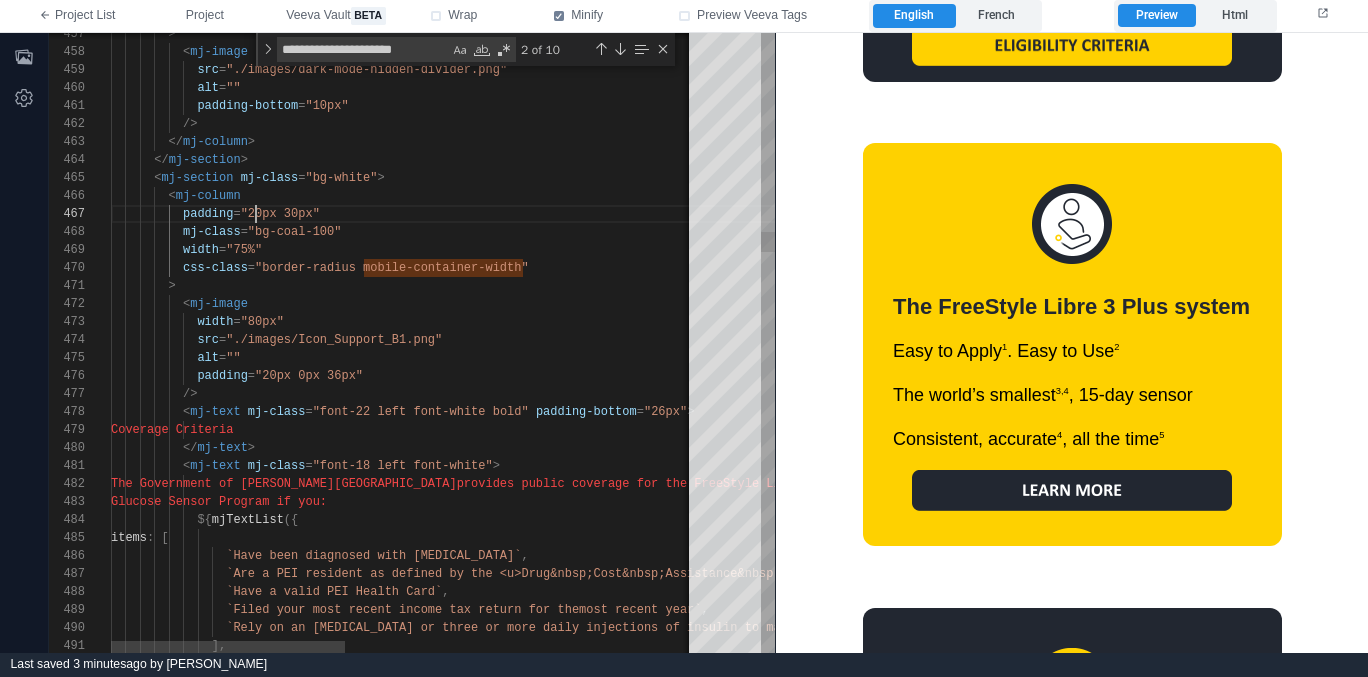 scroll, scrollTop: 108, scrollLeft: 145, axis: both 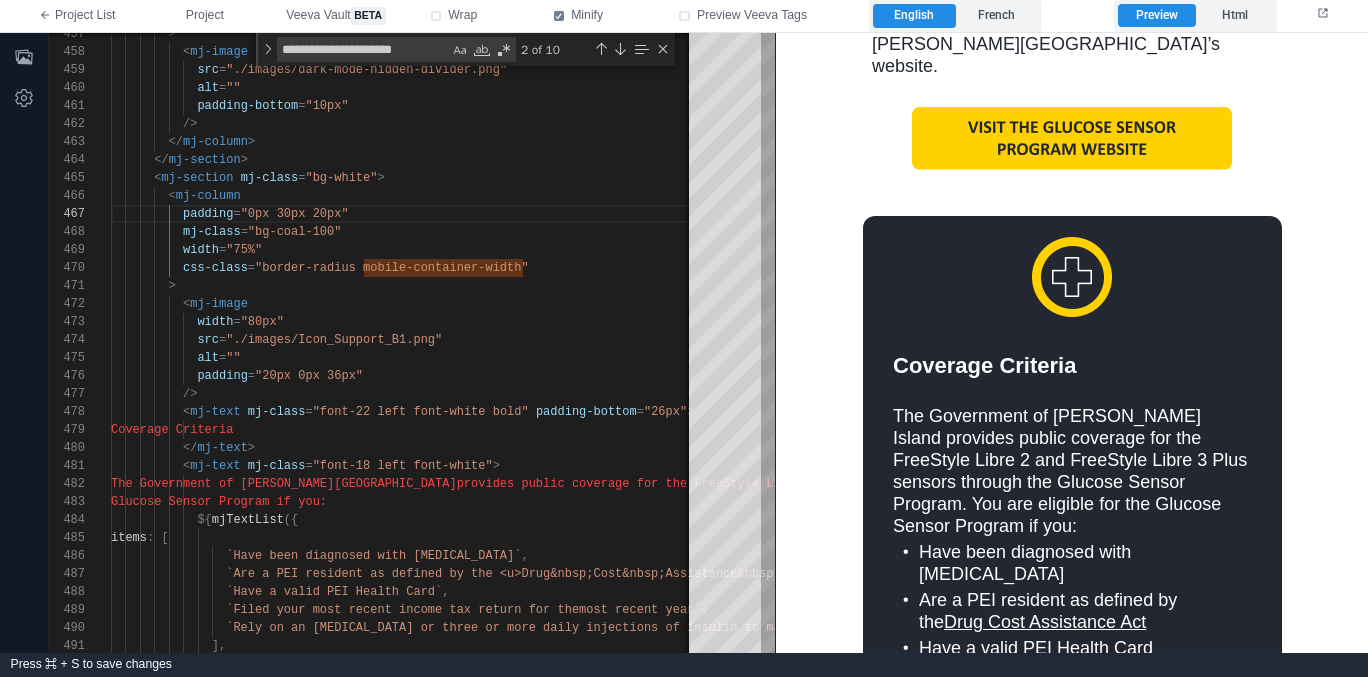 drag, startPoint x: 1077, startPoint y: 179, endPoint x: 1071, endPoint y: 201, distance: 22.803509 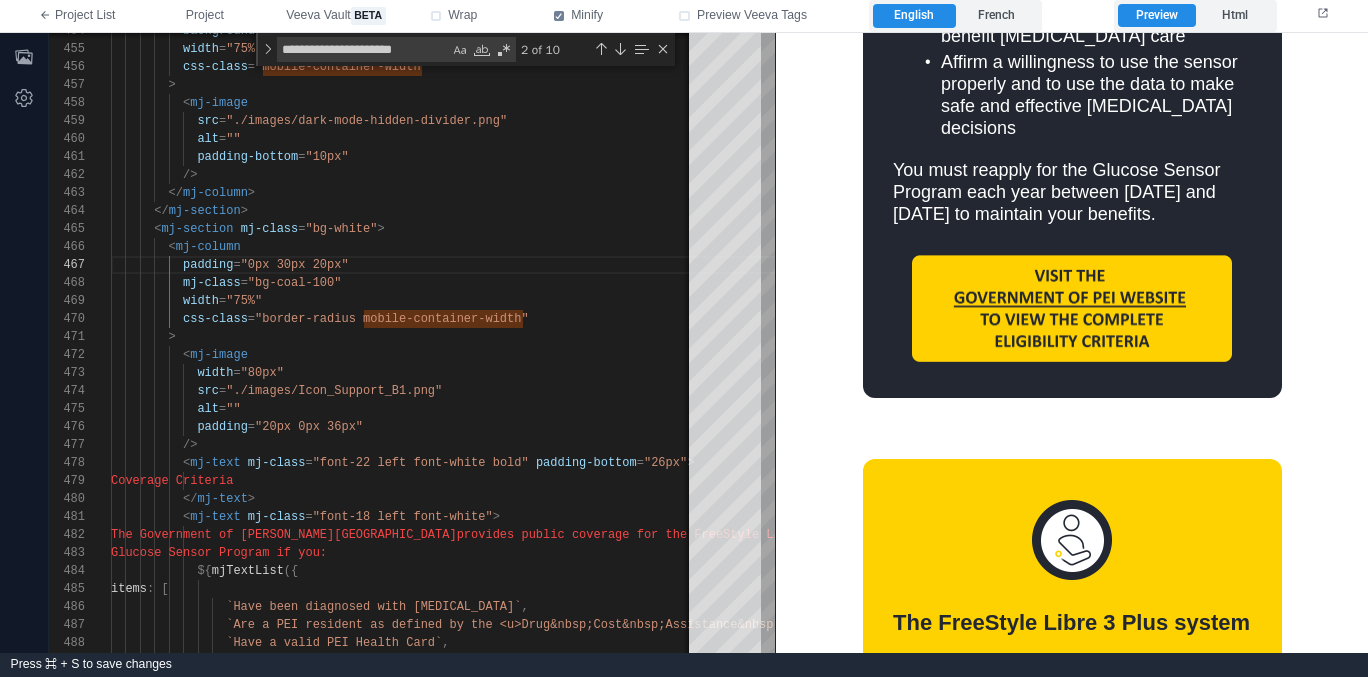 scroll, scrollTop: 1724, scrollLeft: 0, axis: vertical 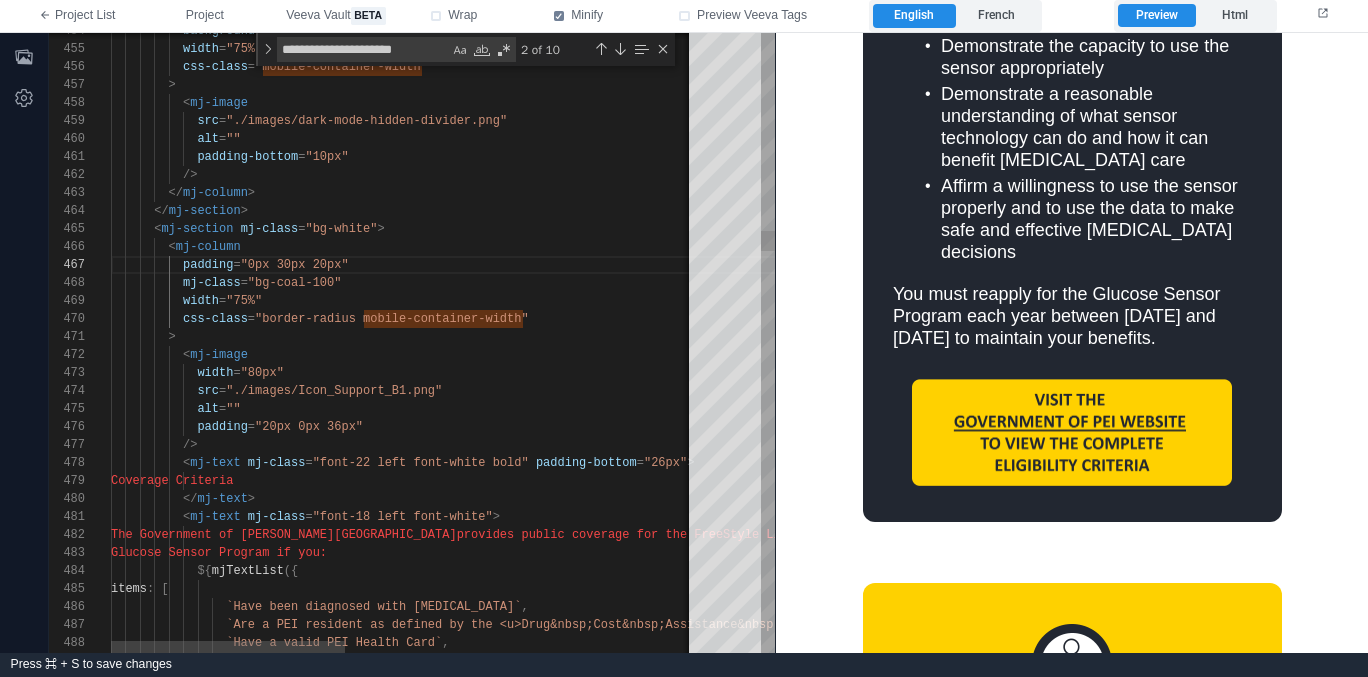 click on "padding = "0px 30px 20px"" at bounding box center [841, 265] 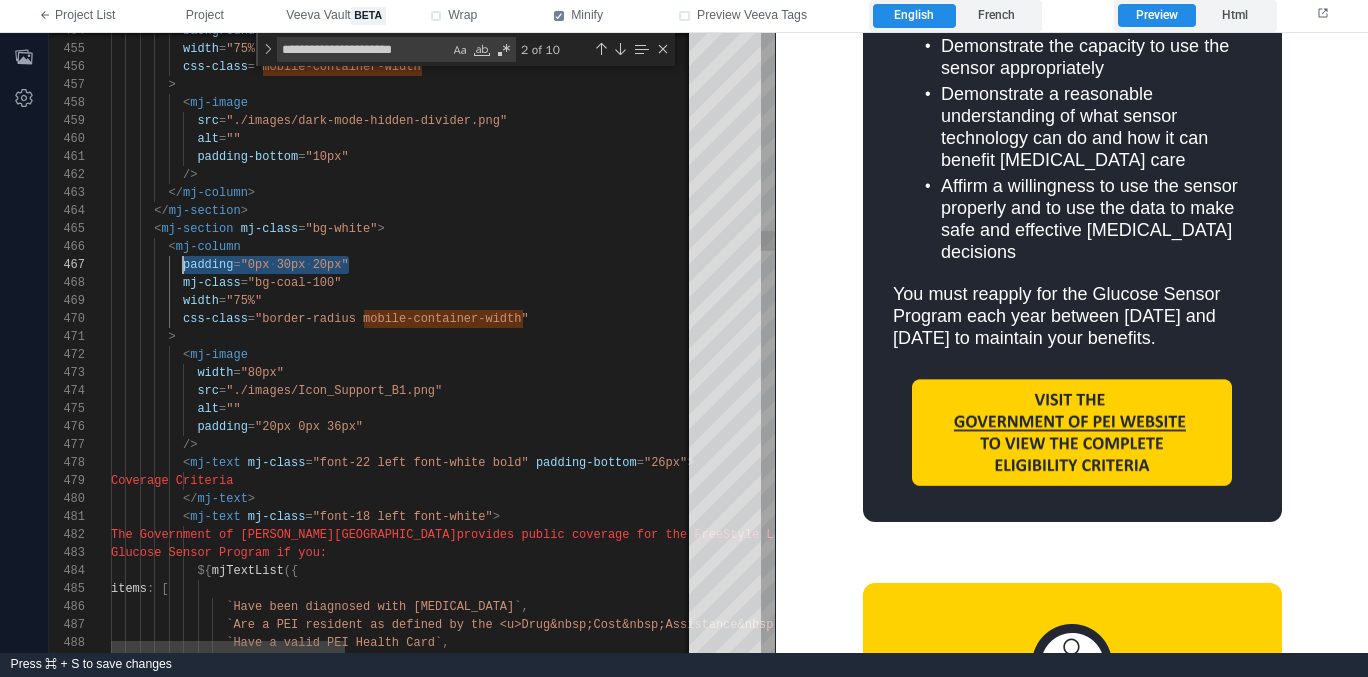 scroll, scrollTop: 108, scrollLeft: 72, axis: both 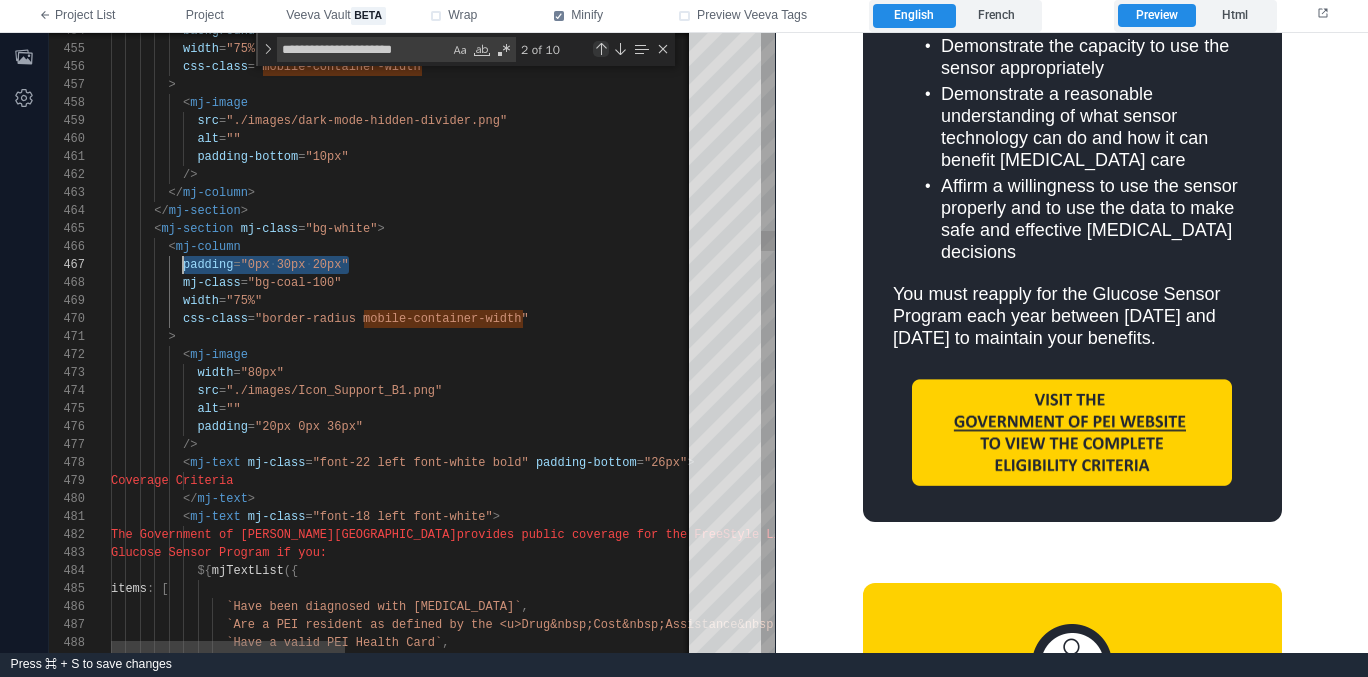 click at bounding box center (601, 49) 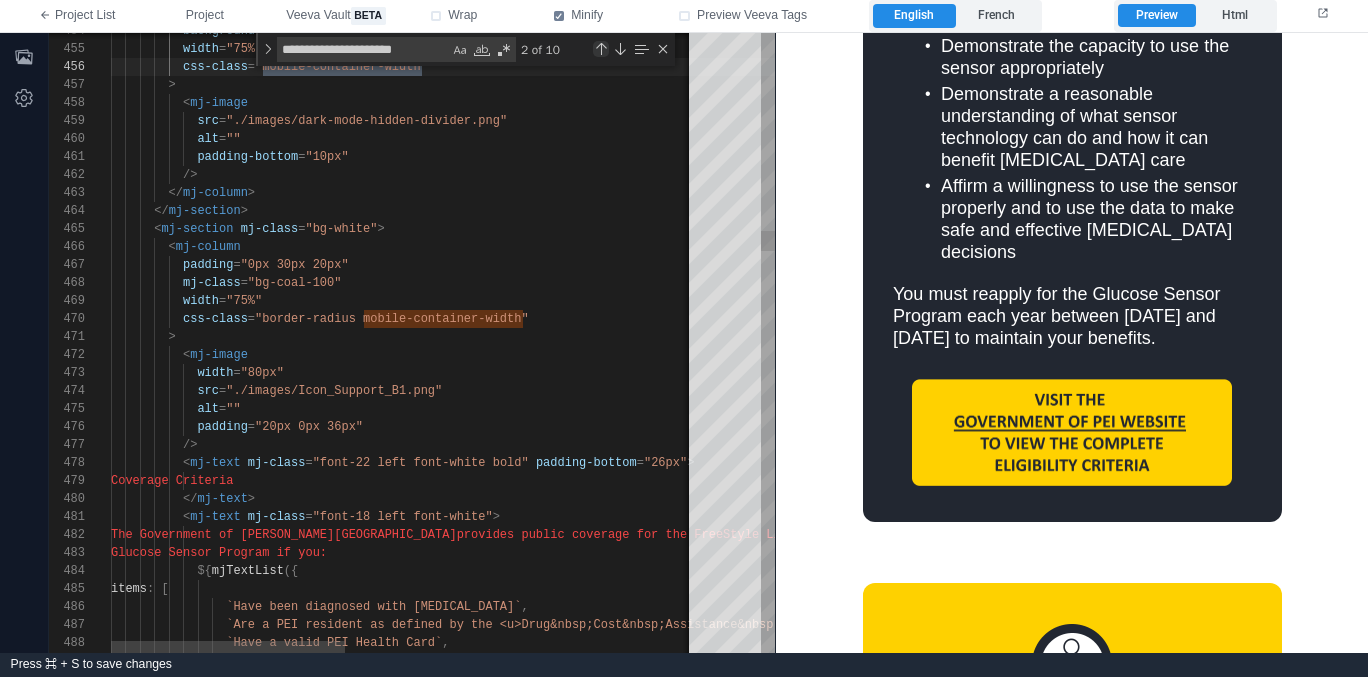 scroll, scrollTop: 0, scrollLeft: 311, axis: horizontal 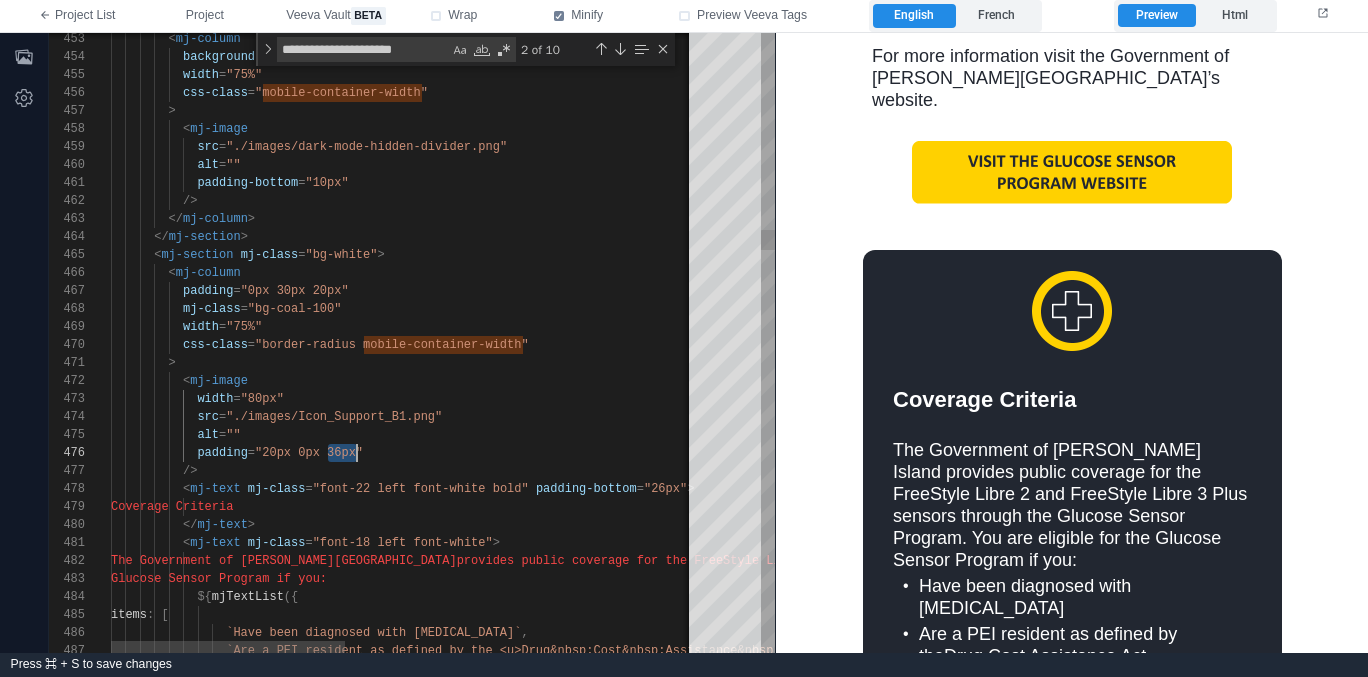drag, startPoint x: 330, startPoint y: 452, endPoint x: 354, endPoint y: 451, distance: 24.020824 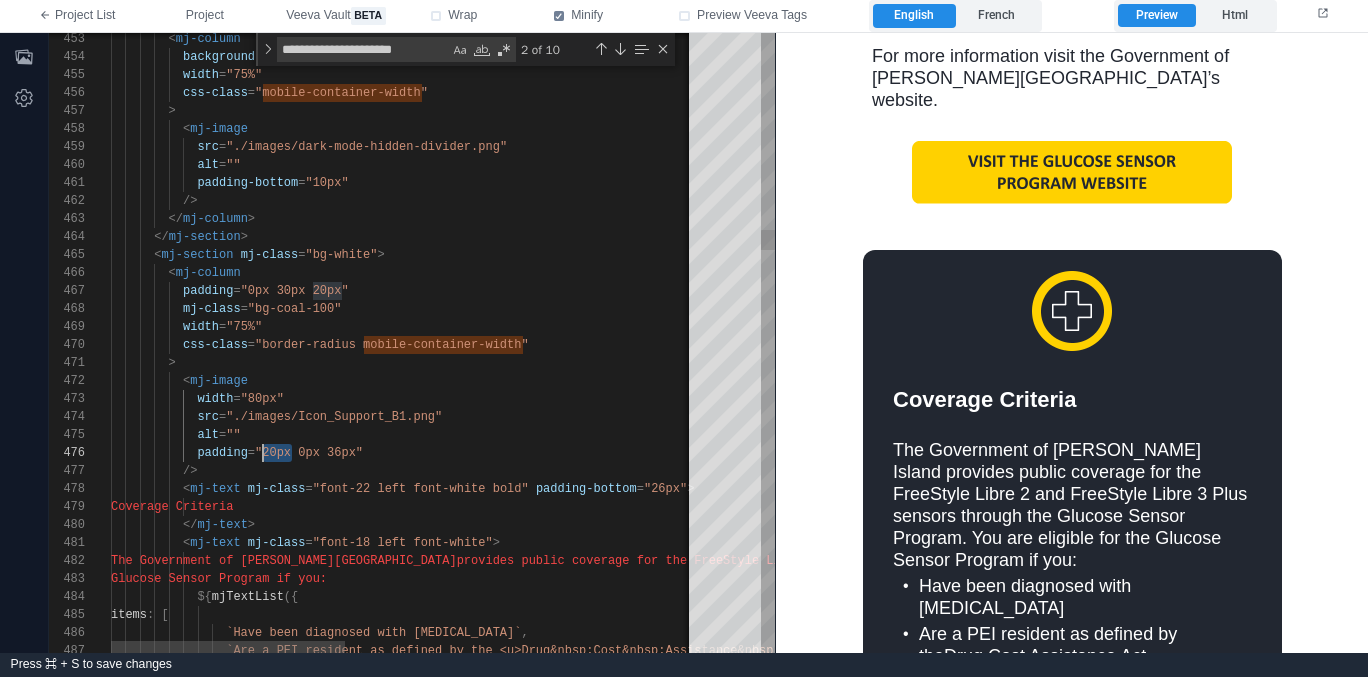 drag, startPoint x: 290, startPoint y: 451, endPoint x: 266, endPoint y: 453, distance: 24.083189 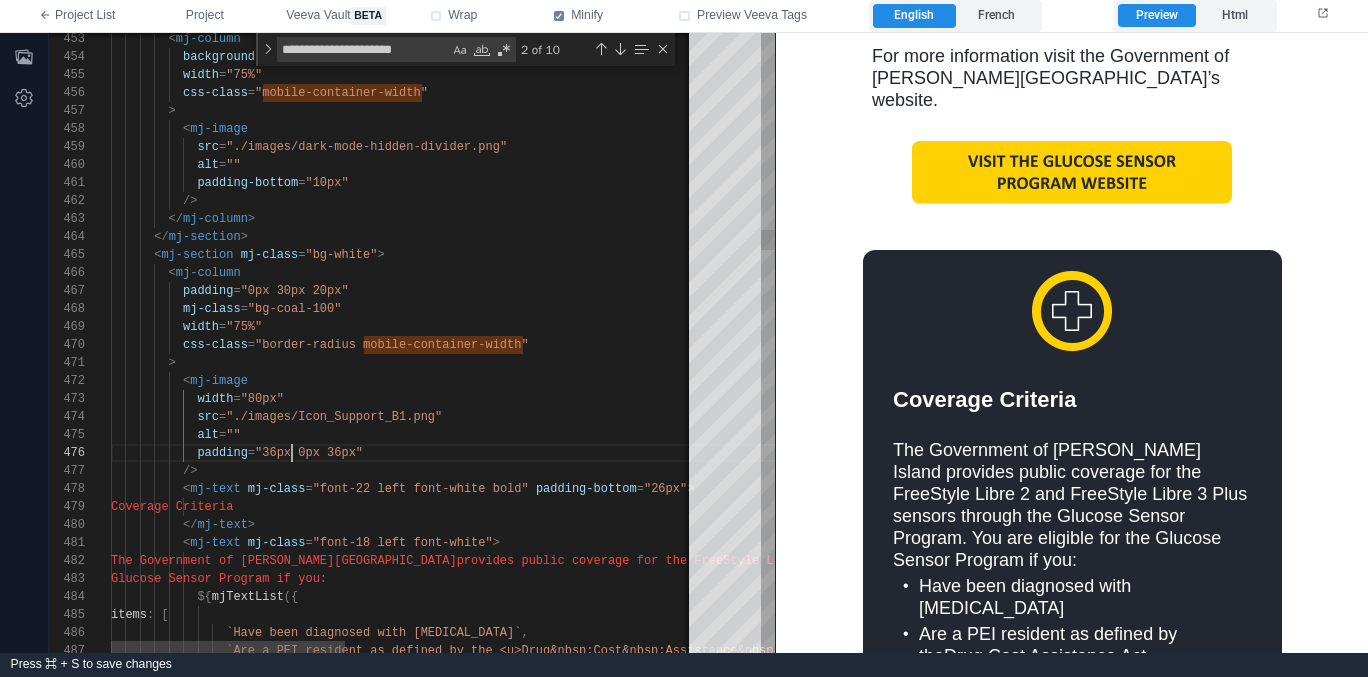 scroll, scrollTop: 90, scrollLeft: 181, axis: both 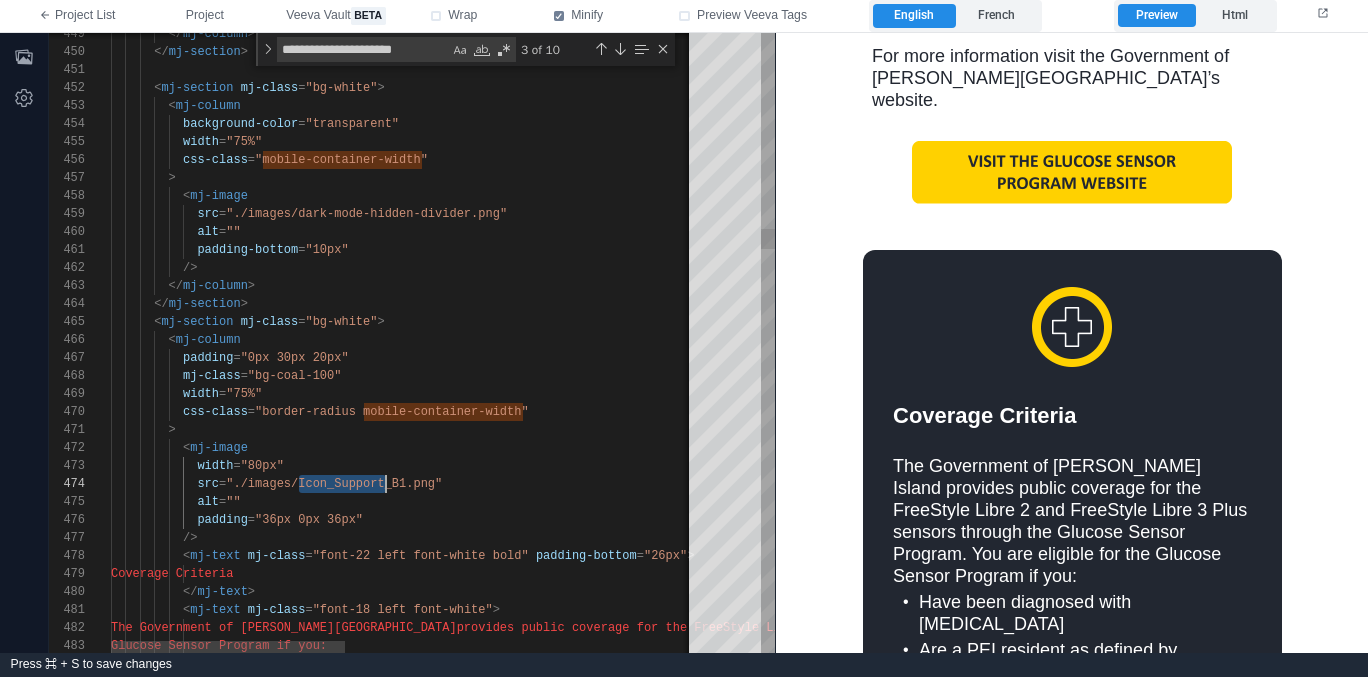 drag, startPoint x: 300, startPoint y: 482, endPoint x: 383, endPoint y: 478, distance: 83.09633 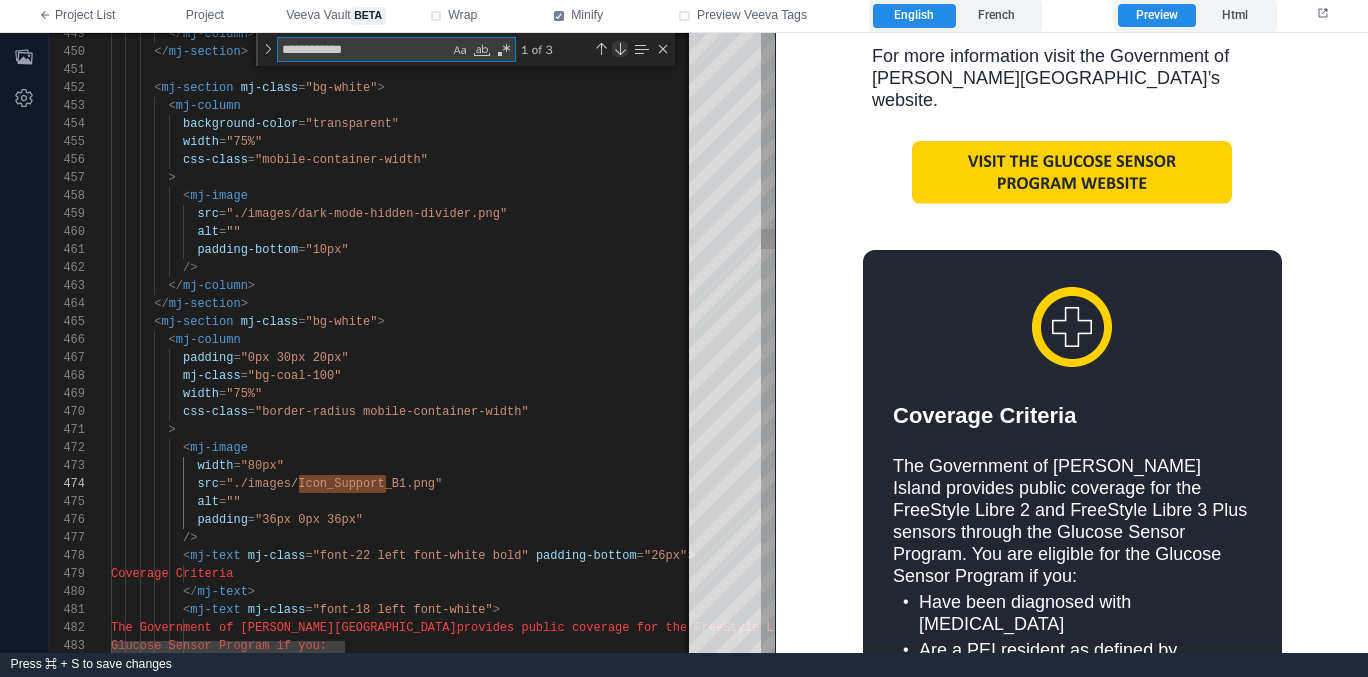 click at bounding box center (620, 49) 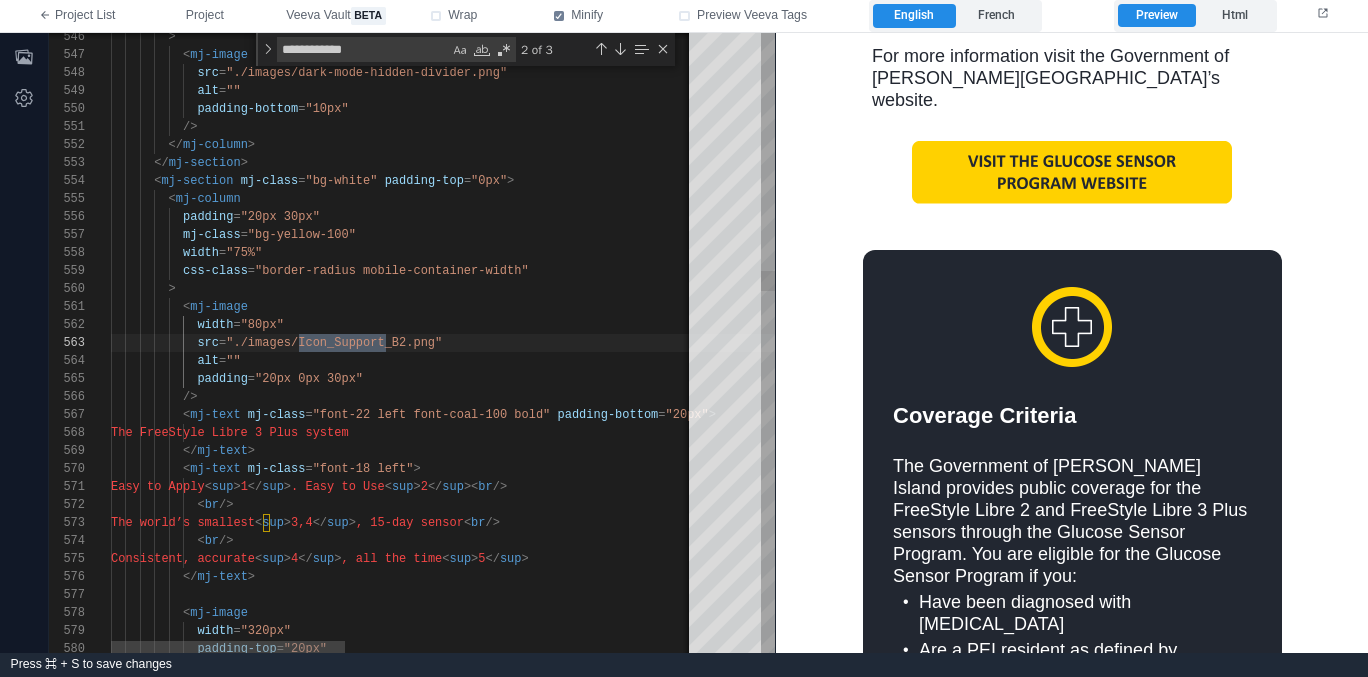 click on ""20px 0px 30px"" at bounding box center (309, 379) 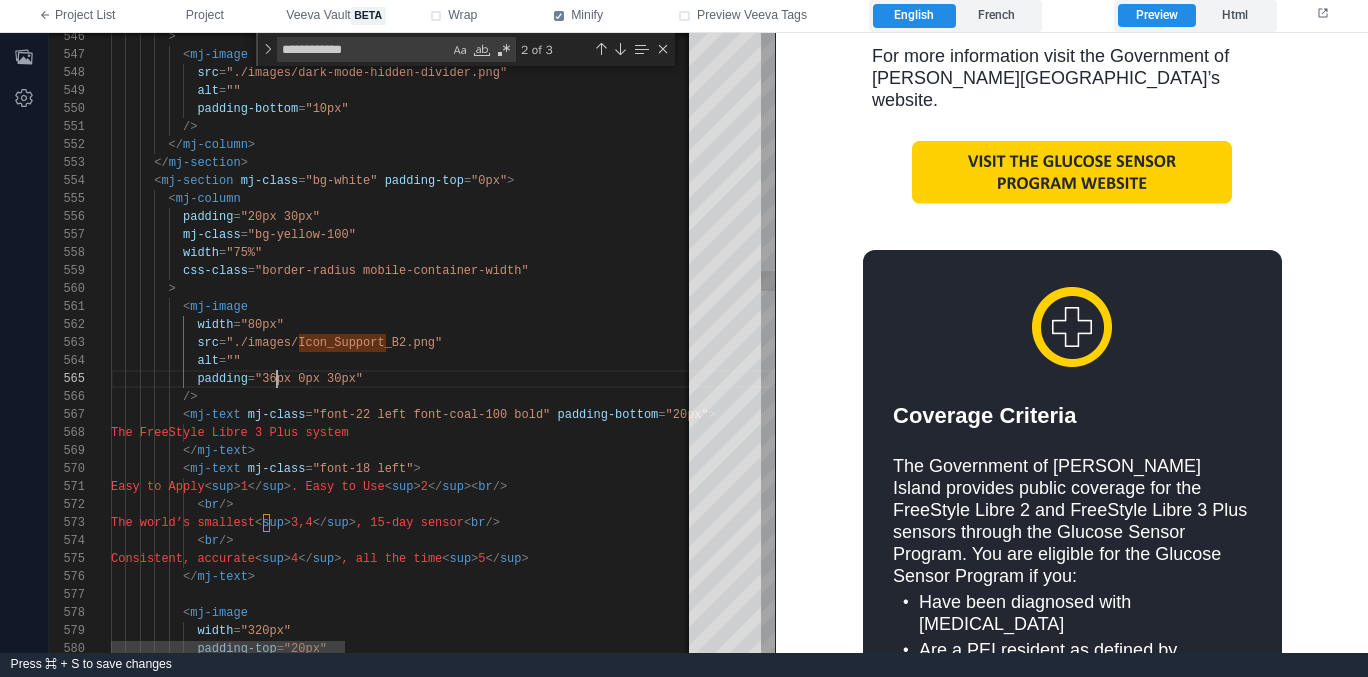 scroll, scrollTop: 72, scrollLeft: 166, axis: both 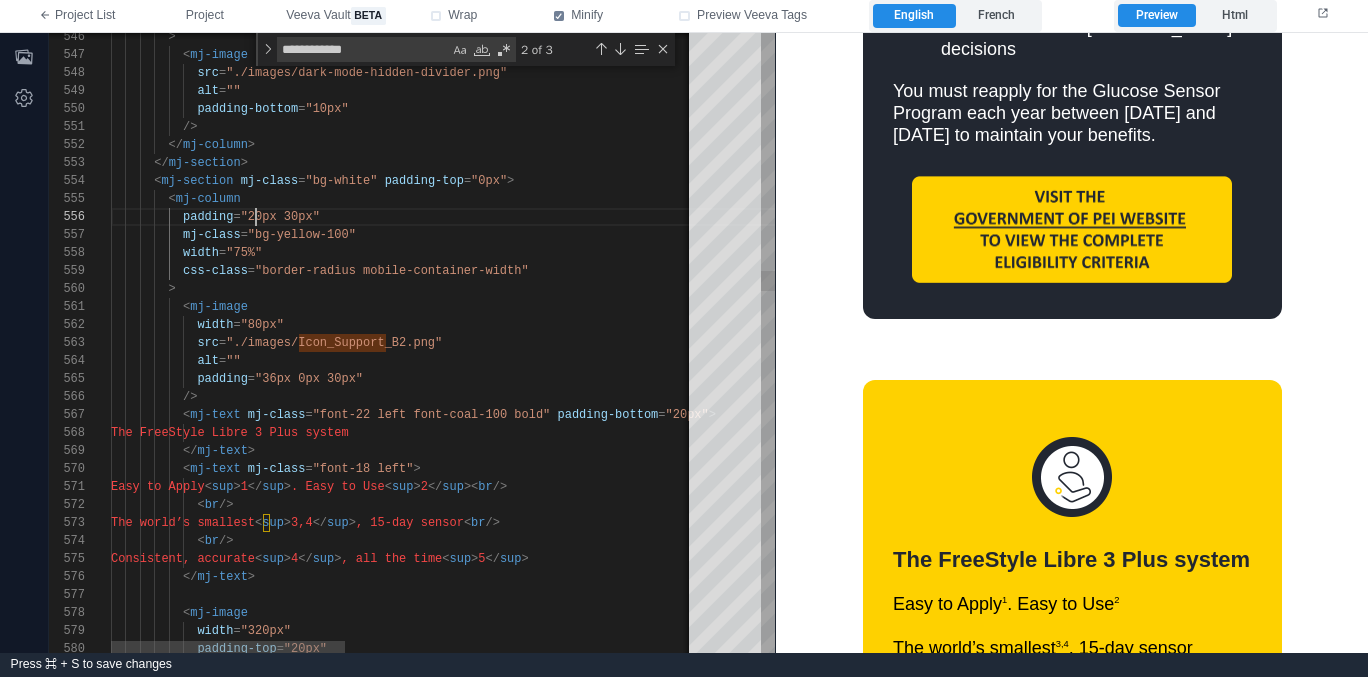 click on "546 547 548 549 550 551 552 553 554 555 556 557 558 559 560 561 562 563 564 565 566 567 568 569 570 571 572 573 574 575 576 577 578 579 580          >            < mj-image              src = "./images/dark-mode-hidden-divider.png"              alt = ""              padding-bottom = "10px"            />          </ mj-column >        </ mj-section >        < mj-section   mj-class = "bg-white"   padding-top = "0px" >          < mj-column            padding = "20px 30px"            mj-class = "bg-yellow-100"              width = "75%"            css-class = "border-radius mobile-container-width"          >            < mj-image              width = "80px"              src = "./images/Icon_Support_B2.png"              alt = ""              padding = "36px 0px 30px"            />            <" at bounding box center (412, 343) 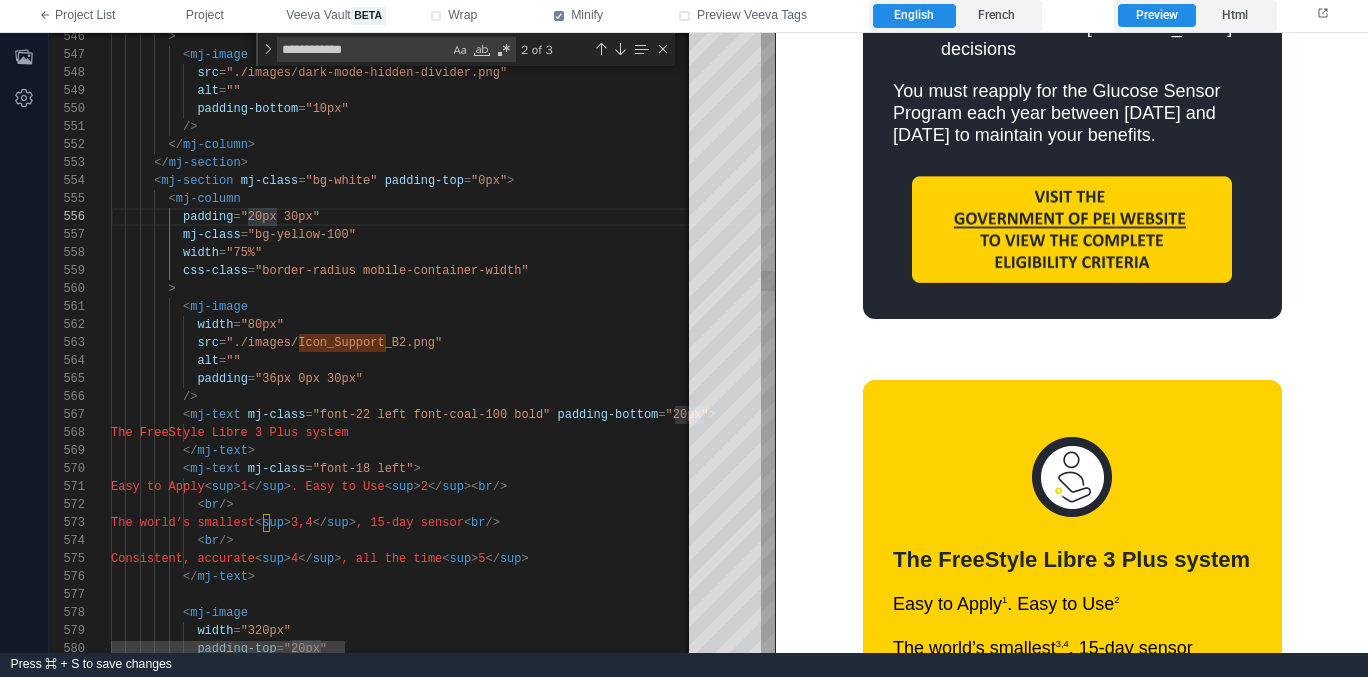 scroll, scrollTop: 90, scrollLeft: 137, axis: both 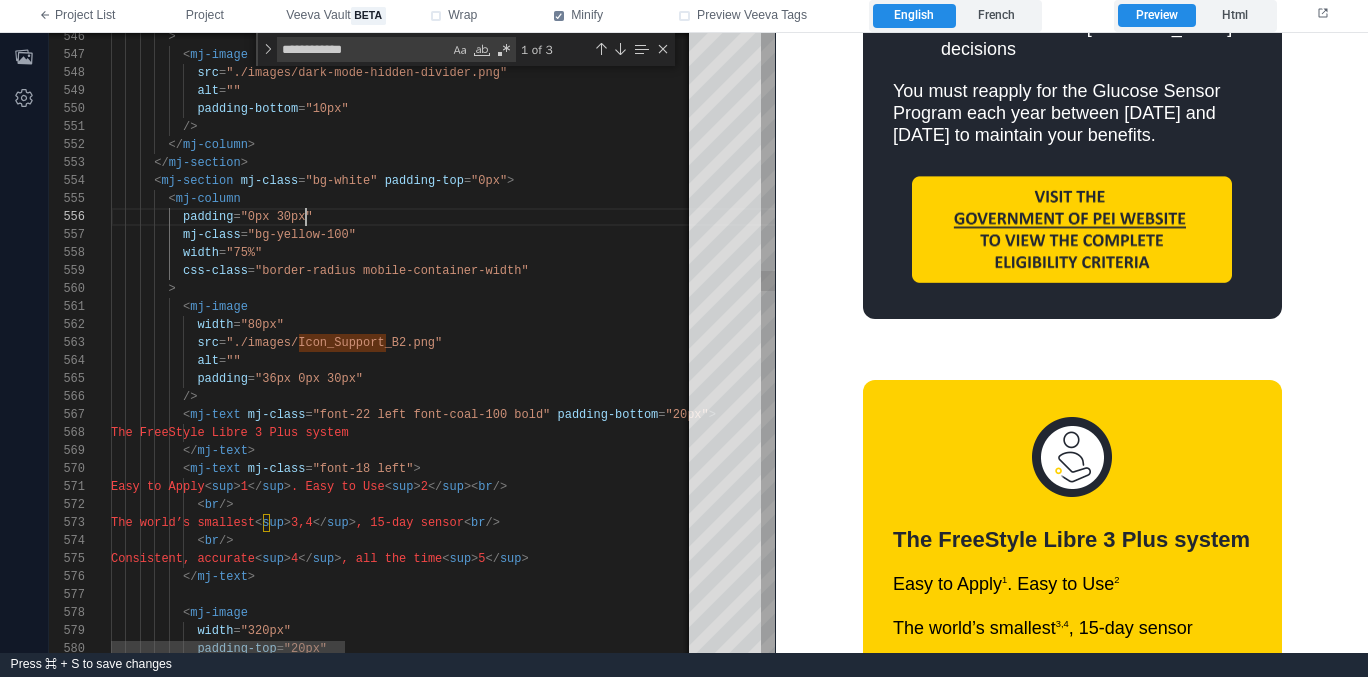click on "546 547 548 549 550 551 552 553 554 555 556 557 558 559 560 561 562 563 564 565 566 567 568 569 570 571 572 573 574 575 576 577 578 579 580          >            < mj-image              src = "./images/dark-mode-hidden-divider.png"              alt = ""              padding-bottom = "10px"            />          </ mj-column >        </ mj-section >        < mj-section   mj-class = "bg-white"   padding-top = "0px" >          < mj-column            padding = "0px 30px"            mj-class = "bg-yellow-100"              width = "75%"            css-class = "border-radius mobile-container-width"          >            < mj-image              width = "80px"              src = "./images/Icon_Support_B2.png"              alt = ""              padding = "36px 0px 30px"            />            <" at bounding box center (412, 343) 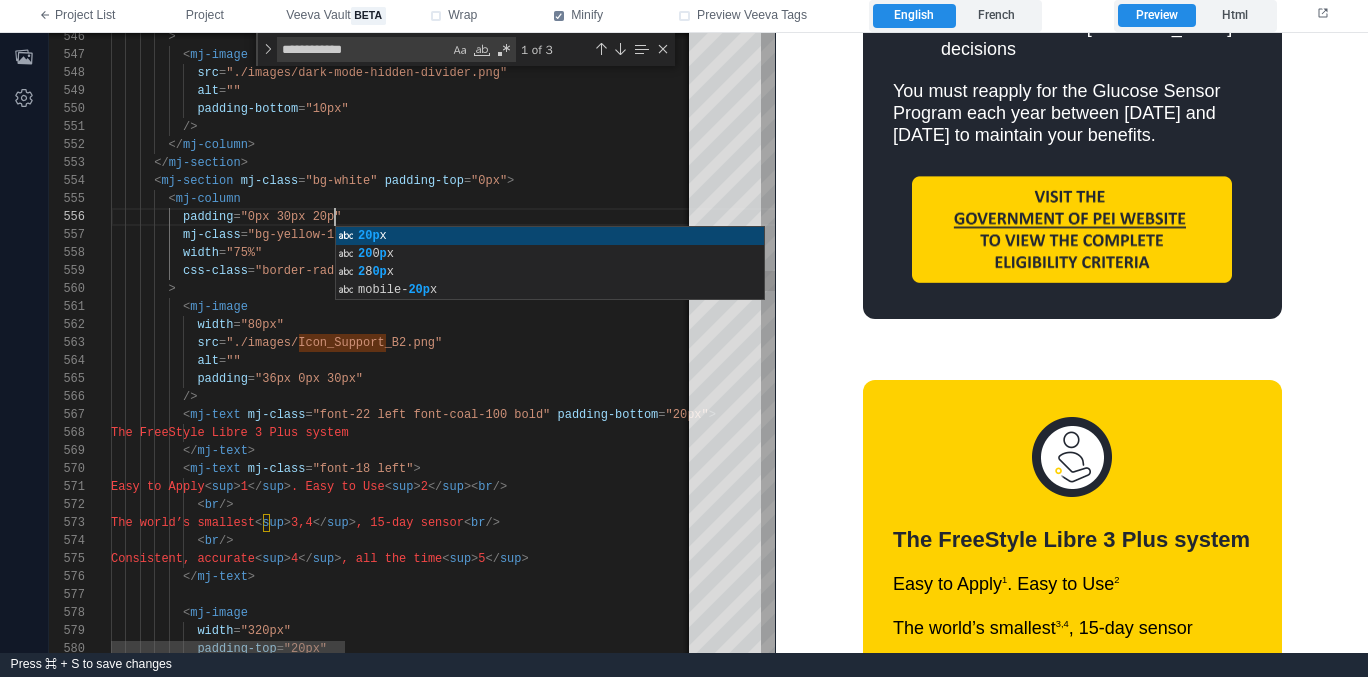 scroll, scrollTop: 90, scrollLeft: 231, axis: both 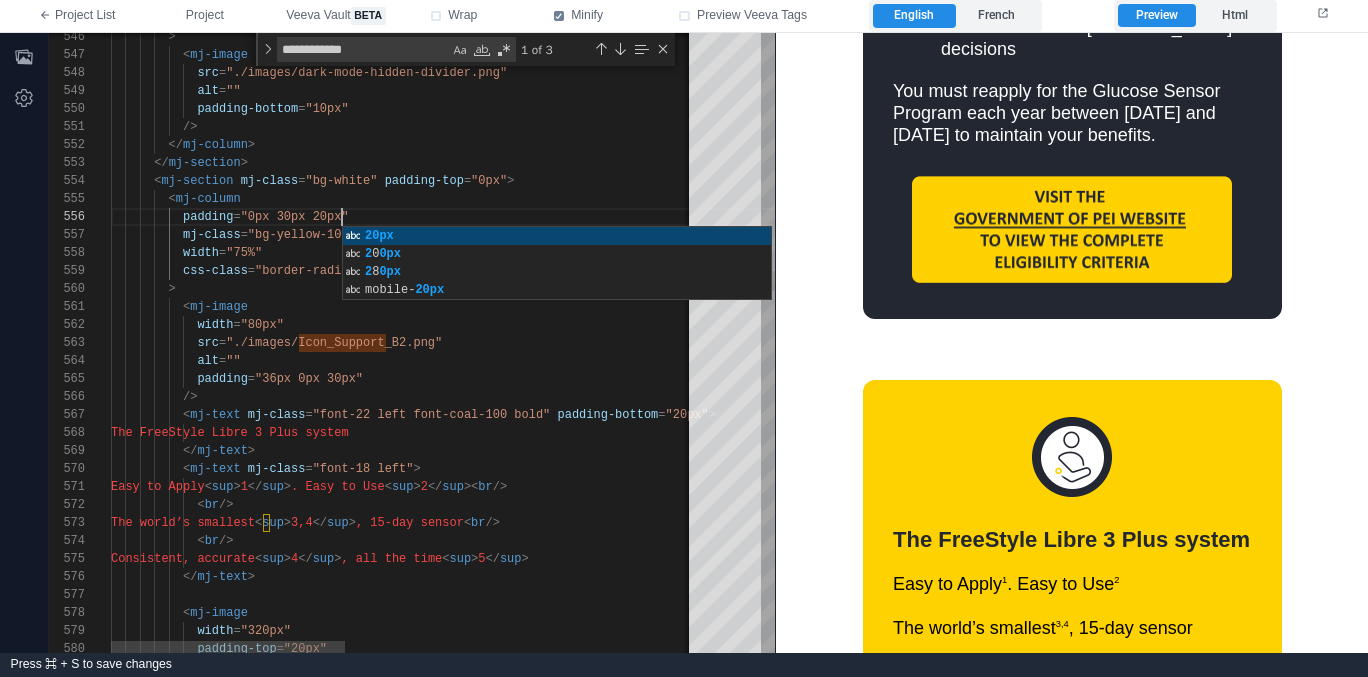 click on ">            < mj-image              src = "./images/dark-mode-hidden-divider.png"              alt = ""              padding-bottom = "10px"            />          </ mj-column >        </ mj-section >        < mj-section   mj-class = "bg-white"   padding-top = "0px" >          < mj-column            padding = "0px 30px 20px"            mj-class = "bg-yellow-100"              width = "75%"            css-class = "border-radius mobile-container-width"          >            < mj-image              width = "80px"              src = "./images/Icon_Support_B2.png"              alt = ""              padding = "36px 0px 30px"            />            < mj-text   mj-class = "font-22 left font-coal-100 bold"   padding-bottom = "20px" >            </ mj-text > < mj-text" at bounding box center (500111, 490185) 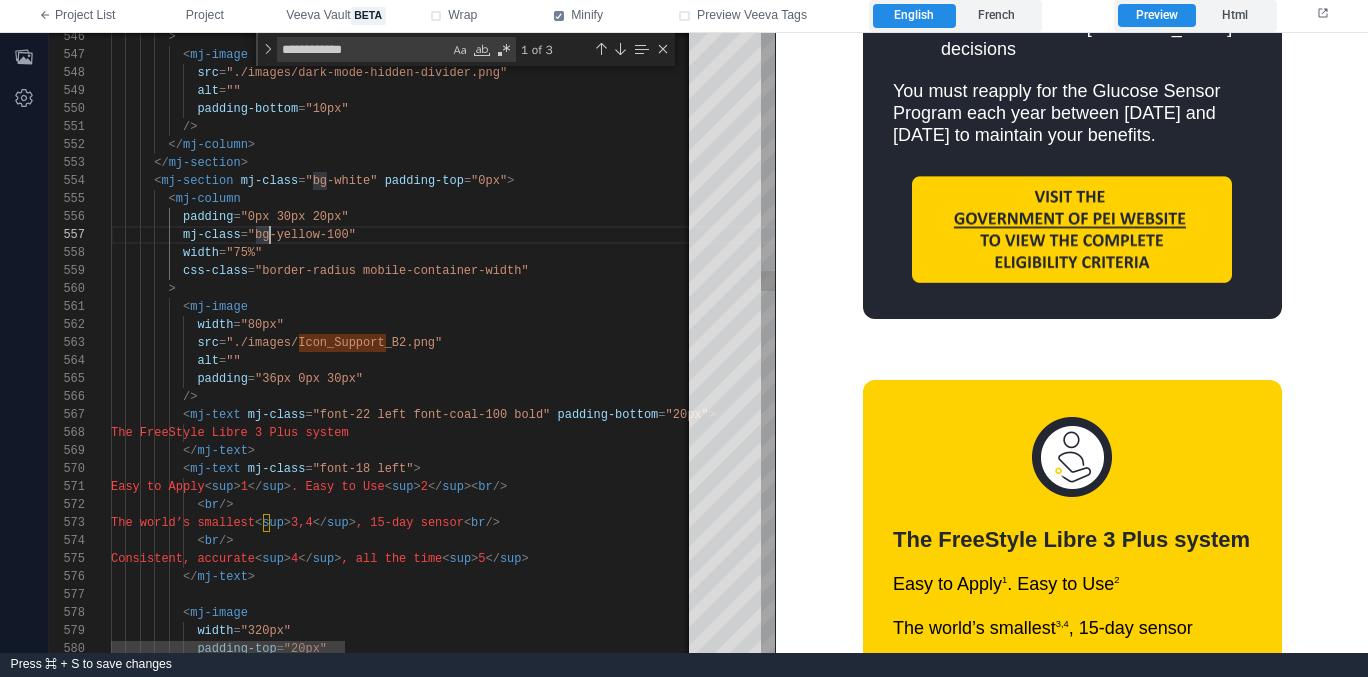 click on "width = "75%"" at bounding box center (841, 253) 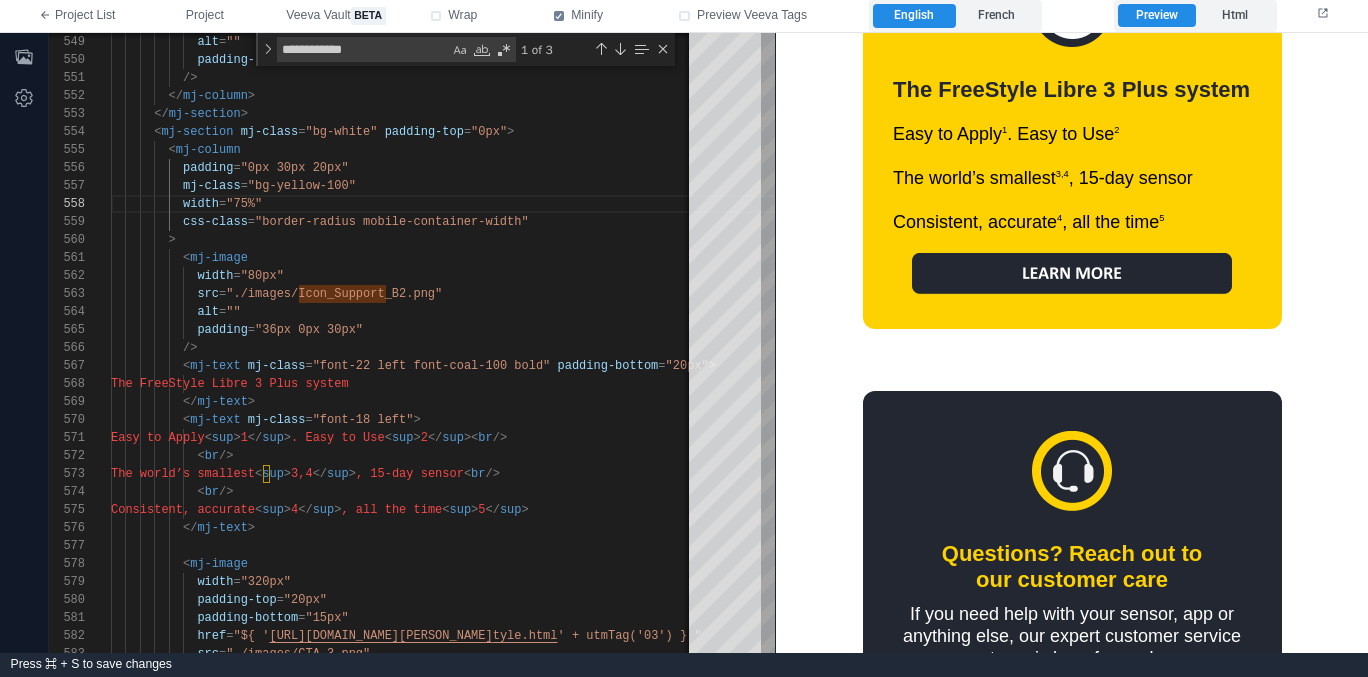scroll, scrollTop: 2546, scrollLeft: 0, axis: vertical 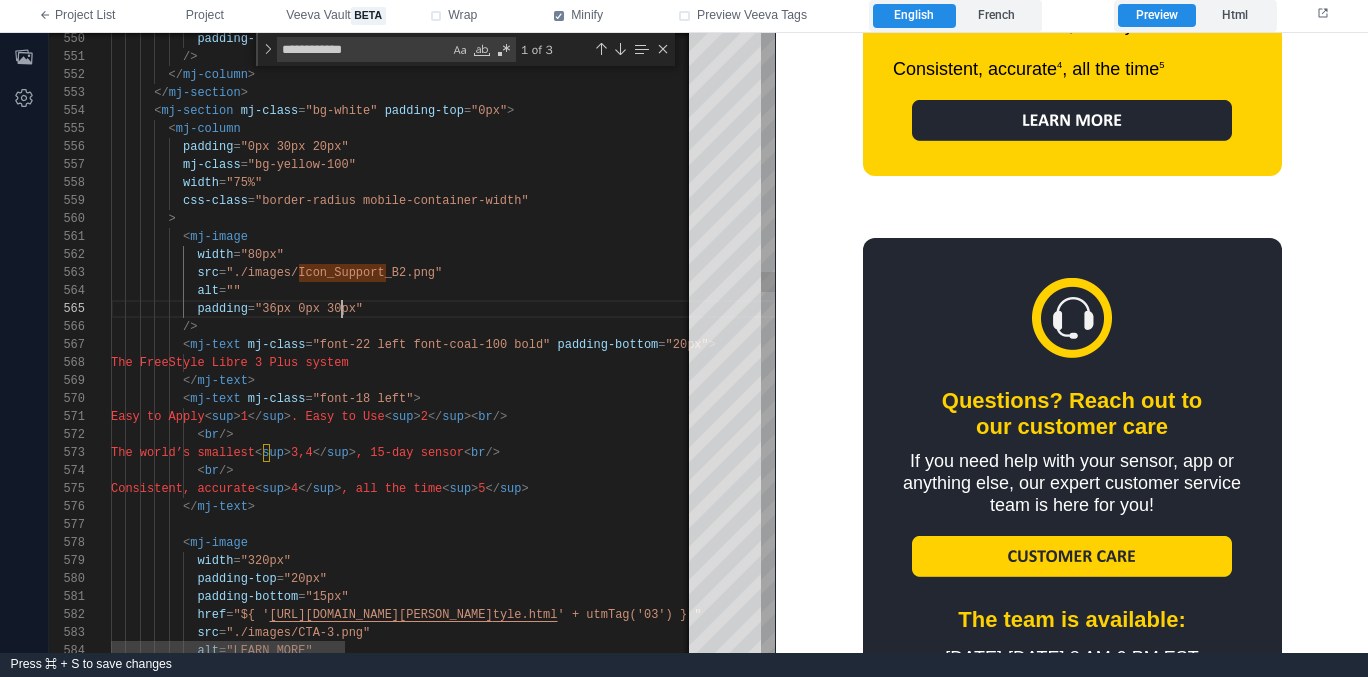 click on "padding-bottom = "10px"            />          </ mj-column >        </ mj-section >        < mj-section   mj-class = "bg-white"   padding-top = "0px" >          < mj-column            padding = "0px 30px 20px"            mj-class = "bg-yellow-100"              width = "75%"            css-class = "border-radius mobile-container-width"          >            < mj-image              width = "80px"              src = "./images/Icon_Support_B2.png"              alt = ""              padding = "36px 0px 30px"            />            < mj-text   mj-class = "font-22 left font-coal-100 bold"   padding-bottom = "20px" >             The FreeStyle Libre 3 Plus system            </ mj-text >            < mj-text   mj-class = "font-18 left" >             Easy to Apply <" at bounding box center [500111, 490115] 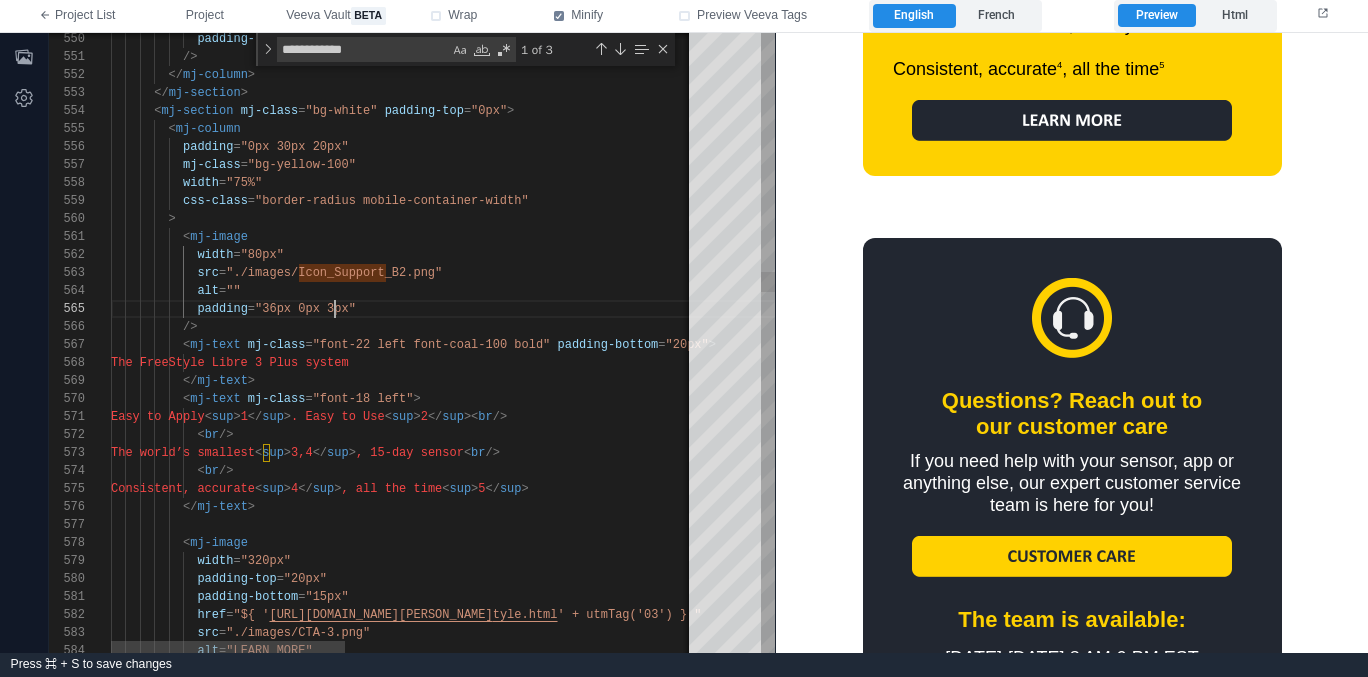 scroll, scrollTop: 72, scrollLeft: 231, axis: both 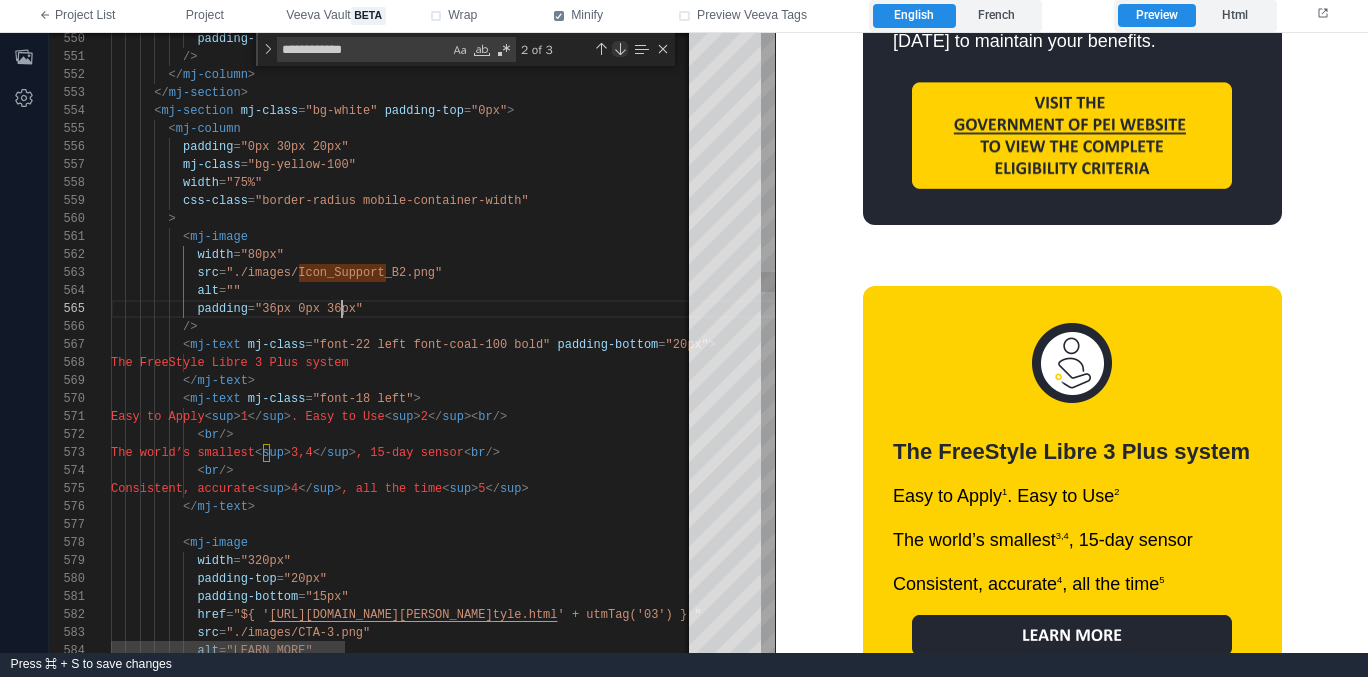 click at bounding box center (620, 49) 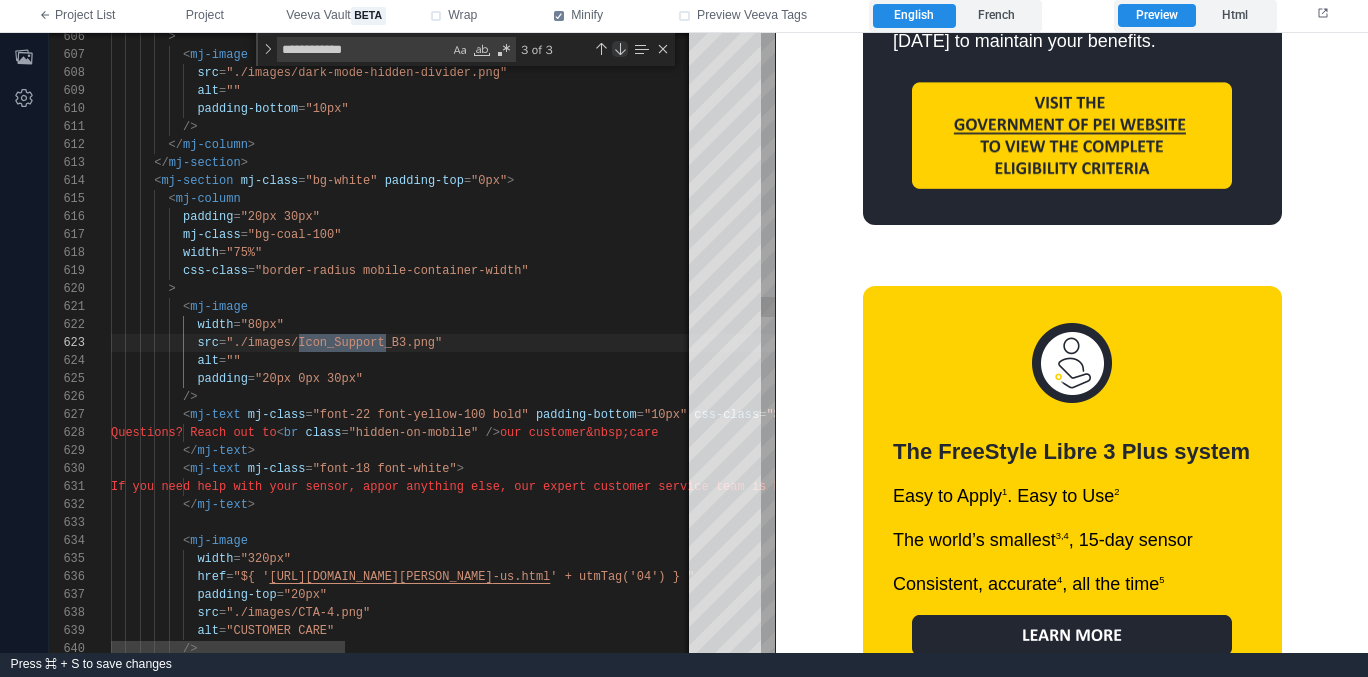 scroll, scrollTop: 0, scrollLeft: 275, axis: horizontal 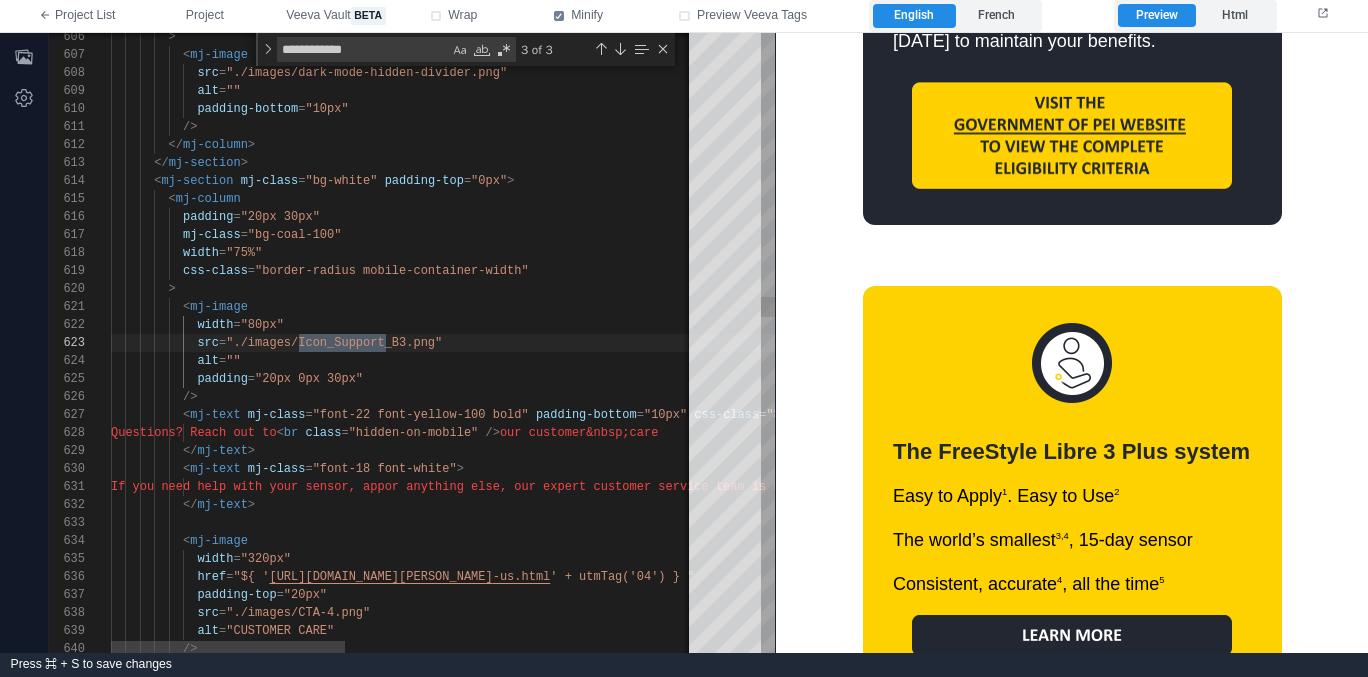 click on ">            < mj-image              src = "./images/dark-mode-hidden-divider.png"              alt = ""              padding-bottom = "10px"            />          </ mj-column >        </ mj-section >        < mj-section   mj-class = "bg-white"   padding-top = "0px" >          < mj-column            padding = "20px 30px"            mj-class = "bg-coal-100"              width = "75%"            css-class = "border-radius mobile-container-width"          >            < mj-image              width = "80px"              src = "./images/Icon_Support_B3.png"              alt = ""              padding = "20px 0px 30px"            />            < mj-text   mj-class = "font-22 font-yellow-100 bold"   padding-bottom = "10px"   css-class = "${mobileFontSize(20)}" > < br   class =" at bounding box center [500111, 489105] 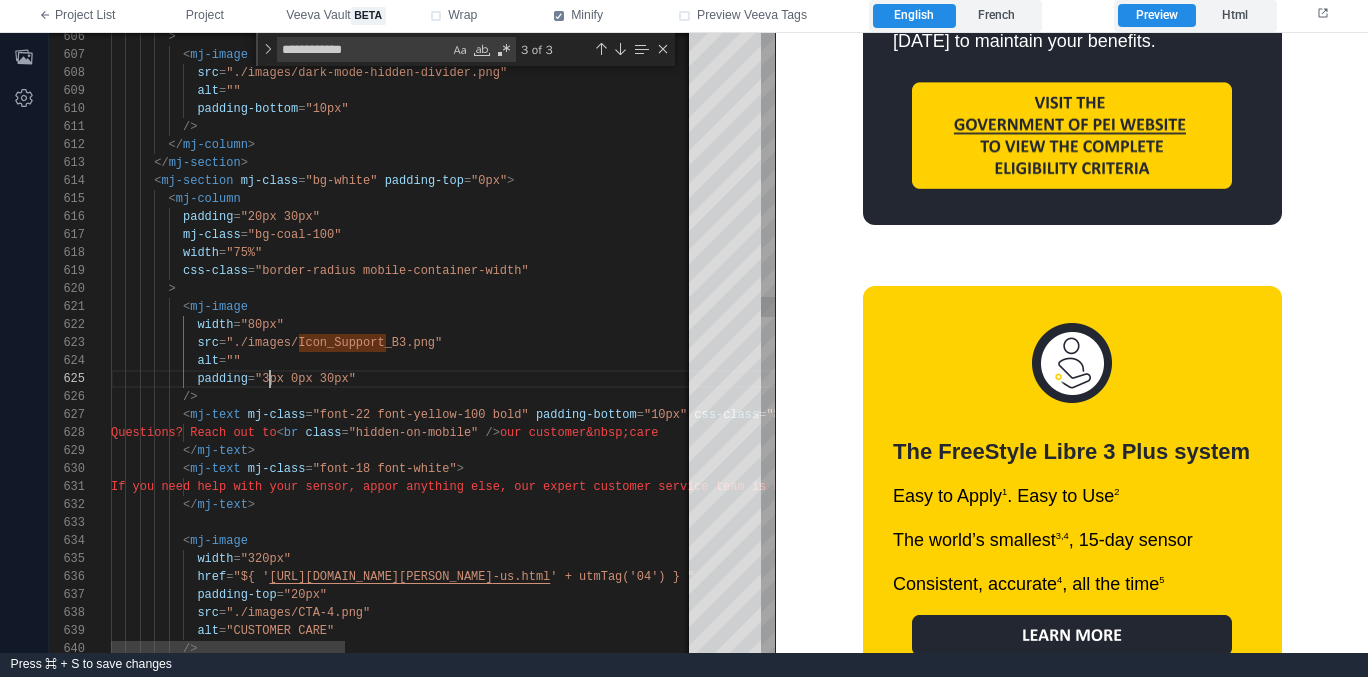 scroll, scrollTop: 72, scrollLeft: 166, axis: both 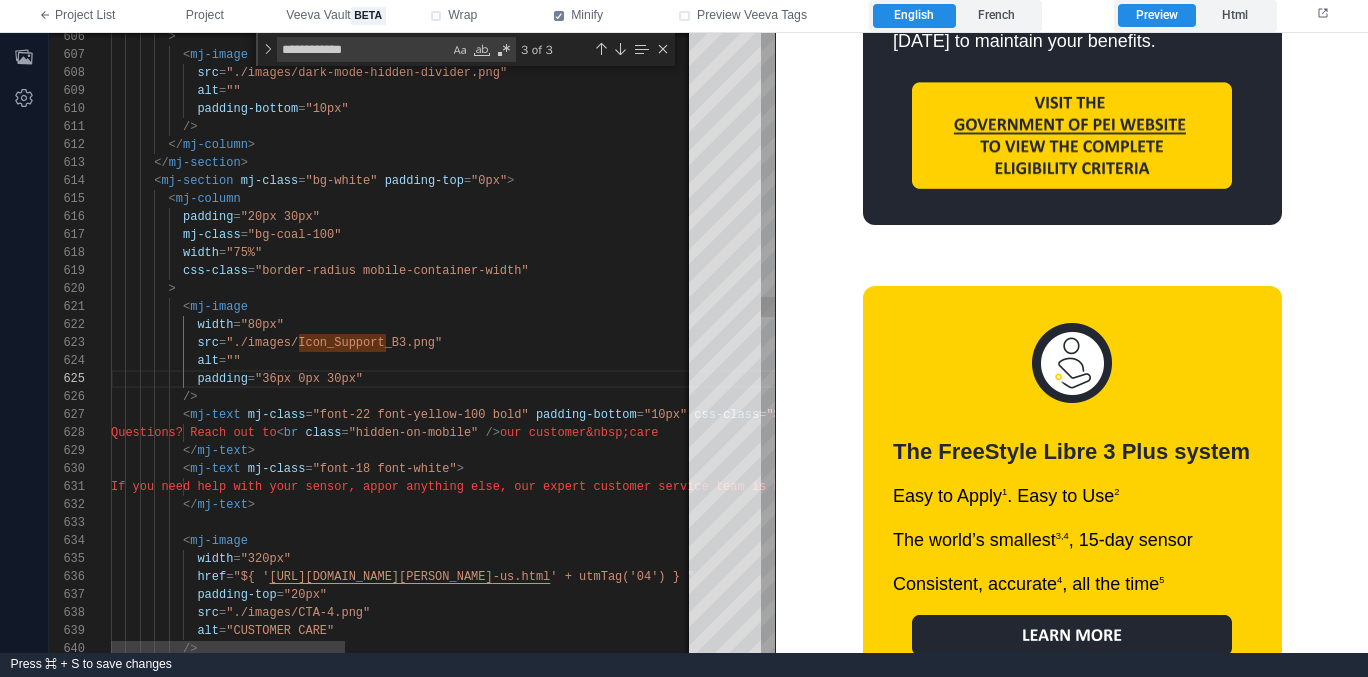 click on "606 607 608 609 610 611 612 613 614 615 616 617 618 619 620 621 622 623 624 625 626 627 628 629 630 631 632 633 634 635 636 637 638 639 640          >            < mj-image              src = "./images/dark-mode-hidden-divider.png"              alt = ""              padding-bottom = "10px"            />          </ mj-column >        </ mj-section >        < mj-section   mj-class = "bg-white"   padding-top = "0px" >          < mj-column            padding = "20px 30px"            mj-class = "bg-coal-100"              width = "75%"            css-class = "border-radius mobile-container-width"          >            < mj-image              width = "80px"              src = "./images/Icon_Support_B3.png"              alt = ""              padding = "36px 0px 30px"            />            < =" at bounding box center [412, 343] 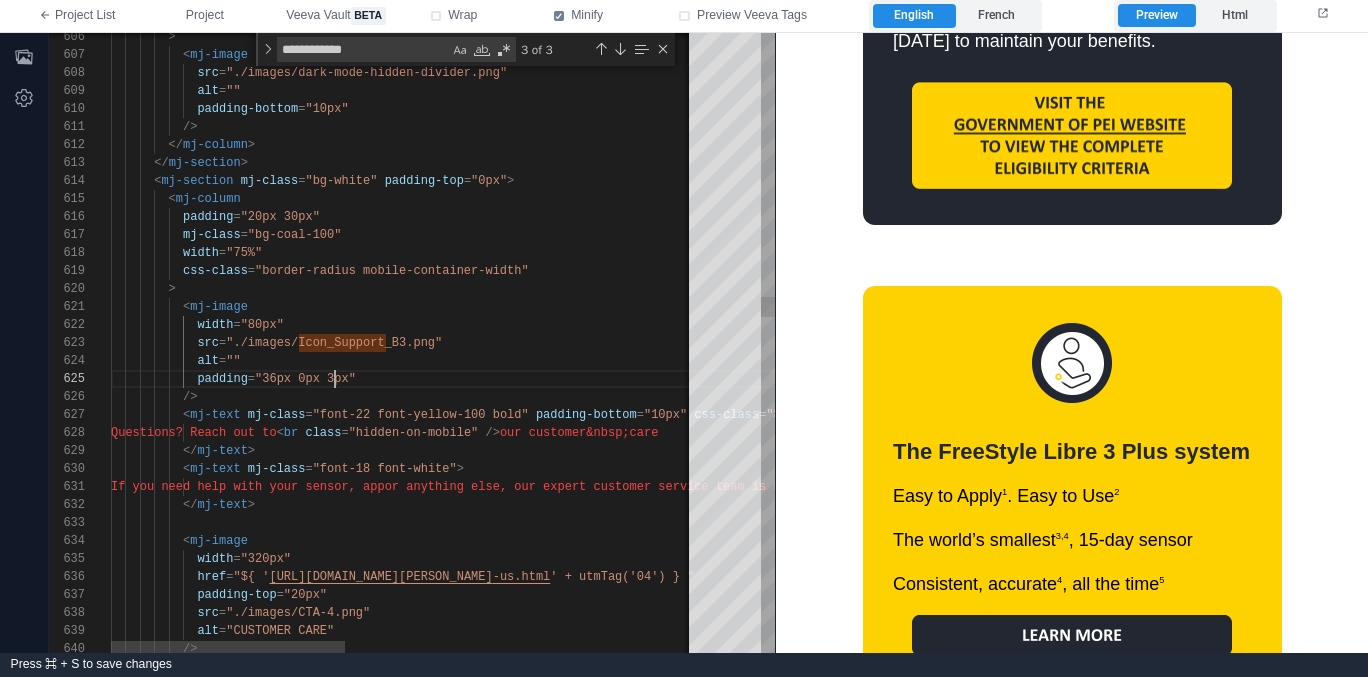 scroll, scrollTop: 72, scrollLeft: 231, axis: both 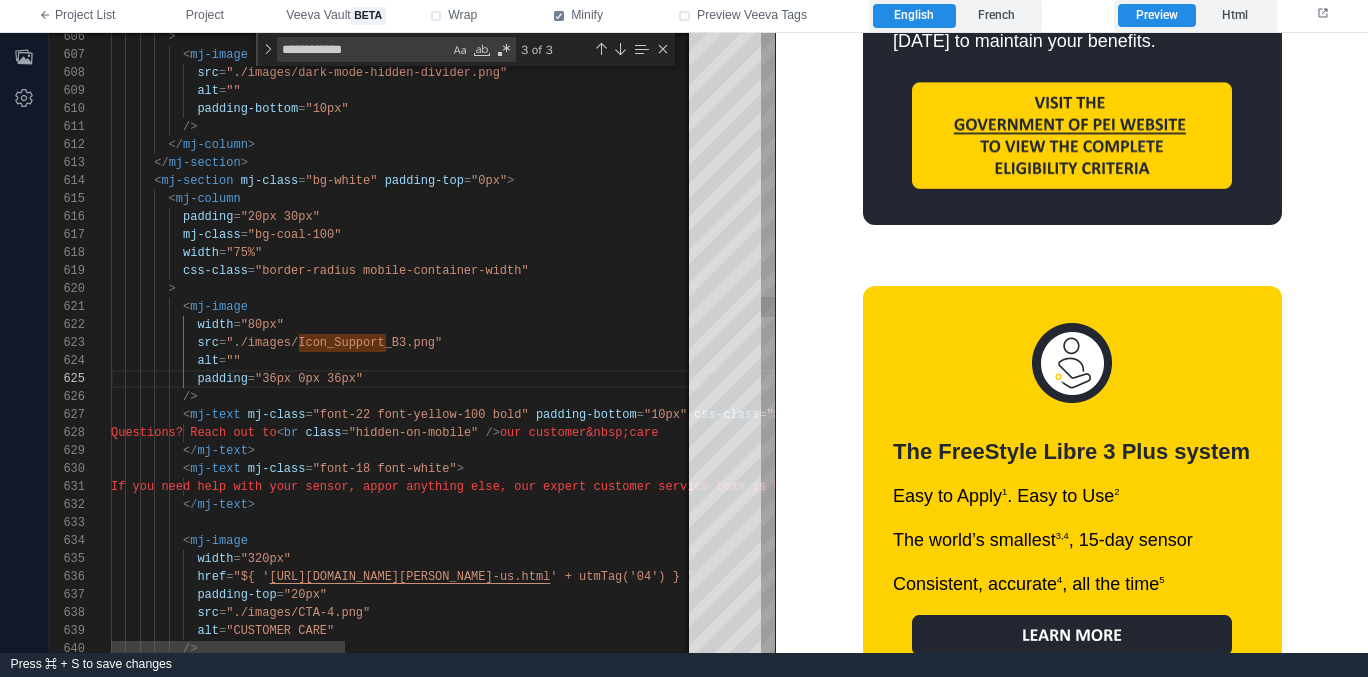 click on ">            < mj-image              src = "./images/dark-mode-hidden-divider.png"              alt = ""              padding-bottom = "10px"            />          </ mj-column >        </ mj-section >        < mj-section   mj-class = "bg-white"   padding-top = "0px" >          < mj-column            padding = "20px 30px"            mj-class = "bg-coal-100"              width = "75%"            css-class = "border-radius mobile-container-width"          >            < mj-image              width = "80px"              src = "./images/Icon_Support_B3.png"              alt = ""              padding = "36px 0px 36px"            />            < mj-text   mj-class = "font-22 font-yellow-100 bold"   padding-bottom = "10px"   css-class = "${mobileFontSize(20)}" > < br   class =" at bounding box center (500111, 489105) 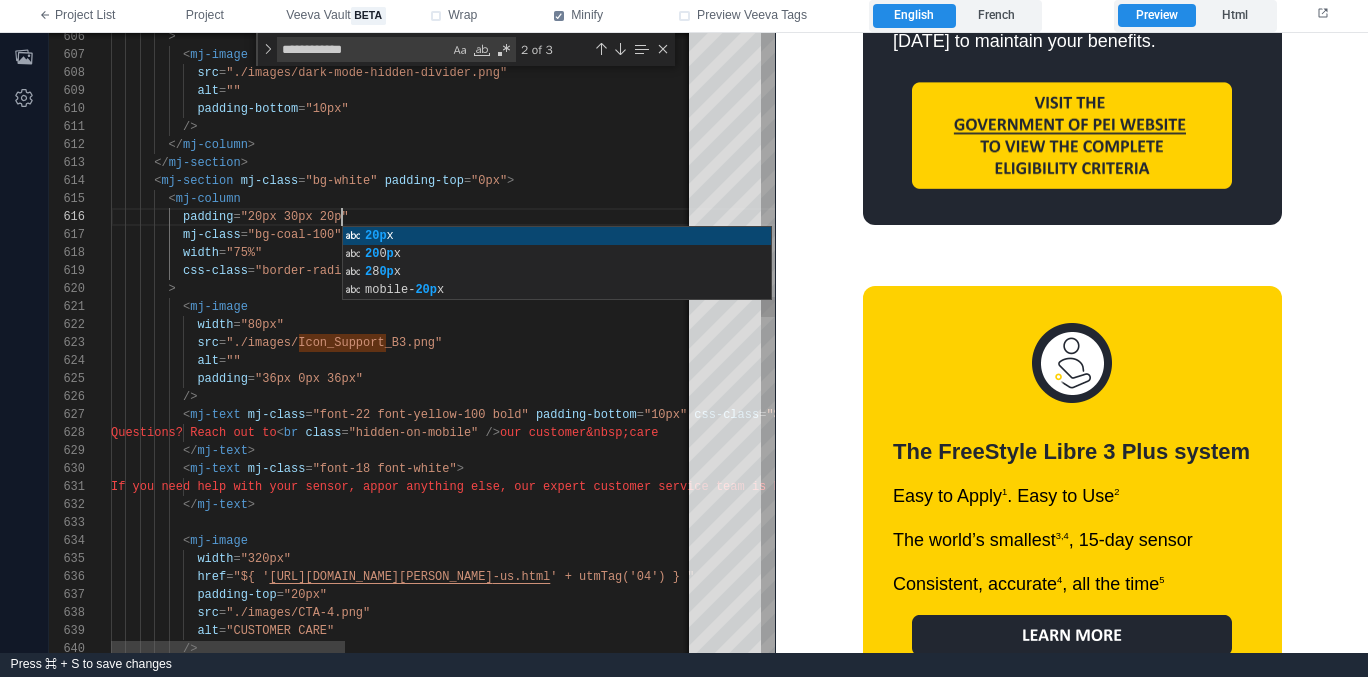 scroll, scrollTop: 90, scrollLeft: 238, axis: both 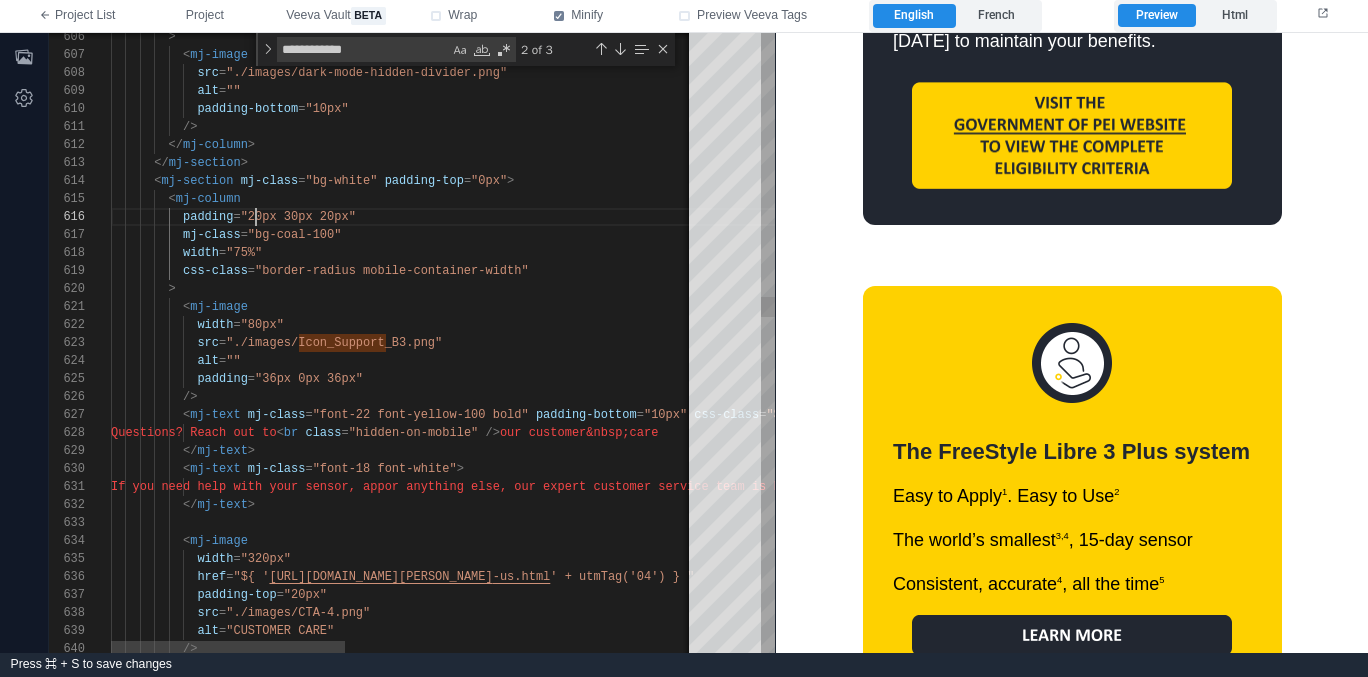 click on "606 607 608 609 610 611 612 613 614 615 616 617 618 619 620 621 622 623 624 625 626 627 628 629 630 631 632 633 634 635 636 637 638 639 640          >            < mj-image              src = "./images/dark-mode-hidden-divider.png"              alt = ""              padding-bottom = "10px"            />          </ mj-column >        </ mj-section >        < mj-section   mj-class = "bg-white"   padding-top = "0px" >          < mj-column            padding = "20px 30px 20px"            mj-class = "bg-coal-100"              width = "75%"            css-class = "border-radius mobile-container-width"          >            < mj-image              width = "80px"              src = "./images/Icon_Support_B3.png"              alt = ""              padding = "36px 0px 36px"            /> < mj-text   =" at bounding box center (412, 343) 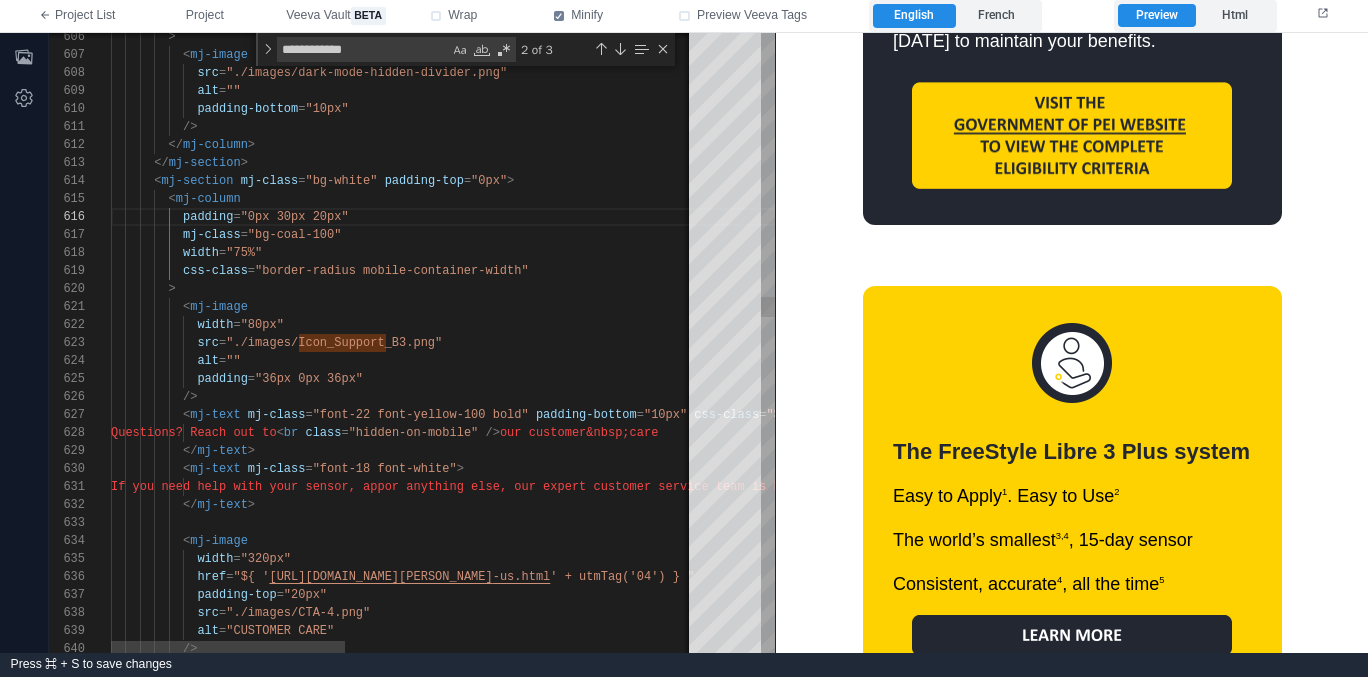 click on "width = "75%"" at bounding box center (841, 253) 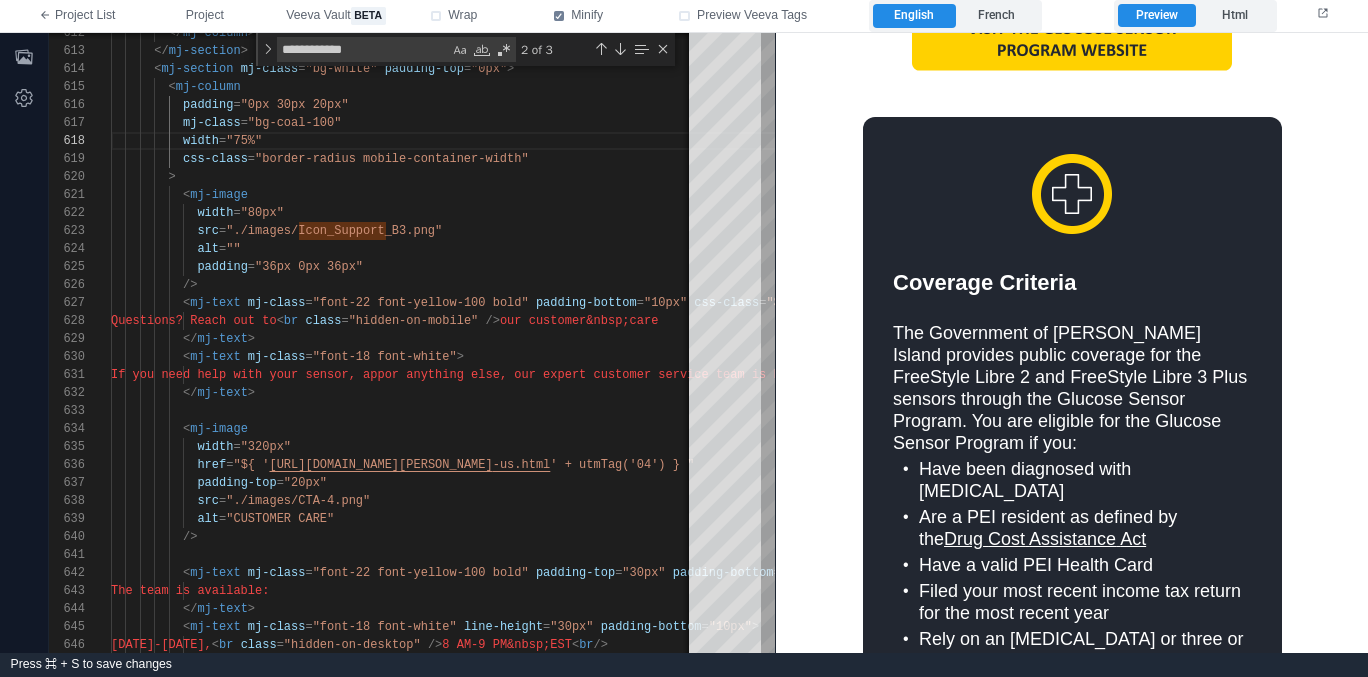 scroll, scrollTop: 848, scrollLeft: 0, axis: vertical 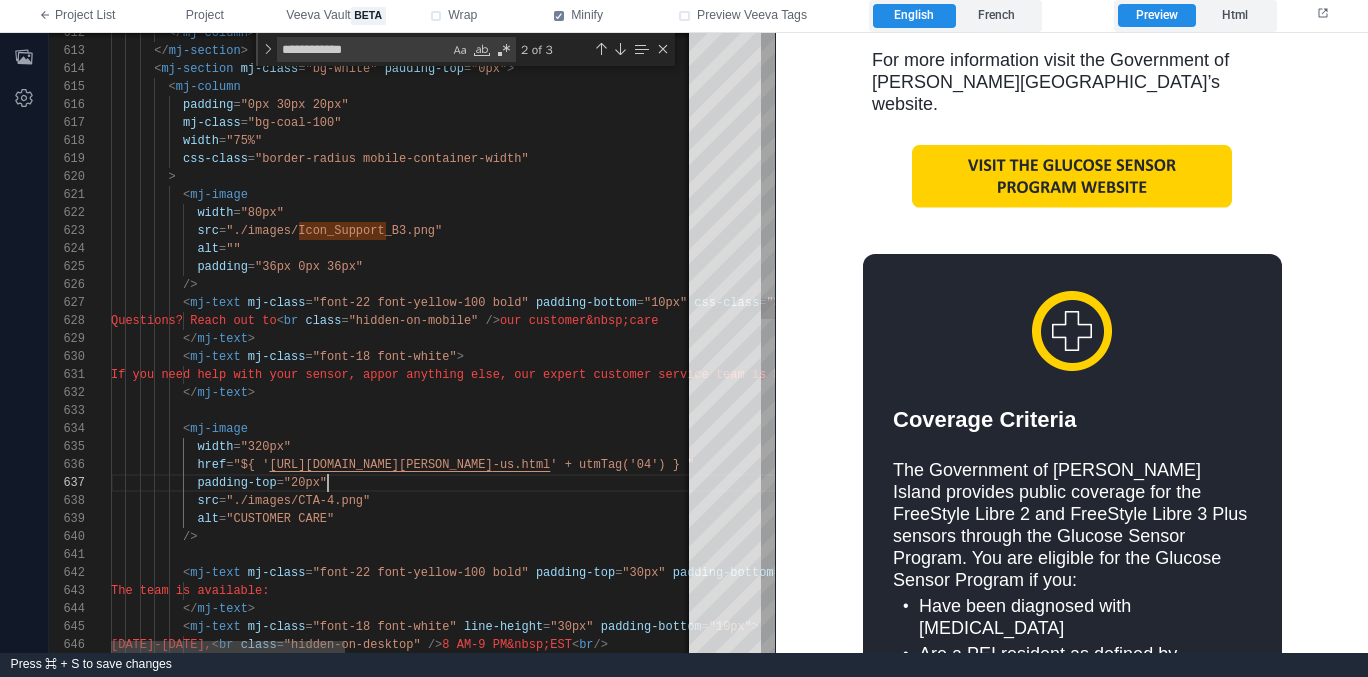 click on "padding-top = "20px"" at bounding box center (841, 483) 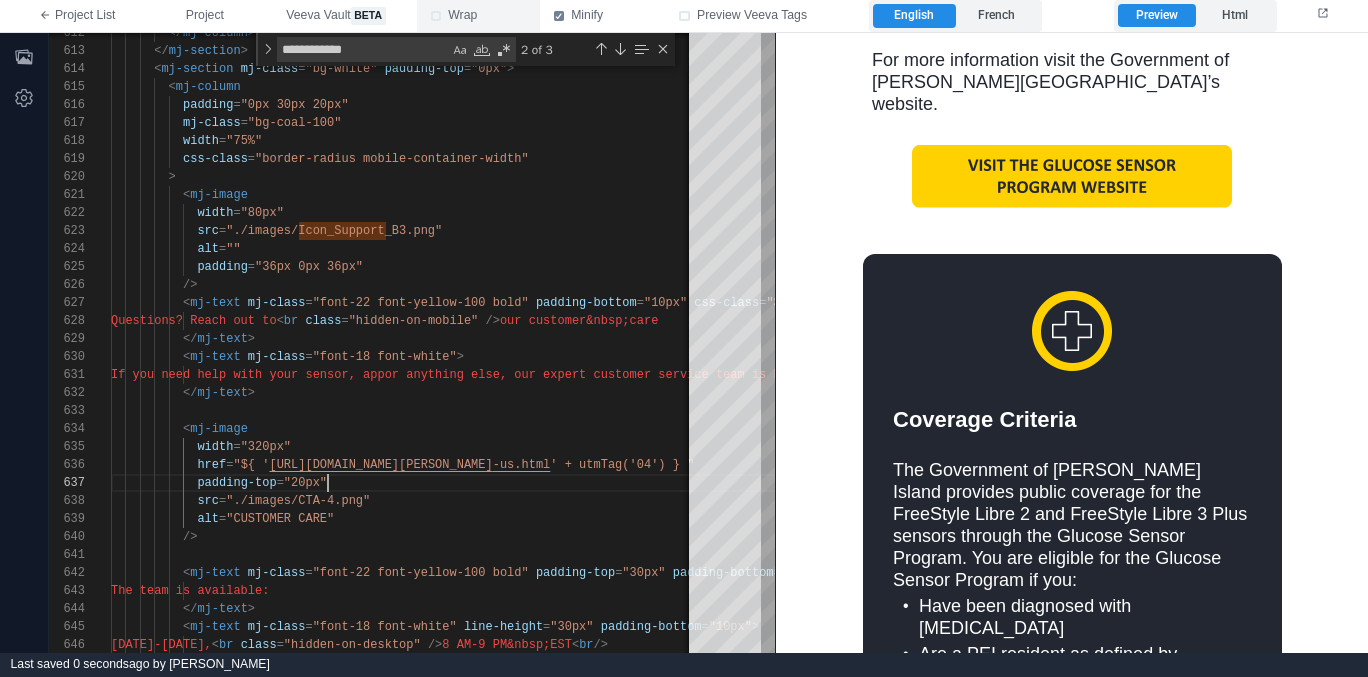 type on "**********" 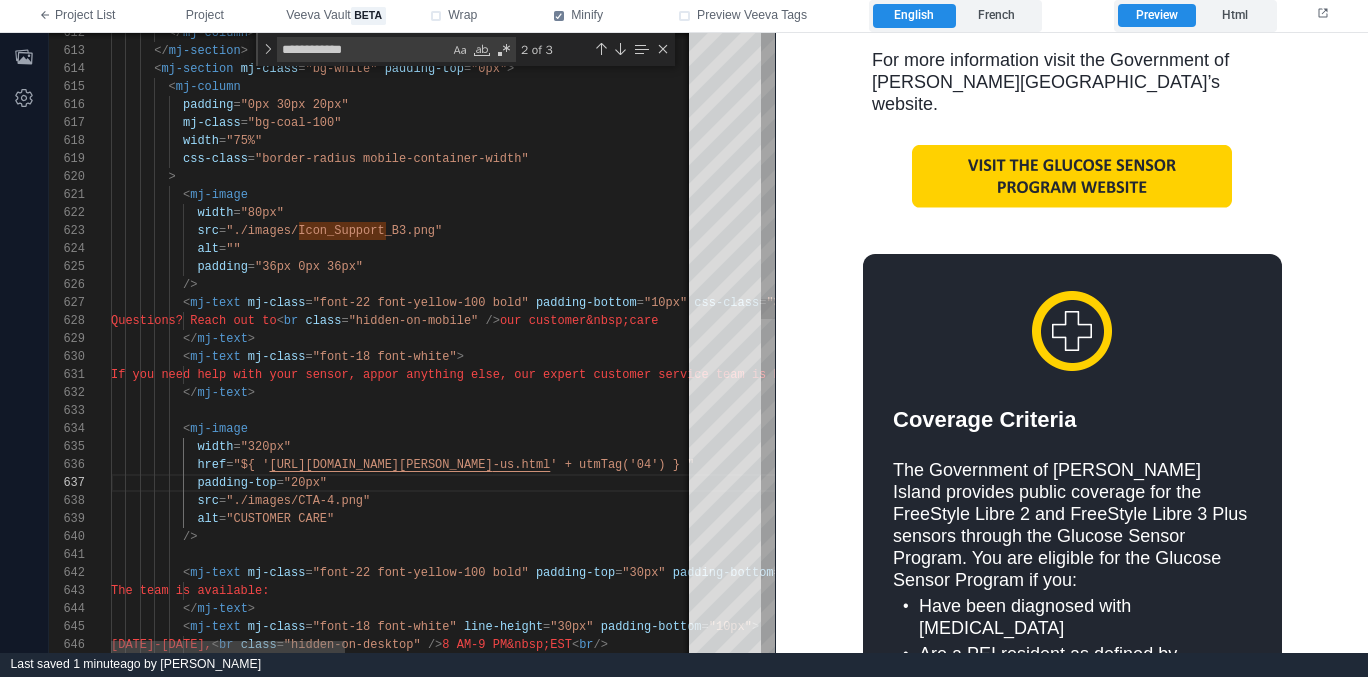 scroll, scrollTop: 18, scrollLeft: 145, axis: both 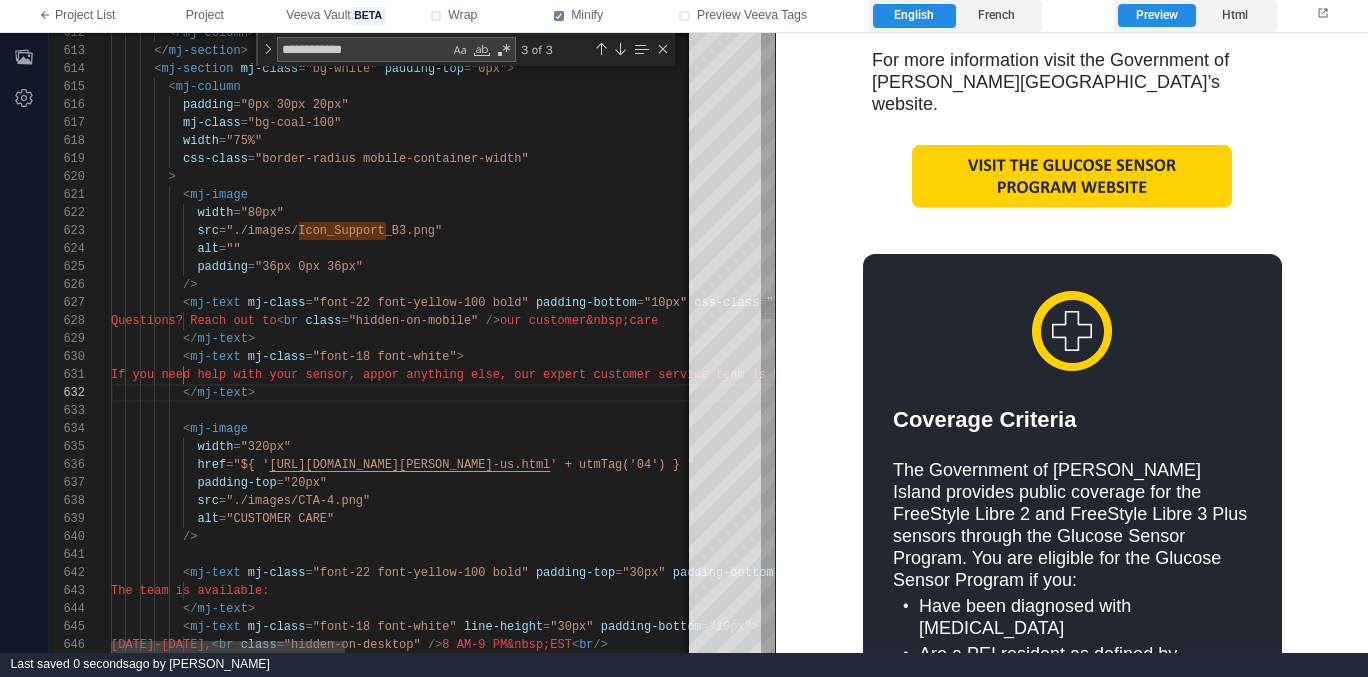 type on "*" 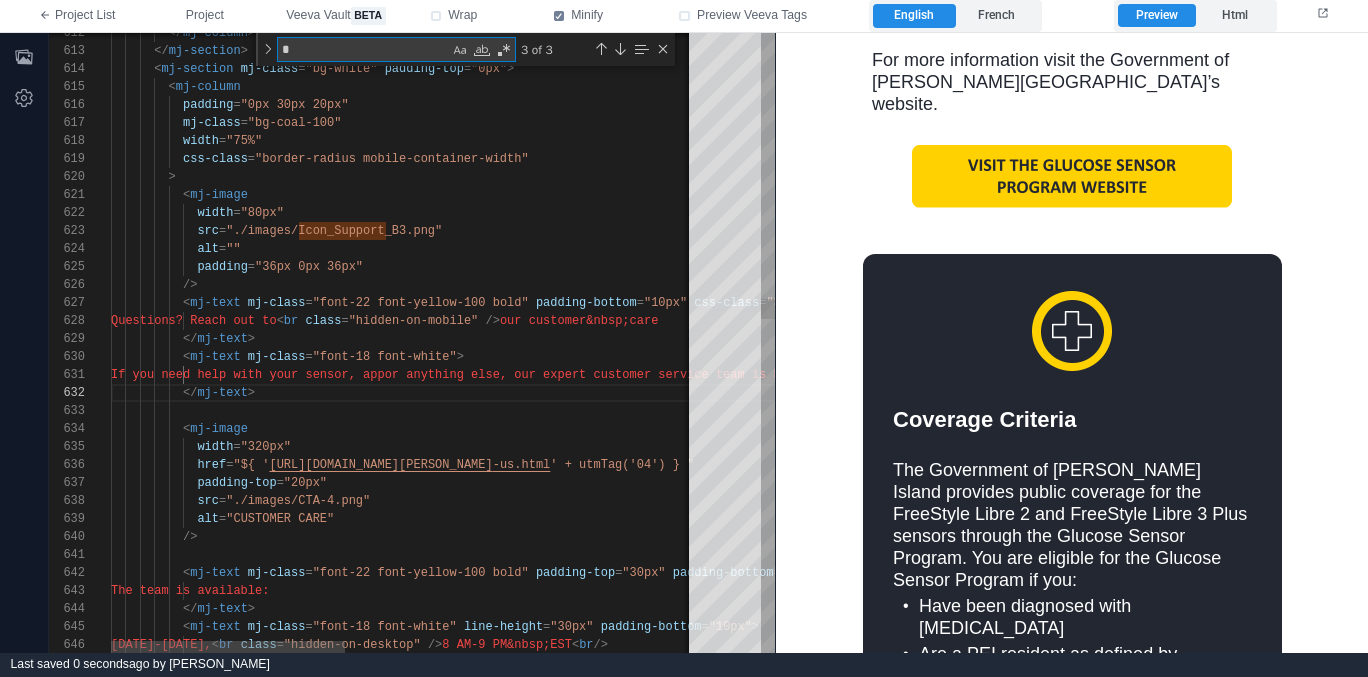 type on "**********" 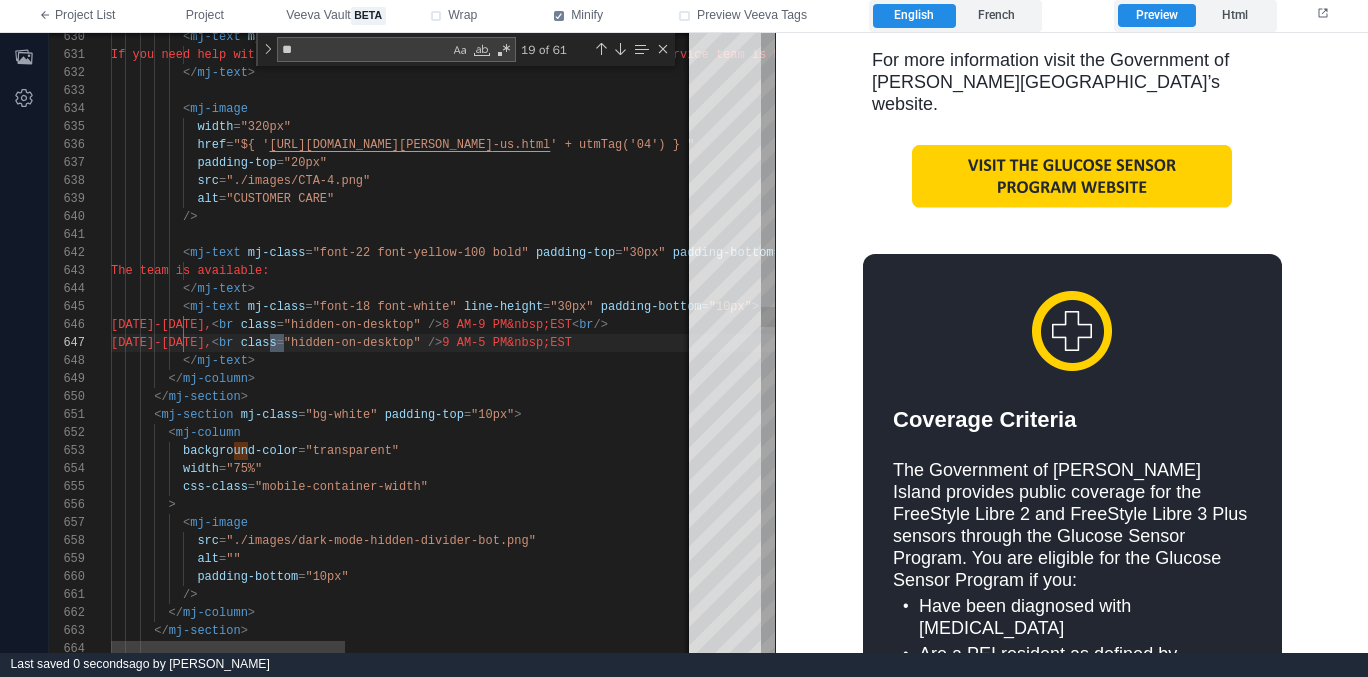 type on "**********" 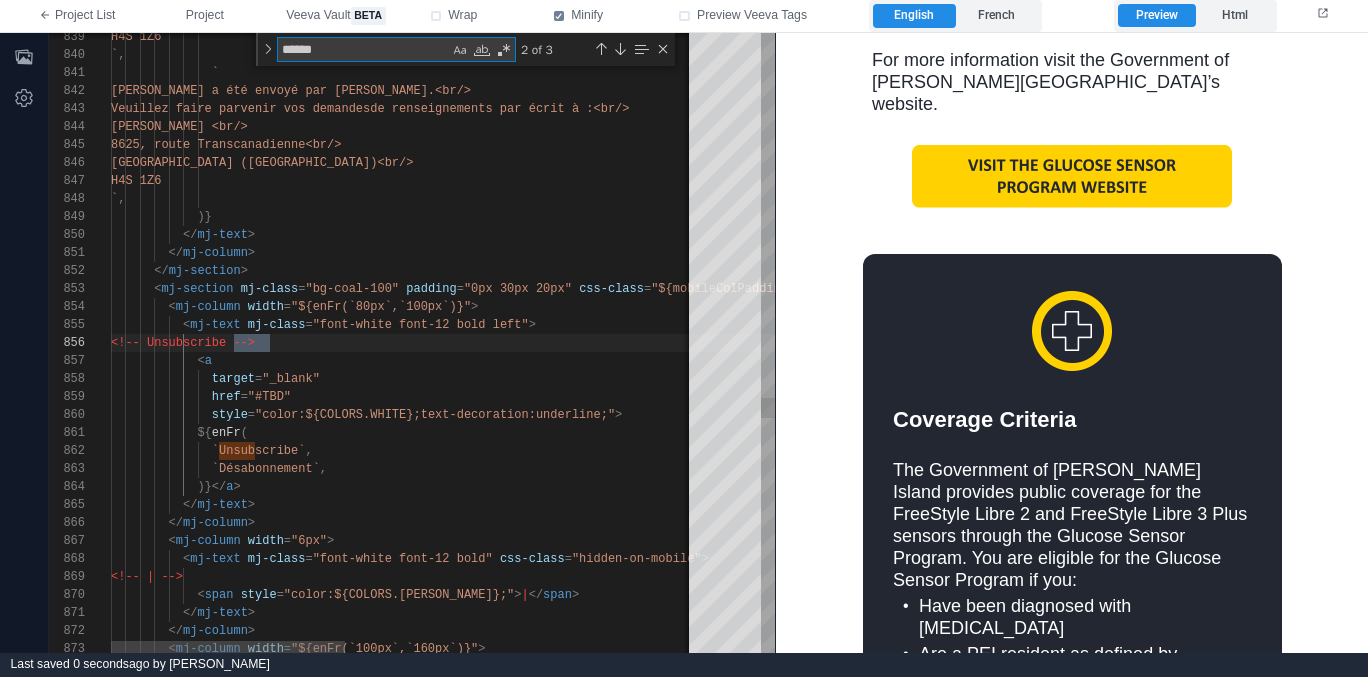 scroll, scrollTop: 180, scrollLeft: 166, axis: both 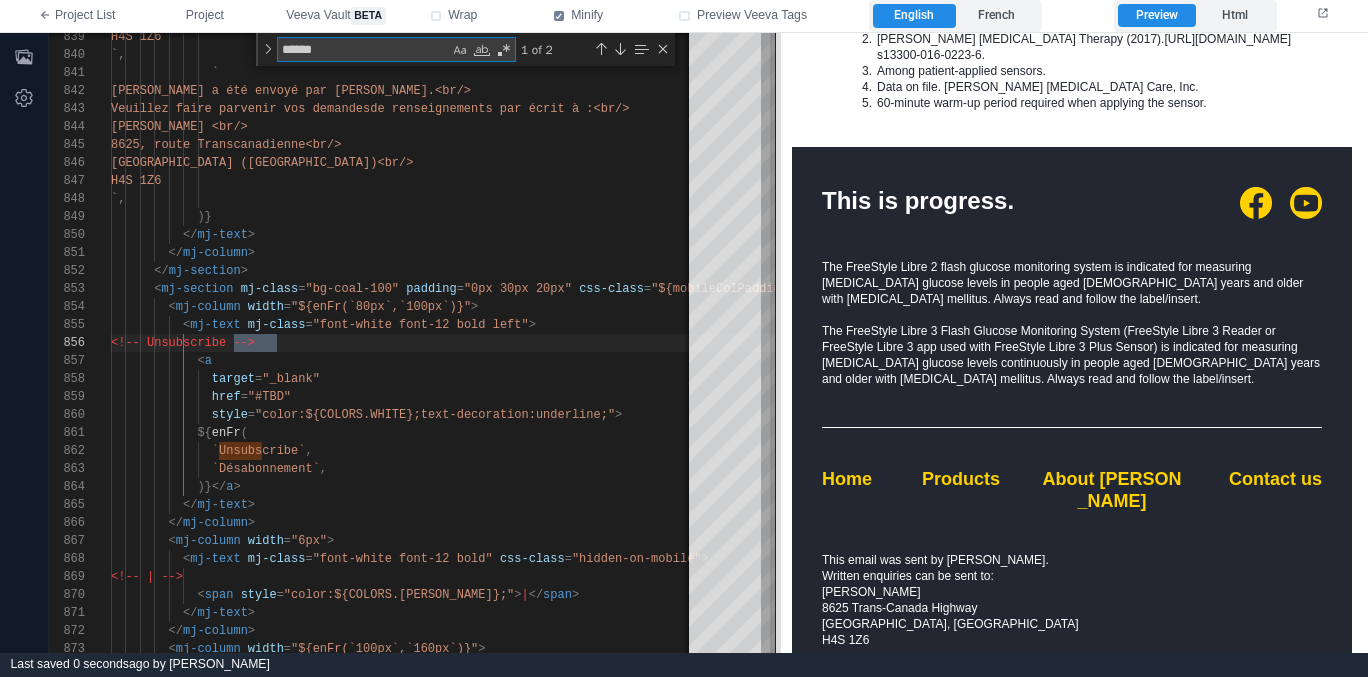 type on "******" 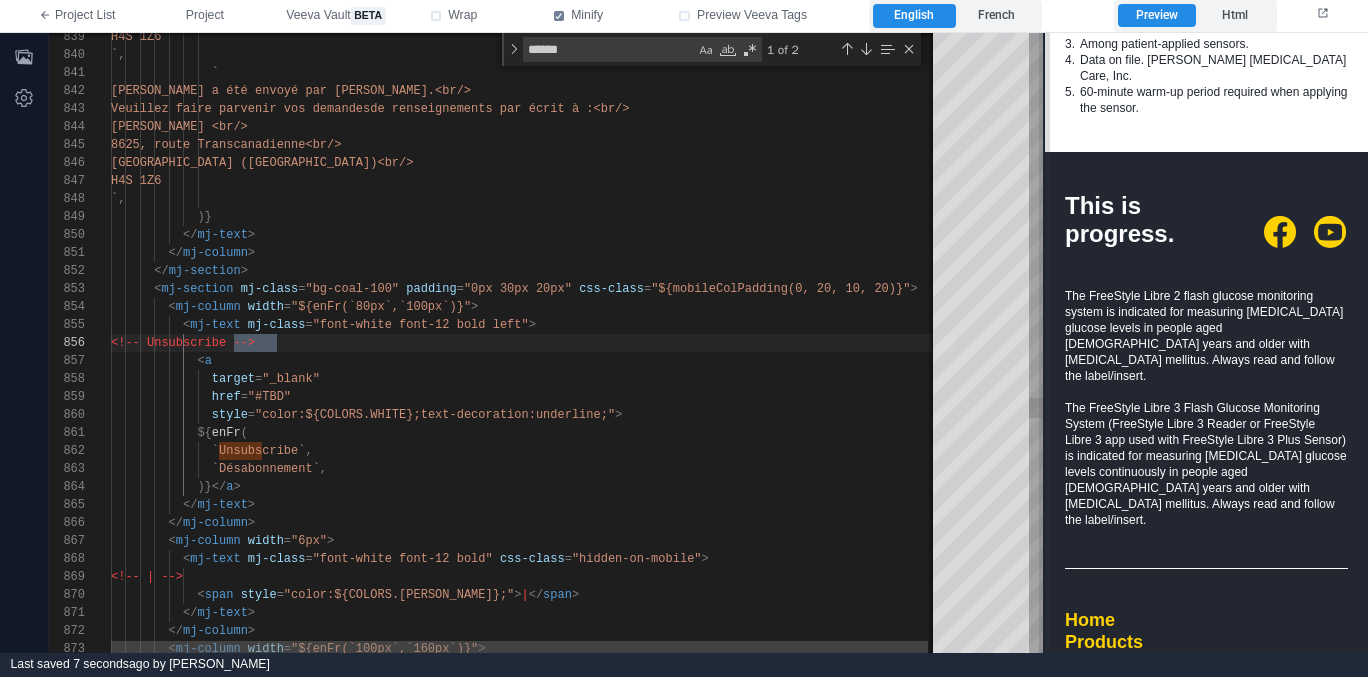 scroll, scrollTop: 4175, scrollLeft: 0, axis: vertical 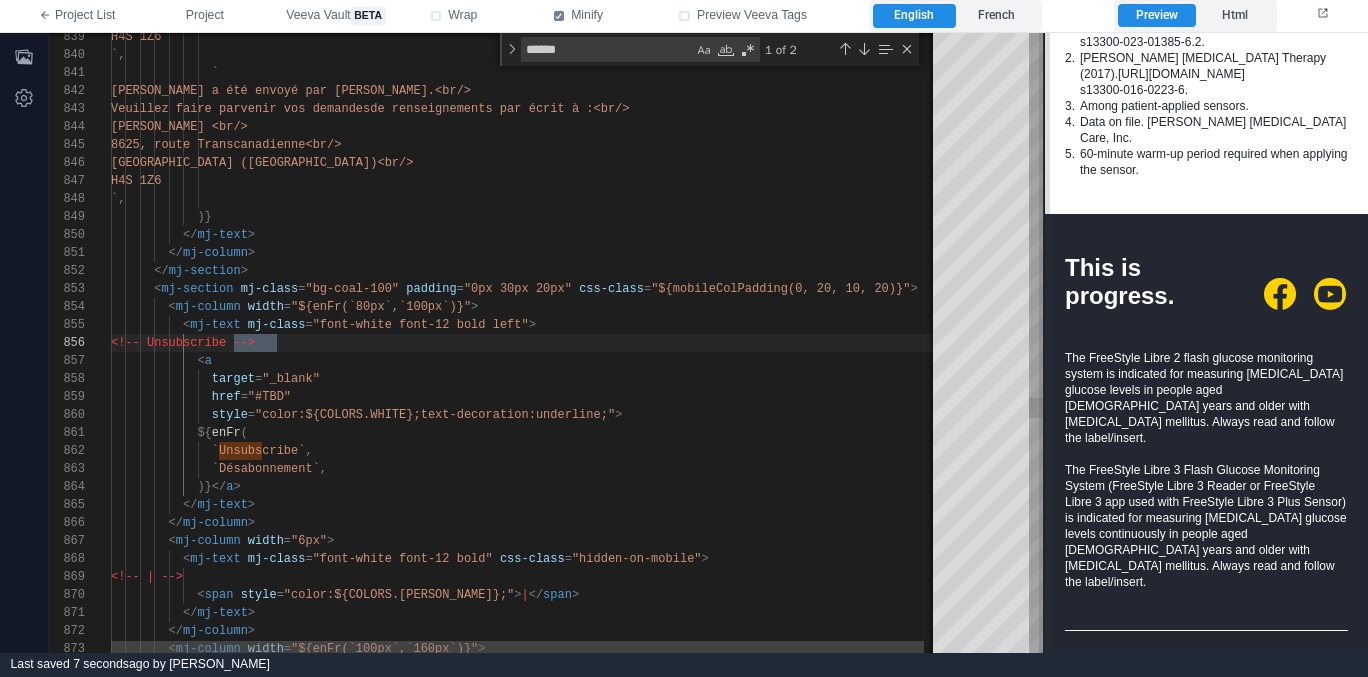 drag, startPoint x: 774, startPoint y: 506, endPoint x: 64, endPoint y: 466, distance: 711.12585 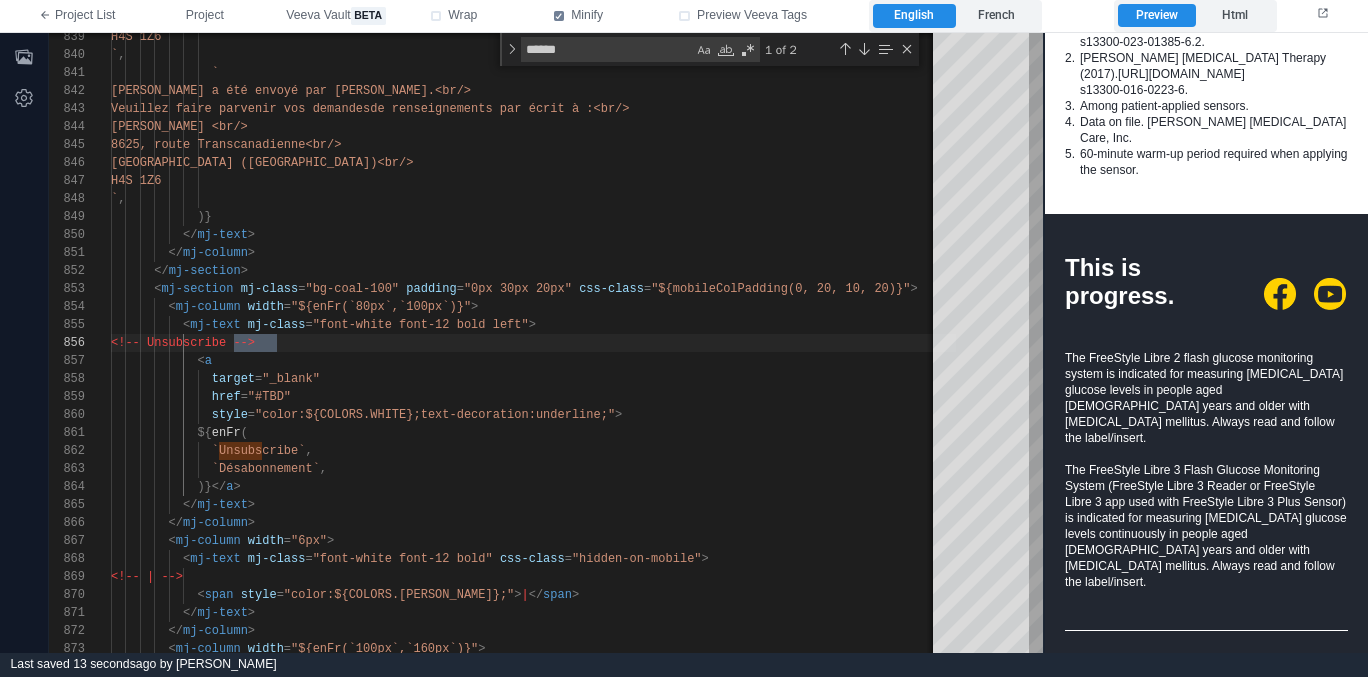 drag, startPoint x: 1133, startPoint y: 548, endPoint x: 1090, endPoint y: 425, distance: 130.29965 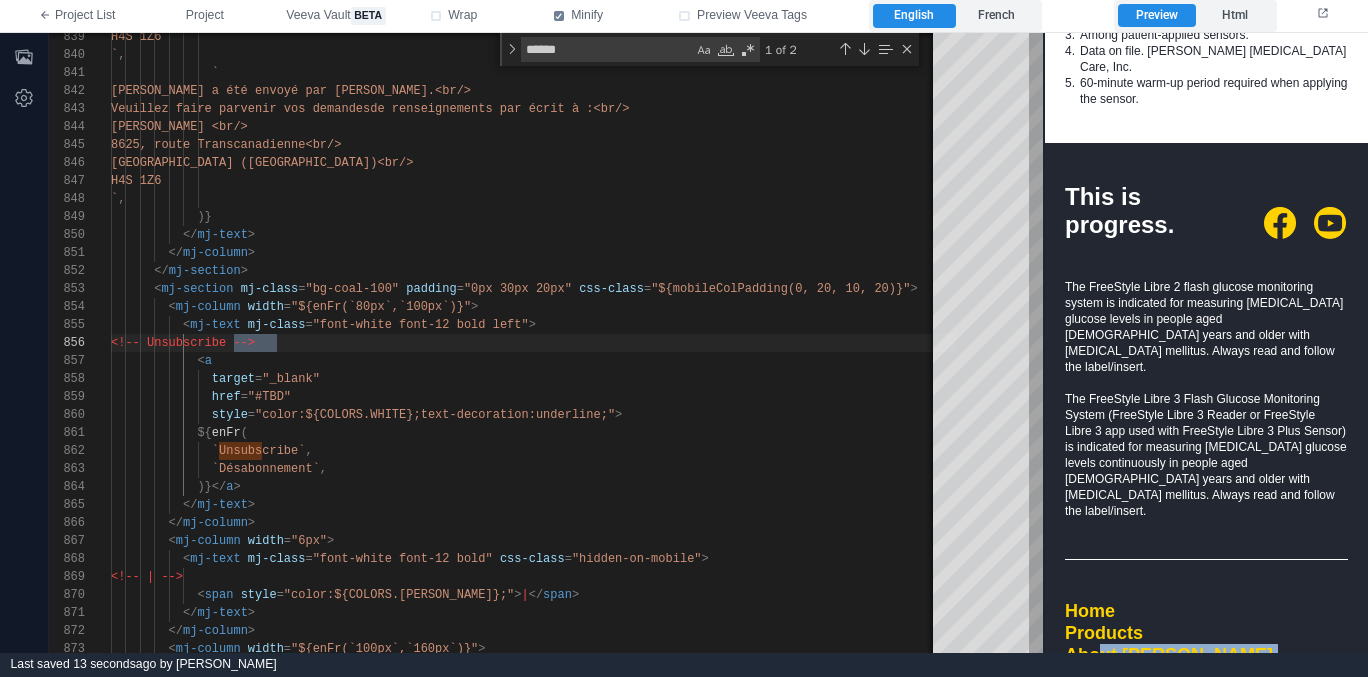 scroll, scrollTop: 4295, scrollLeft: 0, axis: vertical 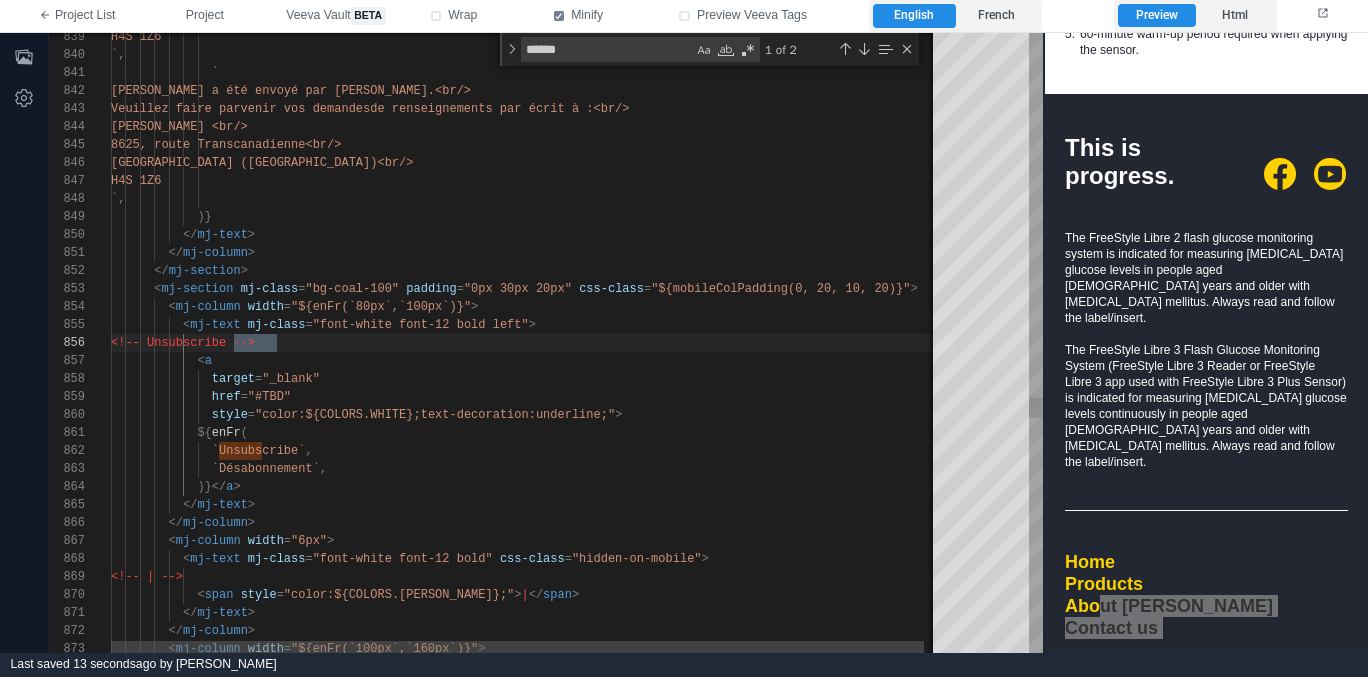 click on "href = "#TBD"" at bounding box center [533, 397] 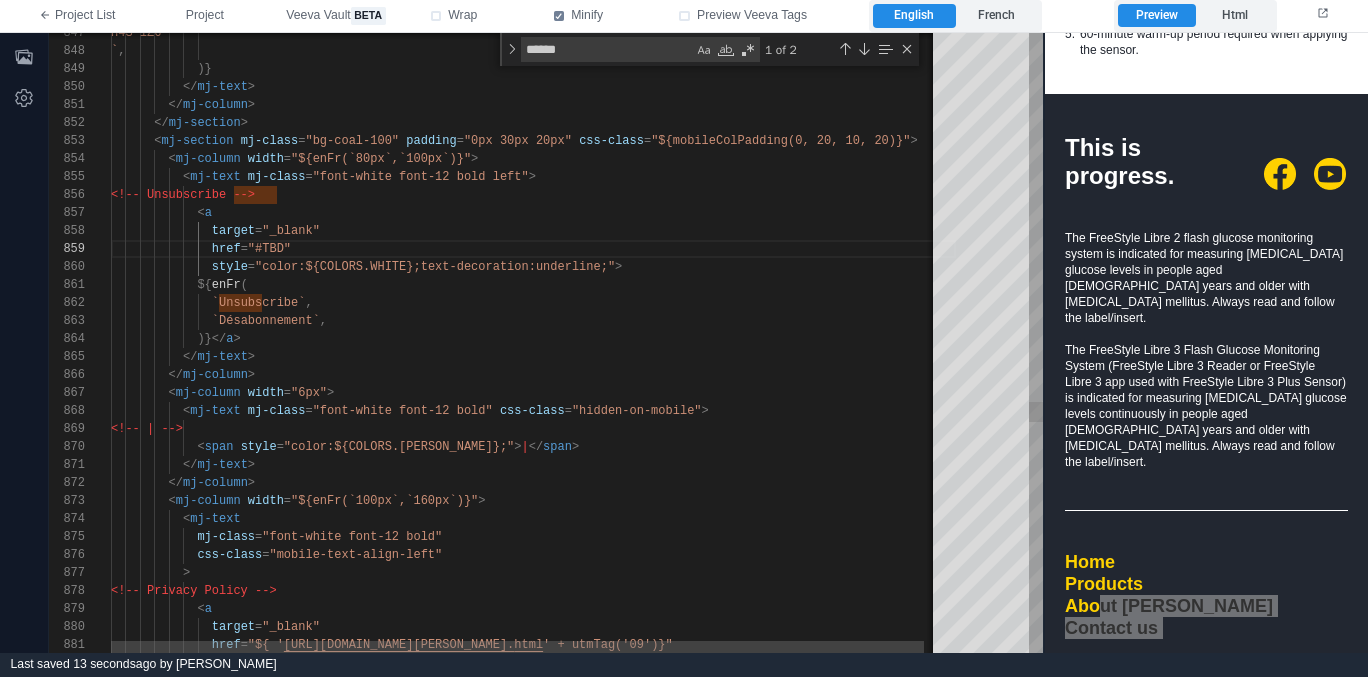 click on "</ mj-column >" at bounding box center [533, 483] 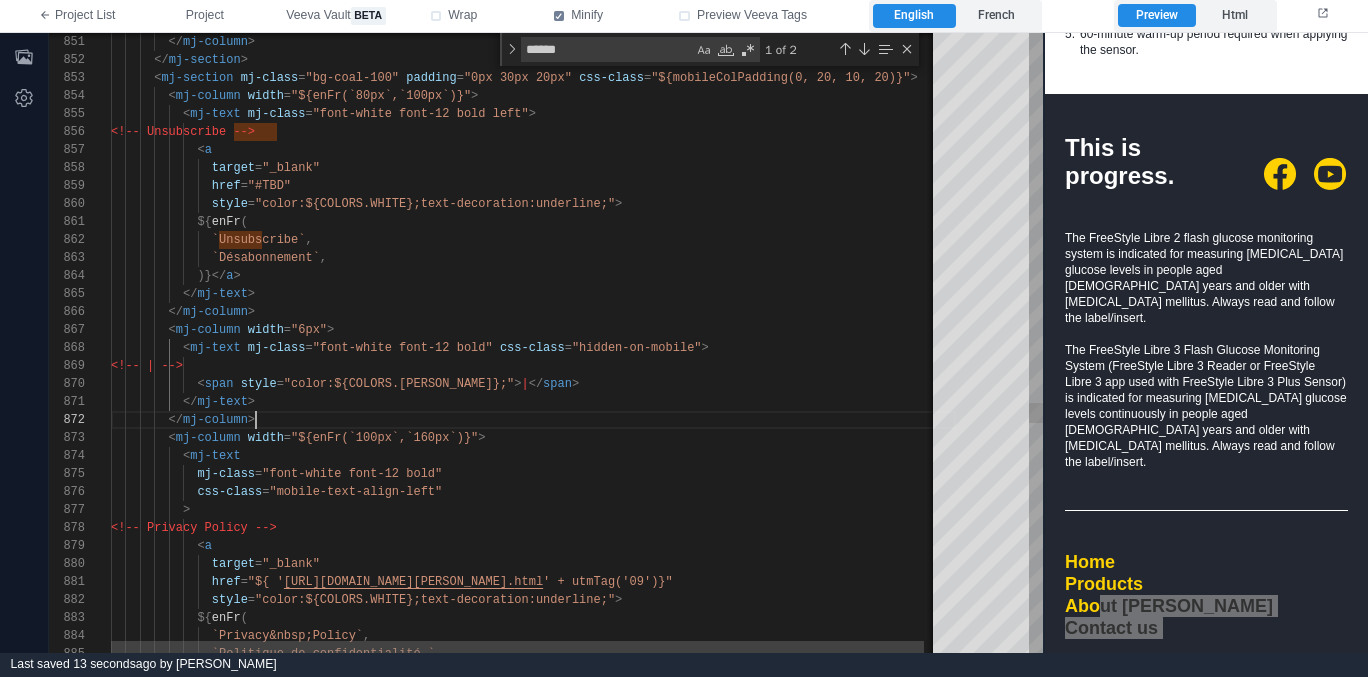 click on "851 852 853 854 855 856 857 858 859 860 861 862 863 864 865 866 867 868 869 870 871 872 873 874 875 876 877 878 879 880 881 882 883 884 885          </ mj-column >        </ mj-section >        < mj-section   mj-class = "bg-coal-100"   padding = "0px 30px 20px"   css-class = "${mobileColPadding(0, 20, 10, 20)}" >          < mj-column   width = "${enFr(`80px`,`100px`)}" >            < mj-text   mj-class = "font-white font-12 bold left" >             <!-- Unsubscribe -->              < a                  target = "_blank"                href = "#TBD"                style = "color:${COLORS.WHITE};text-decoration:underline;" >              ${ enFr (                `Unsubscribe` ,                `Désabonnement` ,              )}</ a >            </ mj-text >          </ mj-column >          < mj-column   width = "6px"" at bounding box center [546, 343] 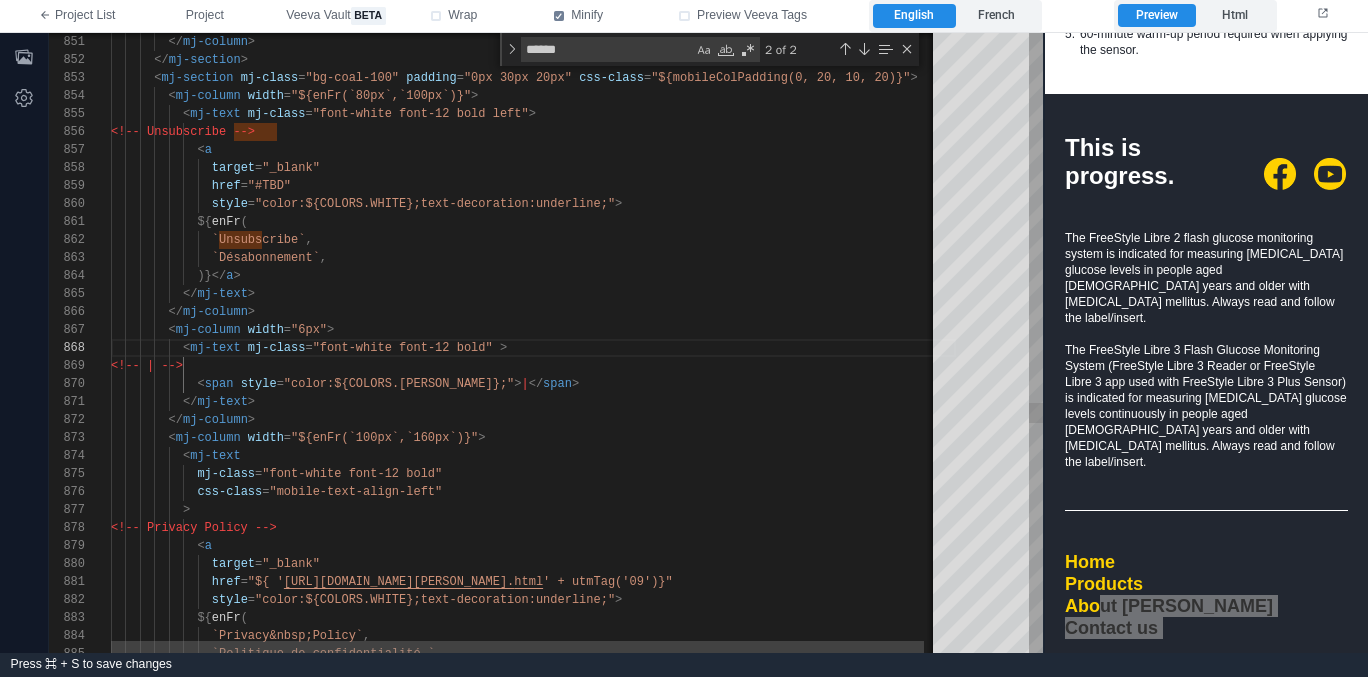 scroll, scrollTop: 126, scrollLeft: 383, axis: both 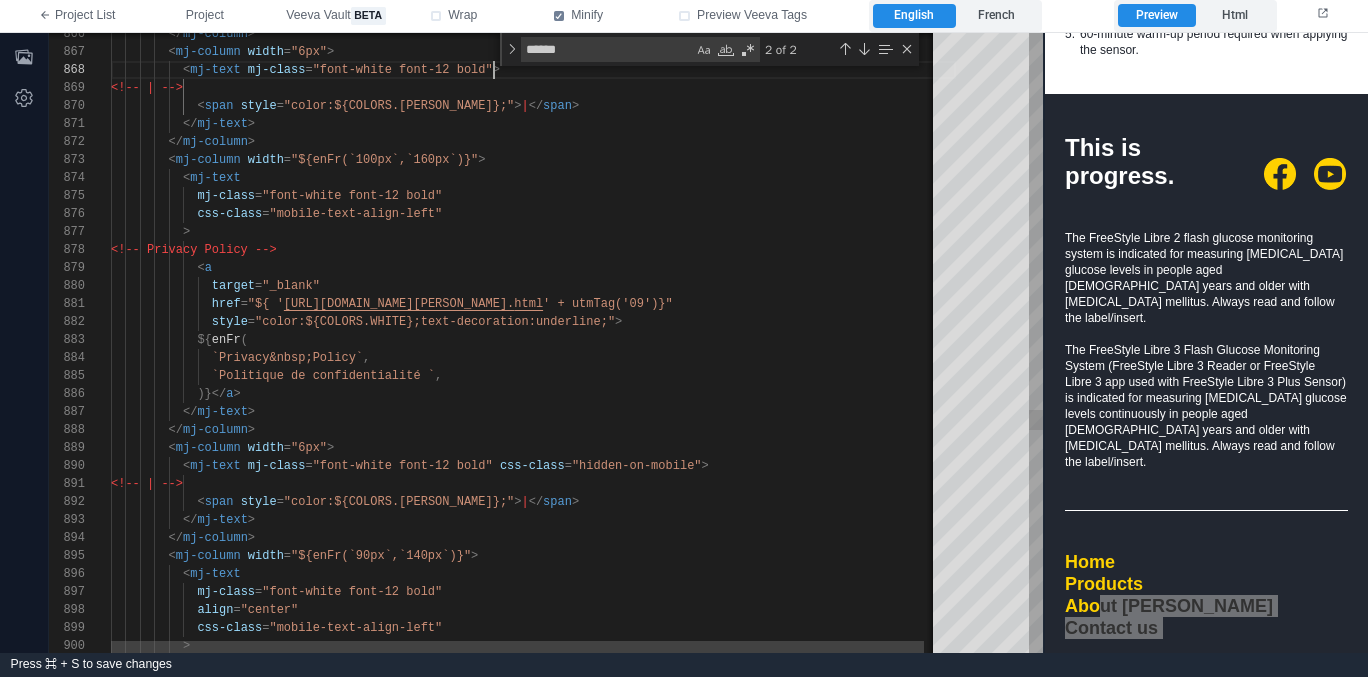 click on "866 867 868 869 870 871 872 873 874 875 876 877 878 879 880 881 882 883 884 885 886 887 888 889 890 891 892 893 894 895 896 897 898 899 900          </ mj-column >          < mj-column   width = "6px" >            < mj-text   mj-class = "font-white font-12 bold" >             <!-- | -->              < span   style = "color:${COLORS.WHITE};" > | </ span >            </ mj-text >          </ mj-column >          < mj-column   width = "${enFr(`100px`,`160px`)}" >            < mj-text                mj-class = "font-white font-12 bold"              css-class = "mobile-text-align-left"            >             <!-- Privacy Policy -->              < a                  target = "_blank"                  href = "${ ' [URL][DOMAIN_NAME][PERSON_NAME]. html ' + utmTag('09')}"                style = >" at bounding box center [546, 343] 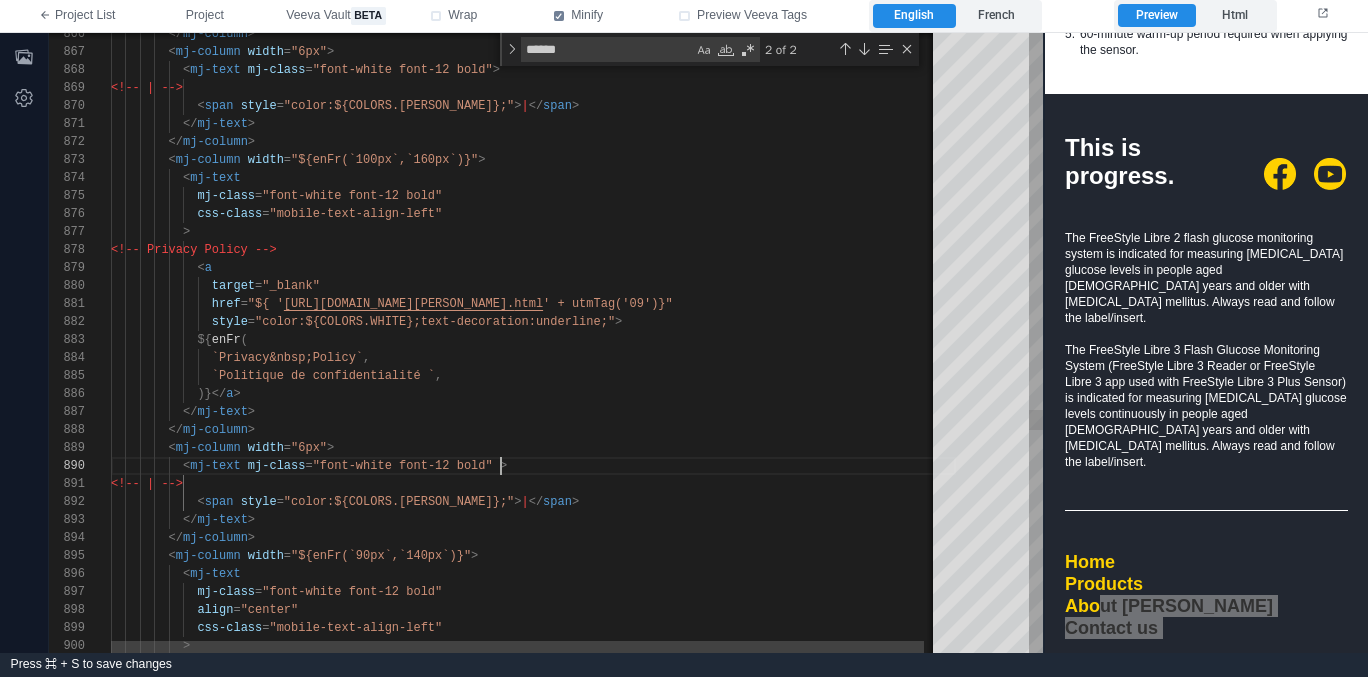 scroll, scrollTop: 162, scrollLeft: 383, axis: both 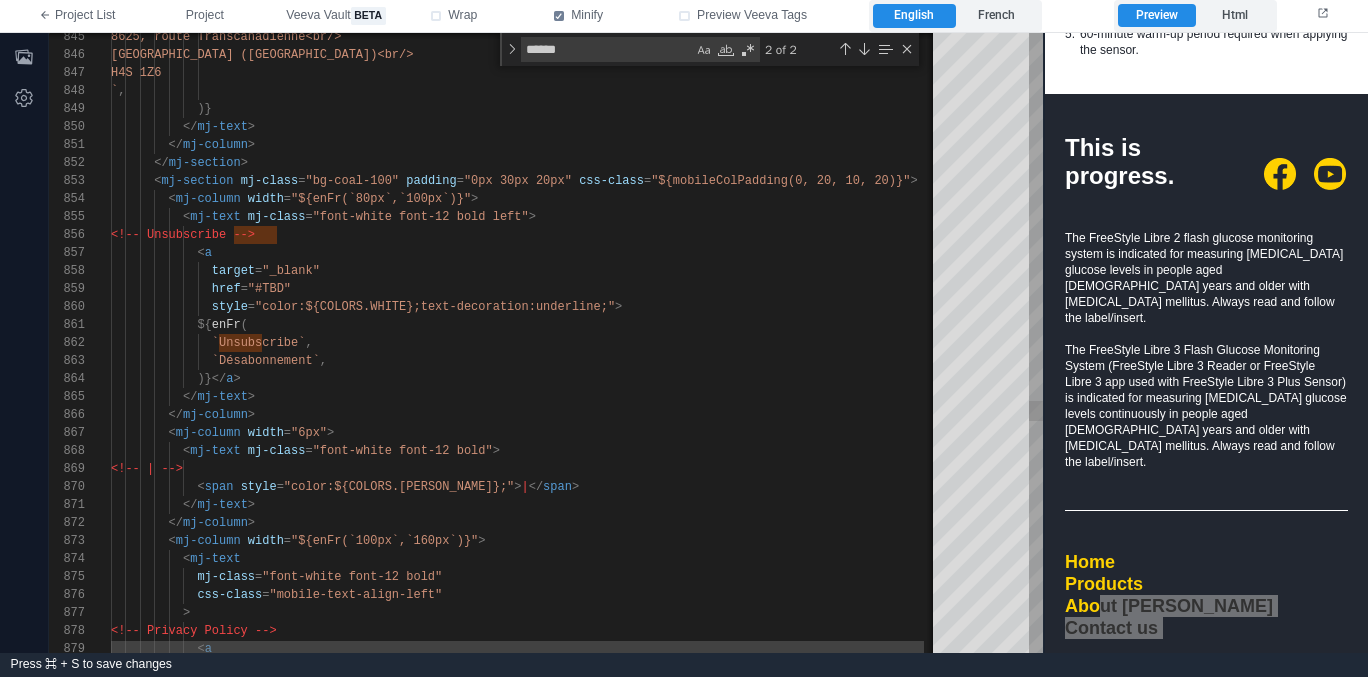 click on "< mj-column   width = "${enFr(`80px`,`100px`)}" >" at bounding box center [533, 199] 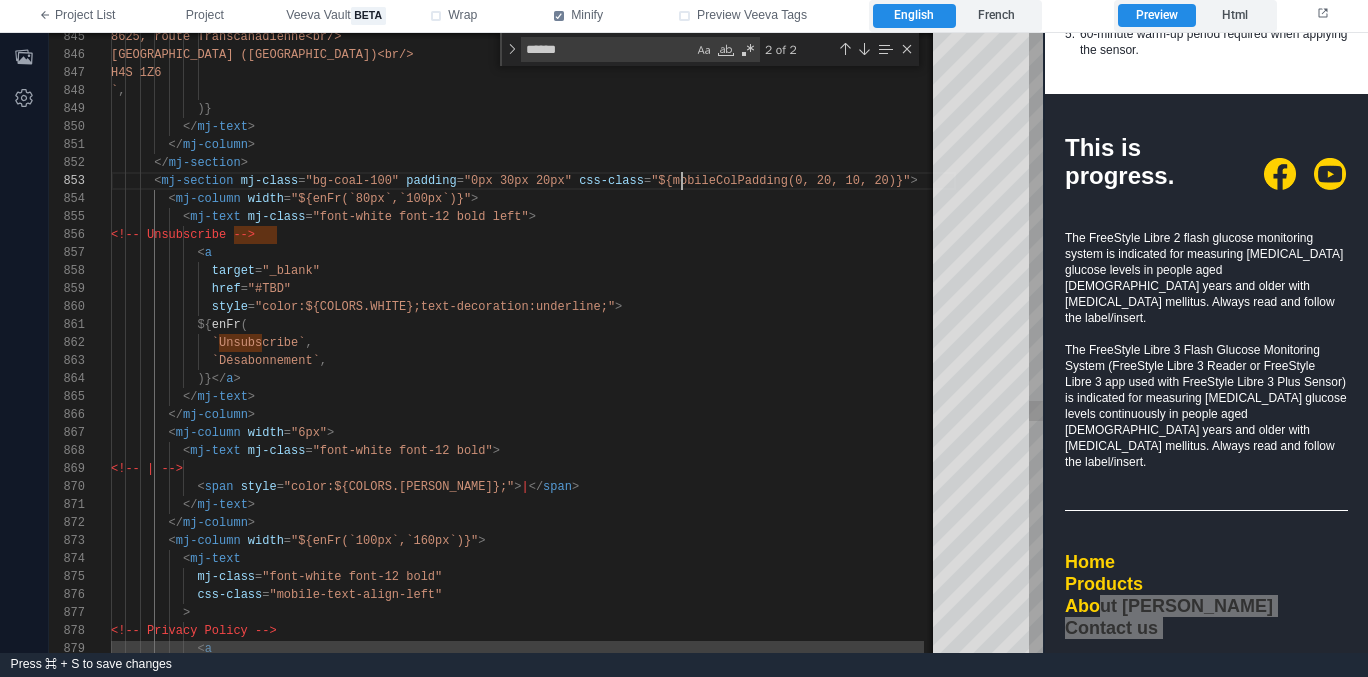 click on "<!-- | -->              < span   style = "color:${COLORS.WHITE};" > | </ span >            </ mj-text >          </ mj-column >          < mj-column   width = "${enFr(`100px`,`160px`)}" >            < mj-text                mj-class = "font-white font-12 bold"              css-class = "mobile-text-align-left"            >             <!-- Privacy Policy -->              < a              < mj-text   mj-class = "font-white font-12 bold" >          < mj-column   width = "6px" >          </ mj-column >            </ mj-text >              )}</ a >                `Désabonnement` ,                `Unsubscribe` ,              ${ enFr (                style = "color:${COLORS.WHITE};text-decoration:underline;" >                href = "#TBD" target = "_blank" <" at bounding box center (500111, 484803) 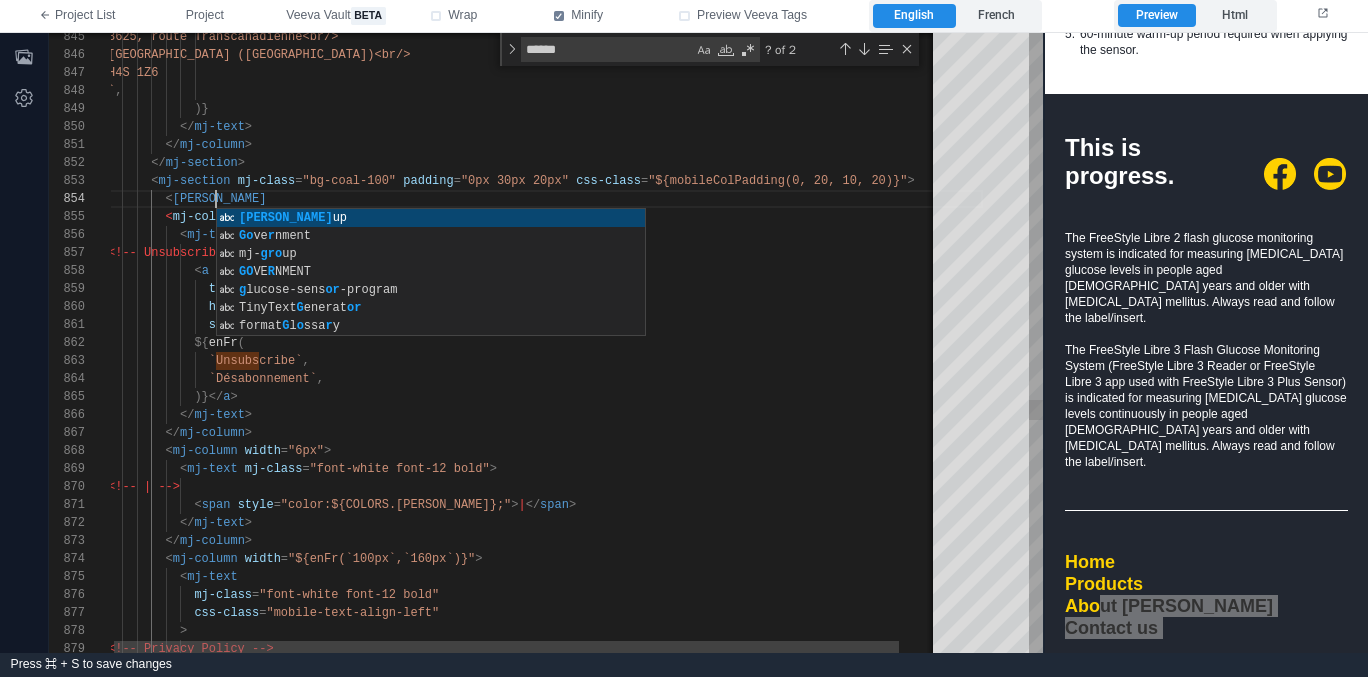 scroll, scrollTop: 4231, scrollLeft: 0, axis: vertical 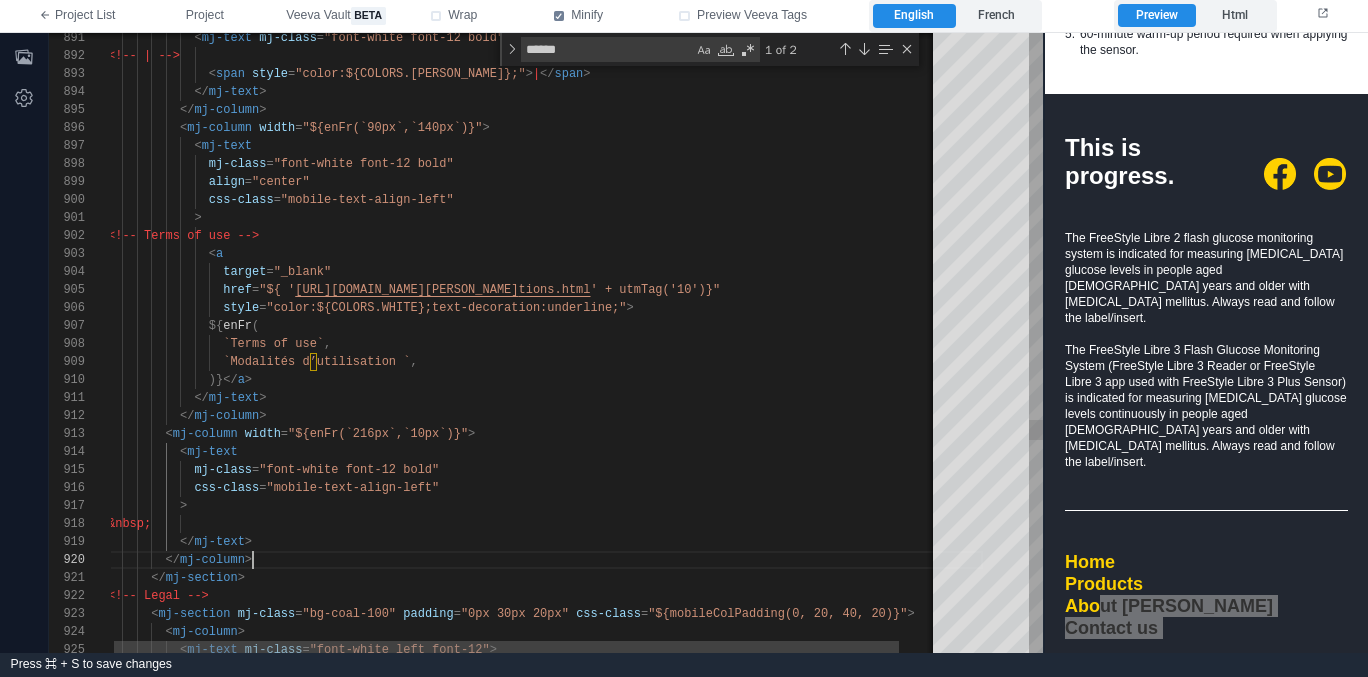 click on "</ mj-column >" at bounding box center [545, 560] 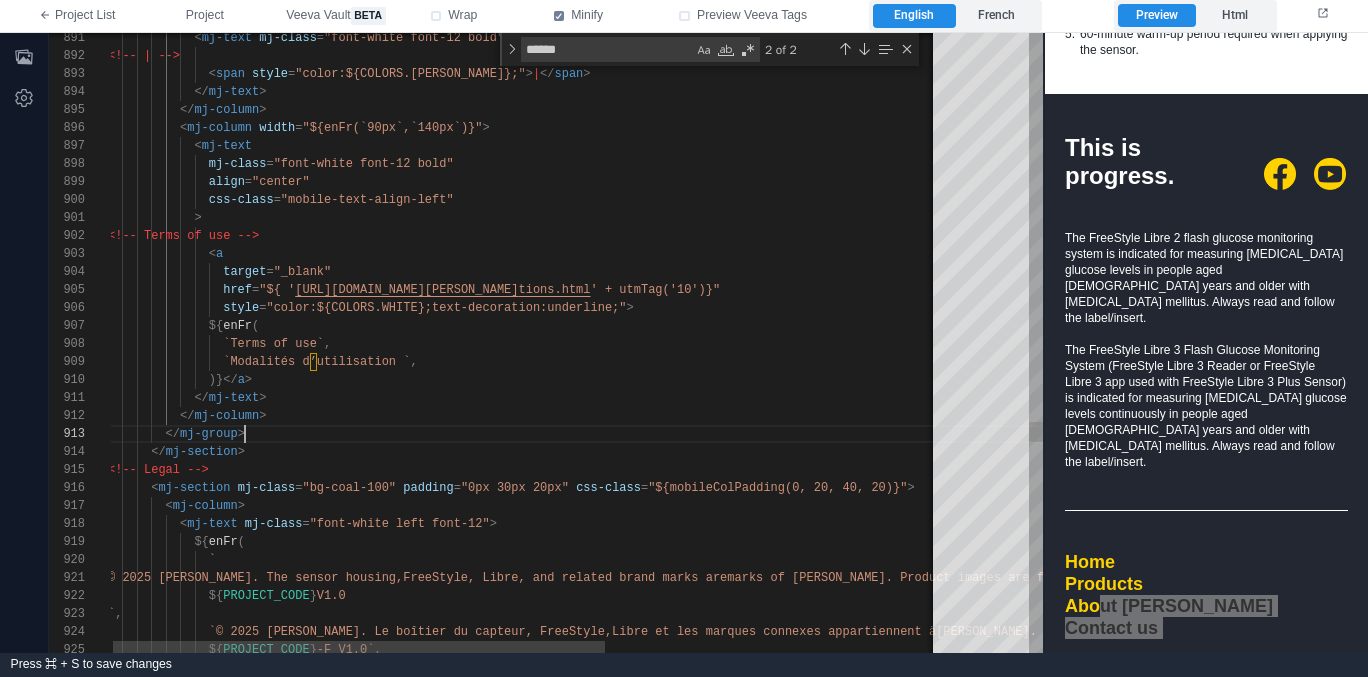 scroll, scrollTop: 36, scrollLeft: 137, axis: both 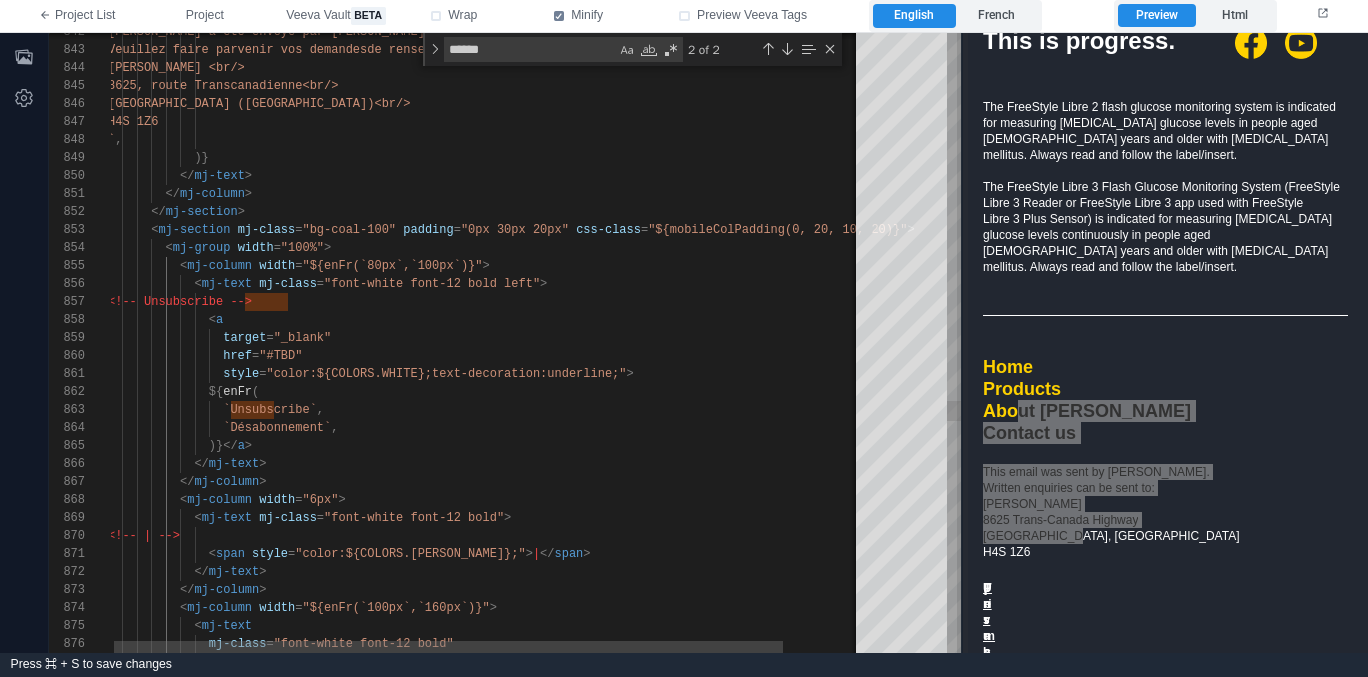 drag, startPoint x: 1039, startPoint y: 352, endPoint x: 957, endPoint y: 302, distance: 96.04166 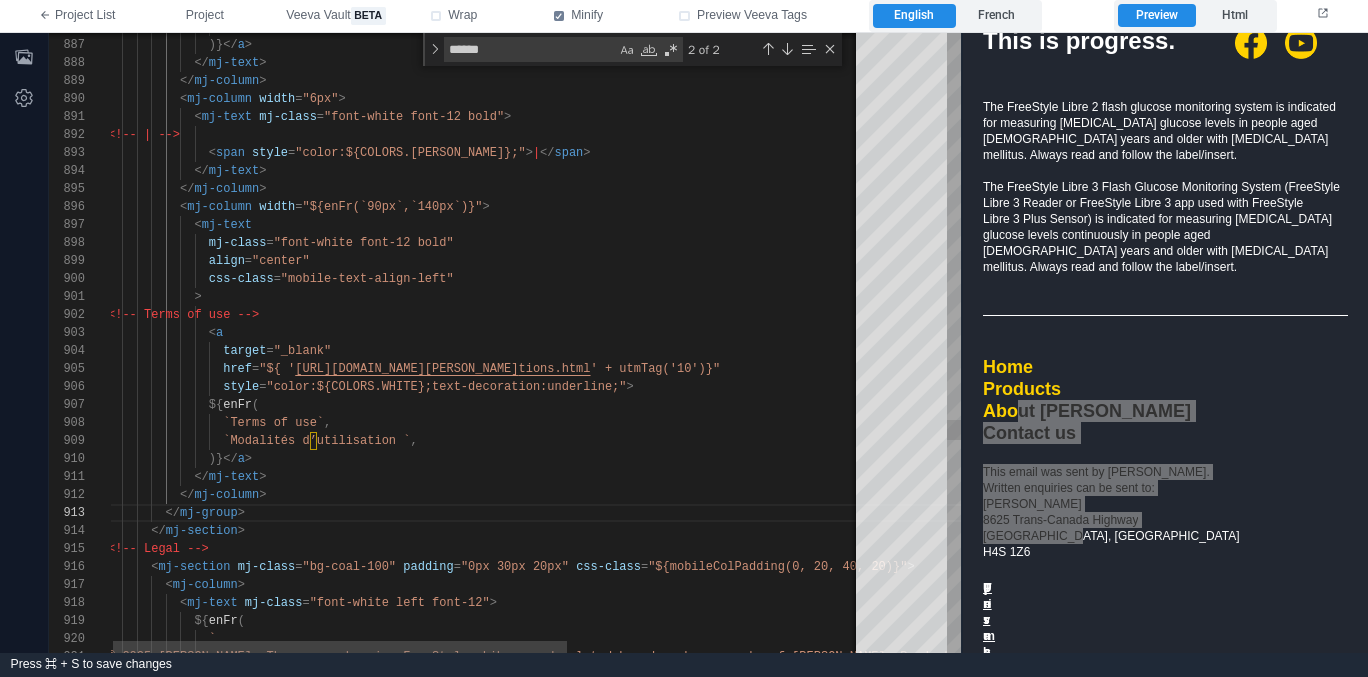 click on "</ mj-group >" at bounding box center [729, 513] 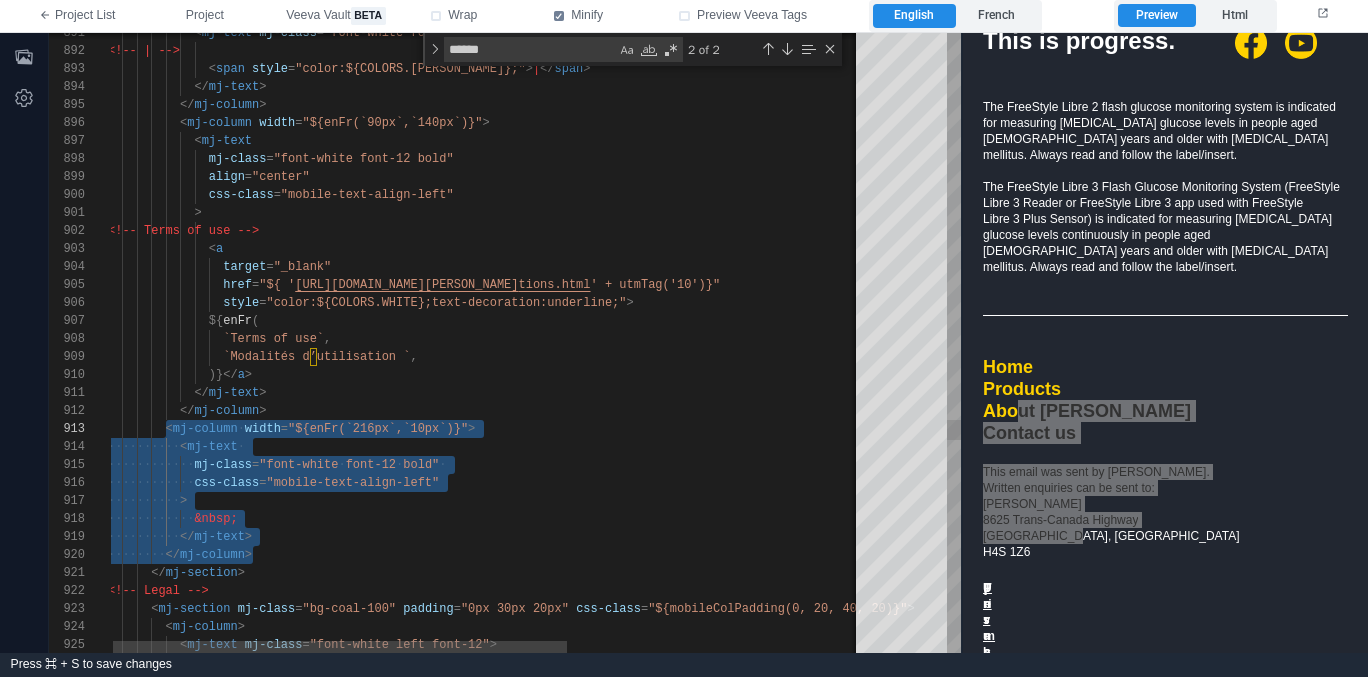 scroll, scrollTop: 72, scrollLeft: 145, axis: both 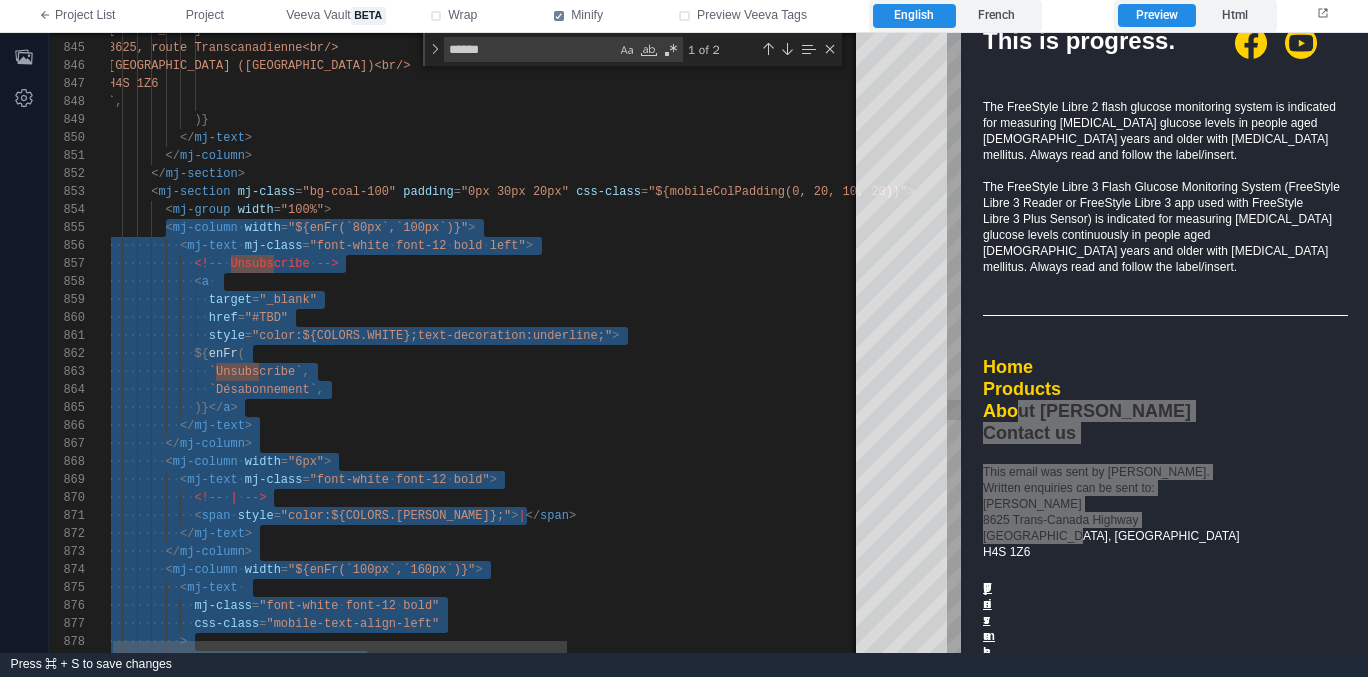 click on "< mj-group   width = "100%" >" at bounding box center (729, 210) 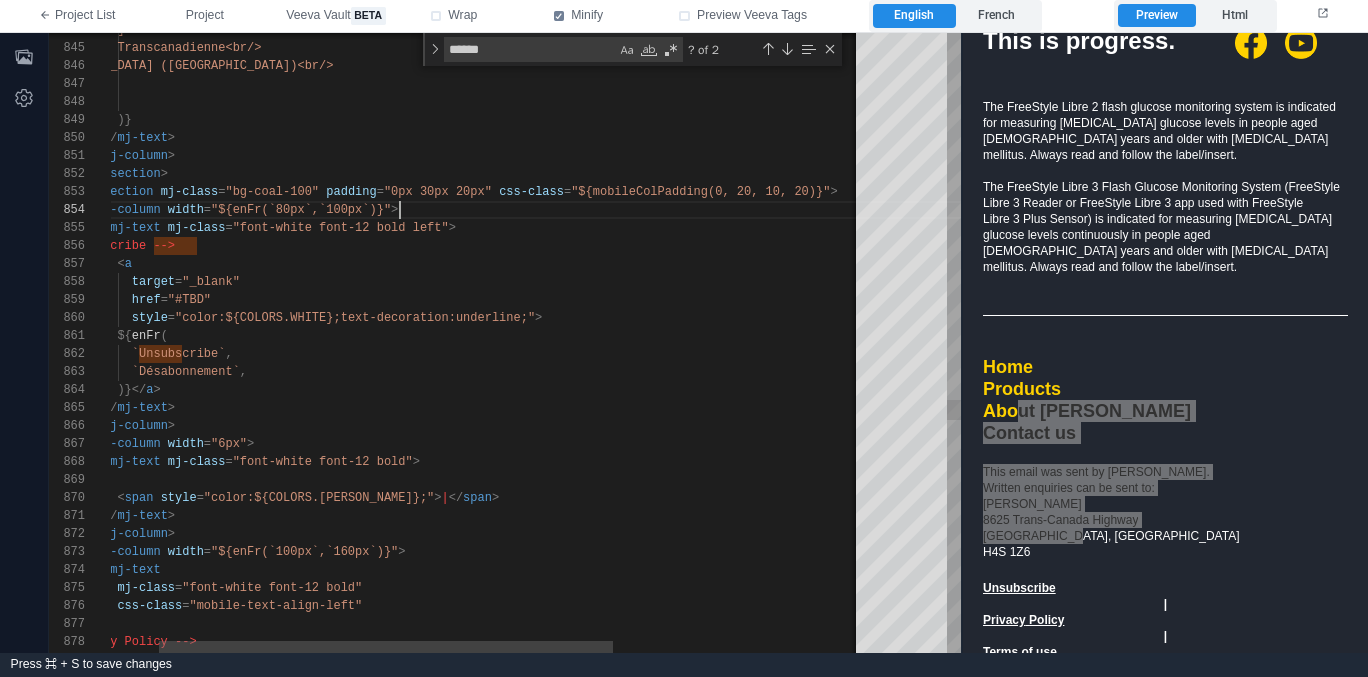 scroll, scrollTop: 54, scrollLeft: 369, axis: both 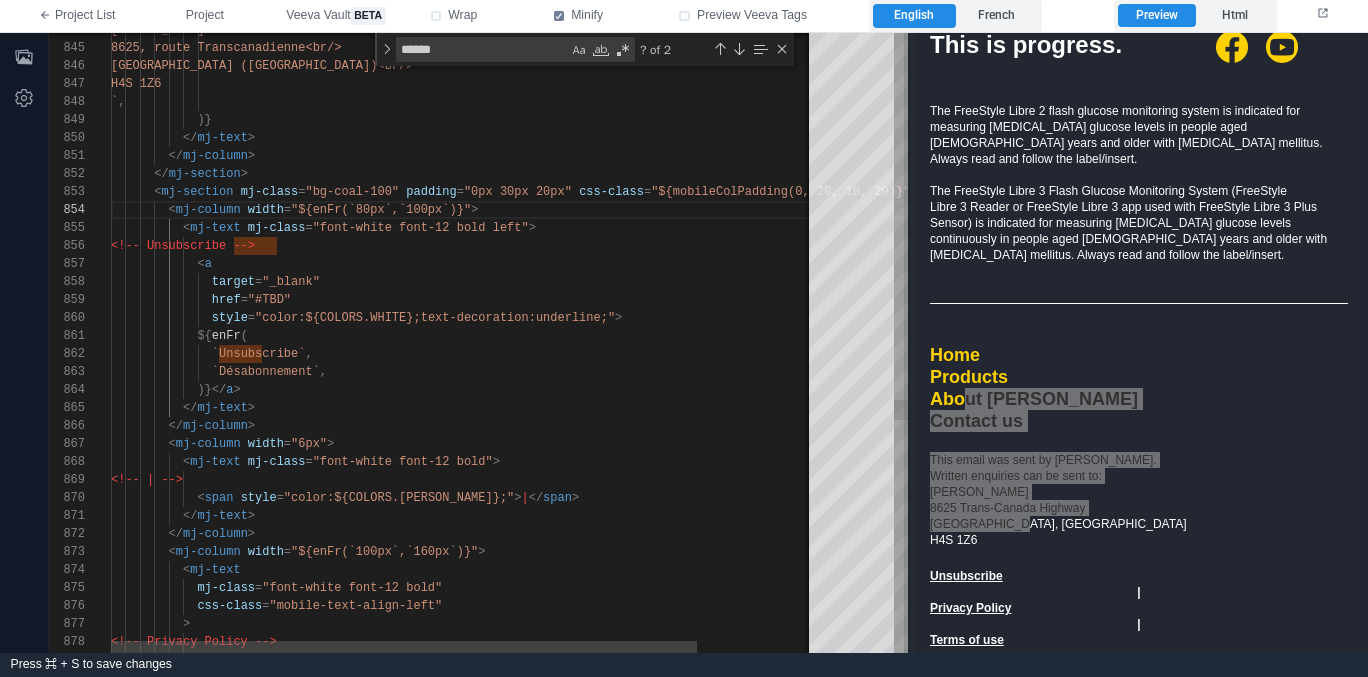 drag, startPoint x: 960, startPoint y: 296, endPoint x: 908, endPoint y: 288, distance: 52.611786 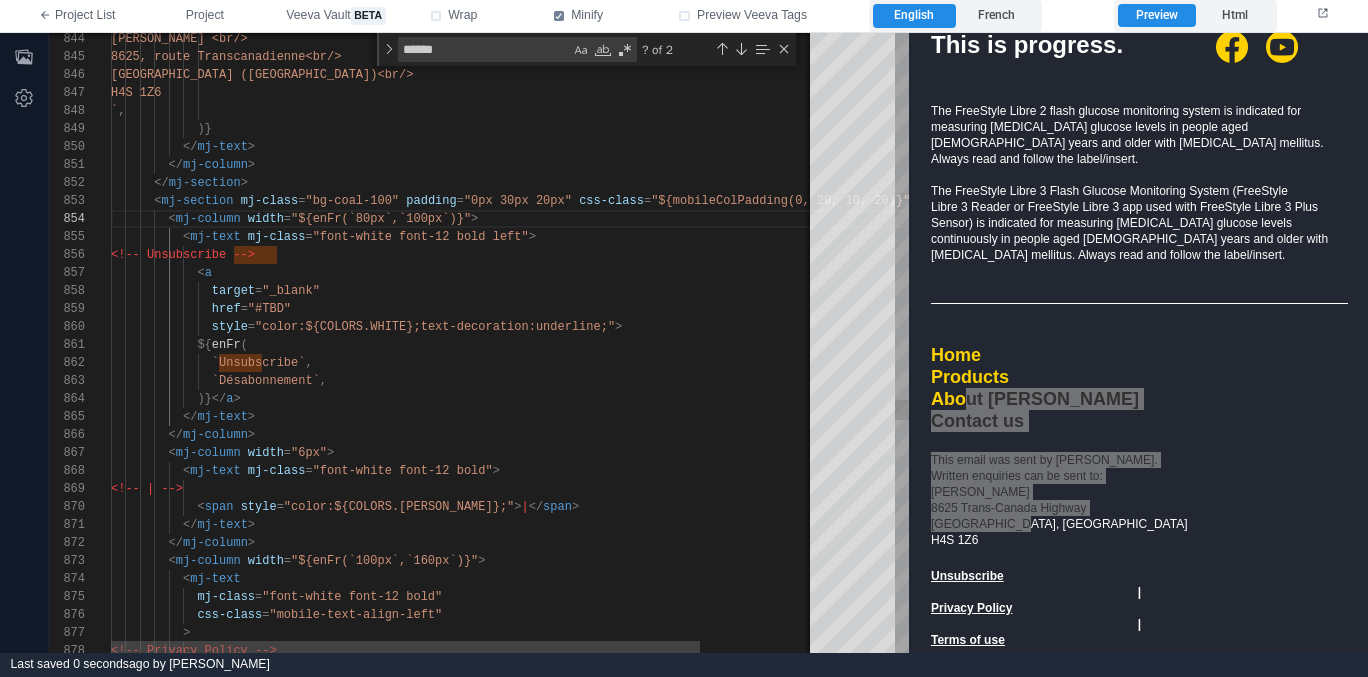 click on "css-class" at bounding box center (611, 201) 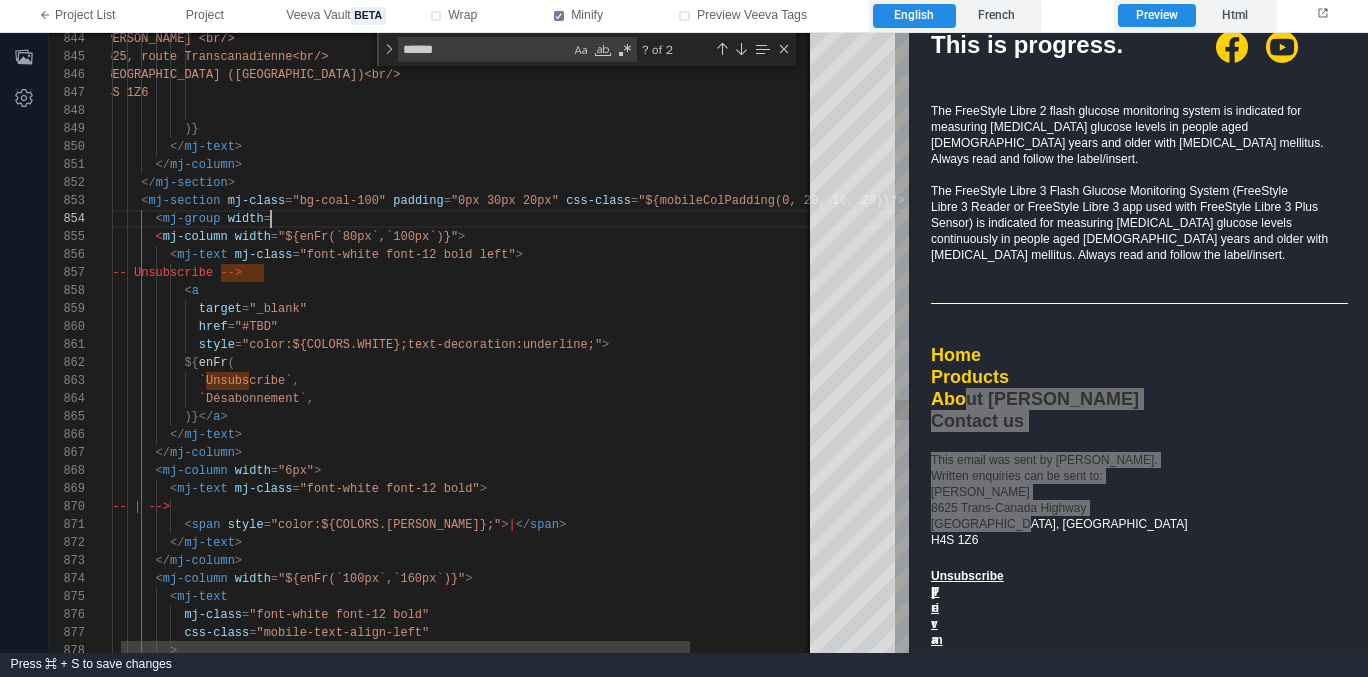 scroll, scrollTop: 54, scrollLeft: 181, axis: both 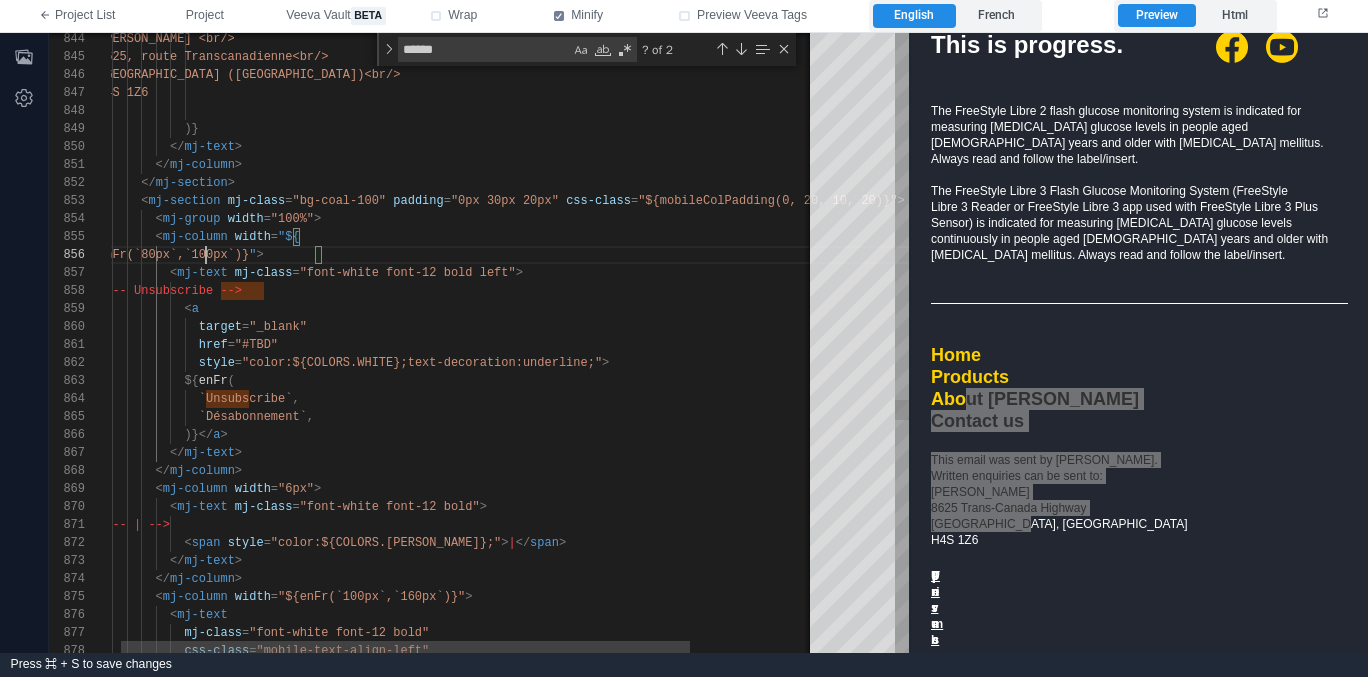 click on "enFr(`80px`,`100px`)}" at bounding box center [173, 255] 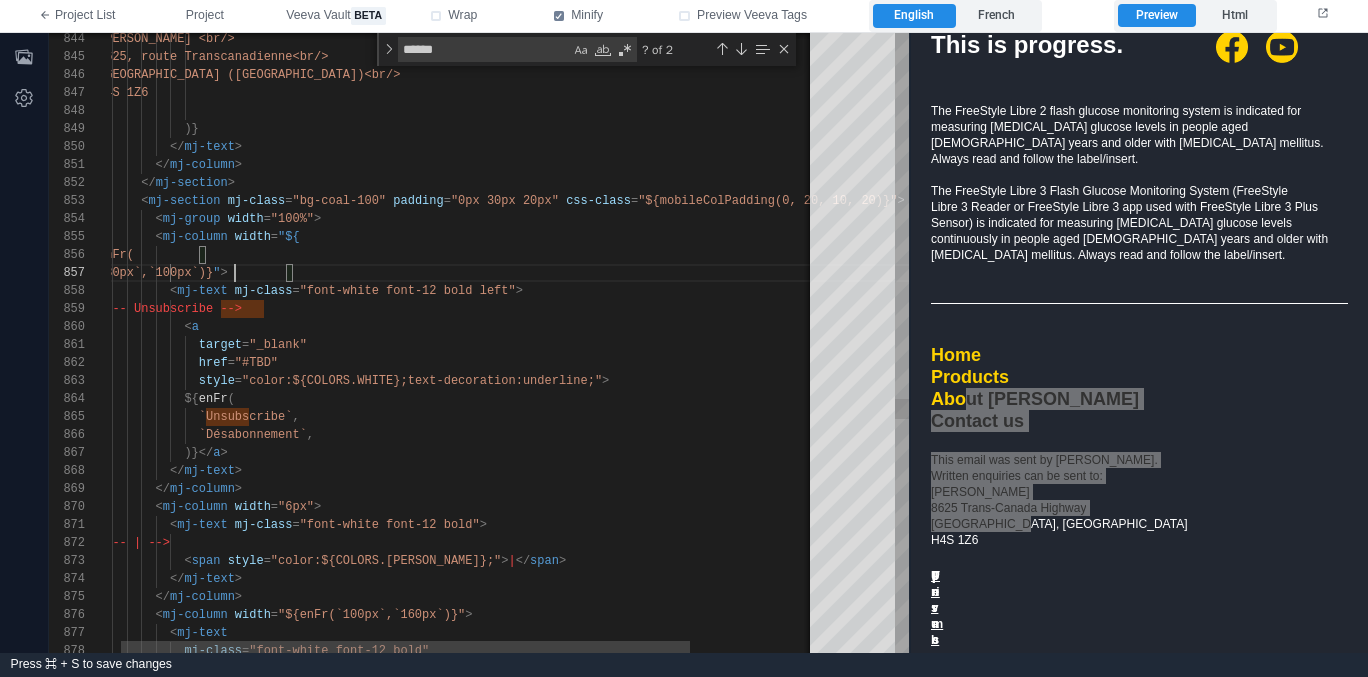 click on "`80px`,`100px`)}" at bounding box center (155, 273) 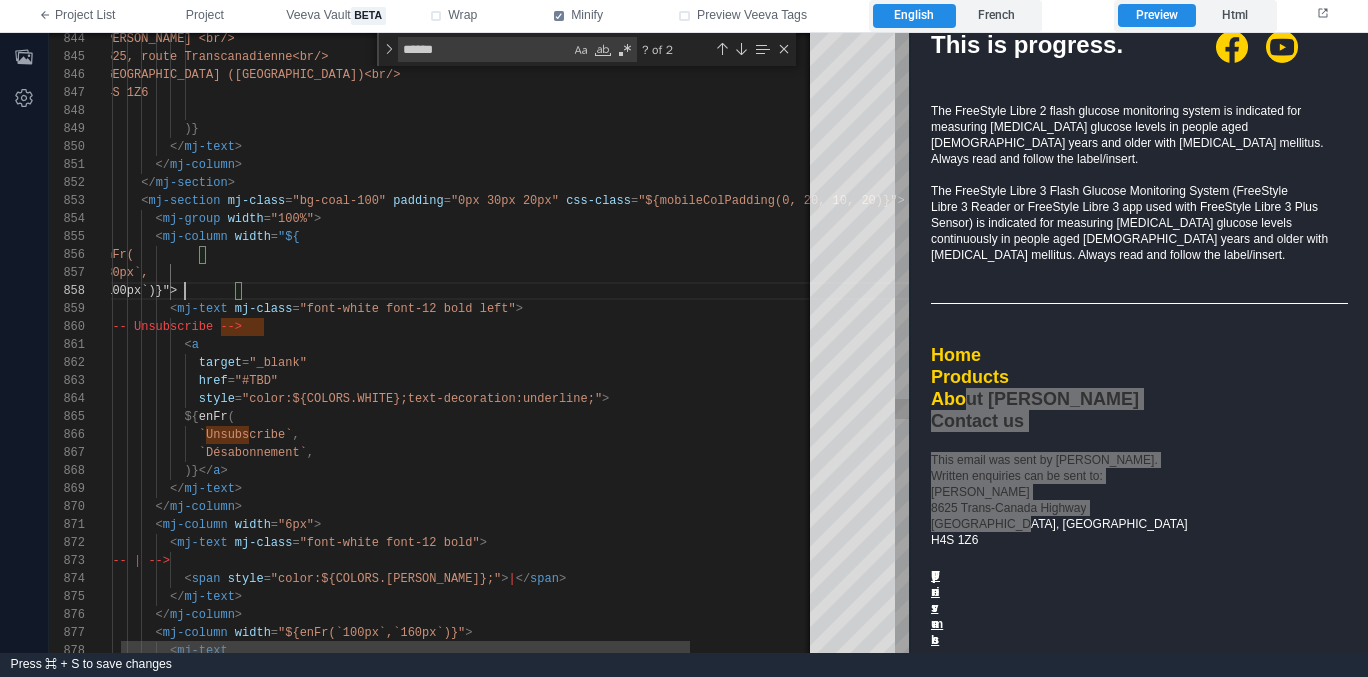 scroll, scrollTop: 126, scrollLeft: 87, axis: both 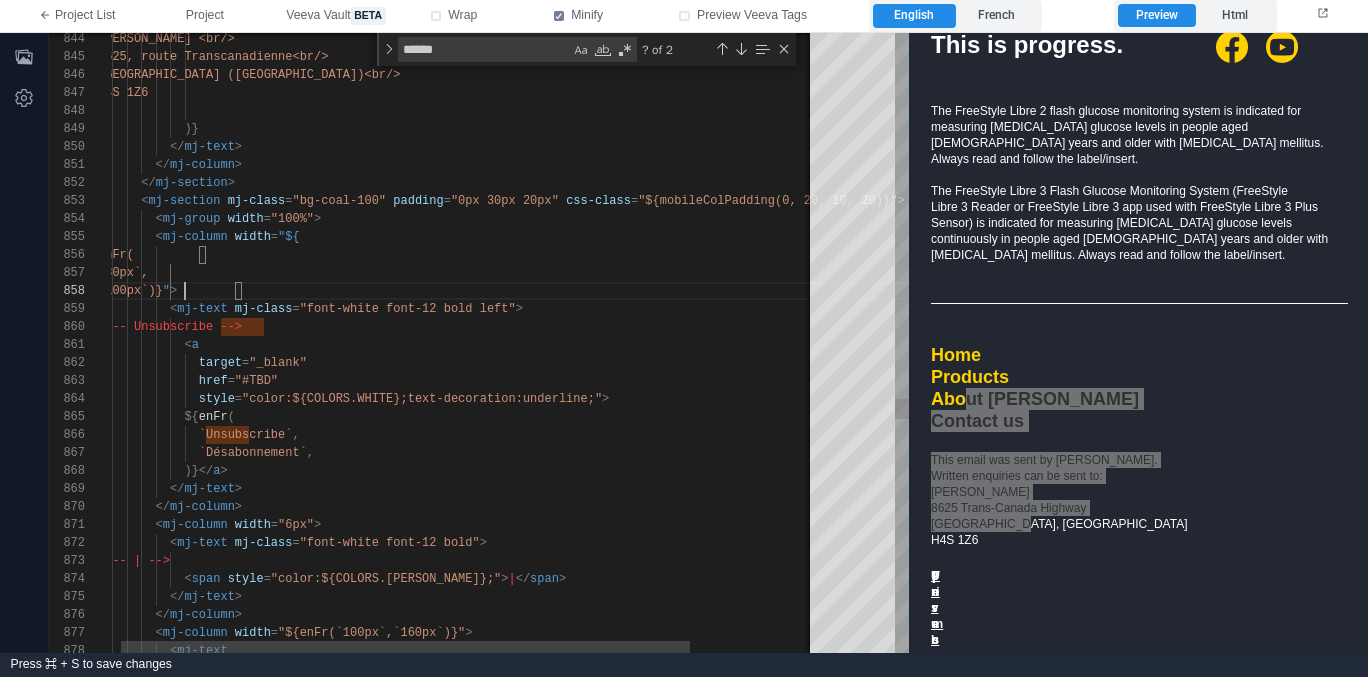 click on "< mj-text            < mj-column   width = "${enFr(`100px`,`160px`)}" >          </ mj-column >            </ mj-text >              < span   style = "color:${COLORS.WHITE};" > | </ span >             <!-- | -->            < mj-text   mj-class = "font-white font-12 bold" >          < mj-column   width = "6px" >          </ mj-column >            </ mj-text >              )}</ a >                `Désabonnement` ,                `Unsubscribe` ,              ${ enFr (                style = "color:${COLORS.WHITE};text-decoration:underline;" >                href = "#TBD"                target = "_blank"              < a               <!-- Unsubscribe -->            < mj-text   mj-class = "font-white font-12 bold left" >          < mj-column   width = "${ <" at bounding box center (500098, 484823) 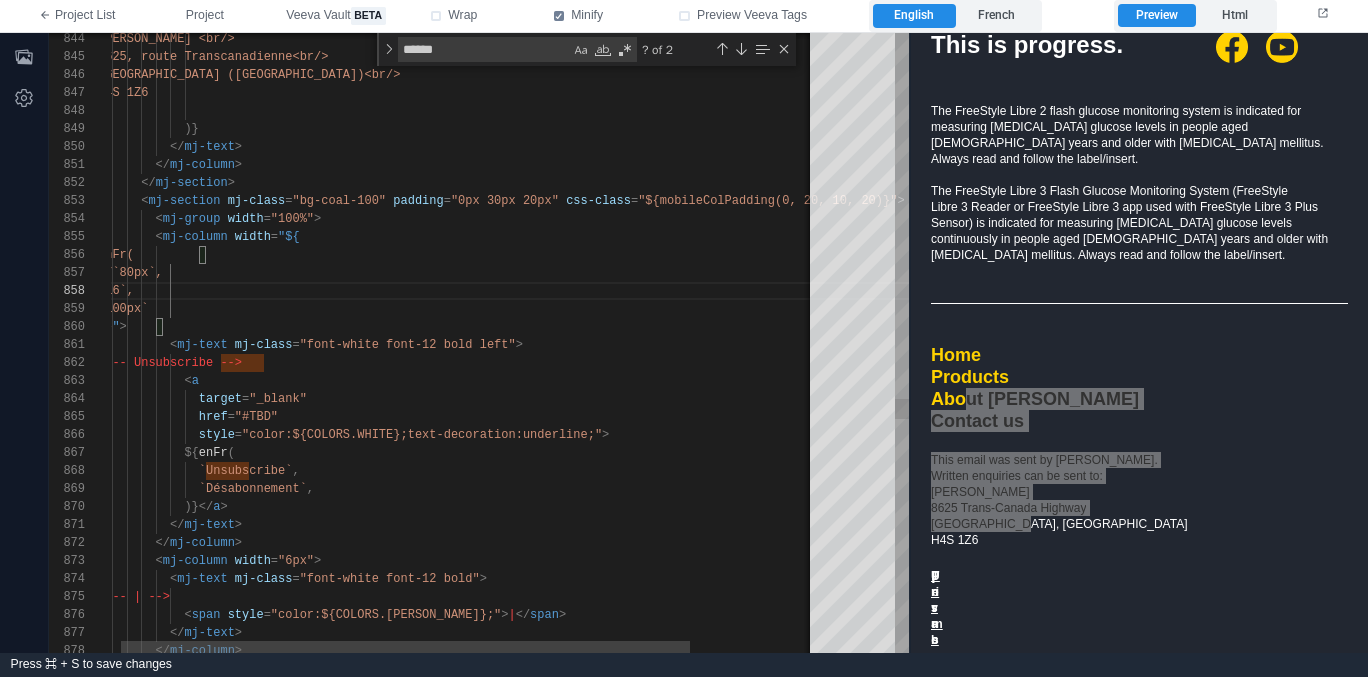 scroll, scrollTop: 126, scrollLeft: 116, axis: both 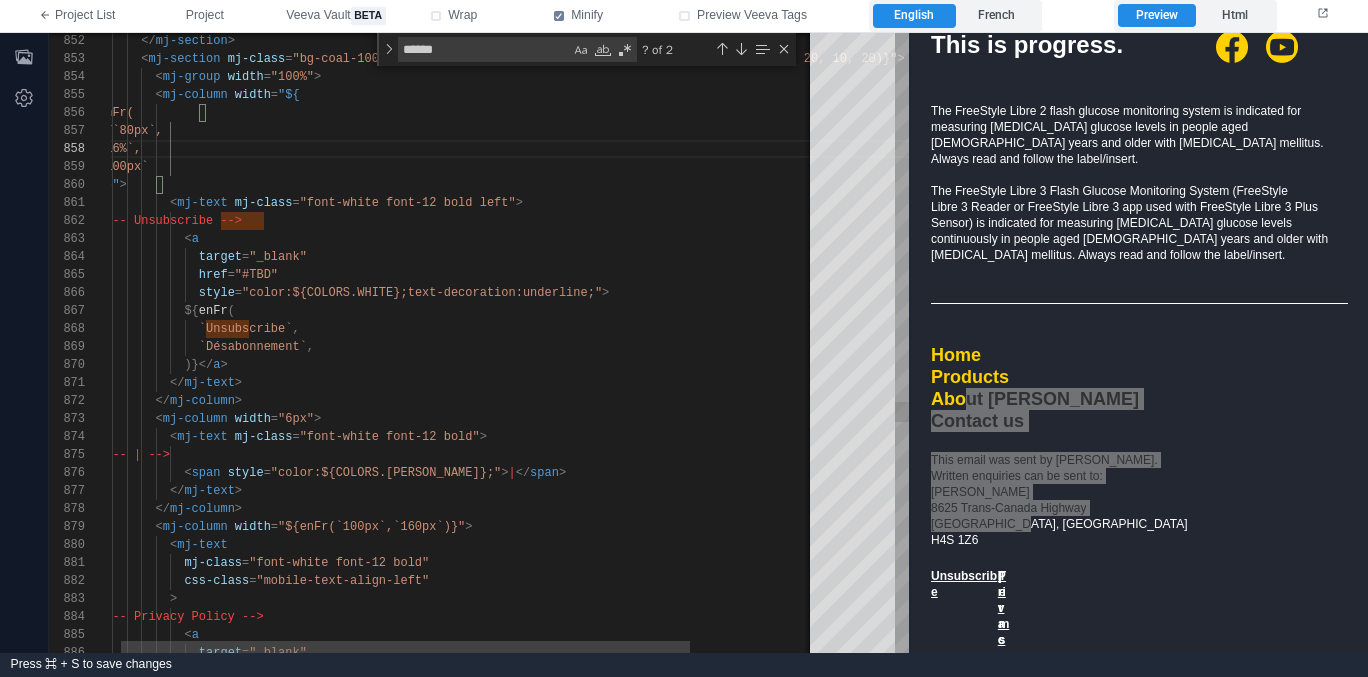 click on "878 877 876 875 874 873 872 871 870 869 868 867 866 865 864 863 862 861 855 853 852 854 856 857 859 860 858 879 880 881 882 883 884 885 886          </ mj-column >            </ mj-text >              < span   style = "color:${COLORS.WHITE};" > | </ span >             <!-- | -->            < mj-text   mj-class = "font-white font-12 bold" >          < mj-column   width = "6px" >          </ mj-column >            </ mj-text >              )}</ a >                `Désabonnement` ,                `Unsubscribe` ,              ${ enFr (                style = "color:${COLORS.WHITE};text-decoration:underline;" >                href = "#TBD"                target = "_blank"              < a               <!-- Unsubscribe -->            < mj-text   mj-class = "font-white font-12 bold left" > <   = <" at bounding box center (479, 343) 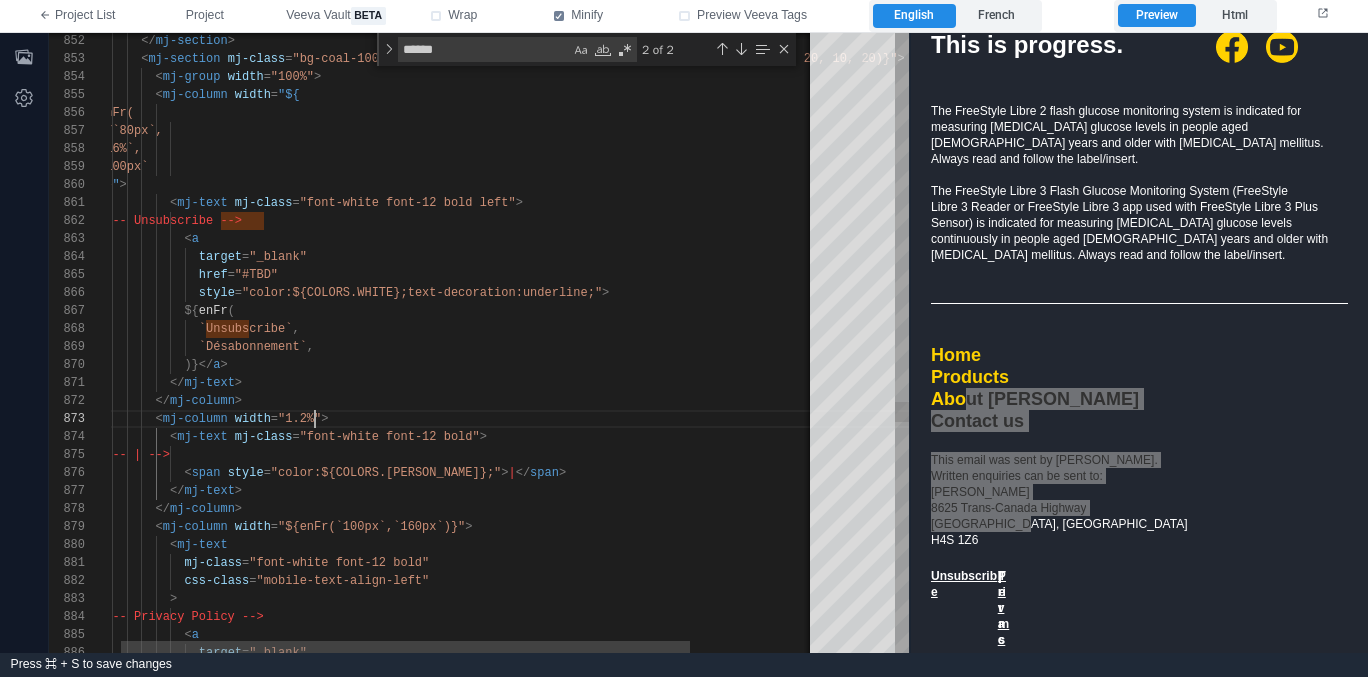 scroll, scrollTop: 36, scrollLeft: 217, axis: both 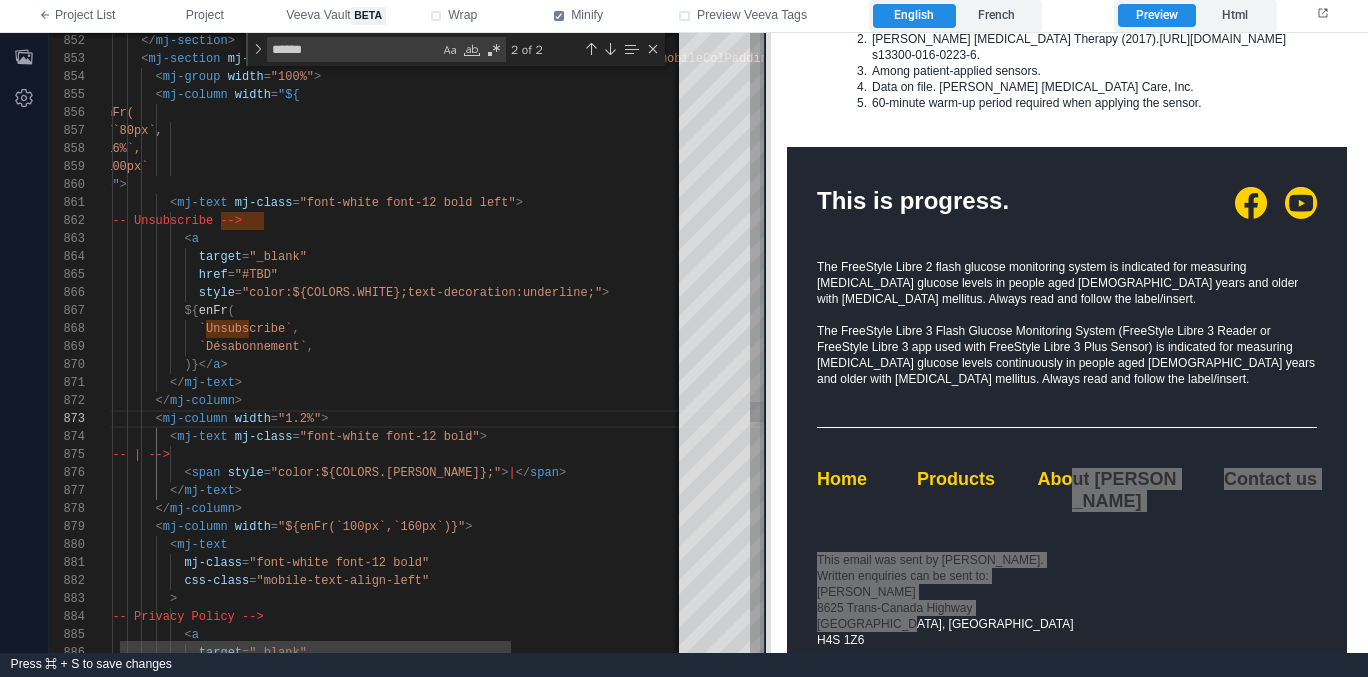 drag, startPoint x: 909, startPoint y: 383, endPoint x: 764, endPoint y: 414, distance: 148.27676 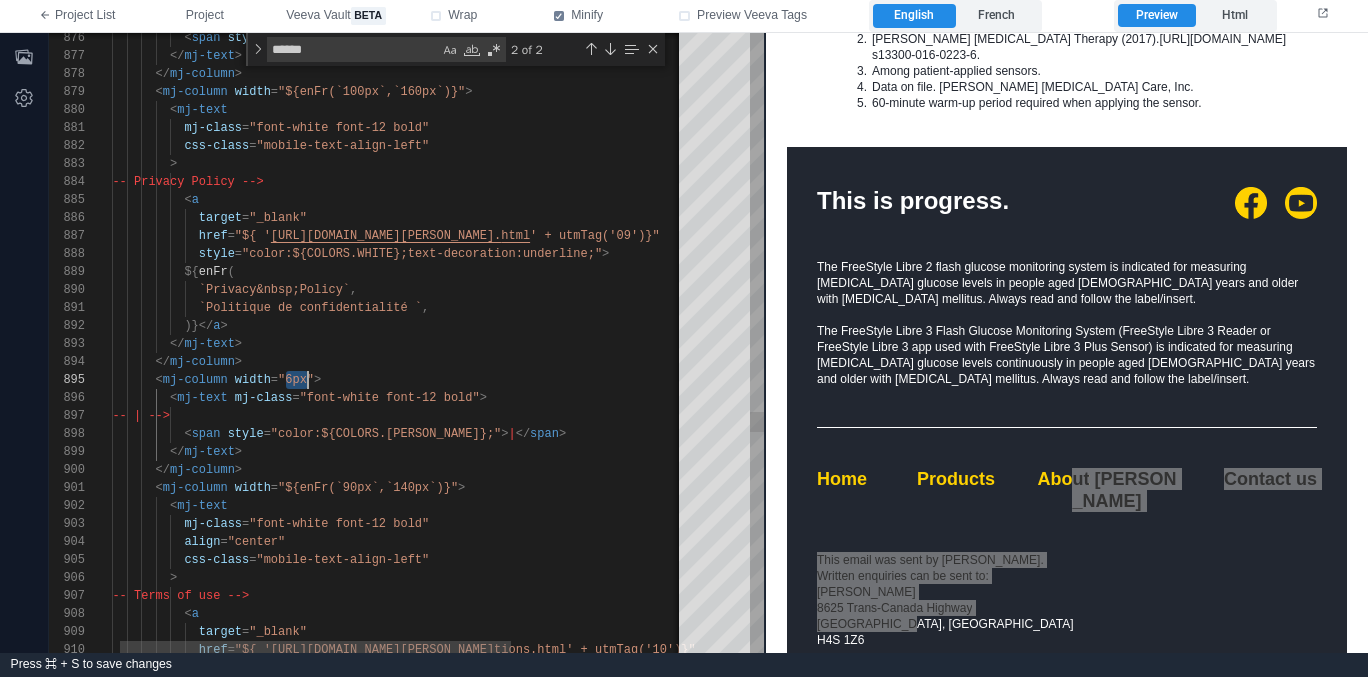 drag, startPoint x: 284, startPoint y: 381, endPoint x: 309, endPoint y: 379, distance: 25.079872 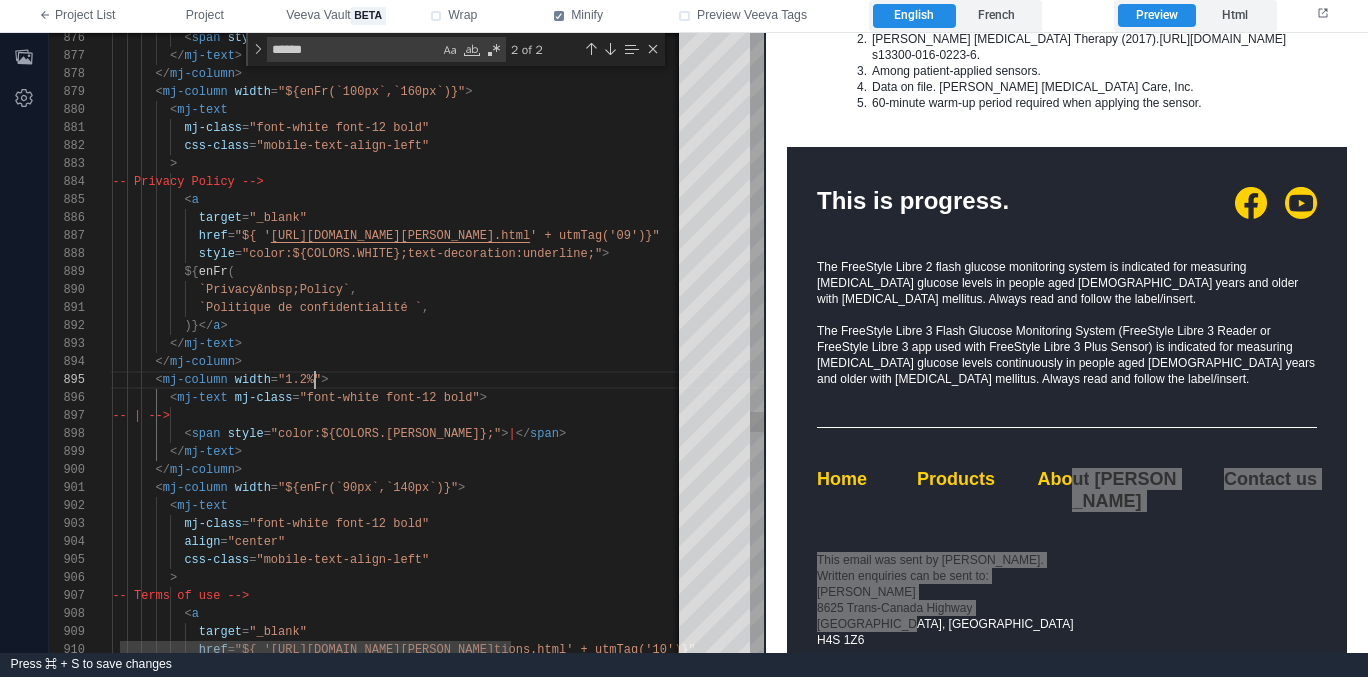 scroll, scrollTop: 72, scrollLeft: 217, axis: both 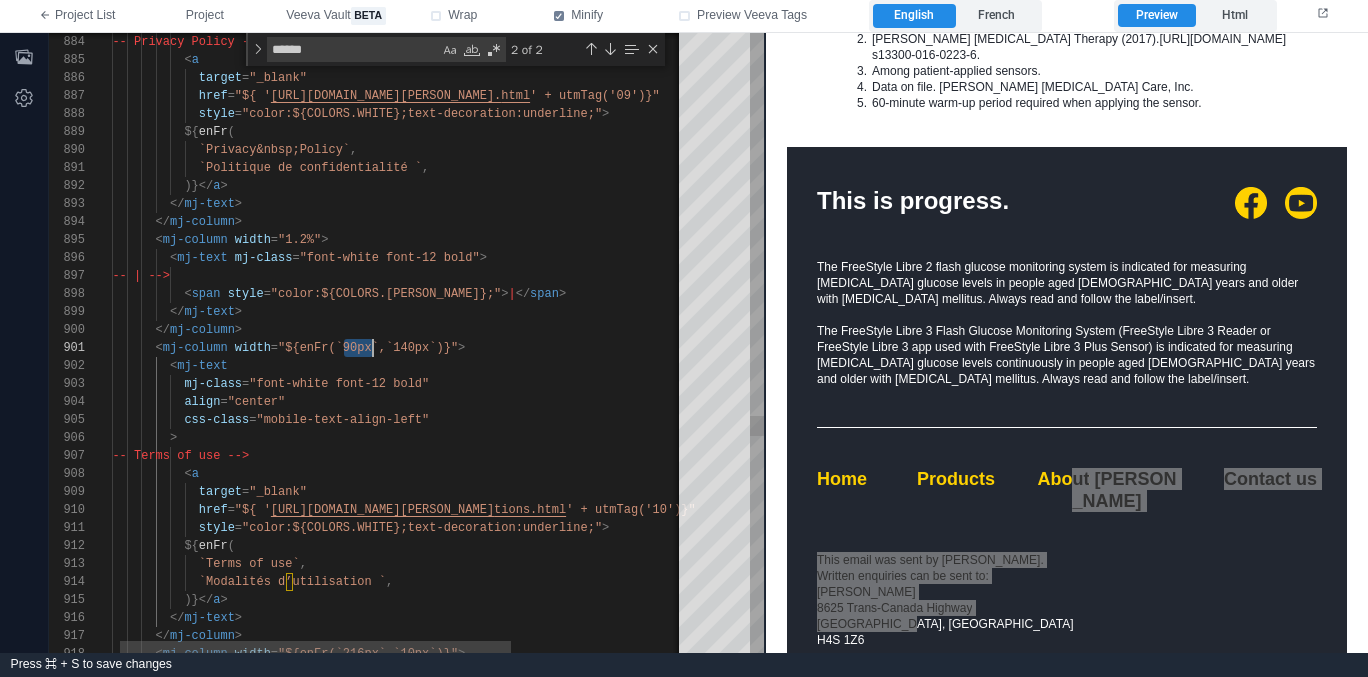 drag, startPoint x: 344, startPoint y: 348, endPoint x: 372, endPoint y: 347, distance: 28.01785 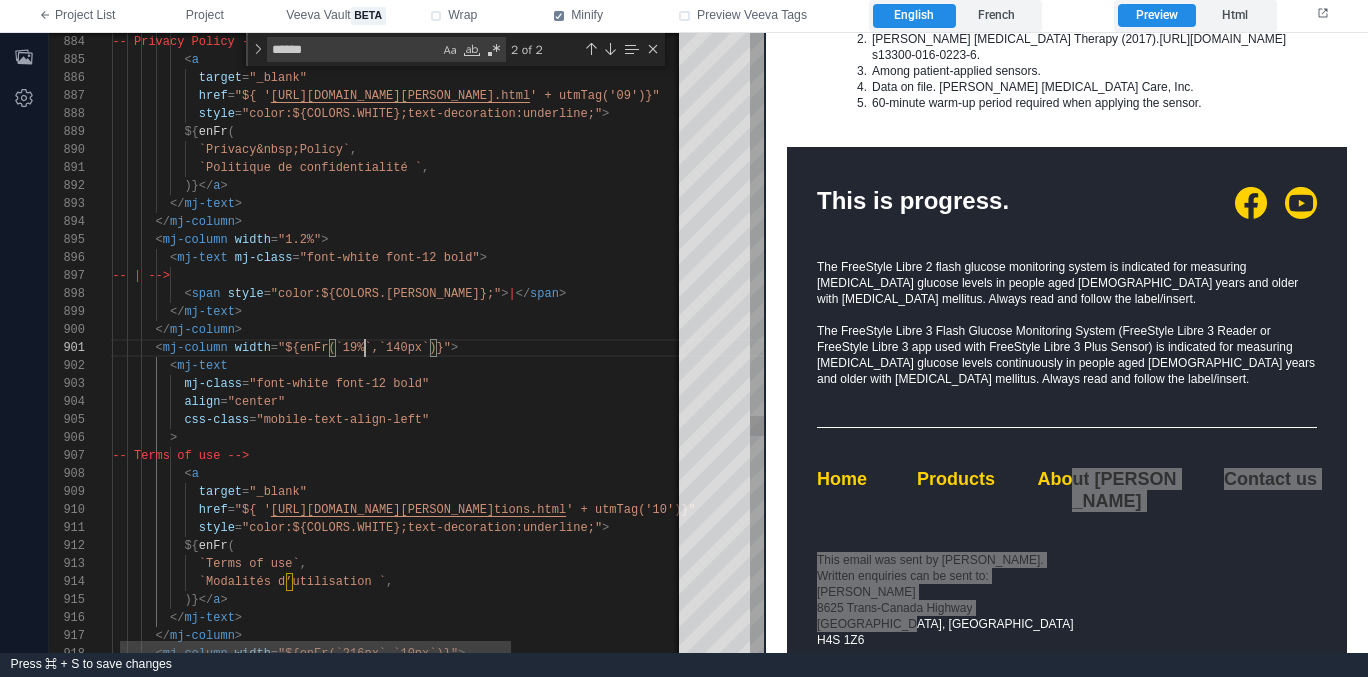 scroll, scrollTop: 0, scrollLeft: 267, axis: horizontal 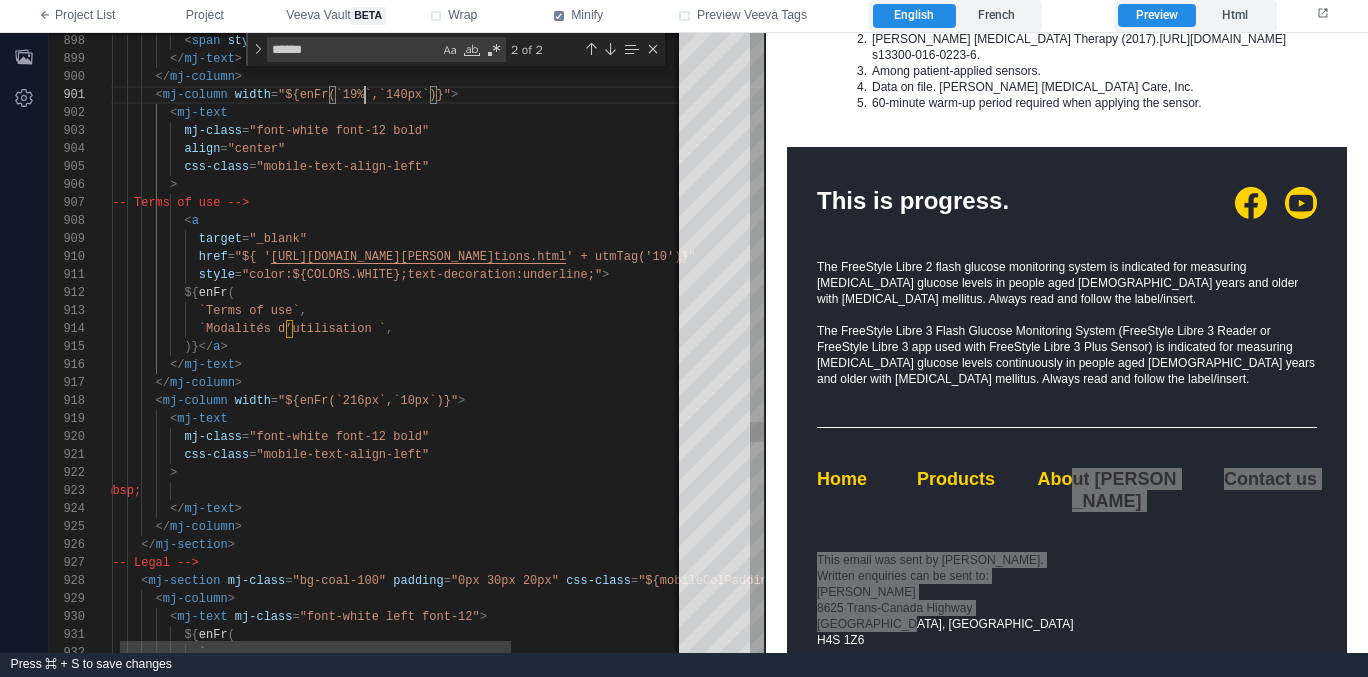 click at bounding box center [757, 343] 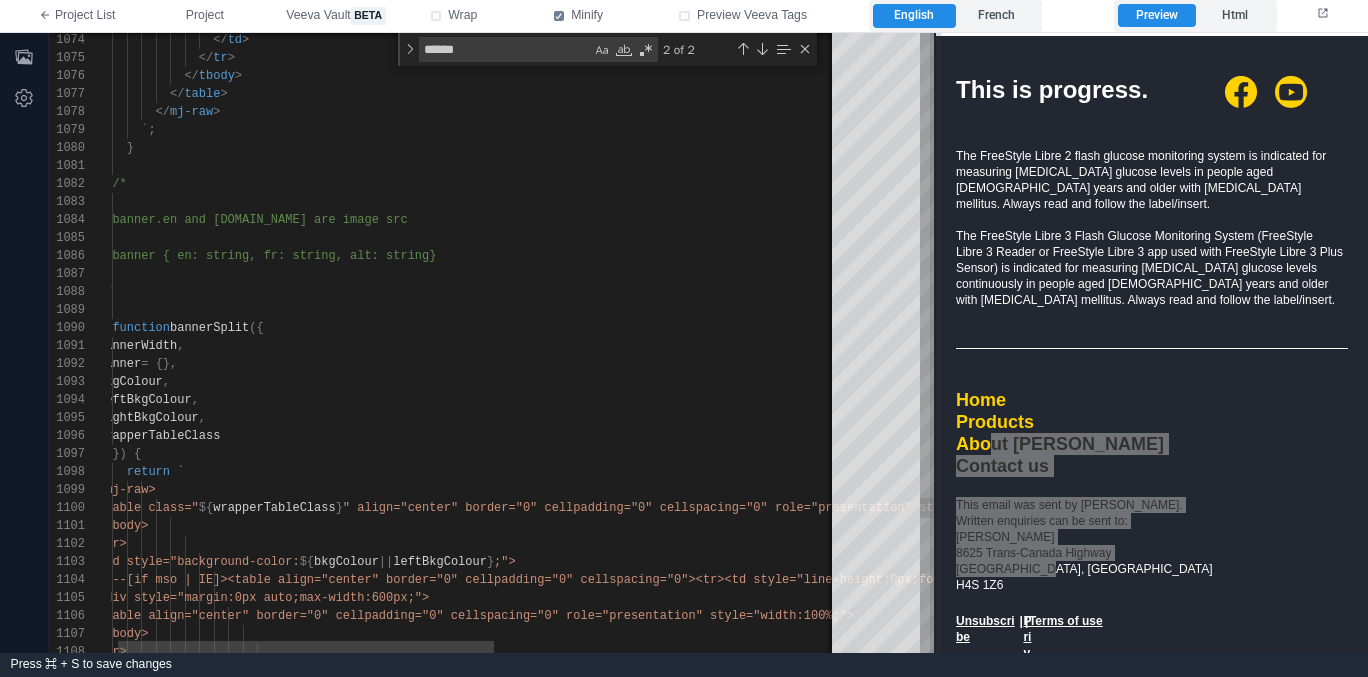 scroll, scrollTop: 3680, scrollLeft: 0, axis: vertical 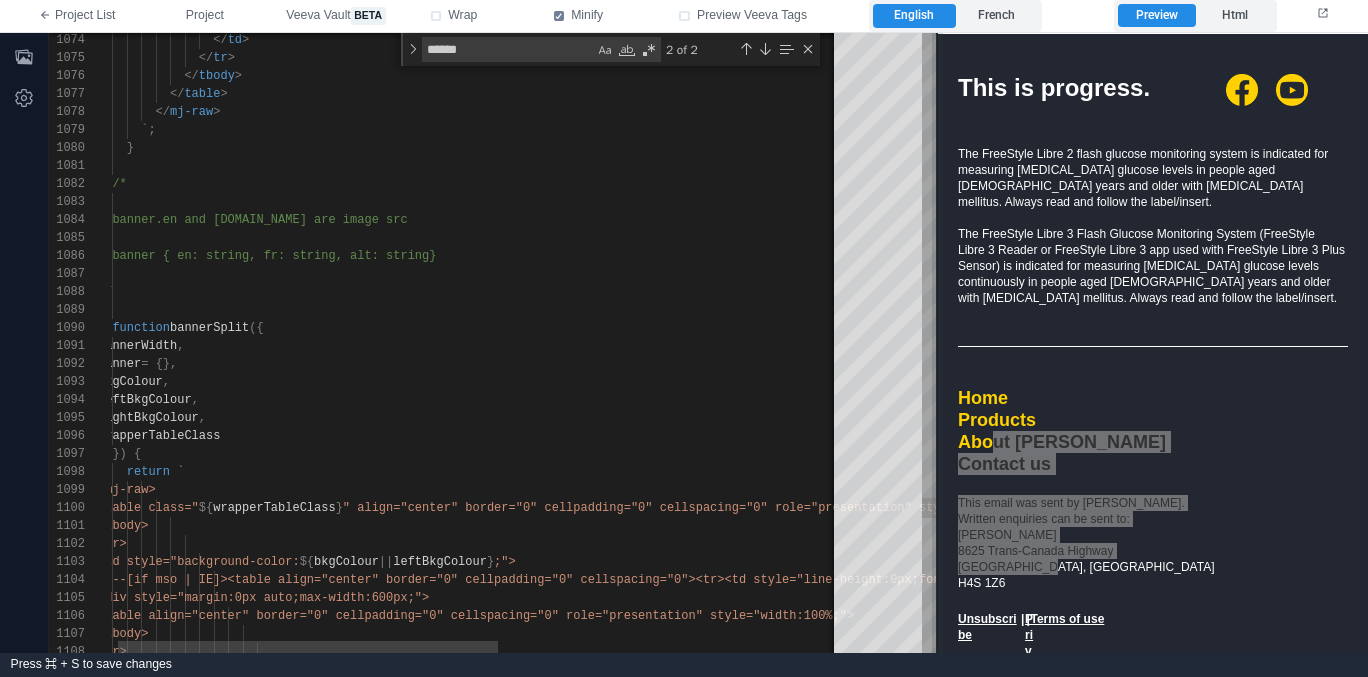 drag, startPoint x: 765, startPoint y: 504, endPoint x: 937, endPoint y: 499, distance: 172.07266 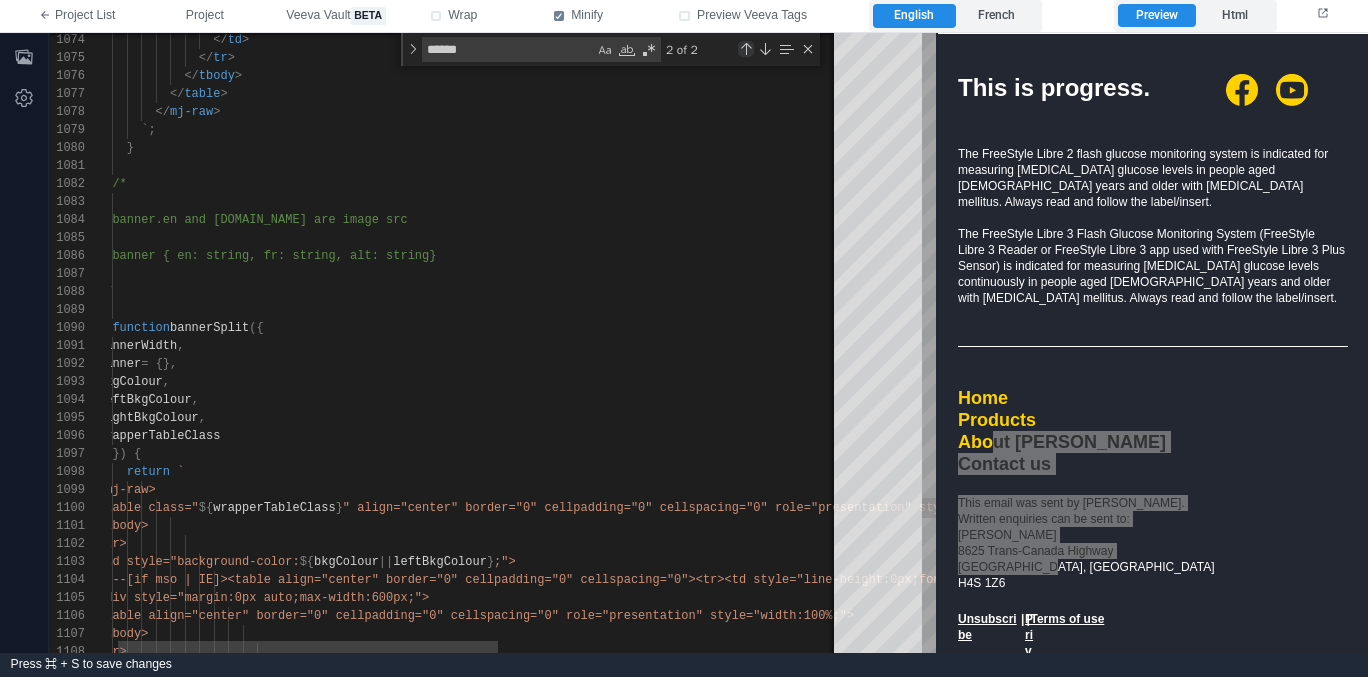 click at bounding box center [746, 49] 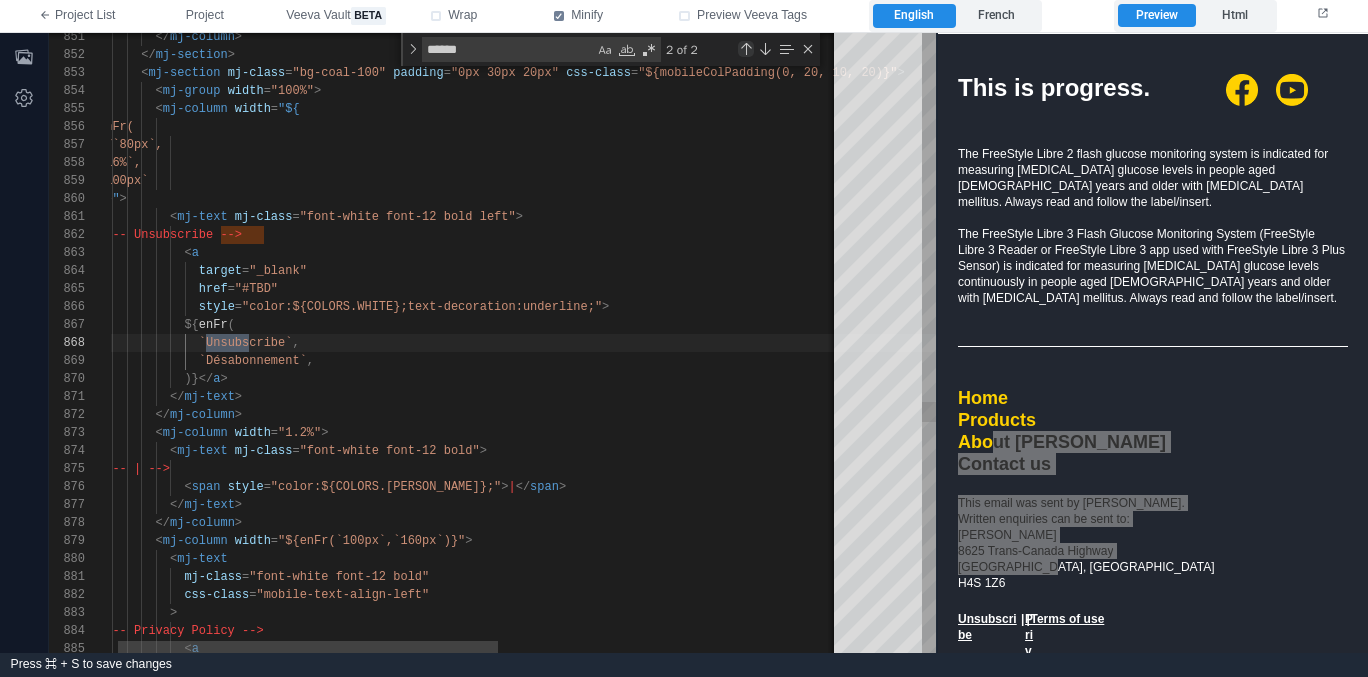 scroll, scrollTop: 180, scrollLeft: 152, axis: both 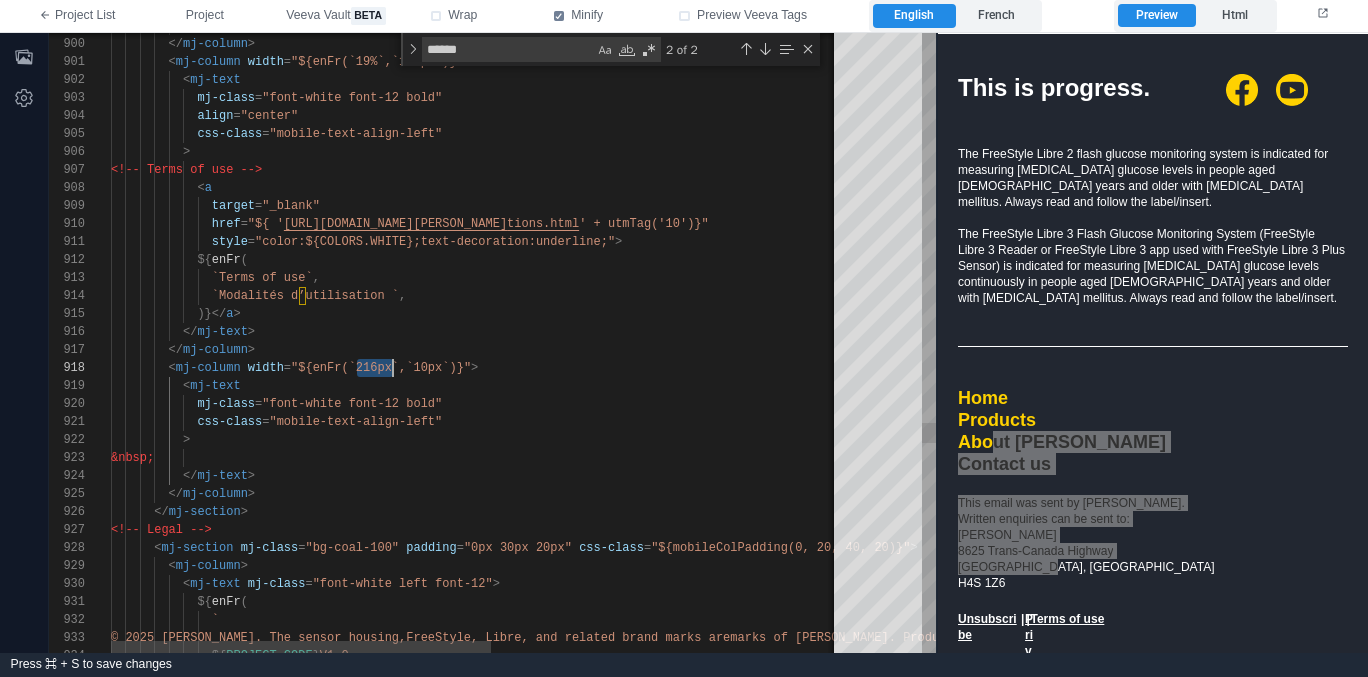 drag, startPoint x: 359, startPoint y: 370, endPoint x: 392, endPoint y: 366, distance: 33.24154 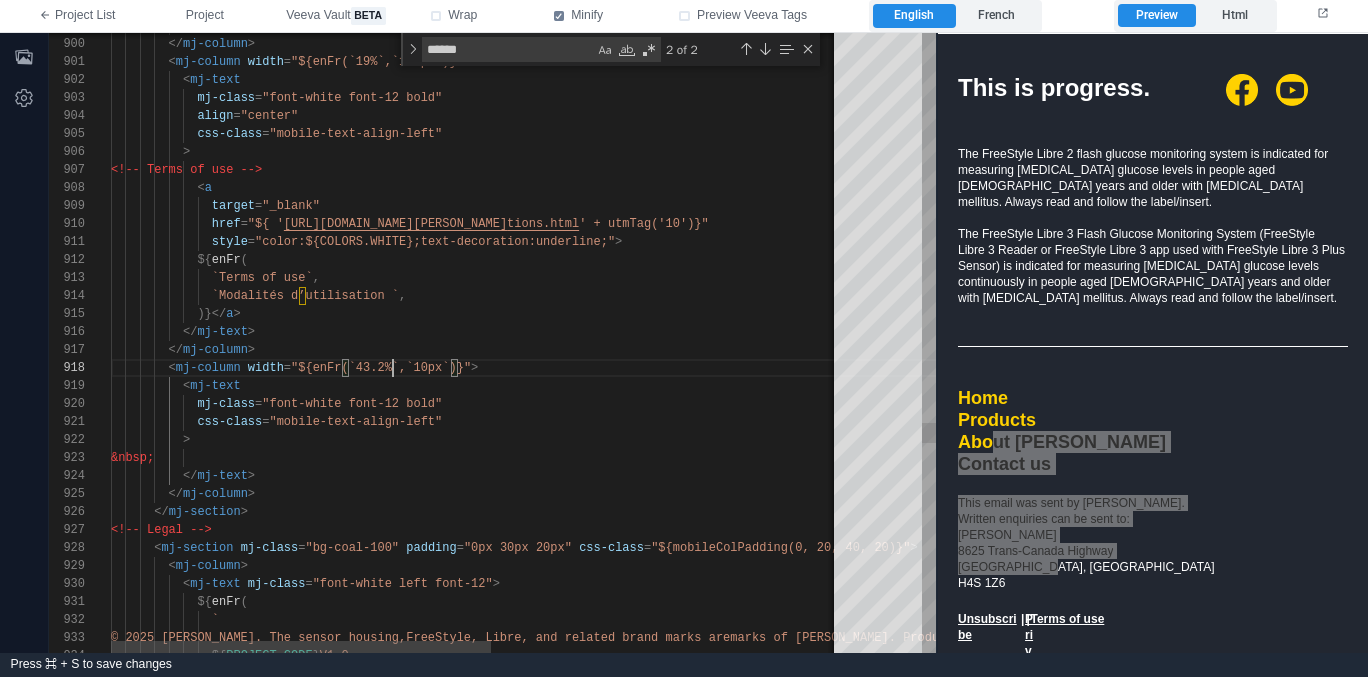 scroll, scrollTop: 126, scrollLeft: 282, axis: both 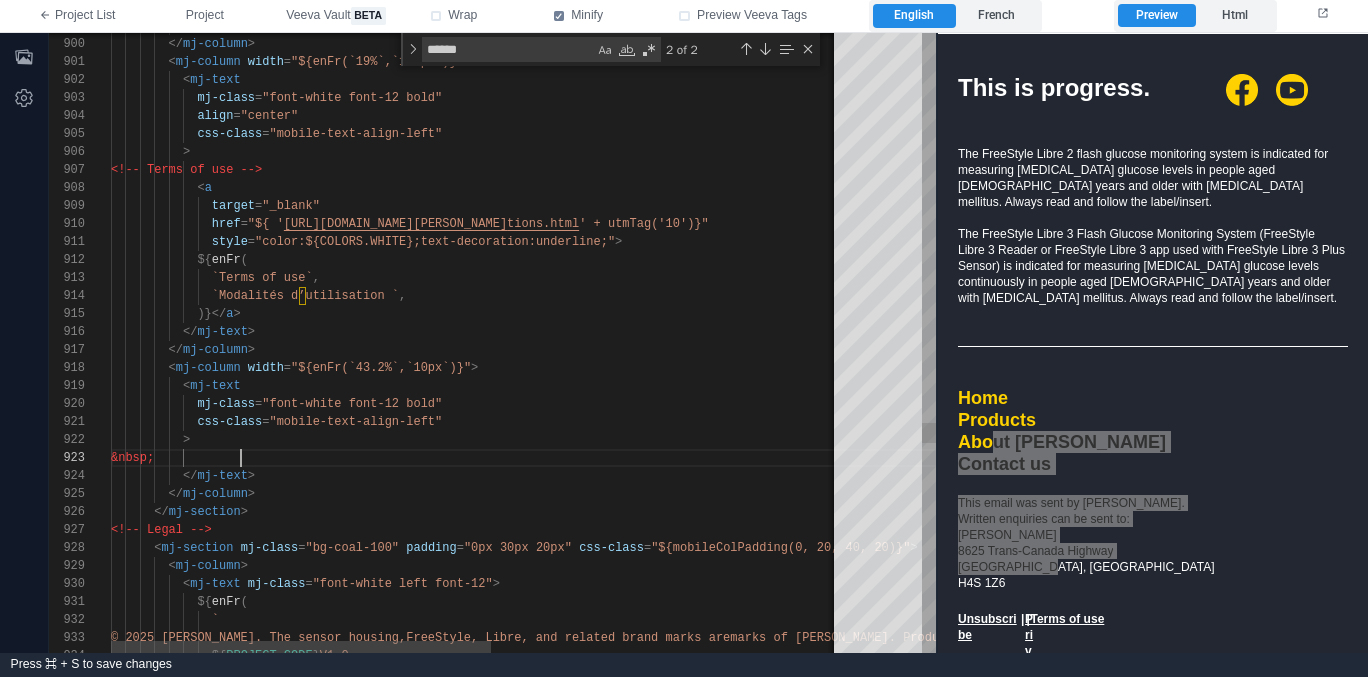 click on "&nbsp;" at bounding box center (812, 458) 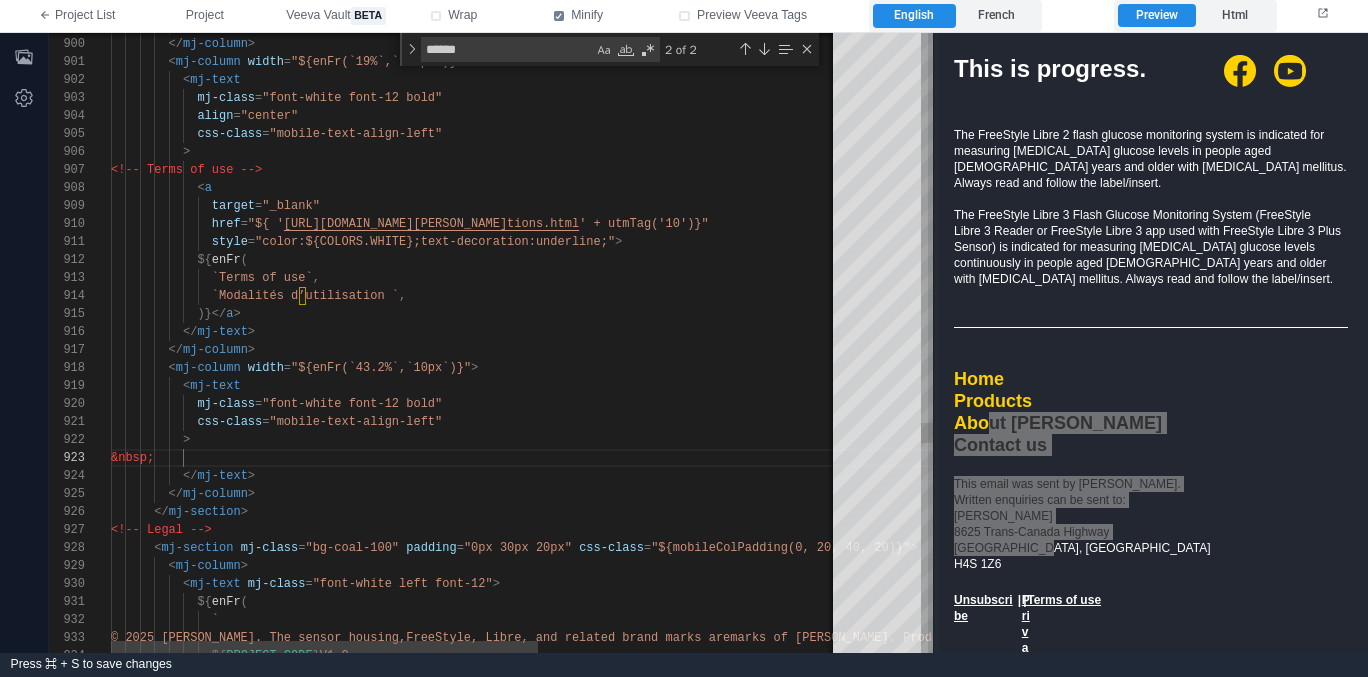 scroll, scrollTop: 3661, scrollLeft: 0, axis: vertical 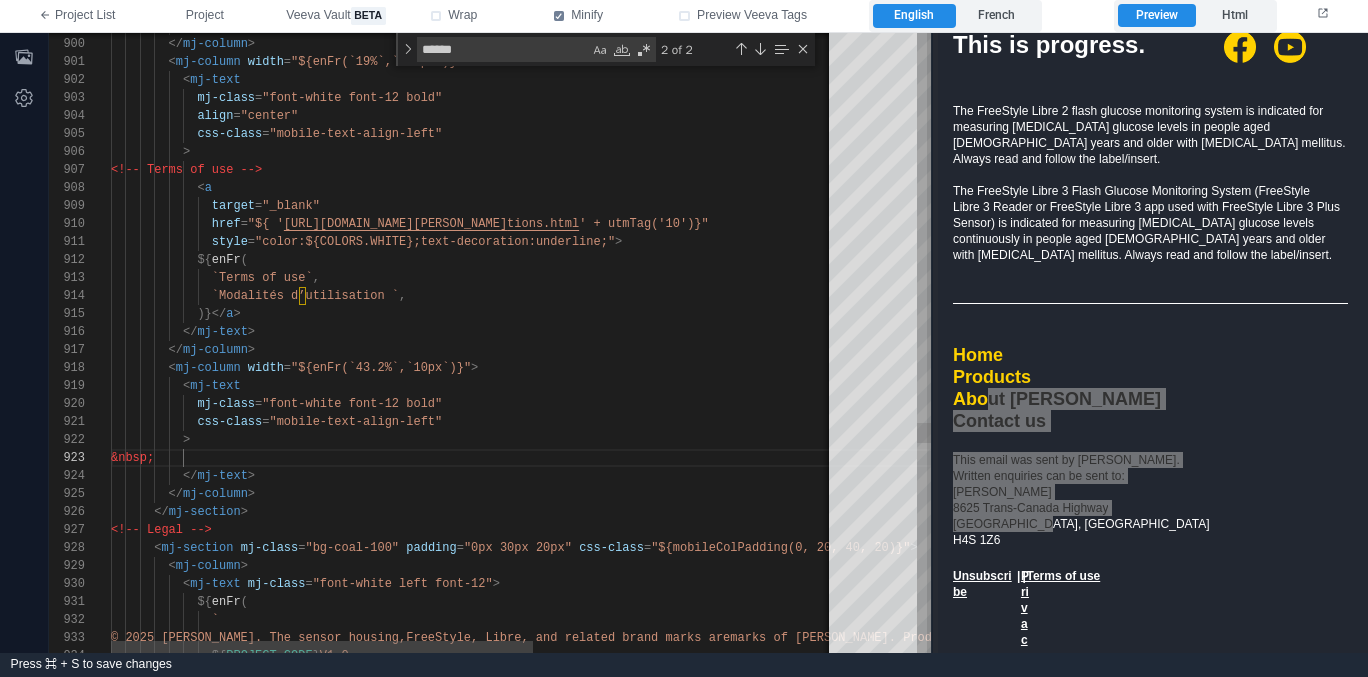 click at bounding box center (932, 343) 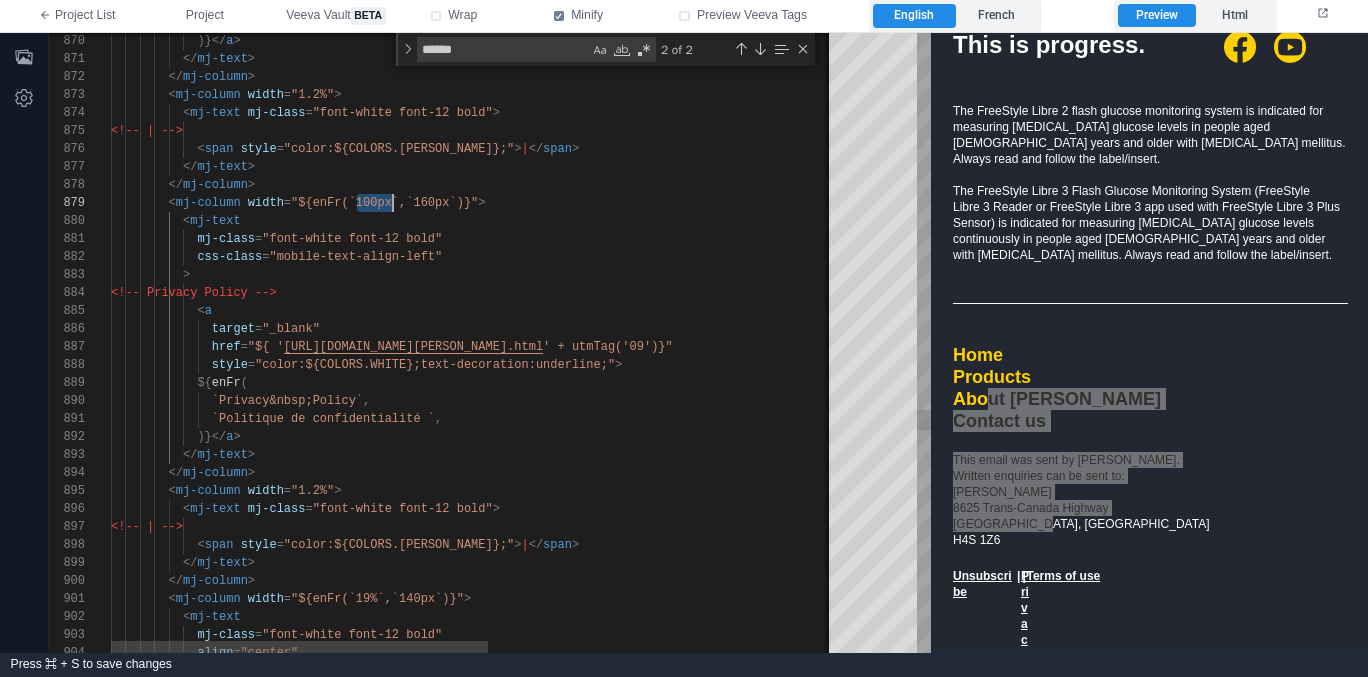 drag, startPoint x: 358, startPoint y: 202, endPoint x: 393, endPoint y: 198, distance: 35.22783 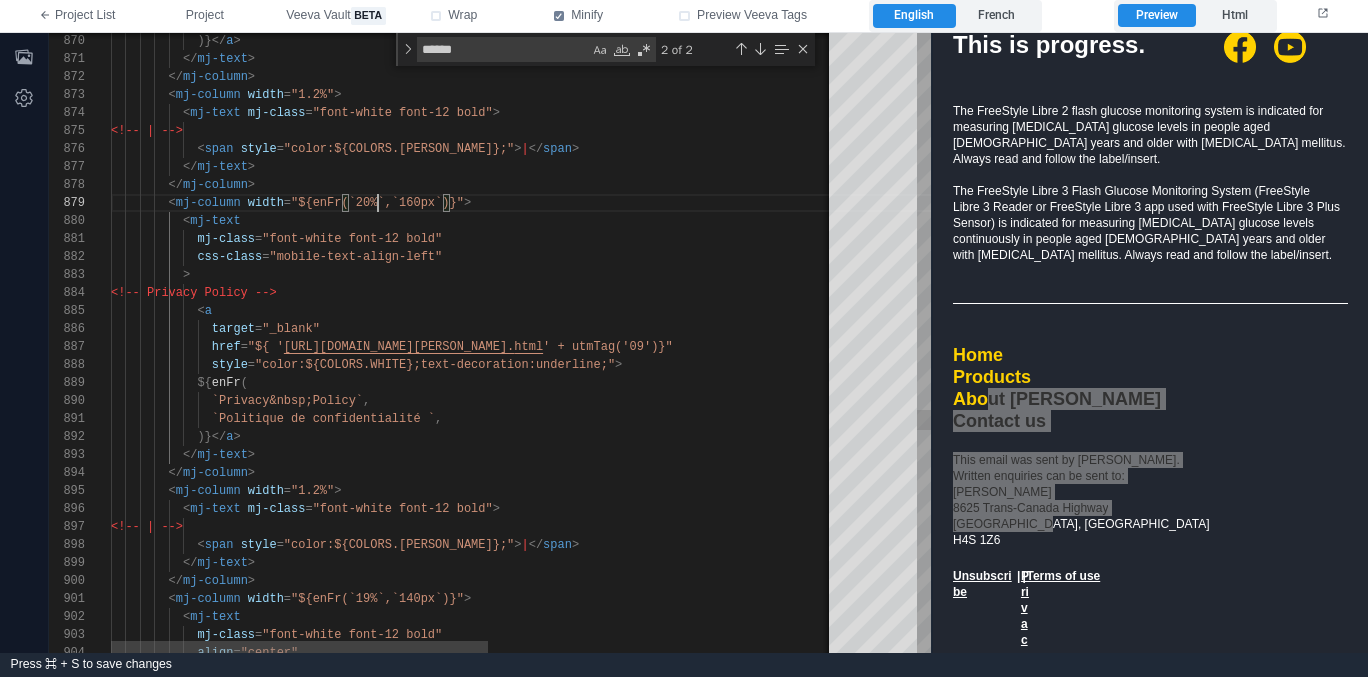 scroll, scrollTop: 144, scrollLeft: 267, axis: both 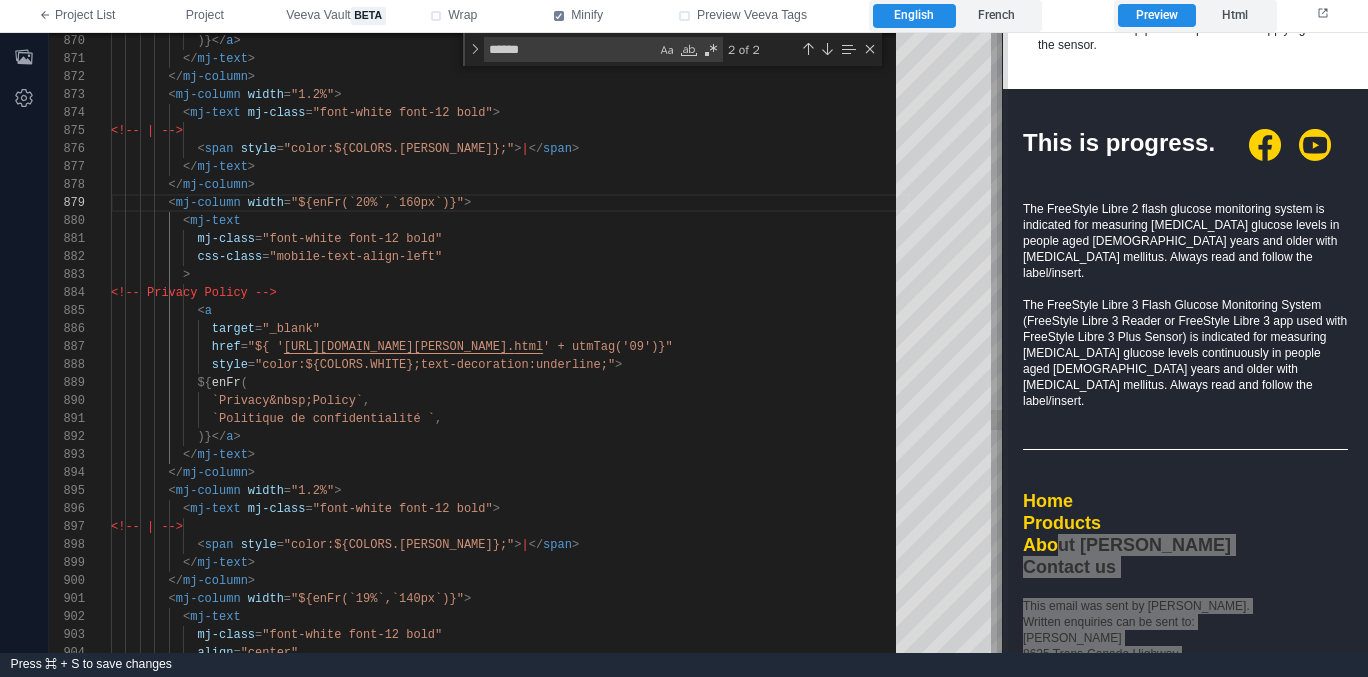drag, startPoint x: 931, startPoint y: 467, endPoint x: 993, endPoint y: 456, distance: 62.968246 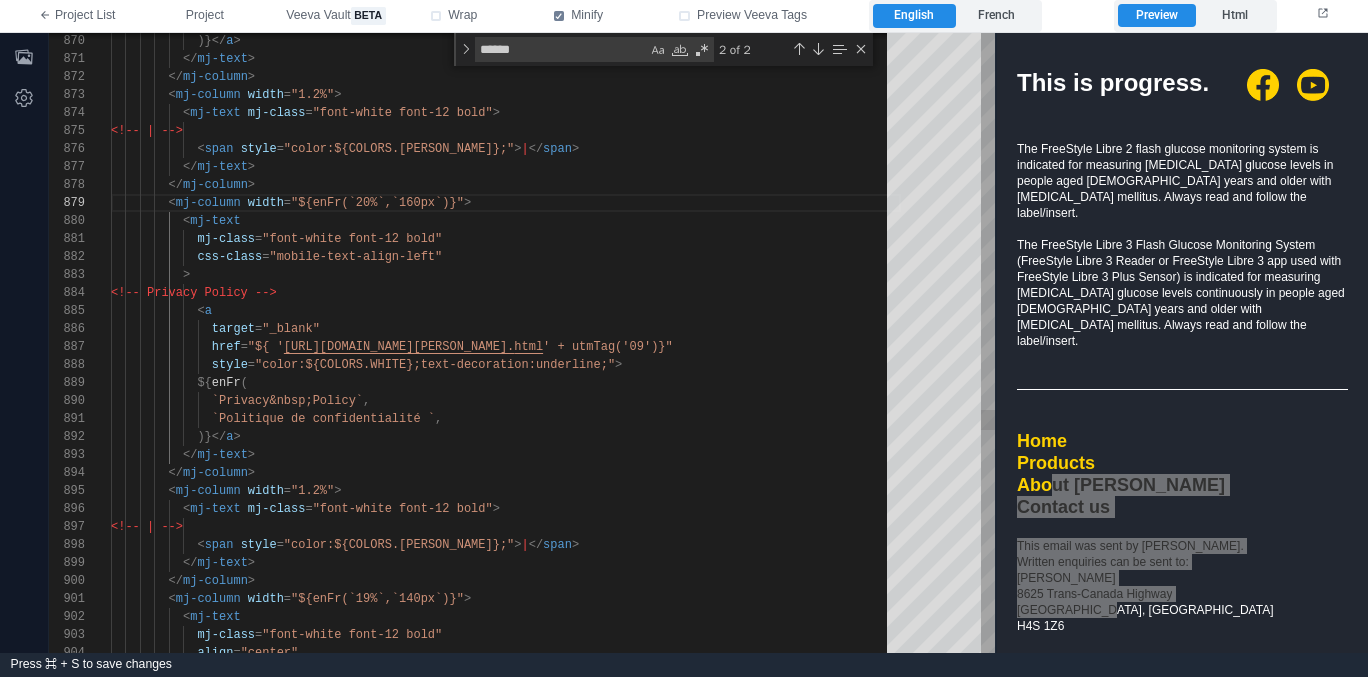 drag, startPoint x: 304, startPoint y: 489, endPoint x: 322, endPoint y: 491, distance: 18.110771 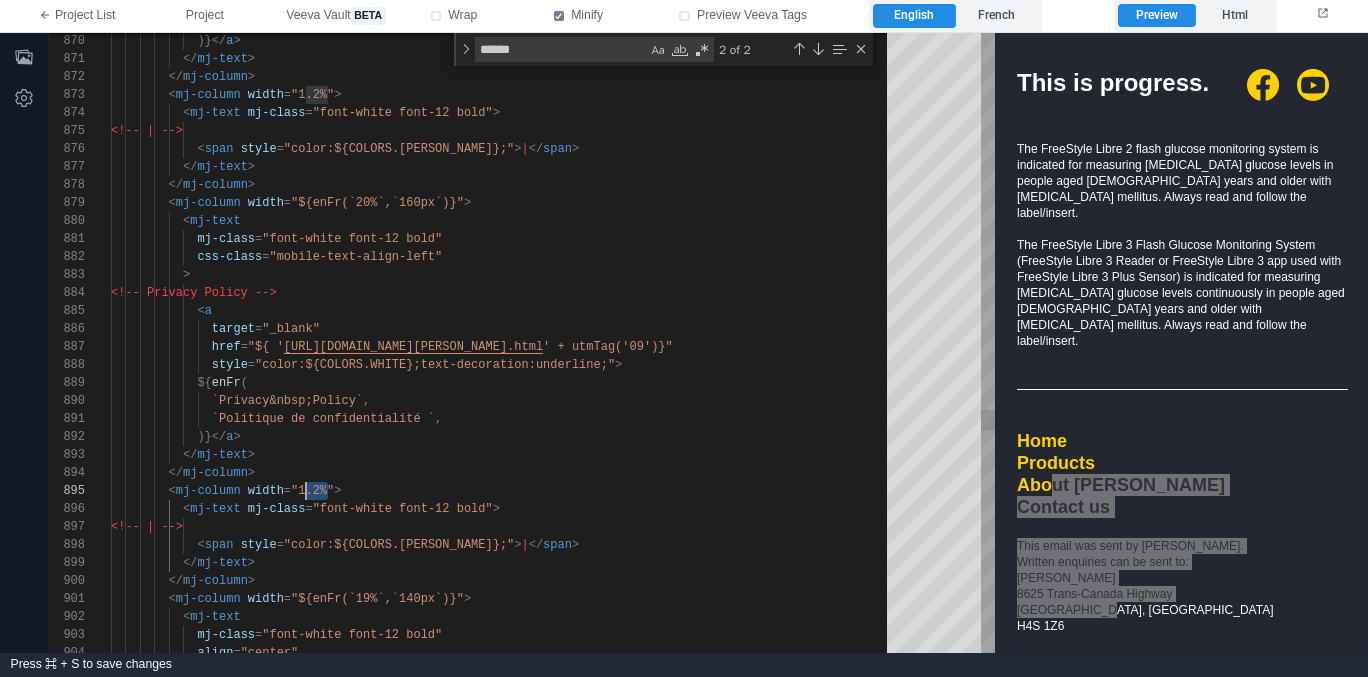 scroll, scrollTop: 72, scrollLeft: 188, axis: both 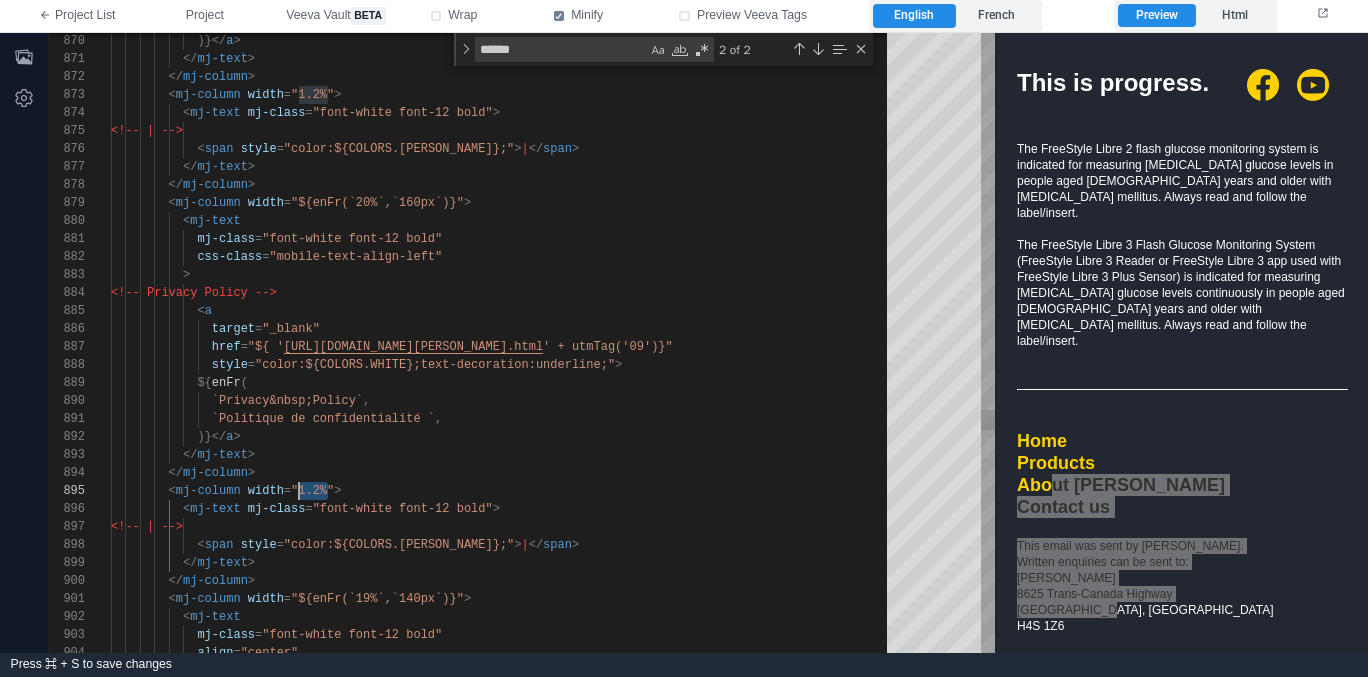 drag, startPoint x: 328, startPoint y: 488, endPoint x: 302, endPoint y: 490, distance: 26.076809 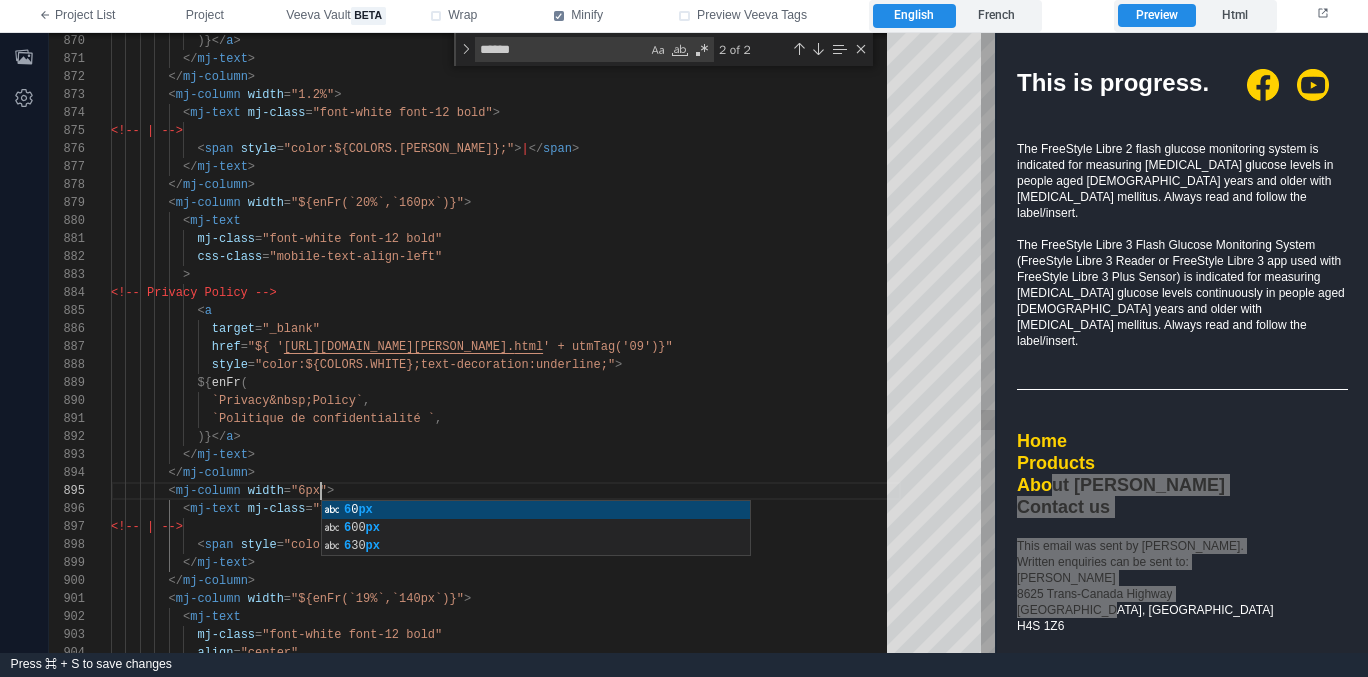 scroll, scrollTop: 72, scrollLeft: 210, axis: both 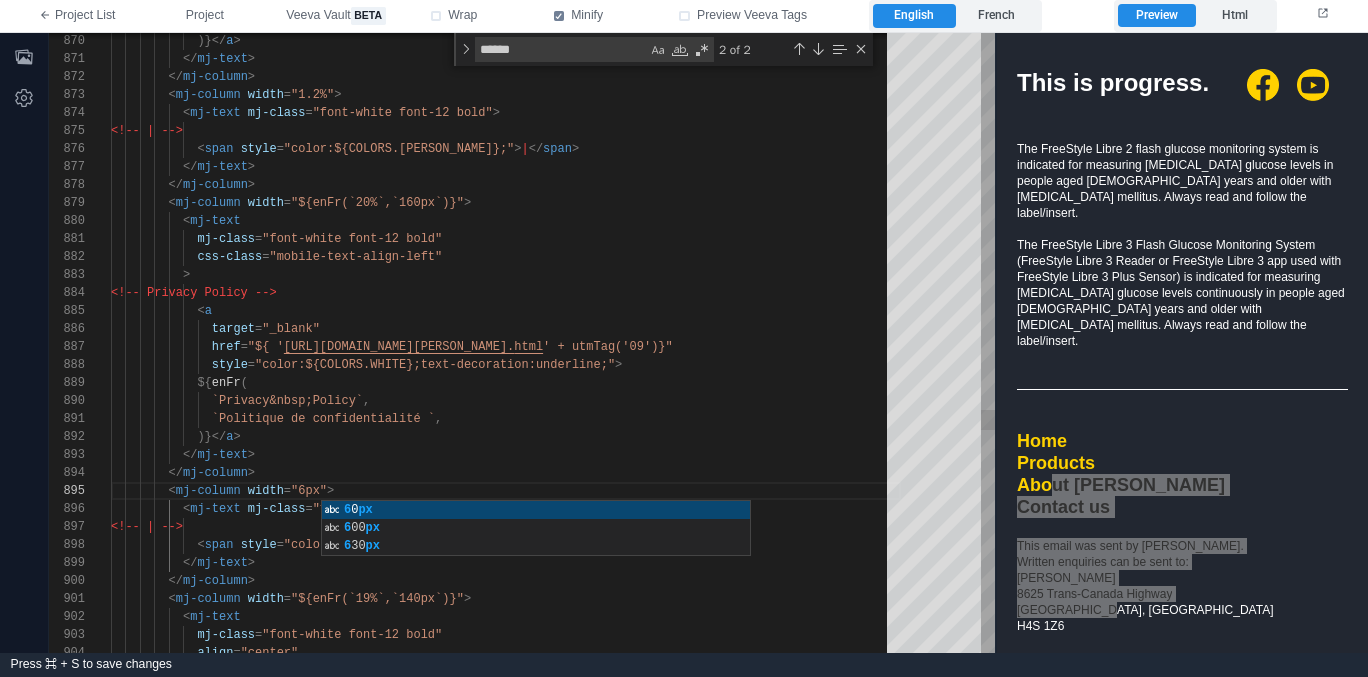 click on "904 903 902 901 900 899 898 897 896 895 894 893 892 891 890 889 888 887 886 885 884 883 882 881 880 879 877 878 876 875 874 873 872 871 870              align = "center"              mj-class = "font-white font-12 bold"              < mj-text            < mj-column   width = "${enFr(`19%`,`140px`)}" >          </ mj-column >            </ mj-text >              < span   style = "color:${COLORS.WHITE};" > | </ span >             <!-- | -->            < mj-text   mj-class = "font-white font-12 bold" >          < mj-column   width = "6px" >          </ mj-column >            </ mj-text >              )}</ a >                `Politique de confidentialité ` ,                `Privacy&nbsp;Policy` ,              ${ enFr (                style = "color:${COLORS.WHITE};text-decoration:underline;" > href = "${ ' html =" at bounding box center [522, 343] 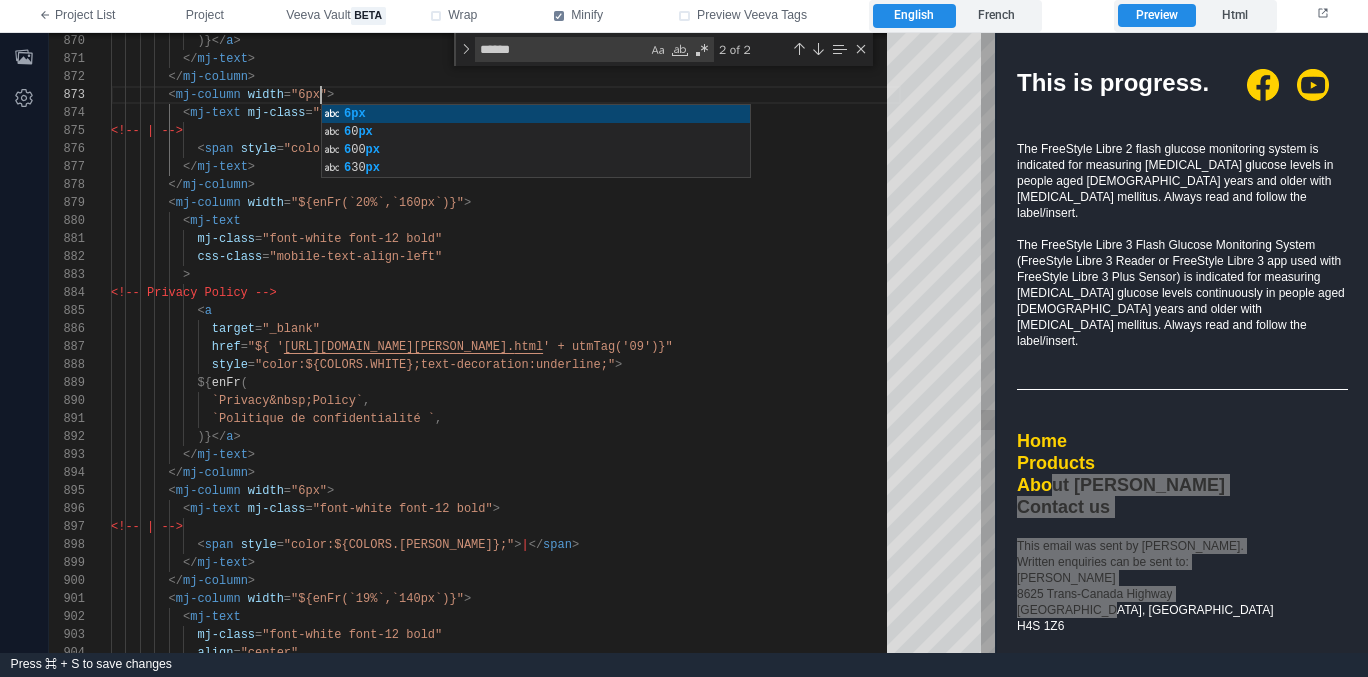 scroll, scrollTop: 36, scrollLeft: 210, axis: both 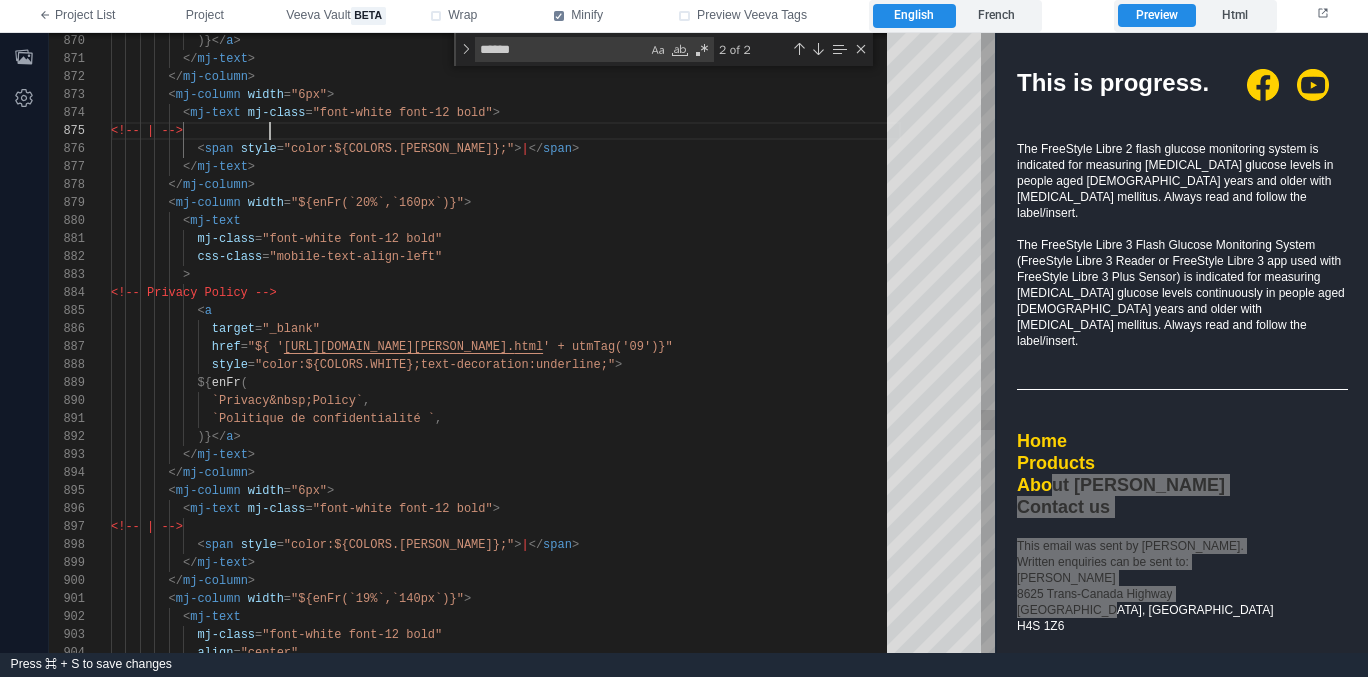 click on "<!-- | -->" at bounding box center (506, 131) 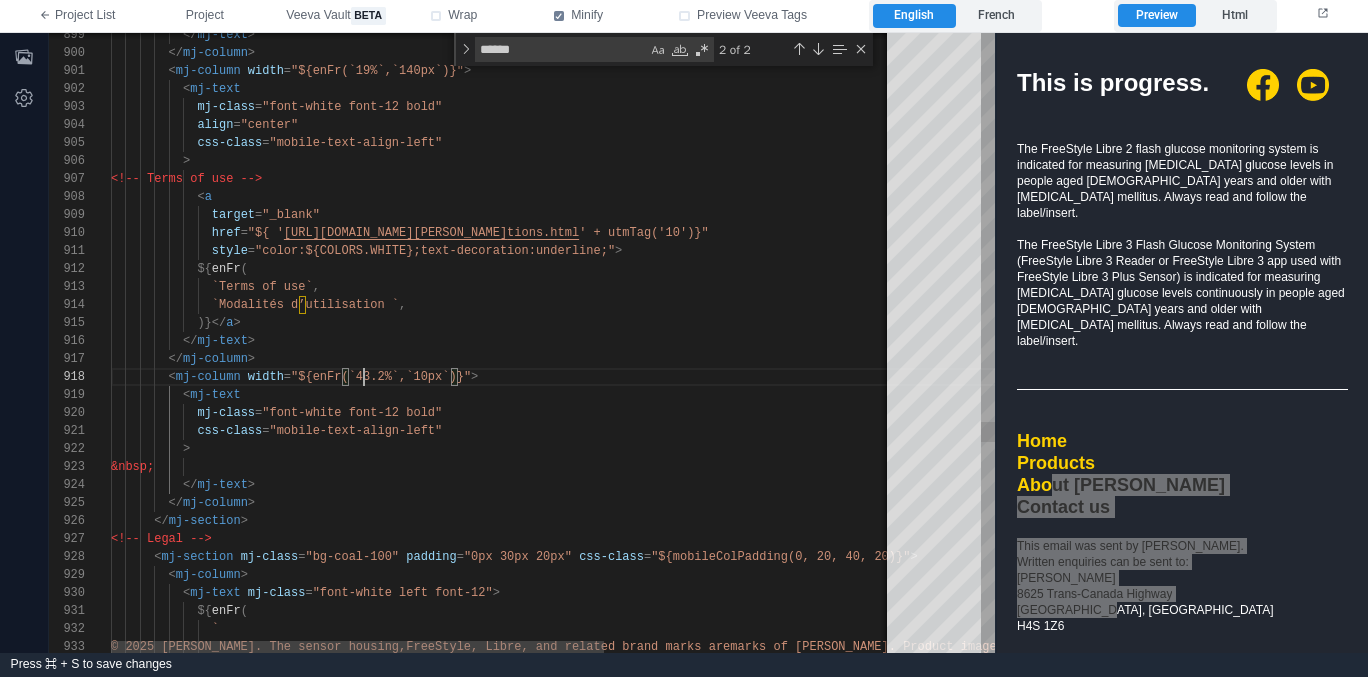 click on ""${enFr(`43.2%`,`10px`)}"" at bounding box center (381, 377) 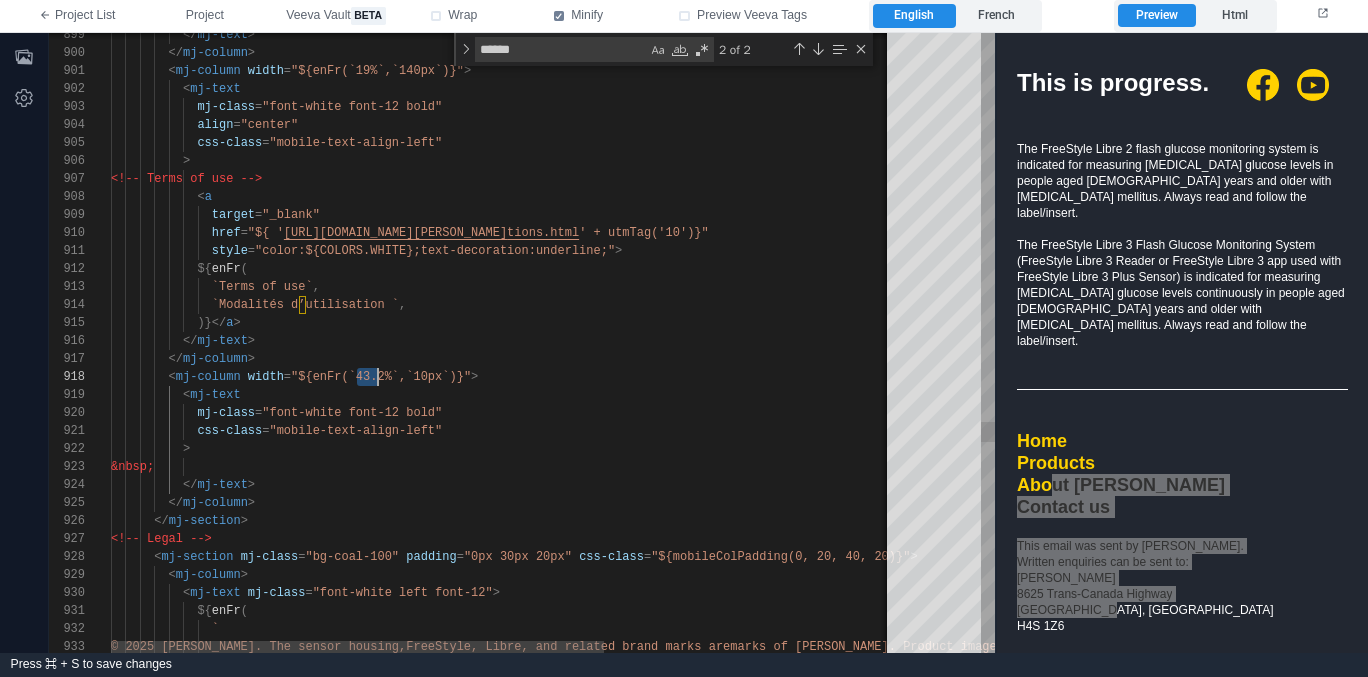 scroll, scrollTop: 126, scrollLeft: 275, axis: both 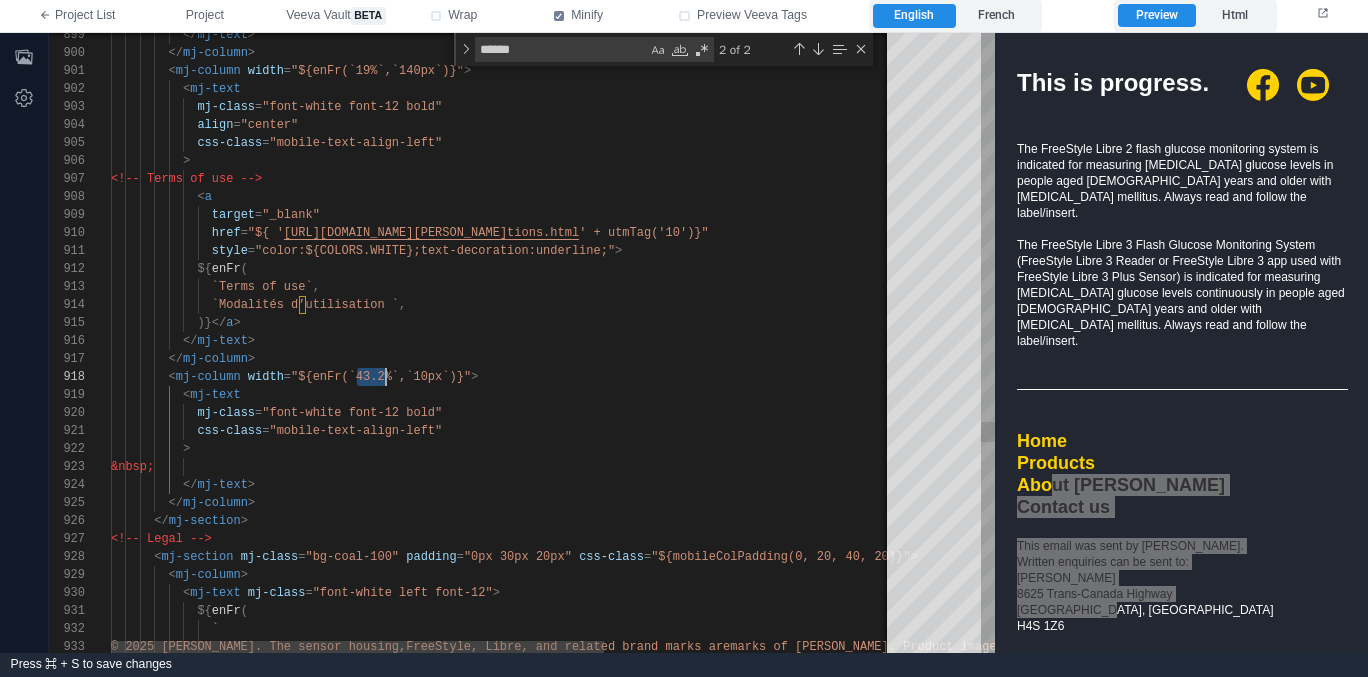 drag, startPoint x: 359, startPoint y: 374, endPoint x: 393, endPoint y: 376, distance: 34.058773 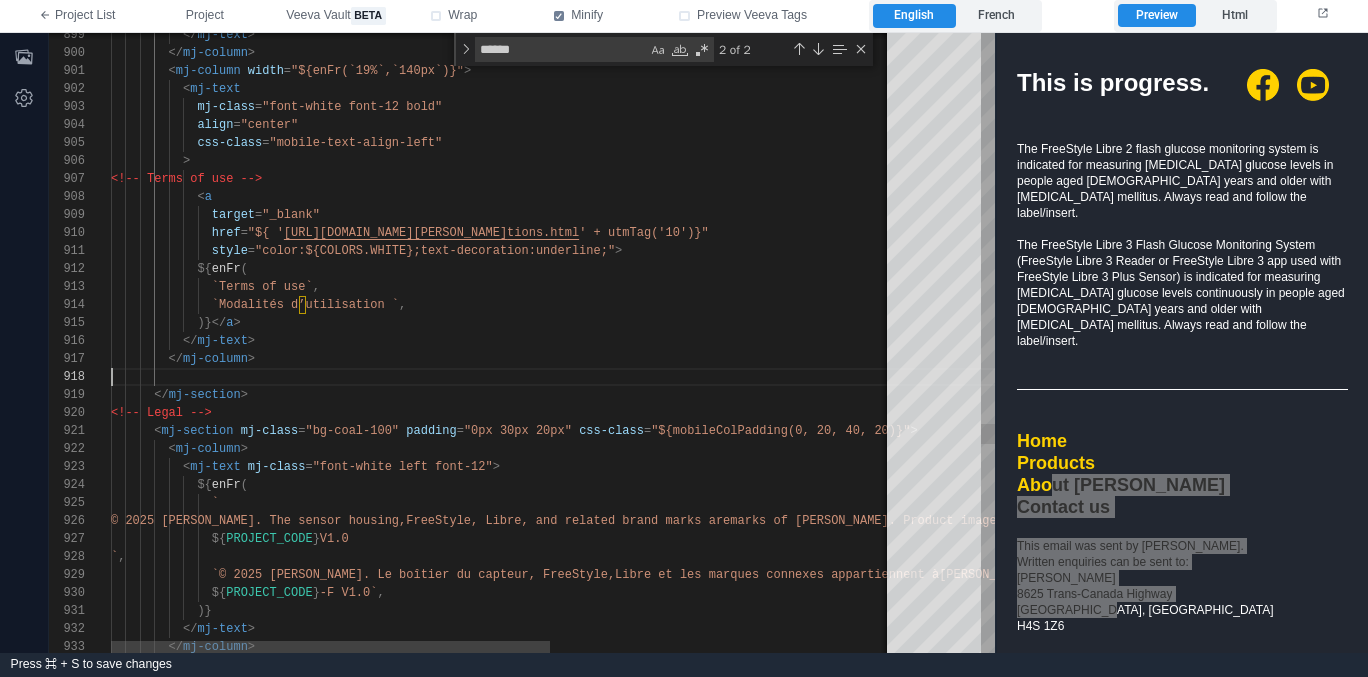 scroll, scrollTop: 108, scrollLeft: 145, axis: both 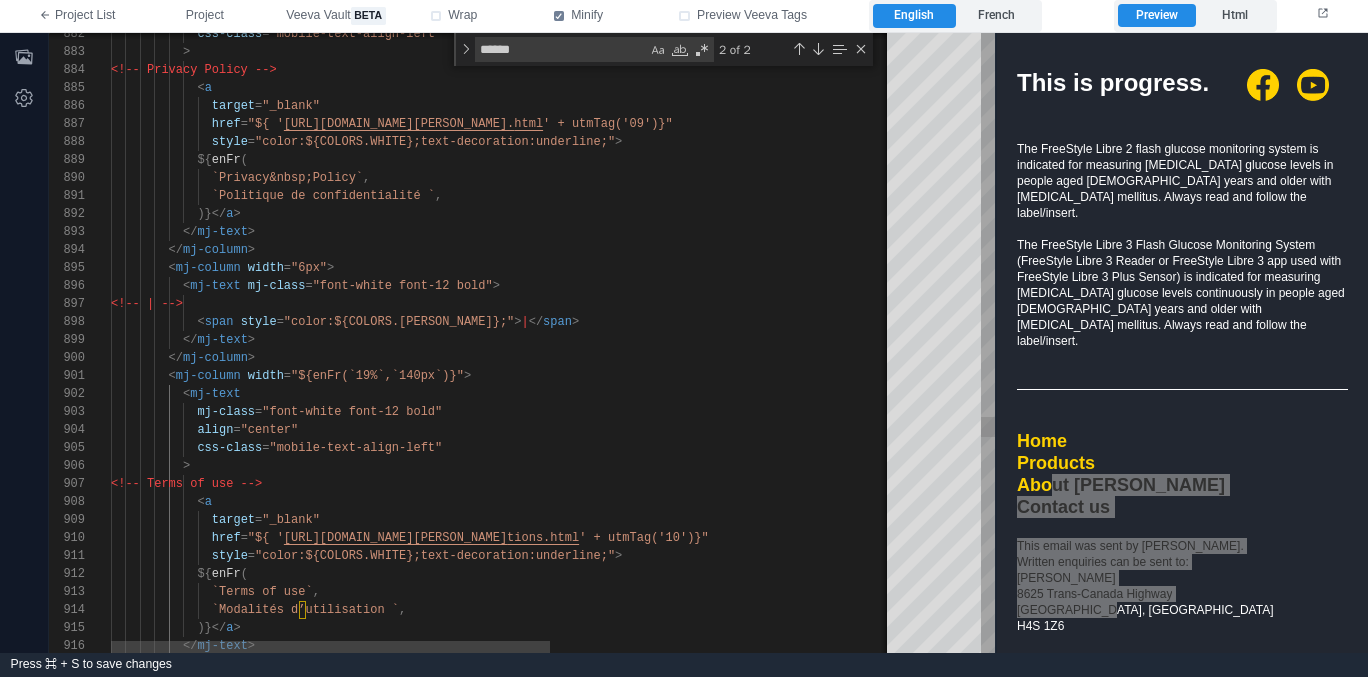 click on "align = "center"              mj-class = "font-white font-12 bold"              < mj-text            < mj-column   width = "${enFr(`19%`,`140px`)}" >          </ mj-column >            </ mj-text >              css-class = "mobile-text-align-left"            >             <!-- Terms of use -->              < a                  target = "_blank"                  href = "${ ' [URL][DOMAIN_NAME][PERSON_NAME] tions.html ' + utmTag('10')}"                style = "color:${COLORS.WHITE};text-decoration:underline;" >              ${ enFr (                `Terms of use` ,                `Modalités d’utilisation ` ,              )}</ a >            </ mj-text >              < span   style = "color:${COLORS.WHITE};" > | </ span > < mj-text   = > <" at bounding box center (500111, 484134) 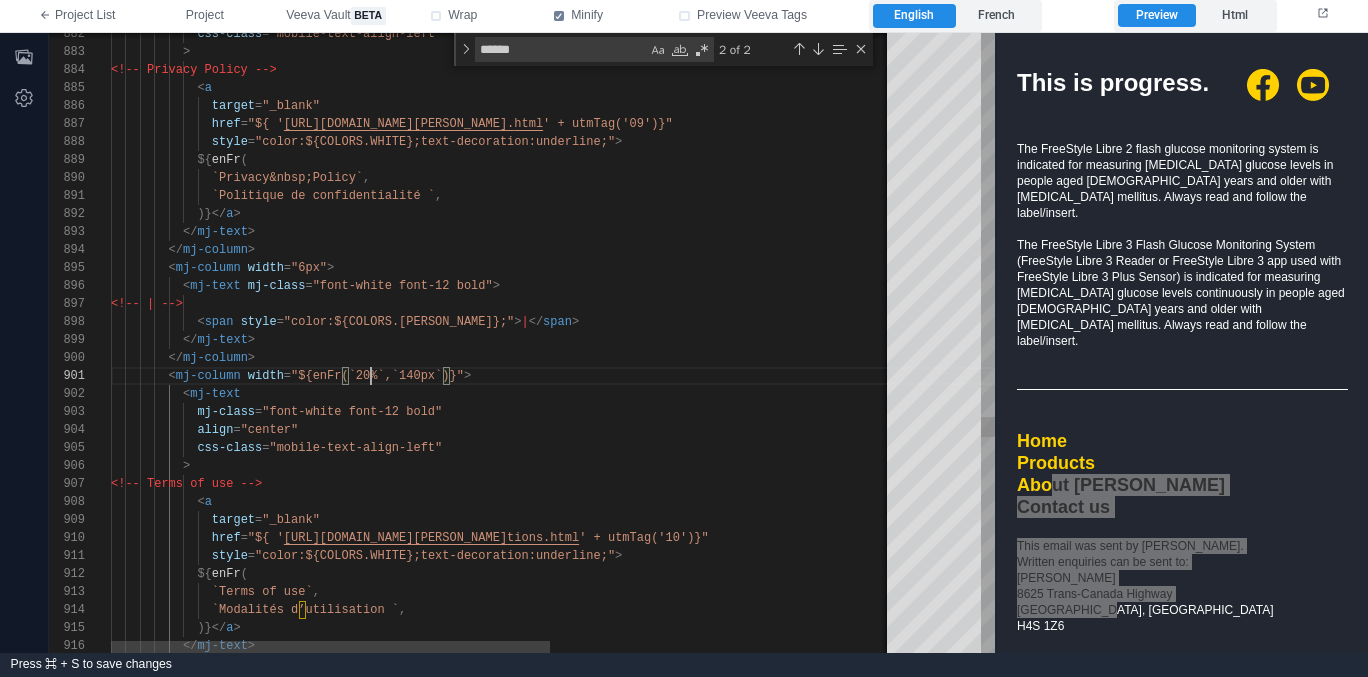 scroll, scrollTop: 0, scrollLeft: 260, axis: horizontal 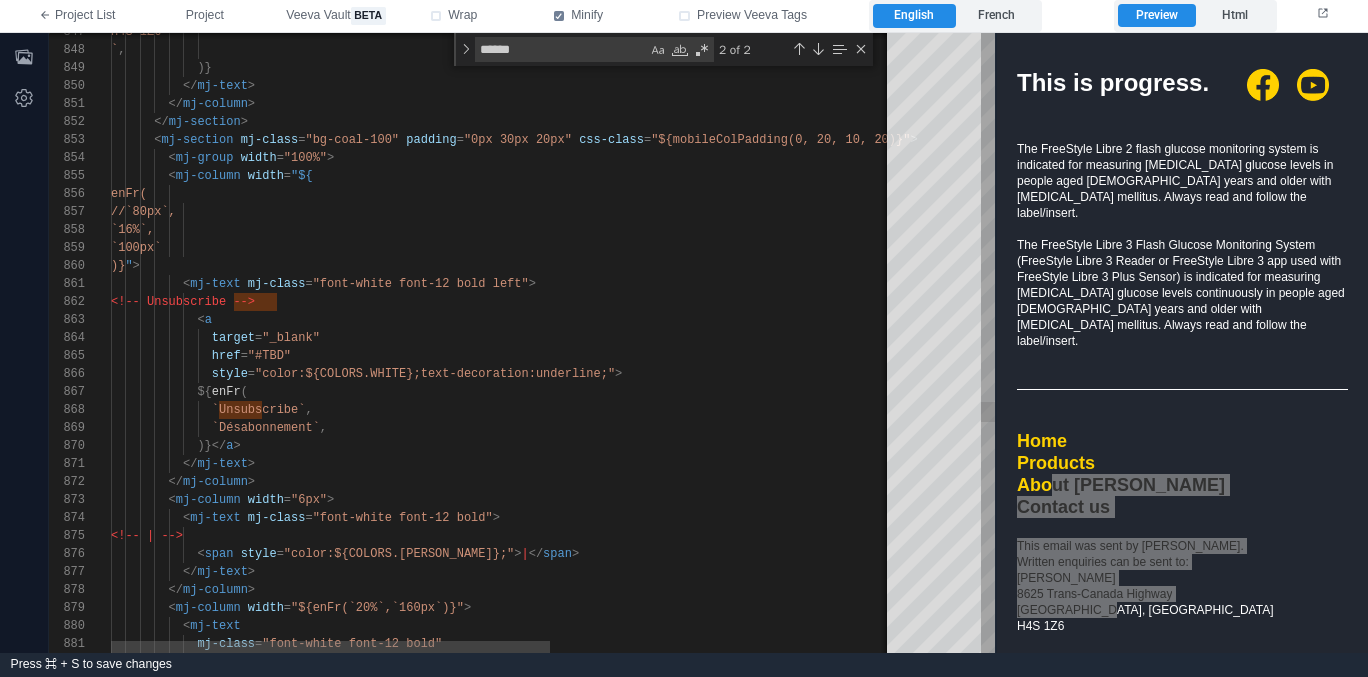 click on "`16%`," at bounding box center [132, 230] 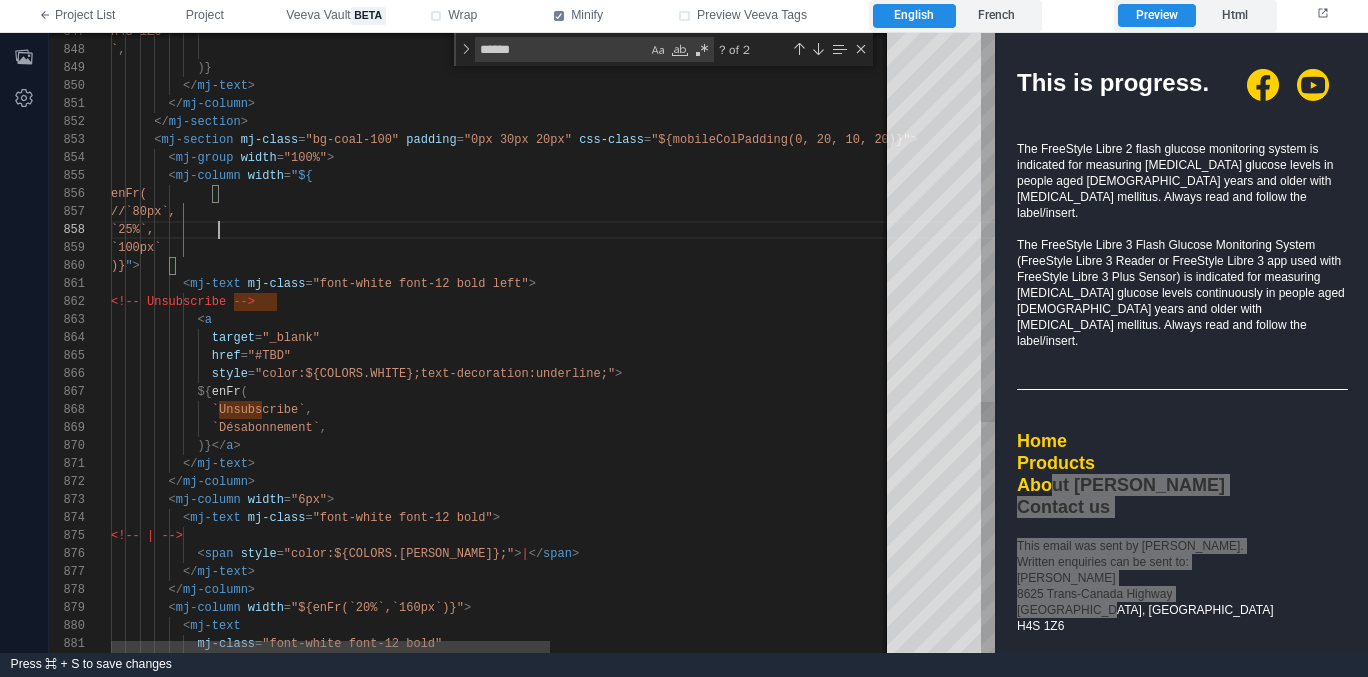 scroll, scrollTop: 126, scrollLeft: 108, axis: both 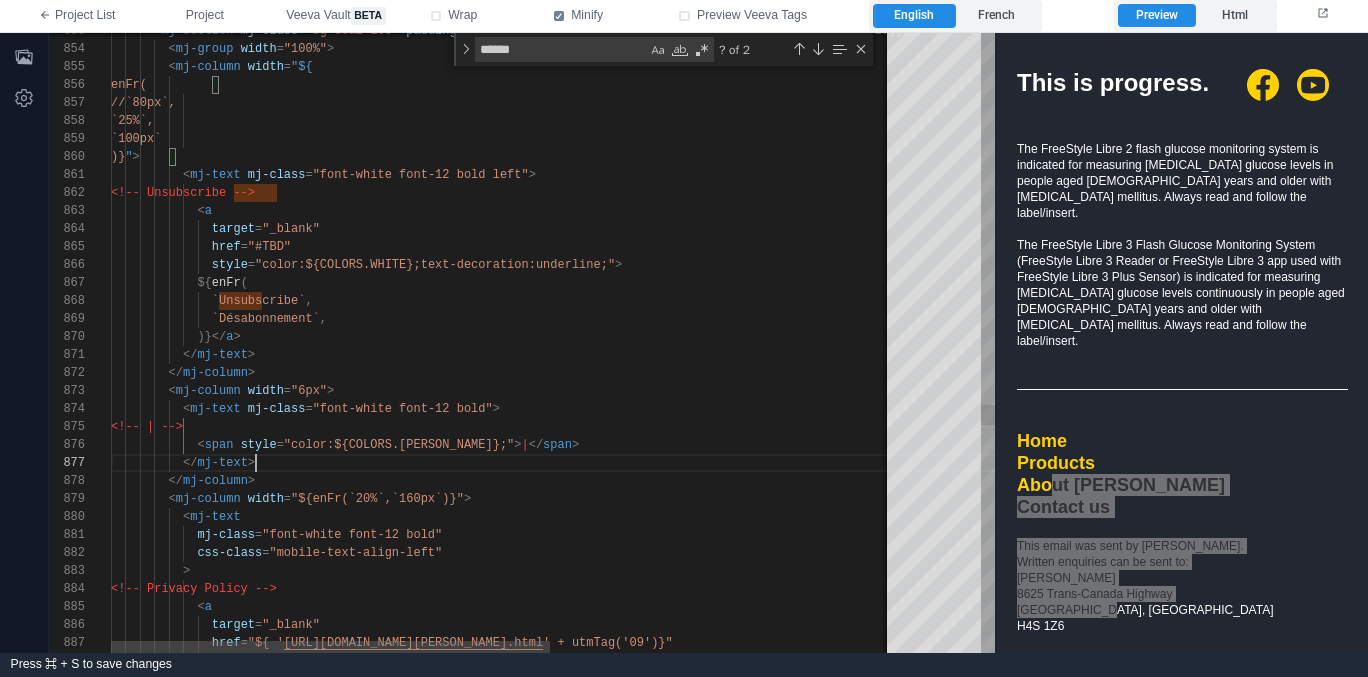 click on "</ mj-text >" at bounding box center (808, 463) 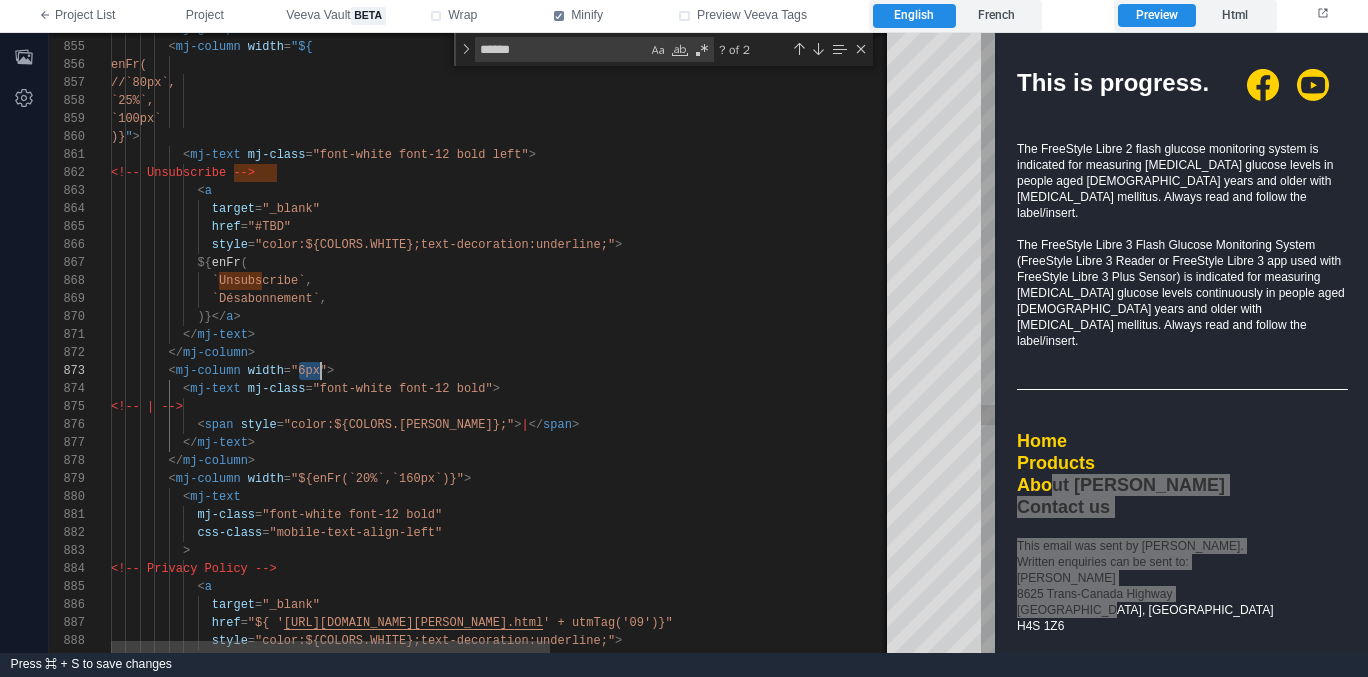 drag, startPoint x: 298, startPoint y: 370, endPoint x: 321, endPoint y: 371, distance: 23.021729 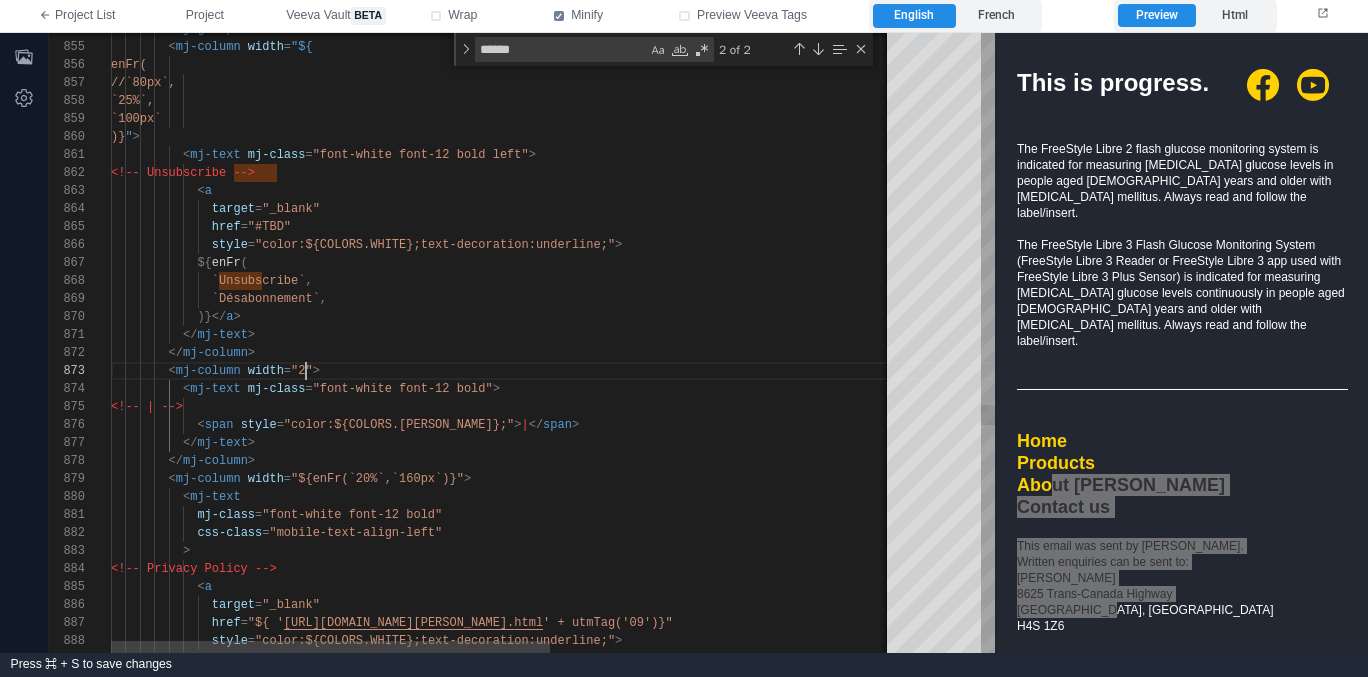 scroll, scrollTop: 36, scrollLeft: 202, axis: both 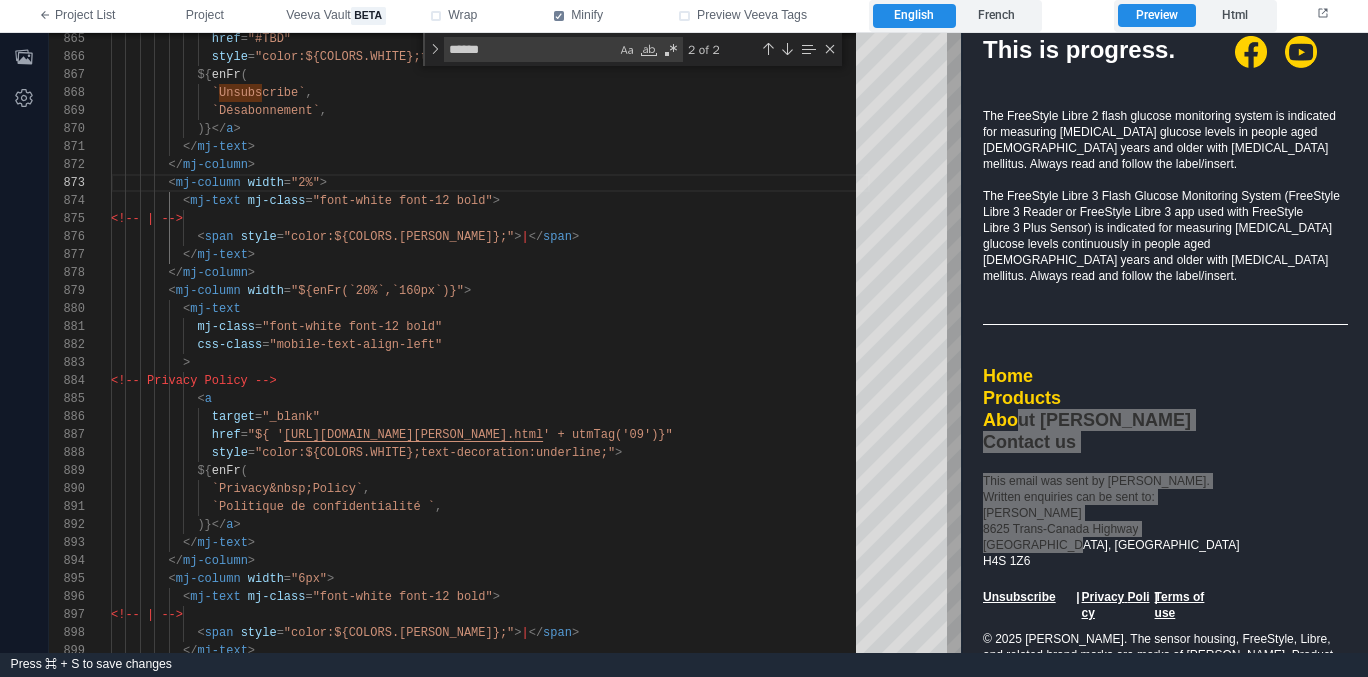 drag, startPoint x: 999, startPoint y: 517, endPoint x: 742, endPoint y: 485, distance: 258.98456 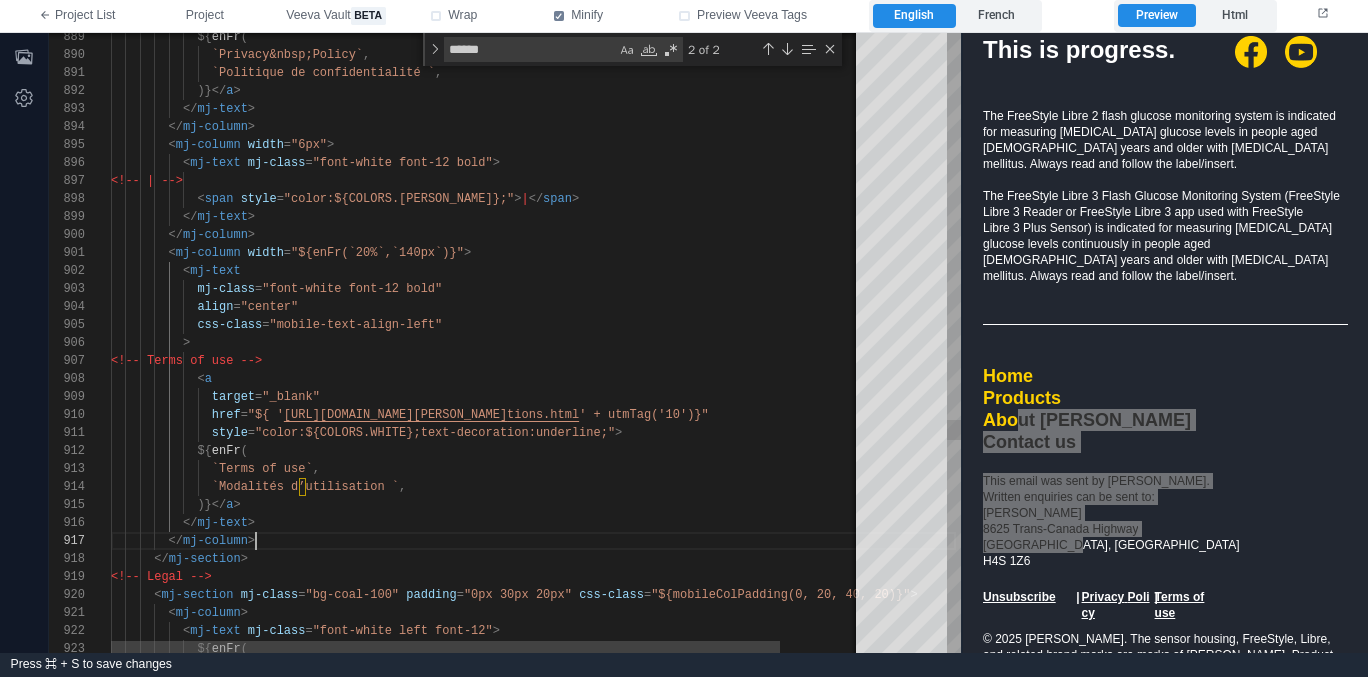 scroll, scrollTop: 108, scrollLeft: 145, axis: both 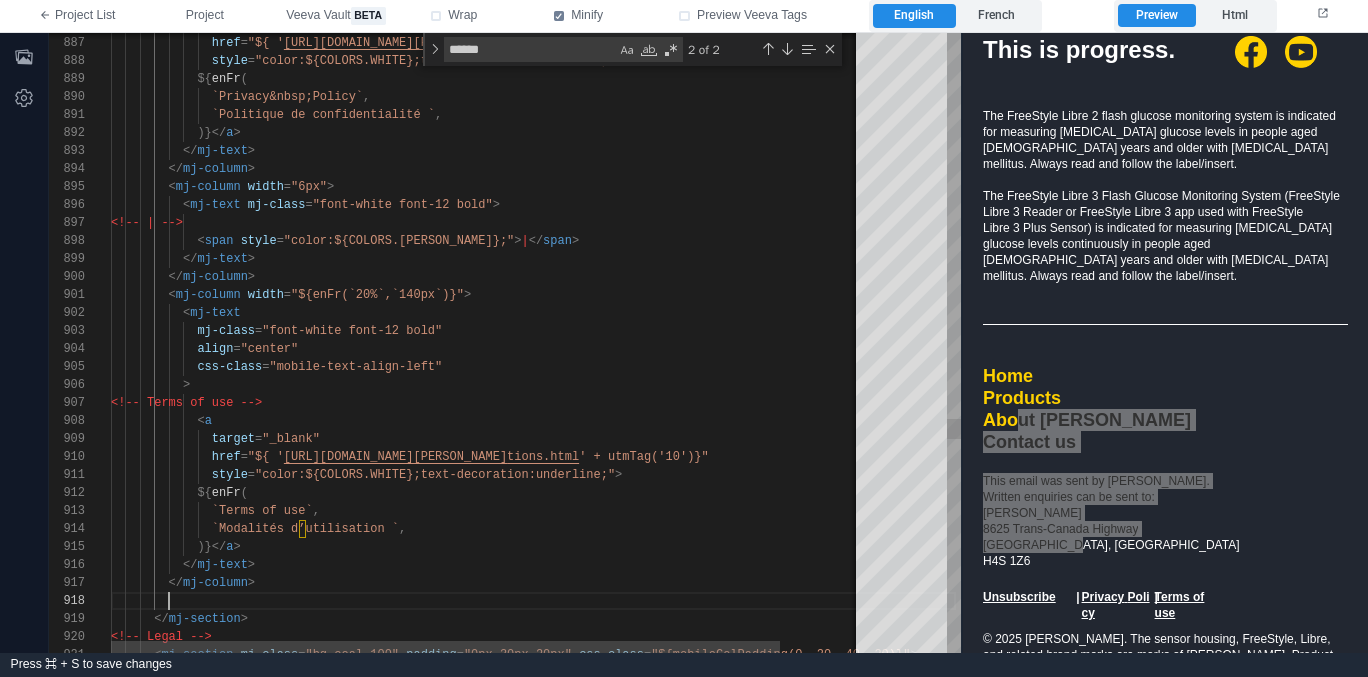 click on "</ mj-column >" at bounding box center (533, 583) 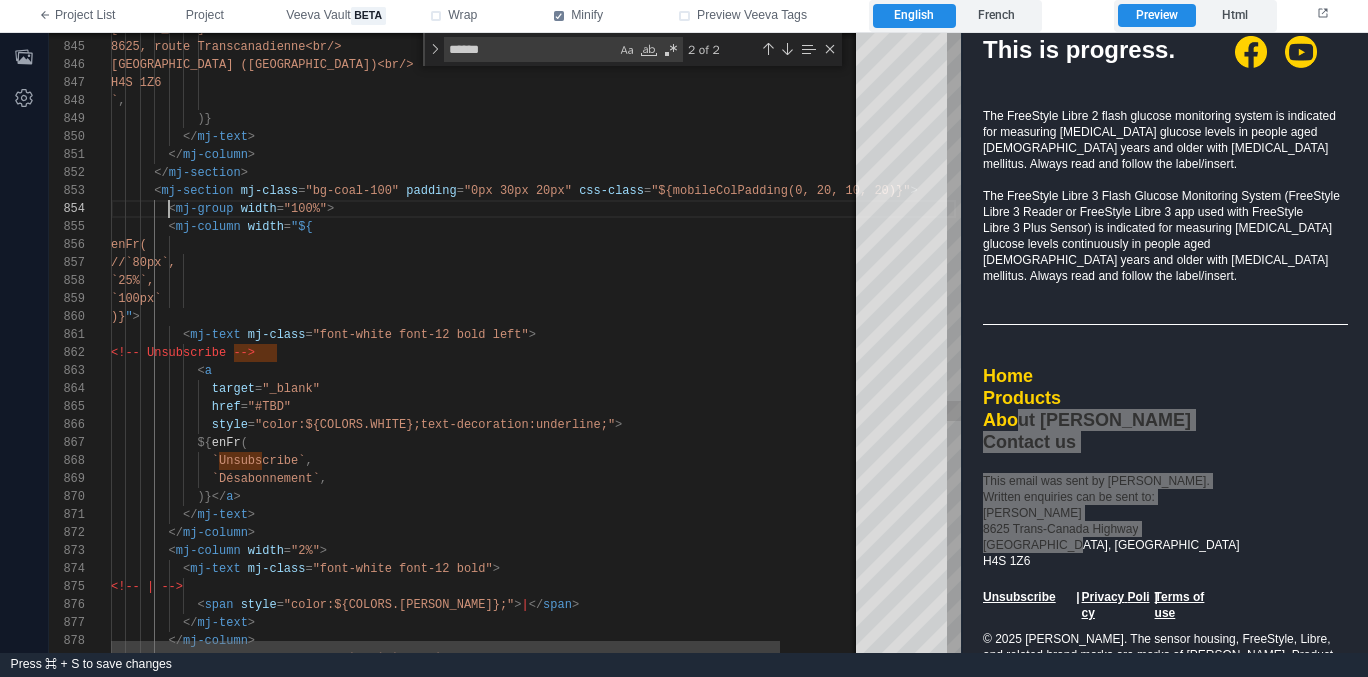 click on "<" at bounding box center (172, 209) 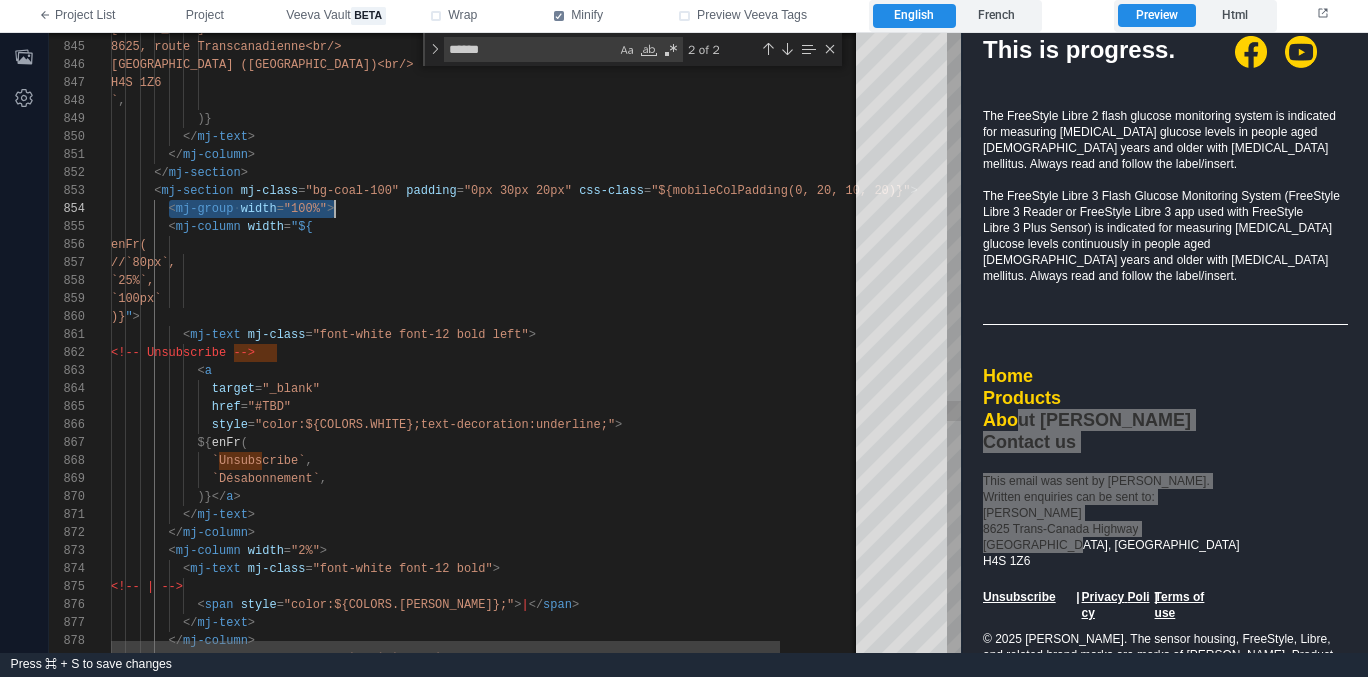 scroll, scrollTop: 54, scrollLeft: 58, axis: both 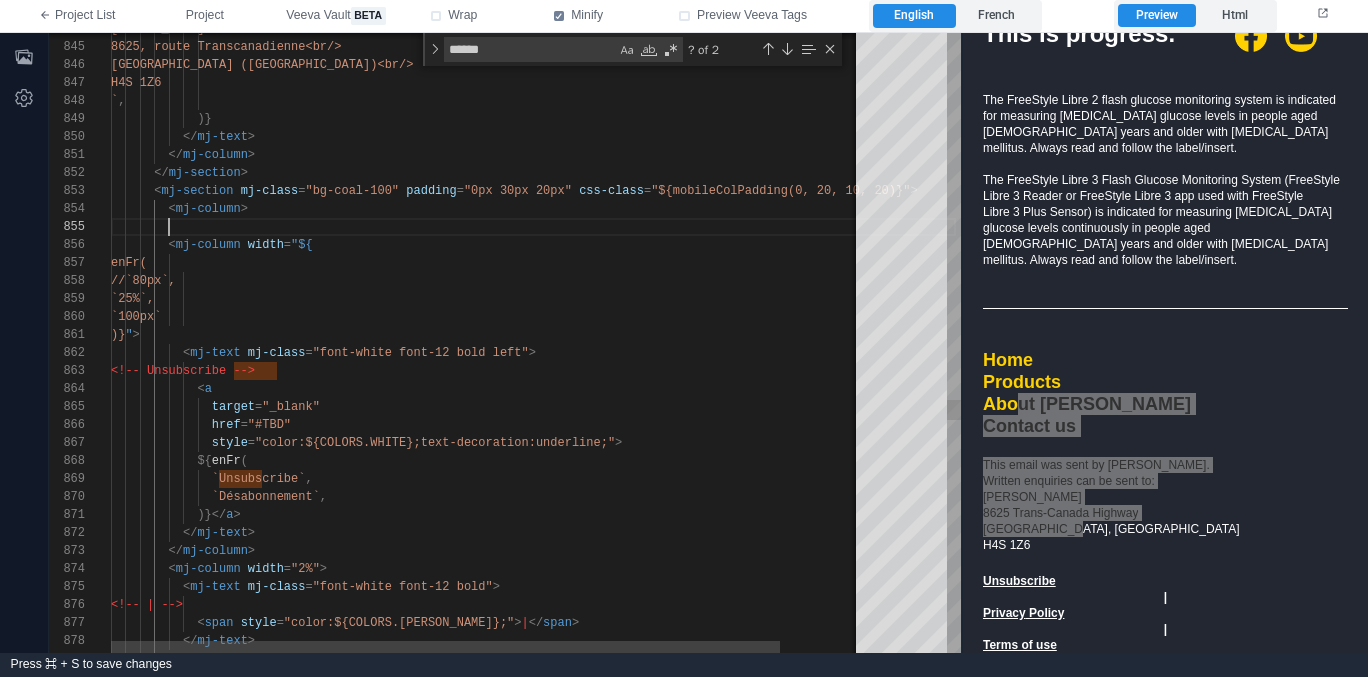 paste on "**********" 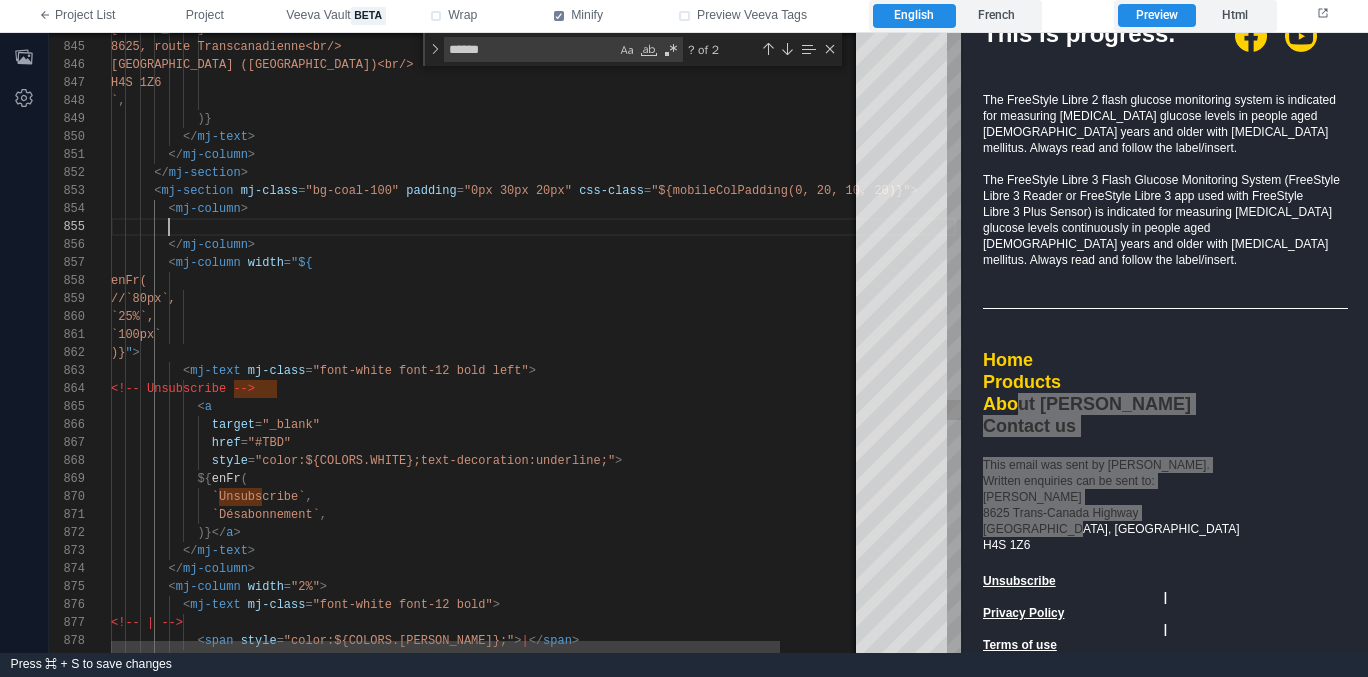 scroll, scrollTop: 72, scrollLeft: 72, axis: both 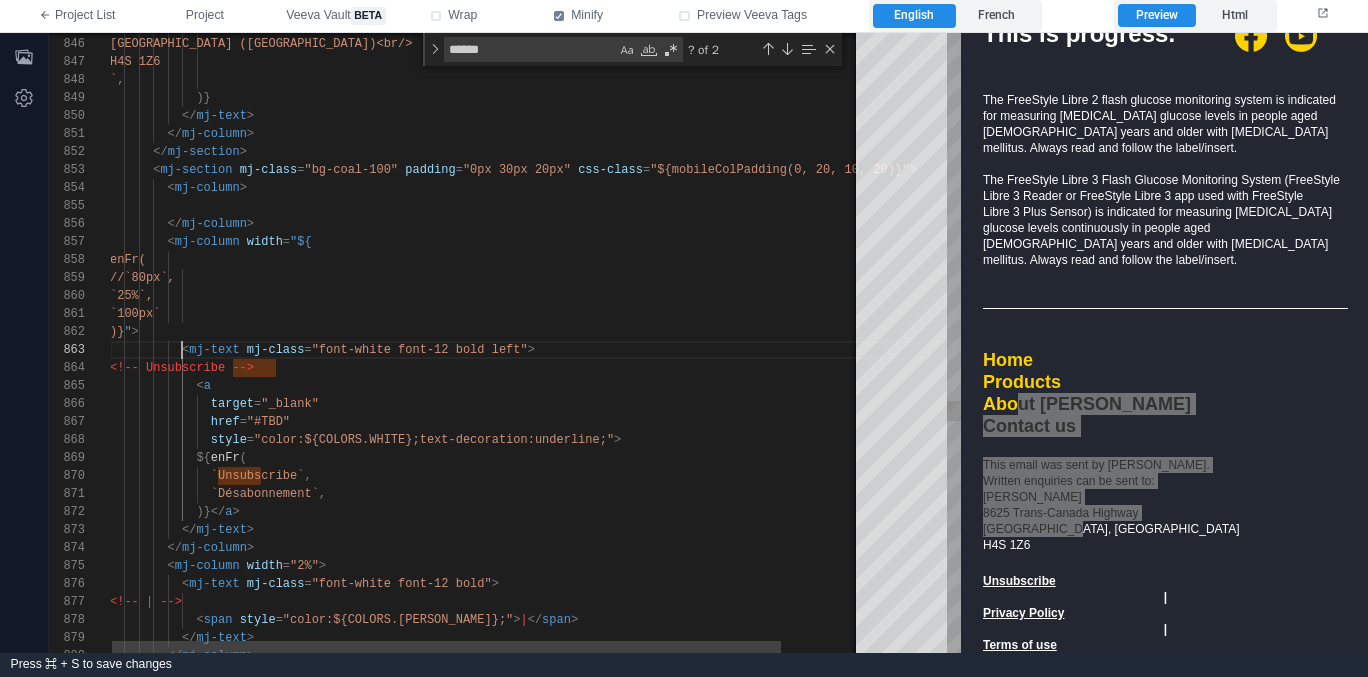 click on "<" at bounding box center [185, 350] 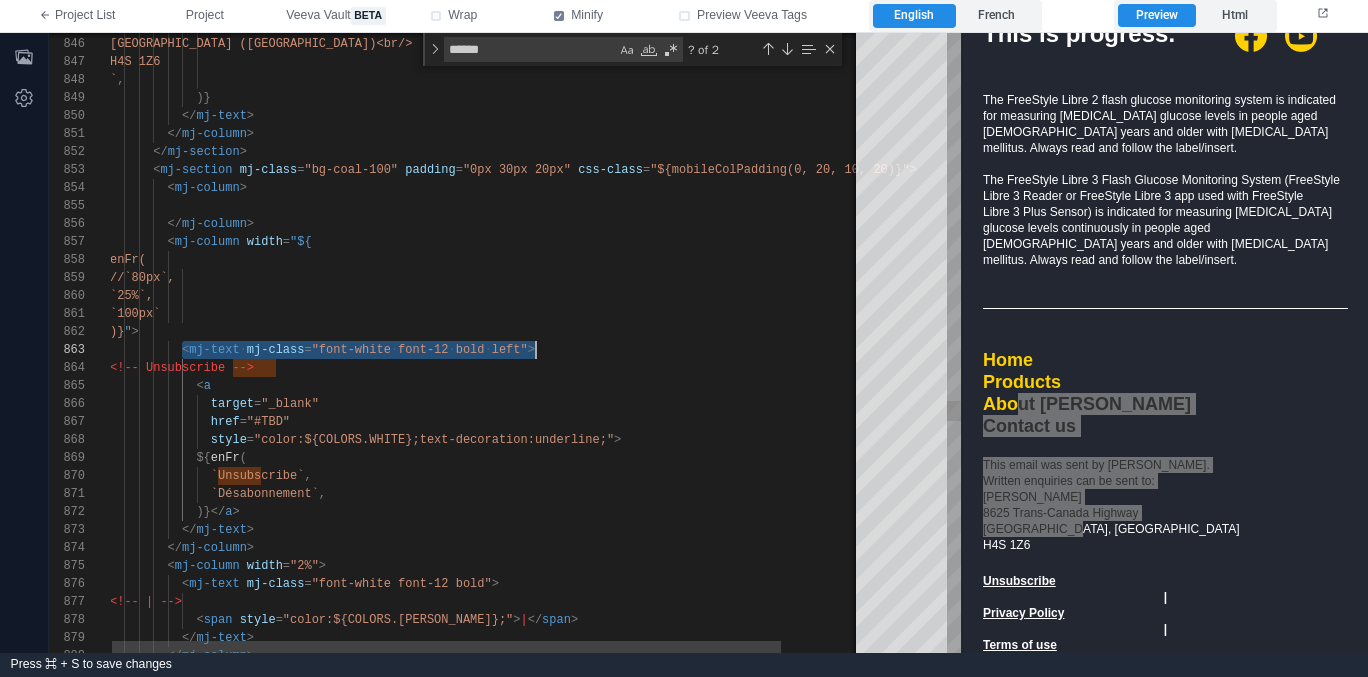 scroll, scrollTop: 36, scrollLeft: 426, axis: both 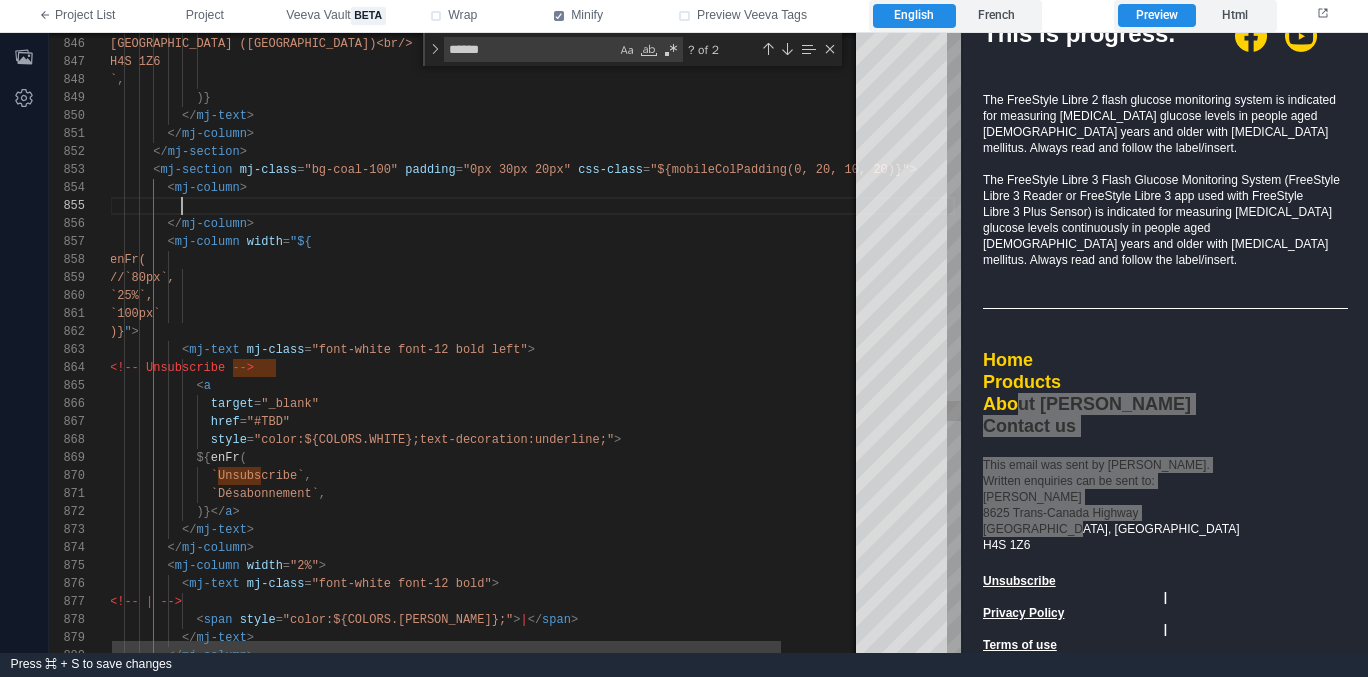 click at bounding box center (532, 206) 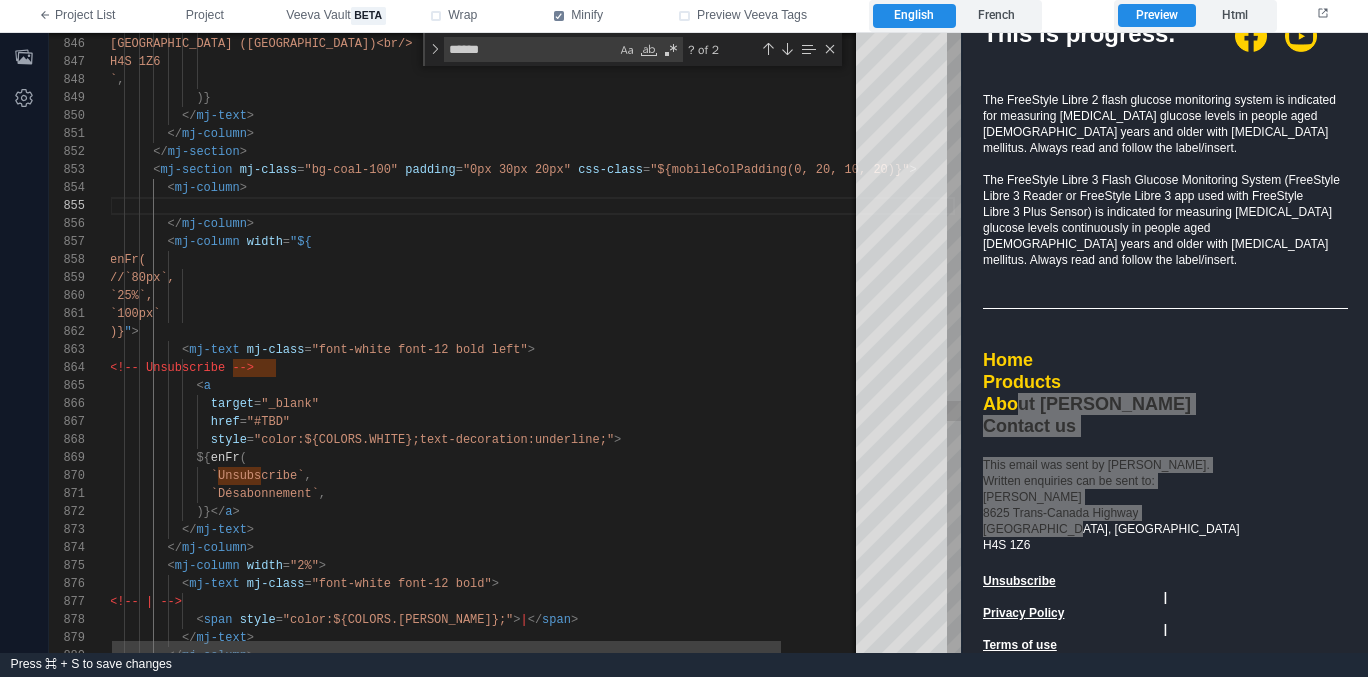 paste on "**********" 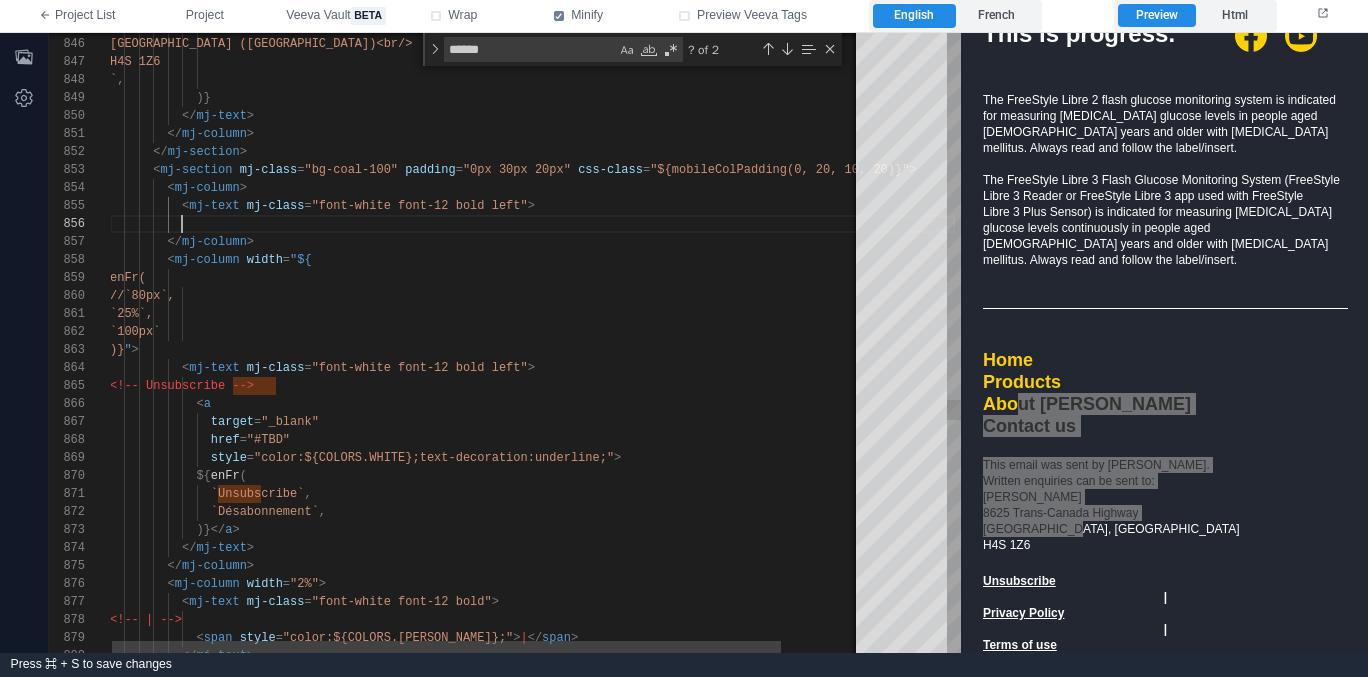 paste on "**********" 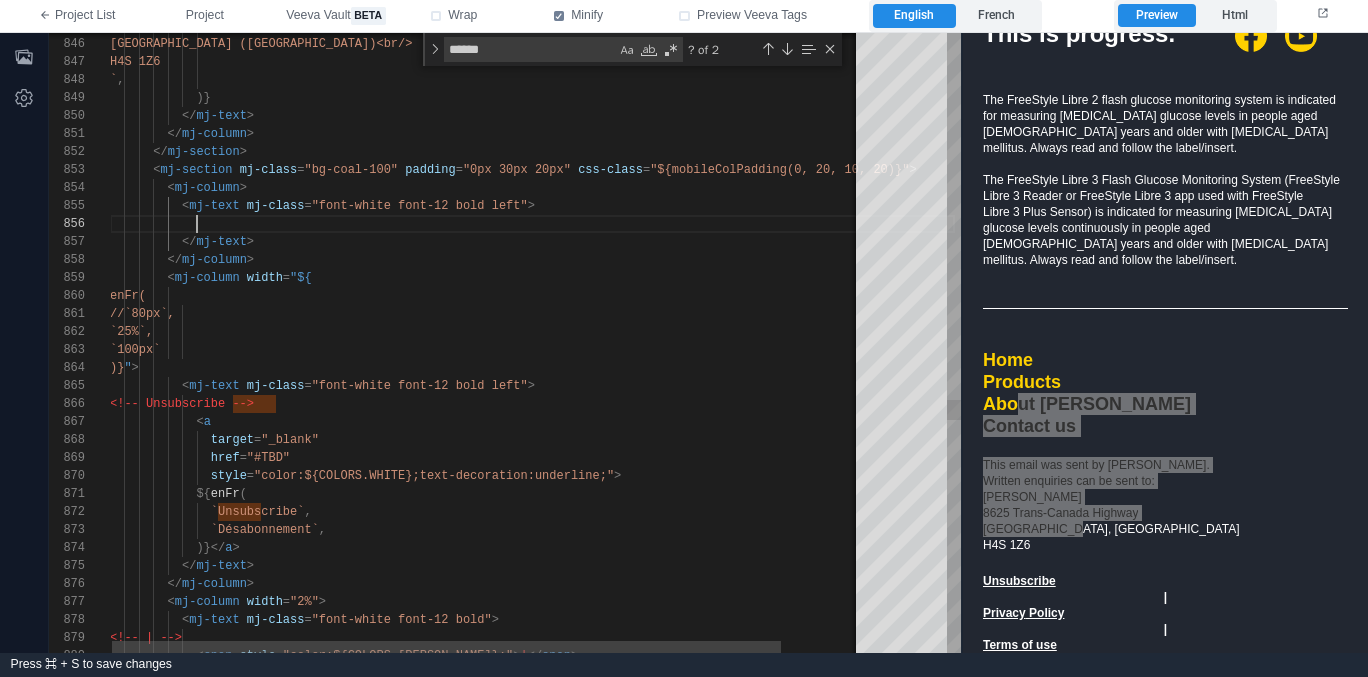 scroll, scrollTop: 90, scrollLeft: 87, axis: both 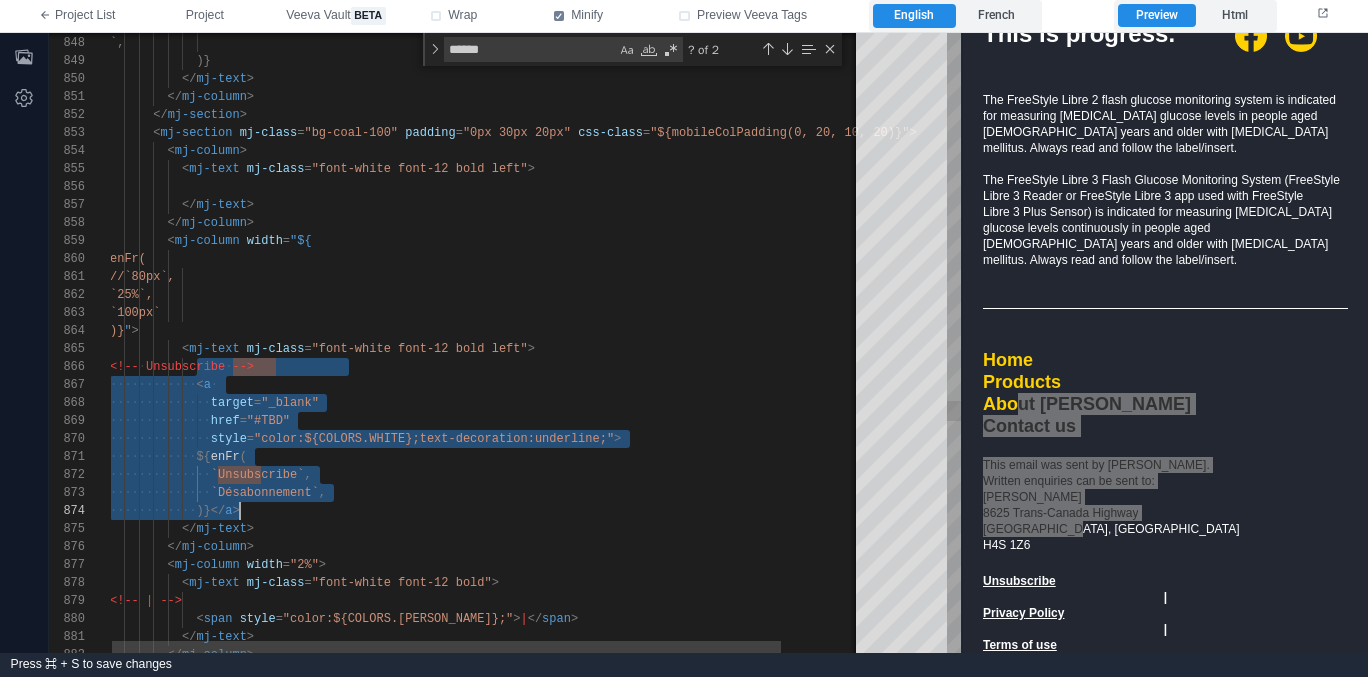 drag, startPoint x: 195, startPoint y: 368, endPoint x: 257, endPoint y: 509, distance: 154.02922 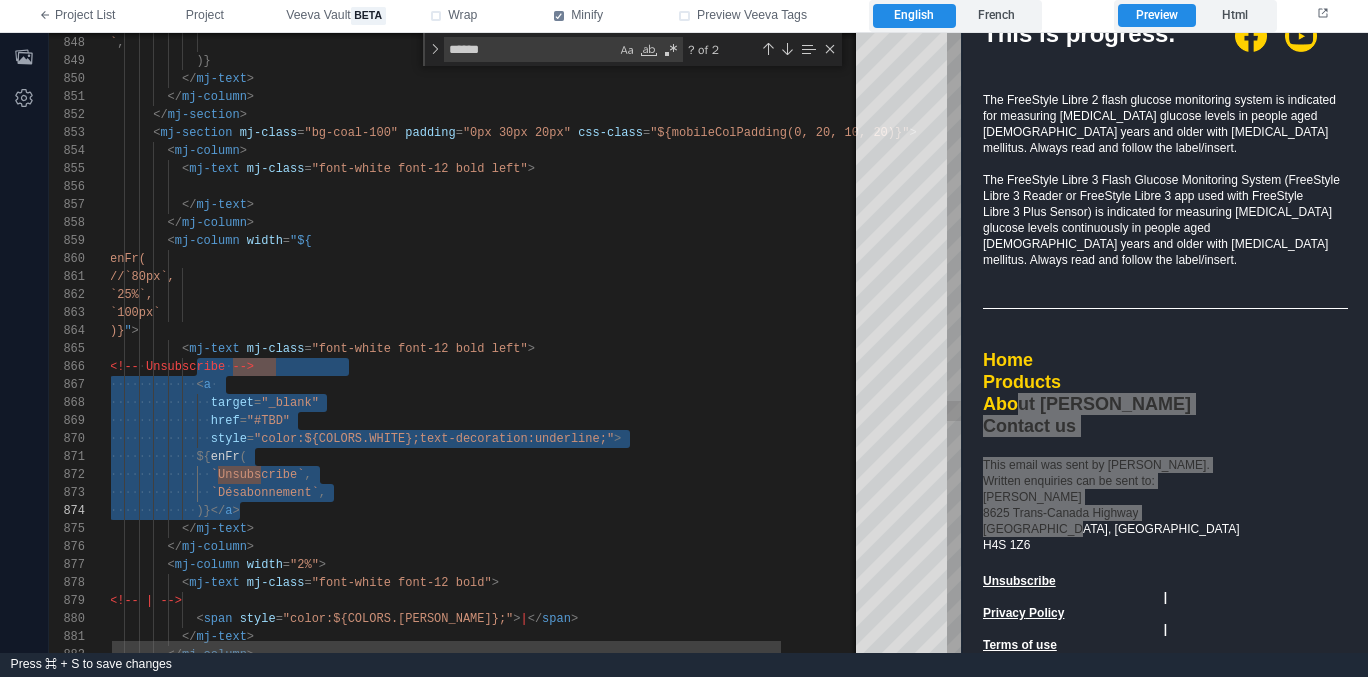 click at bounding box center (532, 187) 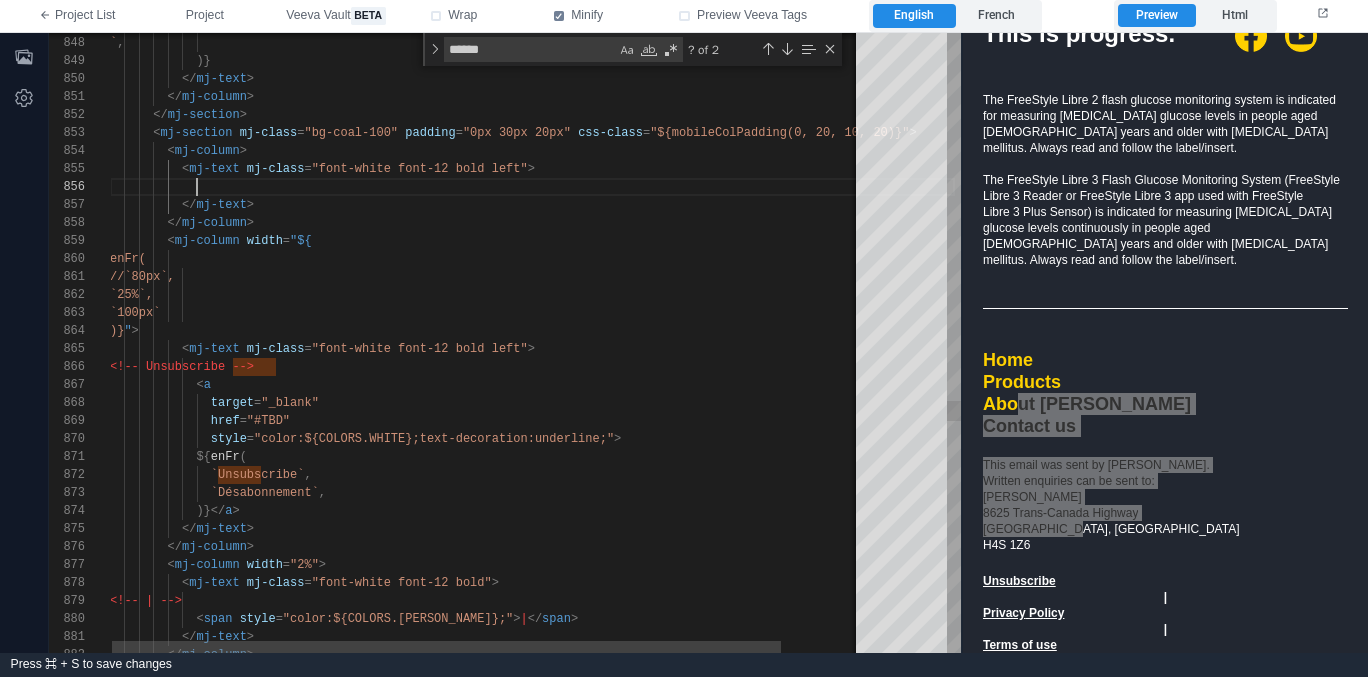 paste on "**********" 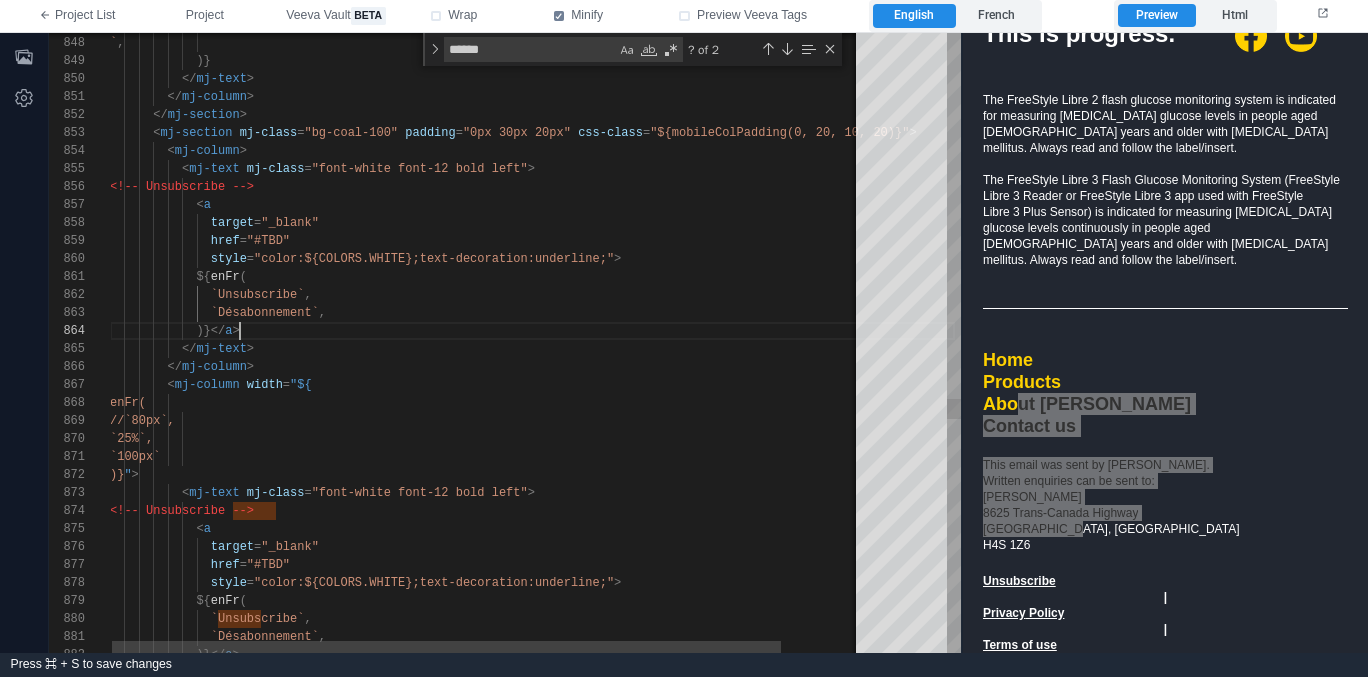 scroll, scrollTop: 54, scrollLeft: 130, axis: both 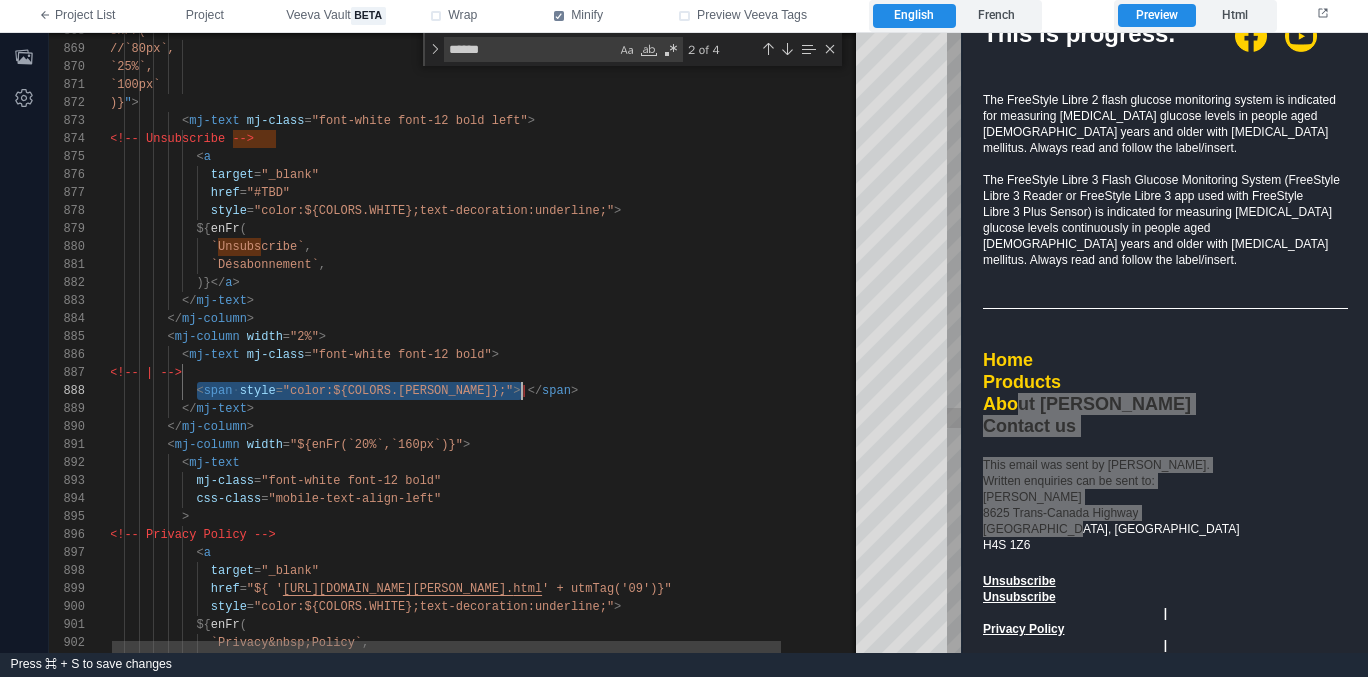 drag, startPoint x: 197, startPoint y: 392, endPoint x: 527, endPoint y: 385, distance: 330.07425 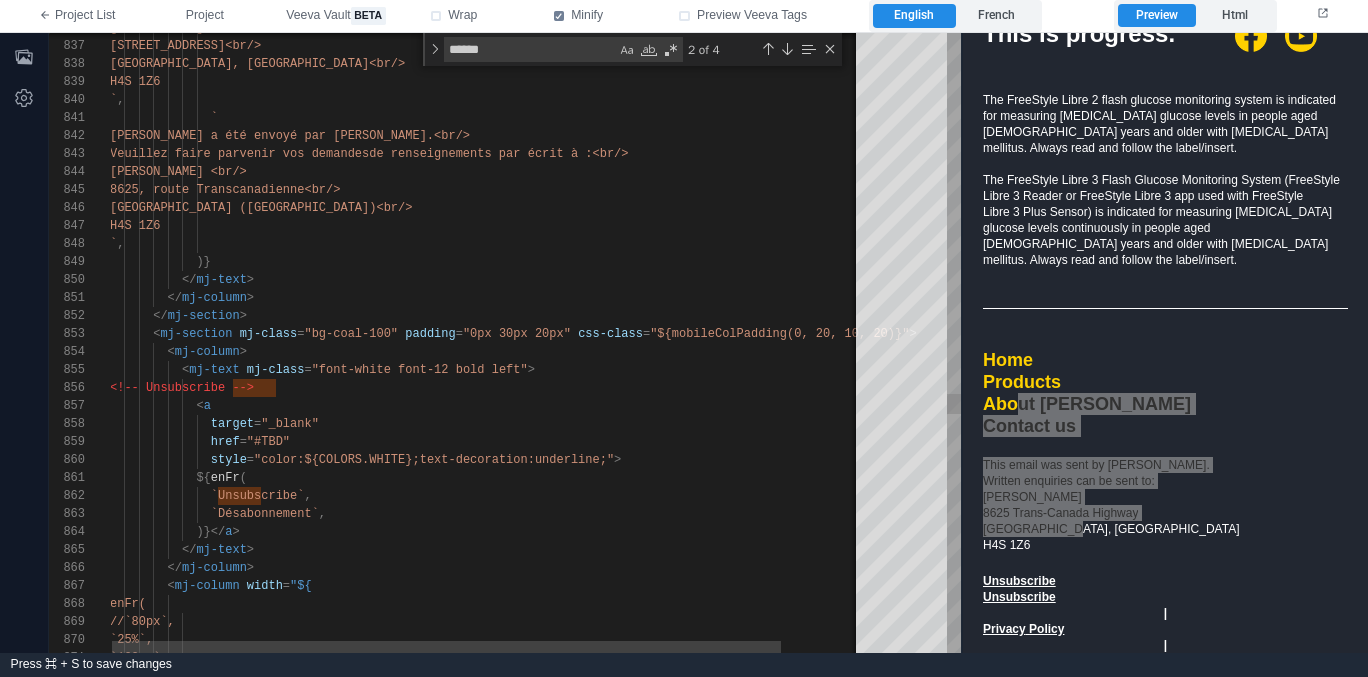 click on ")}</ a >" at bounding box center (532, 532) 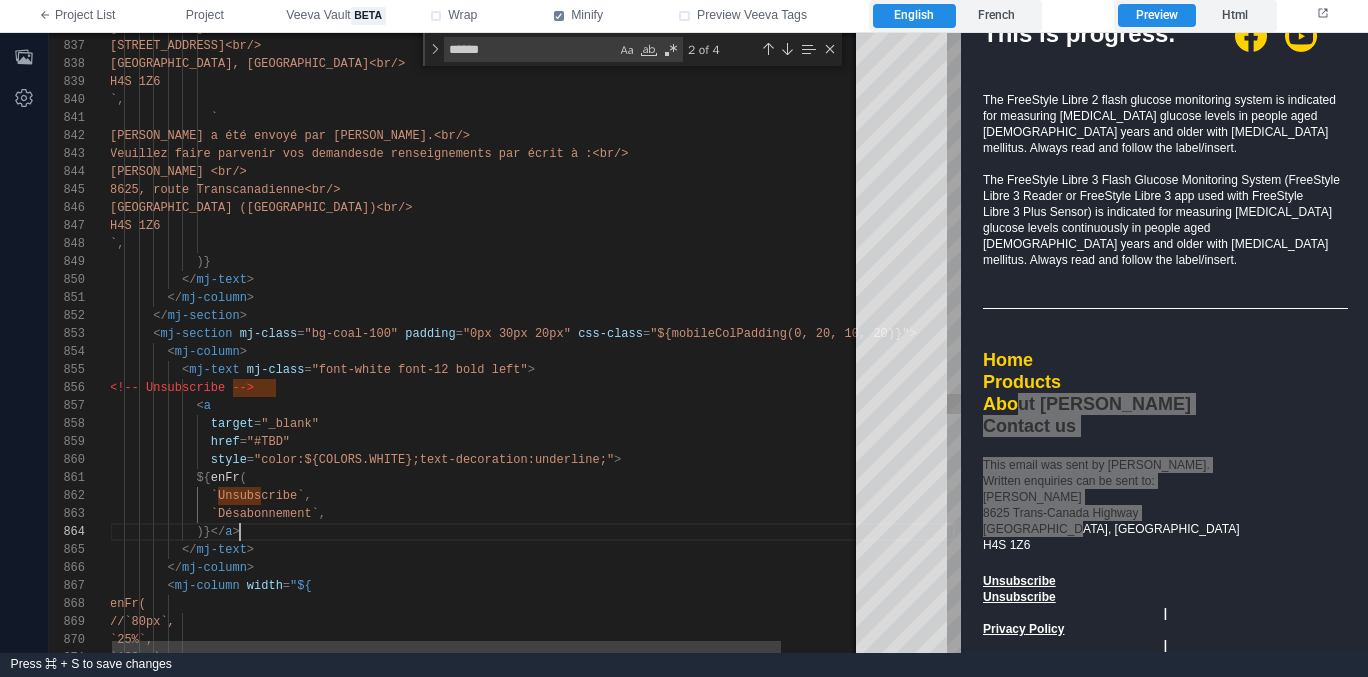 paste on "**********" 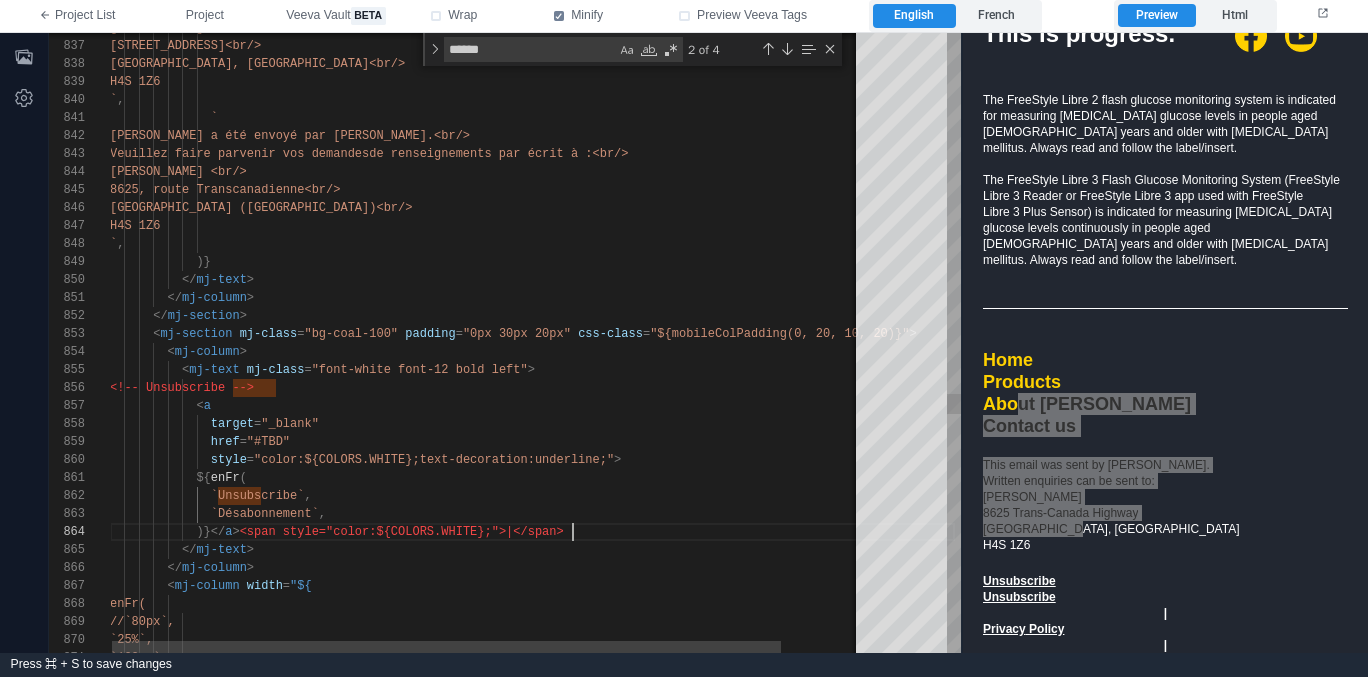 scroll, scrollTop: 54, scrollLeft: 461, axis: both 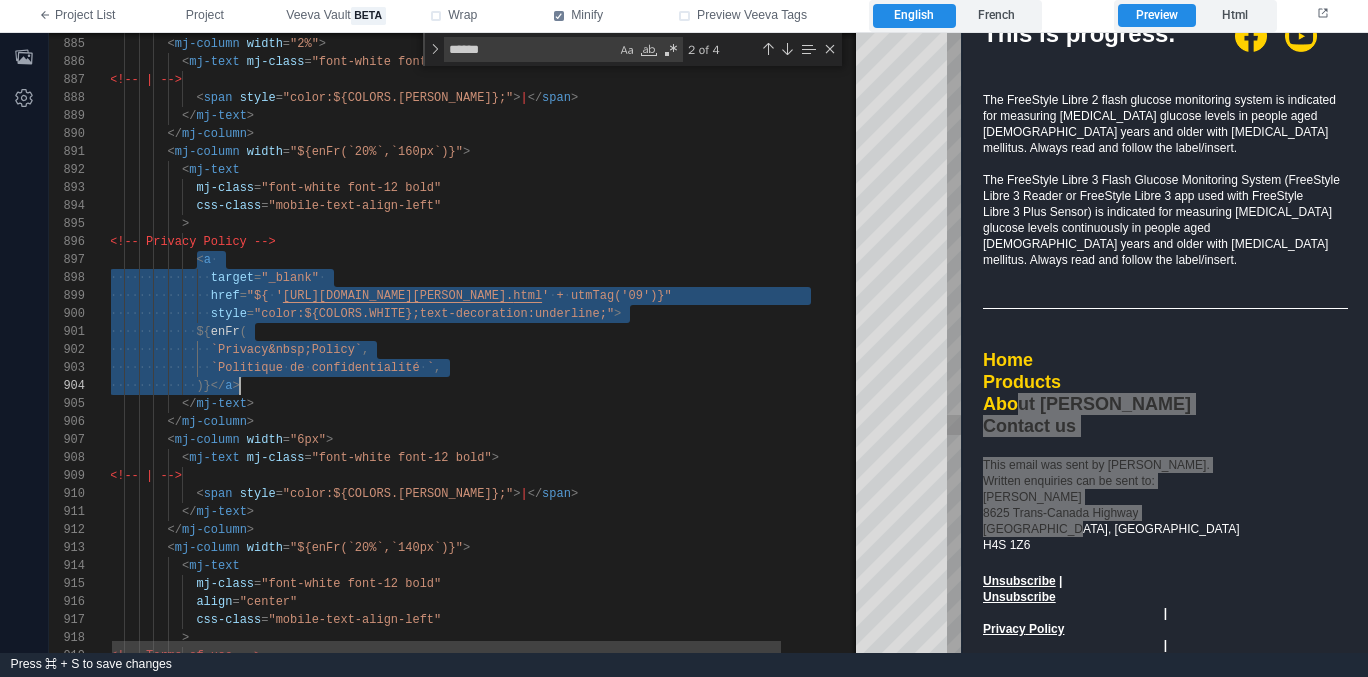 drag, startPoint x: 197, startPoint y: 259, endPoint x: 243, endPoint y: 394, distance: 142.62187 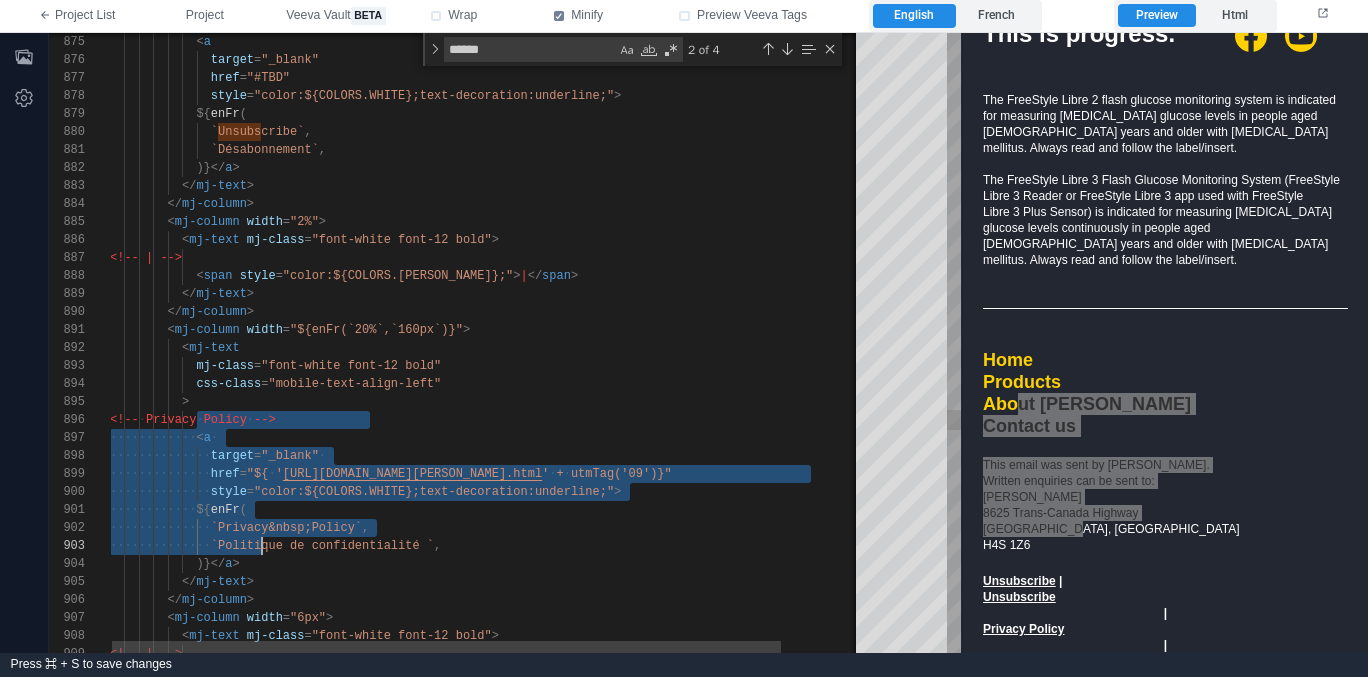 scroll, scrollTop: 90, scrollLeft: 130, axis: both 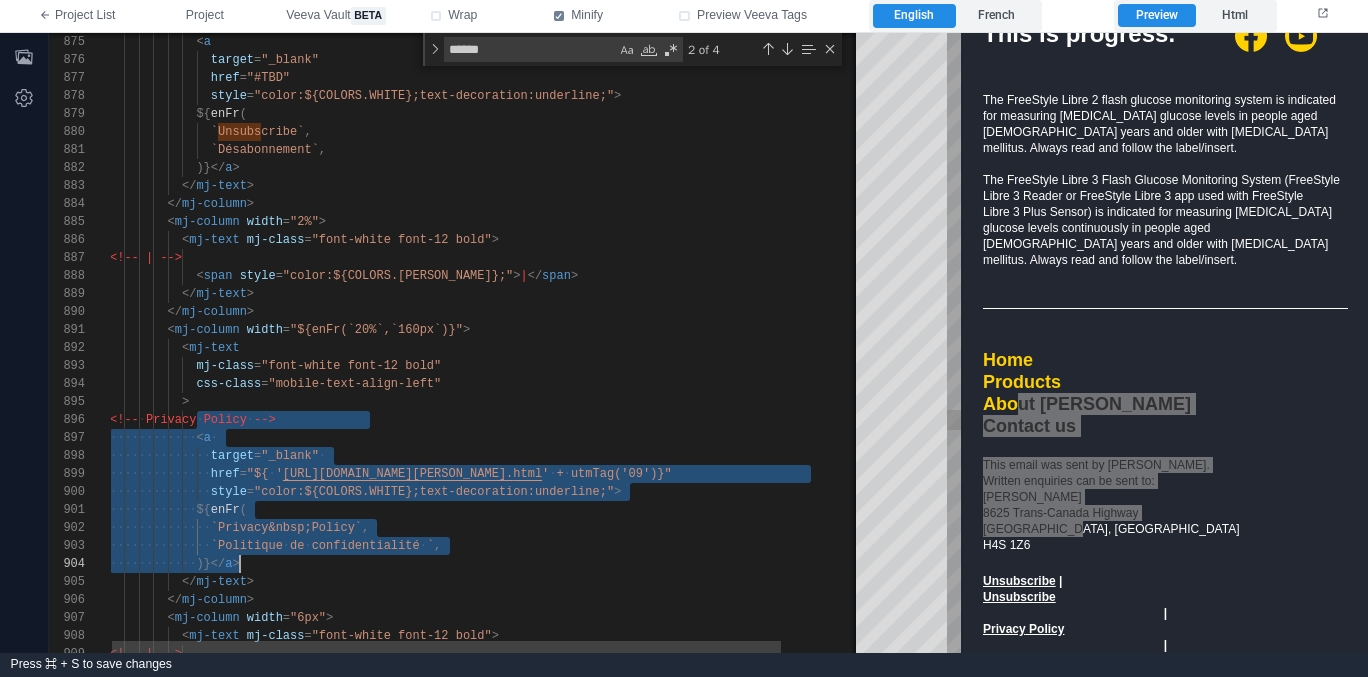 drag, startPoint x: 197, startPoint y: 422, endPoint x: 257, endPoint y: 560, distance: 150.47923 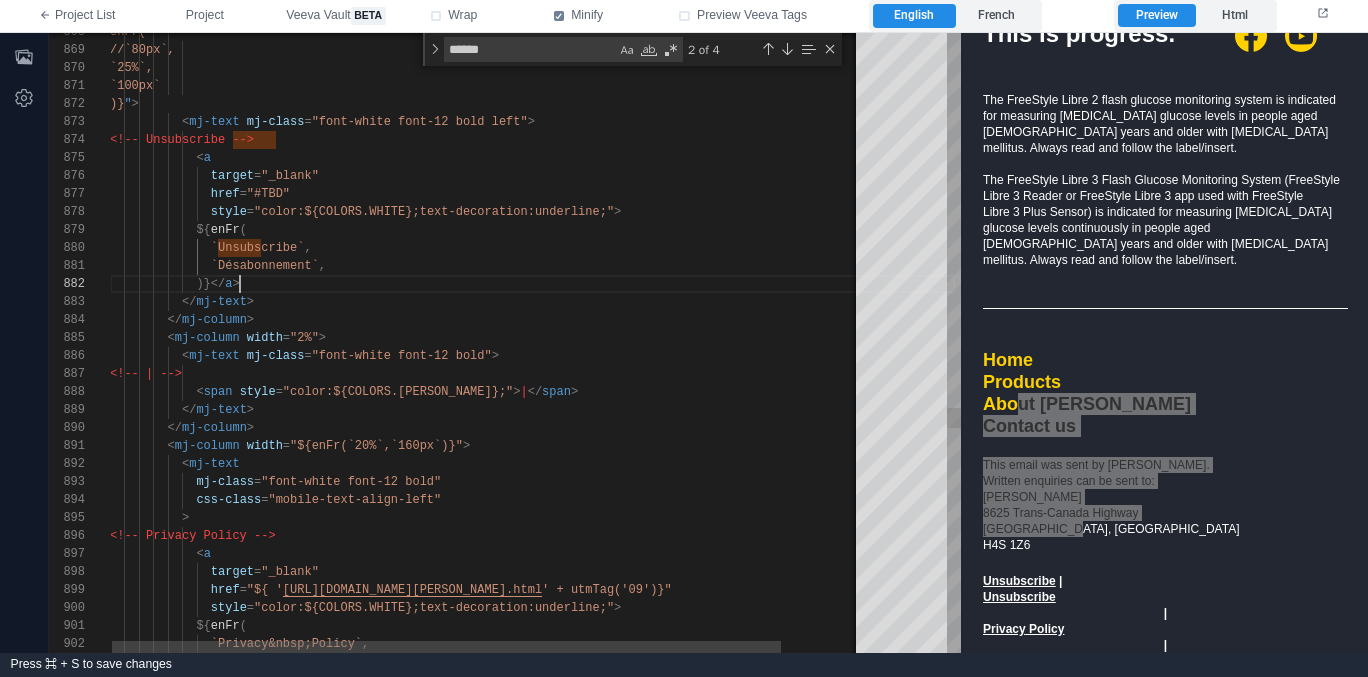 click on ")}</ a >" at bounding box center [532, 284] 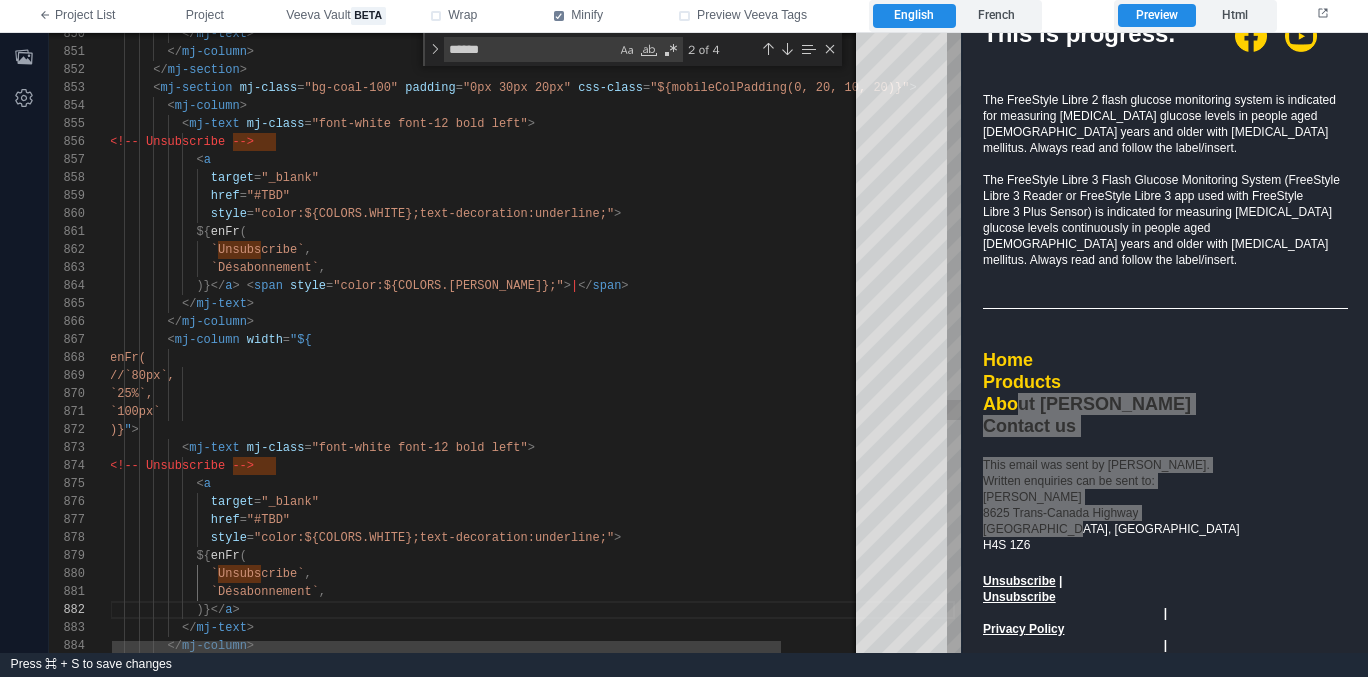 click on ")}</ a >   < span   style = "color:${COLORS.WHITE};" > | </ span >" at bounding box center [532, 286] 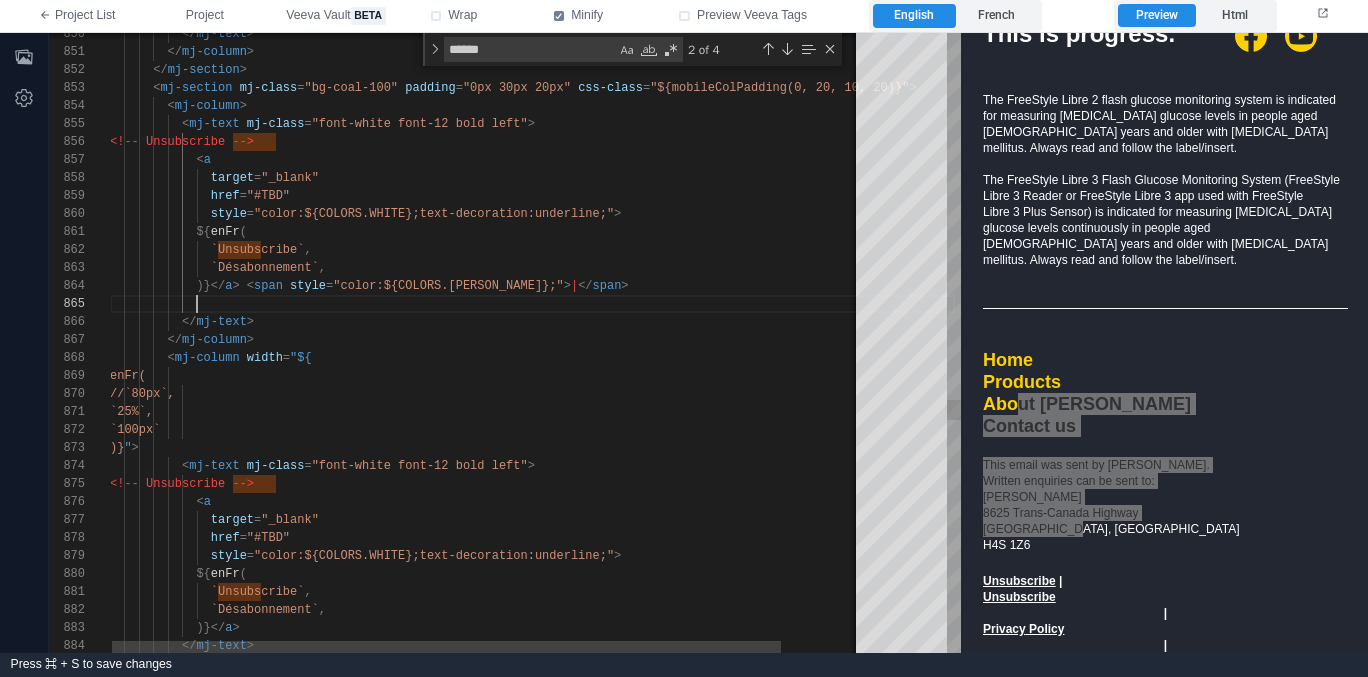 paste on "**********" 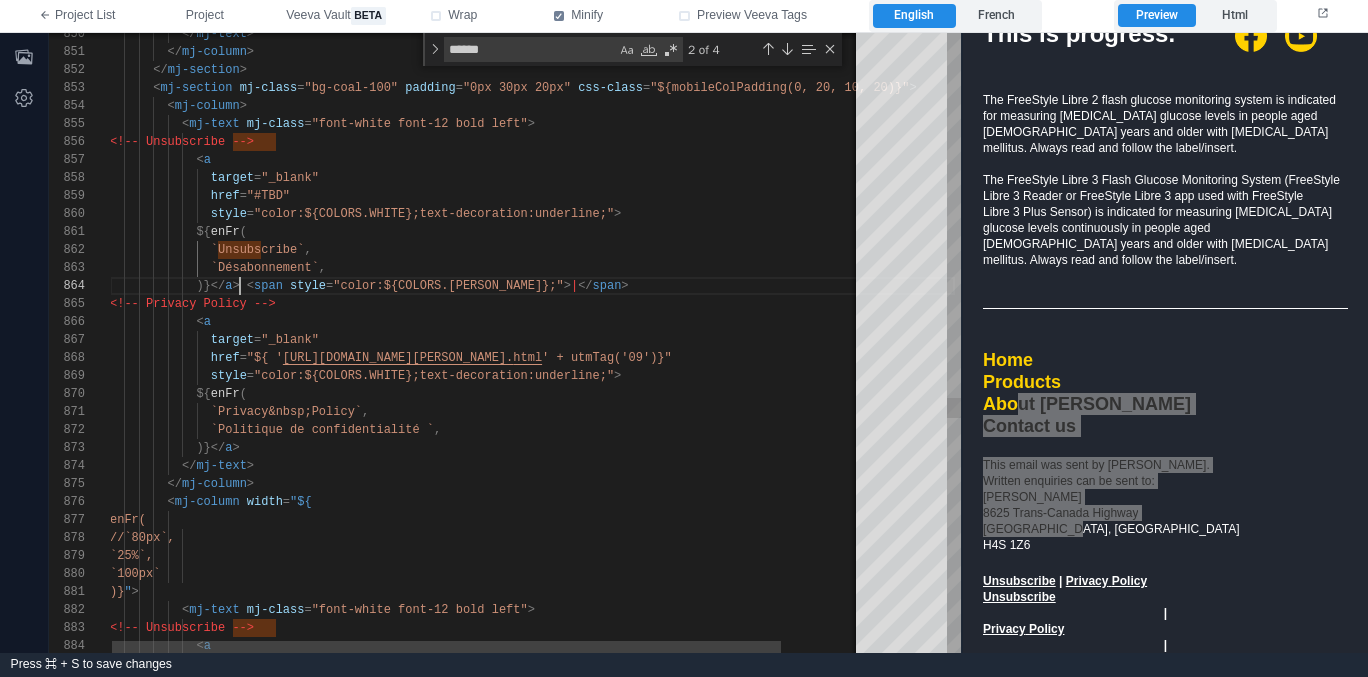 click at bounding box center [243, 286] 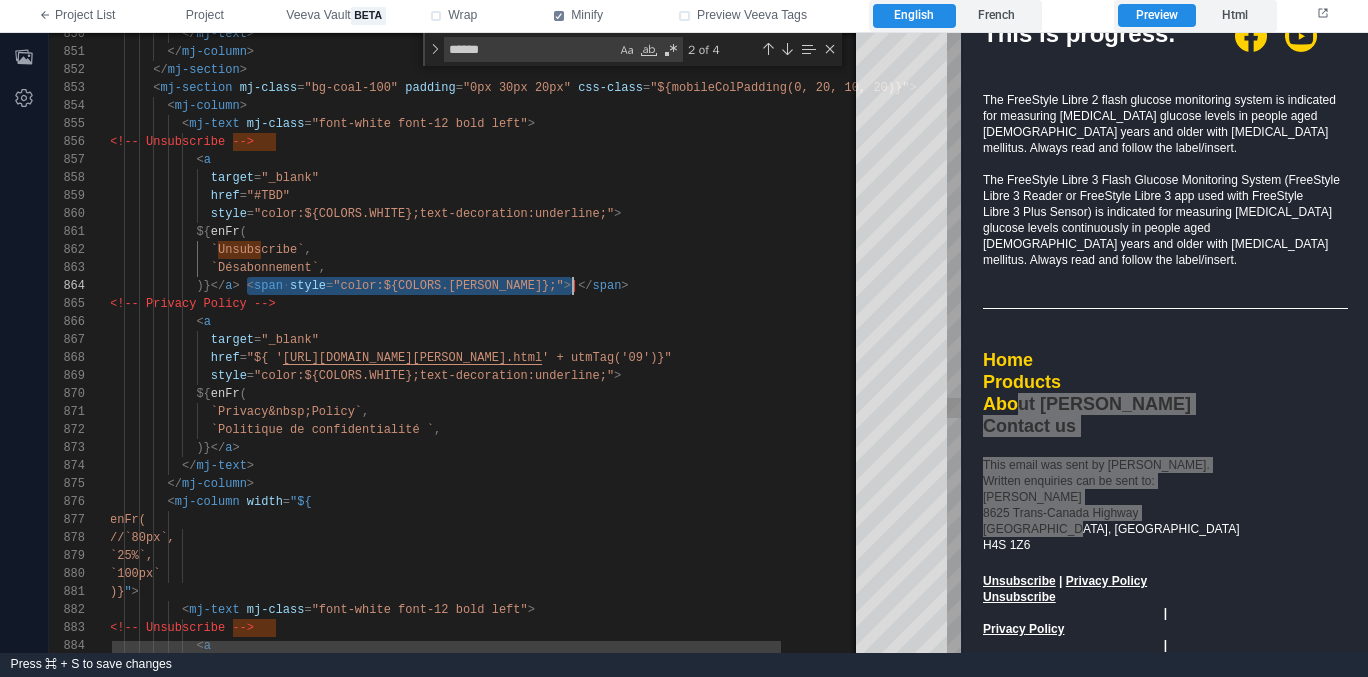 scroll, scrollTop: 54, scrollLeft: 463, axis: both 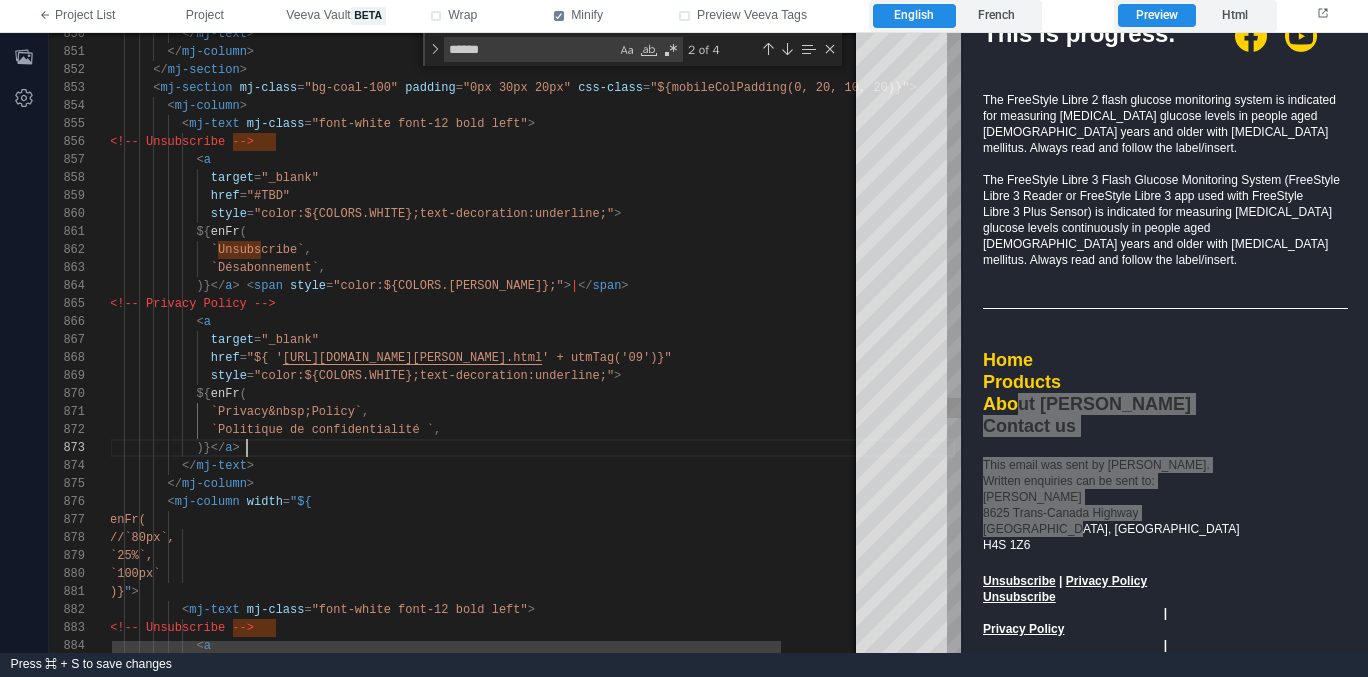 paste on "**********" 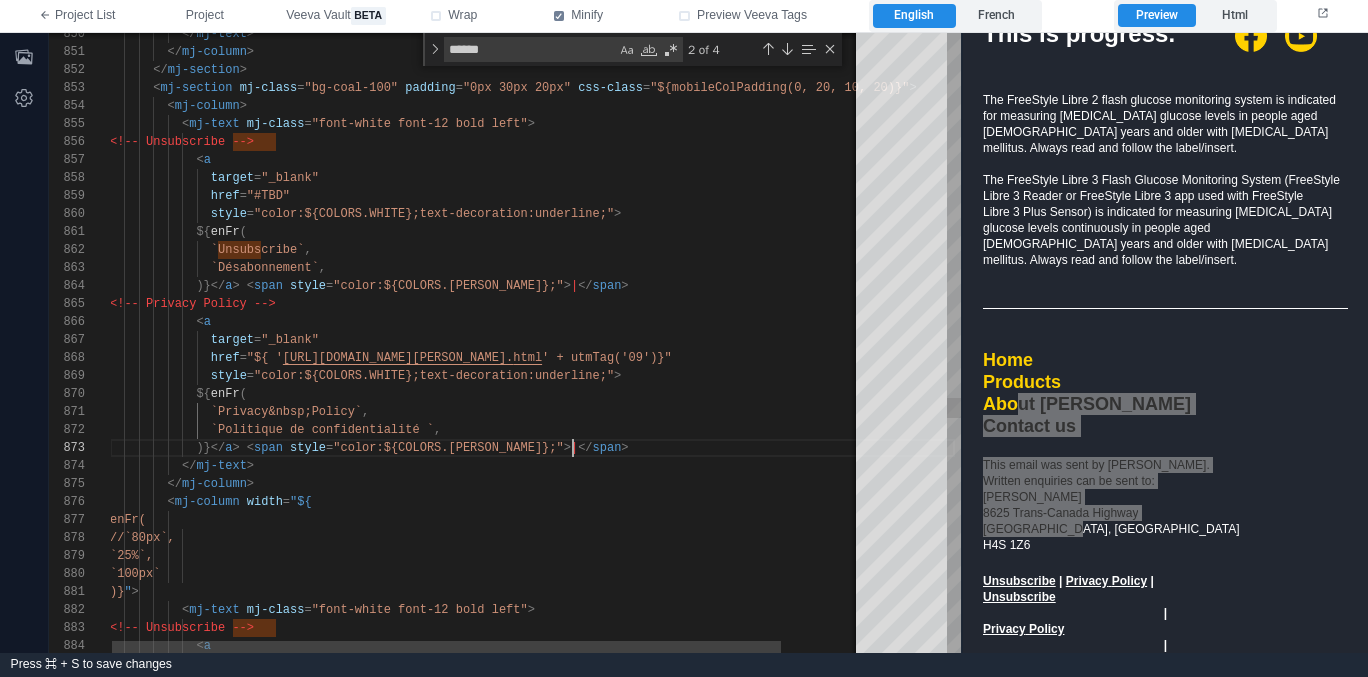 scroll, scrollTop: 36, scrollLeft: 412, axis: both 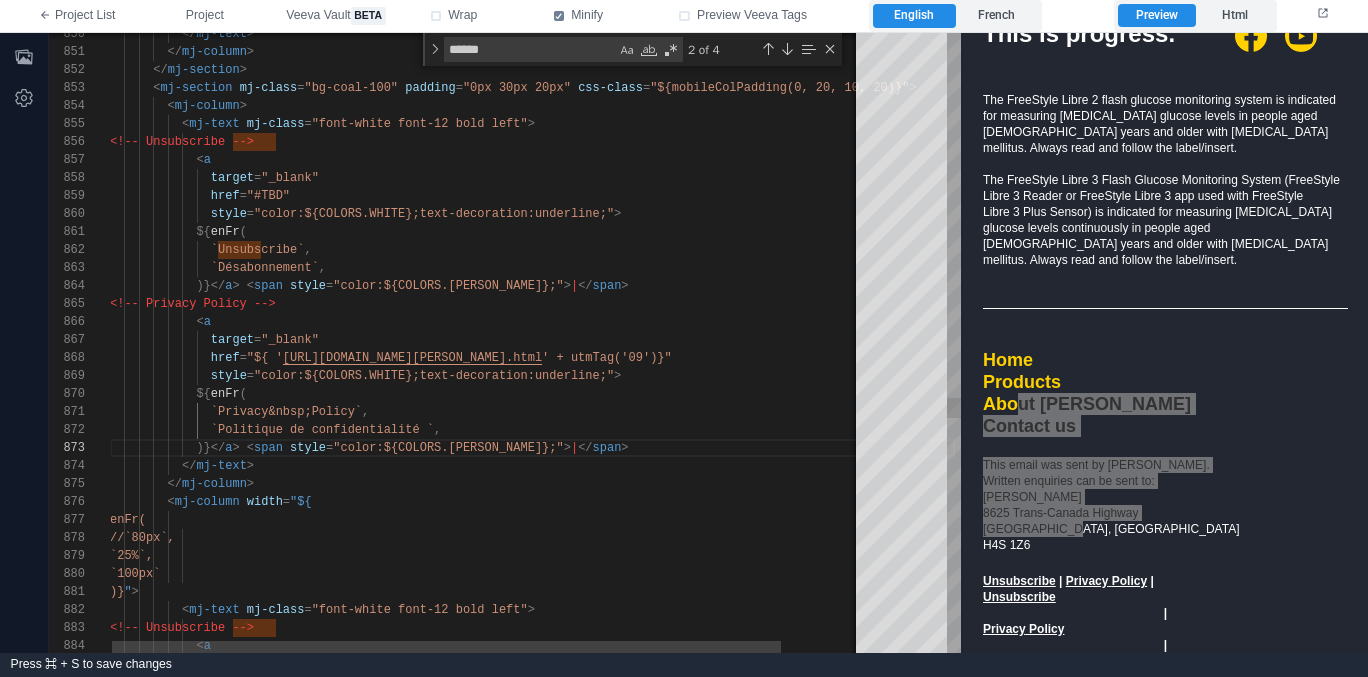 click on "|" at bounding box center (574, 286) 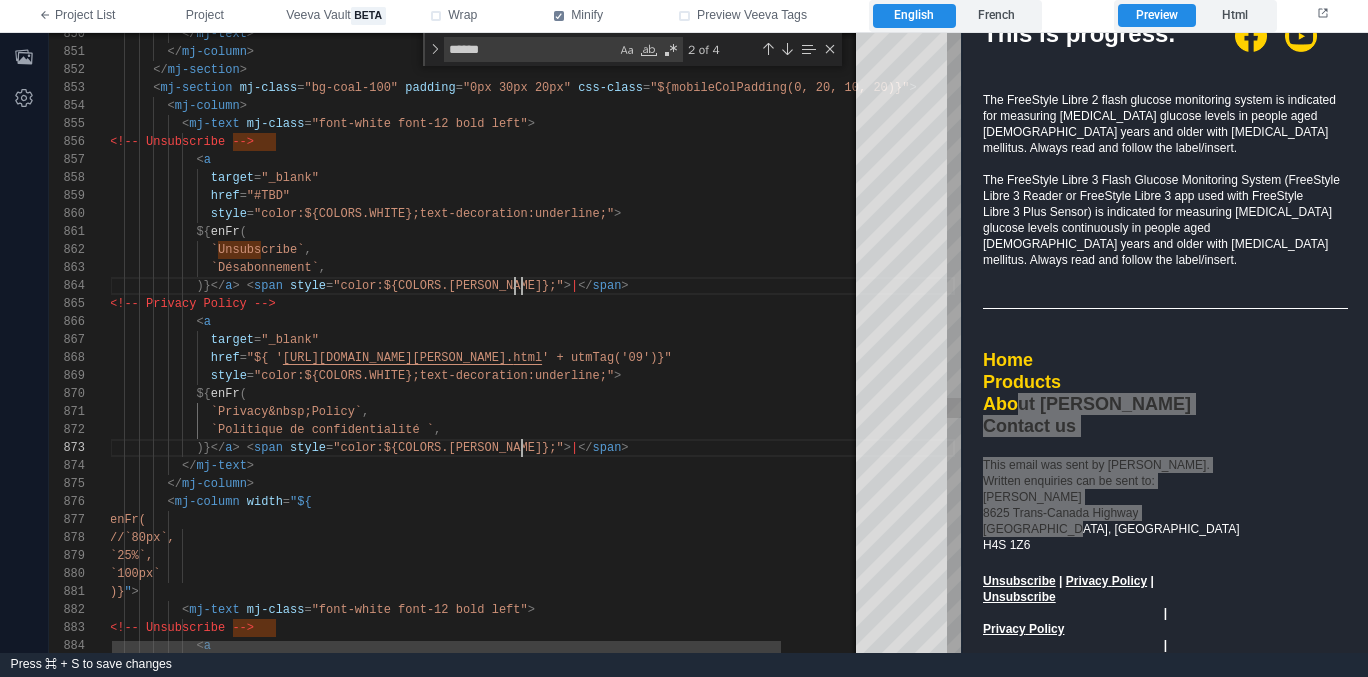 click on "|" at bounding box center (574, 286) 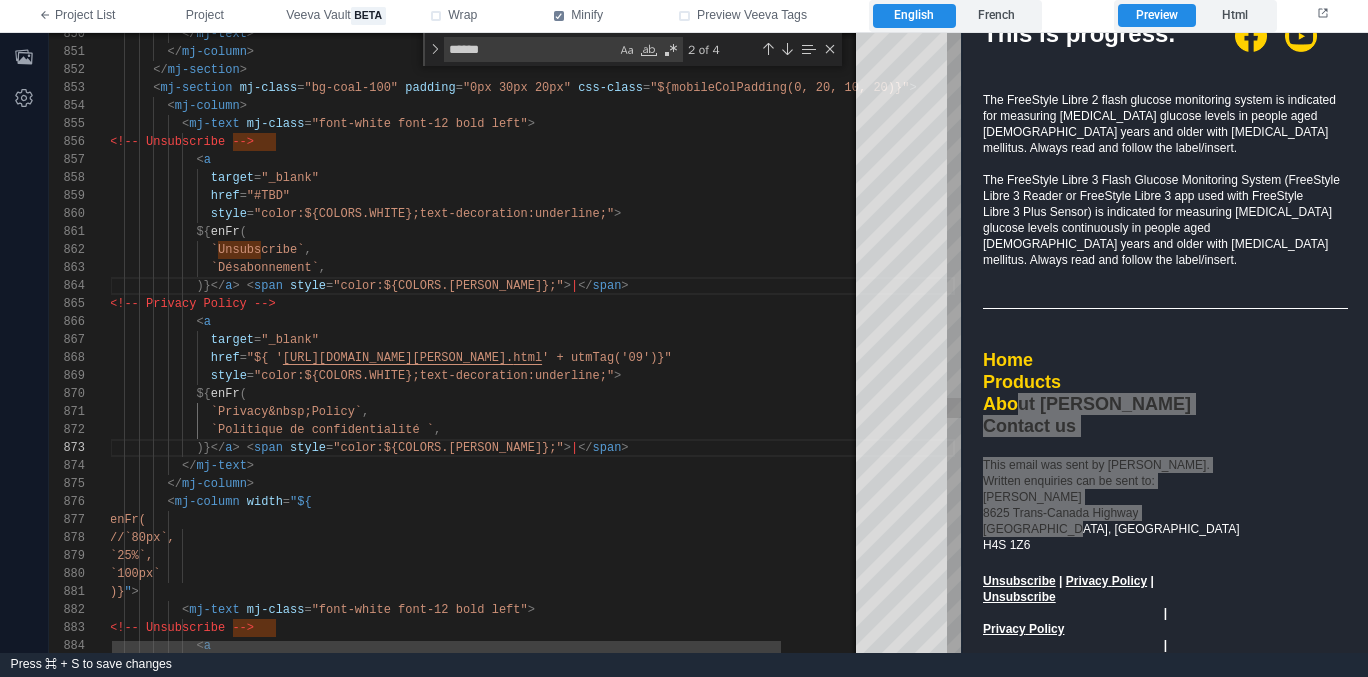 click on ">" at bounding box center (567, 448) 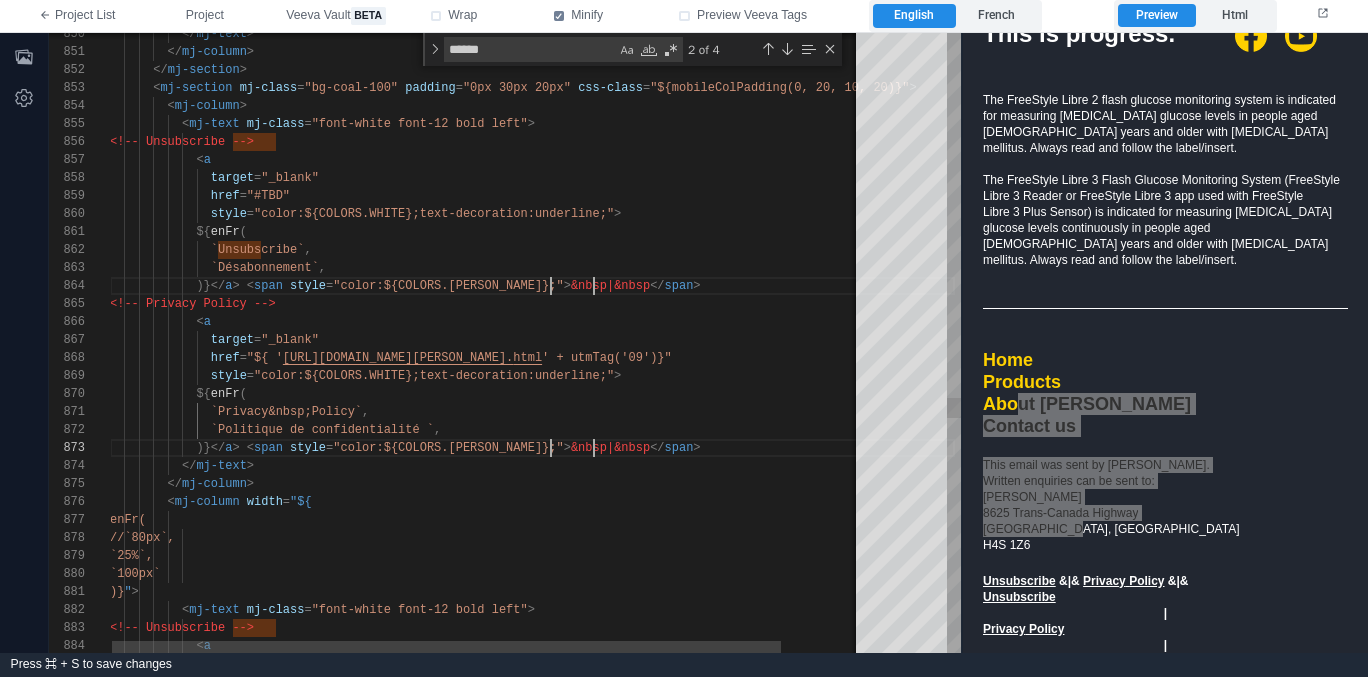 scroll, scrollTop: 36, scrollLeft: 499, axis: both 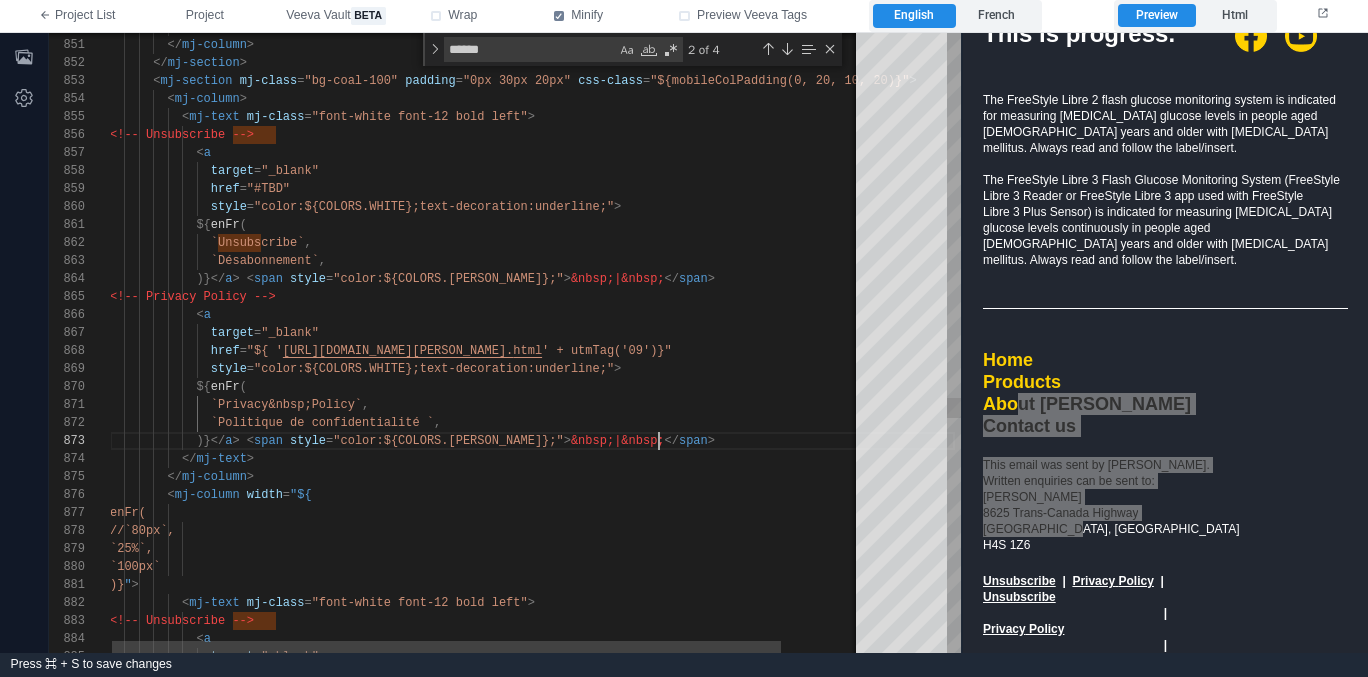 click on ")}</ a >   < span   style = "color:${COLORS.WHITE};" > &nbsp;|&nbsp; </ span >" at bounding box center [532, 441] 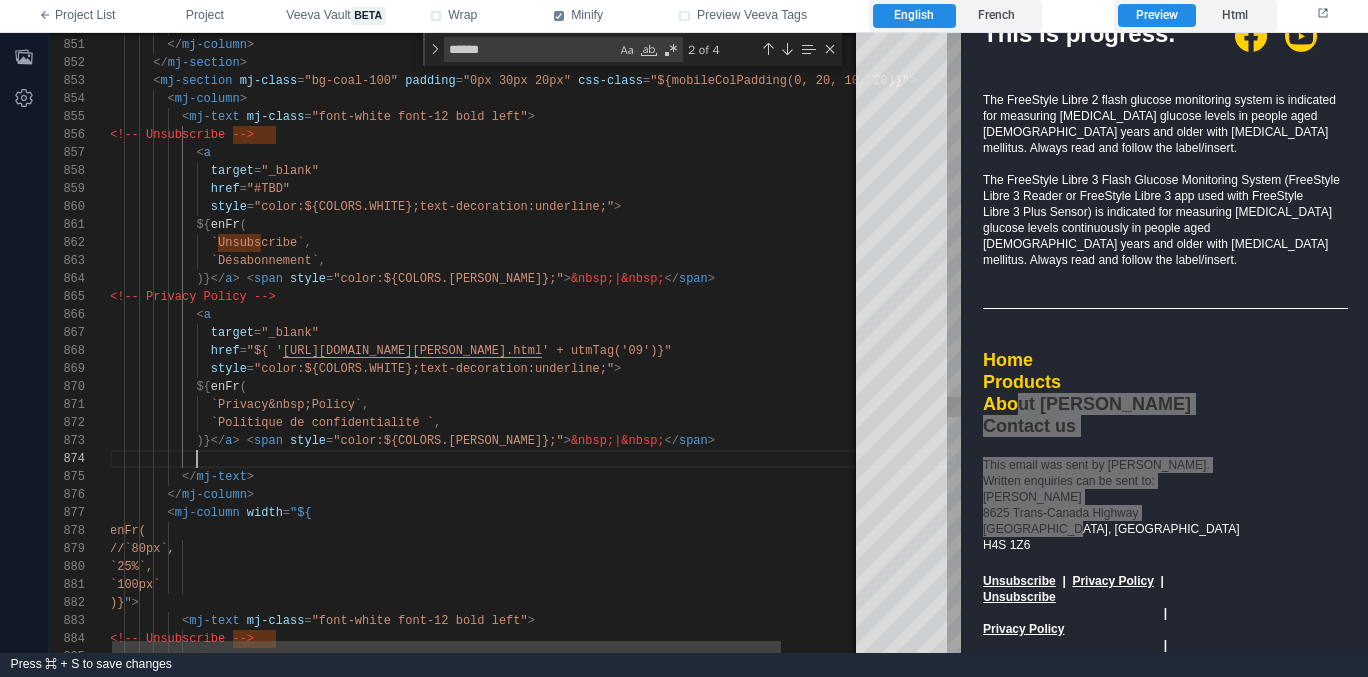 scroll, scrollTop: 54, scrollLeft: 87, axis: both 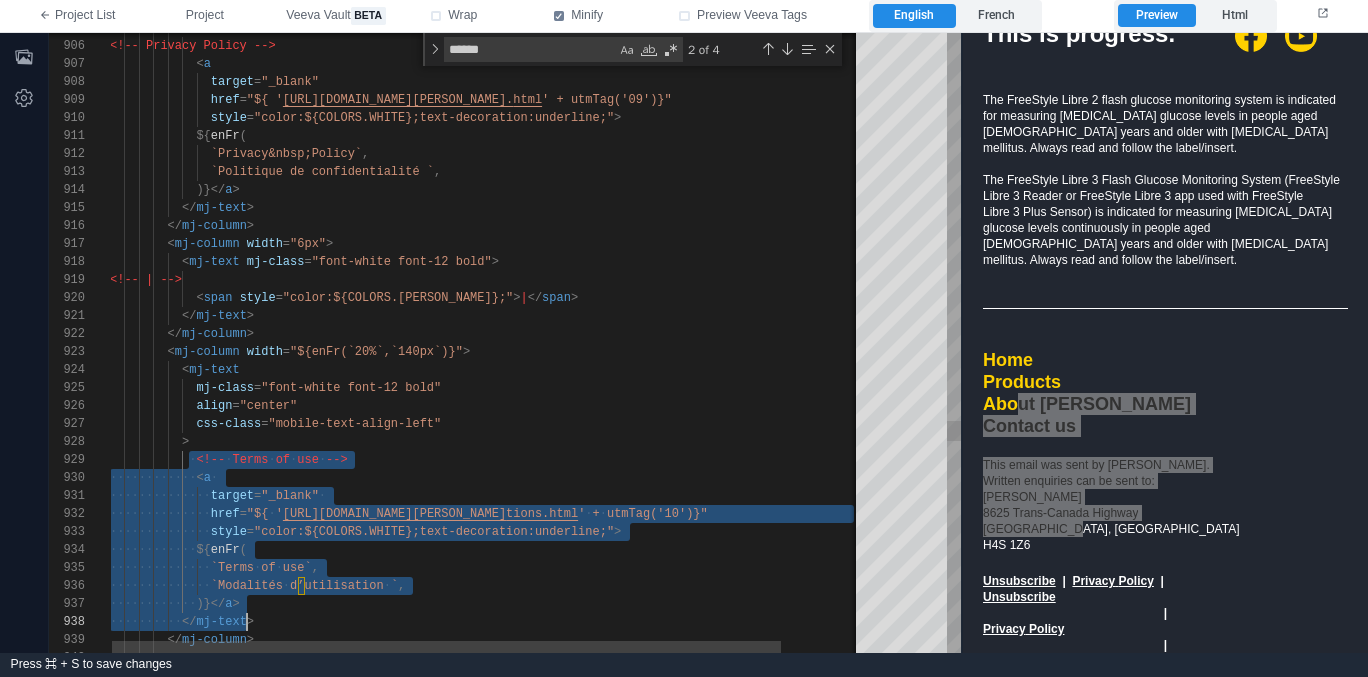 drag, startPoint x: 192, startPoint y: 458, endPoint x: 250, endPoint y: 613, distance: 165.49623 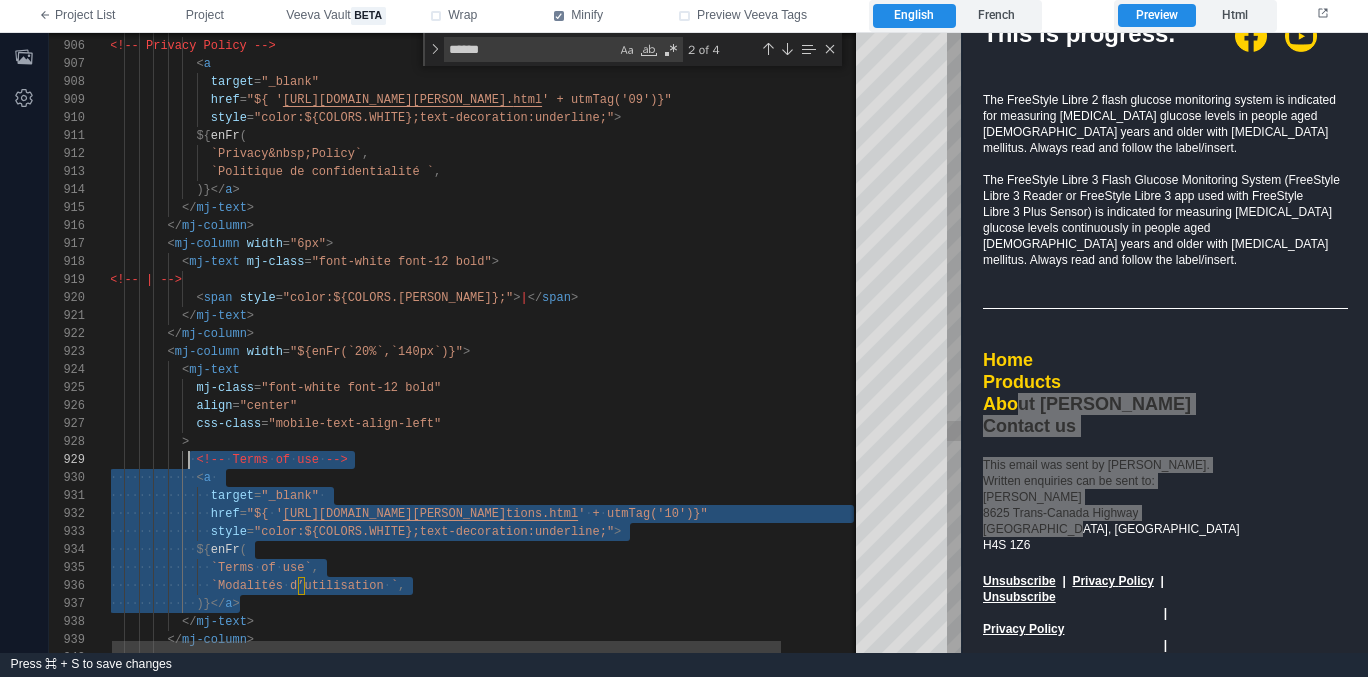 scroll, scrollTop: 144, scrollLeft: 87, axis: both 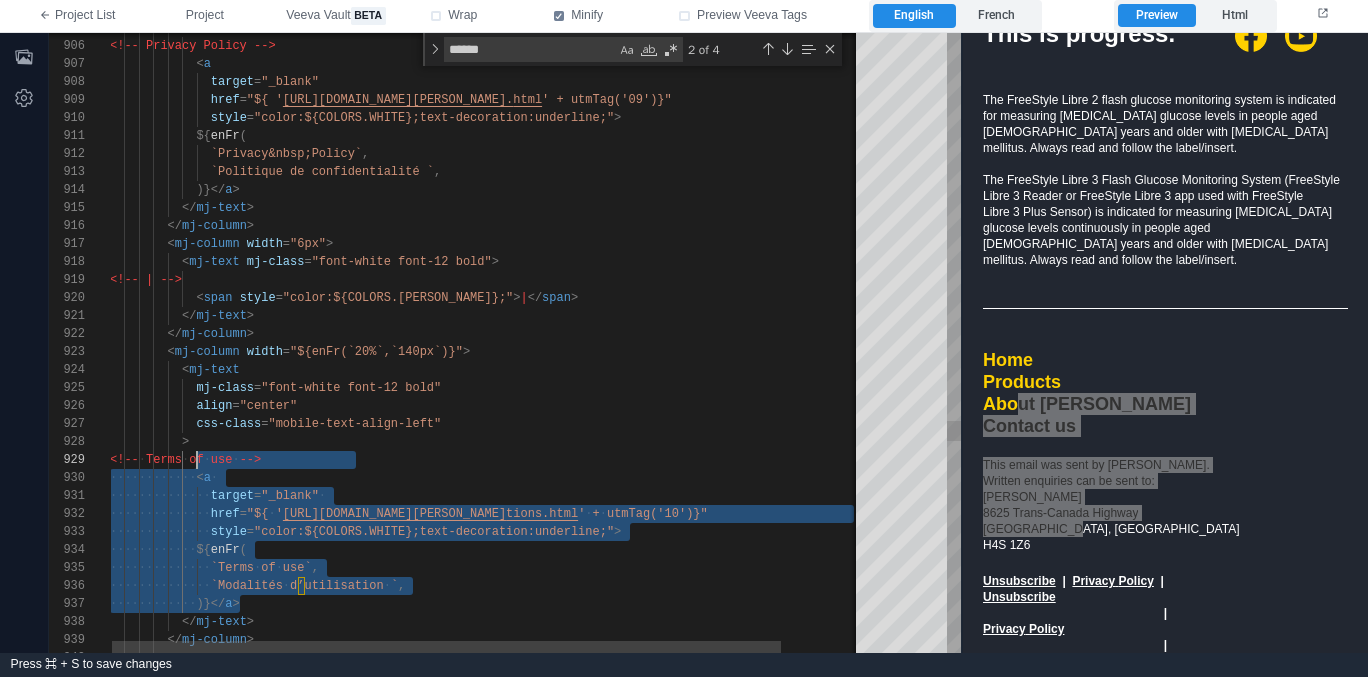 drag, startPoint x: 269, startPoint y: 602, endPoint x: 197, endPoint y: 452, distance: 166.3851 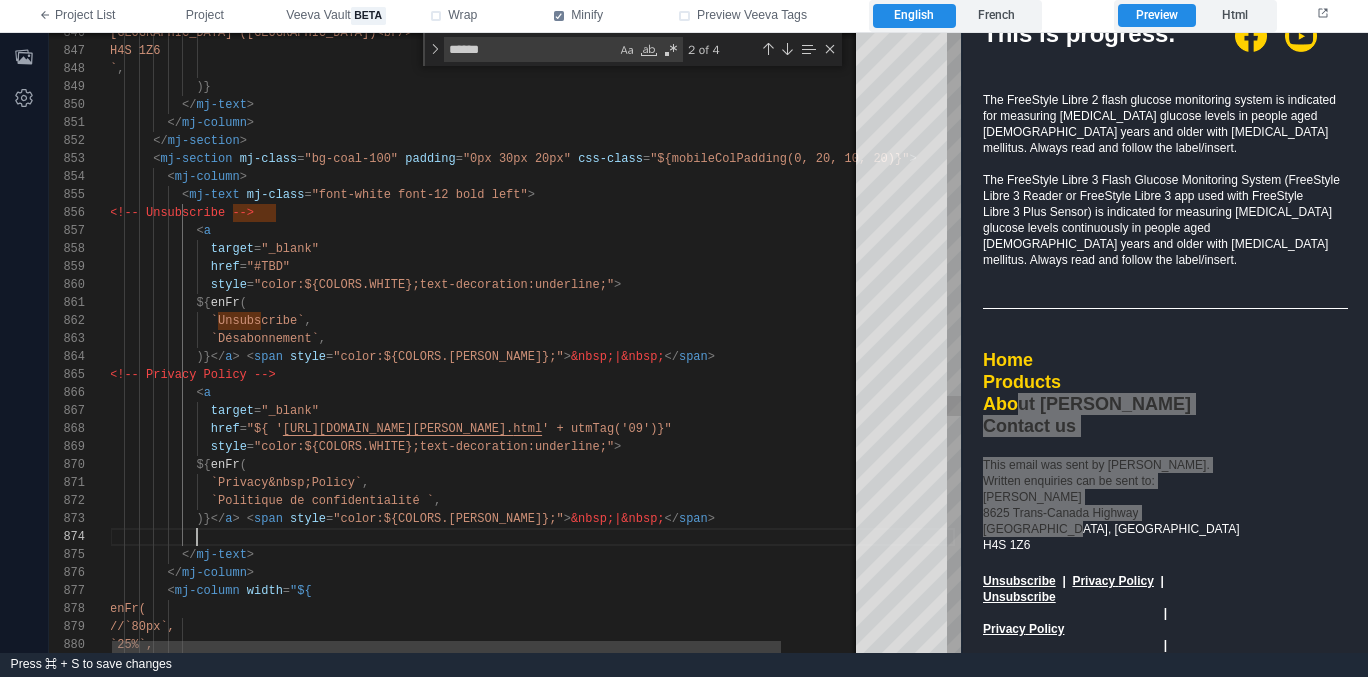 click at bounding box center (532, 537) 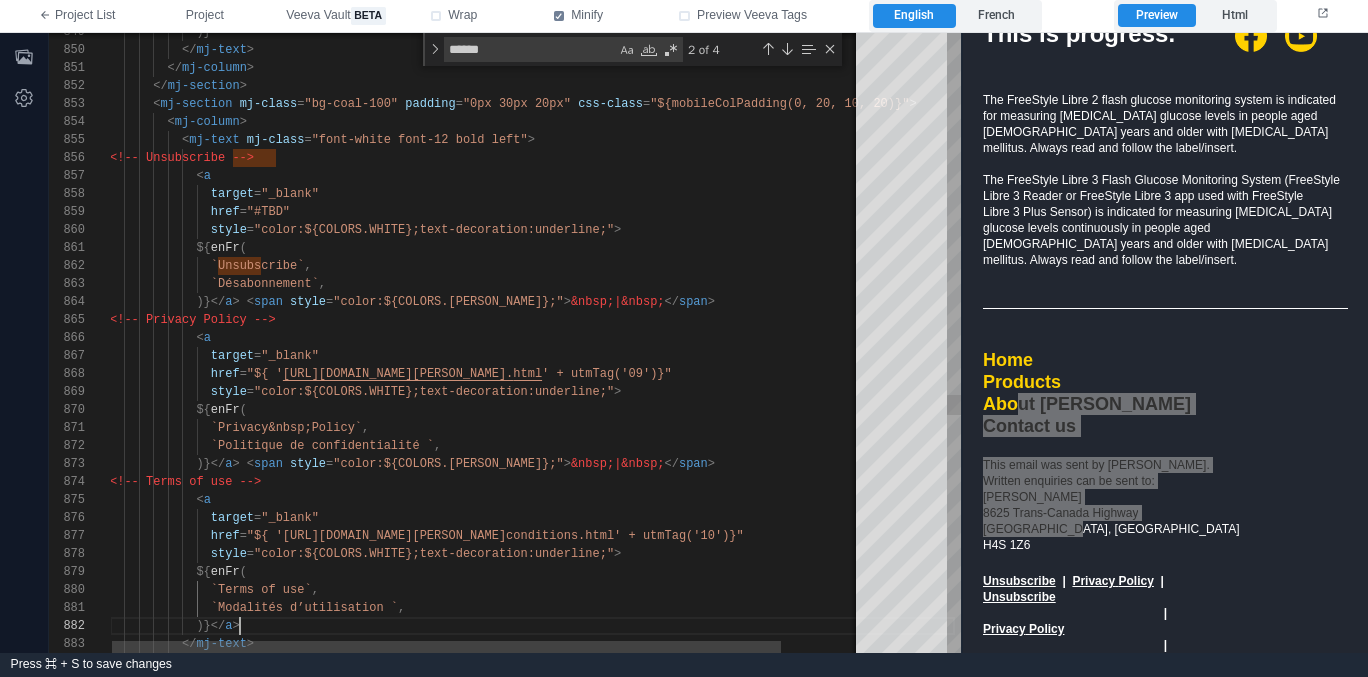 scroll, scrollTop: 18, scrollLeft: 130, axis: both 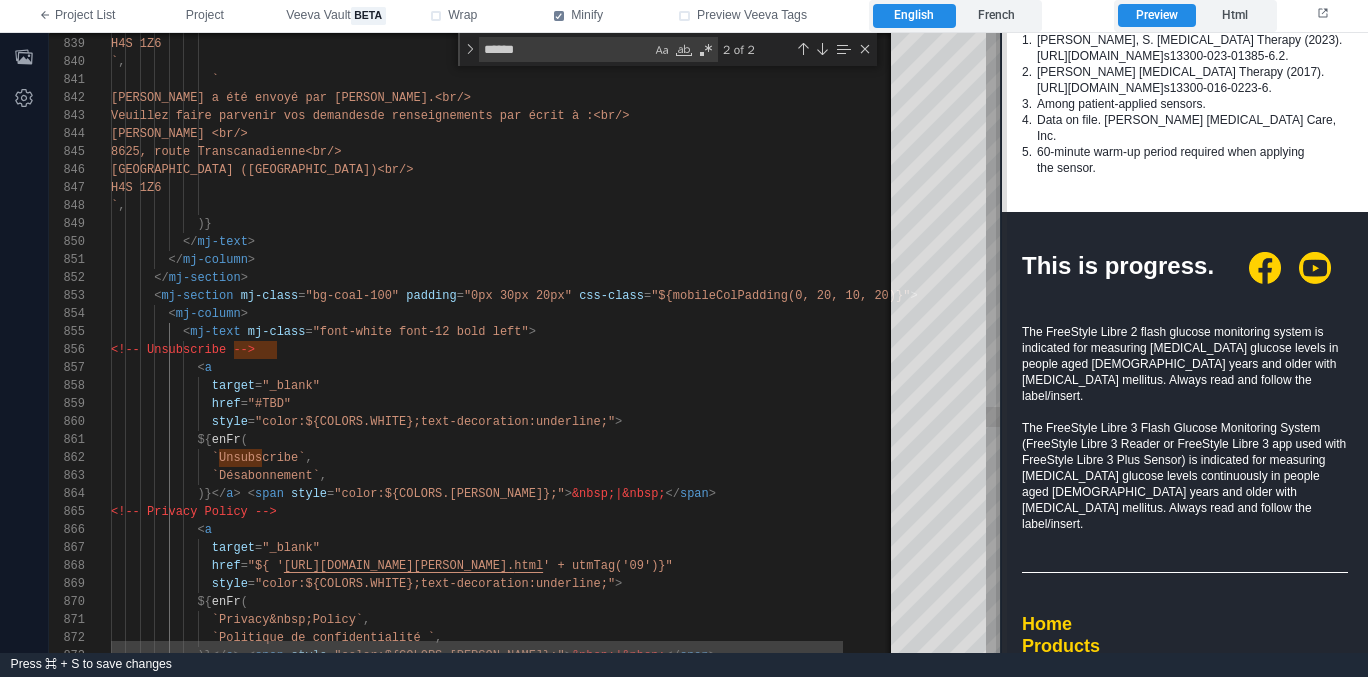 drag, startPoint x: 959, startPoint y: 483, endPoint x: 998, endPoint y: 438, distance: 59.548298 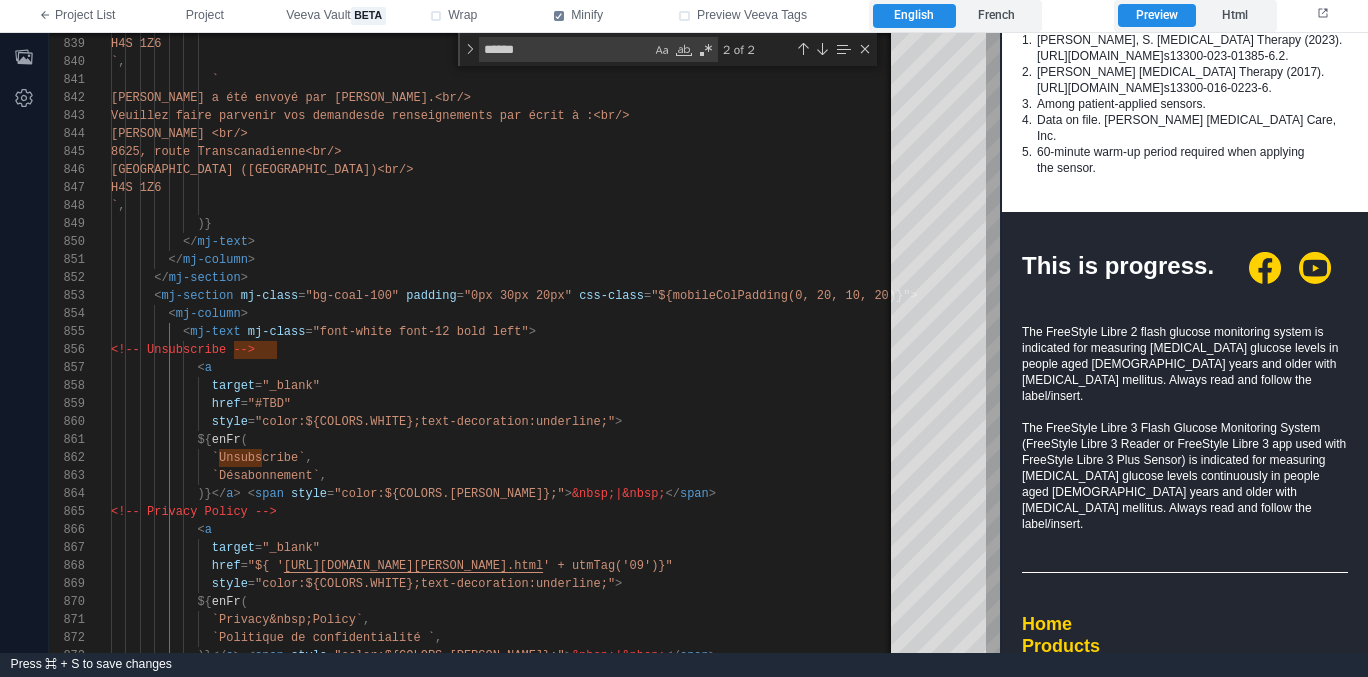 click on "Home" at bounding box center [1184, 623] 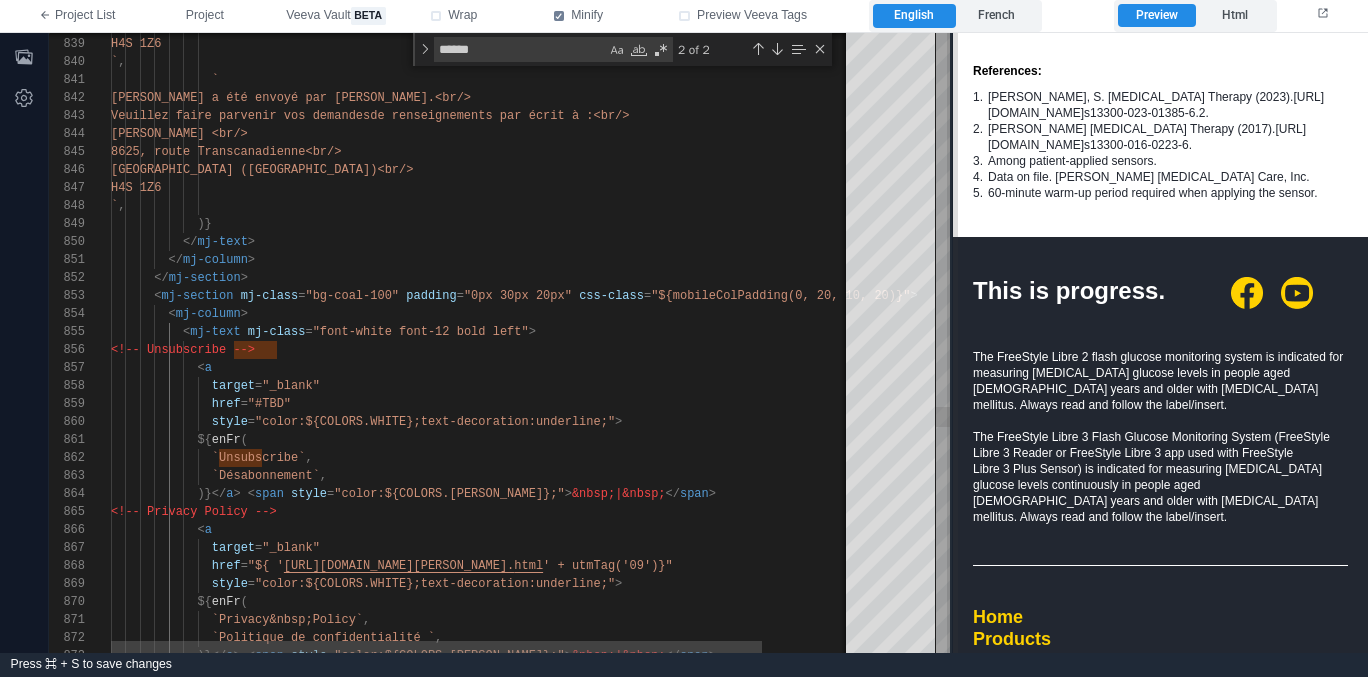 scroll, scrollTop: 3505, scrollLeft: 0, axis: vertical 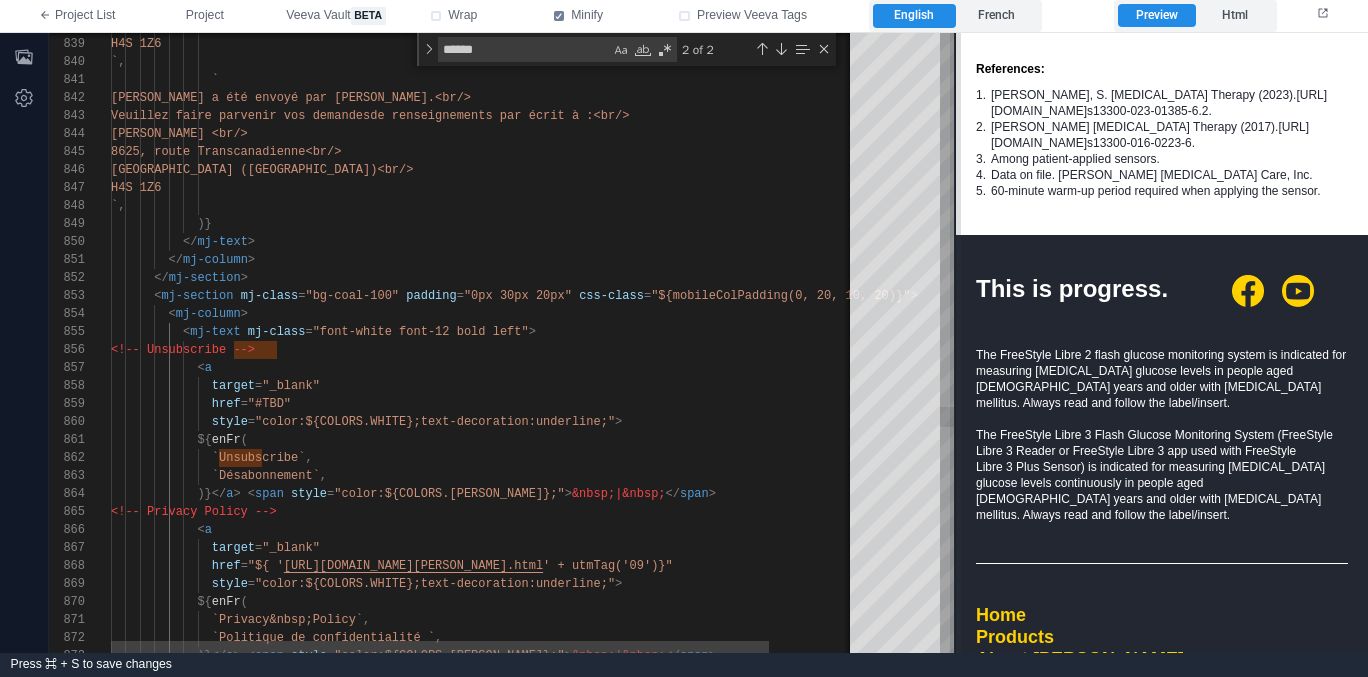 drag, startPoint x: 999, startPoint y: 567, endPoint x: 953, endPoint y: 534, distance: 56.61272 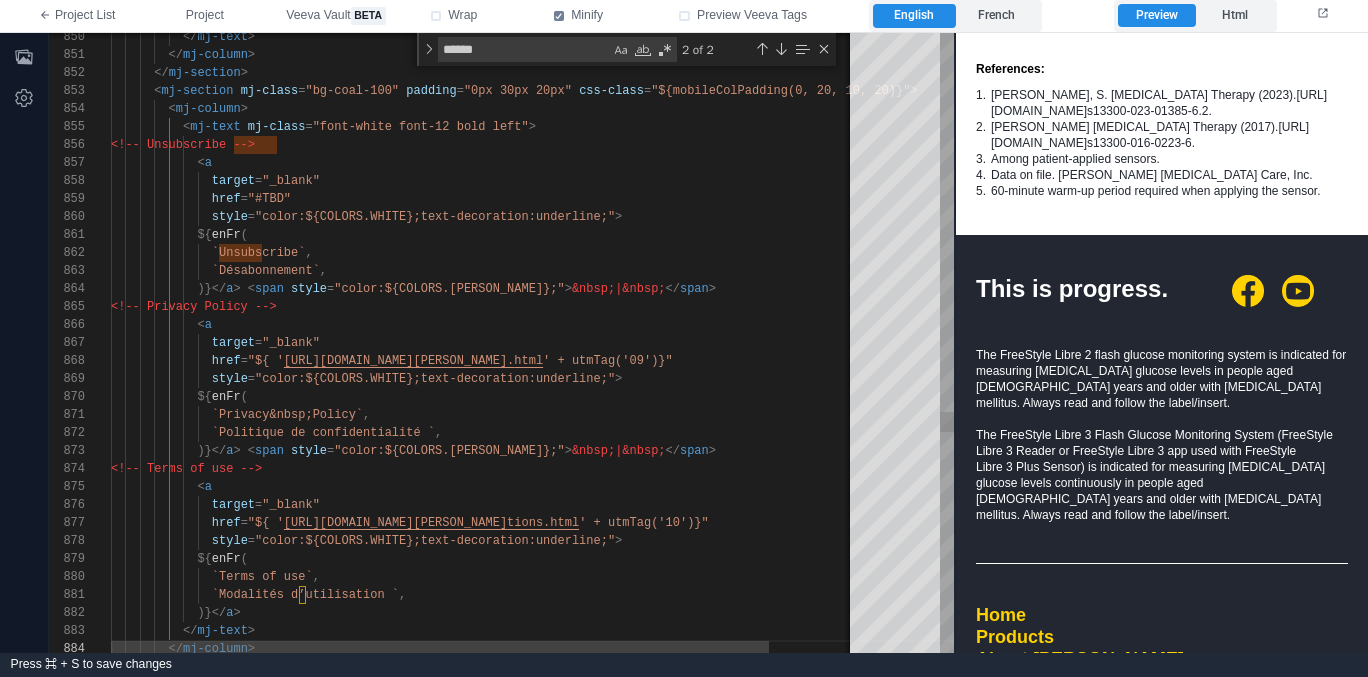 scroll, scrollTop: 126, scrollLeft: 412, axis: both 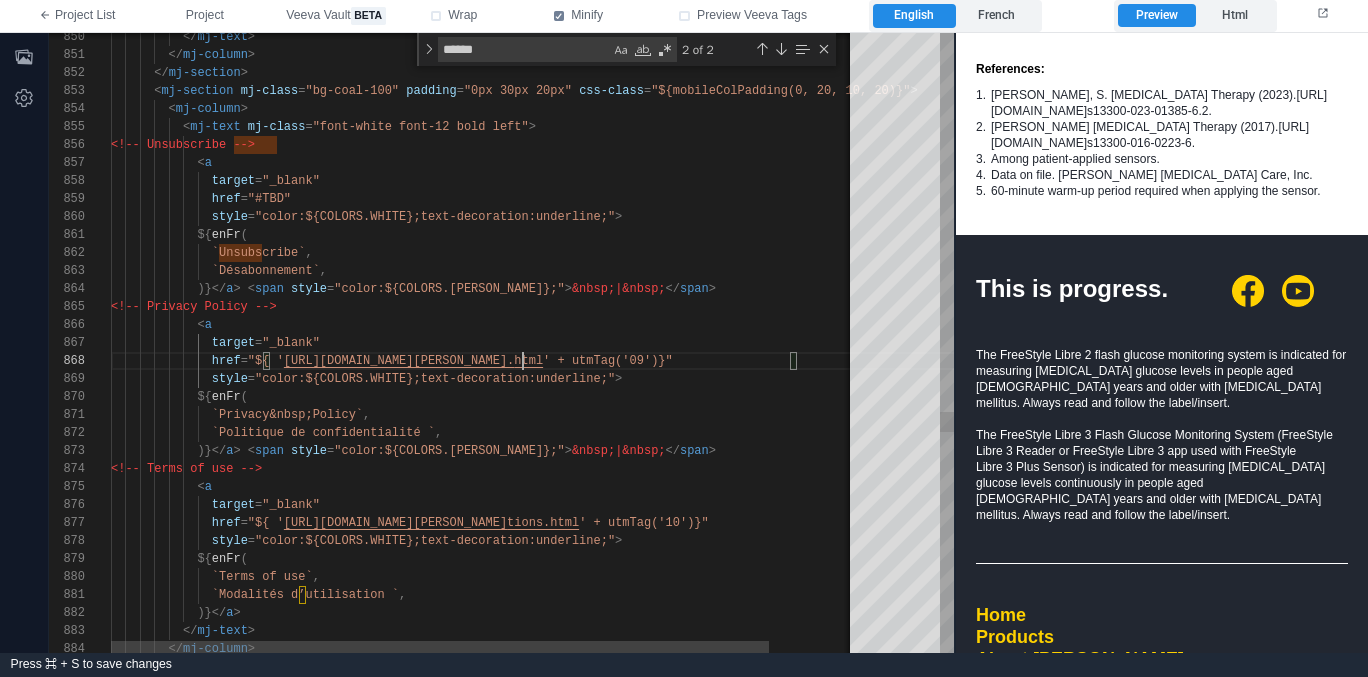 click on "873 872 871 870 869 868 867 866 865 864 863 862 861 860 859 858 857 856 855 854 853 852 851 850 874 875 876 877 878 879 880 881 882 883 884              )}</ a >   < span   style = "color:${COLORS.WHITE};" > &nbsp;|&nbsp; </ span >                `Politique de confidentialité ` ,                `Privacy&nbsp;Policy` ,              ${ enFr (                style = "color:${COLORS.WHITE};text-decoration:underline;" >                href = "${ ' [URL][DOMAIN_NAME][PERSON_NAME]. html ' + utmTag('09')}"                target = "_blank"                < a               <!-- Privacy Policy -->              )}</ a >   < span   style = "color:${COLORS.WHITE};" > &nbsp;|&nbsp; </ span >                `Désabonnement` ,                `Unsubscribe` ,              ${ enFr (                style = > href =" at bounding box center [501, 343] 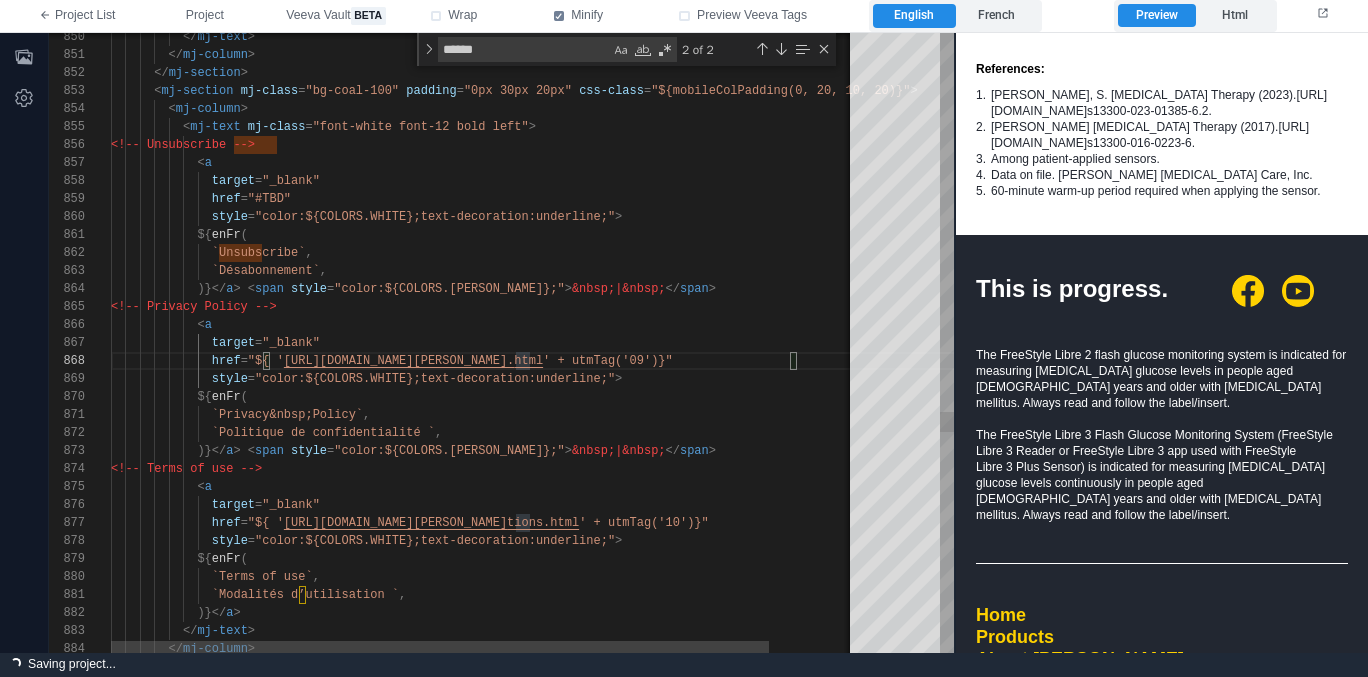 click on "< a" at bounding box center [533, 325] 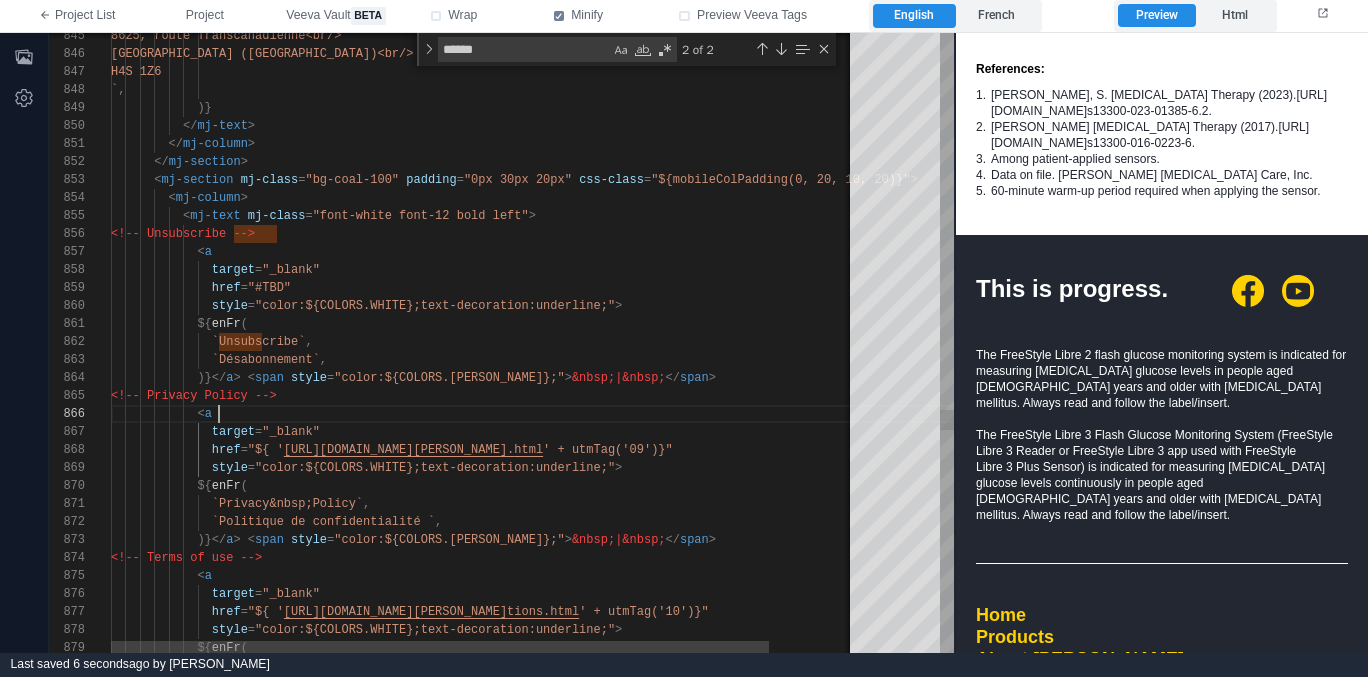click on "< a" at bounding box center [533, 414] 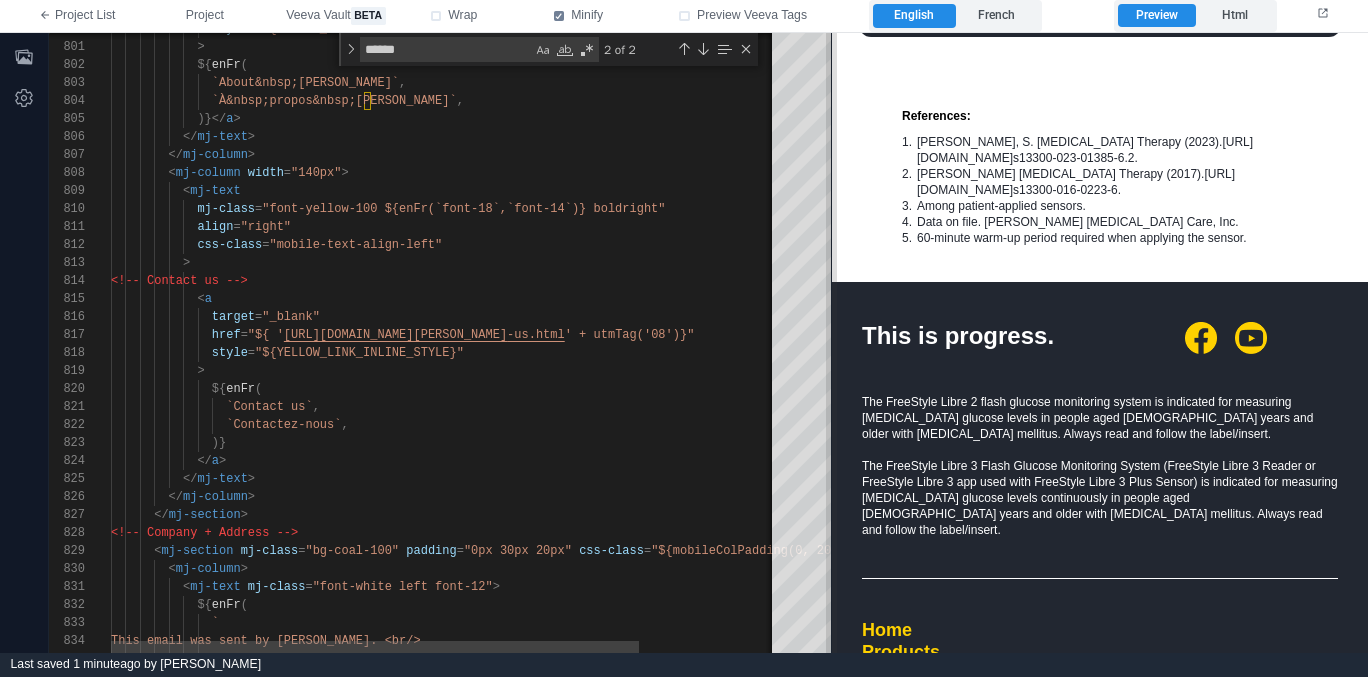 scroll, scrollTop: 3182, scrollLeft: 0, axis: vertical 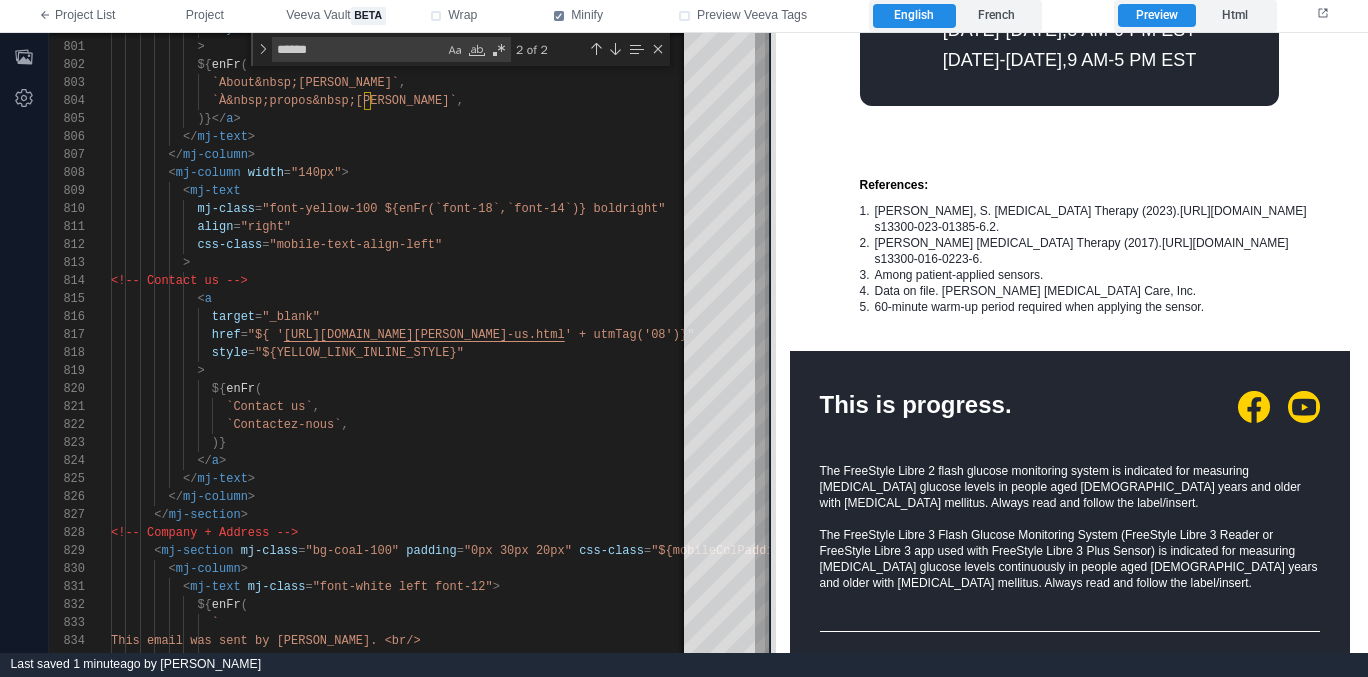 drag, startPoint x: 953, startPoint y: 485, endPoint x: 770, endPoint y: 479, distance: 183.09833 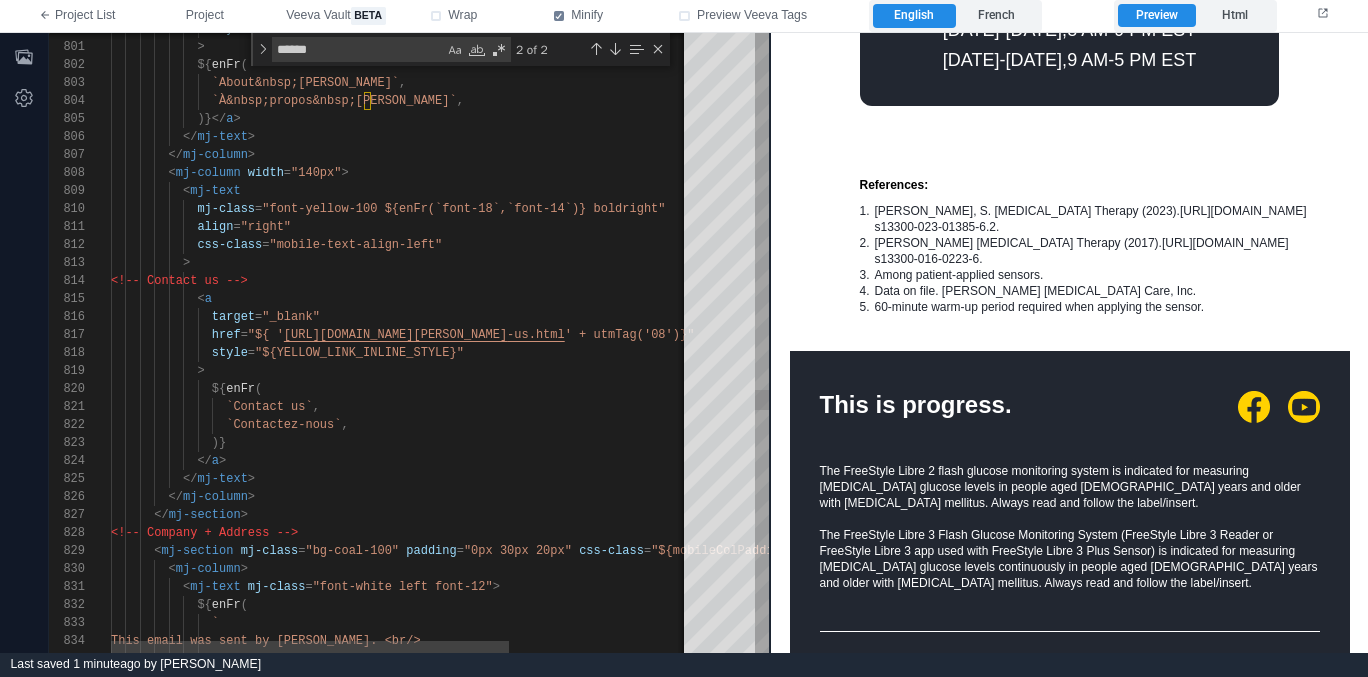 scroll, scrollTop: 108, scrollLeft: 137, axis: both 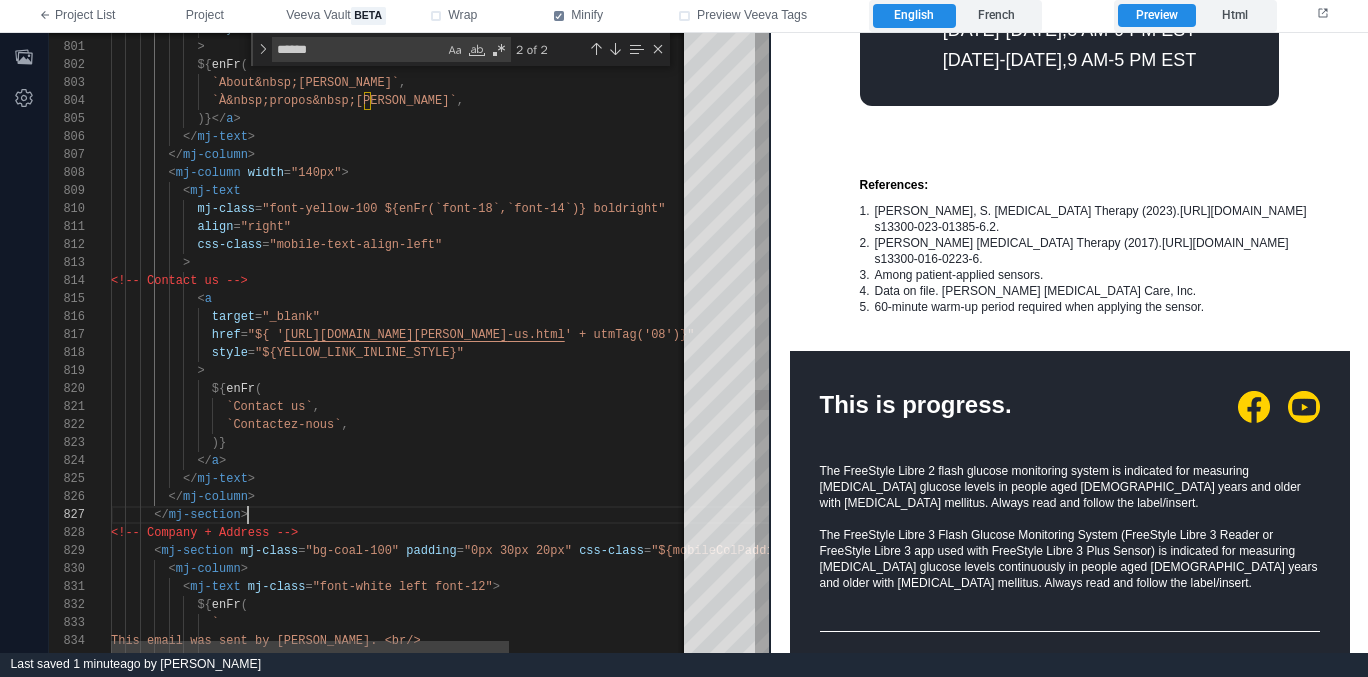 drag, startPoint x: 275, startPoint y: 508, endPoint x: 333, endPoint y: 508, distance: 58 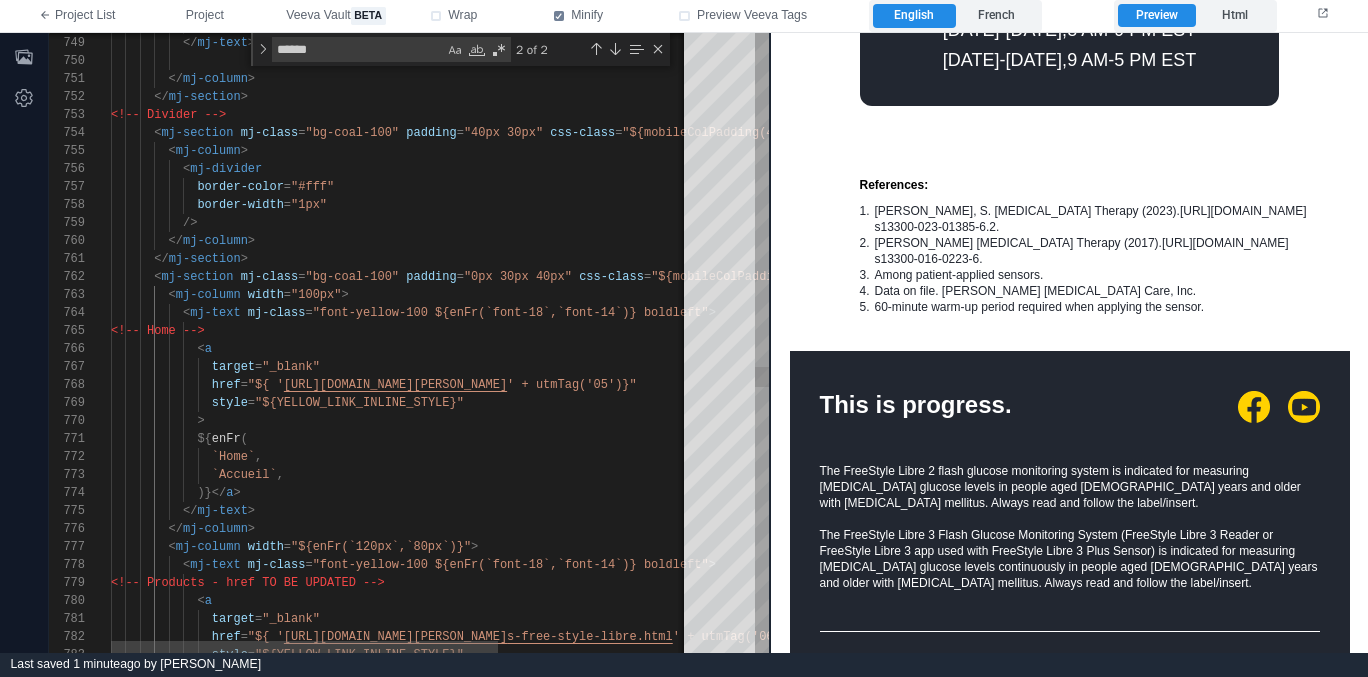click on "783 782 781 780 779 778 777 775 776 773 774 772 771 770 769 767 768 766 765 764 763 762 761 760 759 758 757 756 755 754 753 752 751 750 749 748                style = "${YELLOW_LINK_INLINE_STYLE}"                href = "${ ' [URL][DOMAIN_NAME][PERSON_NAME] s-free-style-libre.html ' + utmTag('06')}"                target = "_blank"              < a               <!-- Products - href TO BE UPDATED -->            < mj-text   mj-class = "font-yellow-100 ${enFr(`font-18`,`font-14`)} bold  left" >          < mj-column   width = "${enFr(`120px`,`80px`)}" >            </ mj-text >          </ mj-column >                `Accueil` ,              )}</ a >                `Home` ,              ${ enFr (              >                style = "${YELLOW_LINK_INLINE_STYLE}"                target = = <" at bounding box center [409, 343] 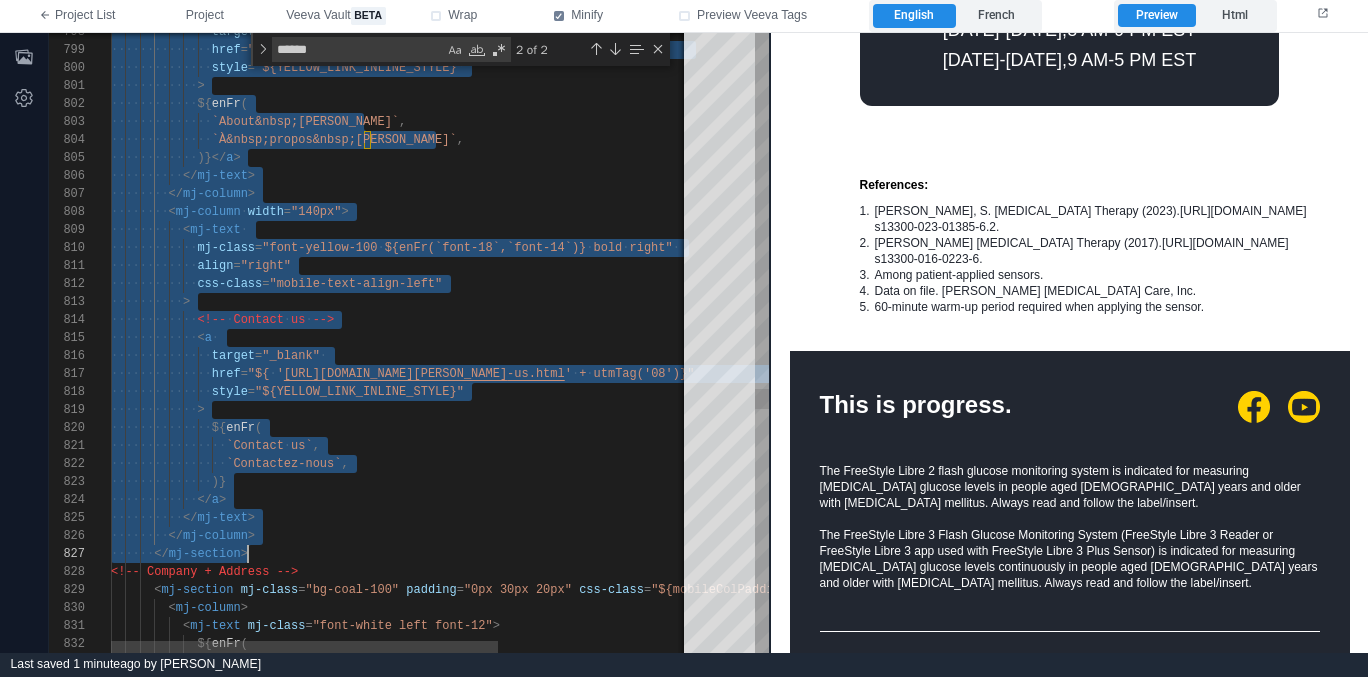 scroll, scrollTop: 18, scrollLeft: 137, axis: both 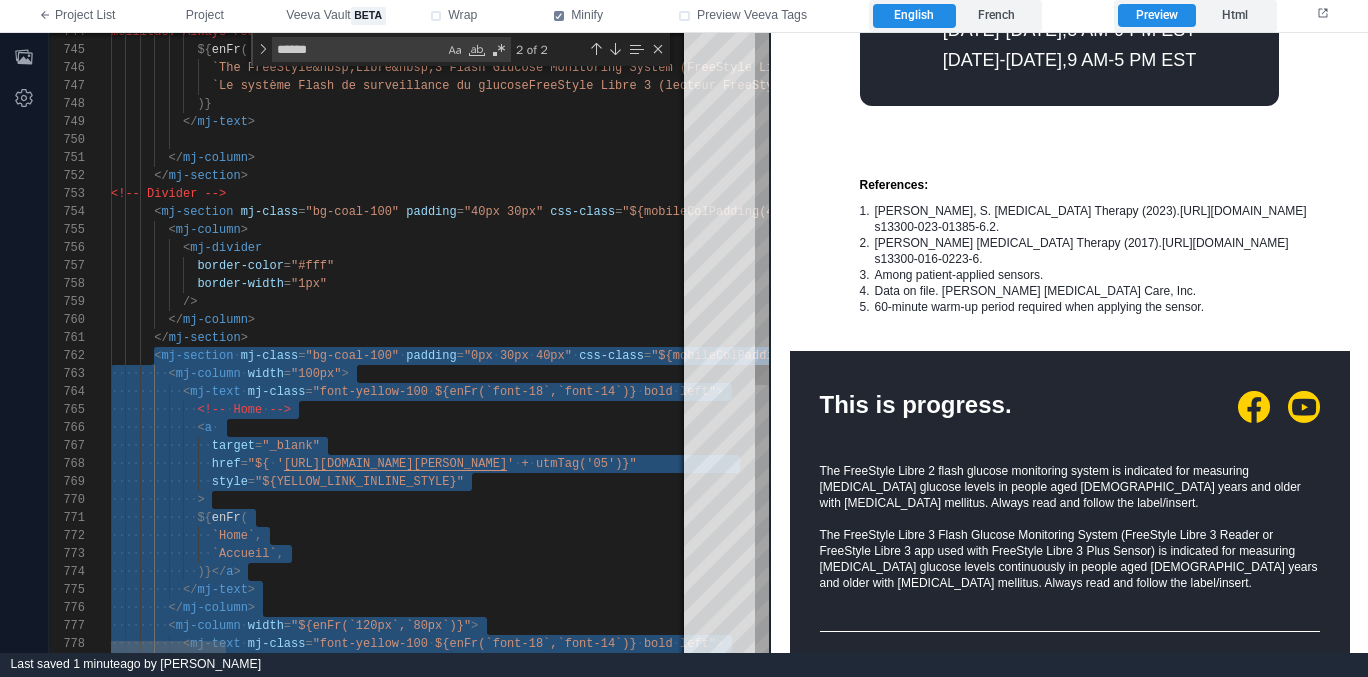 click on "</ mj-section >" at bounding box center (1570, 338) 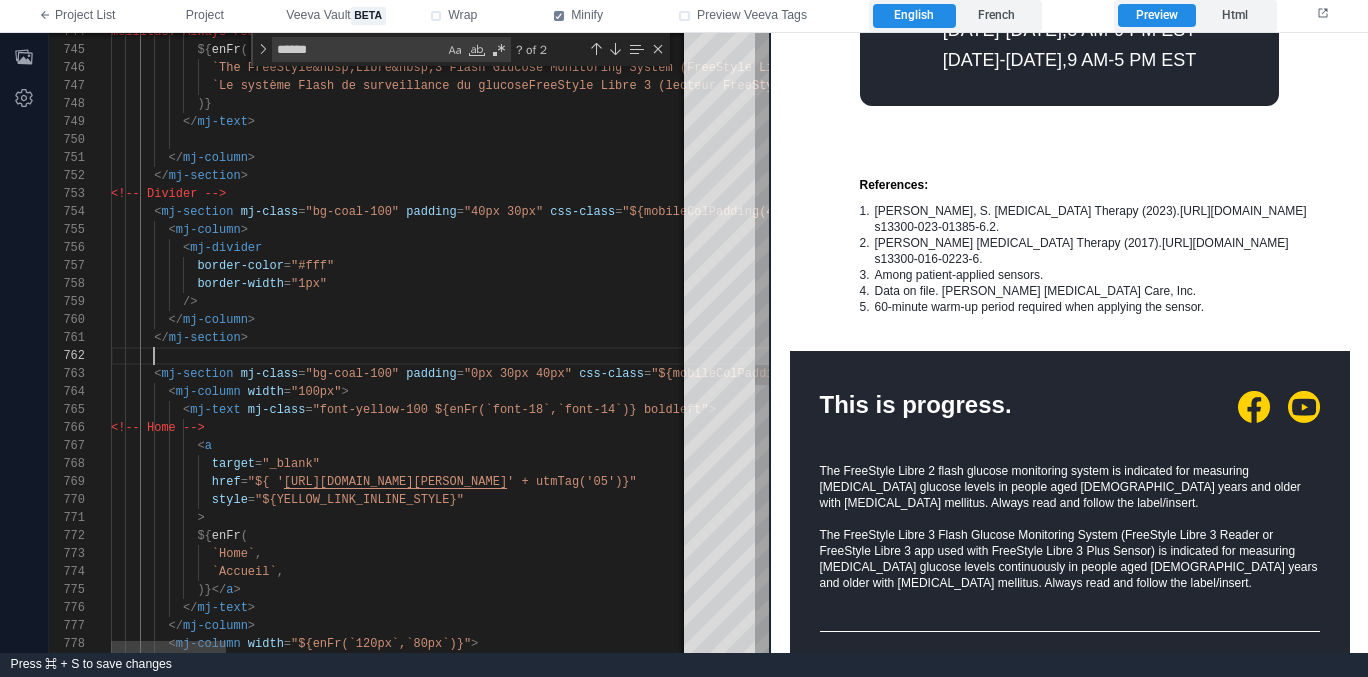 paste on "**********" 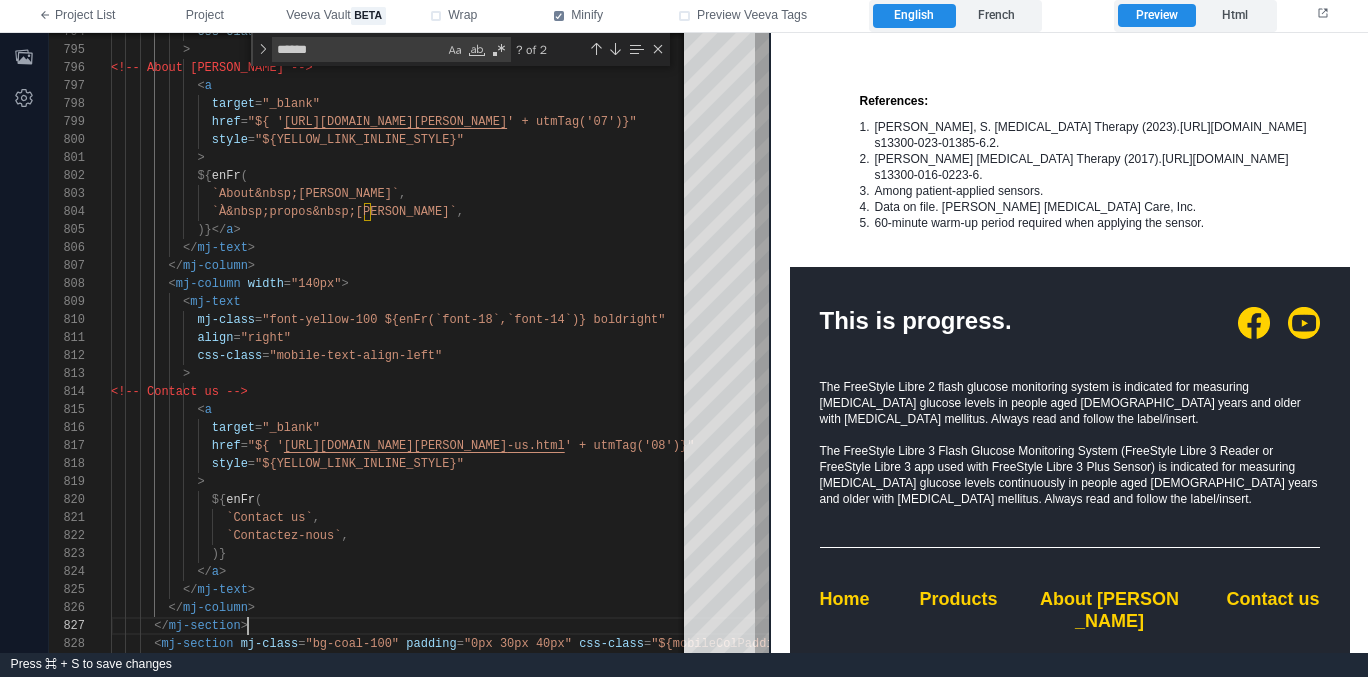 scroll, scrollTop: 3292, scrollLeft: 0, axis: vertical 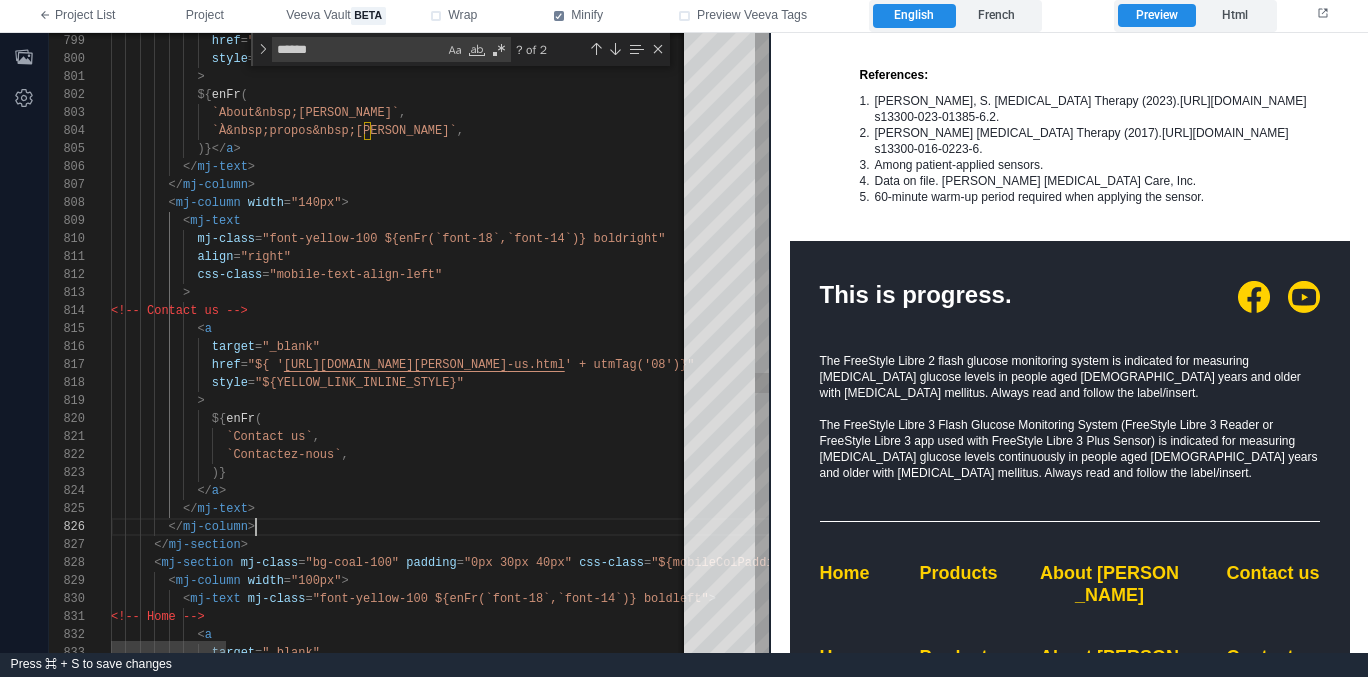 click on "</ mj-column >" at bounding box center [1570, 527] 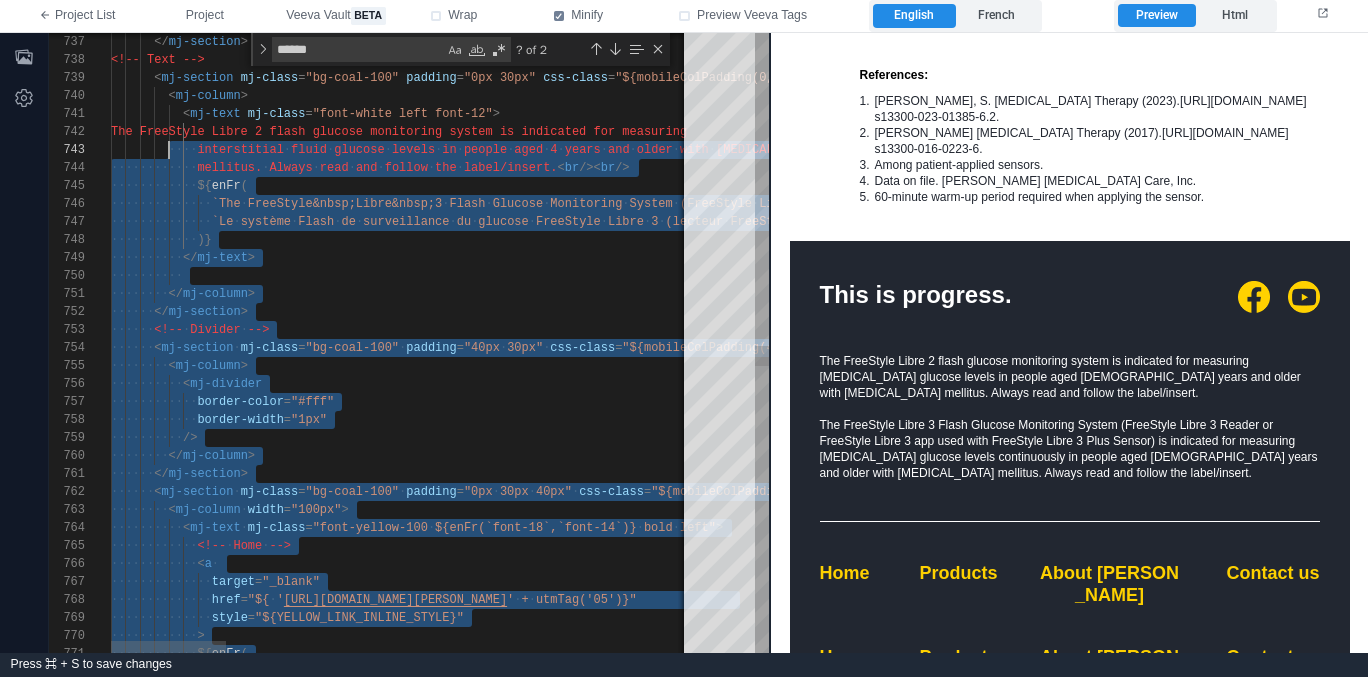 scroll, scrollTop: 18, scrollLeft: 58, axis: both 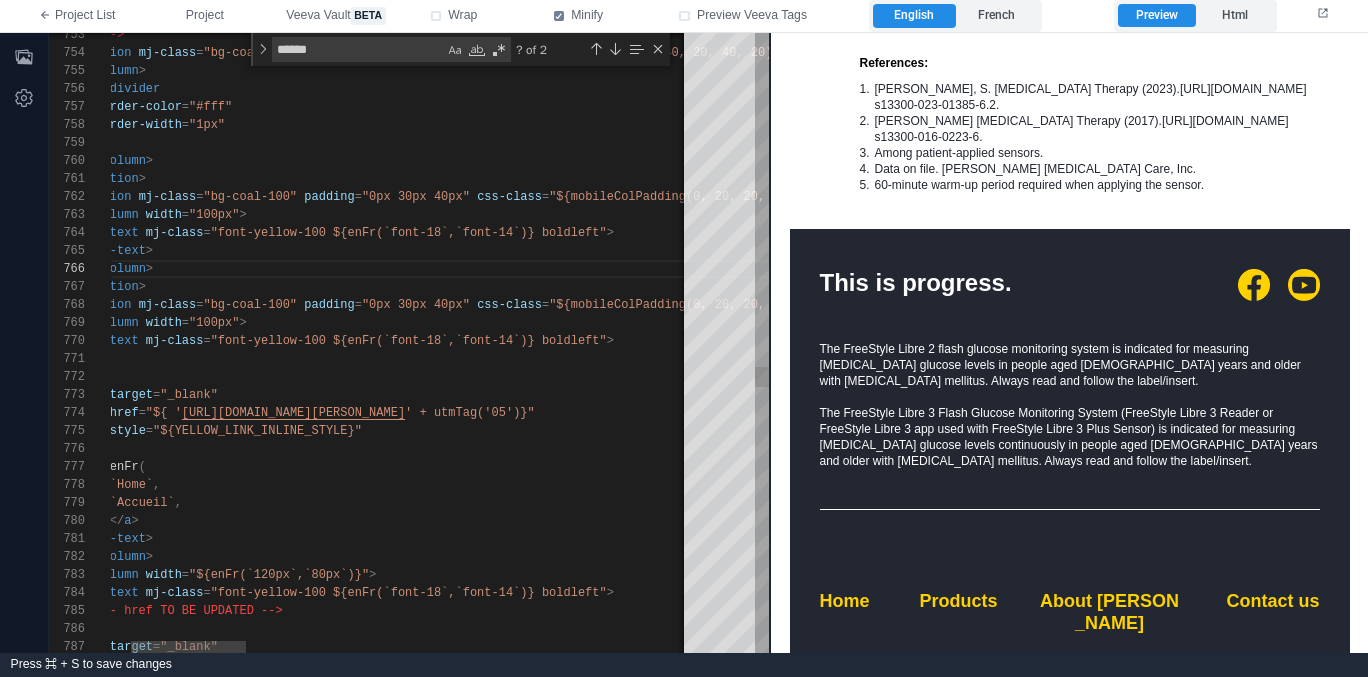 click on "763 764 765 762 760 761 758 759 757 756 755 754 753 767 768 769 770 771 772 773 774 775 776 777 778 779 780 781 782 783 784 785 786 787 766          < mj-column   width = "100px" >            < mj-text   mj-class = "font-yellow-100 ${enFr(`font-18`,`font-14`)} bold  left" >            </ mj-text >        < mj-section   mj-class = "bg-coal-100"   padding = "0px 30px 40px"   css-class = "${mobileColPadding(0, 20, 20, 20)}" >          </ mj-column >        </ mj-section >              border-width = "1px"            />              border-color = "#fff"            < mj-divider          < mj-column >        < mj-section   mj-class = "bg-coal-100"   padding = "40px 30px"   css-class = "${mobileColPadding(40, 20, 40, 20)}" >       <!-- Divider -->        </ mj-section >        < mj-section   mj-class = "bg-coal-100"   padding = "0px 30px 40px"   css-class = > <   =" at bounding box center [409, 343] 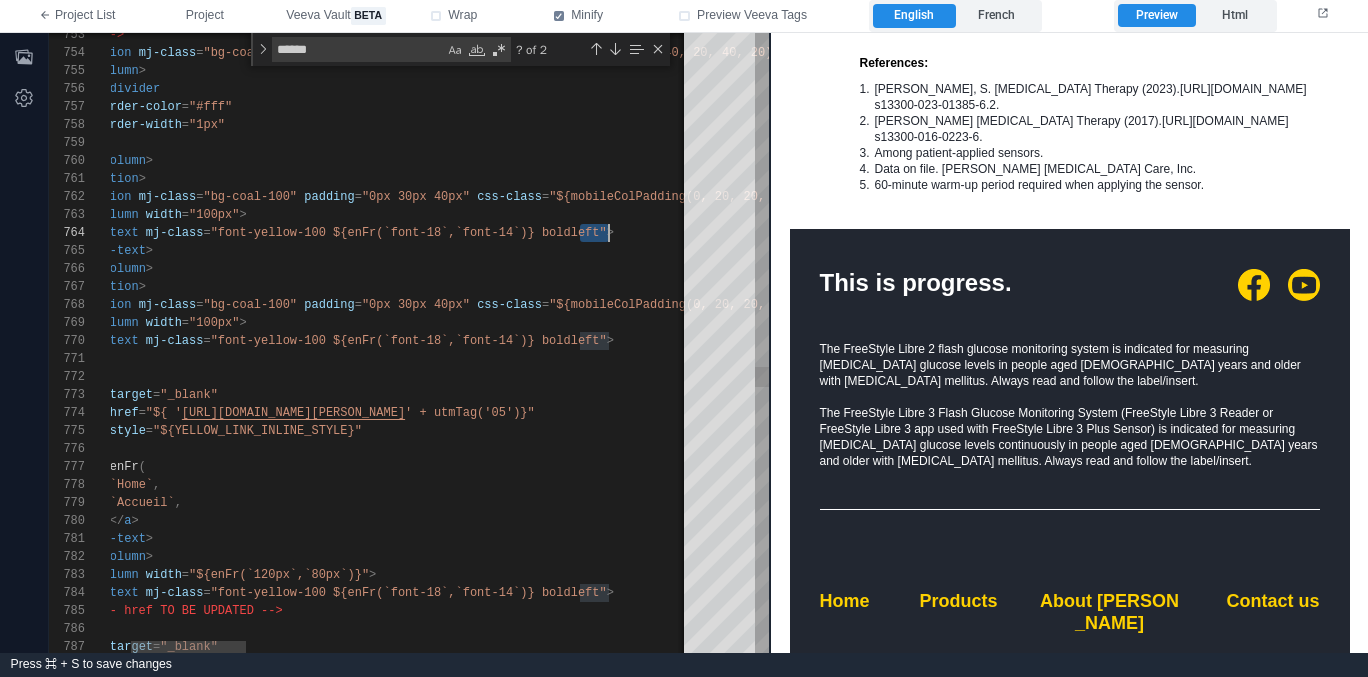 click on "763 764 765 762 760 761 758 759 757 756 755 754 753 767 768 769 770 771 772 773 774 775 776 777 778 779 780 781 782 783 784 785 786 787 766          < mj-column   width = "100px" >            < mj-text   mj-class = "font-yellow-100 ${enFr(`font-18`,`font-14`)} bold  left" >            </ mj-text >        < mj-section   mj-class = "bg-coal-100"   padding = "0px 30px 40px"   css-class = "${mobileColPadding(0, 20, 20, 20)}" >          </ mj-column >        </ mj-section >              border-width = "1px"            />              border-color = "#fff"            < mj-divider          < mj-column >        < mj-section   mj-class = "bg-coal-100"   padding = "40px 30px"   css-class = "${mobileColPadding(40, 20, 40, 20)}" >       <!-- Divider -->        </ mj-section >        < mj-section   mj-class = "bg-coal-100"   padding = "0px 30px 40px"   css-class = > <   =" at bounding box center (409, 343) 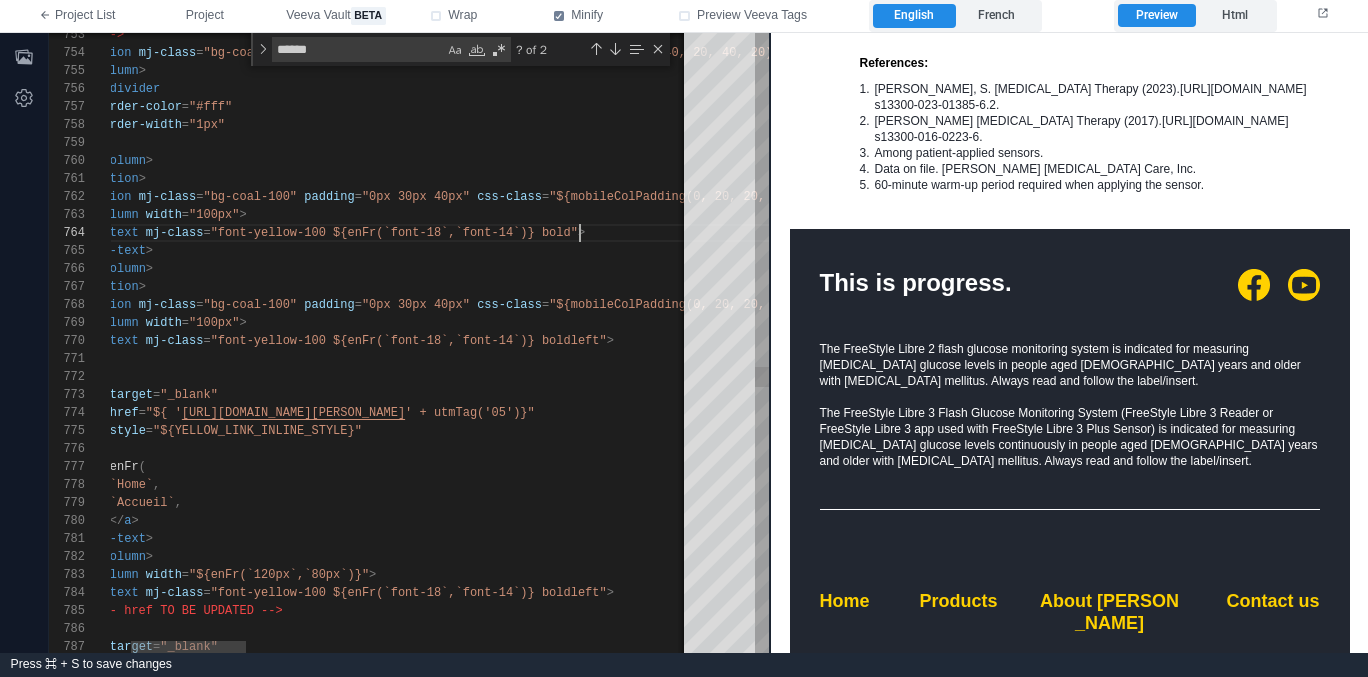 scroll, scrollTop: 54, scrollLeft: 564, axis: both 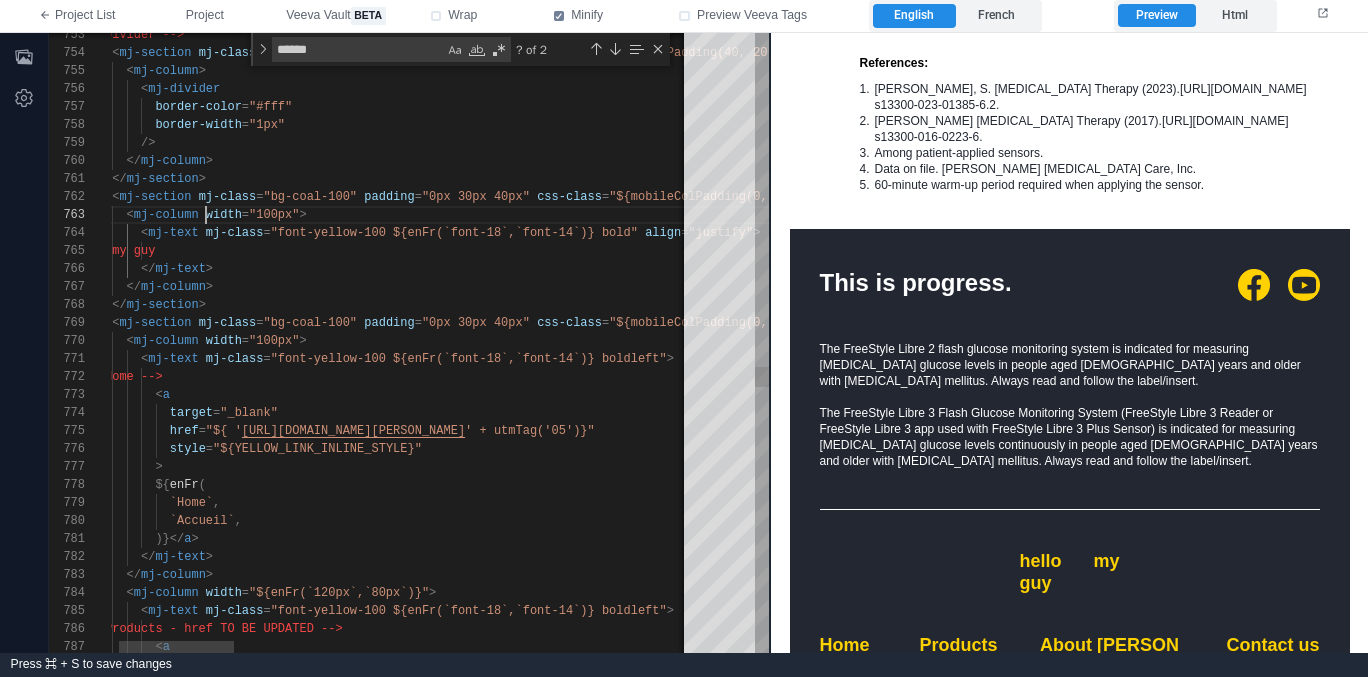 click on "< mj-column   width = "100px" >            < mj-text   mj-class = "font-yellow-100 ${enFr(`font-18`,`font-14`)} bold "   align = "justify" >            </ mj-text >        < mj-section   mj-class = "bg-coal-100"   padding = "0px 30px 40px"   css-class = "${mobileColPadding(0, 20, 20, 20)}" >          </ mj-column >        </ mj-section >              border-width = "1px"            />              border-color = "#fff"            < mj-divider          < mj-column >        < mj-section   mj-class = "bg-coal-100"   padding = "40px 30px"   css-class = "${mobileColPadding(40, 20, 40, 20)}" >       <!-- Divider -->        </ mj-section >        < mj-section   mj-class = "bg-coal-100"   padding = "0px 30px 40px"   css-class = "${mobileColPadding(0, 20, 20, 20)}" >          < mj-column   width = "100px" >            < mj-text   mj-class" at bounding box center (500069, 486457) 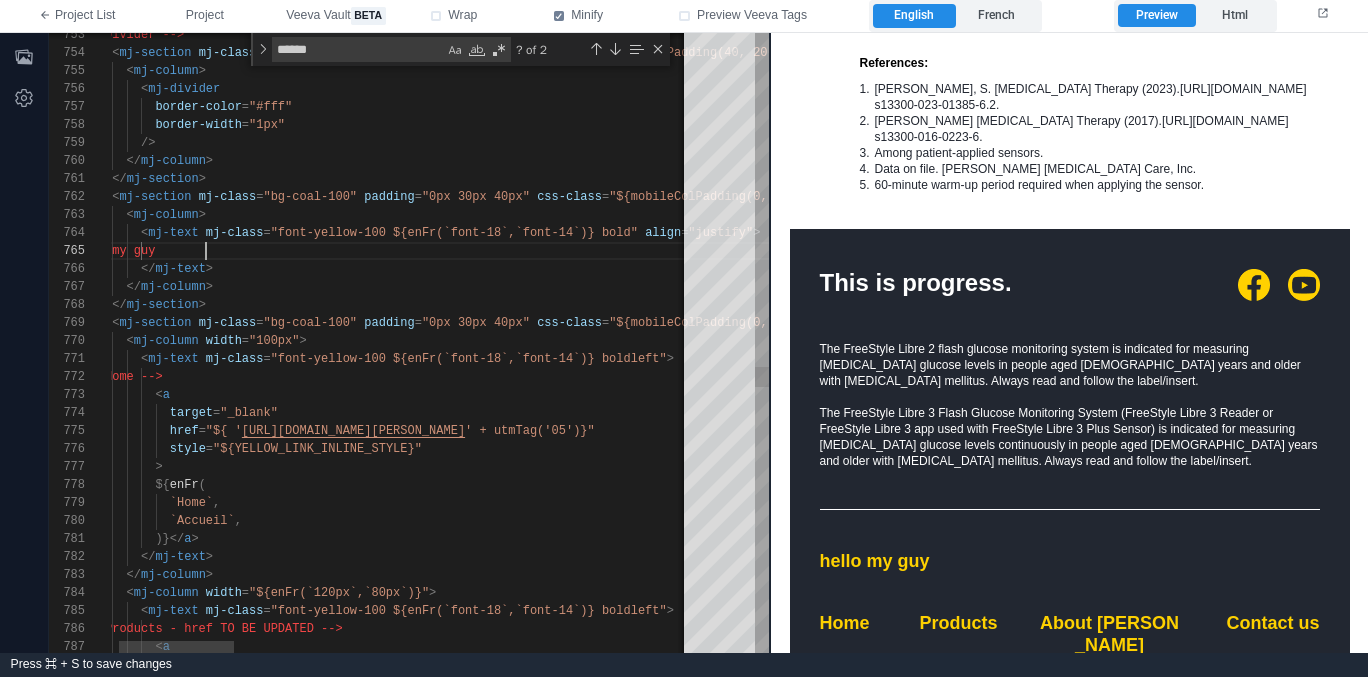 scroll, scrollTop: 72, scrollLeft: 137, axis: both 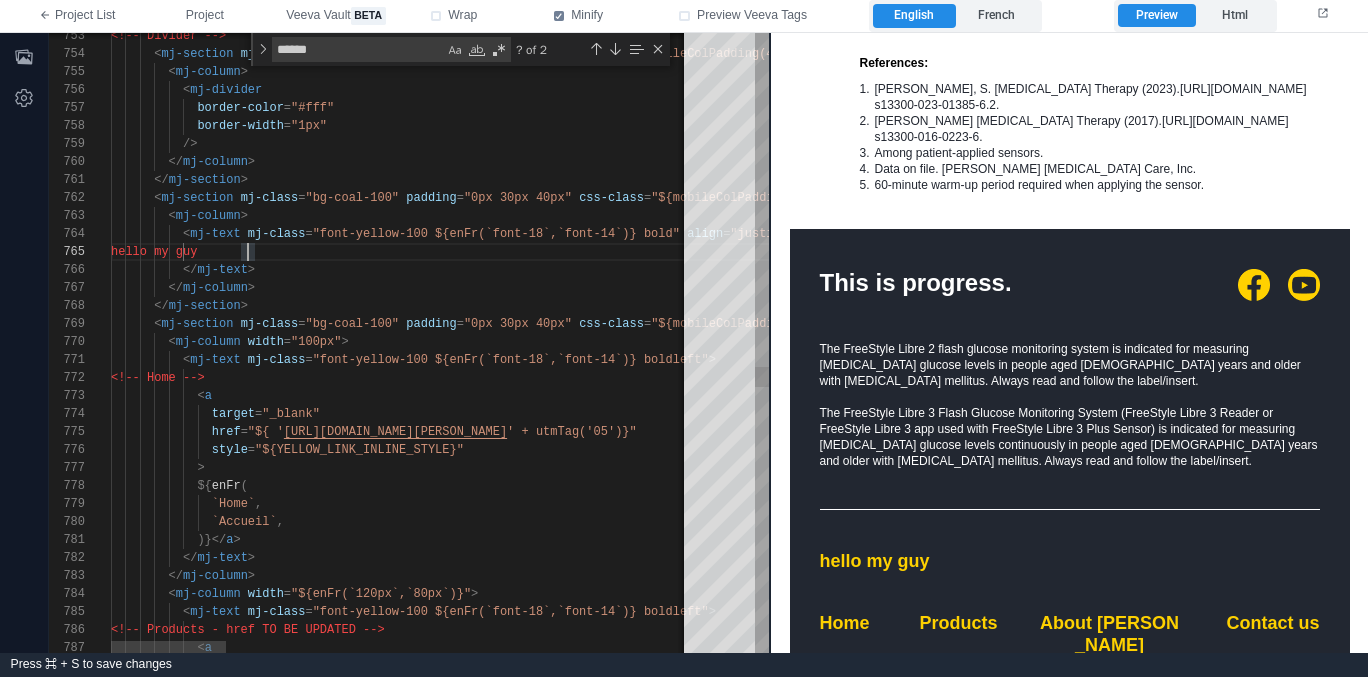 click on "hello my guy" at bounding box center [1570, 252] 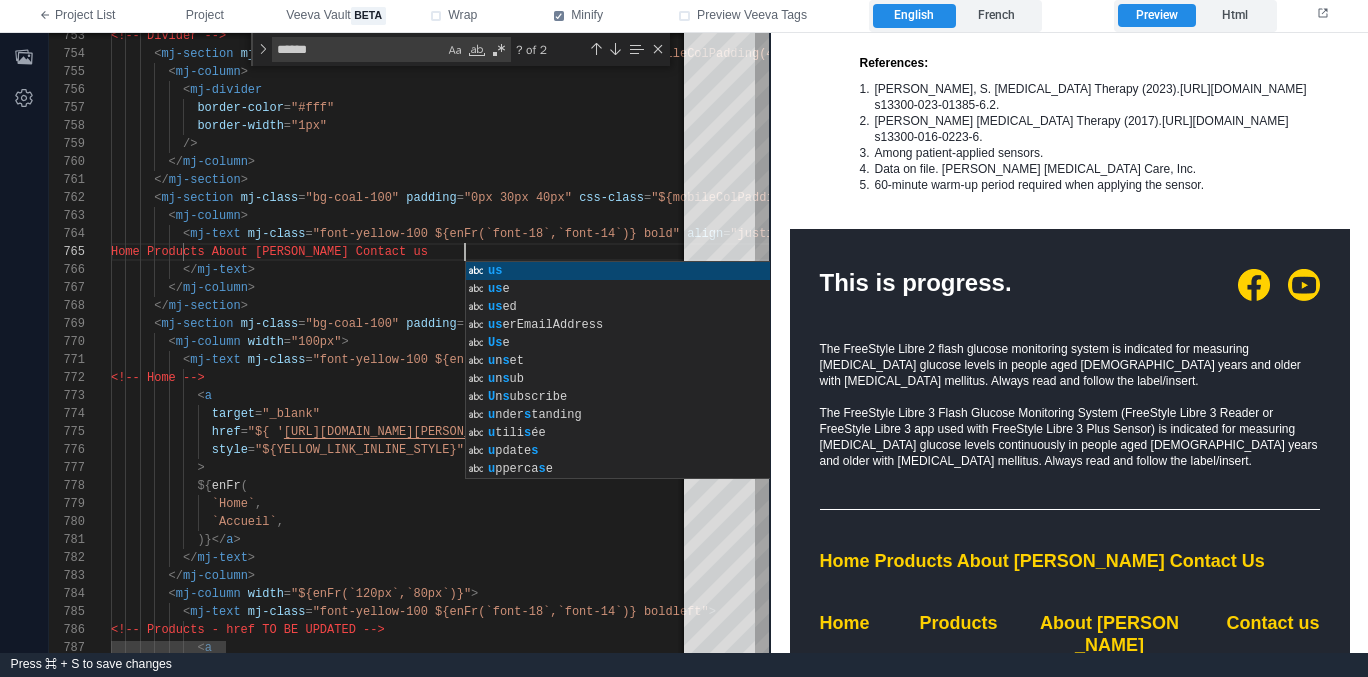 scroll, scrollTop: 72, scrollLeft: 354, axis: both 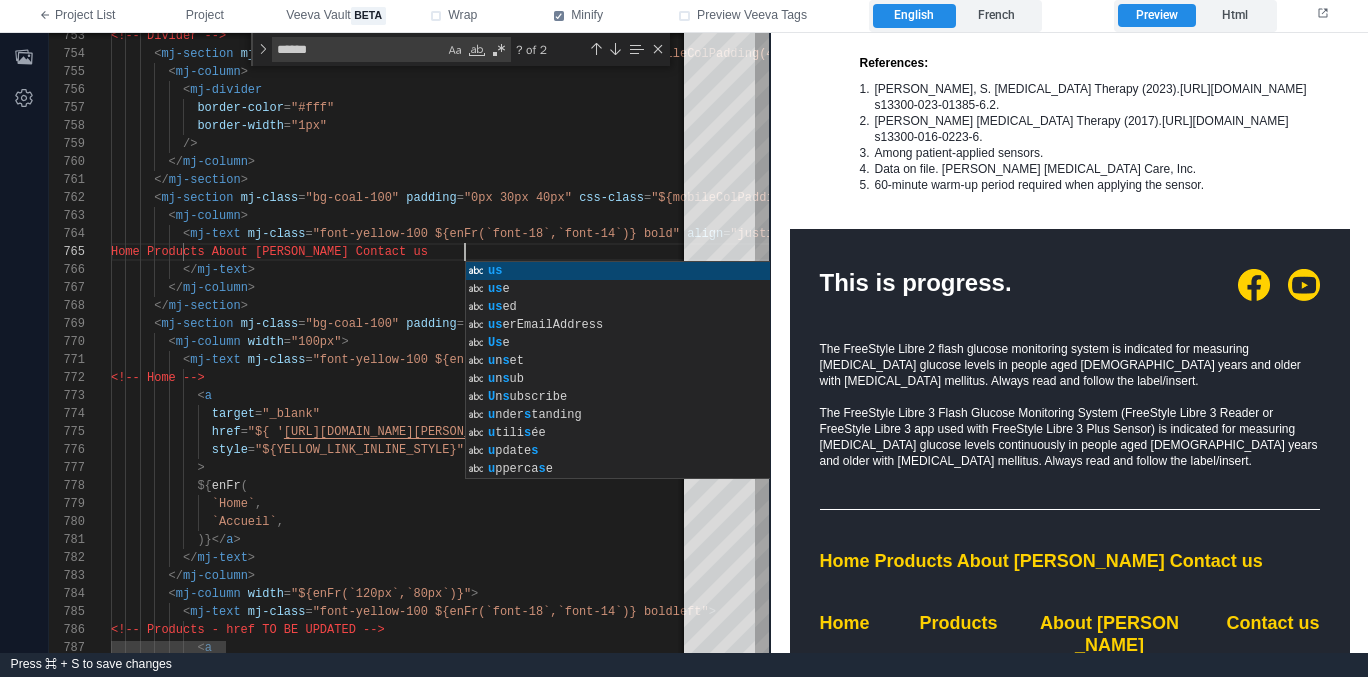 click on "</ mj-text >" at bounding box center [1570, 270] 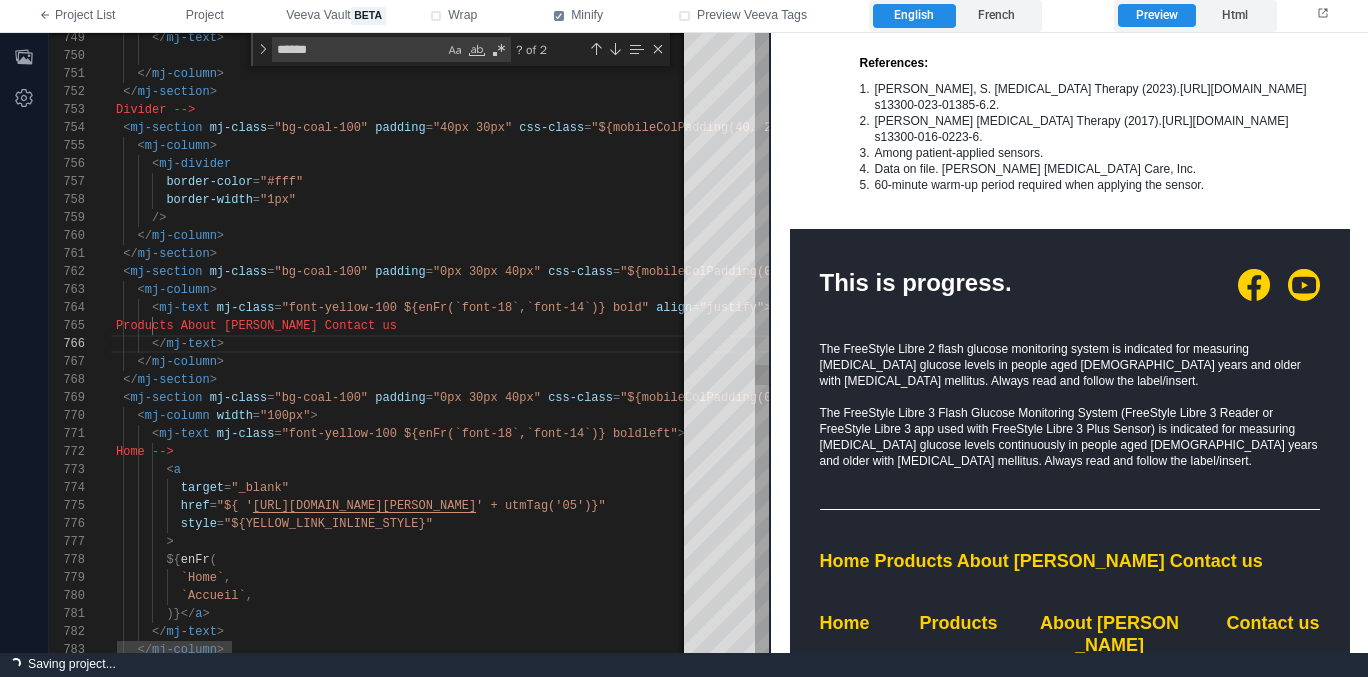 click on "763 764 766 762 760 761 758 759 757 756 755 754 753 768 769 770 771 772 773 774 775 776 777 778 779 780 781 782 783 767 765 752 751 750 749          < mj-column >            < mj-text   mj-class = "font-yellow-100 ${enFr(`font-18`,`font-14`)} bold "   align = "justify" >            </ mj-text >        < mj-section   mj-class = "bg-coal-100"   padding = "0px 30px 40px"   css-class = "${mobileColPadding(0, 20, 20, 20)}" >          </ mj-column >        </ mj-section >              border-width = "1px"            />              border-color = "#fff"            < mj-divider          < mj-column >        < mj-section   mj-class = "bg-coal-100"   padding = "40px 30px"   css-class = "${mobileColPadding(40, 20, 40, 20)}" >       <!-- Divider -->        </ mj-section >        < mj-section   mj-class = "bg-coal-100"   padding = "0px 30px 40px"   css-class = > < mj-column" at bounding box center (409, 343) 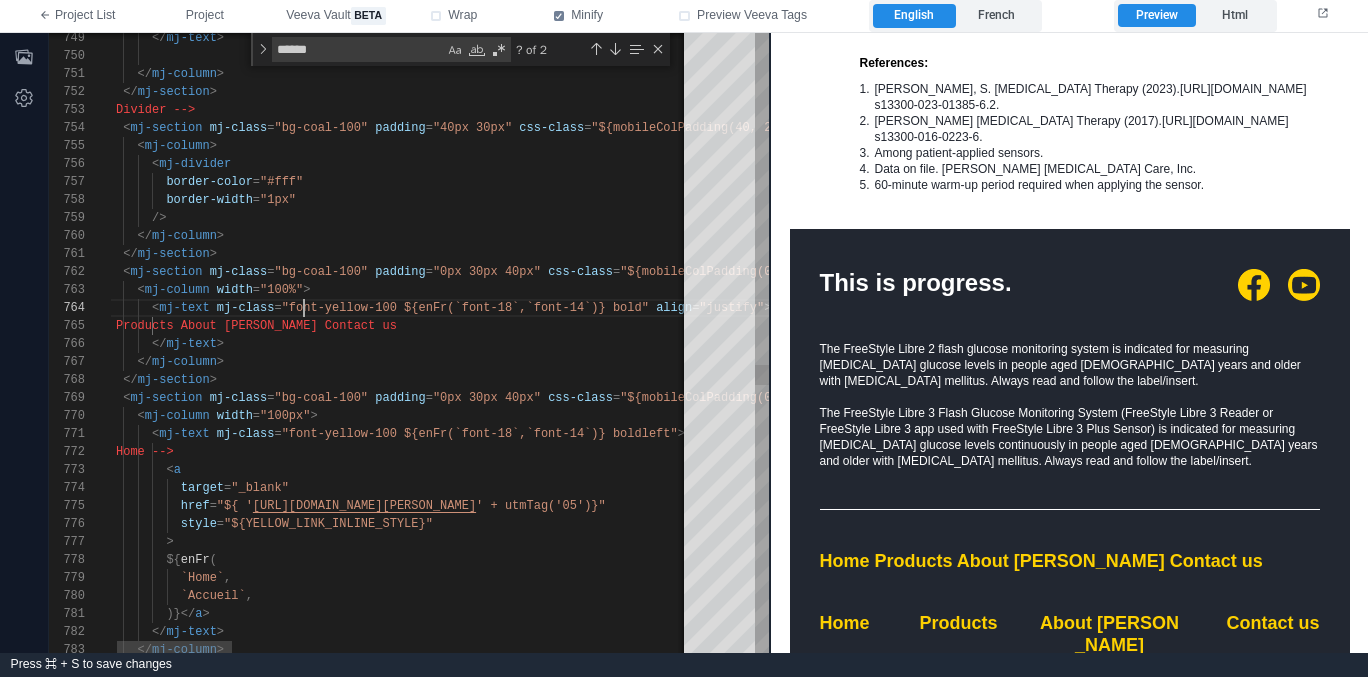 scroll, scrollTop: 72, scrollLeft: 224, axis: both 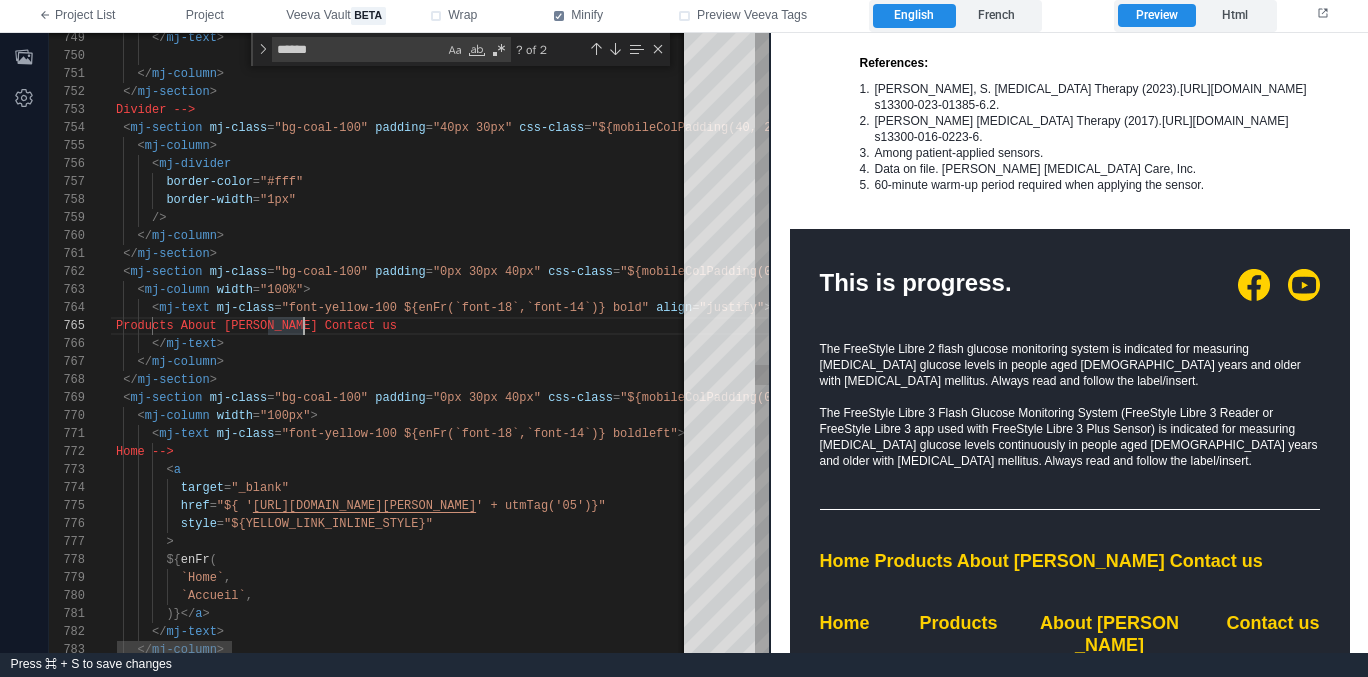 click on "</ mj-text >" at bounding box center [1539, 344] 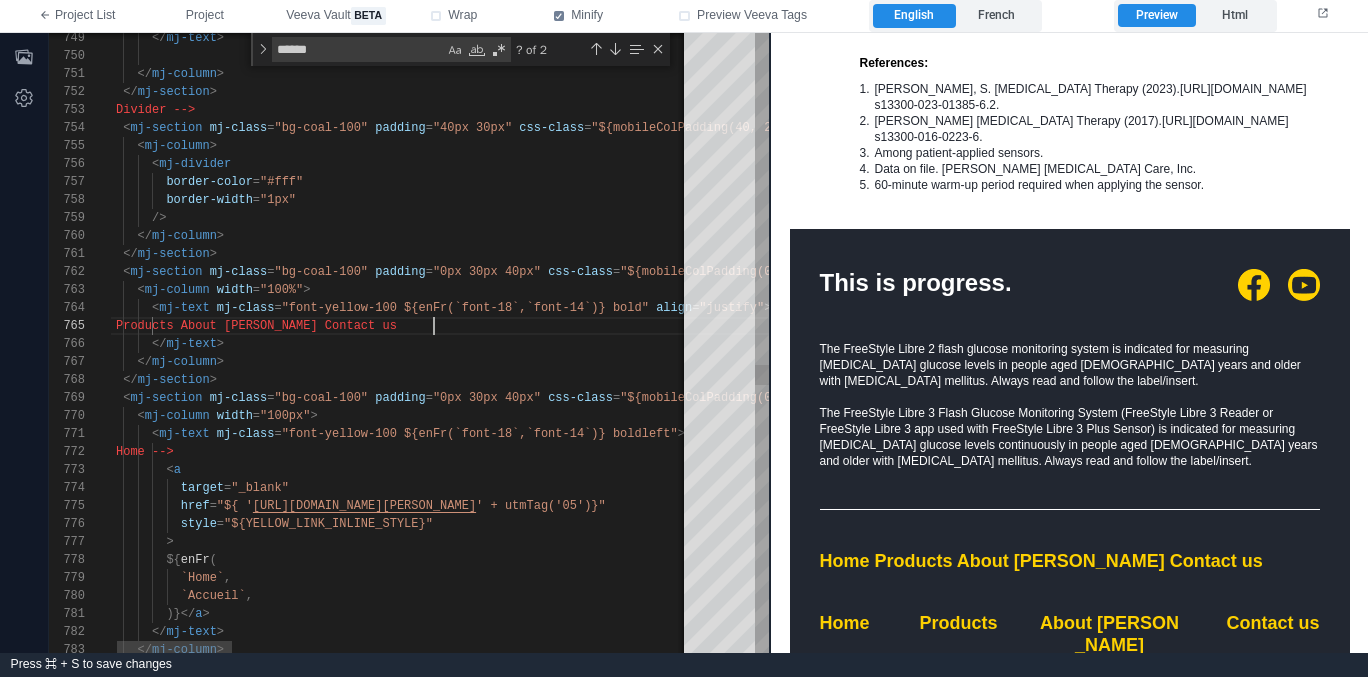 click on "Home Products About [PERSON_NAME] Contact us" at bounding box center (1539, 326) 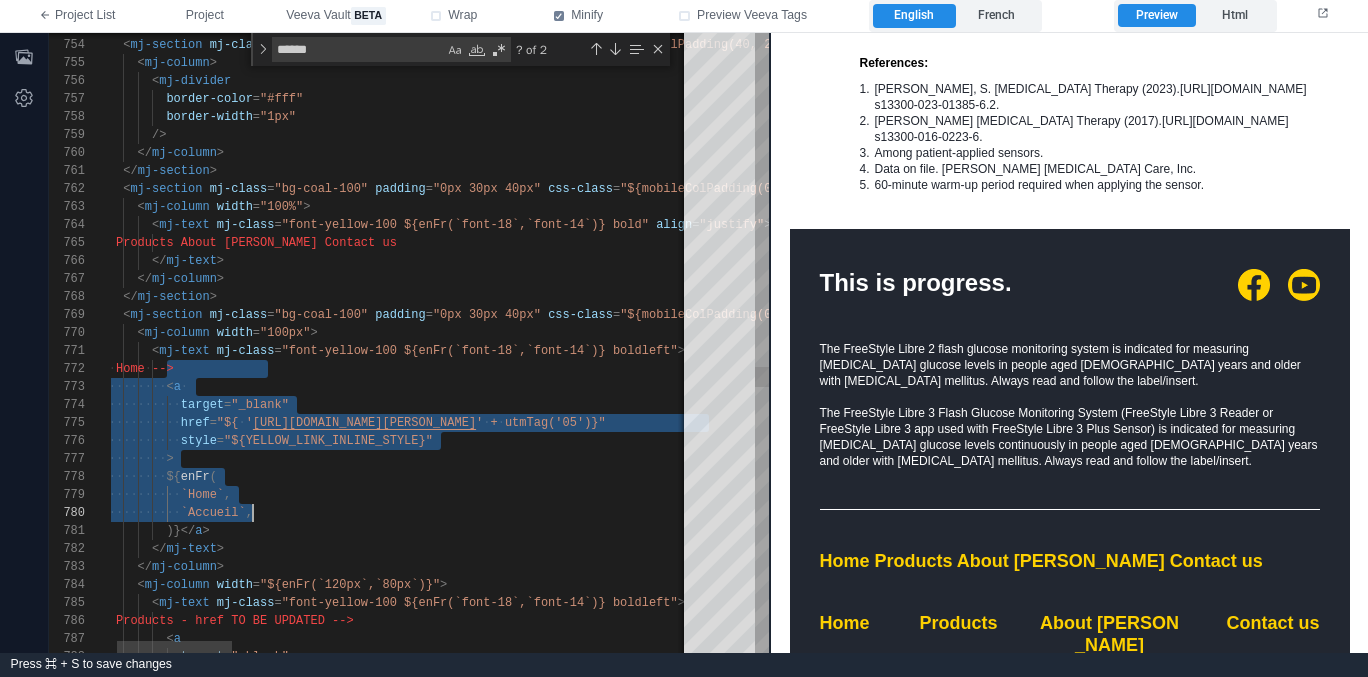 scroll, scrollTop: 18, scrollLeft: 130, axis: both 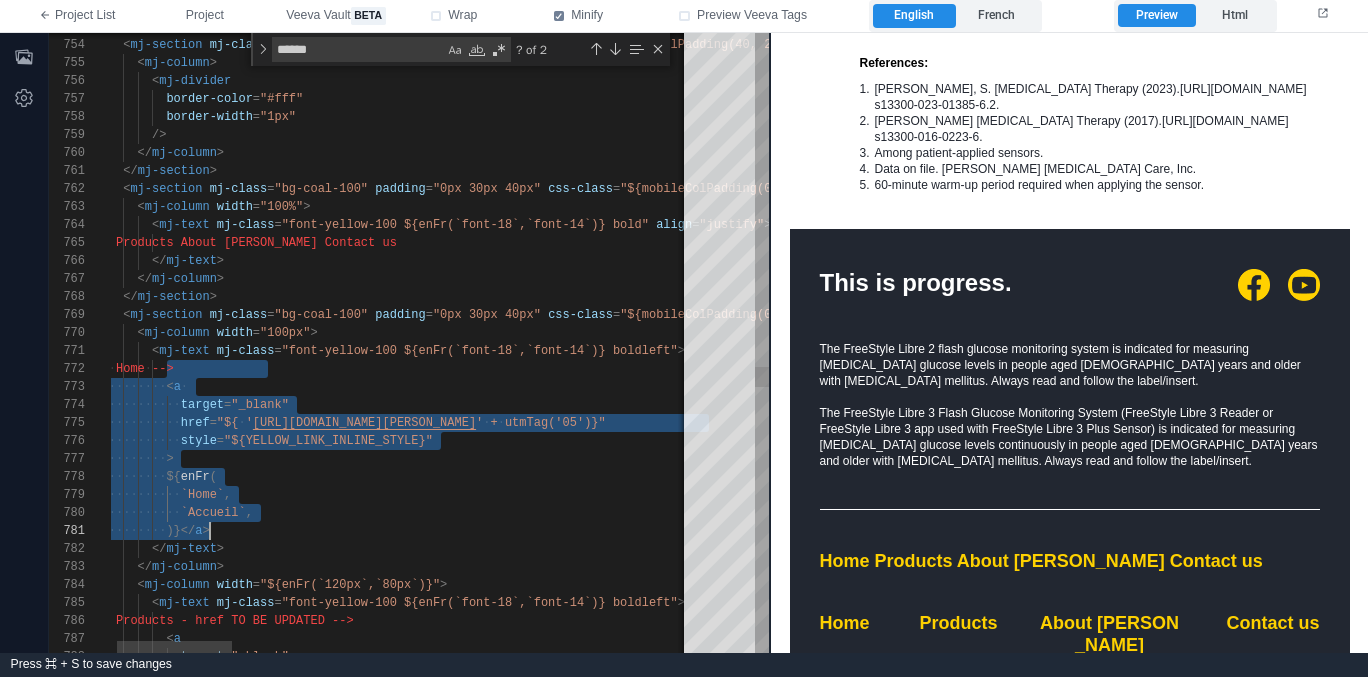 drag, startPoint x: 168, startPoint y: 369, endPoint x: 267, endPoint y: 523, distance: 183.07649 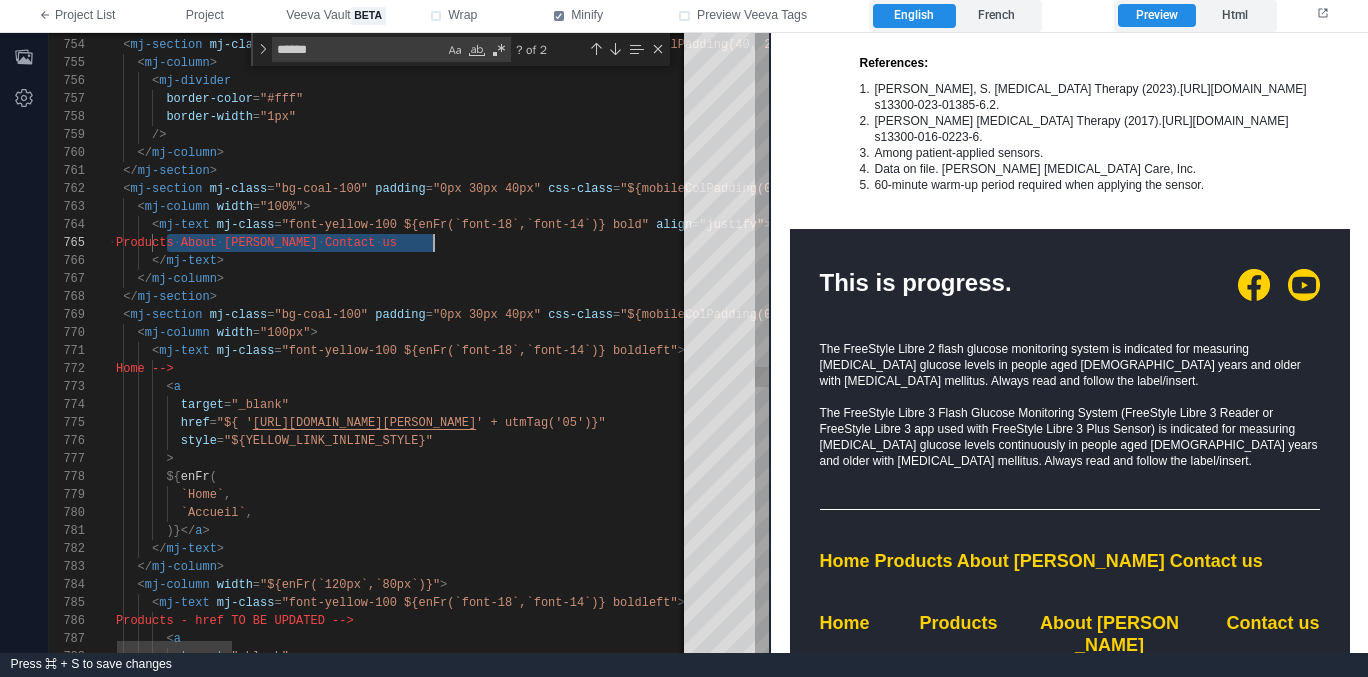 drag, startPoint x: 165, startPoint y: 239, endPoint x: 465, endPoint y: 245, distance: 300.06 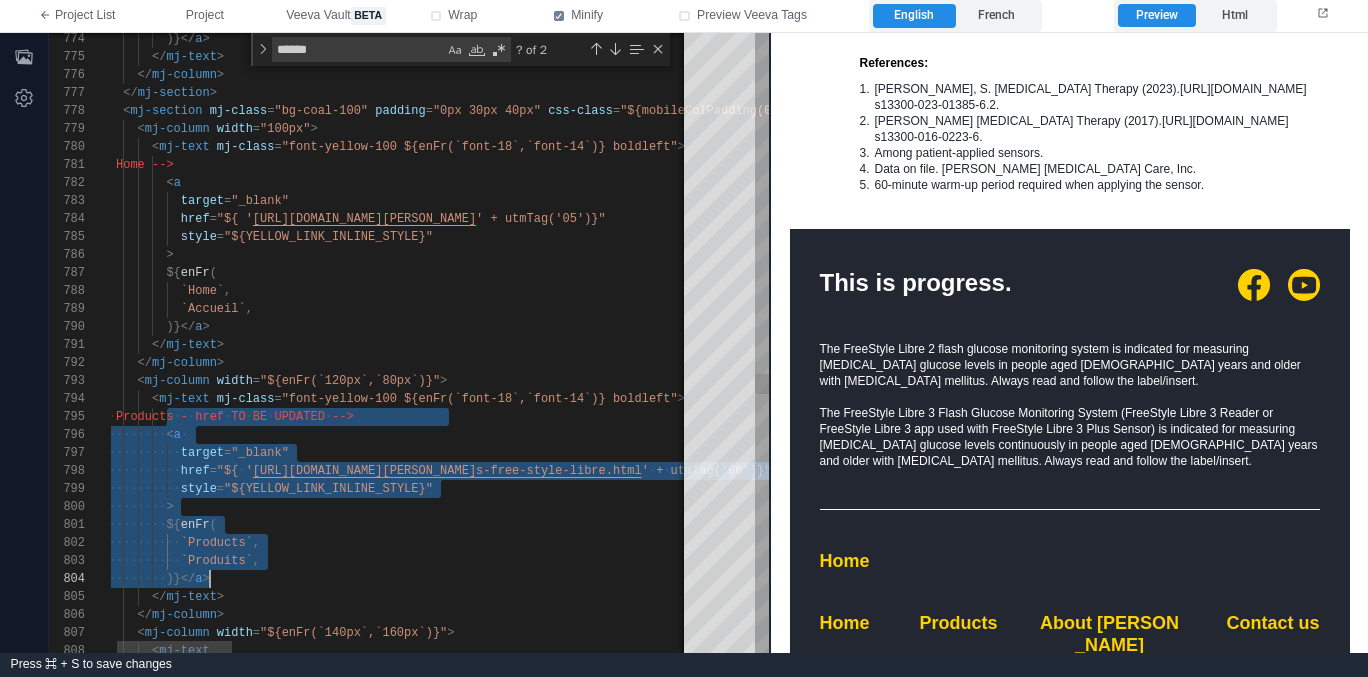 scroll, scrollTop: 72, scrollLeft: 130, axis: both 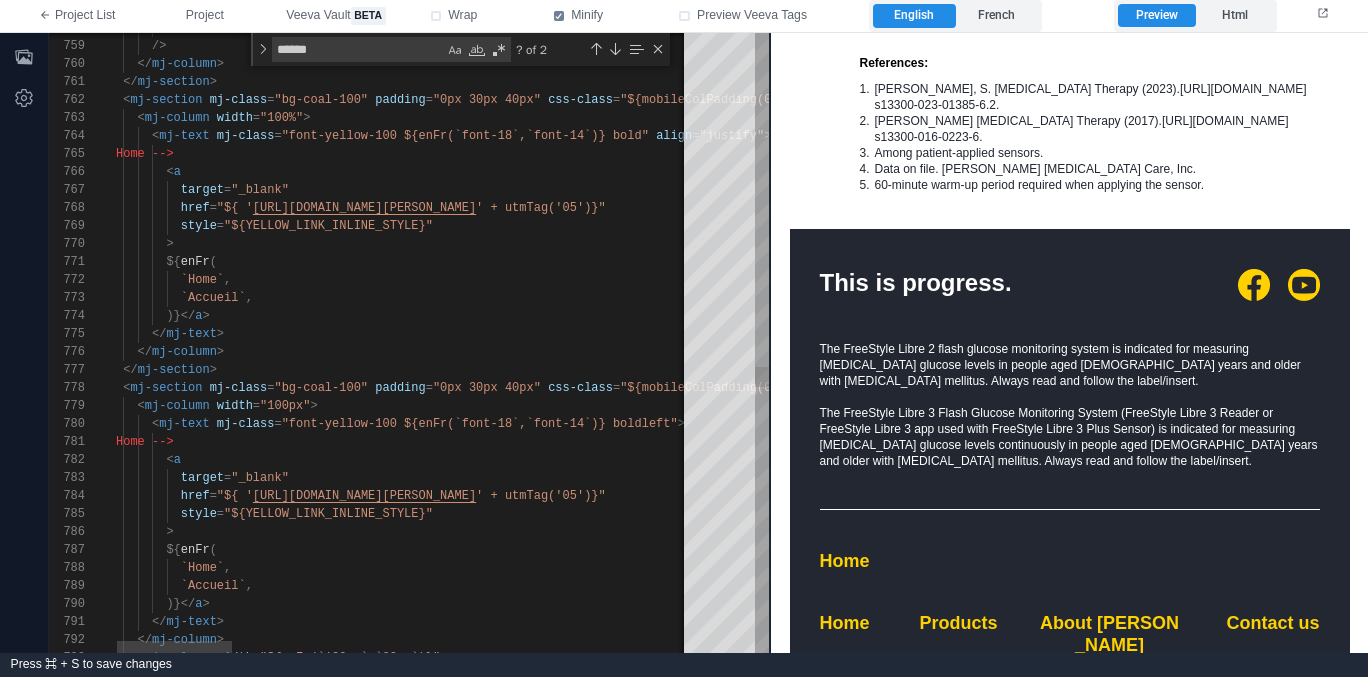 click on ")}</ a >" at bounding box center [1539, 316] 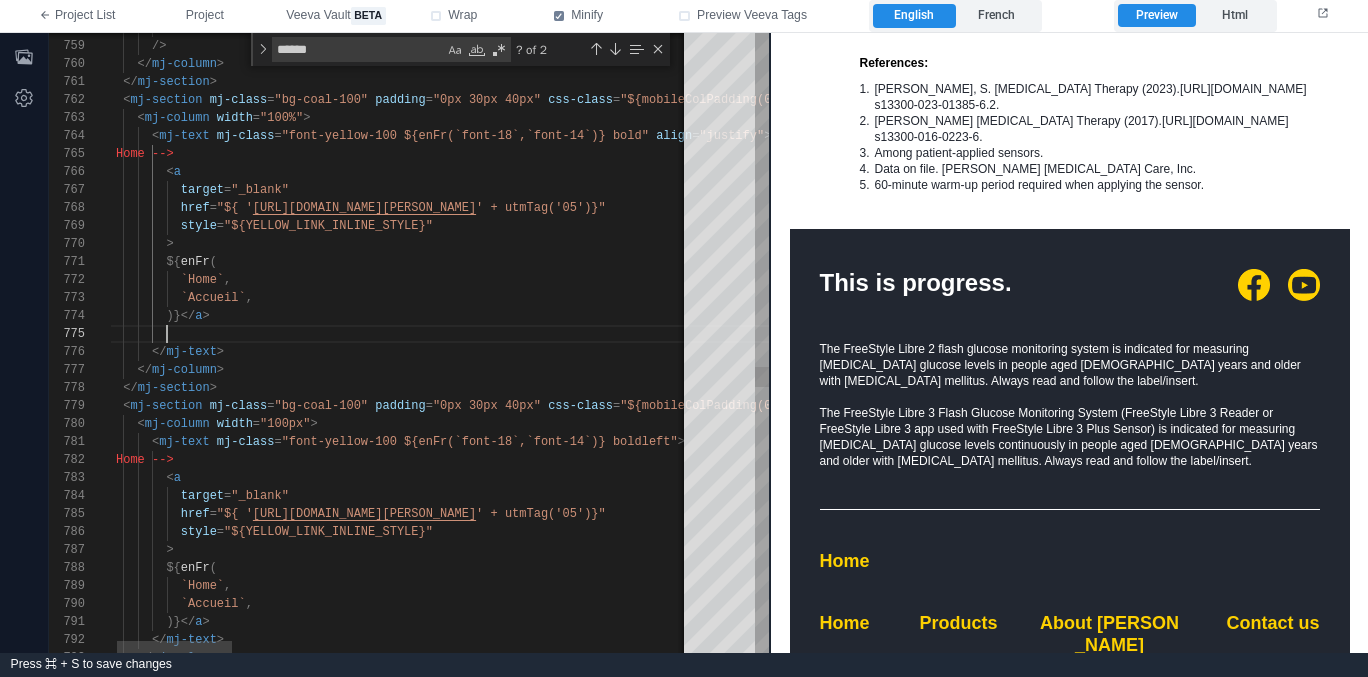 paste on "**********" 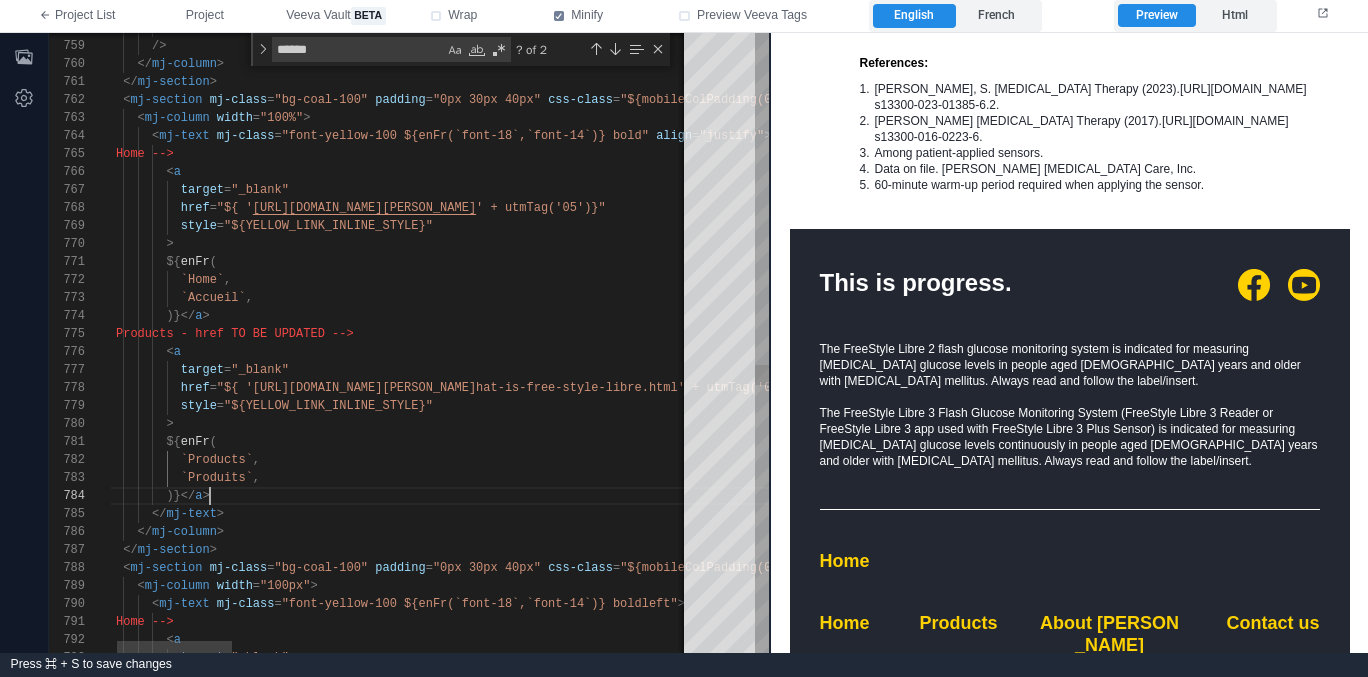 scroll, scrollTop: 54, scrollLeft: 130, axis: both 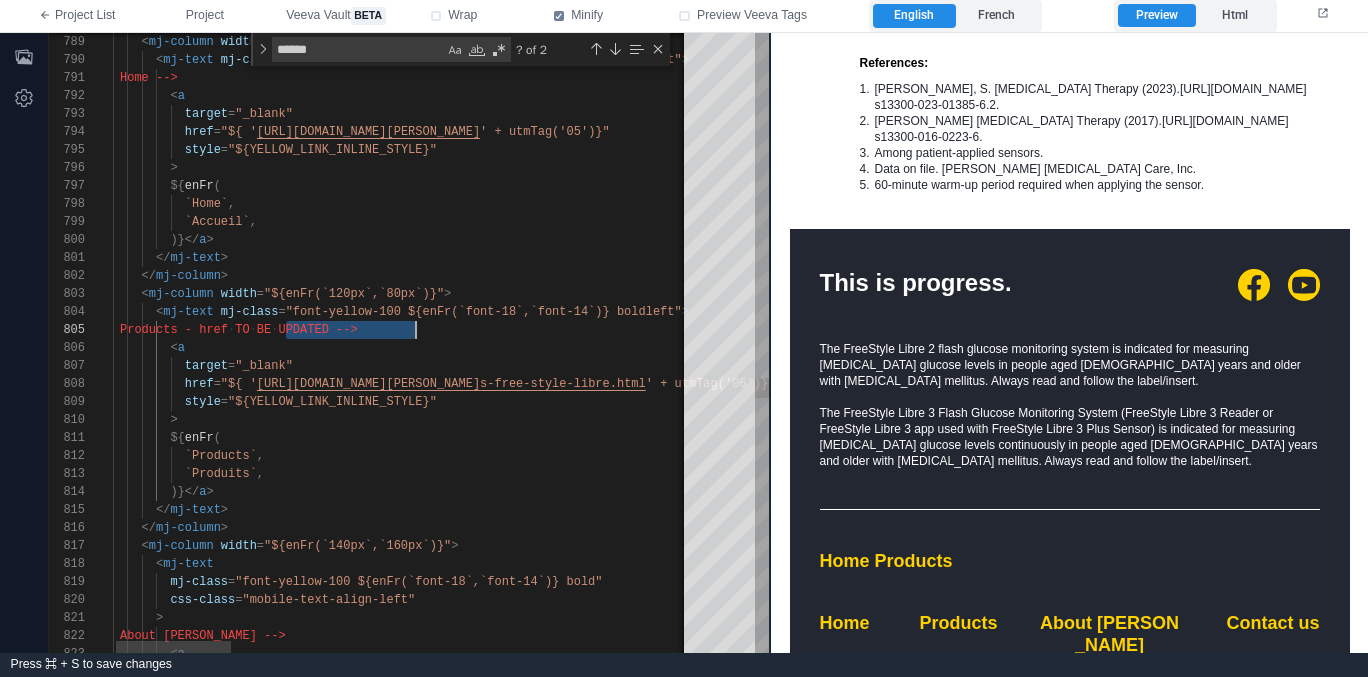 drag, startPoint x: 286, startPoint y: 329, endPoint x: 420, endPoint y: 327, distance: 134.01492 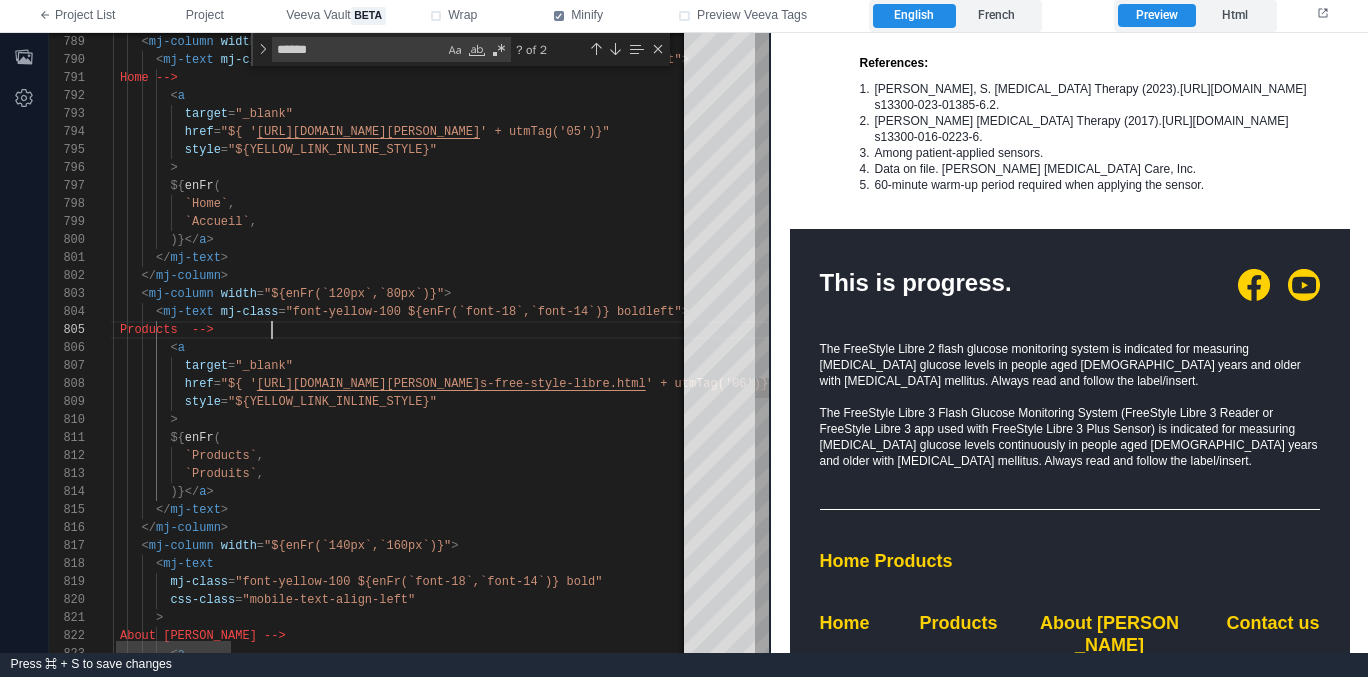 scroll, scrollTop: 72, scrollLeft: 181, axis: both 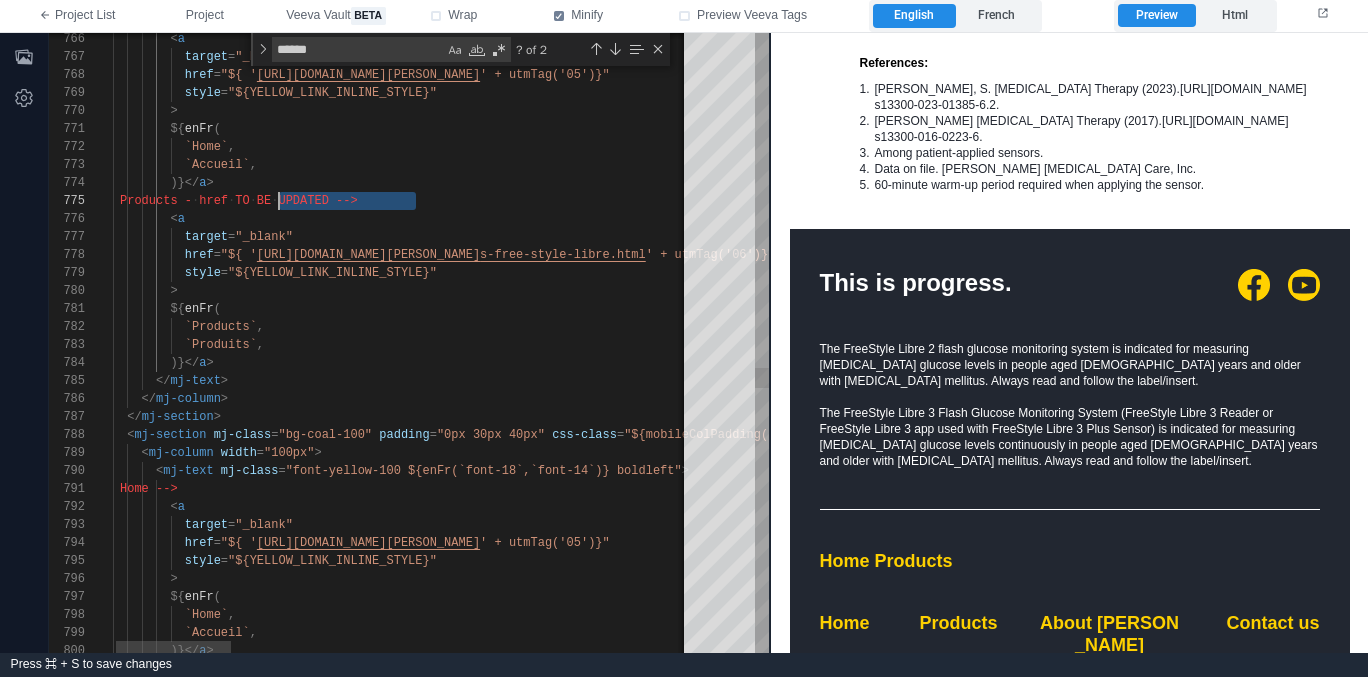 drag, startPoint x: 415, startPoint y: 203, endPoint x: 271, endPoint y: 207, distance: 144.05554 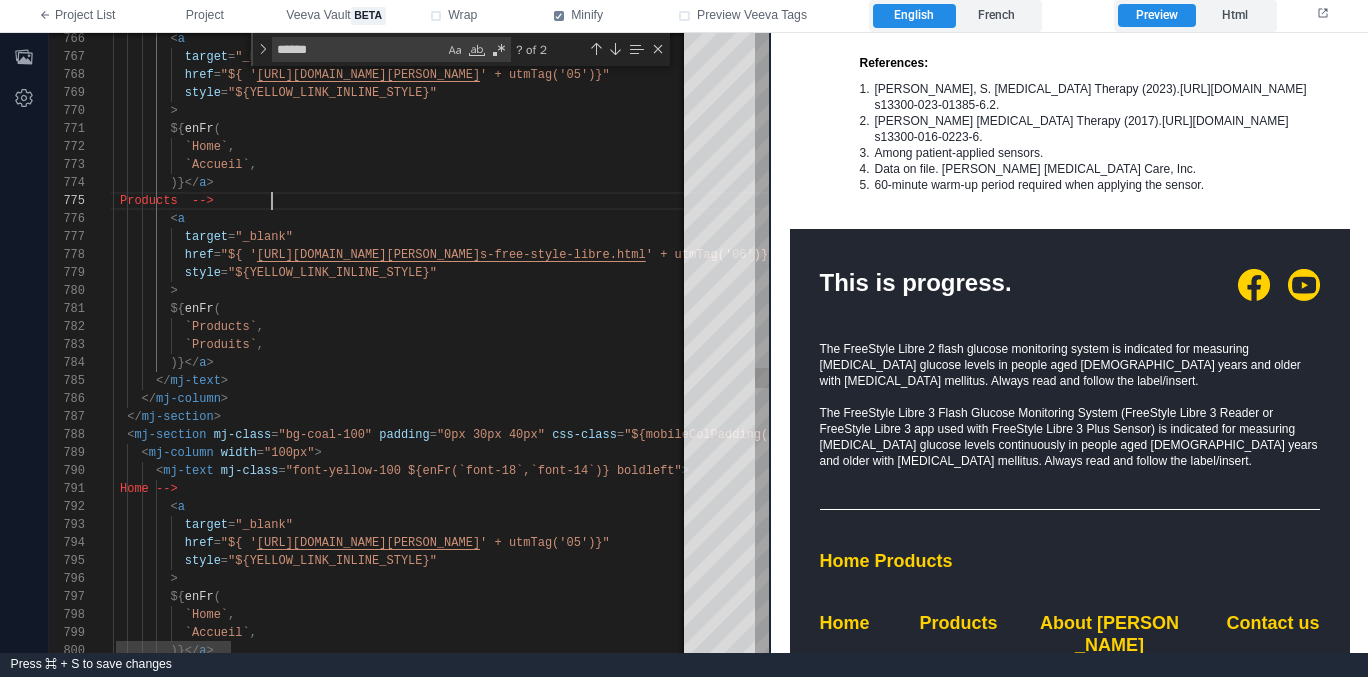 scroll, scrollTop: 72, scrollLeft: 181, axis: both 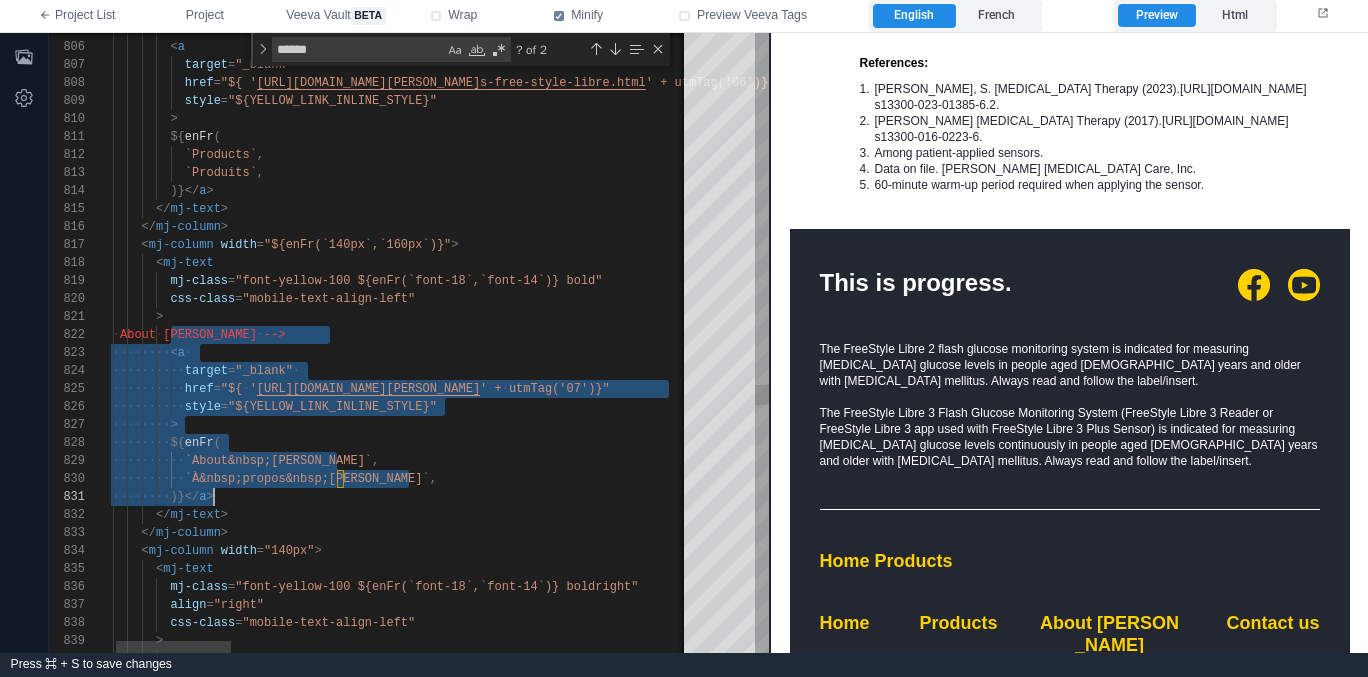 drag, startPoint x: 169, startPoint y: 334, endPoint x: 245, endPoint y: 488, distance: 171.73235 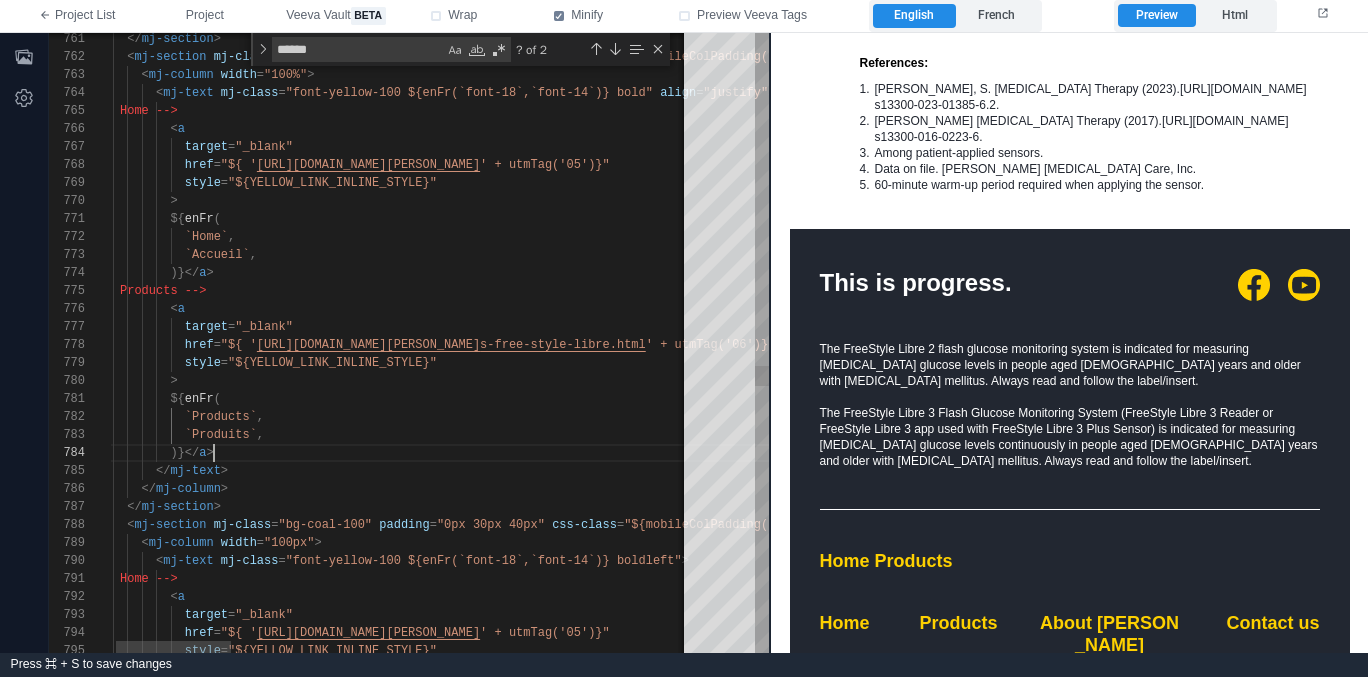 click on ")}</ a >" at bounding box center [1543, 453] 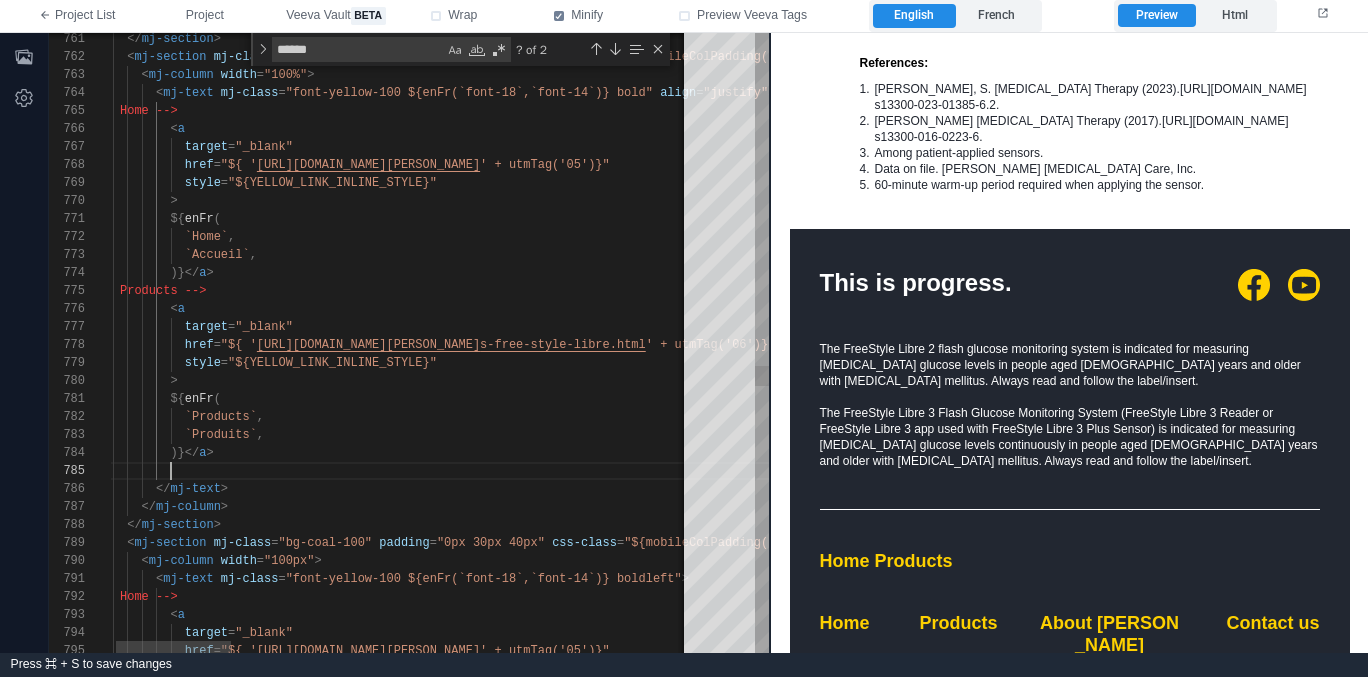 paste on "**********" 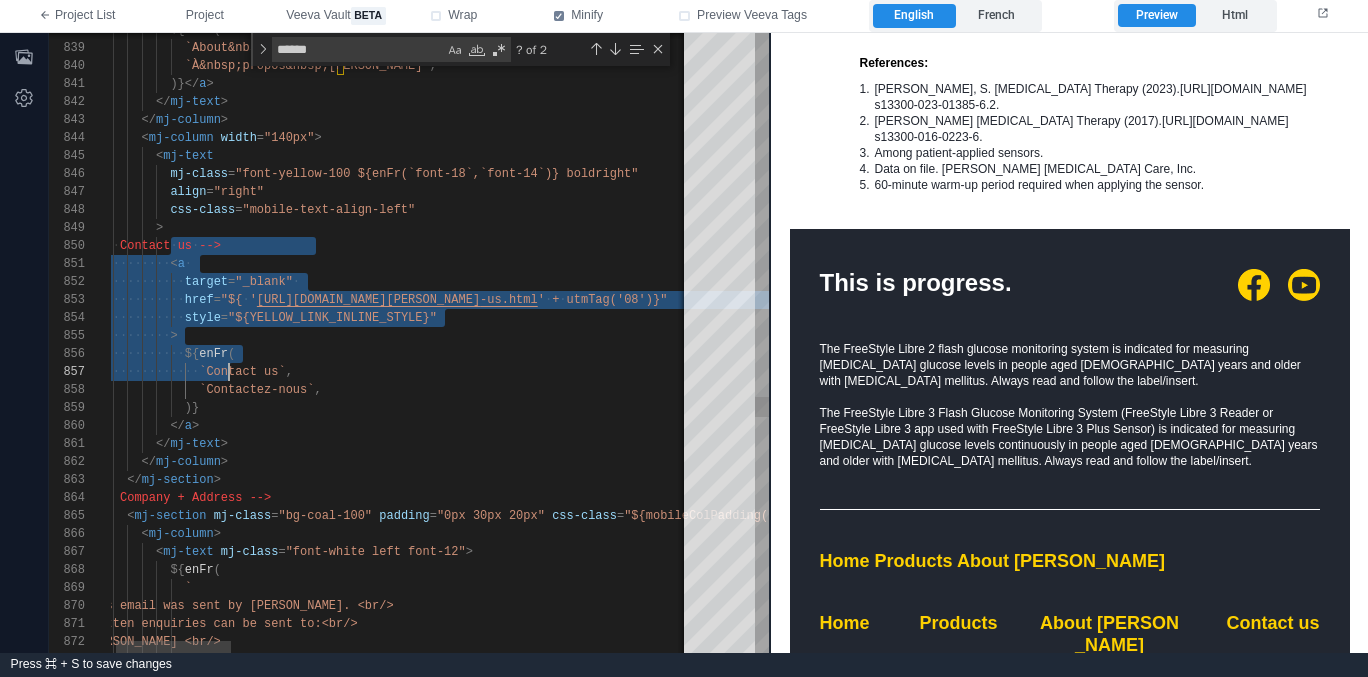 scroll, scrollTop: 162, scrollLeft: 116, axis: both 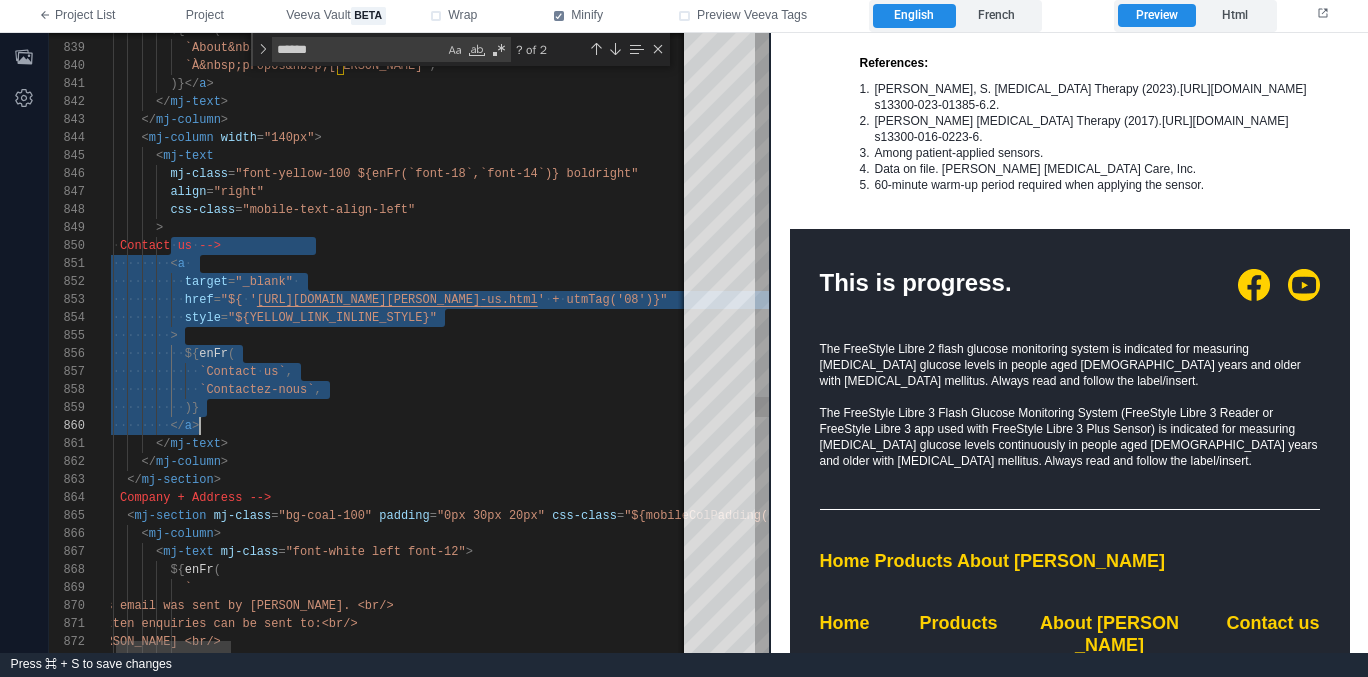 drag, startPoint x: 170, startPoint y: 249, endPoint x: 237, endPoint y: 434, distance: 196.75873 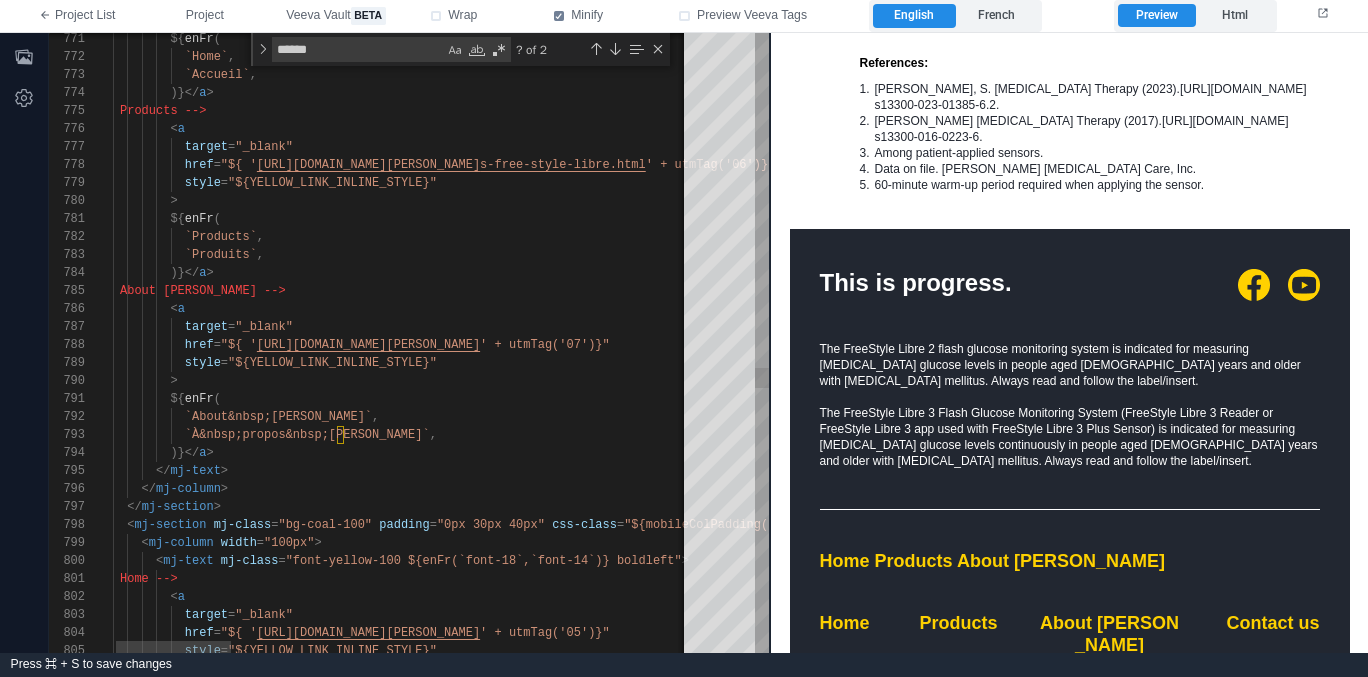 click on ")}</ a >" at bounding box center [1543, 453] 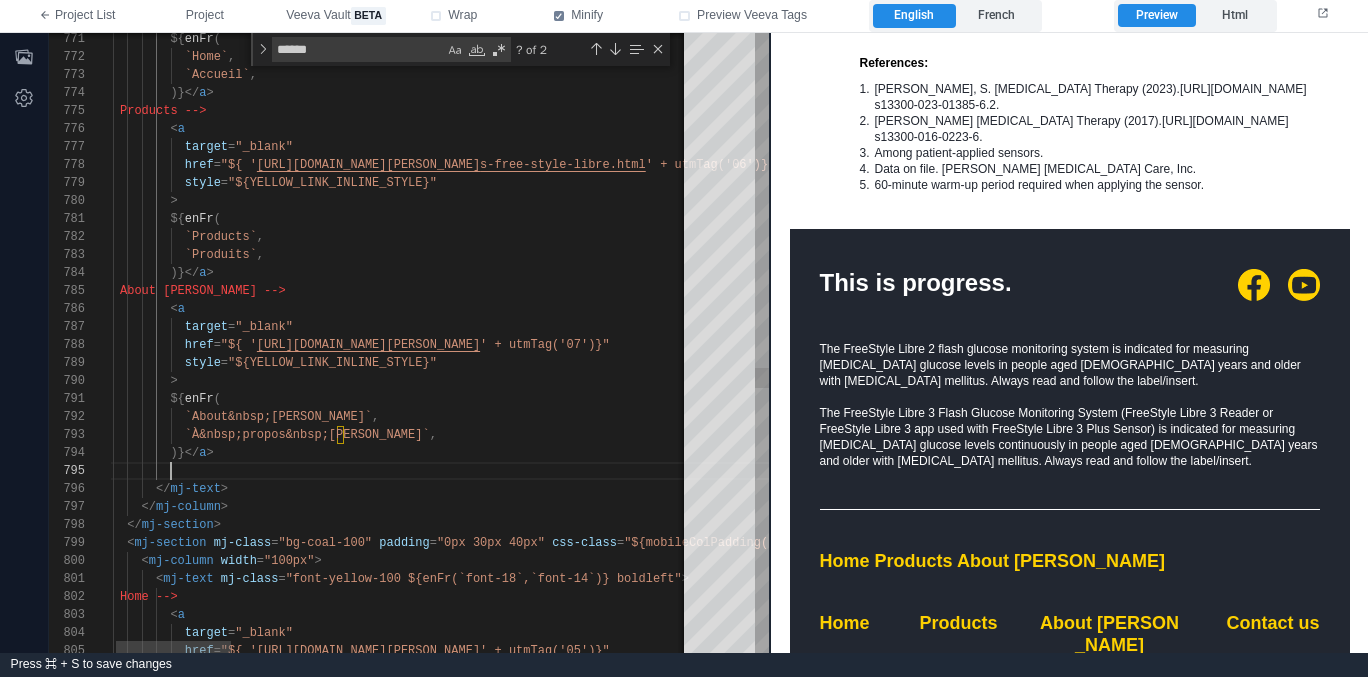 paste on "**********" 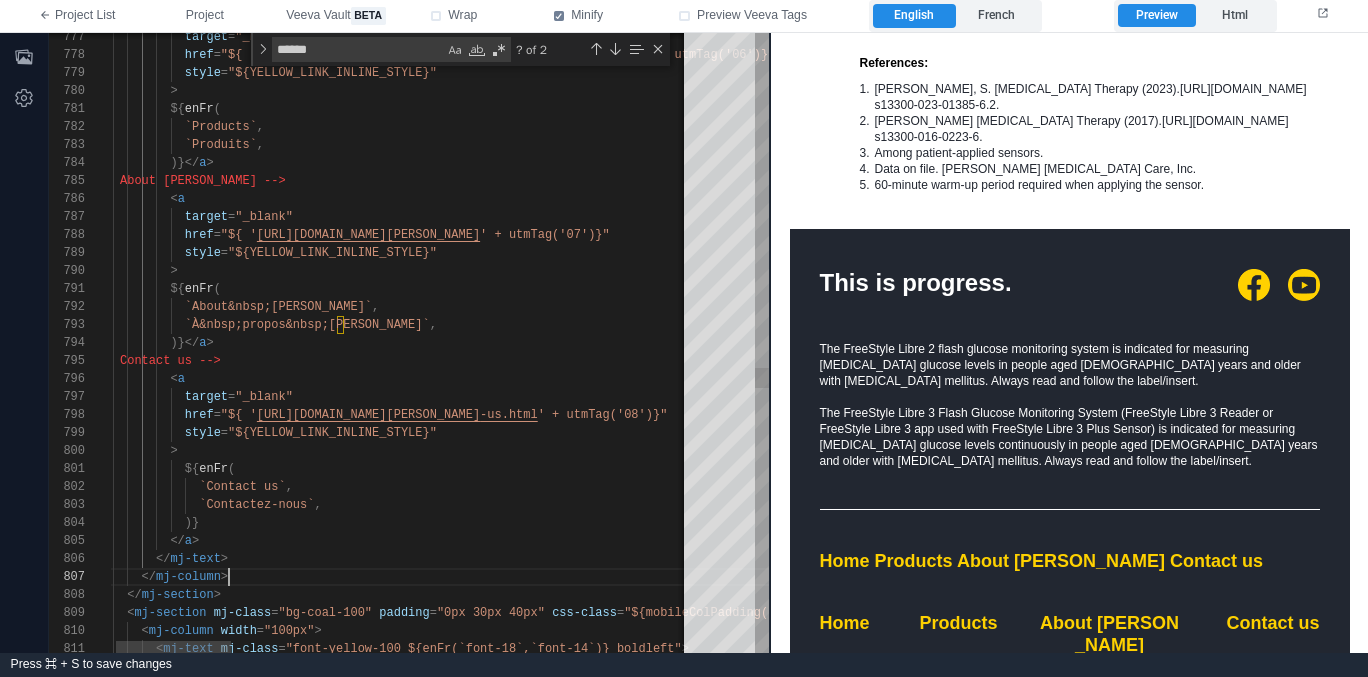 click on "</ mj-column >" at bounding box center (1543, 577) 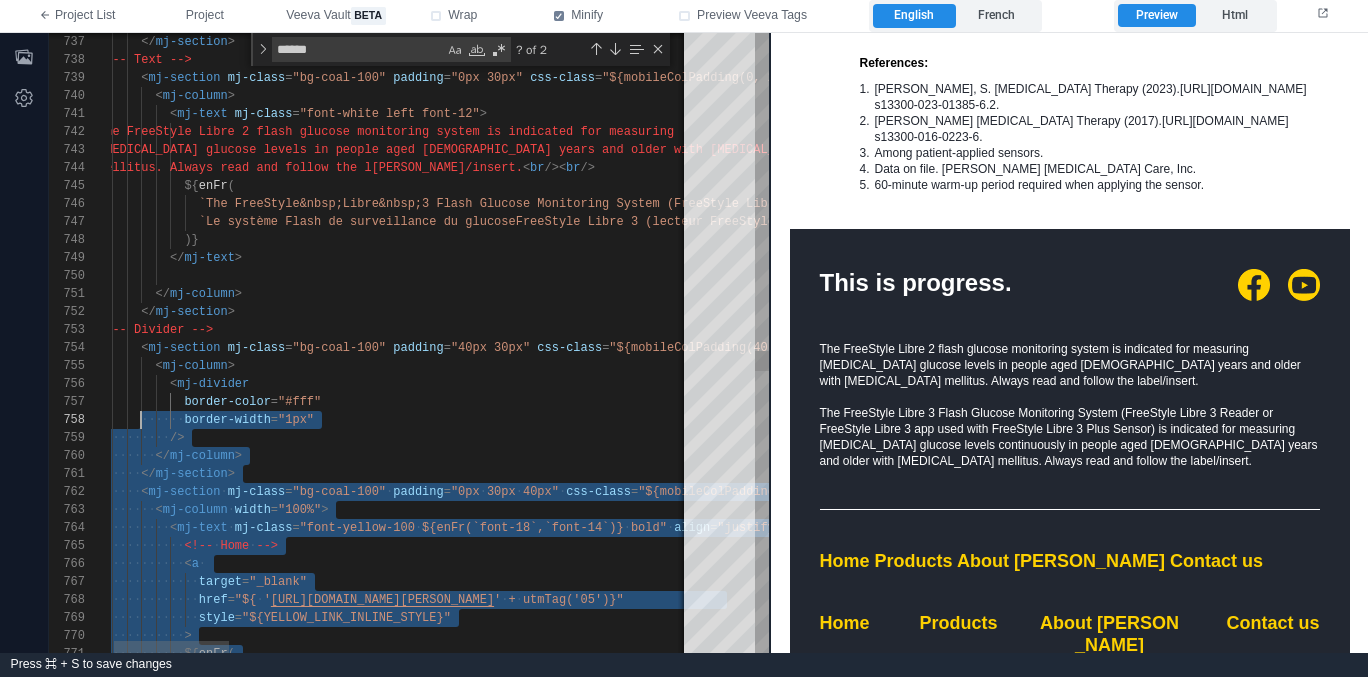 scroll, scrollTop: 18, scrollLeft: 43, axis: both 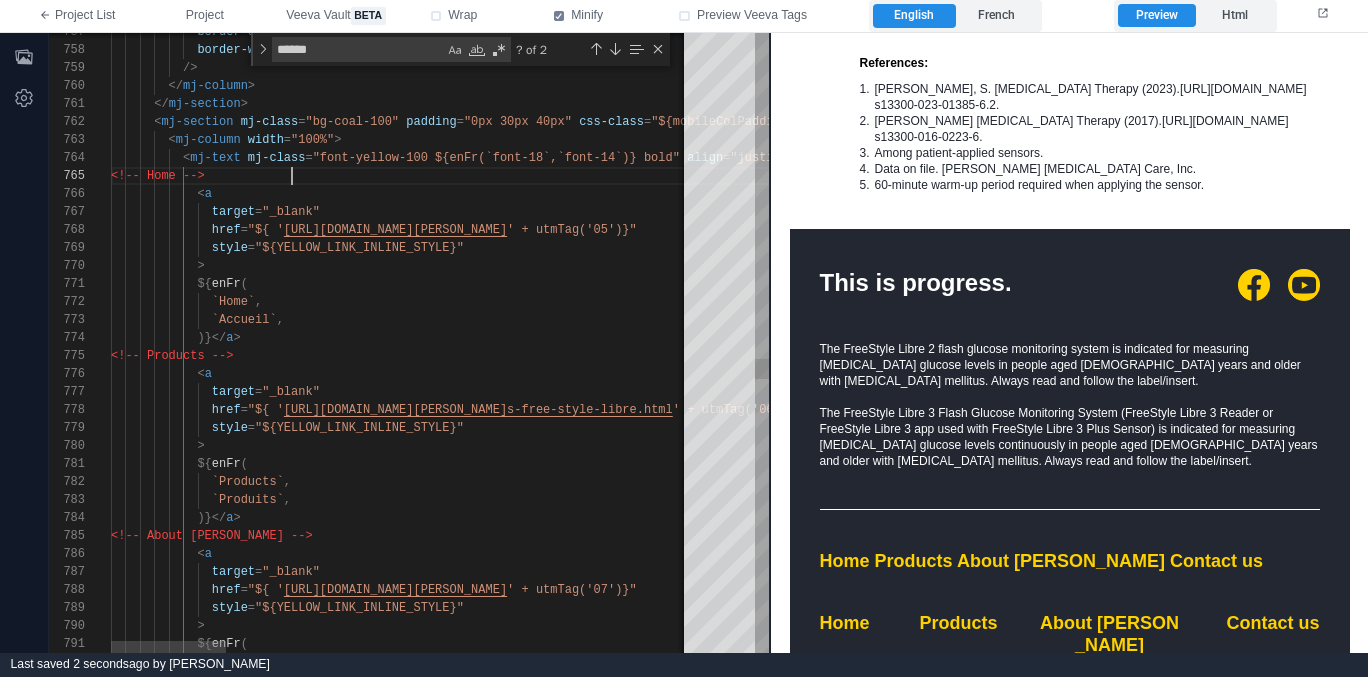 click on "<!-- Home -->" at bounding box center [1570, 176] 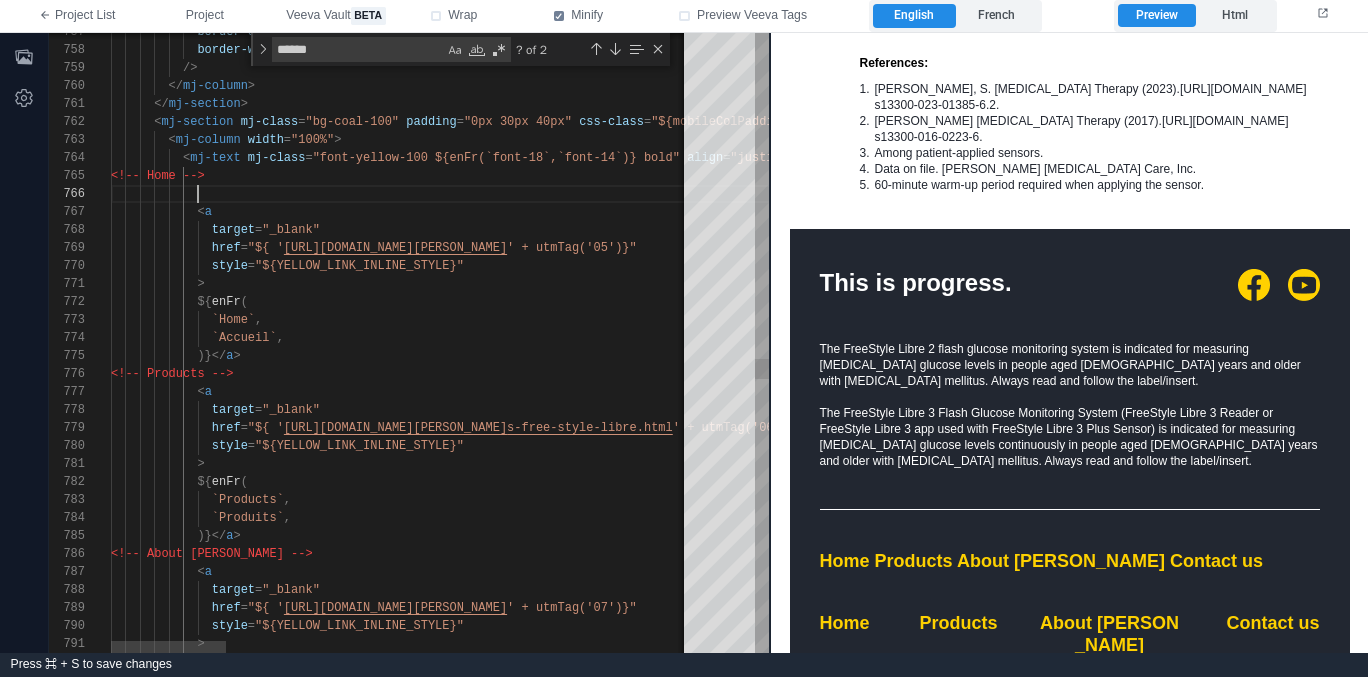 paste on "**********" 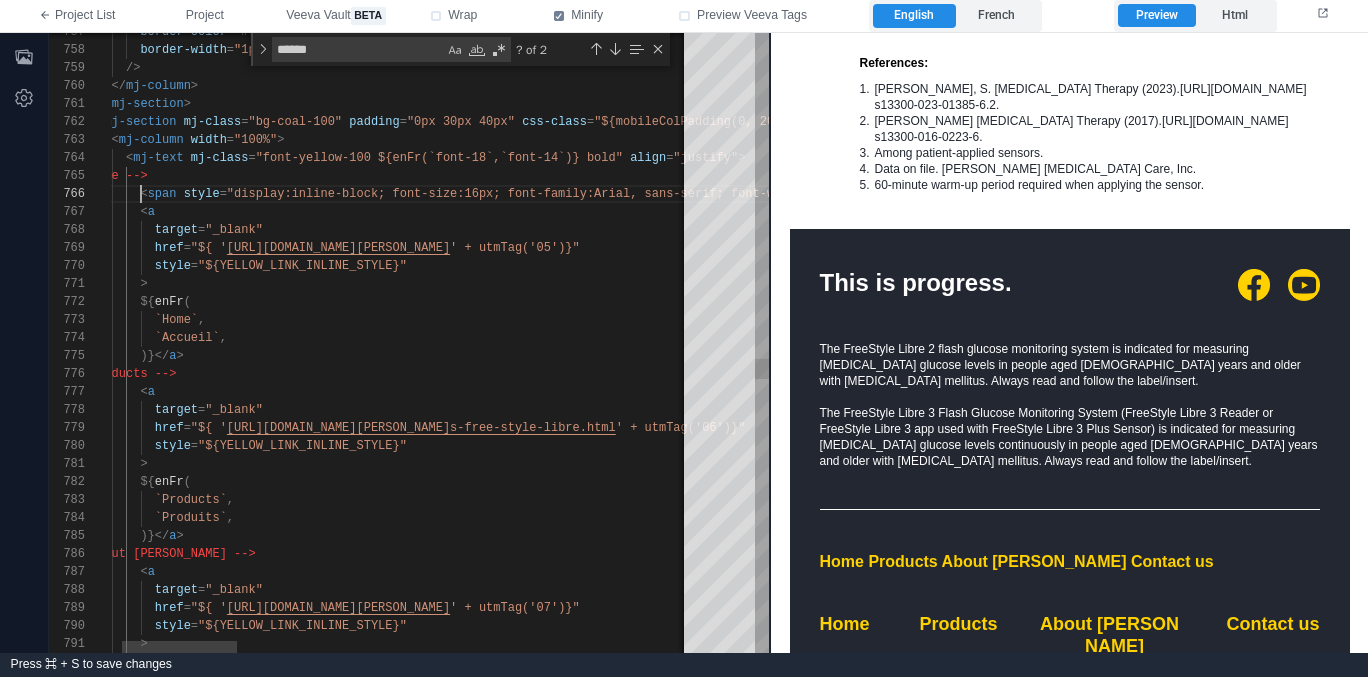 scroll, scrollTop: 90, scrollLeft: 87, axis: both 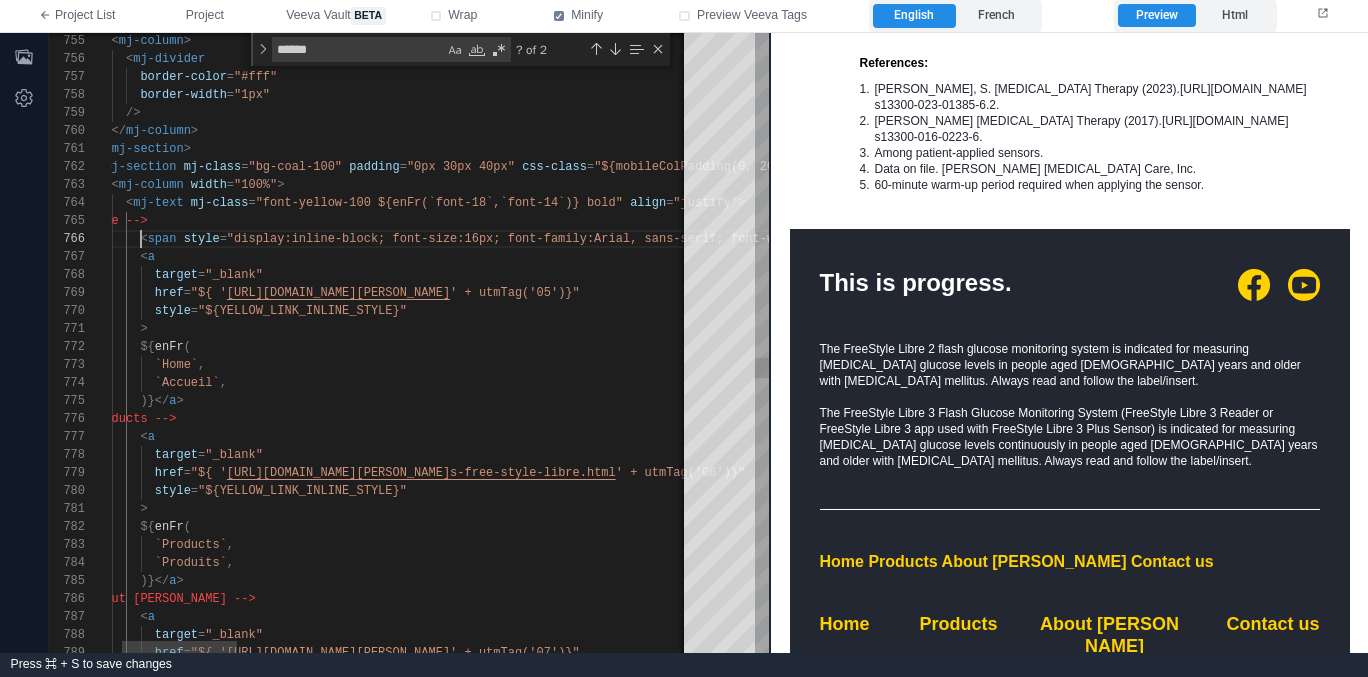 click on ""display:inline-block; font-size:16px; font-family" at bounding box center (407, 239) 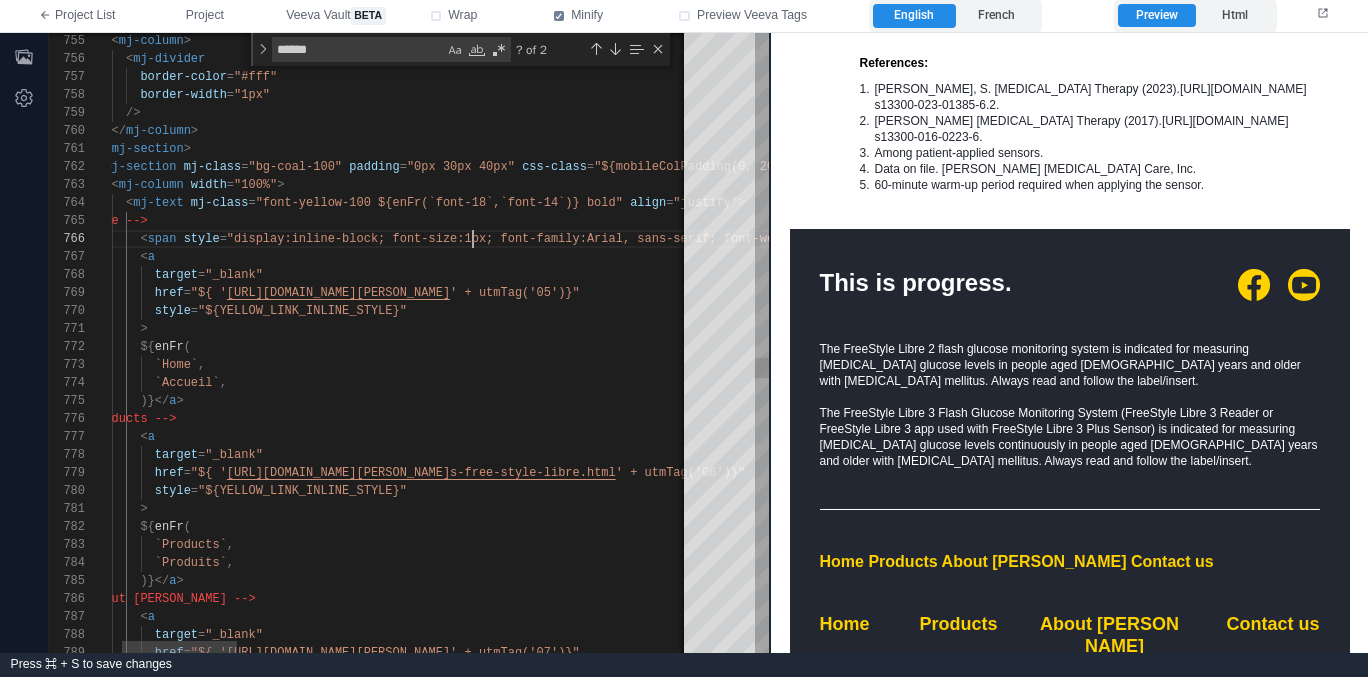 scroll, scrollTop: 90, scrollLeft: 426, axis: both 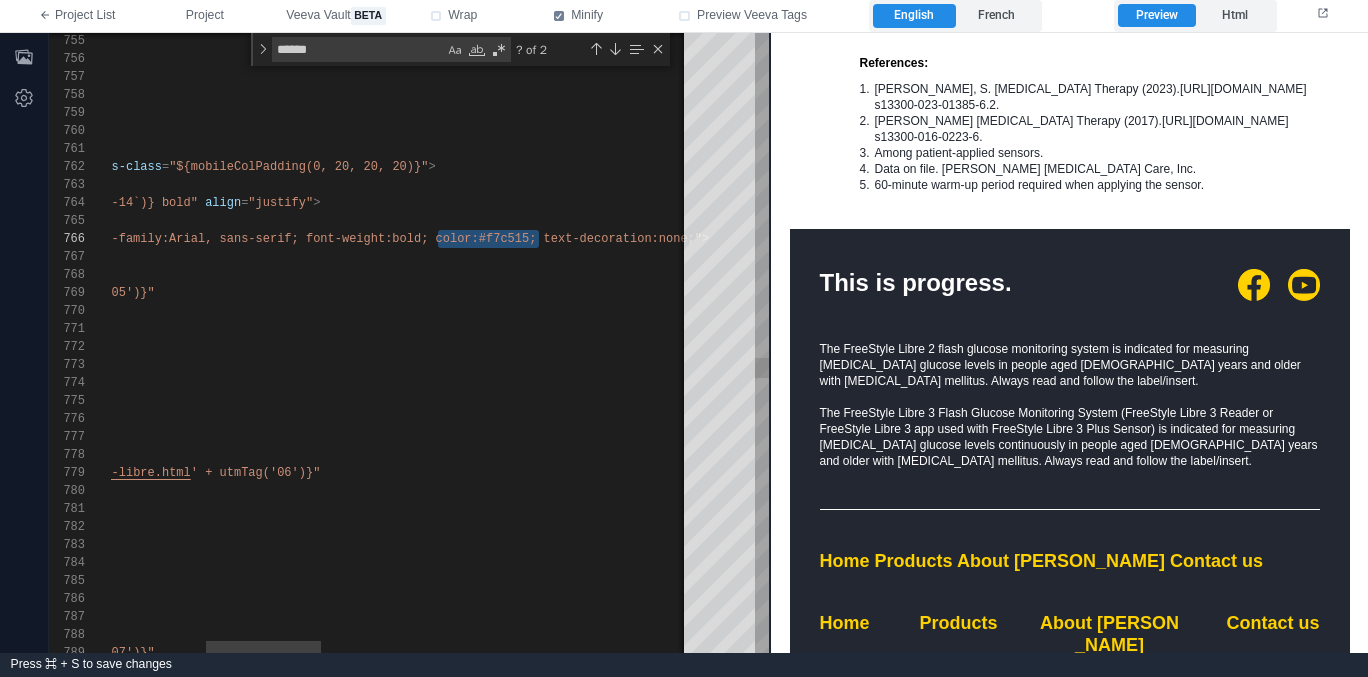 drag, startPoint x: 439, startPoint y: 238, endPoint x: 540, endPoint y: 238, distance: 101 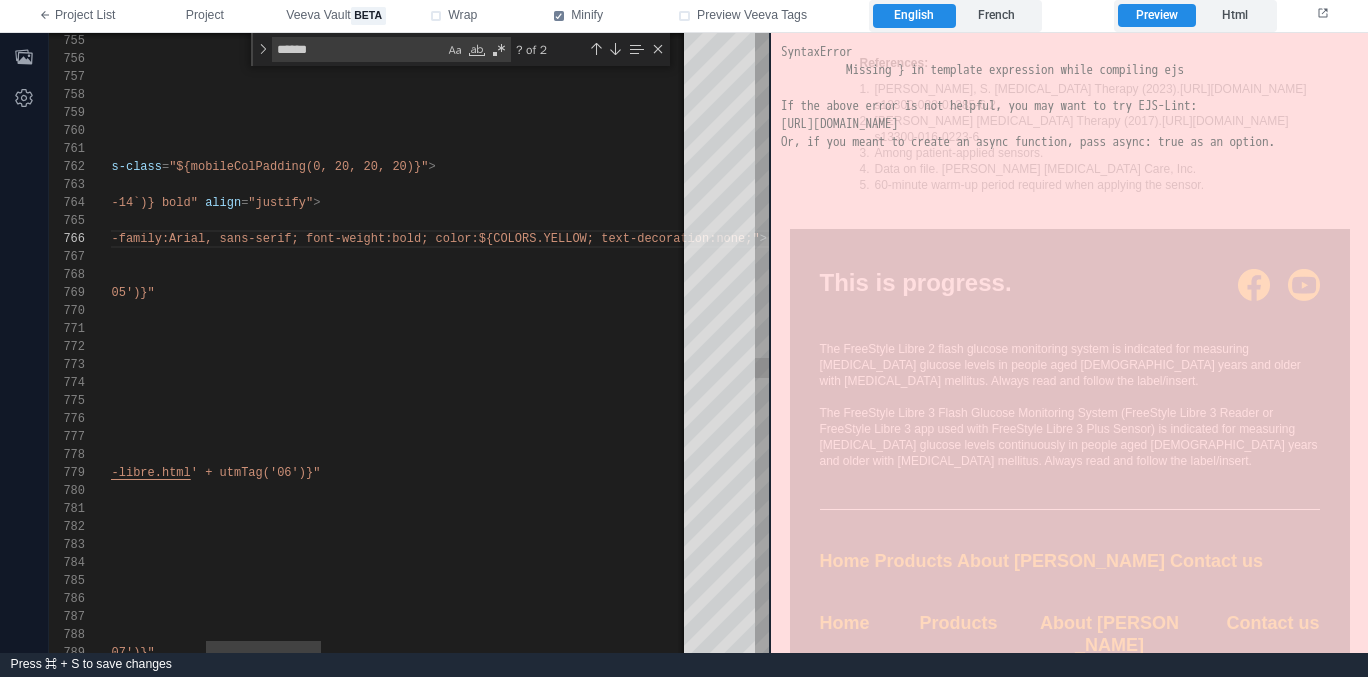 scroll, scrollTop: 90, scrollLeft: 968, axis: both 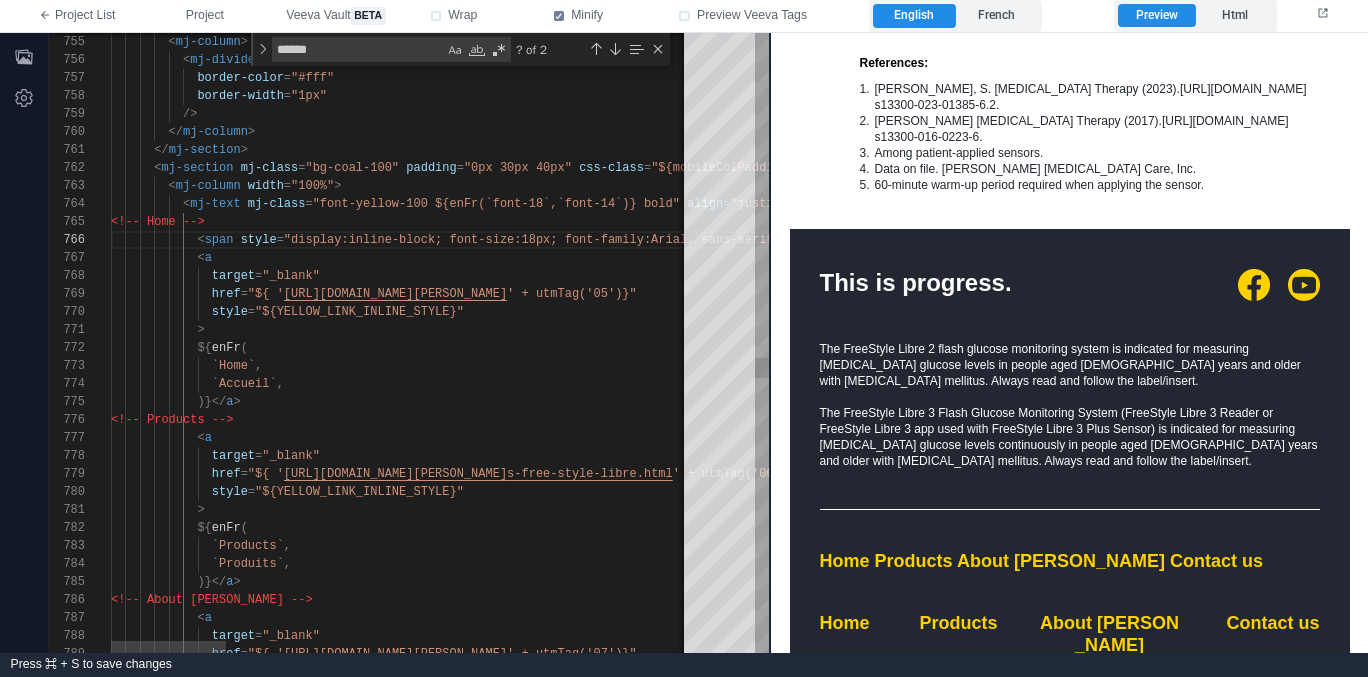 click on "< a" at bounding box center [1570, 258] 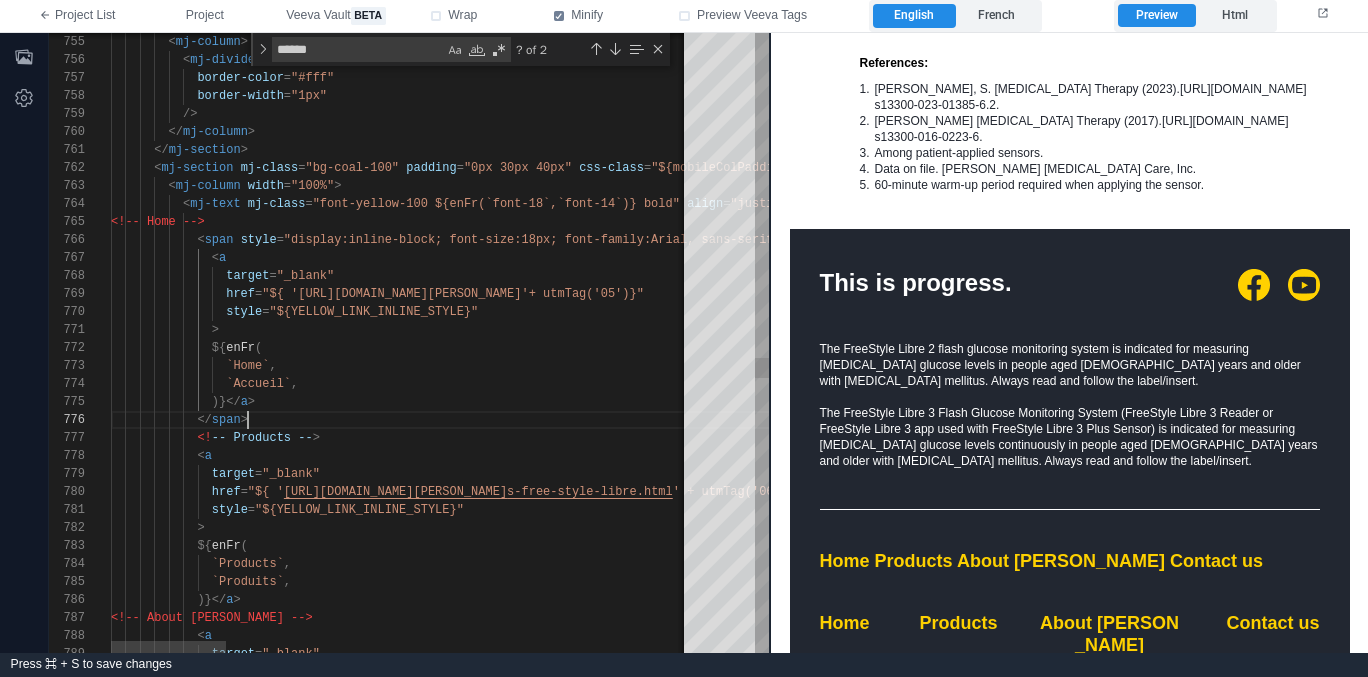 scroll, scrollTop: 90, scrollLeft: 137, axis: both 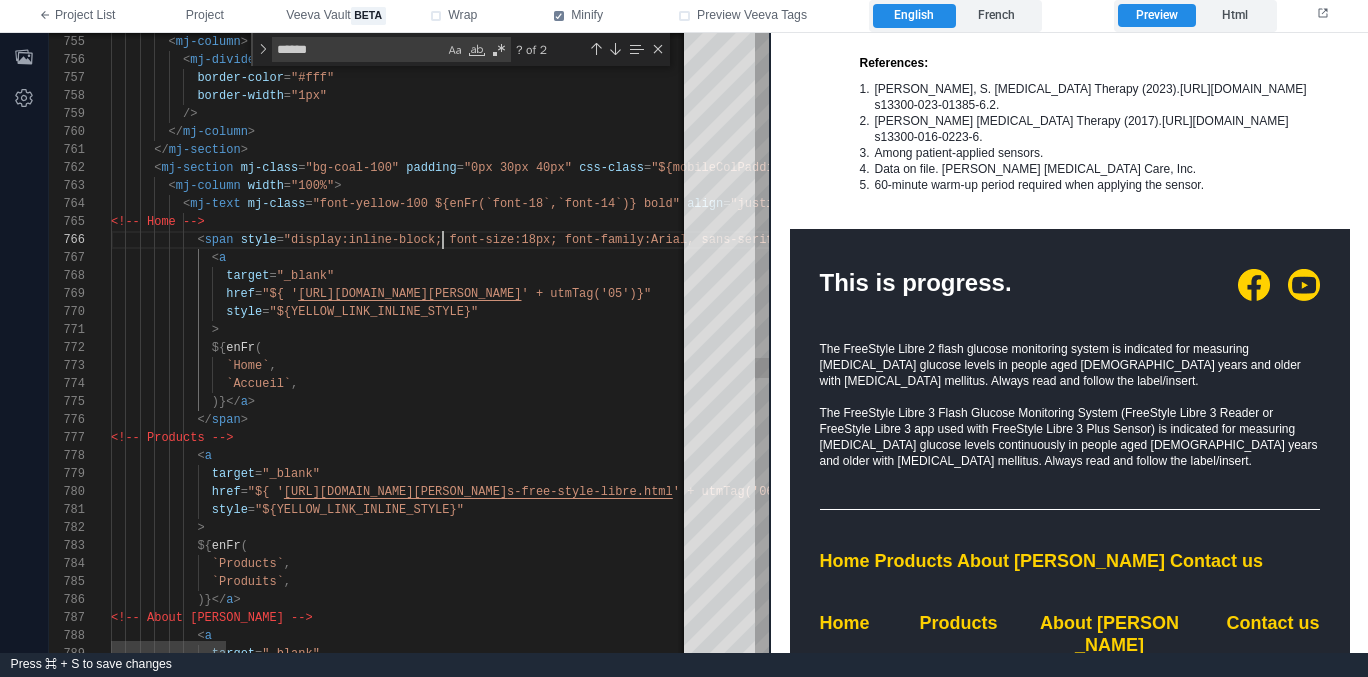 click on ""display:inline-block; font-size:18px; font-family" at bounding box center (464, 240) 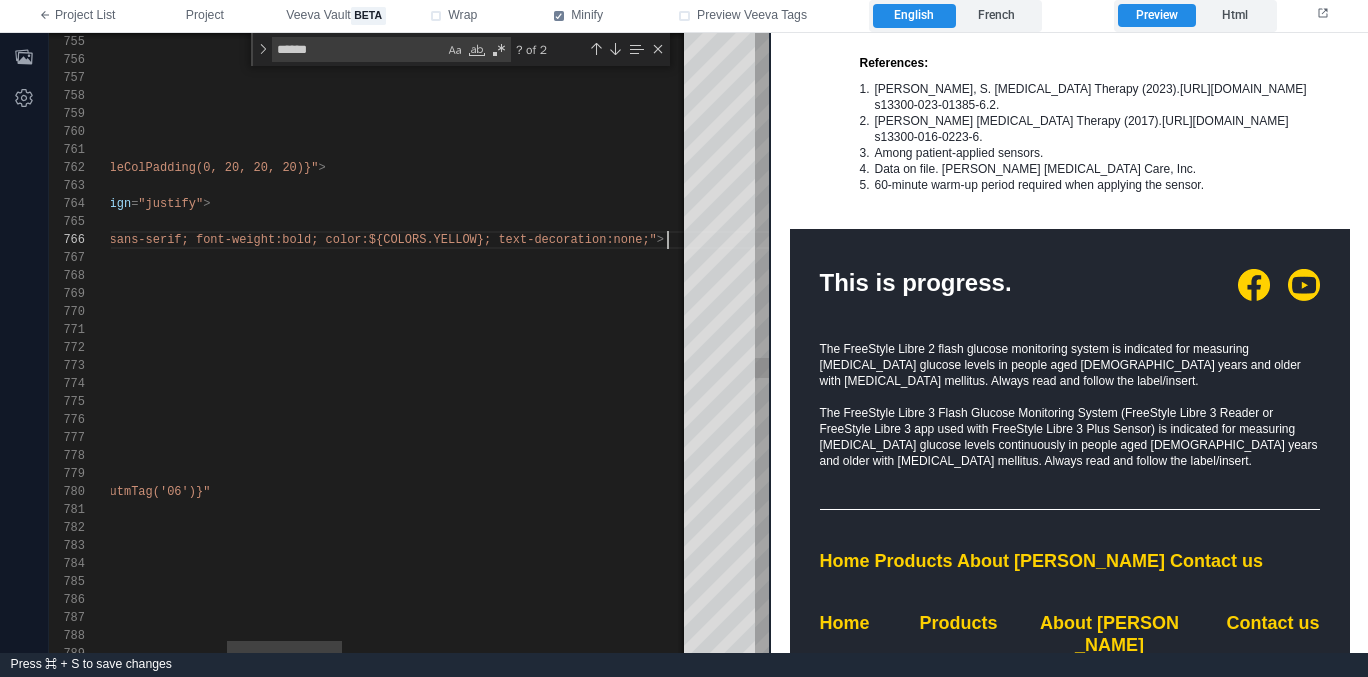 scroll, scrollTop: 90, scrollLeft: 87, axis: both 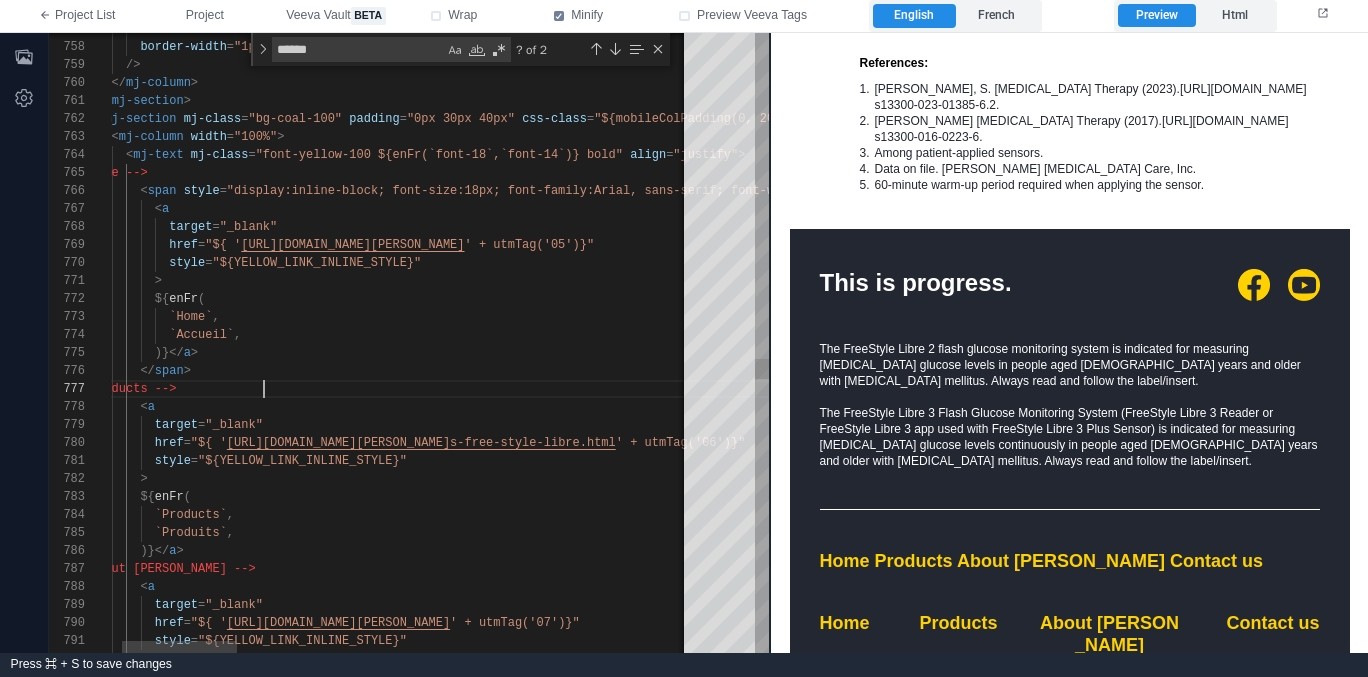 click on "<!-- Products -->" at bounding box center [1513, 389] 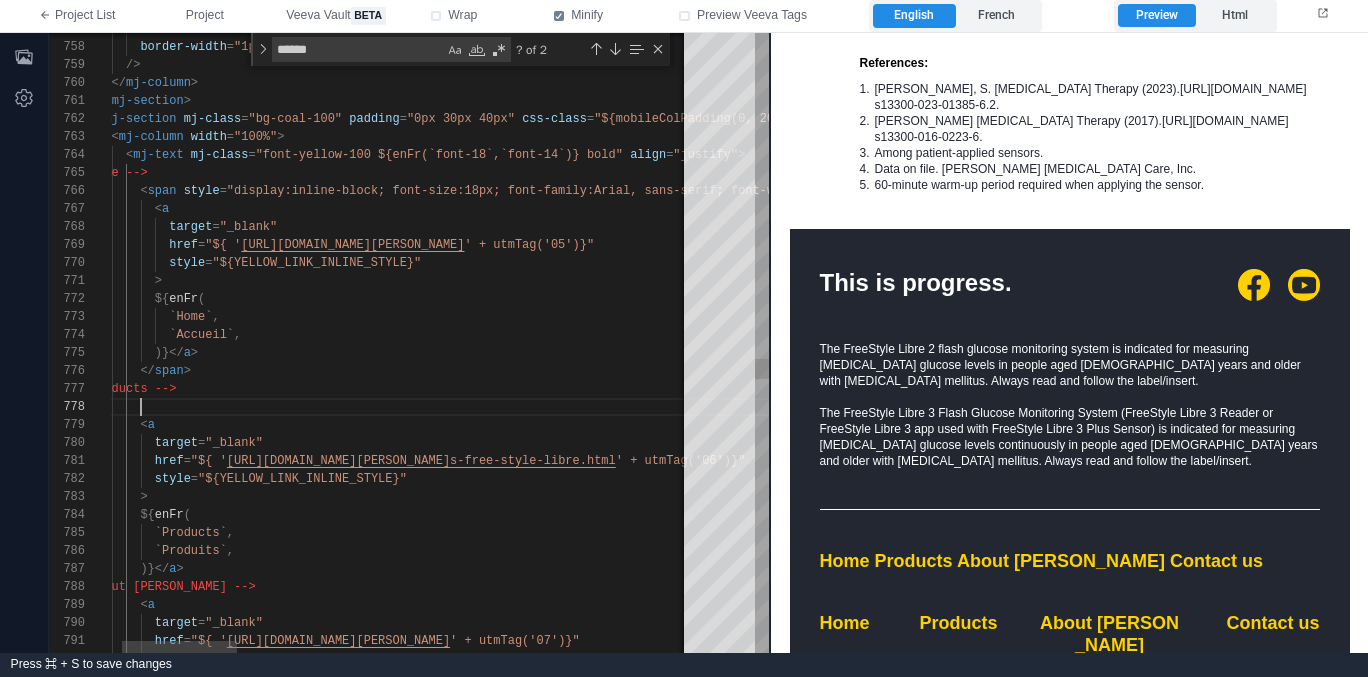 paste on "**********" 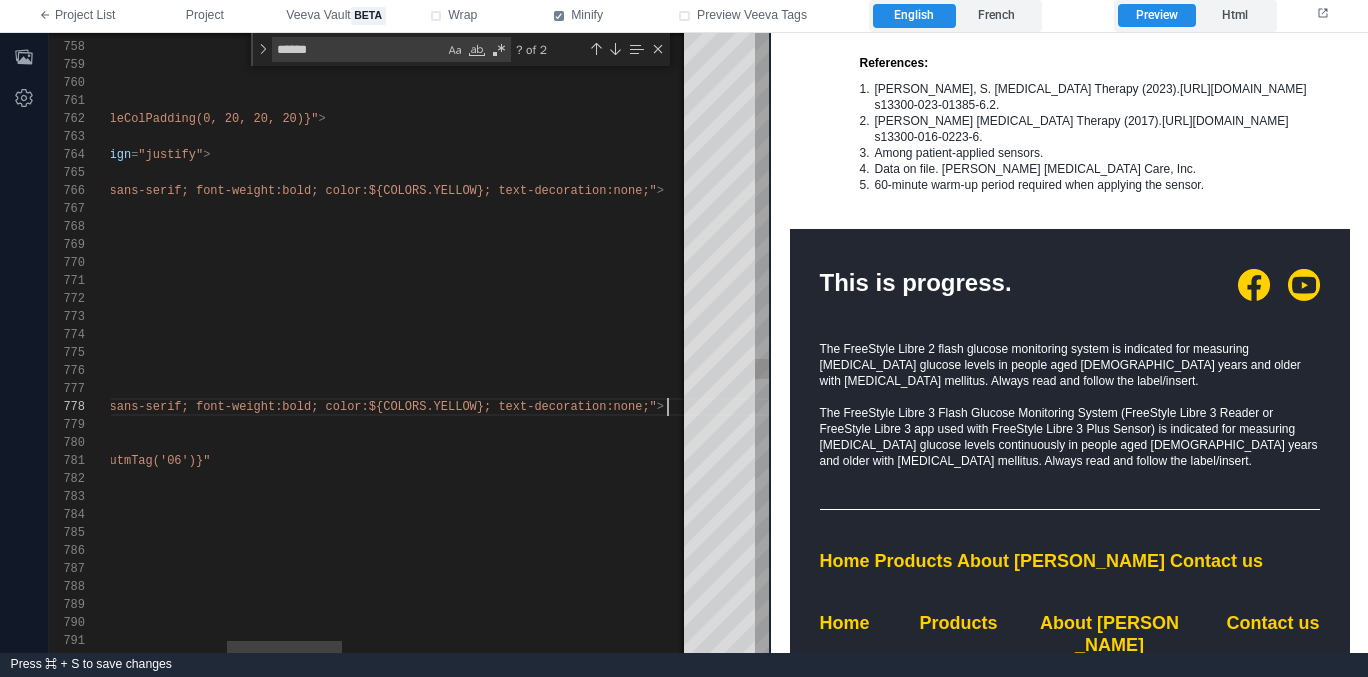 scroll, scrollTop: 126, scrollLeft: 1147, axis: both 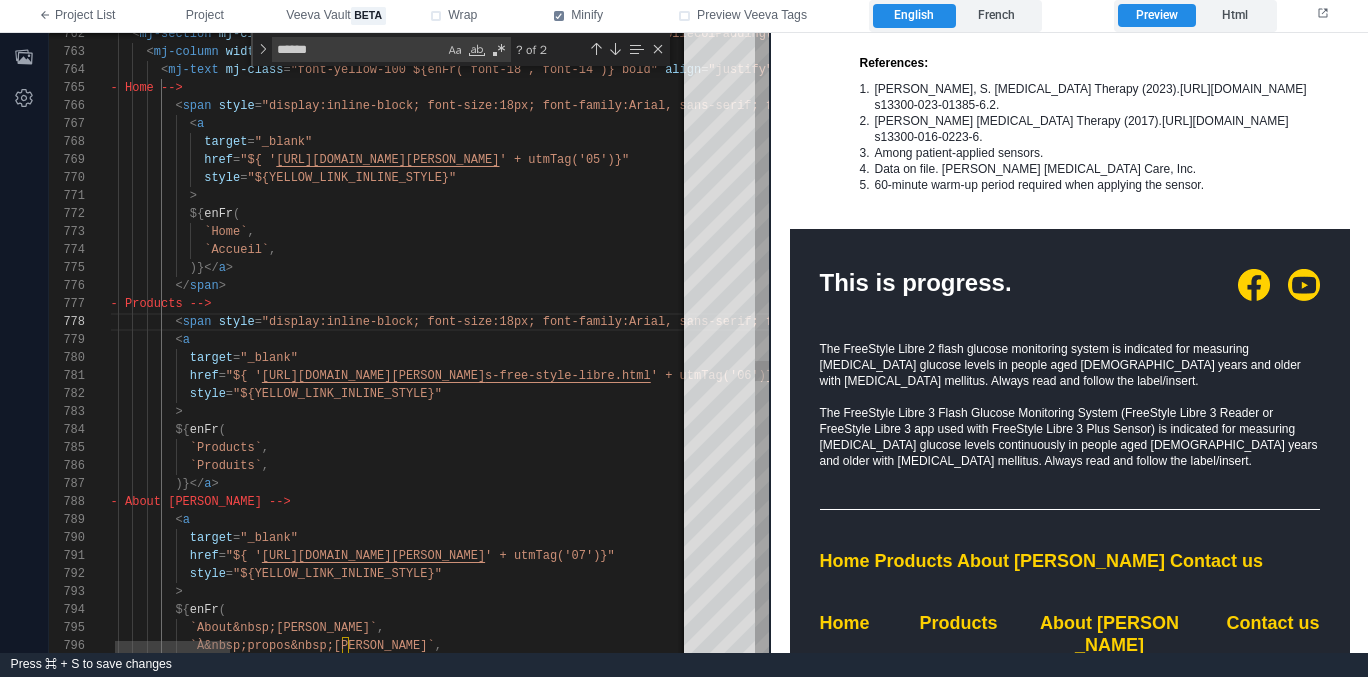 click on ")}</ a >" at bounding box center [1548, 484] 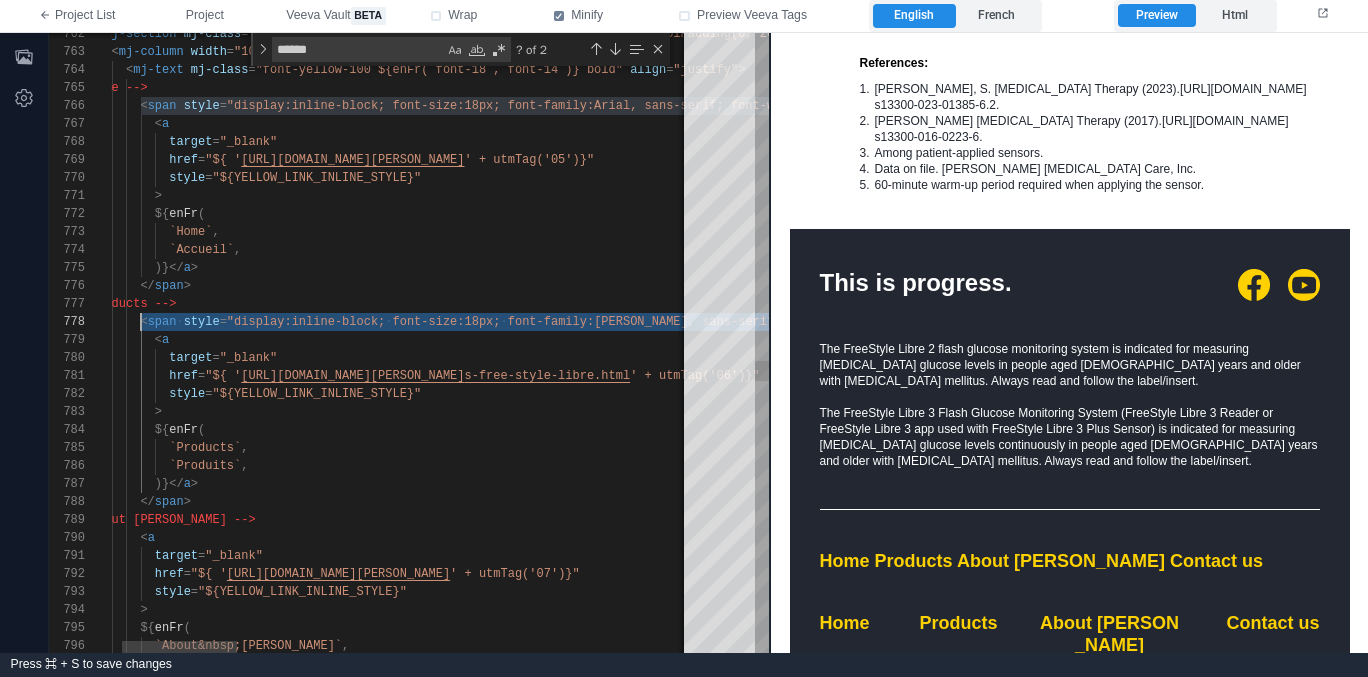 scroll, scrollTop: 126, scrollLeft: 87, axis: both 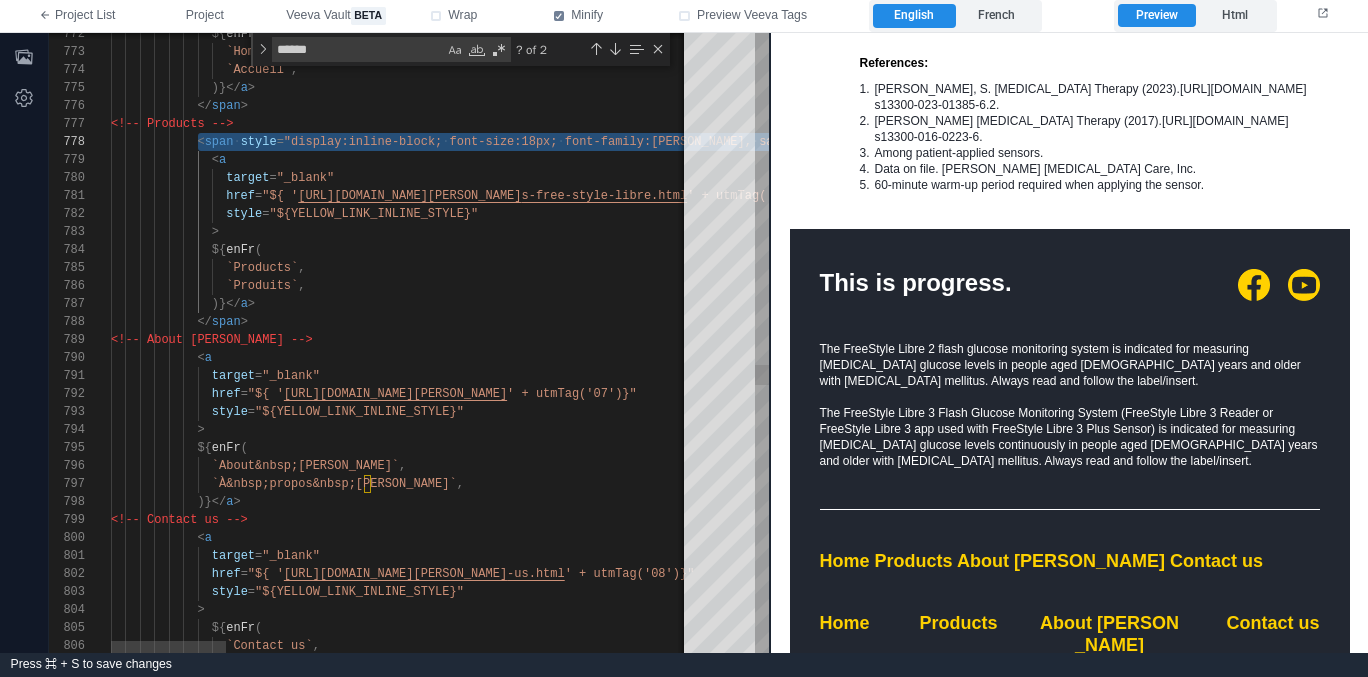 click on "<!-- About [PERSON_NAME] -->" at bounding box center [1570, 340] 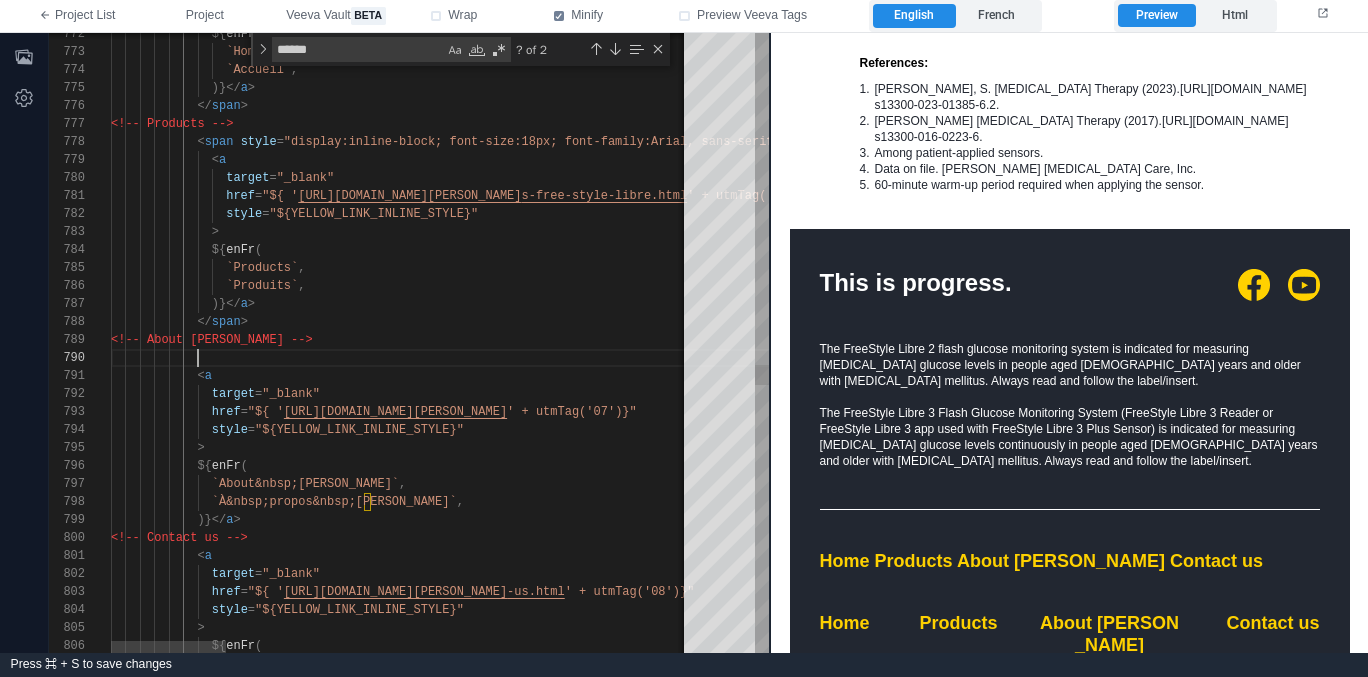 paste on "**********" 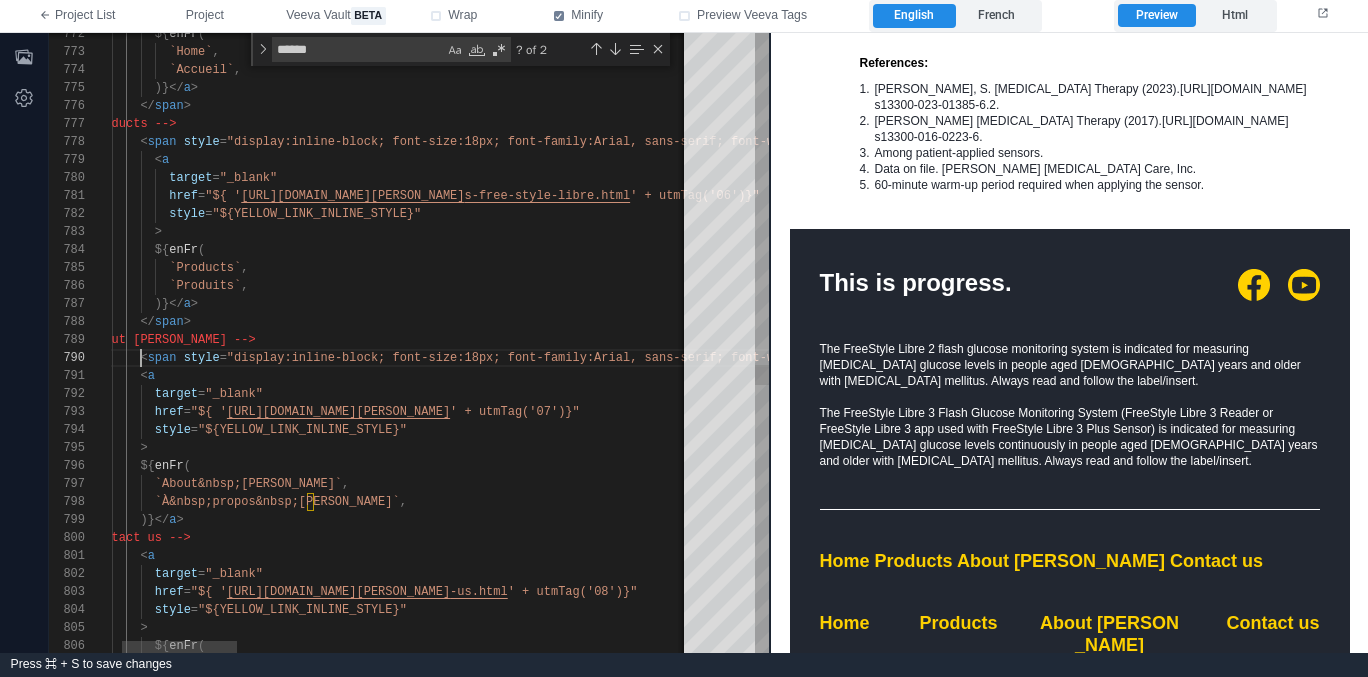 scroll, scrollTop: 162, scrollLeft: 87, axis: both 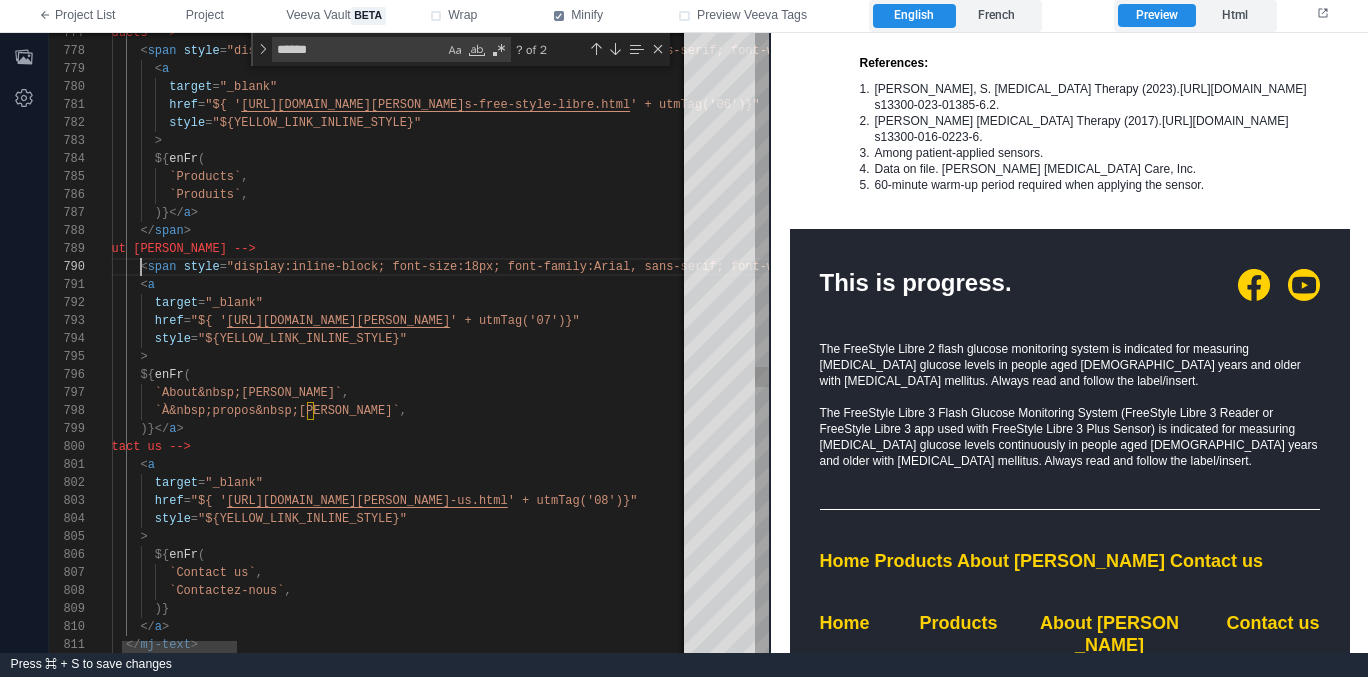 click on "<!-- Contact us -->" at bounding box center [1513, 447] 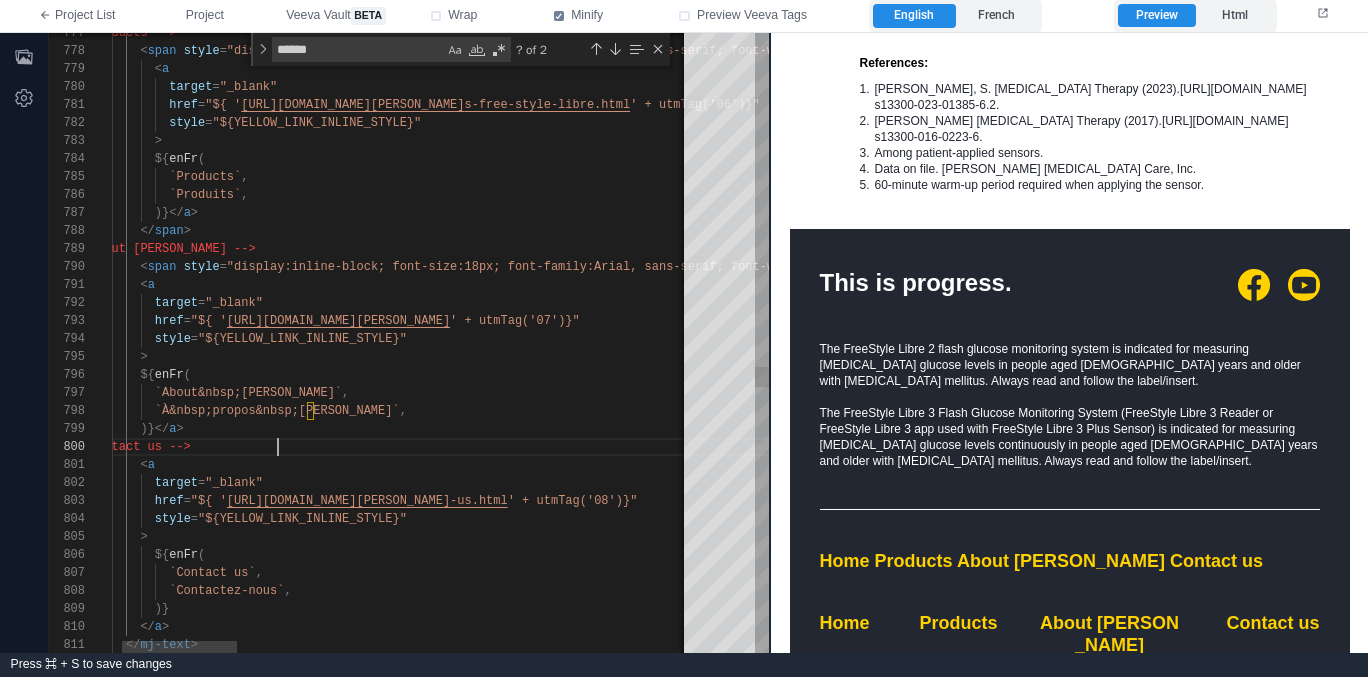 scroll, scrollTop: 162, scrollLeft: 224, axis: both 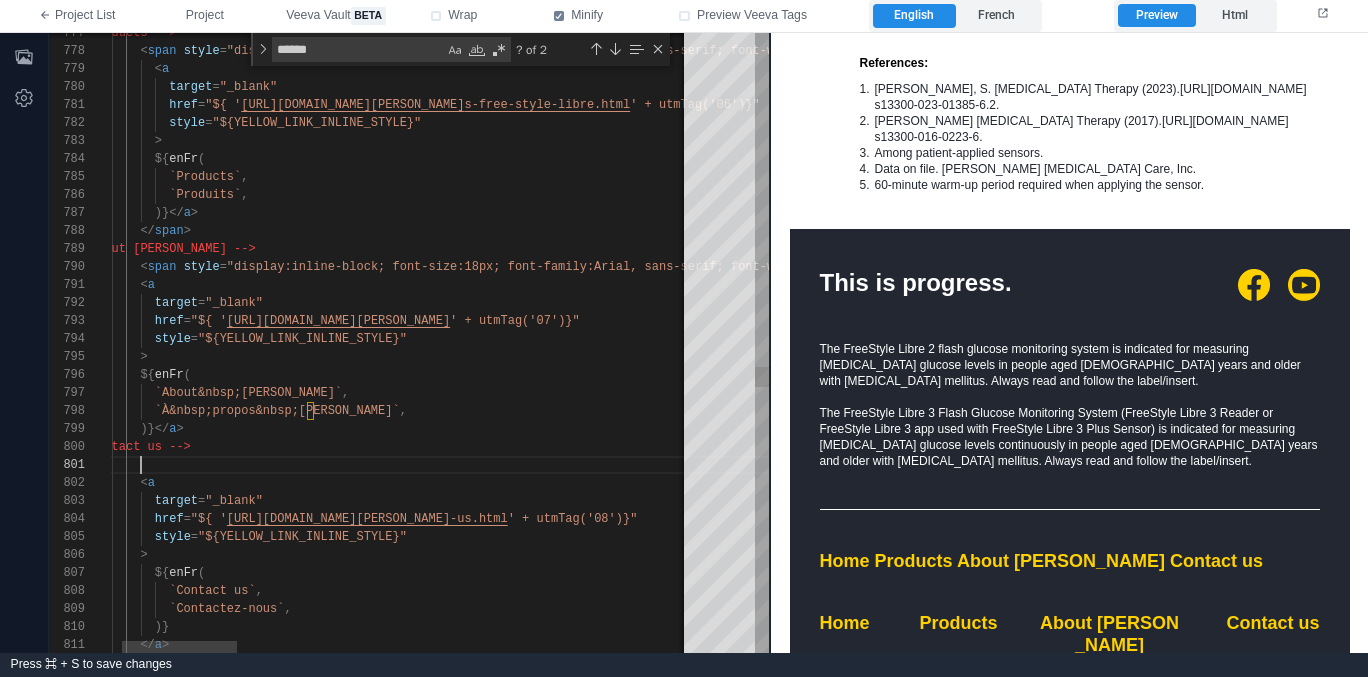paste on "**********" 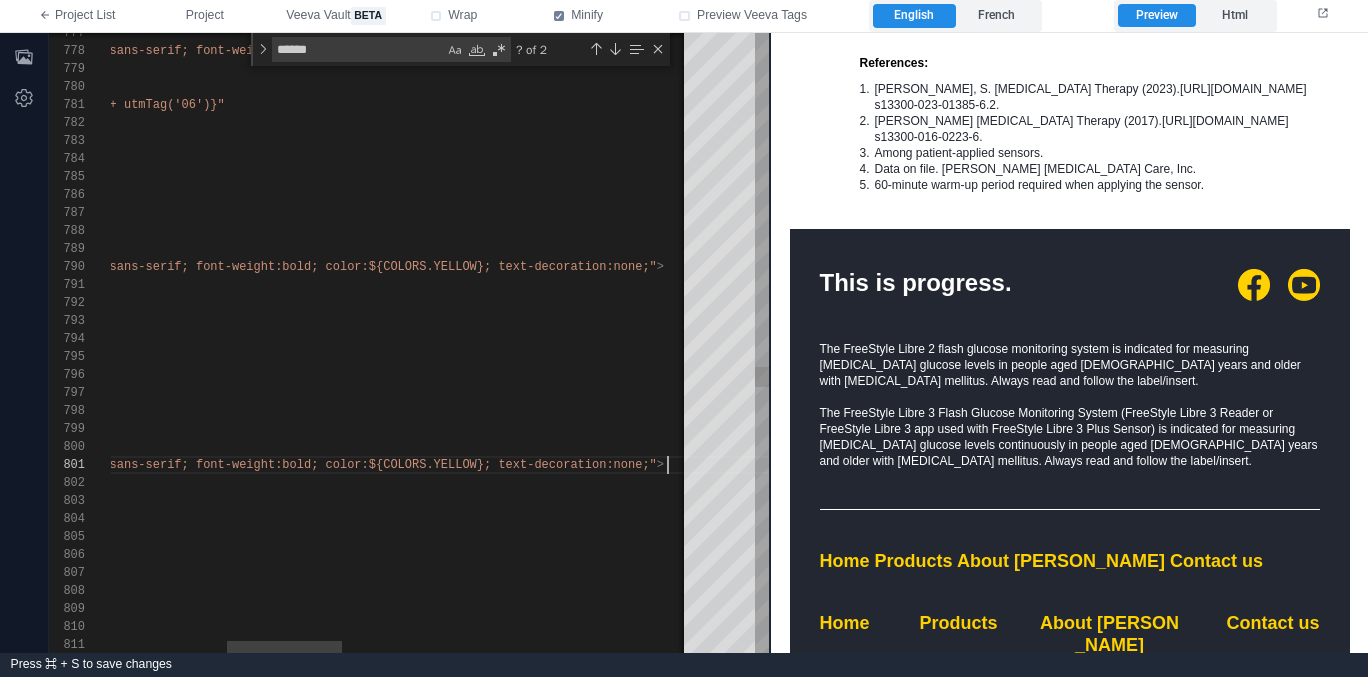 scroll, scrollTop: 0, scrollLeft: 1147, axis: horizontal 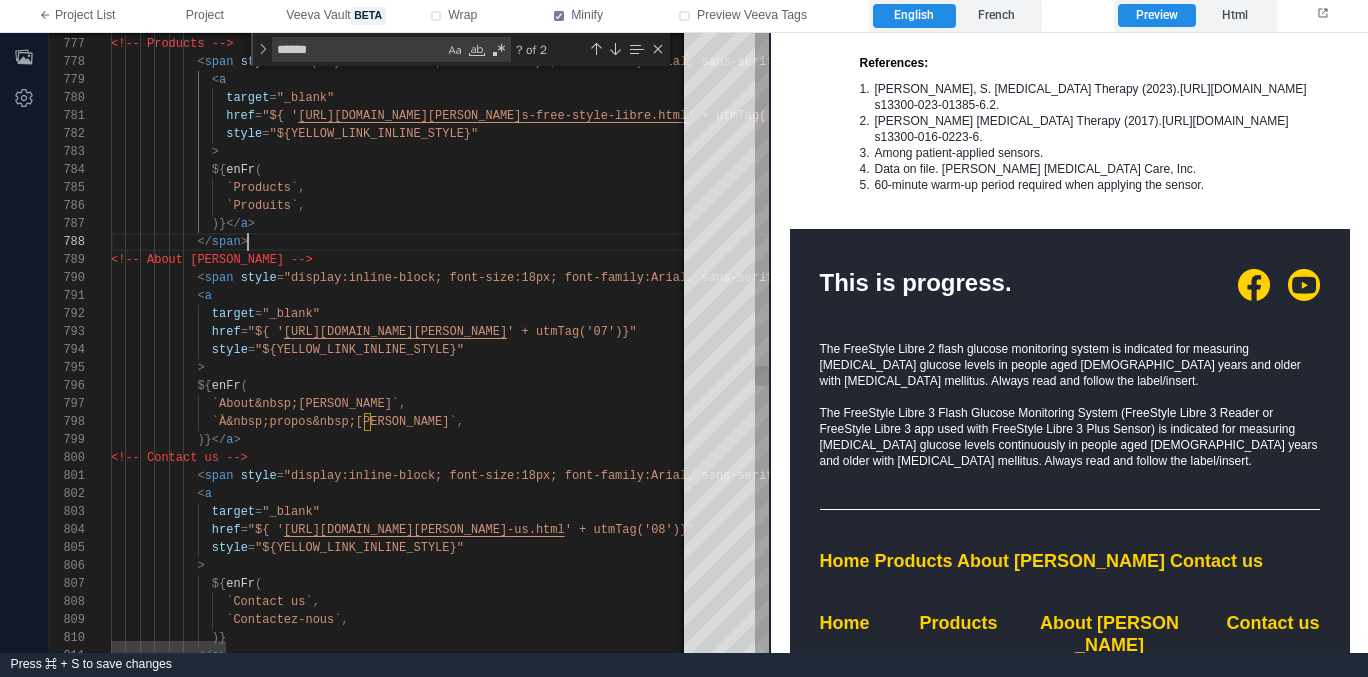 click on "</ span >" at bounding box center (1570, 242) 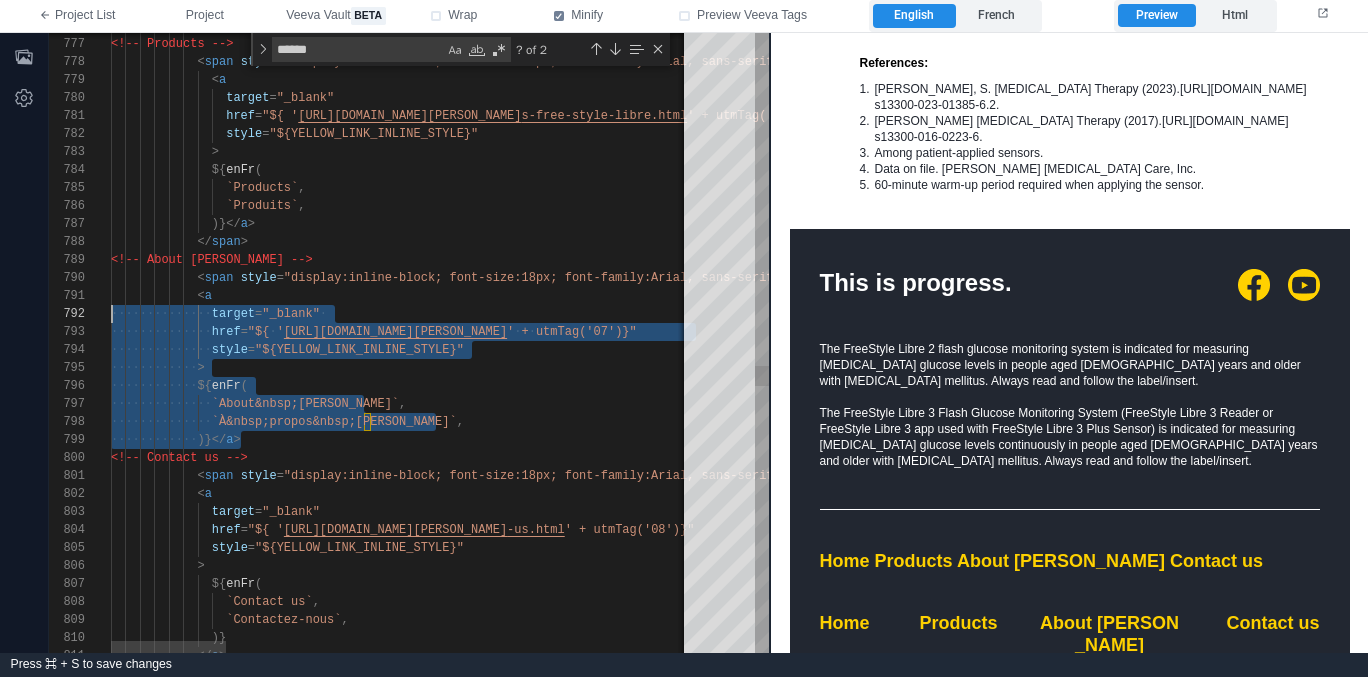 scroll, scrollTop: 0, scrollLeft: 0, axis: both 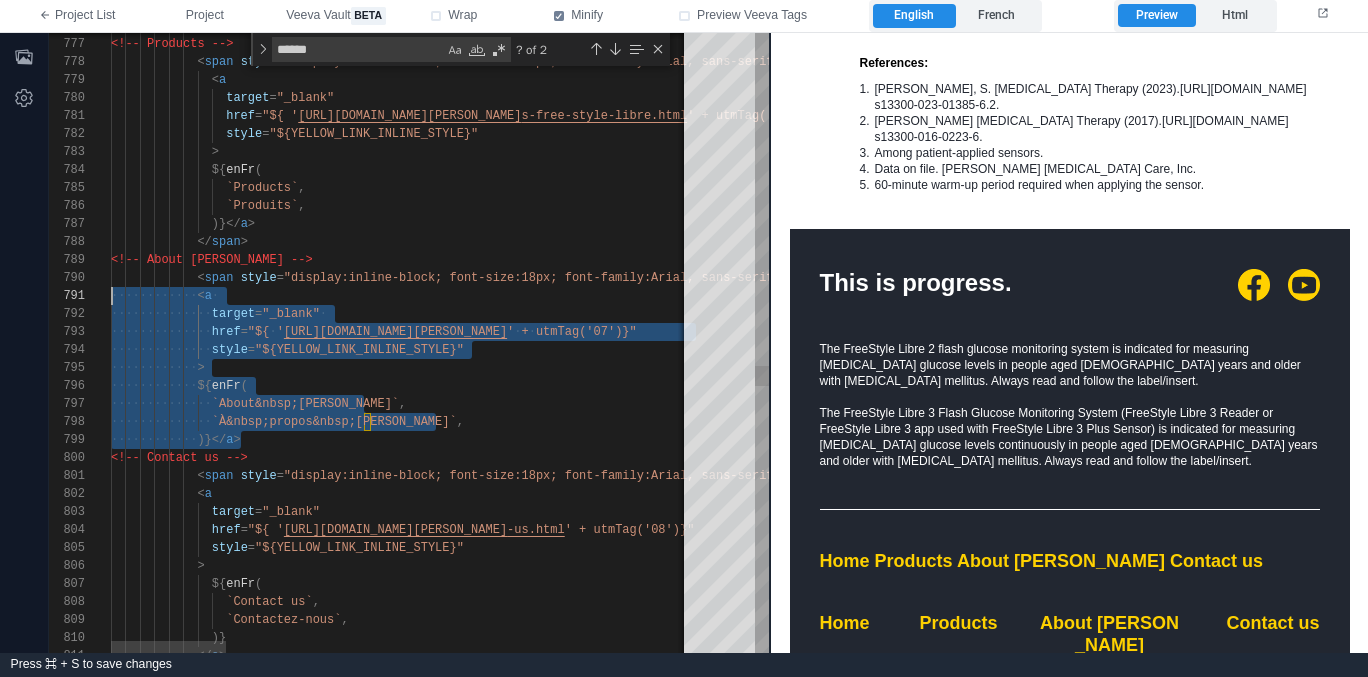 drag, startPoint x: 291, startPoint y: 437, endPoint x: 41, endPoint y: 296, distance: 287.0209 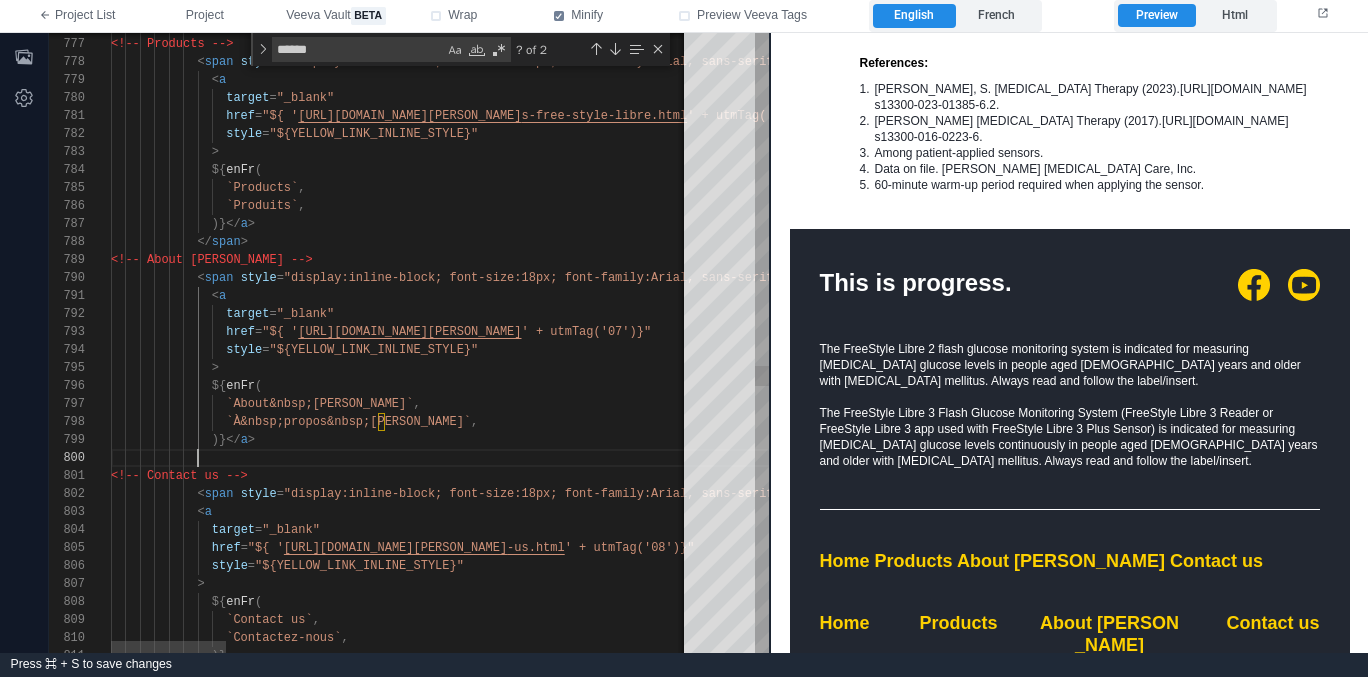 paste on "**********" 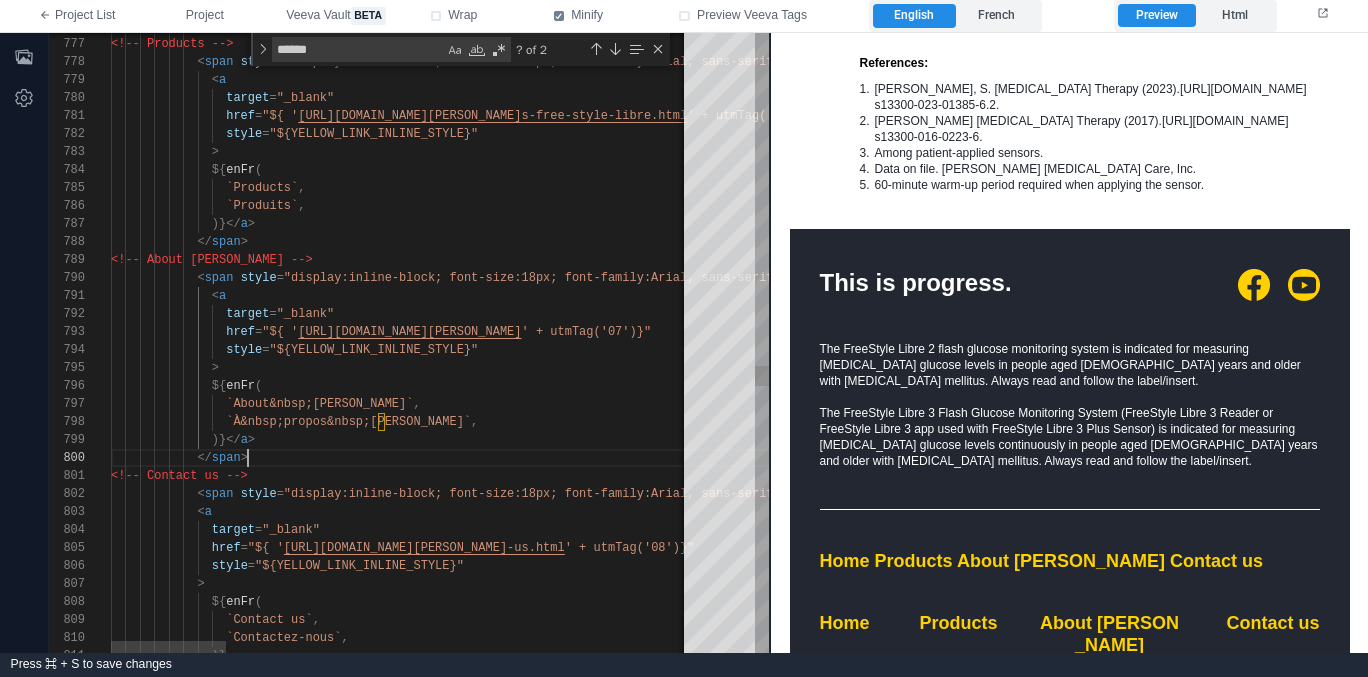 scroll, scrollTop: 162, scrollLeft: 137, axis: both 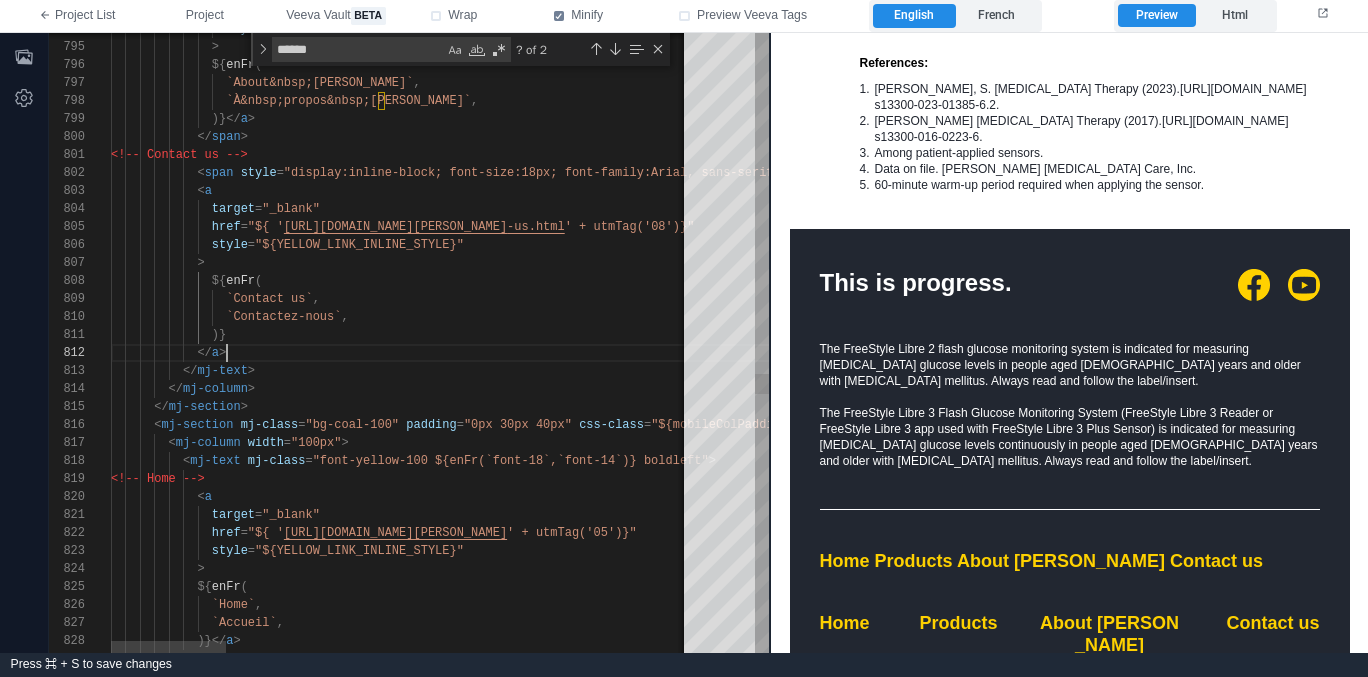 click on "</ a >" at bounding box center [1570, 353] 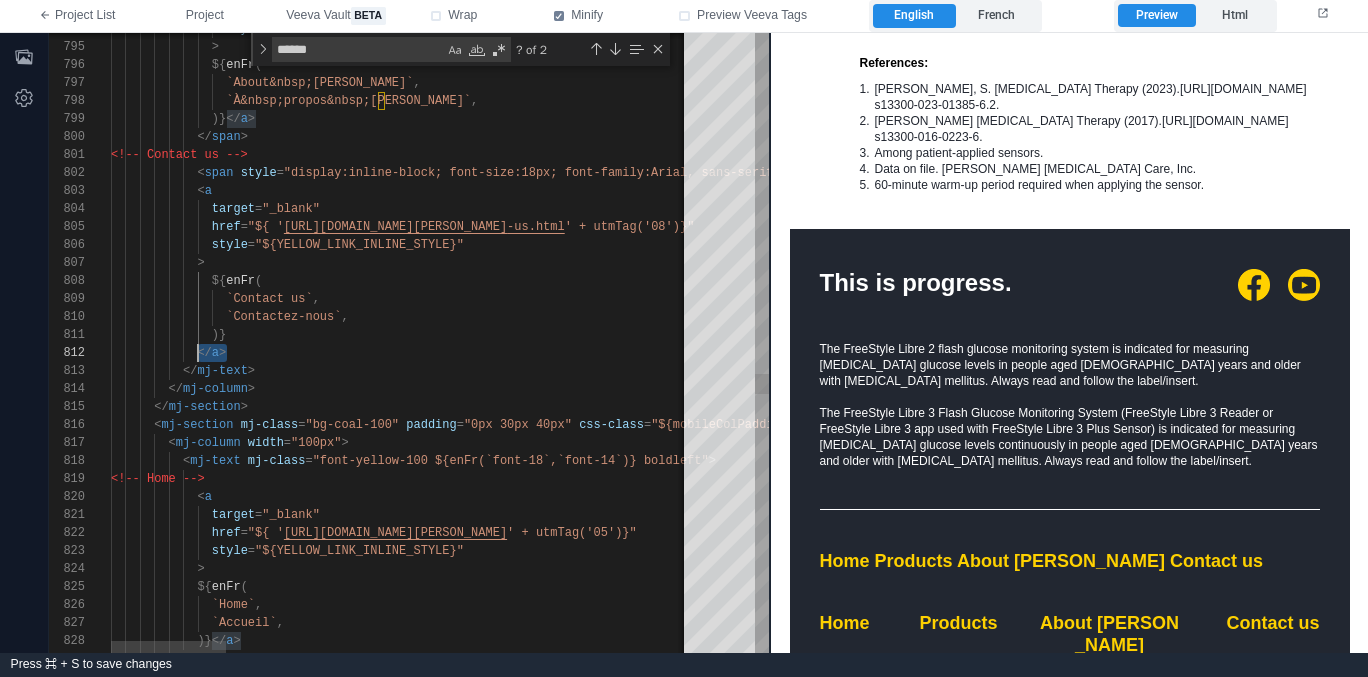 scroll, scrollTop: 0, scrollLeft: 87, axis: horizontal 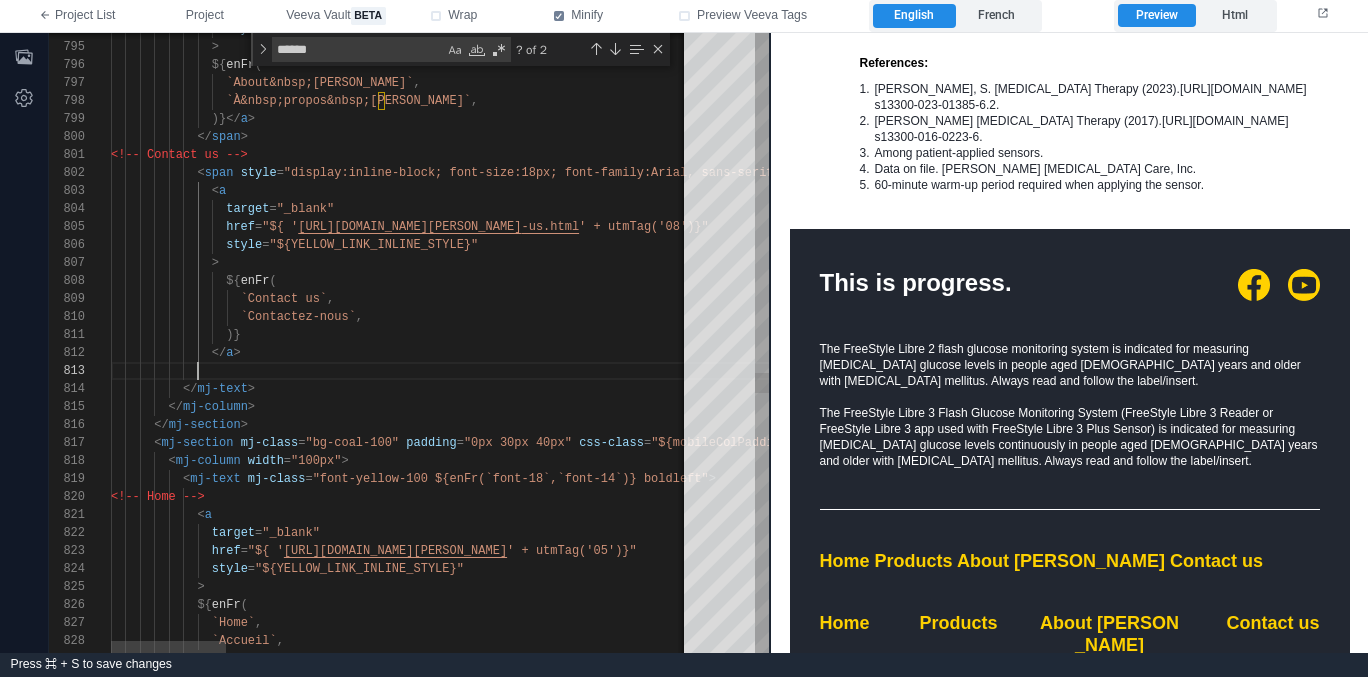 paste on "*******" 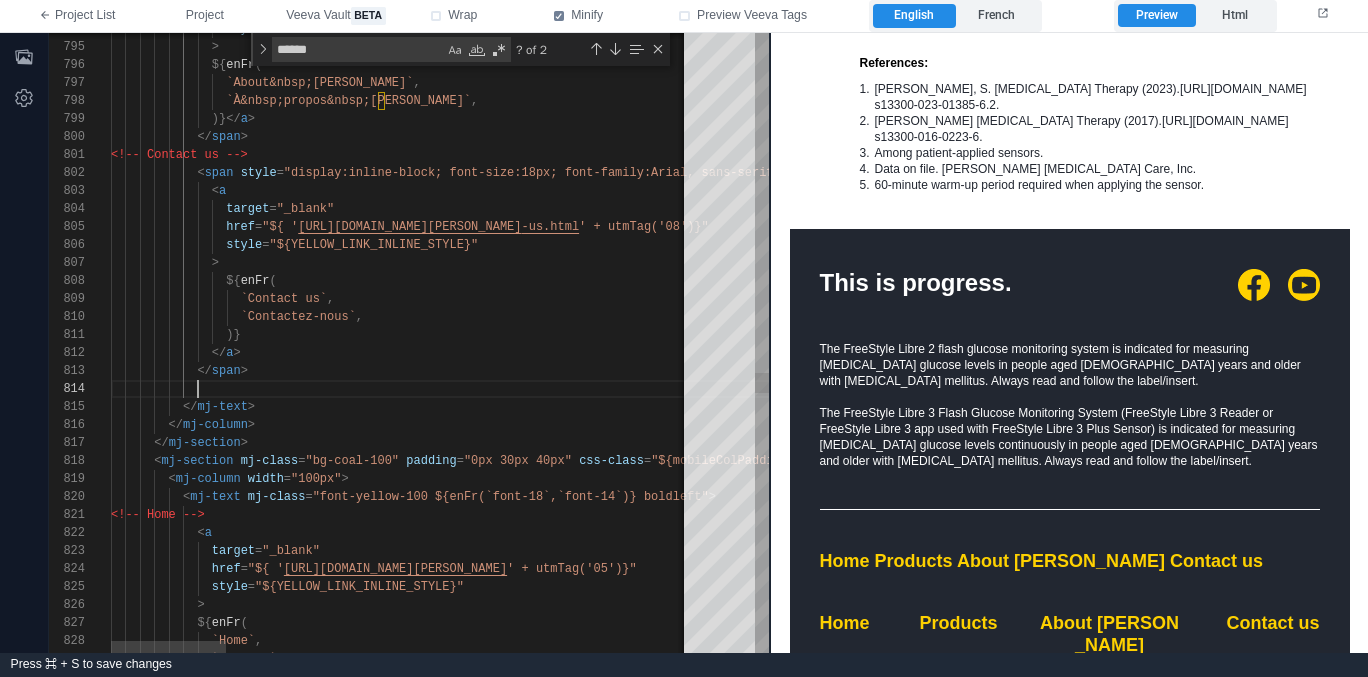 scroll, scrollTop: 54, scrollLeft: 87, axis: both 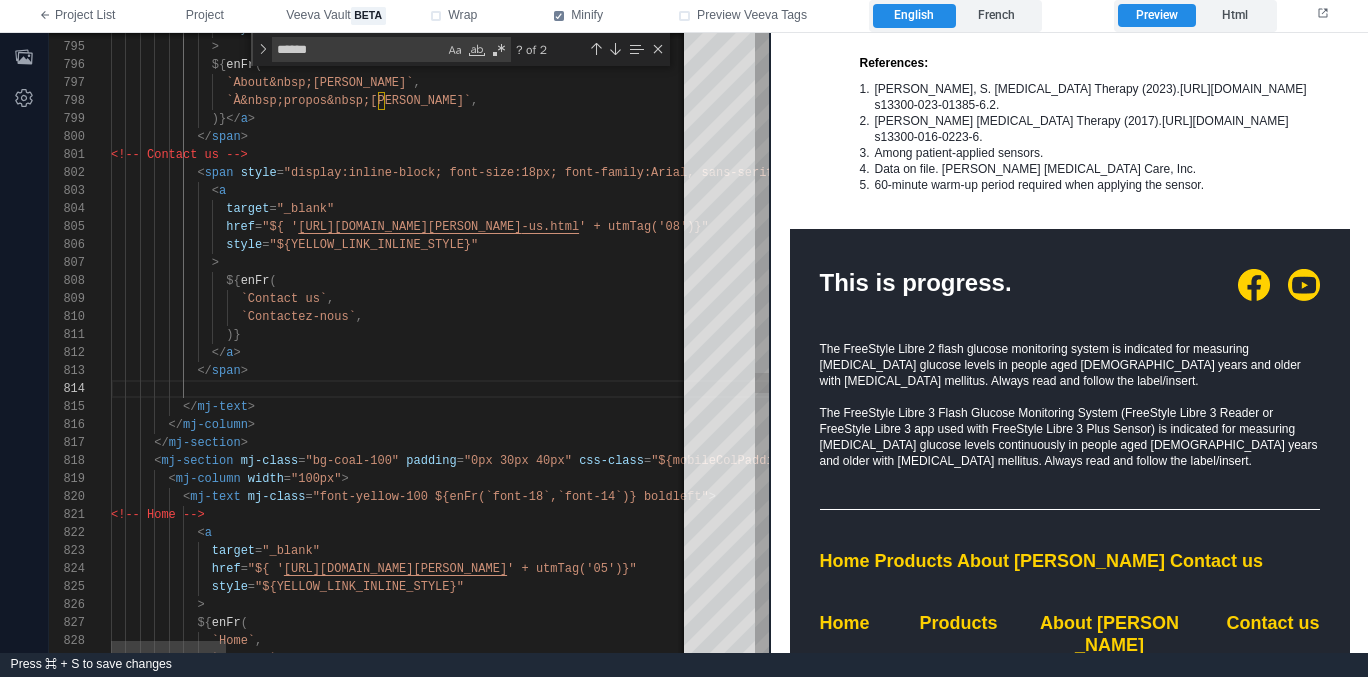 paste on "**********" 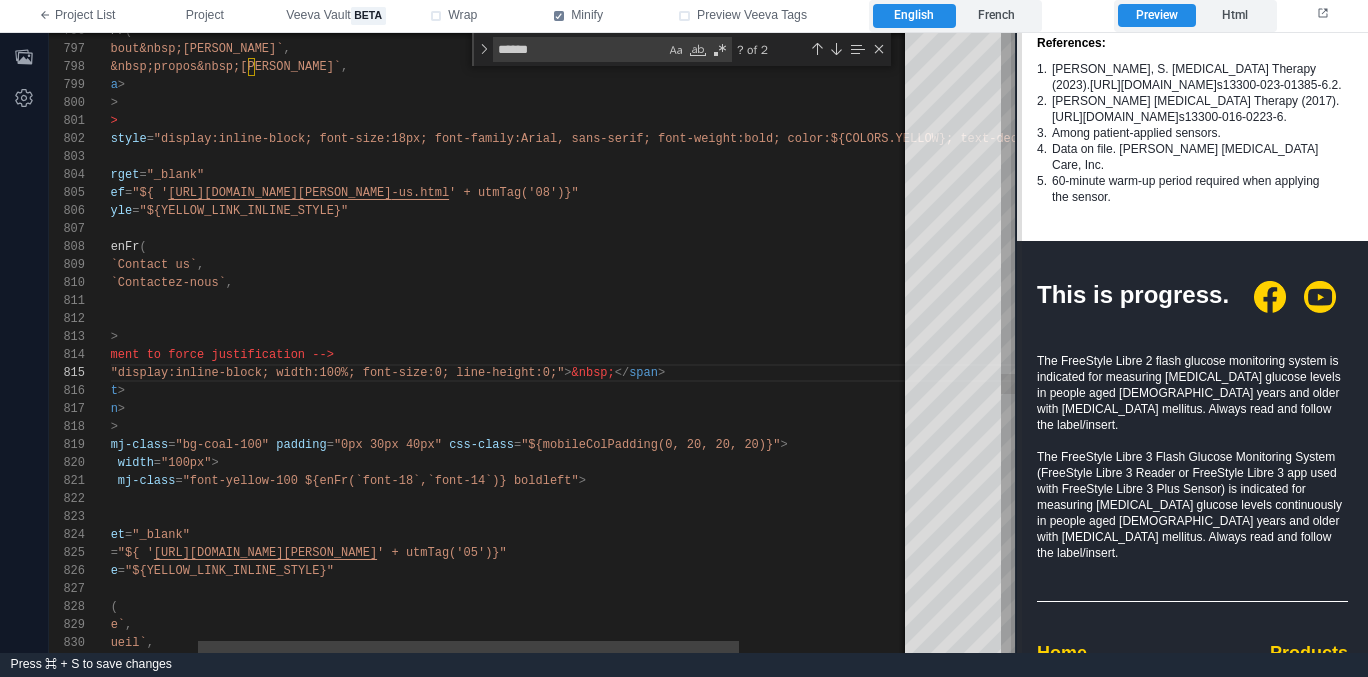 scroll, scrollTop: 4002, scrollLeft: 0, axis: vertical 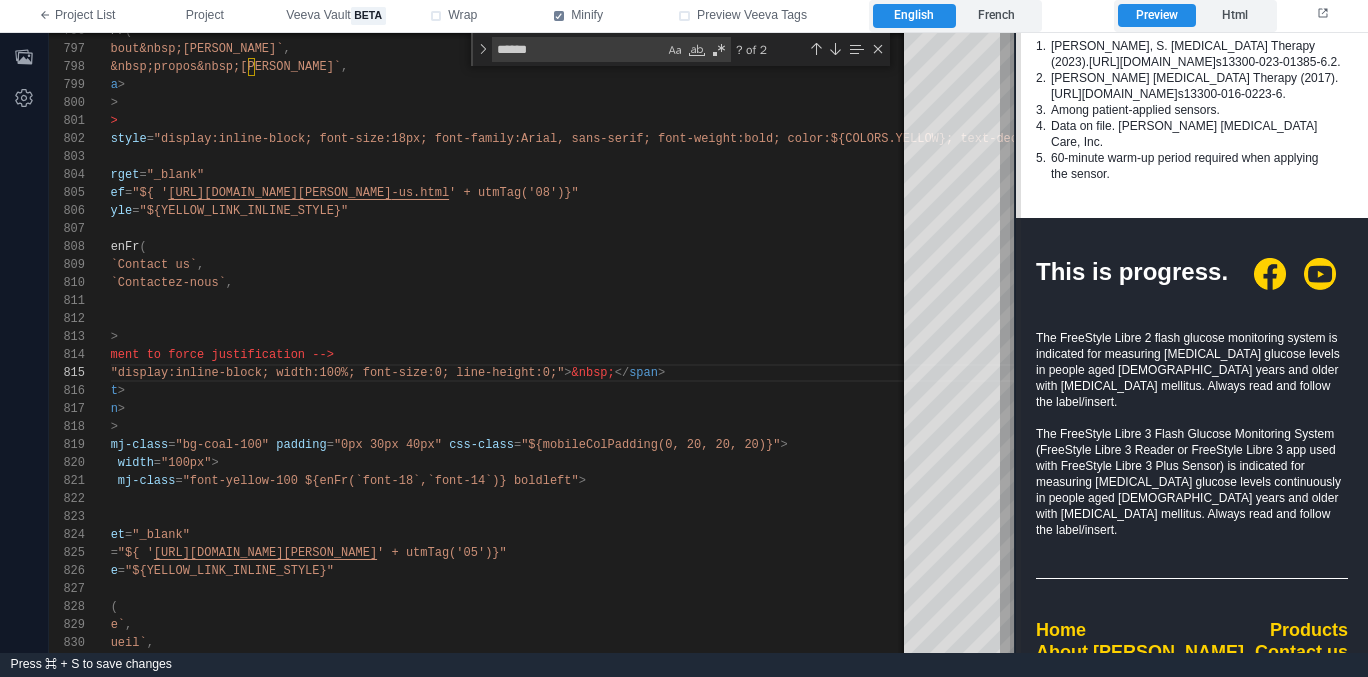 drag, startPoint x: 768, startPoint y: 488, endPoint x: 1013, endPoint y: 485, distance: 245.01837 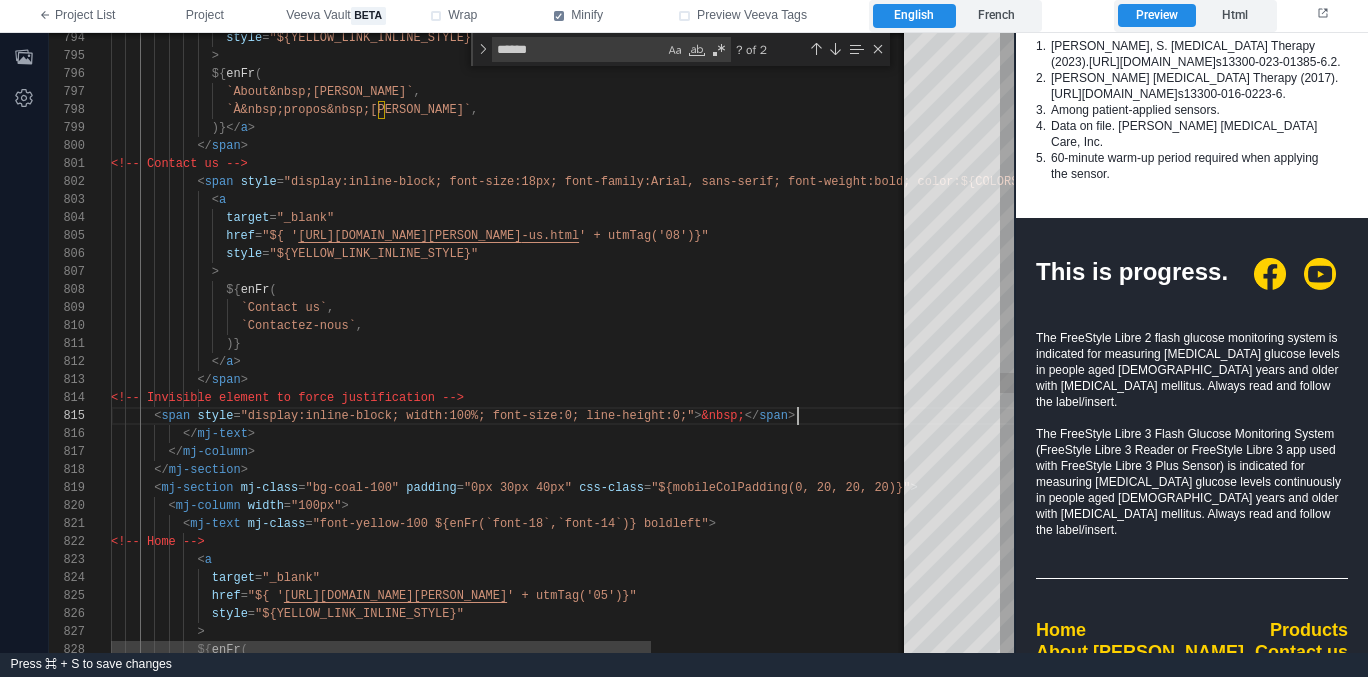 click on "< span   style = "display:inline-block; width:100%; font-size:0; li ne-height:0;" > &nbsp; </ span >" at bounding box center [703, 416] 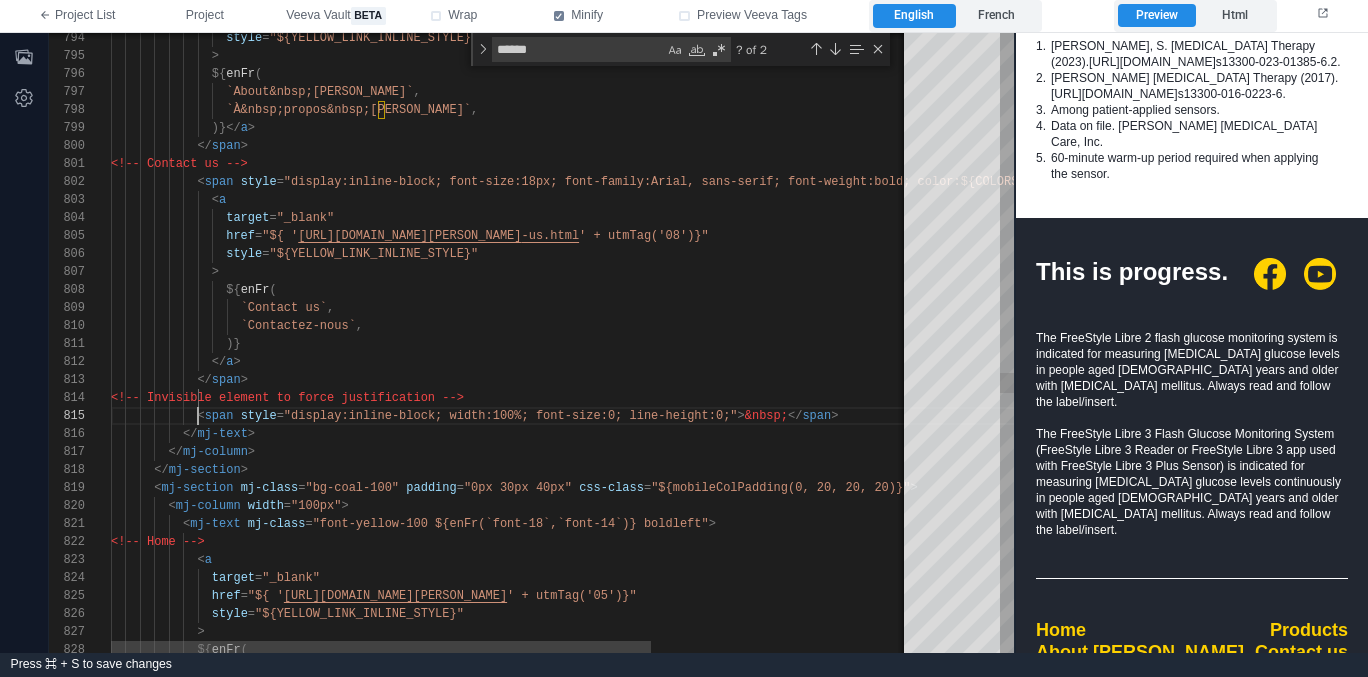 scroll, scrollTop: 72, scrollLeft: 87, axis: both 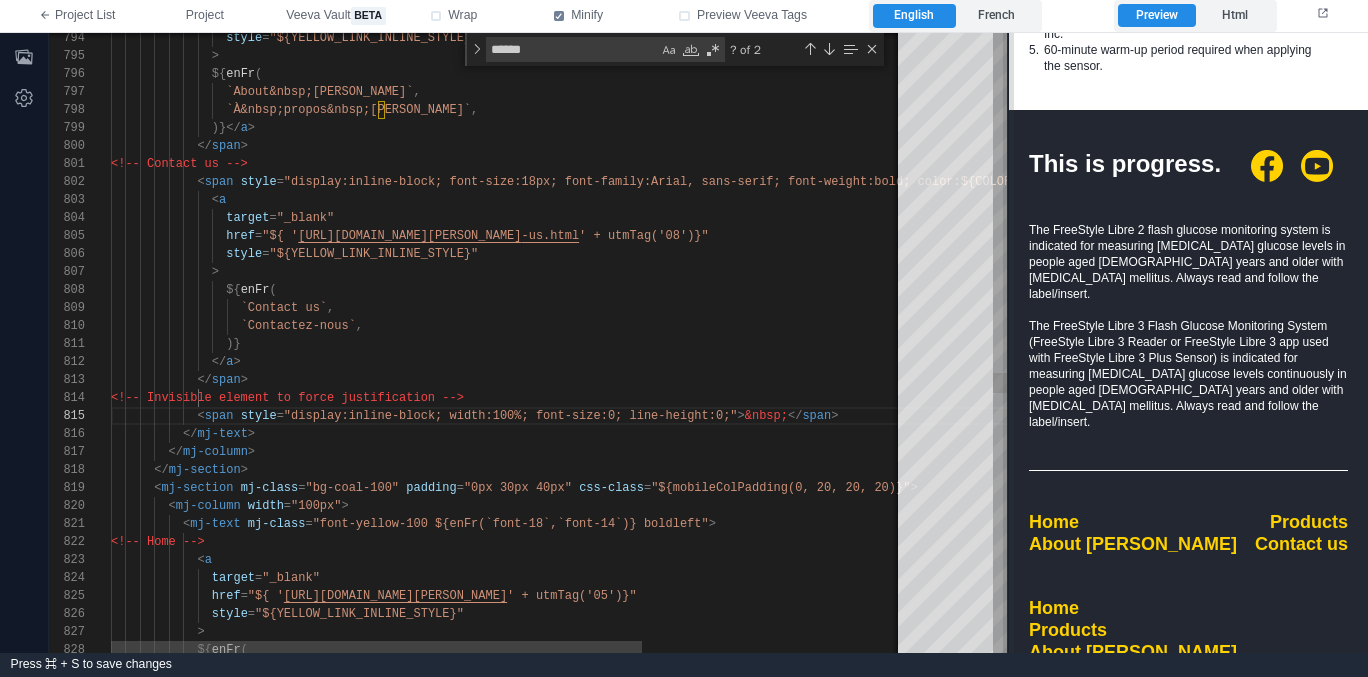 drag, startPoint x: 1014, startPoint y: 430, endPoint x: 1007, endPoint y: 445, distance: 16.552946 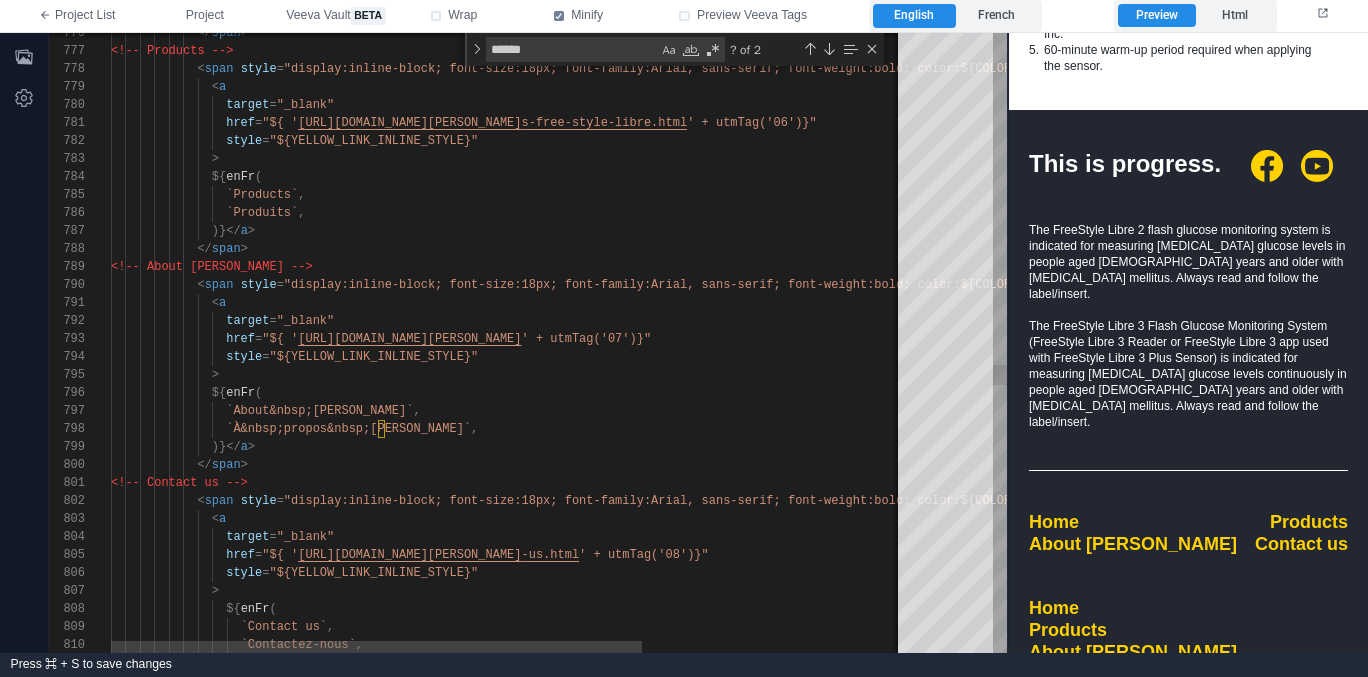 scroll, scrollTop: 18, scrollLeft: 123, axis: both 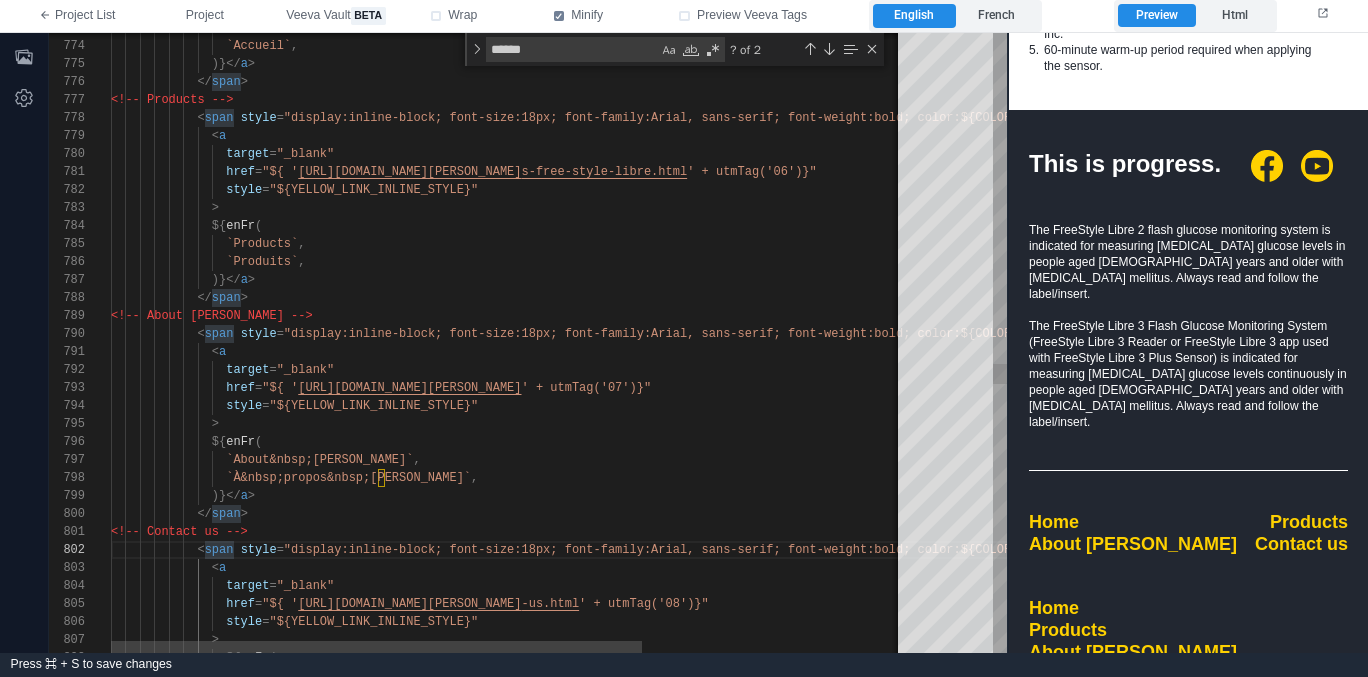 click on "${ enFr (                  `About&nbsp;[PERSON_NAME]` ,                  `À&nbsp;propos&nbsp;[PERSON_NAME]` ,                )}</ a >             <!-- Contact us -->                < a                    target = "_blank"                    href = "${ ' [URL][DOMAIN_NAME][PERSON_NAME] -us.html ' + utmTag('08')}"                  style = "${YELLOW_LINK_INLINE_STYLE}"                >                  ${ enFr (              < span   style = "display:inline-block; font-size:18px; font-family :Arial, sans-serif; font-weight:bold; color:${COLO RS.YELLOW}; text-decoration:none;" >              </ span >                >                  style = "${YELLOW_LINK_INLINE_STYLE}"                  href = "${ ' [URL][DOMAIN_NAME][PERSON_NAME] = <" at bounding box center [500111, 486090] 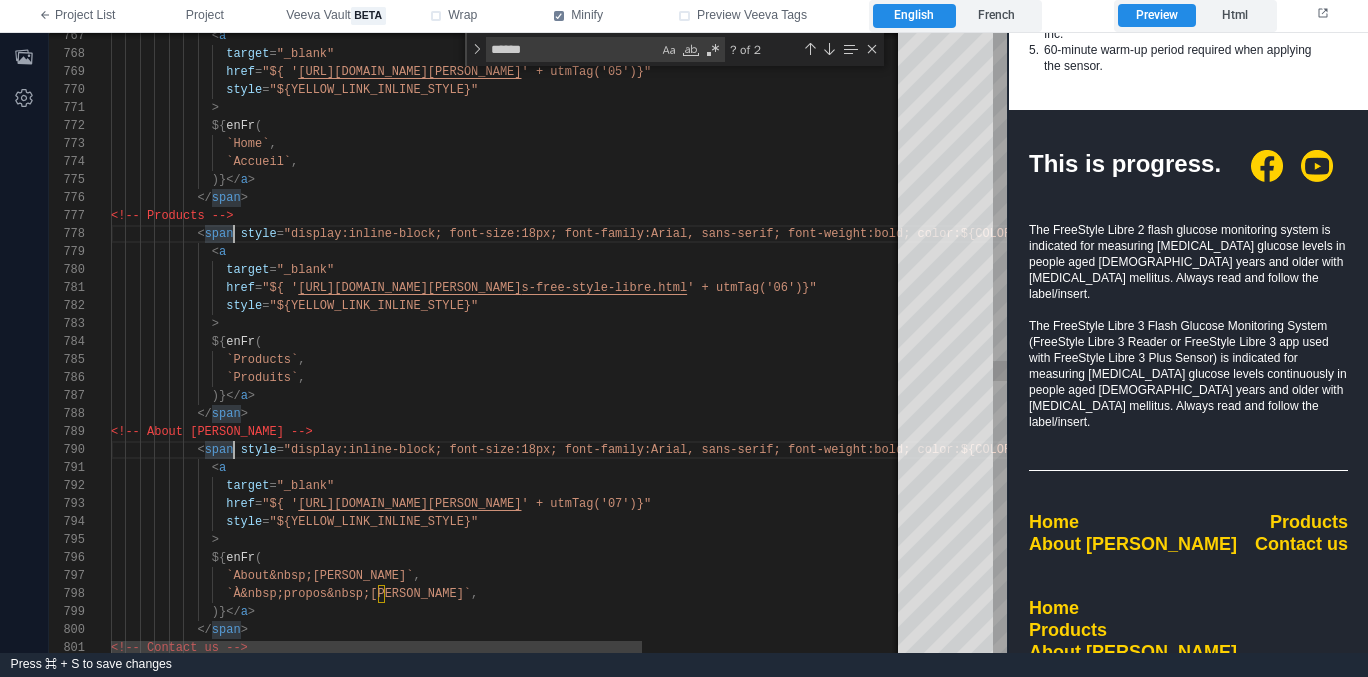 click on "span" at bounding box center [219, 234] 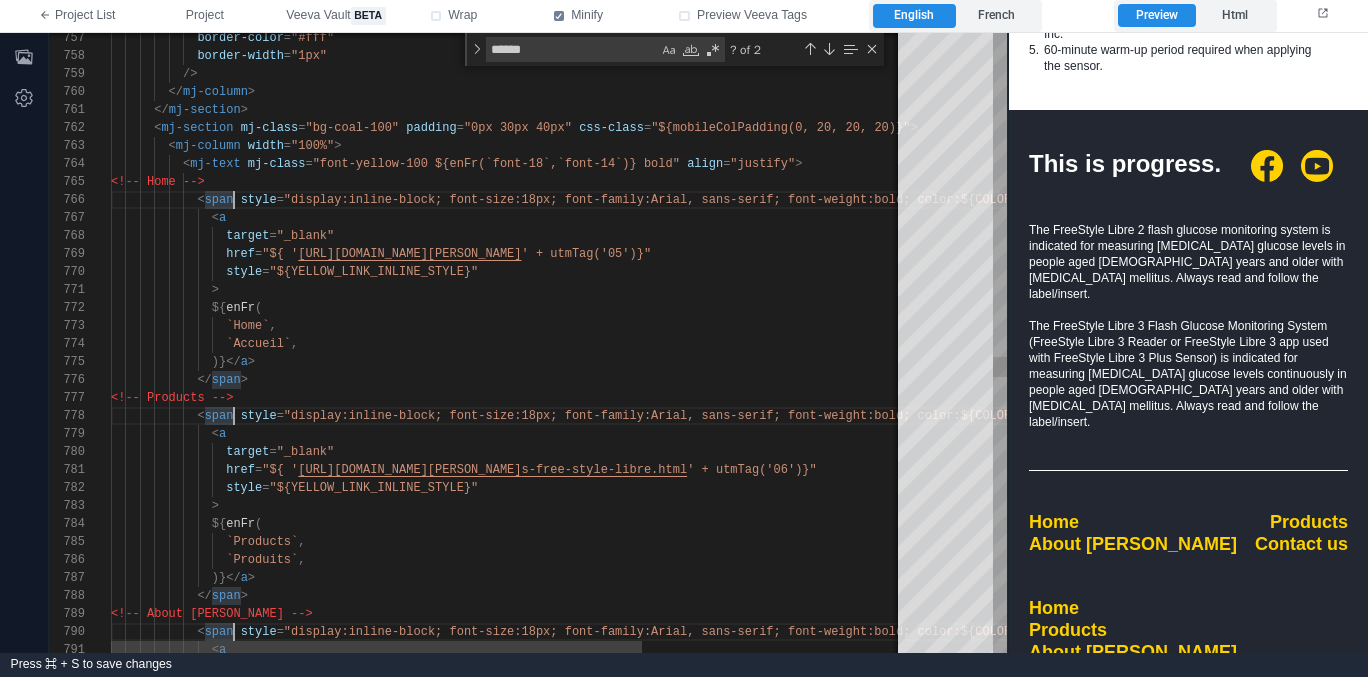 click on "< a                < span   style = "display:inline-block; font-size:18px; font-family :Arial, sans-serif; font-weight:bold; color:${COLO RS.YELLOW}; text-decoration:none;" >             <!-- About [PERSON_NAME] -->              </ span >                )}</ a >                  `Produits` ,                  `Products` ,                ${ enFr (                >                  style = "${YELLOW_LINK_INLINE_STYLE}"                  href = "${ ' [URL][DOMAIN_NAME][PERSON_NAME] s-free-style-libre.html ' + utmTag('06')}"                  target = "_blank"                < a                < span   style = "display:inline-block; font-size:18px; font-family :Arial, sans-serif; font-weight:bold; color:${COLO RS.YELLOW}; text-decoration:none;" >              </" at bounding box center (500111, 486388) 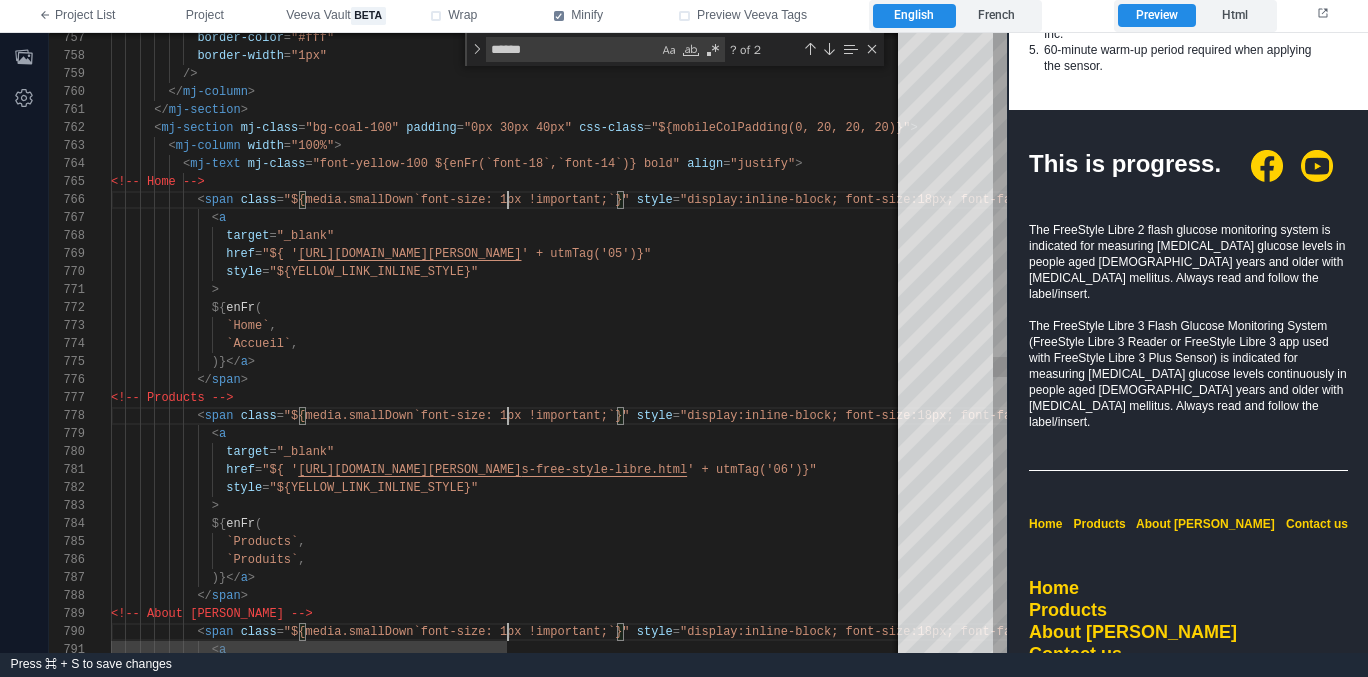scroll, scrollTop: 19, scrollLeft: 404, axis: both 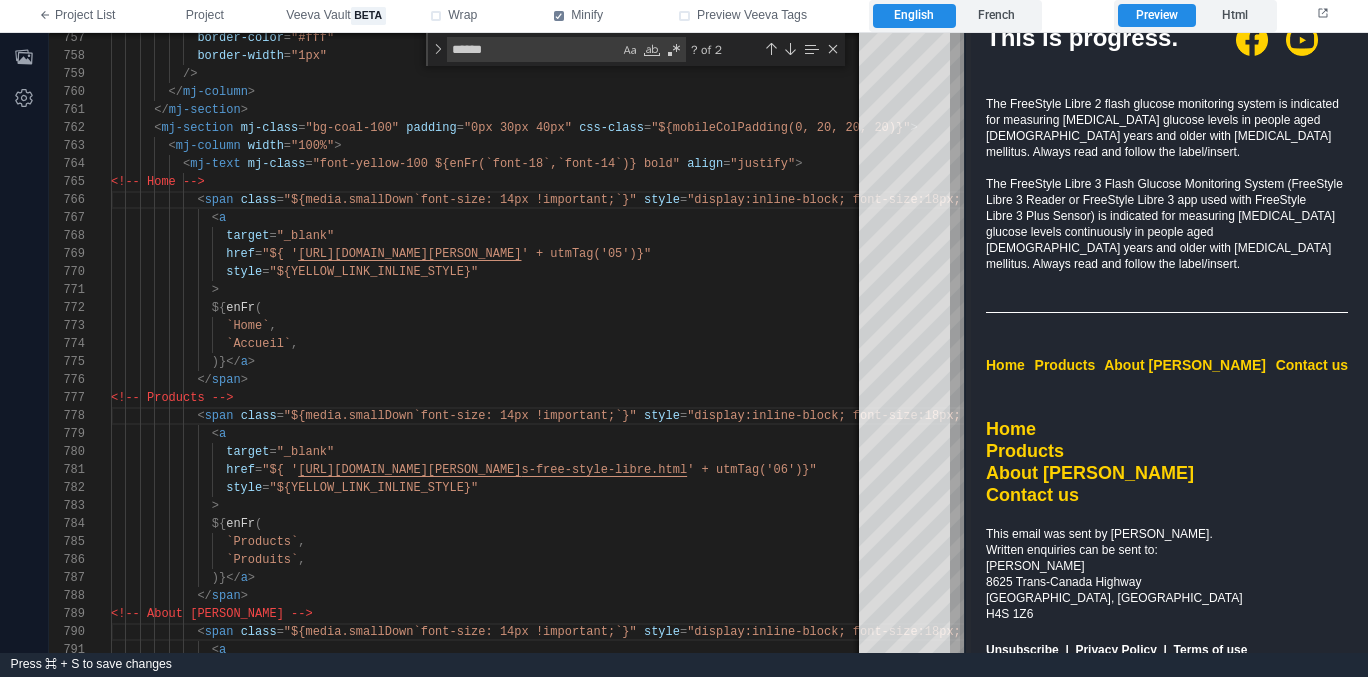 drag, startPoint x: 1007, startPoint y: 380, endPoint x: 964, endPoint y: 378, distance: 43.046486 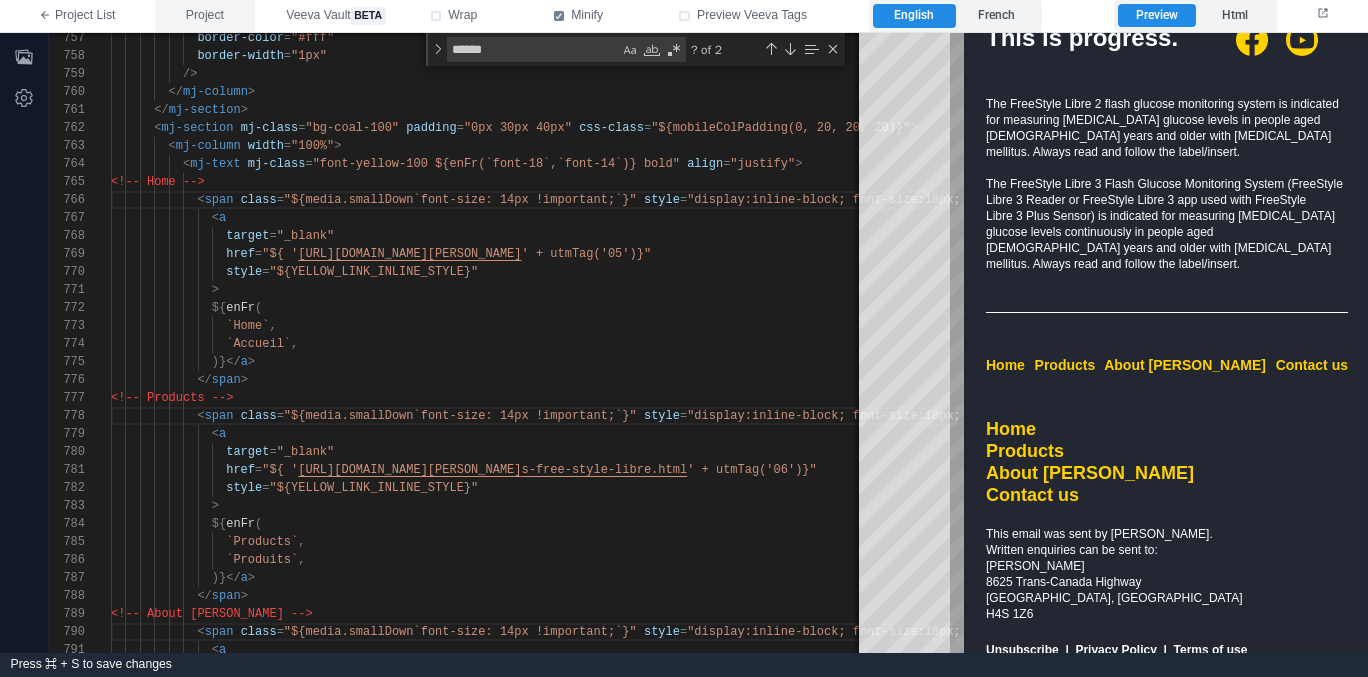 click on "Project" at bounding box center (205, 16) 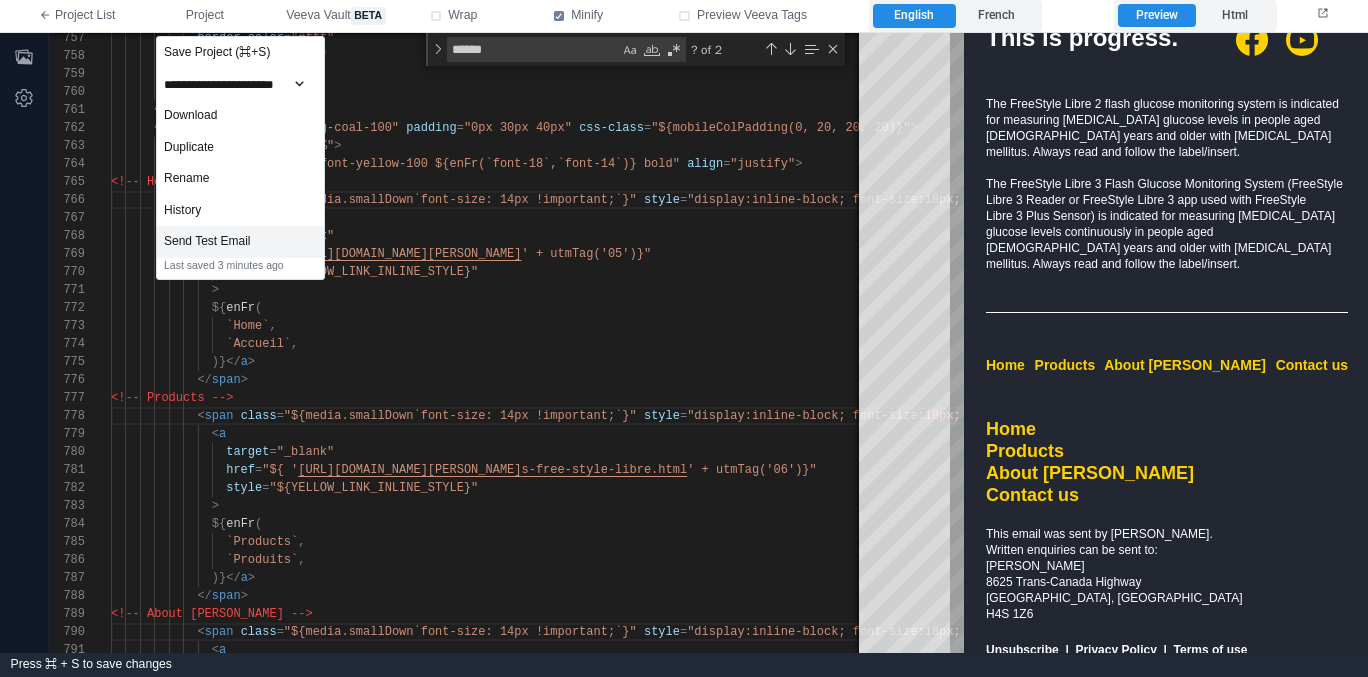 click on "Send Test Email" at bounding box center [240, 242] 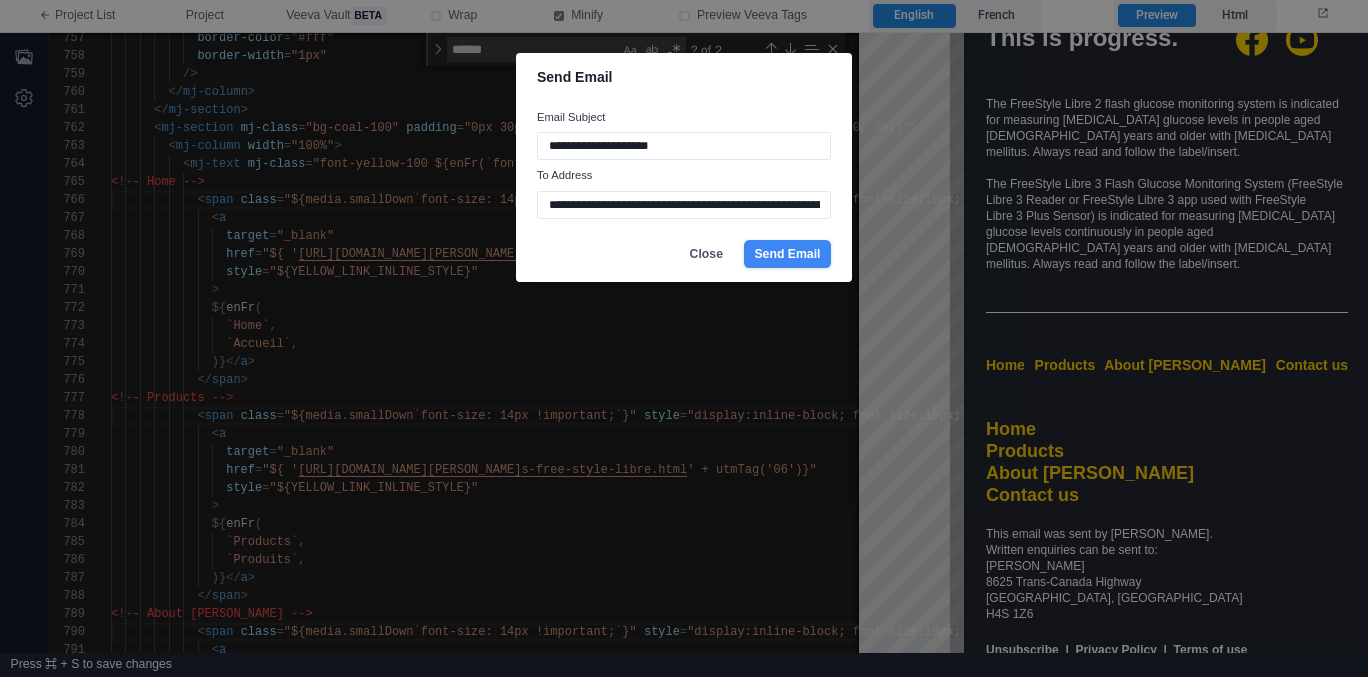 click on "Send Email" at bounding box center (787, 254) 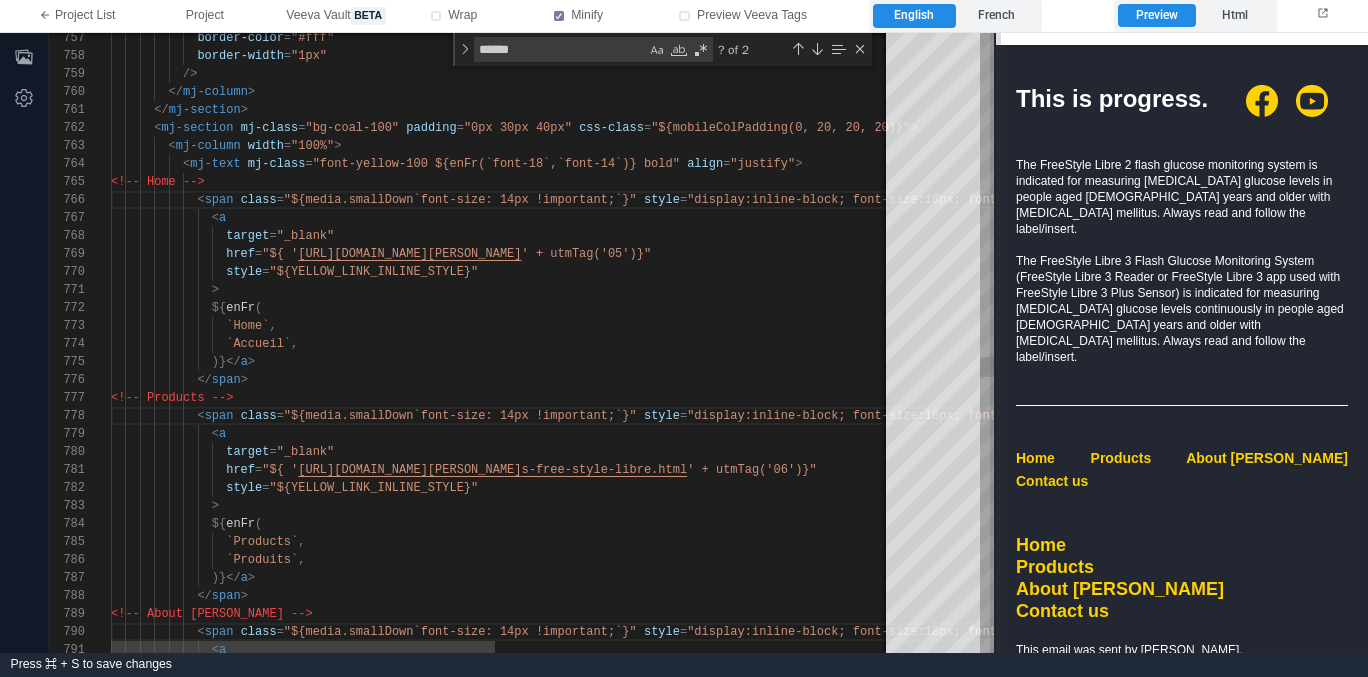 scroll, scrollTop: 3945, scrollLeft: 0, axis: vertical 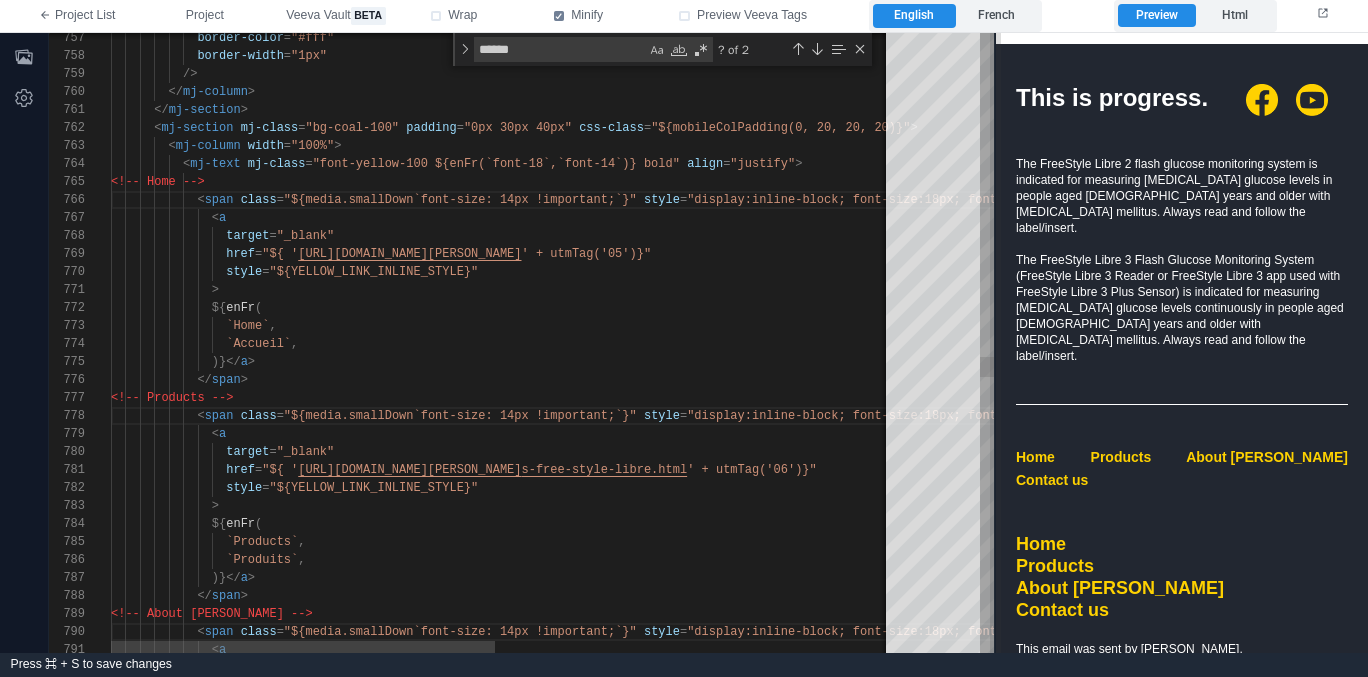 drag, startPoint x: 965, startPoint y: 329, endPoint x: 995, endPoint y: 327, distance: 30.066593 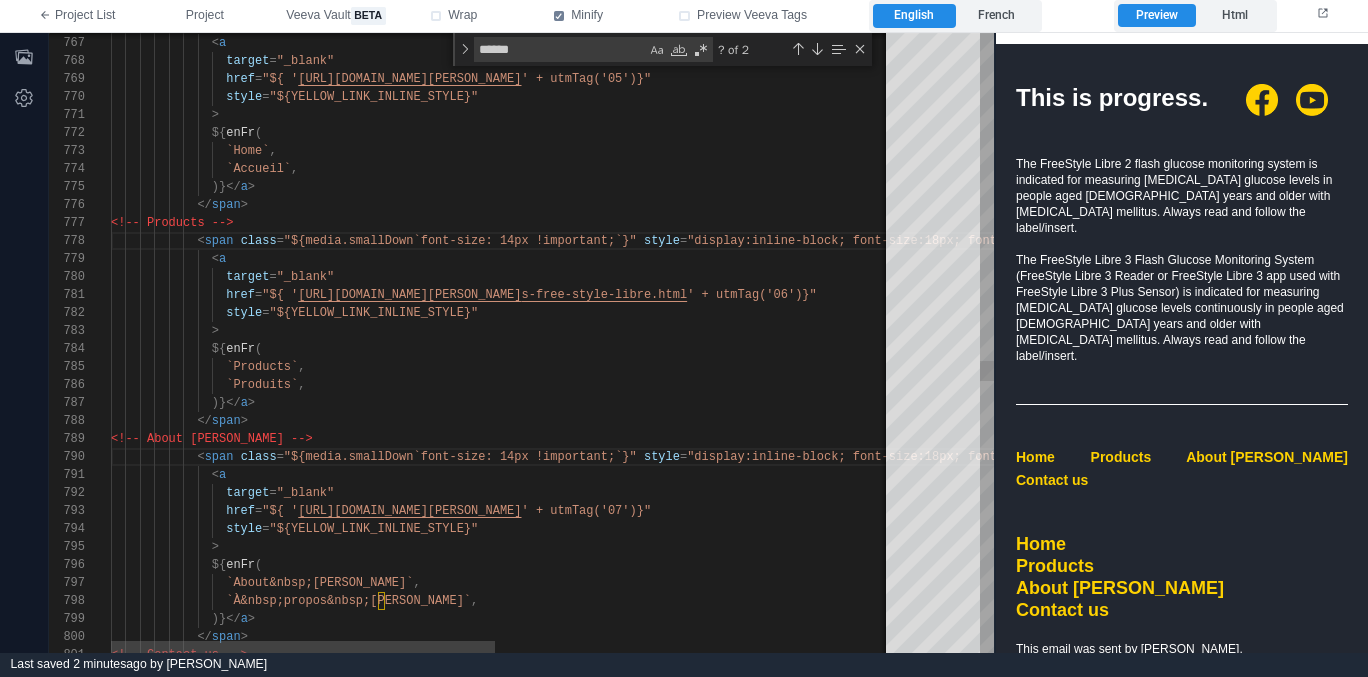 scroll, scrollTop: 18, scrollLeft: 405, axis: both 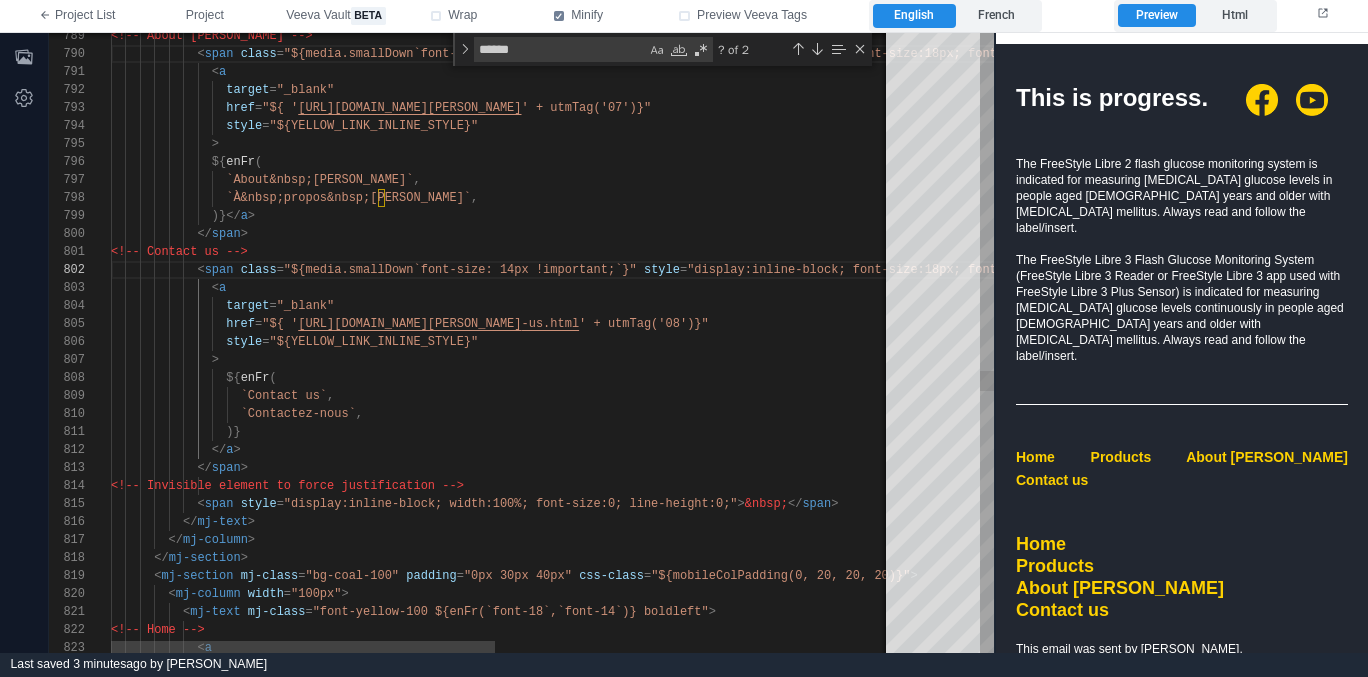 click on "</ span >" at bounding box center [906, 468] 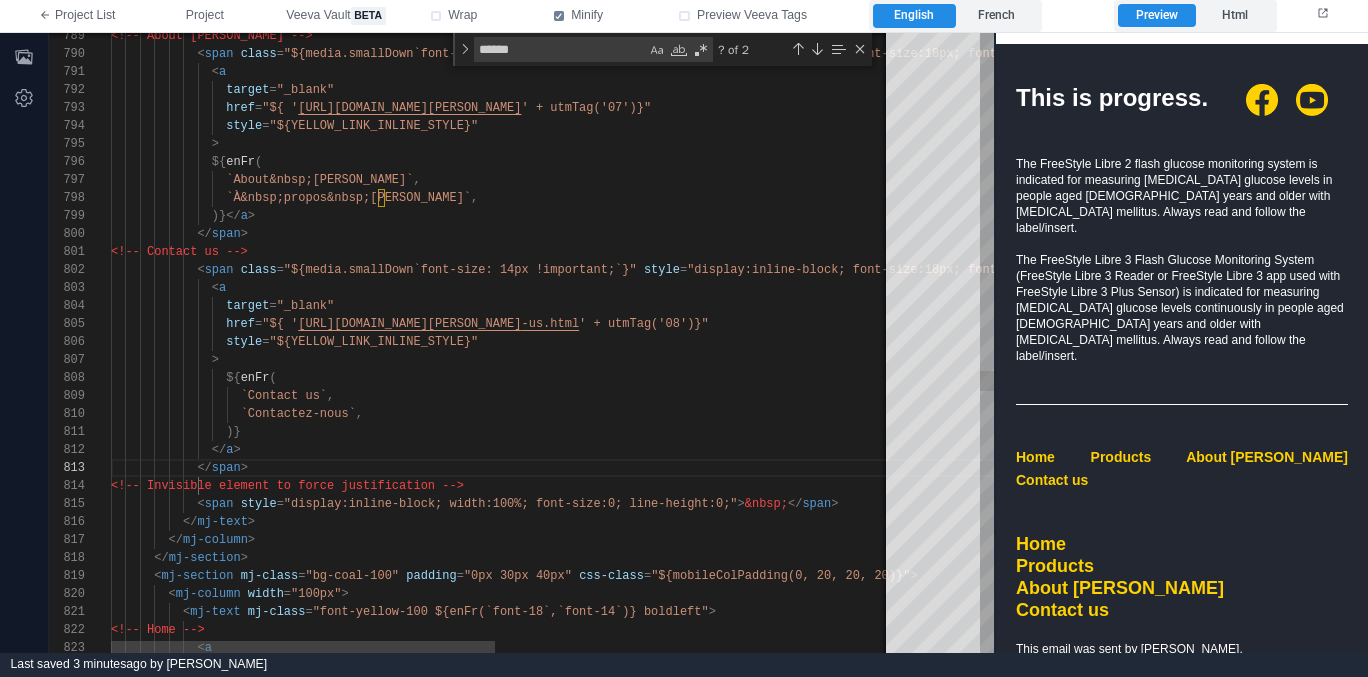 scroll, scrollTop: 90, scrollLeft: 145, axis: both 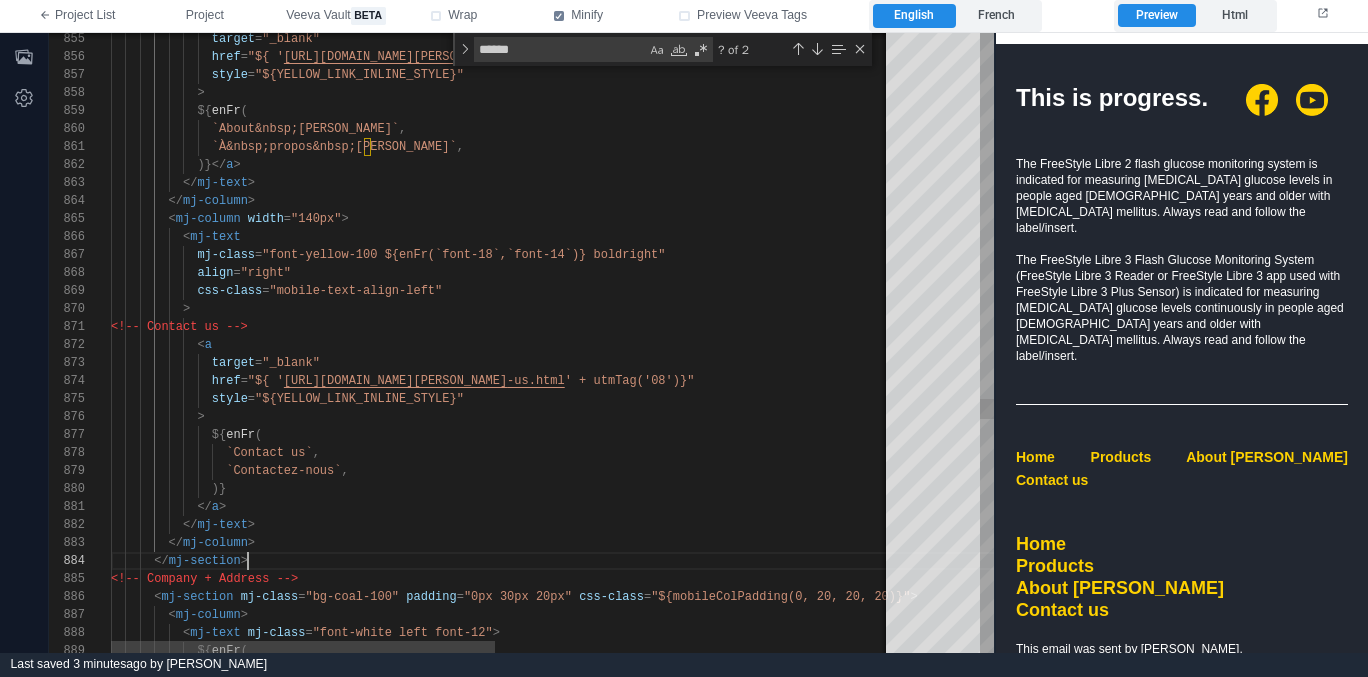 click on "</ mj-section >" at bounding box center [906, 561] 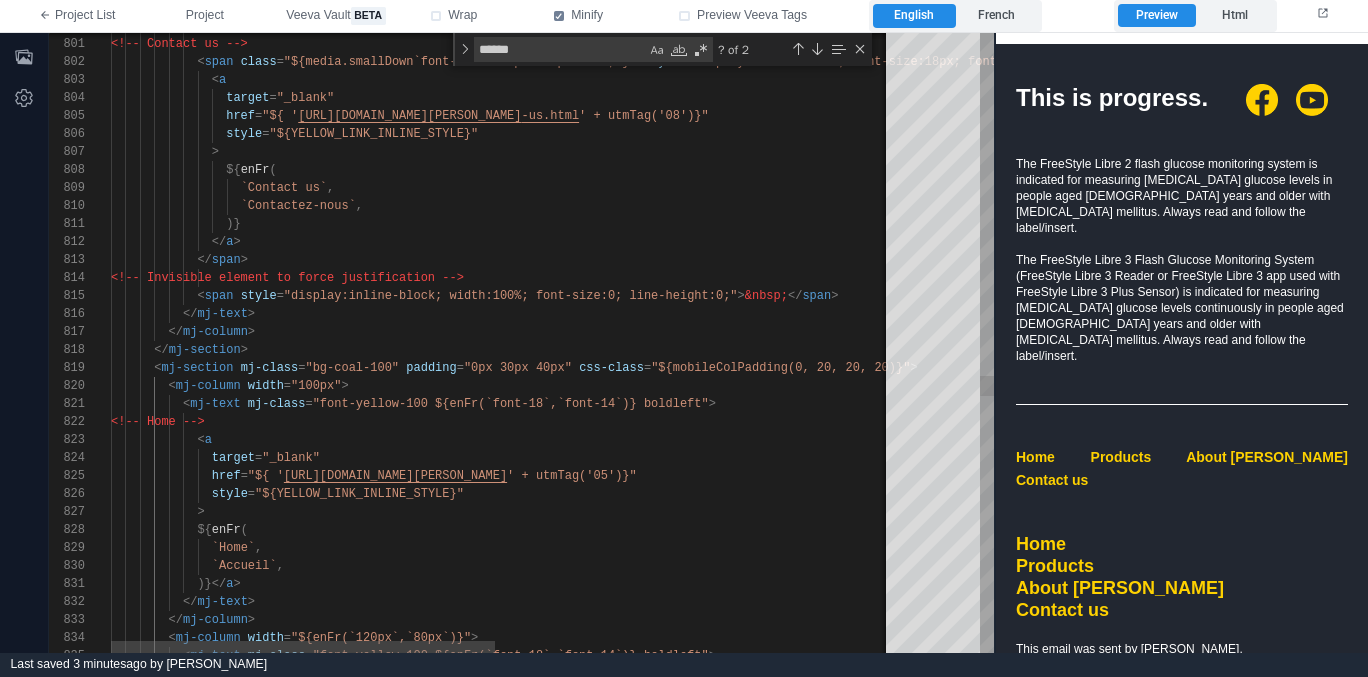 click on "</ mj-column >" at bounding box center [906, 332] 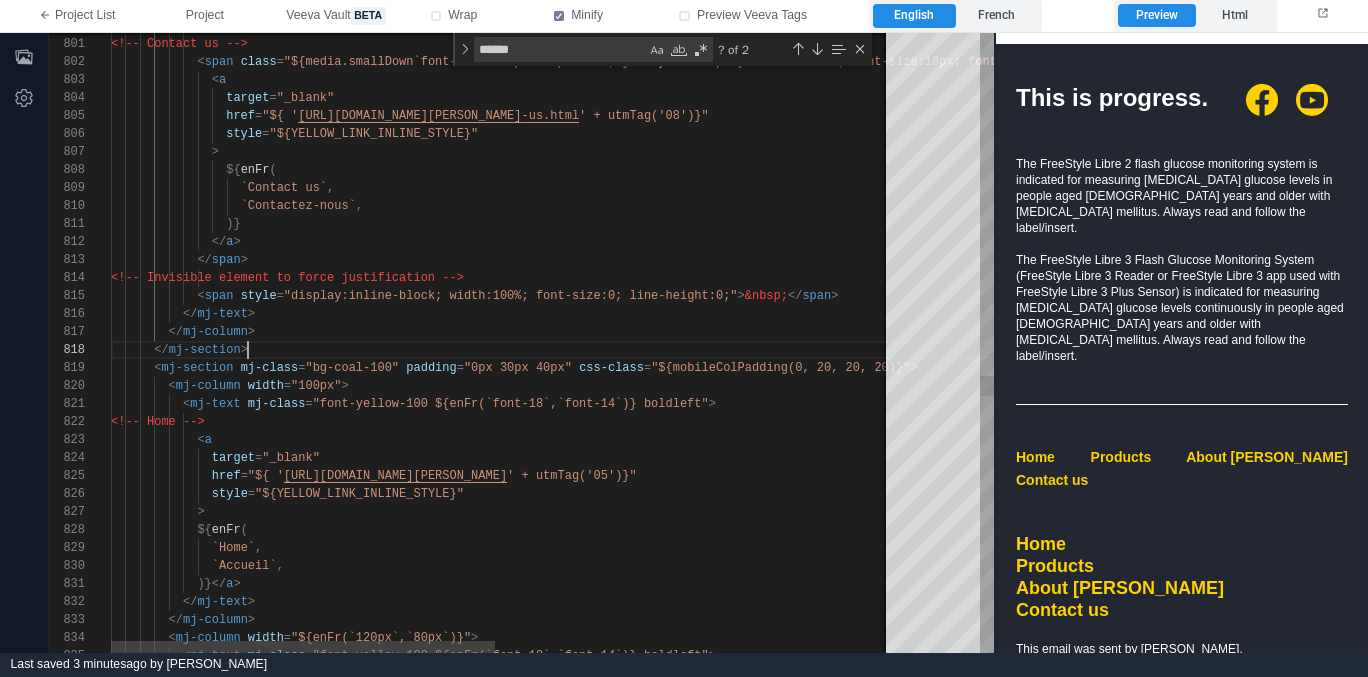 click on "</ mj-section >" at bounding box center (906, 350) 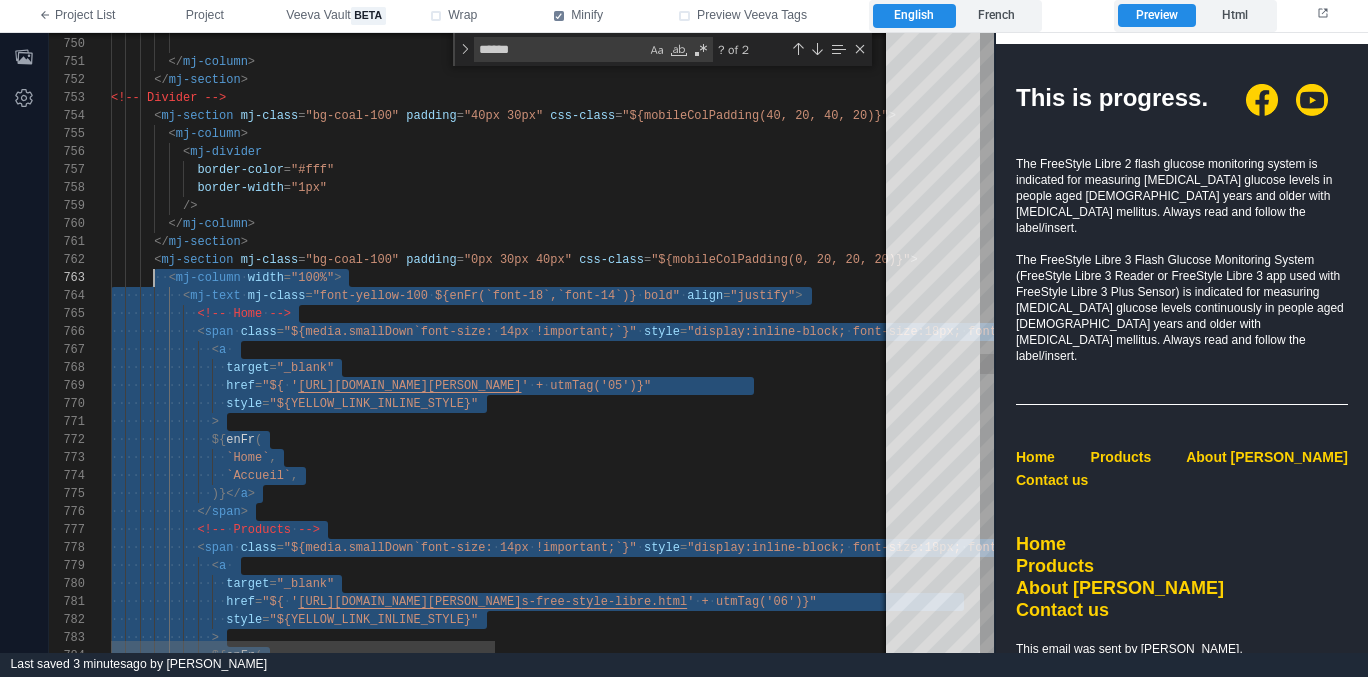 scroll, scrollTop: 18, scrollLeft: 43, axis: both 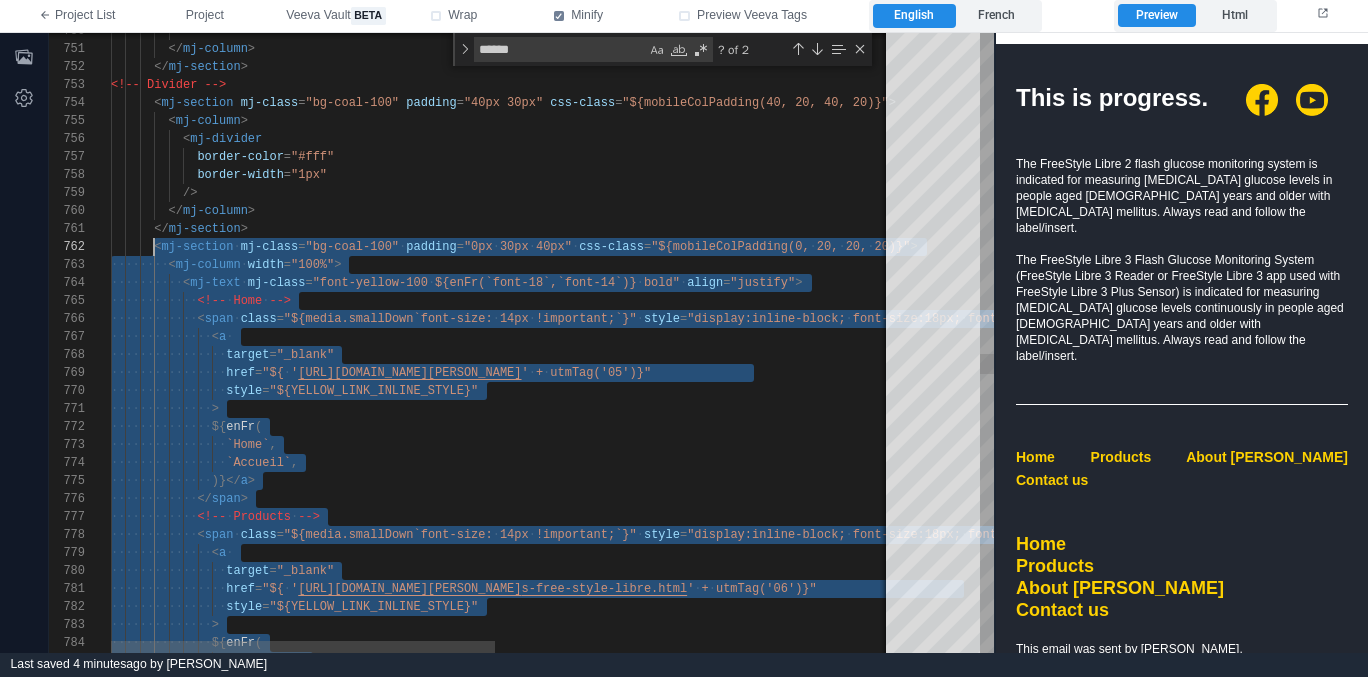 paste on "**********" 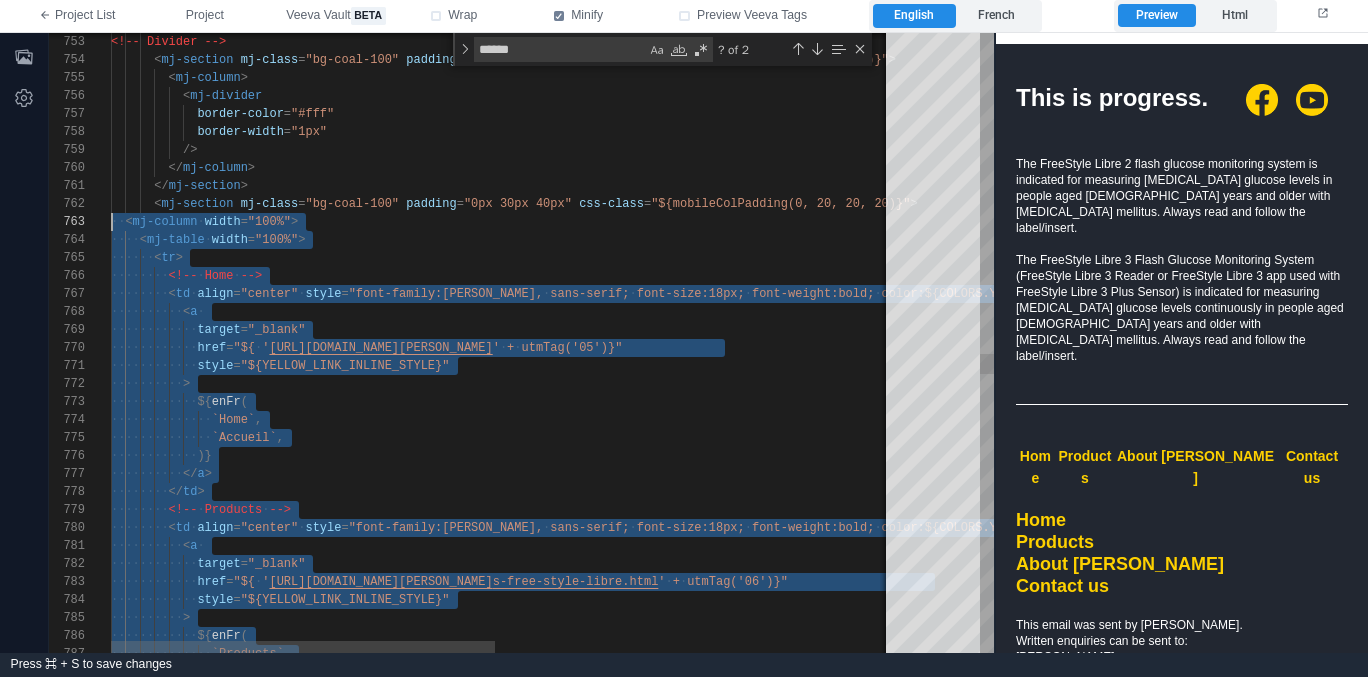 scroll, scrollTop: 36, scrollLeft: 0, axis: vertical 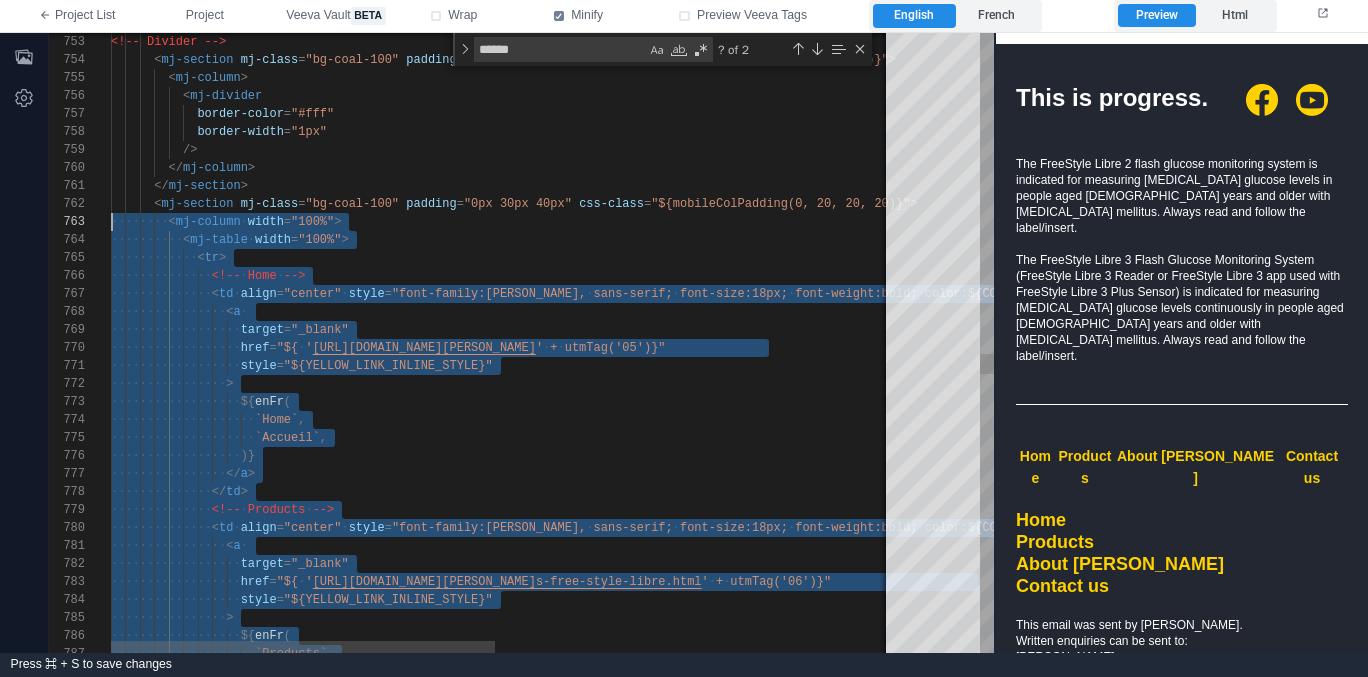 type on "**********" 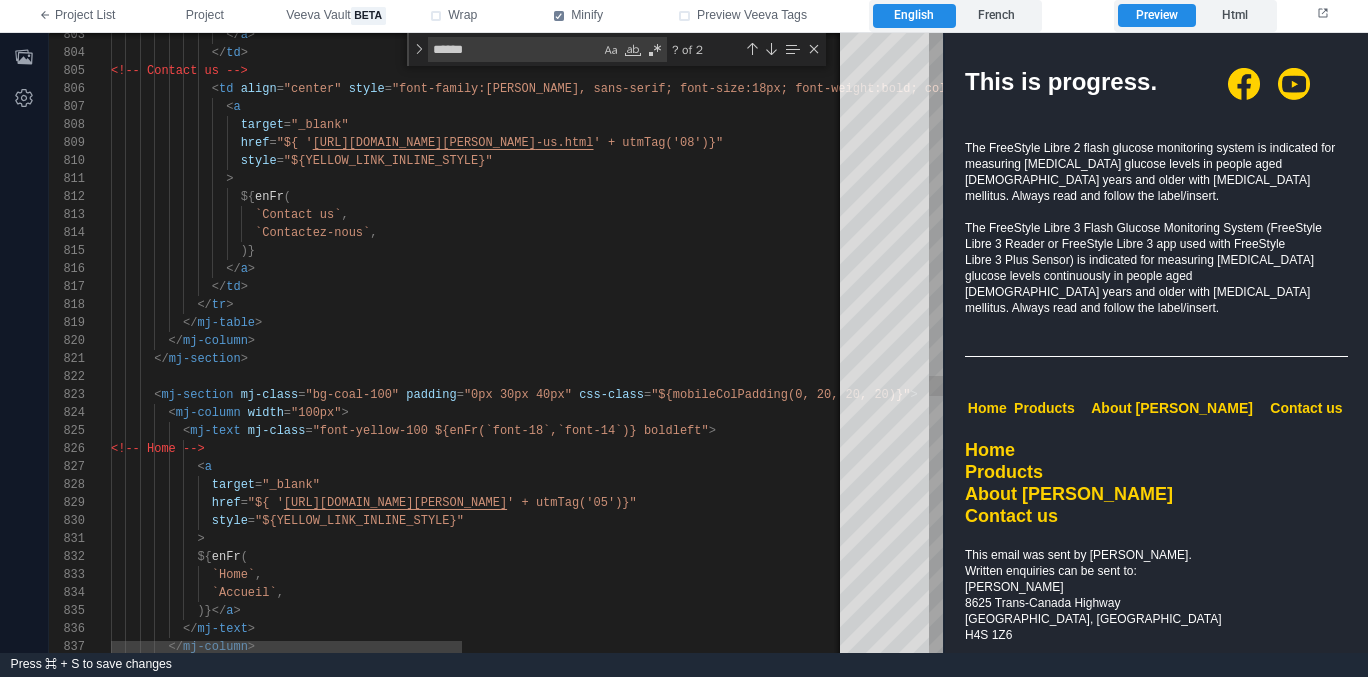 drag, startPoint x: 993, startPoint y: 335, endPoint x: 792, endPoint y: 317, distance: 201.80437 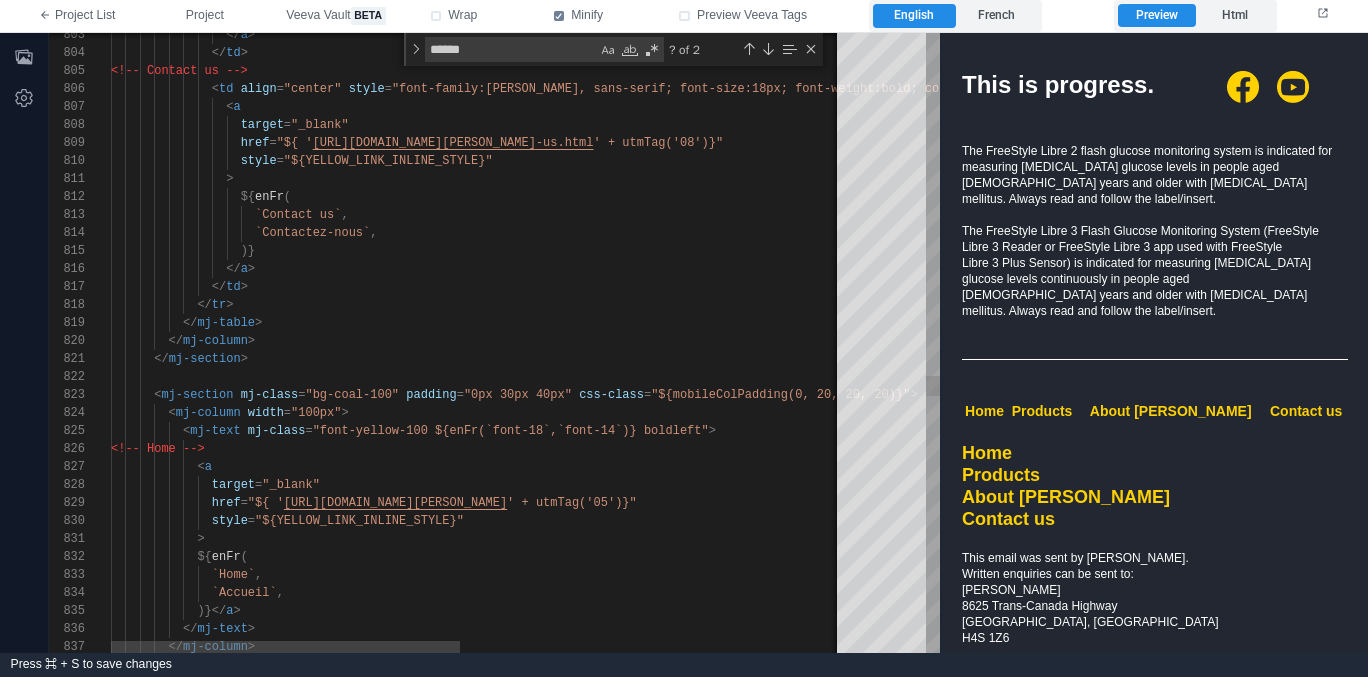 scroll, scrollTop: 3662, scrollLeft: 0, axis: vertical 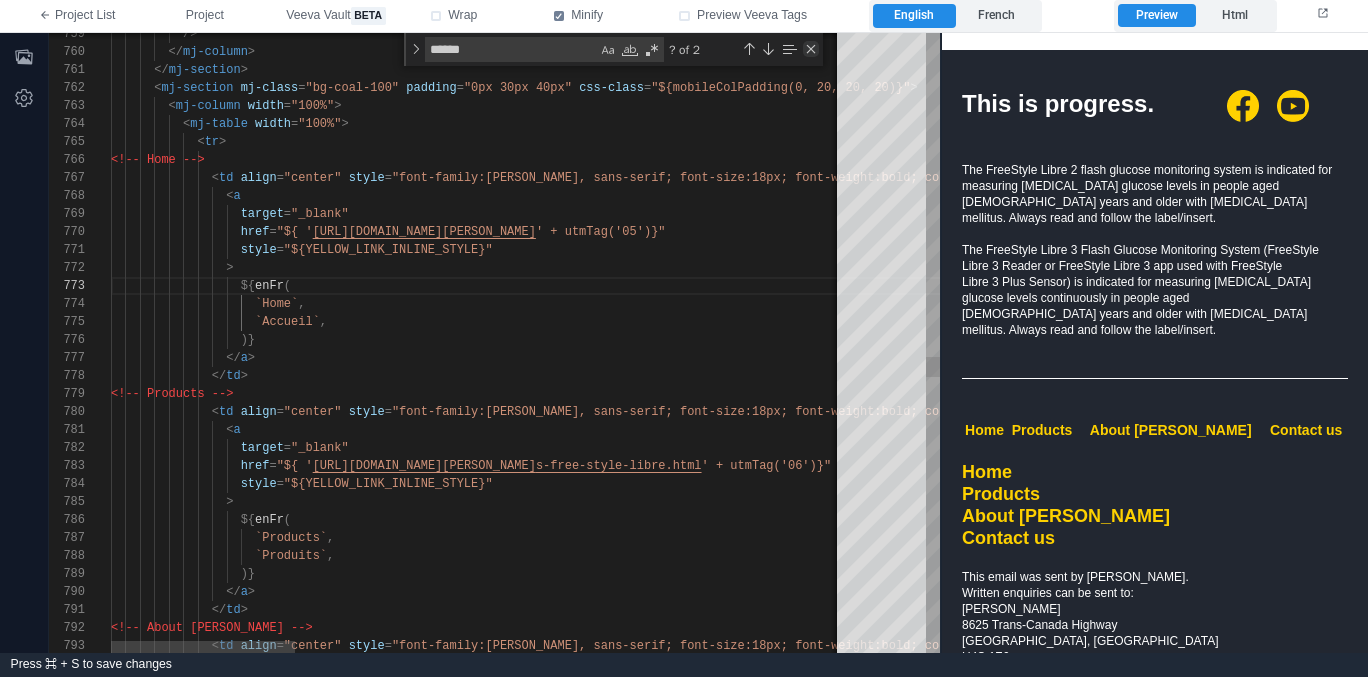 click at bounding box center (811, 49) 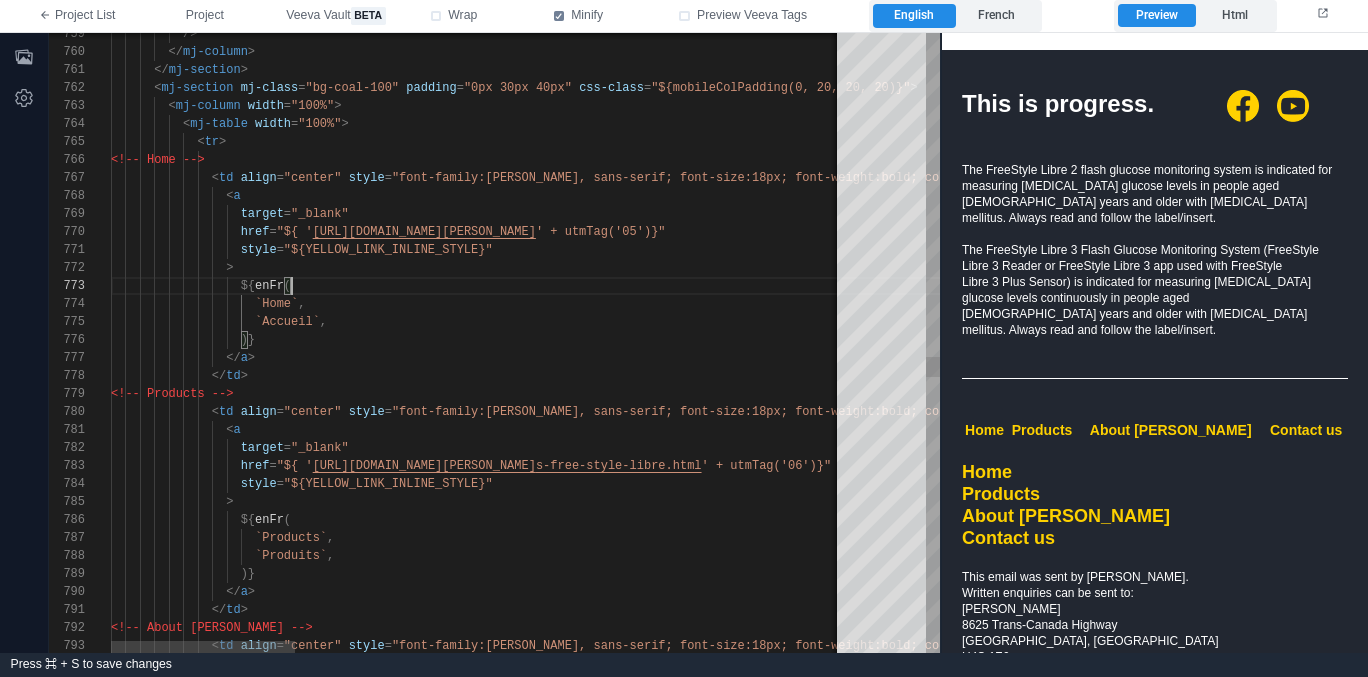 scroll, scrollTop: 36, scrollLeft: 181, axis: both 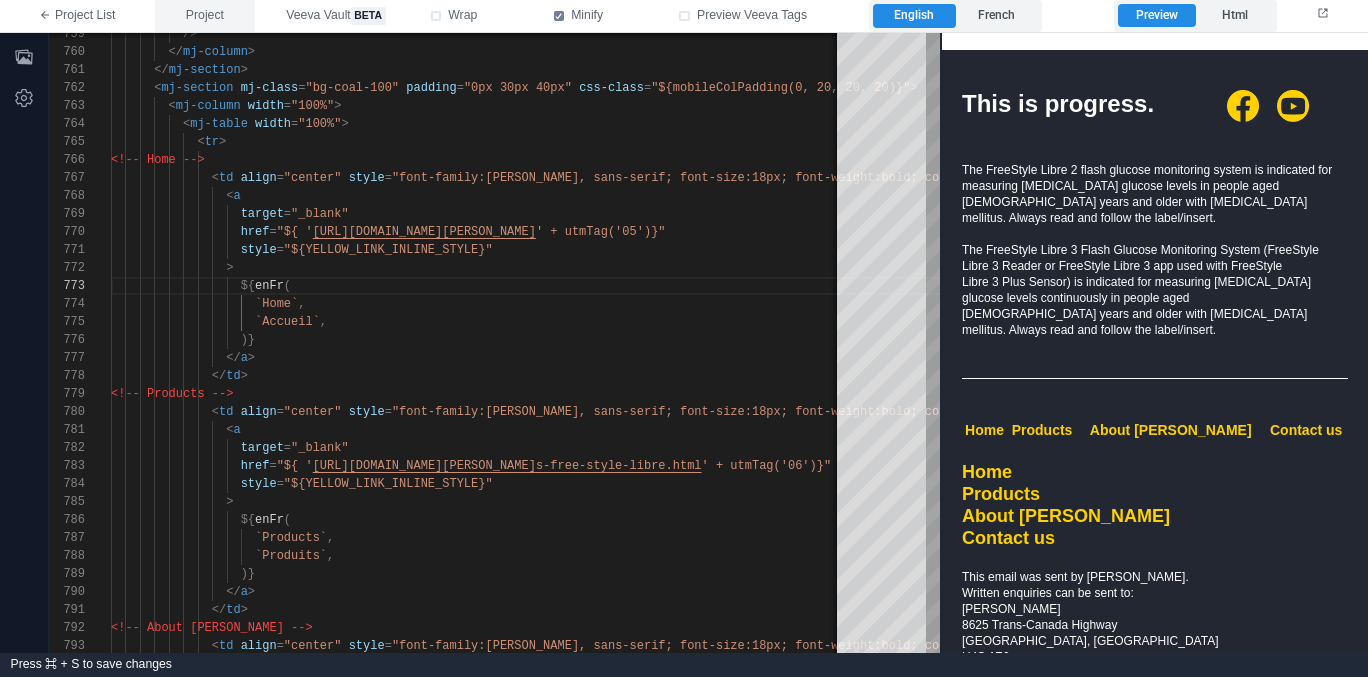 click on "Project" at bounding box center [205, 16] 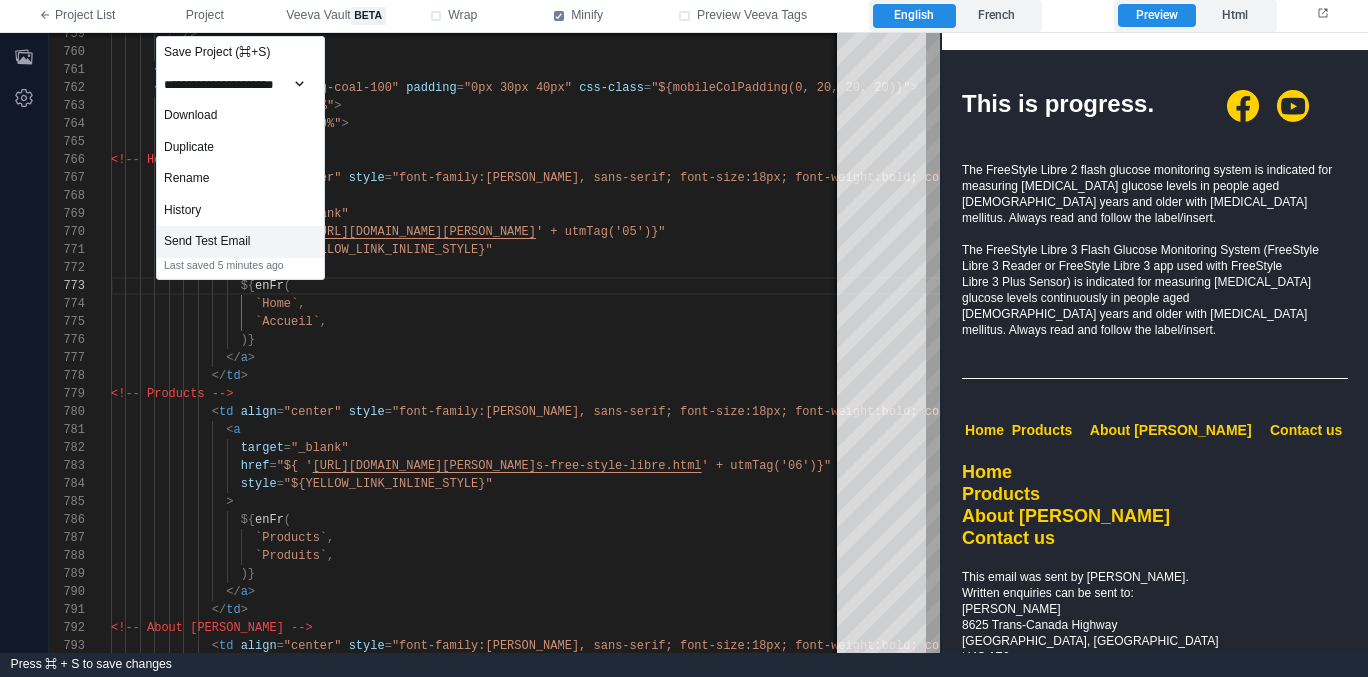 click on "Send Test Email" at bounding box center [240, 242] 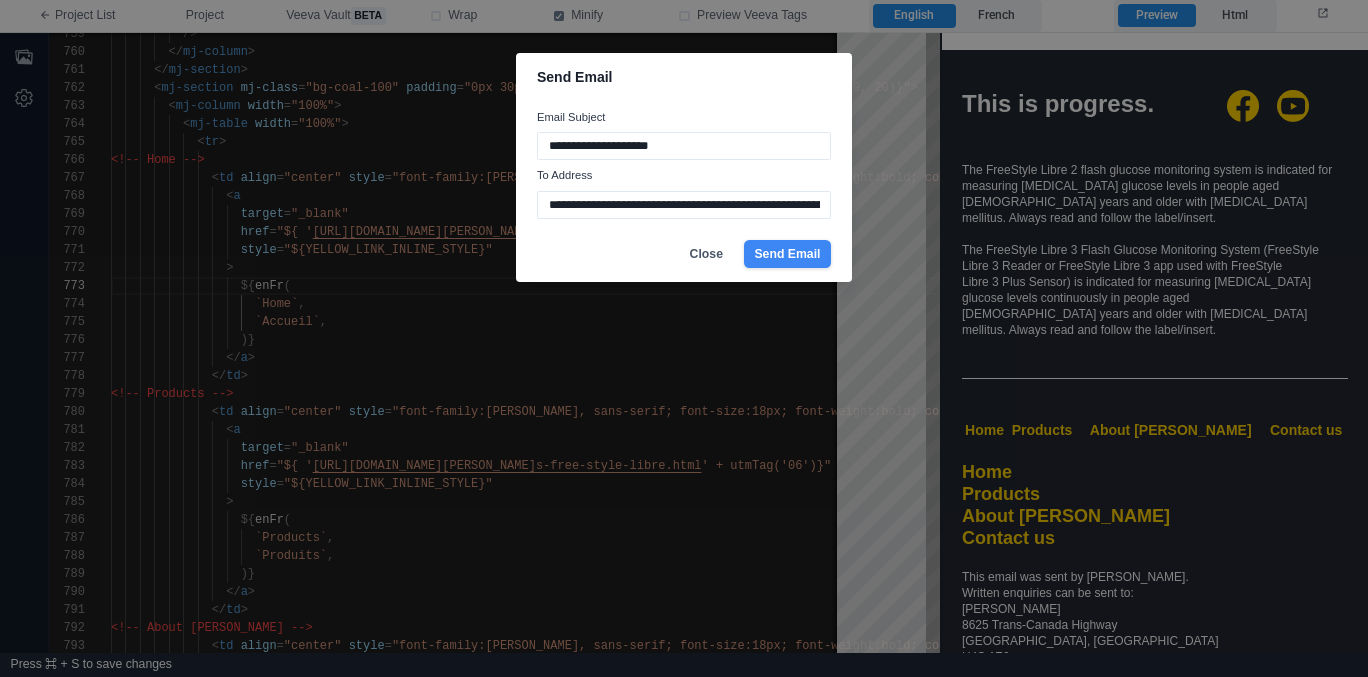 click on "Send Email" at bounding box center [787, 254] 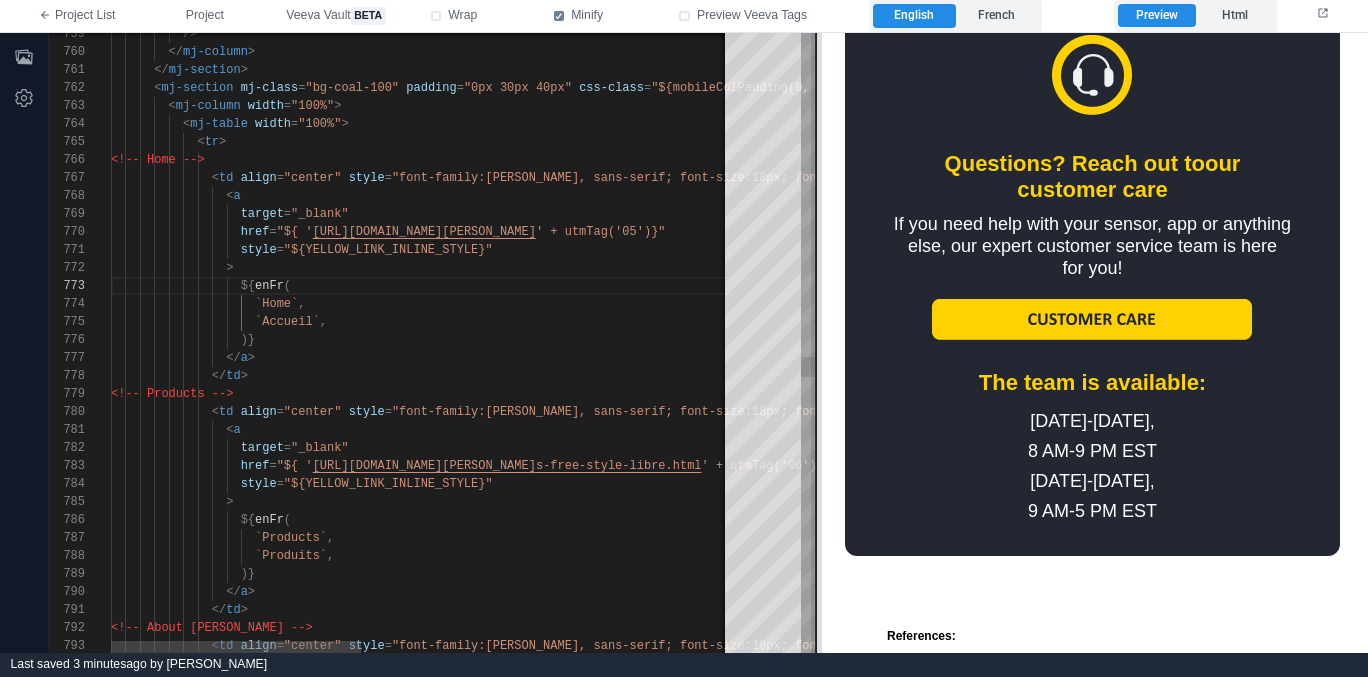 scroll, scrollTop: 2699, scrollLeft: 0, axis: vertical 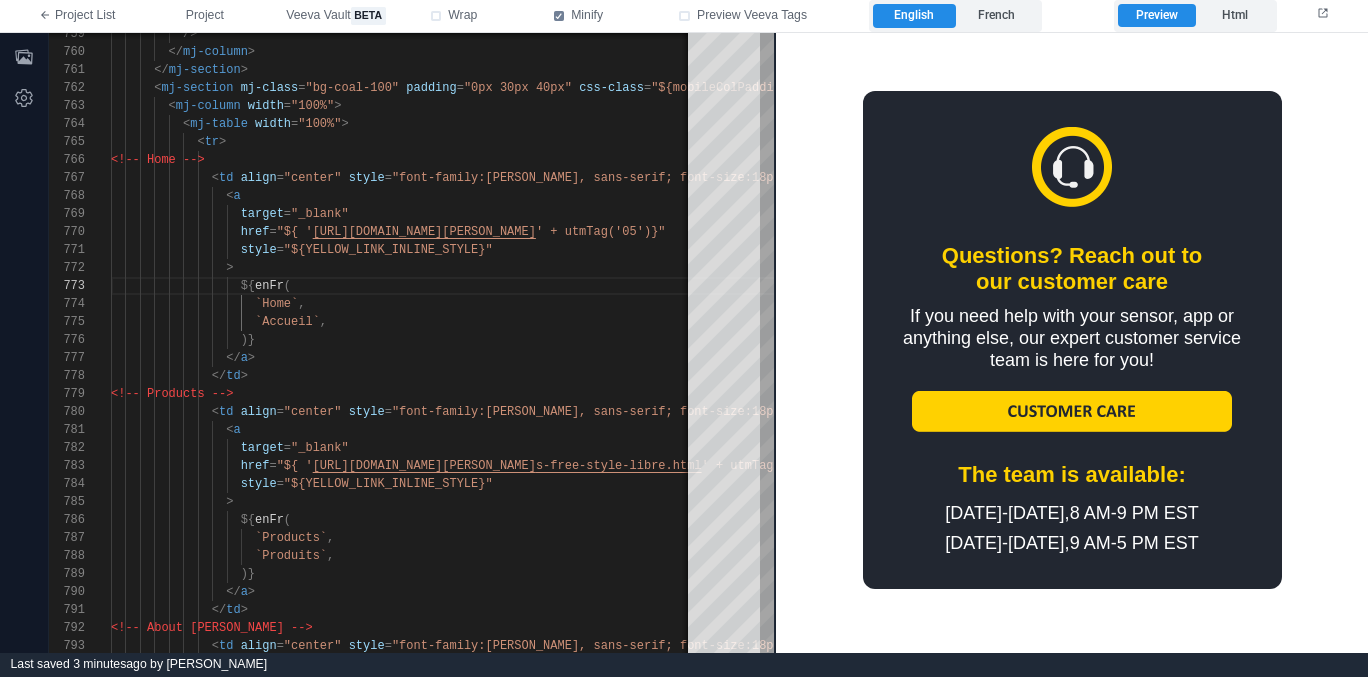 drag, startPoint x: 939, startPoint y: 416, endPoint x: 615, endPoint y: 156, distance: 415.42267 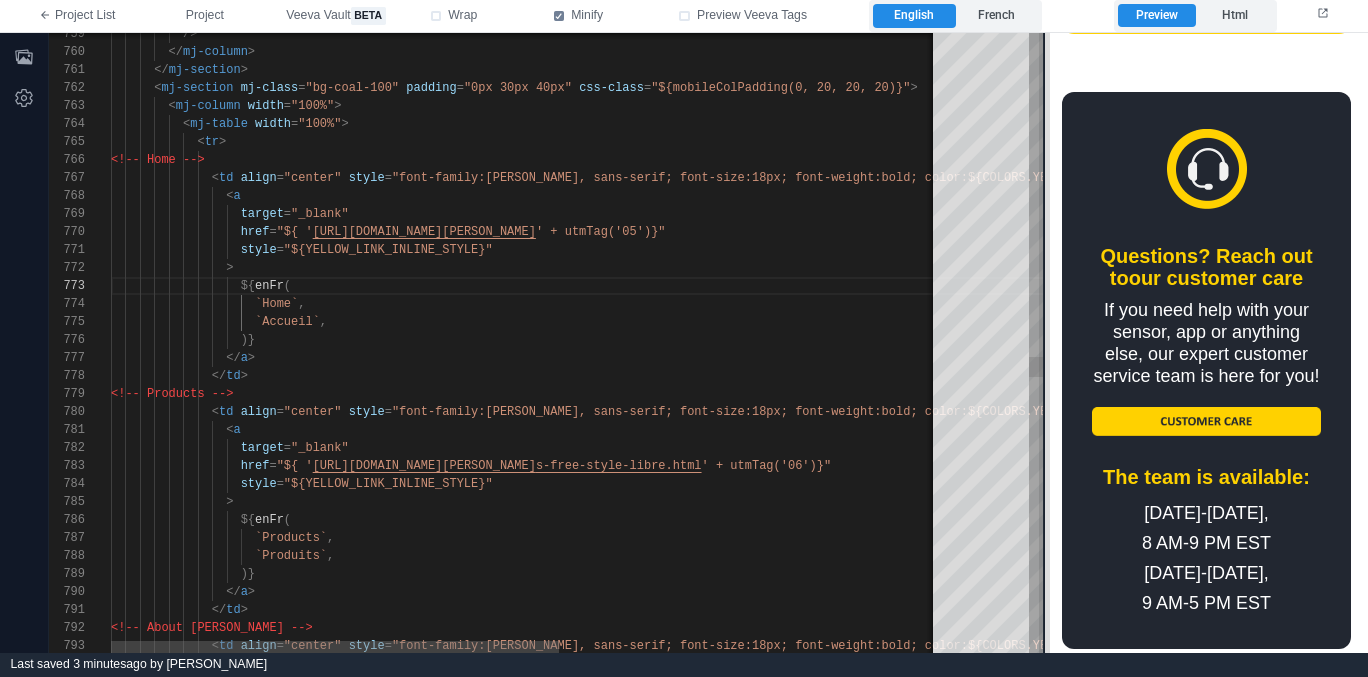 scroll, scrollTop: 3372, scrollLeft: 0, axis: vertical 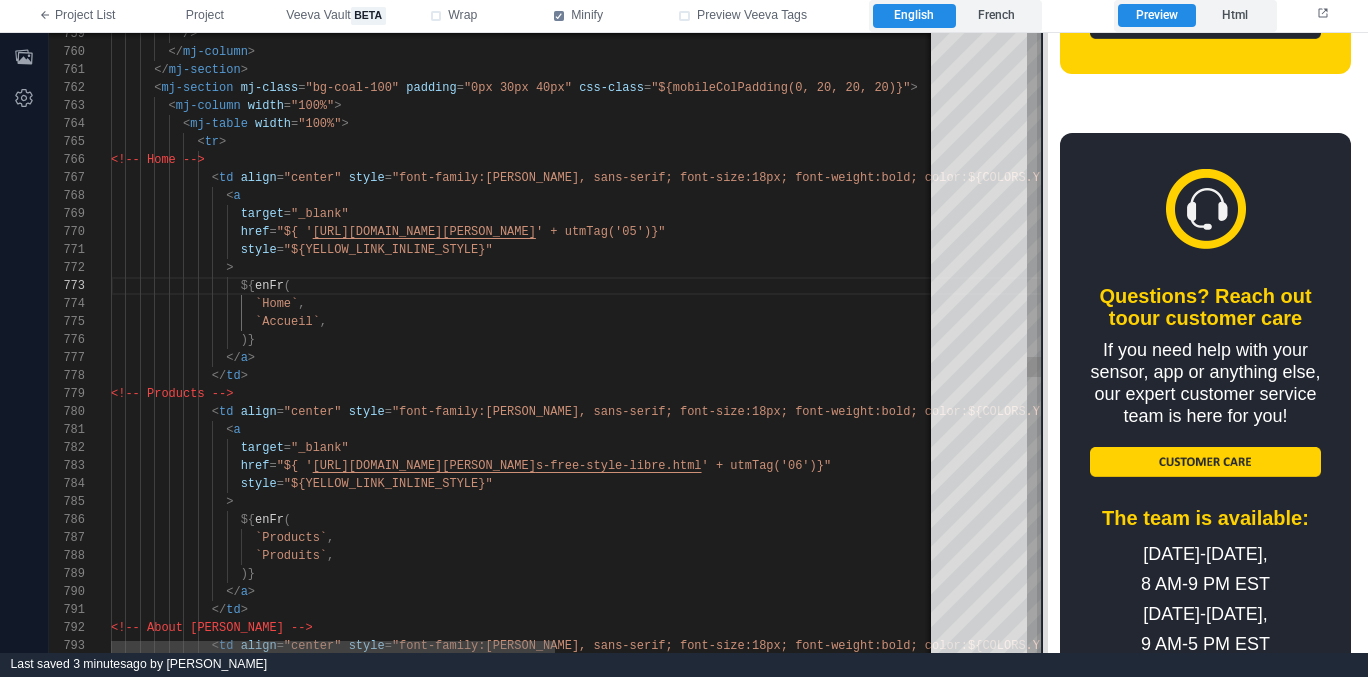 drag, startPoint x: 773, startPoint y: 413, endPoint x: 1040, endPoint y: 399, distance: 267.3668 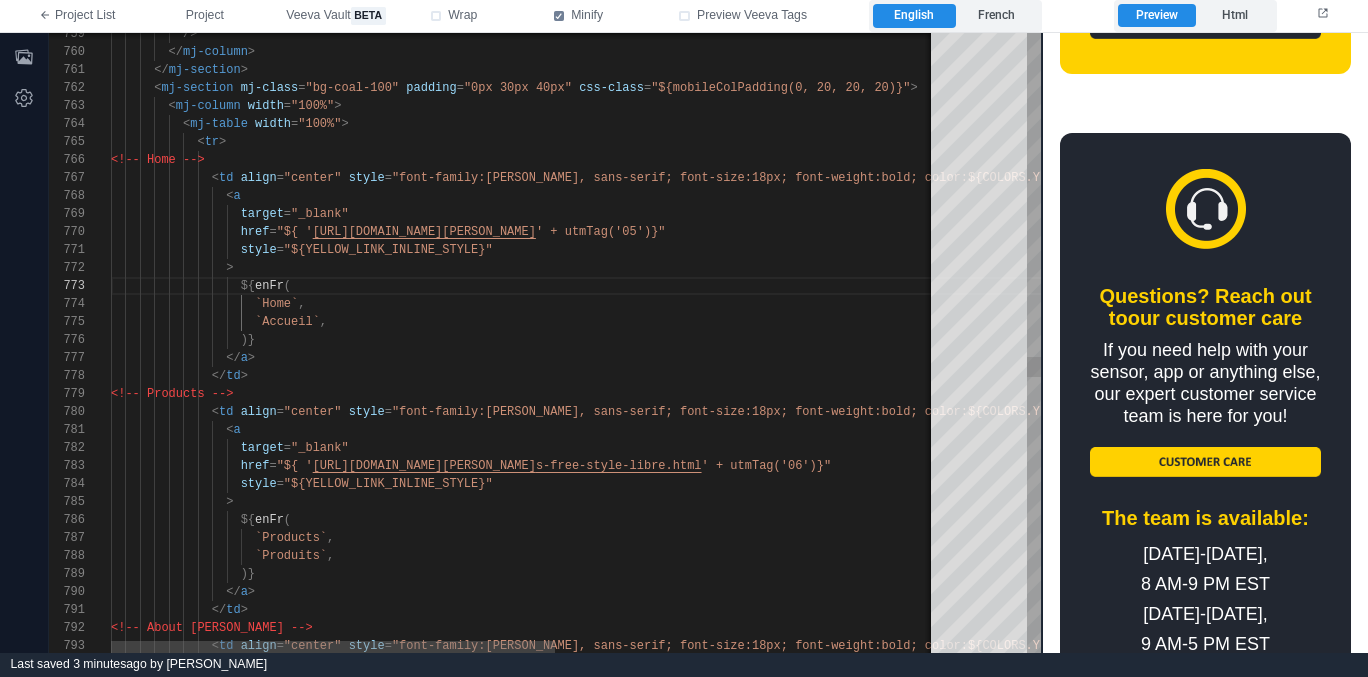 scroll, scrollTop: 144, scrollLeft: 224, axis: both 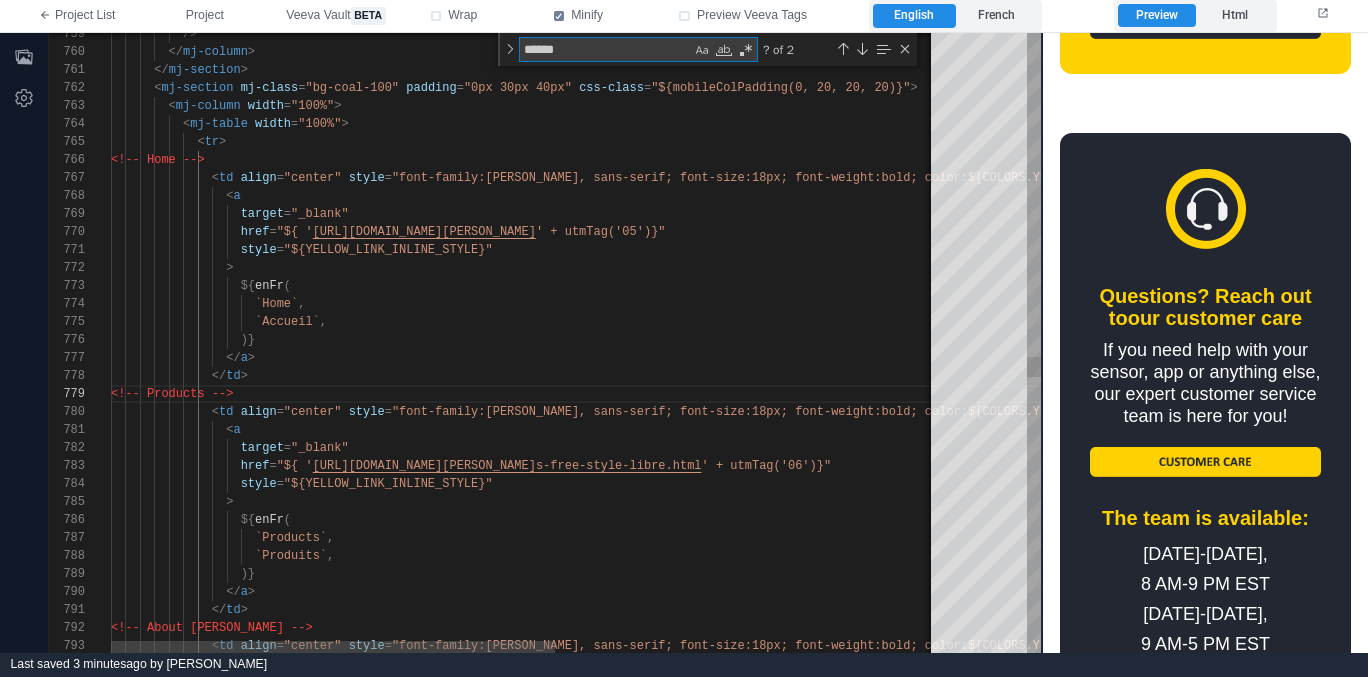 type on "*" 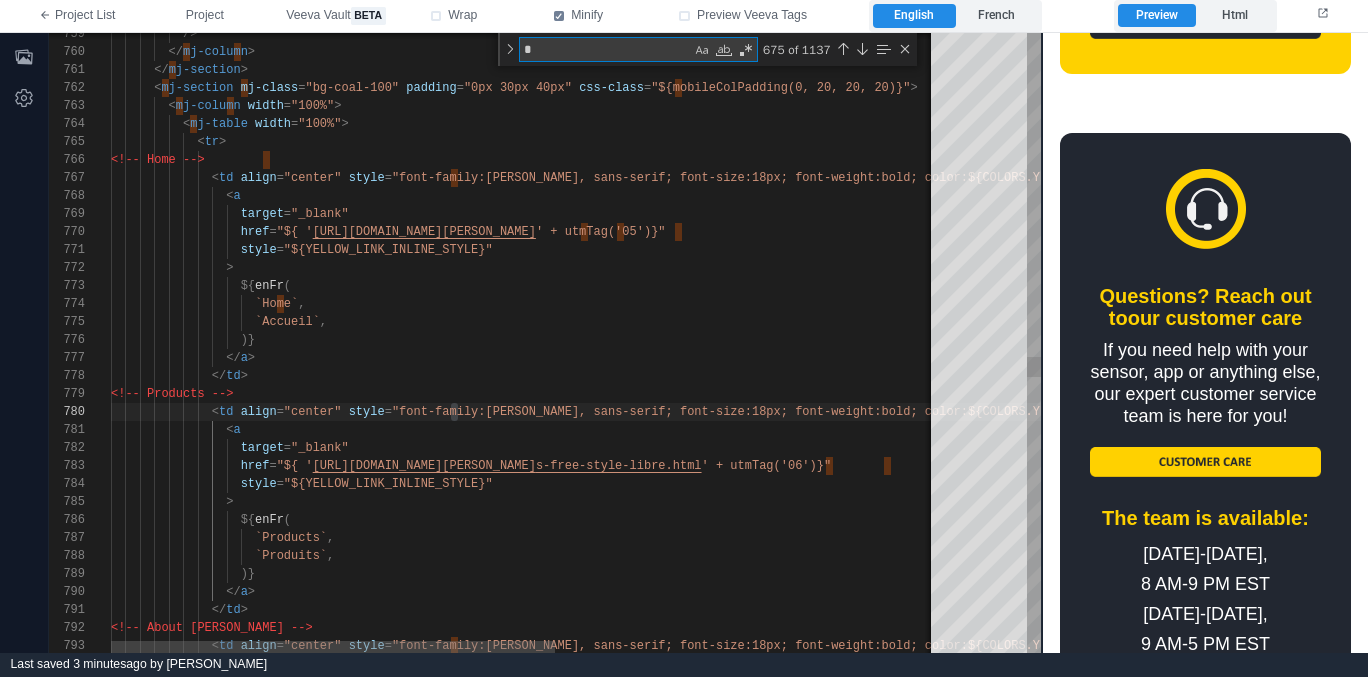 type on "**********" 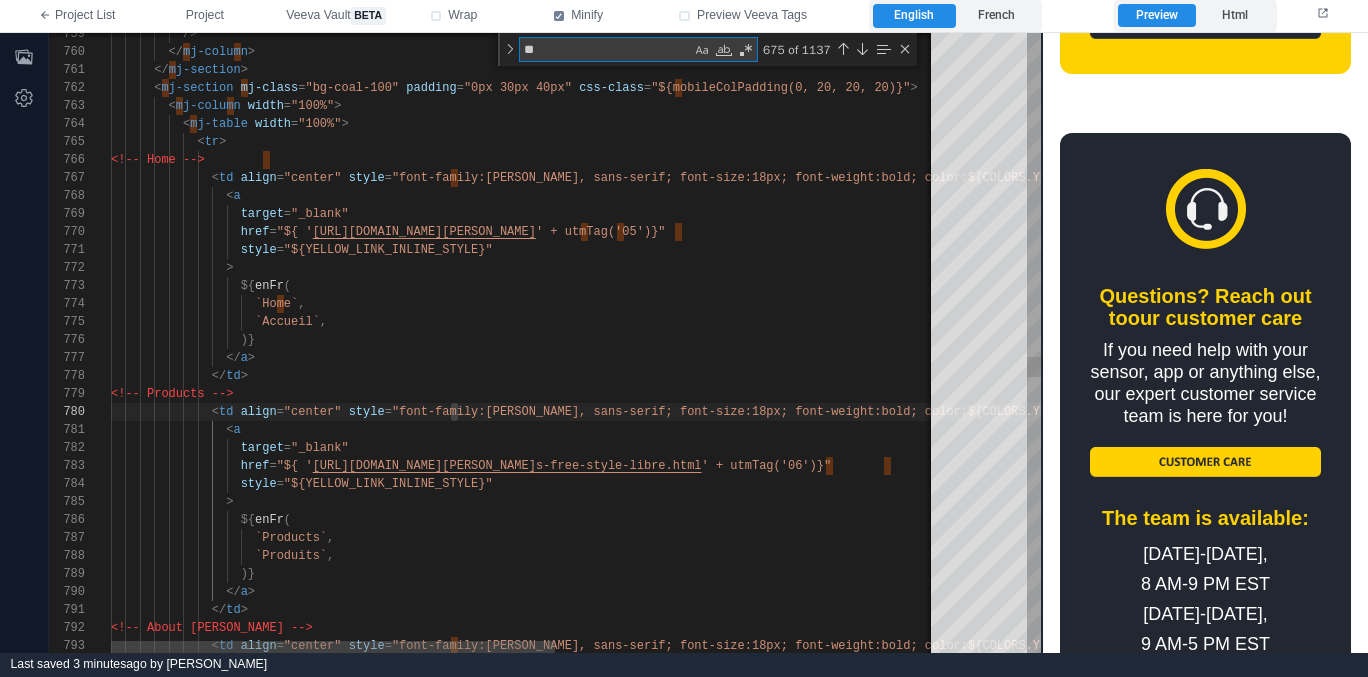 type on "**********" 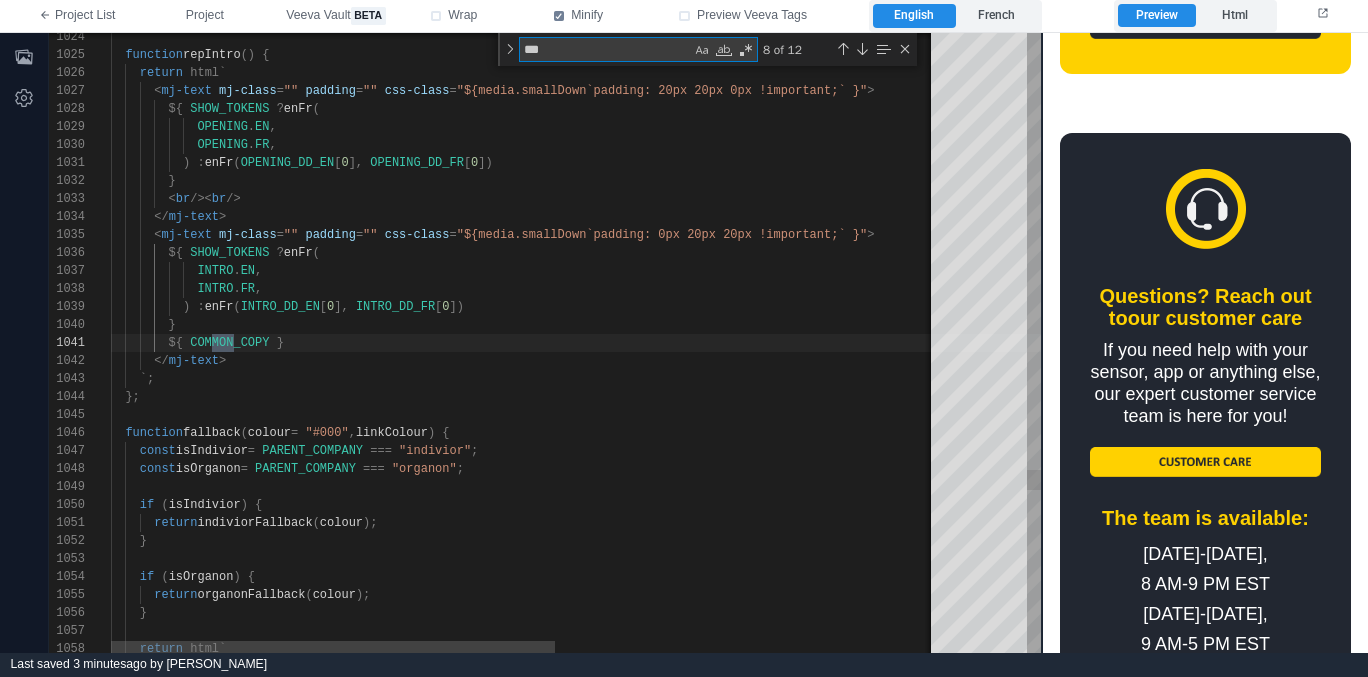 type on "****" 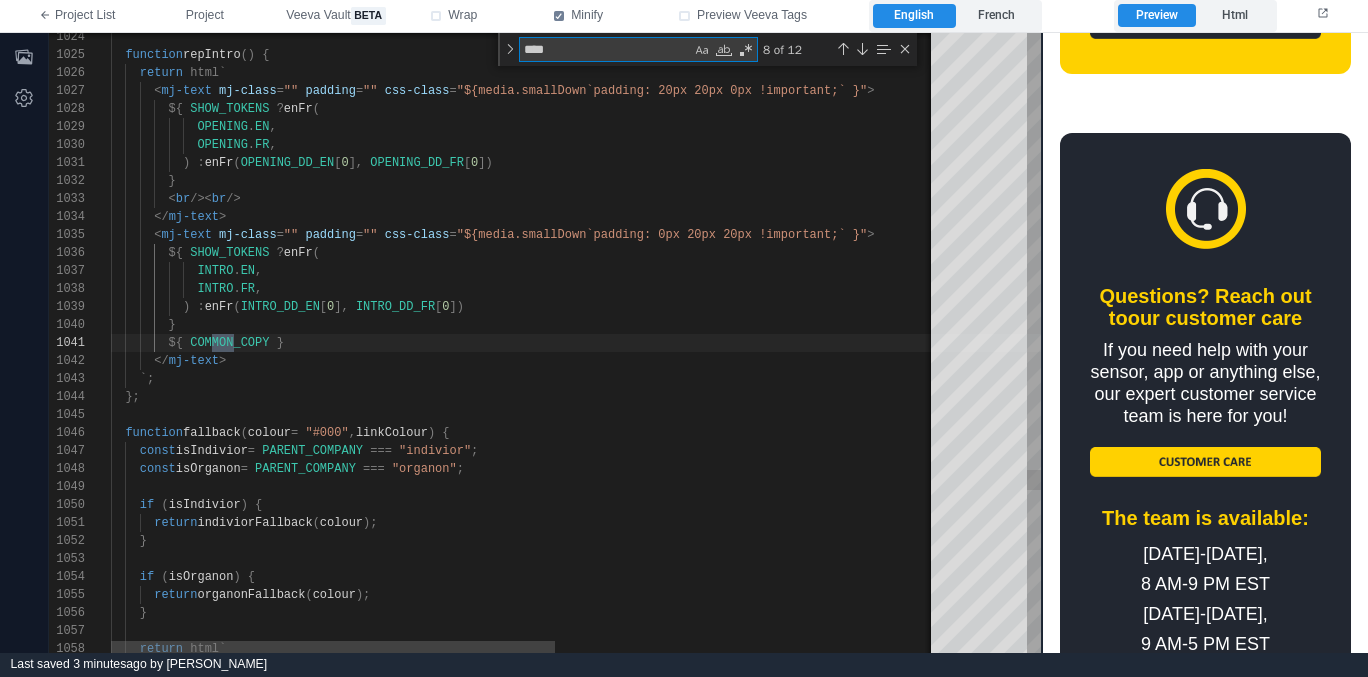 type on "**********" 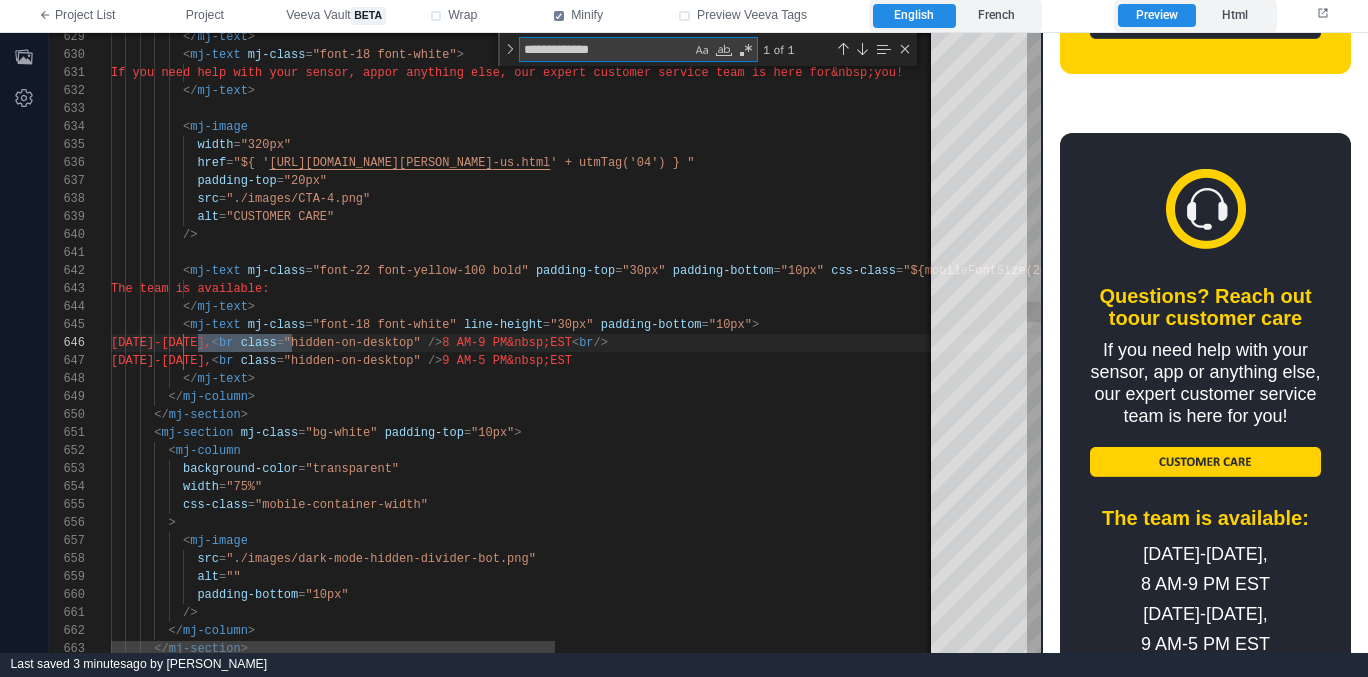 scroll, scrollTop: 180, scrollLeft: 181, axis: both 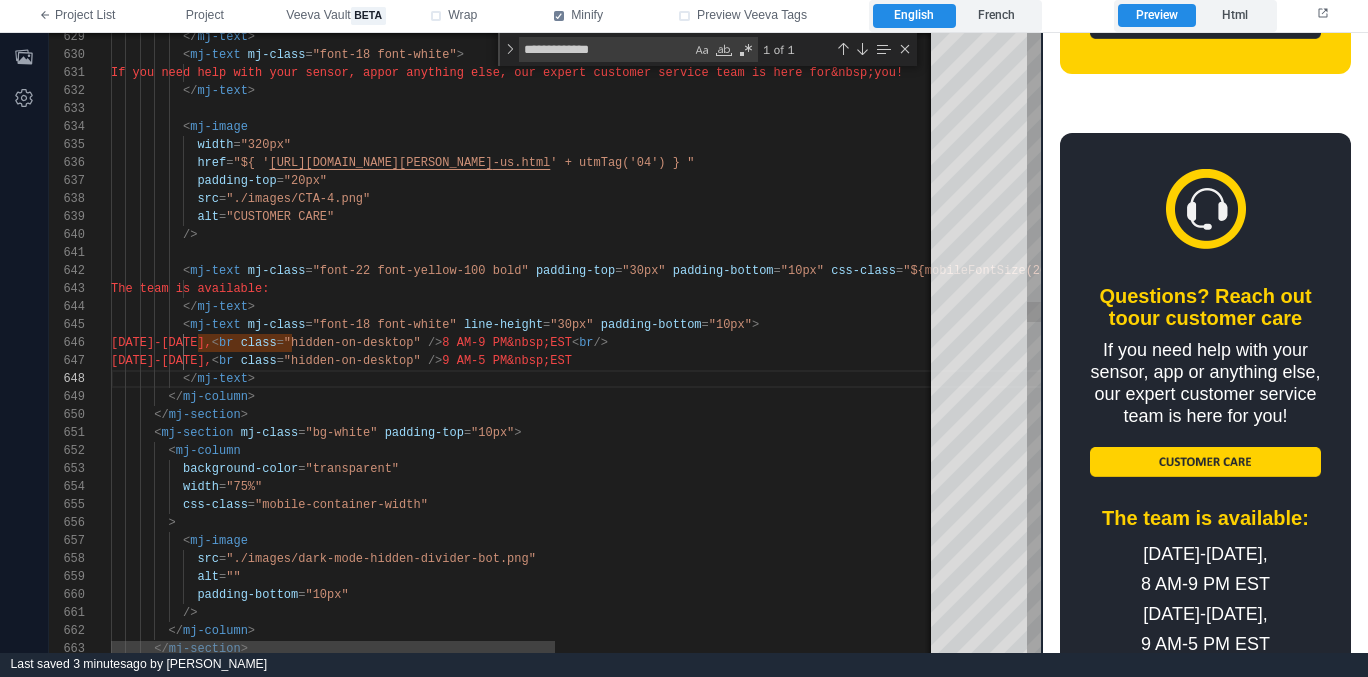 click on "8 AM-9 PM&nbsp;EST" at bounding box center [507, 343] 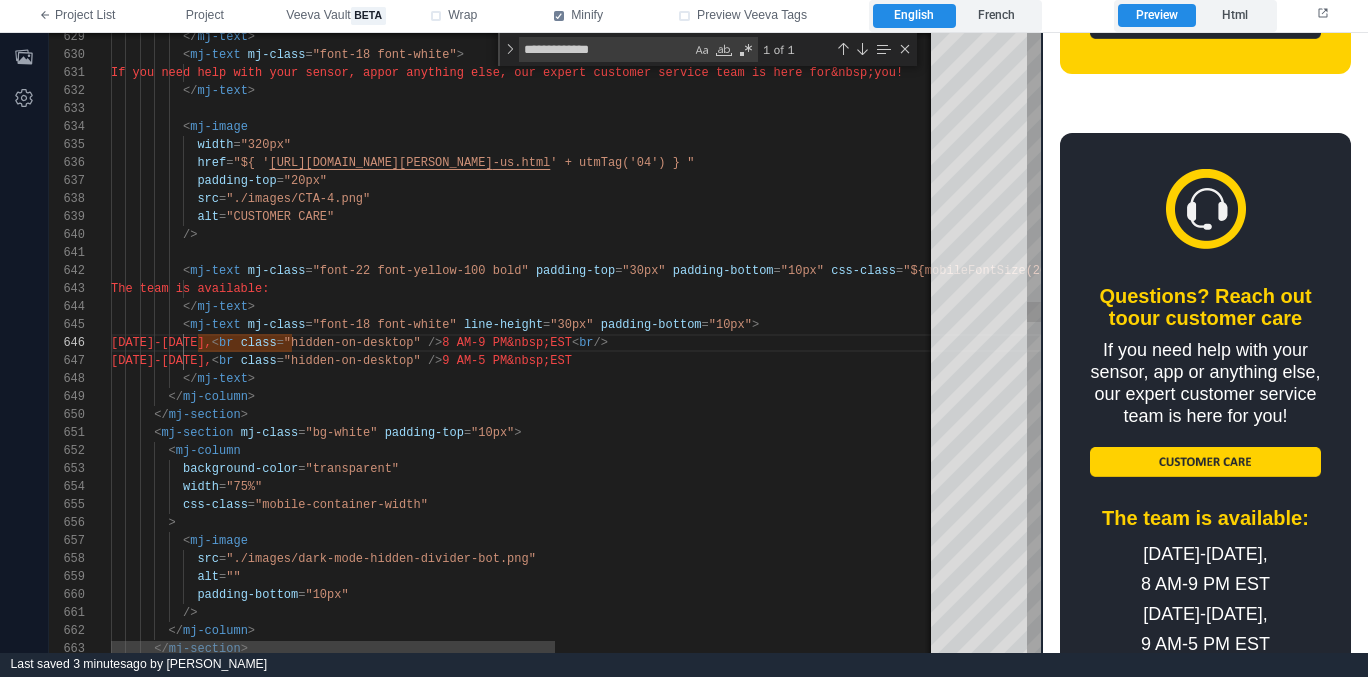 click on "9 AM-5 PM&nbsp;EST" at bounding box center (507, 361) 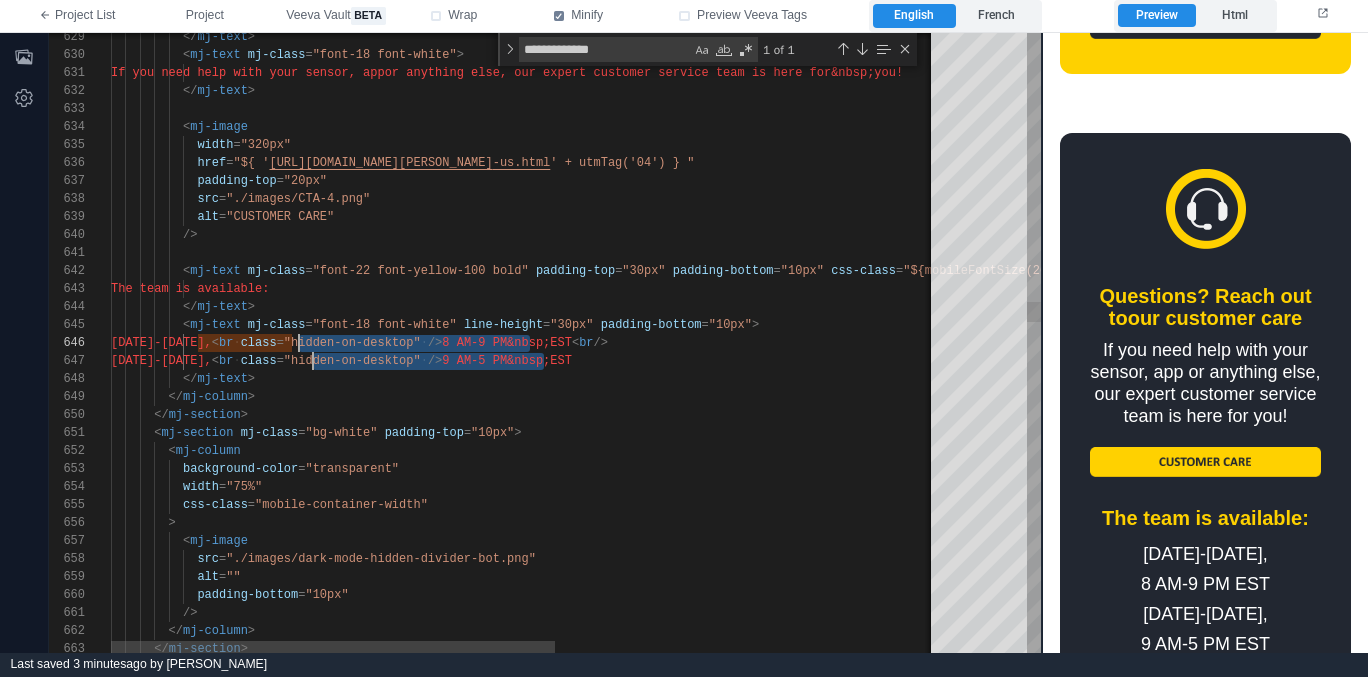 scroll, scrollTop: 90, scrollLeft: 188, axis: both 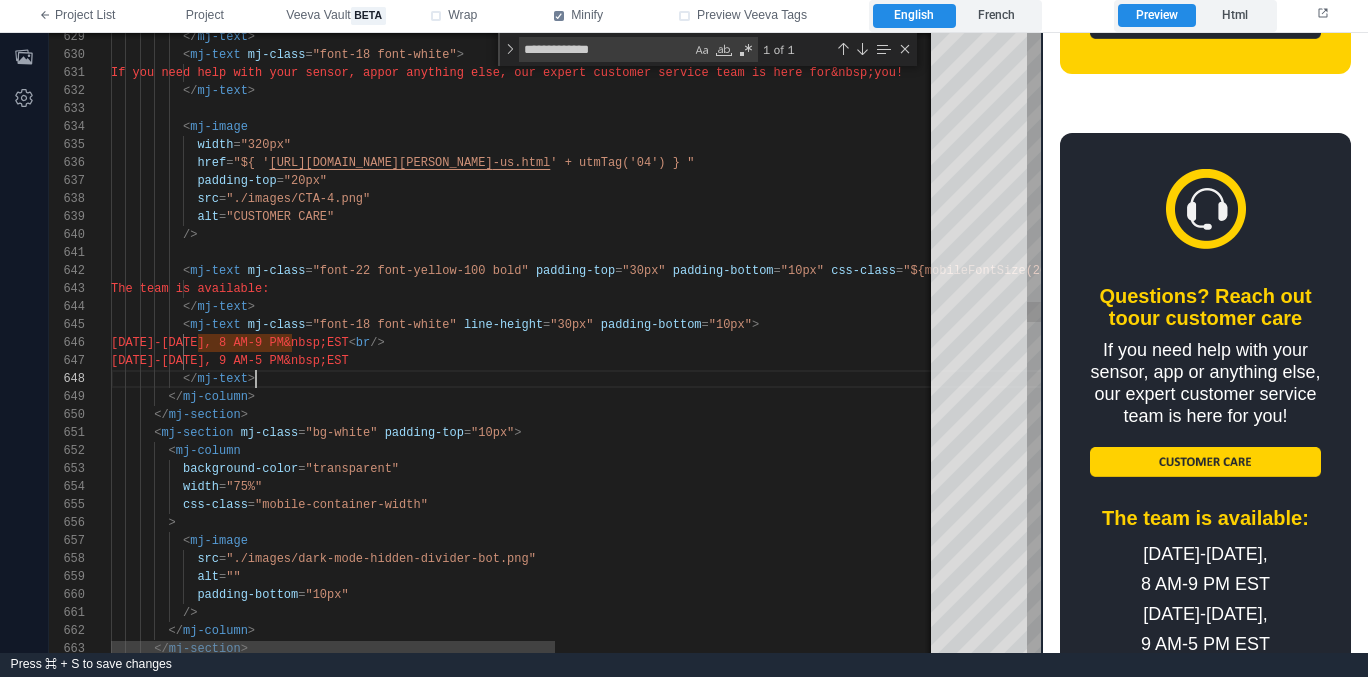 click on "</ mj-column >" at bounding box center [880, 397] 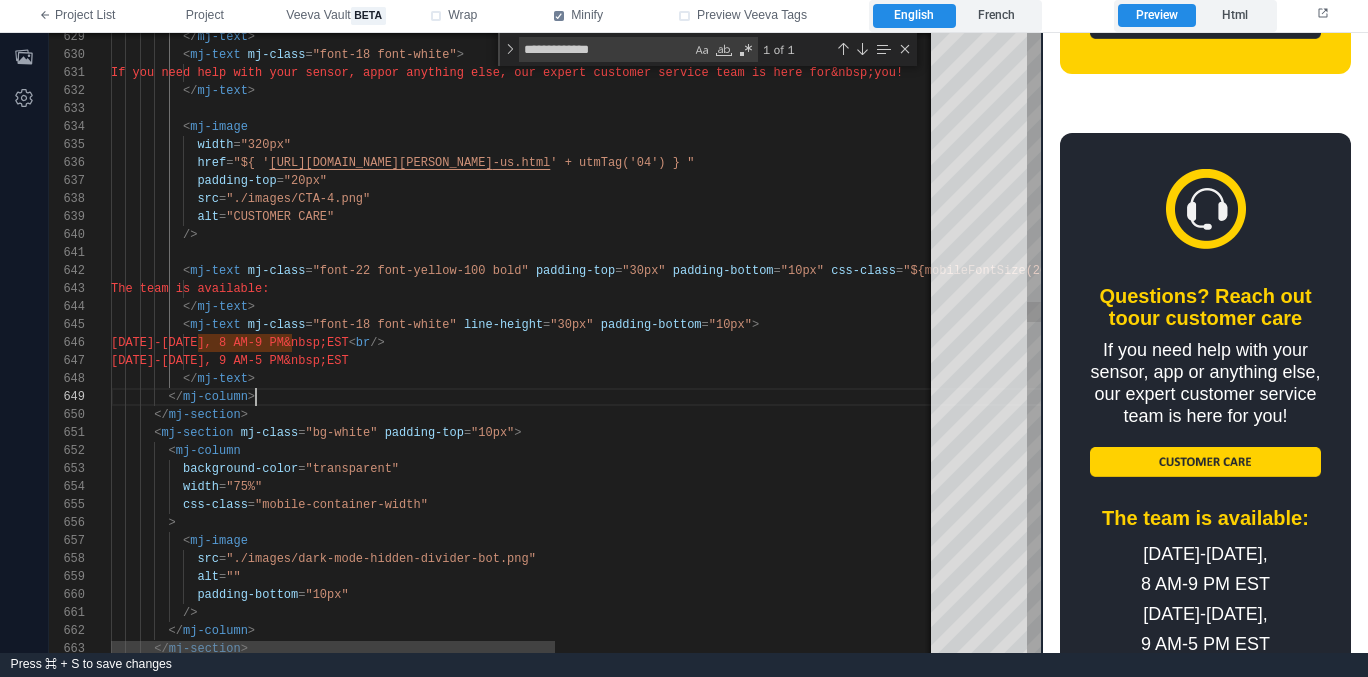 click on "</ mj-column >" at bounding box center (880, 397) 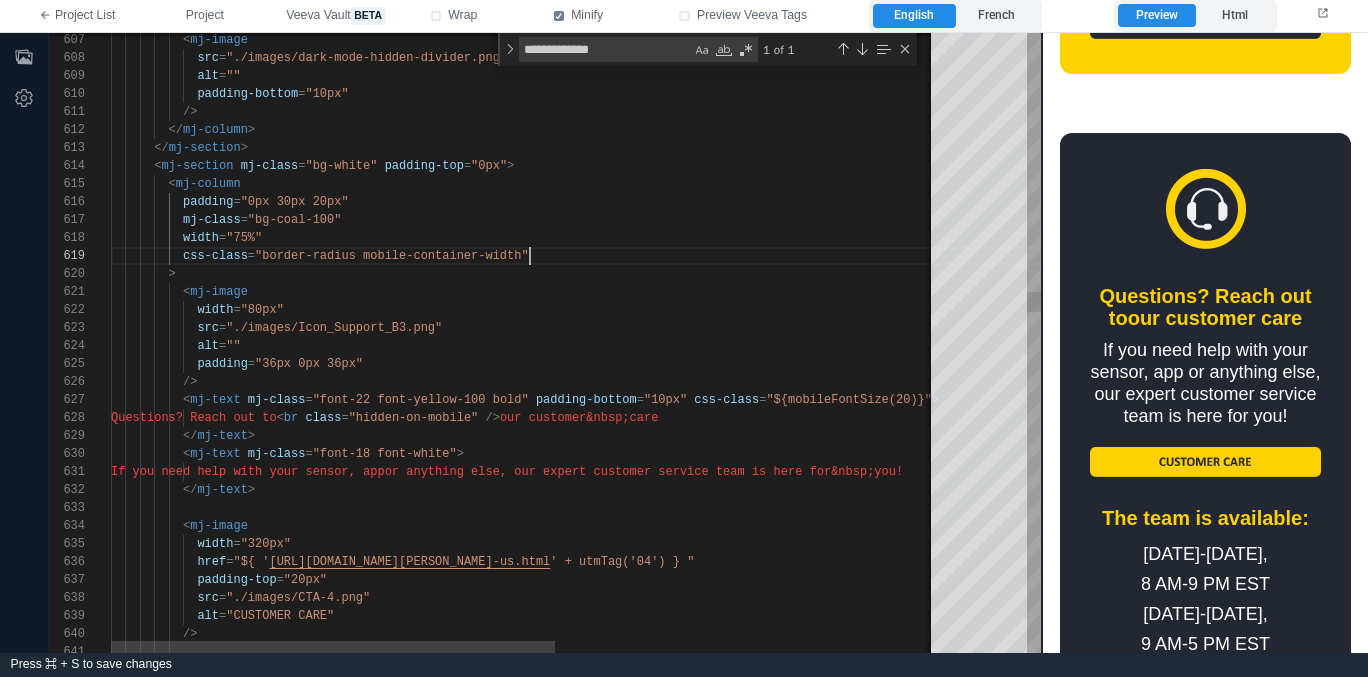 click on "css-class = "border-radius mobile-container-width"" at bounding box center [880, 256] 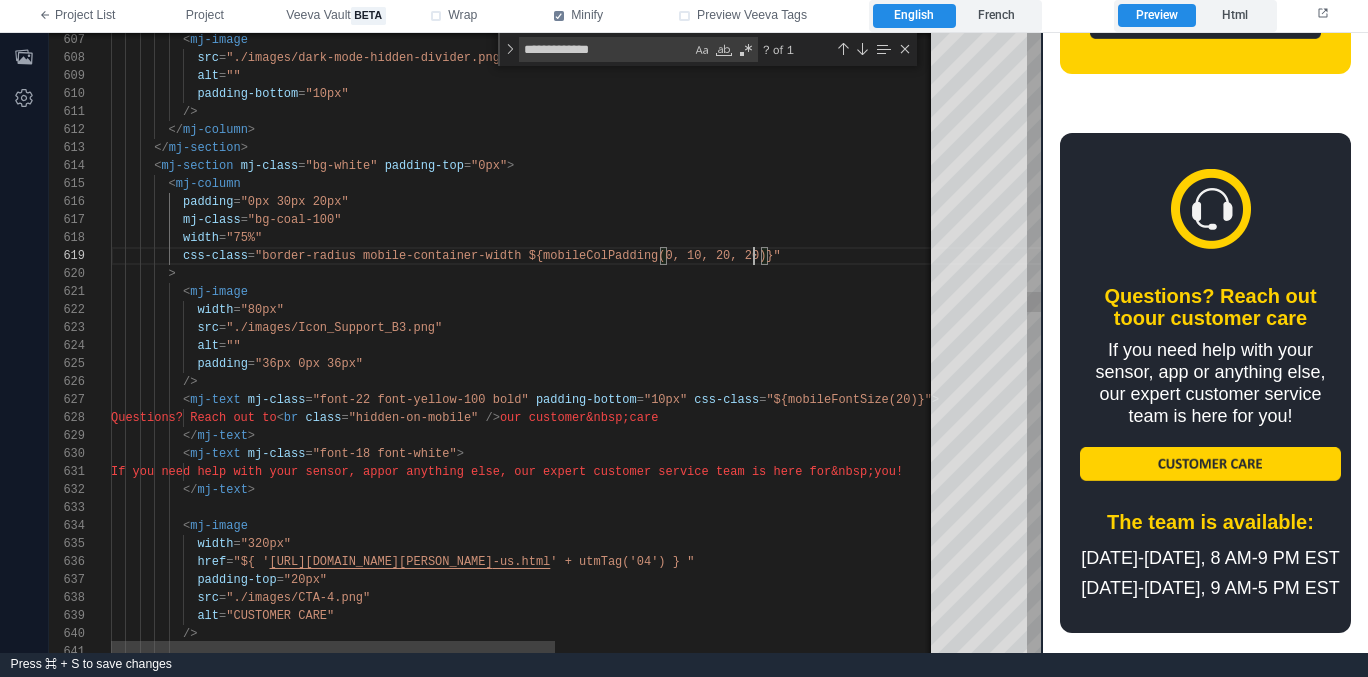 scroll, scrollTop: 144, scrollLeft: 643, axis: both 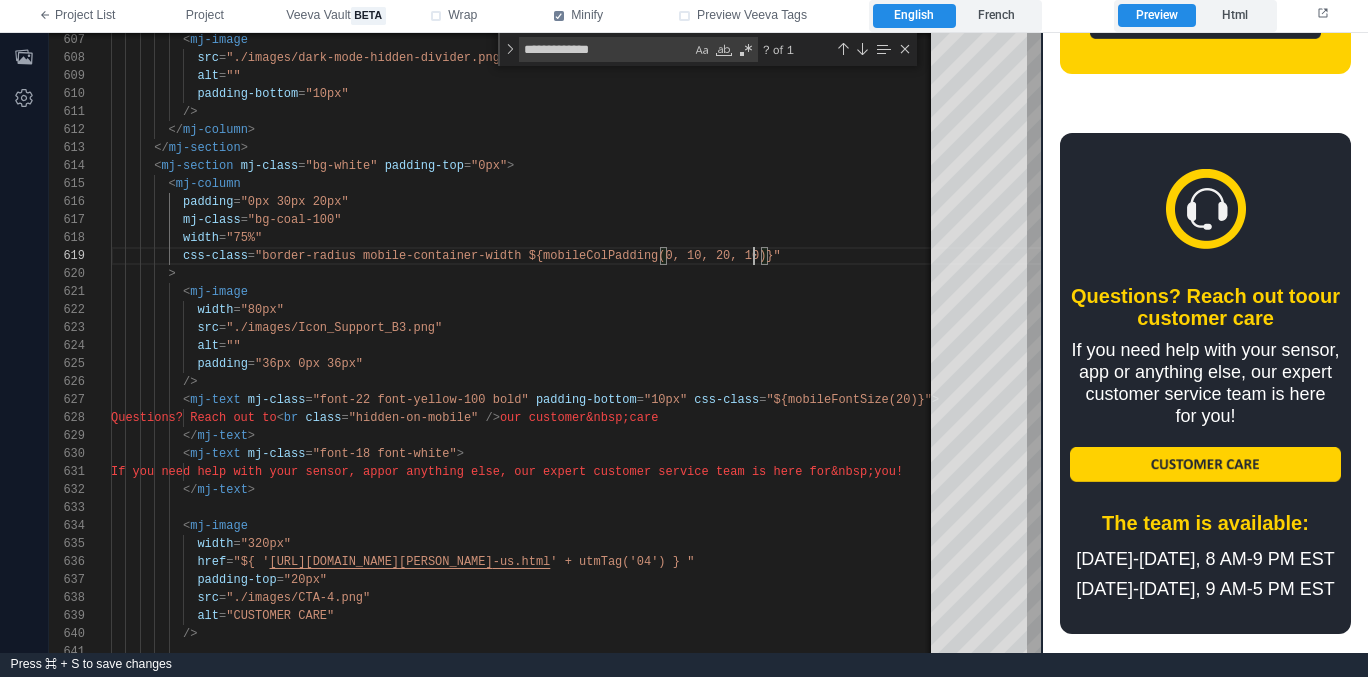 click on "Questions? Reach out to  our customer   care
If you need help with your sensor, app or anything else, our expert customer service team is here for   you!
The team is available:
Monday‑Friday, 8   AM‑9   PM   EST
Saturday‑Sunday, 9   AM‑5   PM   EST" at bounding box center [1205, 383] 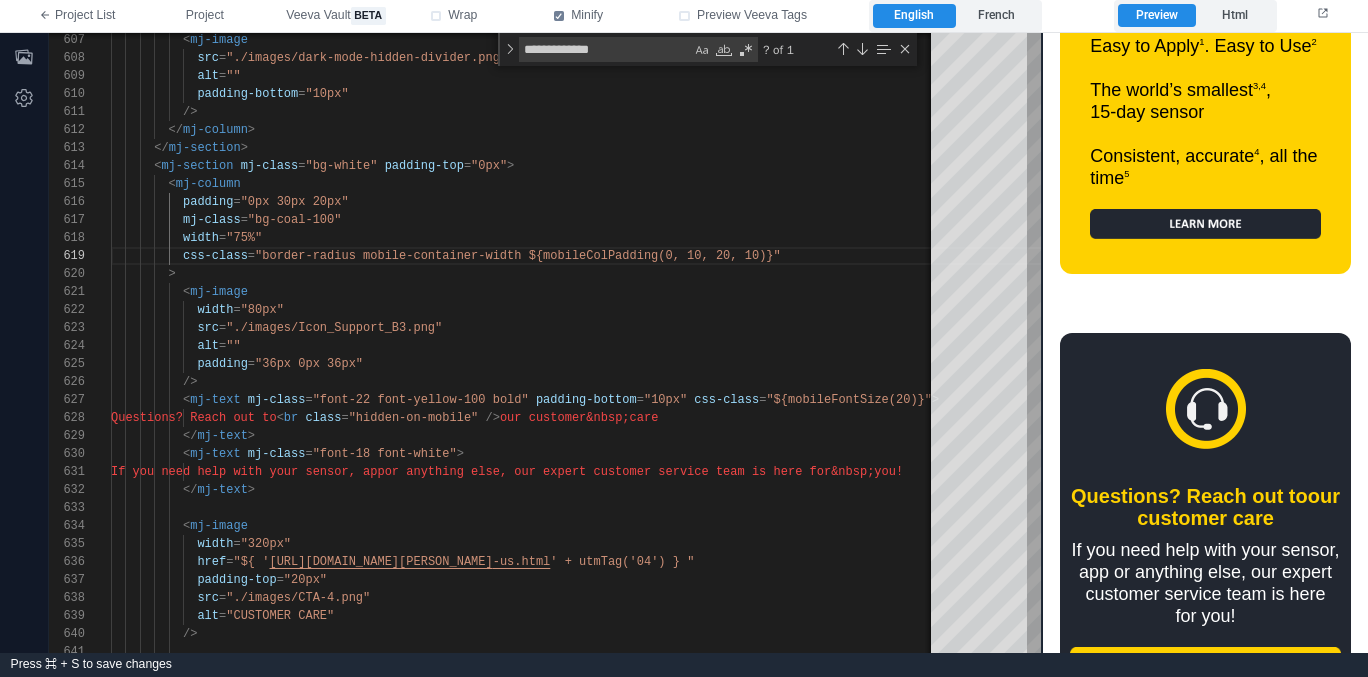scroll, scrollTop: 3253, scrollLeft: 0, axis: vertical 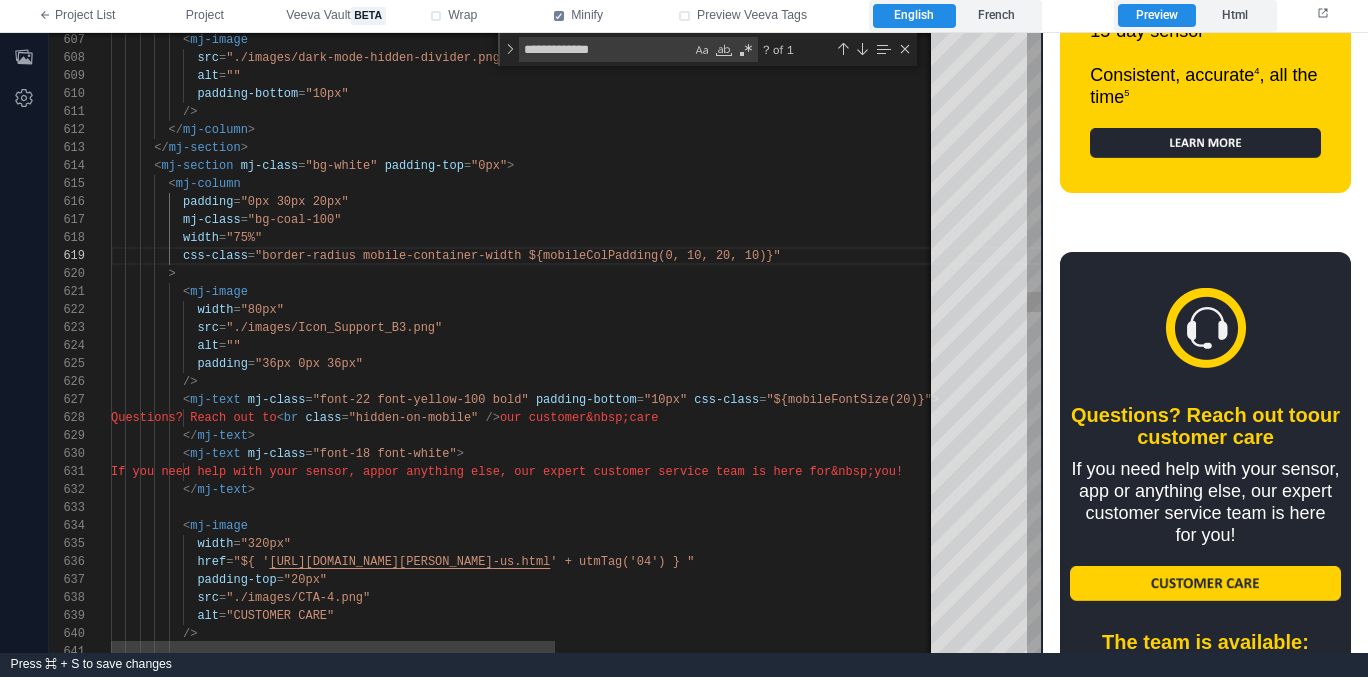 click on "adding(0, 10, 20, 10" at bounding box center (687, 256) 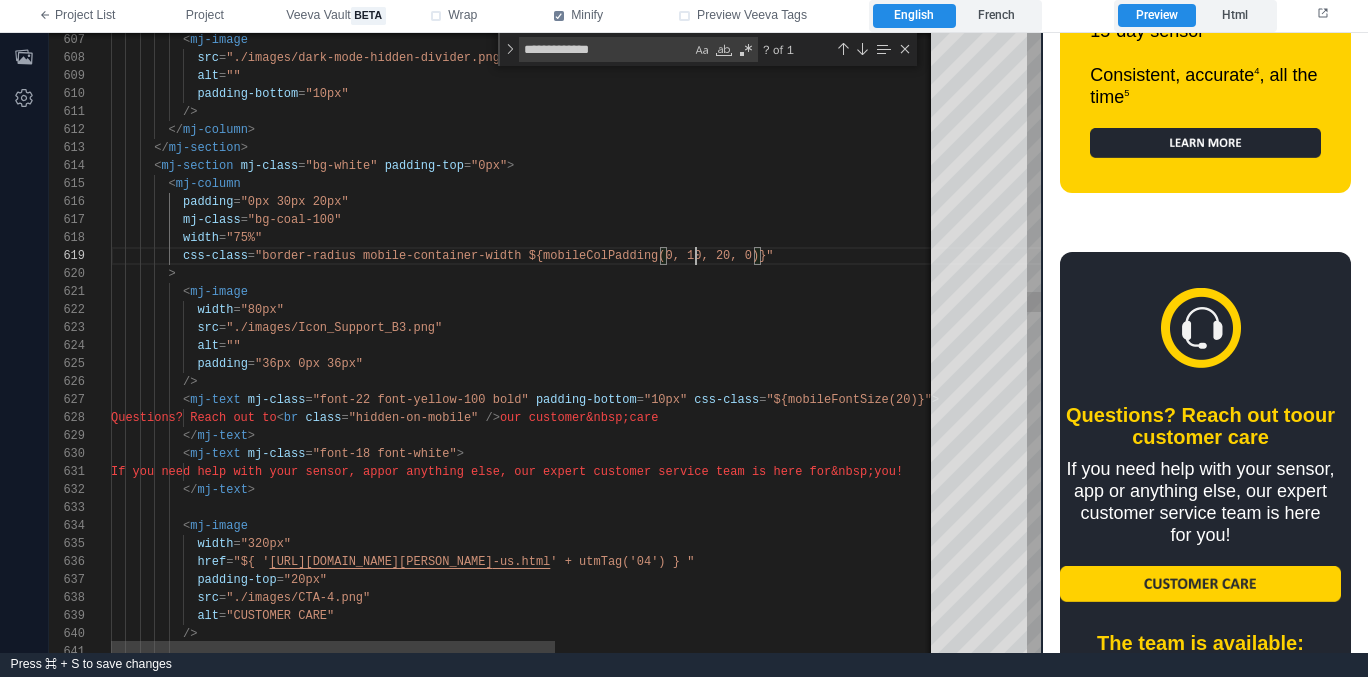 click on "629 630 631 632 633 634 635 636 637 638 639 640 628 627 626 625 624 623 622 621 620 619 618 617 616 615 614 613 612 611 610 609 608 607 641            </ mj-text >            < mj-text   mj-class = "font-18 font-white" >             If you need help with your sensor, app  or anything else, our expert customer service tea m is here for&nbsp;you!            </ mj-text >            < mj-image              width = "320px"              href = "${ ' https://www.freestyle.abbott/en-ca/support/contact -us.html ' + utmTag('04') } "              padding-top = "20px"              src = "./images/CTA-4.png"              alt = "CUSTOMER CARE"            />             Questions? Reach out to < br   class = "hidden-on-mobile"   />  our customer&nbsp;care            < mj-text   mj-class = "font-22 font-yellow-100 bold"   padding-bottom = "10px" =" at bounding box center (545, 343) 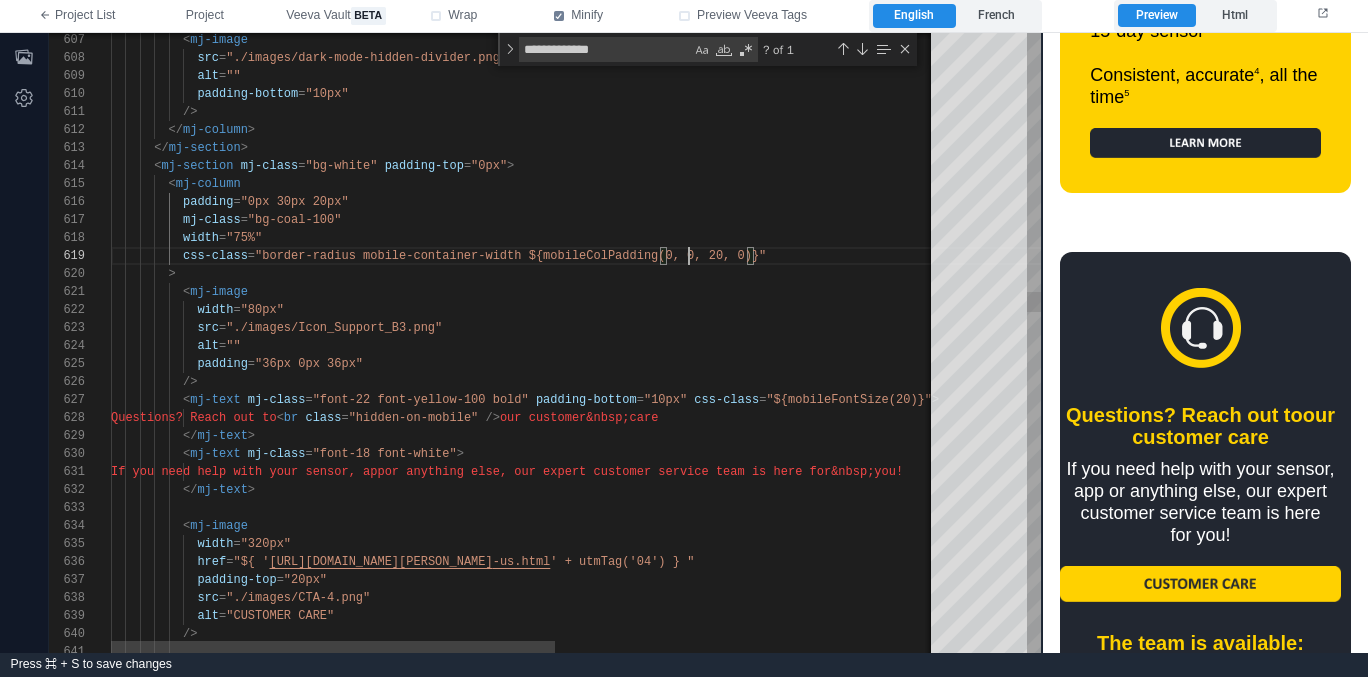scroll, scrollTop: 144, scrollLeft: 578, axis: both 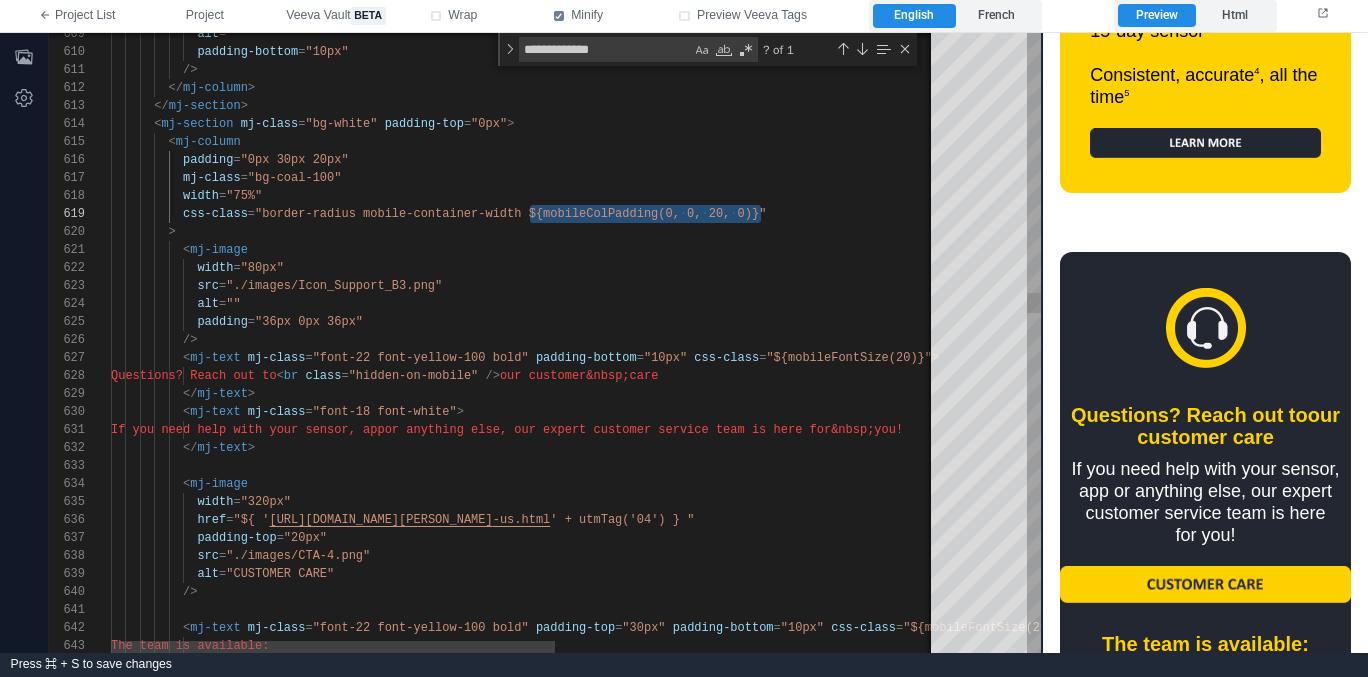 click on "0," at bounding box center [694, 214] 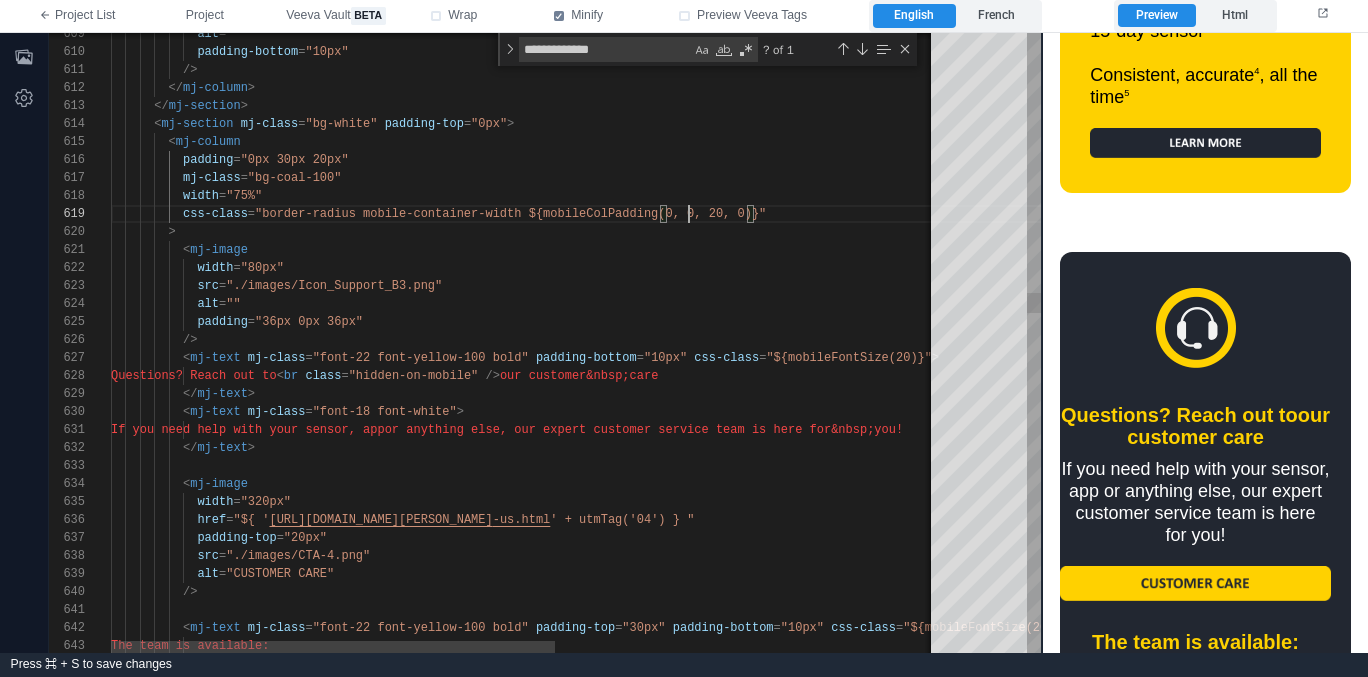 scroll, scrollTop: 144, scrollLeft: 585, axis: both 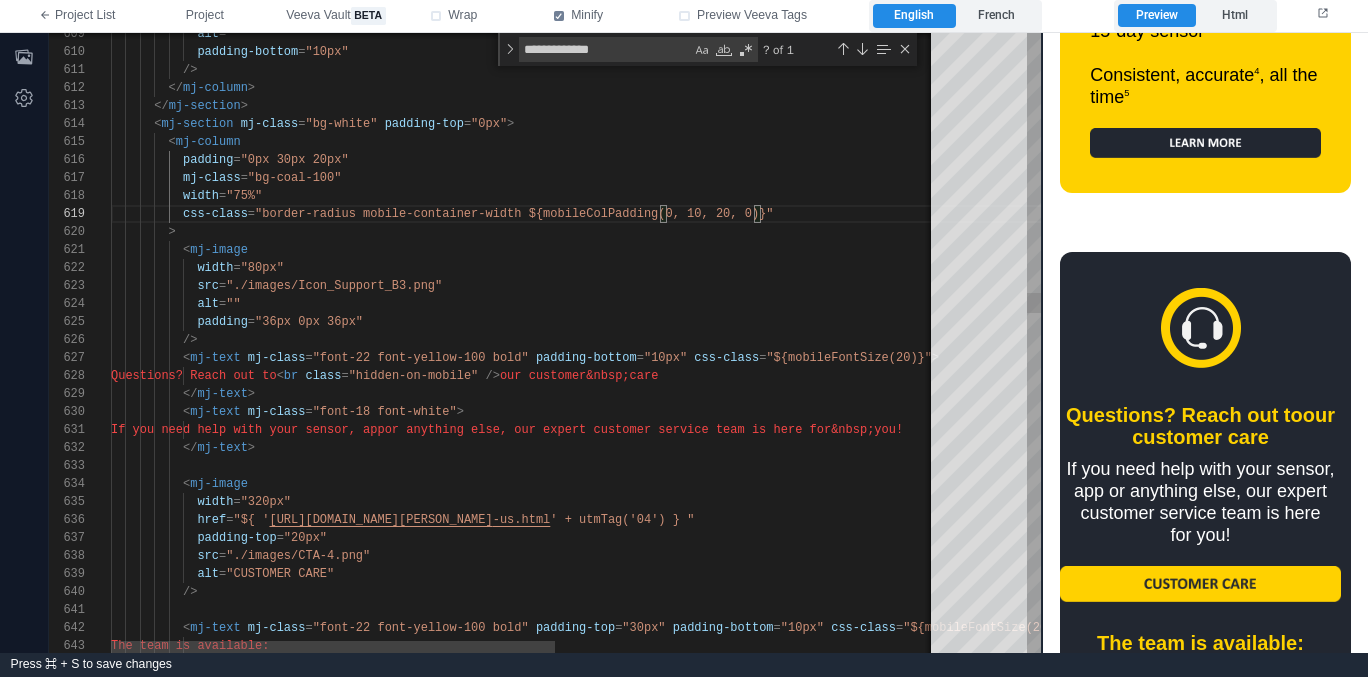click on "629 630 631 632 633 634 635 636 637 638 639 640 628 627 626 625 624 623 622 621 620 619 618 617 641 642 643 616 615 614 613 612 611 610 609            </ mj-text >            < mj-text   mj-class = "font-18 font-white" >             If you need help with your sensor, app  or anything else, our expert customer service tea m is here for&nbsp;you!            </ mj-text >            < mj-image              width = "320px"              href = "${ ' https://www.freestyle.abbott/en-ca/support/contact -us.html ' + utmTag('04') } "              padding-top = "20px"              src = "./images/CTA-4.png"              alt = "CUSTOMER CARE"            />             Questions? Reach out to < br   class = "hidden-on-mobile"   />  our customer&nbsp;care            < mj-text   mj-class = "font-22 font-yellow-100 bold"   padding-bottom = "10px" =" at bounding box center [545, 343] 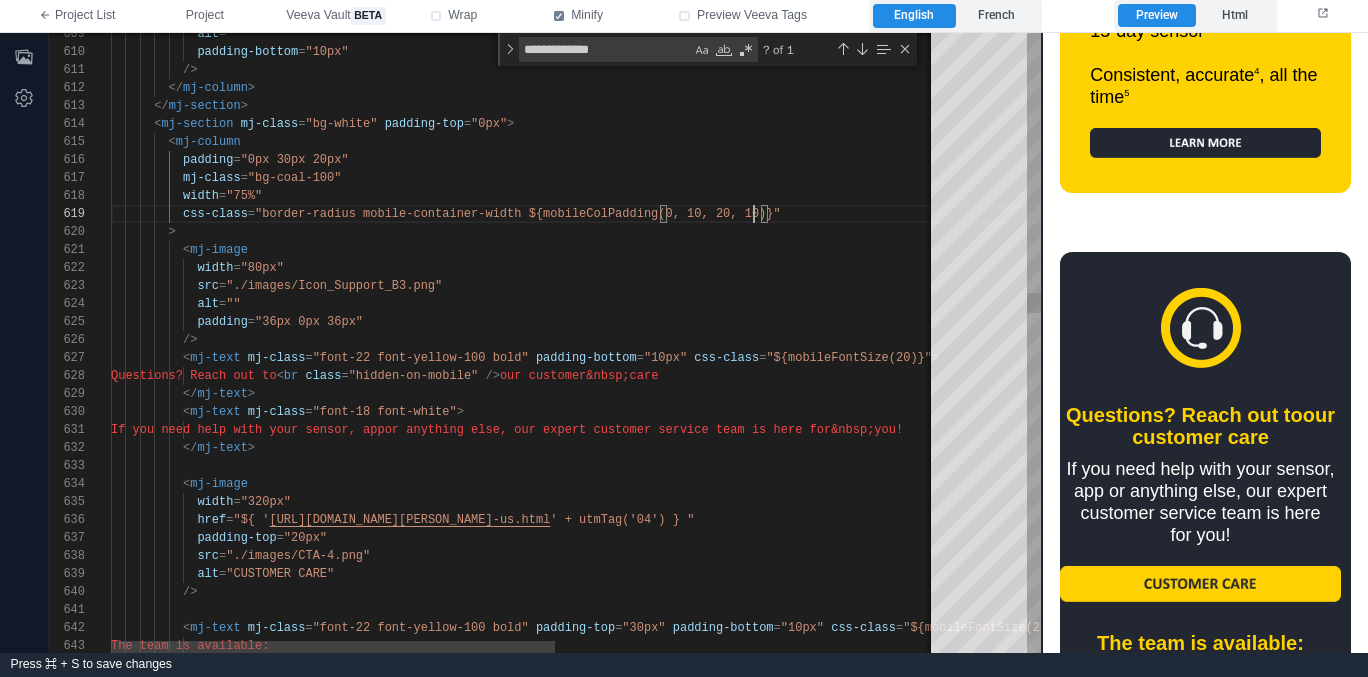 scroll, scrollTop: 144, scrollLeft: 643, axis: both 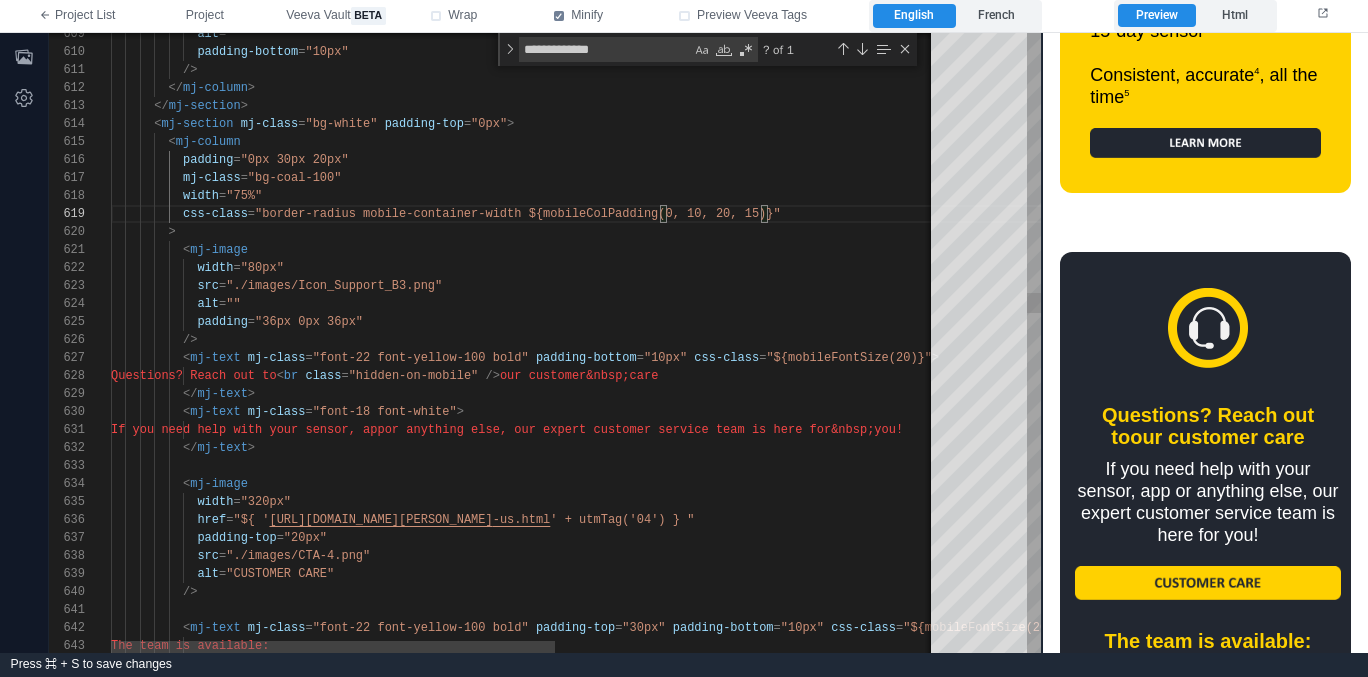click on "width = "75%"" at bounding box center [880, 196] 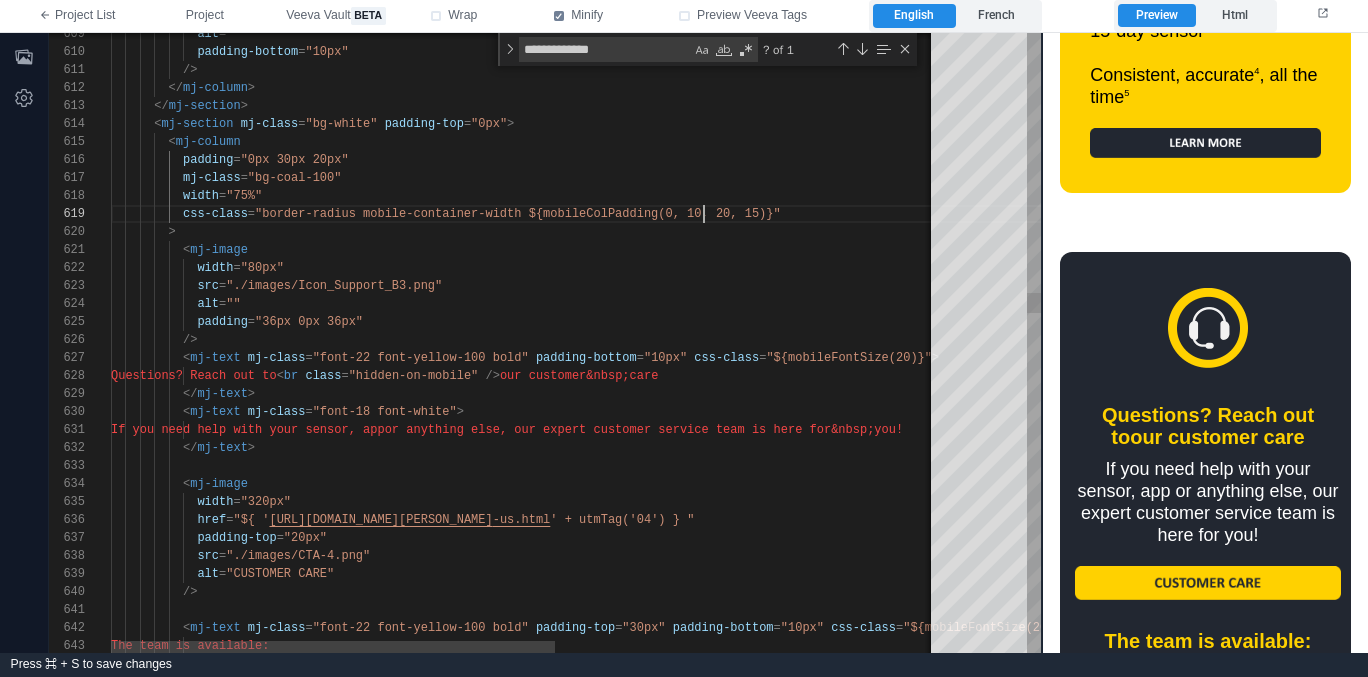 click on "</ mj-text >            < mj-text   mj-class = "font-18 font-white" >             If you need help with your sensor, app  or anything else, our expert customer service tea m is here for&nbsp;you!            </ mj-text >            < mj-image              width = "320px"              href = "${ ' https://www.freestyle.abbott/en-ca/support/contact -us.html ' + utmTag('04') } "              padding-top = "20px"              src = "./images/CTA-4.png"              alt = "CUSTOMER CARE"            />             Questions? Reach out to < br   class = "hidden-on-mobile"   />  our customer&nbsp;care            < mj-text   mj-class = "font-22 font-yellow-100 bold"   padding-bottom = "10px"   css-class = "${mobileFontSize(20)}" >            />              padding = "36px 0px 36px" alt = "" src = width =" at bounding box center [500111, 489048] 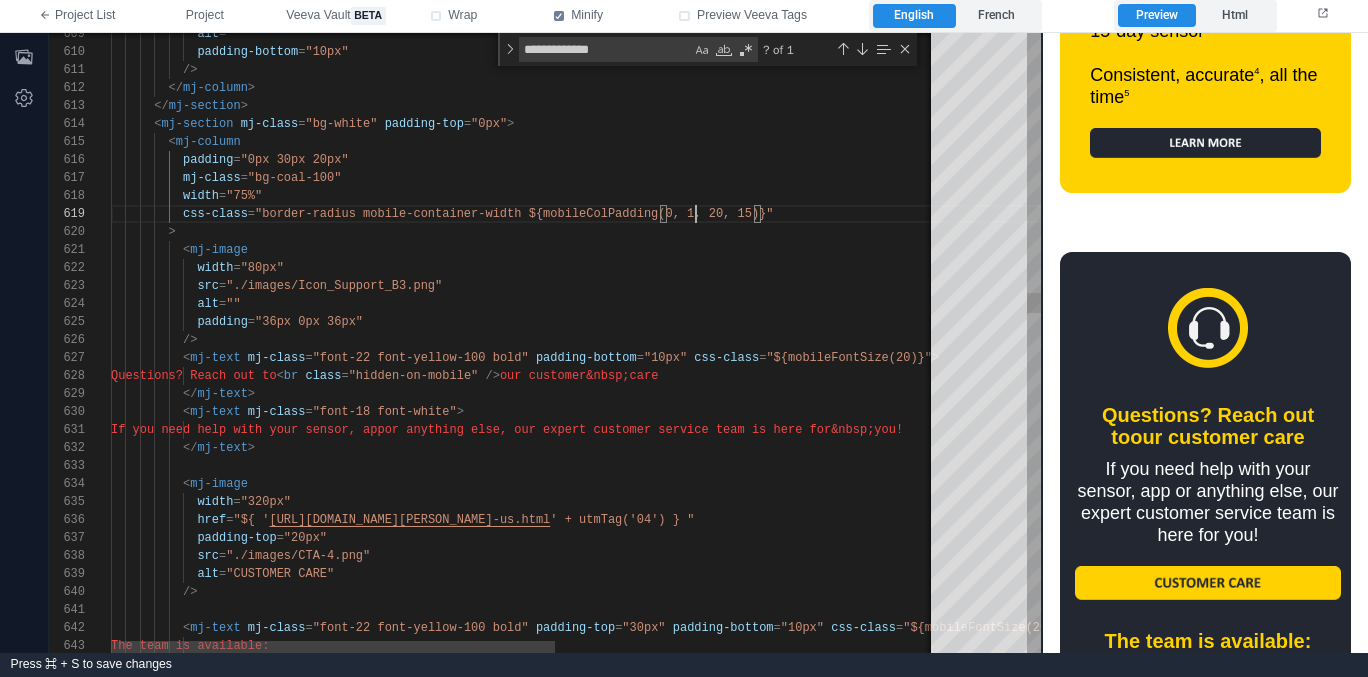 scroll, scrollTop: 144, scrollLeft: 593, axis: both 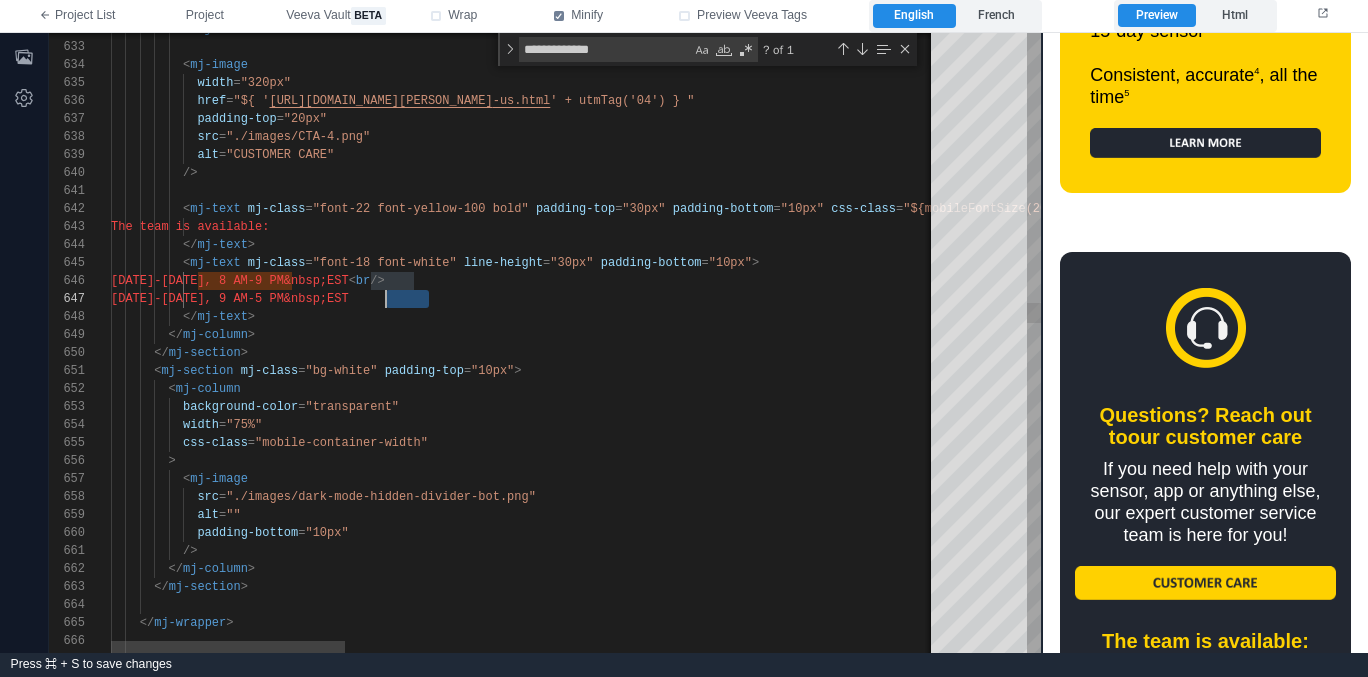 drag, startPoint x: 427, startPoint y: 295, endPoint x: 414, endPoint y: 291, distance: 13.601471 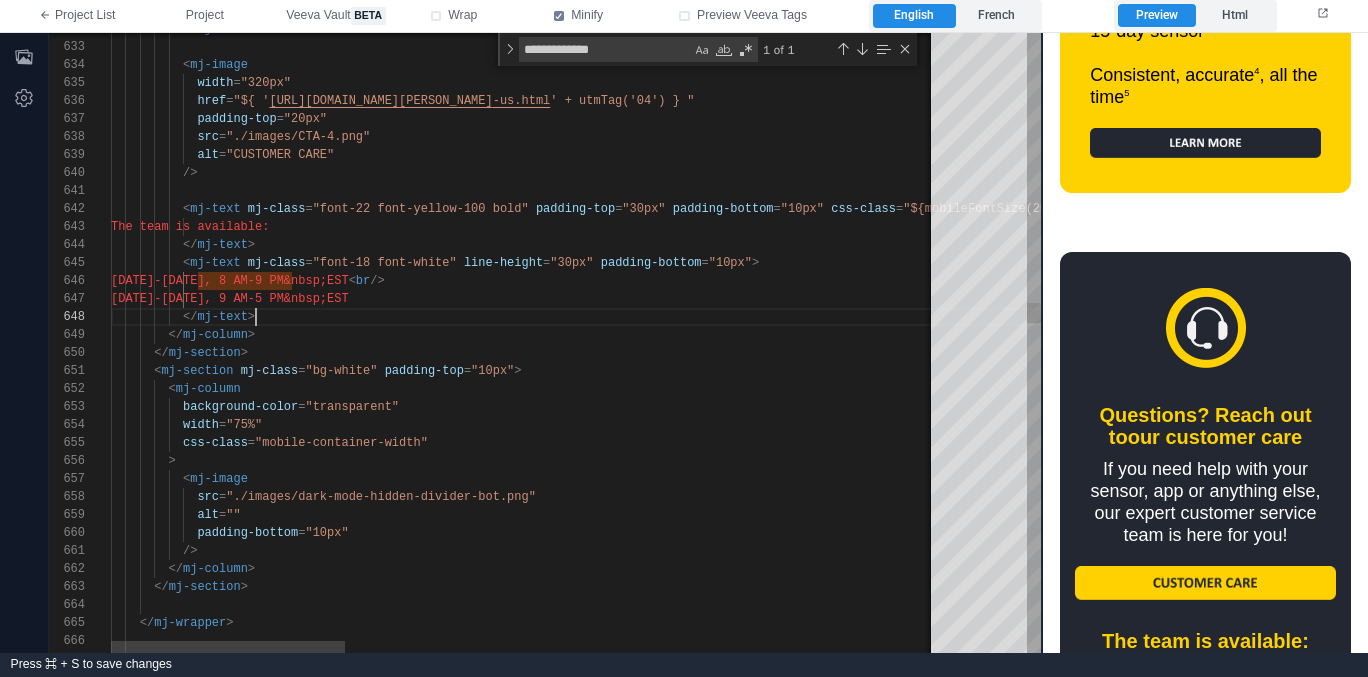 scroll, scrollTop: 126, scrollLeft: 145, axis: both 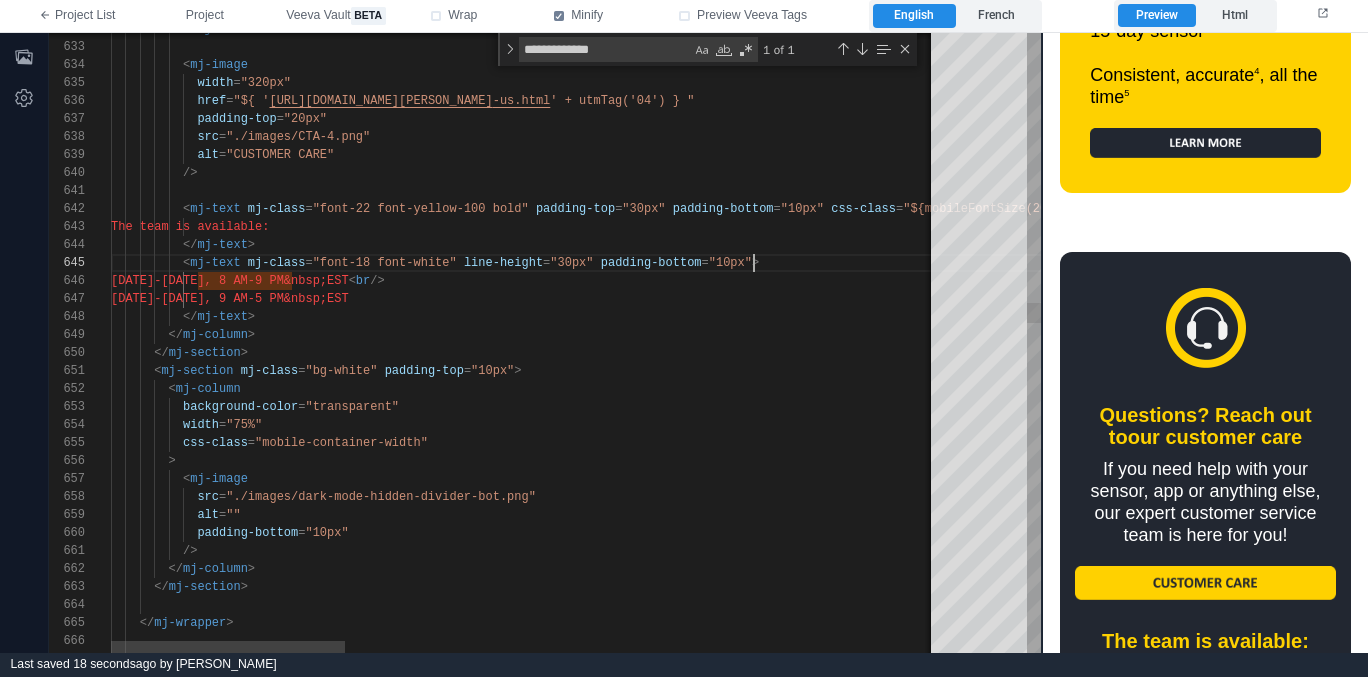 drag, startPoint x: 752, startPoint y: 262, endPoint x: 763, endPoint y: 270, distance: 13.601471 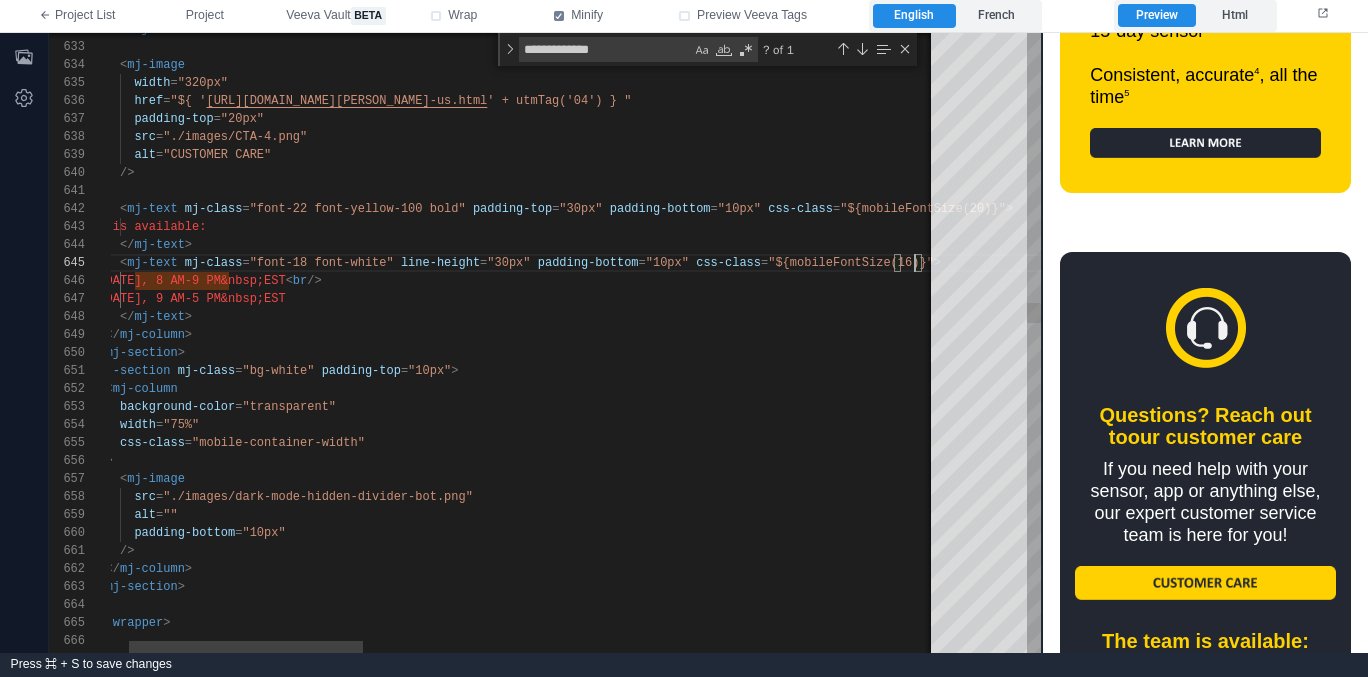 scroll, scrollTop: 72, scrollLeft: 867, axis: both 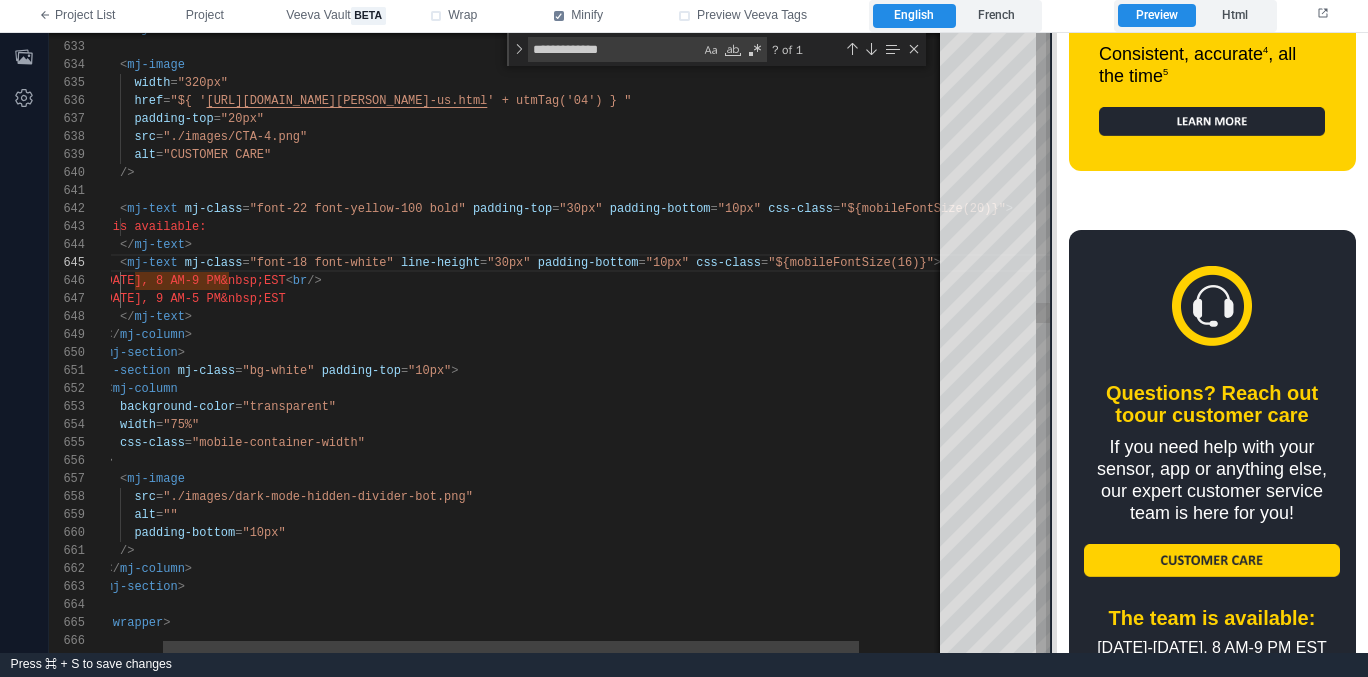click at bounding box center (1051, 343) 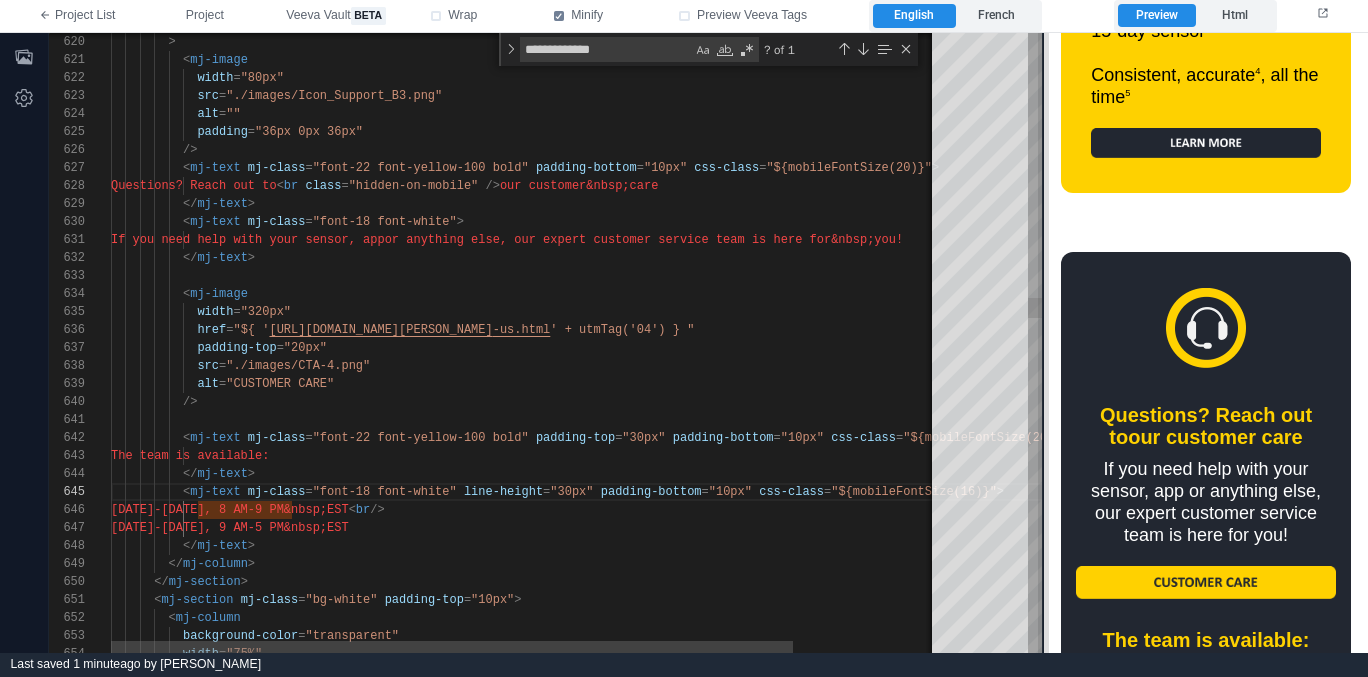 scroll, scrollTop: 3253, scrollLeft: 0, axis: vertical 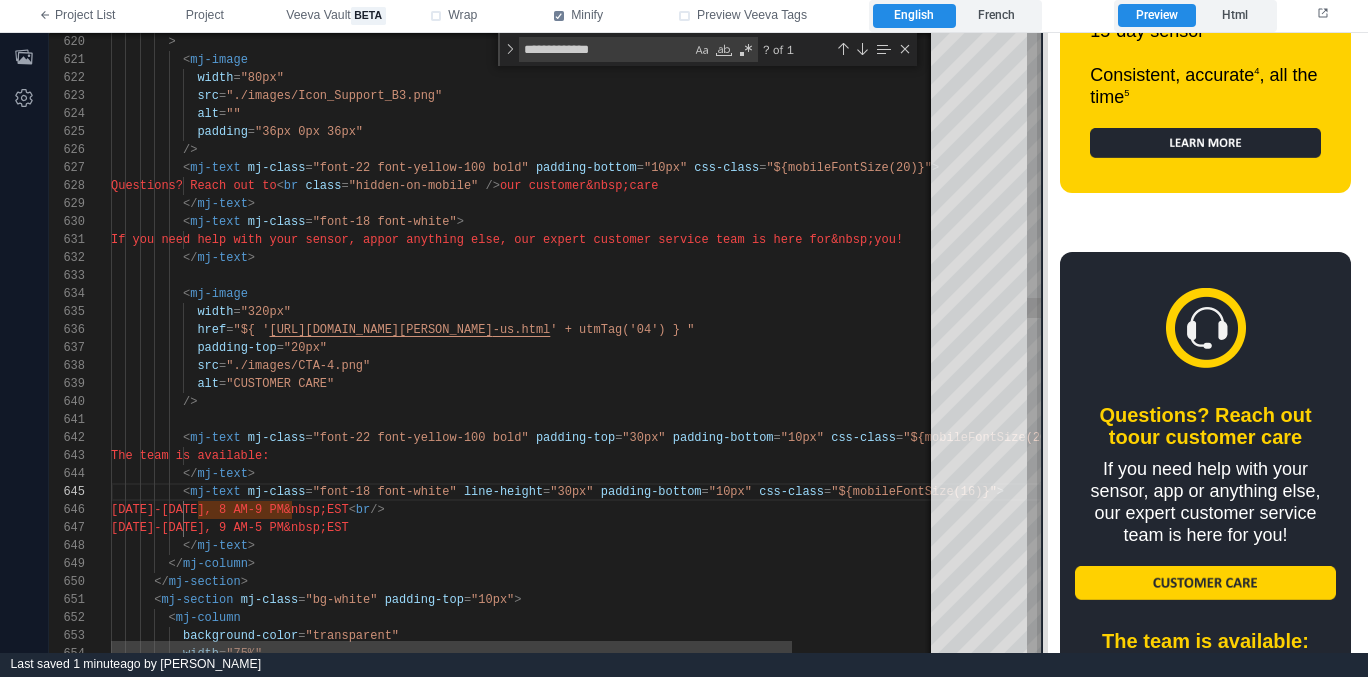 click at bounding box center [1042, 343] 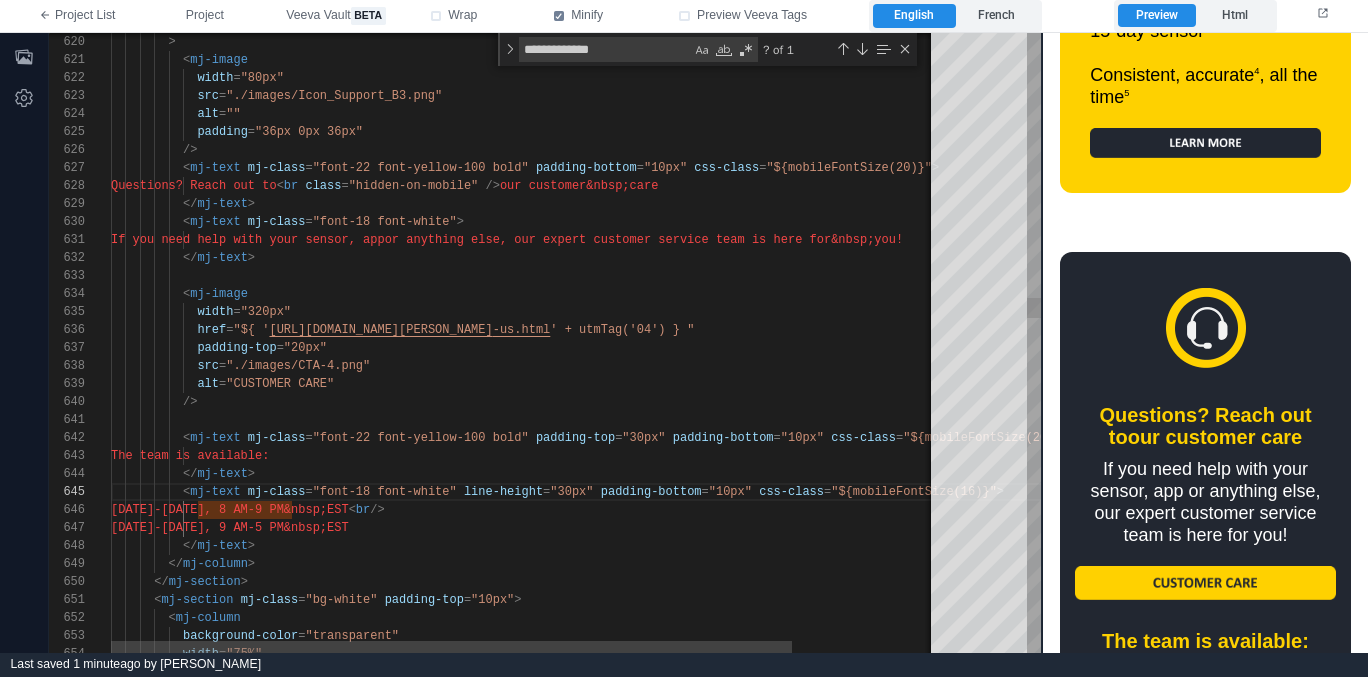 click on ""./images/CTA-4.png"" at bounding box center (298, 366) 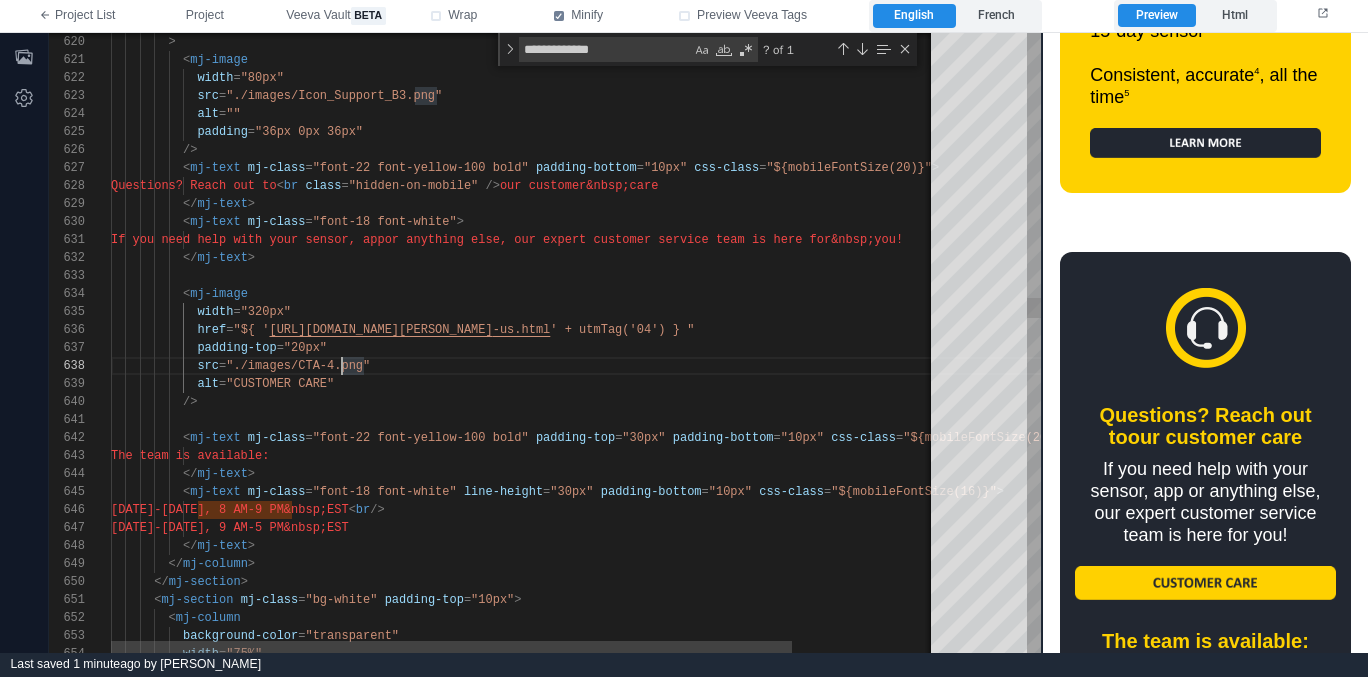 click on "alt = "CUSTOMER CARE"" at bounding box center (613, 384) 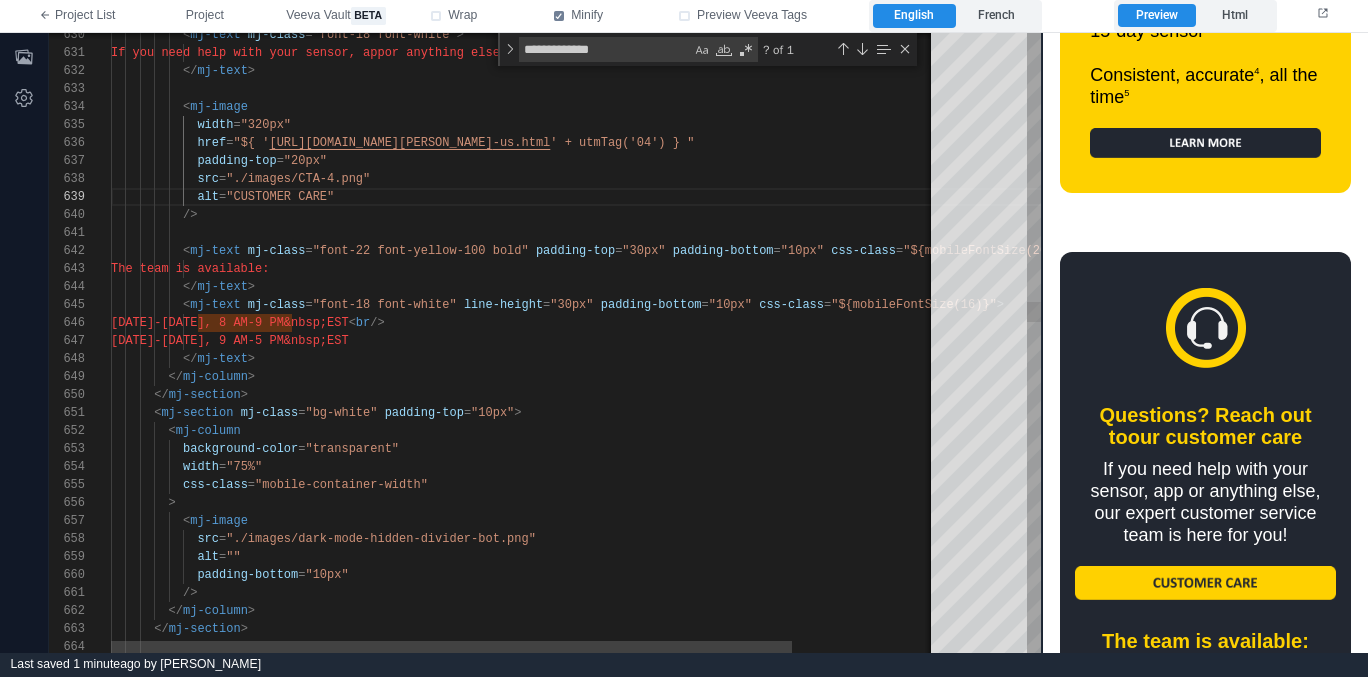 type on "**********" 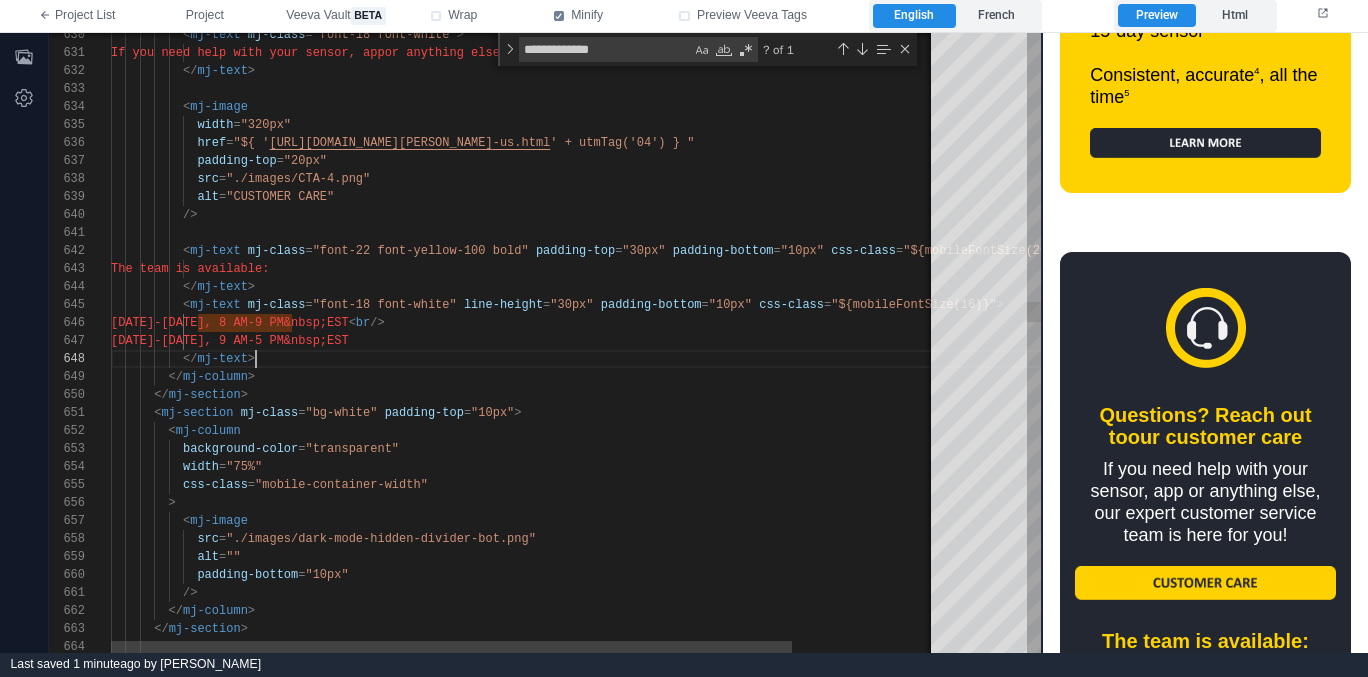 click on "</ mj-text >" at bounding box center (613, 359) 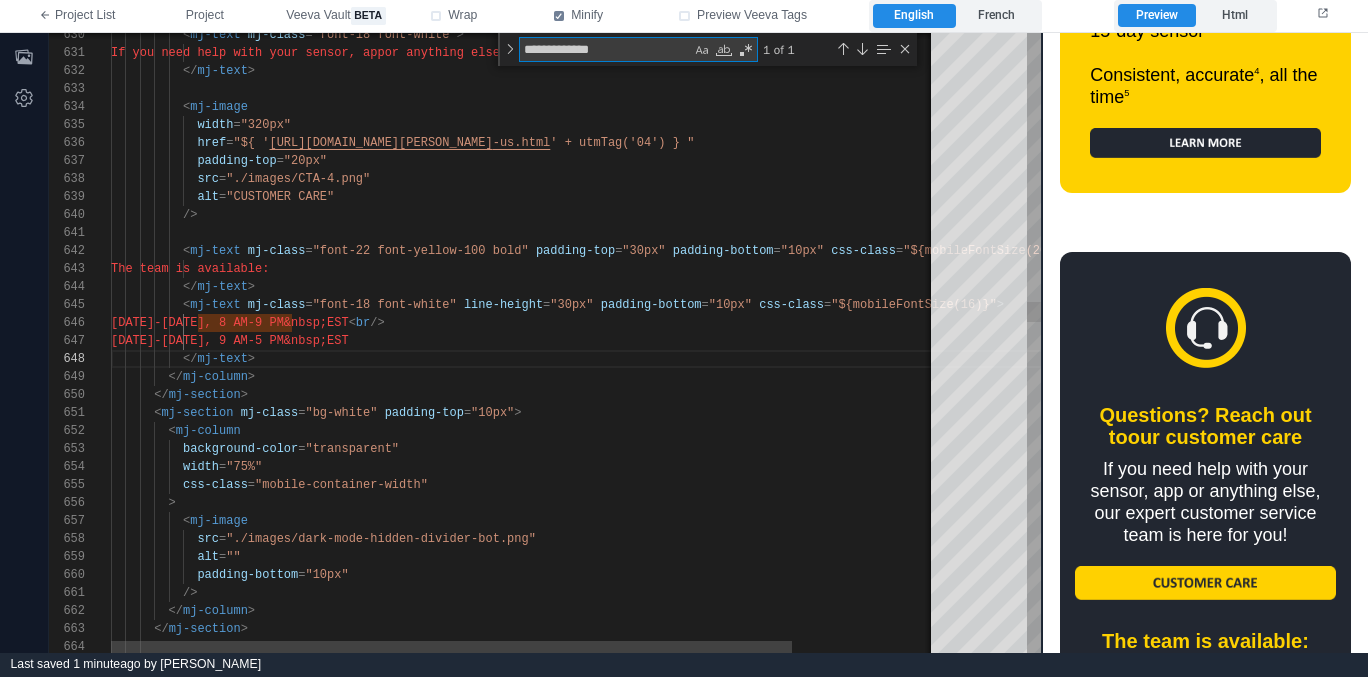 type on "*" 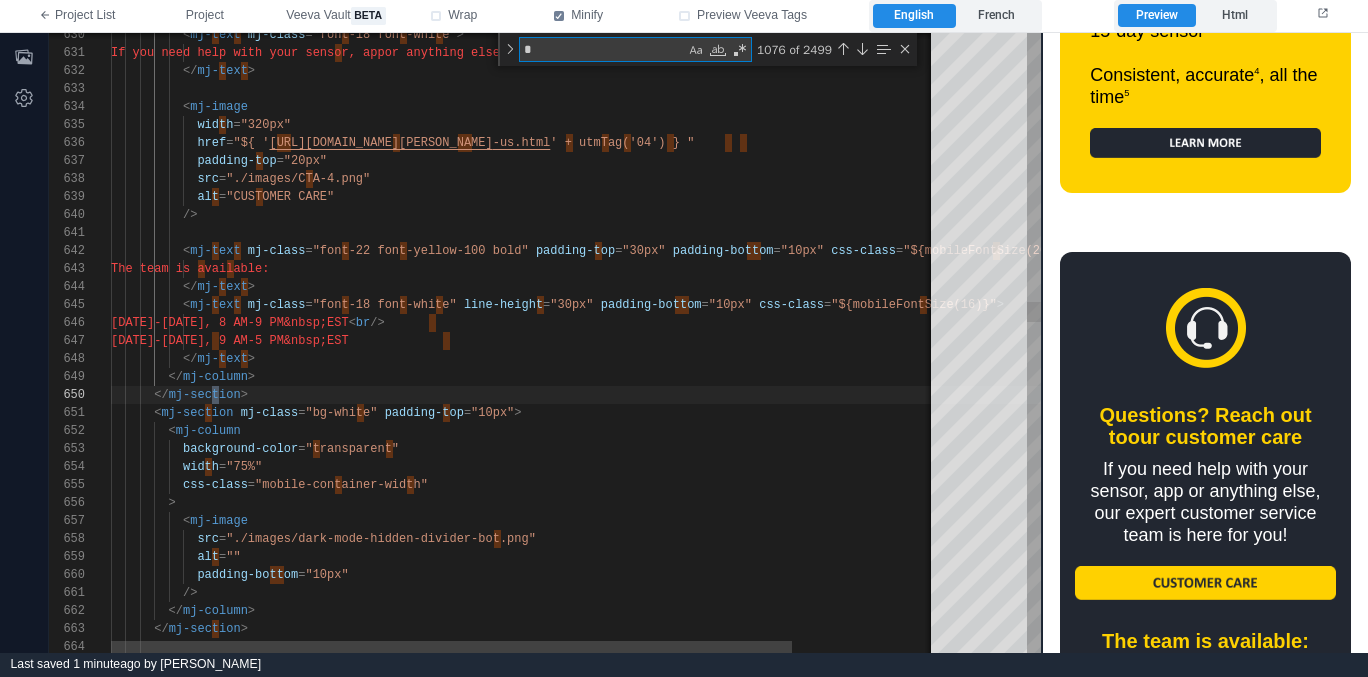type on "**********" 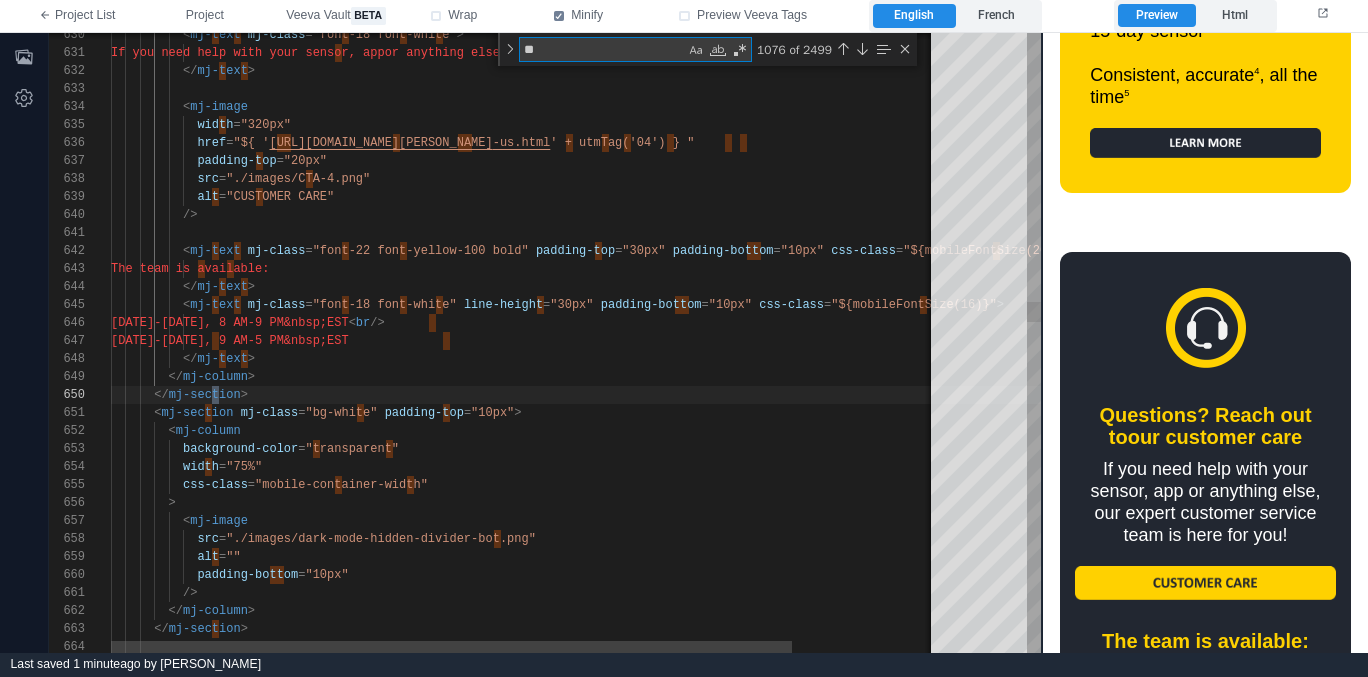 type on "**********" 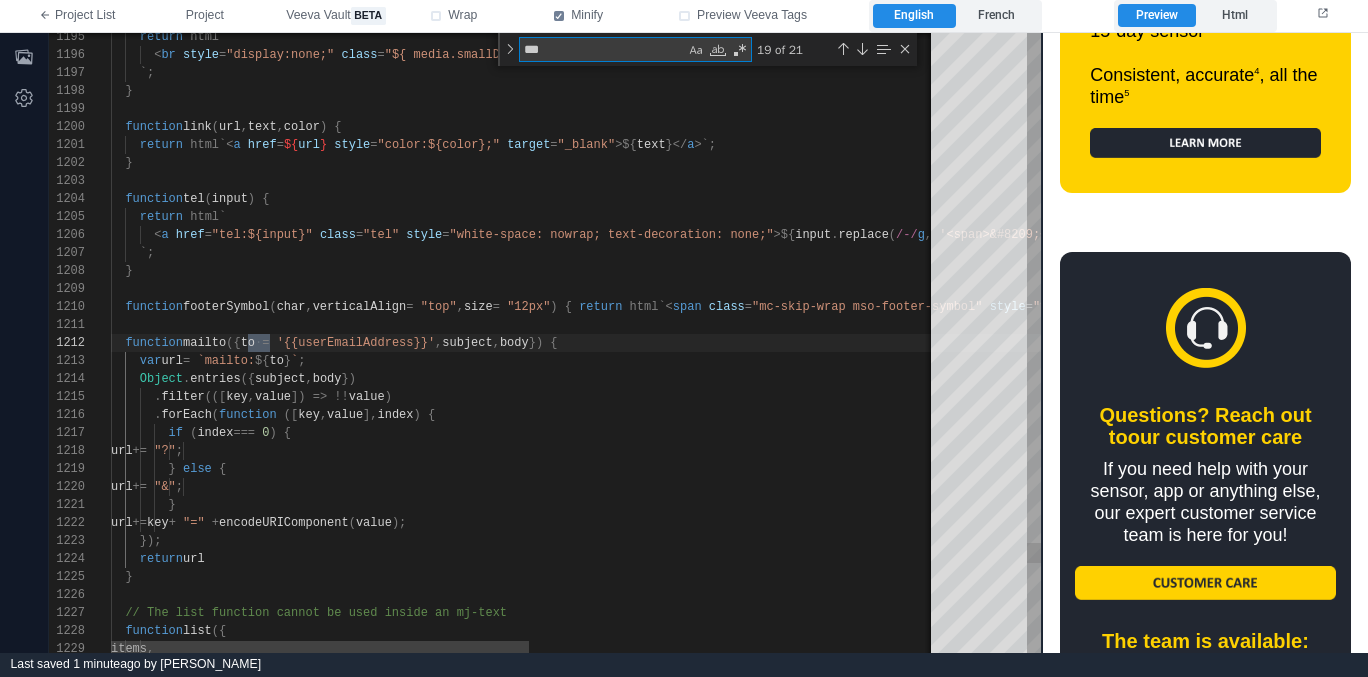 scroll, scrollTop: 180, scrollLeft: 159, axis: both 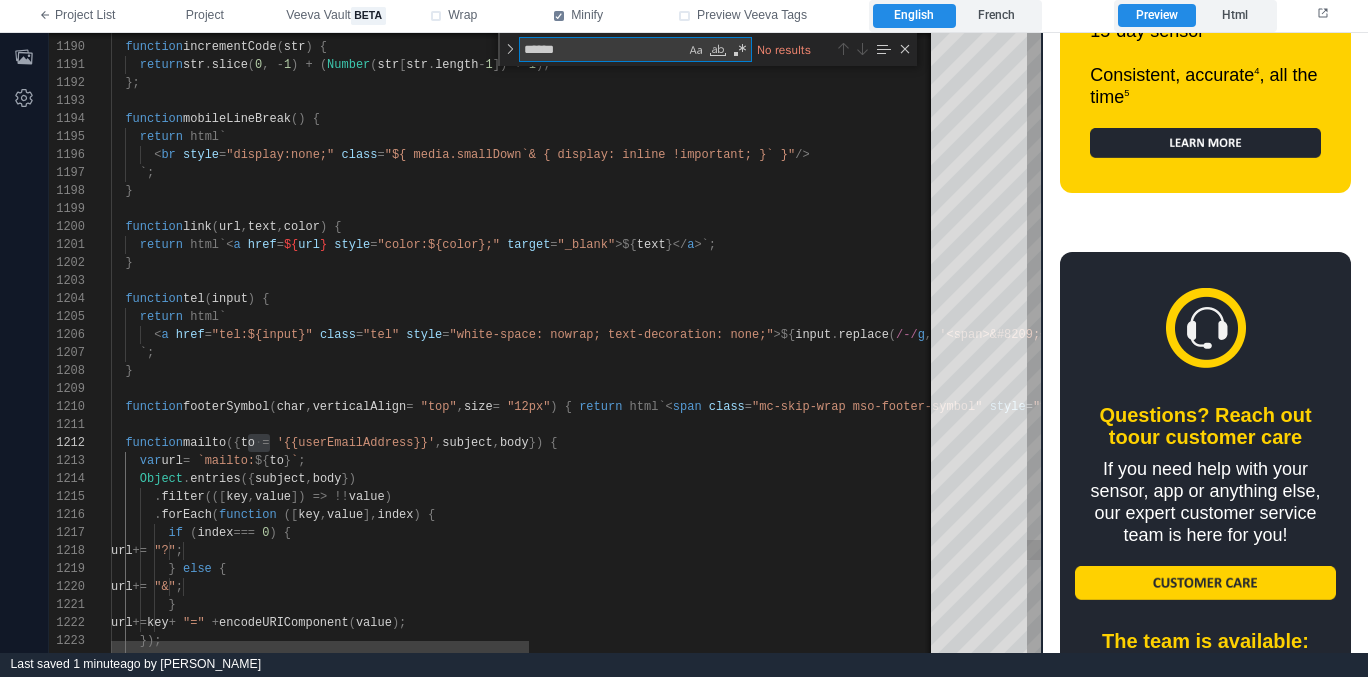 click at bounding box center [927, 425] 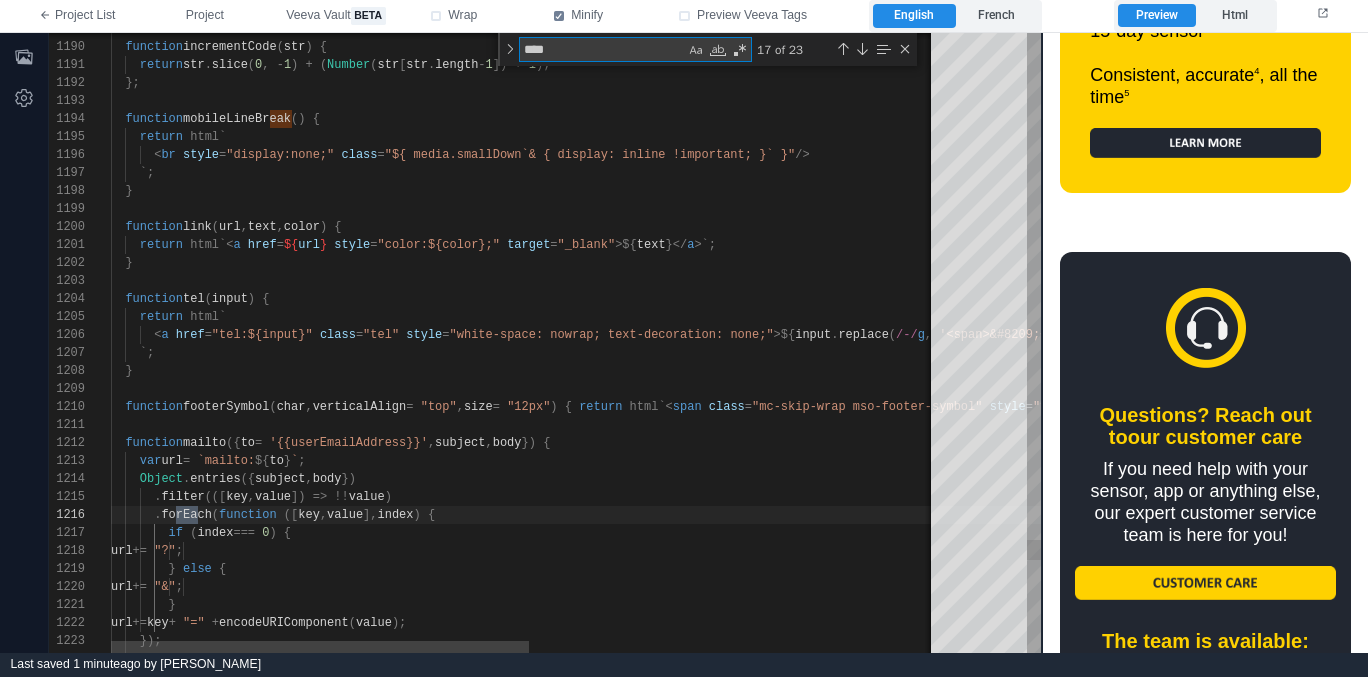 scroll, scrollTop: 0, scrollLeft: 94, axis: horizontal 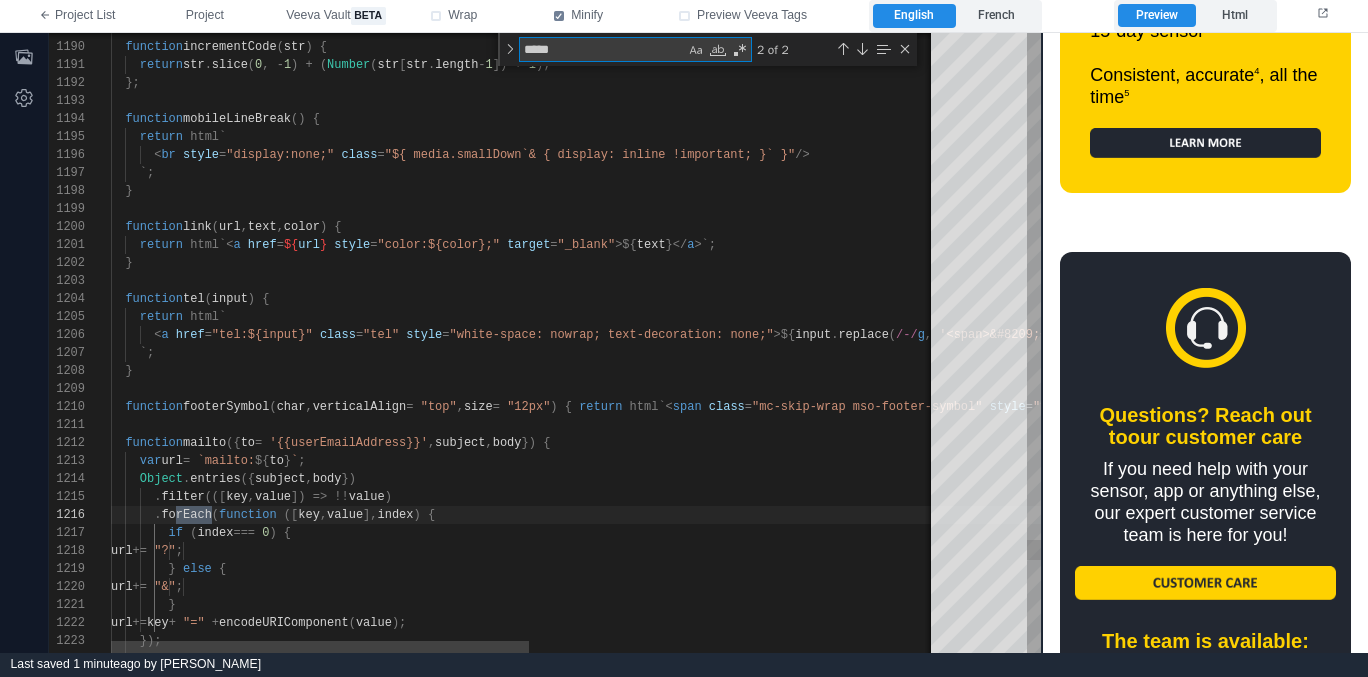type on "**********" 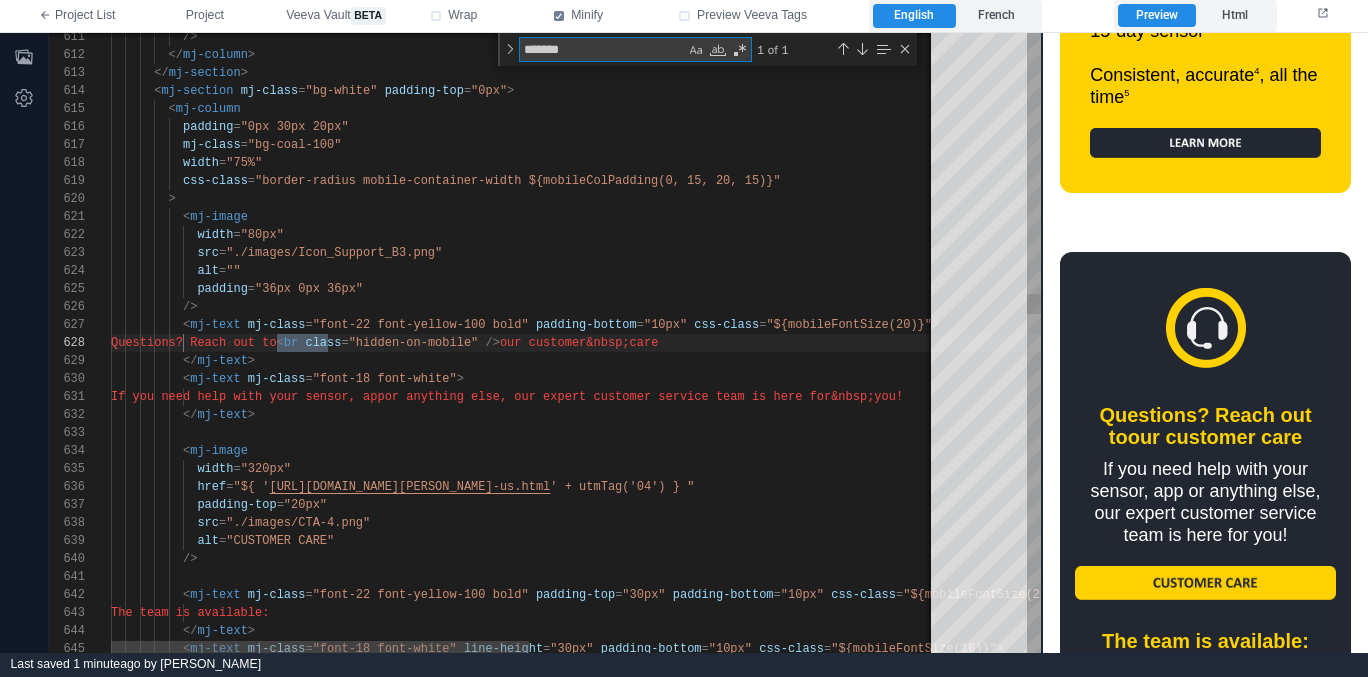 scroll, scrollTop: 180, scrollLeft: 231, axis: both 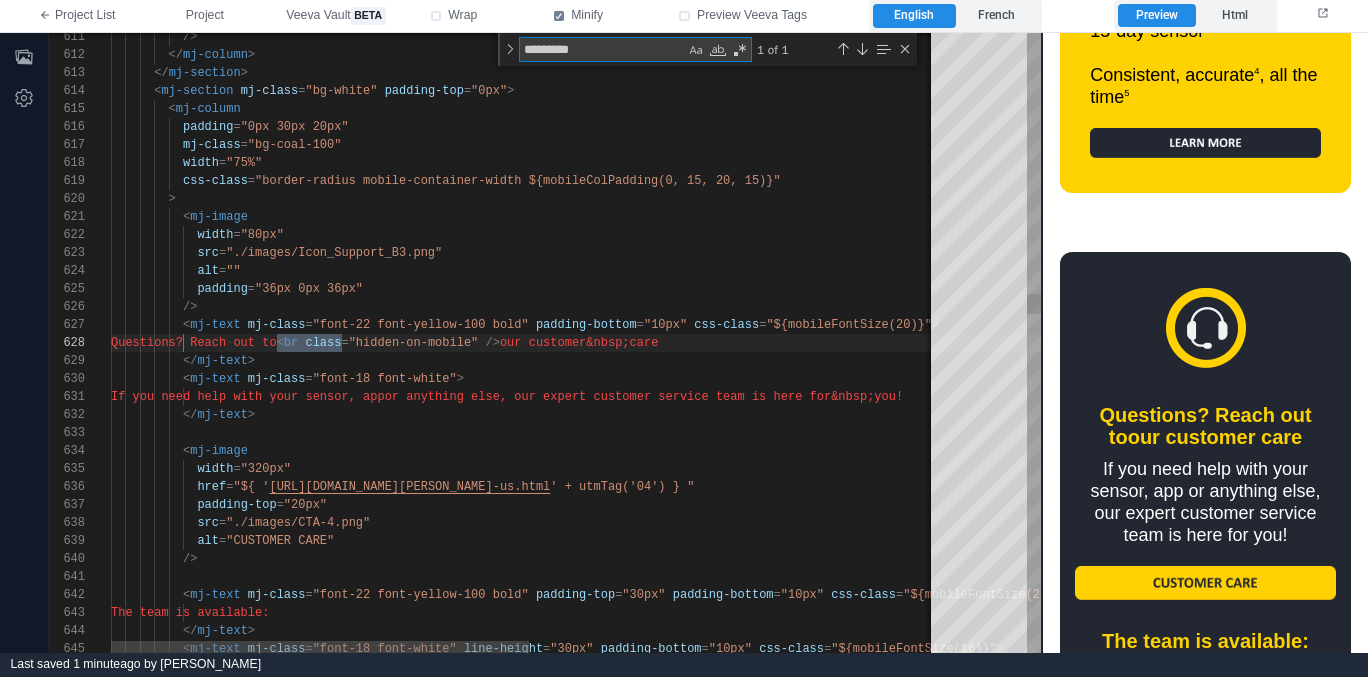 type on "*********" 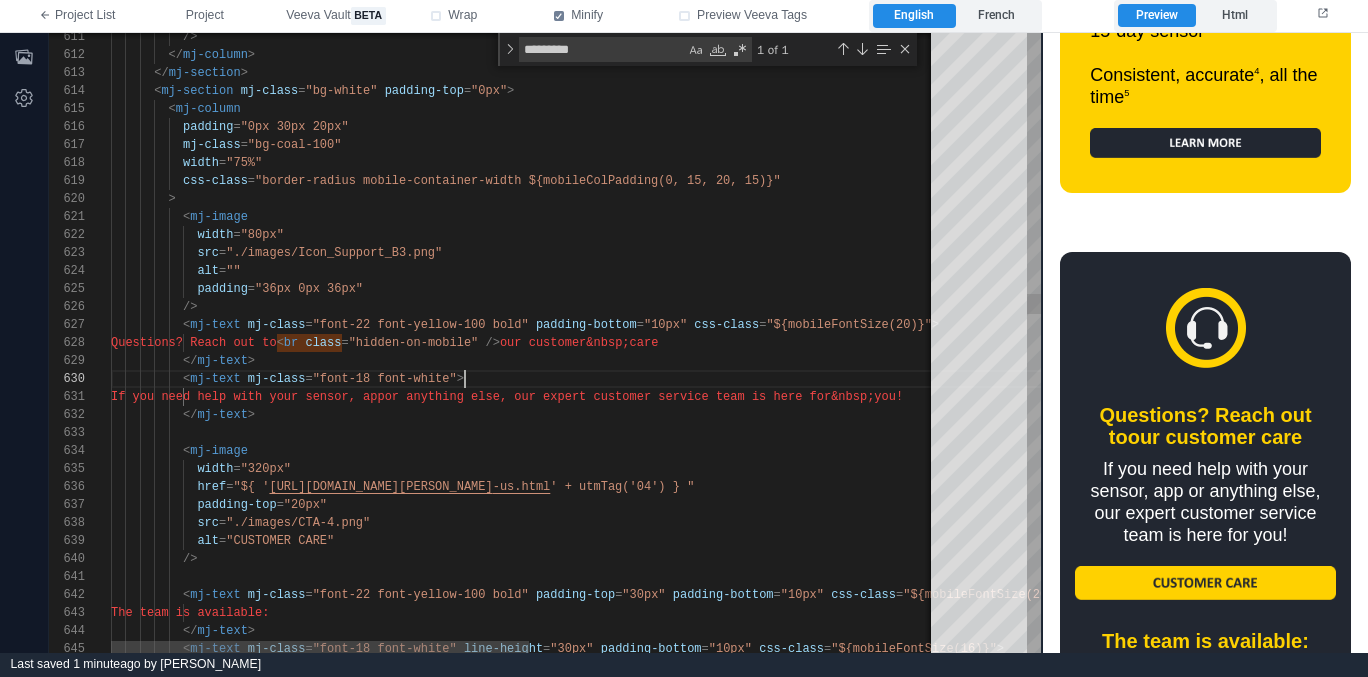 scroll, scrollTop: 126, scrollLeft: 477, axis: both 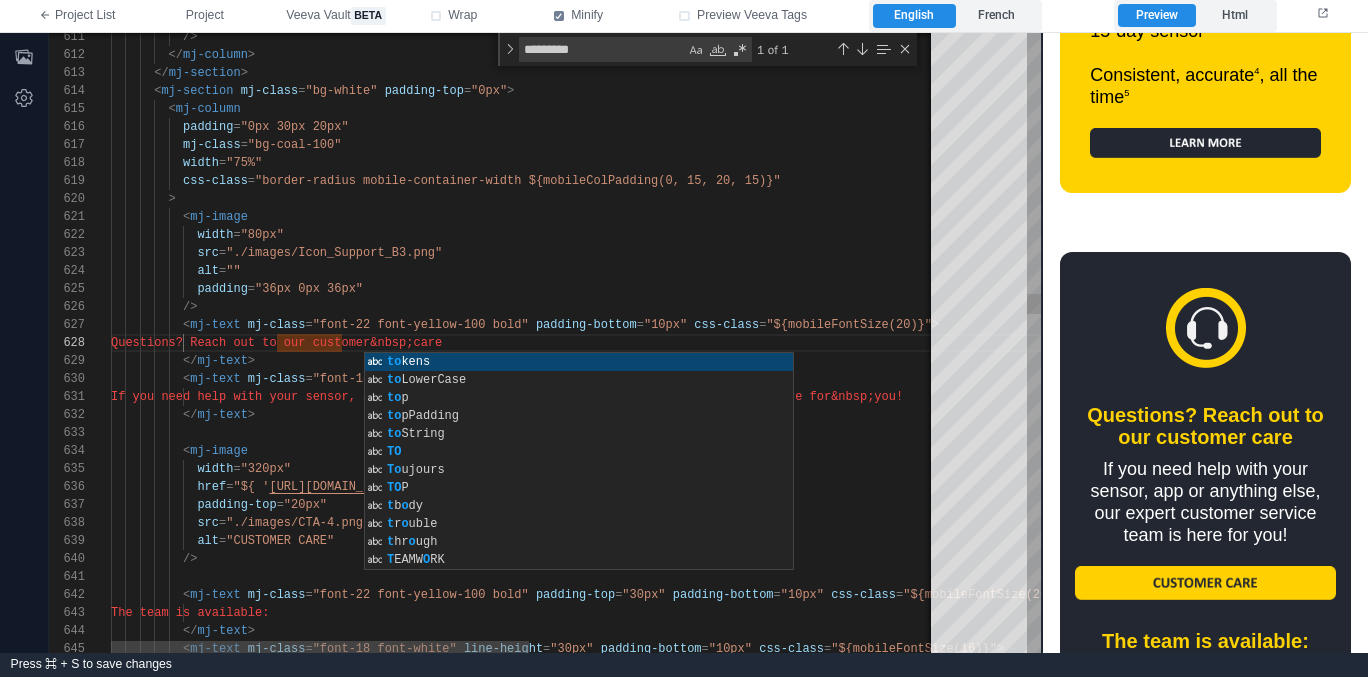 click on "< mj-text   mj-class = "font-18 font-white" >" at bounding box center [927, 379] 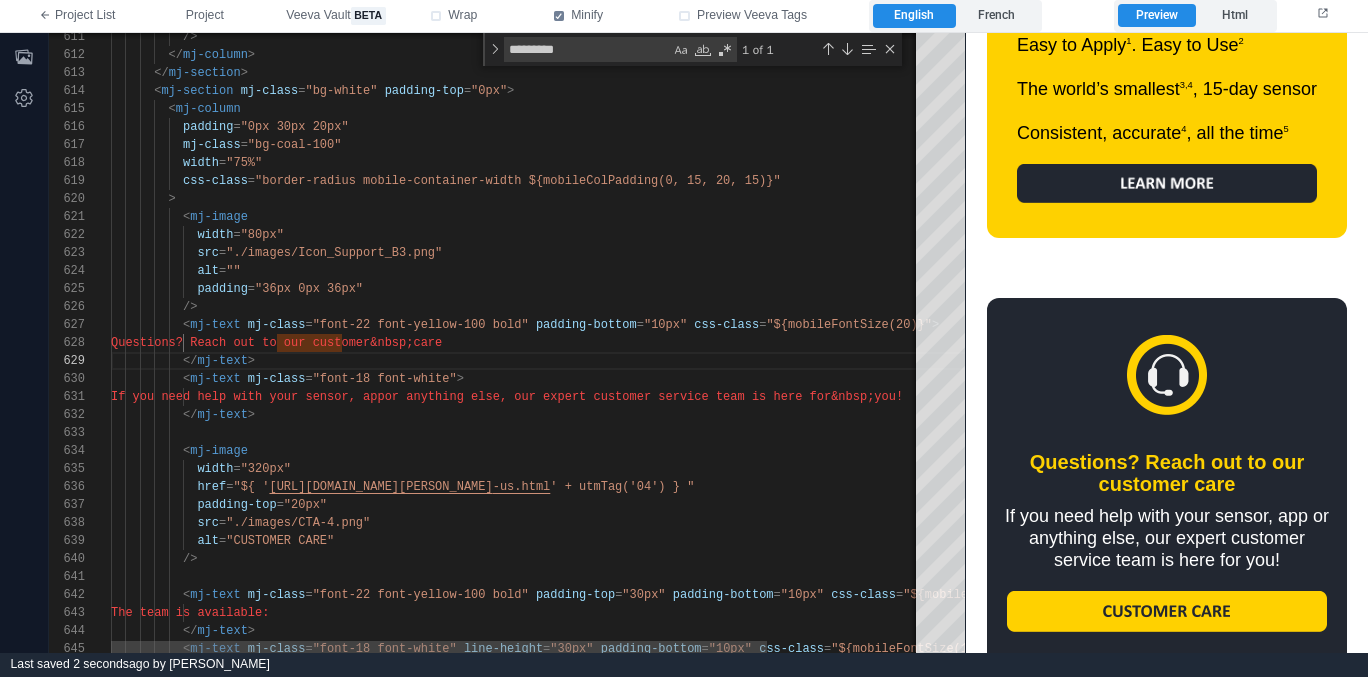 scroll, scrollTop: 2560, scrollLeft: 0, axis: vertical 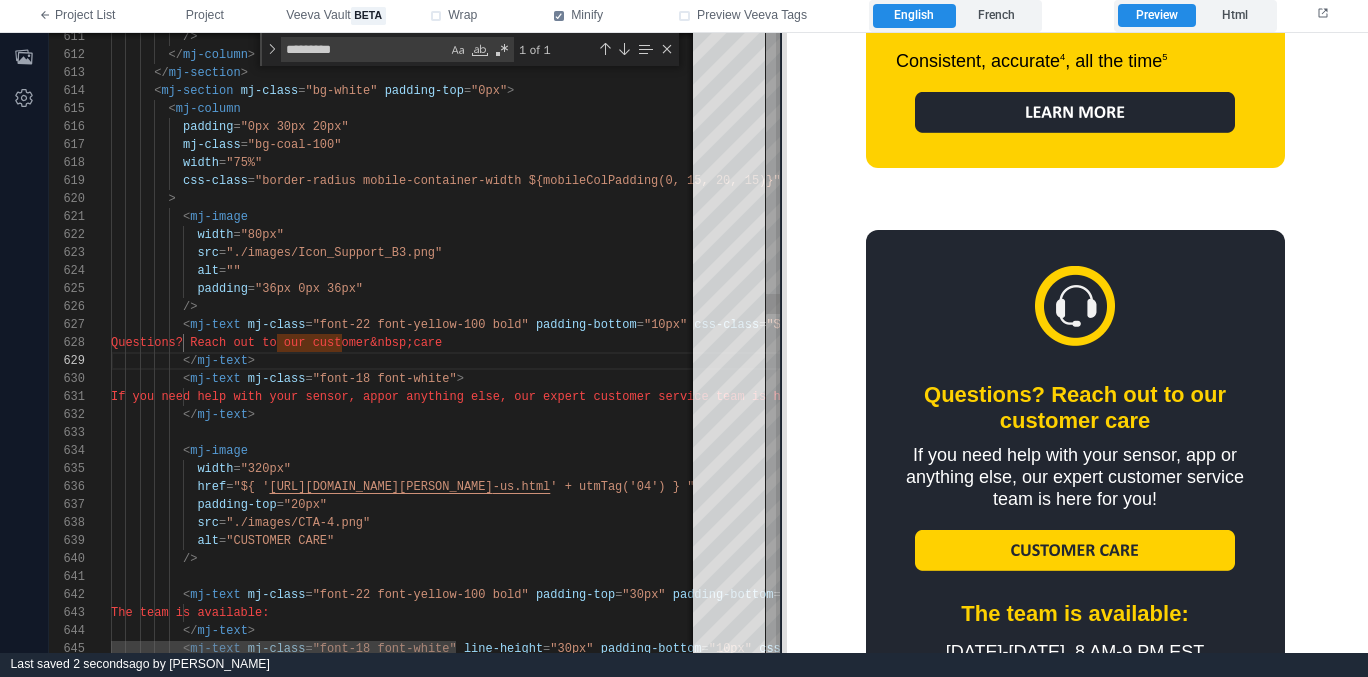 drag, startPoint x: 1039, startPoint y: 335, endPoint x: 786, endPoint y: 368, distance: 255.1431 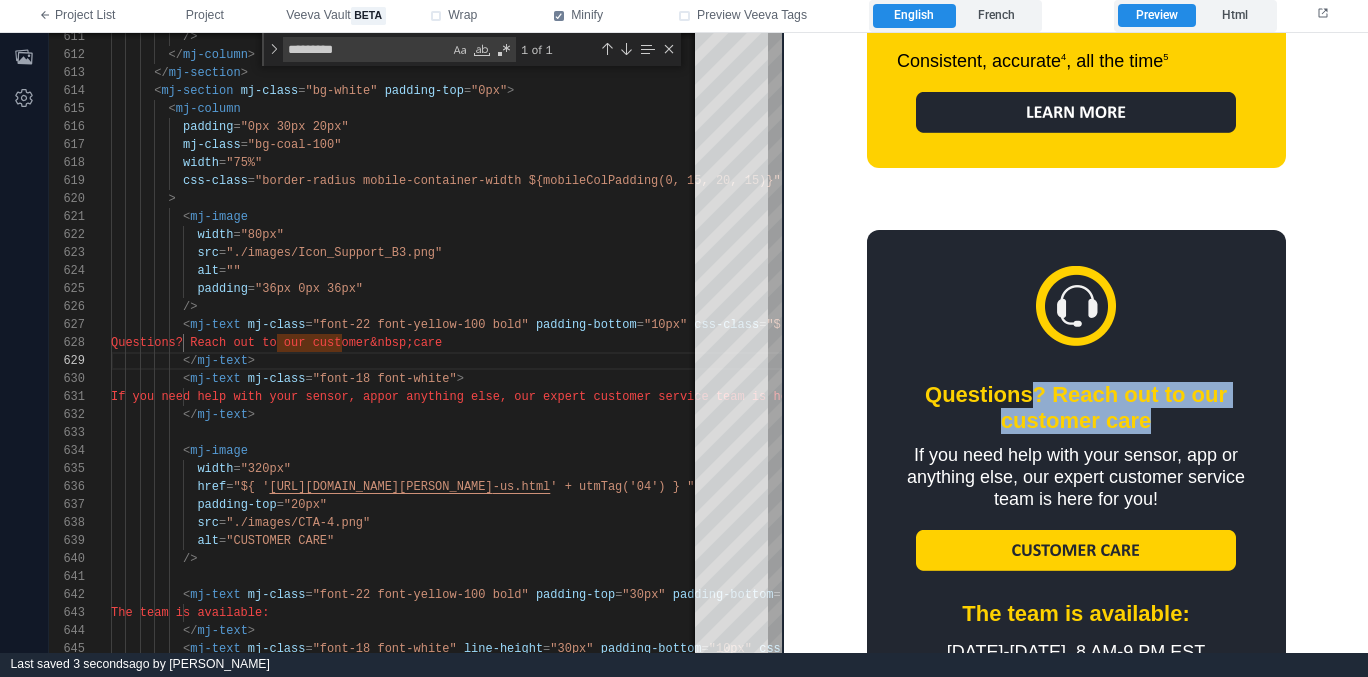 drag, startPoint x: 1150, startPoint y: 361, endPoint x: 1024, endPoint y: 331, distance: 129.5222 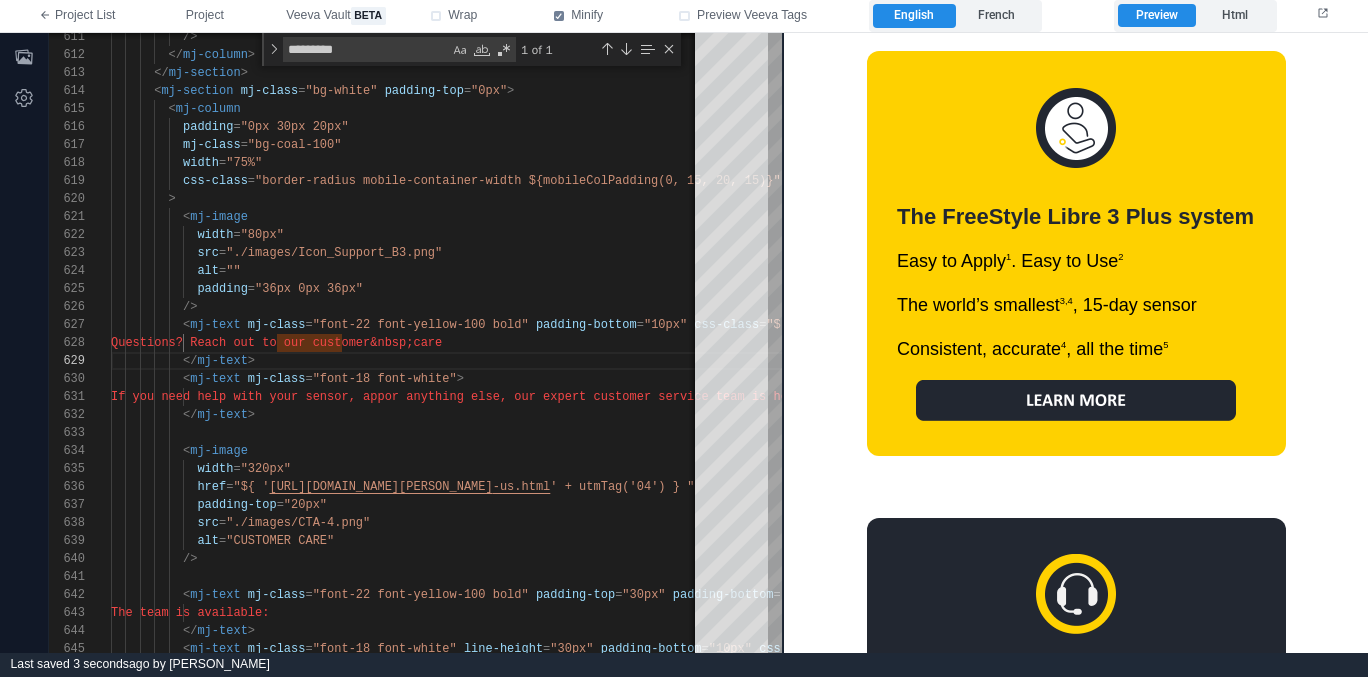 scroll, scrollTop: 2364, scrollLeft: 0, axis: vertical 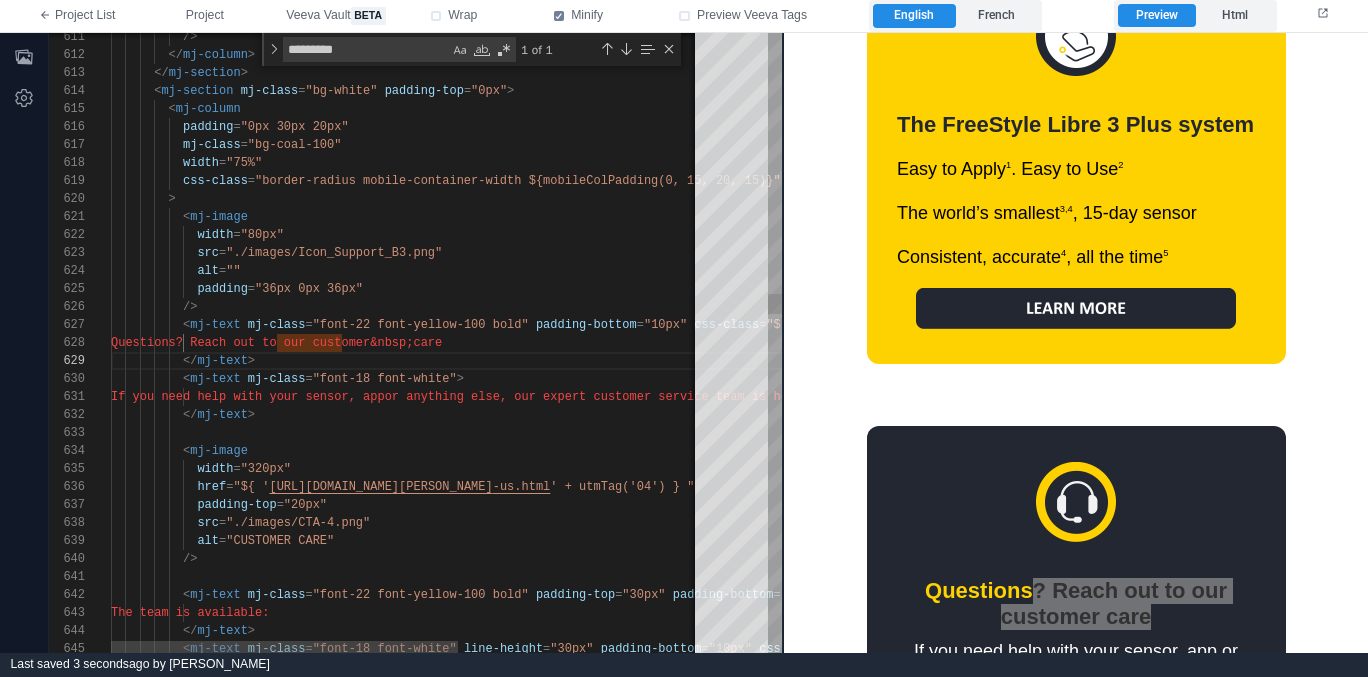 click on "/>" at bounding box center [613, 307] 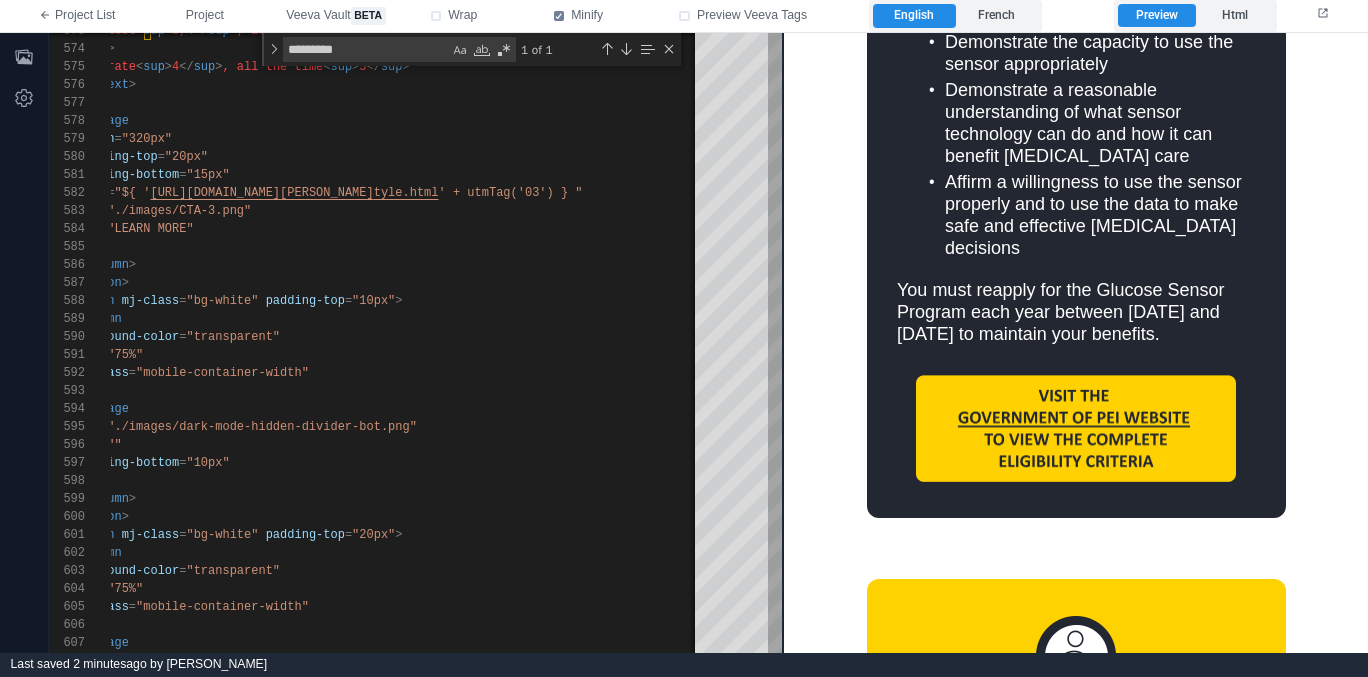 scroll, scrollTop: 1741, scrollLeft: 0, axis: vertical 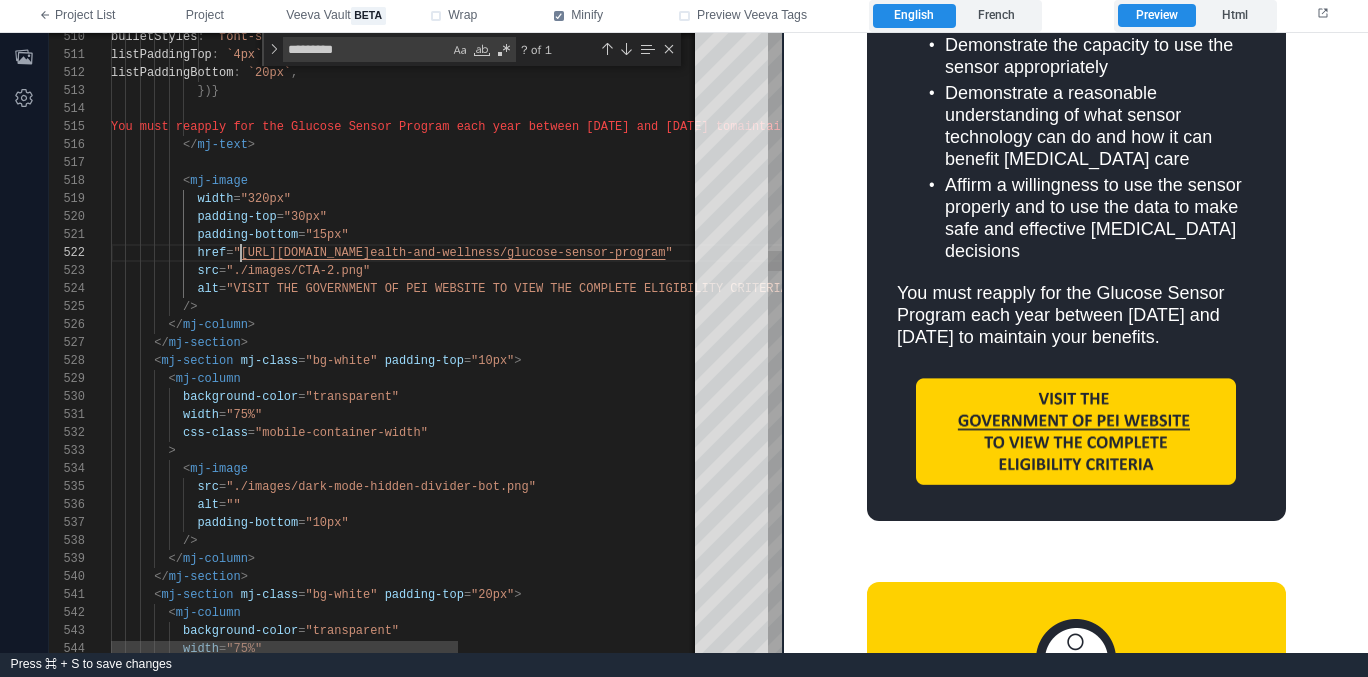 click on """ at bounding box center (236, 253) 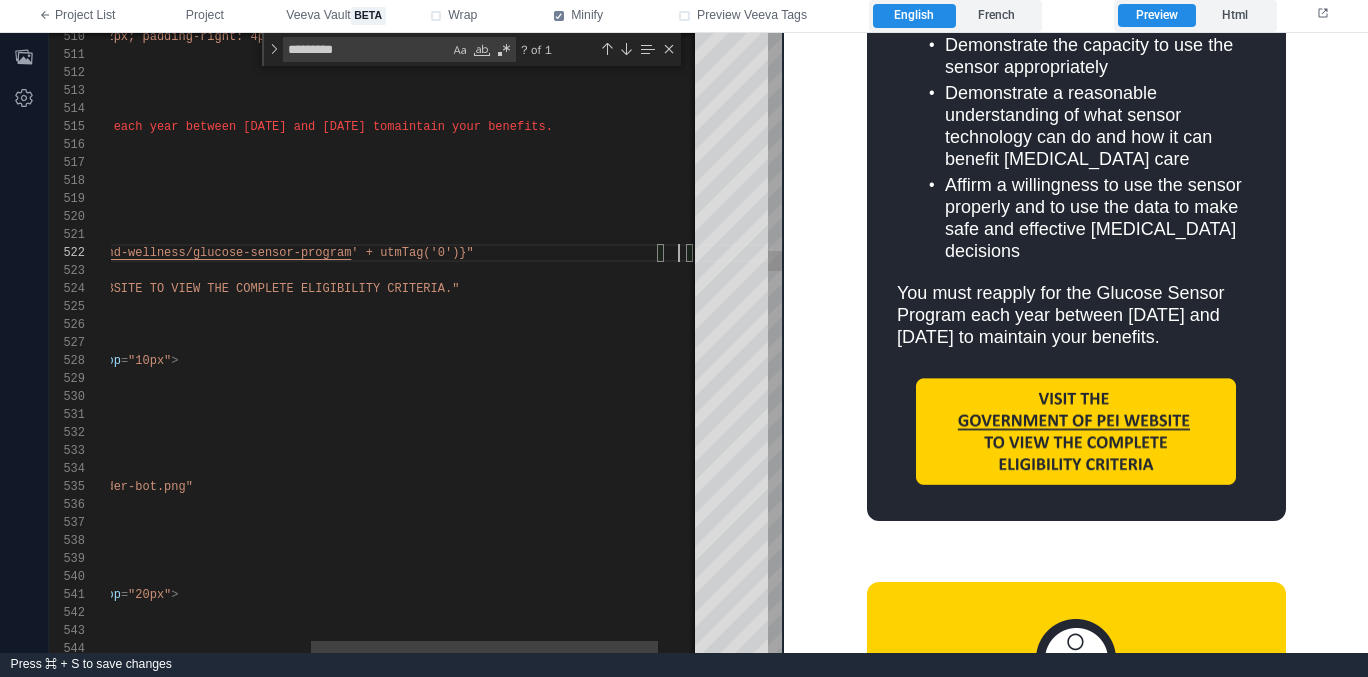 scroll, scrollTop: 18, scrollLeft: 918, axis: both 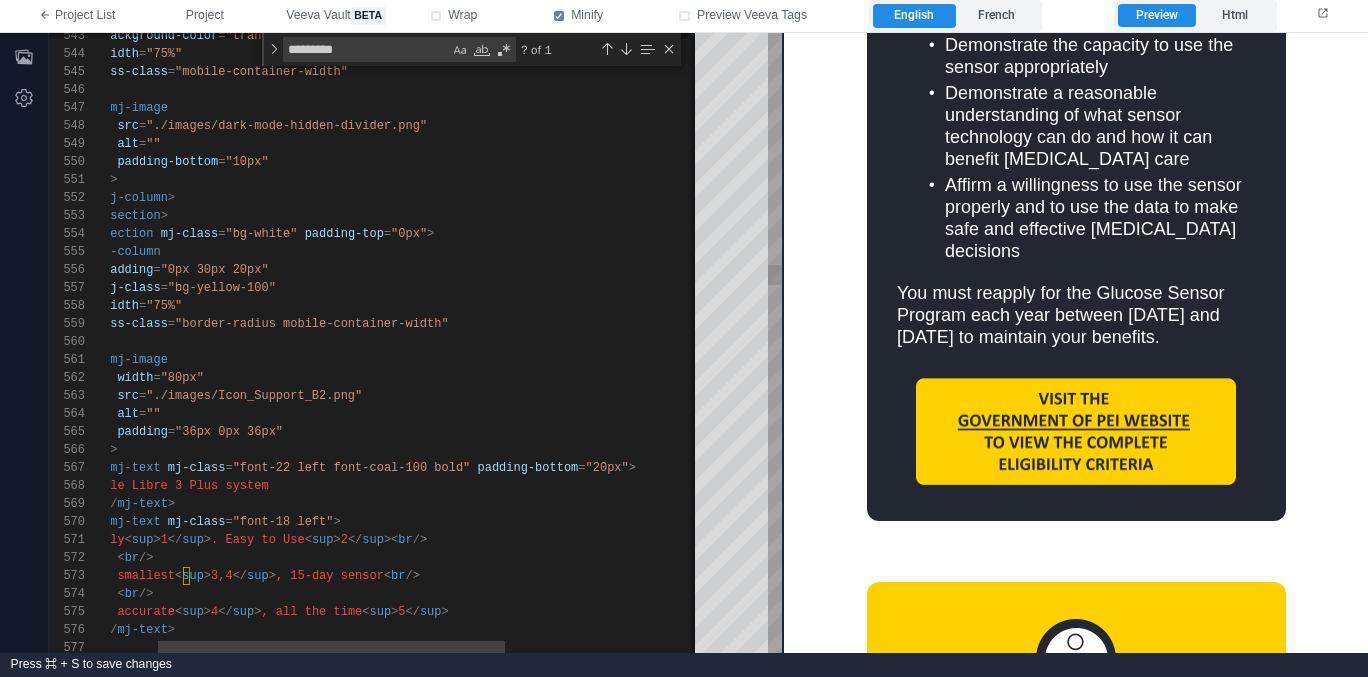 type on "**********" 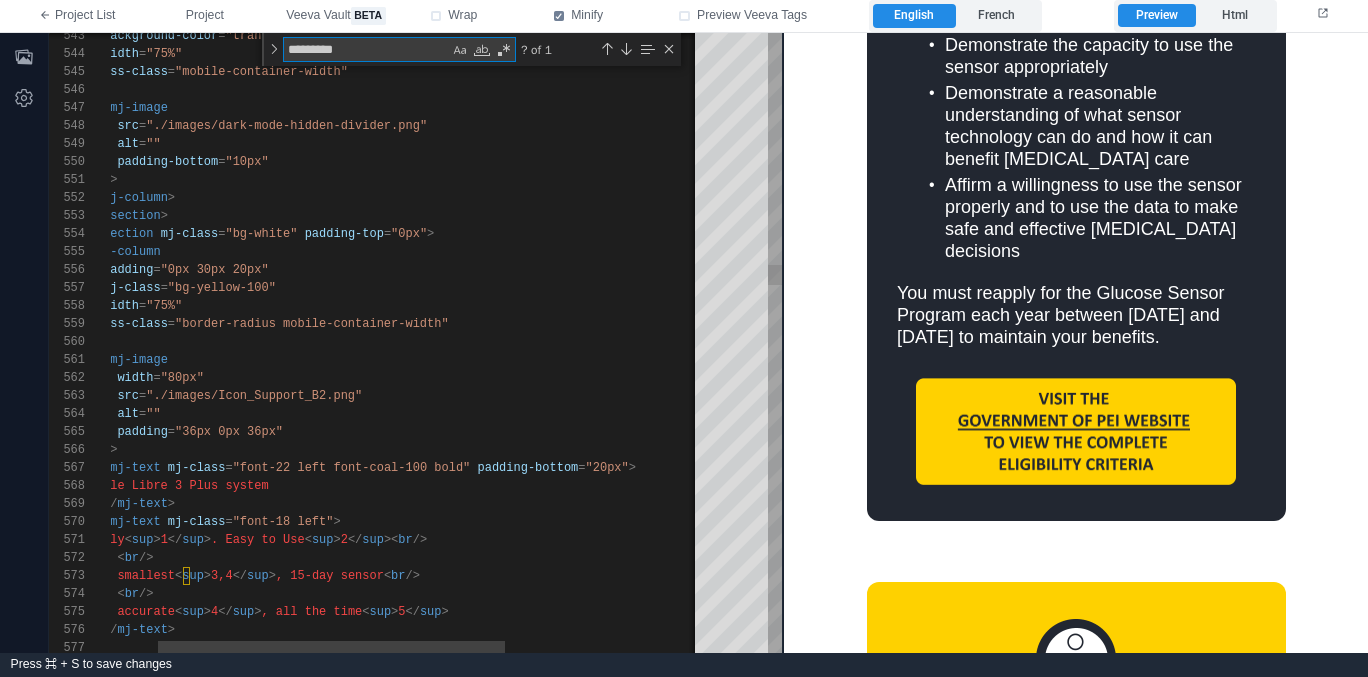 click on "*********" at bounding box center [366, 49] 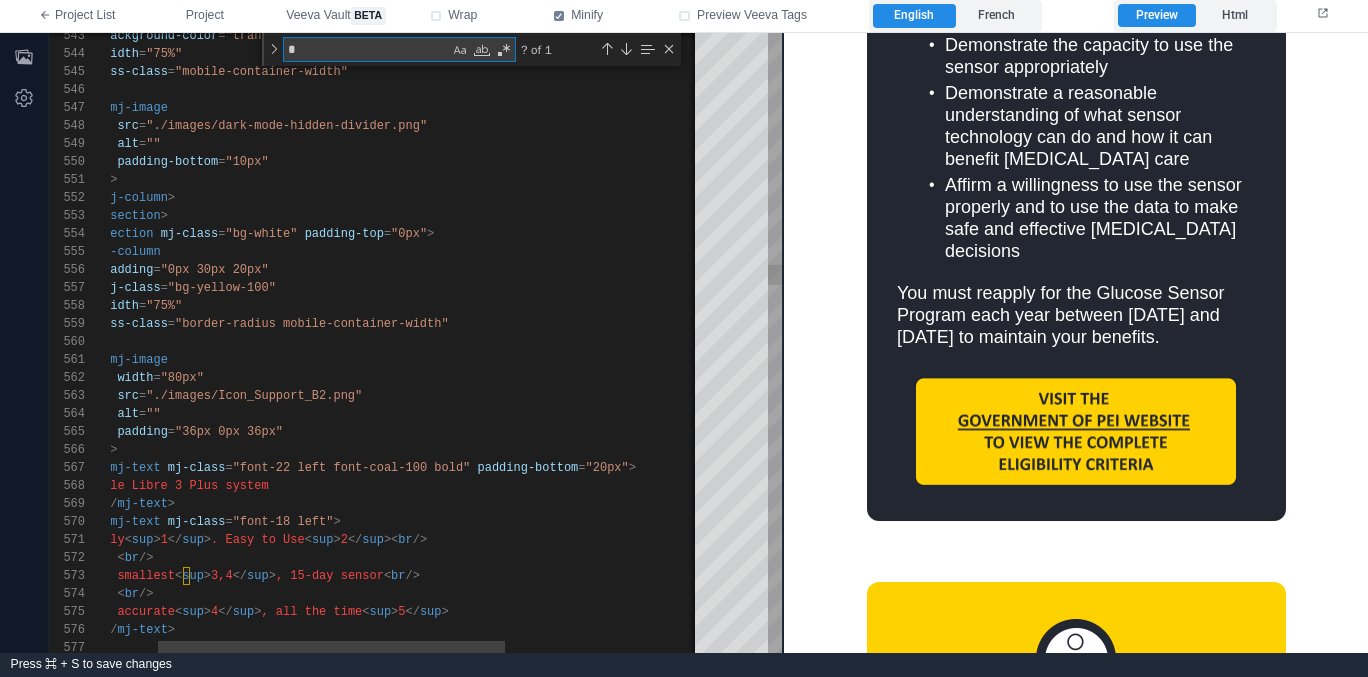 type on "**" 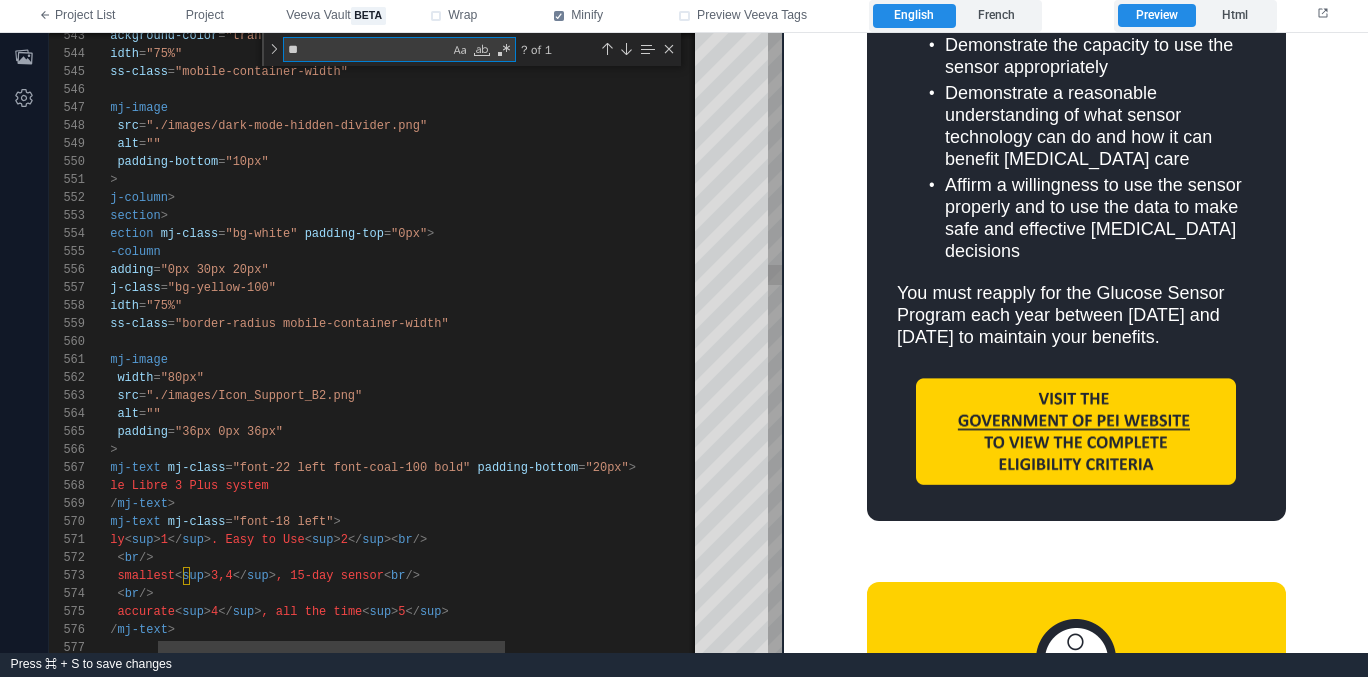 type on "**********" 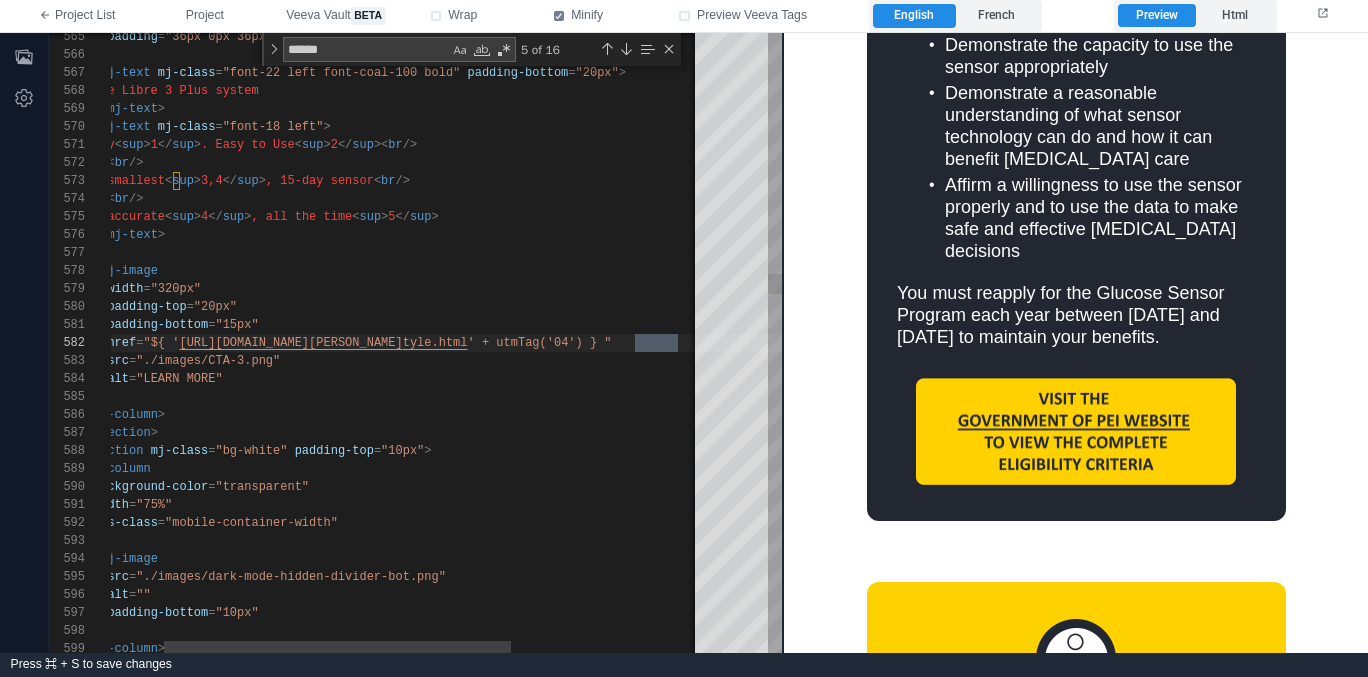 scroll, scrollTop: 180, scrollLeft: 658, axis: both 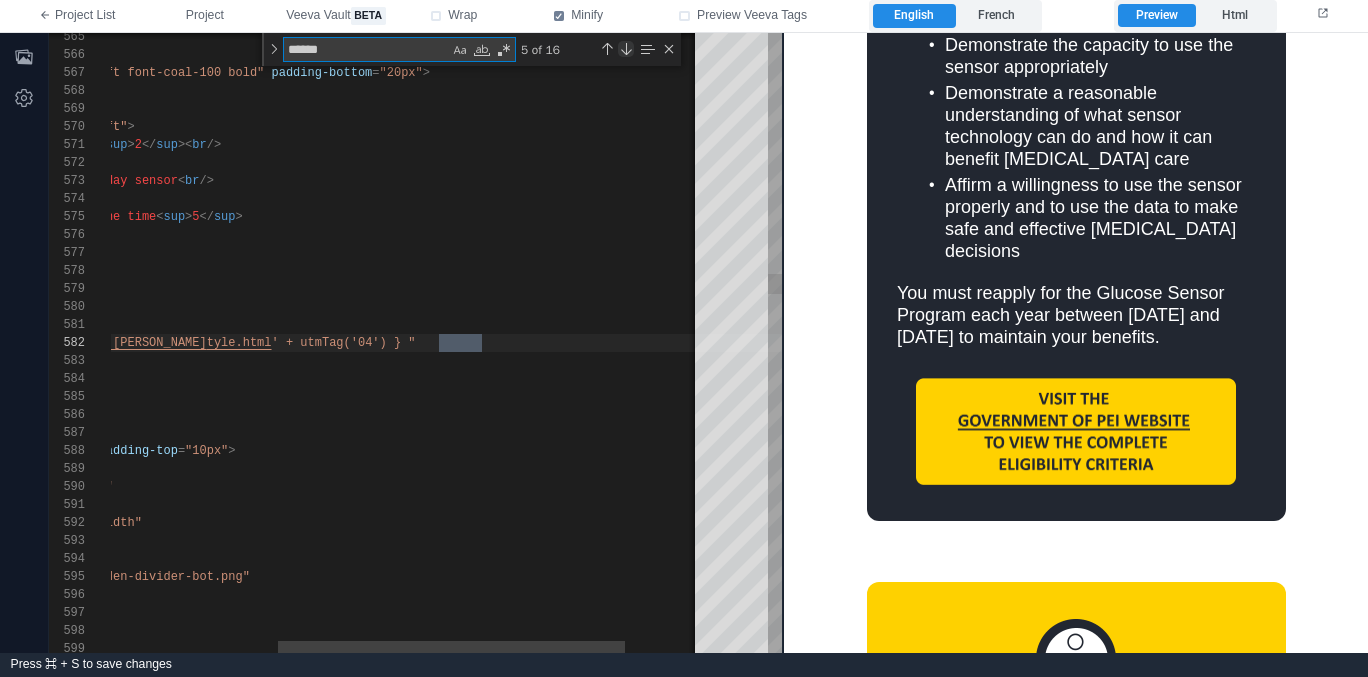 type on "******" 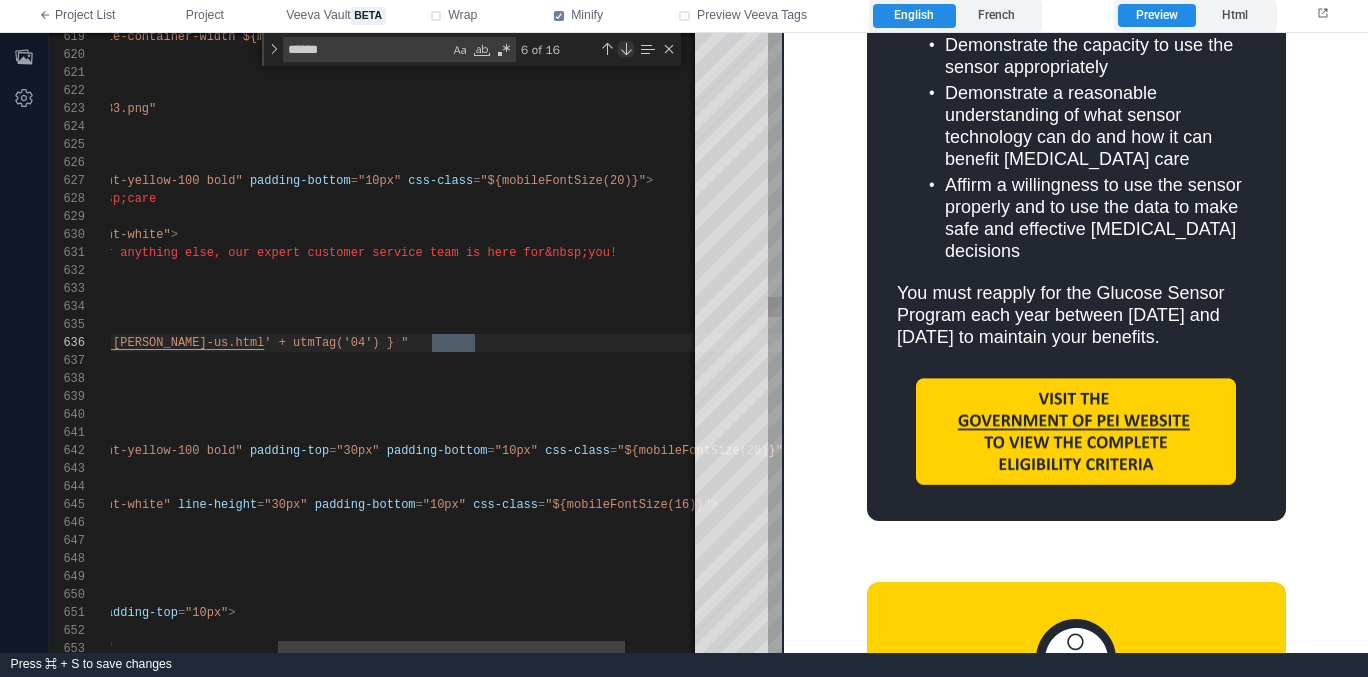scroll, scrollTop: 180, scrollLeft: 650, axis: both 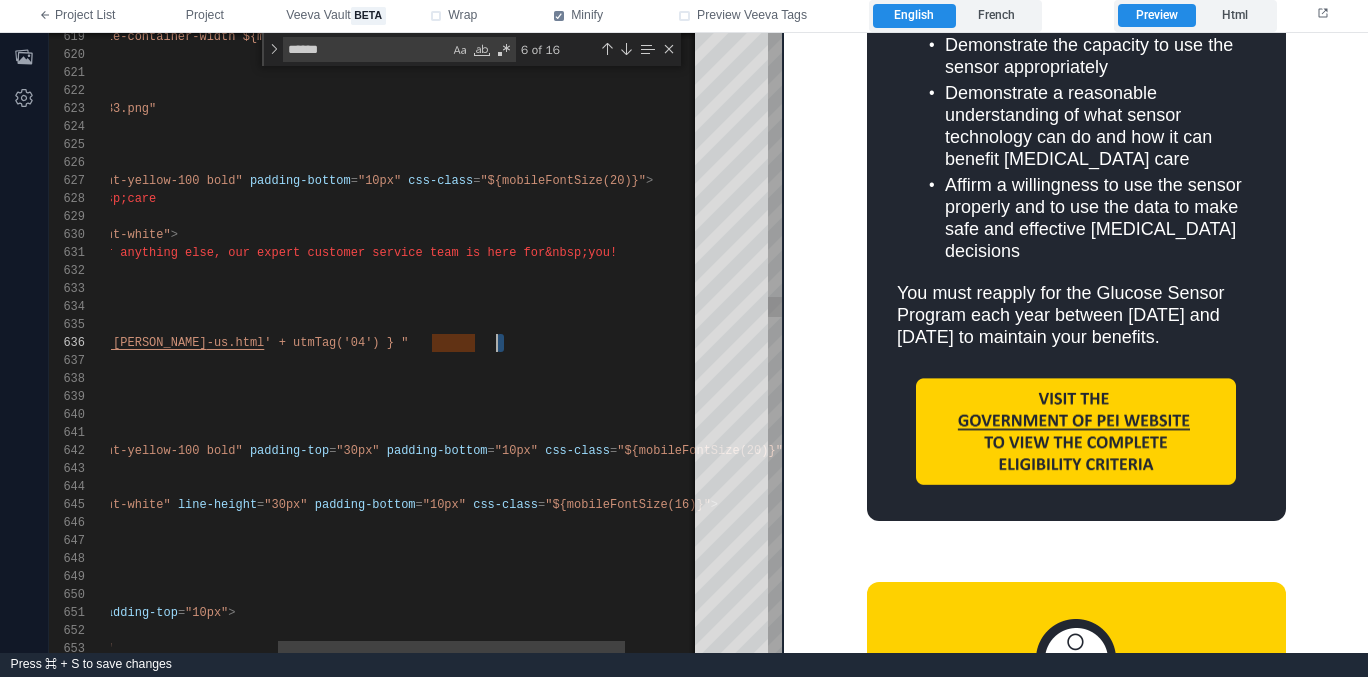 drag, startPoint x: 501, startPoint y: 342, endPoint x: 525, endPoint y: 370, distance: 36.878178 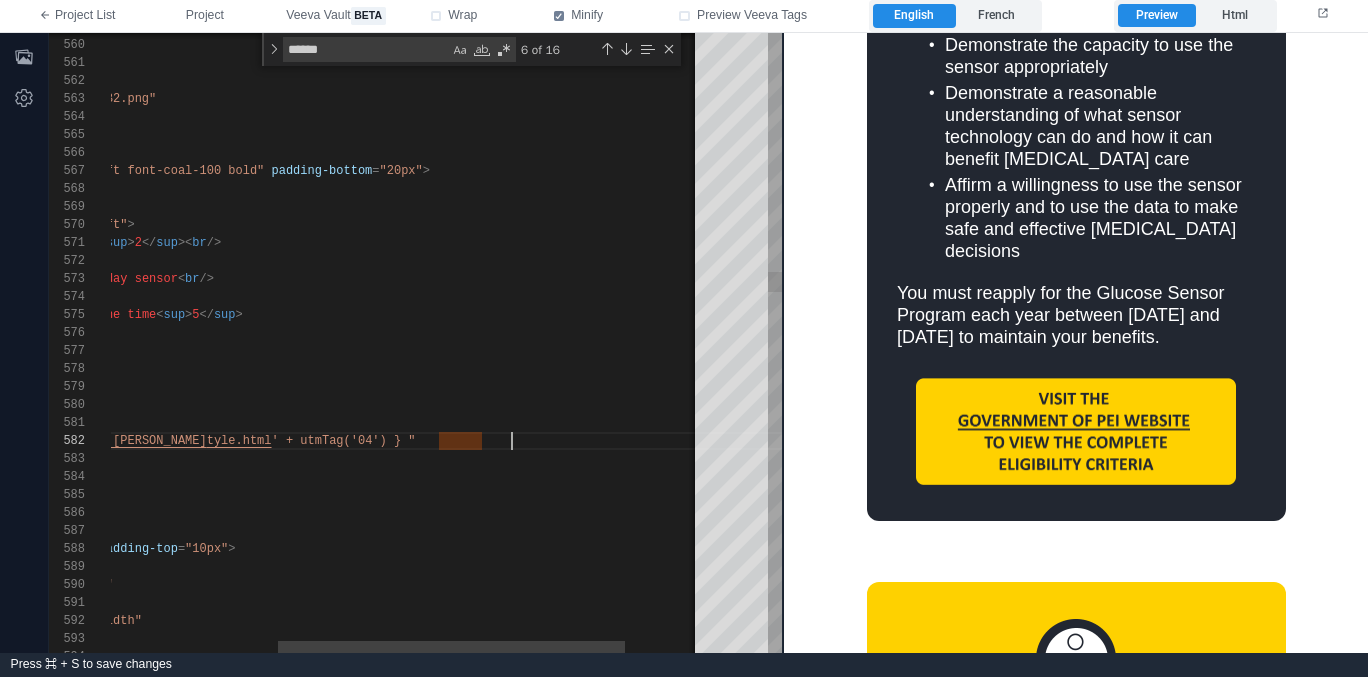 click on "< mj-image            css-class = "mobile-container-width"          >            background-color = "transparent"              width = "75%"          < mj-section   mj-class = "bg-white"   padding-top = "10px" >          < mj-column            </ mj-column >        </ mj-section >              alt = "LEARN MORE"            />              href = "${ ' https://www.freestyle.abbott/en-ca/support/myfrees tyle.html ' + utmTag('04') } "              src = "./images/CTA-3.png"              padding-bottom = "15px"              padding-top = "20px"            < mj-image              width = "320px"             Consistent, accurate < sup > 4 </ sup > , all the time < sup > 5 </ sup >            </ mj-text >              < br />             The world’s smallest < sup > 3,4 </ sup" at bounding box center (499825, 489941) 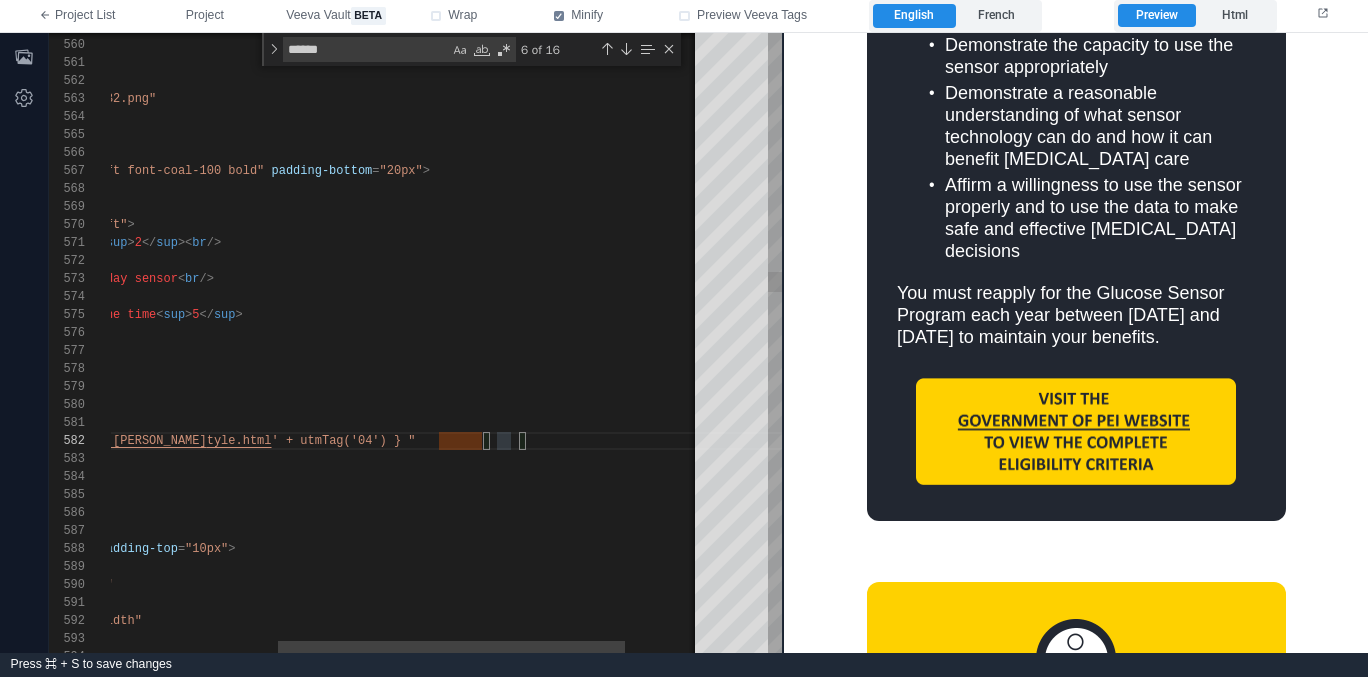 scroll, scrollTop: 18, scrollLeft: 687, axis: both 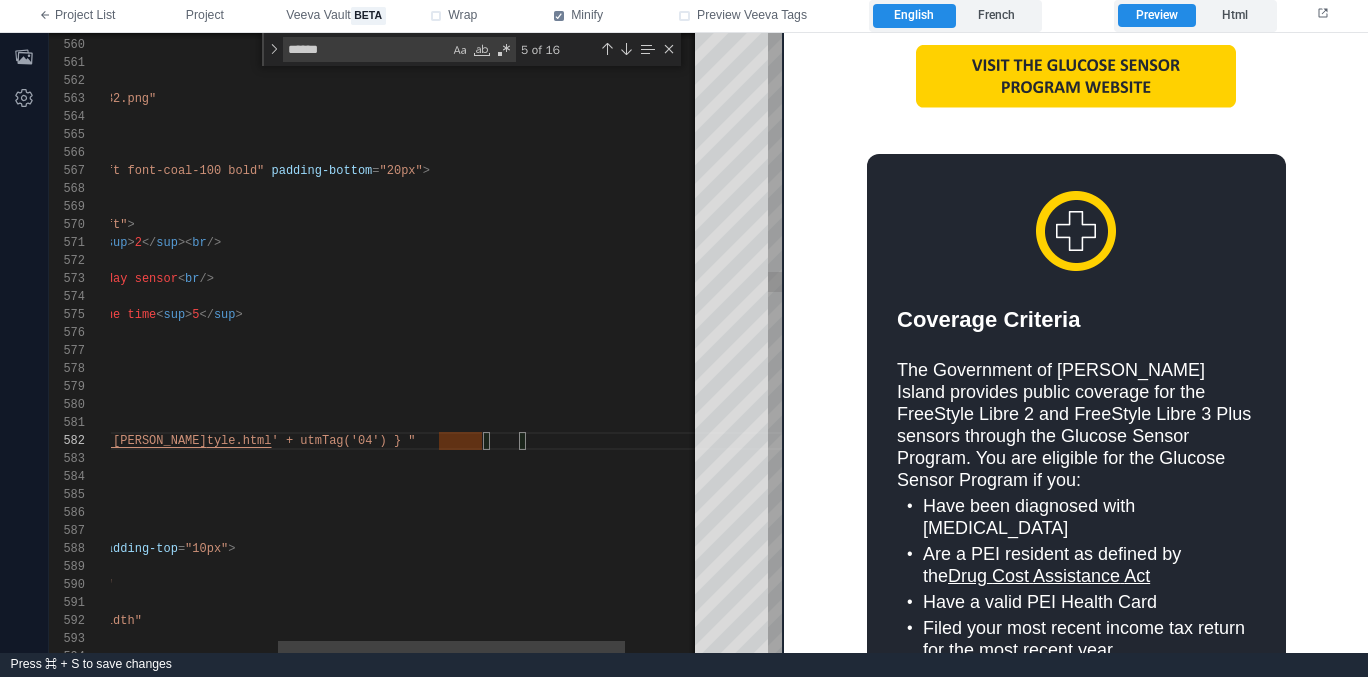 click on "href = "${ ' https://www.freestyle.abbott/en-ca/support/myfrees tyle.html ' + utmTag('04') } "" at bounding box center (327, 441) 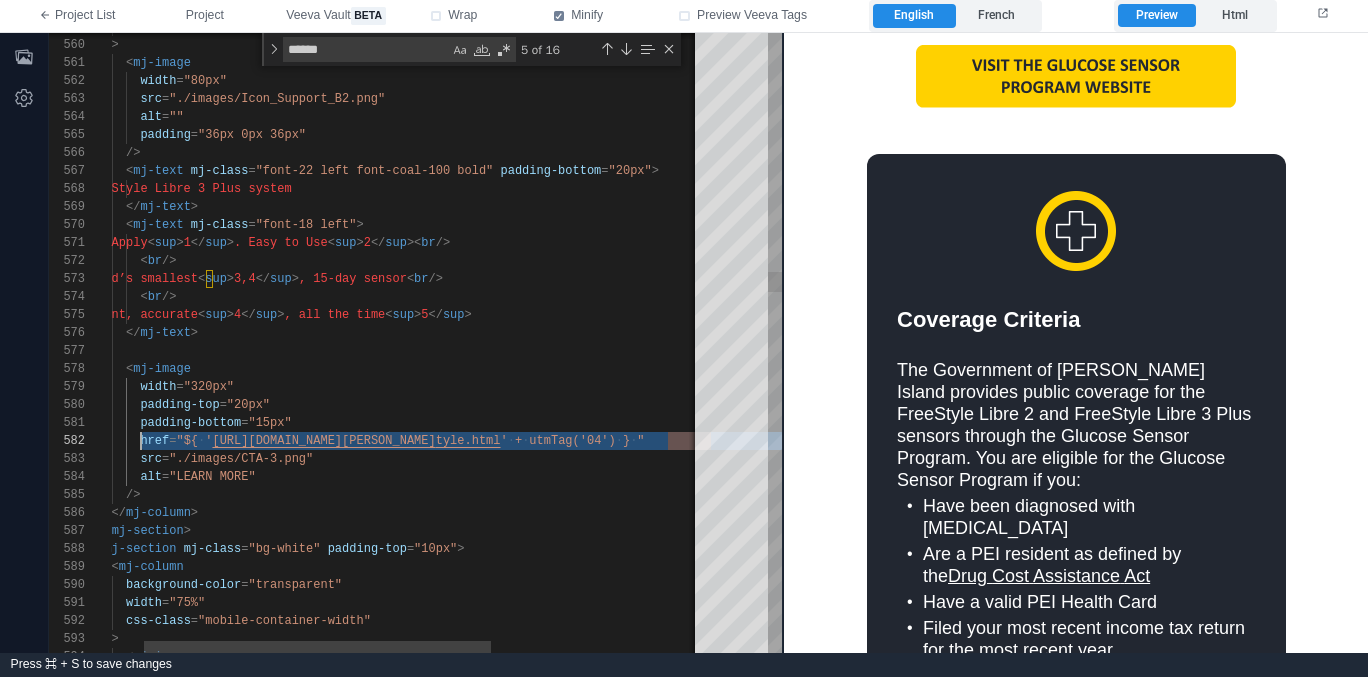 scroll, scrollTop: 18, scrollLeft: 87, axis: both 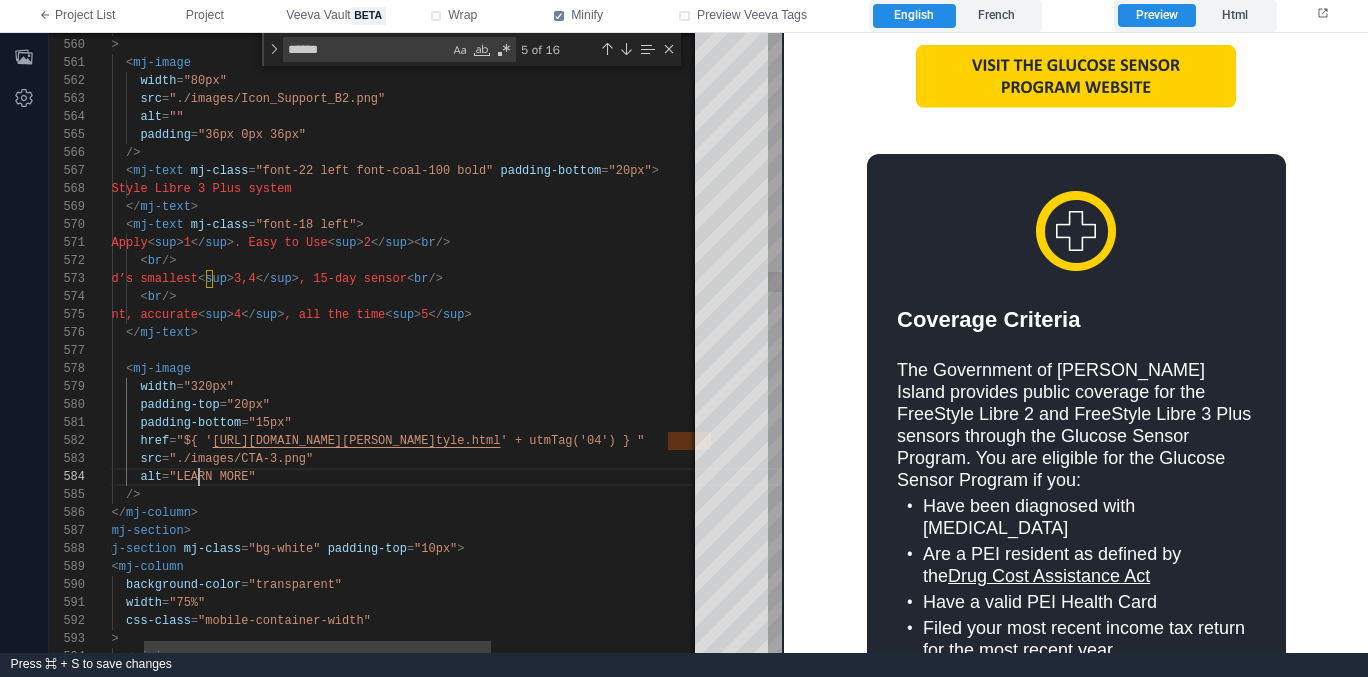 click on "594 592 593 590 591 588 589 586 587 584 585 582 583 581 580 577 578 579 575 576 574 573 572 571 569 570 567 568 566 564 565 562 563 561 559 560            < mj-image            css-class = "mobile-container-width"          >            background-color = "transparent"              width = "75%"          < mj-section   mj-class = "bg-white"   padding-top = "10px" >          < mj-column            </ mj-column >        </ mj-section >              alt = "LEARN MORE"            />              href = "${ ' https://www.freestyle.abbott/en-ca/support/myfrees tyle.html ' + utmTag('04') } "              src = "./images/CTA-3.png"              padding-bottom = "15px"              padding-top = "20px"            < mj-image              width = "320px"             Consistent, accurate < sup > 4 </ sup > , all the time < sup > 5" at bounding box center (415, 343) 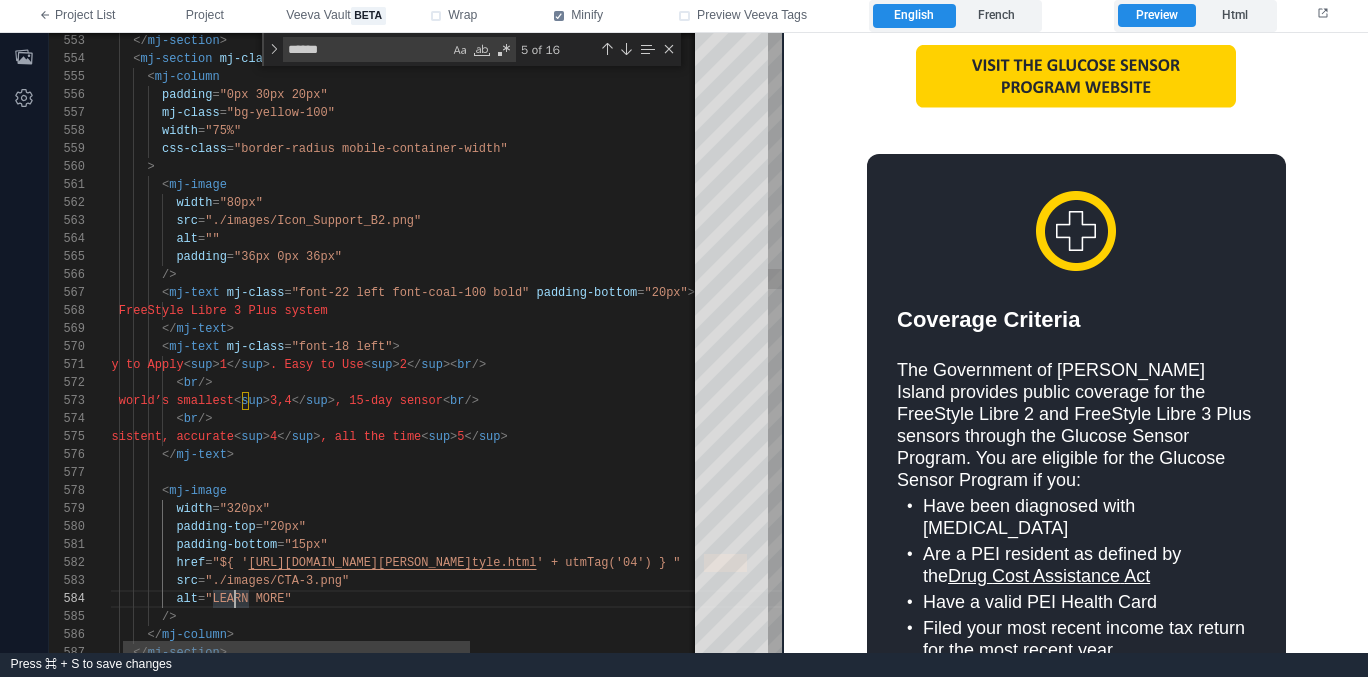 click at bounding box center (133, 563) 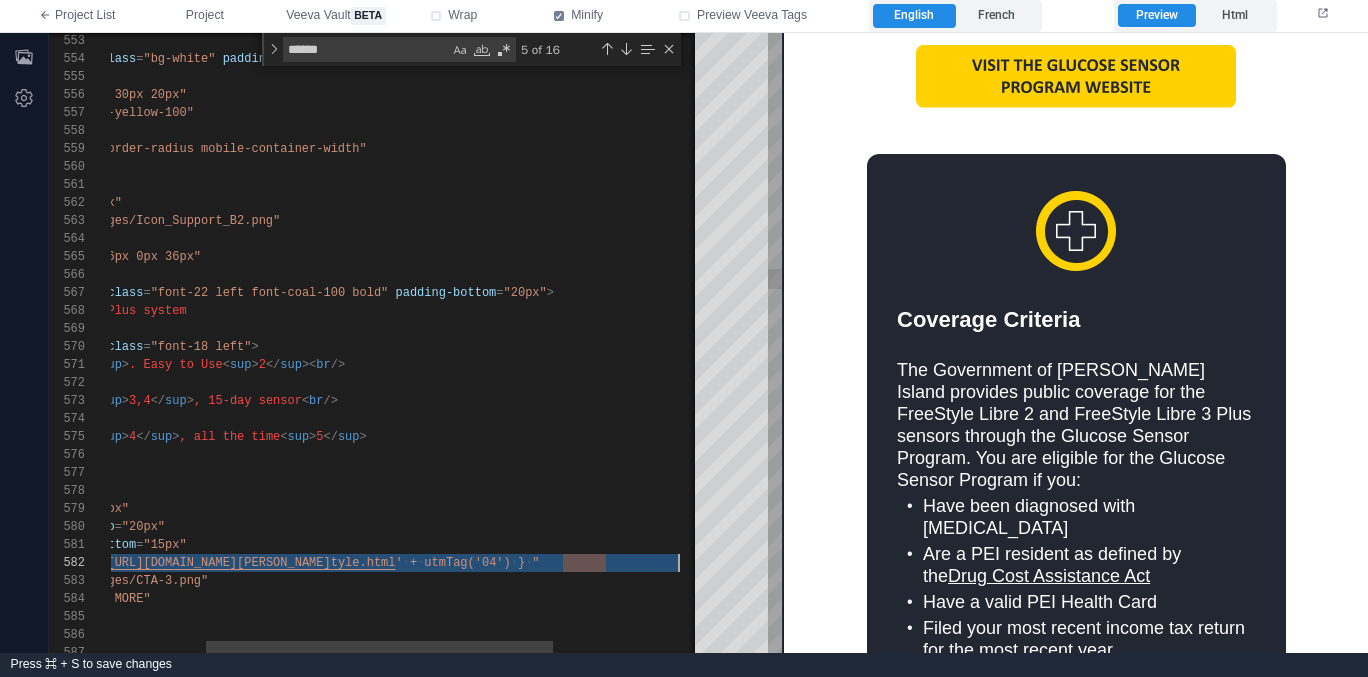 scroll, scrollTop: 18, scrollLeft: 728, axis: both 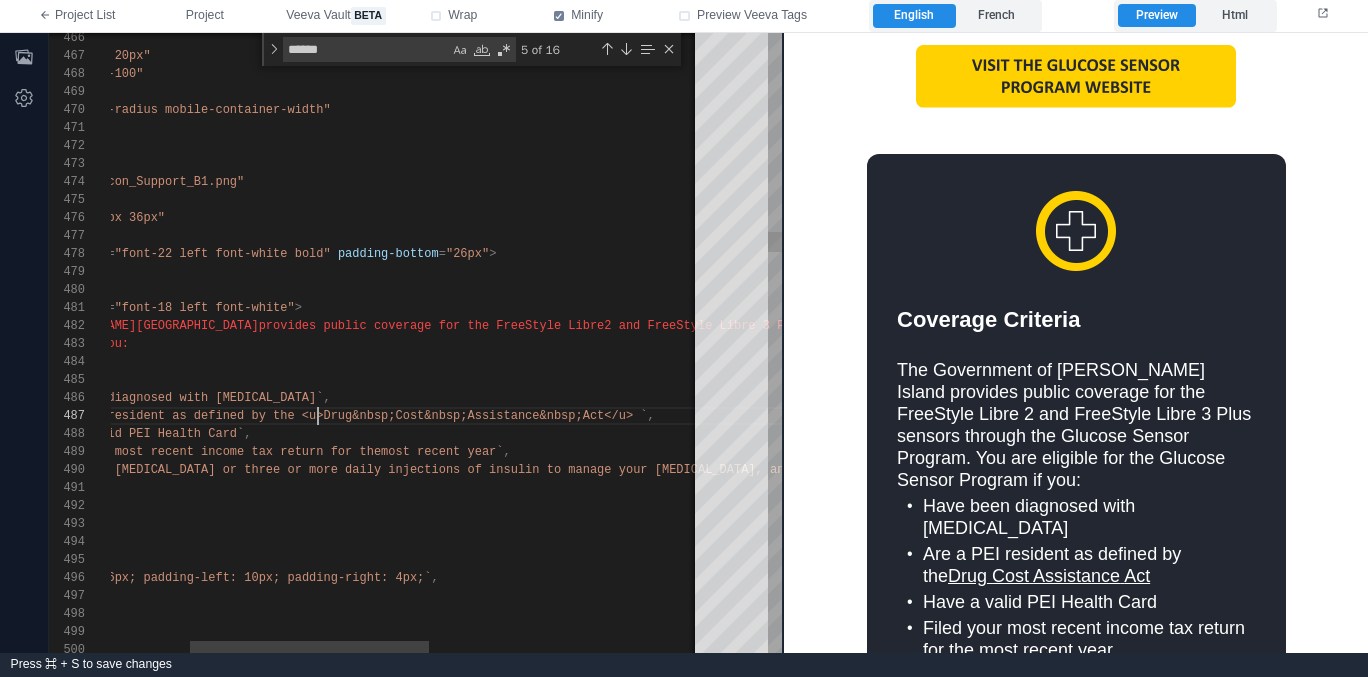 click on "500 498 499 496 497 495 493 494 492 490 491 489 487 488 486 484 485 483 481 482 480 478 479 476 477 473 474 475 471 472 470 469 467 468 466               items :   [              })}              ${ mjTextList ({               bulletStyles :   `font-size: 16px; padding-left: 10px; padding-righ t: 4px;` ,               listPaddingTop :   `4px` ,               fontColor :   `#fff` ,               fontSize :   `18px` ,               lineHeight :   `22px` ,               rowSpacing :   `4px` ,                  `Rely on an insulin pump or three or more daily in jections of insulin to manage your diabetes, and:` ,                                 ],                  `Filed your most recent income tax return for the  most recent year` ,                  , , , ${ mjTextList ({ :" at bounding box center (415, 343) 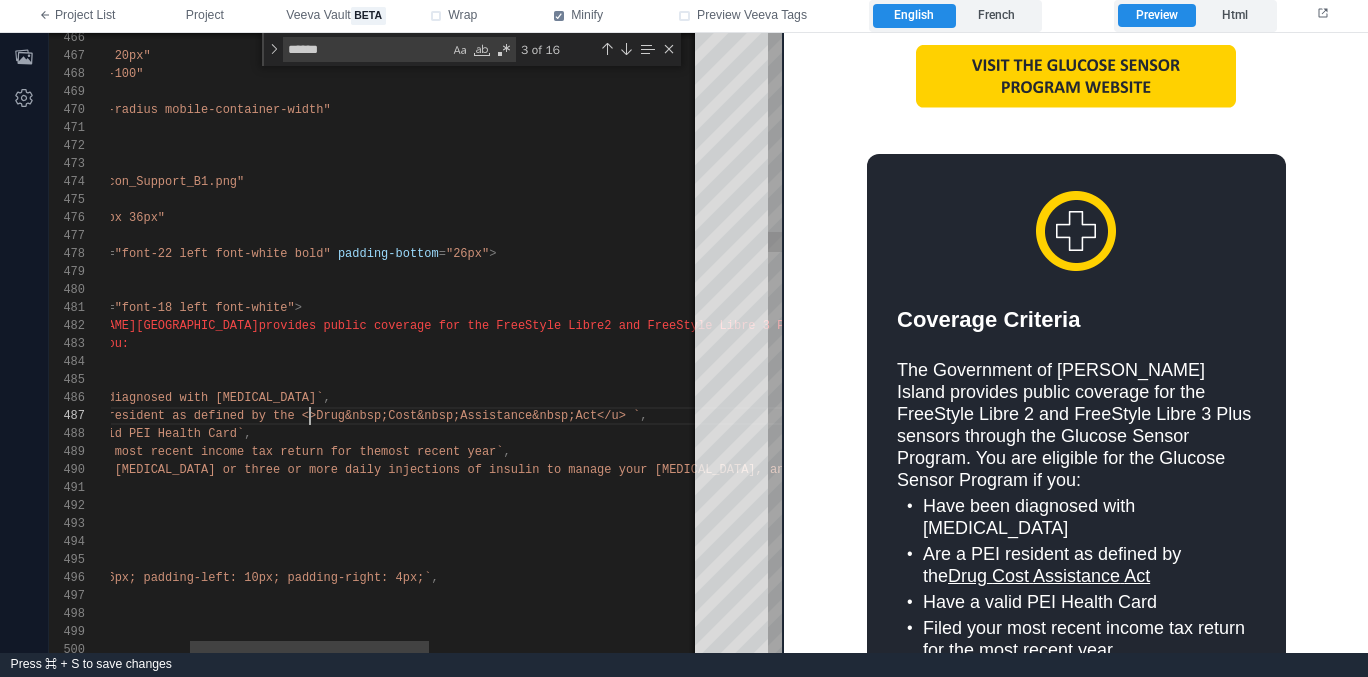scroll, scrollTop: 108, scrollLeft: 405, axis: both 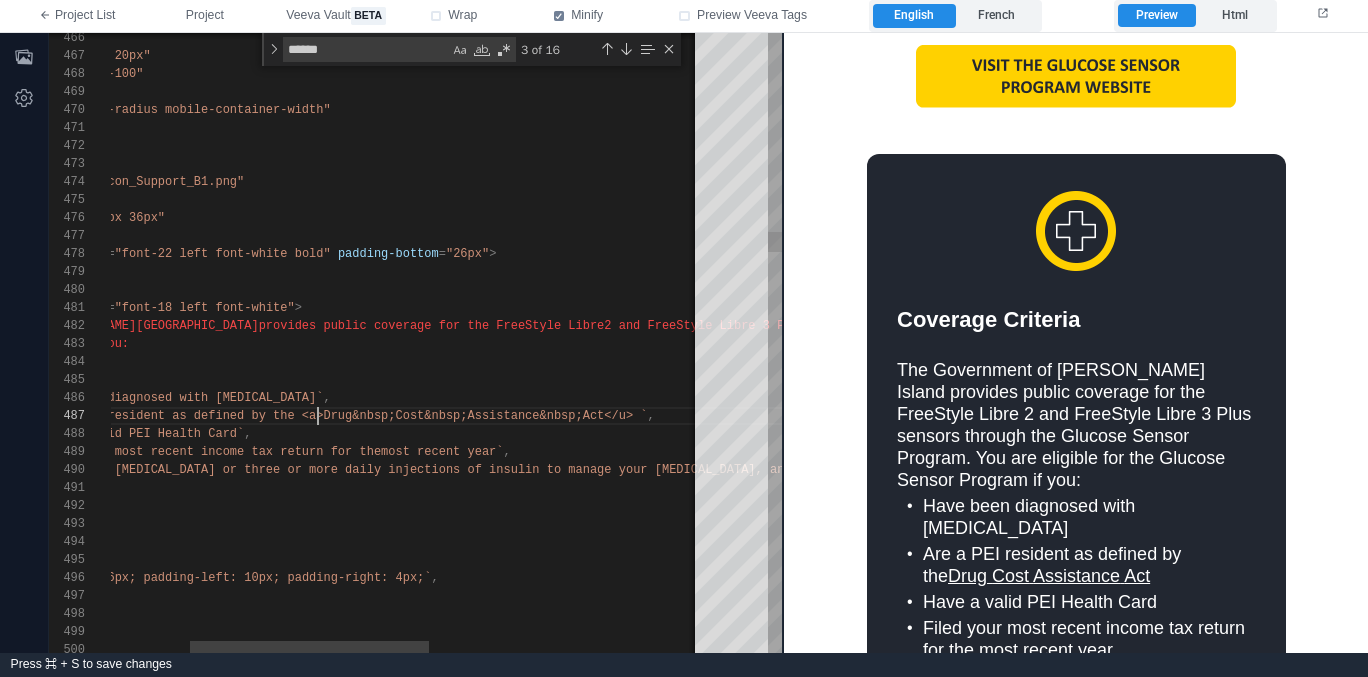 click on "500 498 499 496 497 495 493 494 492 490 491 489 487 488 486 484 485 483 481 482 480 478 479 476 477 473 474 475 471 472 470 469 467 468 466               items :   [              })}              ${ mjTextList ({               bulletStyles :   `font-size: 16px; padding-left: 10px; padding-righ t: 4px;` ,               listPaddingTop :   `4px` ,               fontColor :   `#fff` ,               fontSize :   `18px` ,               lineHeight :   `22px` ,               rowSpacing :   `4px` ,                  `Rely on an insulin pump or three or more daily in jections of insulin to manage your diabetes, and:` ,                                 ],                  `Filed your most recent income tax return for the  most recent year` ,                  , , , ${ mjTextList ({ :" at bounding box center [415, 343] 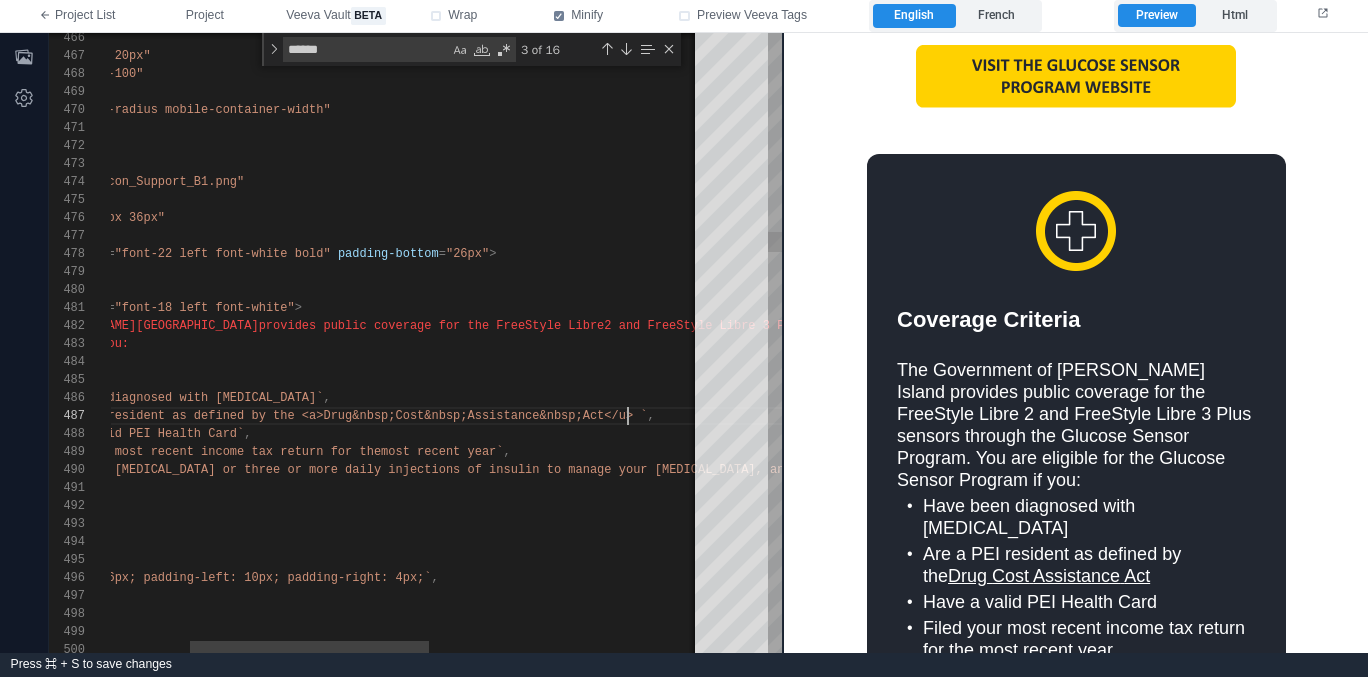 scroll, scrollTop: 108, scrollLeft: 715, axis: both 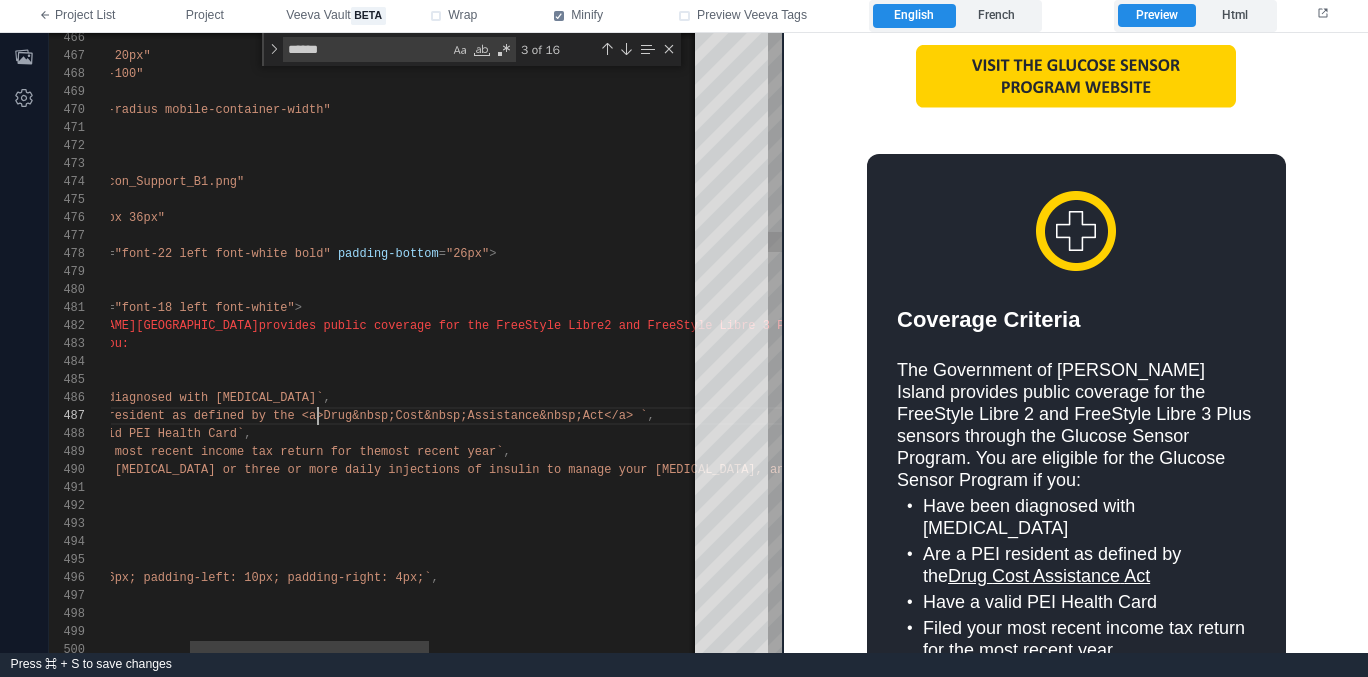 click on "`Are a PEI resident as defined by the <a>Drug&nbsp" at bounding box center [208, 416] 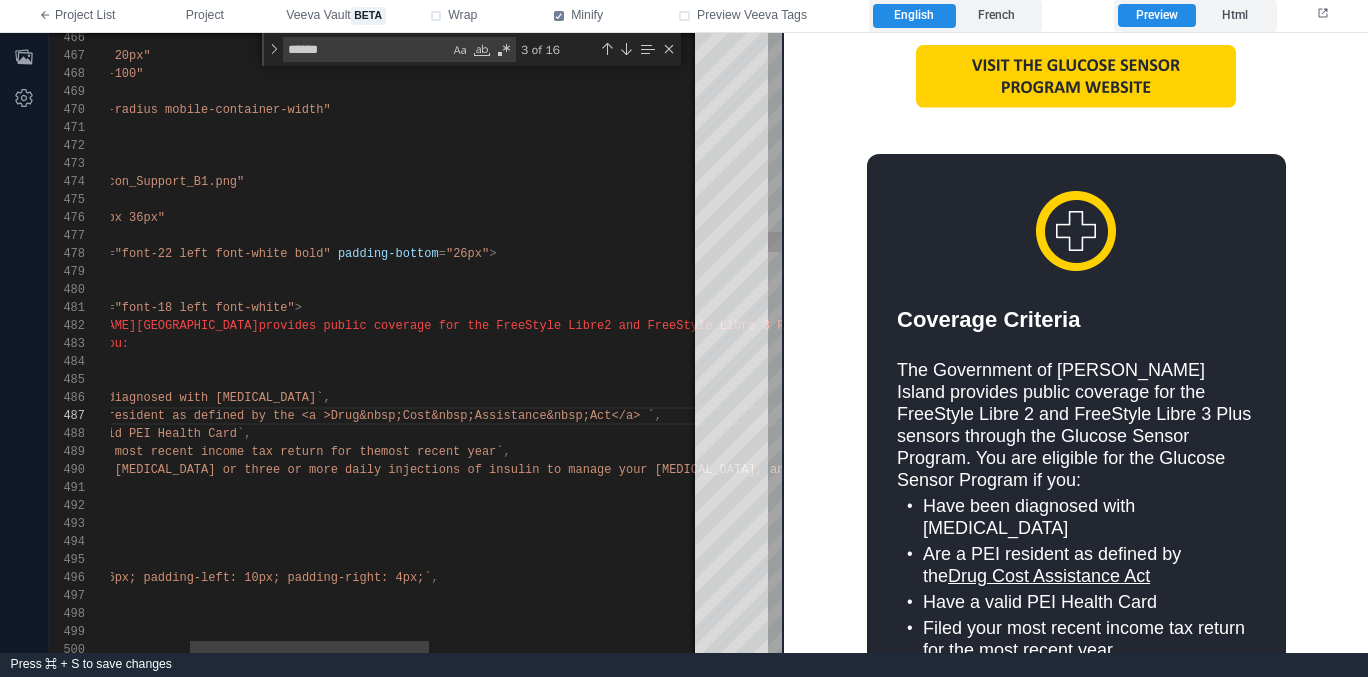 paste on "**********" 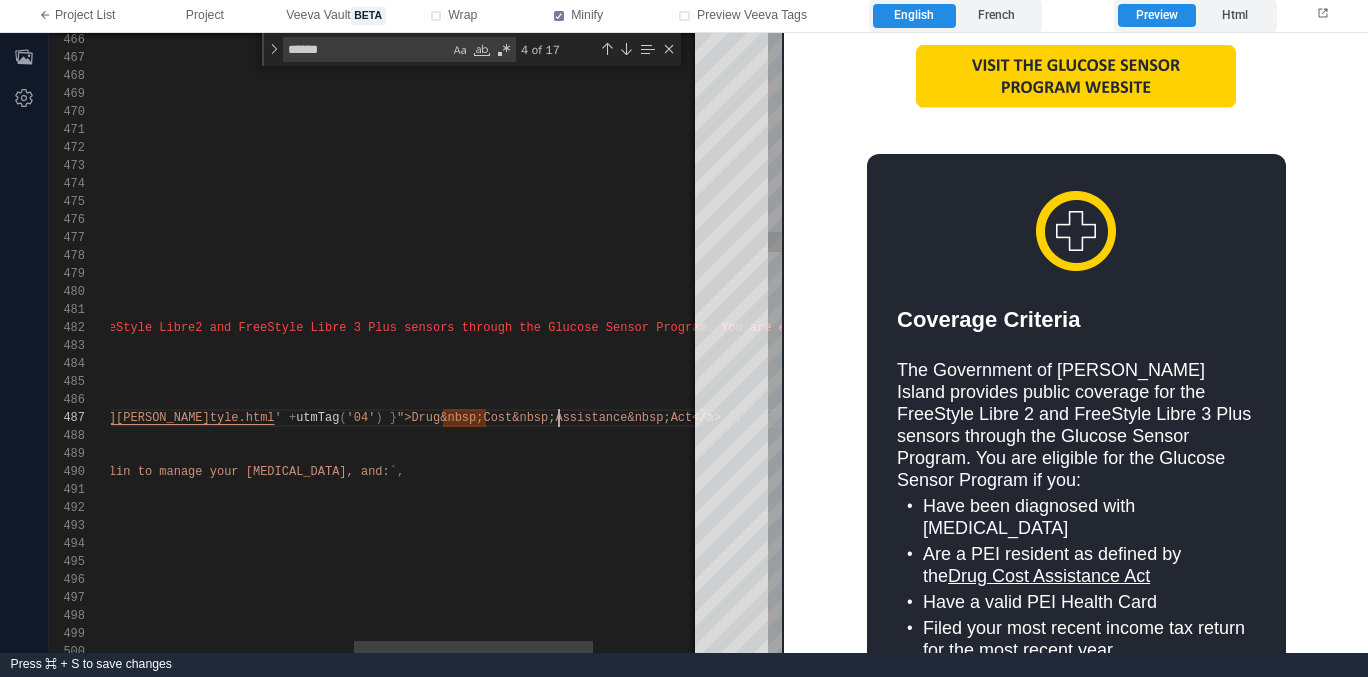click on "'04'" at bounding box center (361, 418) 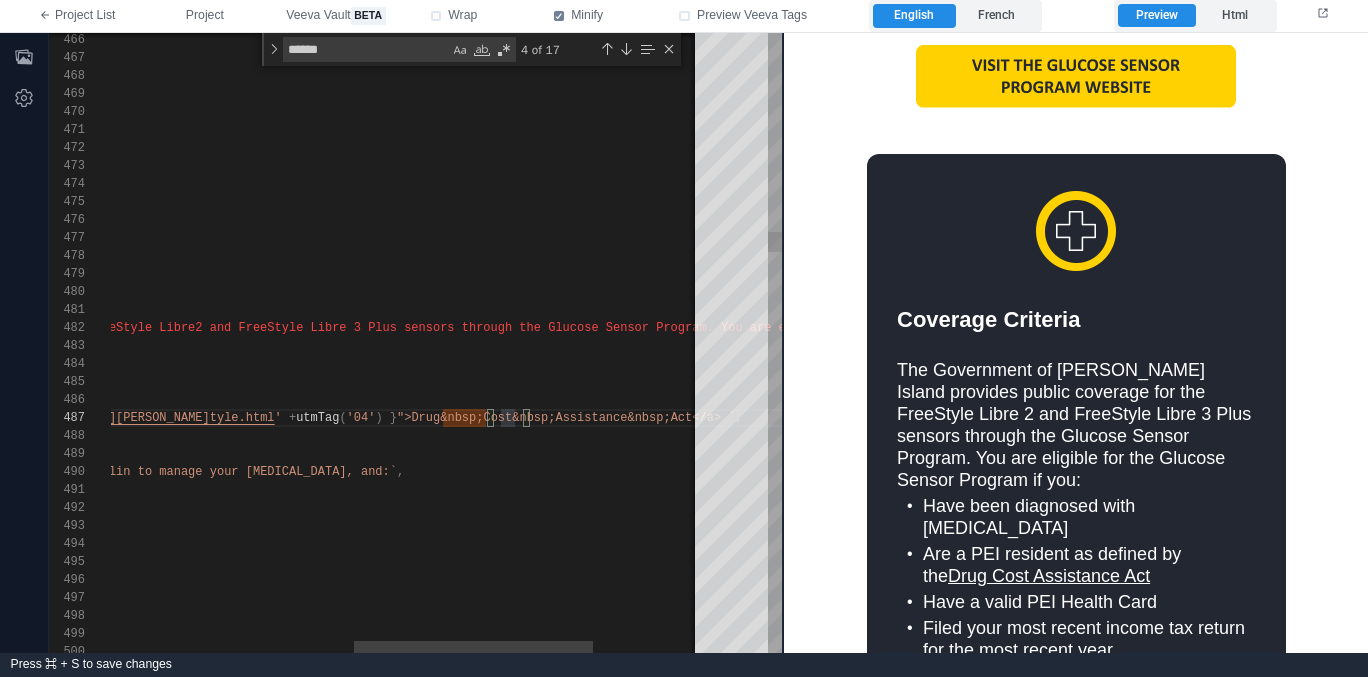 scroll, scrollTop: 108, scrollLeft: 1012, axis: both 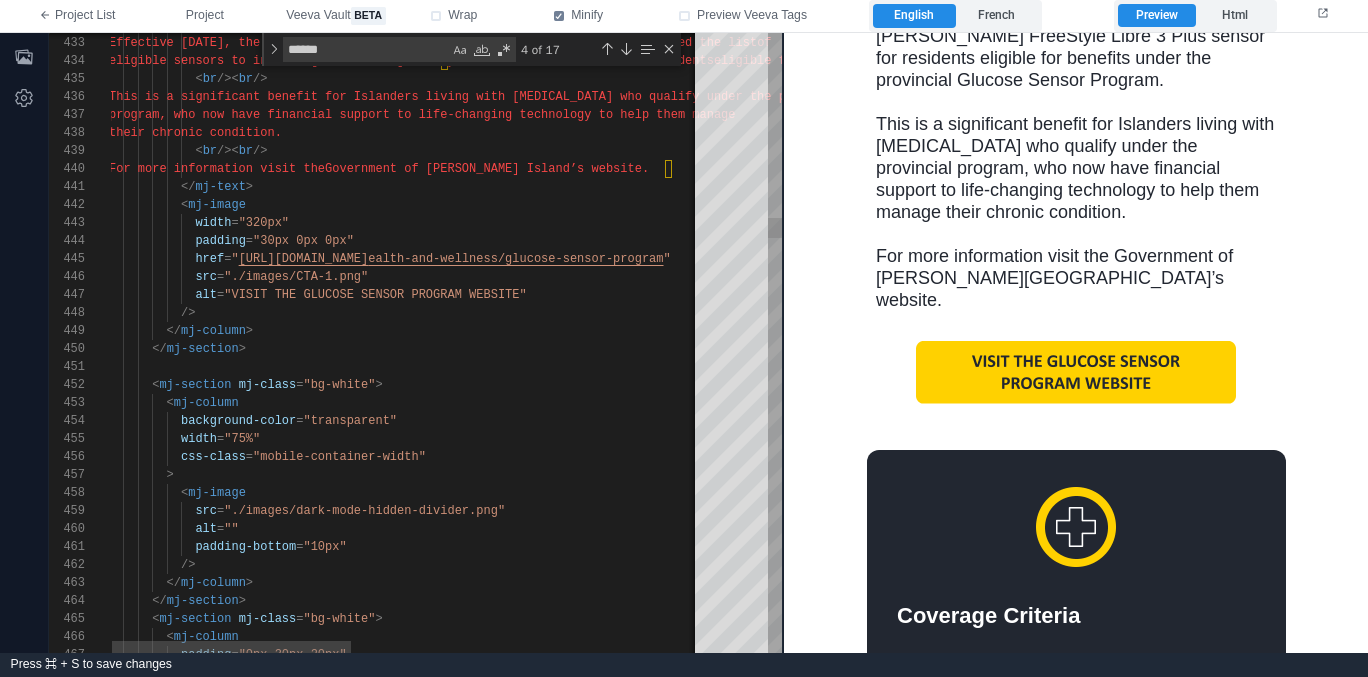click on "padding = "30px 0px 0px"" at bounding box center [839, 241] 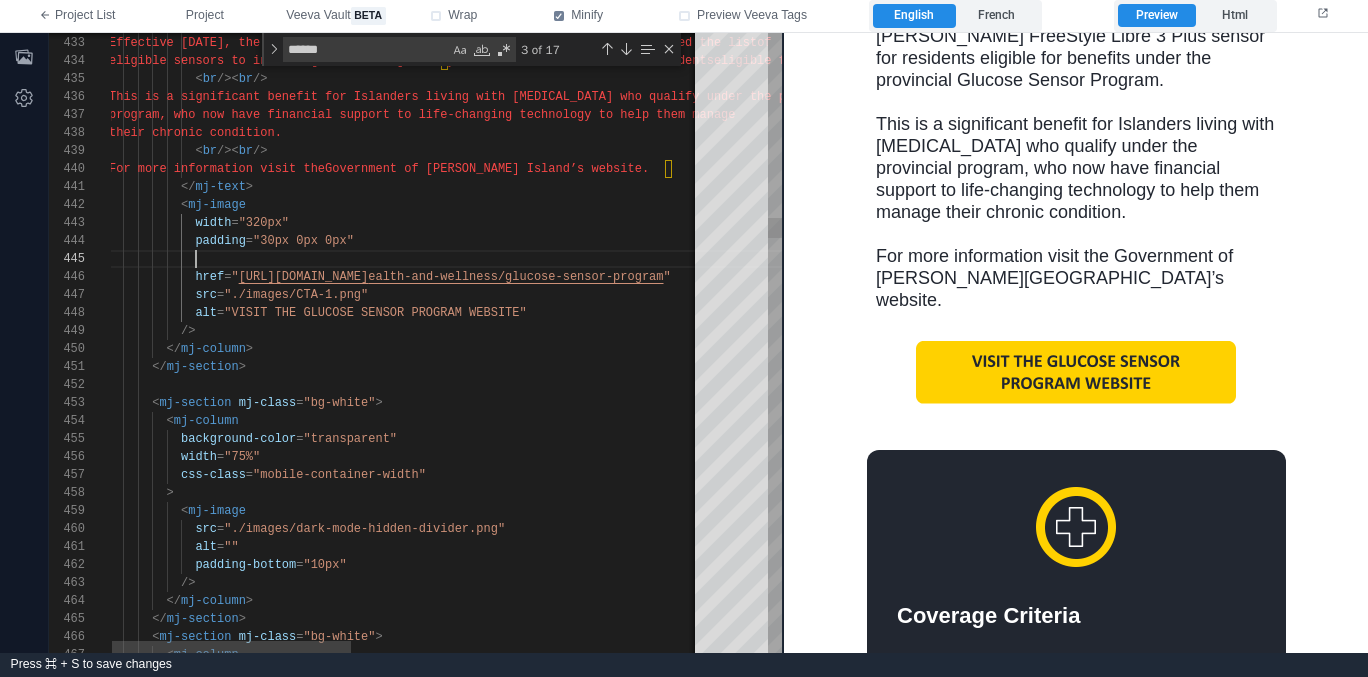 paste on "**********" 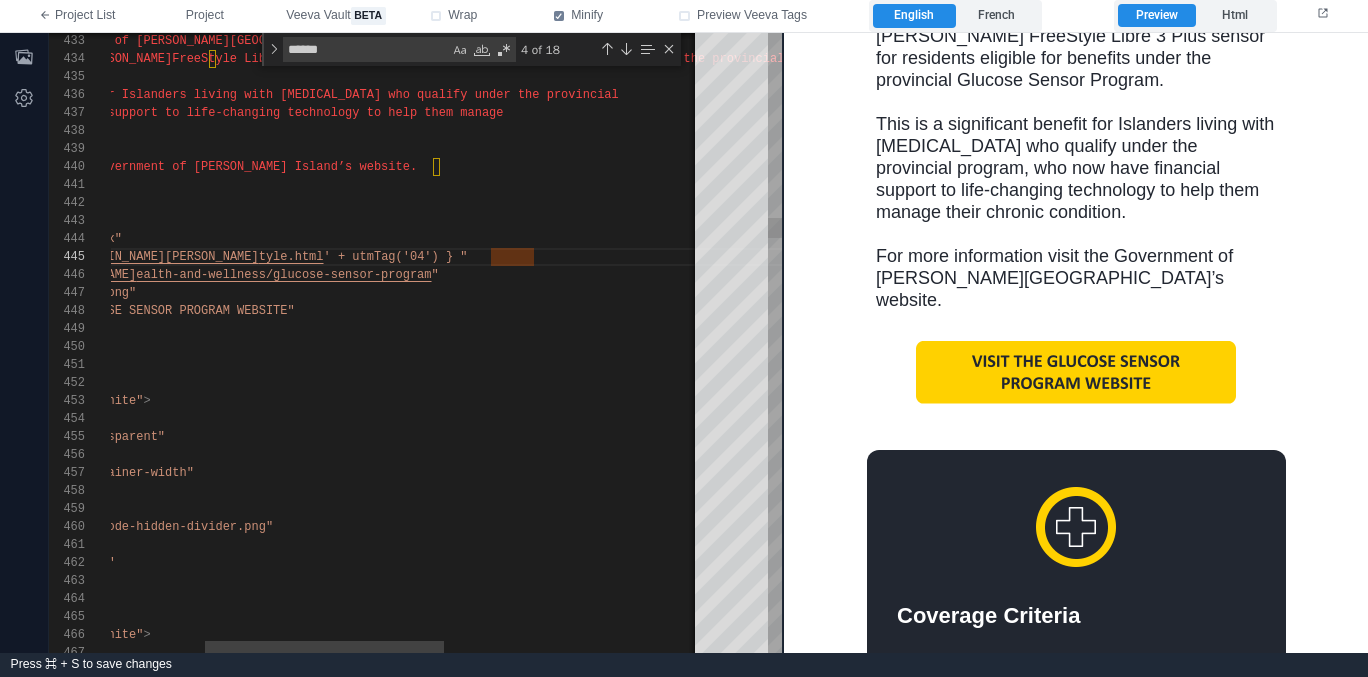 click on """ at bounding box center [435, 275] 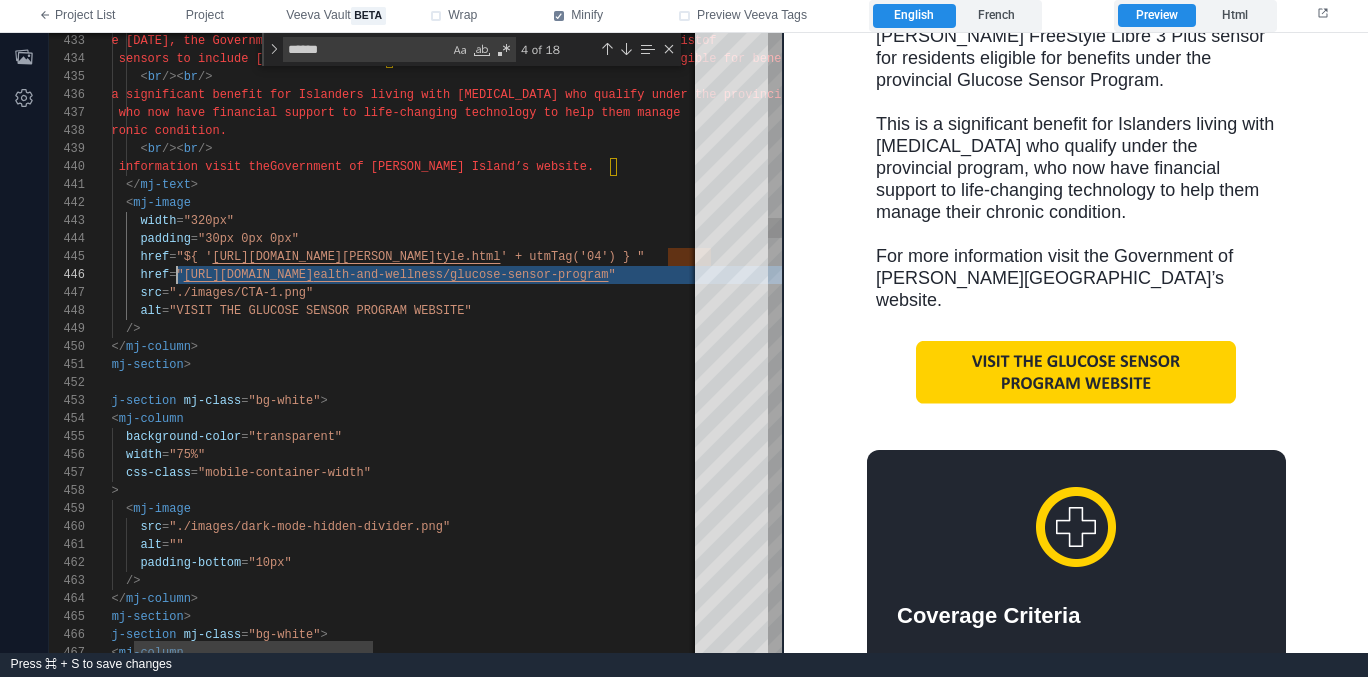 scroll, scrollTop: 90, scrollLeft: 130, axis: both 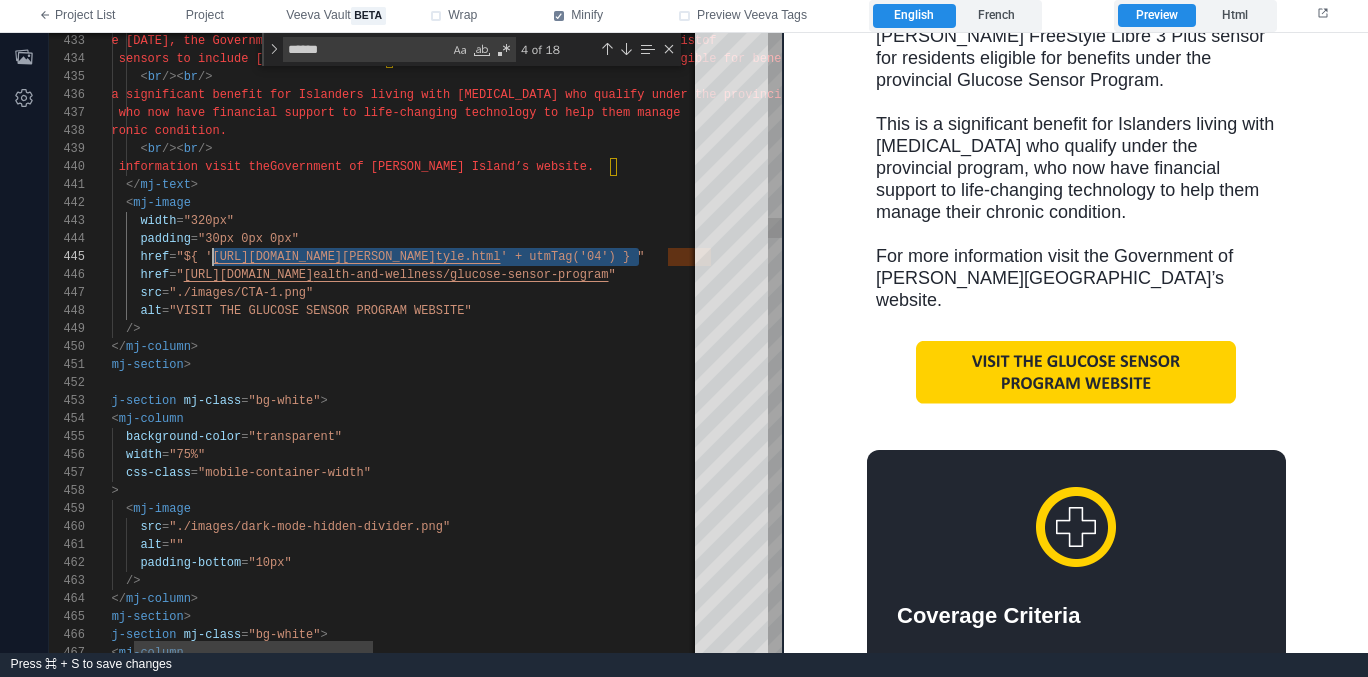 drag, startPoint x: 640, startPoint y: 256, endPoint x: 213, endPoint y: 258, distance: 427.00467 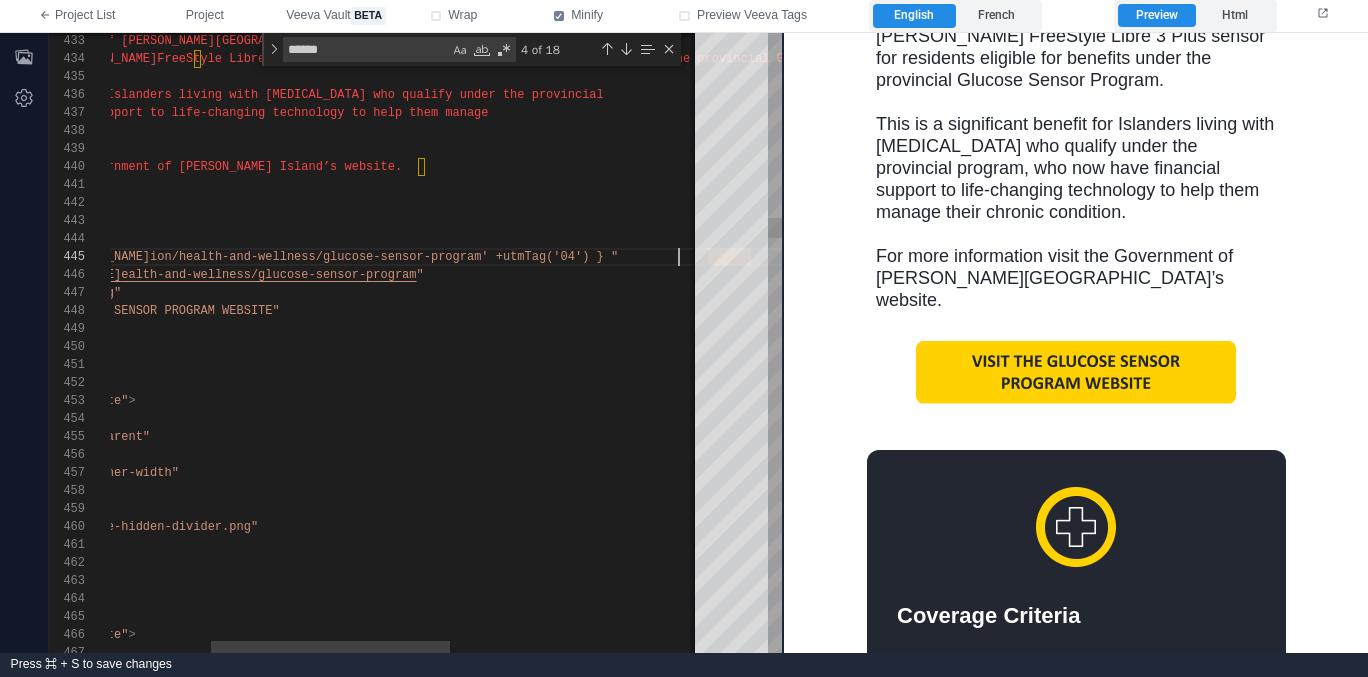 scroll, scrollTop: 72, scrollLeft: 817, axis: both 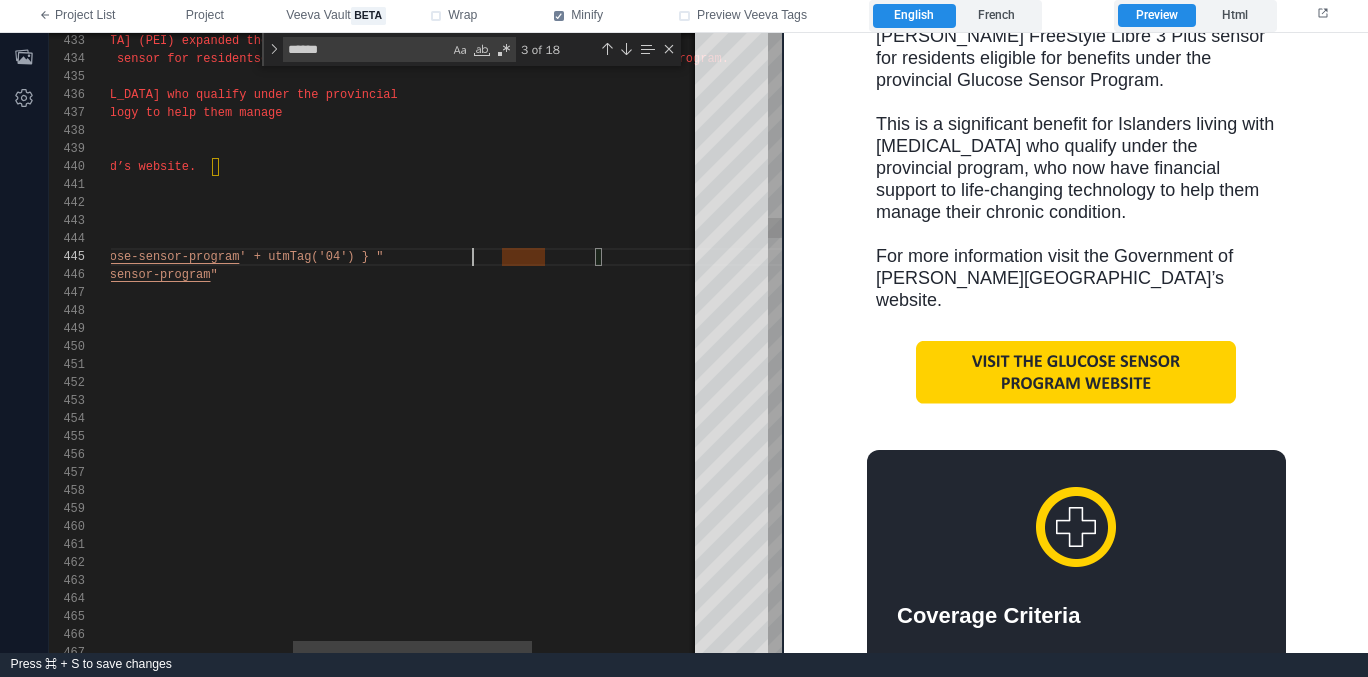 click on "< mj-column        < mj-section   mj-class = "bg-white" >        </ mj-section >          </ mj-column >            />              padding-bottom = "10px"              src = "./images/dark-mode-hidden-divider.png"              alt = ""            < mj-image          >            css-class = "mobile-container-width"            width = "75%"              background-color = "transparent"            < mj-column          < mj-section   mj-class = "bg-white" >        </ mj-section >          </ mj-column >            />              alt = "VISIT THE GLUCOSE SENSOR PROGRAM WEBSITE"              src = "./images/CTA-1.png"              href = " https://www.princeedwardisland.ca/en/information/h ealth-and-wellness/glucose-sensor-program "              padding = "30px 0px 0px" width = "320px" <" at bounding box center [499656, 492223] 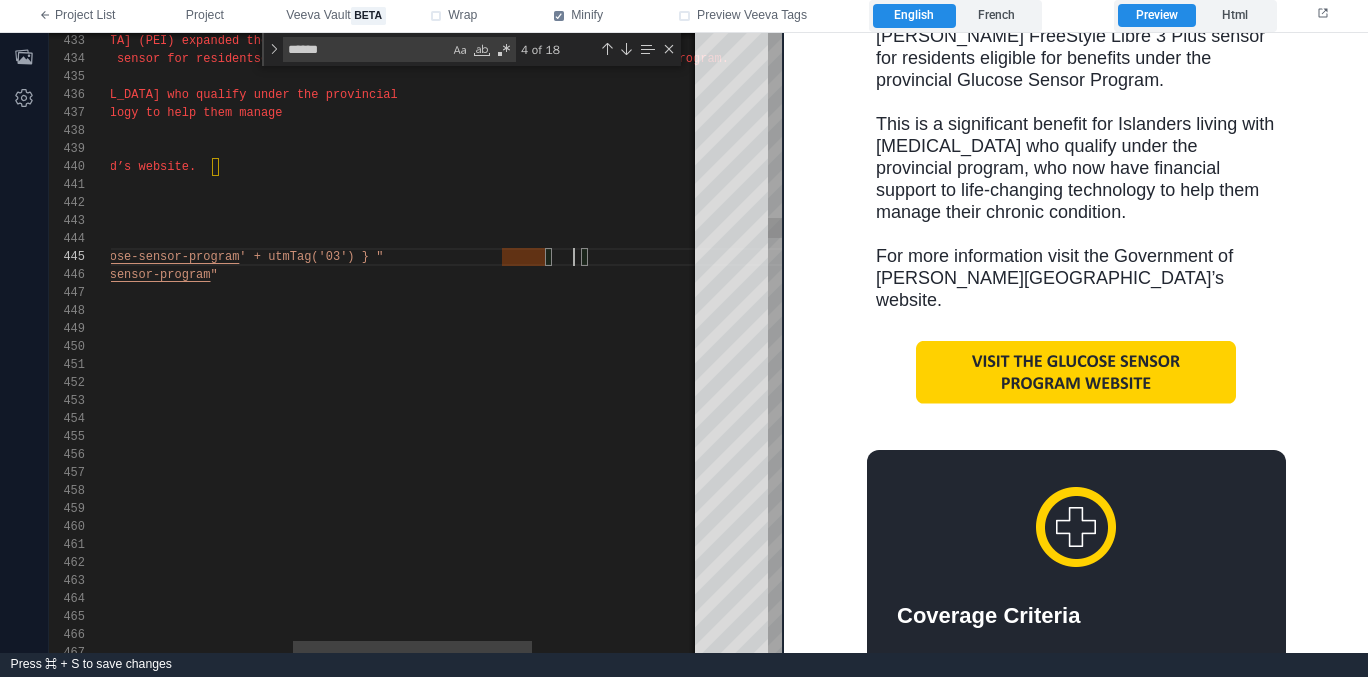 scroll, scrollTop: 72, scrollLeft: 918, axis: both 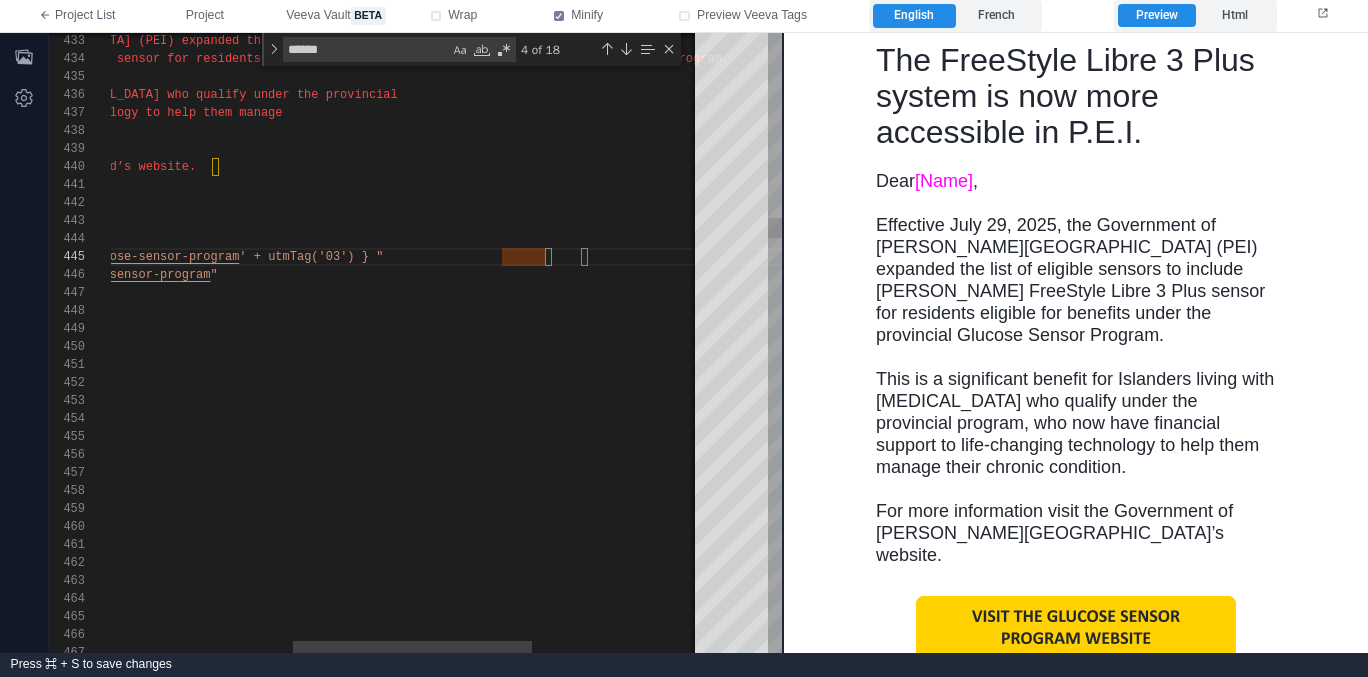click on "href = " https://www.princeedwardisland.ca/en/information/h ealth-and-wellness/glucose-sensor-program "" at bounding box center (386, 275) 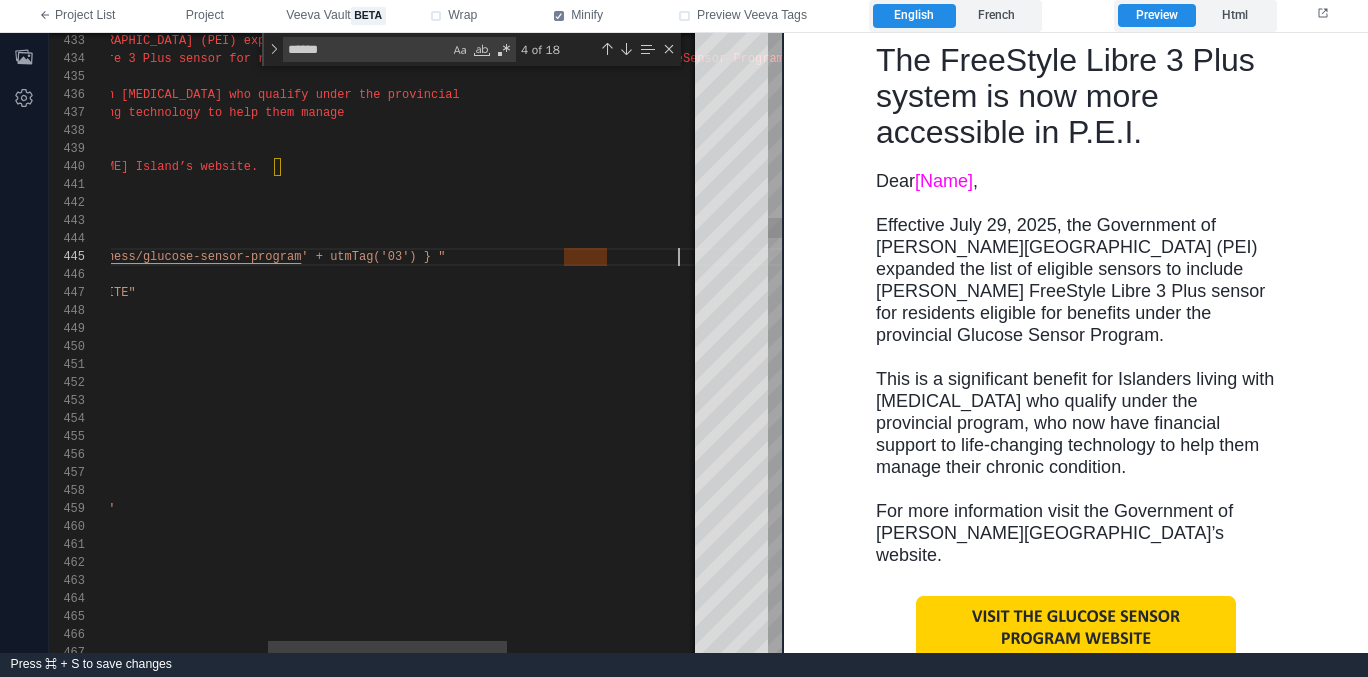 scroll, scrollTop: 72, scrollLeft: 959, axis: both 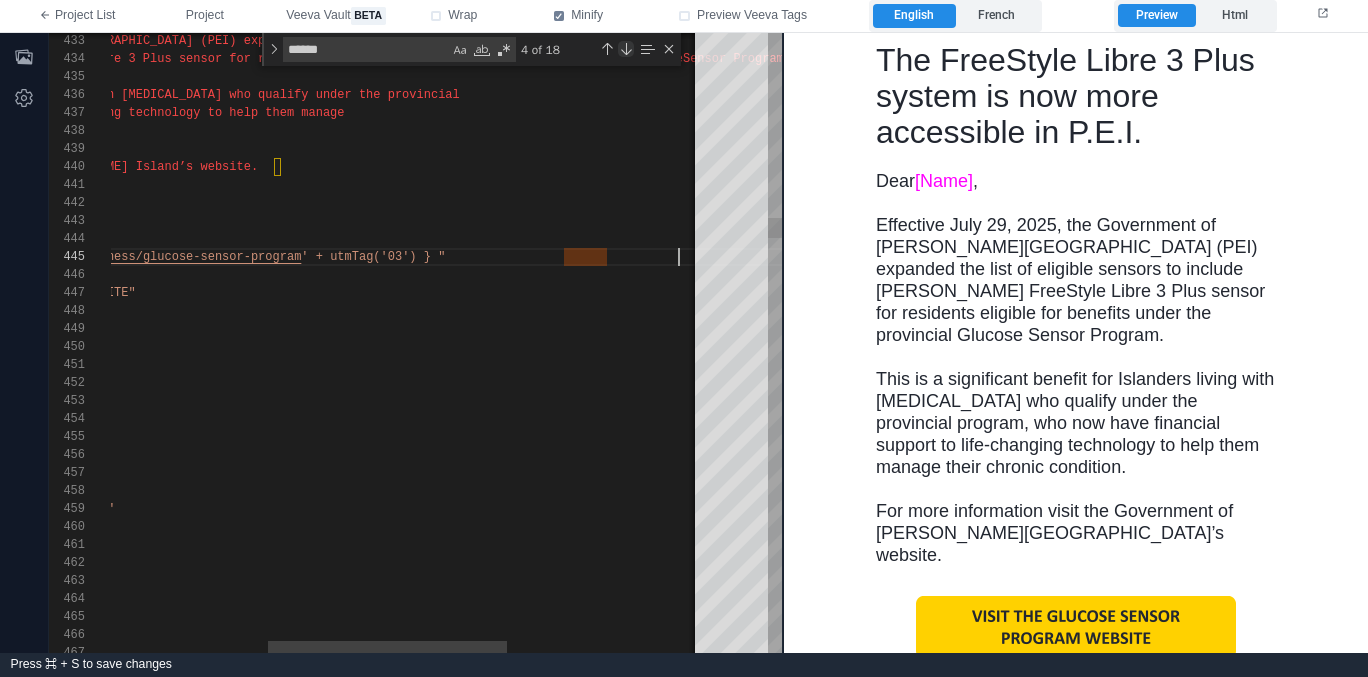 click at bounding box center (626, 49) 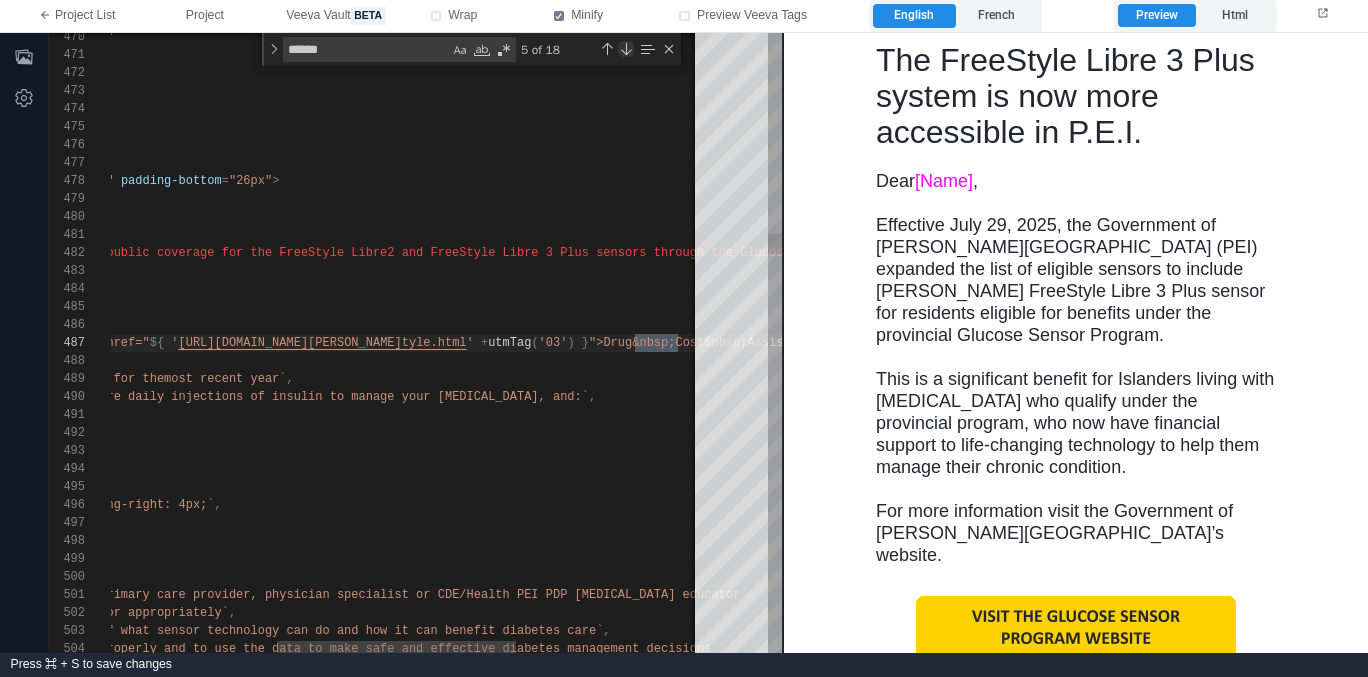 scroll, scrollTop: 0, scrollLeft: 983, axis: horizontal 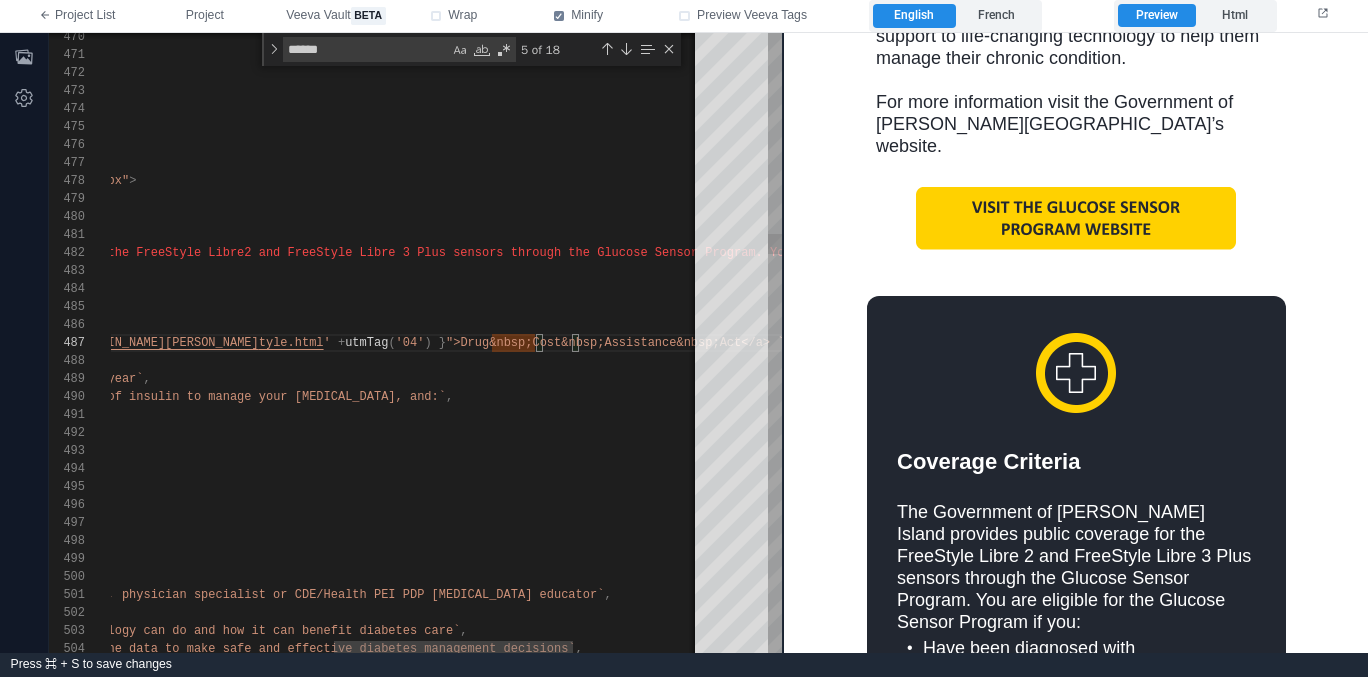 click on "tyle.html" at bounding box center (291, 343) 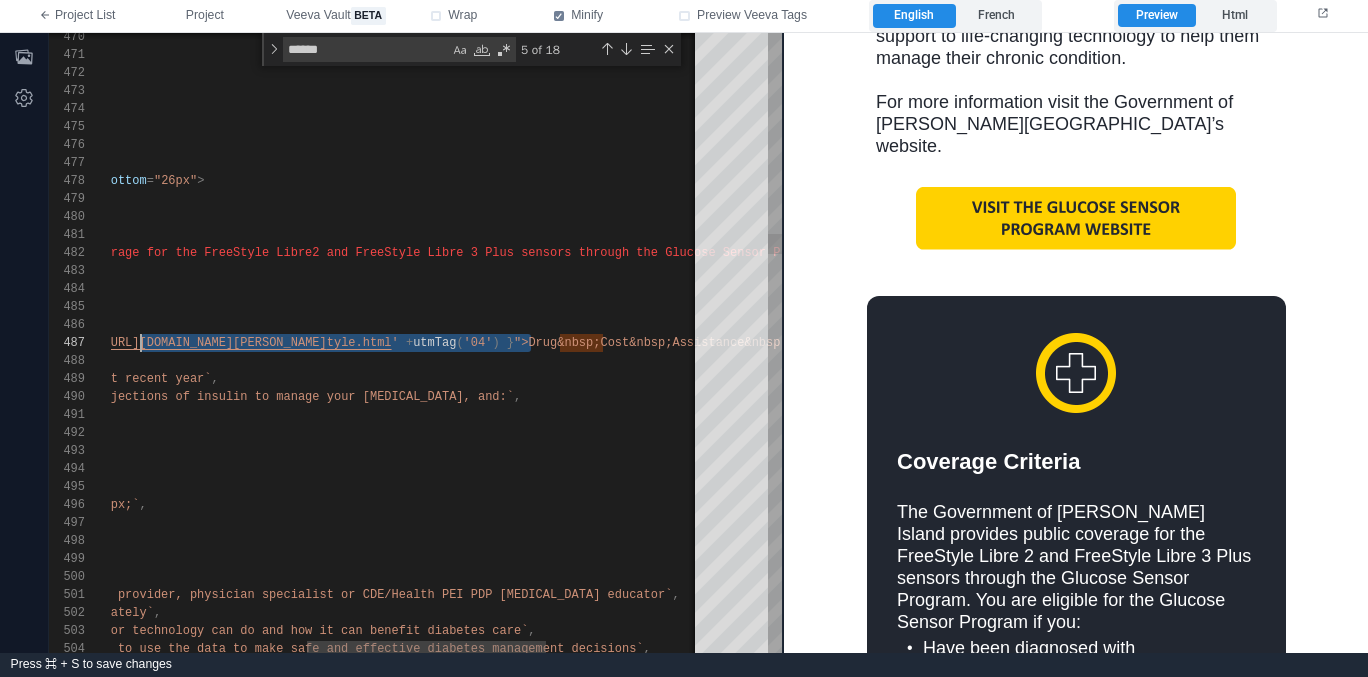 scroll, scrollTop: 108, scrollLeft: 484, axis: both 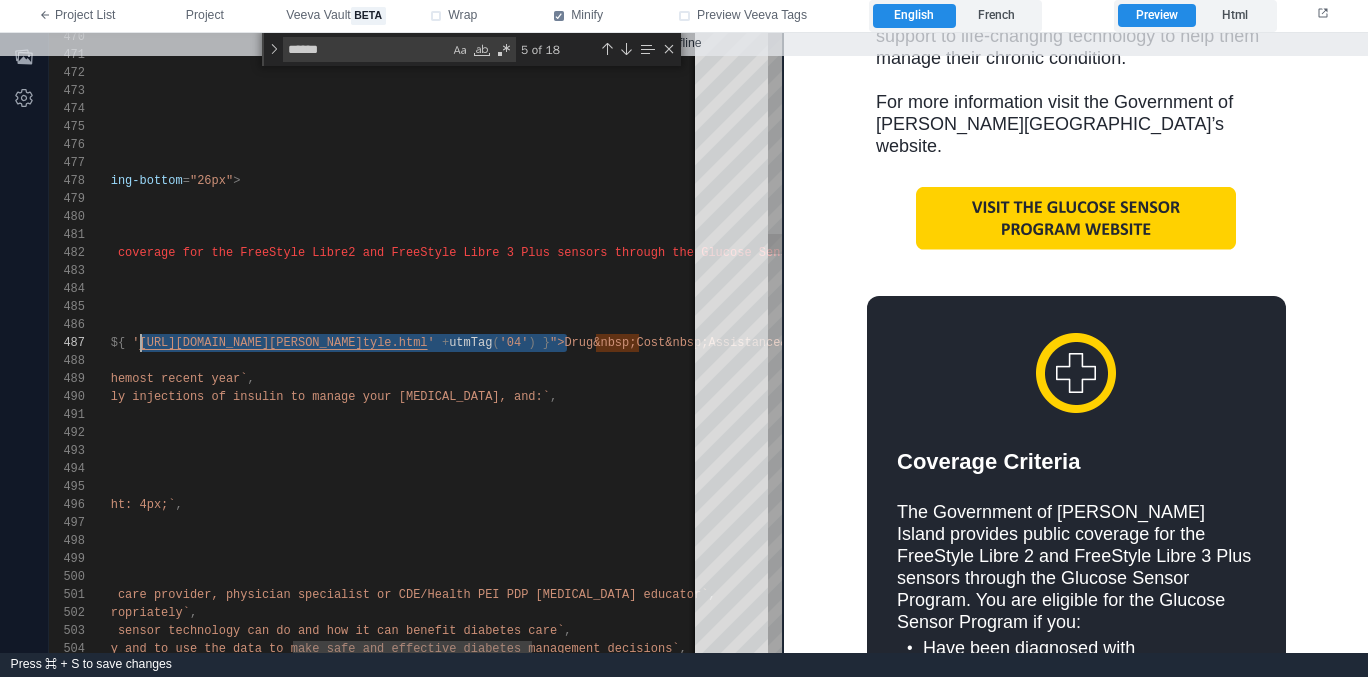 paste on "**********" 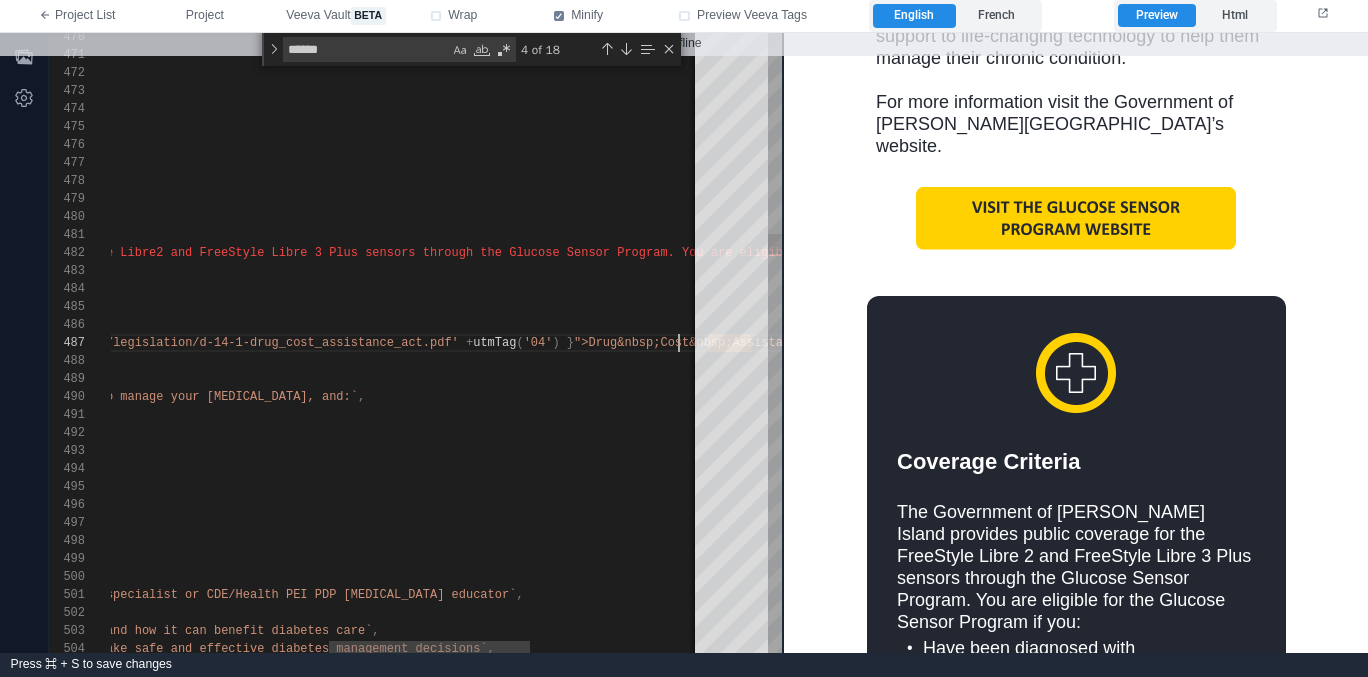scroll, scrollTop: 90, scrollLeft: 1214, axis: both 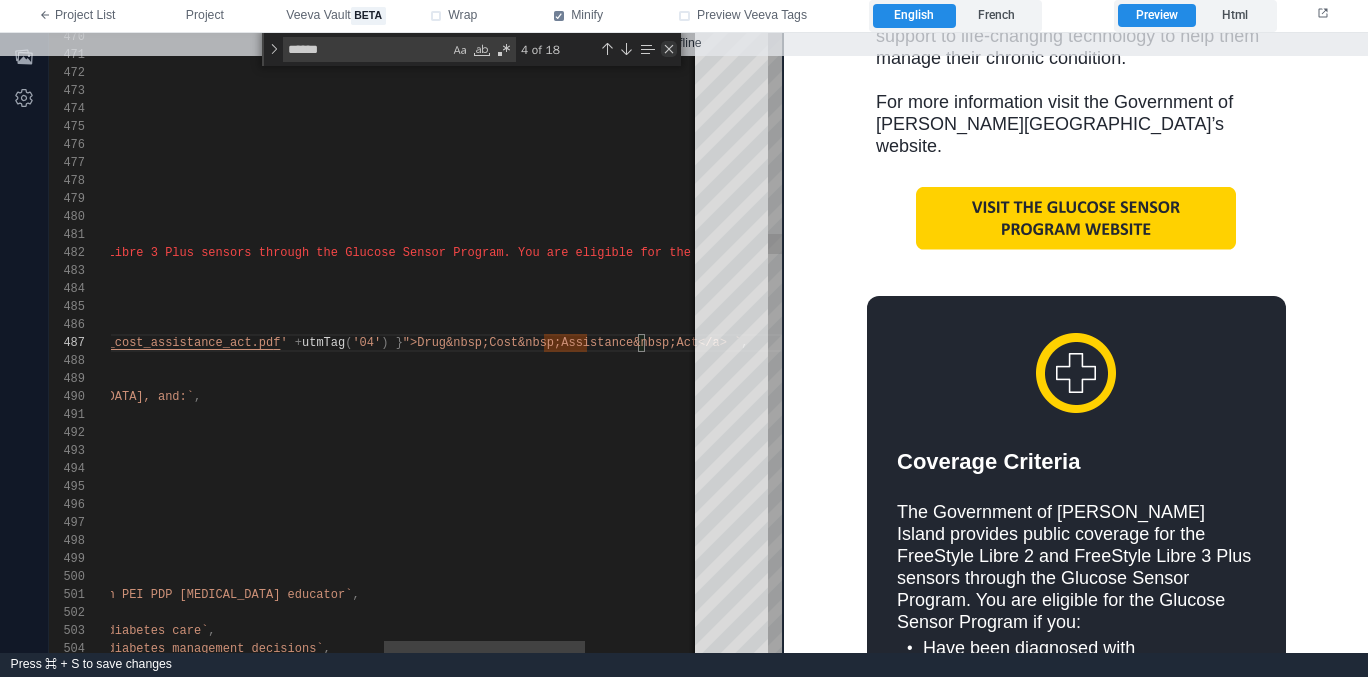 click at bounding box center [669, 49] 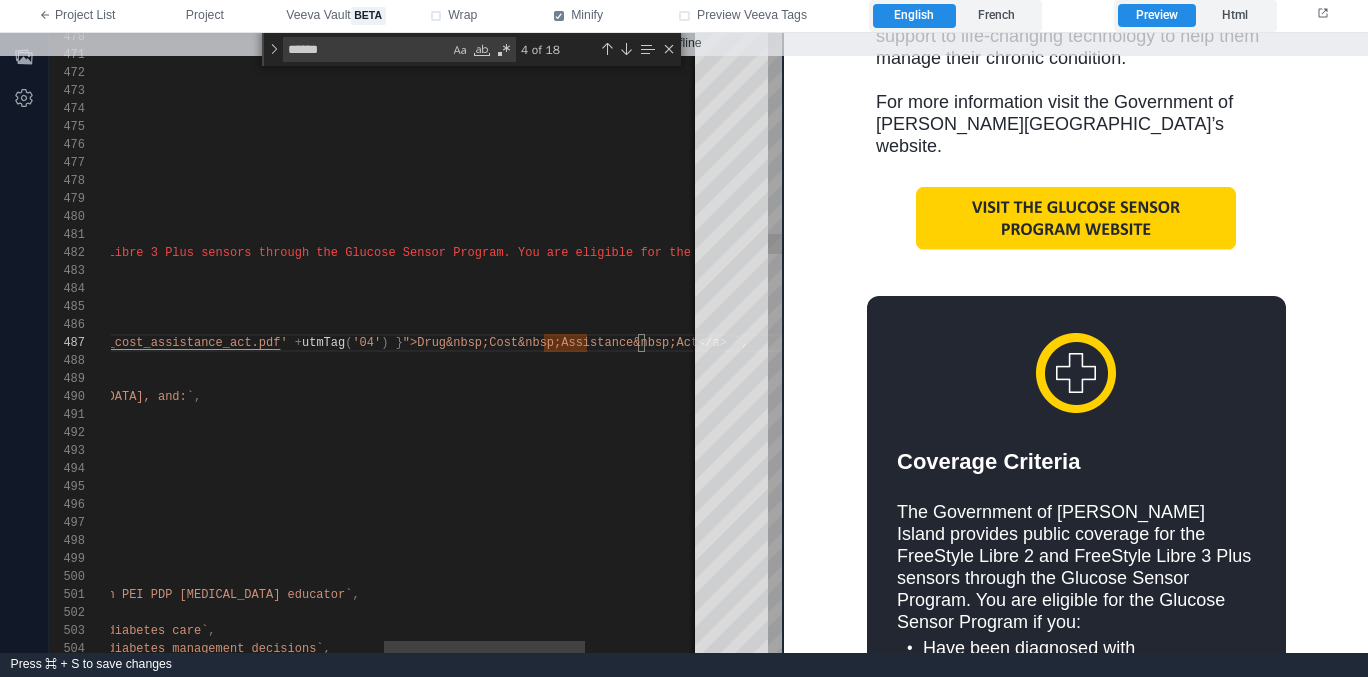 scroll, scrollTop: 90, scrollLeft: 1214, axis: both 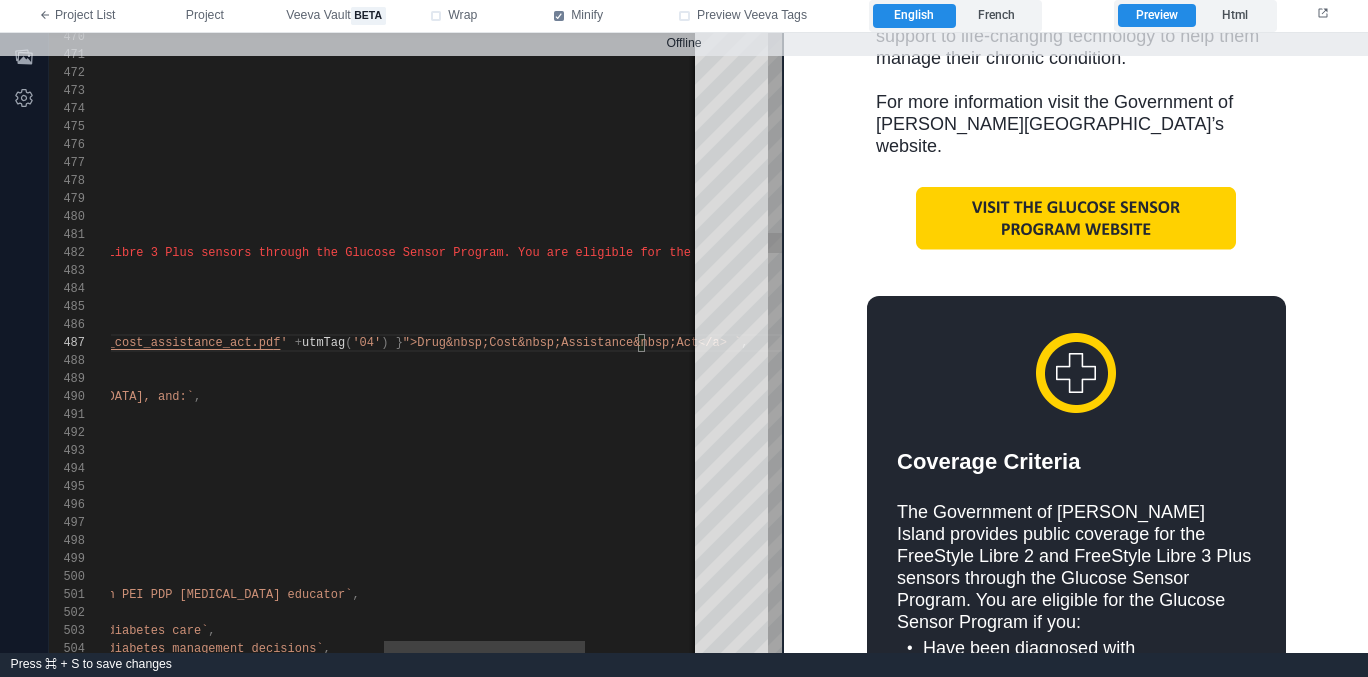 click on "`Have a valid PEI Health Card` ," at bounding box center (168, 361) 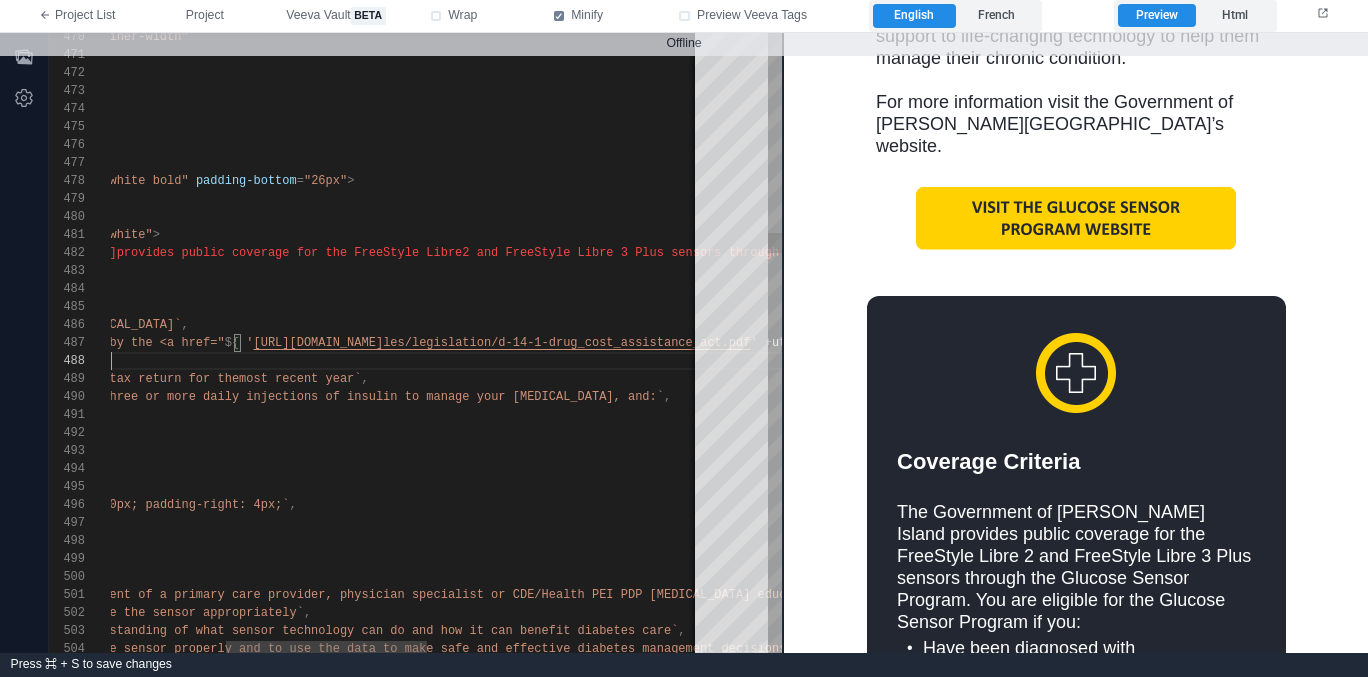 scroll, scrollTop: 108, scrollLeft: 340, axis: both 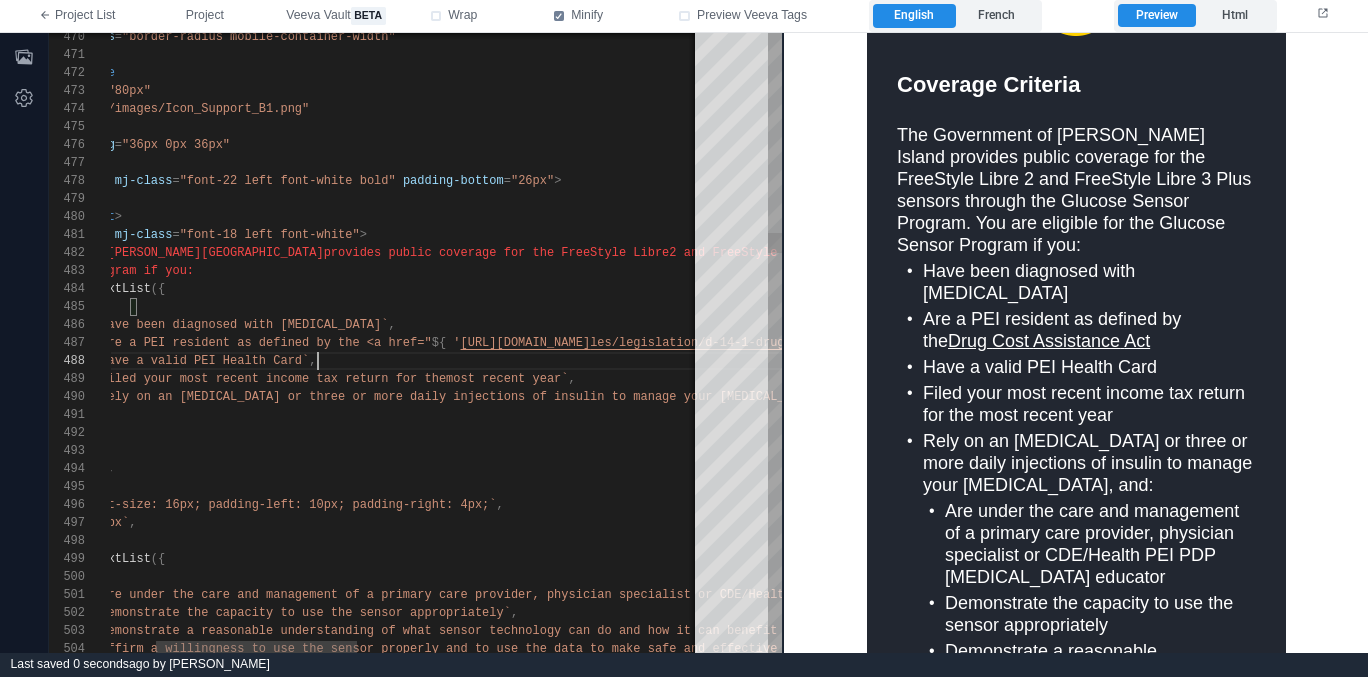click on "`Are a PEI resident as defined by the <a href="" at bounding box center [262, 343] 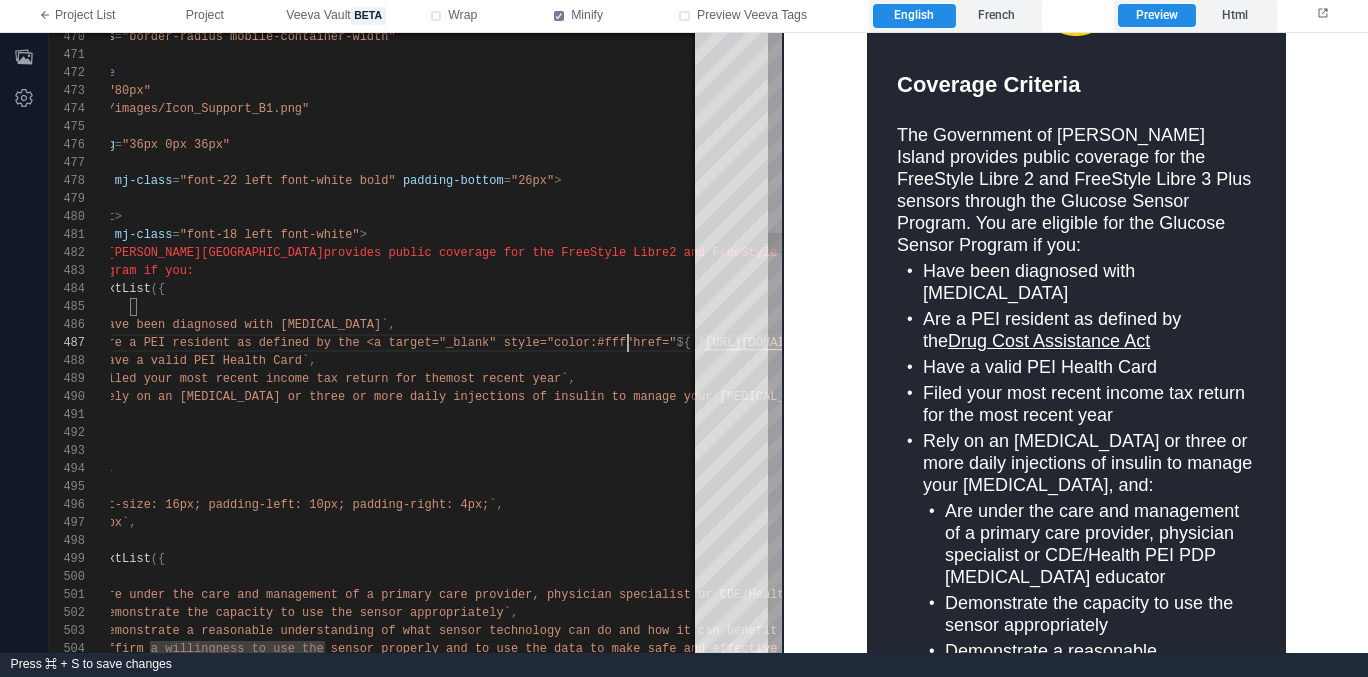 scroll, scrollTop: 108, scrollLeft: 658, axis: both 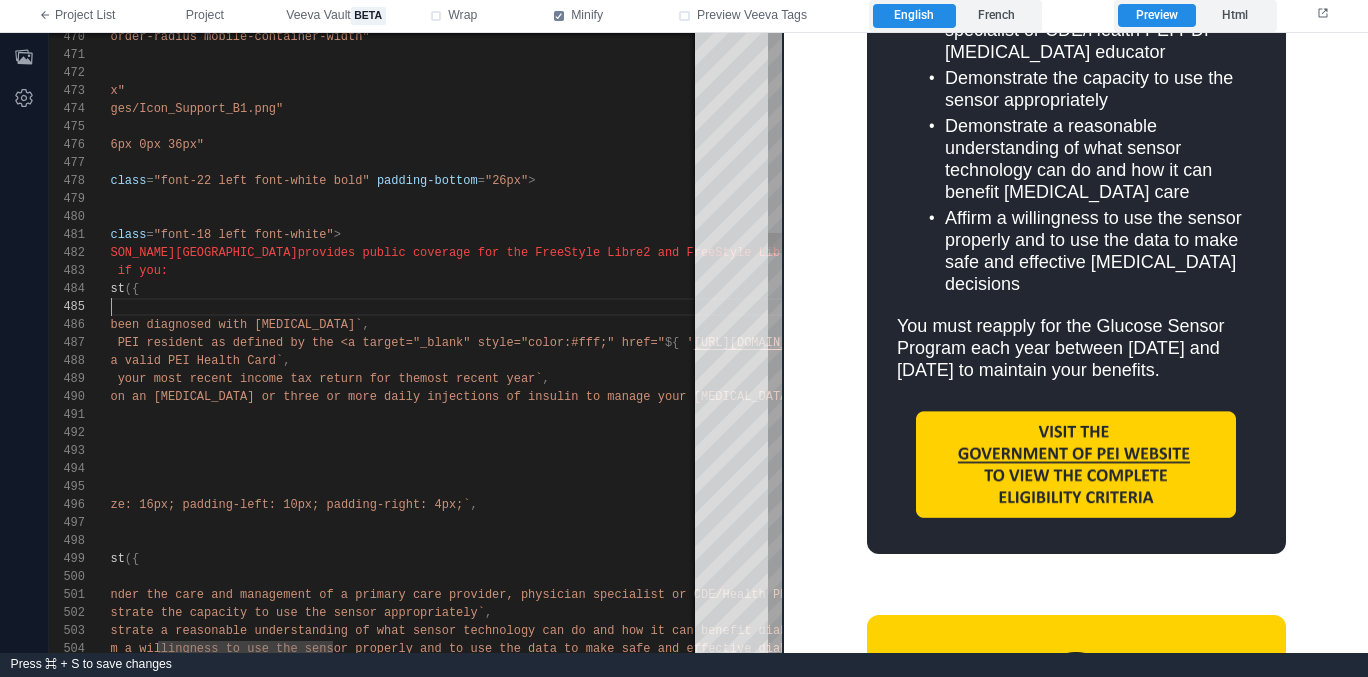click on "items :   [" at bounding box center [949, 307] 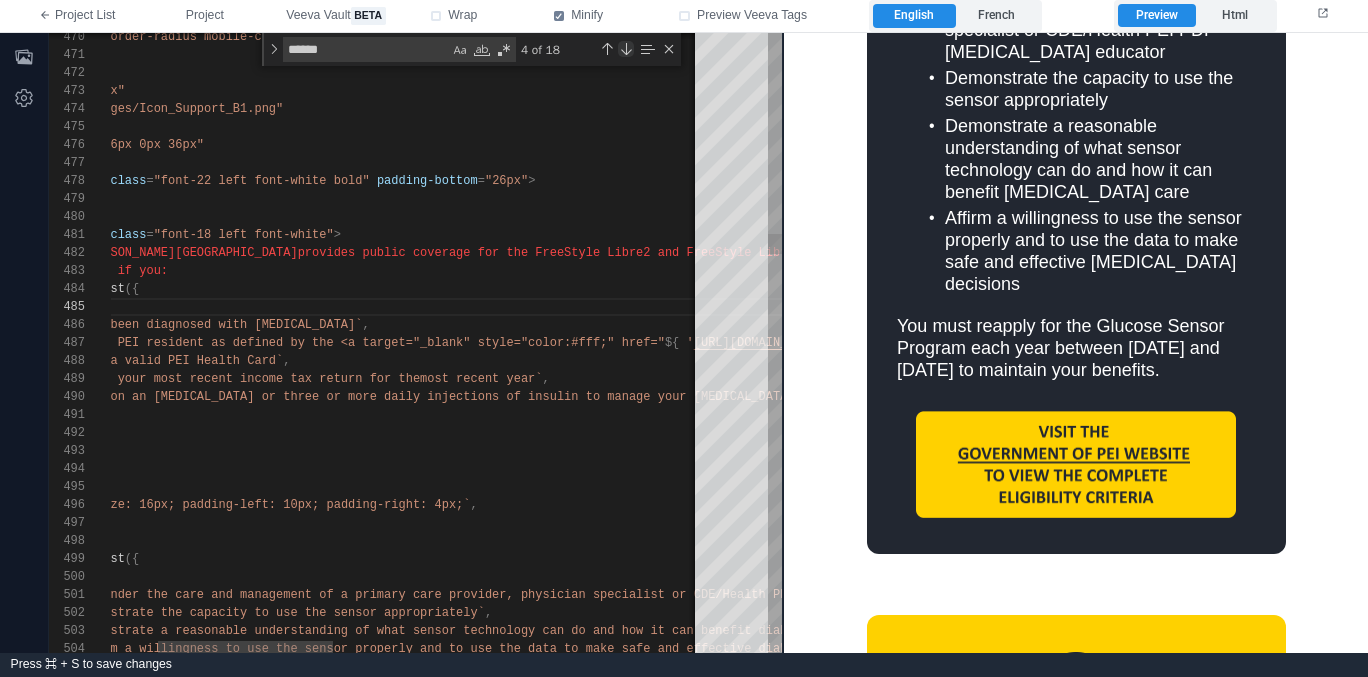 click at bounding box center [626, 49] 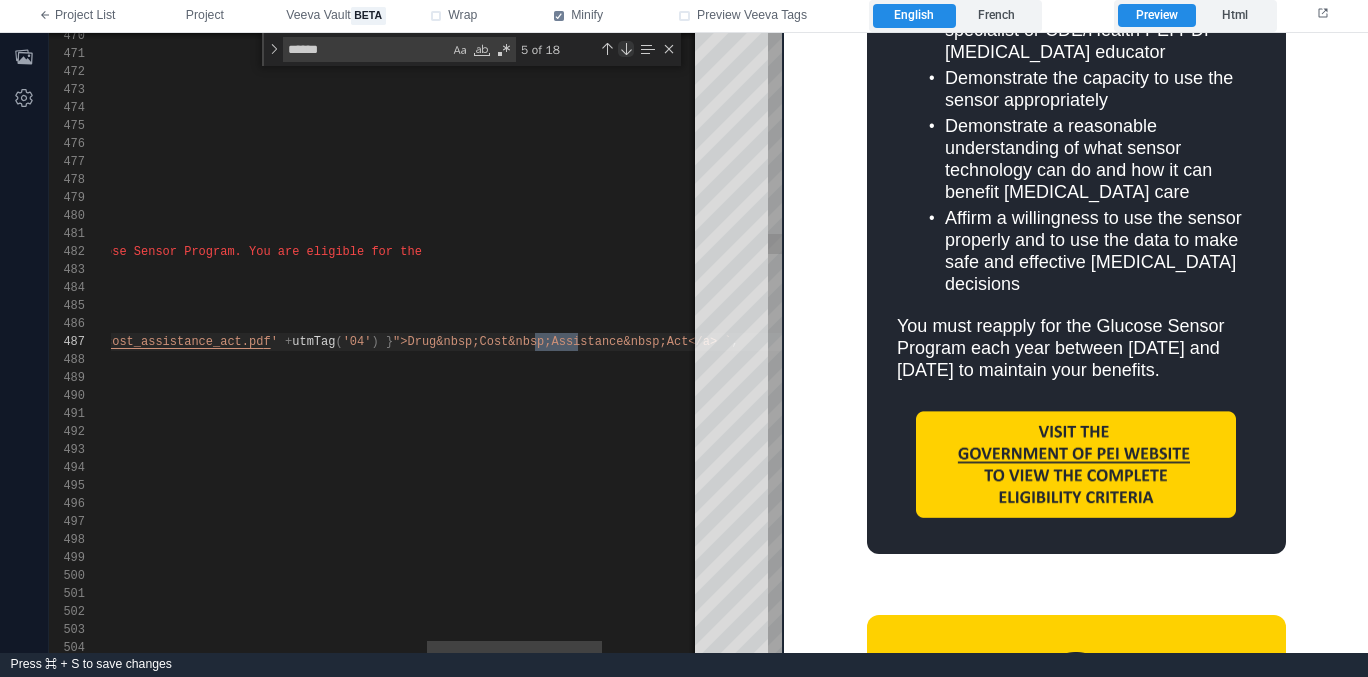 click at bounding box center [626, 49] 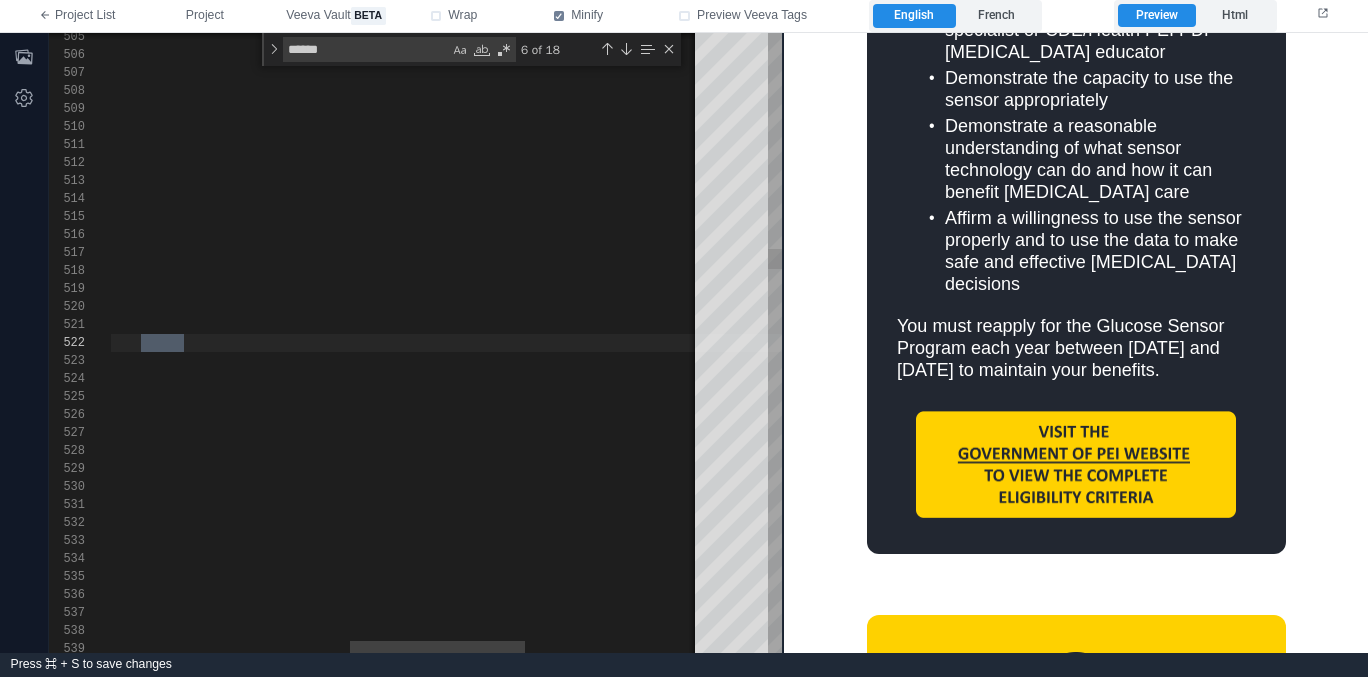 scroll, scrollTop: 18, scrollLeft: 918, axis: both 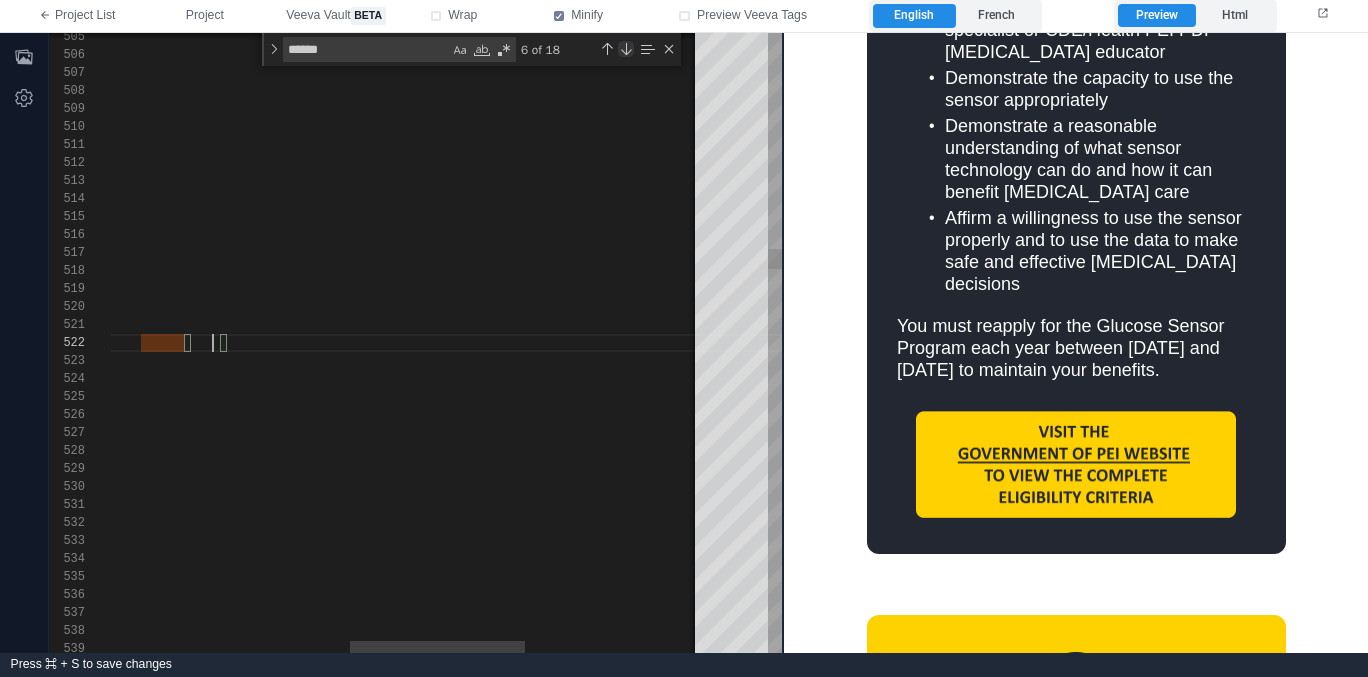 click at bounding box center (626, 49) 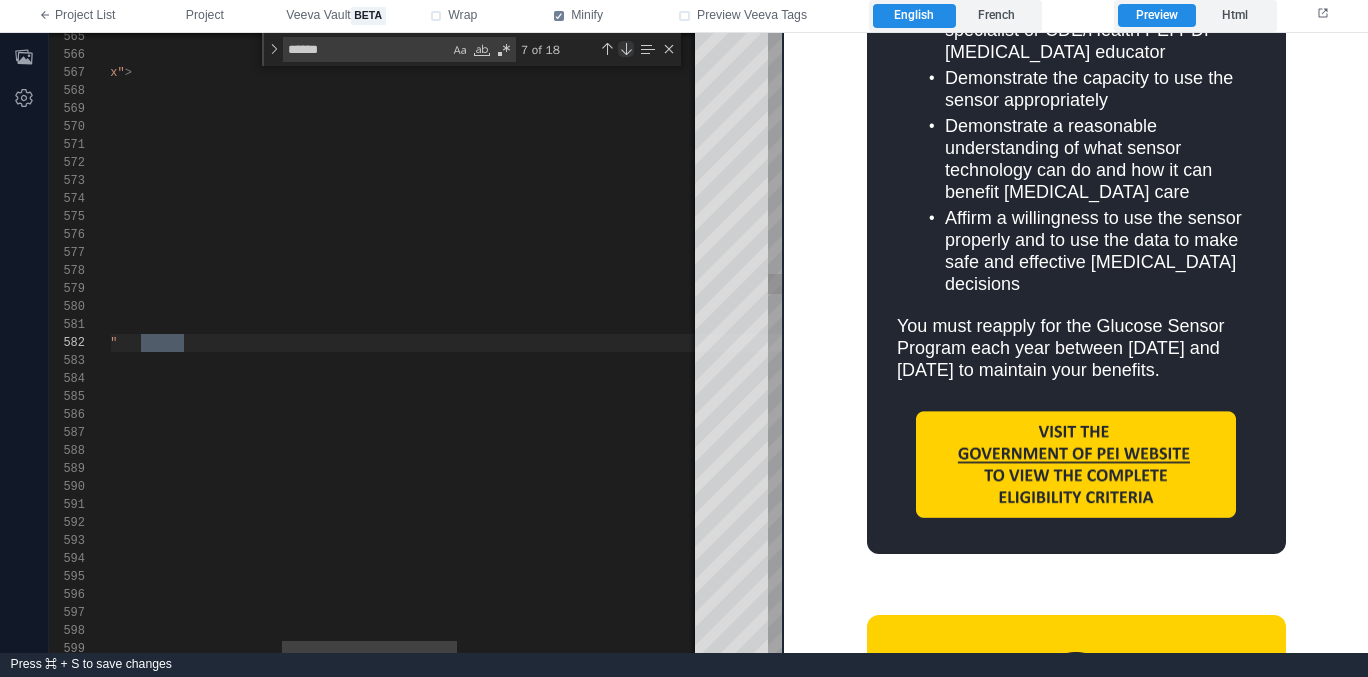 scroll, scrollTop: 0, scrollLeft: 658, axis: horizontal 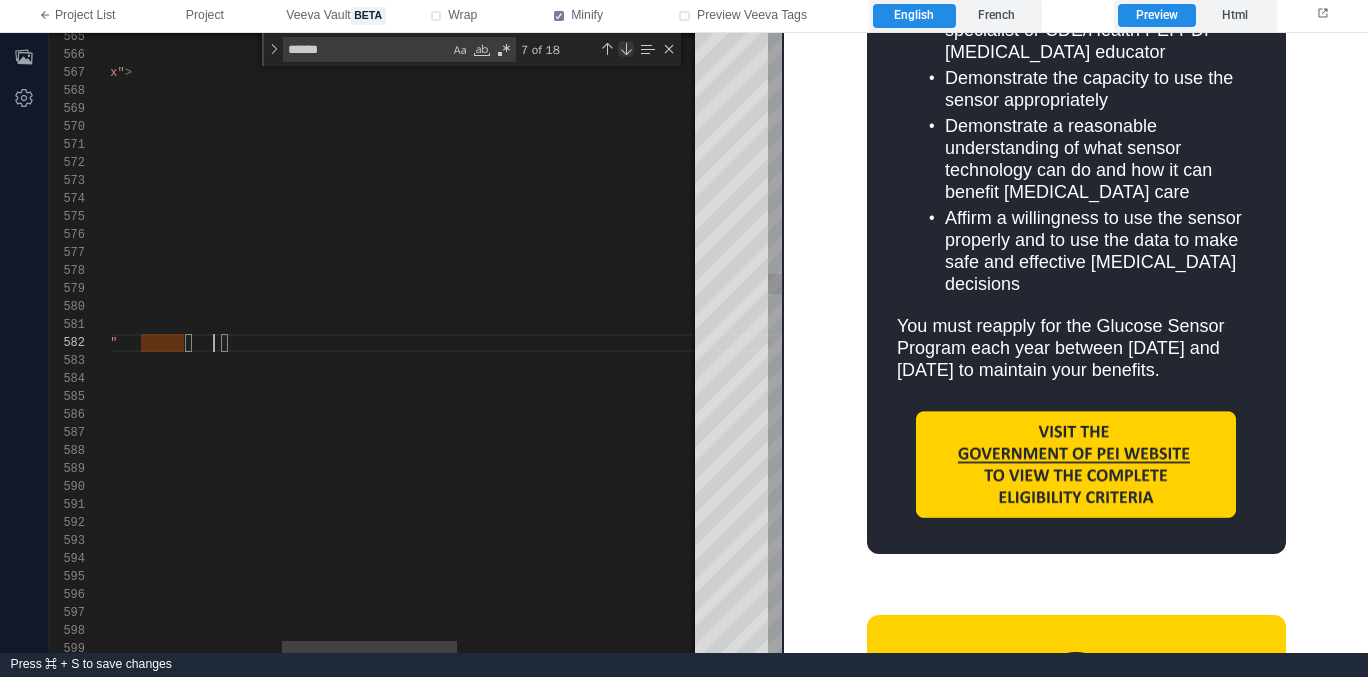 click at bounding box center (626, 49) 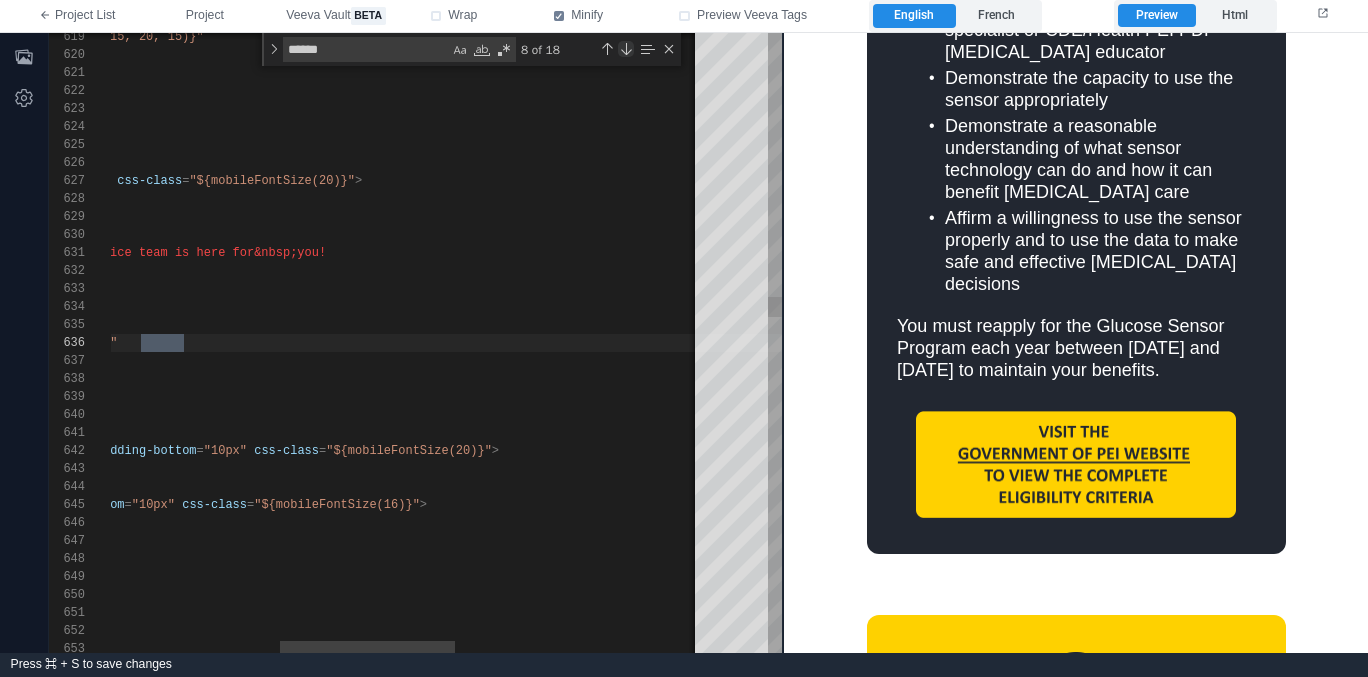 scroll, scrollTop: 0, scrollLeft: 650, axis: horizontal 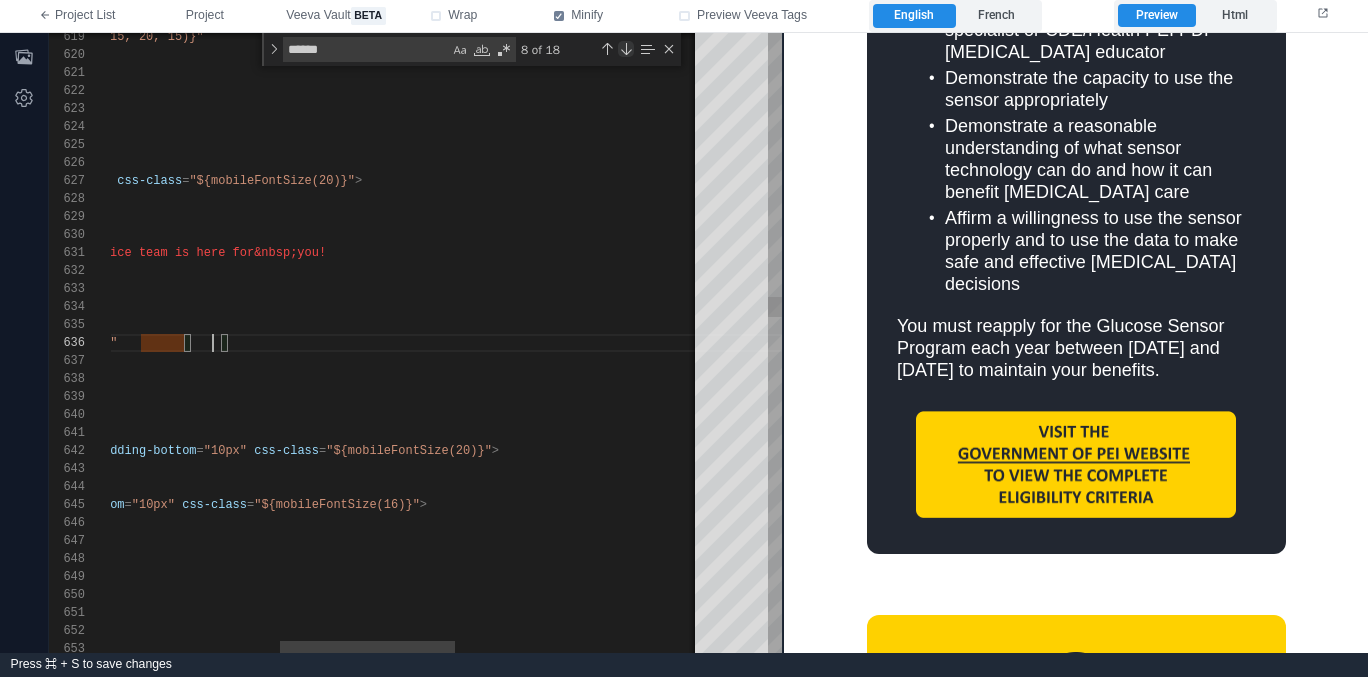click at bounding box center [626, 49] 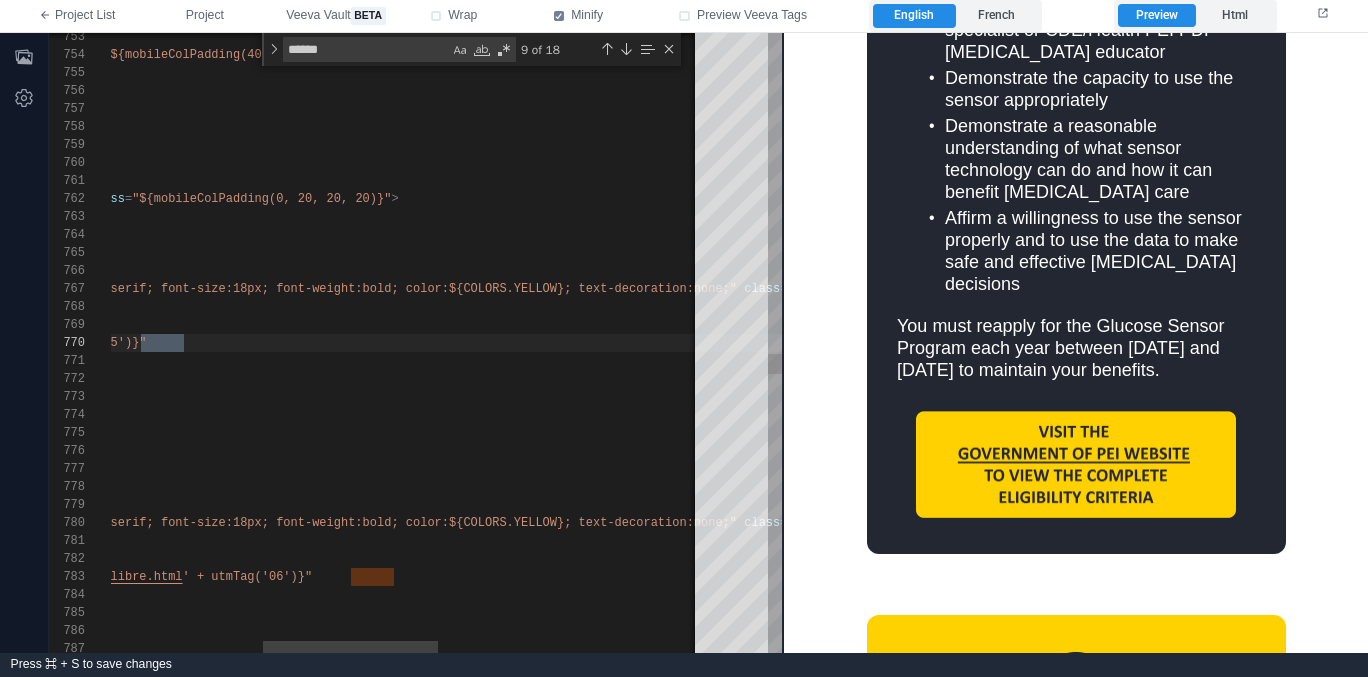 scroll, scrollTop: 144, scrollLeft: 621, axis: both 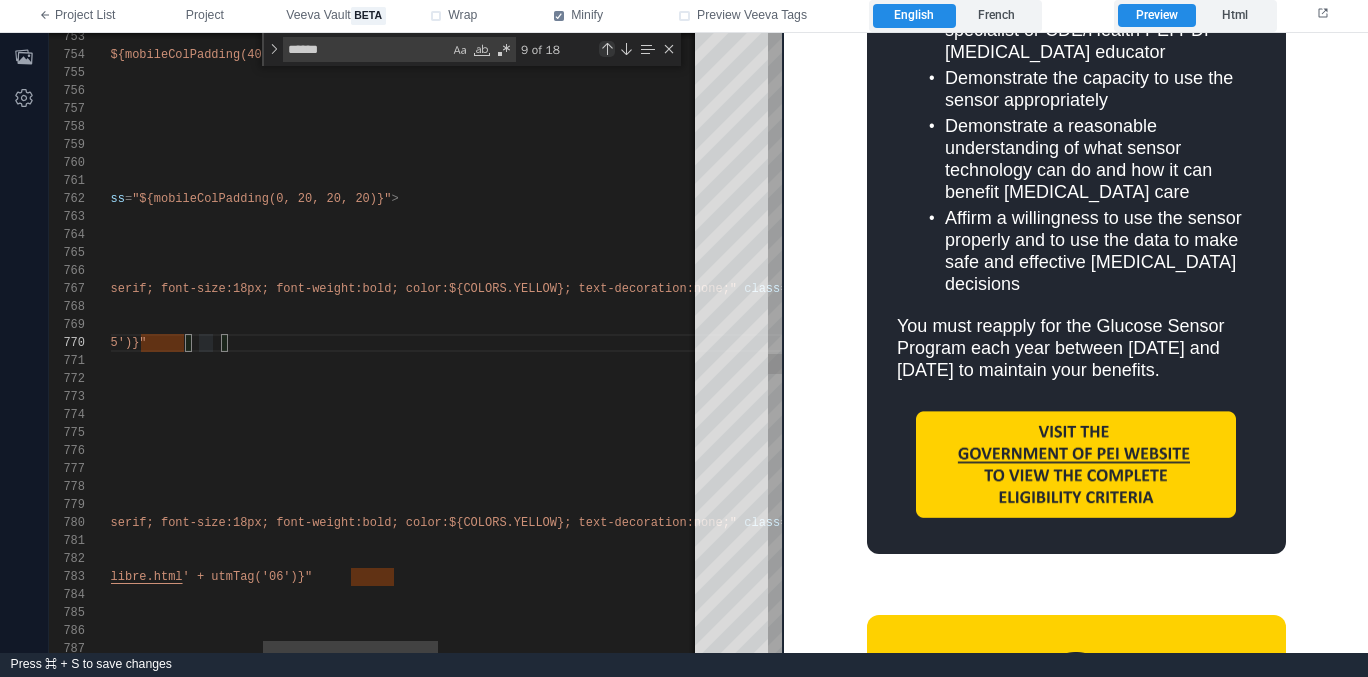 click at bounding box center (607, 49) 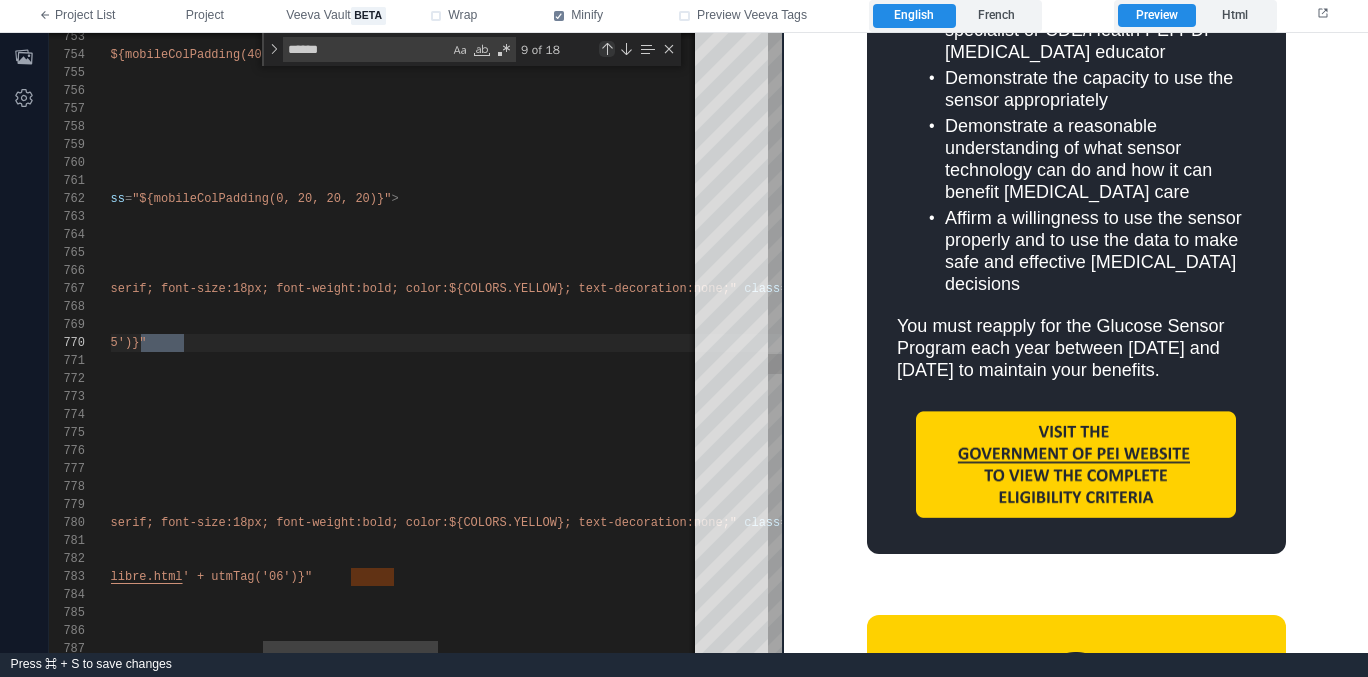 click at bounding box center [607, 49] 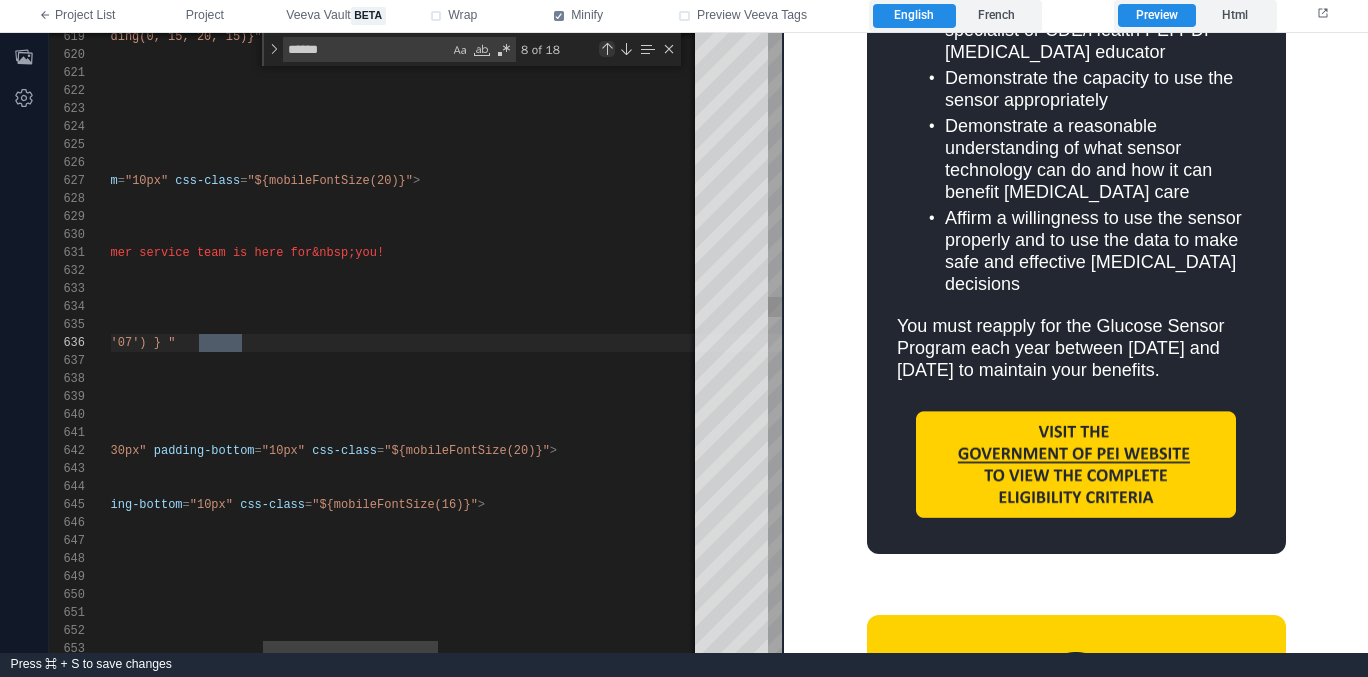 click at bounding box center [607, 49] 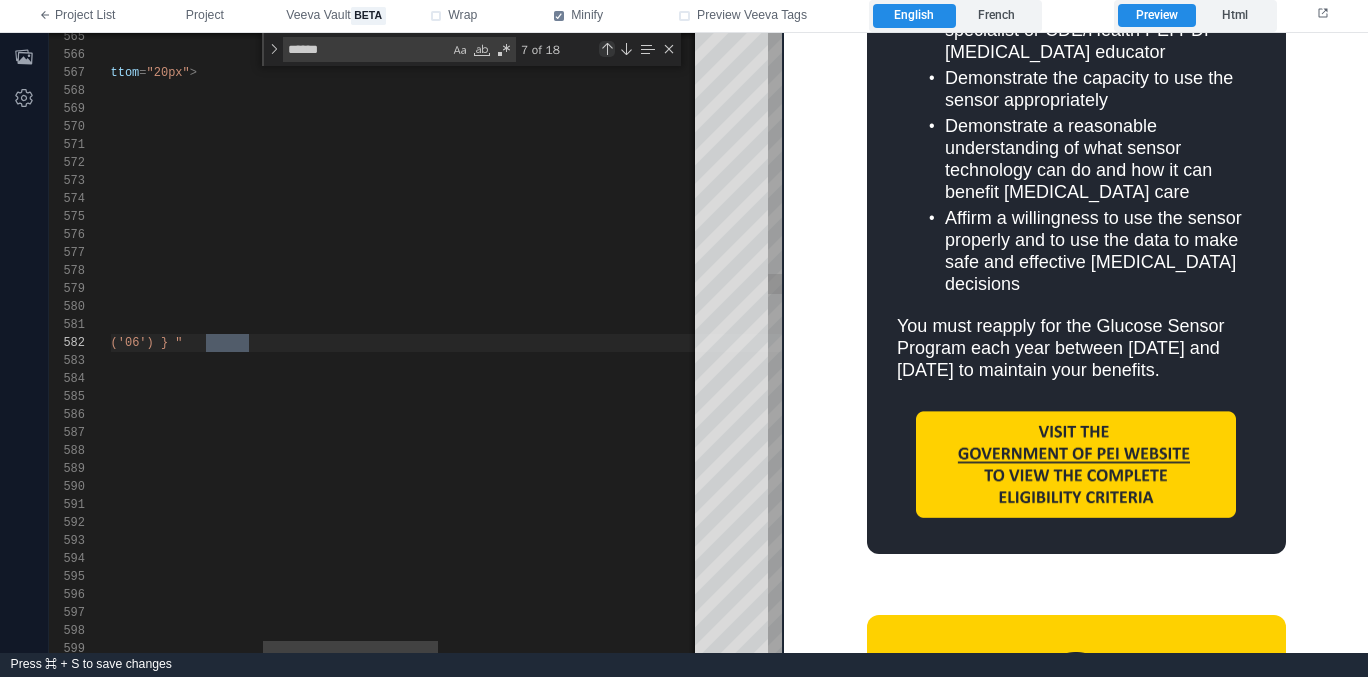 scroll, scrollTop: 0, scrollLeft: 658, axis: horizontal 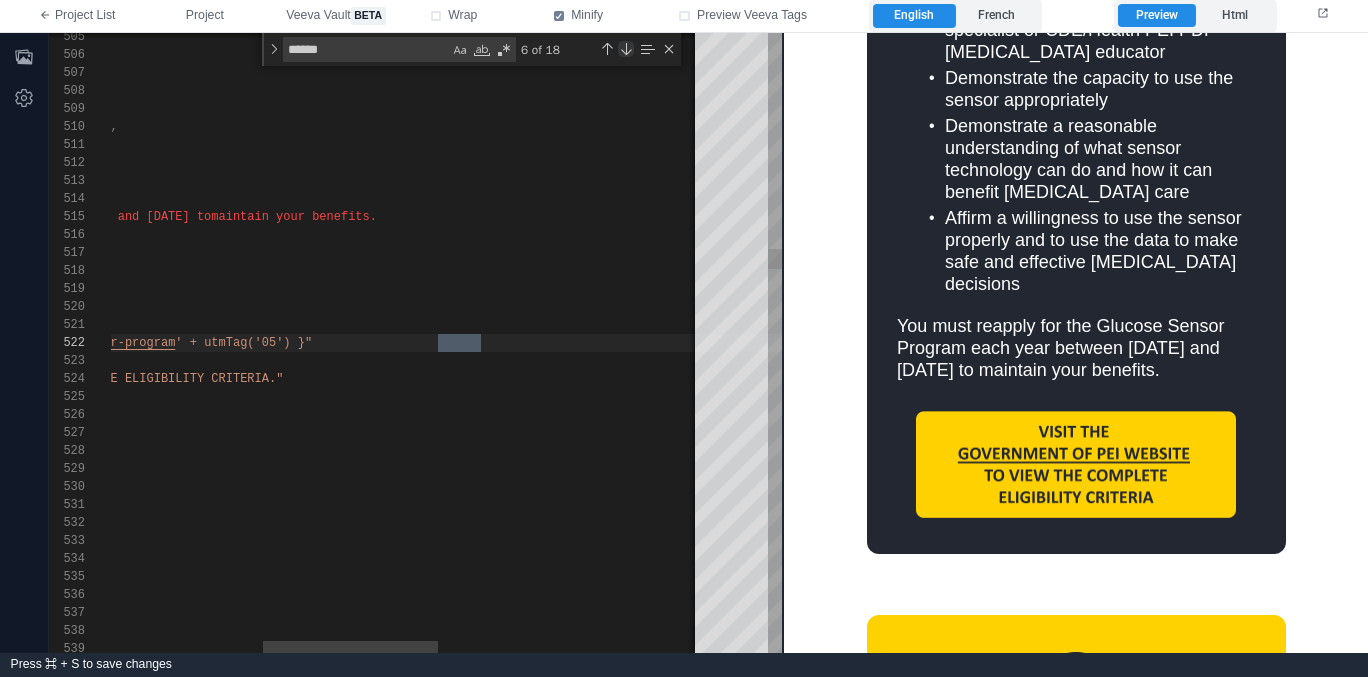 click at bounding box center (626, 49) 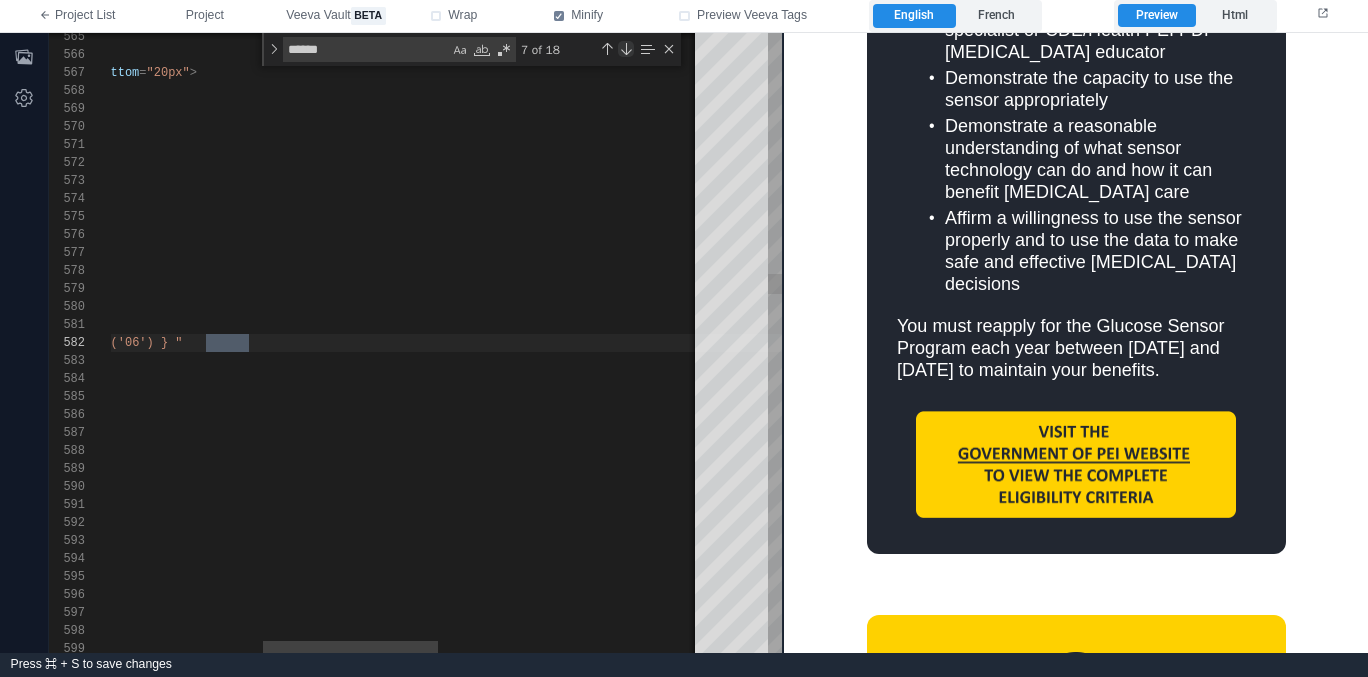 click at bounding box center [626, 49] 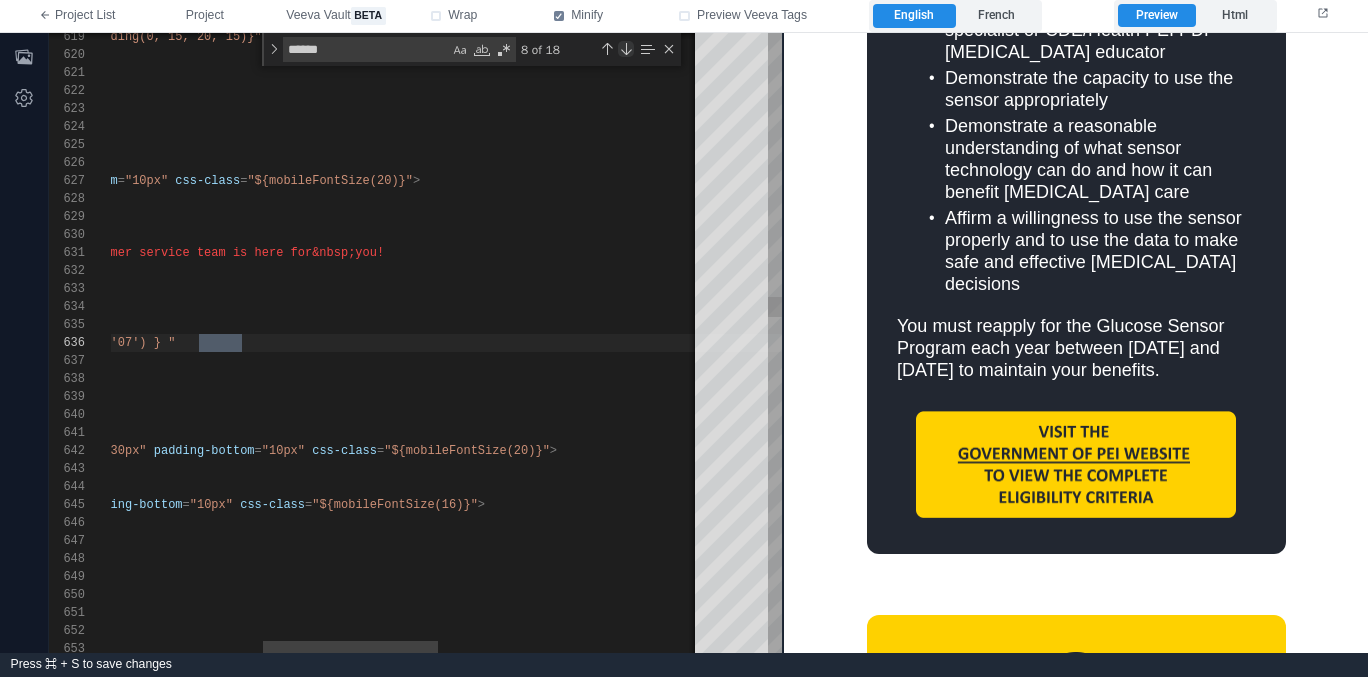 click at bounding box center [626, 49] 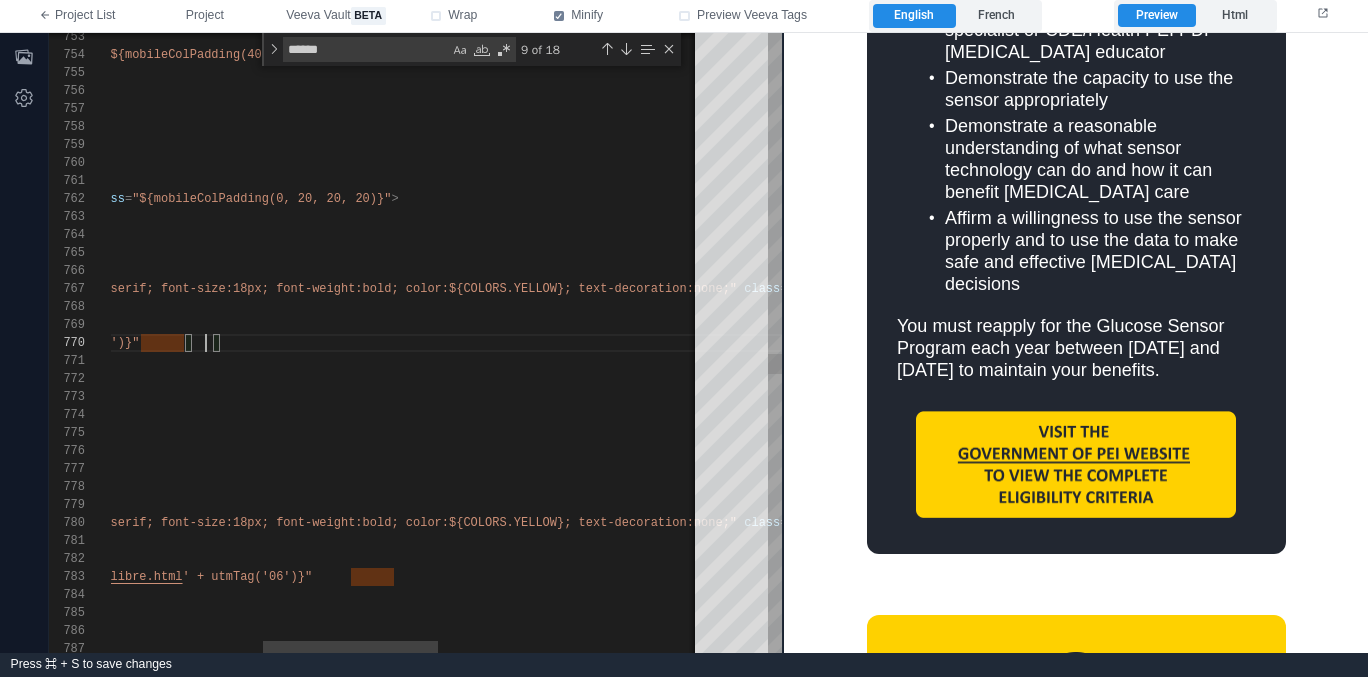 scroll, scrollTop: 144, scrollLeft: 621, axis: both 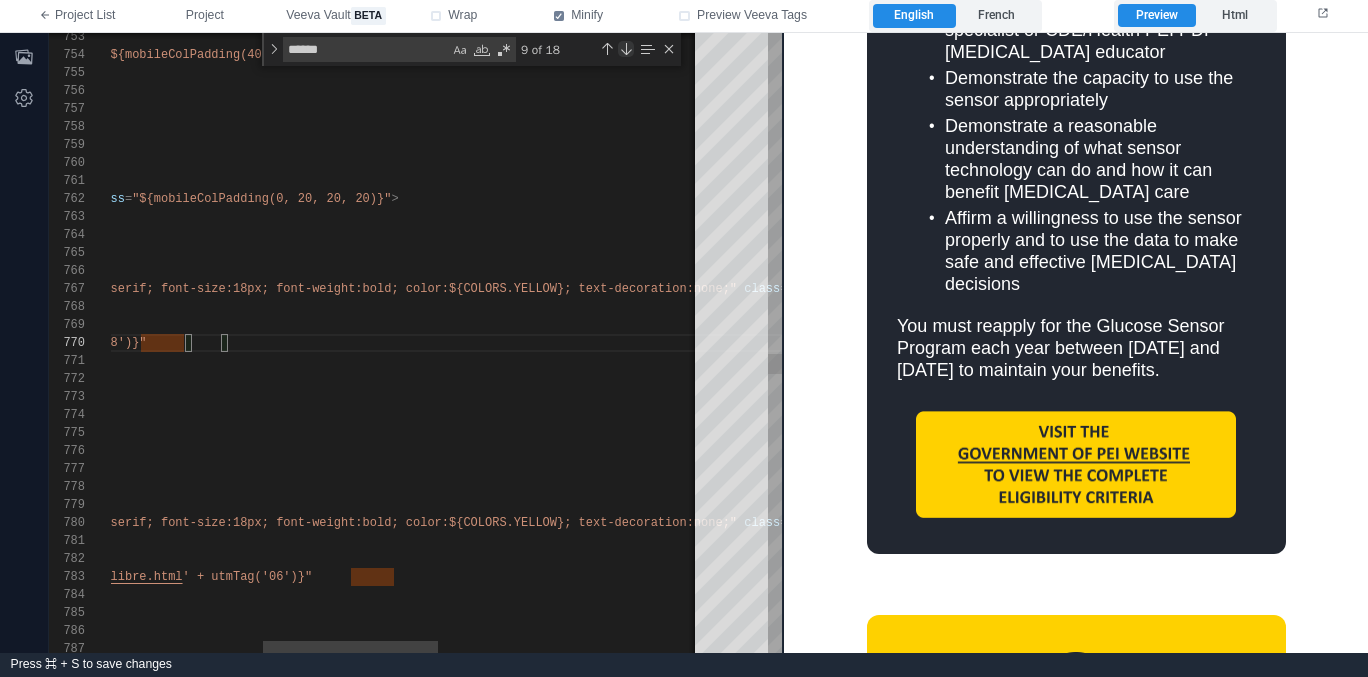 click at bounding box center [626, 49] 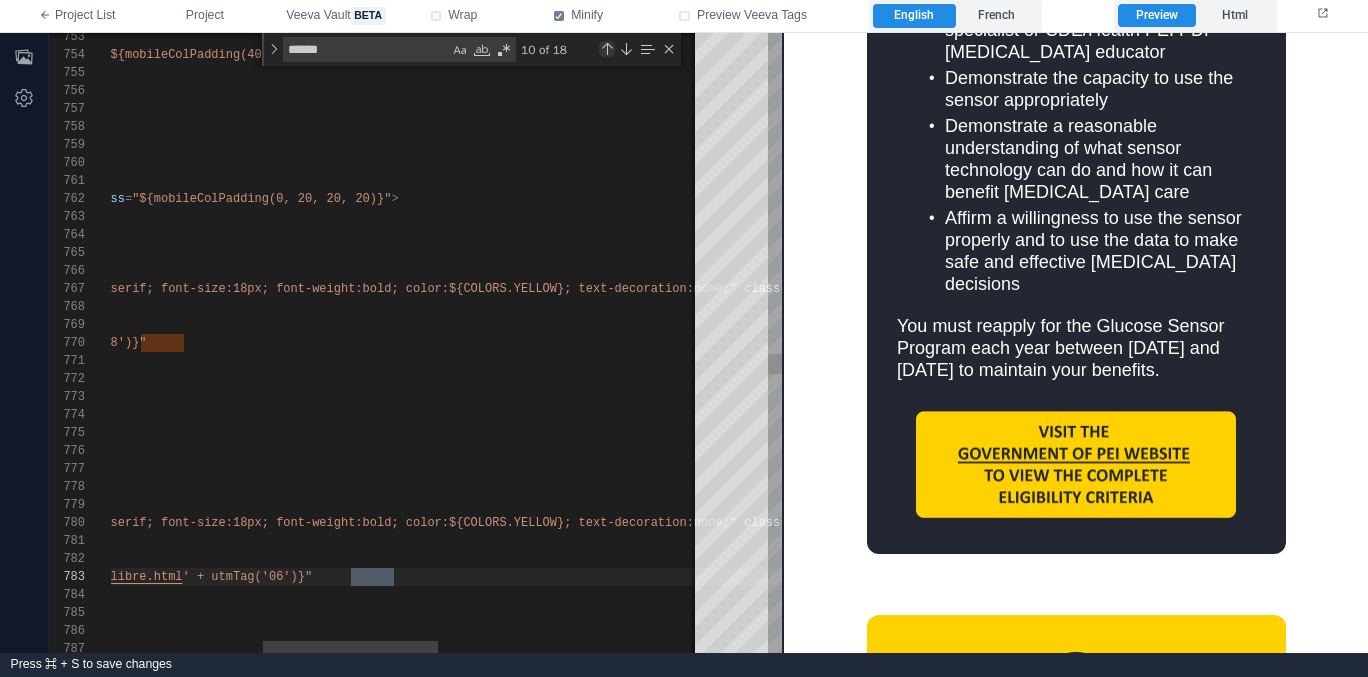 click at bounding box center [607, 49] 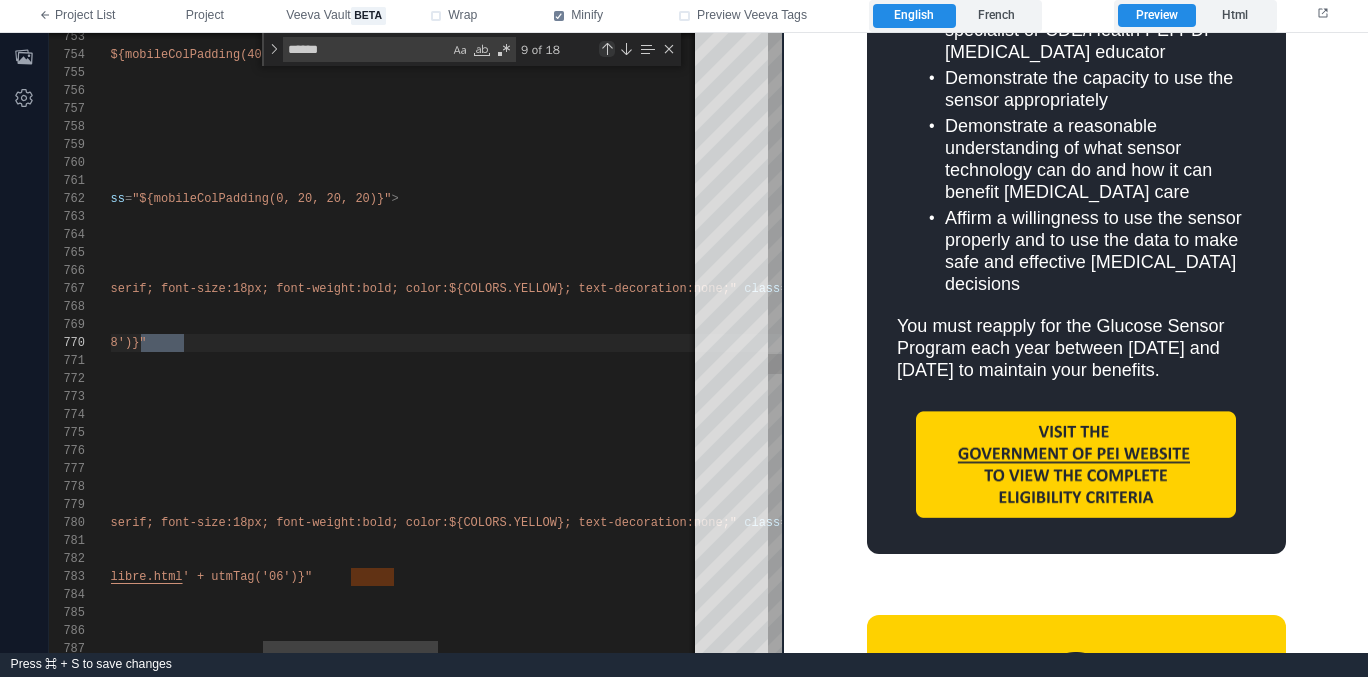 scroll, scrollTop: 0, scrollLeft: 593, axis: horizontal 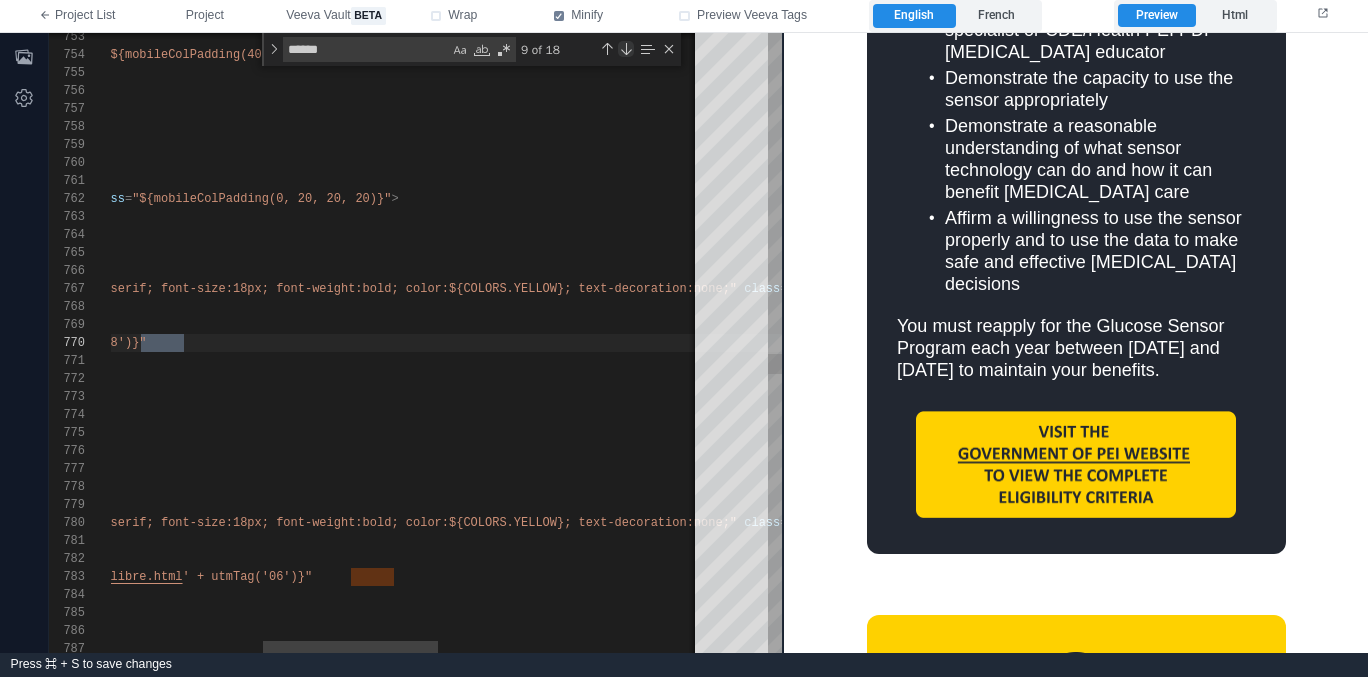 click at bounding box center (626, 49) 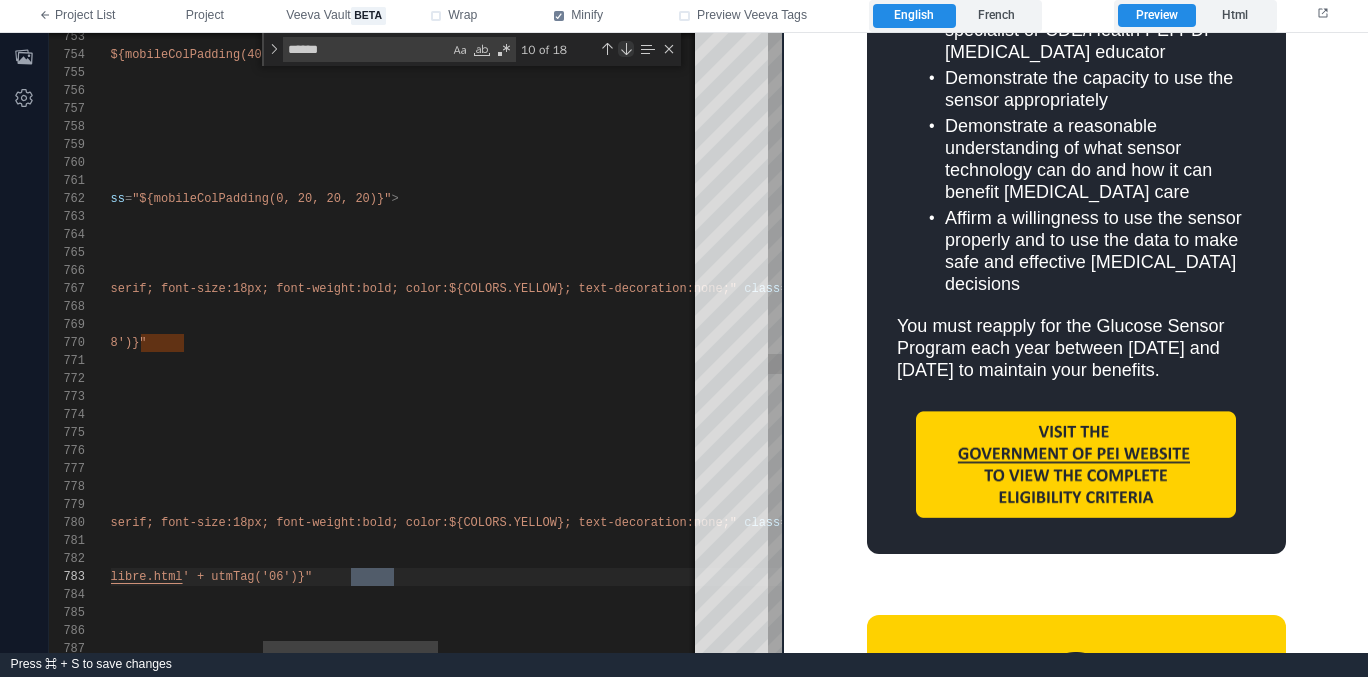 scroll, scrollTop: 0, scrollLeft: 802, axis: horizontal 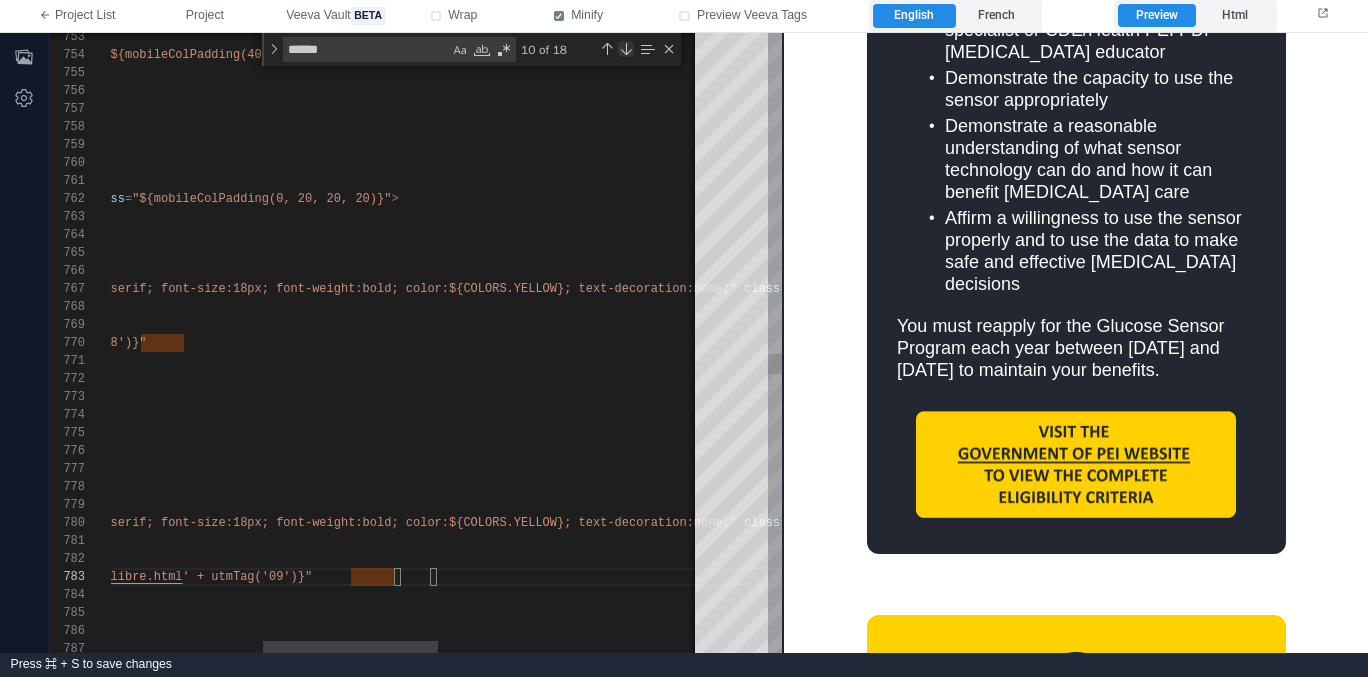 click at bounding box center [626, 49] 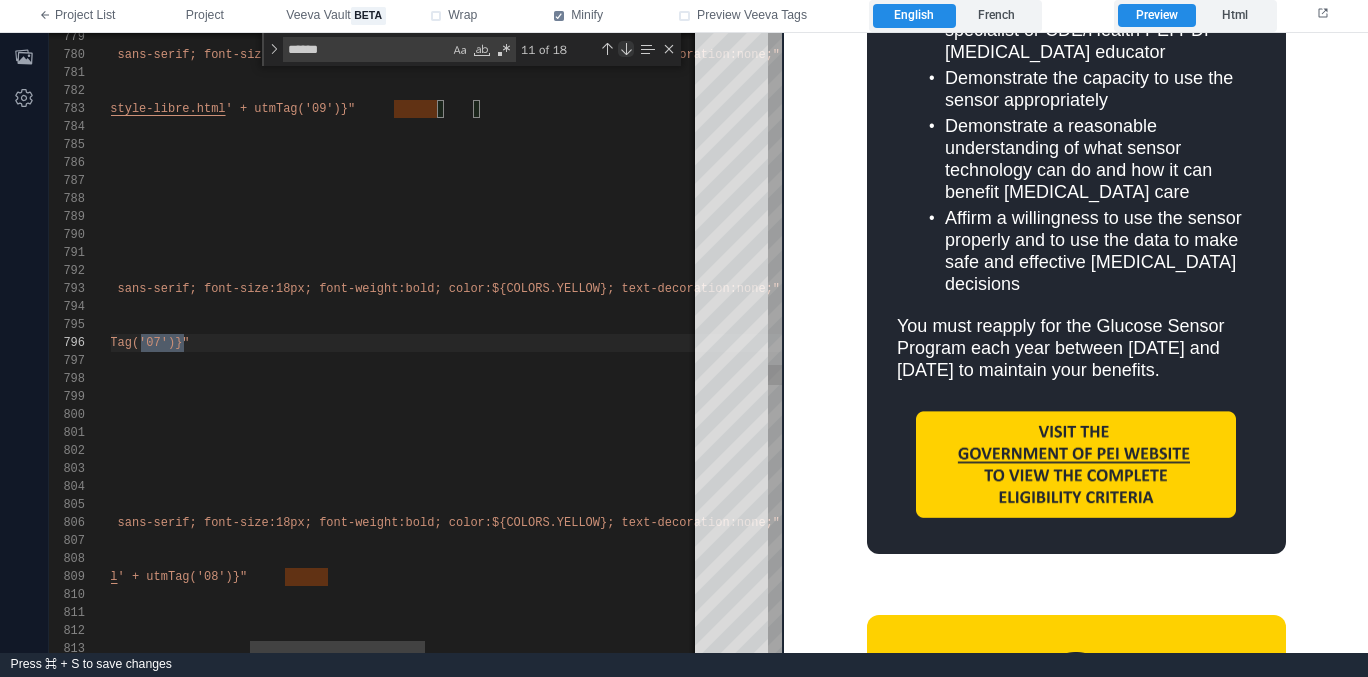 scroll, scrollTop: 0, scrollLeft: 549, axis: horizontal 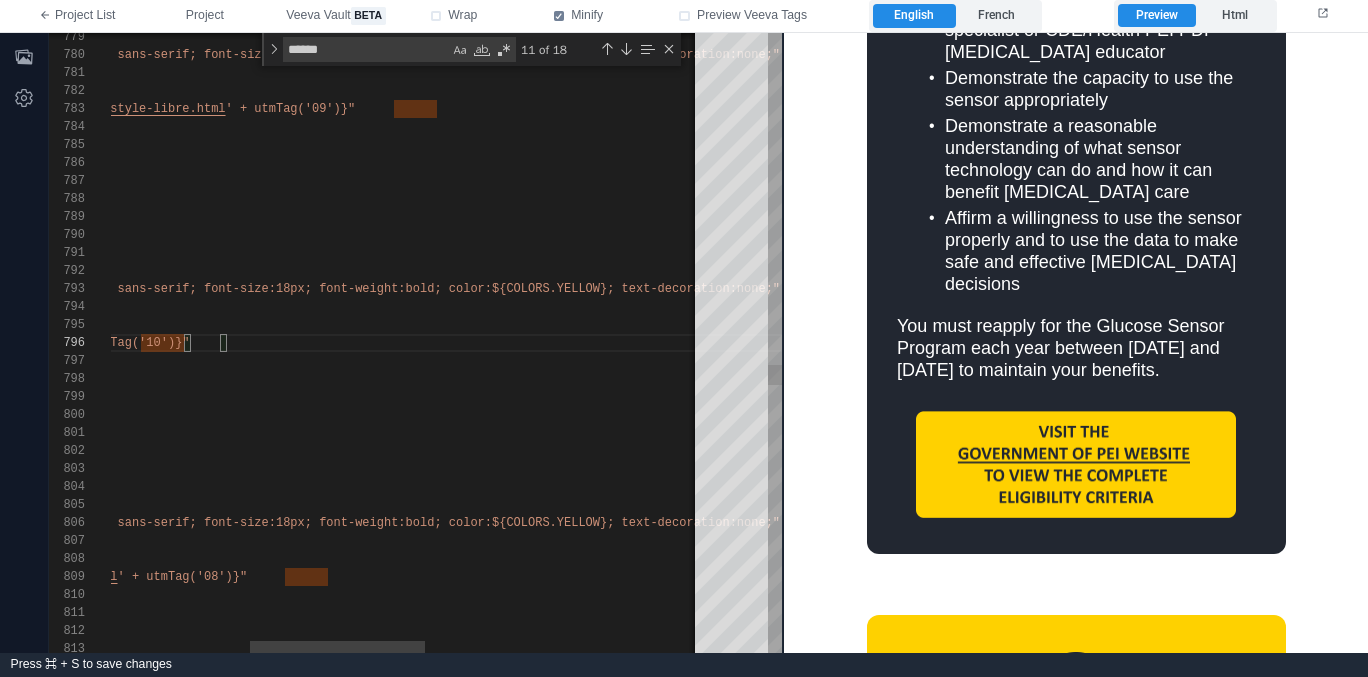 click on "779 780 781 782 783 784 785 786 787 788 789 790 791 792 793 794 795 796 797 798 799 800 801 802 803 804 805 806 807 808 809 810 811 812 813               <!-- Products -->                < td   align = "center"   style = "font-family:Arial, sans-serif; font-size:18px; fo nt-weight:bold; color:${COLORS.YELLOW}; text-decor ation:none;"   class = "${media.smallDown`font-size: 14px !important;`}" >                  < a                      target = "_blank"                    href = "${ ' https://www.freestyle.abbott/en-ca/products/what-i s-free-style-libre.html ' + utmTag('09')}"                    style = "${YELLOW_LINK_INLINE_STYLE}"                  >                    ${ enFr (                      `Products` ,                      `Produits` ,                    )}                  </ a >" at bounding box center (415, 343) 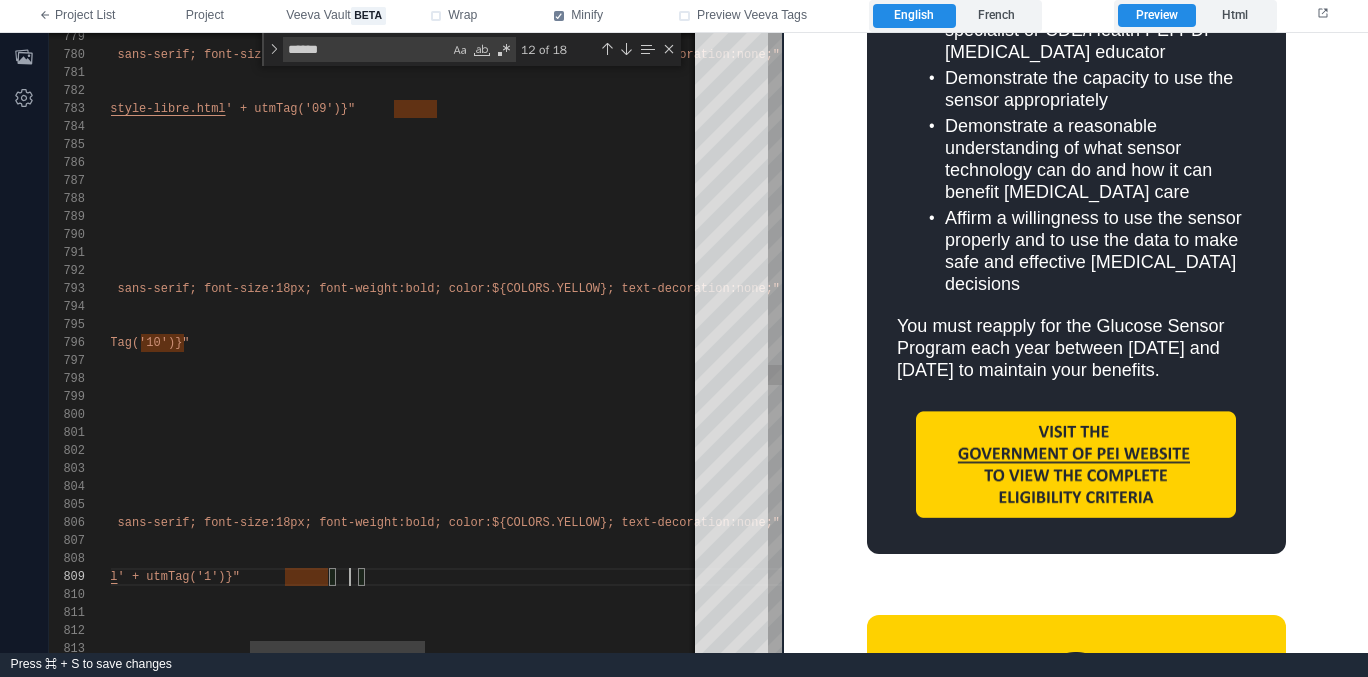 scroll, scrollTop: 144, scrollLeft: 723, axis: both 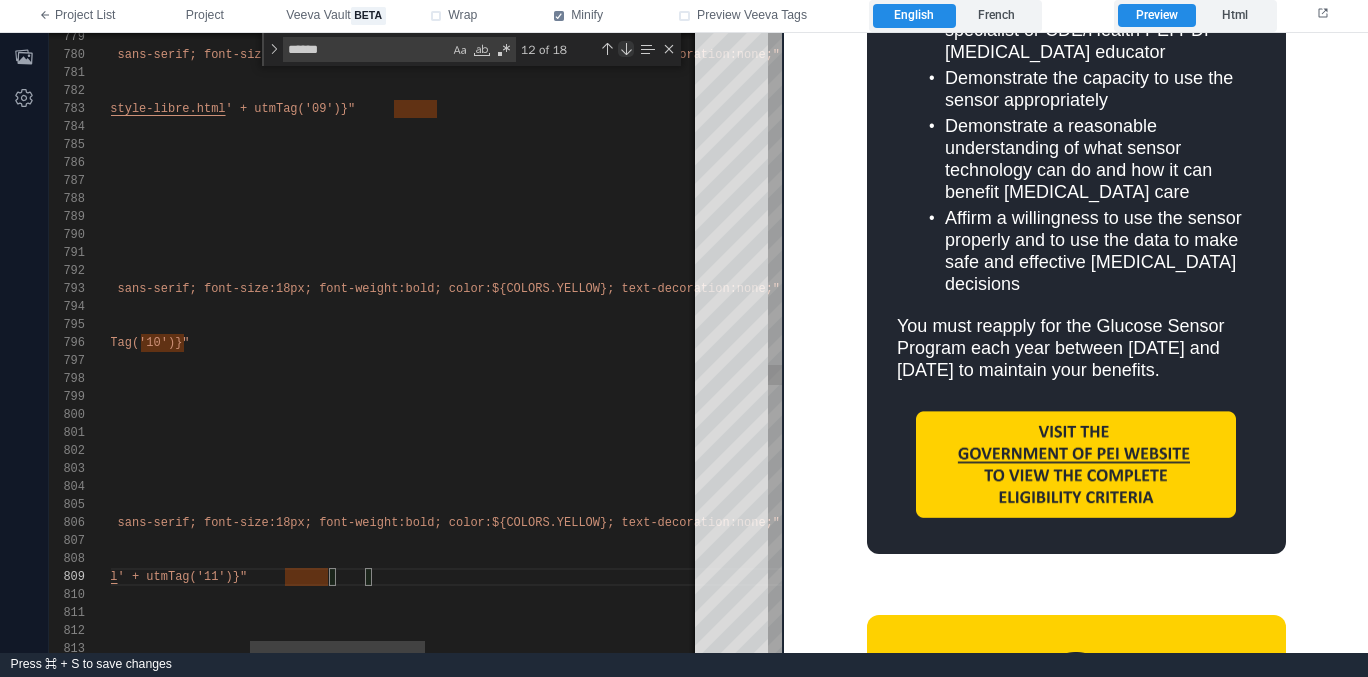 click at bounding box center [626, 49] 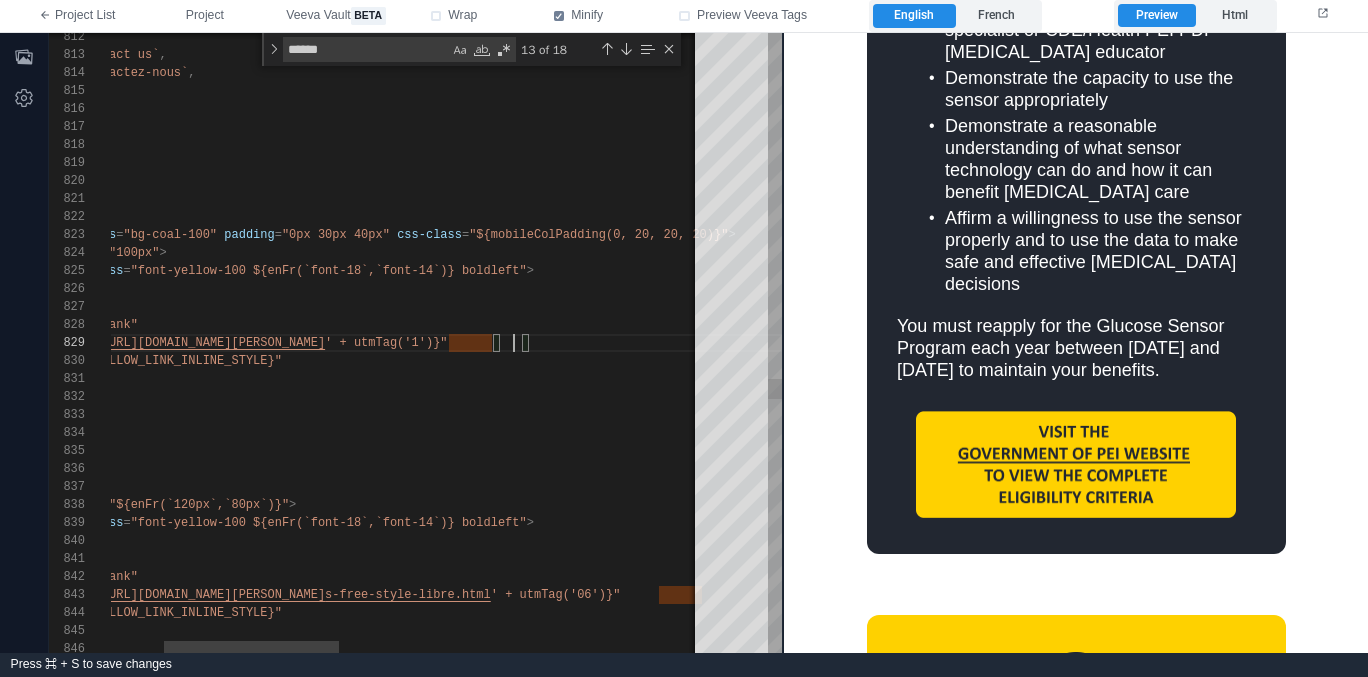 scroll, scrollTop: 144, scrollLeft: 593, axis: both 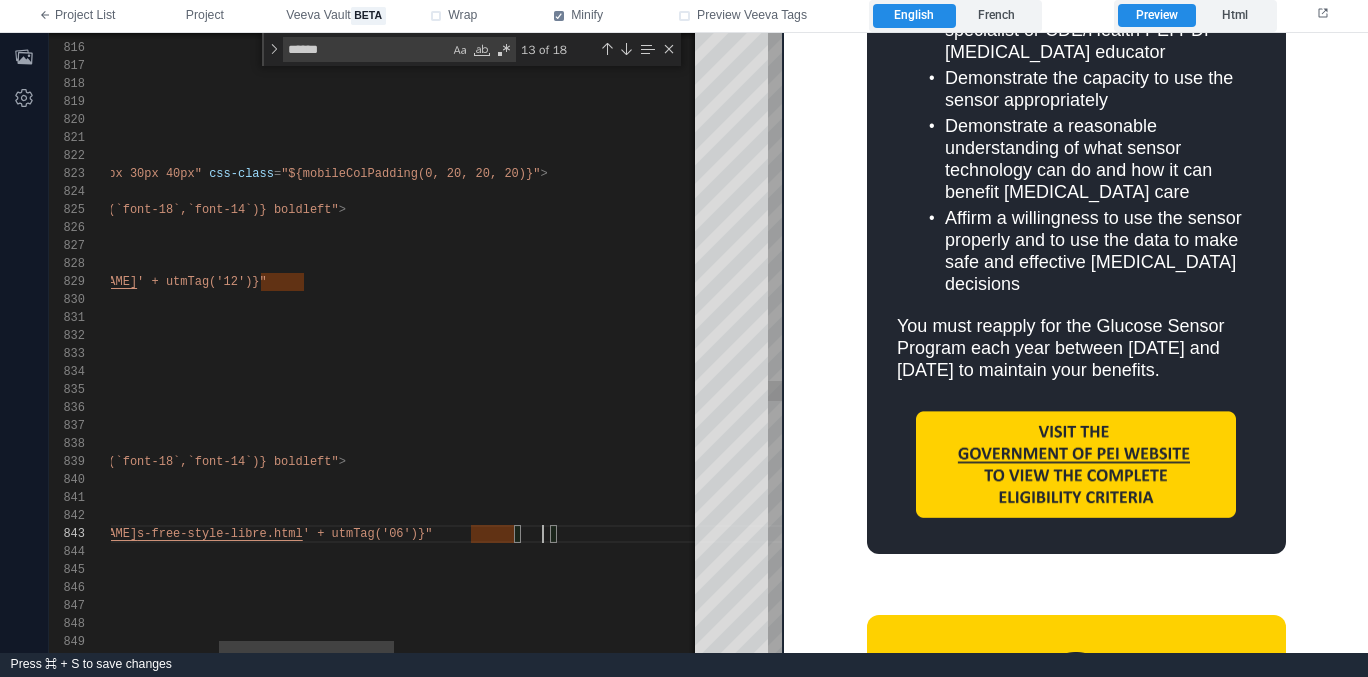 click on "' + utmTag('06')}"" at bounding box center (368, 534) 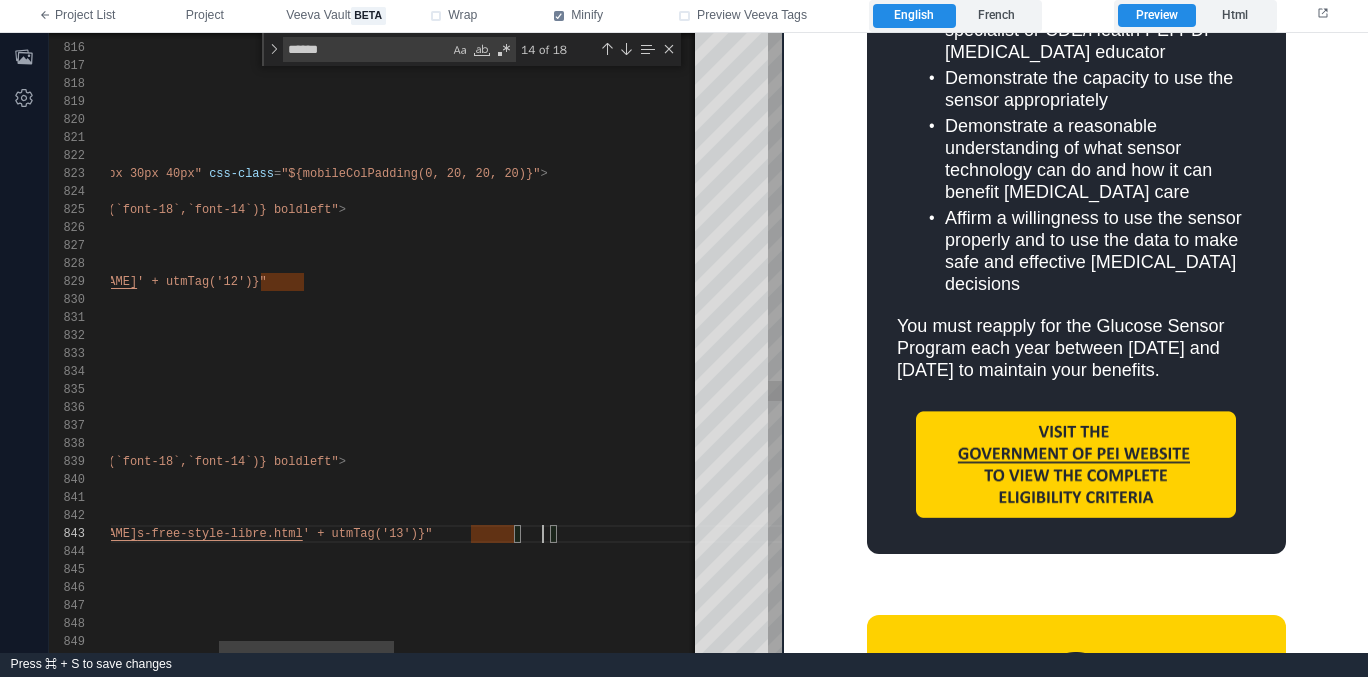 scroll, scrollTop: 36, scrollLeft: 802, axis: both 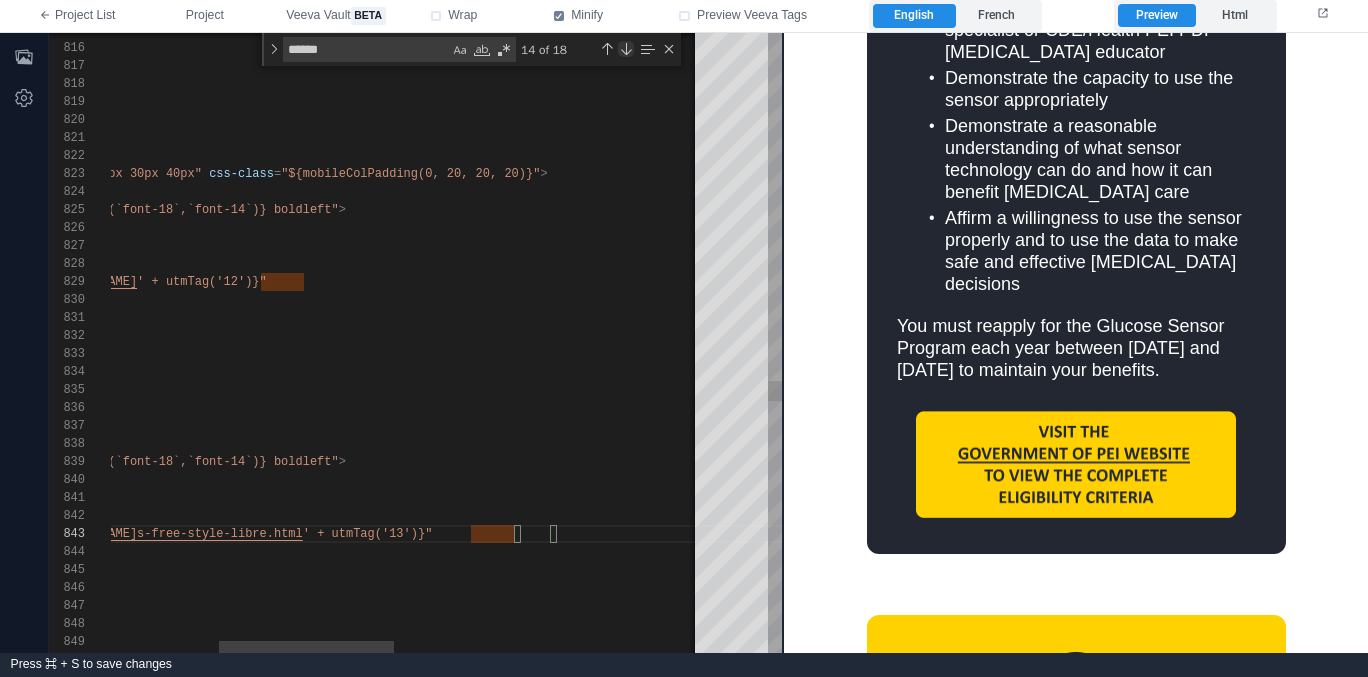click at bounding box center (626, 49) 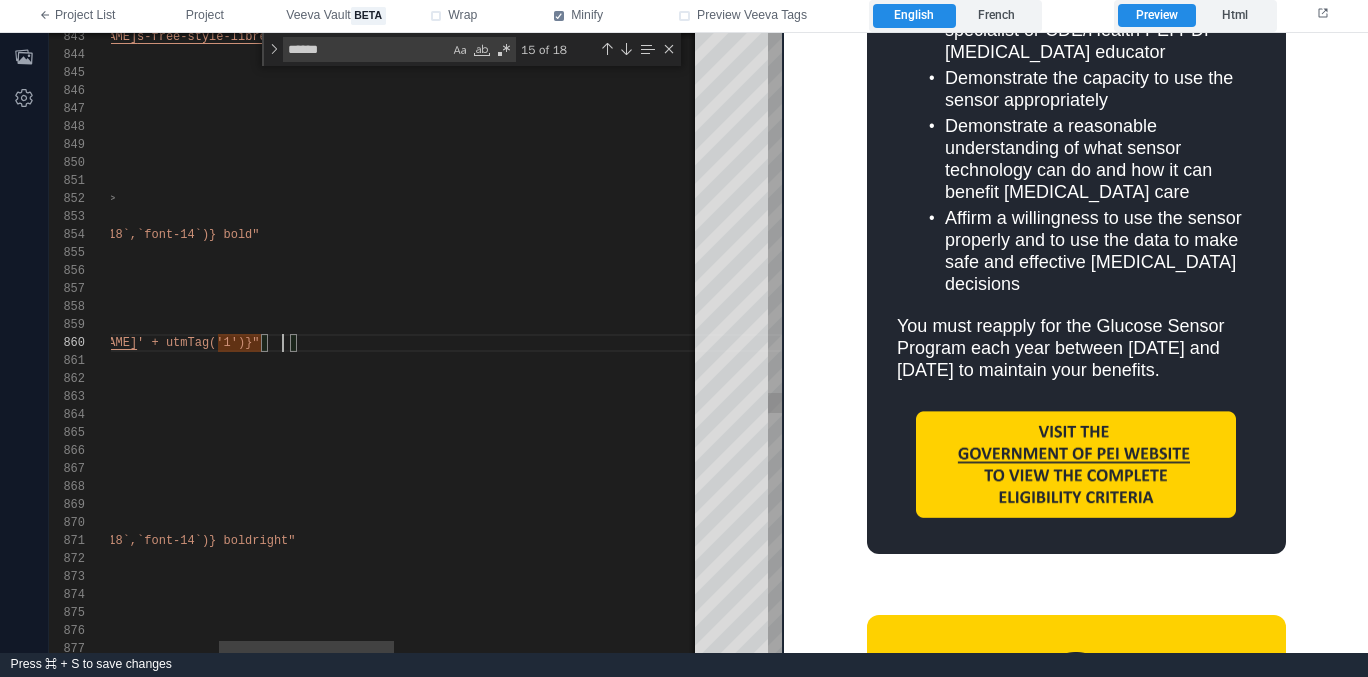 scroll, scrollTop: 162, scrollLeft: 549, axis: both 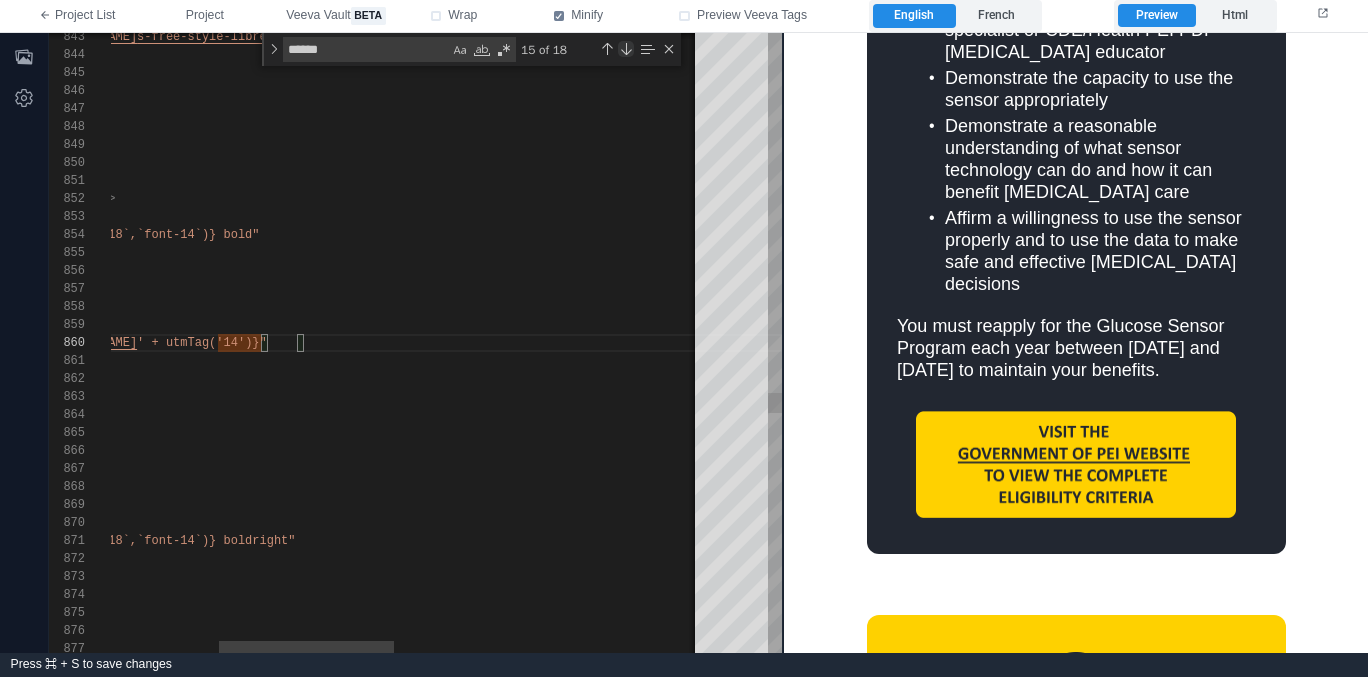 click at bounding box center (626, 49) 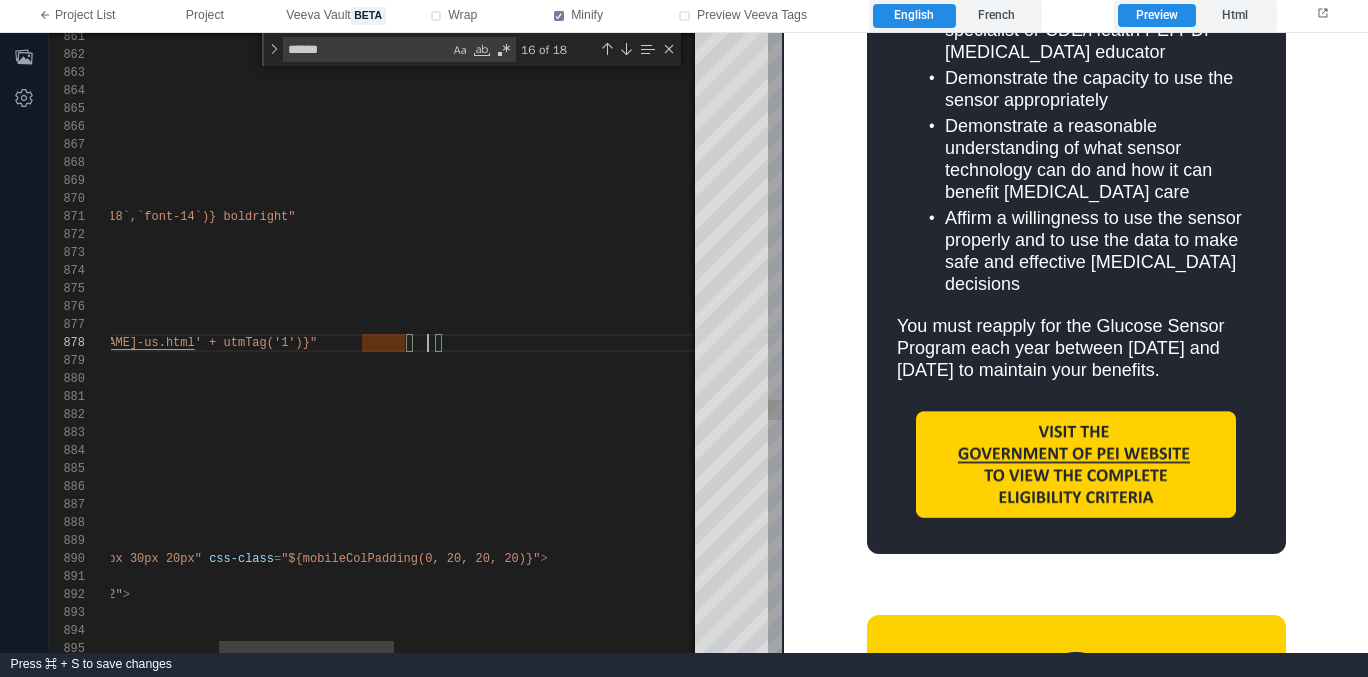 scroll, scrollTop: 126, scrollLeft: 694, axis: both 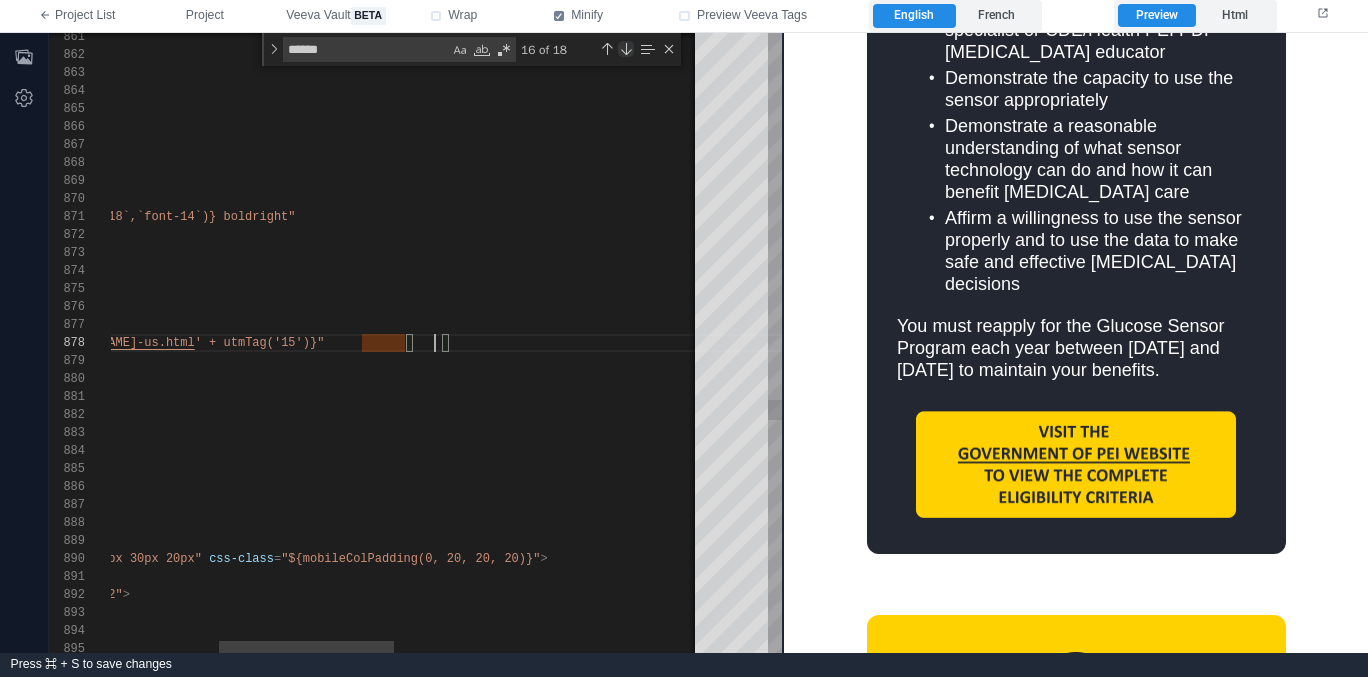 click at bounding box center (626, 49) 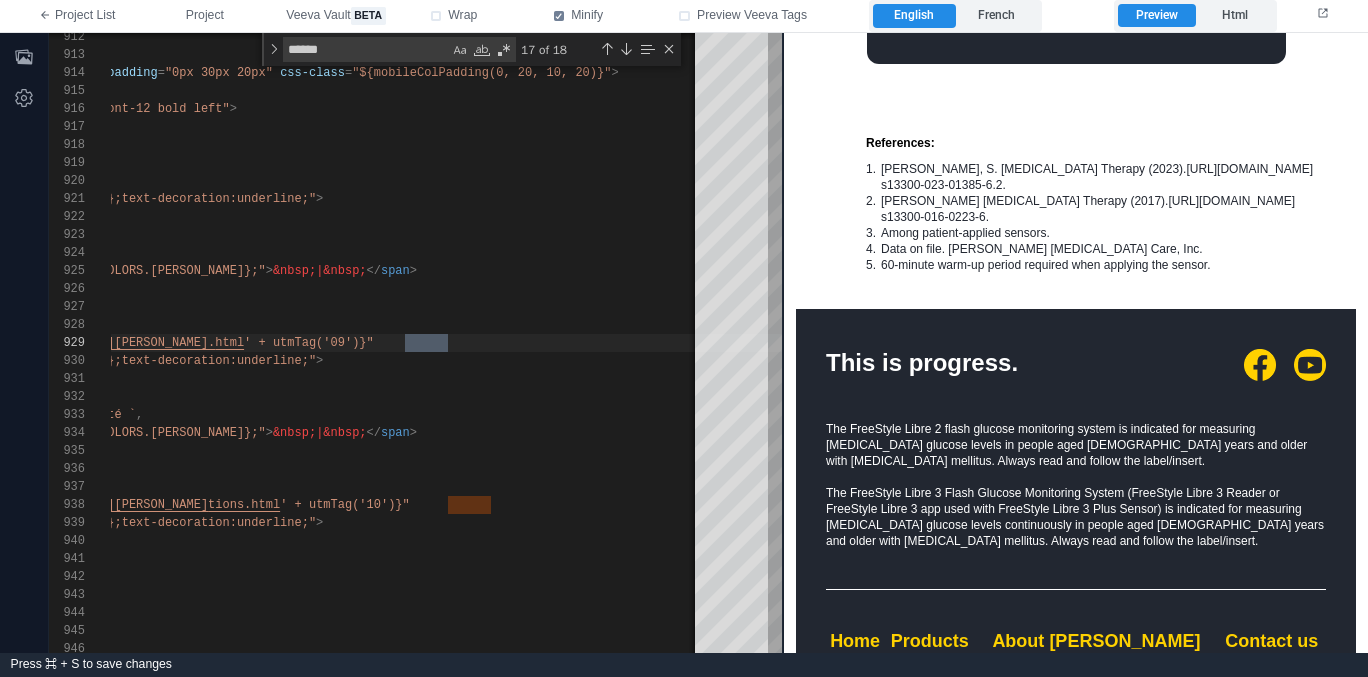 scroll, scrollTop: 3448, scrollLeft: 0, axis: vertical 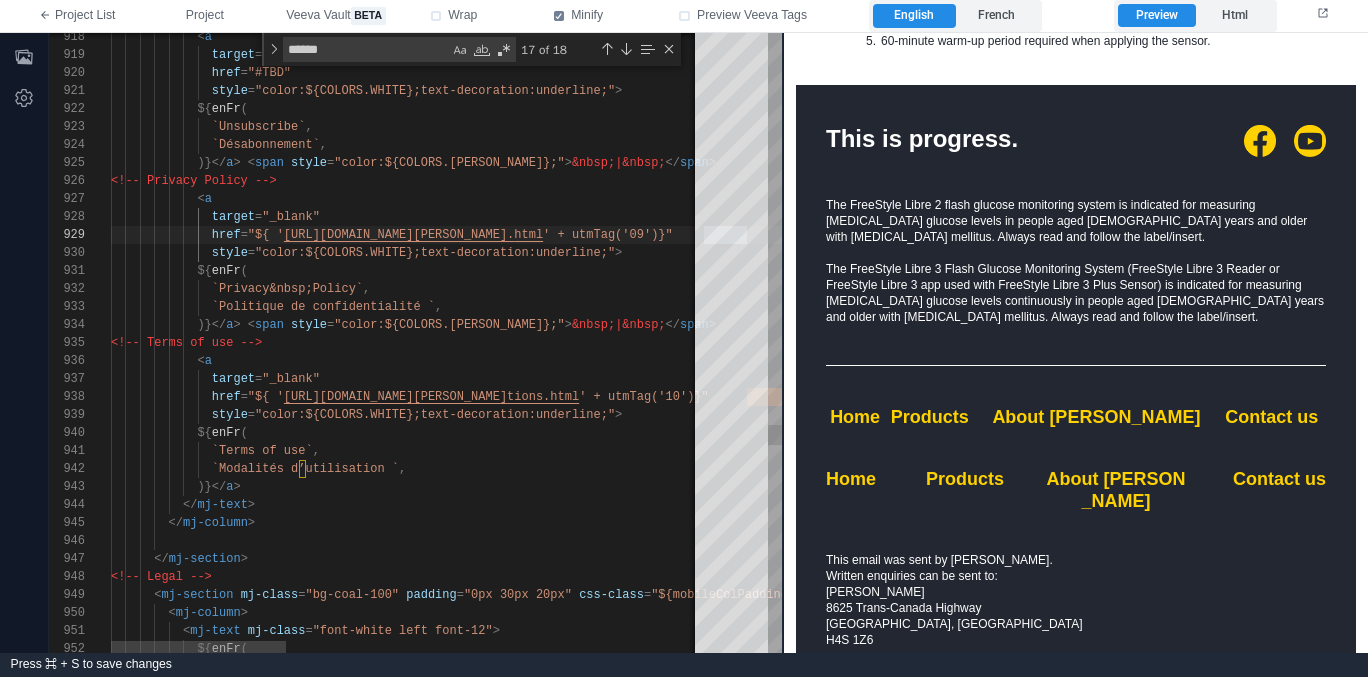 click on "</ mj-text >" at bounding box center [1108, 505] 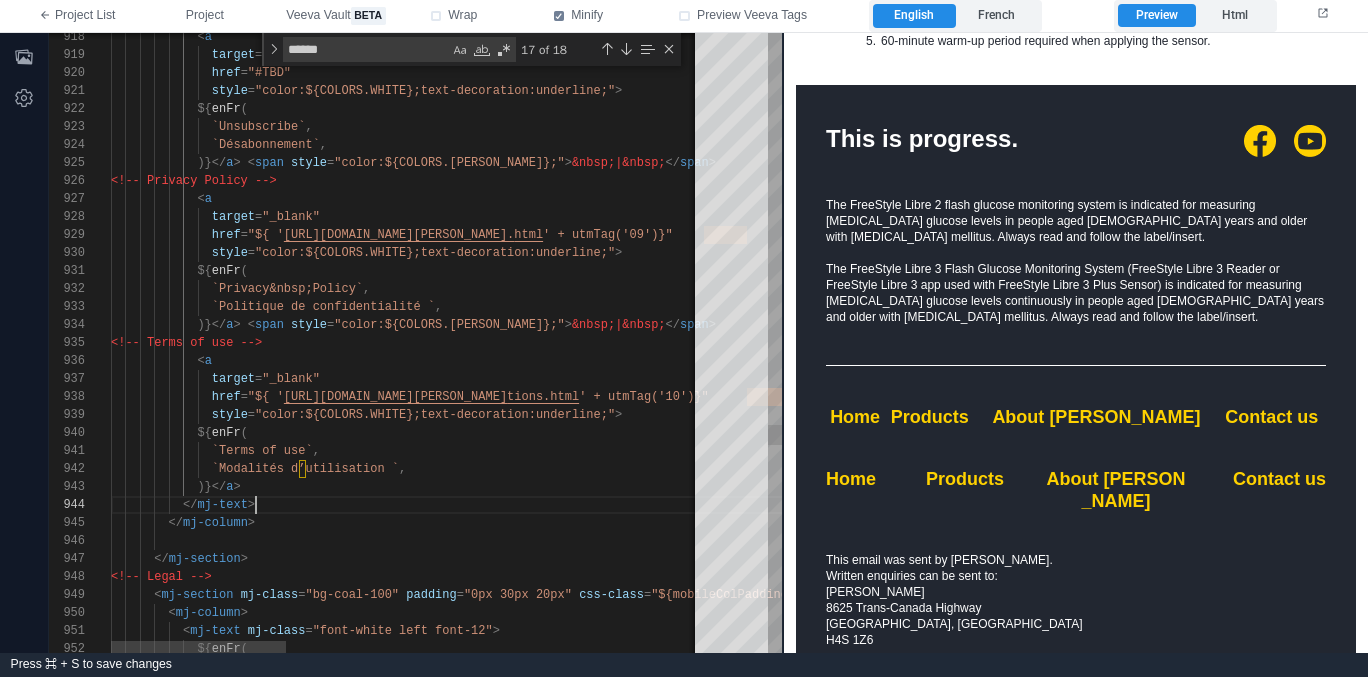 click on "</ mj-column >" at bounding box center (1108, 523) 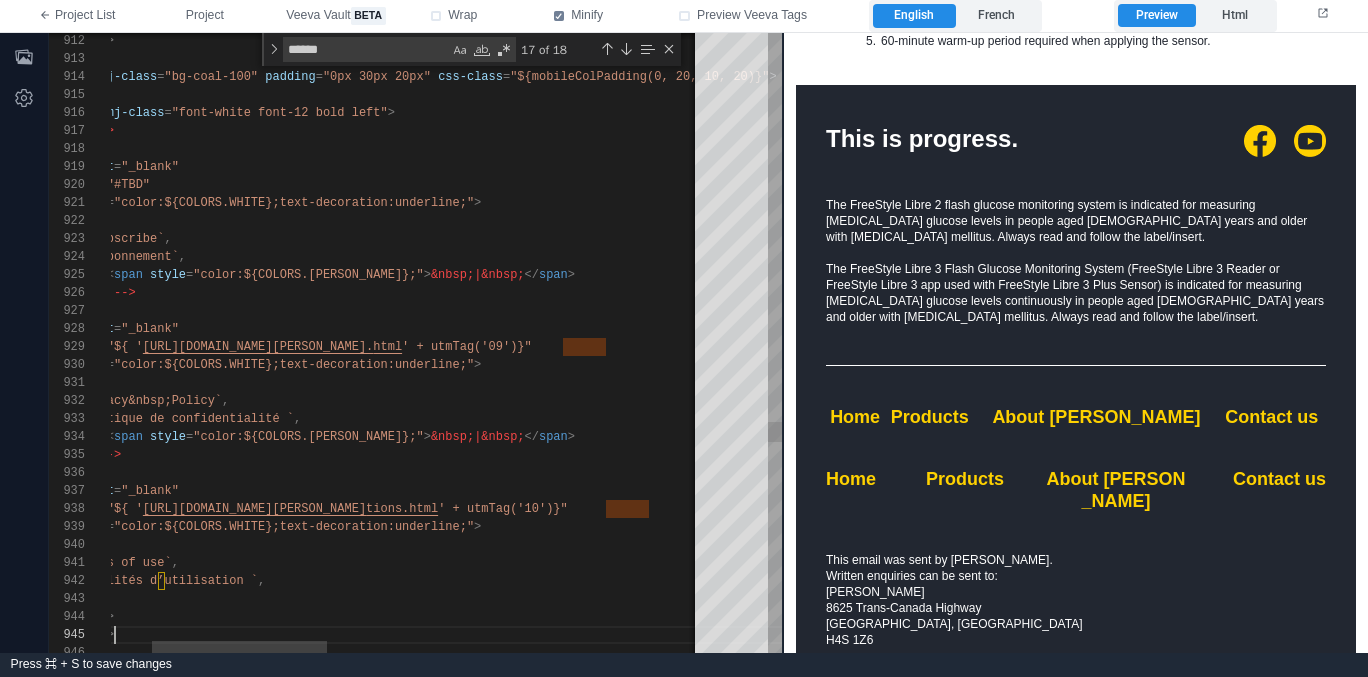 click on "</ mj-column >        </ mj-section >        < mj-section   mj-class = "bg-coal-100"   padding = "0px 30px 20px"   css-class = "${mobileColPadding(0, 20, 10, 20)}" >          < mj-column >            < mj-text   mj-class = "font-white font-12 bold left" >             <!-- Unsubscribe -->              < a                  target = "_blank"                href = "#TBD"                style = "color:${COLORS.WHITE};text-decoration:underline;" >              ${ enFr (                `Unsubscribe` ,                `Désabonnement` ,              )}</ a >   < span   style = "color:${COLORS.WHITE};" > &nbsp;|&nbsp; </ span >             <!-- Privacy Policy -->              < a                  target = "_blank"                  href = "${ ' html ' + utmTag('09')}" style = > ${ (" at bounding box center (499970, 483601) 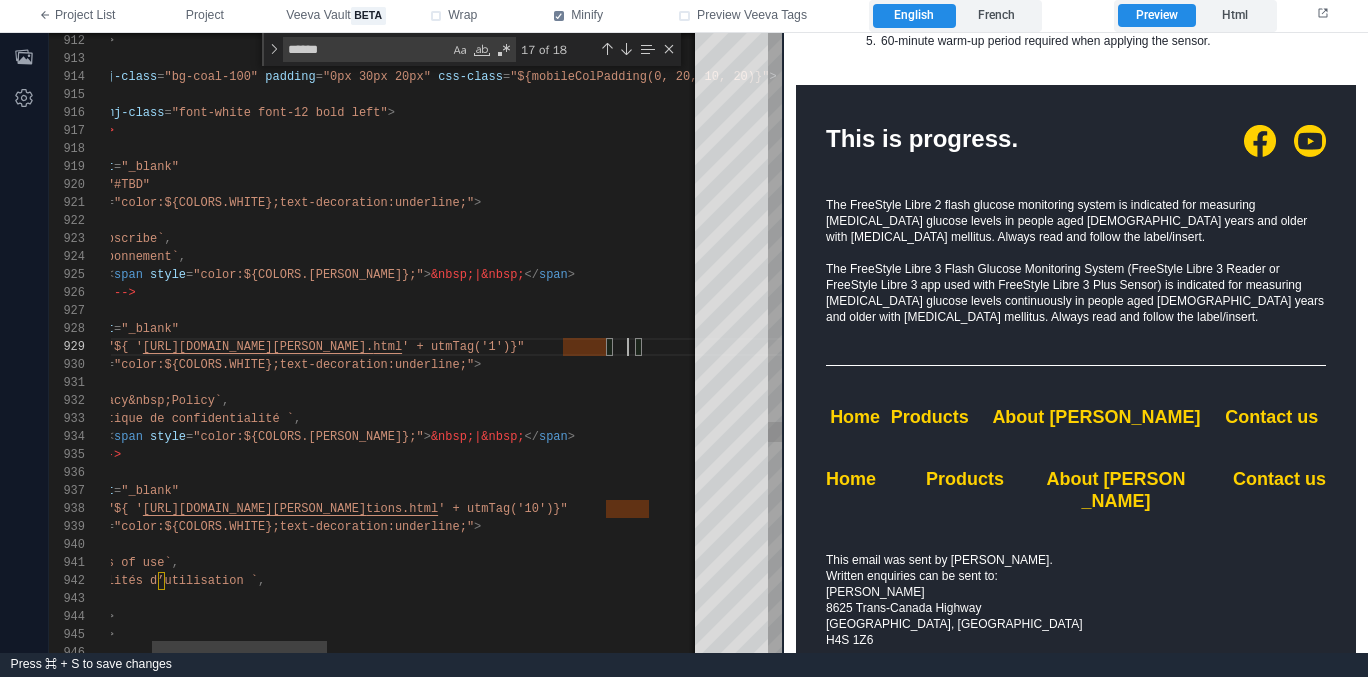 scroll, scrollTop: 144, scrollLeft: 665, axis: both 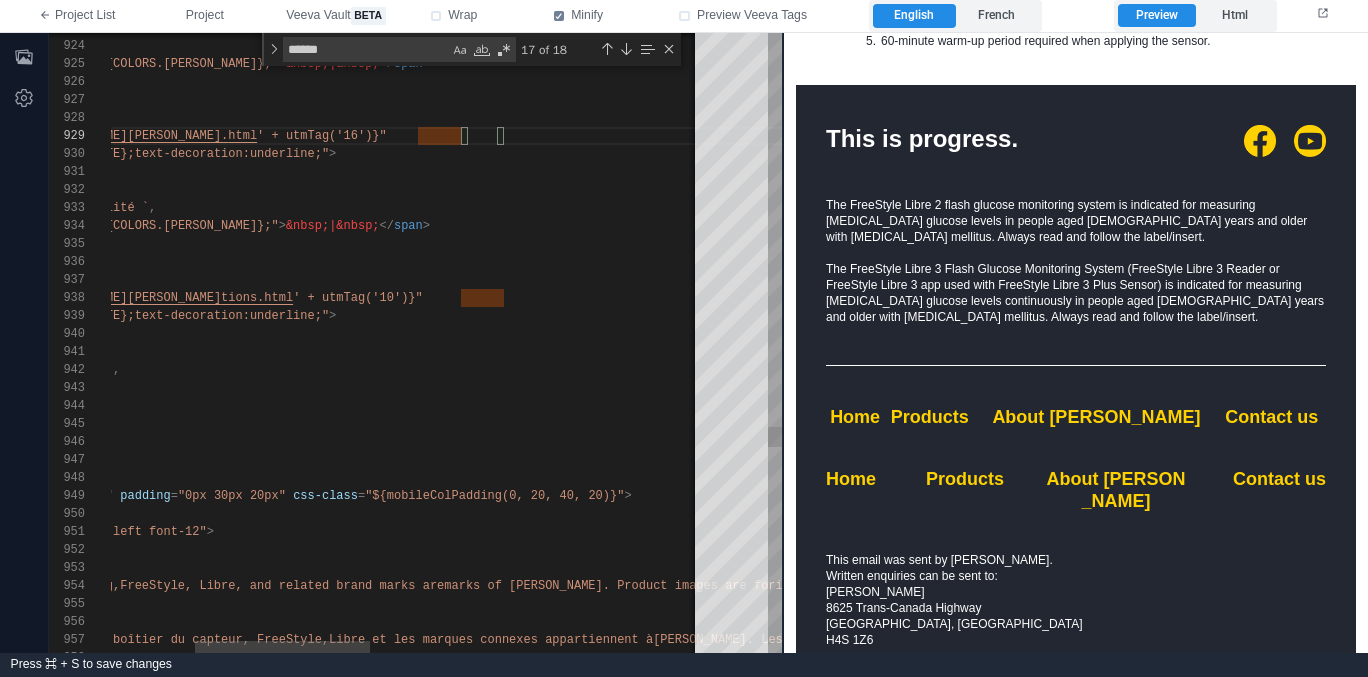 click on "`Unsubscribe` ,                `Désabonnement` ,              )}</ a >   < span   style = "color:${COLORS.WHITE};" > &nbsp;|&nbsp; </ span >             <!-- Privacy Policy -->              < a                  target = "_blank"                  href = "${ ' https://www.freestyle.abbott/en-ca/privacy-policy. html ' + utmTag('16')}"                style = "color:${COLORS.WHITE};text-decoration:underline;" >              ${ enFr (                `Privacy&nbsp;Policy` ,                `Politique de confidentialité ` ,              )}</ a >   < span   style = "color:${COLORS.WHITE};" > &nbsp;|&nbsp; </ span >             <!-- Terms of use -->              < a                  target = "_blank"                  href = "${ ' tions.html ' + utmTag('10')}" style = > ${ (" at bounding box center [499825, 483390] 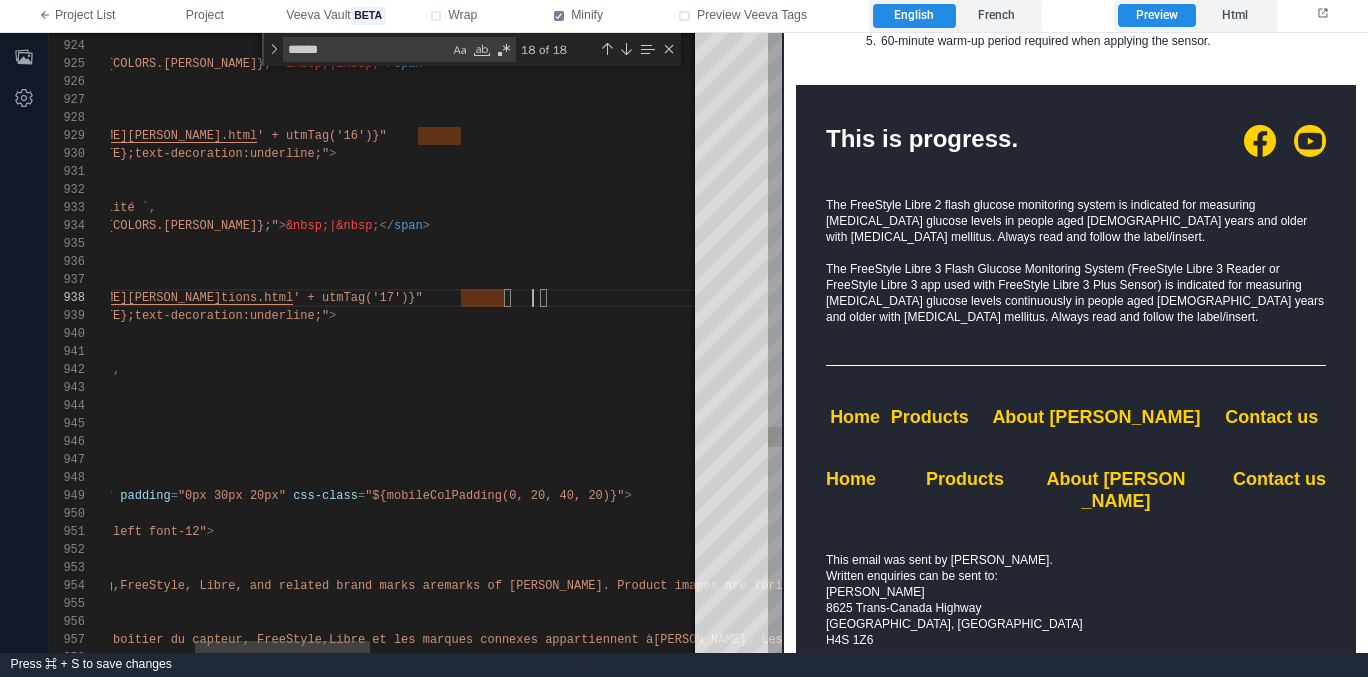 scroll, scrollTop: 126, scrollLeft: 708, axis: both 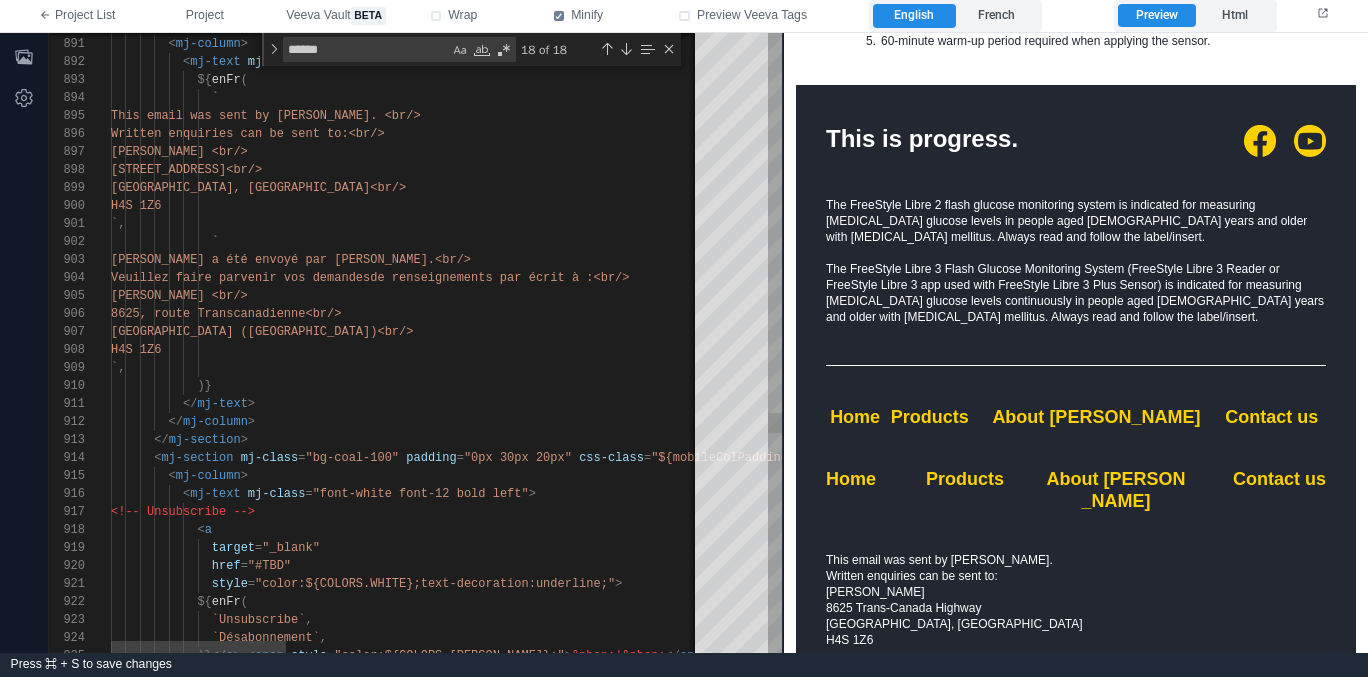 click on "</ mj-section >" at bounding box center [1108, 440] 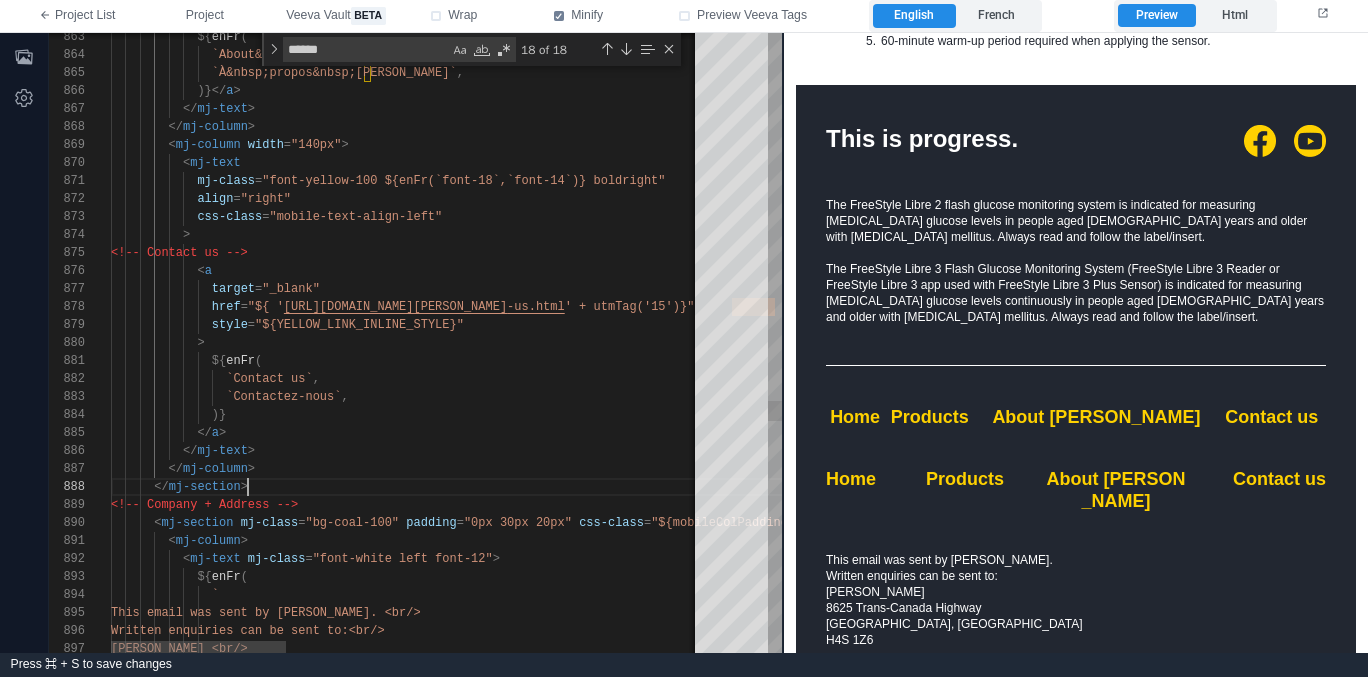 click on "</ mj-section >" at bounding box center [1108, 487] 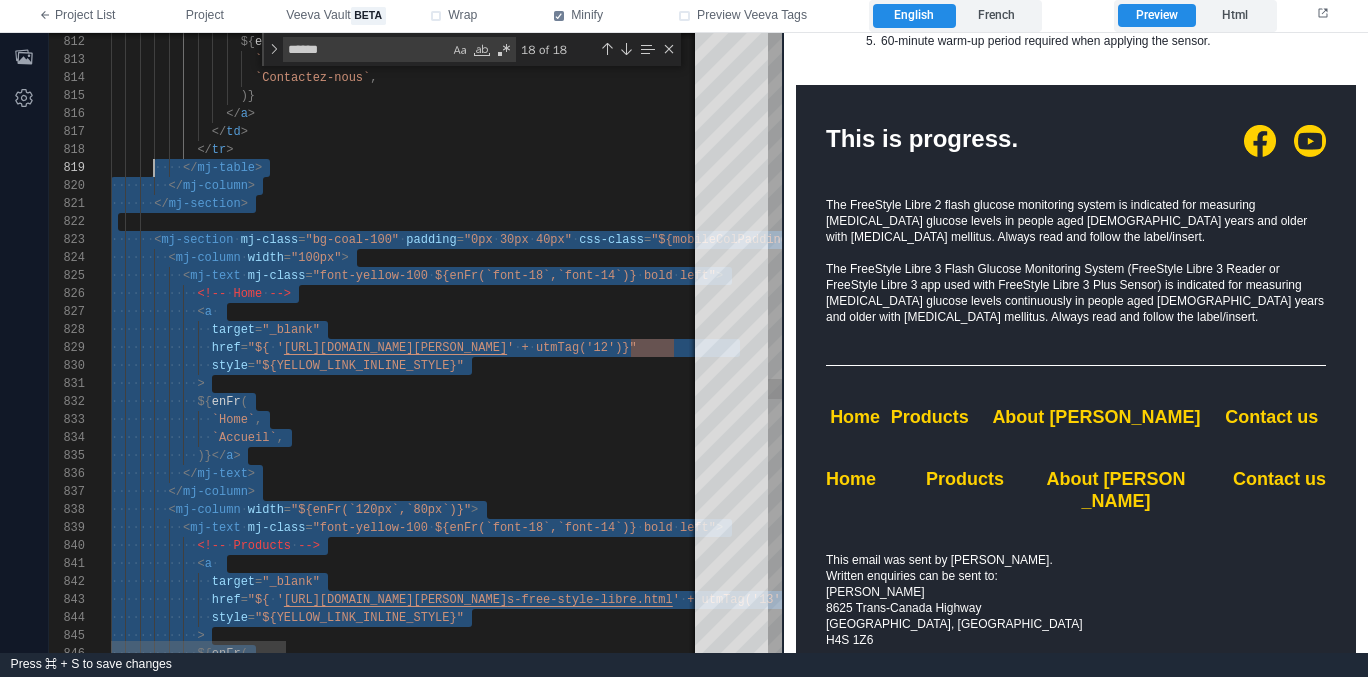 scroll, scrollTop: 36, scrollLeft: 43, axis: both 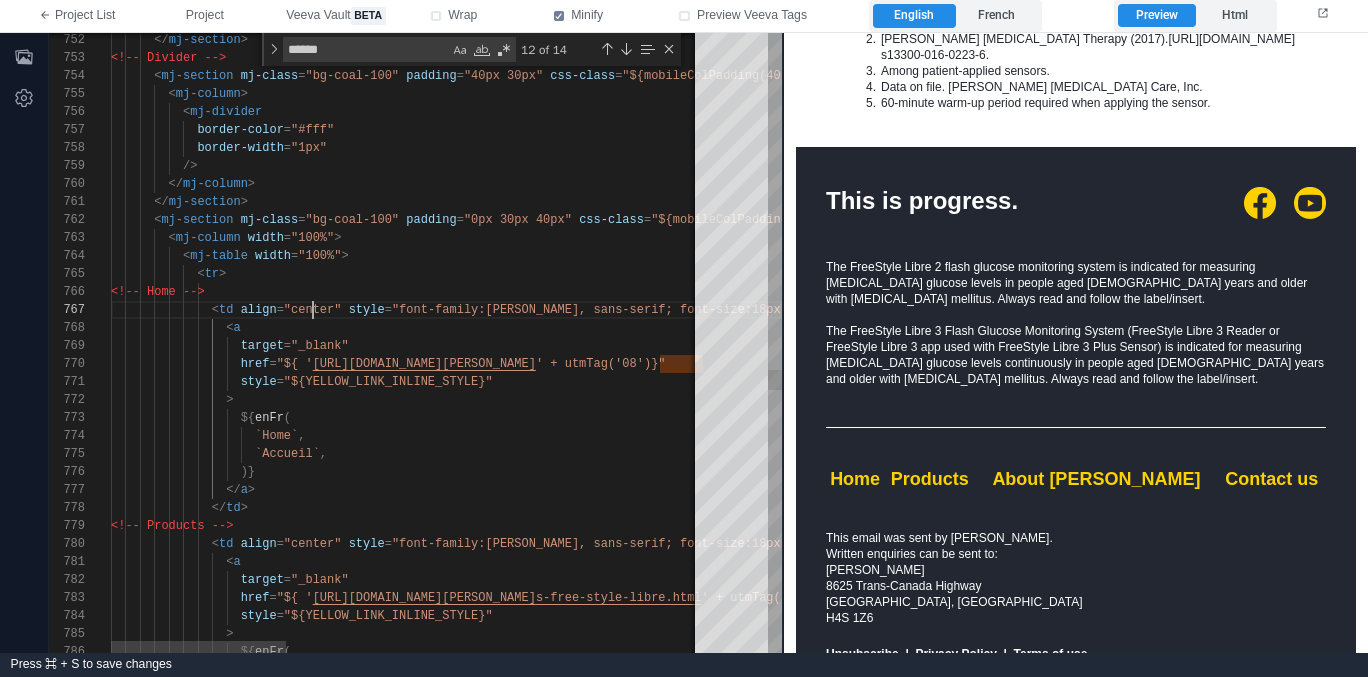click on ""center"" at bounding box center (313, 310) 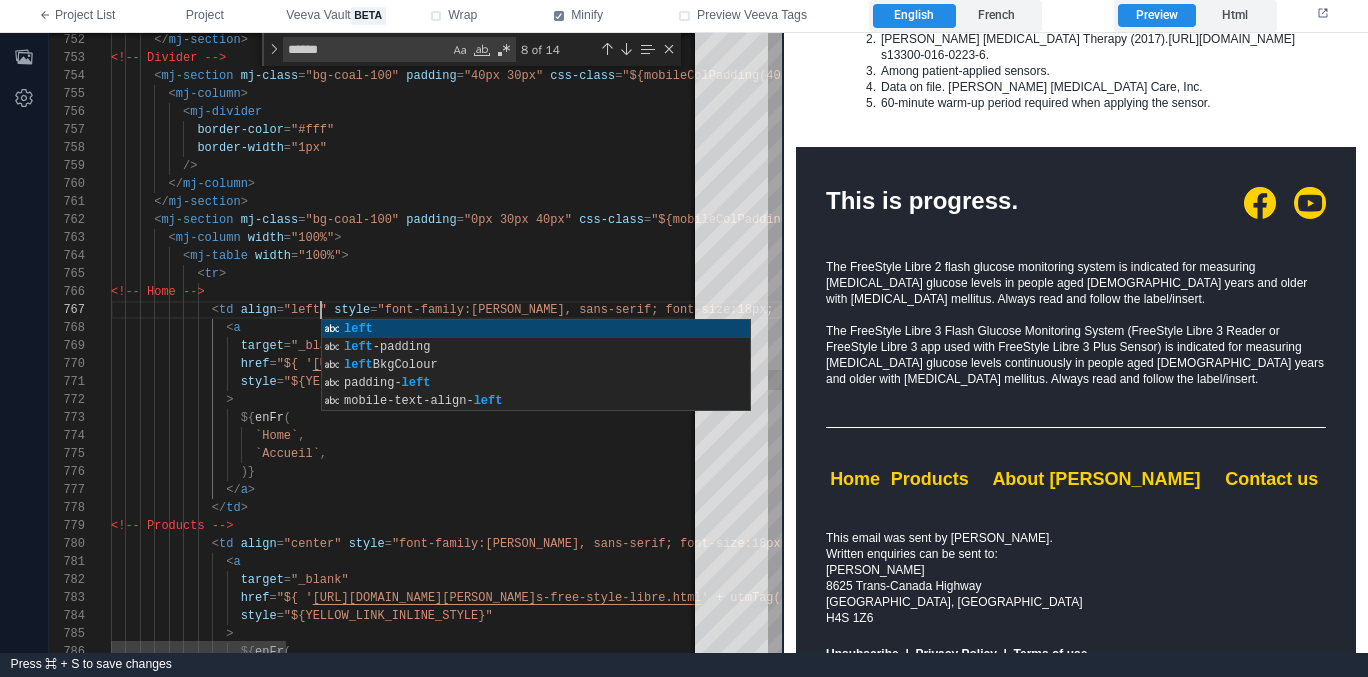scroll, scrollTop: 108, scrollLeft: 210, axis: both 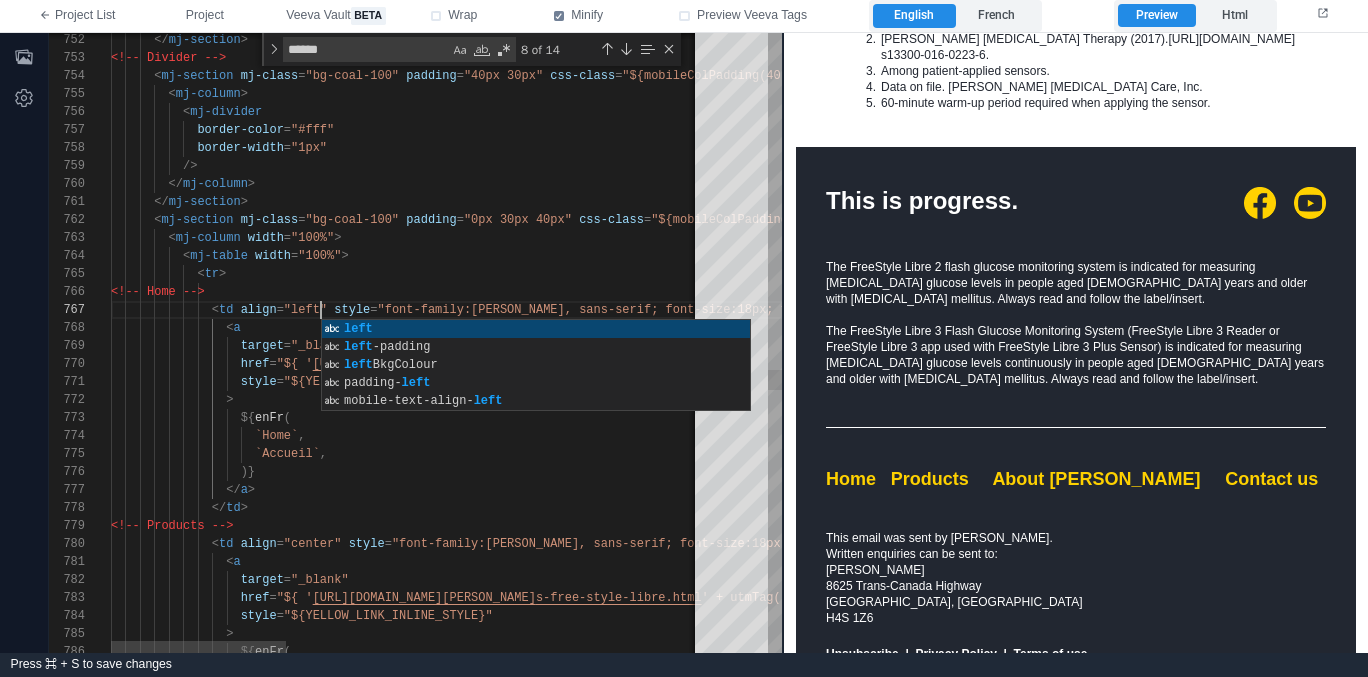 click on "`Accueil`" at bounding box center (287, 454) 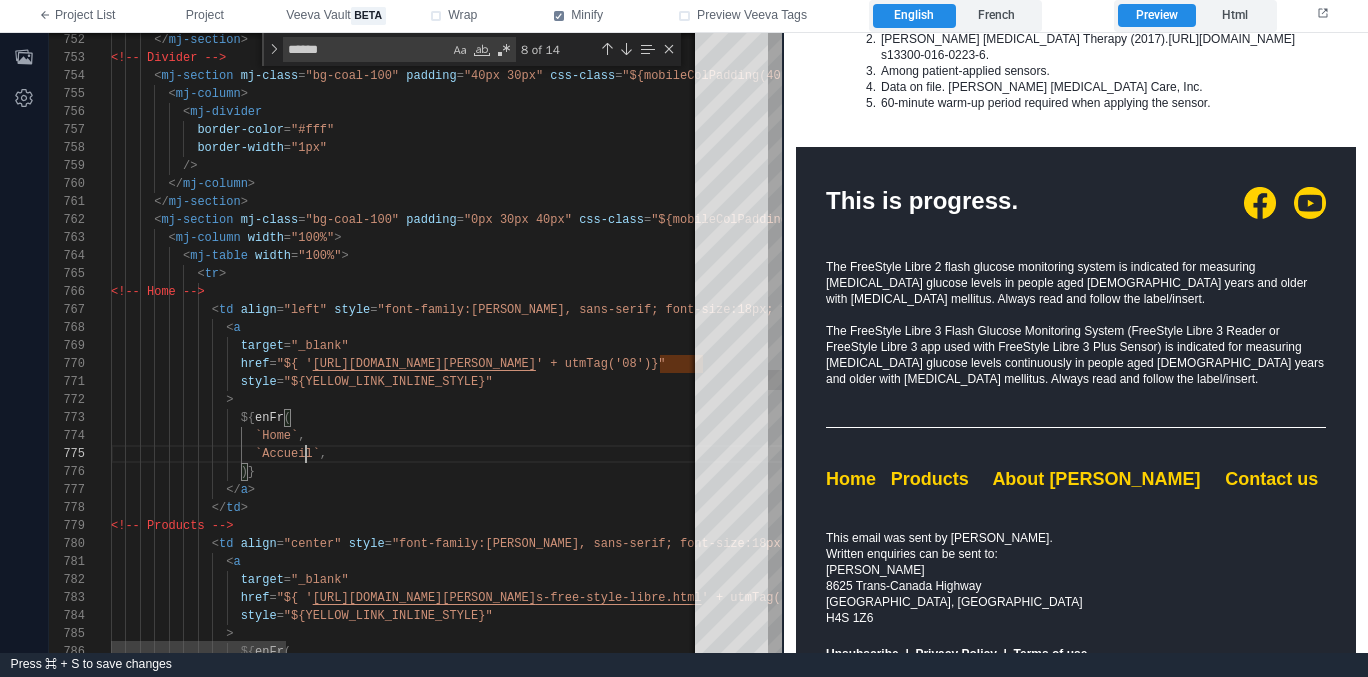 scroll, scrollTop: 72, scrollLeft: 195, axis: both 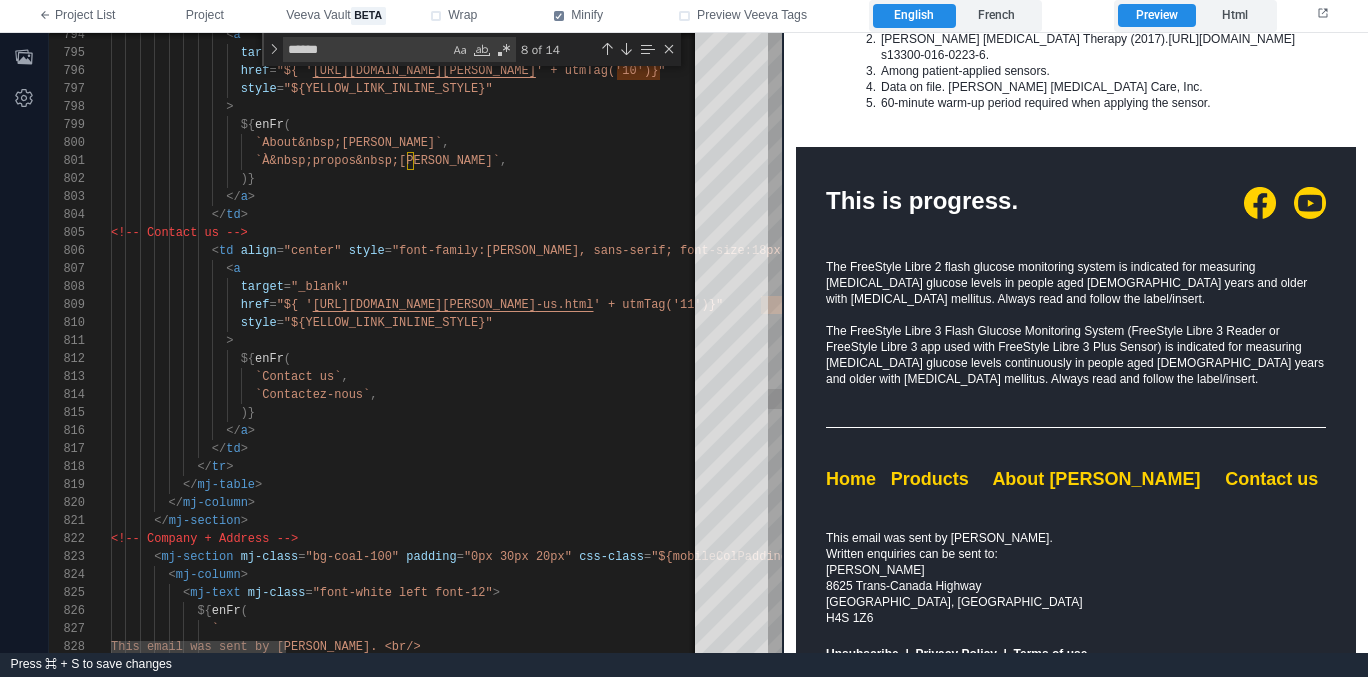 click on ""center"" at bounding box center (313, 251) 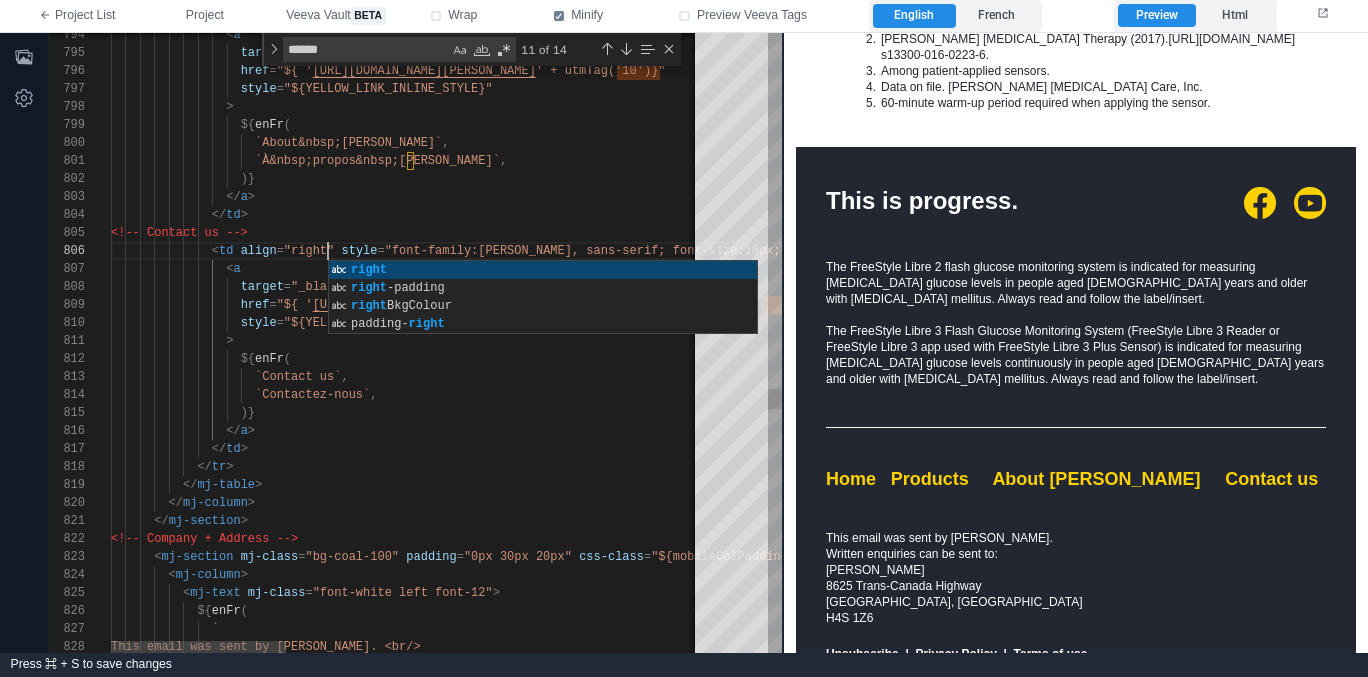 scroll, scrollTop: 90, scrollLeft: 217, axis: both 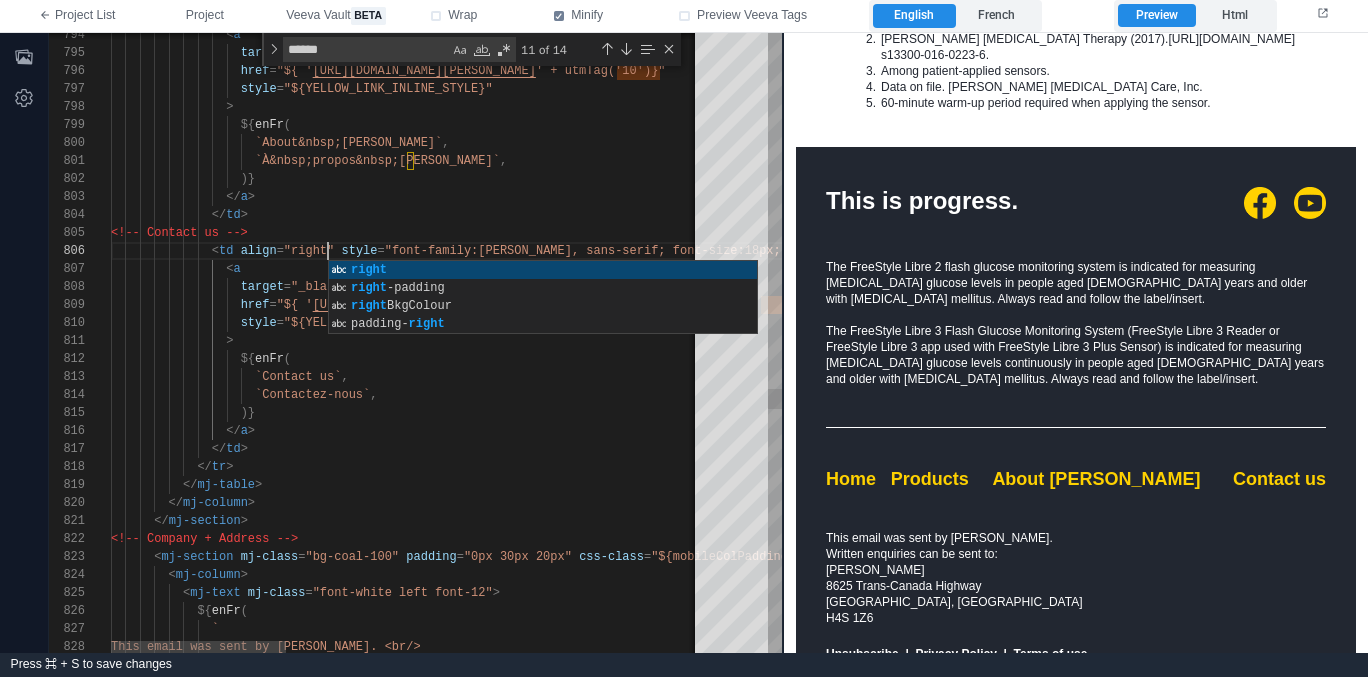 click on "`Contact us` ," at bounding box center (1108, 377) 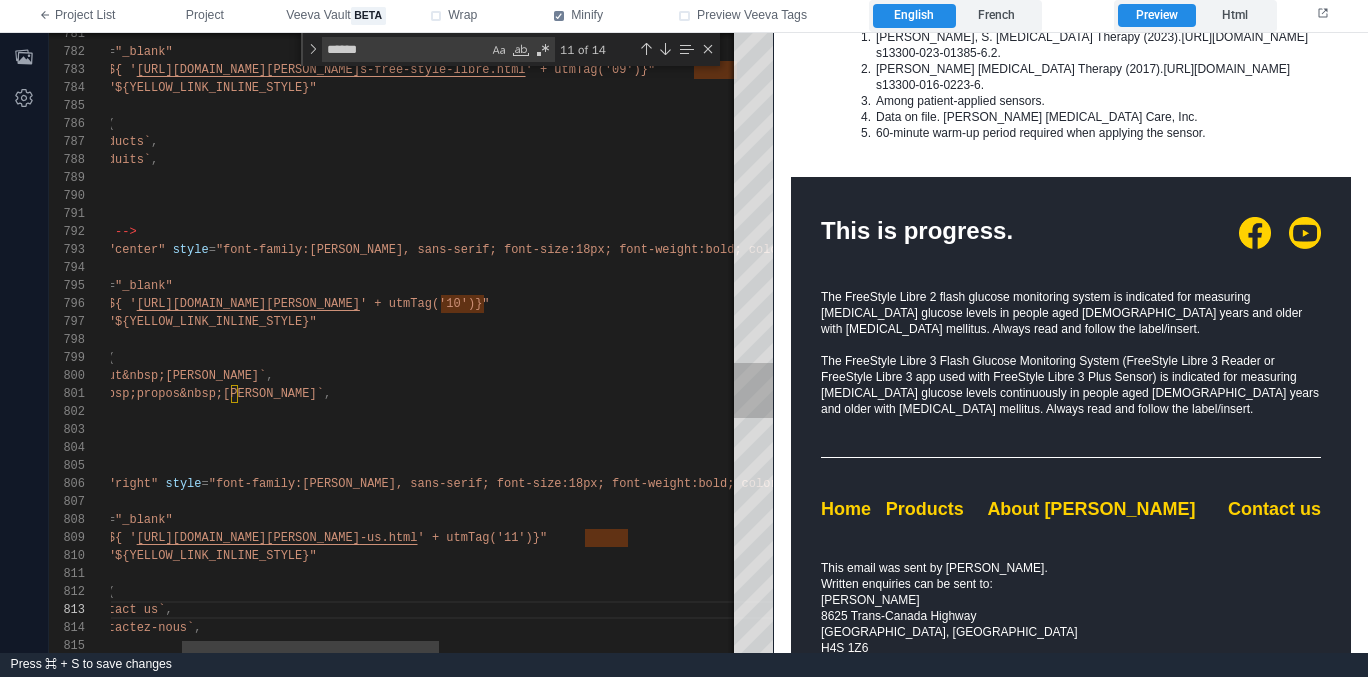 scroll, scrollTop: 3288, scrollLeft: 0, axis: vertical 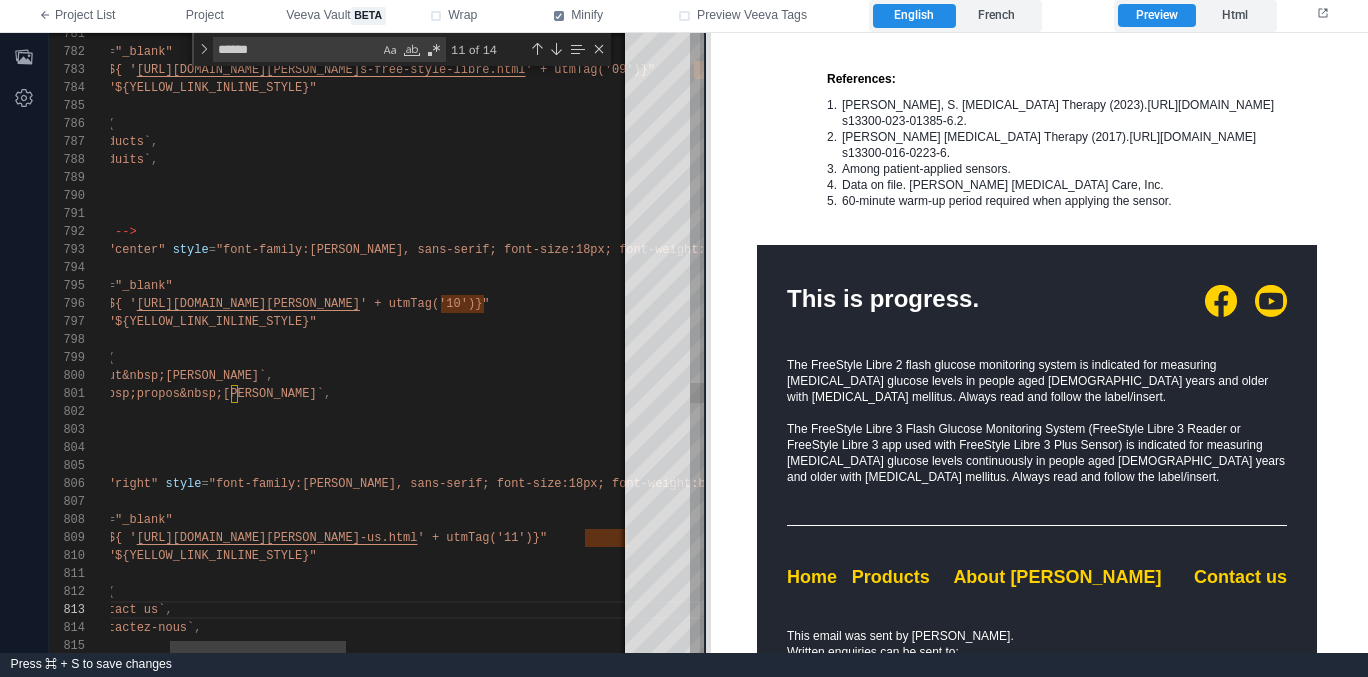 drag, startPoint x: 782, startPoint y: 371, endPoint x: 704, endPoint y: 402, distance: 83.9345 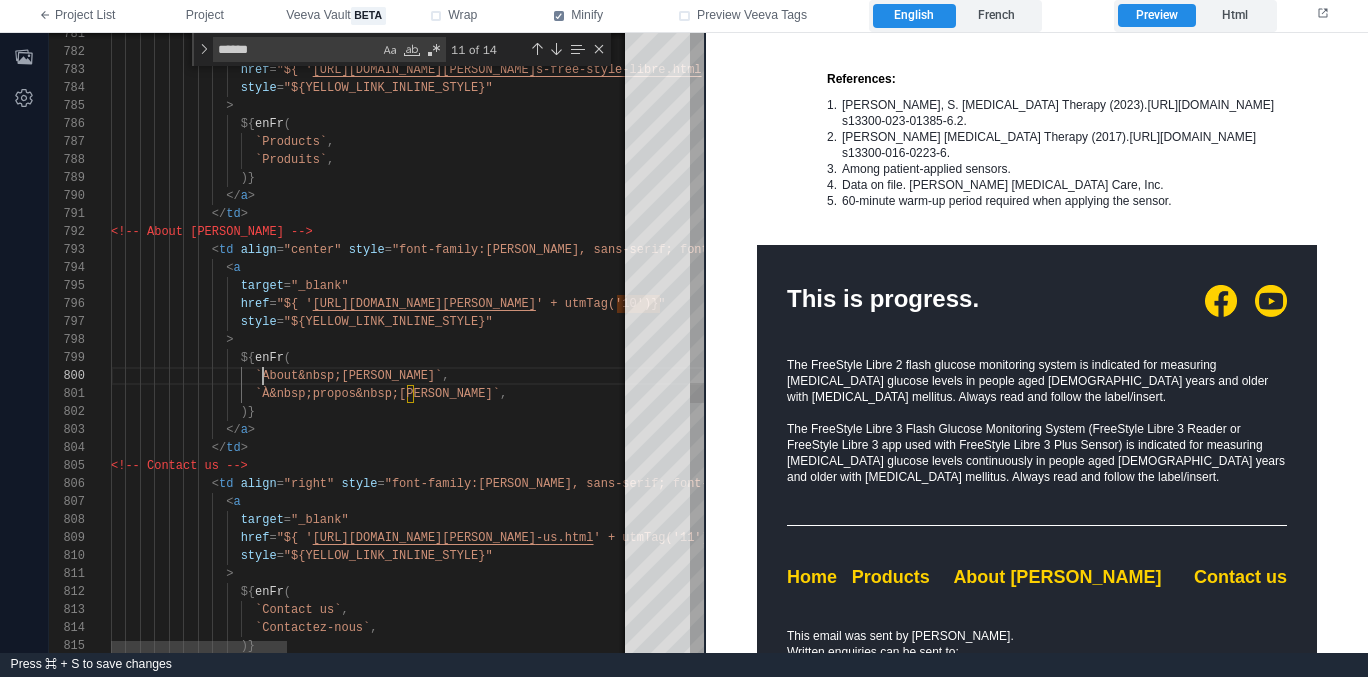scroll, scrollTop: 144, scrollLeft: 152, axis: both 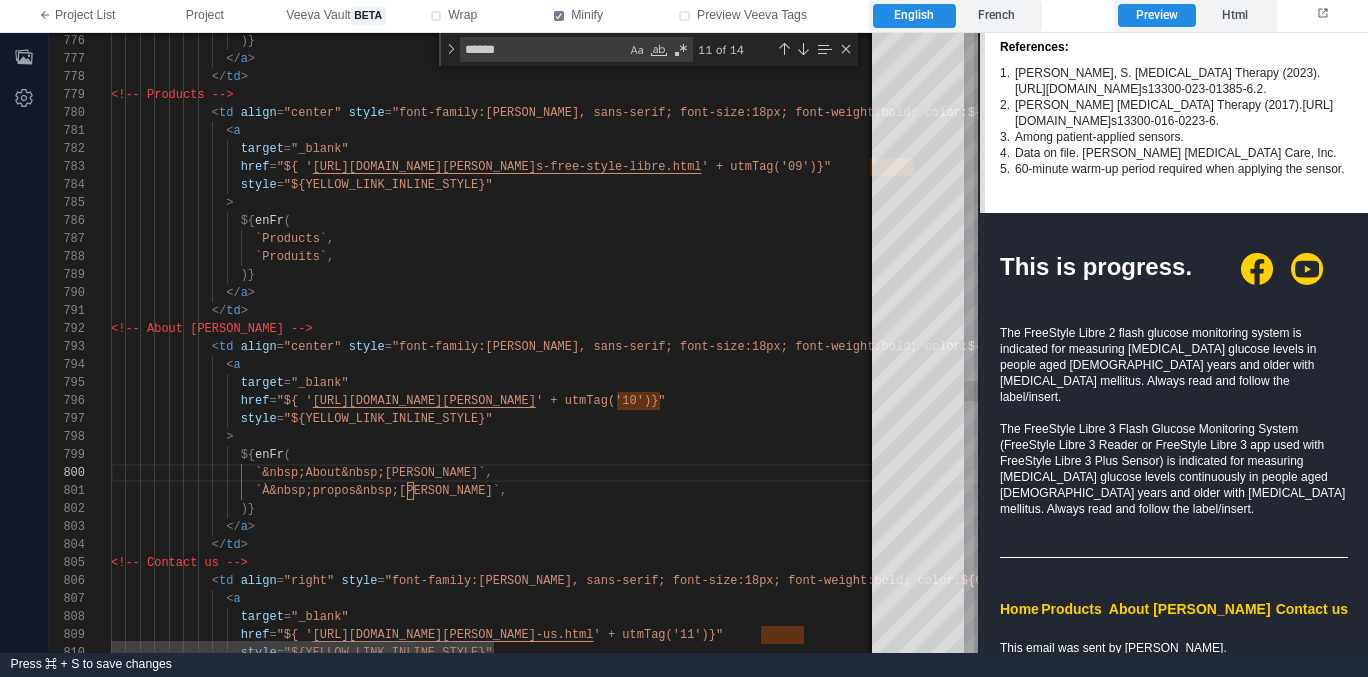 drag, startPoint x: 705, startPoint y: 422, endPoint x: 979, endPoint y: 413, distance: 274.14777 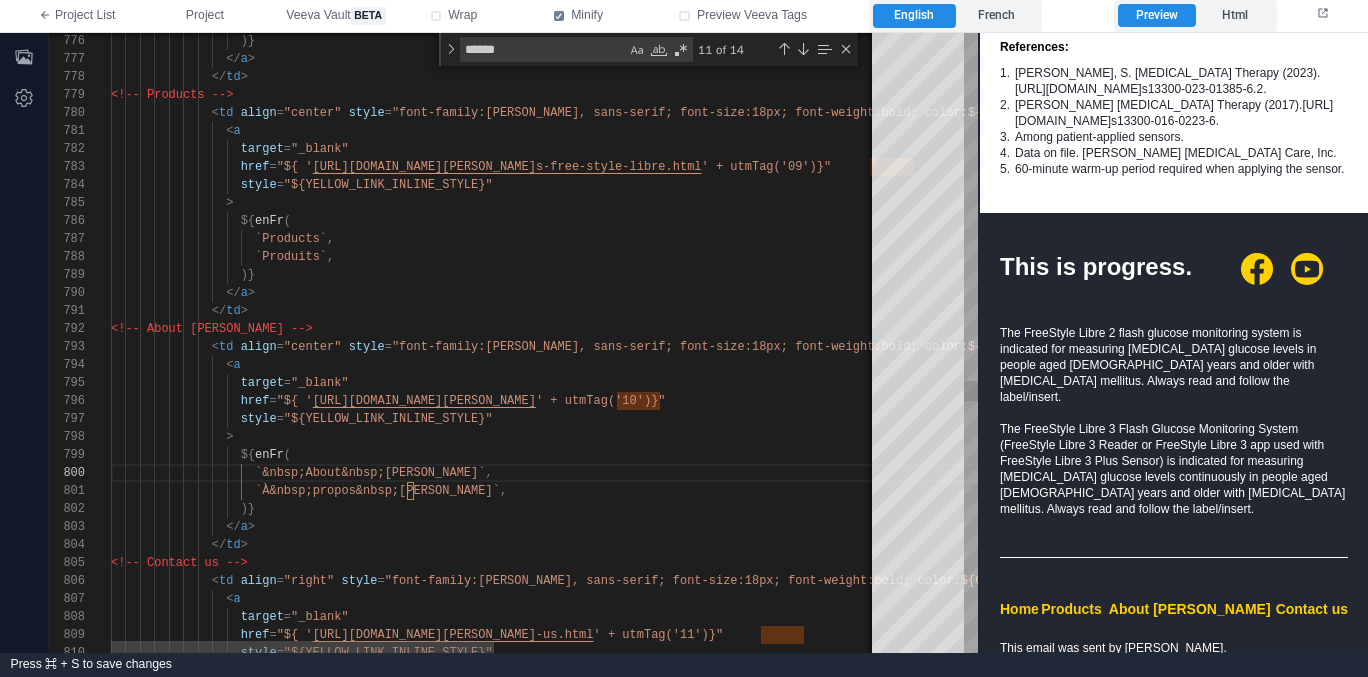 click on "**********" at bounding box center [306, 473] 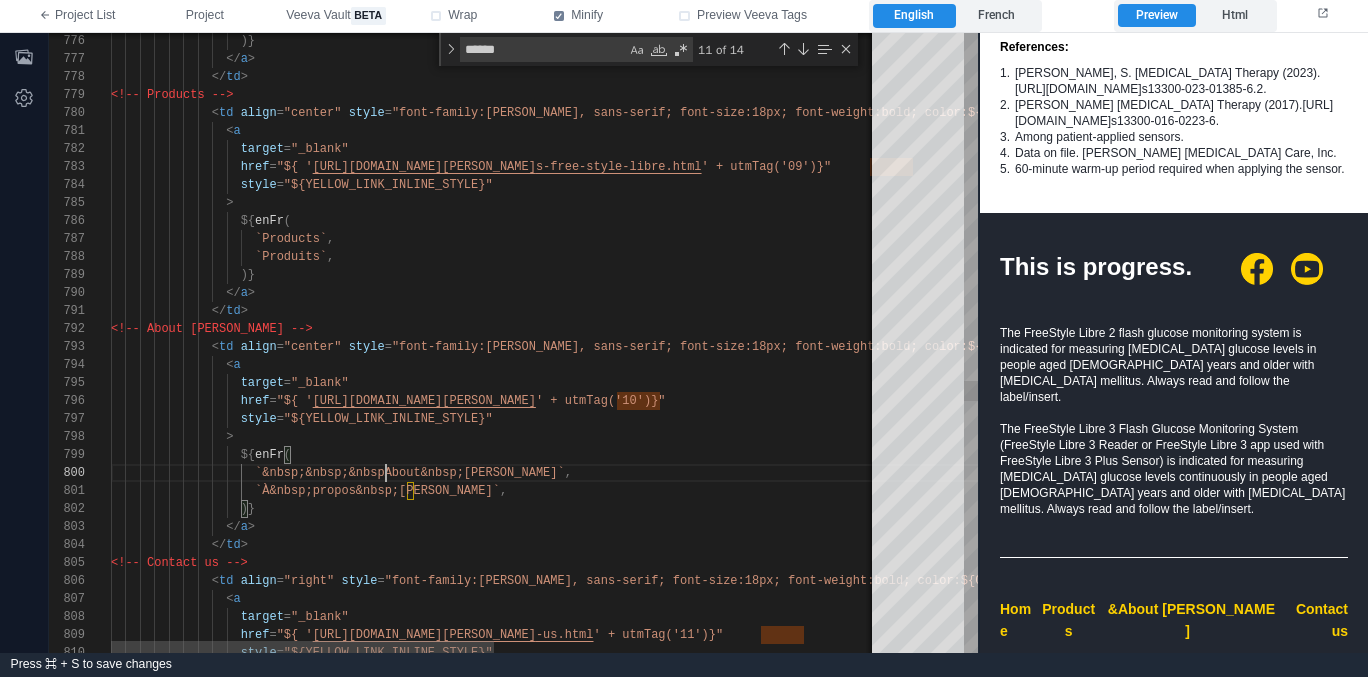 scroll, scrollTop: 144, scrollLeft: 282, axis: both 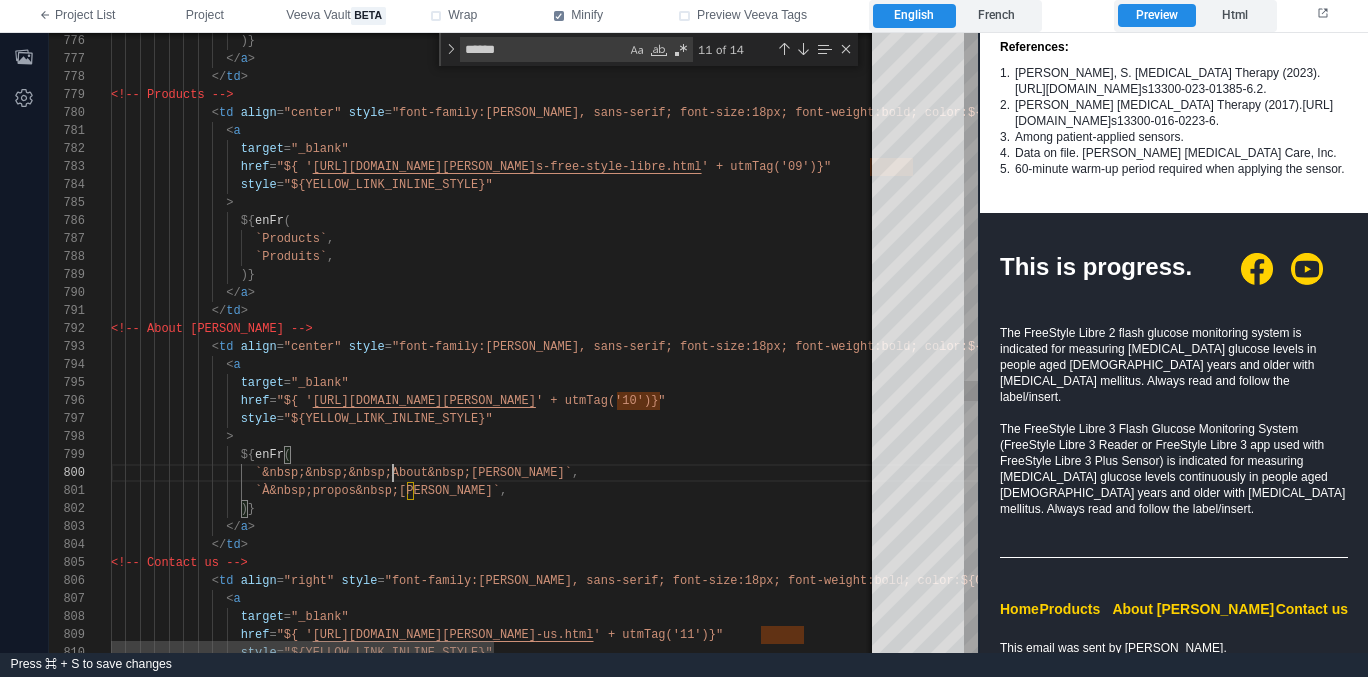 click on "`Products`" at bounding box center [291, 239] 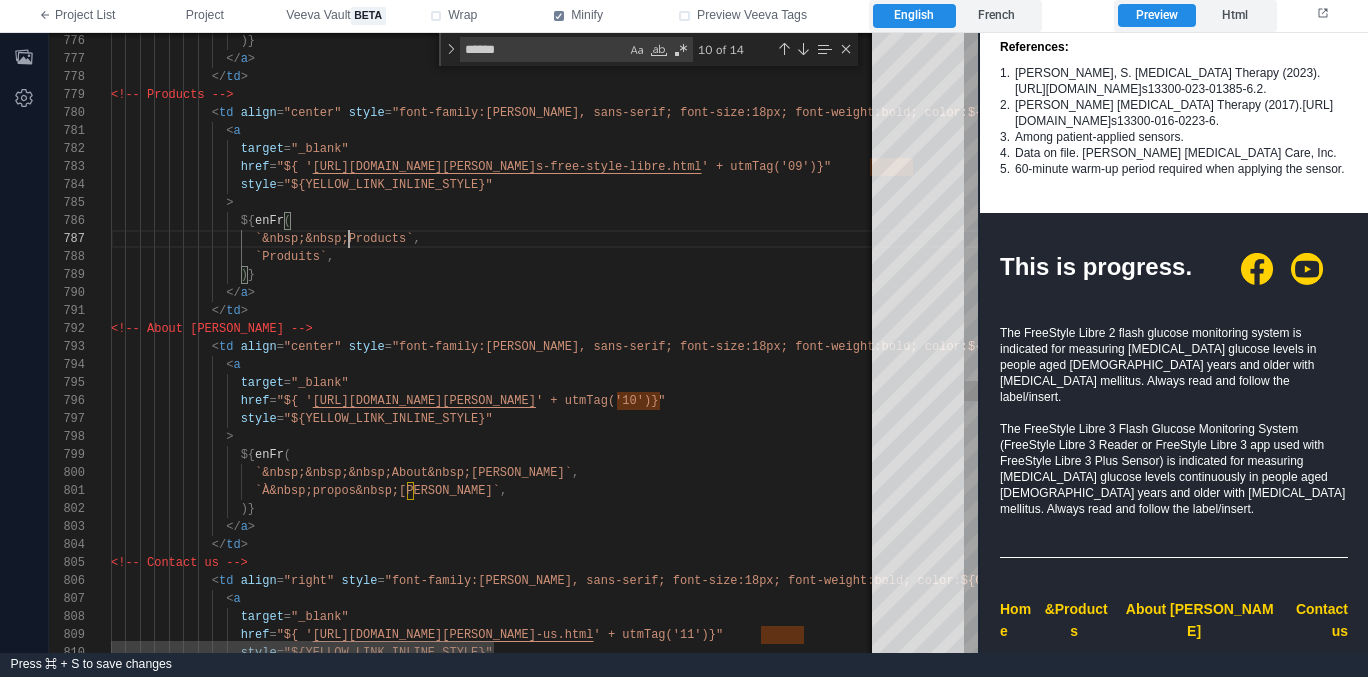 scroll, scrollTop: 108, scrollLeft: 238, axis: both 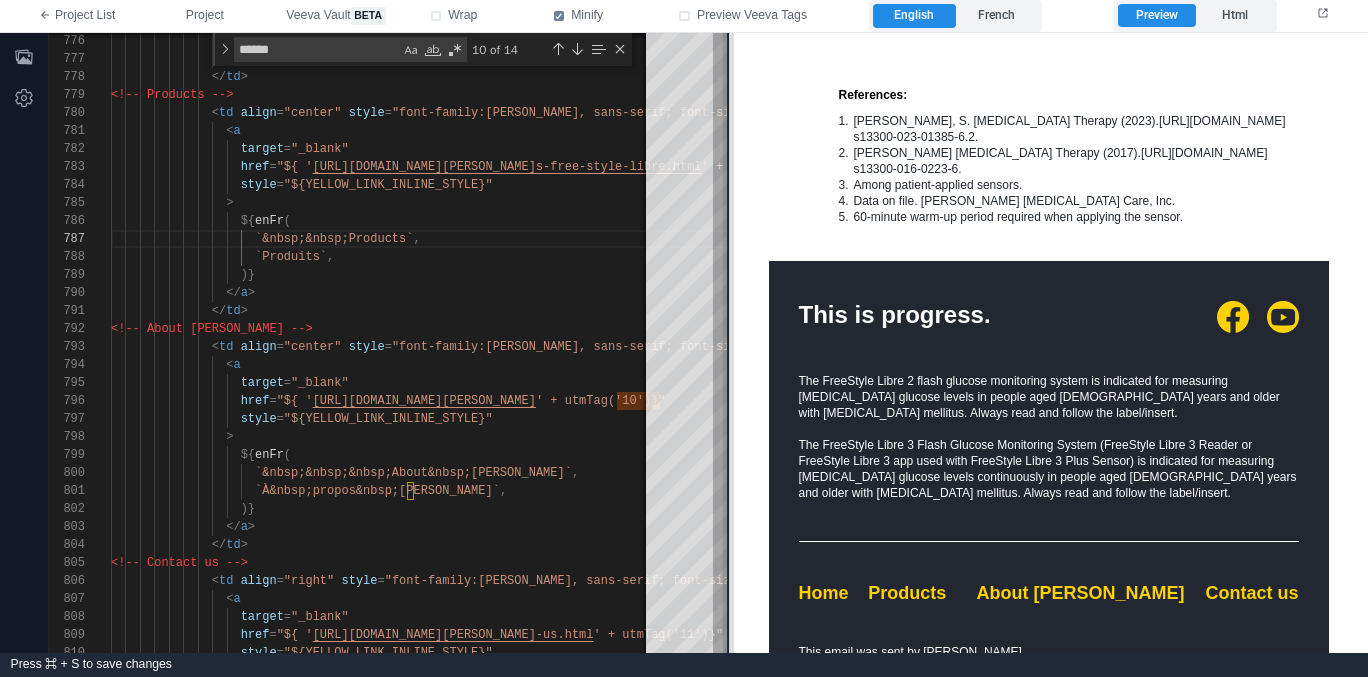 drag, startPoint x: 977, startPoint y: 436, endPoint x: 726, endPoint y: 429, distance: 251.0976 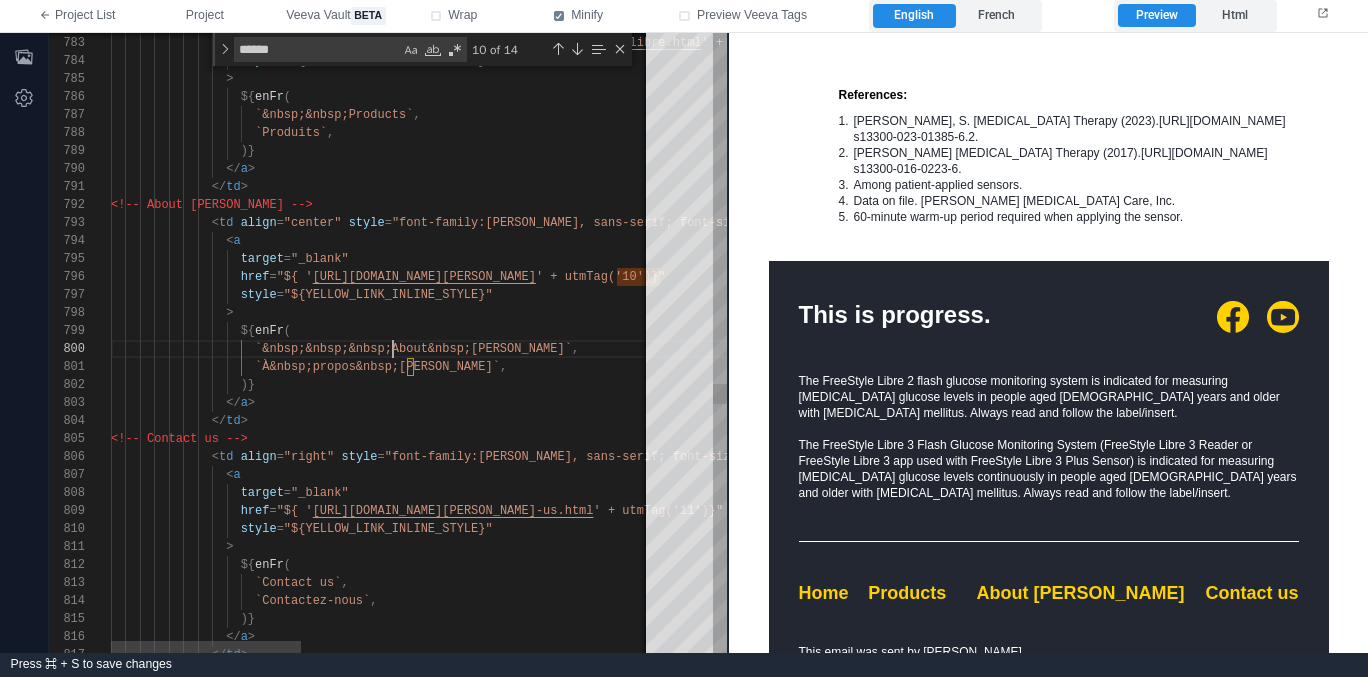 drag, startPoint x: 394, startPoint y: 343, endPoint x: 445, endPoint y: 336, distance: 51.47815 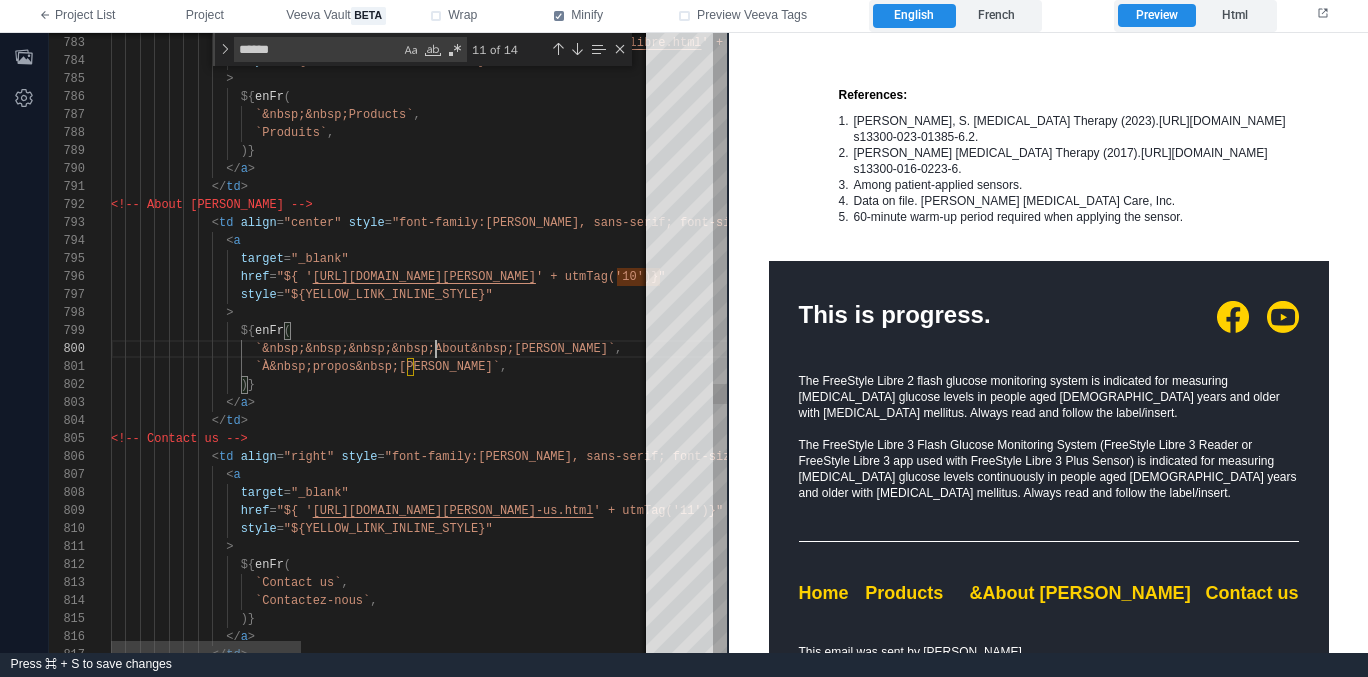 scroll, scrollTop: 144, scrollLeft: 325, axis: both 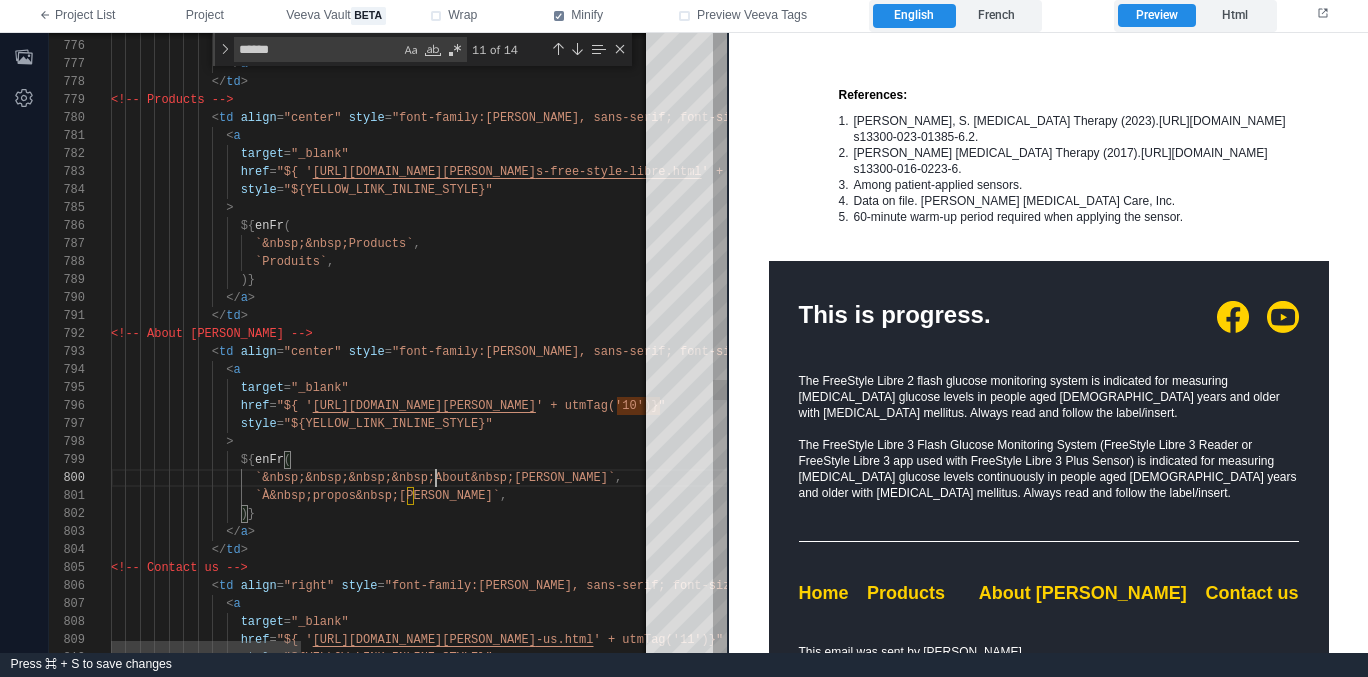 click on "794 795 796 797 798 799 800 801 802 803 804 805 806 807 808 809 810 793 792 791 790 789 788 787 786 785 784 783 782 781 780 779 778 777 776 775                  < a                      target = "_blank"                      href = "${ ' https://www.ca.abbott/en/homepage.html ' + utmTag('10')}"                    style = "${YELLOW_LINK_INLINE_STYLE}"                  >                    ${ enFr (                      `&nbsp;&nbsp;&nbsp;&nbsp;About&nbsp;Abbott` ,                      `À&nbsp;propos&nbsp;d’Abbott` ,                    )}                  </ a >                </ td >               <!-- Contact us -->                < td   align = "right"   style = "font-family:Arial, sans-serif; font-size:18px; fo nt-weight:bold; color:${COLORS.YELLOW}; text-decor ation:none;"" at bounding box center (388, 343) 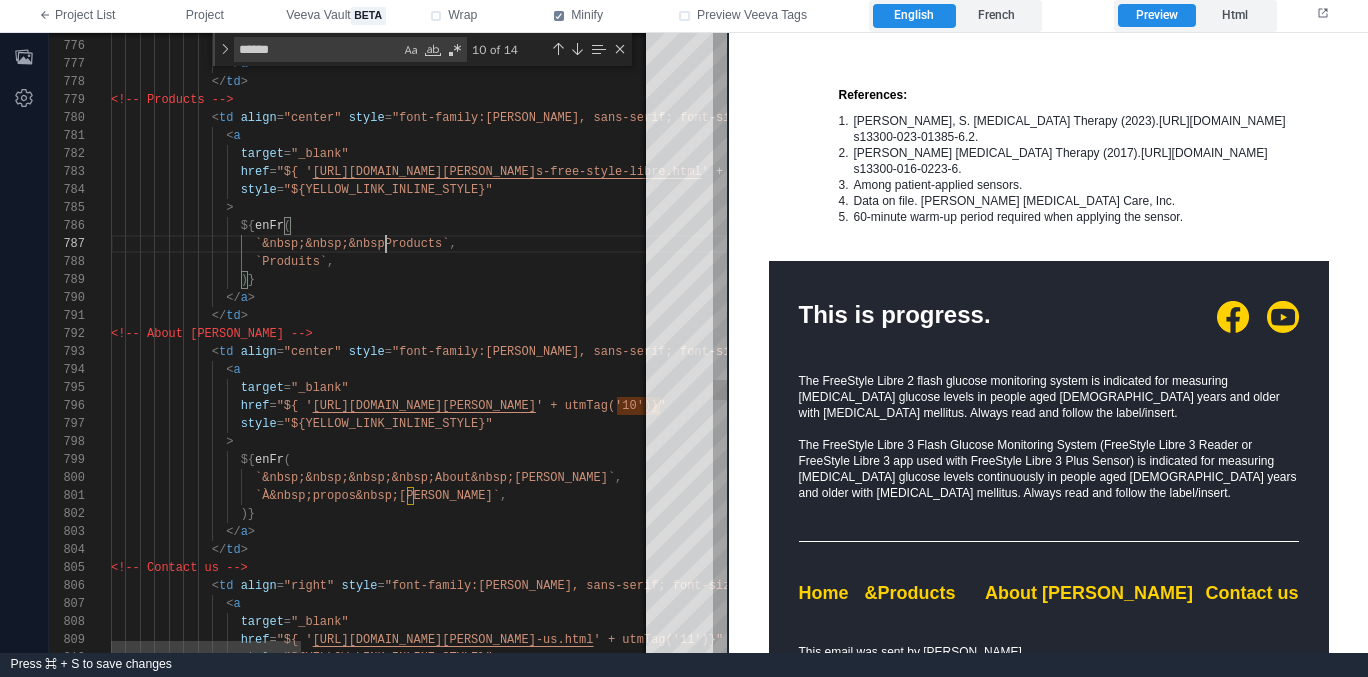 scroll, scrollTop: 108, scrollLeft: 282, axis: both 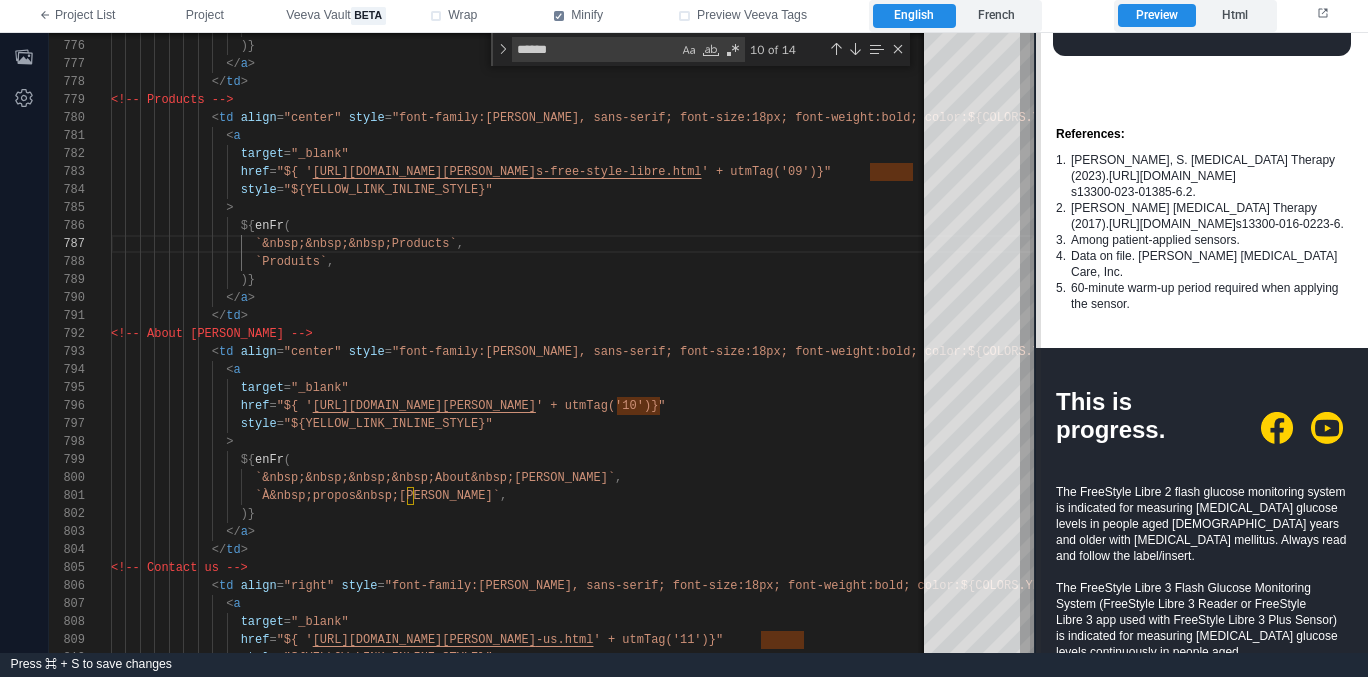 drag, startPoint x: 728, startPoint y: 480, endPoint x: 1035, endPoint y: 461, distance: 307.58737 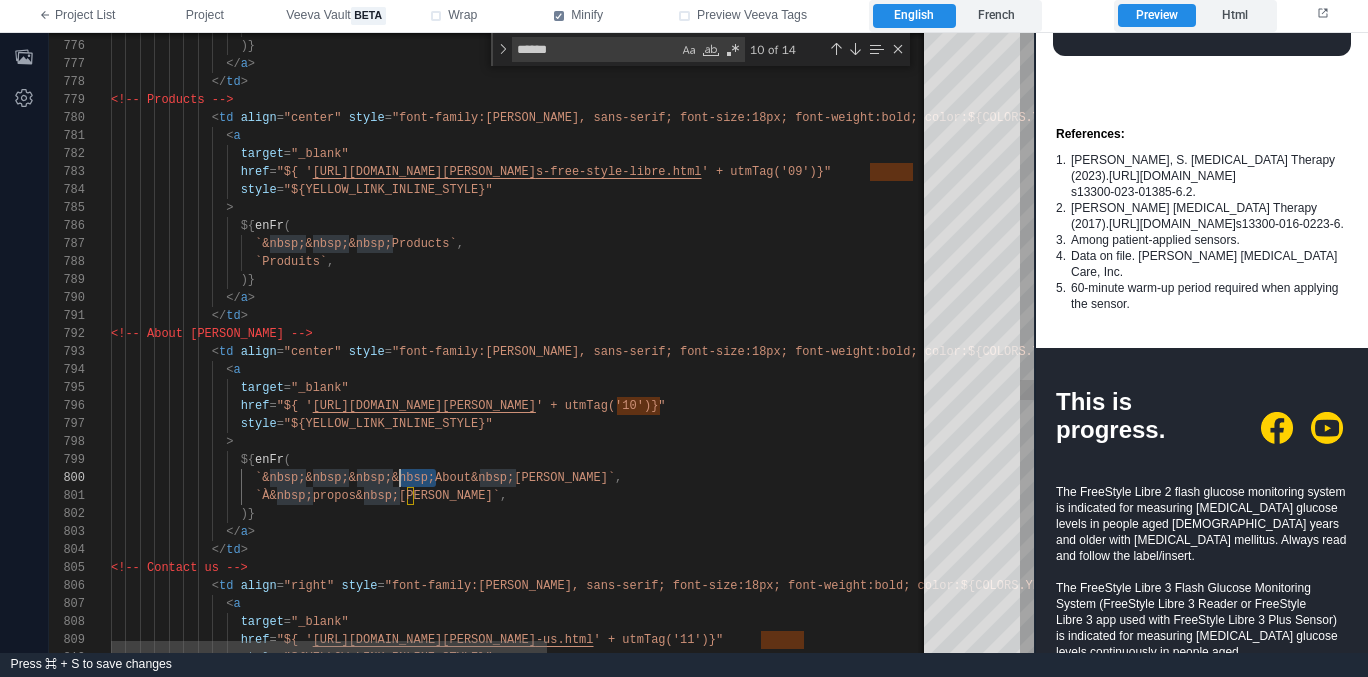 scroll, scrollTop: 144, scrollLeft: 282, axis: both 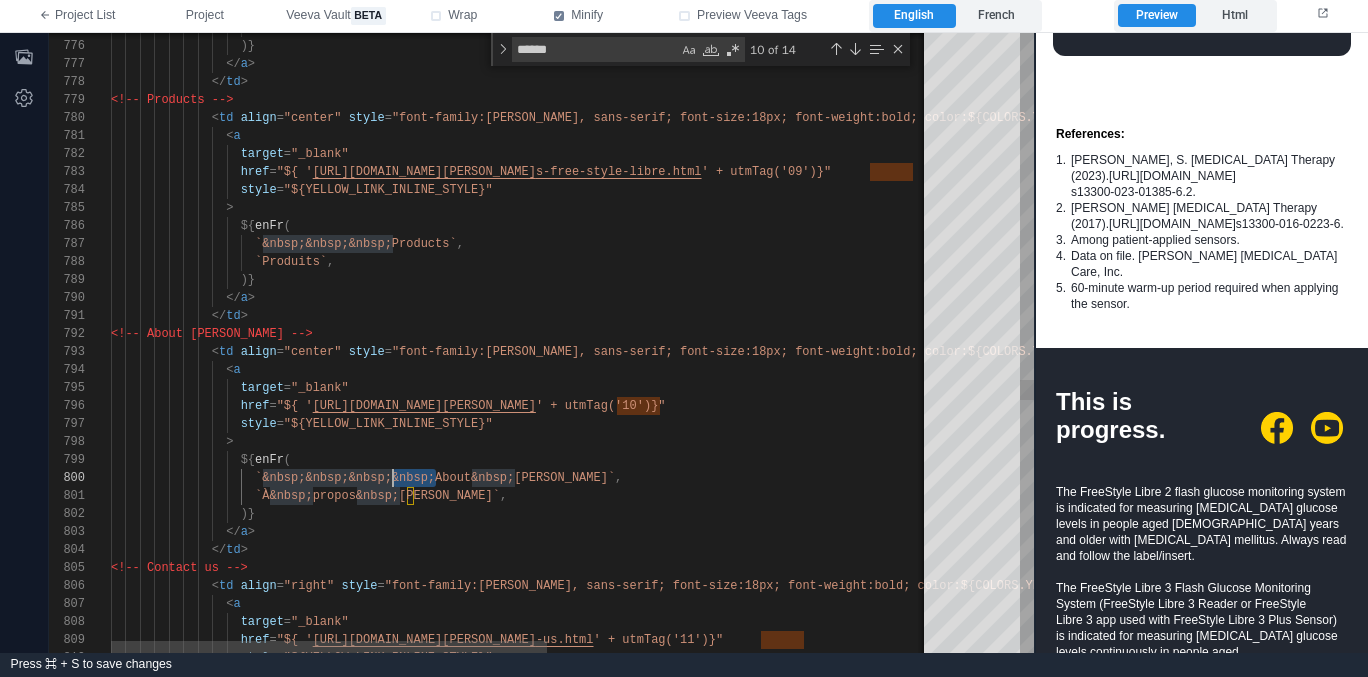 drag, startPoint x: 435, startPoint y: 476, endPoint x: 396, endPoint y: 476, distance: 39 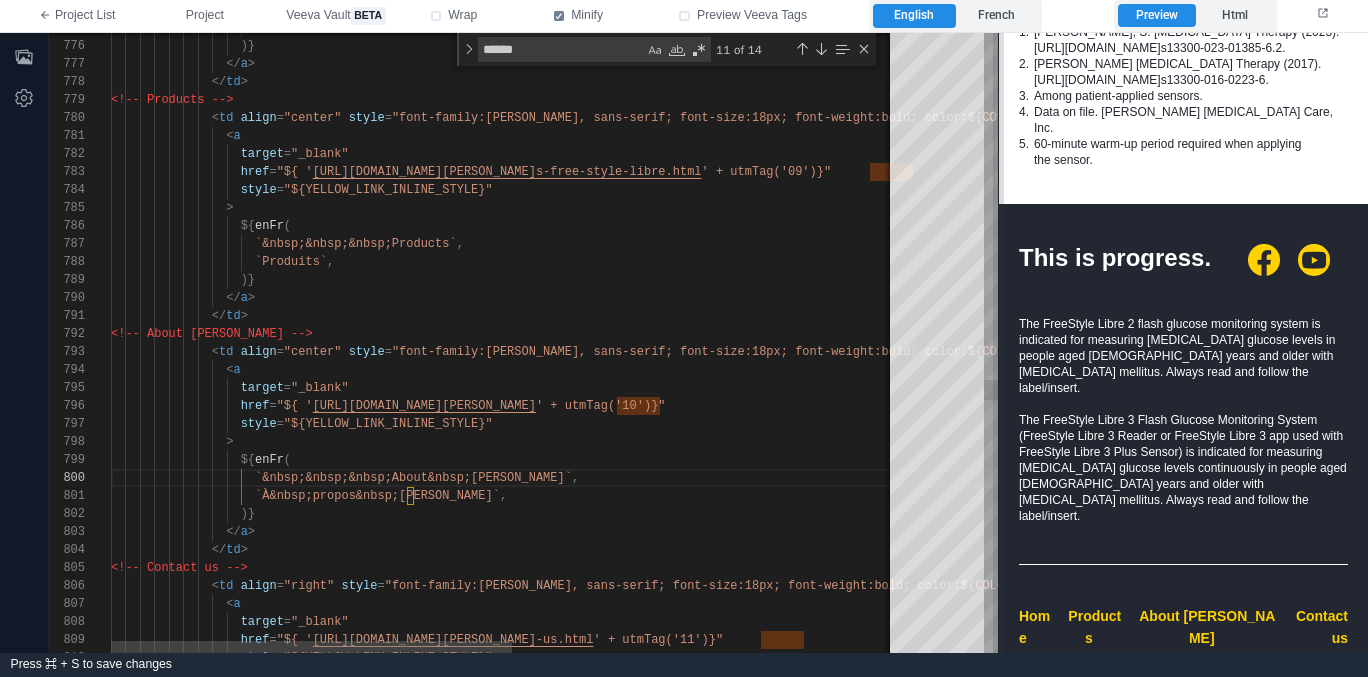 scroll, scrollTop: 3728, scrollLeft: 0, axis: vertical 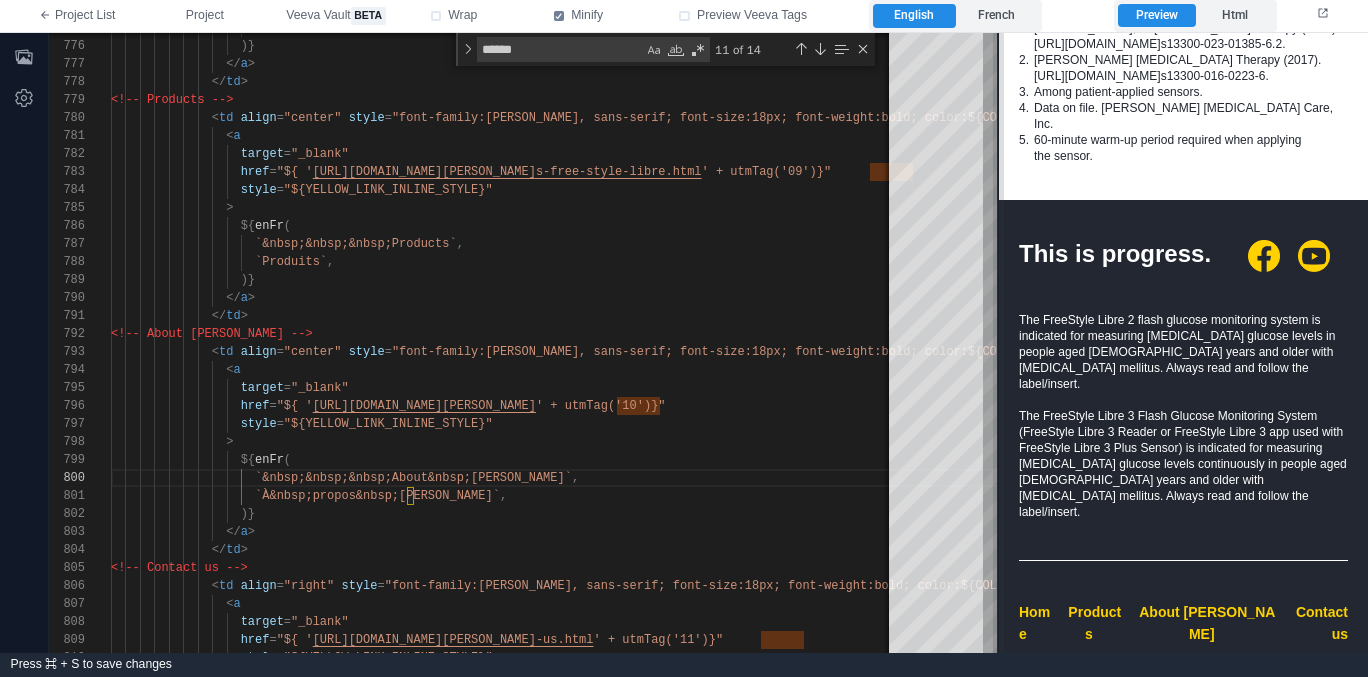 drag, startPoint x: 1032, startPoint y: 467, endPoint x: 995, endPoint y: 466, distance: 37.01351 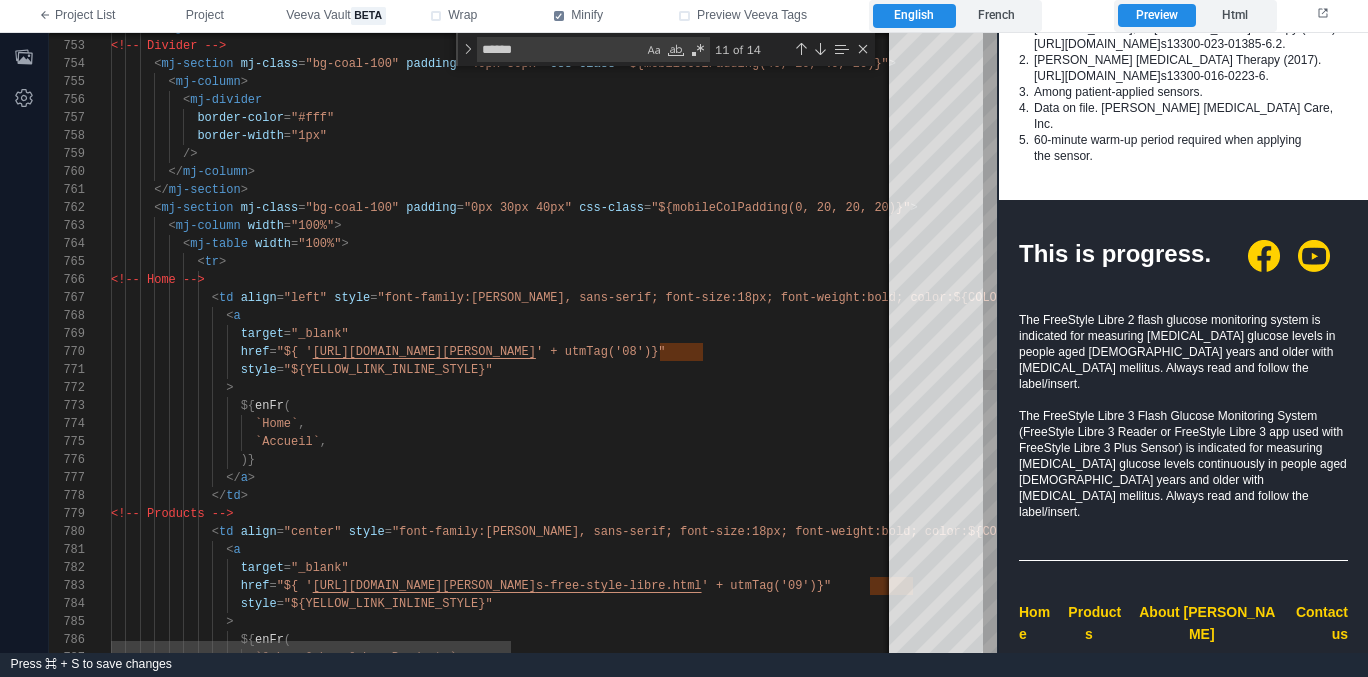 click on "`Home` ," at bounding box center (880, 424) 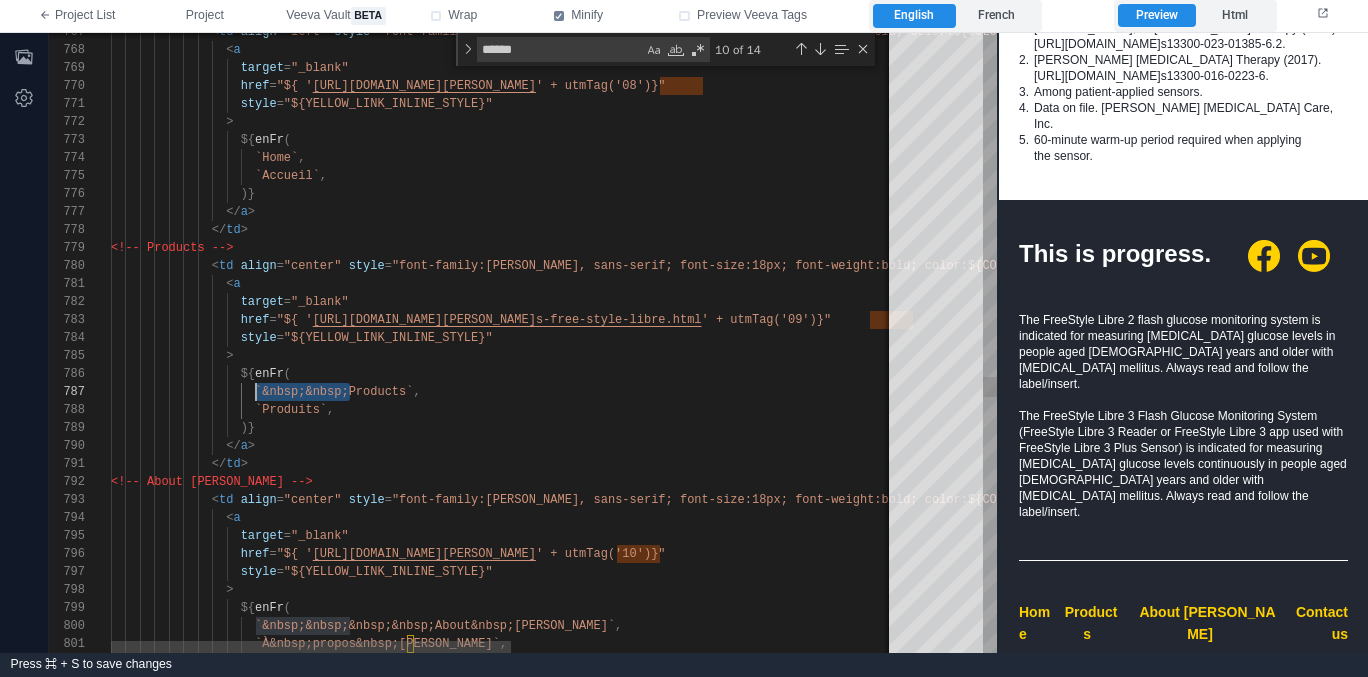 scroll, scrollTop: 108, scrollLeft: 152, axis: both 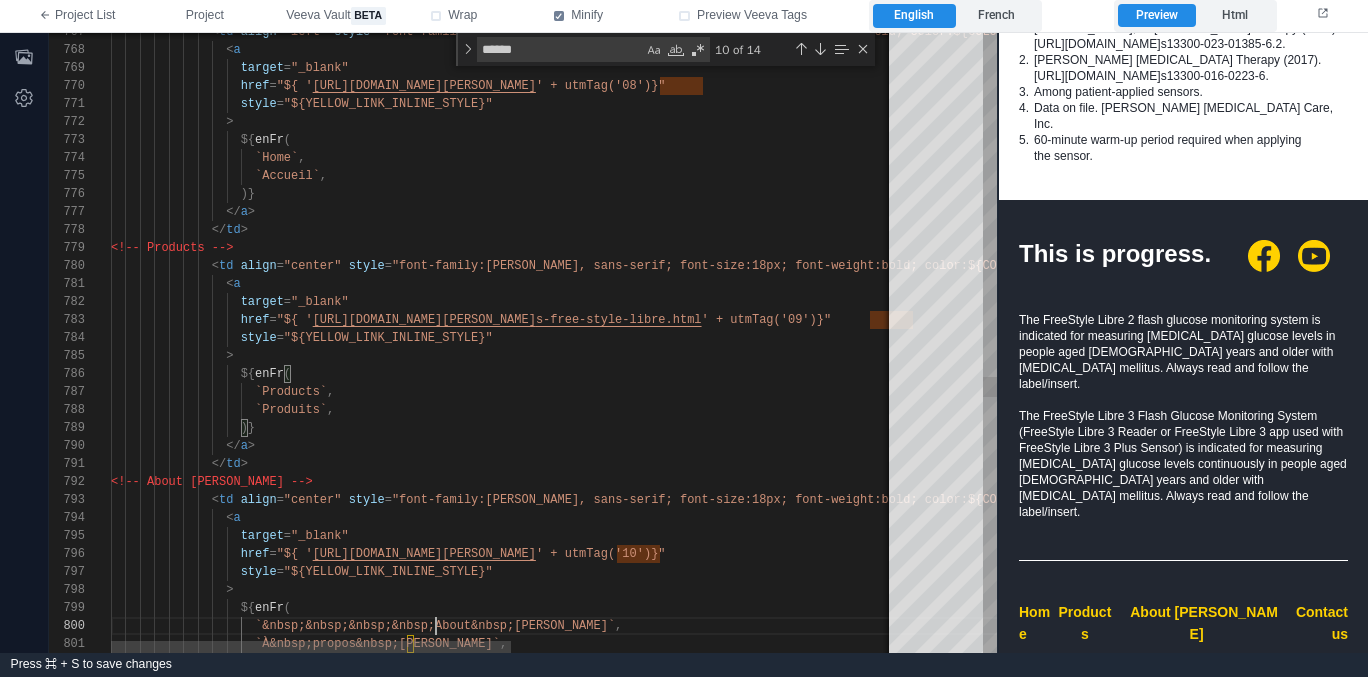 click on "`&nbsp;&nbsp;&nbsp;&nbsp;About&nbsp;Abbott`" at bounding box center [435, 626] 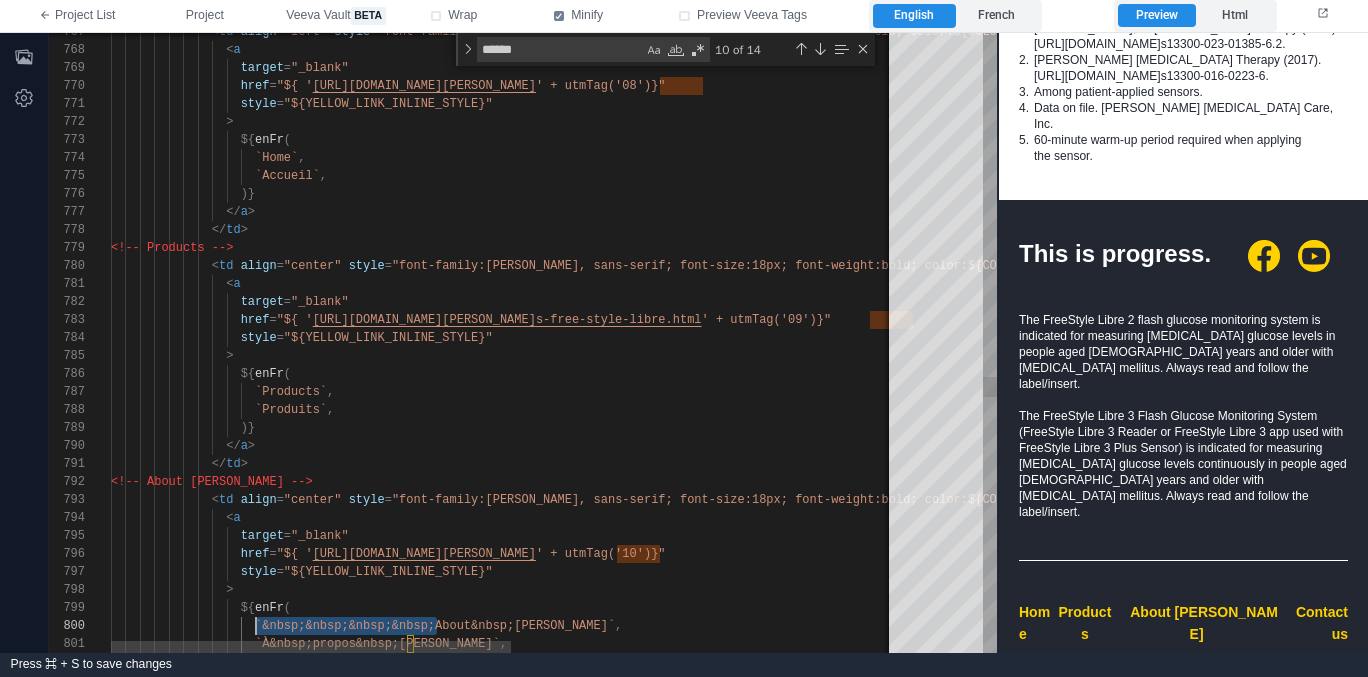 scroll, scrollTop: 144, scrollLeft: 152, axis: both 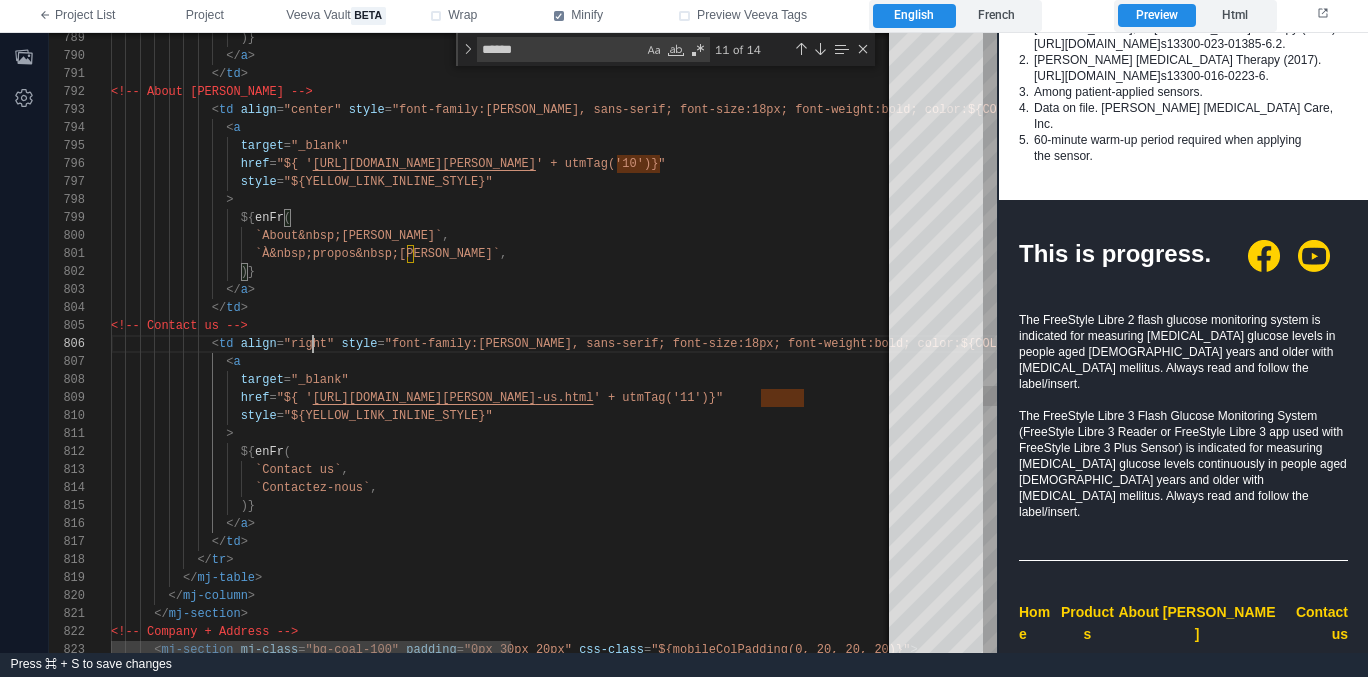 click on ")}                  </ a >                </ td >               <!-- About Abbott -->                < td   align = "center"   style = "font-family:Arial, sans-serif; font-size:18px; fo nt-weight:bold; color:${COLORS.YELLOW}; text-decor ation:none;"   class = "${media.smallDown`font-size: 14px !important;`}" >                  < a                      target = "_blank"                      href = "${ ' https://www.ca.abbott/en/homepage.html ' + utmTag('10')}"                    style = "${YELLOW_LINK_INLINE_STYLE}"                  >                    ${ enFr (                      `About&nbsp;Abbott` ,                      `À&nbsp;propos&nbsp;d’Abbott` ,                    )}                  </ a > </ td > < td   = =" at bounding box center (500111, 485812) 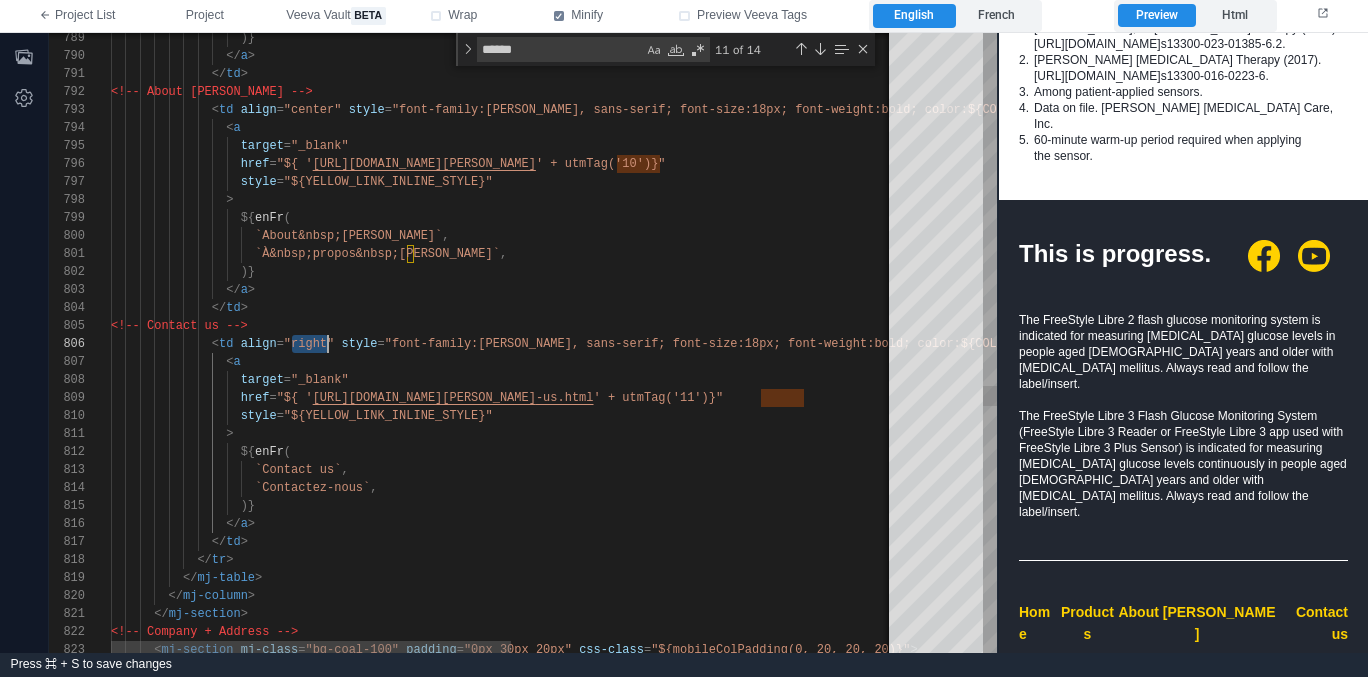 click on ")}                  </ a >                </ td >               <!-- About Abbott -->                < td   align = "center"   style = "font-family:Arial, sans-serif; font-size:18px; fo nt-weight:bold; color:${COLORS.YELLOW}; text-decor ation:none;"   class = "${media.smallDown`font-size: 14px !important;`}" >                  < a                      target = "_blank"                      href = "${ ' https://www.ca.abbott/en/homepage.html ' + utmTag('10')}"                    style = "${YELLOW_LINK_INLINE_STYLE}"                  >                    ${ enFr (                      `About&nbsp;Abbott` ,                      `À&nbsp;propos&nbsp;d’Abbott` ,                    )}                  </ a > </ td > < td   = =" at bounding box center (500111, 485812) 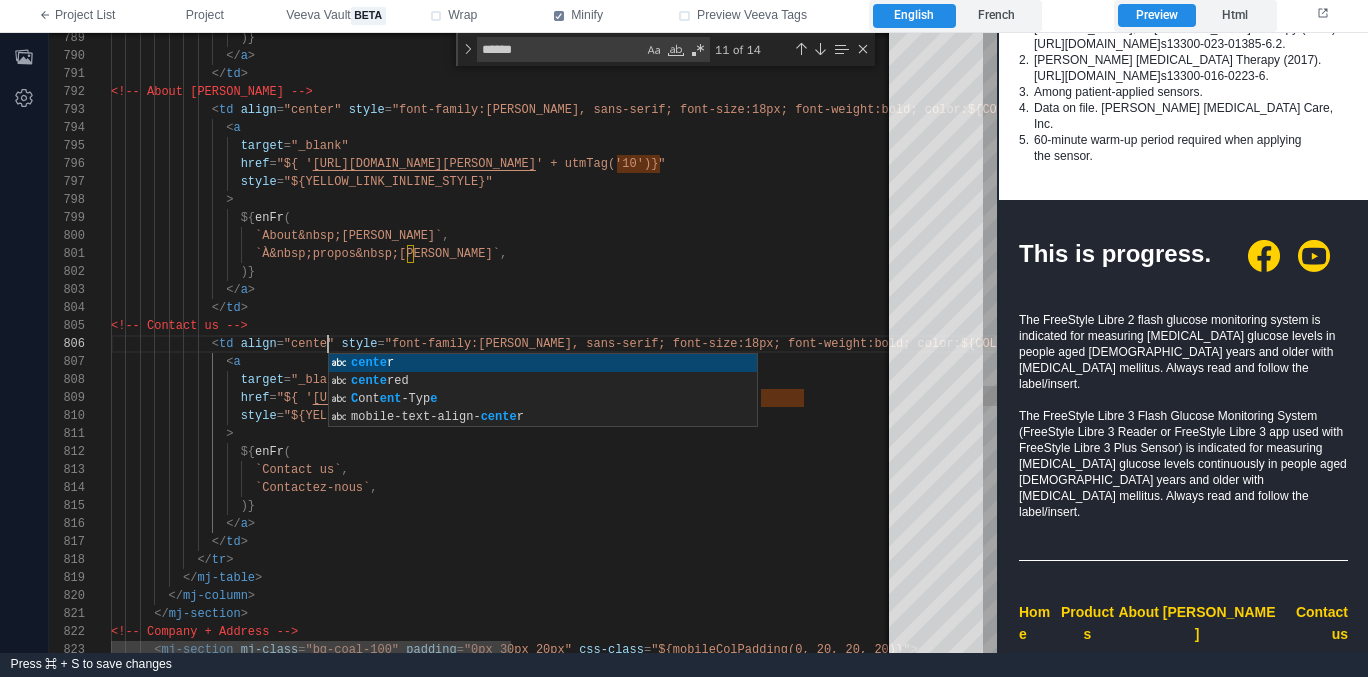 scroll, scrollTop: 90, scrollLeft: 224, axis: both 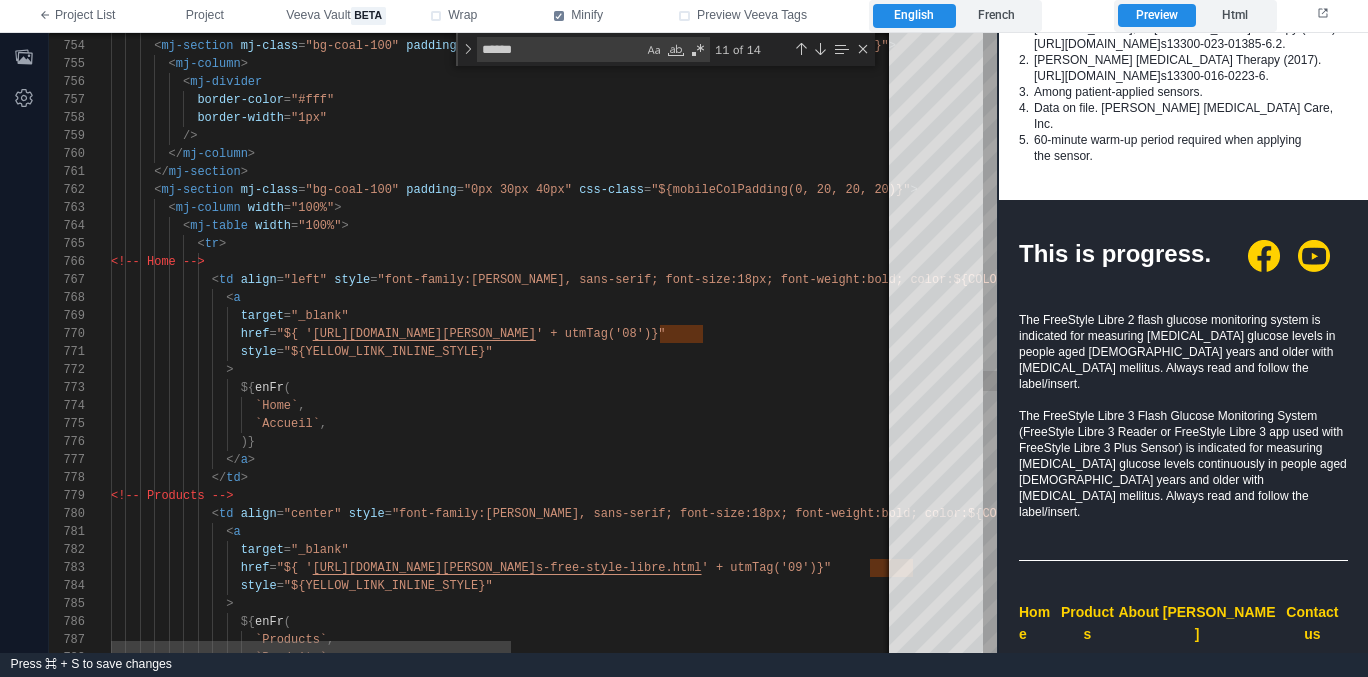 click on ""left"" at bounding box center [305, 280] 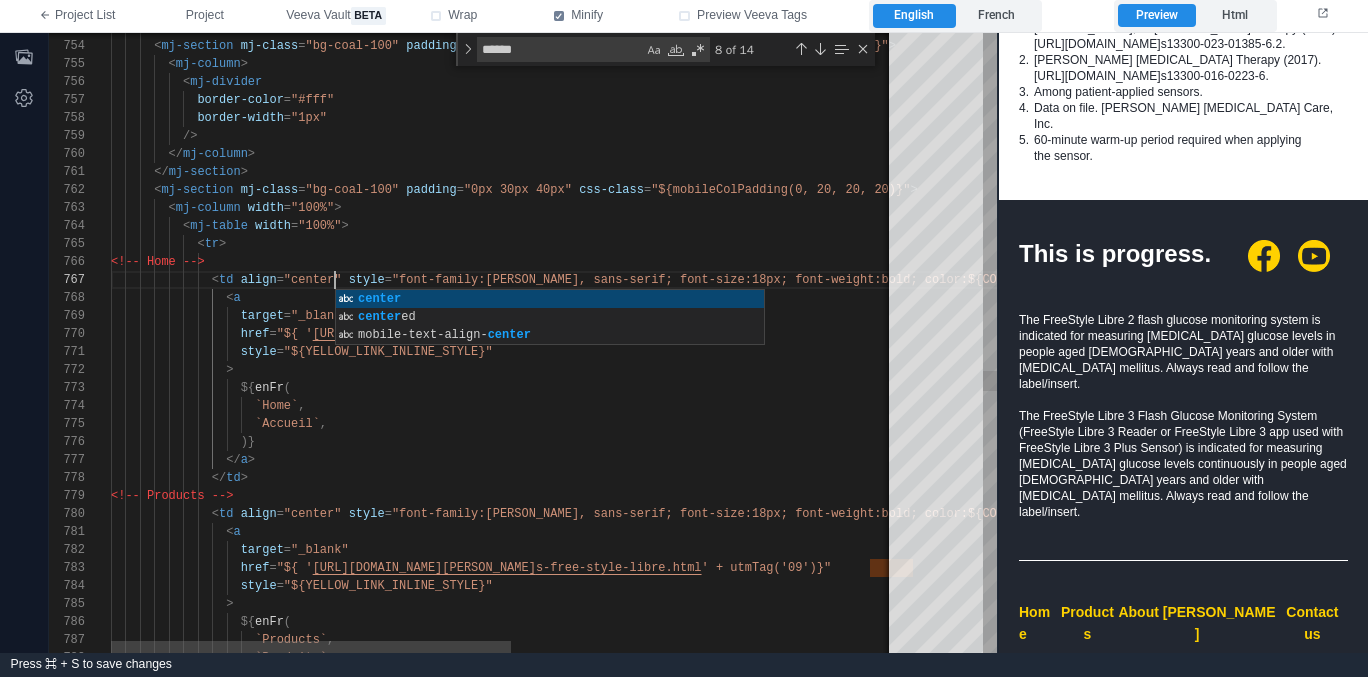 scroll, scrollTop: 108, scrollLeft: 224, axis: both 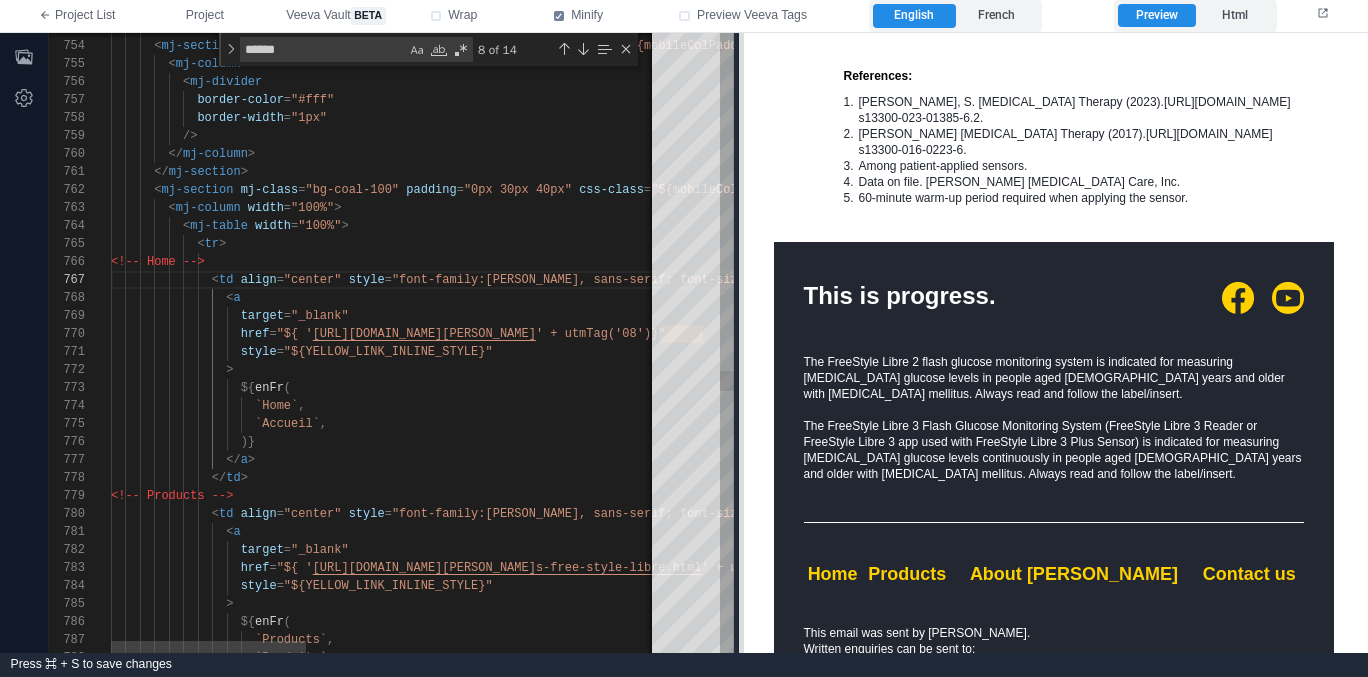 drag, startPoint x: 997, startPoint y: 335, endPoint x: 742, endPoint y: 363, distance: 256.53265 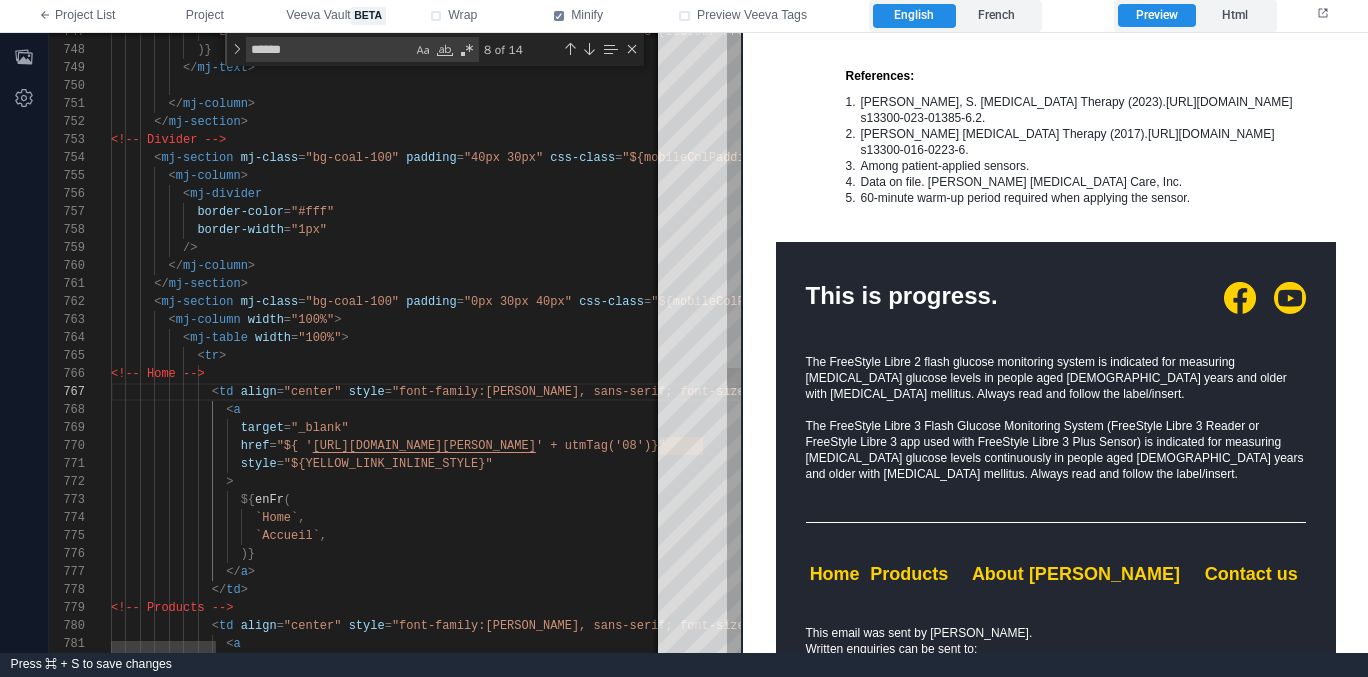 click on ""0px 30px 40px"" at bounding box center (518, 302) 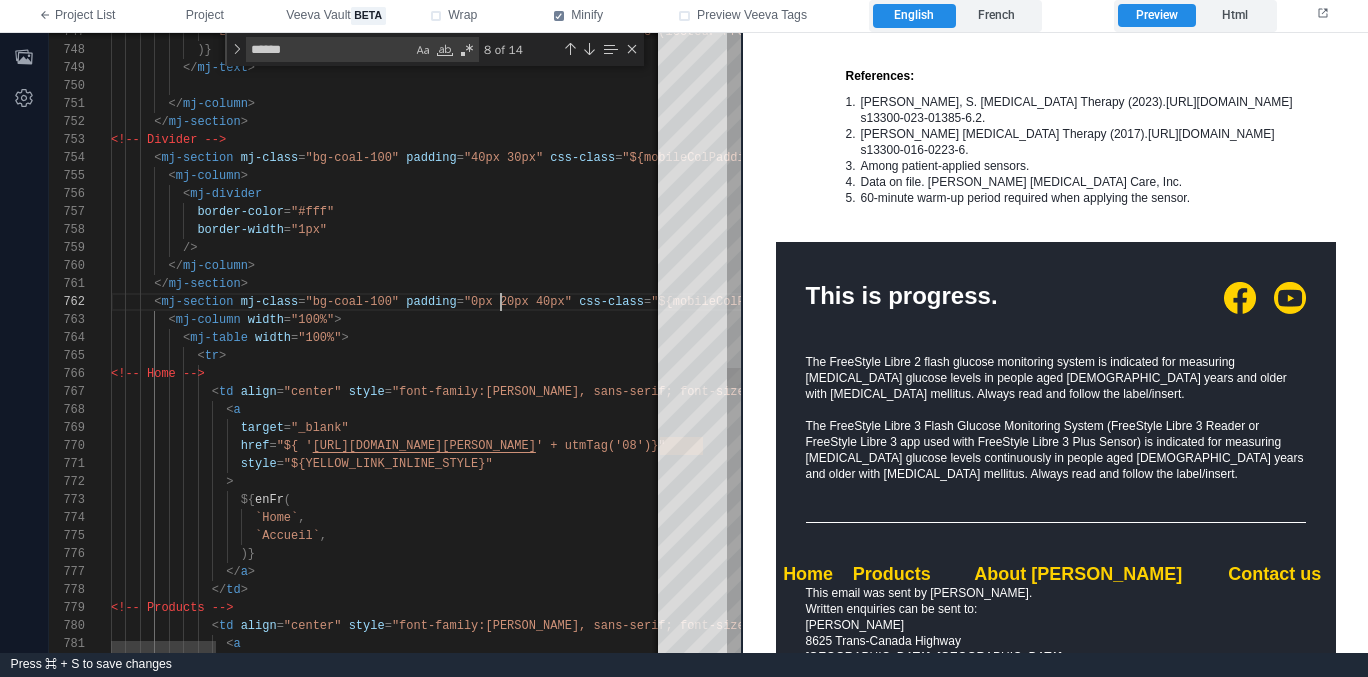 scroll, scrollTop: 18, scrollLeft: 390, axis: both 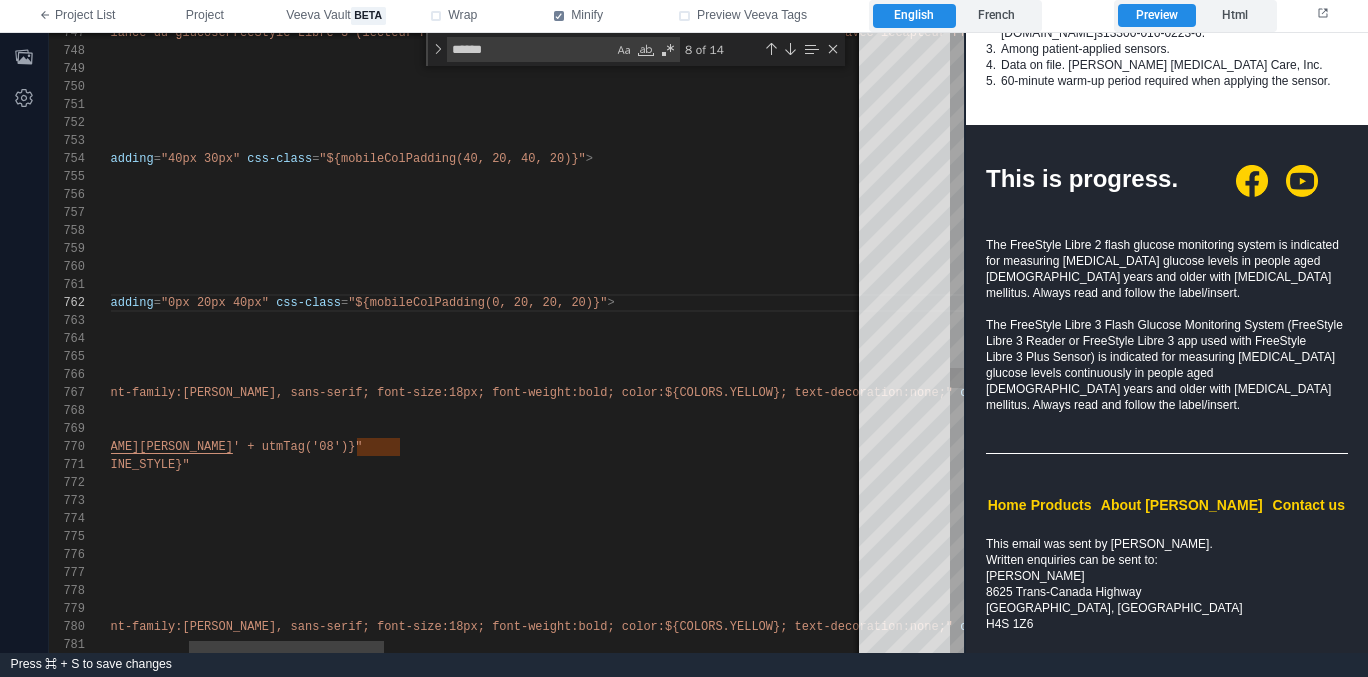 drag, startPoint x: 747, startPoint y: 388, endPoint x: 970, endPoint y: 395, distance: 223.10983 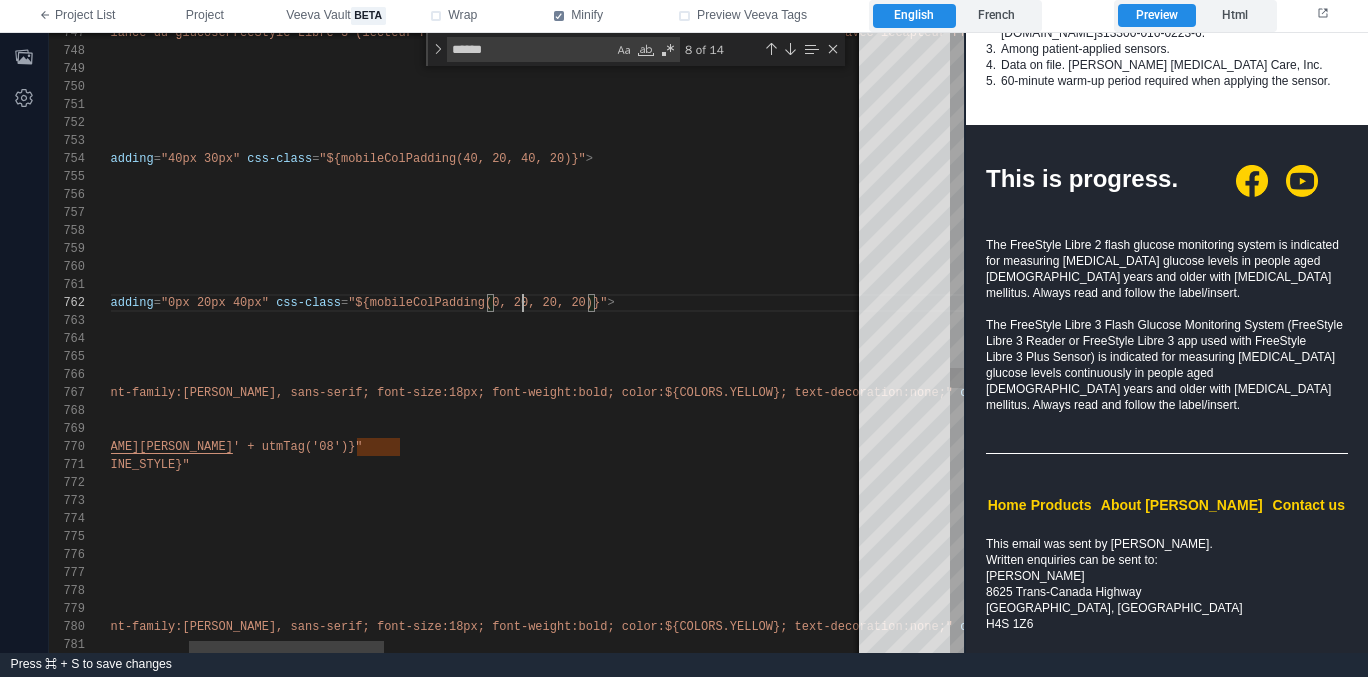 click on ""${mobileColPadding(0, 20, 20, 20)}"" at bounding box center [477, 303] 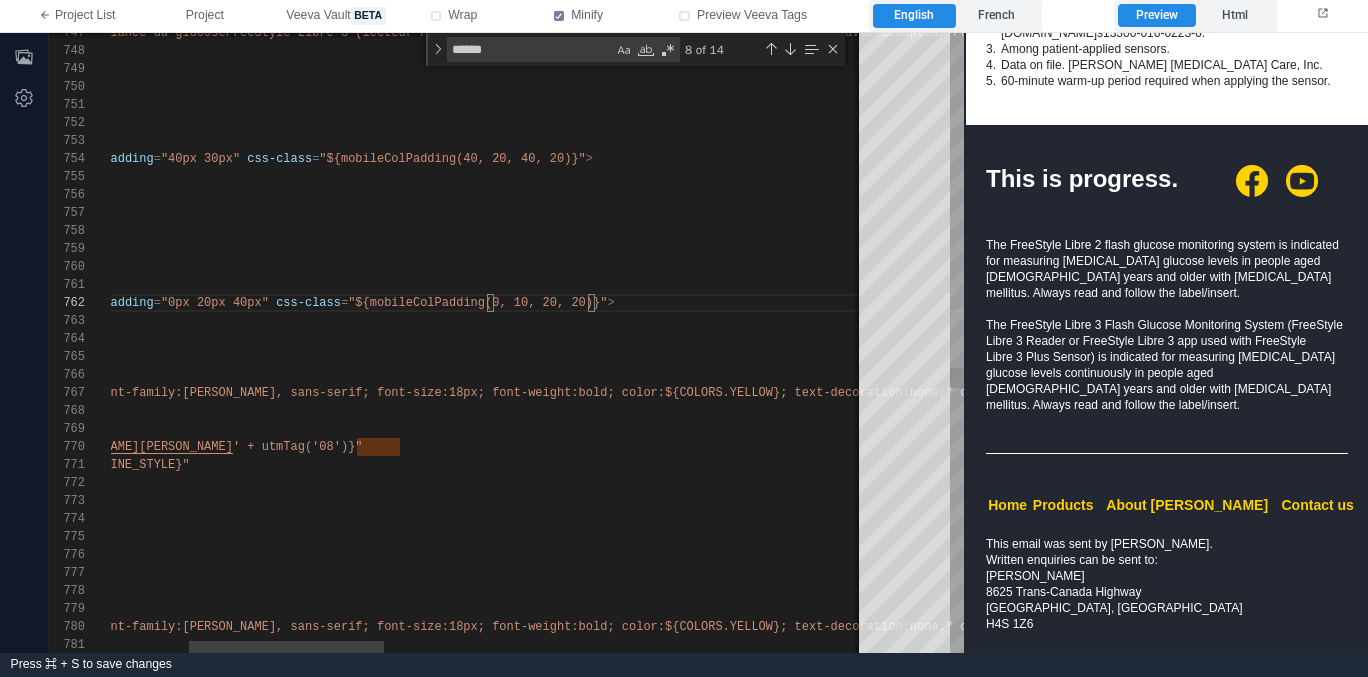 click on "781 780 779 778 777 776 775 774 772 773 771 770 769 768 767 765 766 764 763 762 761 760 759 758 757 756 755 754 753 752 751 750 749 748 747                  < a                  < td   align = "center"   style = "font-family:Arial, sans-serif; font-size:18px; fo nt-weight:bold; color:${COLORS.YELLOW}; text-decor ation:none;"   class = "${media.smallDown`font-size: 14px !important;`}" >               <!-- Products -->                </ td >                  </ a >                    )}                      `Accueil` ,                      `Home` ,                  >                    ${ enFr (                    style = "${YELLOW_LINK_INLINE_STYLE}"                    href = "${ ' https://www.freestyle.abbott/en-ca/home.html ' + utmTag('08')}"                    target = < a" at bounding box center [506, 343] 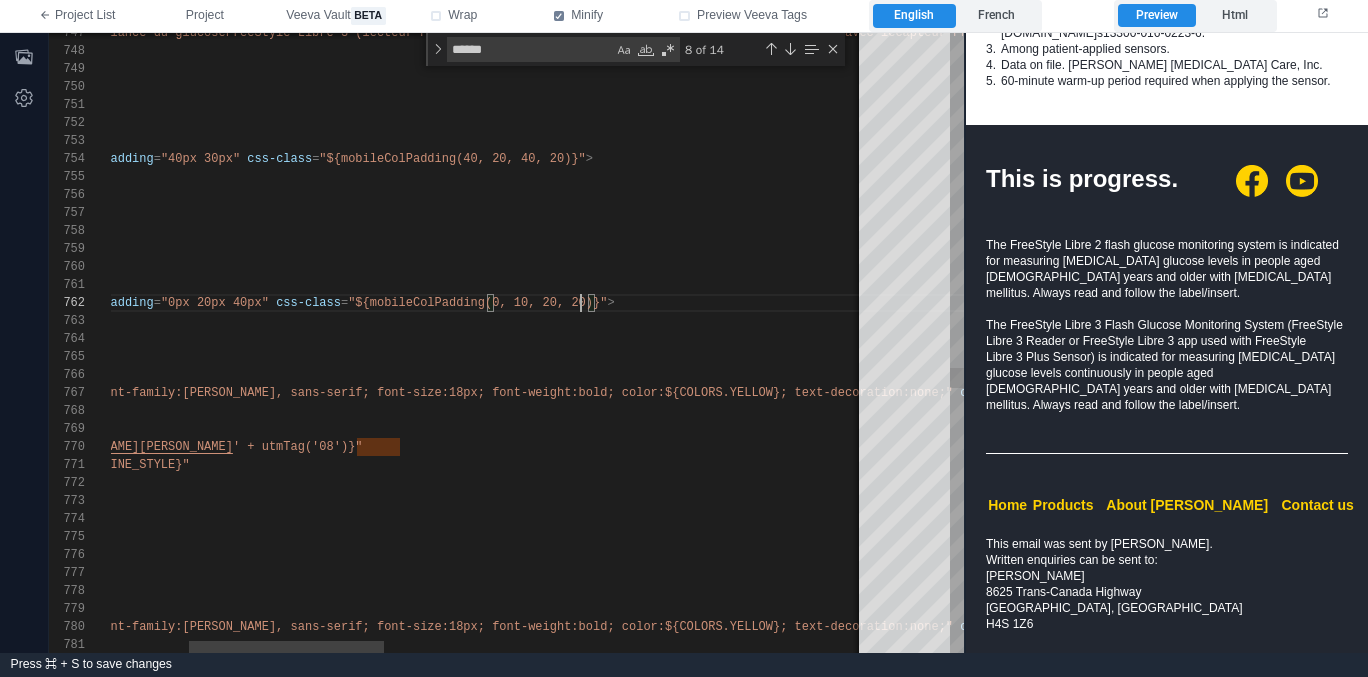 scroll, scrollTop: 18, scrollLeft: 773, axis: both 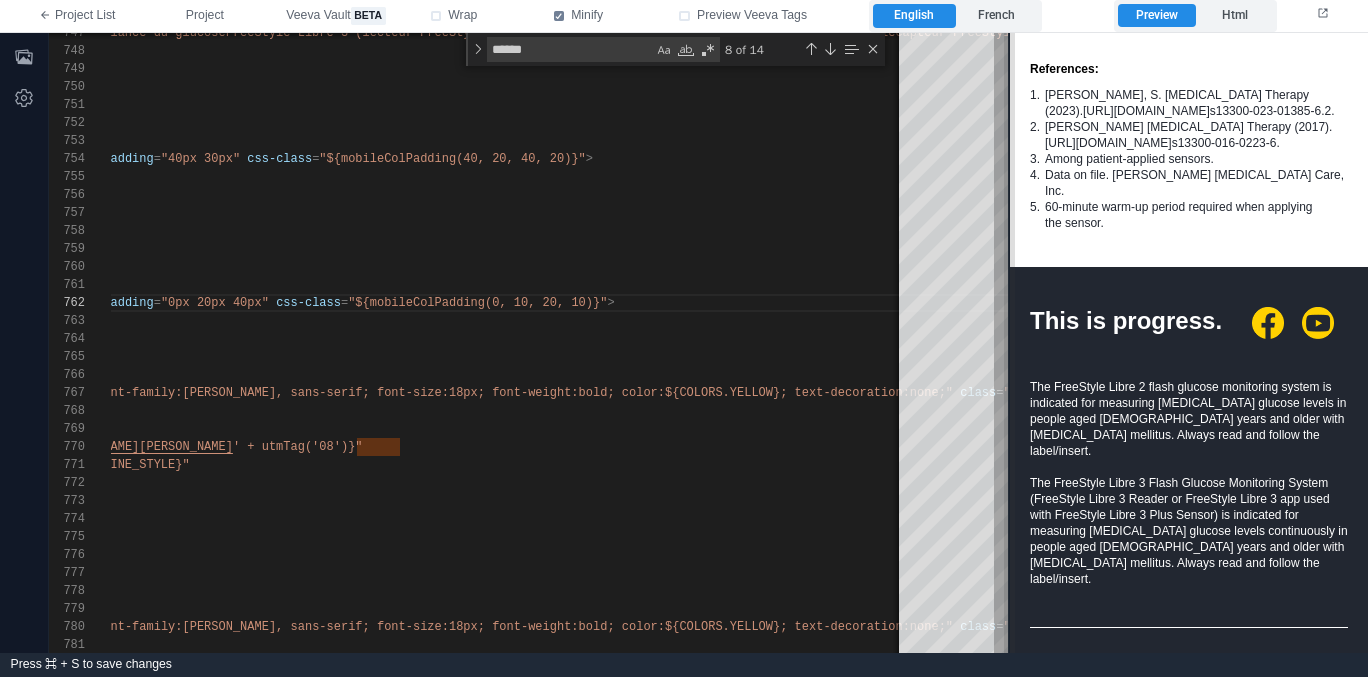 drag, startPoint x: 965, startPoint y: 351, endPoint x: 1009, endPoint y: 351, distance: 44 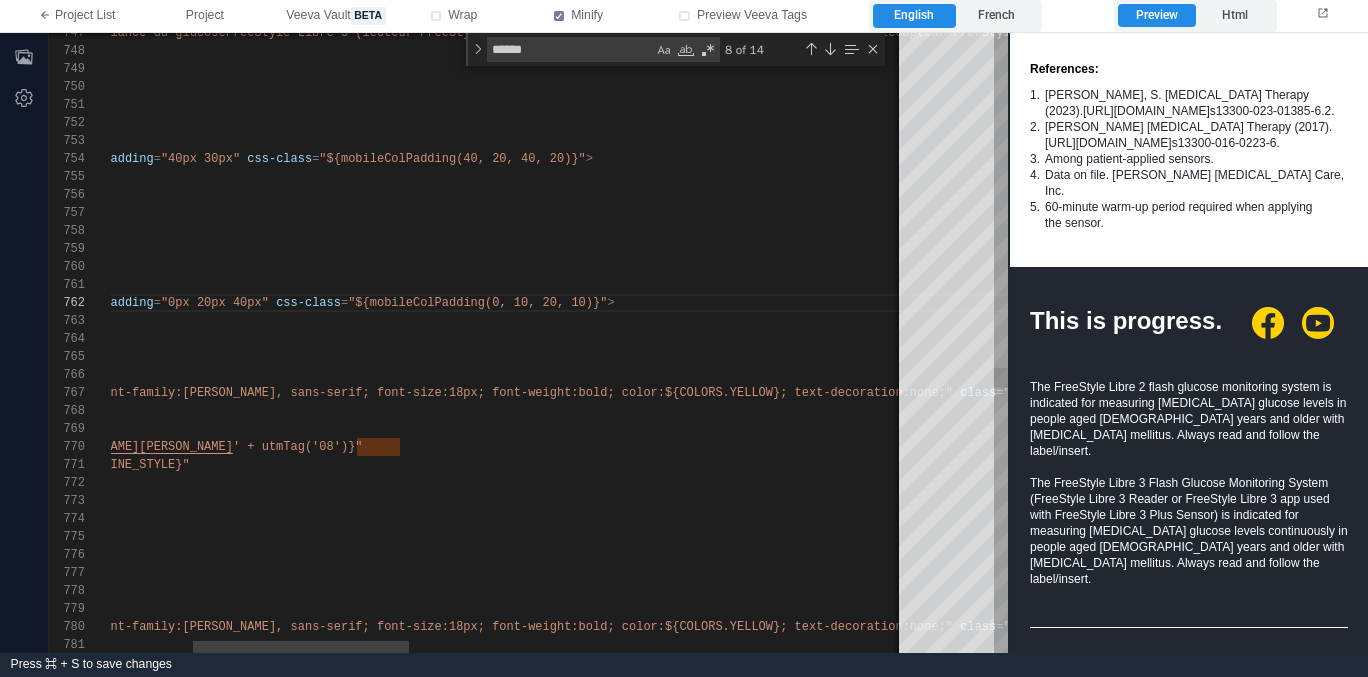 click on ""${mobileColPadding(0, 10, 20, 10)}"" at bounding box center (477, 303) 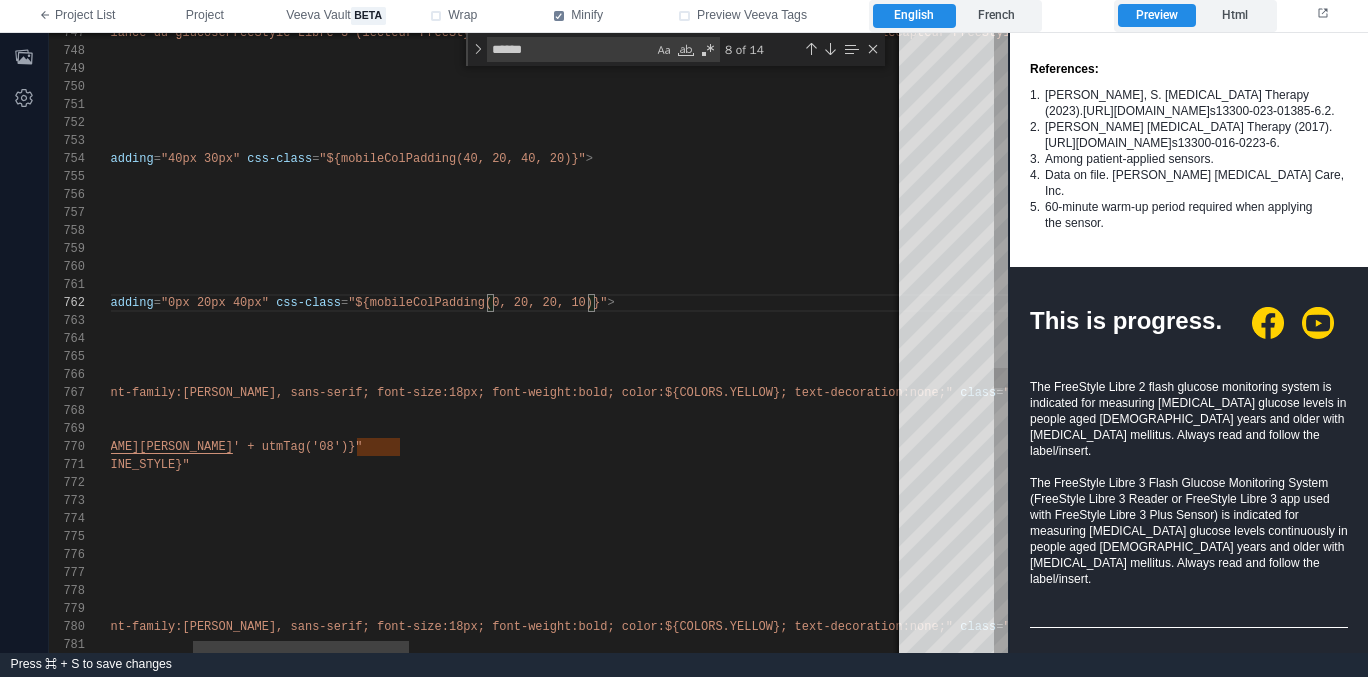 click on ""${mobileColPadding(0, 20, 20, 10)}"" at bounding box center (477, 303) 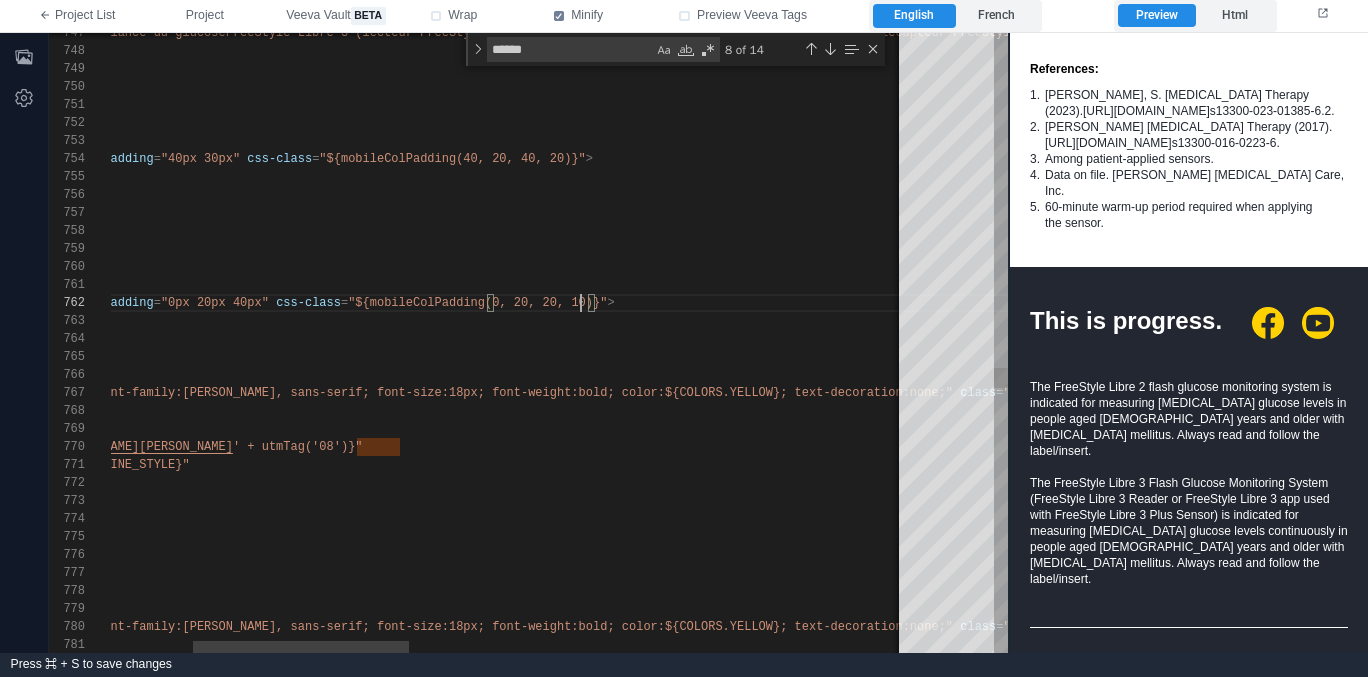 scroll, scrollTop: 18, scrollLeft: 773, axis: both 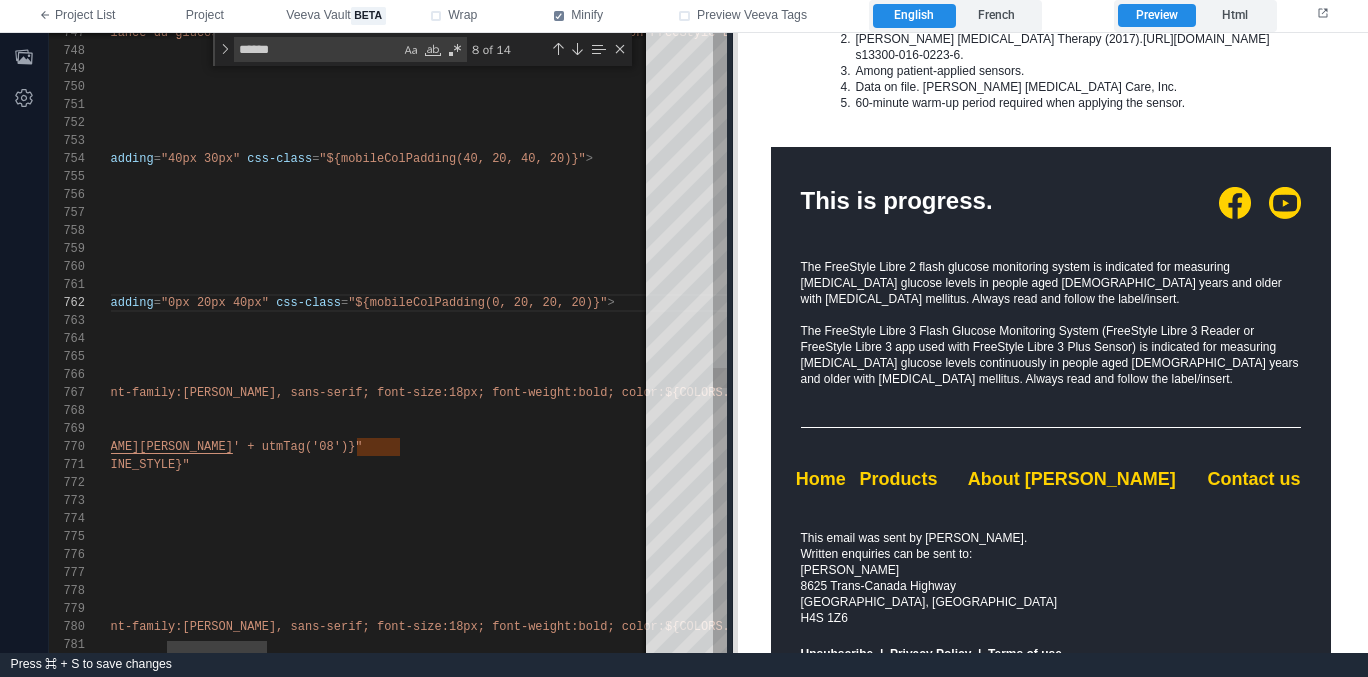 drag, startPoint x: 1010, startPoint y: 368, endPoint x: 739, endPoint y: 374, distance: 271.0664 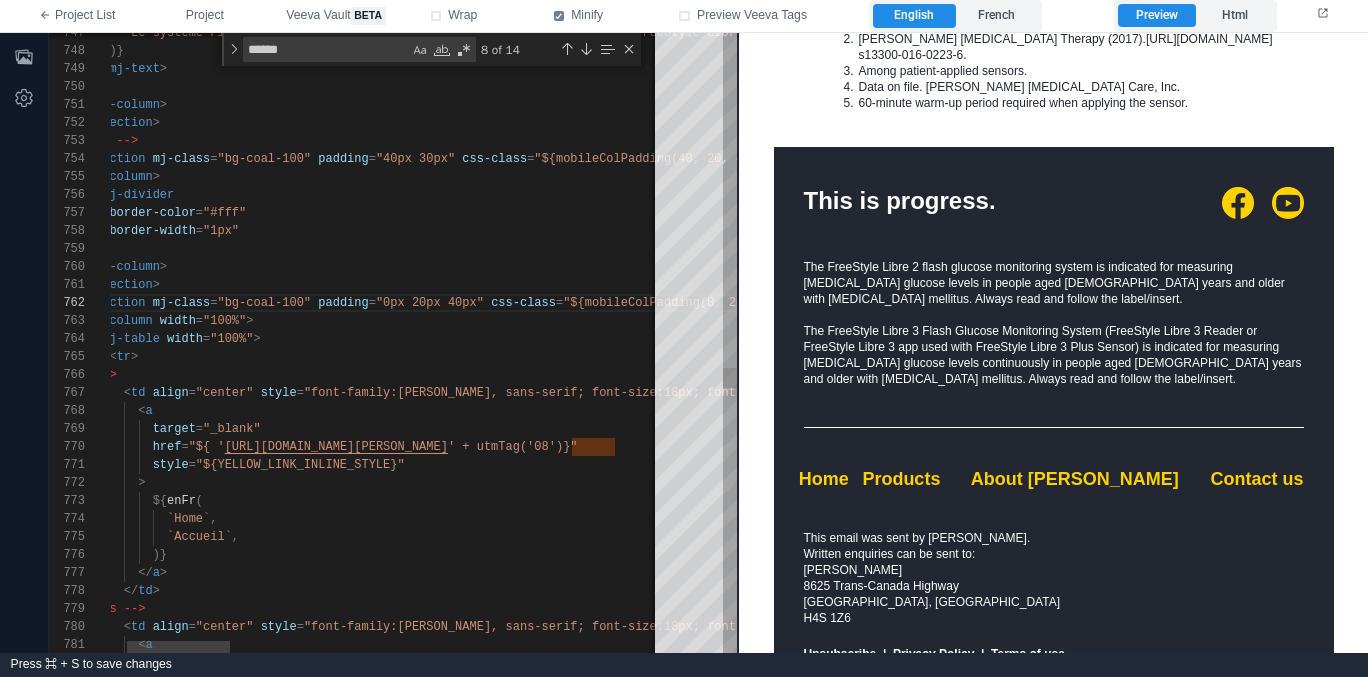 click on ""0px 20px 40px"" at bounding box center (430, 303) 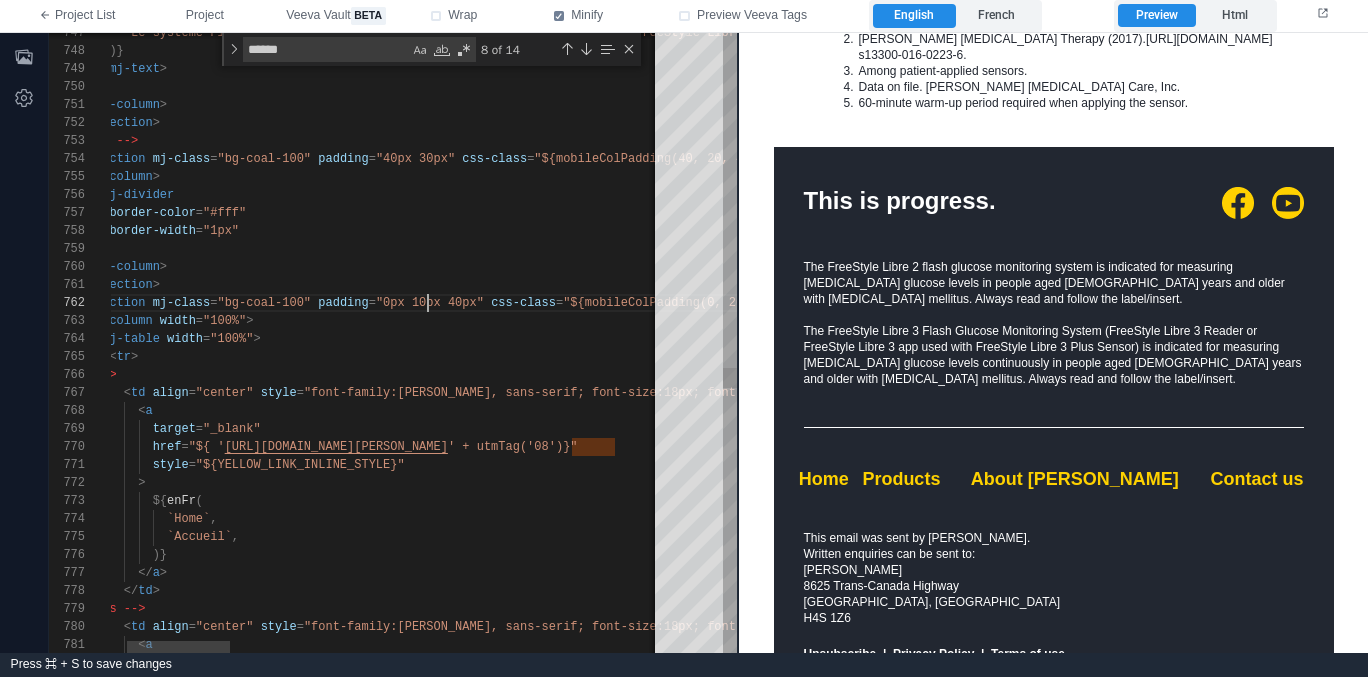 scroll, scrollTop: 18, scrollLeft: 405, axis: both 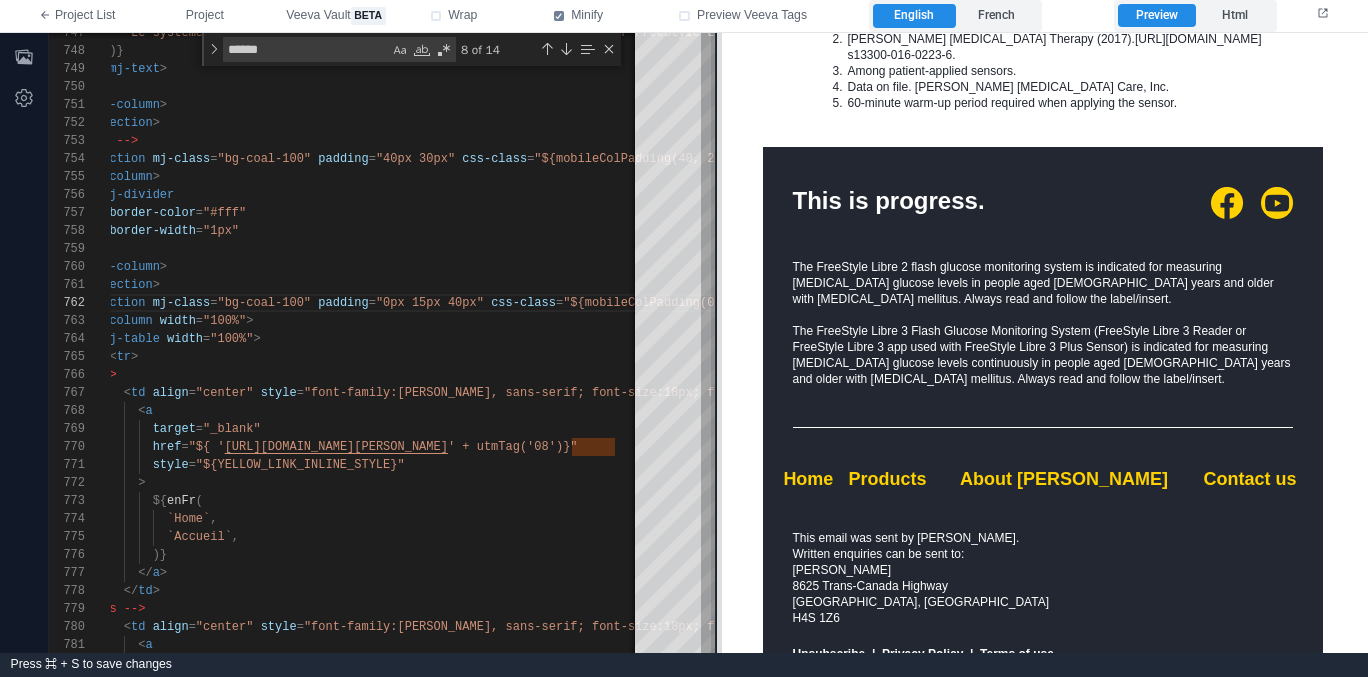 drag, startPoint x: 737, startPoint y: 326, endPoint x: 715, endPoint y: 313, distance: 25.553865 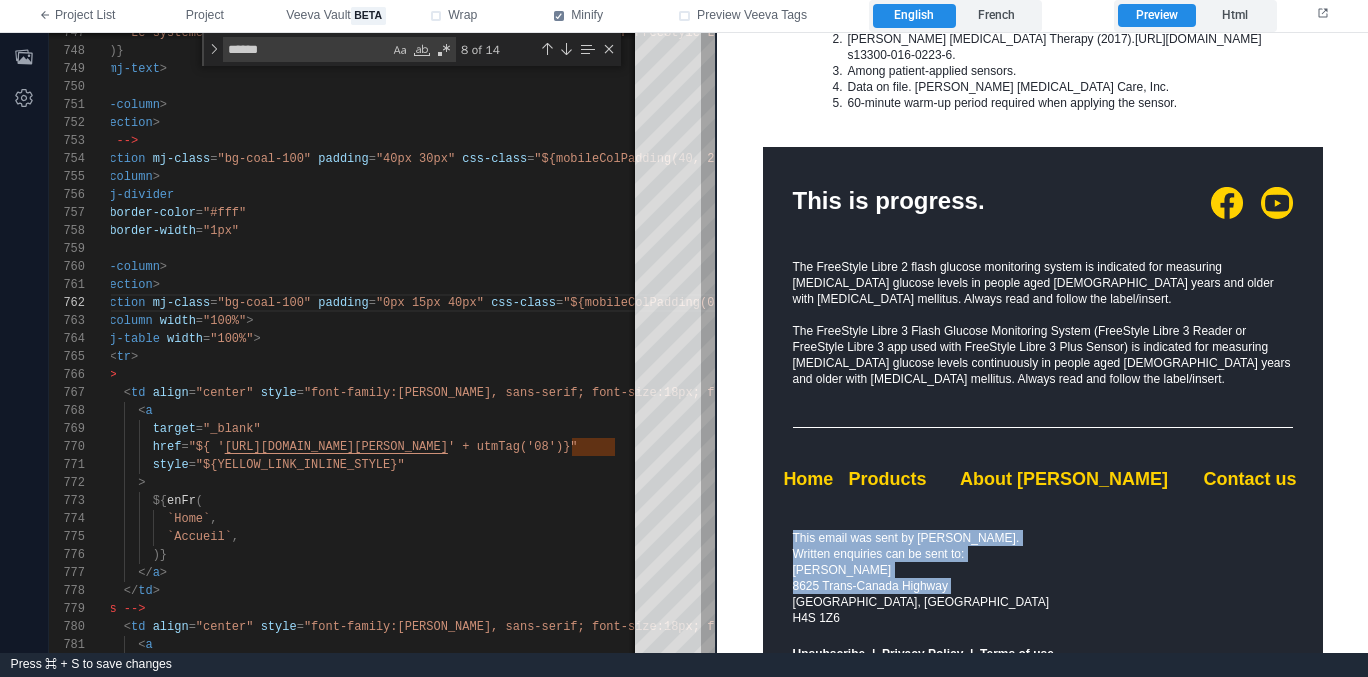 drag, startPoint x: 1037, startPoint y: 544, endPoint x: 1025, endPoint y: 486, distance: 59.22837 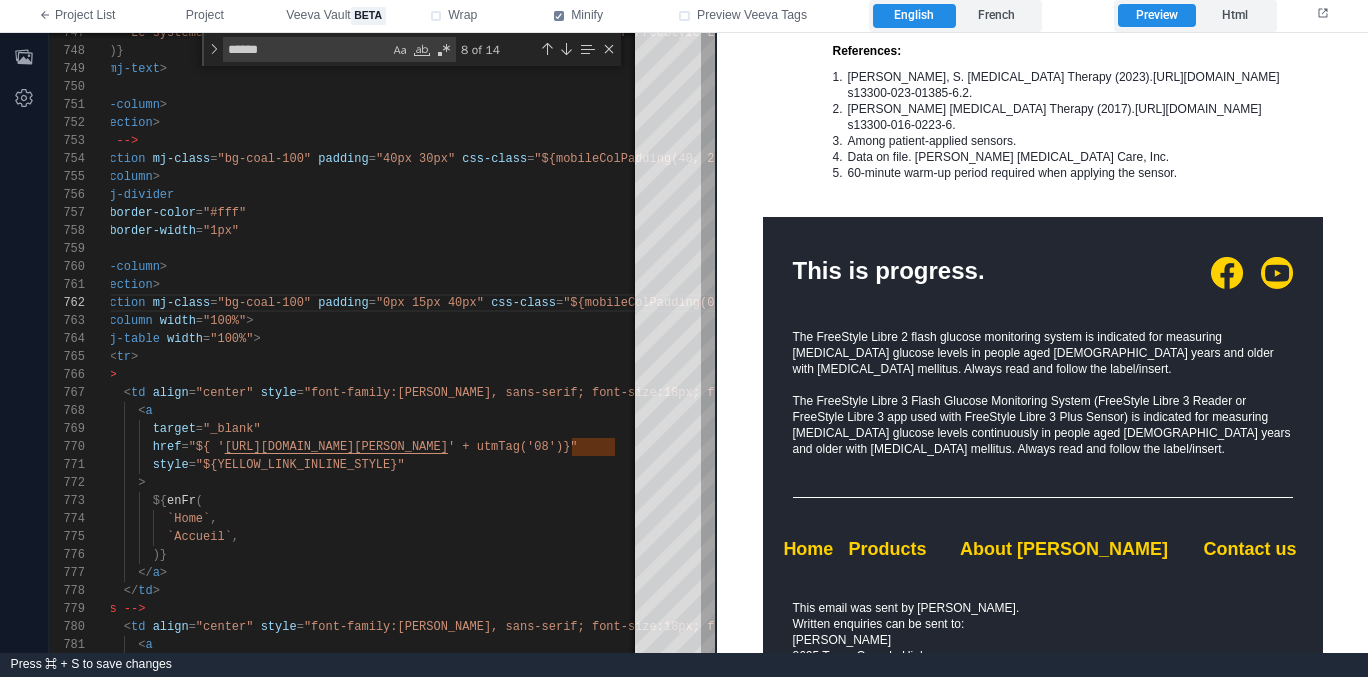 click on "Home
Products
About   Abbott
Contact us" at bounding box center (1042, 568) 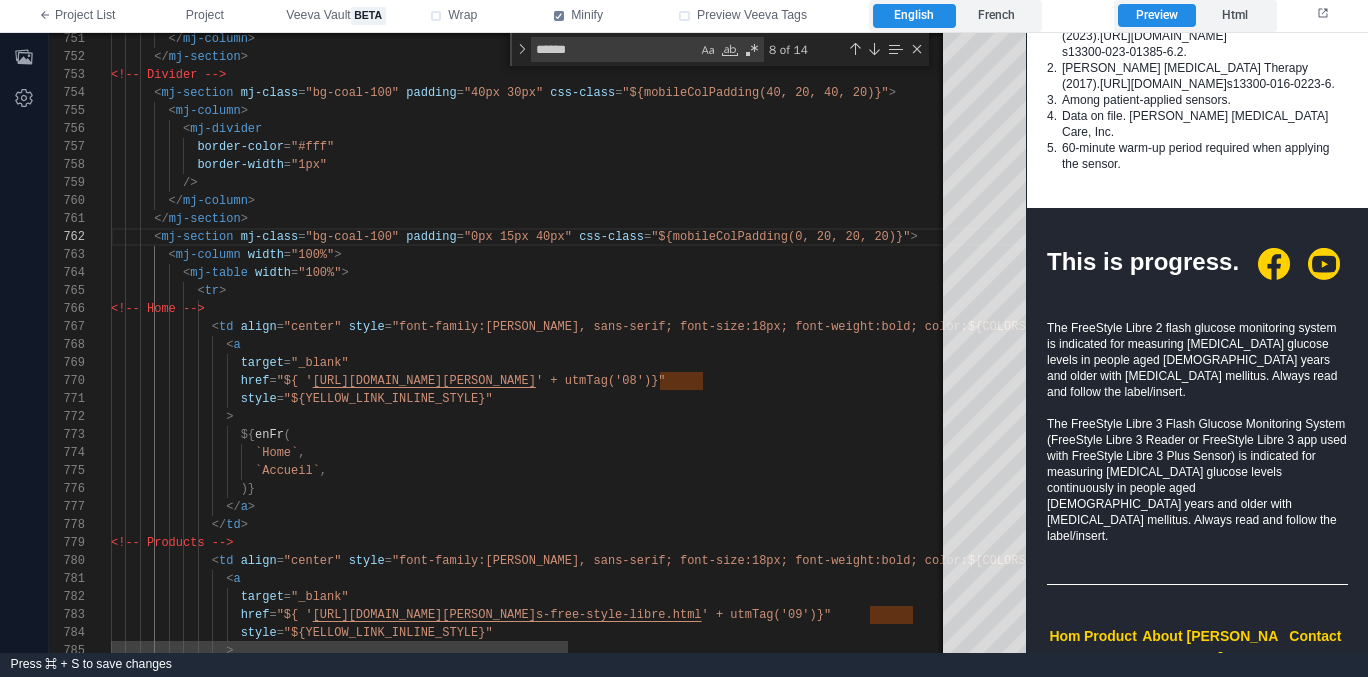 scroll, scrollTop: 3287, scrollLeft: 0, axis: vertical 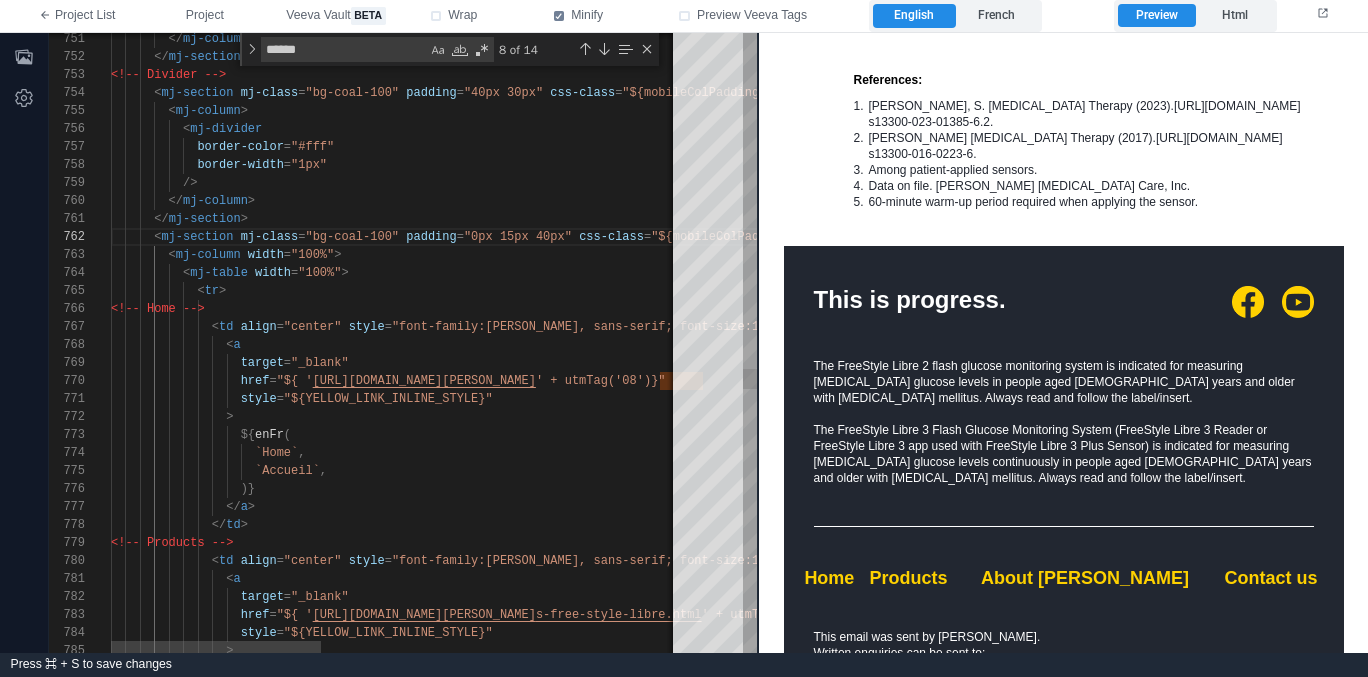 drag, startPoint x: 736, startPoint y: 436, endPoint x: 751, endPoint y: 433, distance: 15.297058 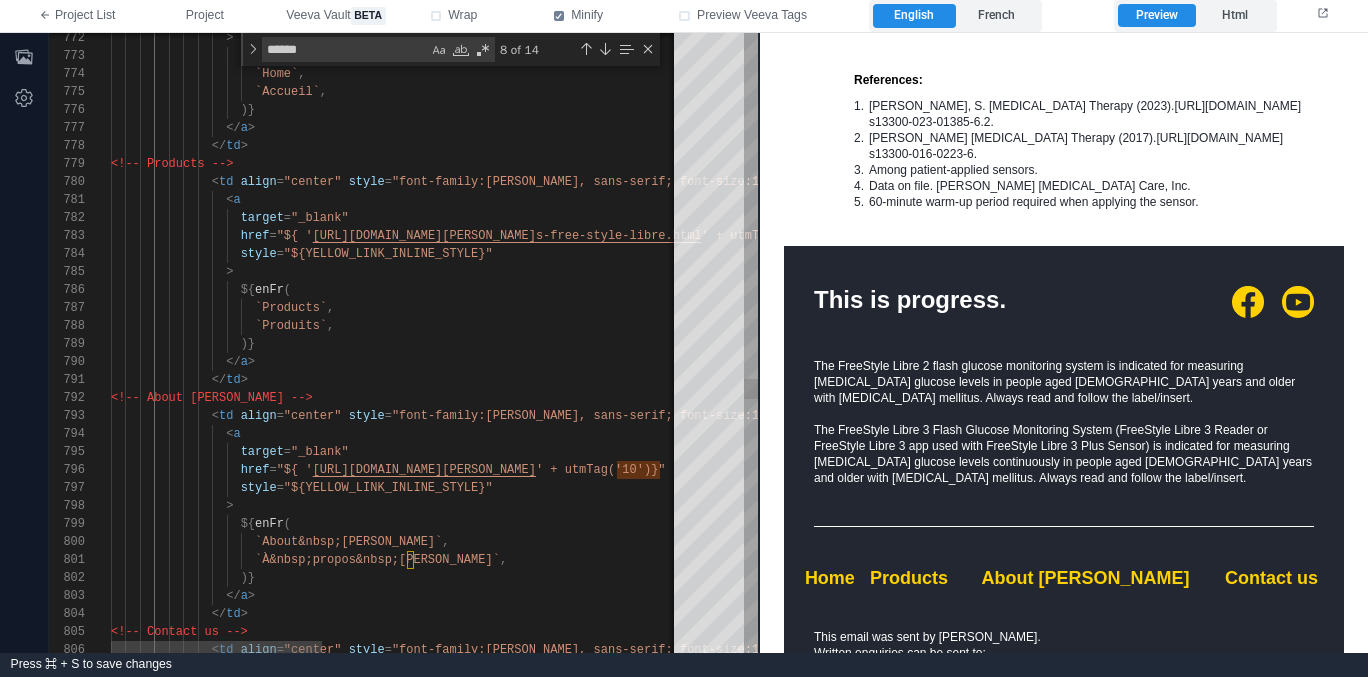 scroll, scrollTop: 162, scrollLeft: 145, axis: both 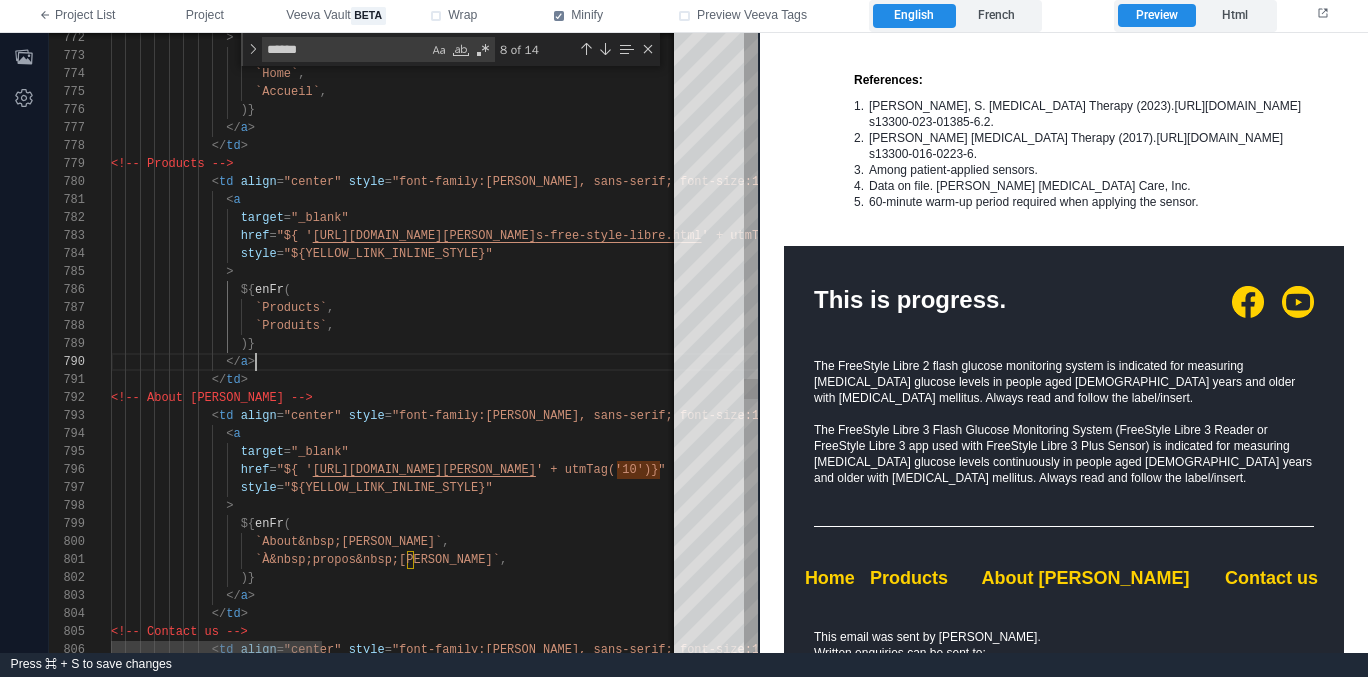 click on "</ a >" at bounding box center [880, 362] 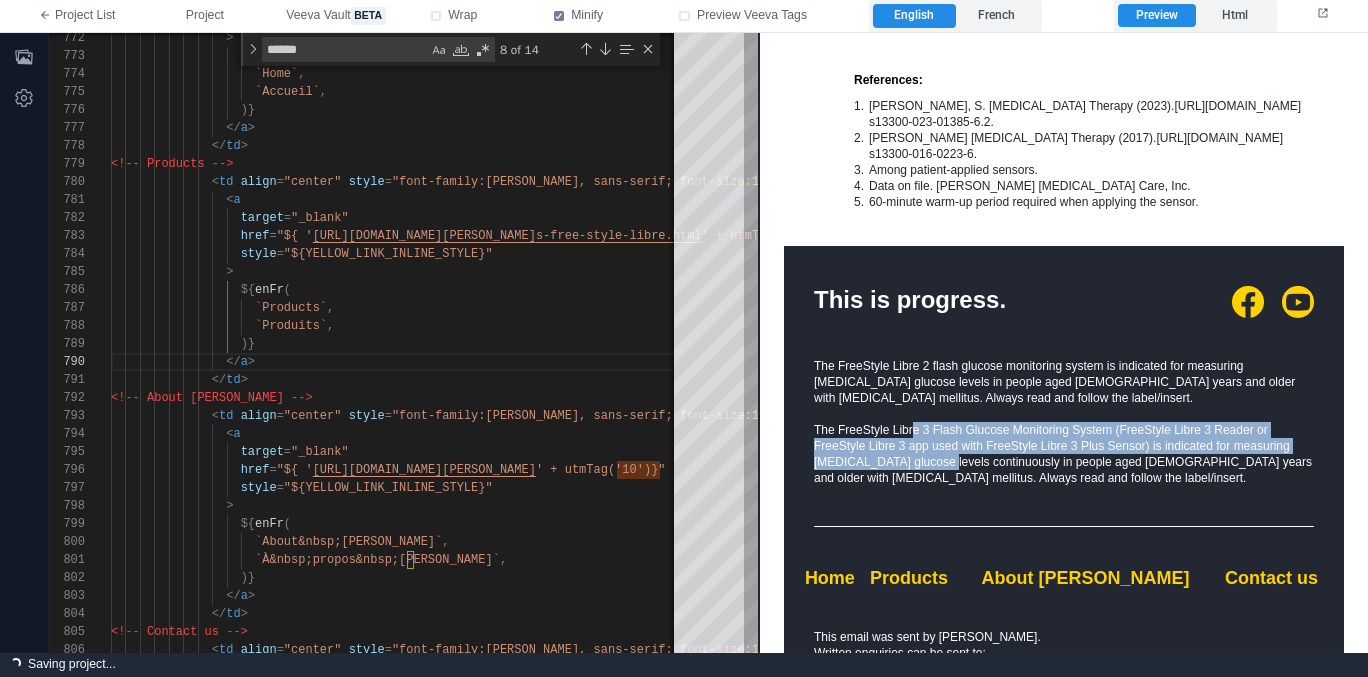 drag, startPoint x: 913, startPoint y: 327, endPoint x: 919, endPoint y: 384, distance: 57.31492 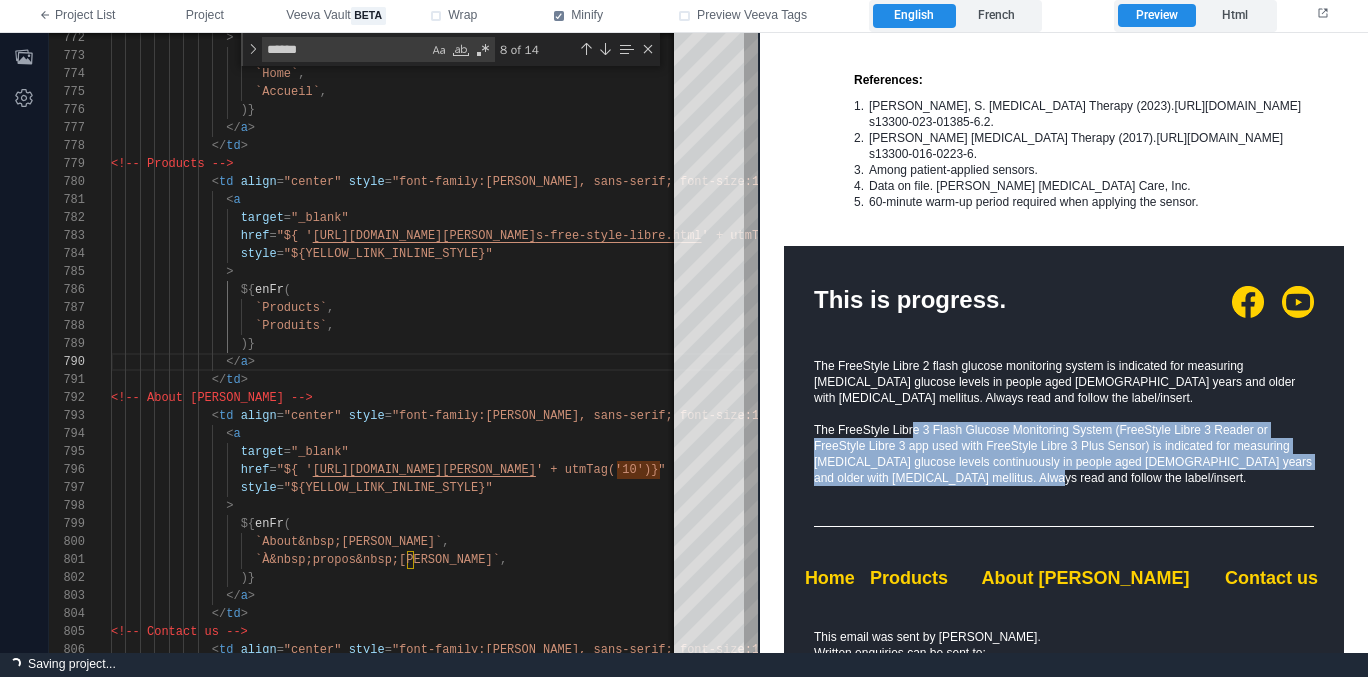 scroll, scrollTop: 3386, scrollLeft: 0, axis: vertical 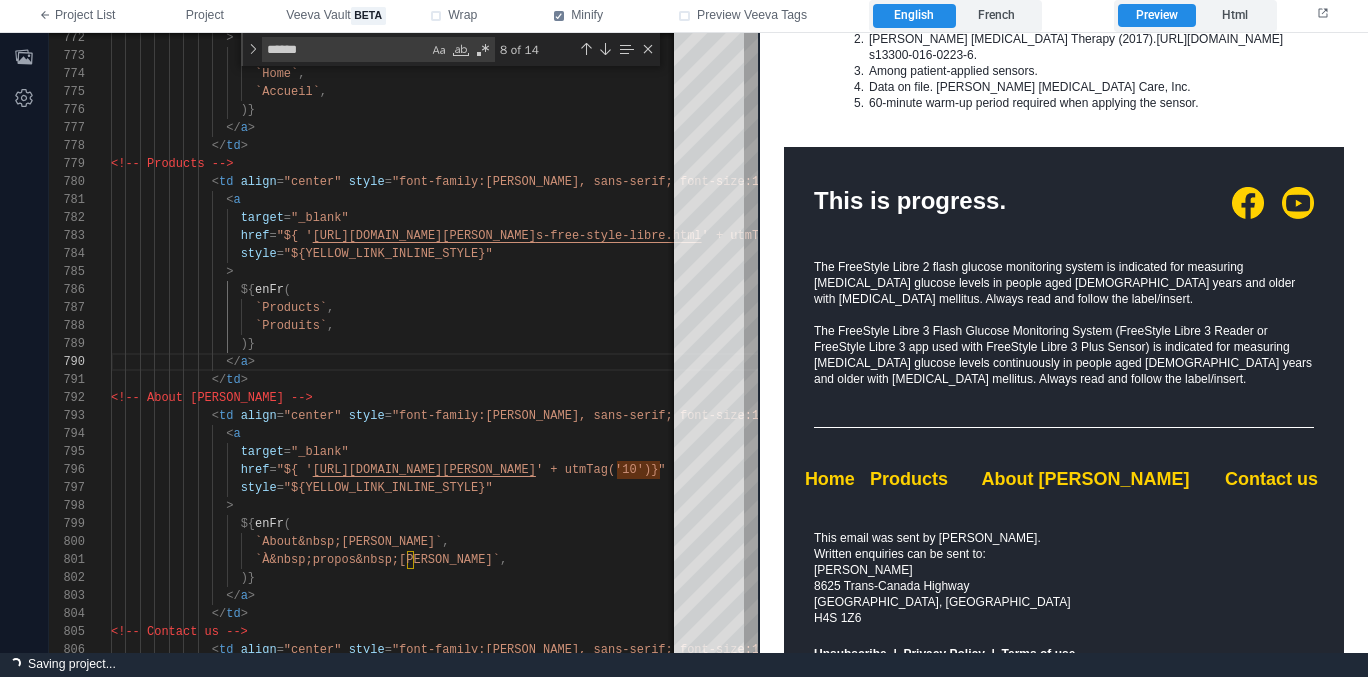 click on "This email was sent by Abbott.
Written enquiries can be sent to:
Abbott
8625   Trans‑Canada Highway
Saint‑Laurent, Quebec
H4S   1Z6" at bounding box center (1063, 577) 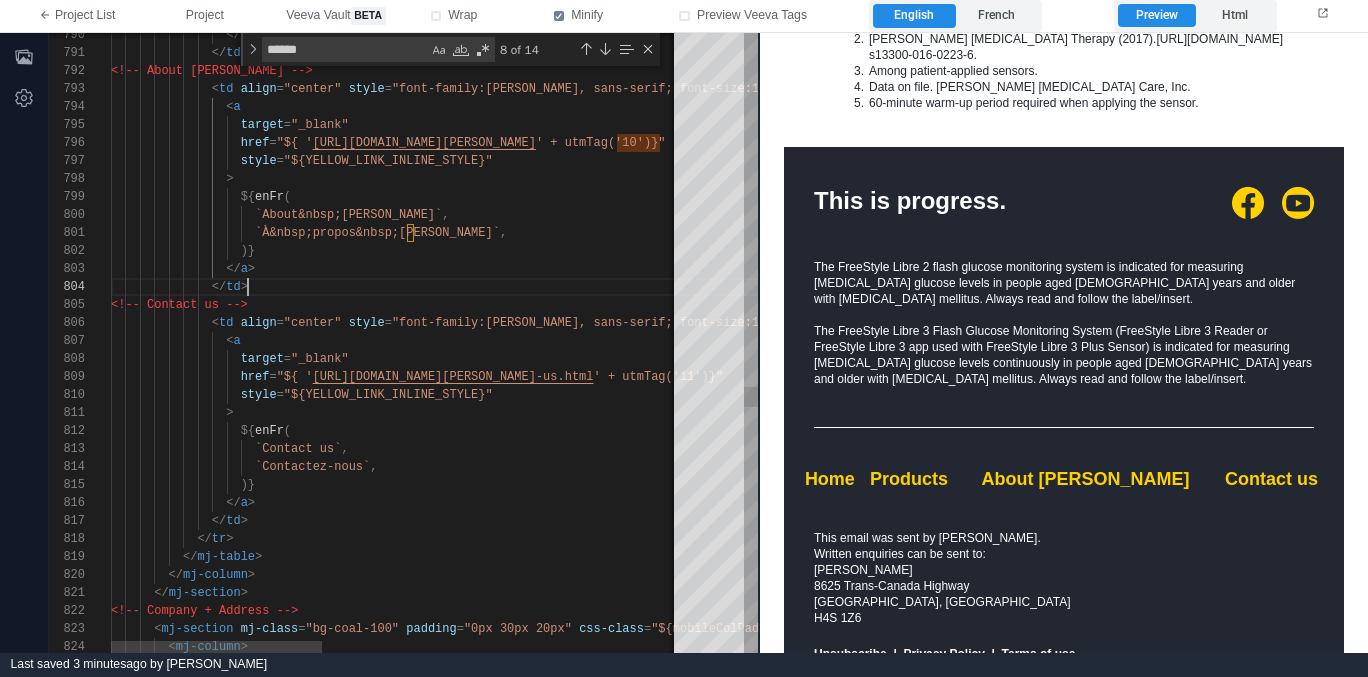 scroll, scrollTop: 54, scrollLeft: 137, axis: both 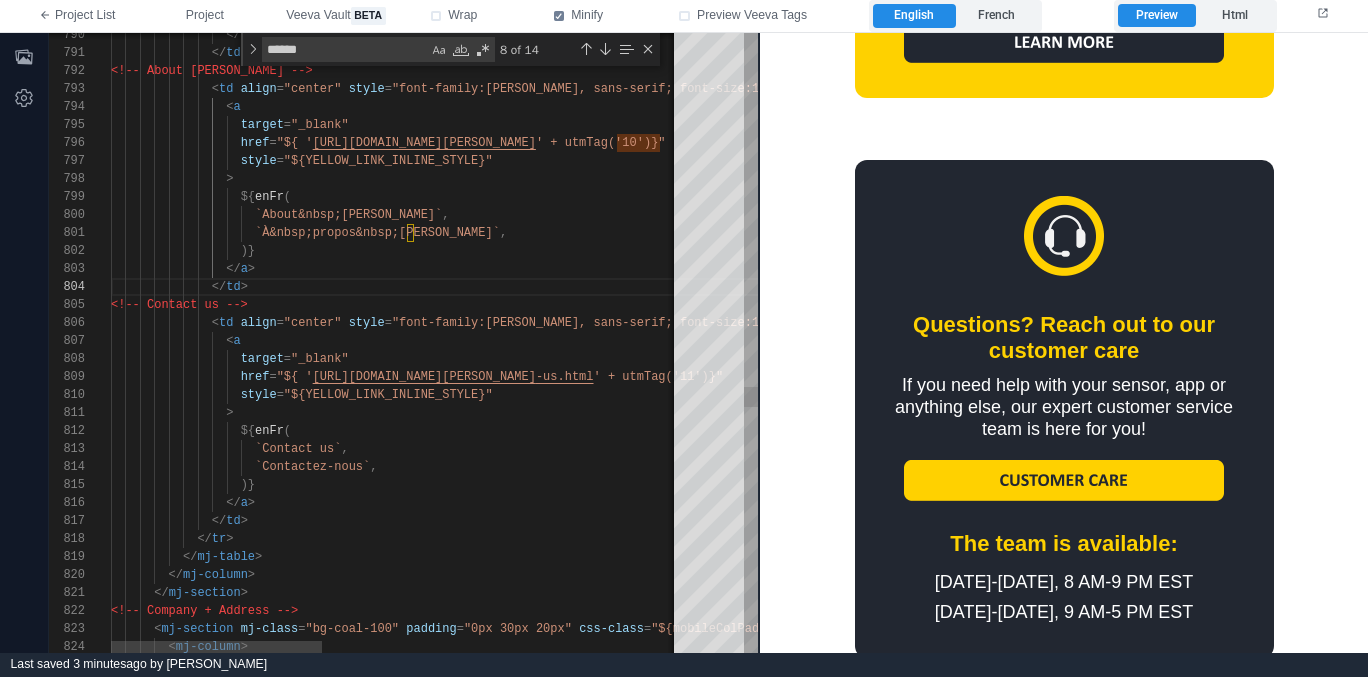 type on "**********" 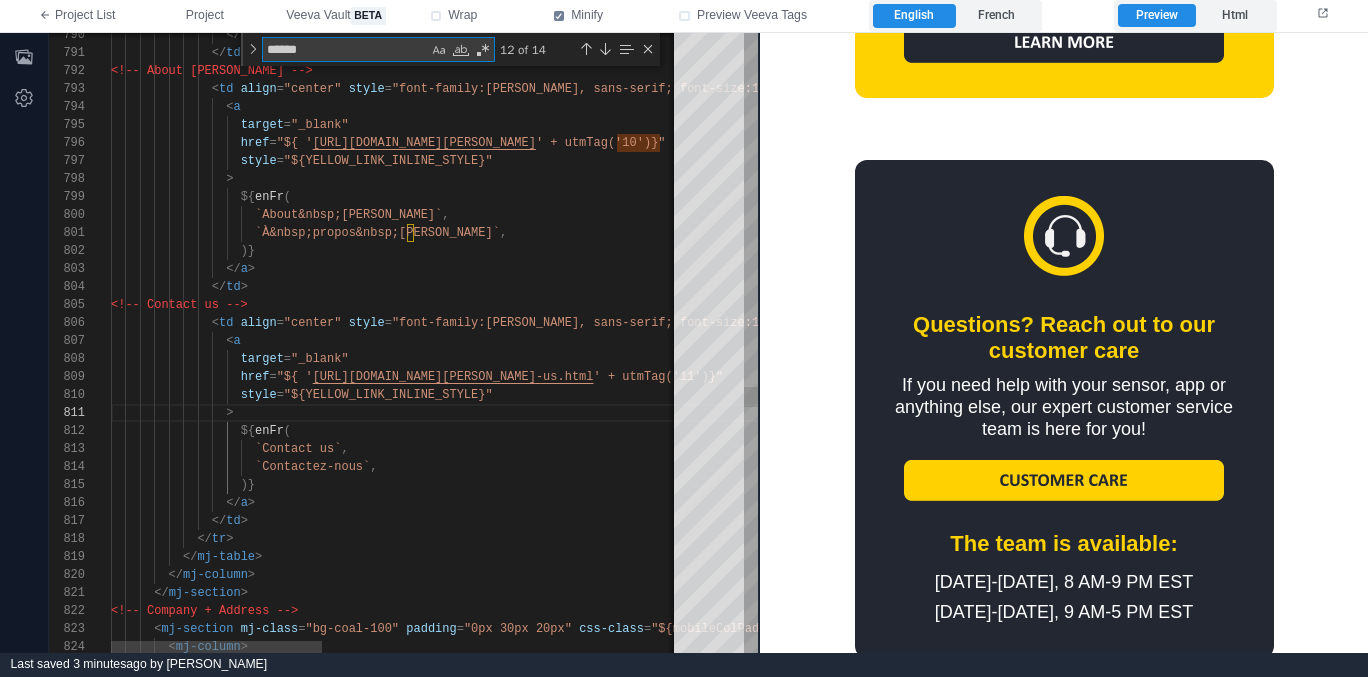 type on "*" 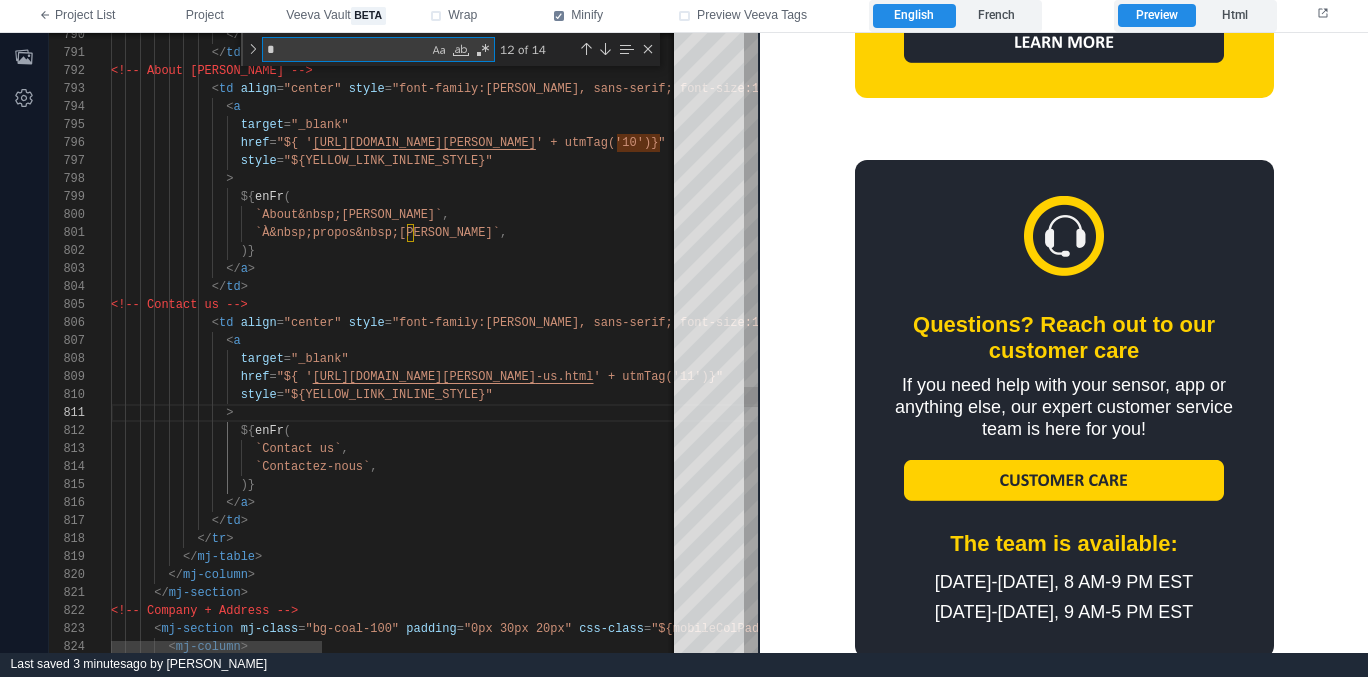 scroll, scrollTop: 0, scrollLeft: 159, axis: horizontal 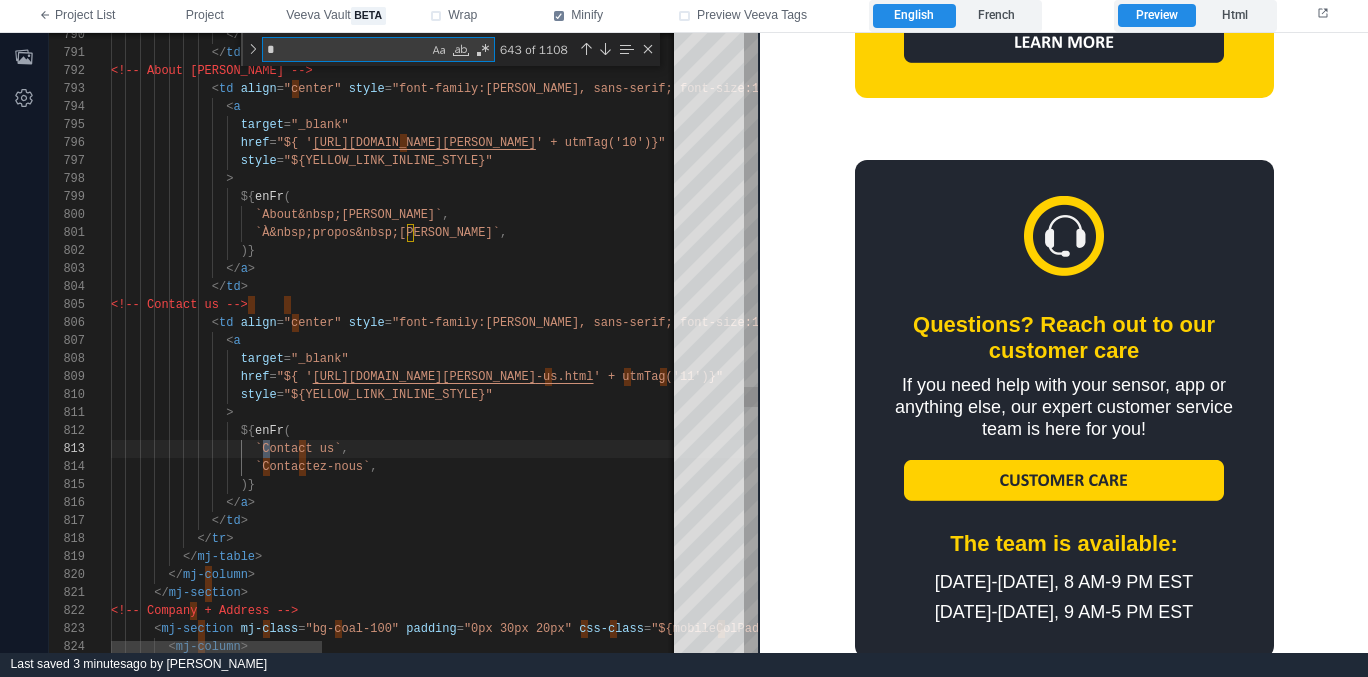 type on "**********" 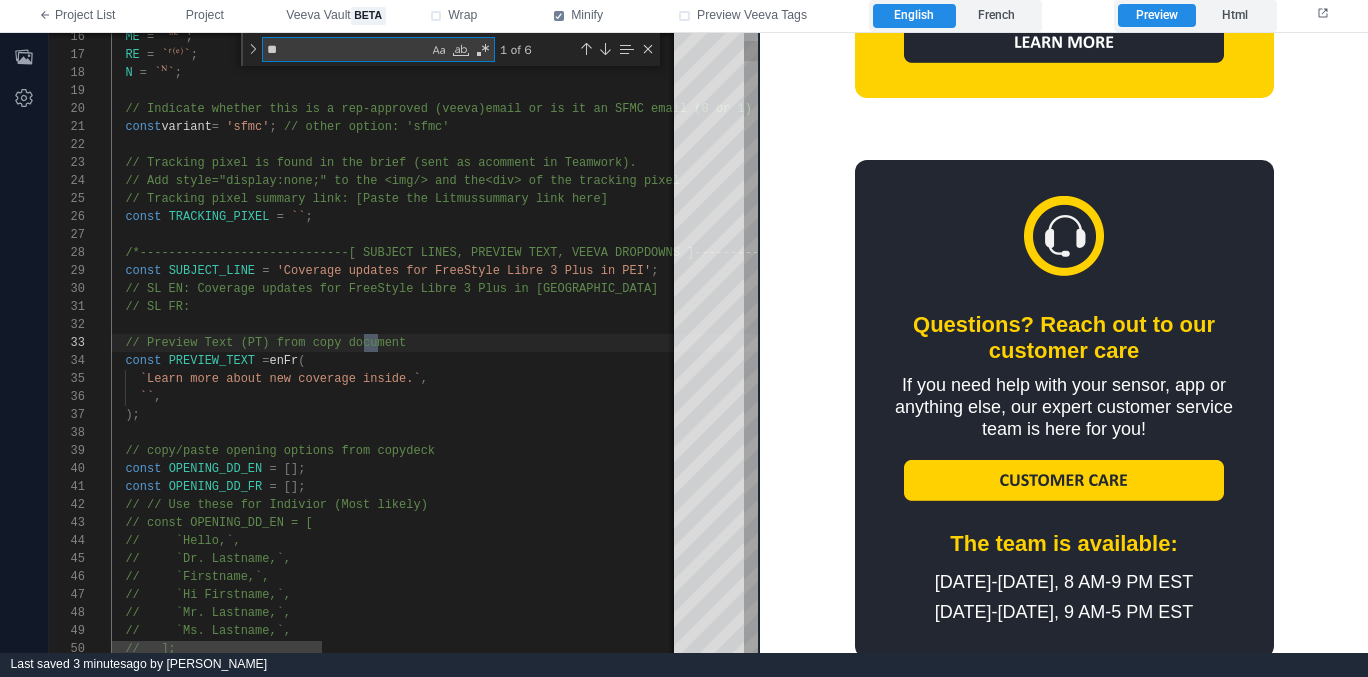 type on "**********" 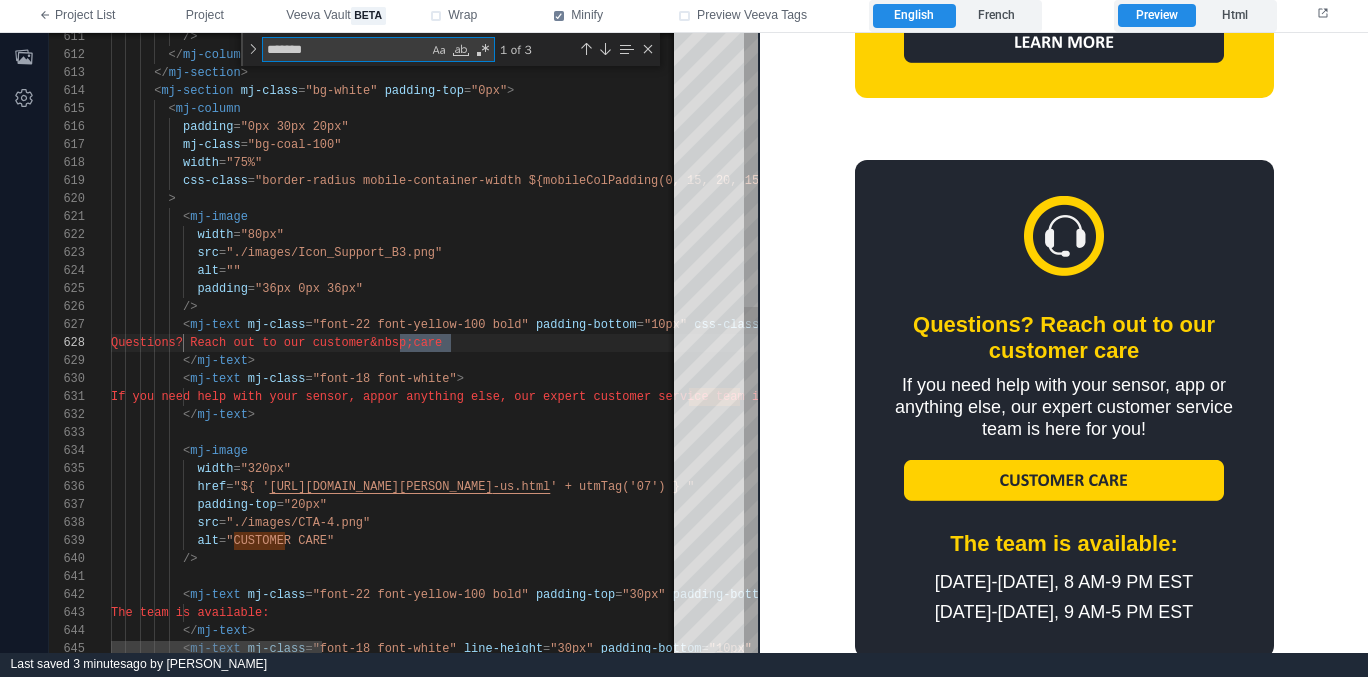 type on "********" 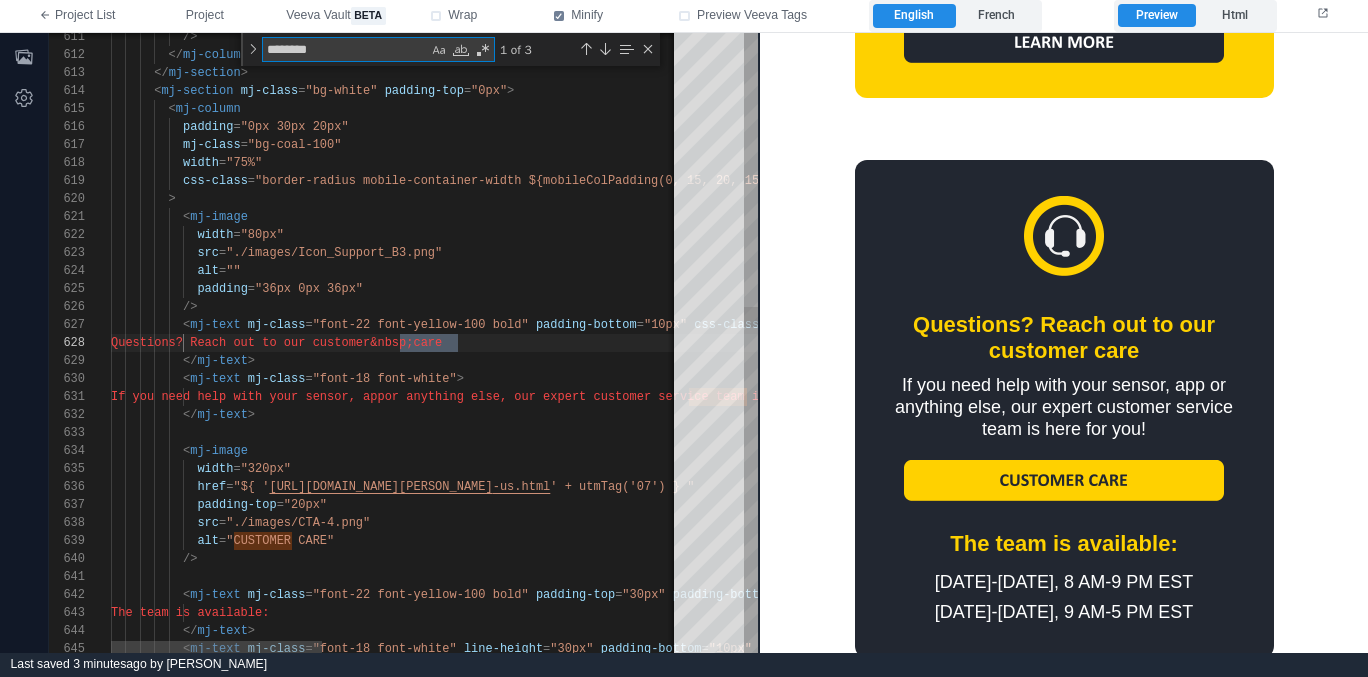 type on "**********" 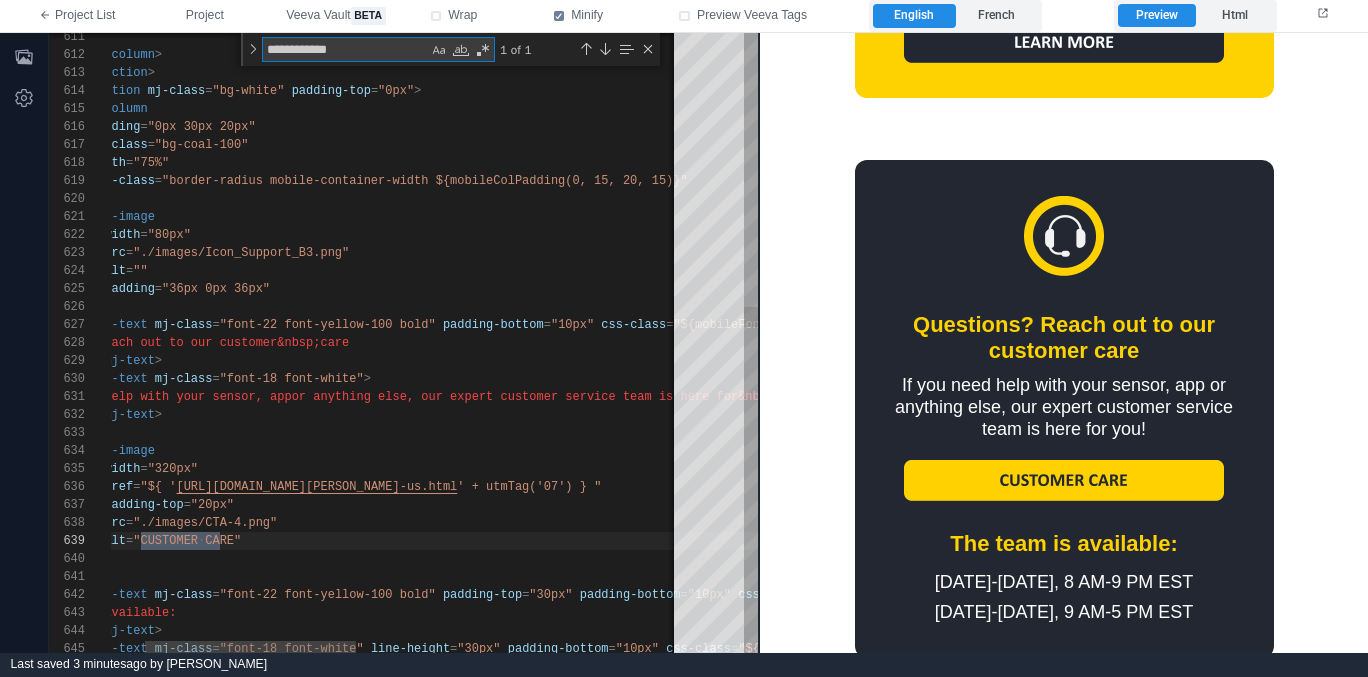 type on "**********" 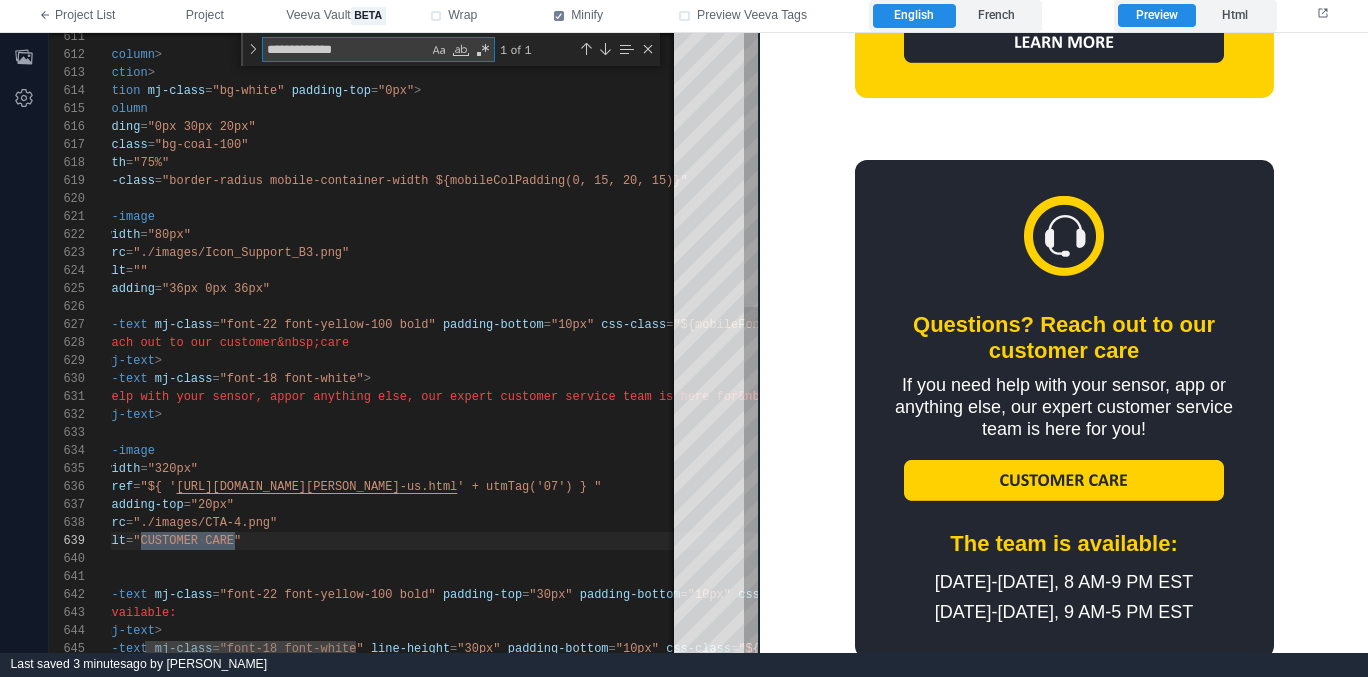 scroll, scrollTop: 180, scrollLeft: 217, axis: both 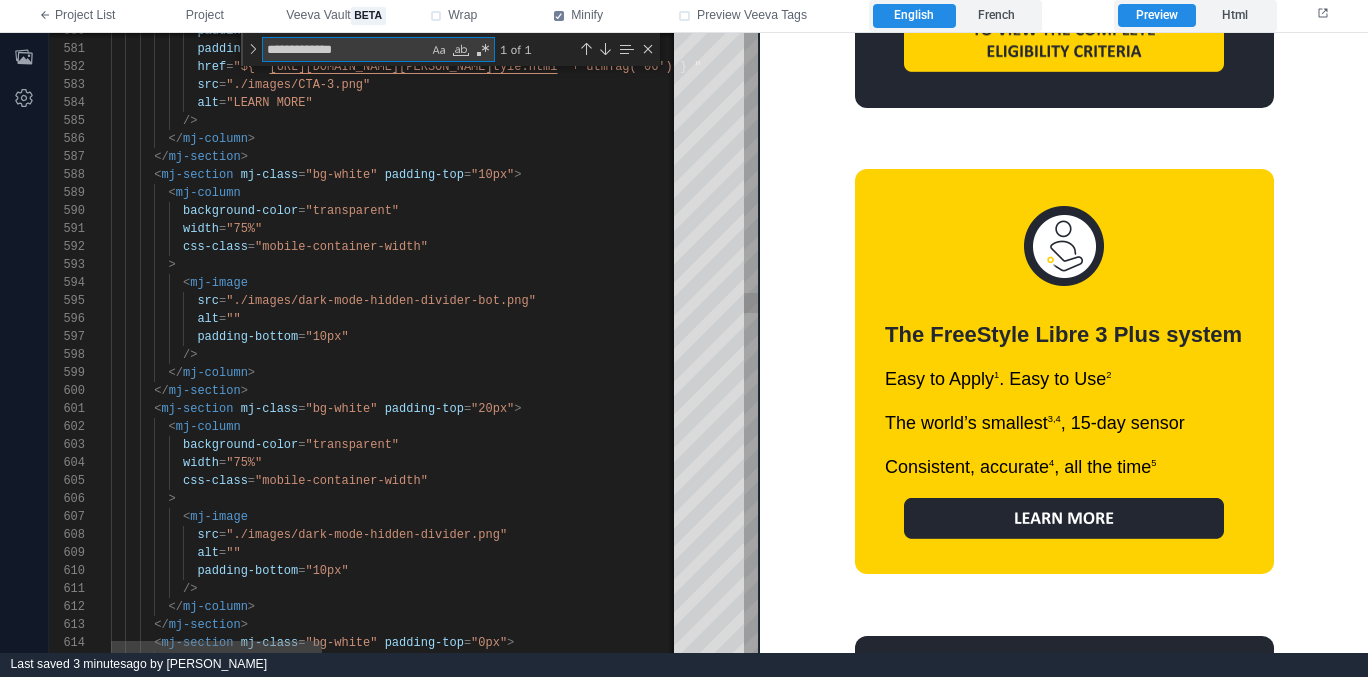 type on "**********" 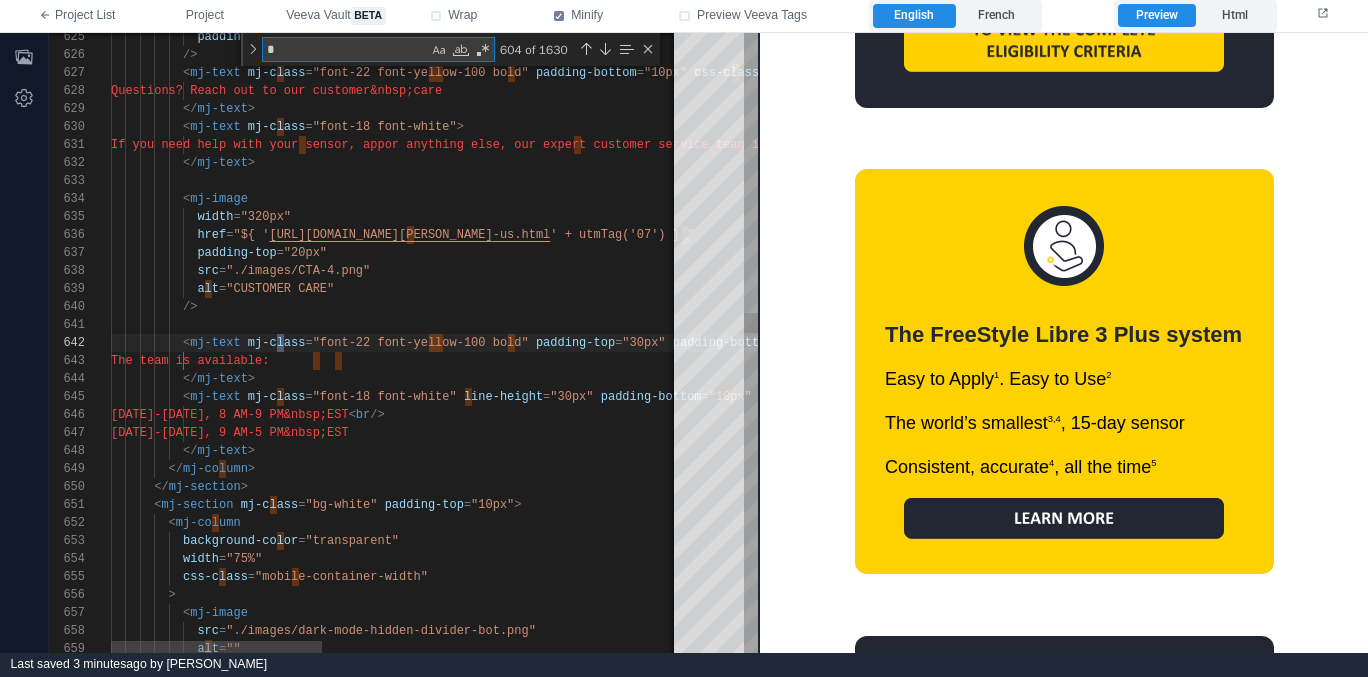 type on "**" 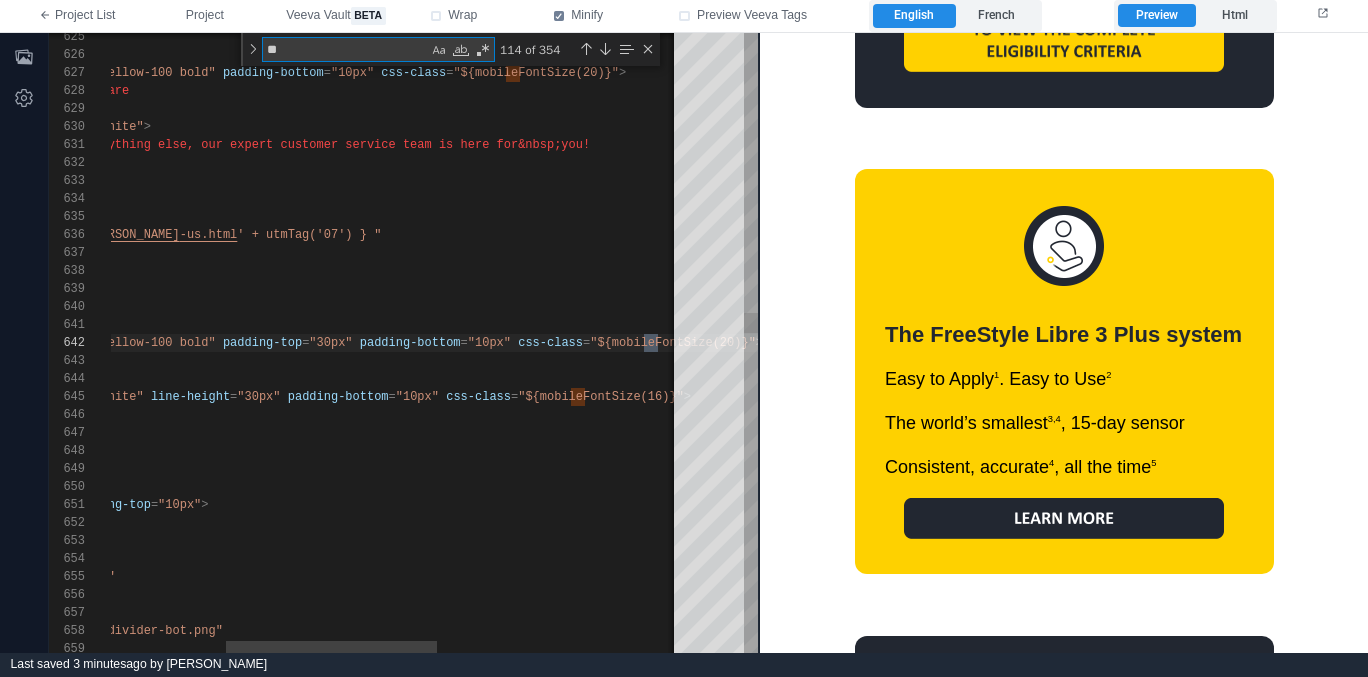 type on "**********" 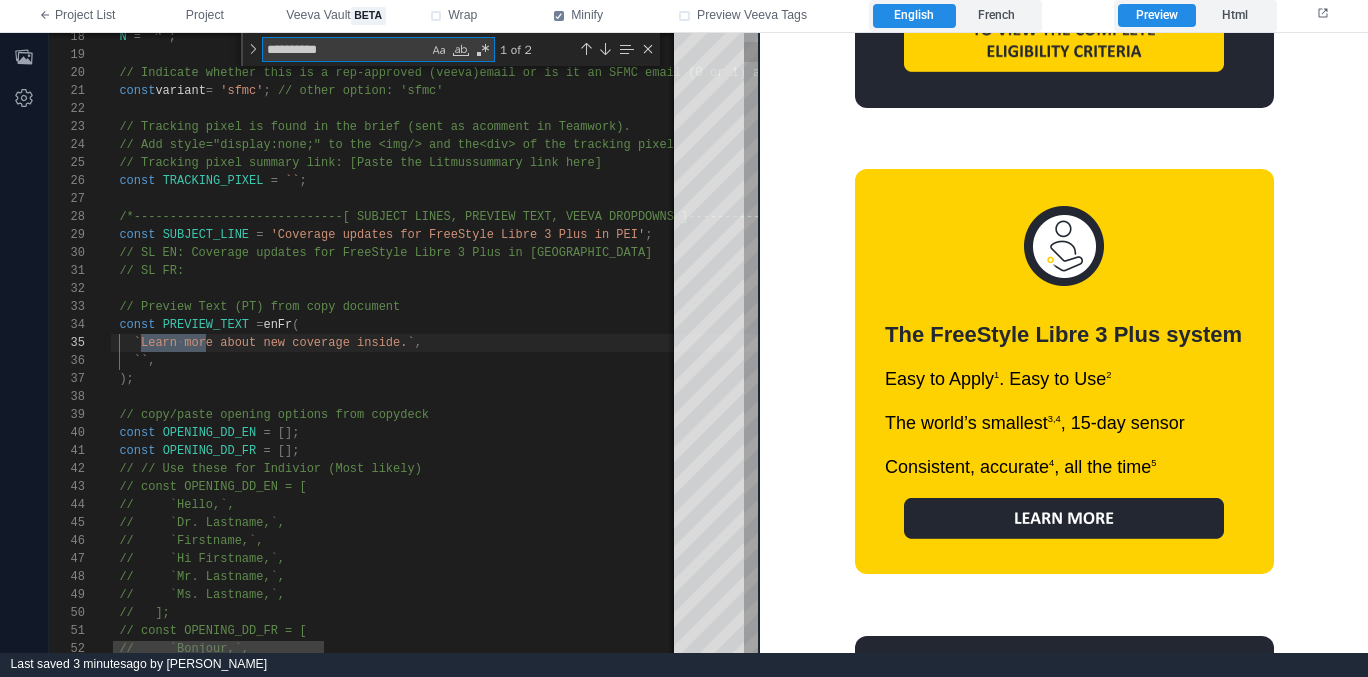 scroll, scrollTop: 180, scrollLeft: 108, axis: both 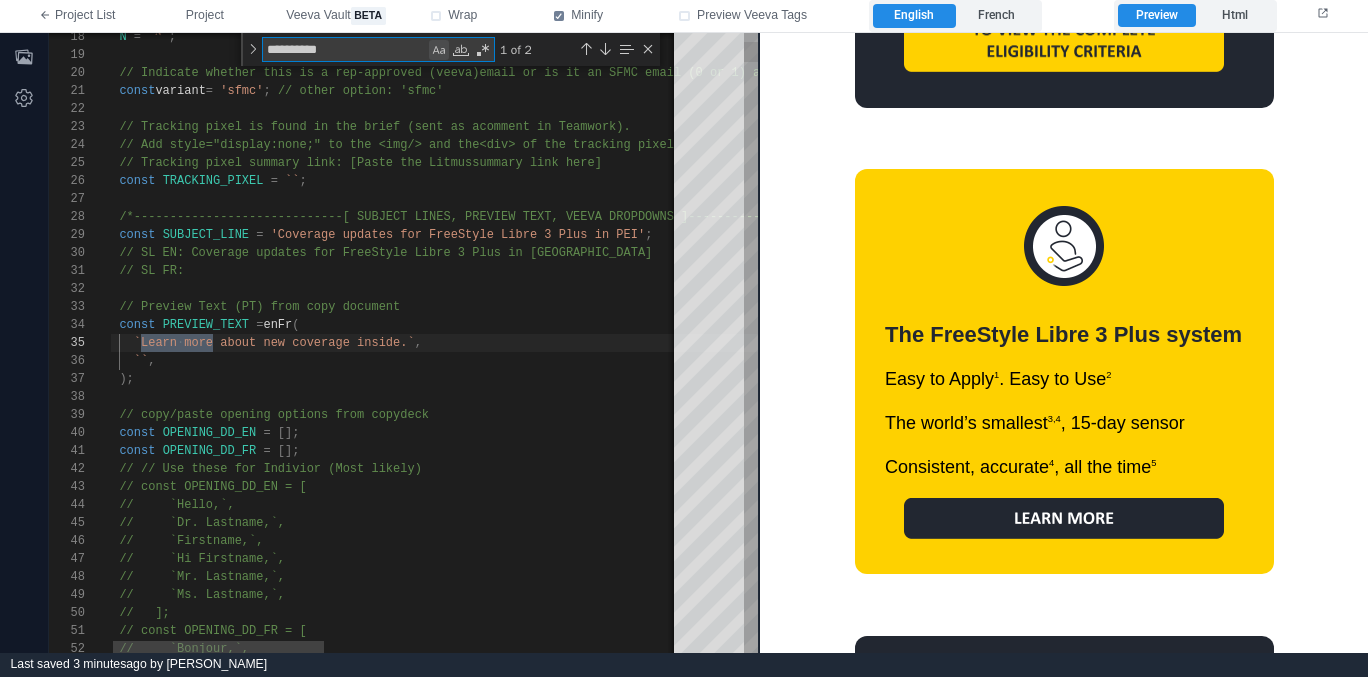 click at bounding box center (439, 50) 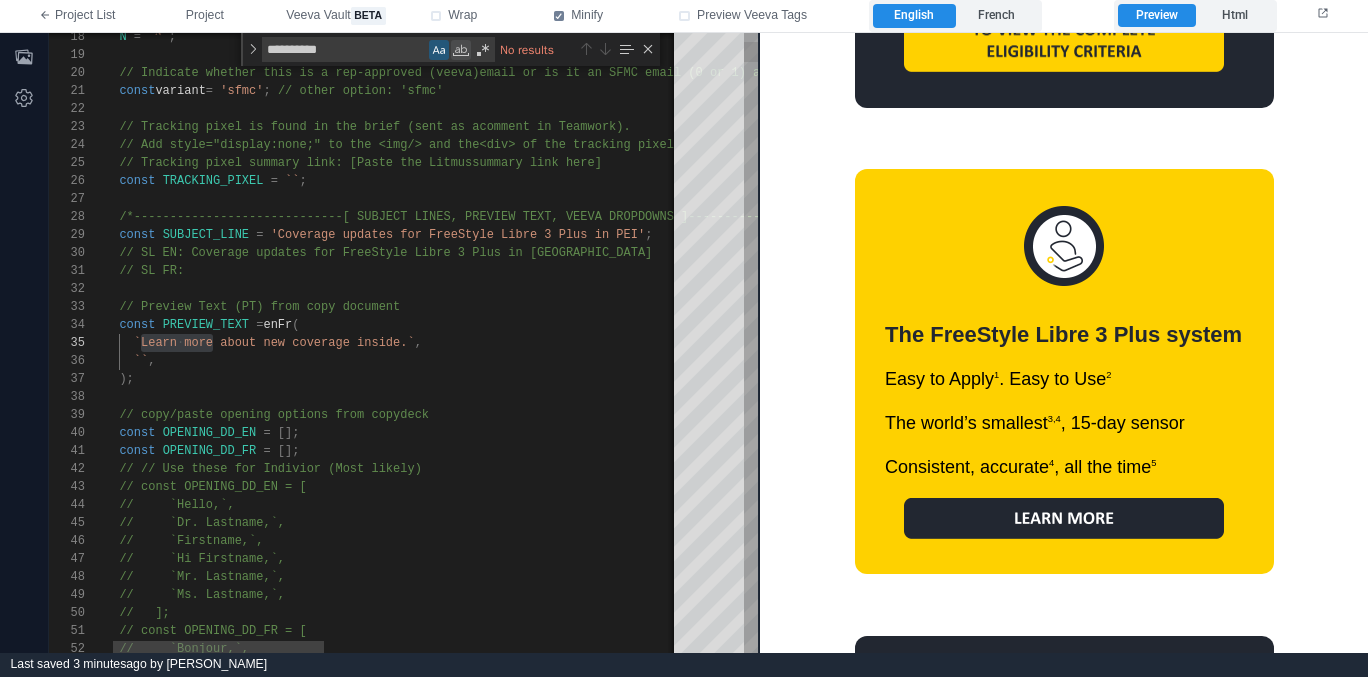 click at bounding box center (461, 50) 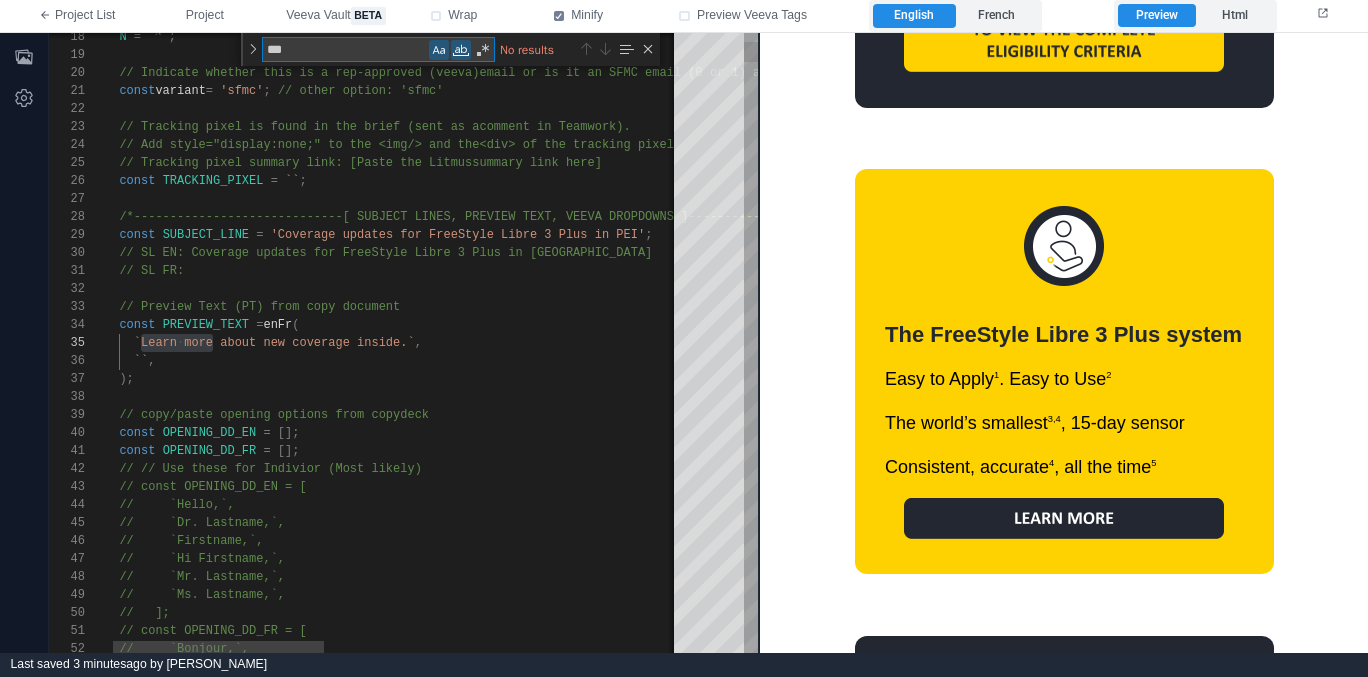 type on "****" 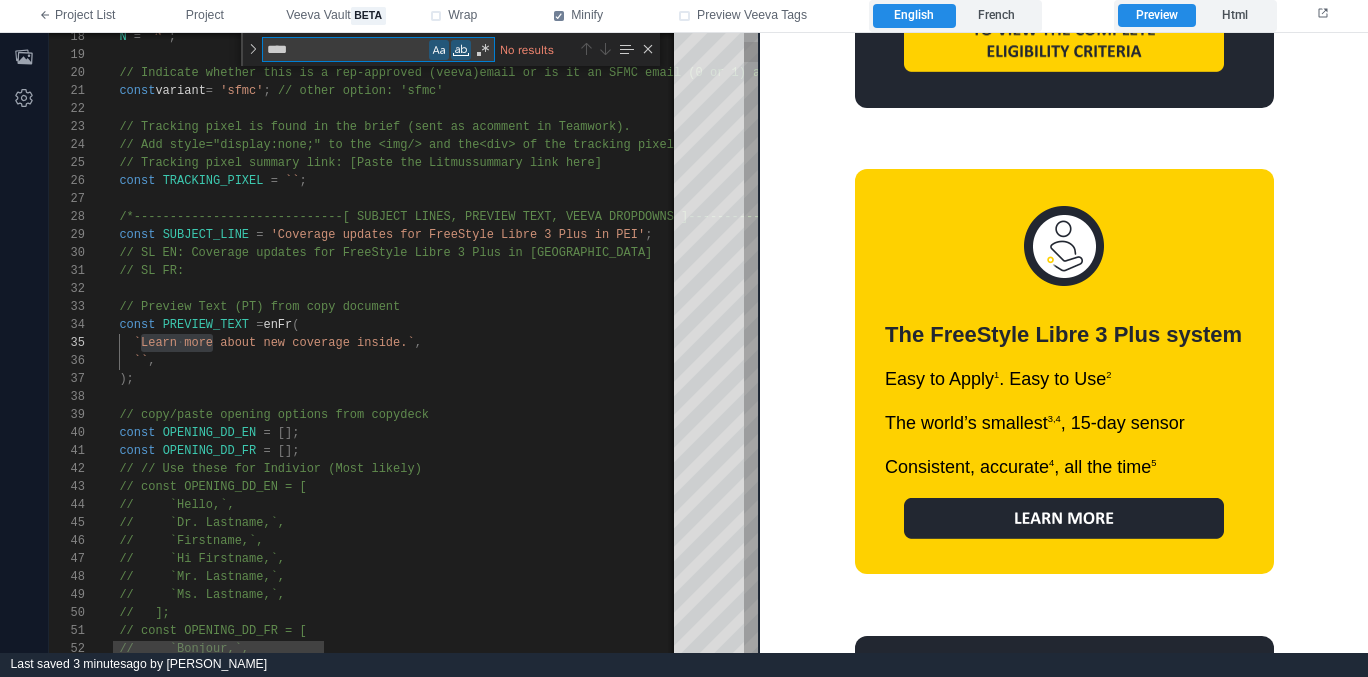 type on "**********" 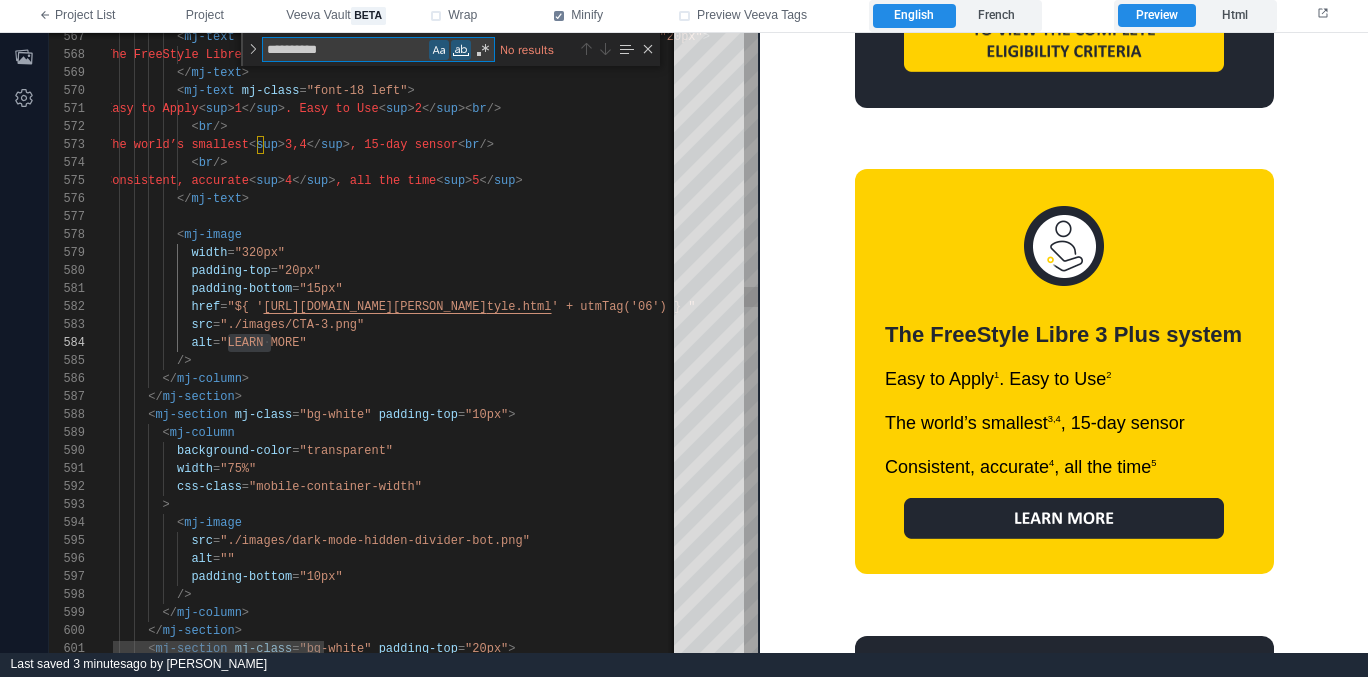 scroll, scrollTop: 180, scrollLeft: 195, axis: both 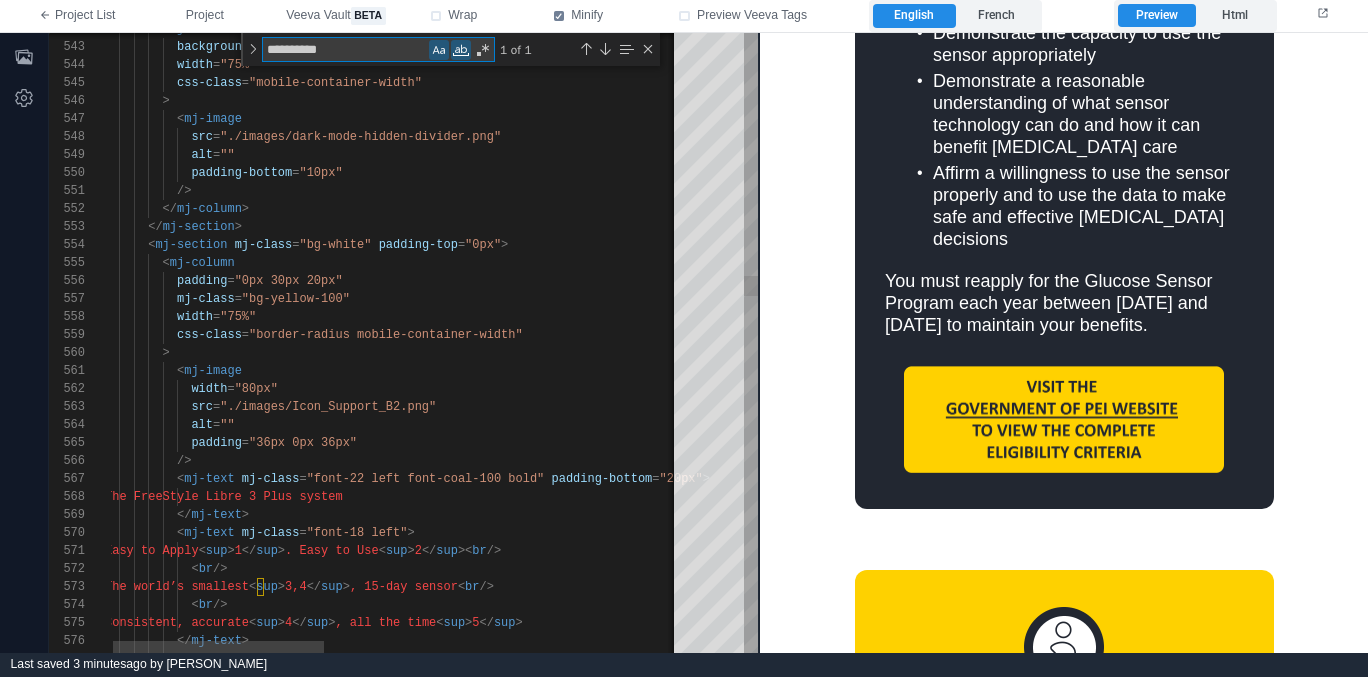type on "**********" 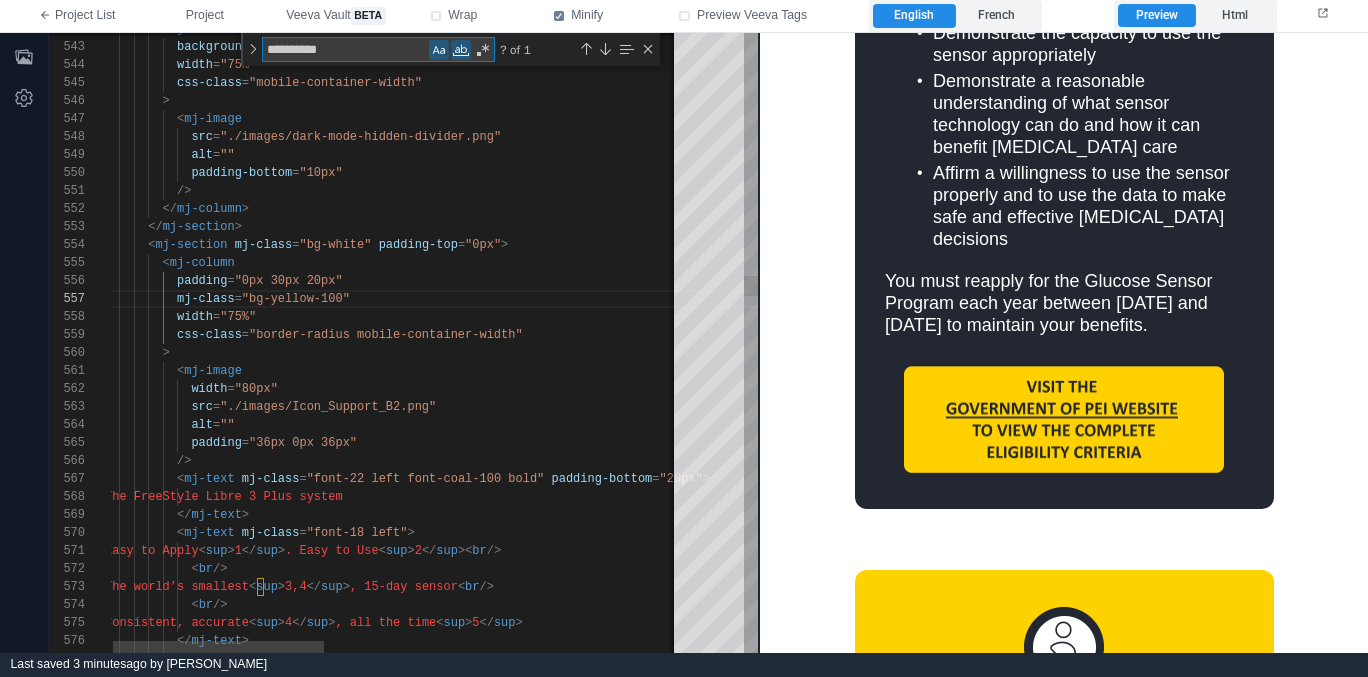 type on "**********" 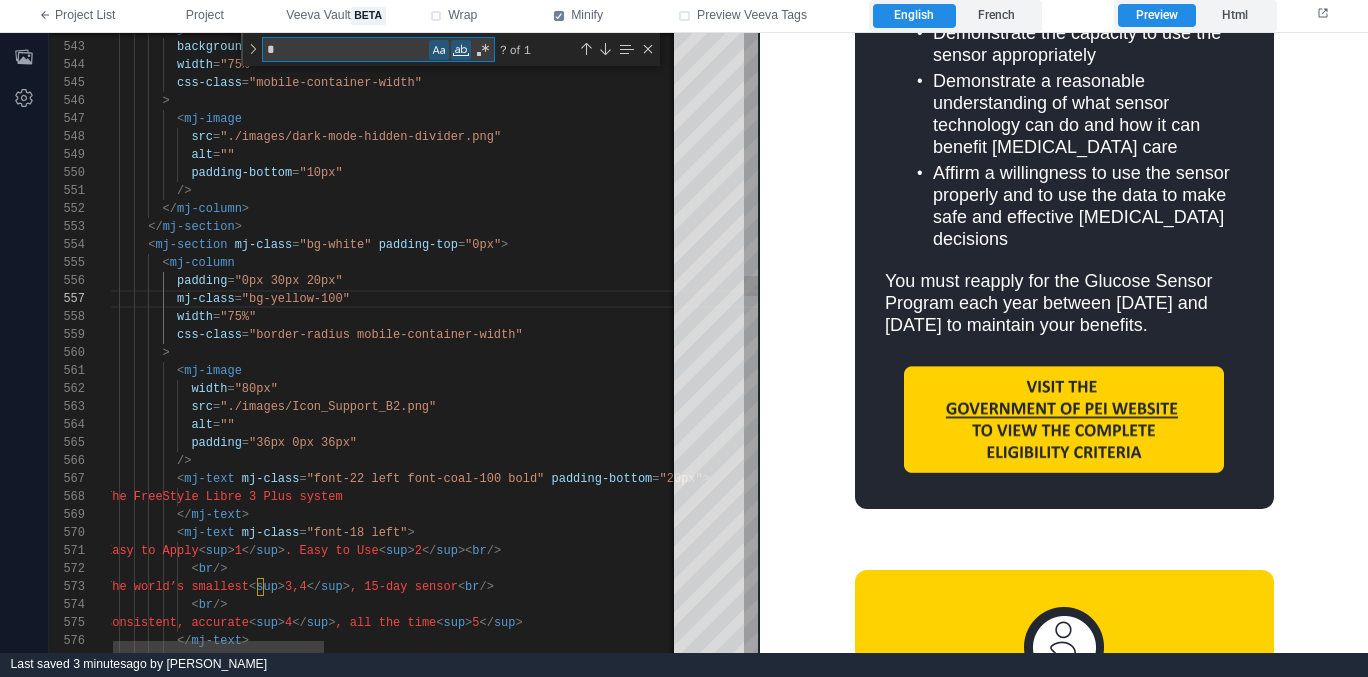 scroll, scrollTop: 180, scrollLeft: 181, axis: both 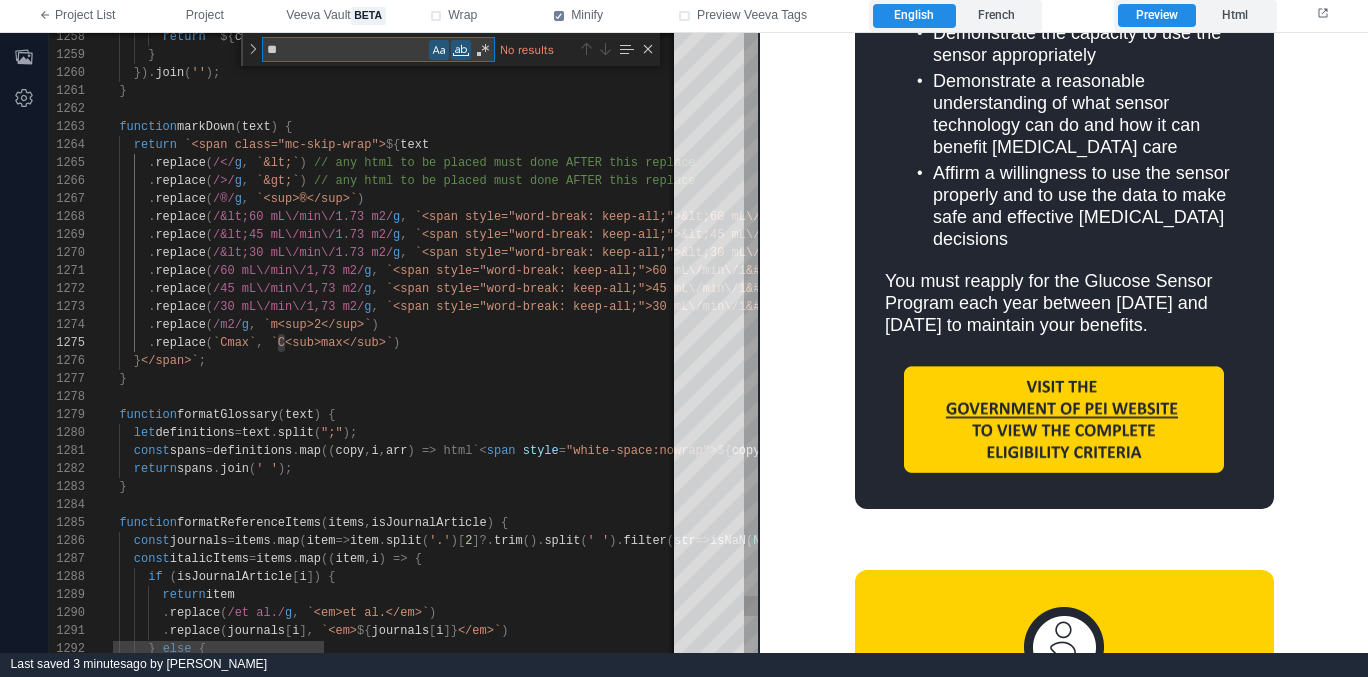 type on "*" 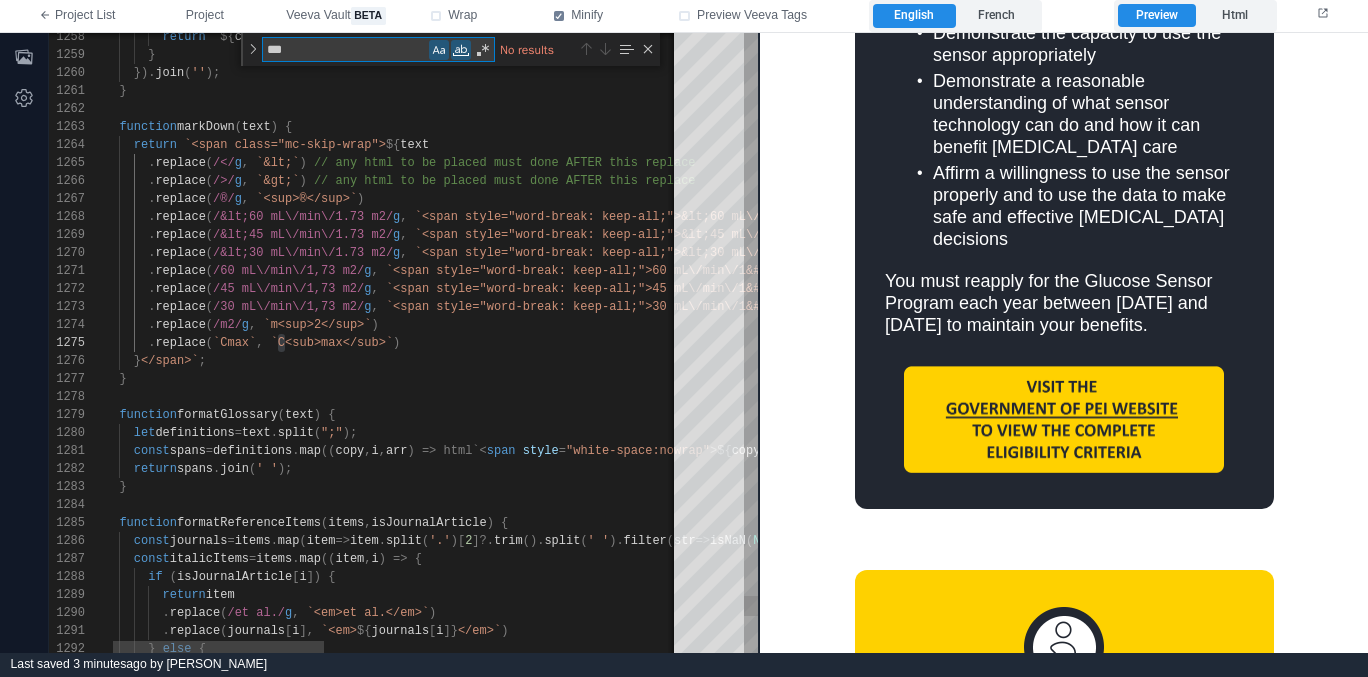 type on "****" 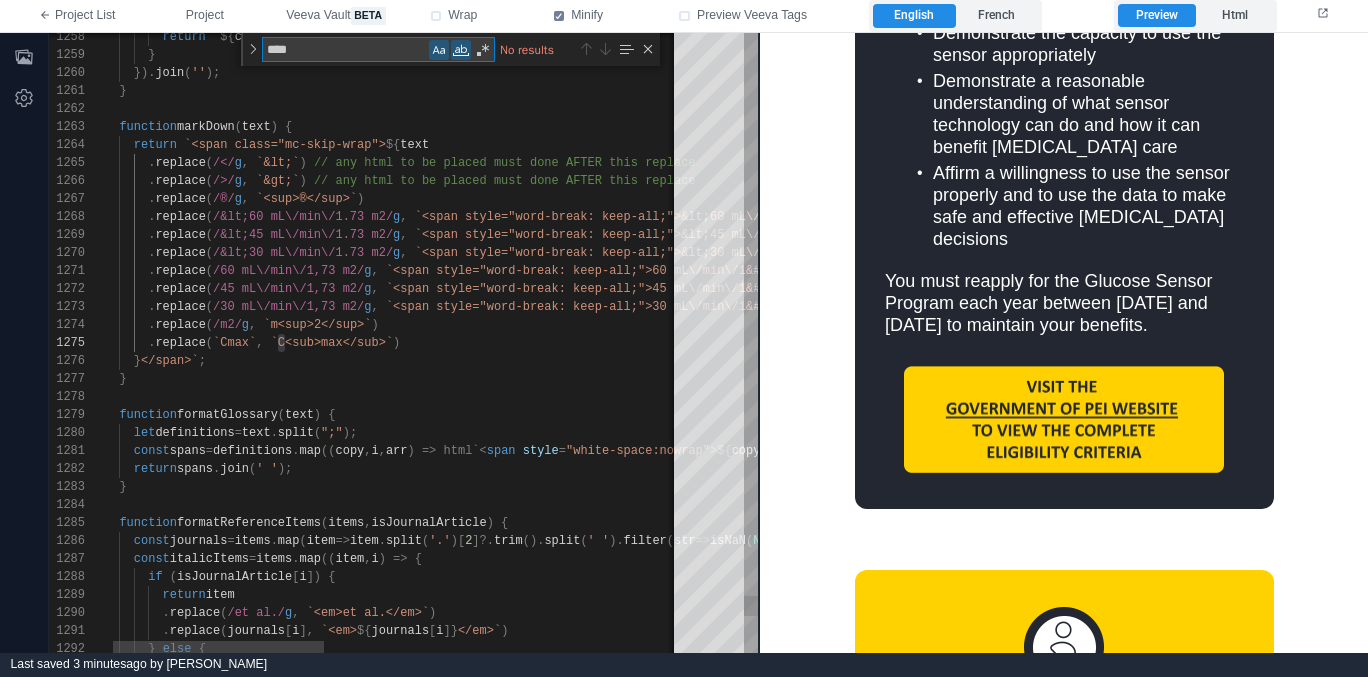 type on "**********" 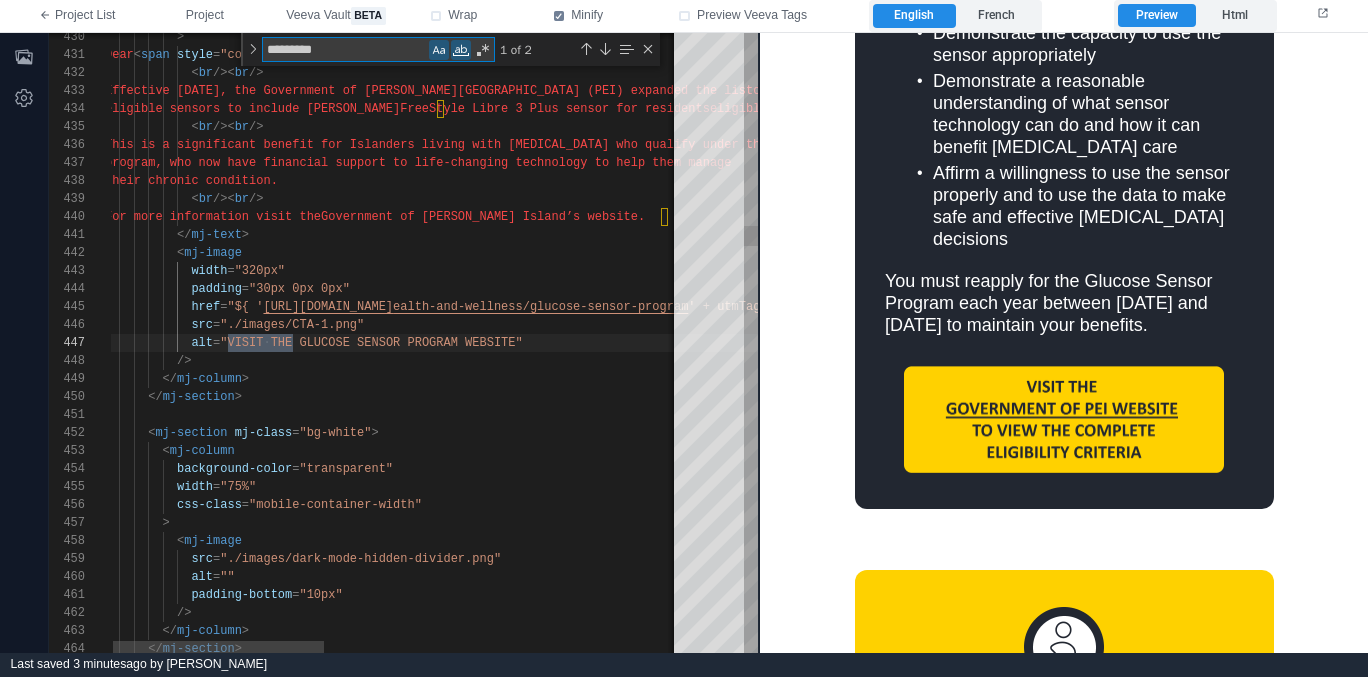 scroll, scrollTop: 180, scrollLeft: 188, axis: both 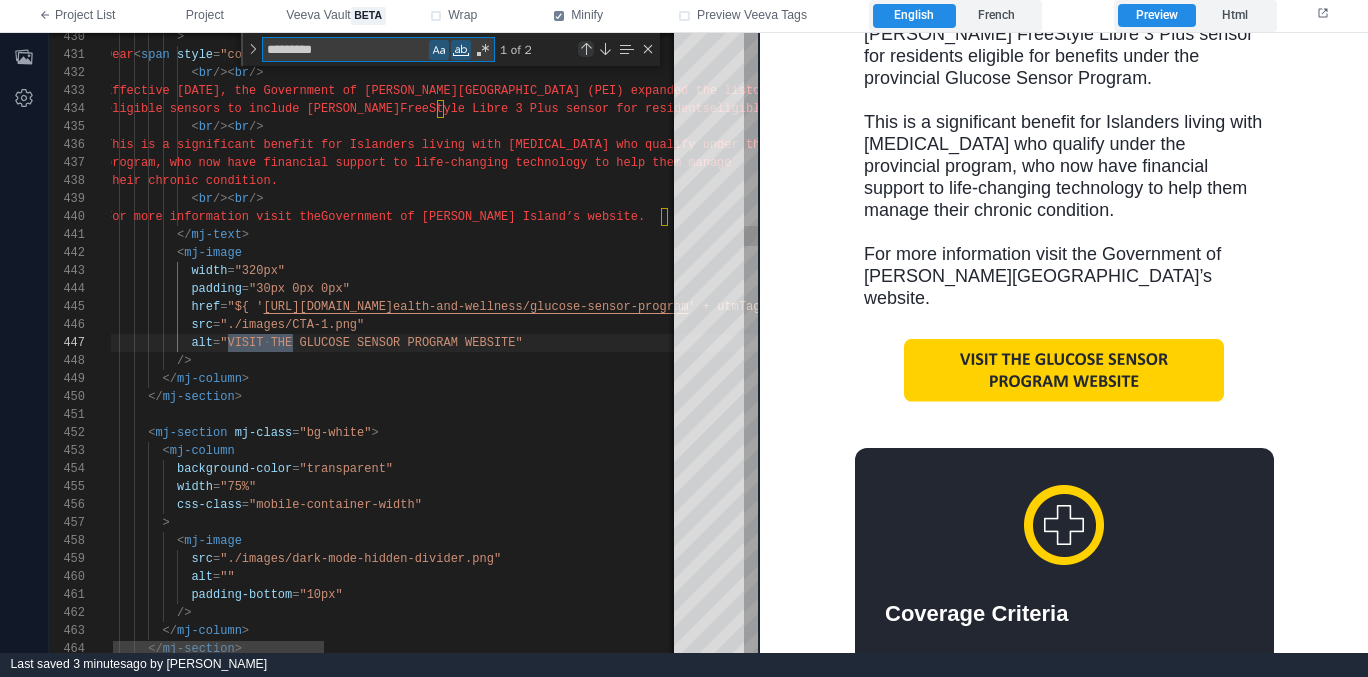 type on "*********" 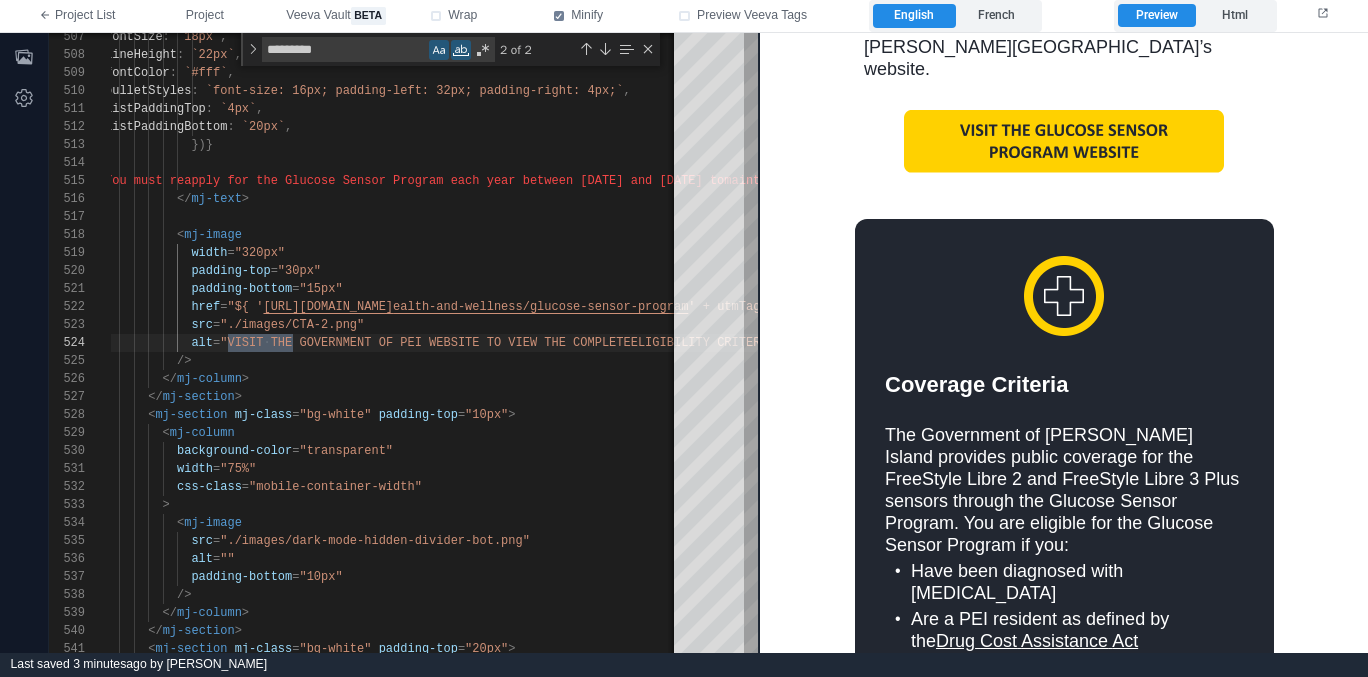 scroll, scrollTop: 810, scrollLeft: 0, axis: vertical 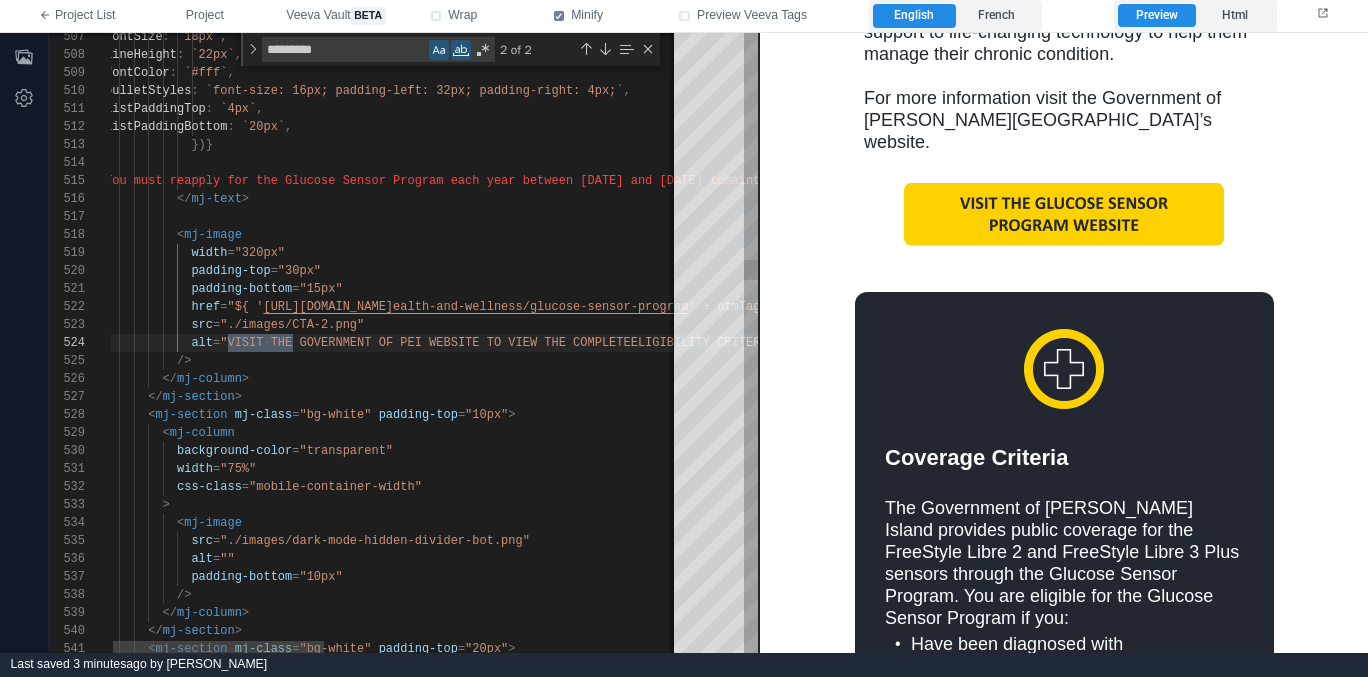 click on "</ mj-column >" at bounding box center [874, 379] 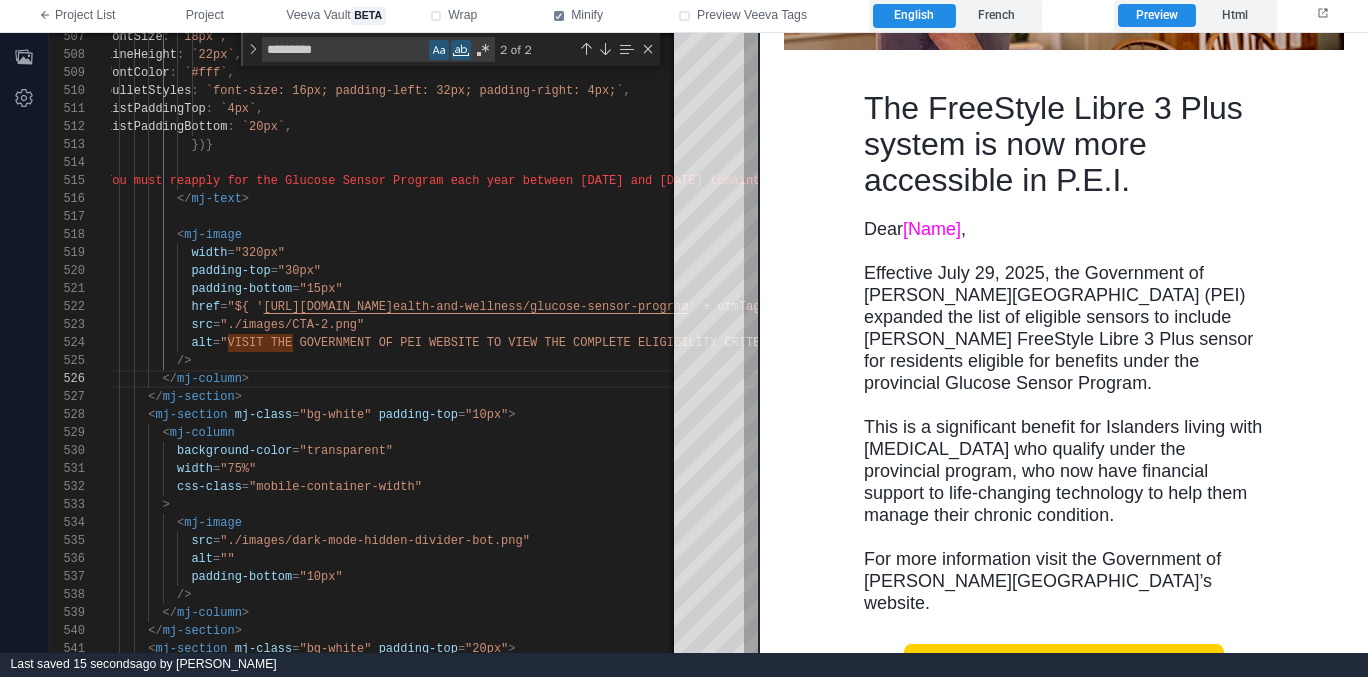 scroll, scrollTop: 0, scrollLeft: 0, axis: both 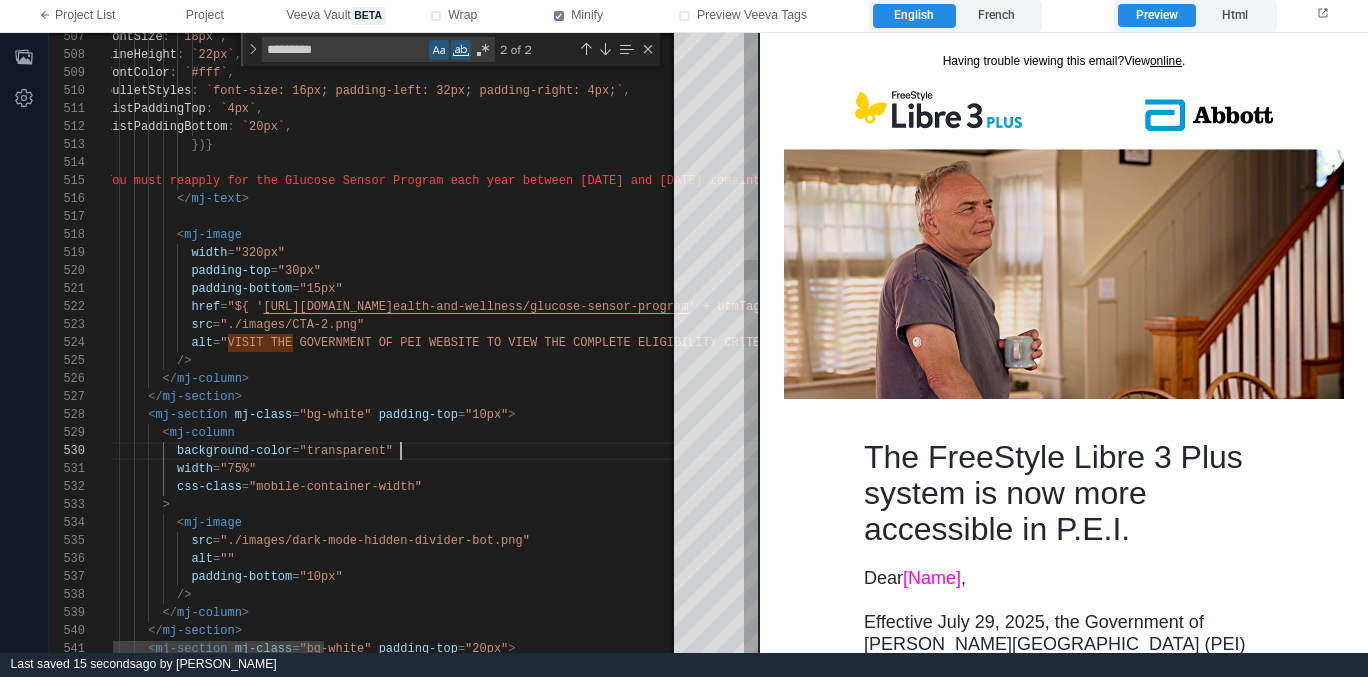click on "background-color = "transparent"" at bounding box center (874, 451) 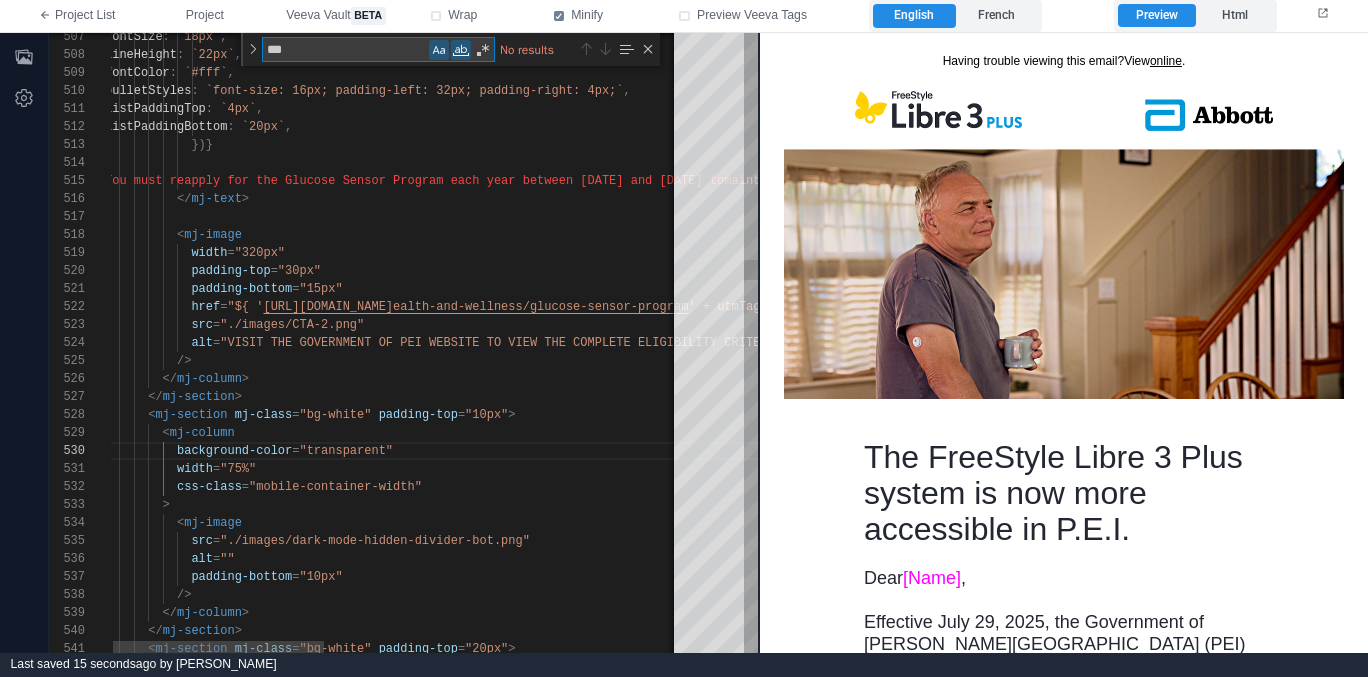 type on "****" 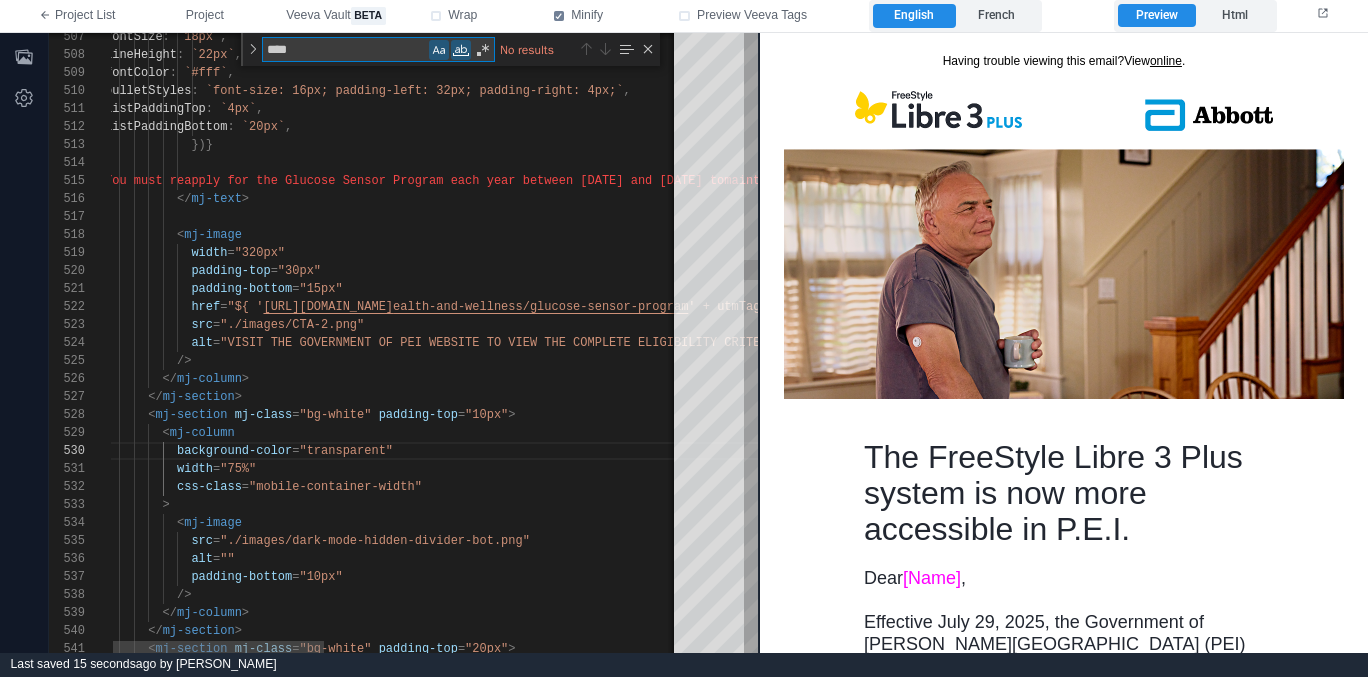type on "**********" 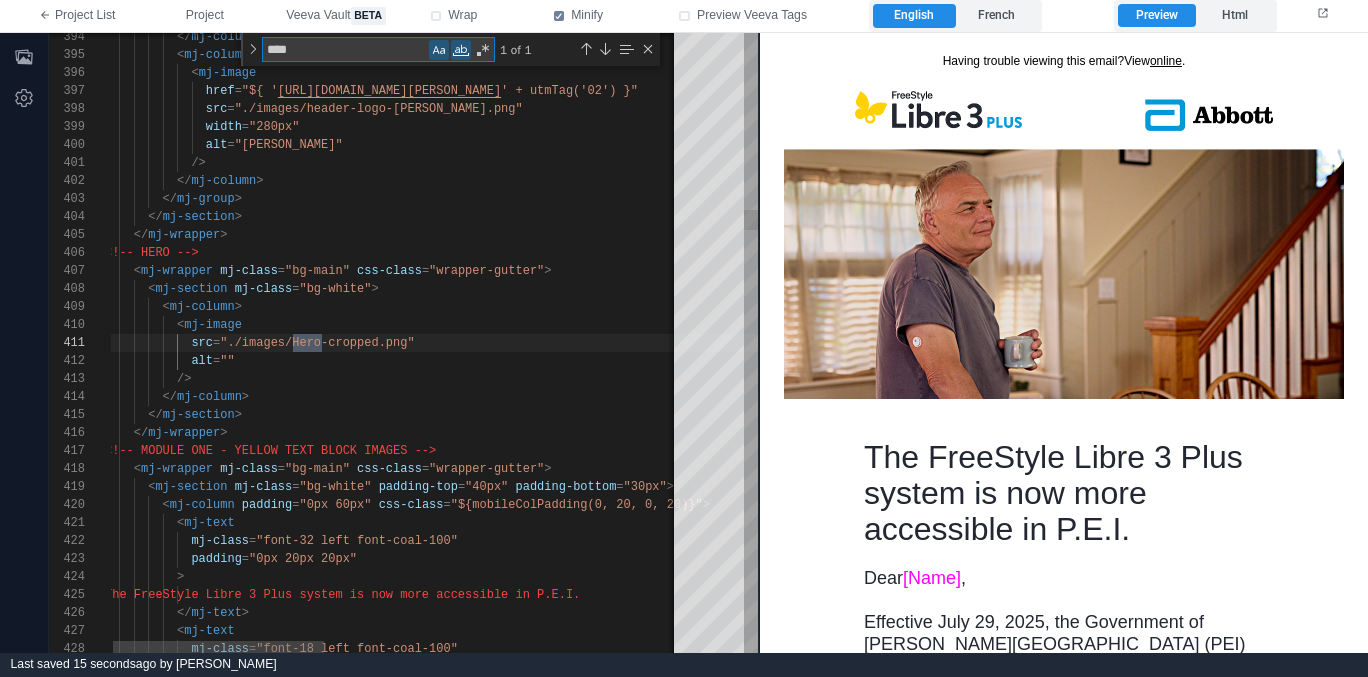 scroll, scrollTop: 180, scrollLeft: 217, axis: both 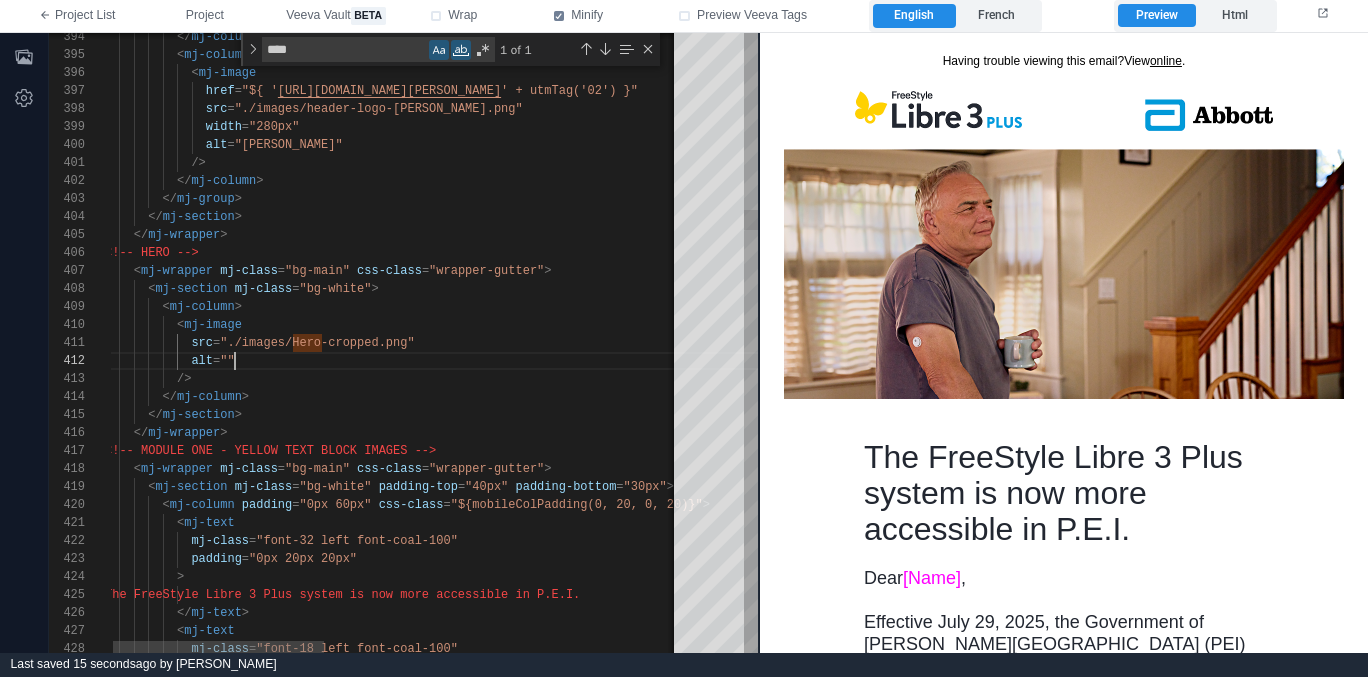 click on "alt = """ at bounding box center (874, 361) 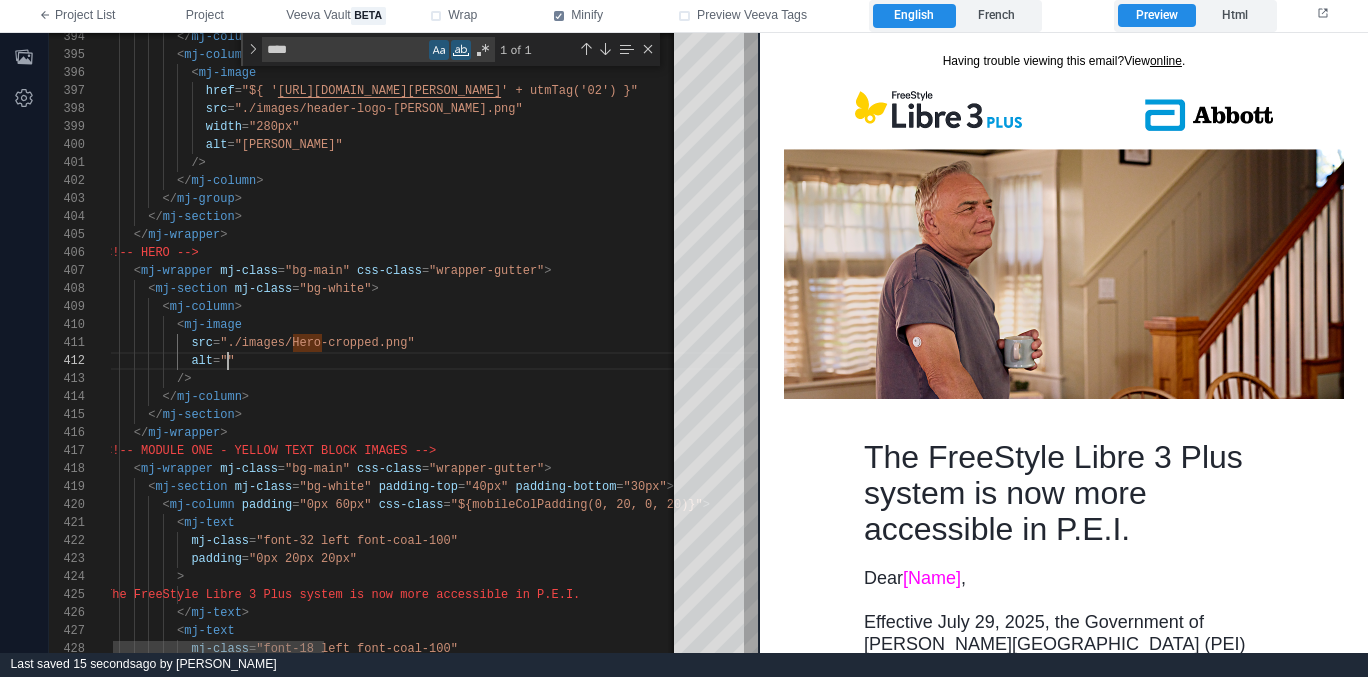 paste on "**********" 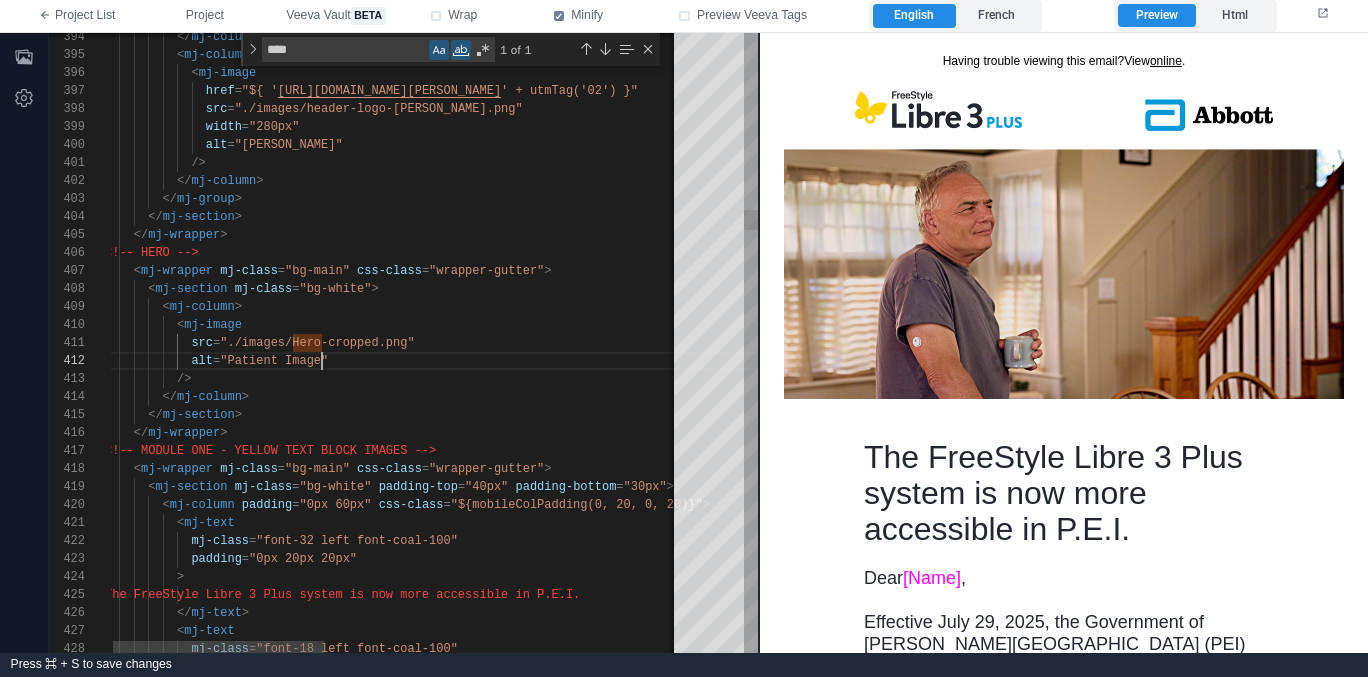 scroll, scrollTop: 18, scrollLeft: 217, axis: both 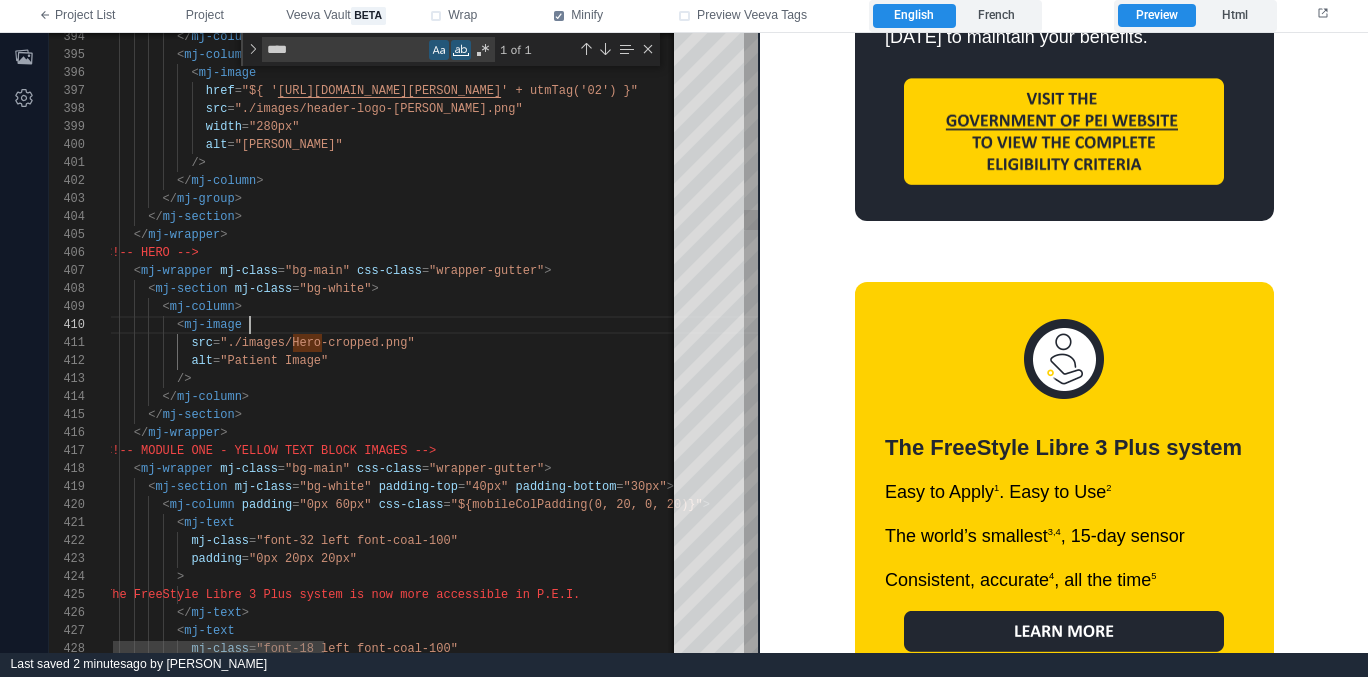 click on "< mj-image" at bounding box center [874, 325] 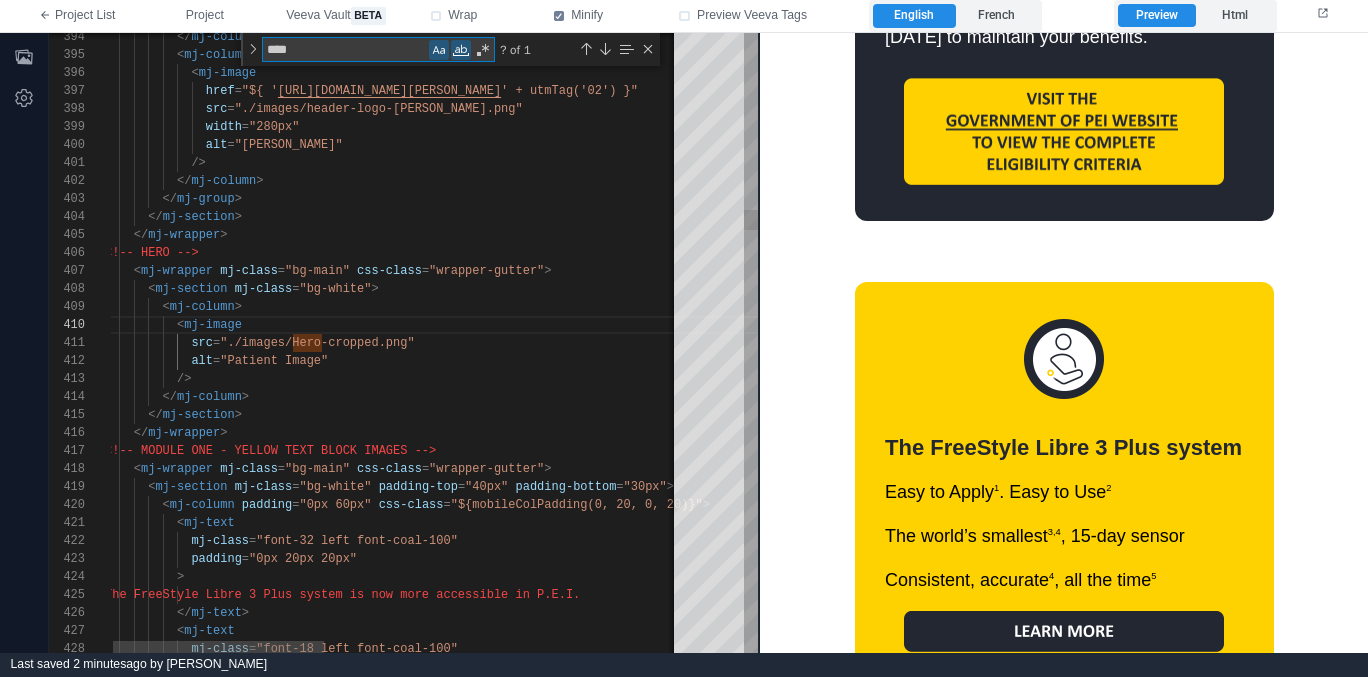 type on "**********" 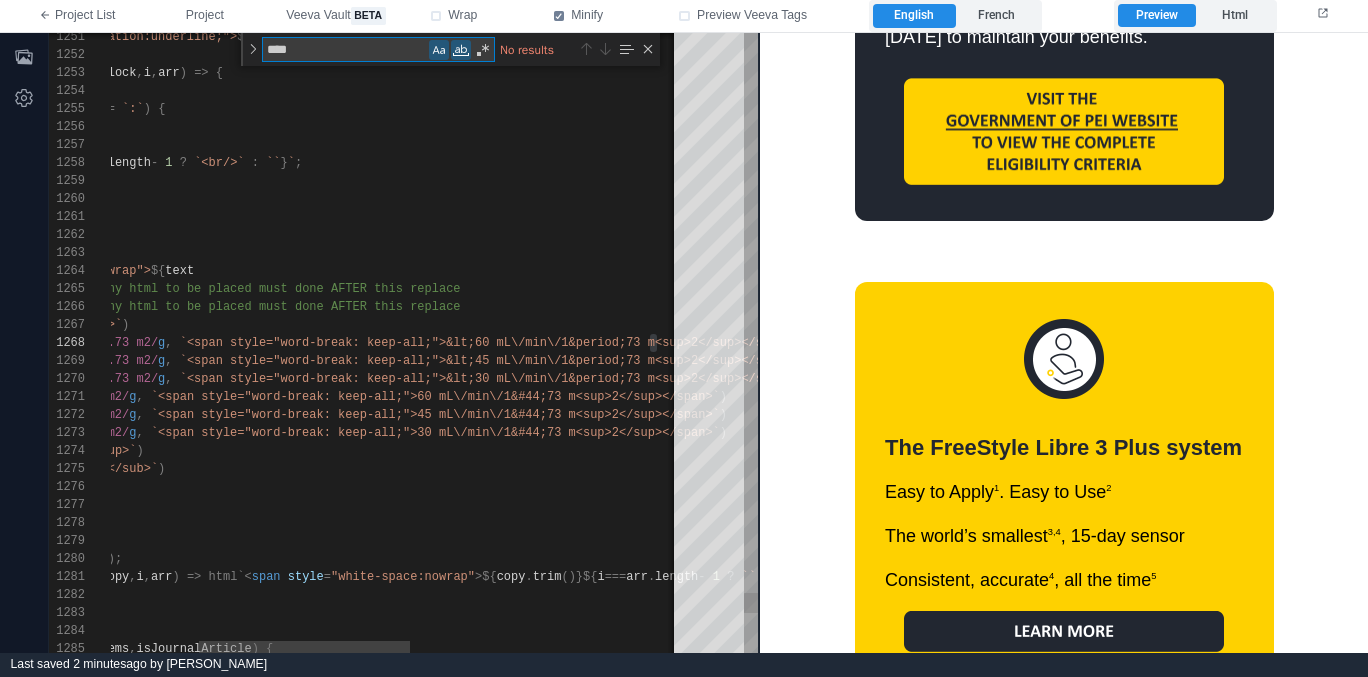 type on "*****" 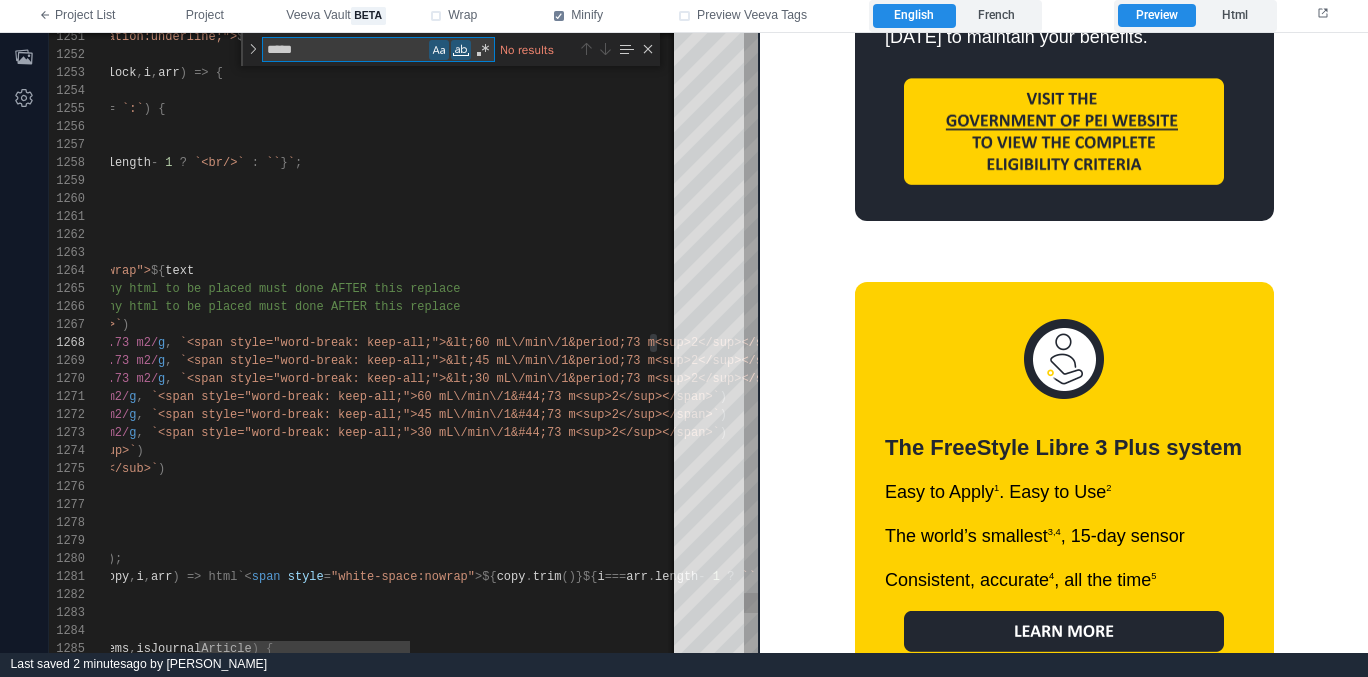 type on "**********" 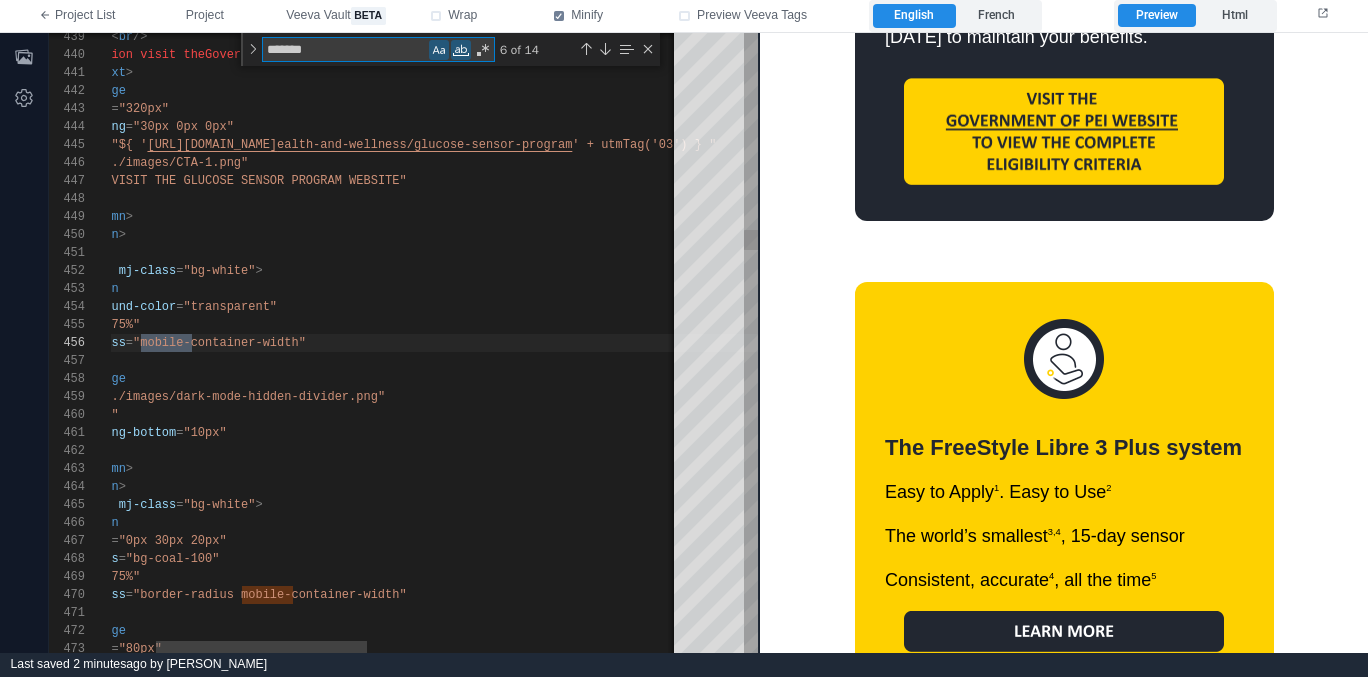 scroll, scrollTop: 180, scrollLeft: 202, axis: both 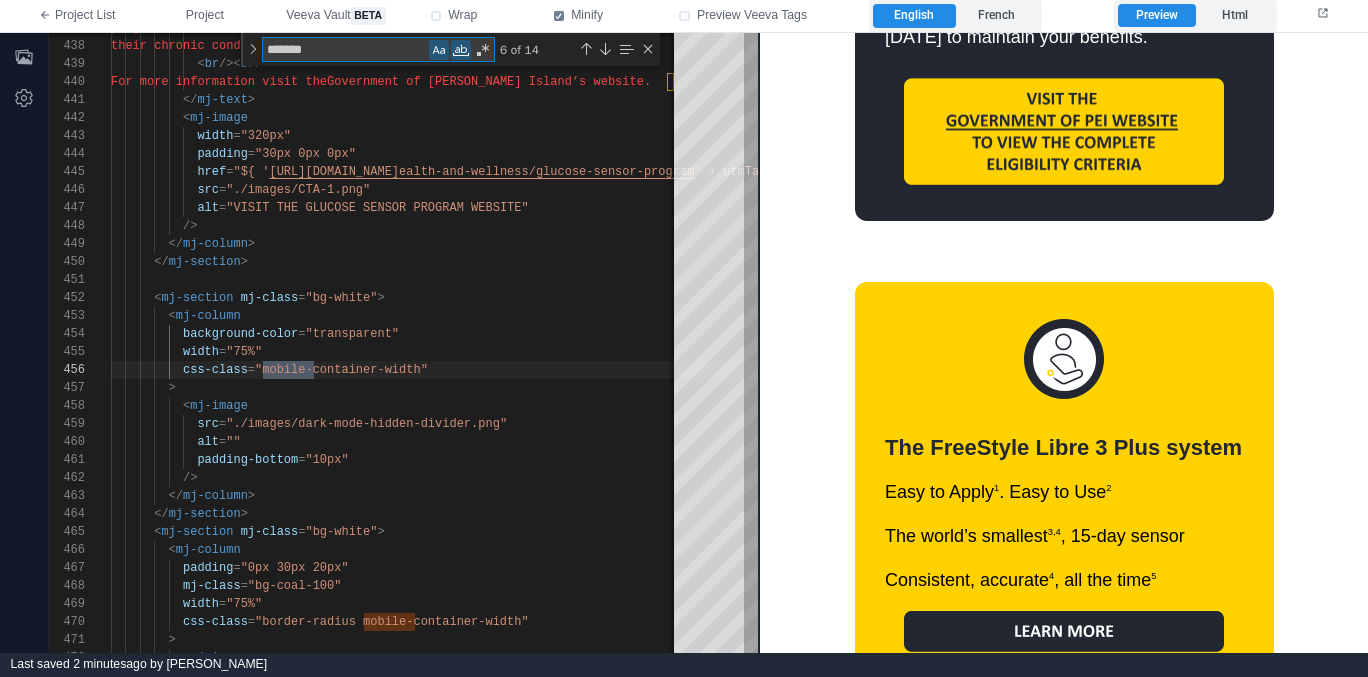 type on "*******" 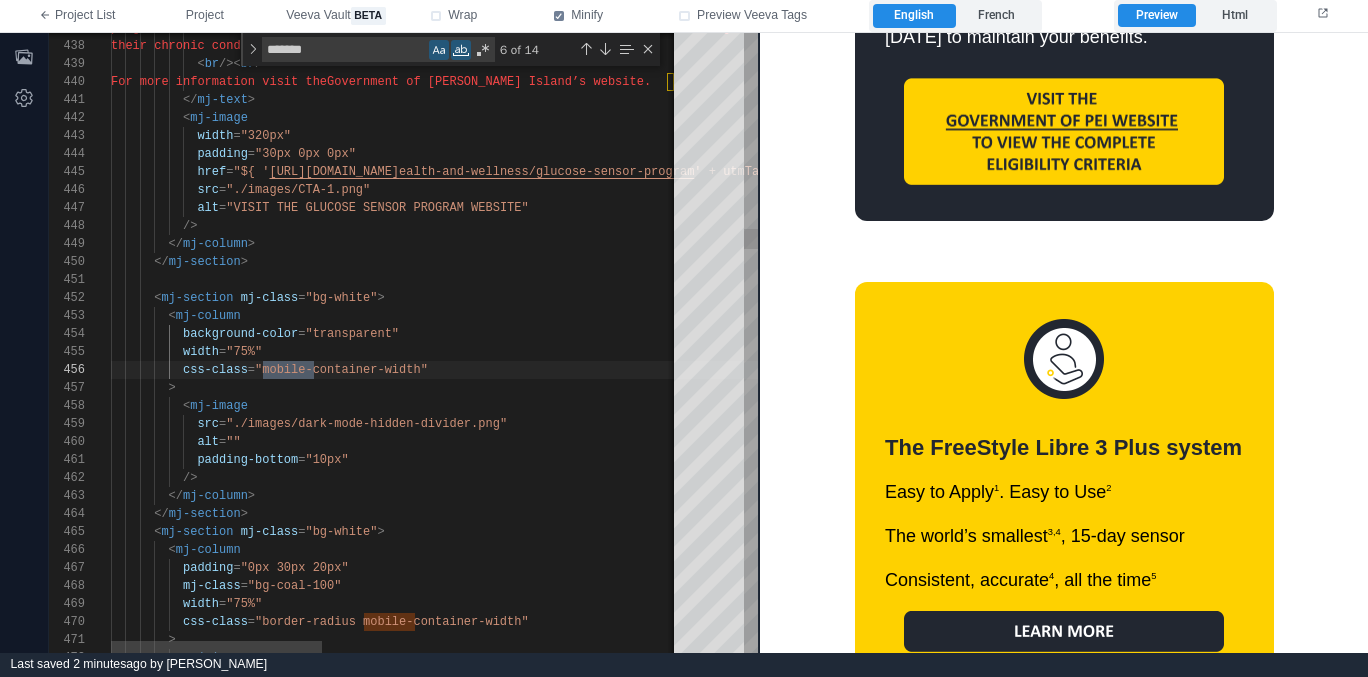 click on ""bg-white"" at bounding box center (341, 298) 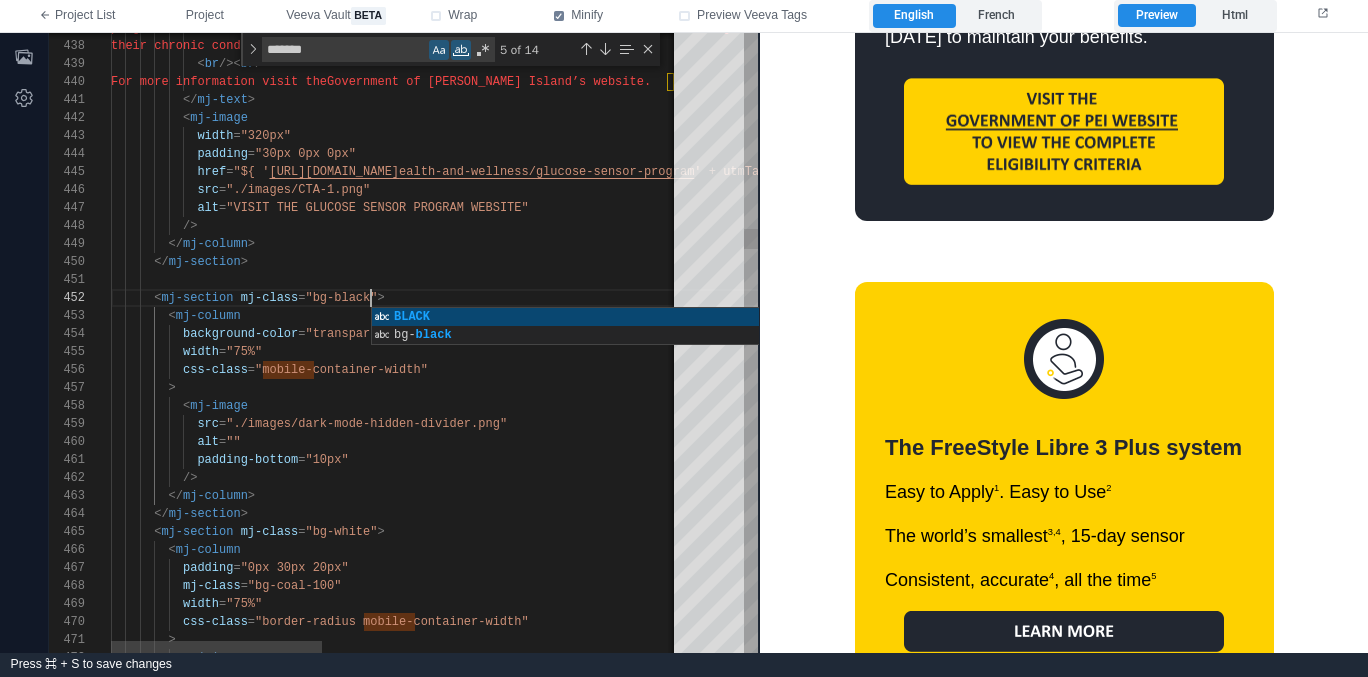 scroll, scrollTop: 18, scrollLeft: 260, axis: both 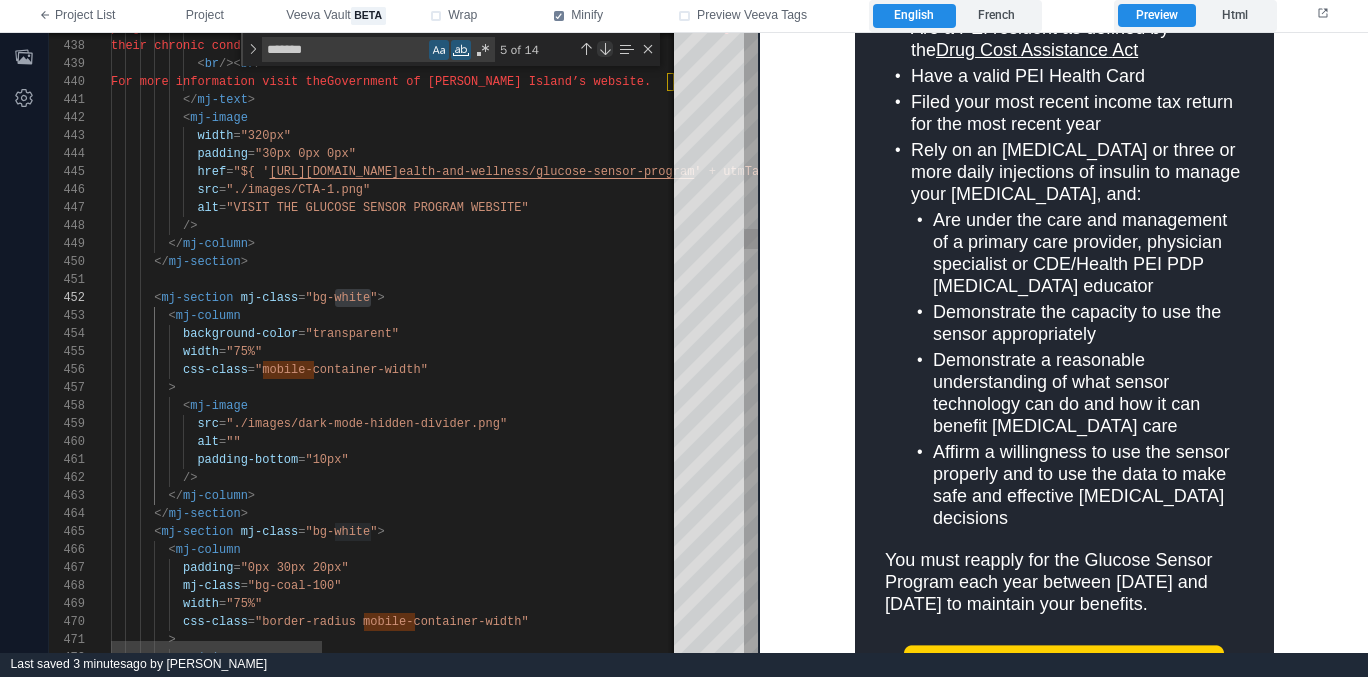 click at bounding box center [605, 49] 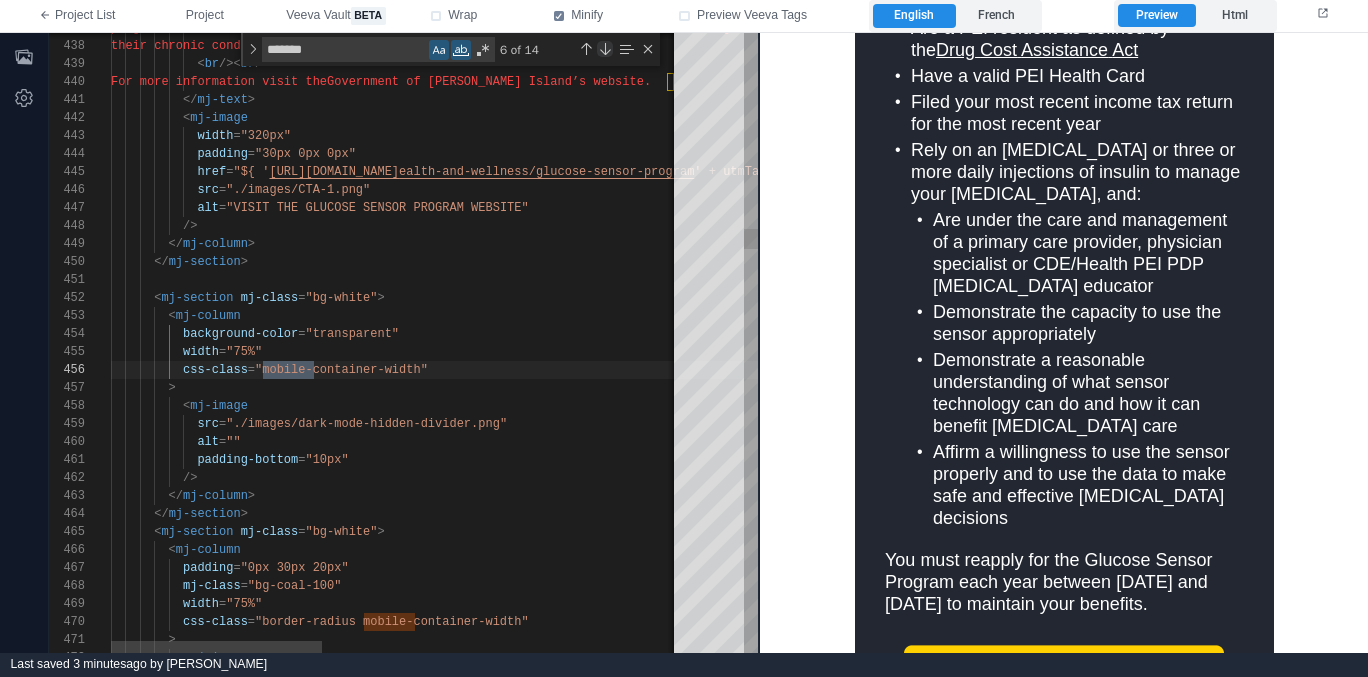 click at bounding box center [605, 49] 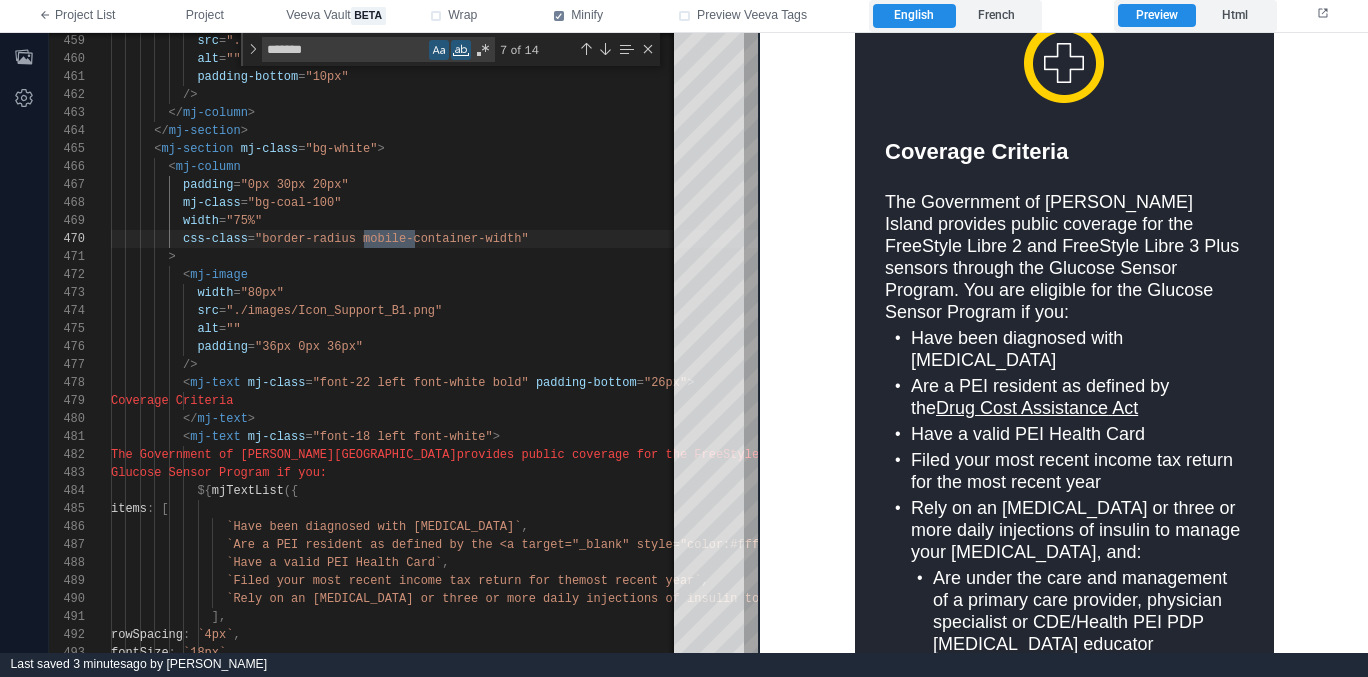 scroll, scrollTop: 981, scrollLeft: 0, axis: vertical 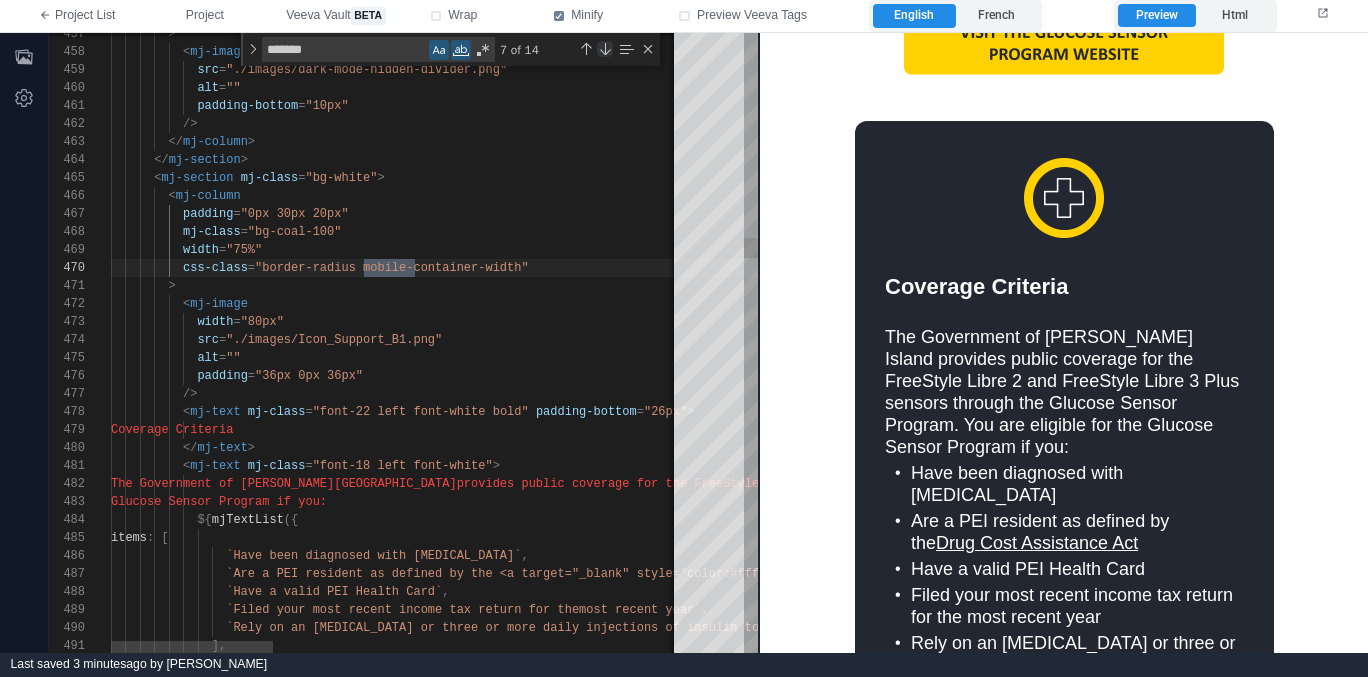 click at bounding box center [605, 49] 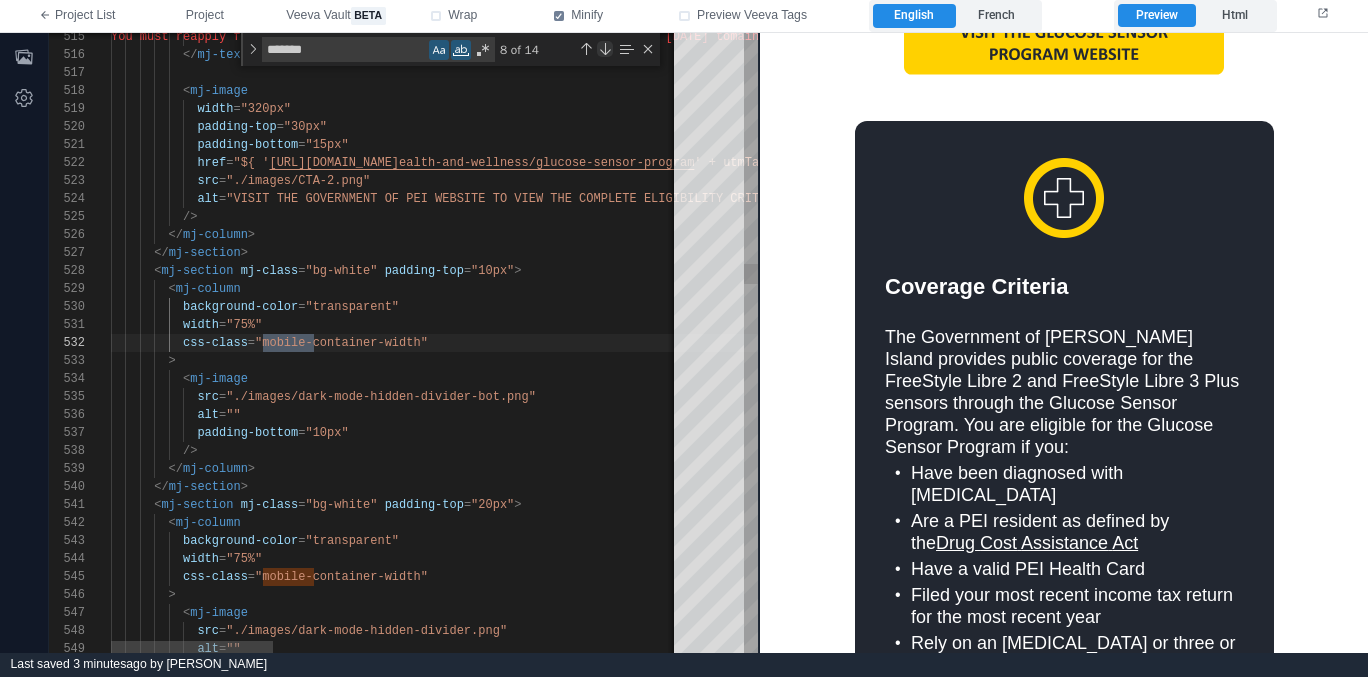scroll, scrollTop: 0, scrollLeft: 202, axis: horizontal 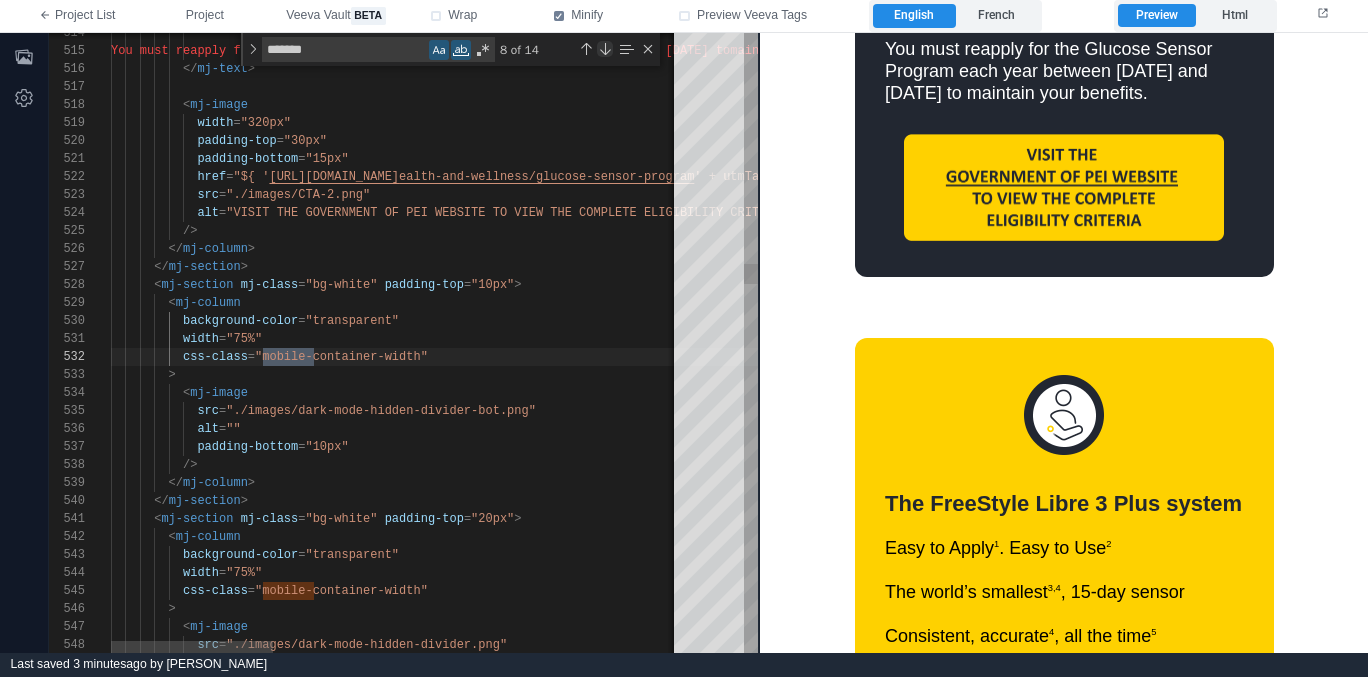 click at bounding box center [605, 49] 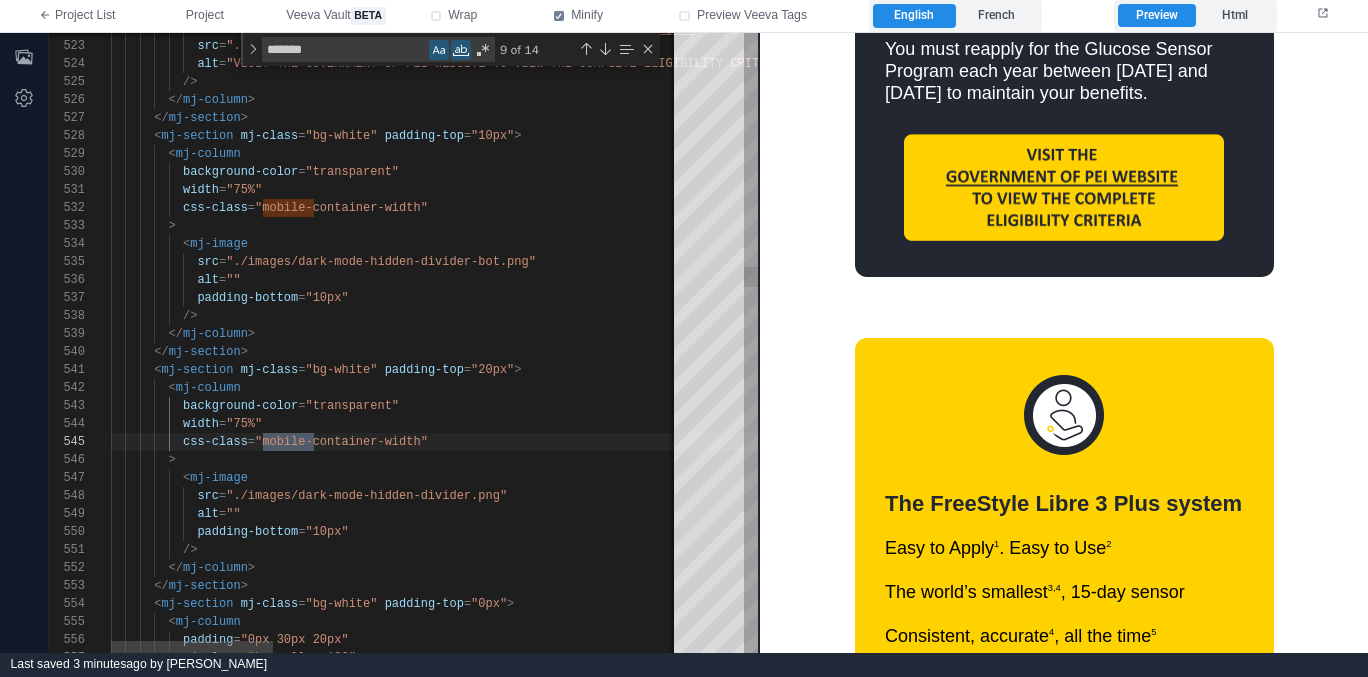scroll, scrollTop: 0, scrollLeft: 376, axis: horizontal 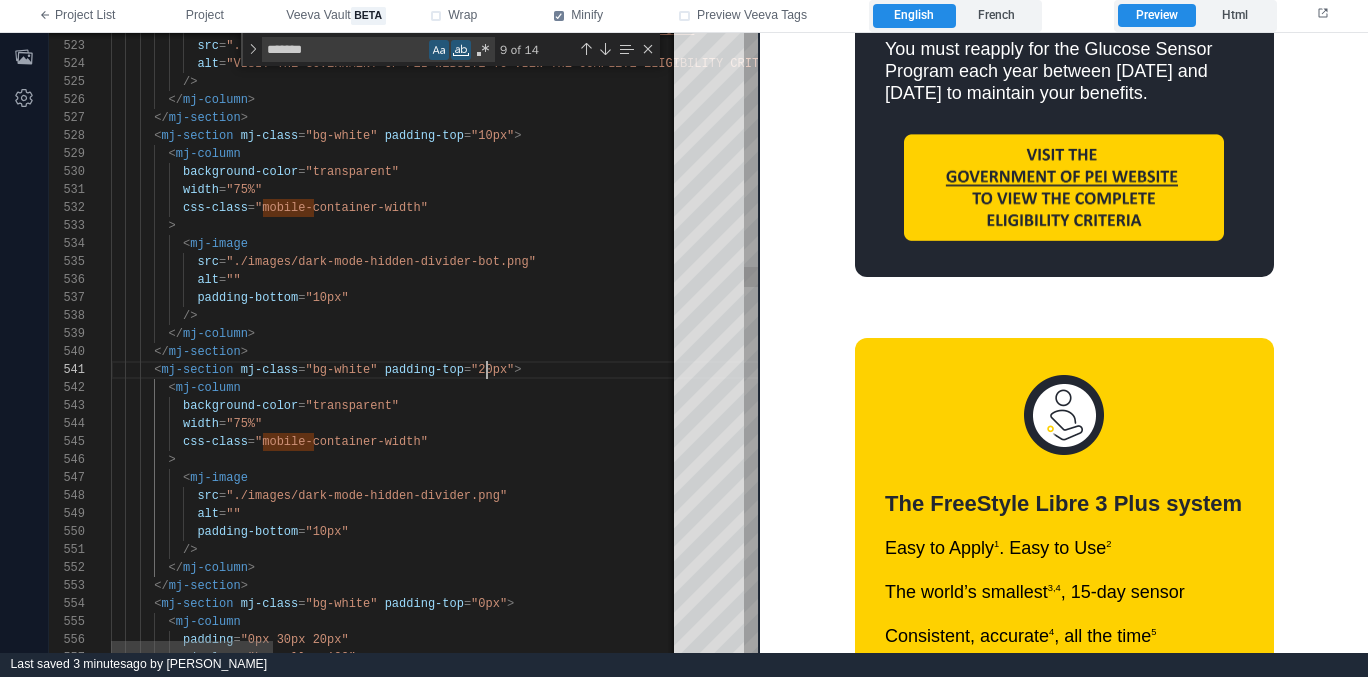 click on ""20px"" at bounding box center (492, 370) 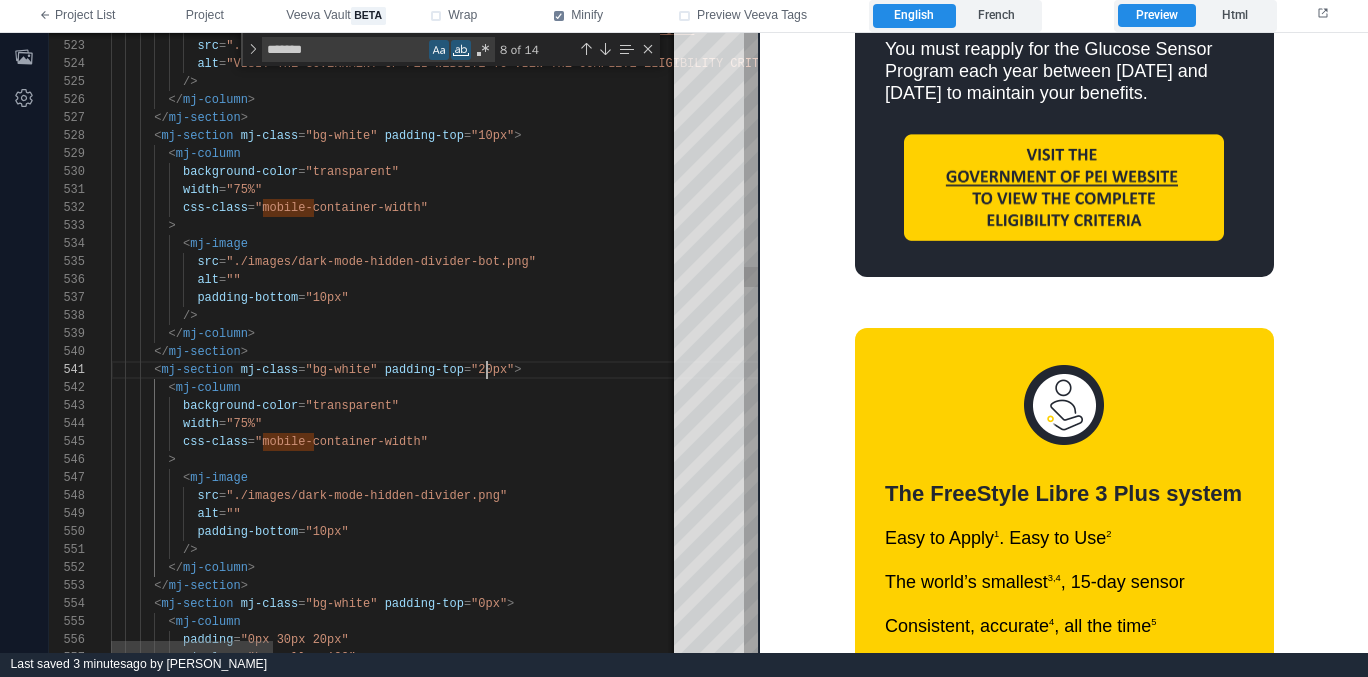 scroll, scrollTop: 0, scrollLeft: 376, axis: horizontal 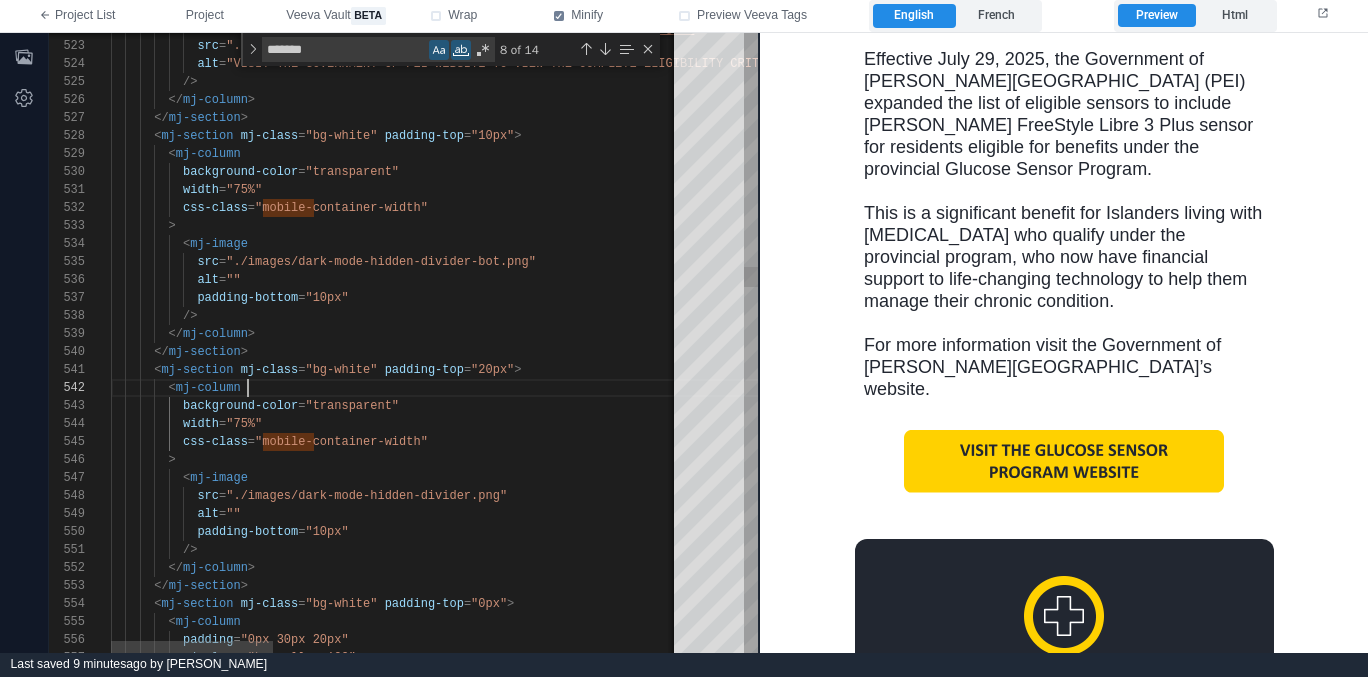 click on "< mj-column" at bounding box center [1108, 388] 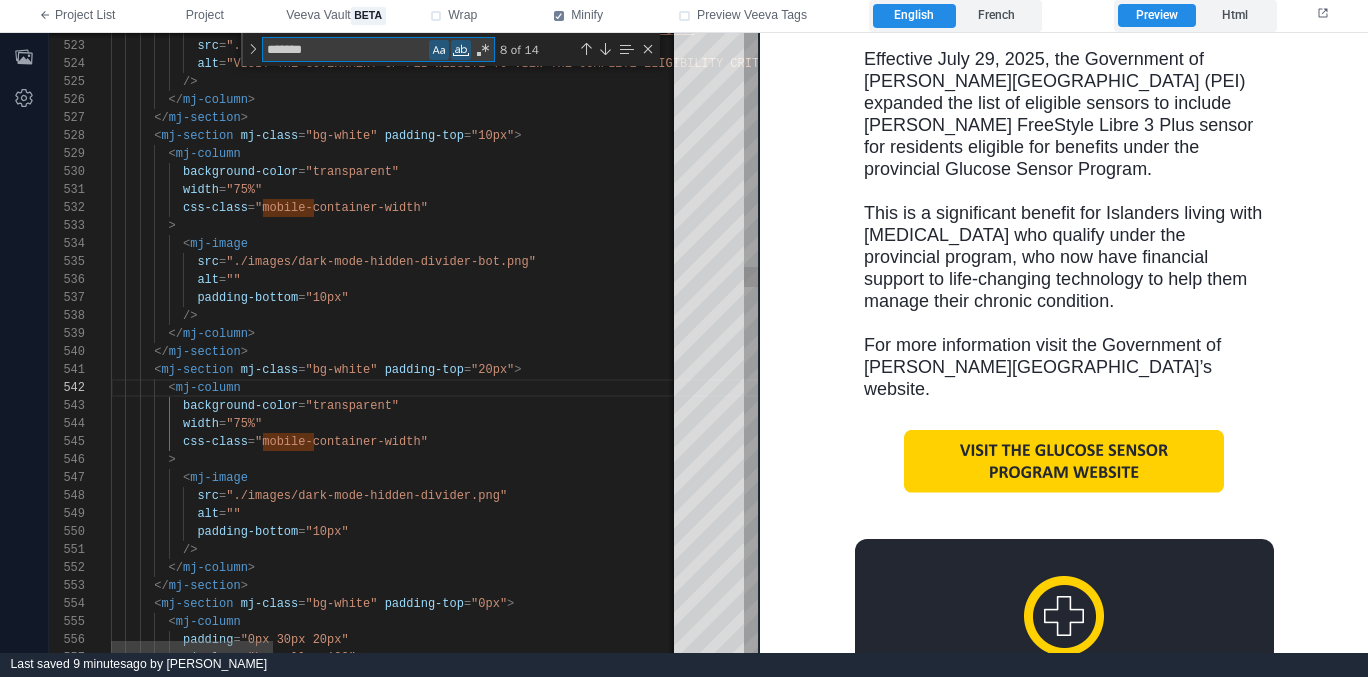 type on "**********" 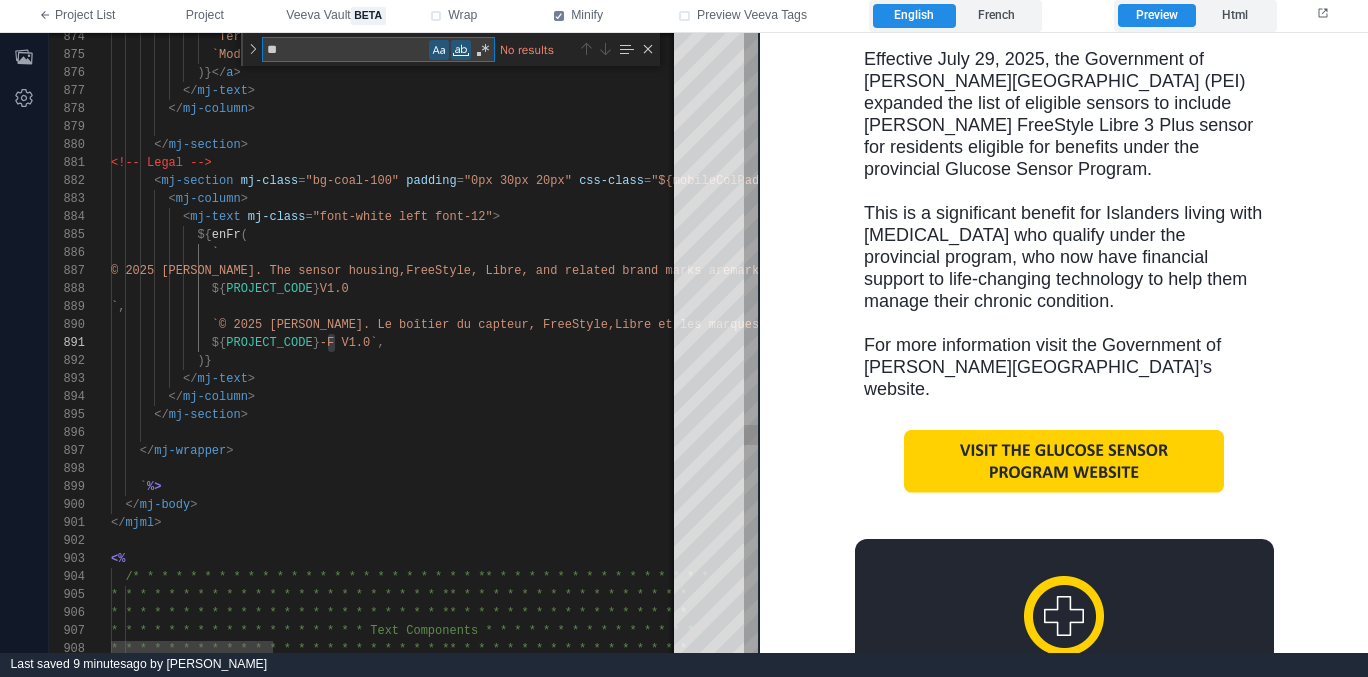type on "***" 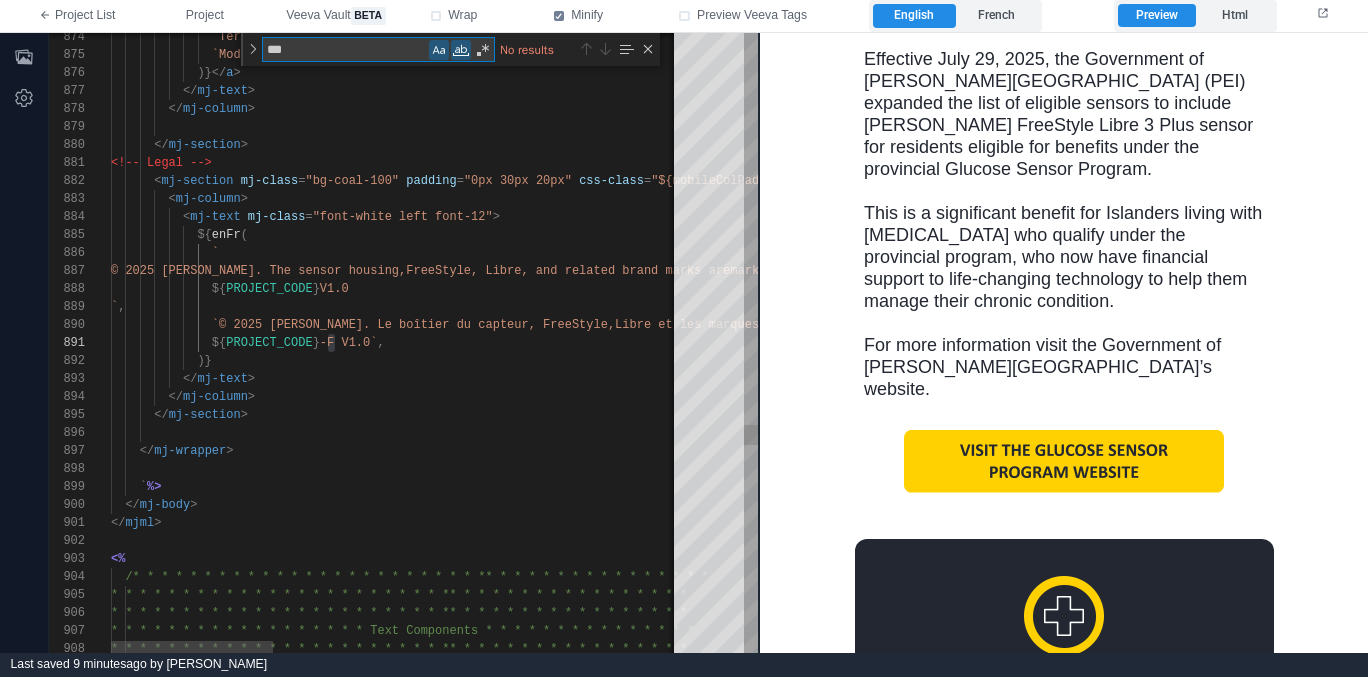 type on "**********" 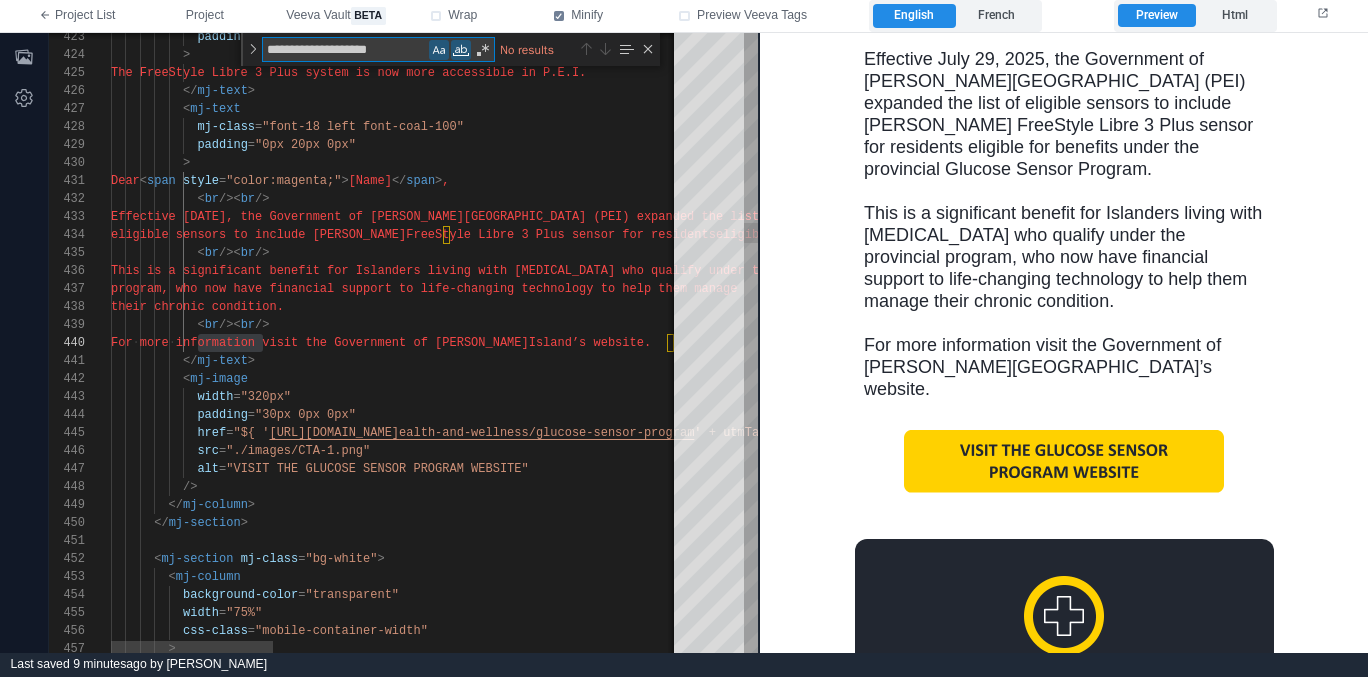 scroll, scrollTop: 144, scrollLeft: 231, axis: both 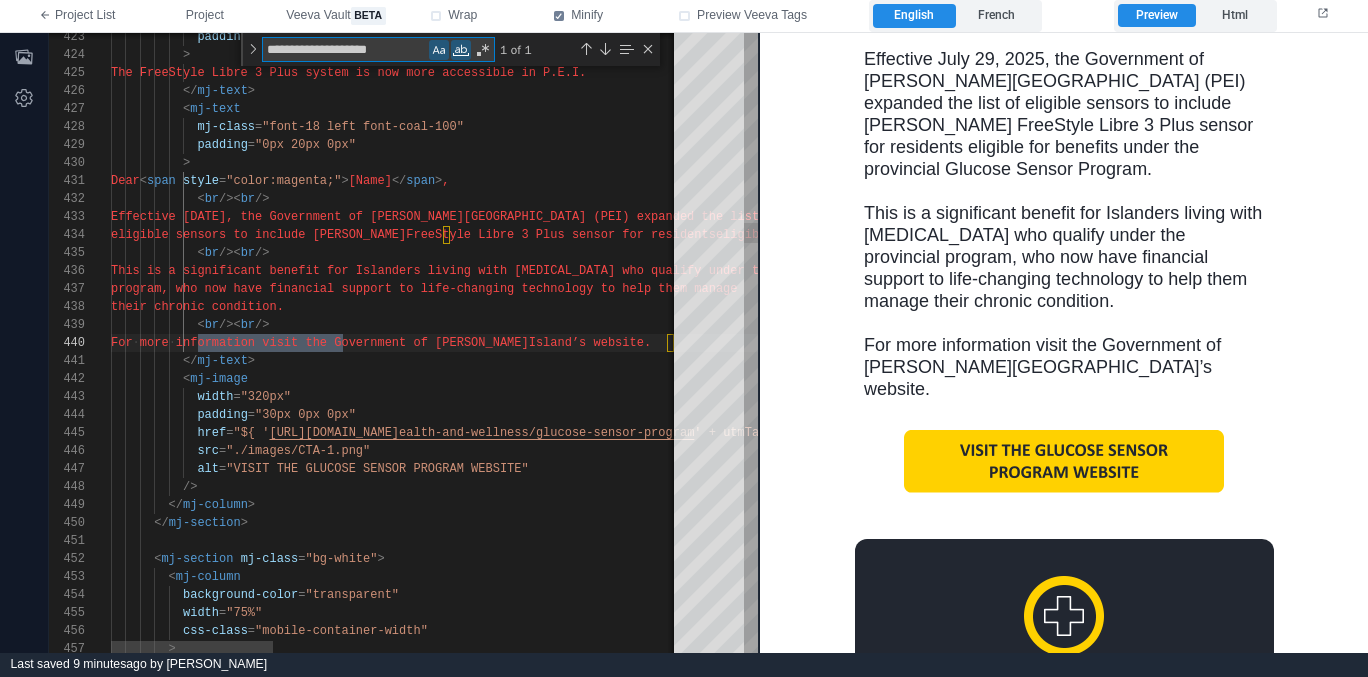 type on "**********" 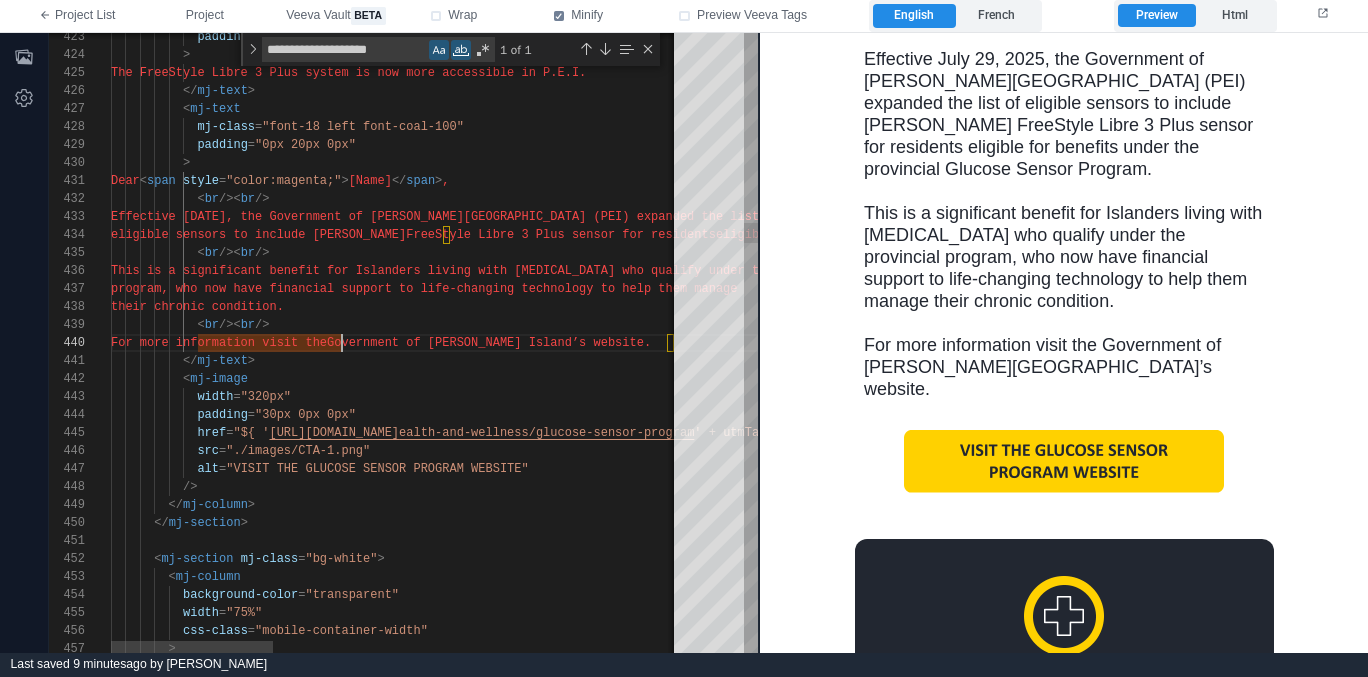 scroll, scrollTop: 126, scrollLeft: 238, axis: both 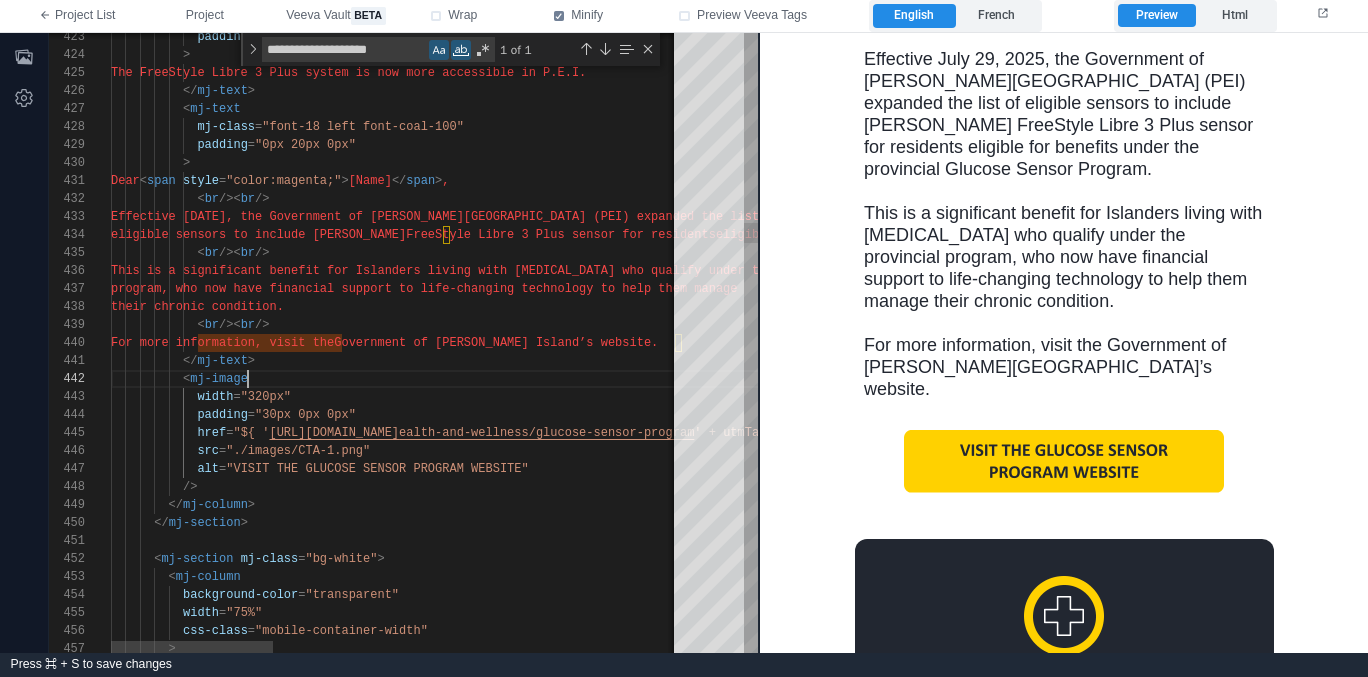 click on "< mj-image" at bounding box center (1108, 379) 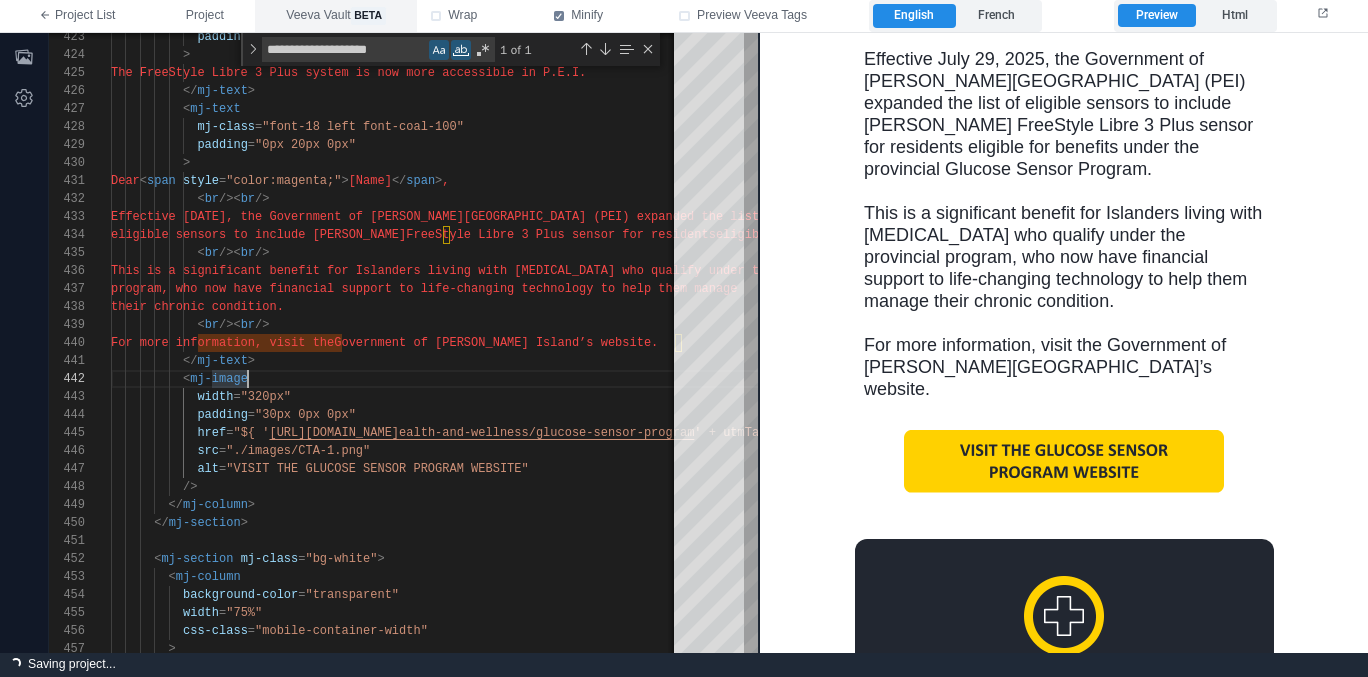 type on "**********" 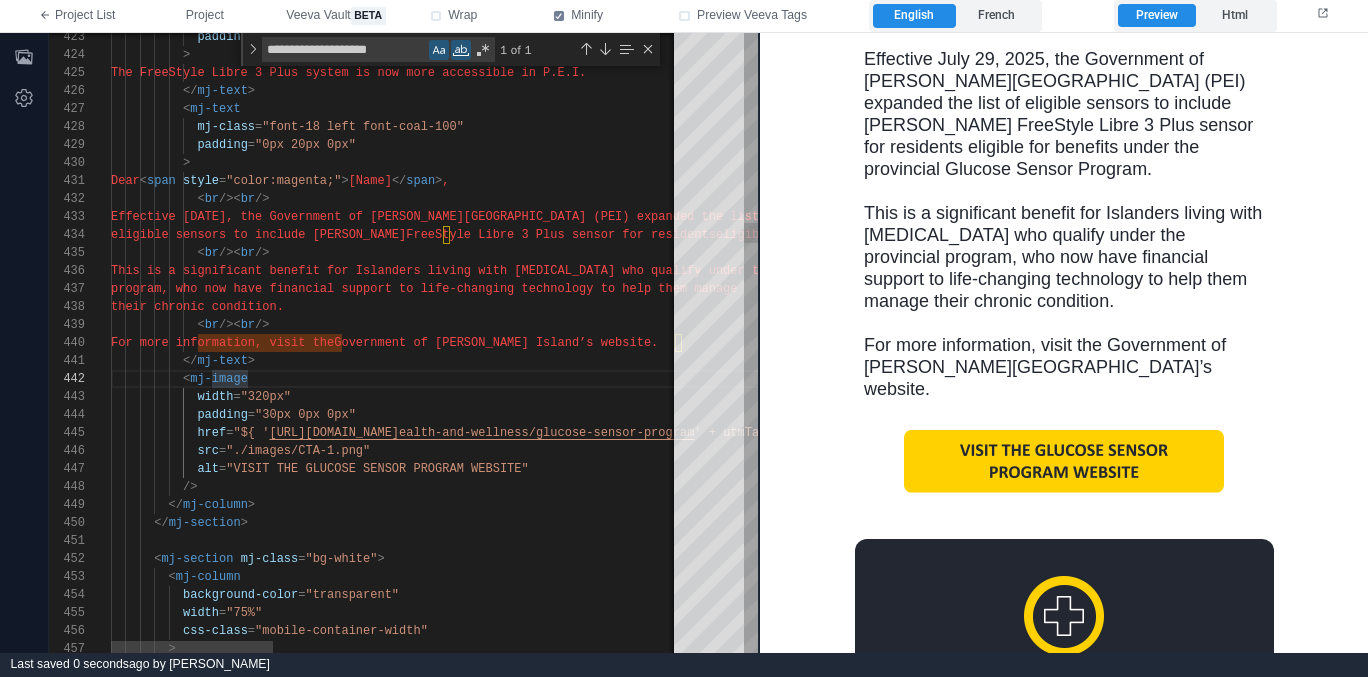 scroll, scrollTop: 36, scrollLeft: 181, axis: both 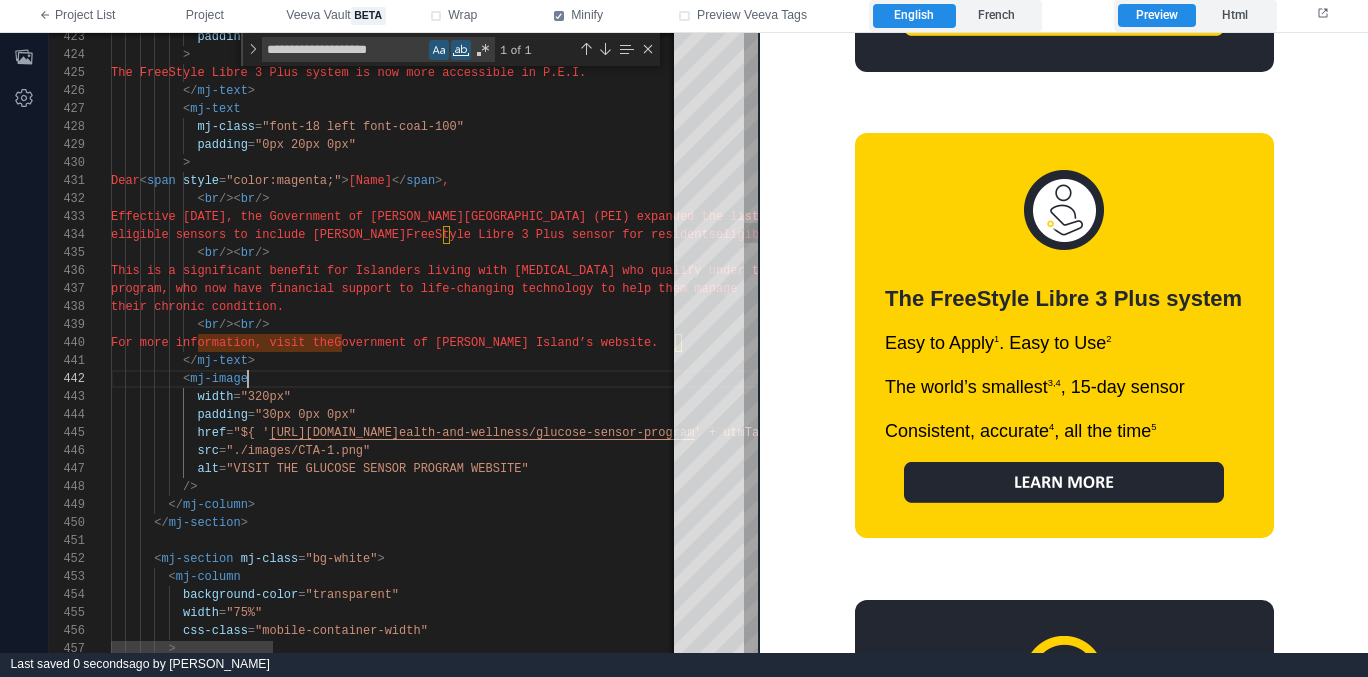 click on "< mj-image" at bounding box center [1108, 379] 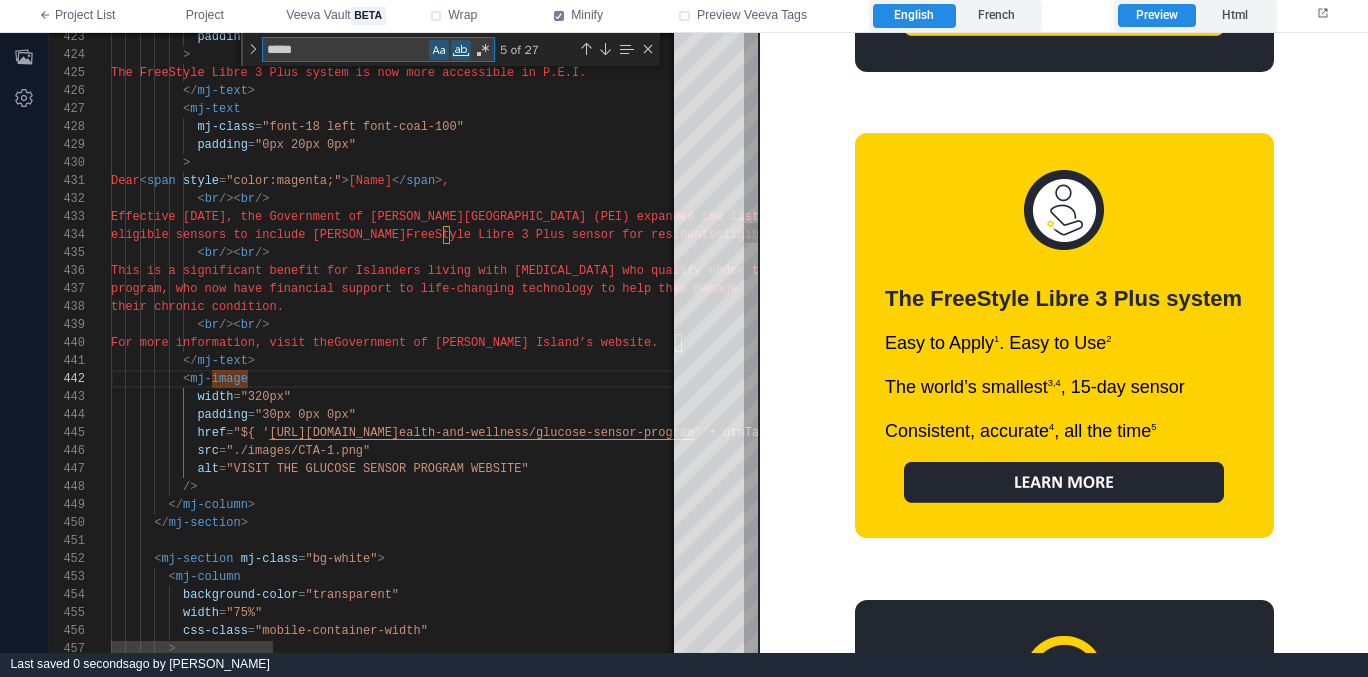 type on "**********" 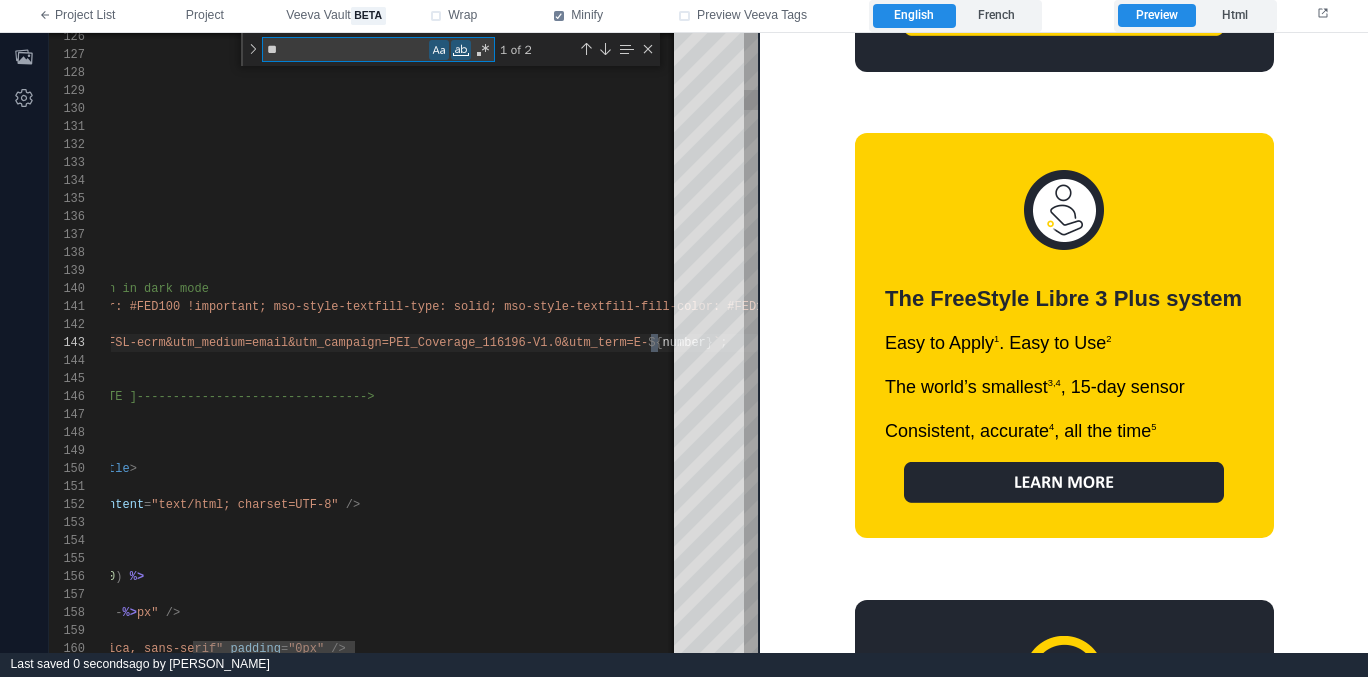 type on "***" 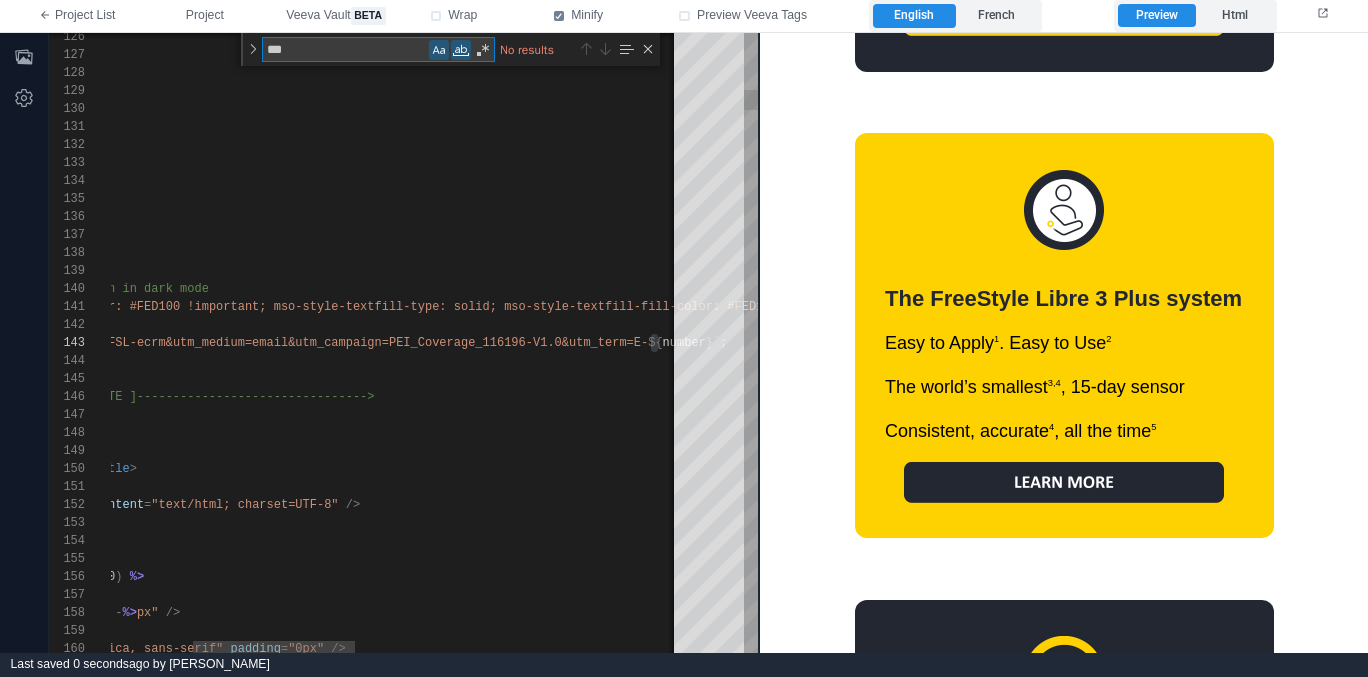 type on "**********" 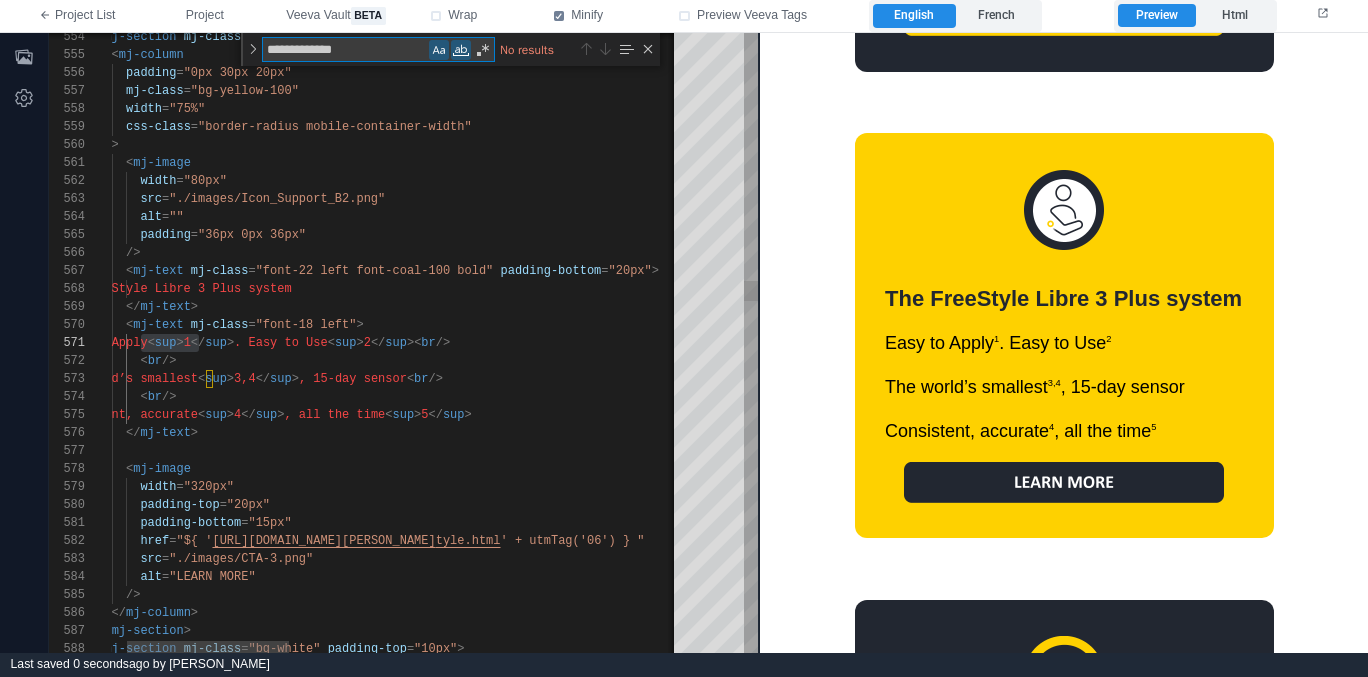 scroll, scrollTop: 180, scrollLeft: 181, axis: both 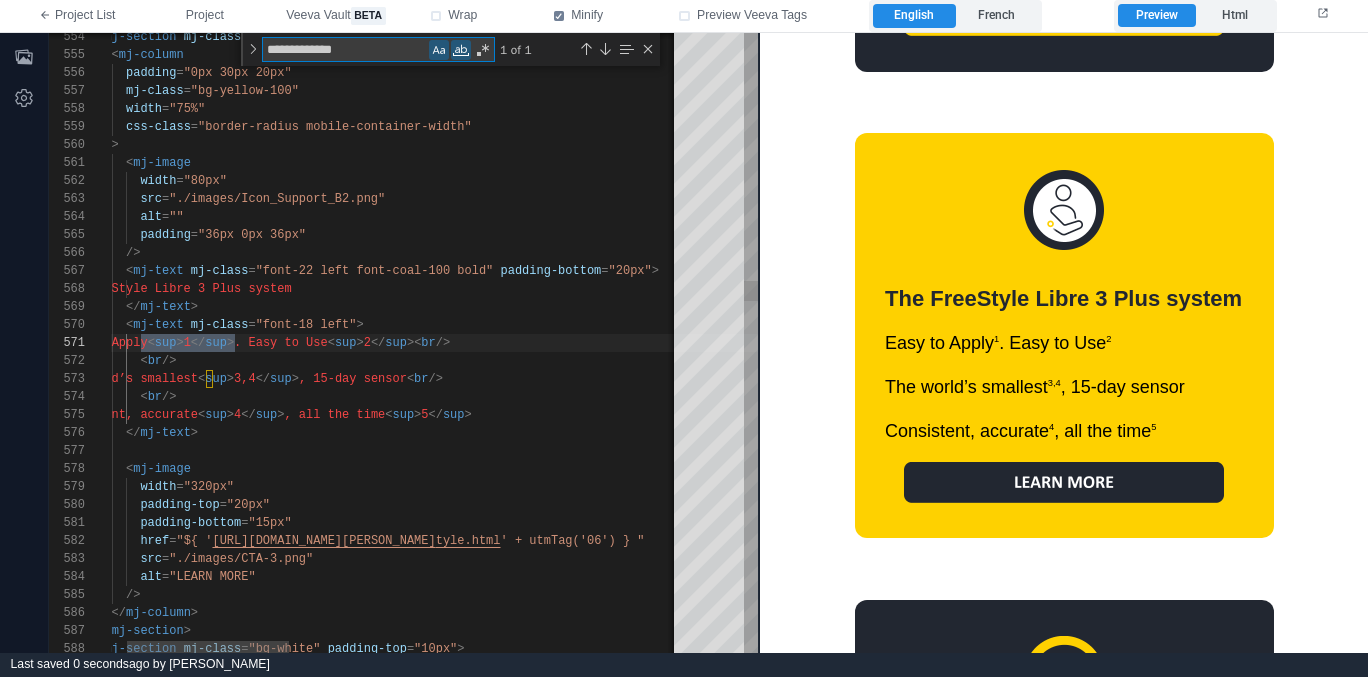 type on "**********" 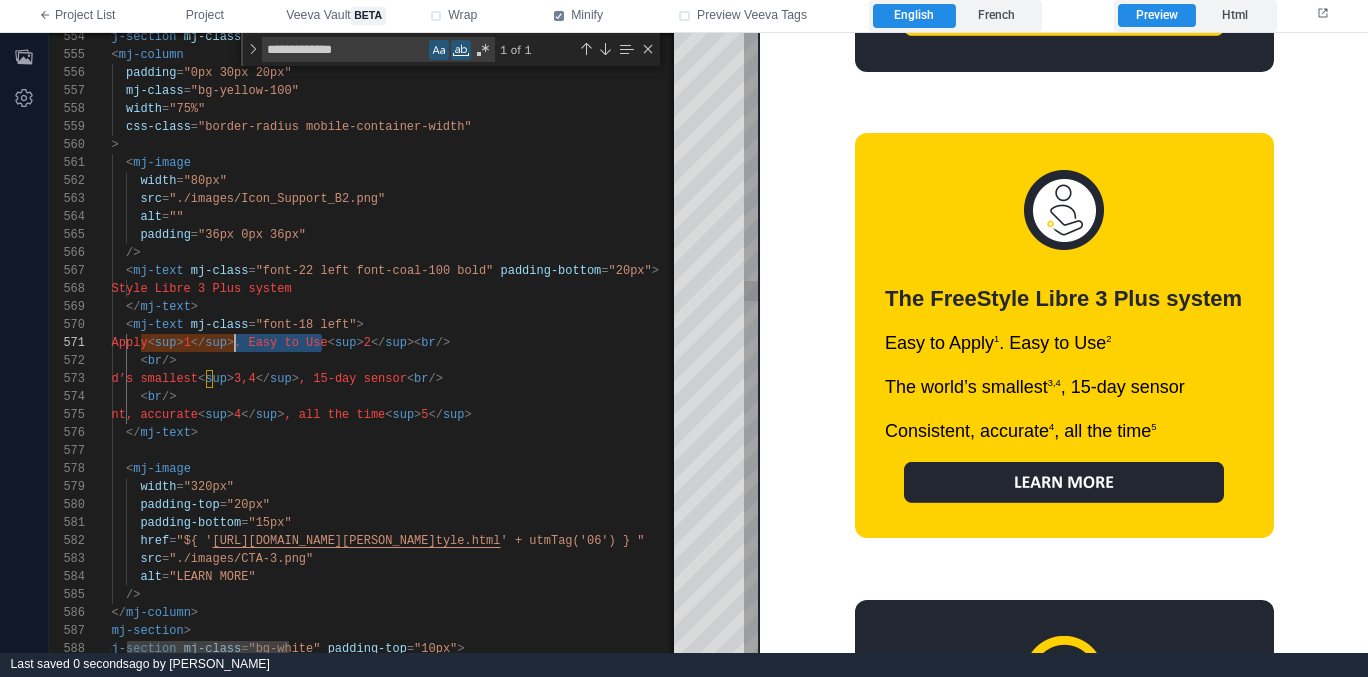 scroll, scrollTop: 0, scrollLeft: 181, axis: horizontal 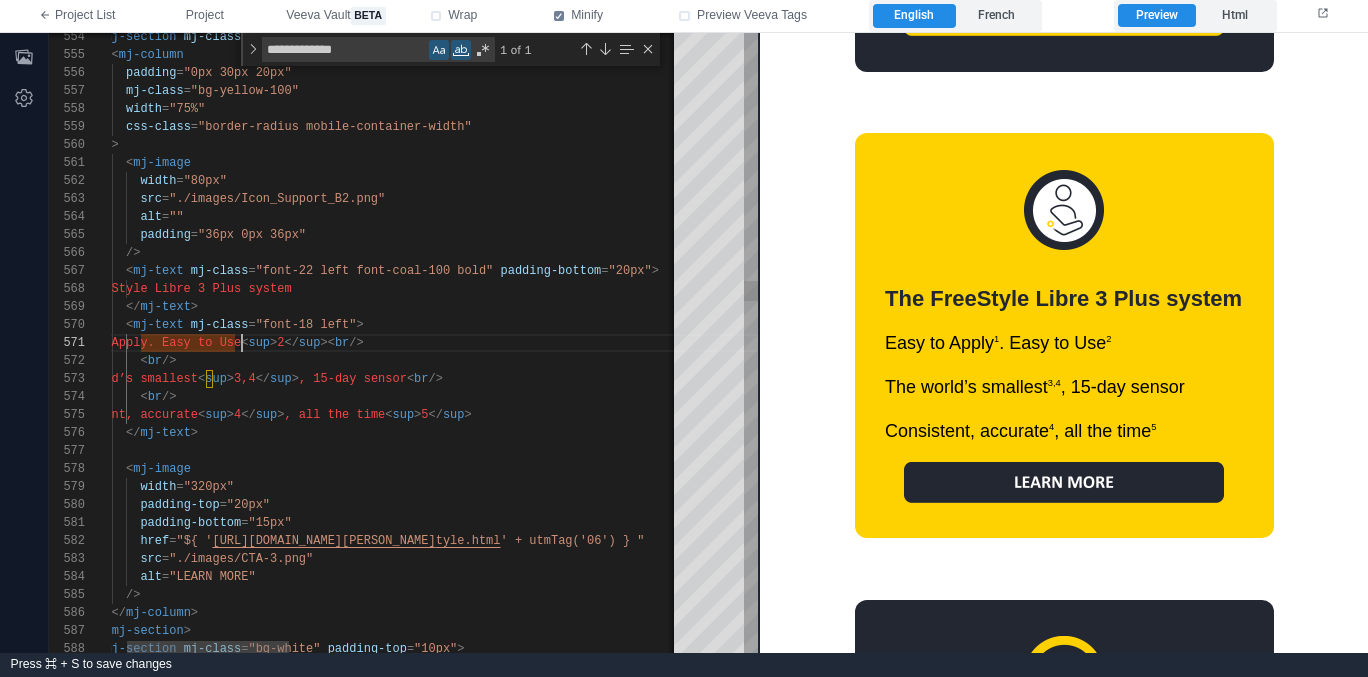 paste on "**********" 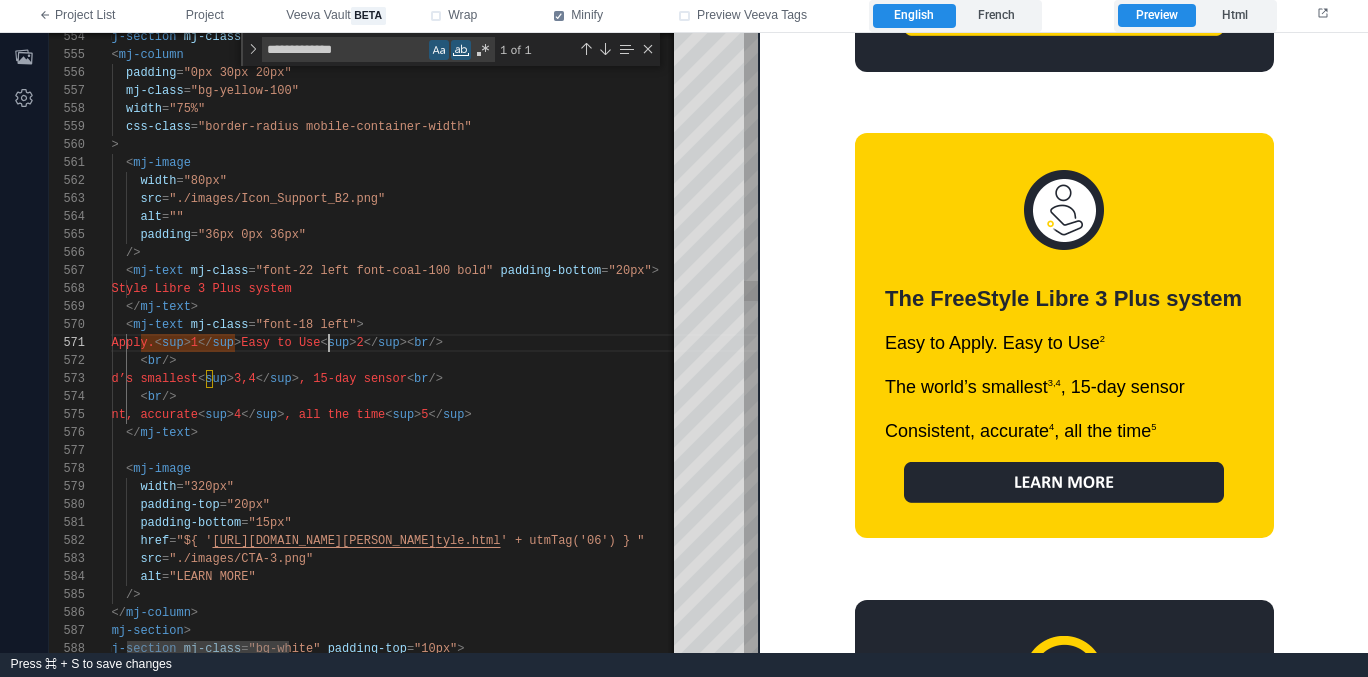 scroll, scrollTop: 0, scrollLeft: 275, axis: horizontal 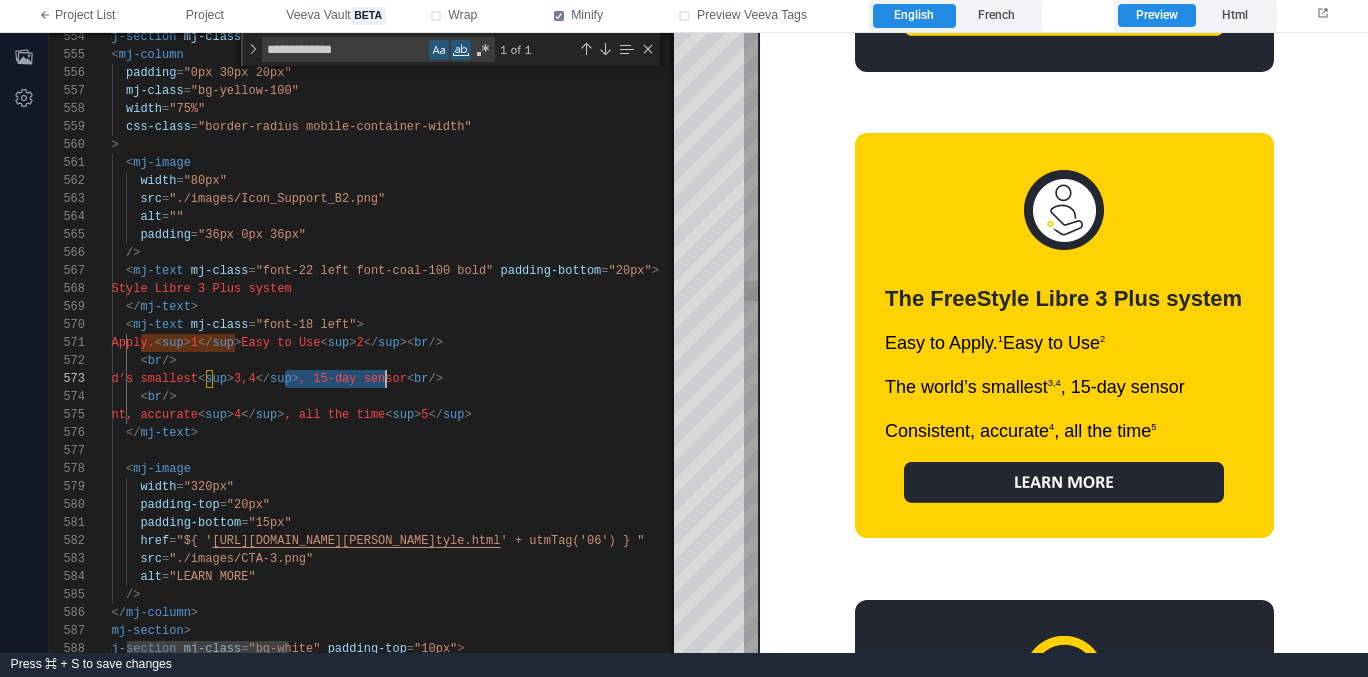 drag, startPoint x: 283, startPoint y: 380, endPoint x: 383, endPoint y: 373, distance: 100.2447 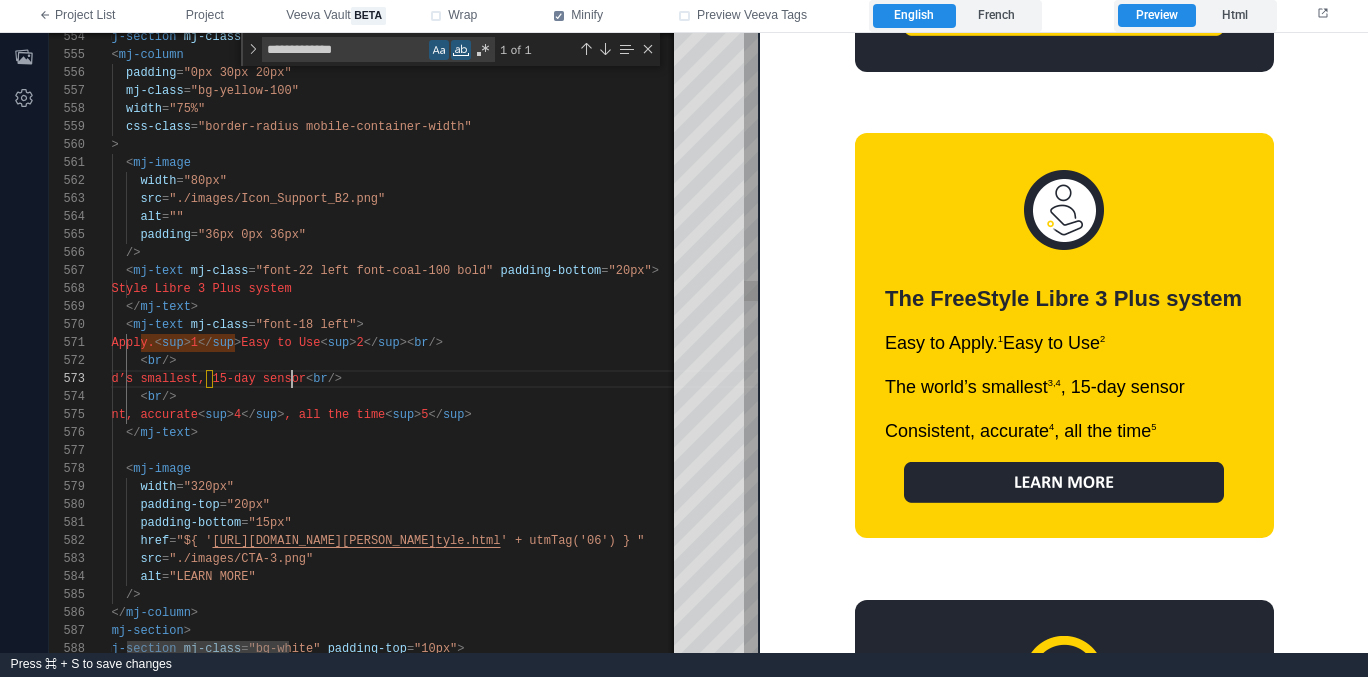 paste on "**********" 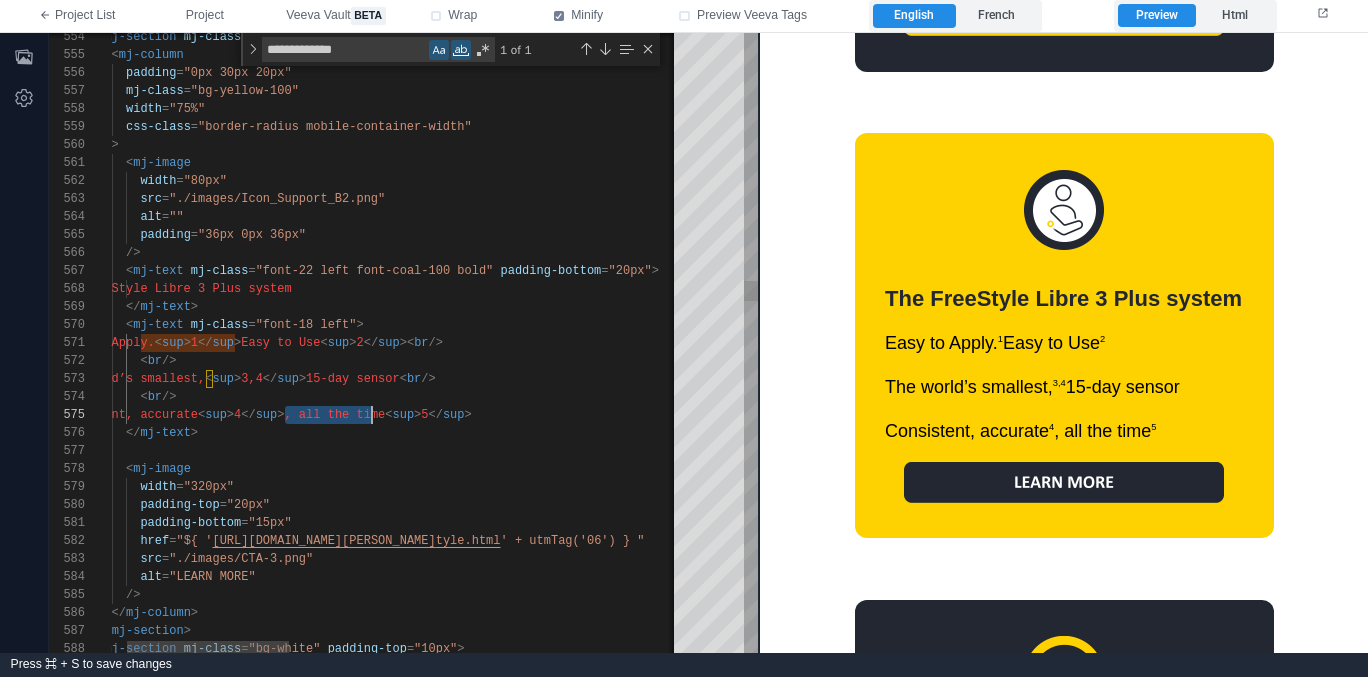 drag, startPoint x: 284, startPoint y: 415, endPoint x: 372, endPoint y: 408, distance: 88.27797 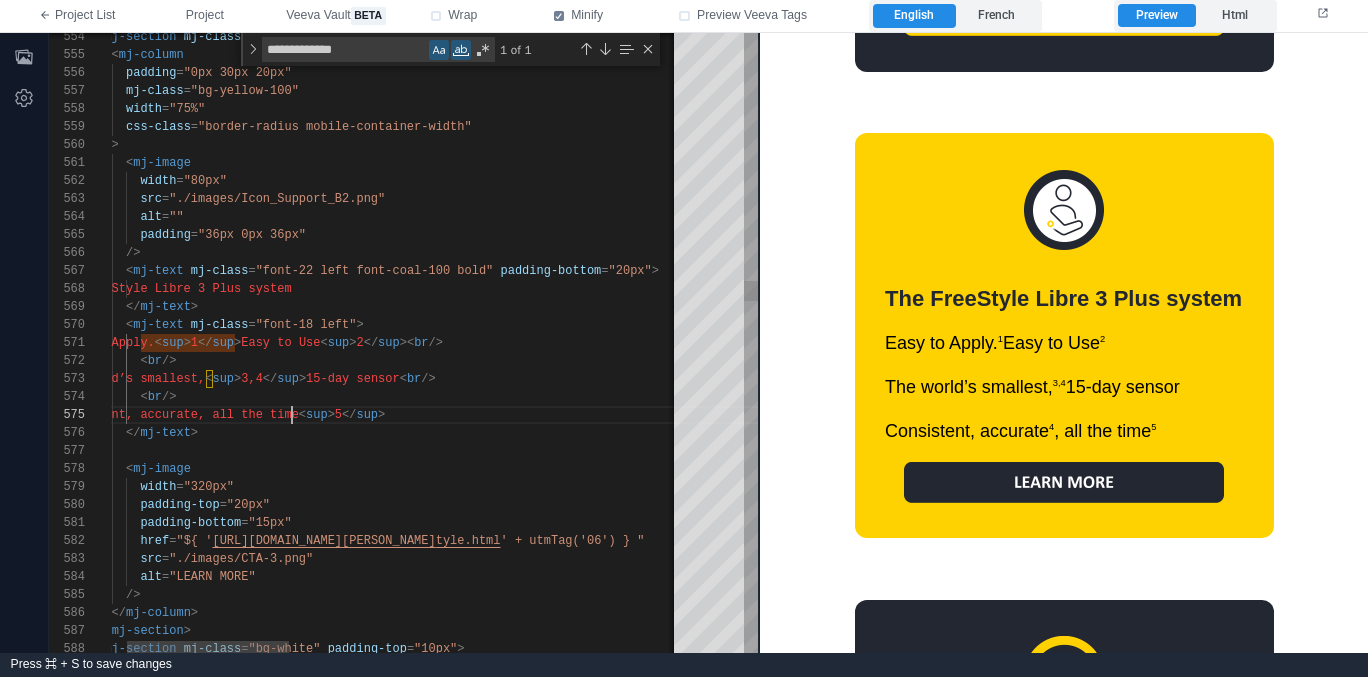 paste on "**********" 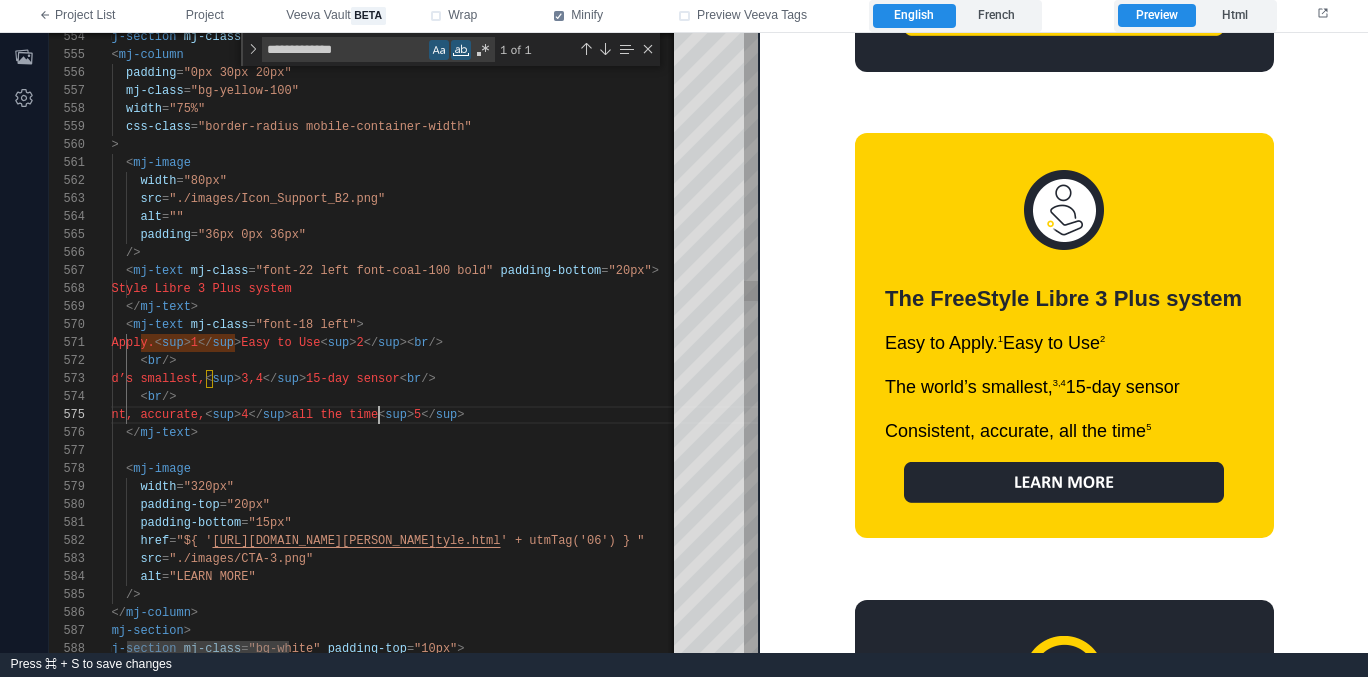 scroll, scrollTop: 72, scrollLeft: 325, axis: both 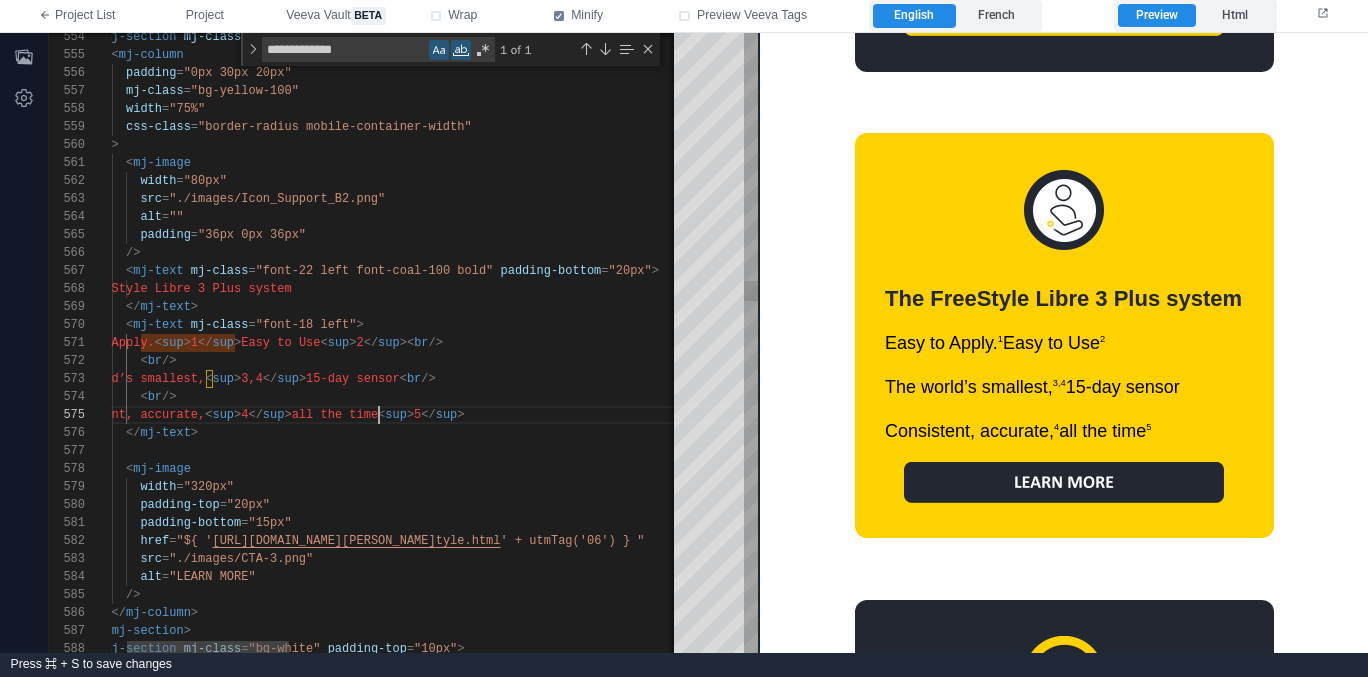 click on "</ mj-text >" at bounding box center [1051, 433] 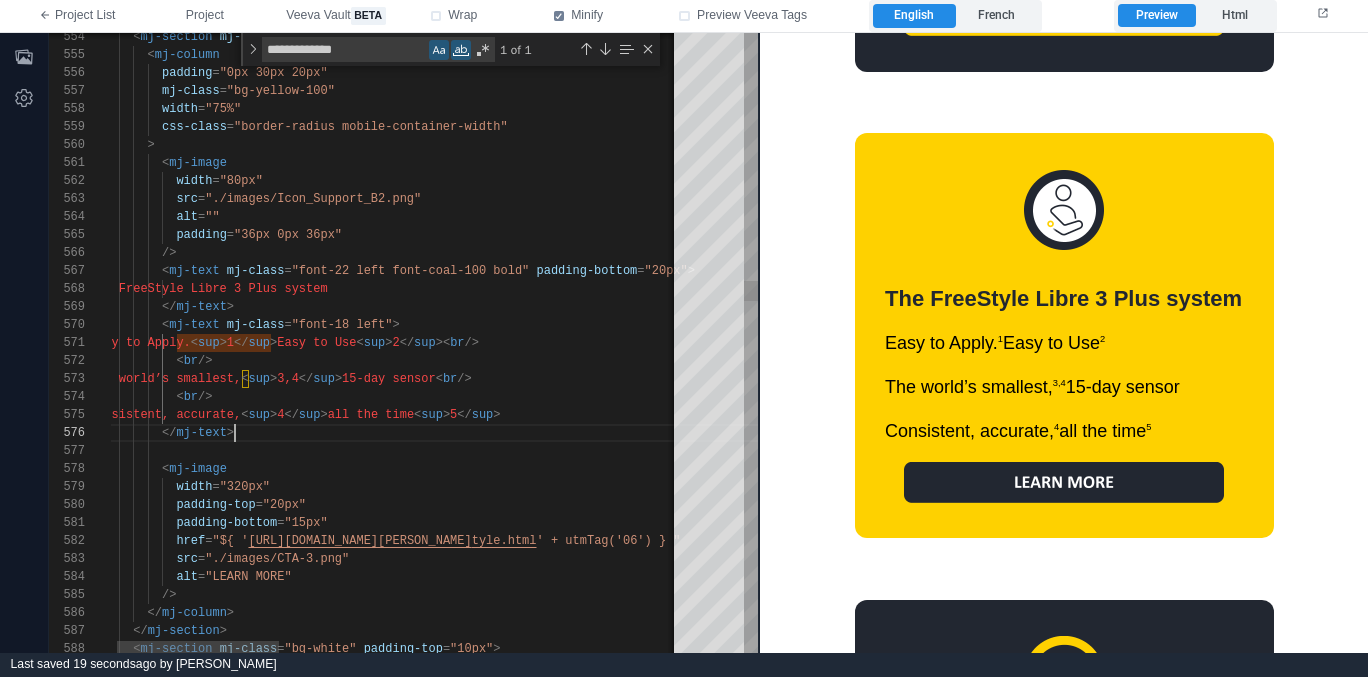 type on "**********" 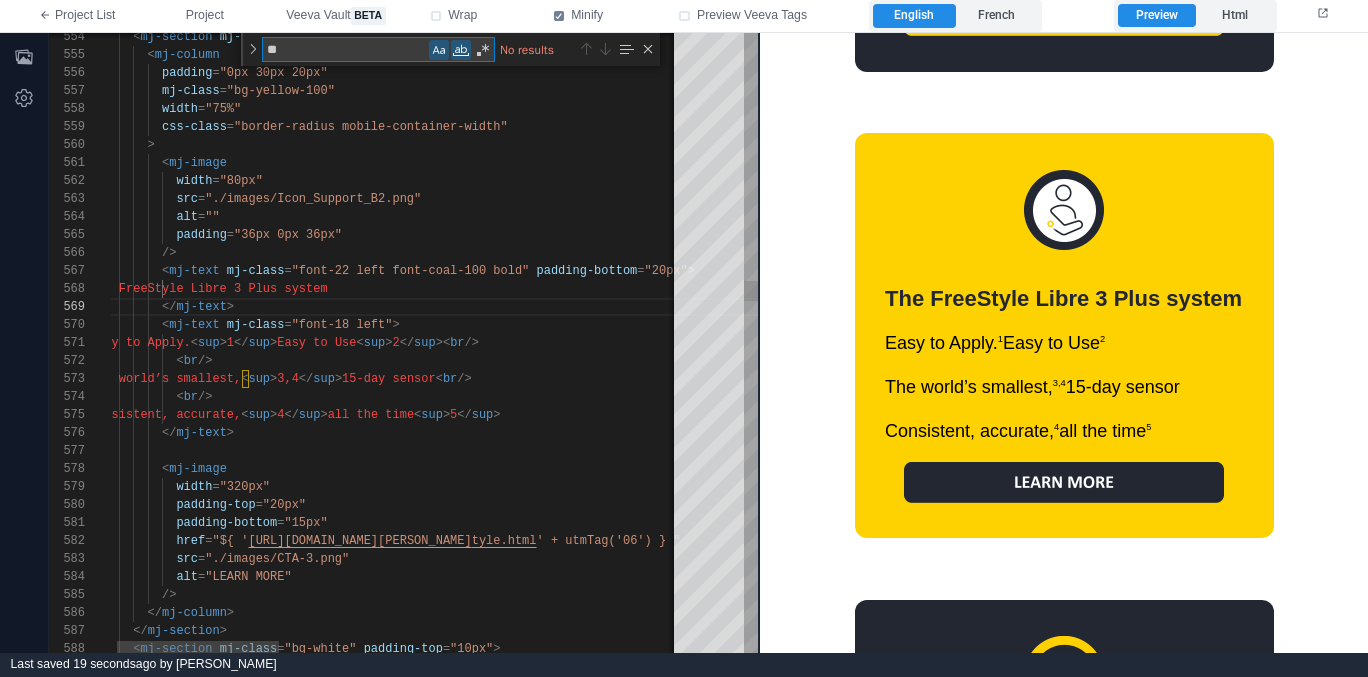 type on "***" 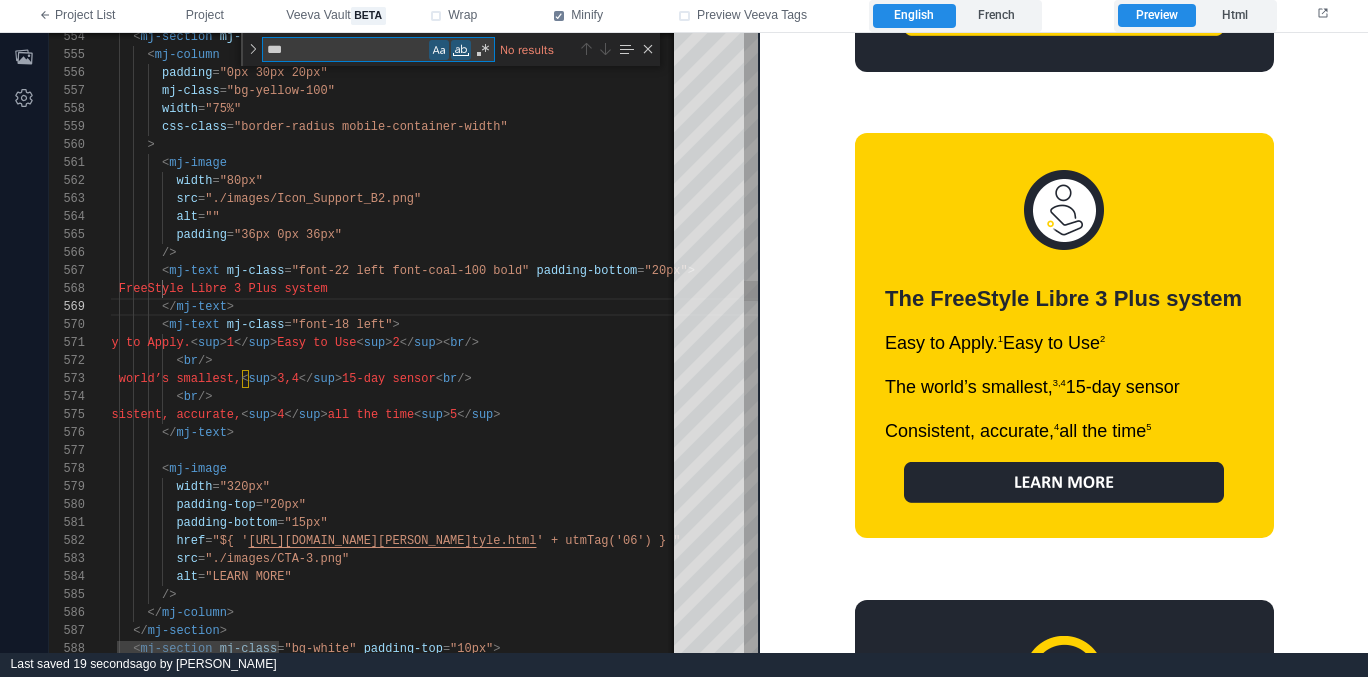 type on "**********" 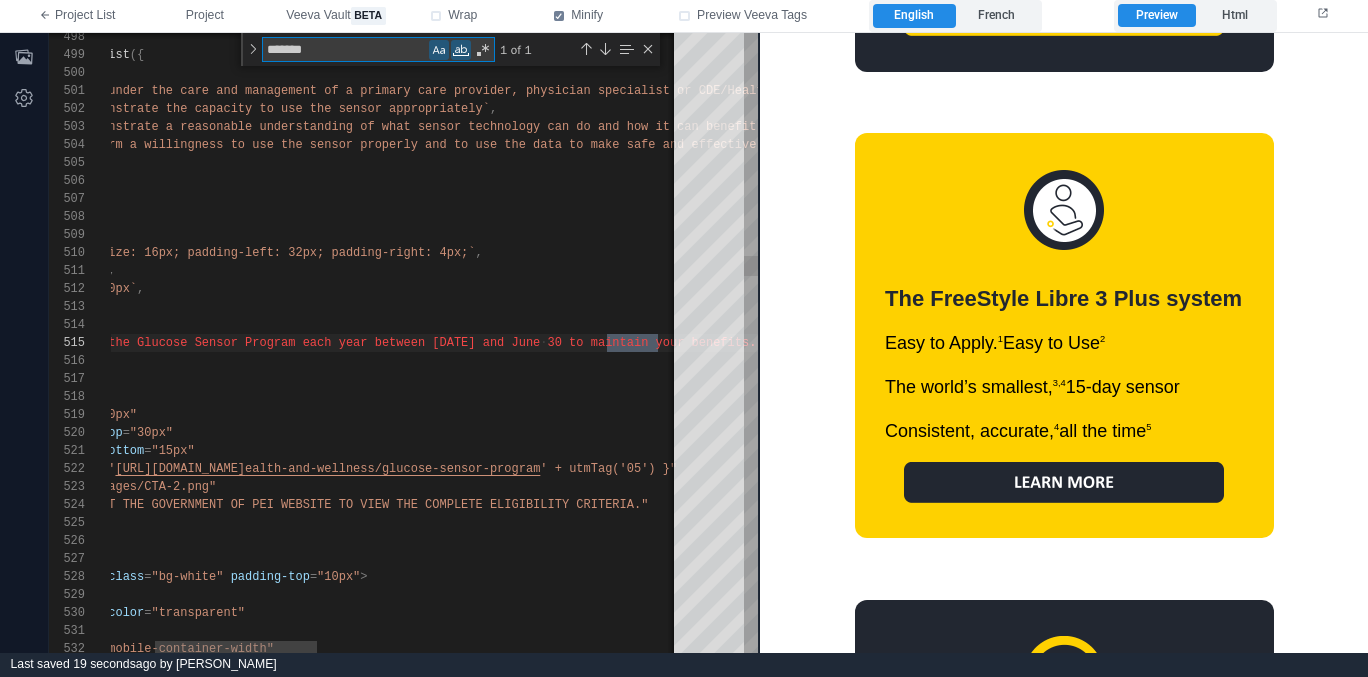 scroll, scrollTop: 180, scrollLeft: 701, axis: both 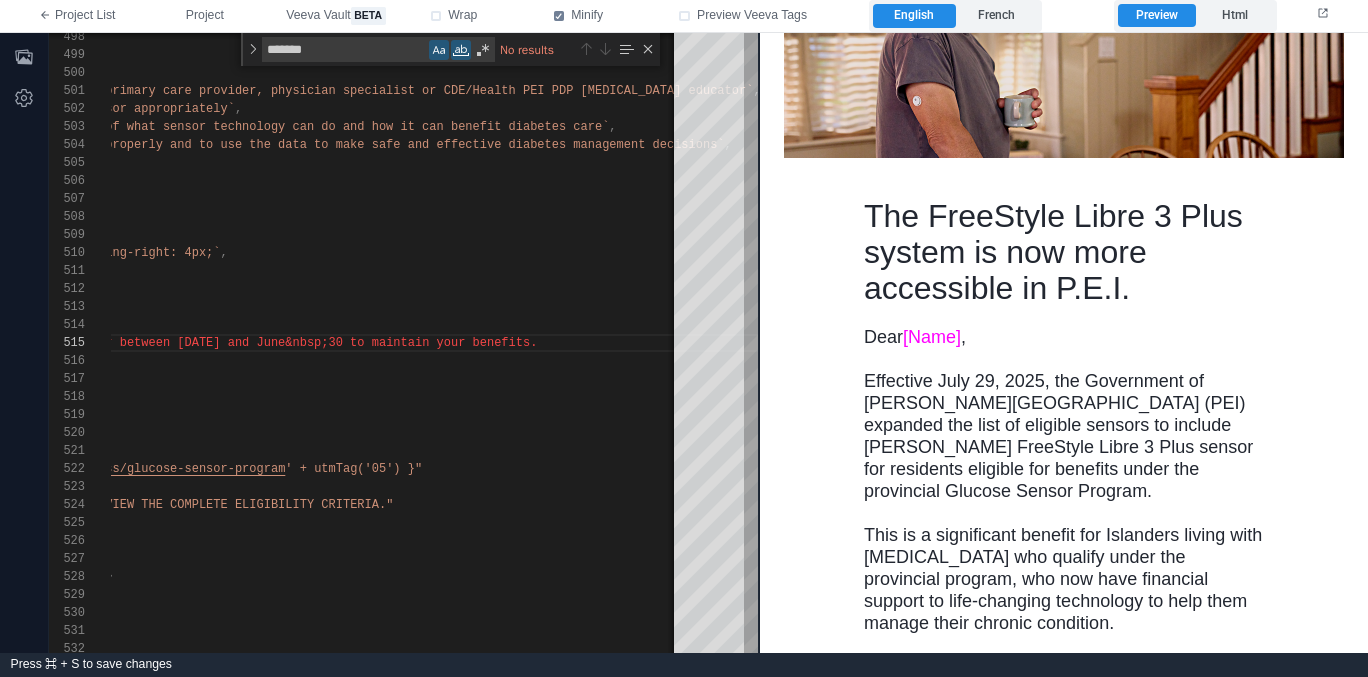 click on "Dear  [Name] ,
Effective July   29, 2025, the Government of Prince Edward Island (PEI) expanded the list of
eligible sensors to include Abbott’s FreeStyle Libre   3   Plus sensor for residents eligible for benefits under the provincial Glucose Sensor Program.
This is a significant benefit for Islanders living with diabetes who qualify under the provincial
program, who now have financial support to life‑changing technology to help them manage
their chronic condition.
For more information, visit the Government of Prince Edward Island’s website." at bounding box center (1063, 523) 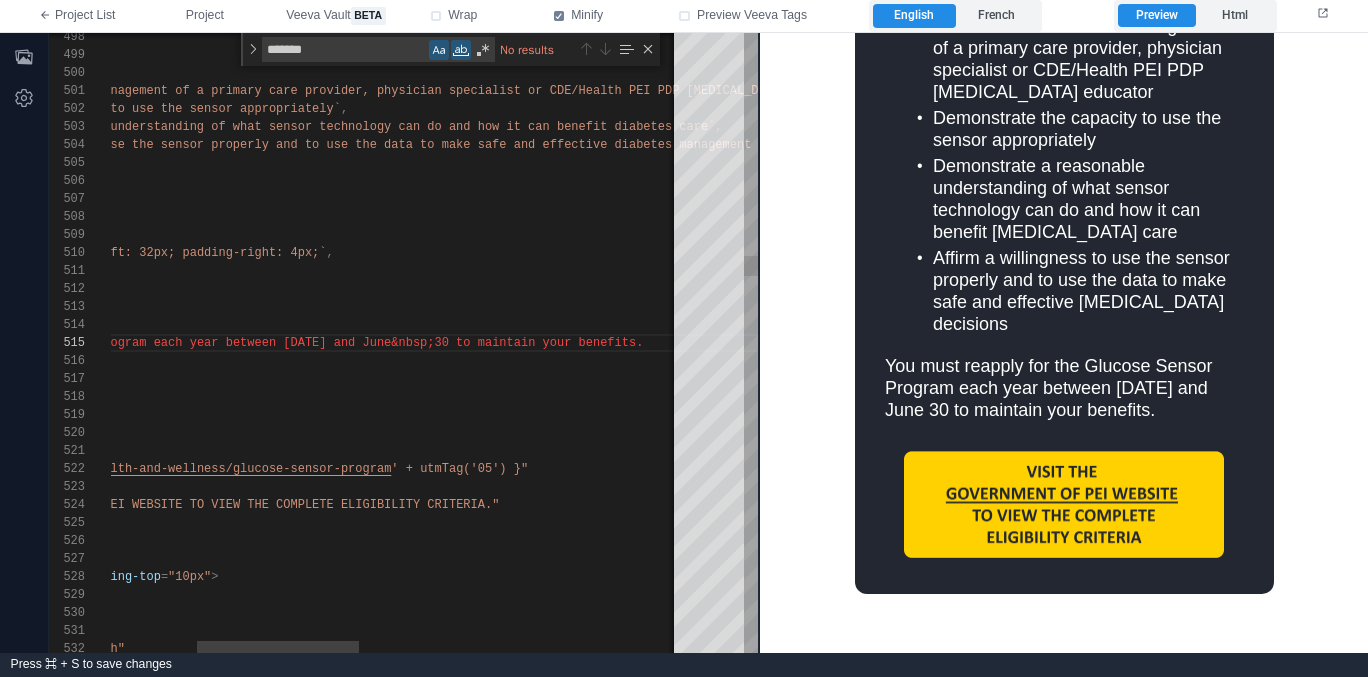 click on "})}              ${ mjTextList ({               items :   [                  `Are under the care and management of a primary ca re provider, physician specialist or CDE/Health PE I PDP diabetes educator` ,                  `Demonstrate the capacity to use the sensor approp riately` ,                  `Demonstrate a reasonable understanding of what se nsor technology can do and how it can benefit diab etes care` ,                  `Affirm a willingness to use the sensor properly a nd to use the data to make safe and effective diab etes management decisions` ,                ],               rowSpacing :   `4px` ,               fontSize :   `18px` ,               lineHeight :   `22px` ,               fontColor :   `#fff` ,               bulletStyles :" at bounding box center (499808, 491049) 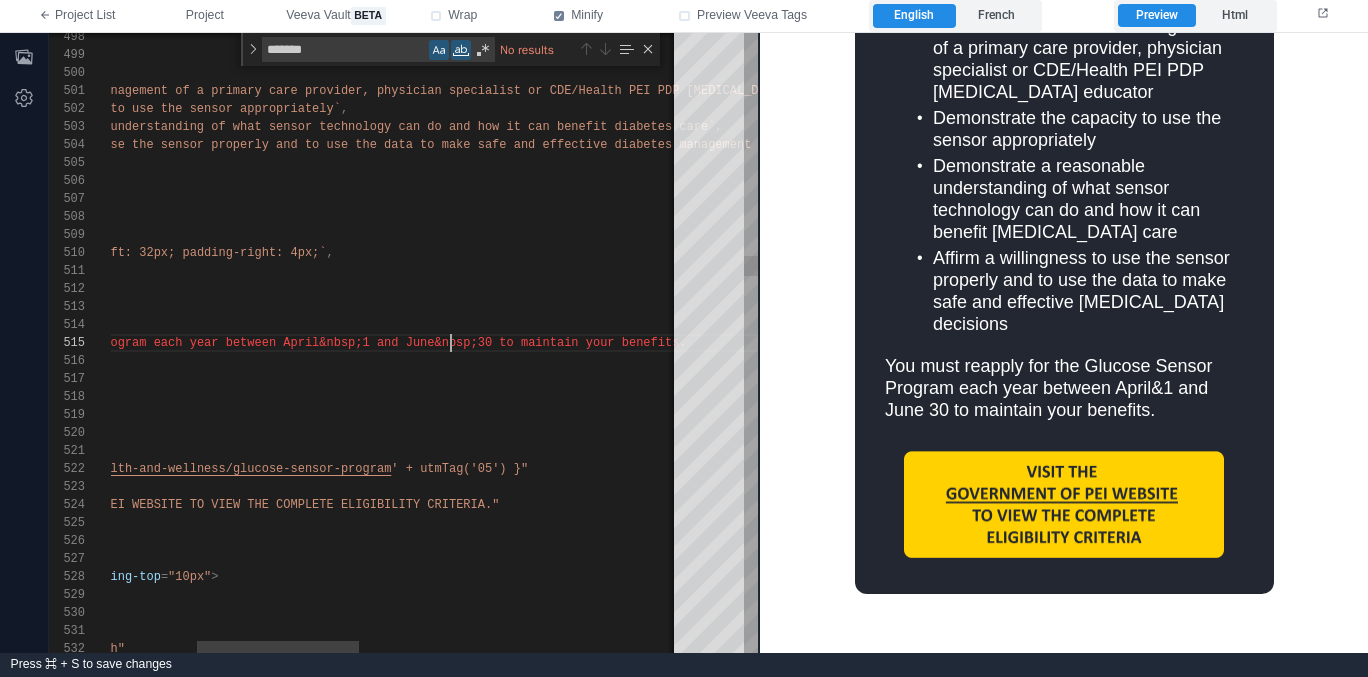 scroll, scrollTop: 72, scrollLeft: 643, axis: both 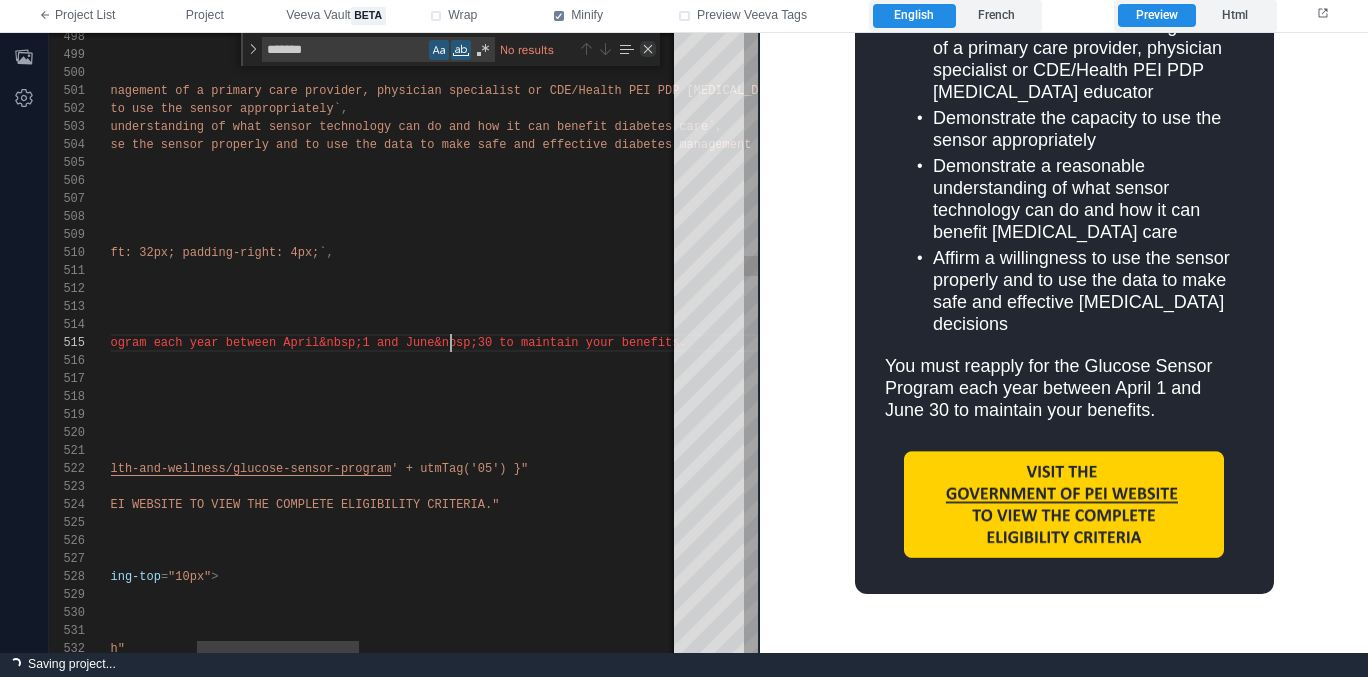 click at bounding box center (648, 49) 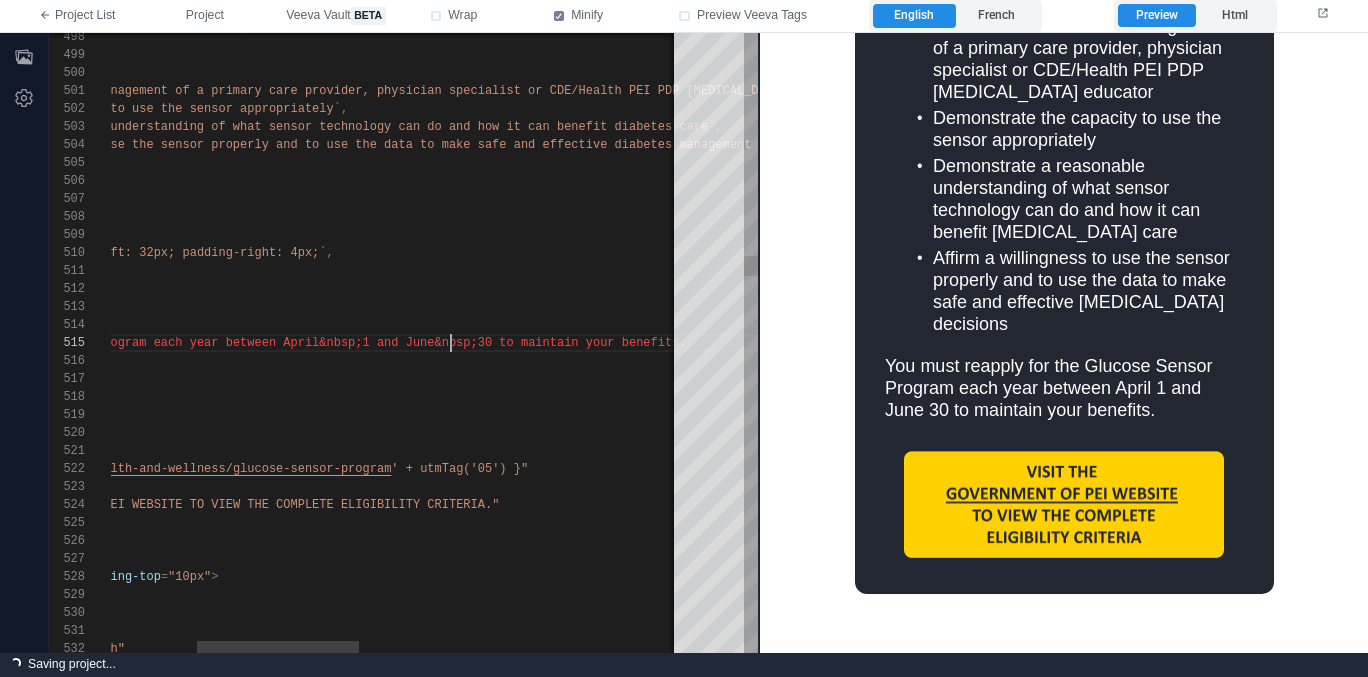 scroll, scrollTop: 72, scrollLeft: 643, axis: both 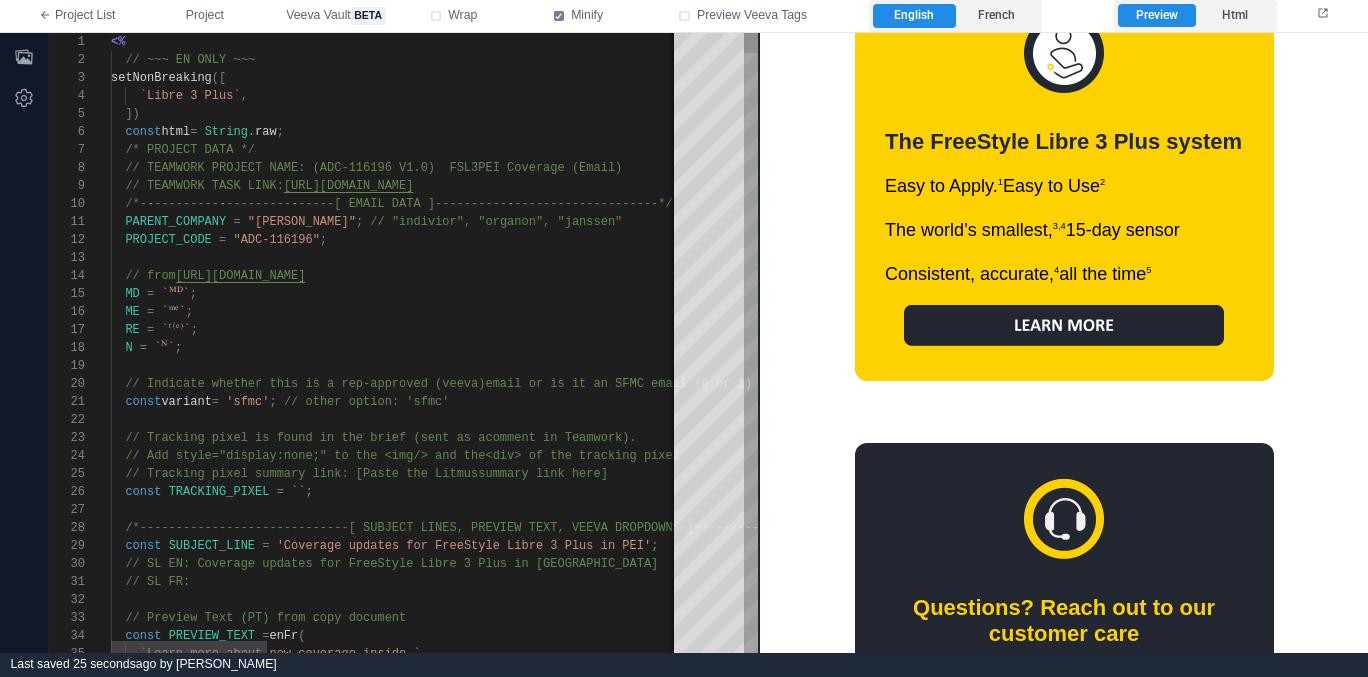 click on "`Libre 3 Plus` ," at bounding box center [1148, 96] 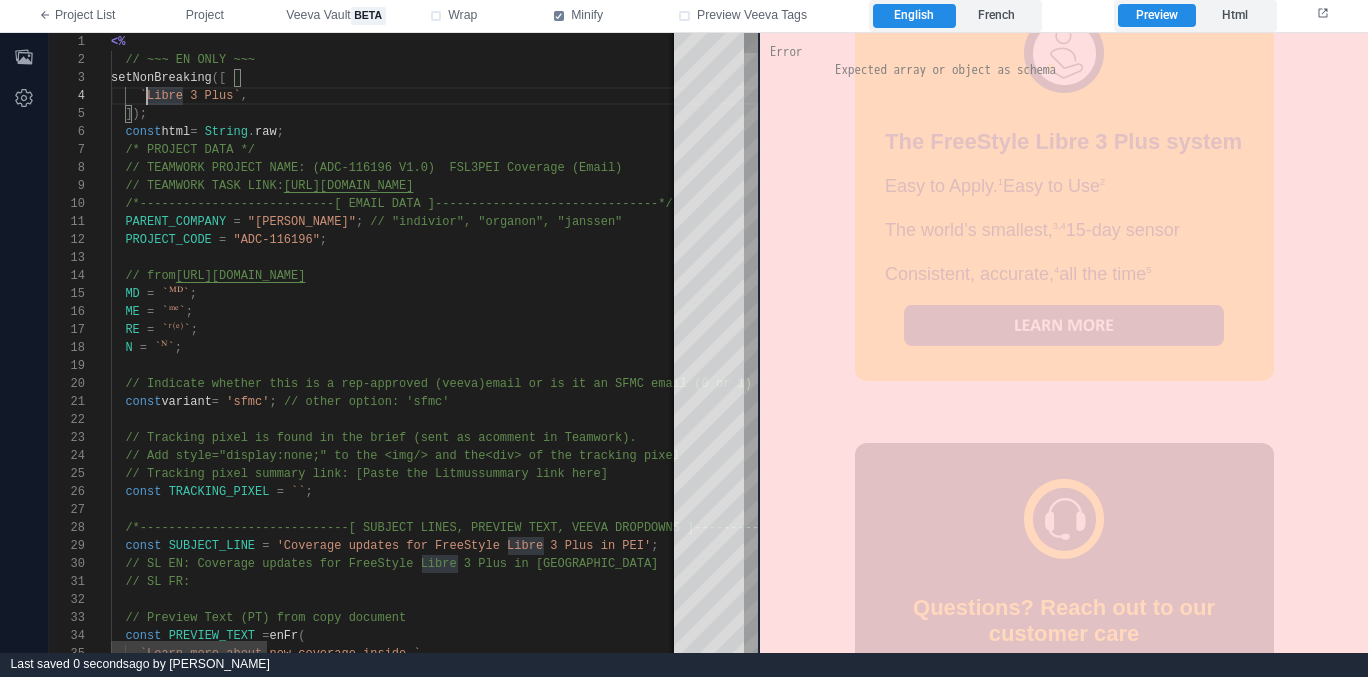 scroll, scrollTop: 72, scrollLeft: 36, axis: both 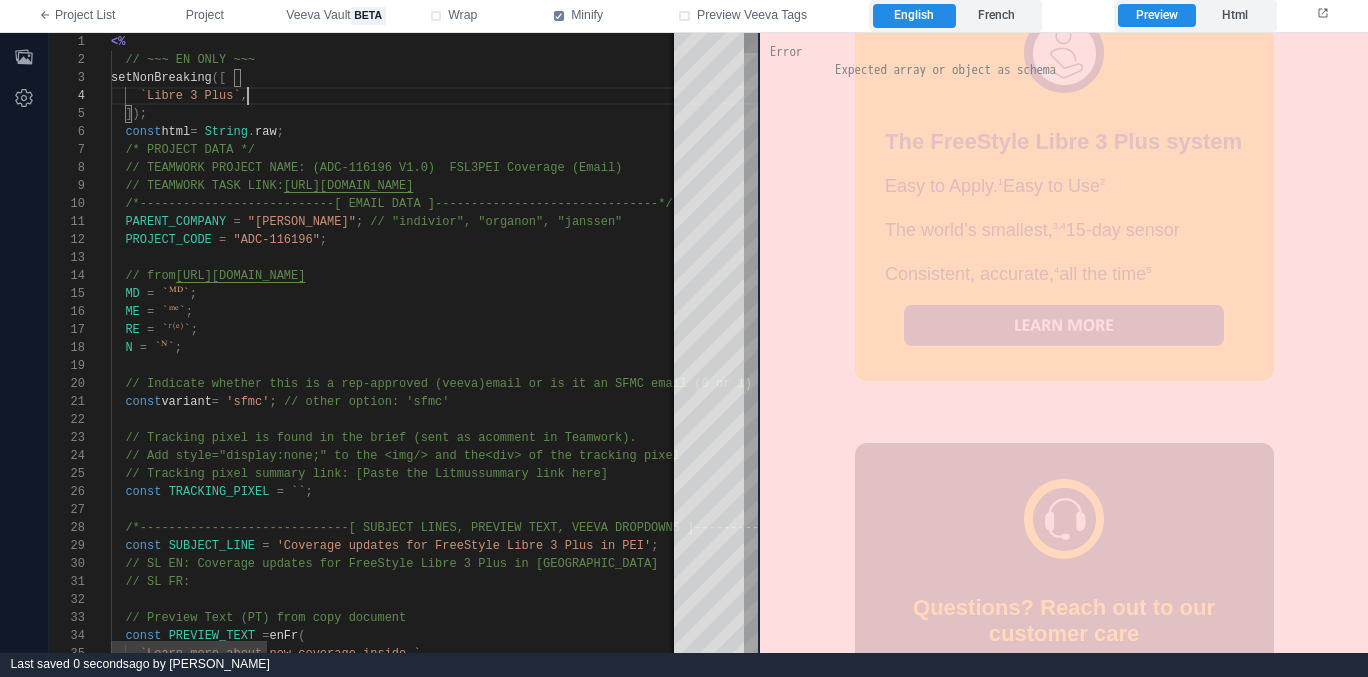 type on "**********" 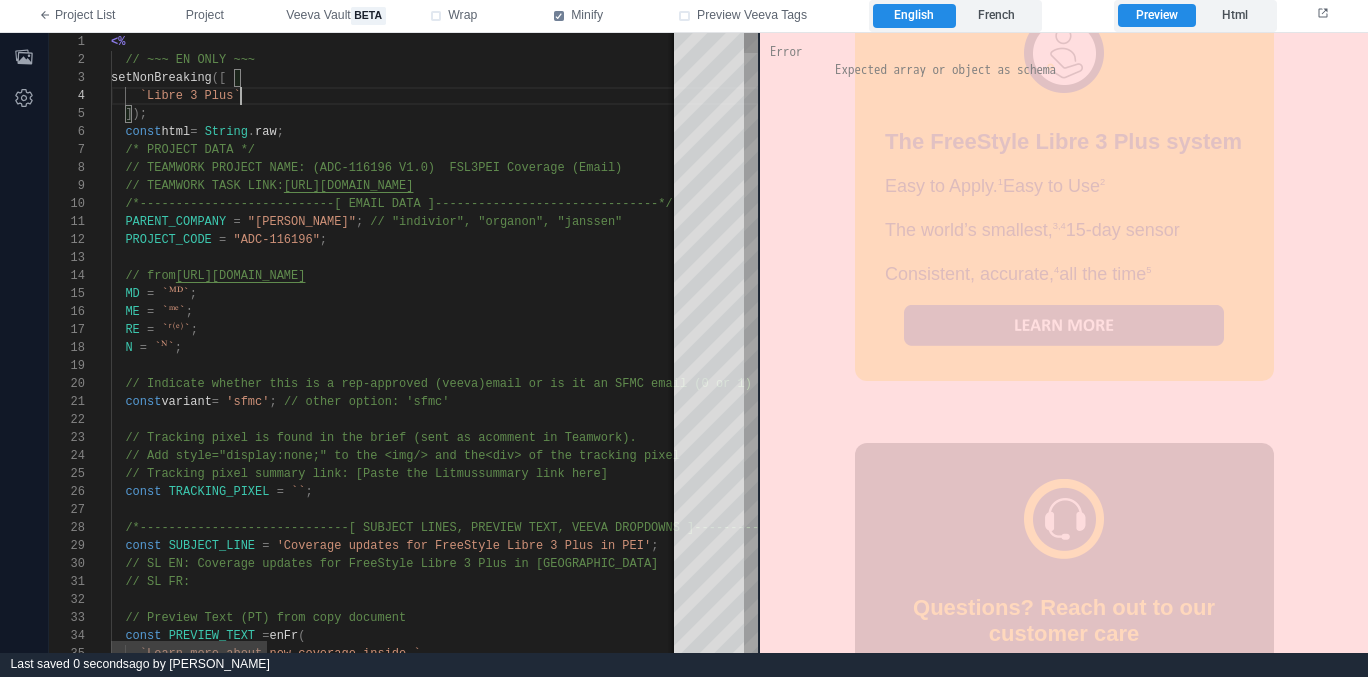 scroll, scrollTop: 72, scrollLeft: 36, axis: both 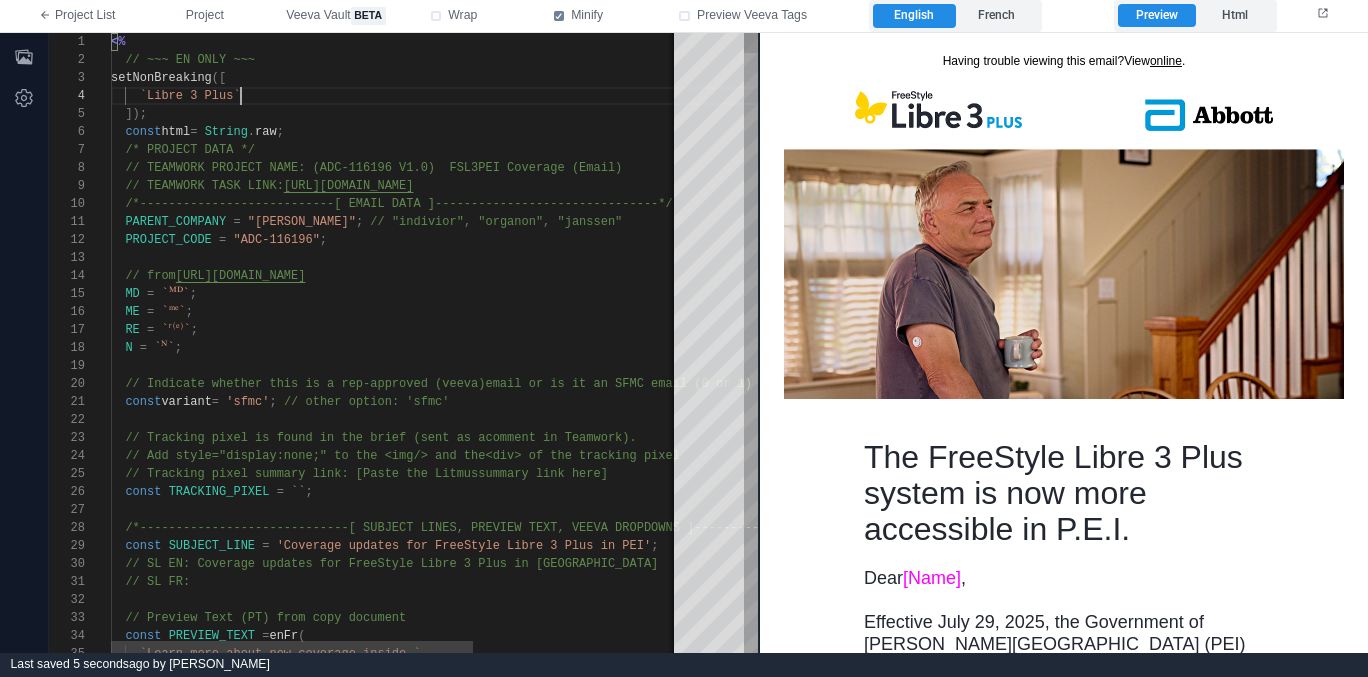 click on "`Libre 3 Plus`" at bounding box center (559, 96) 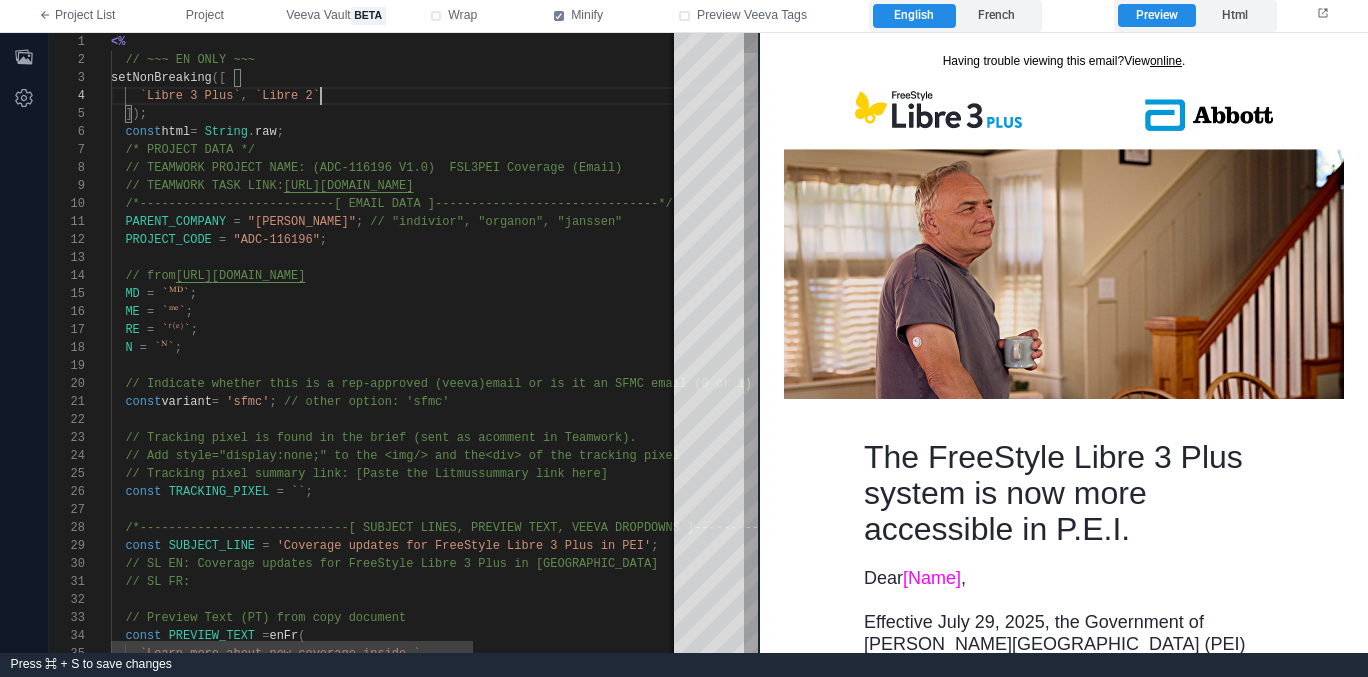 scroll, scrollTop: 72, scrollLeft: 36, axis: both 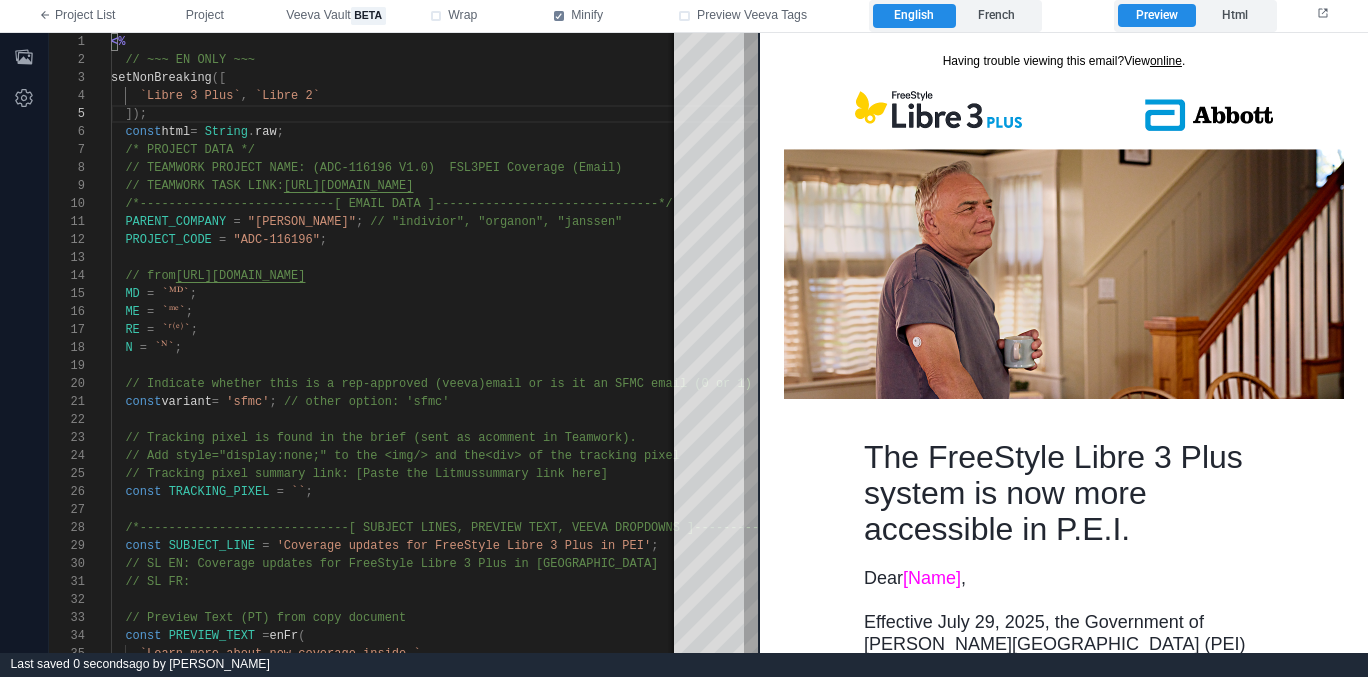 click at bounding box center [1063, 273] 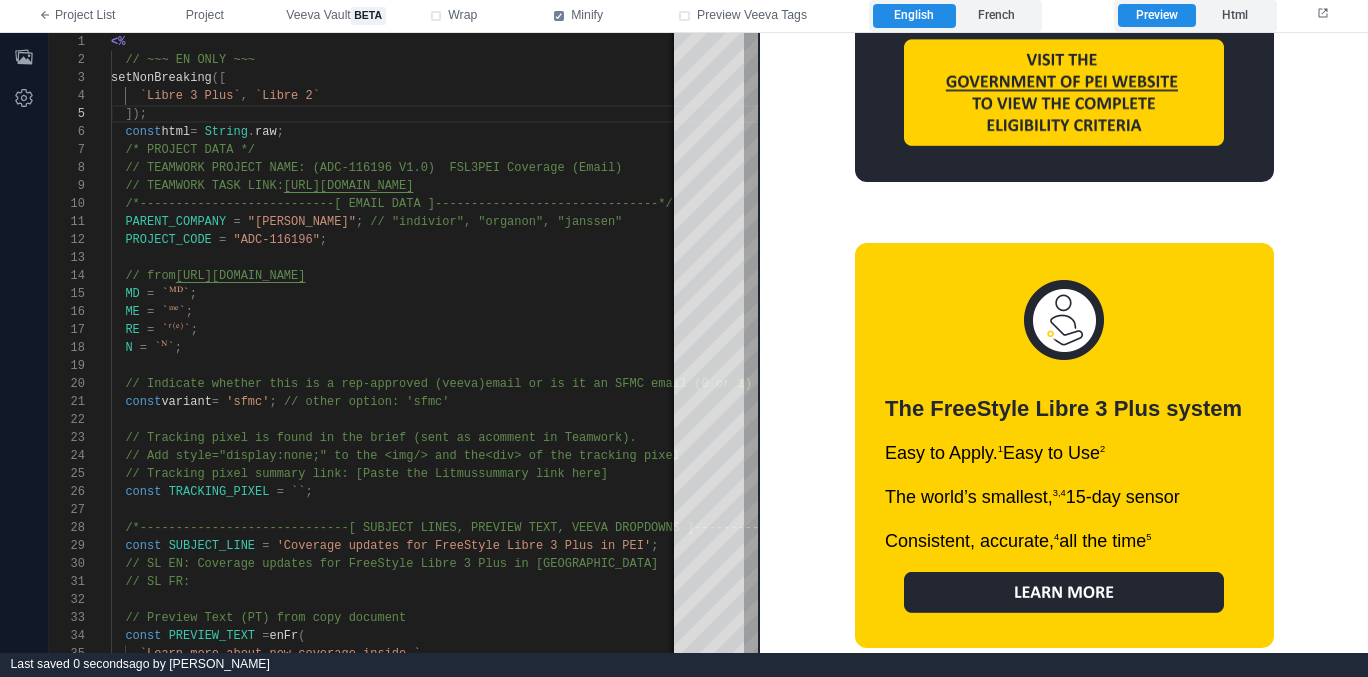 scroll, scrollTop: 3213, scrollLeft: 0, axis: vertical 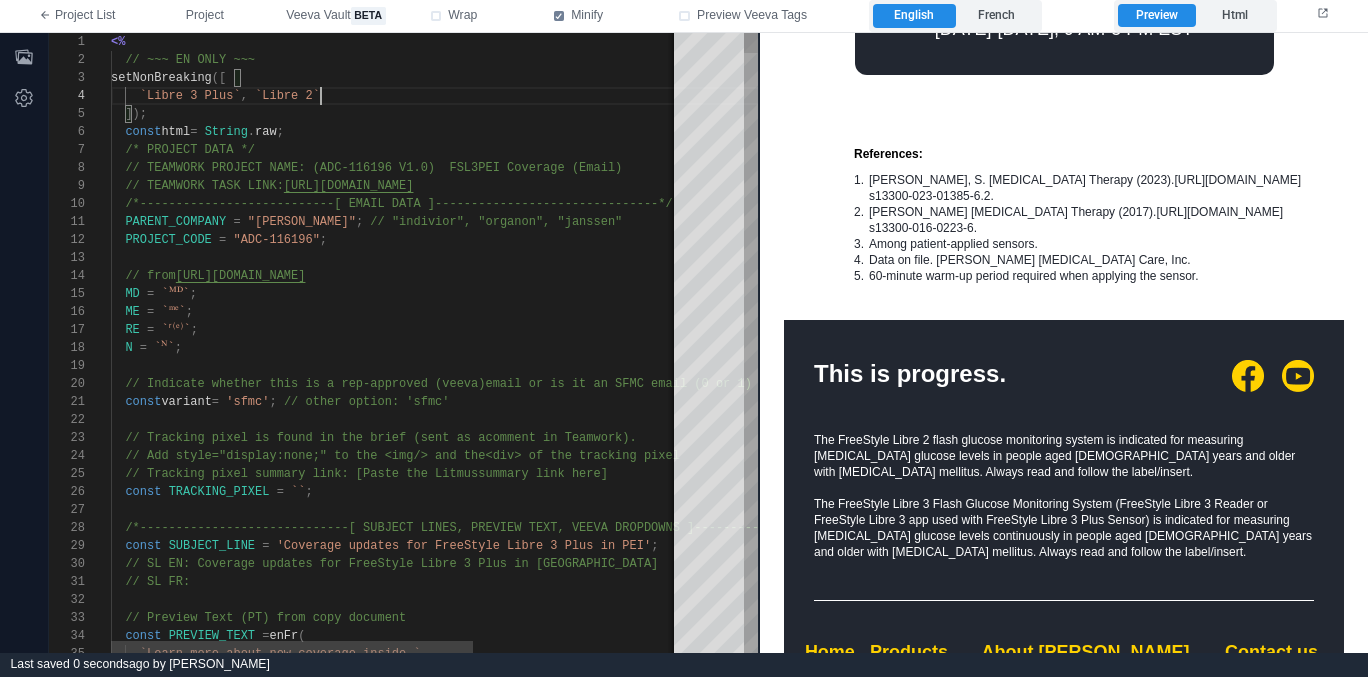 click on "`Libre 3 Plus` ,   `Libre 2`" at bounding box center [559, 96] 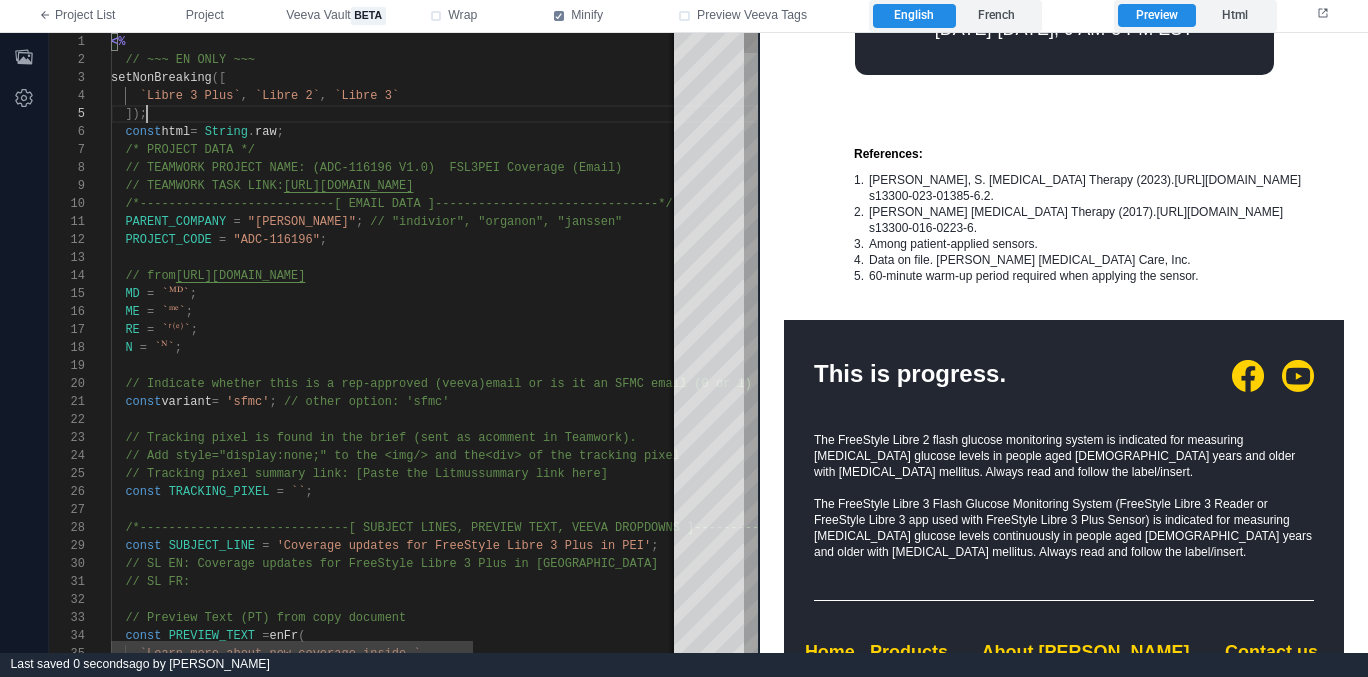 scroll, scrollTop: 72, scrollLeft: 36, axis: both 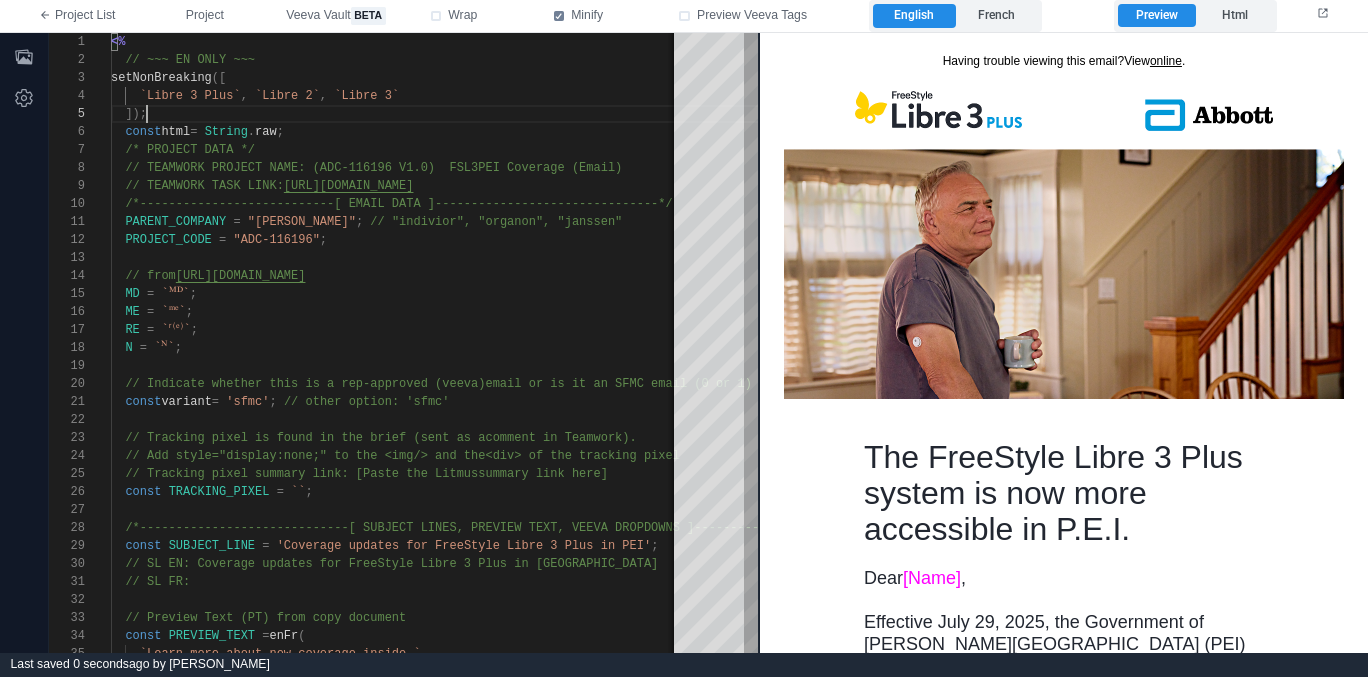 click on "The FreeStyle Libre   3   Plus system is now more accessible in P.E.I." at bounding box center [1063, 492] 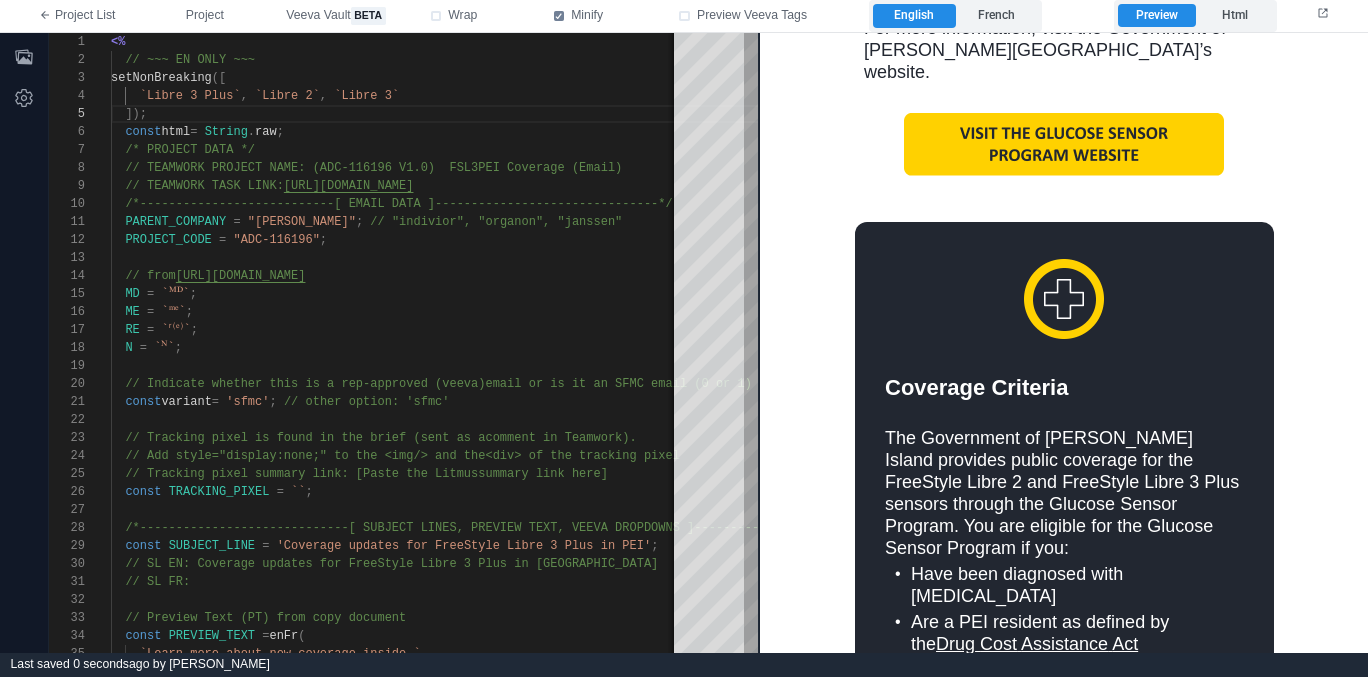scroll, scrollTop: 1037, scrollLeft: 0, axis: vertical 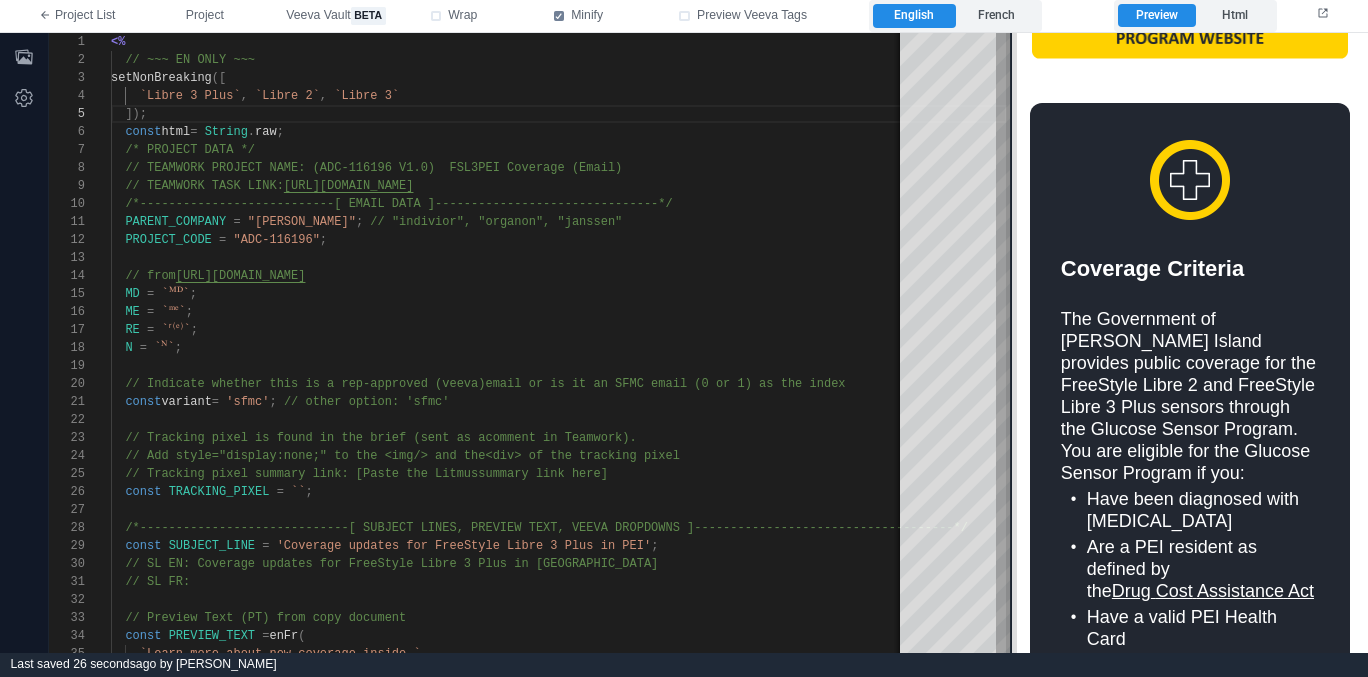 drag, startPoint x: 761, startPoint y: 283, endPoint x: 1012, endPoint y: 273, distance: 251.19913 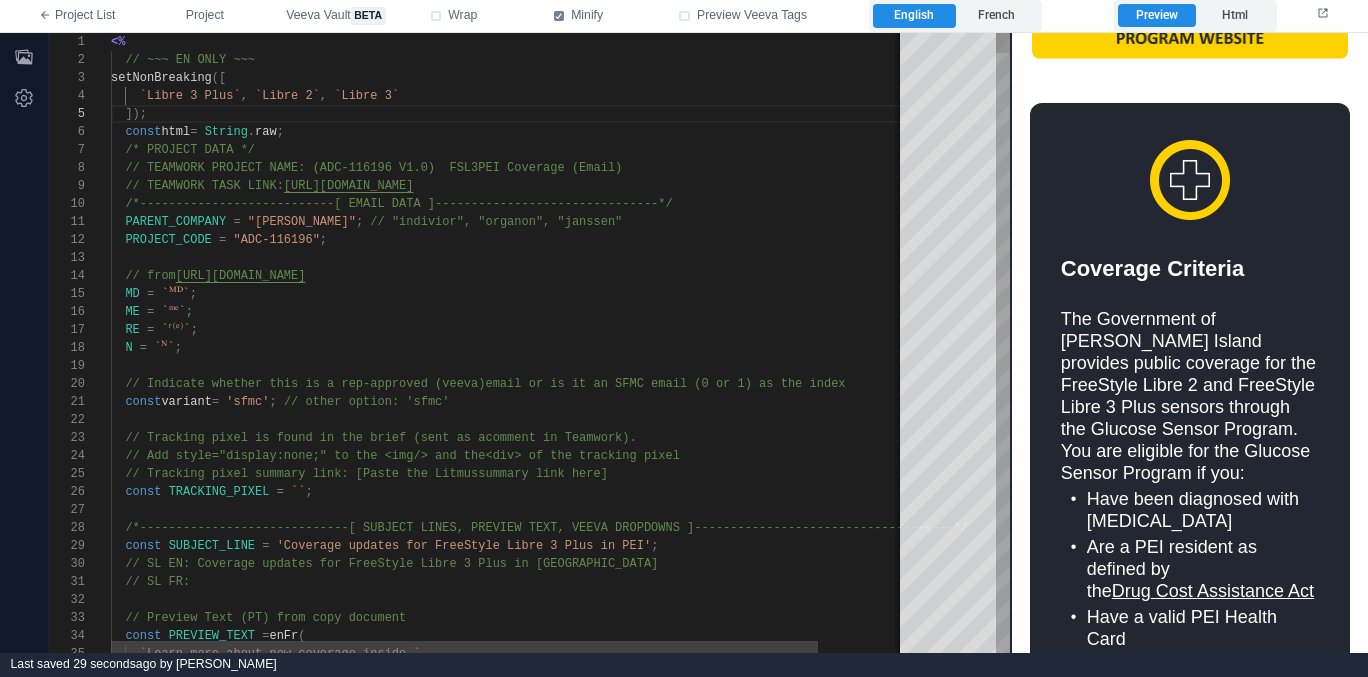type on "**********" 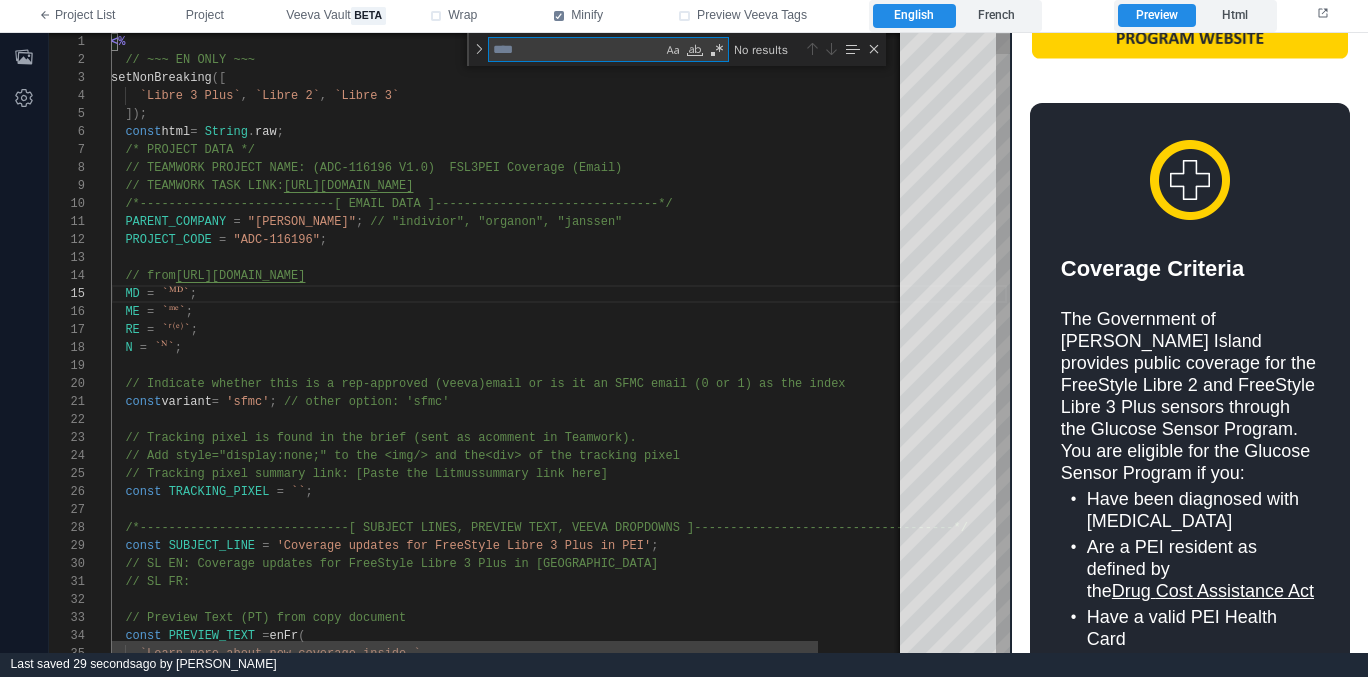 type on "*" 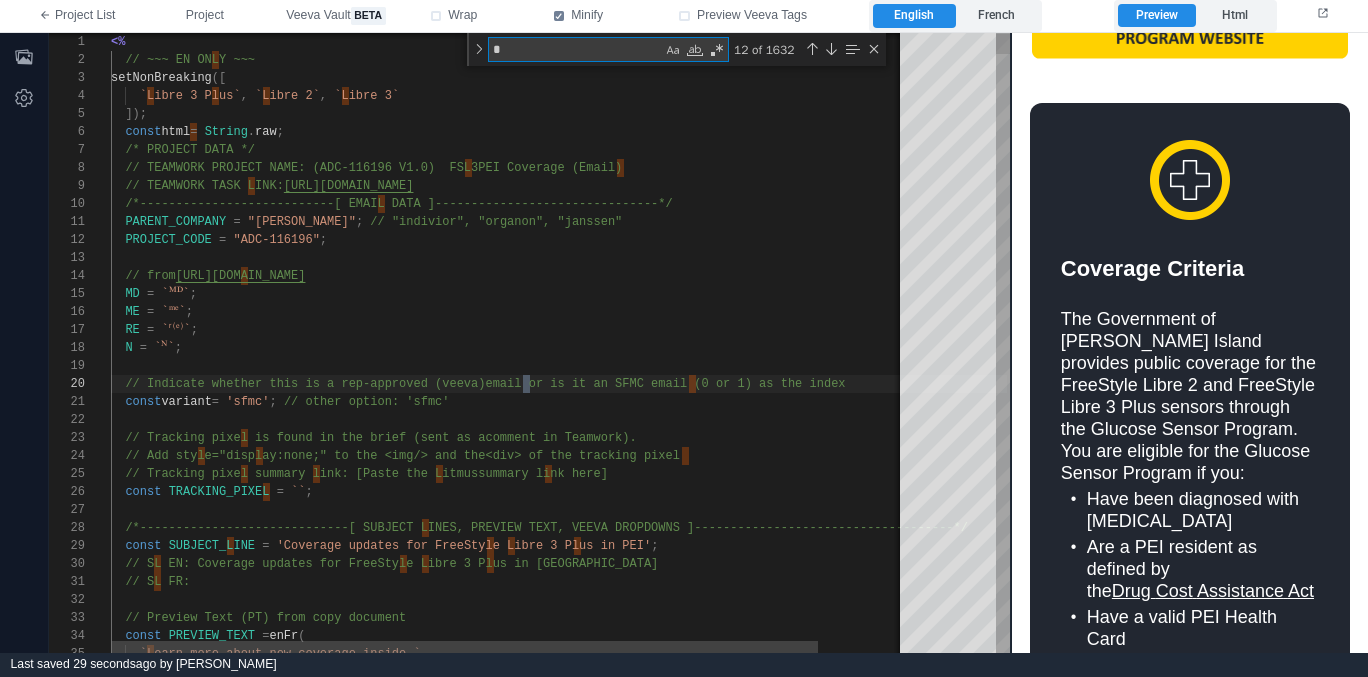type on "**********" 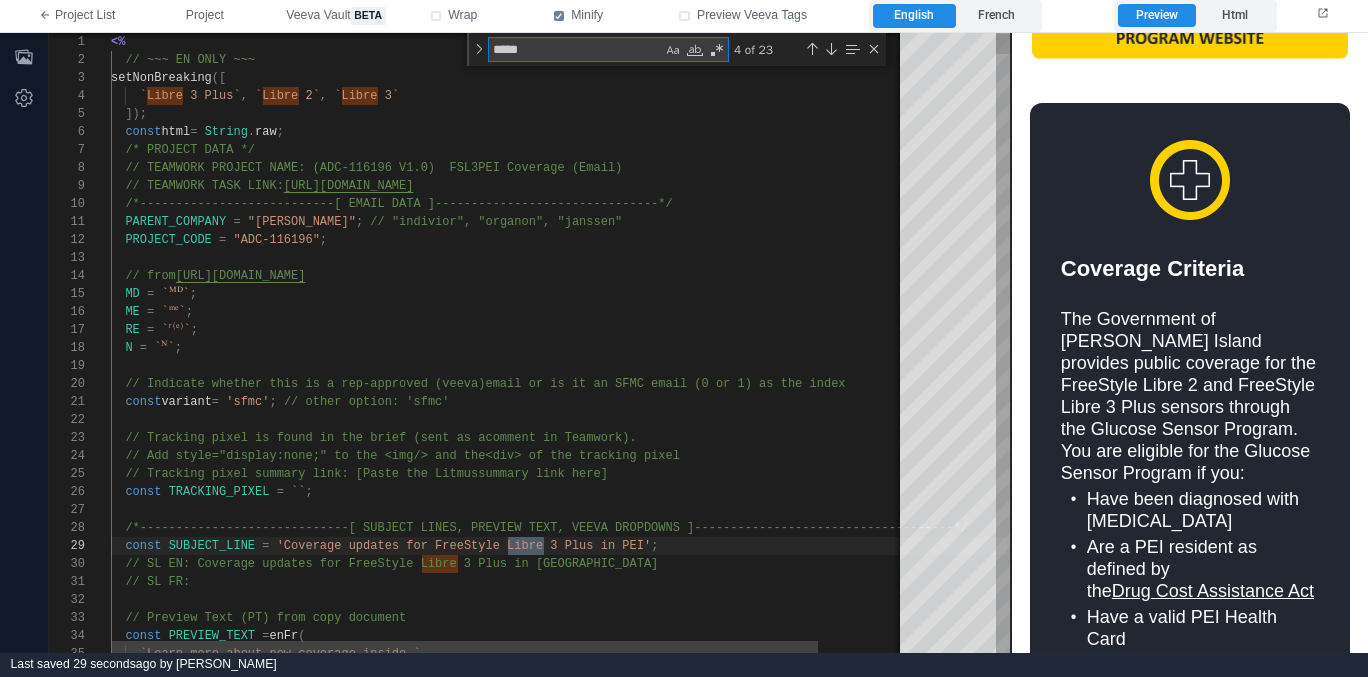 type on "*****" 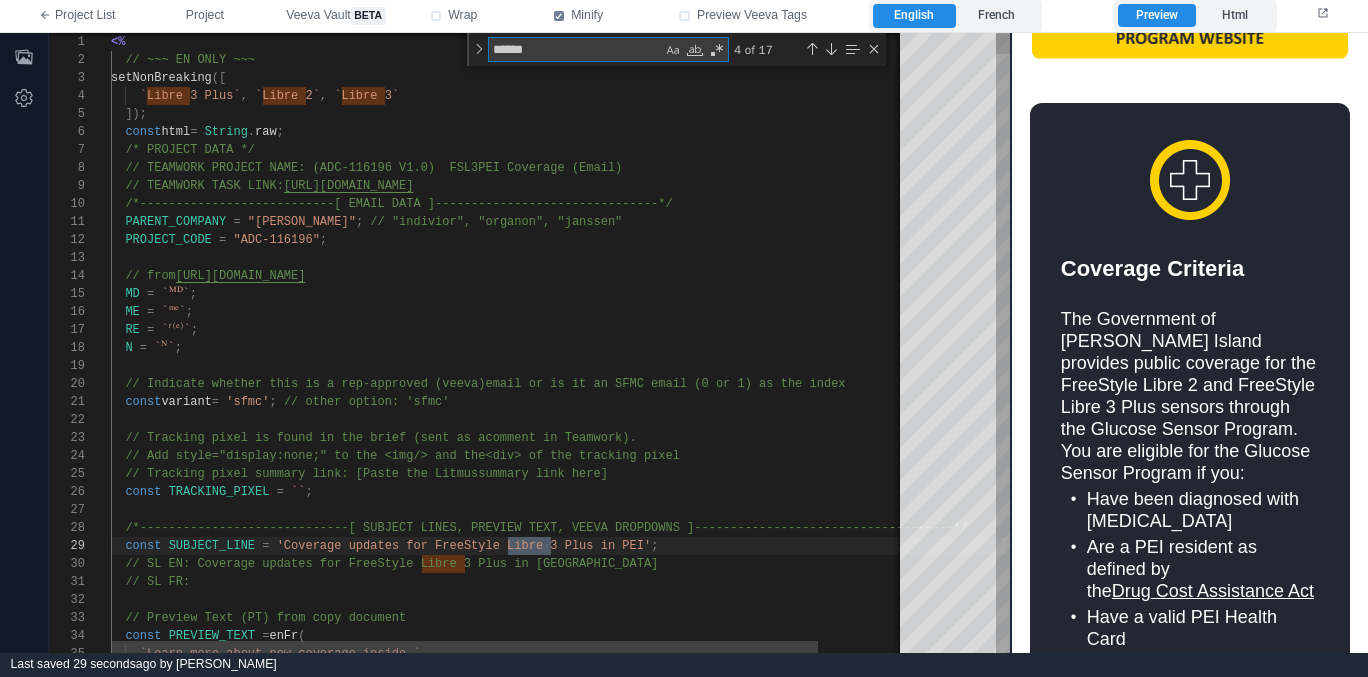 type on "**********" 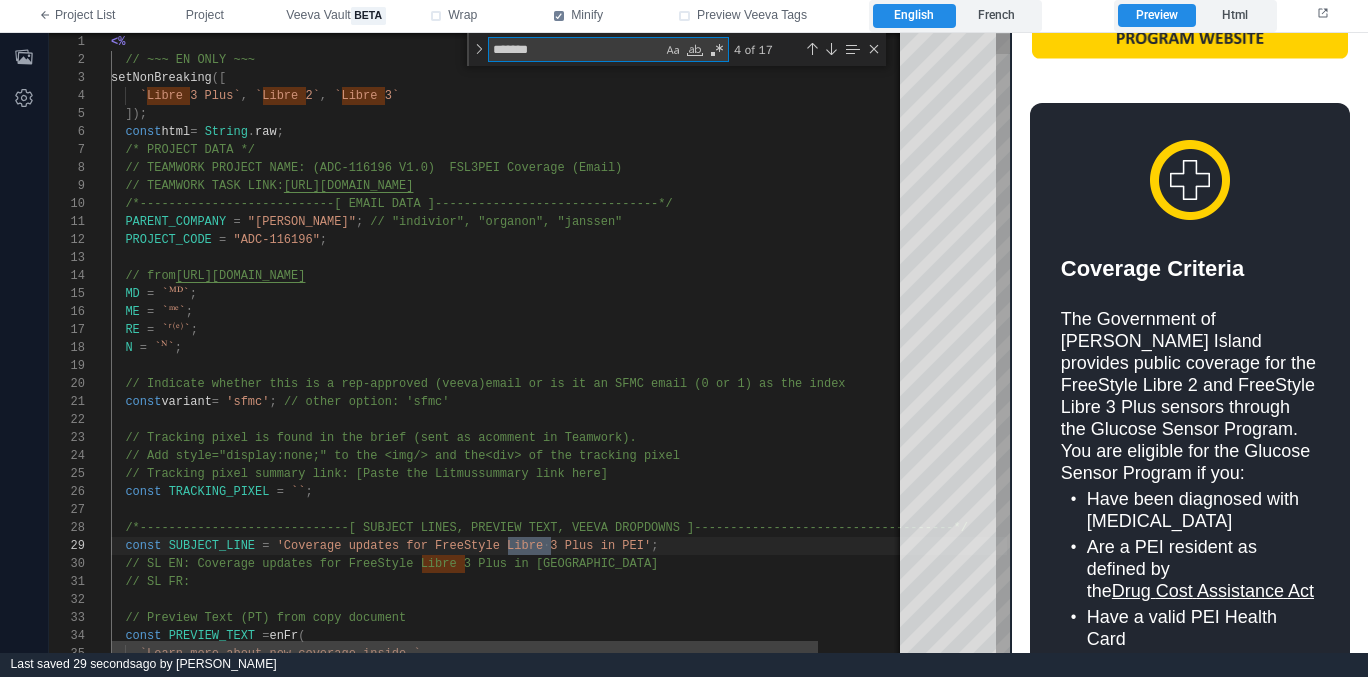 scroll, scrollTop: 108, scrollLeft: 730, axis: both 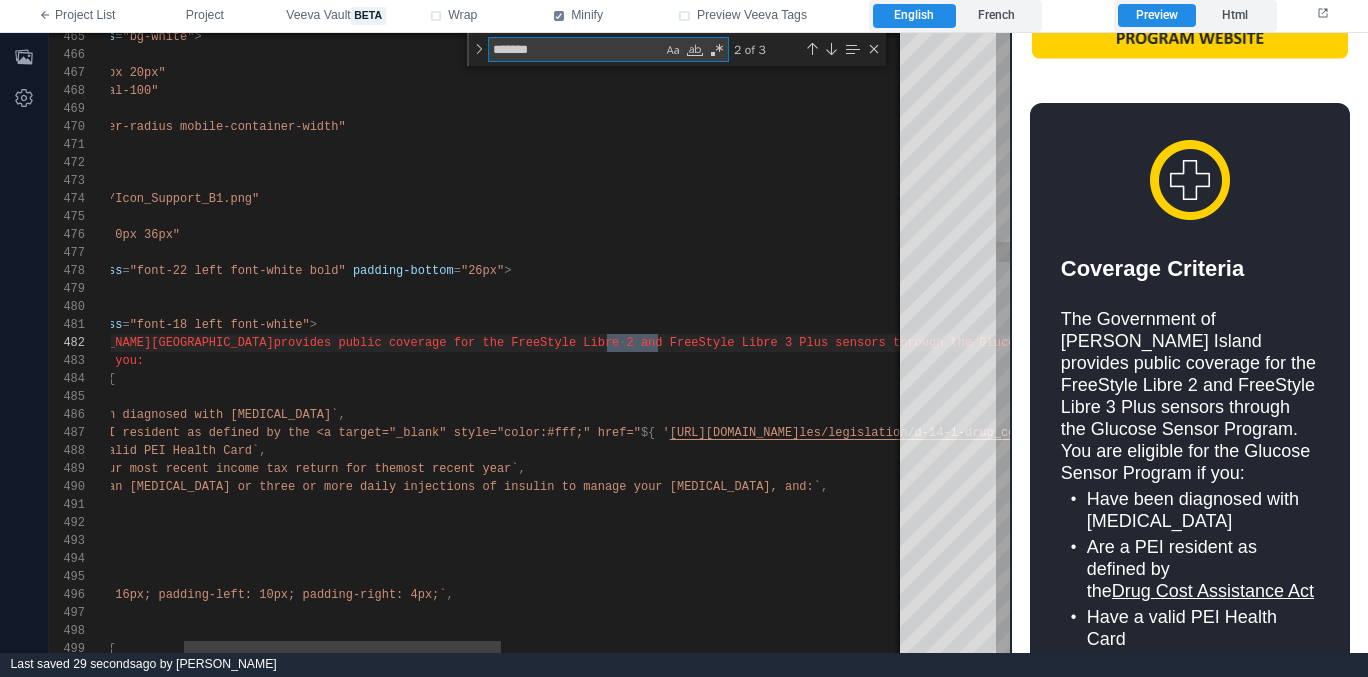 type on "*******" 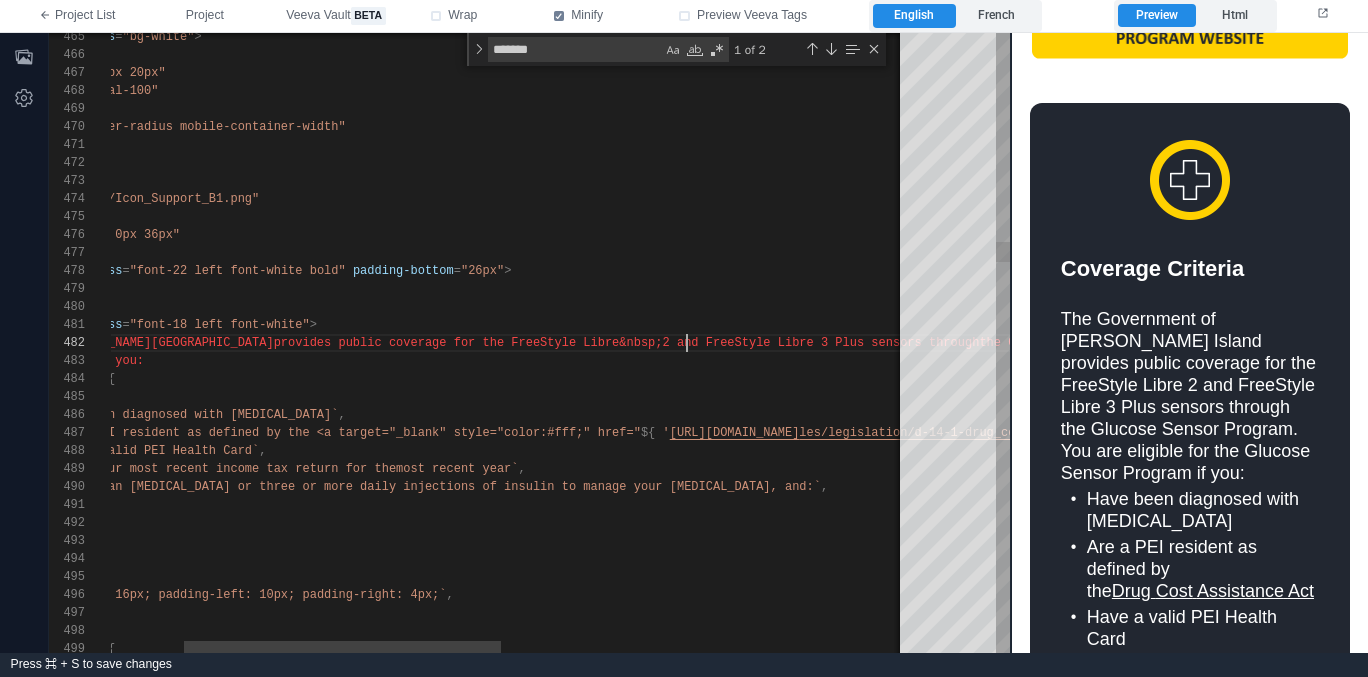 scroll, scrollTop: 18, scrollLeft: 759, axis: both 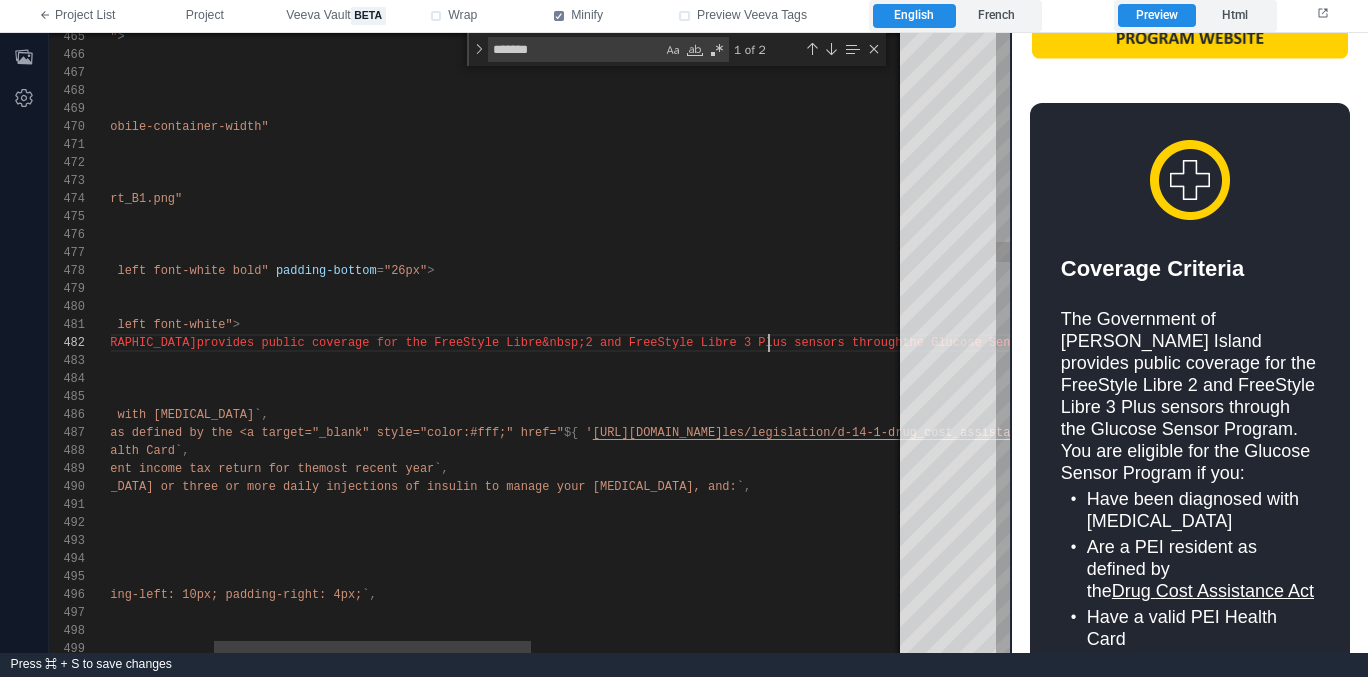 click on "nbsp;2 and FreeStyle Libre 3 Plus sensors through" at bounding box center [726, 343] 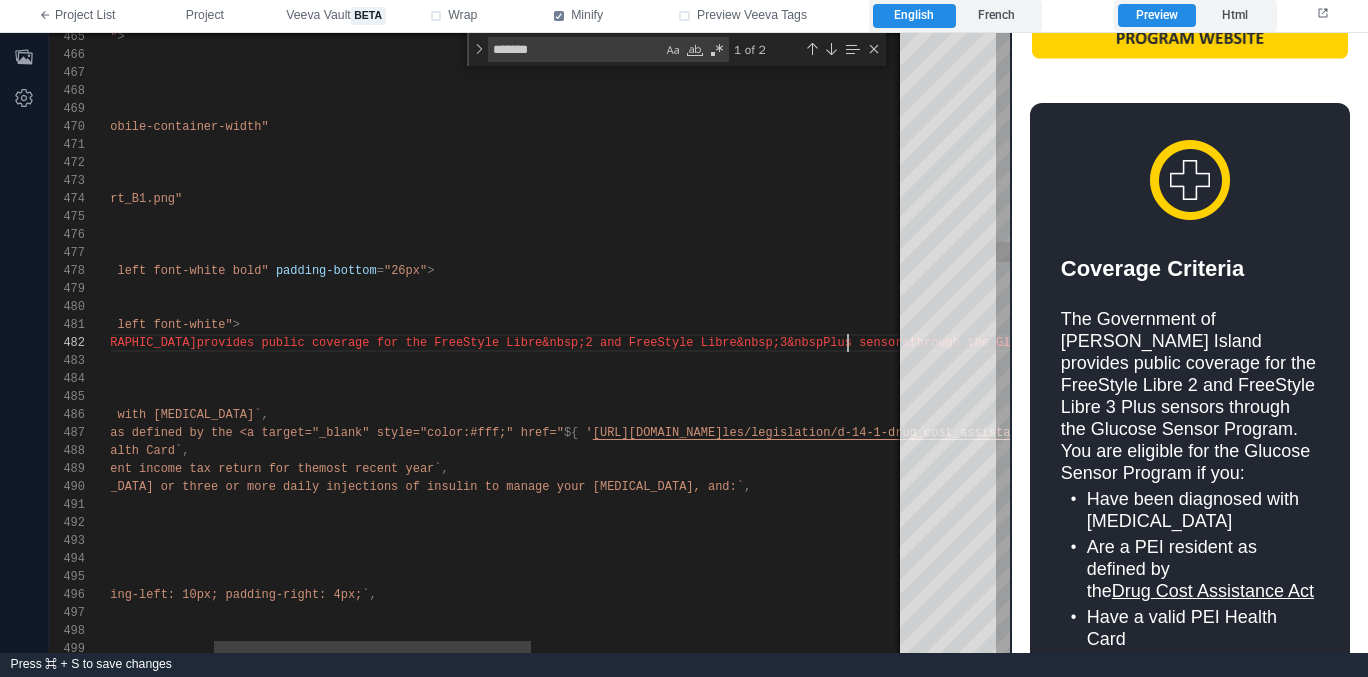 scroll, scrollTop: 18, scrollLeft: 1004, axis: both 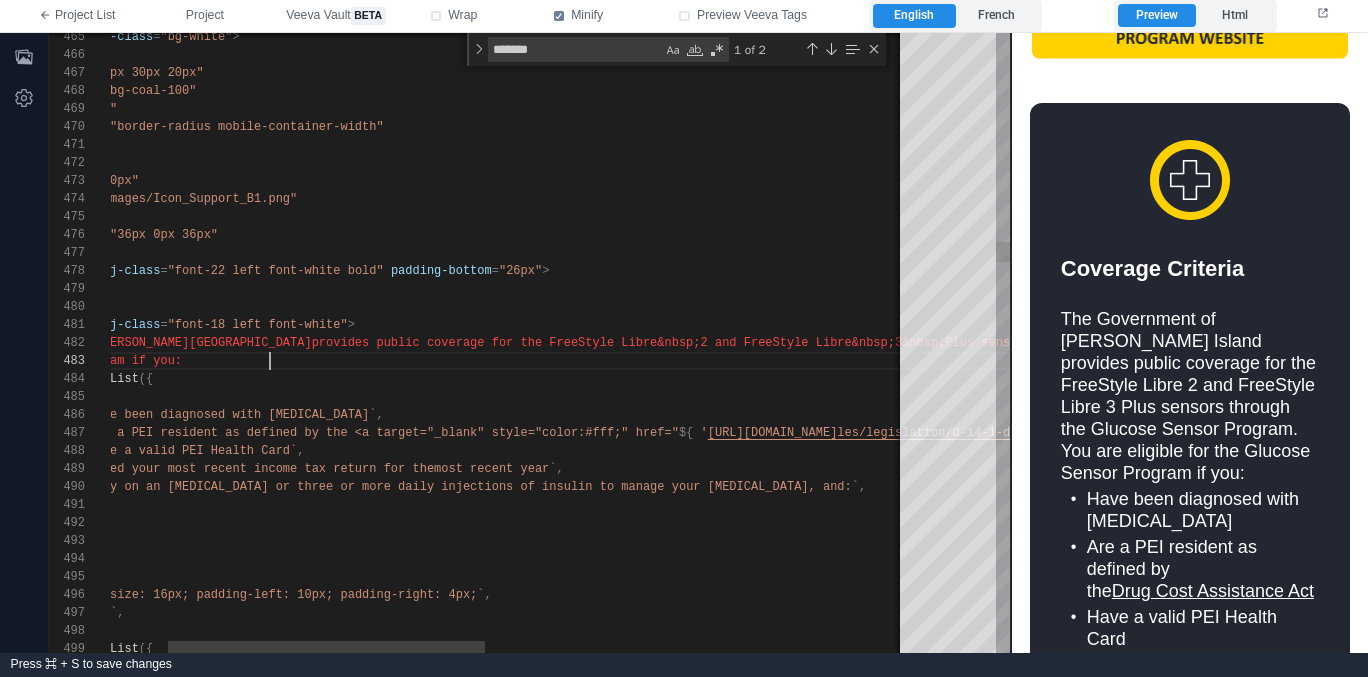 click on "Glucose Sensor Program if you:" at bounding box center [963, 361] 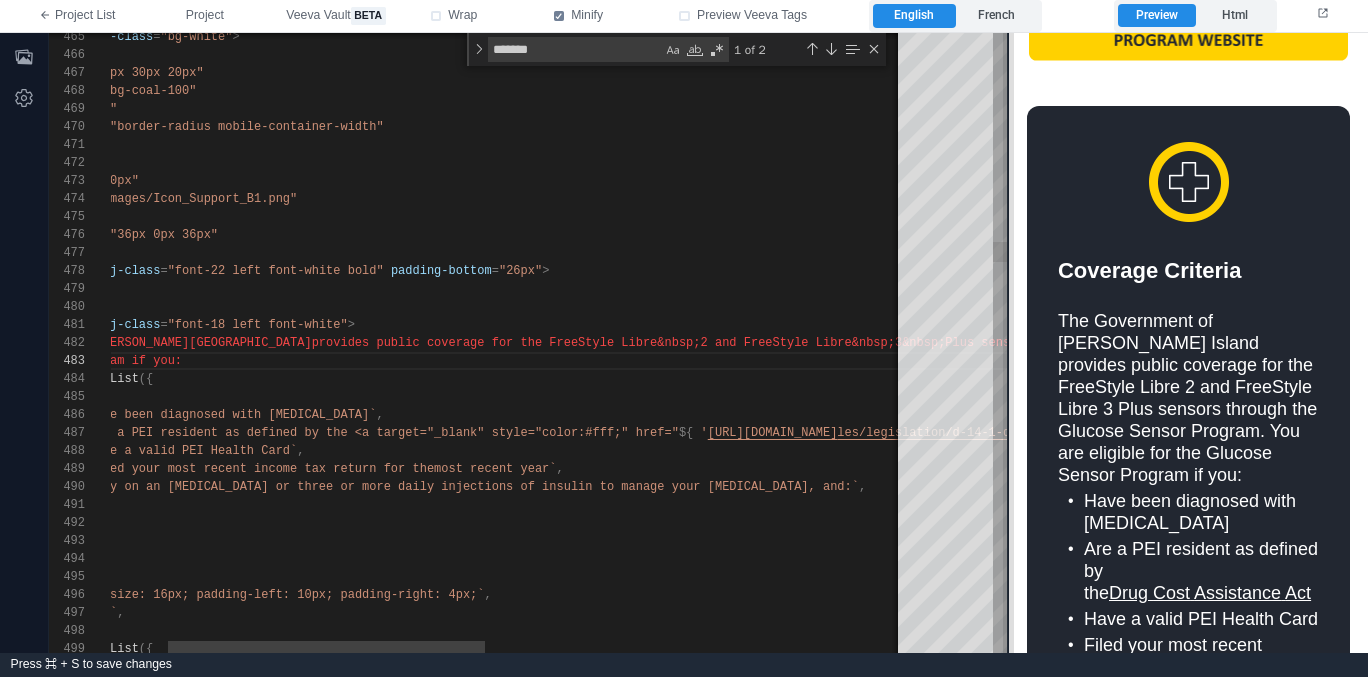 scroll, scrollTop: 1089, scrollLeft: 0, axis: vertical 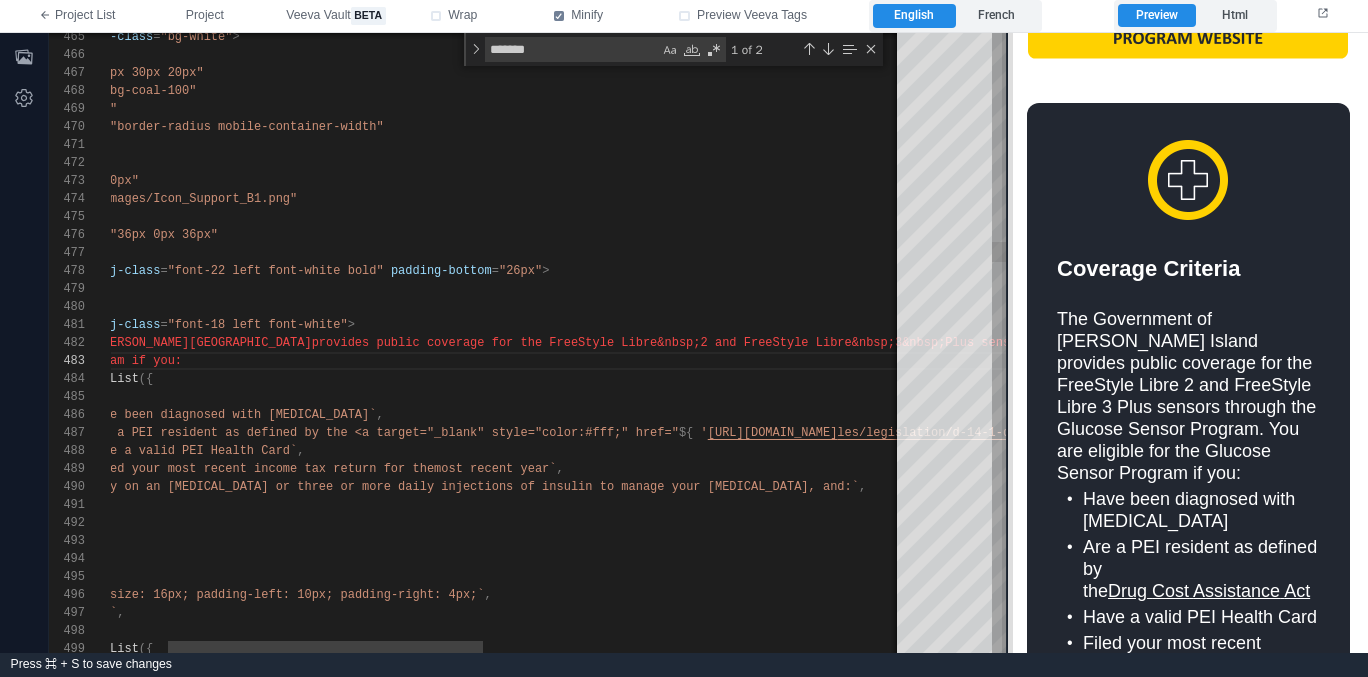 click at bounding box center [1007, 343] 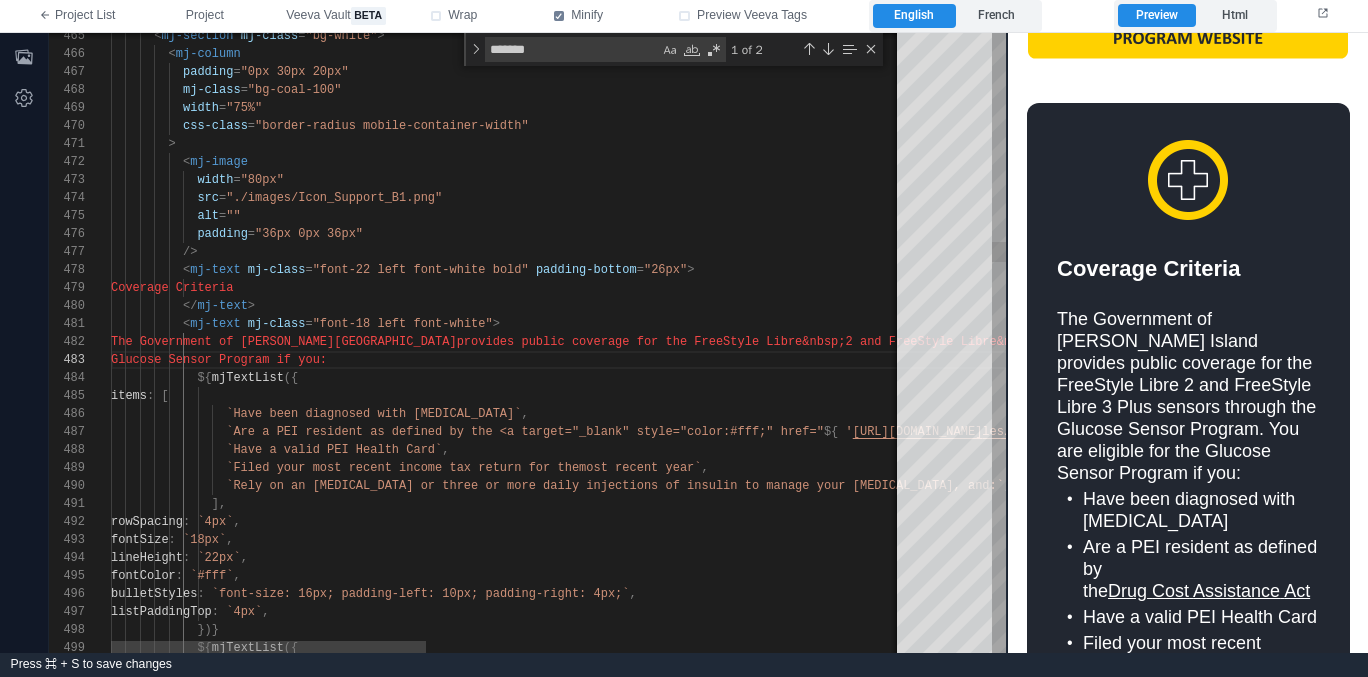 click on "465 466 467 468 469 470 471 472 473 474 475 476 477 478 479 480 481 482 483 484 485 486 487 488 489 490 491 492 493 494 495 496 497 498 499        < mj-section   mj-class = "bg-white" >          < mj-column            padding = "0px 30px 20px"            mj-class = "bg-coal-100"              width = "75%"              css-class = "border-radius mobile-container-width"          >            < mj-image              width = "80px"              src = "./images/Icon_Support_B1.png"              alt = ""              padding = "36px 0px 36px"            />            < mj-text   mj-class = "font-22 left font-white bold"   padding-bottom = "26px" >             Coverage Criteria            </ mj-text >            < mj-text   mj-class = "font-18 left font-white" >             The Government of Prince Edward Island :" at bounding box center [527, 343] 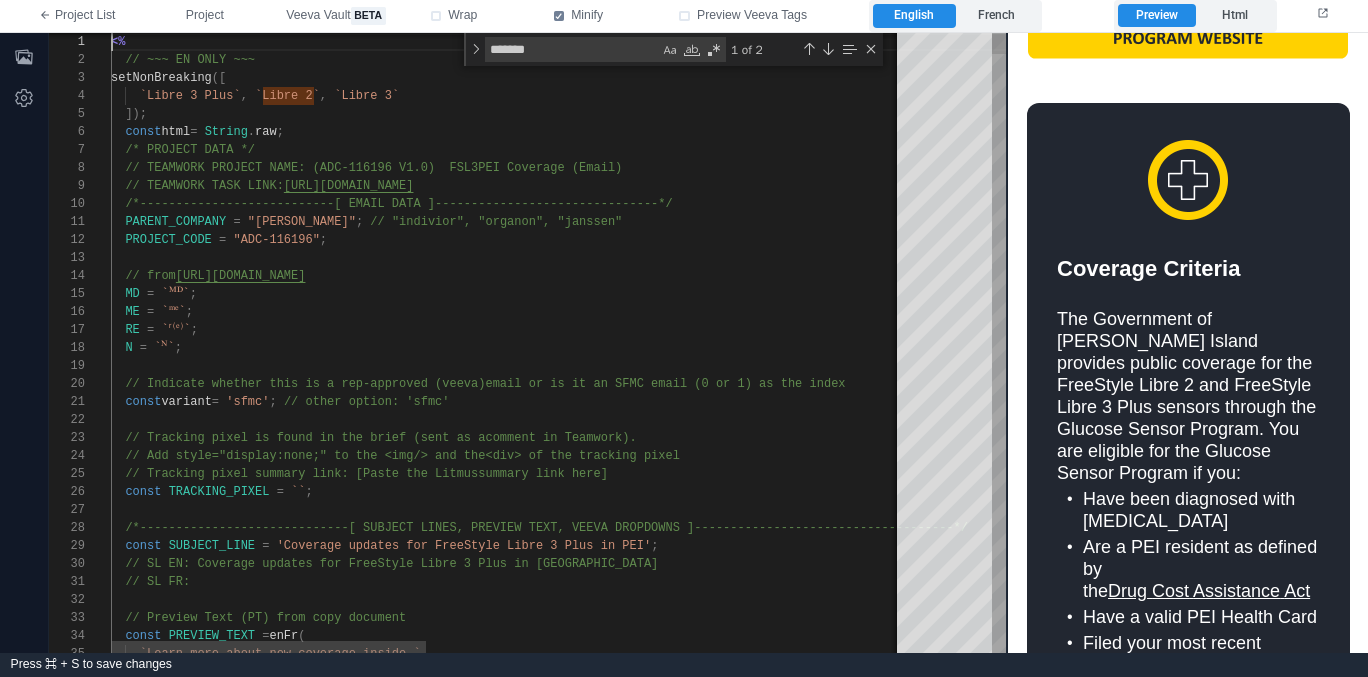 scroll, scrollTop: 0, scrollLeft: 0, axis: both 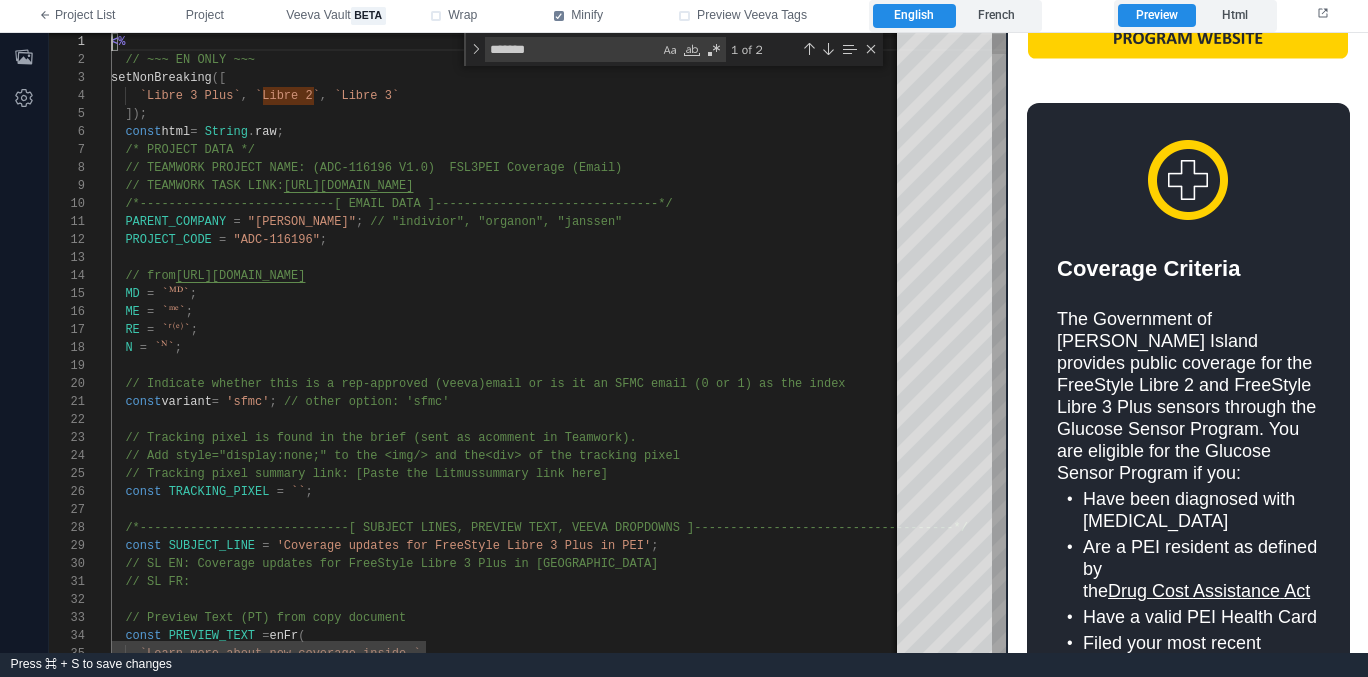 click on "<%    // ~~~ EN ONLY ~~~   setNonBreaking ([      `Libre 3 Plus` ,   `Libre 2` ,   `Libre 3`    ]);    const  html  =   String . raw ;    /* PROJECT DATA */    // TEAMWORK PROJECT NAME: (ADC-116196 V1.0)  FSL3  PEI Coverage (Email)    // TEAMWORK TASK LINK:  https://mavenmm.teamwork.com/app/tasks/38304329    /*---------------------------[ EMAIL DATA ]------- ------------------------*/    PARENT_COMPANY   =   "abbott" ;   // "indivior", "organon", "janssen"    PROJECT_CODE   =   "ADC-116196" ;       // from  https://lingojam.com/TinyTextGenerator    MD   =   `ᴹᴰ` ;    ME   =   `ᵐᵉ` ;    RE   =   `ʳ⁽ᵉ⁾` ;    N   =   `ᴺ` ;    // Indicate whether this is a rep-approved (veeva)  email or is it an SFMC email (0 or 1) as the inde x    const  variant  =   'sfmc' ;   // other option: 'sfmc'    // Tracking pixel is found in the brief (sent as a  comment in Teamwork)." at bounding box center [500111, 500000] 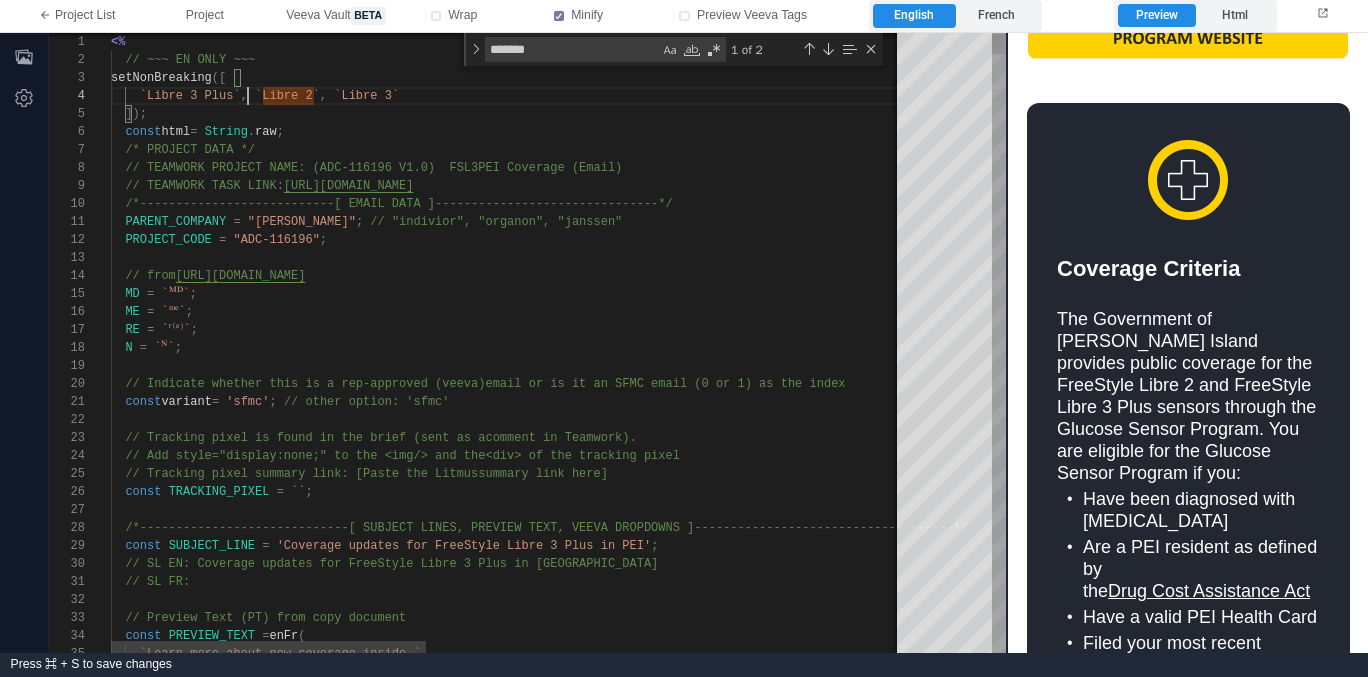 click at bounding box center [251, 96] 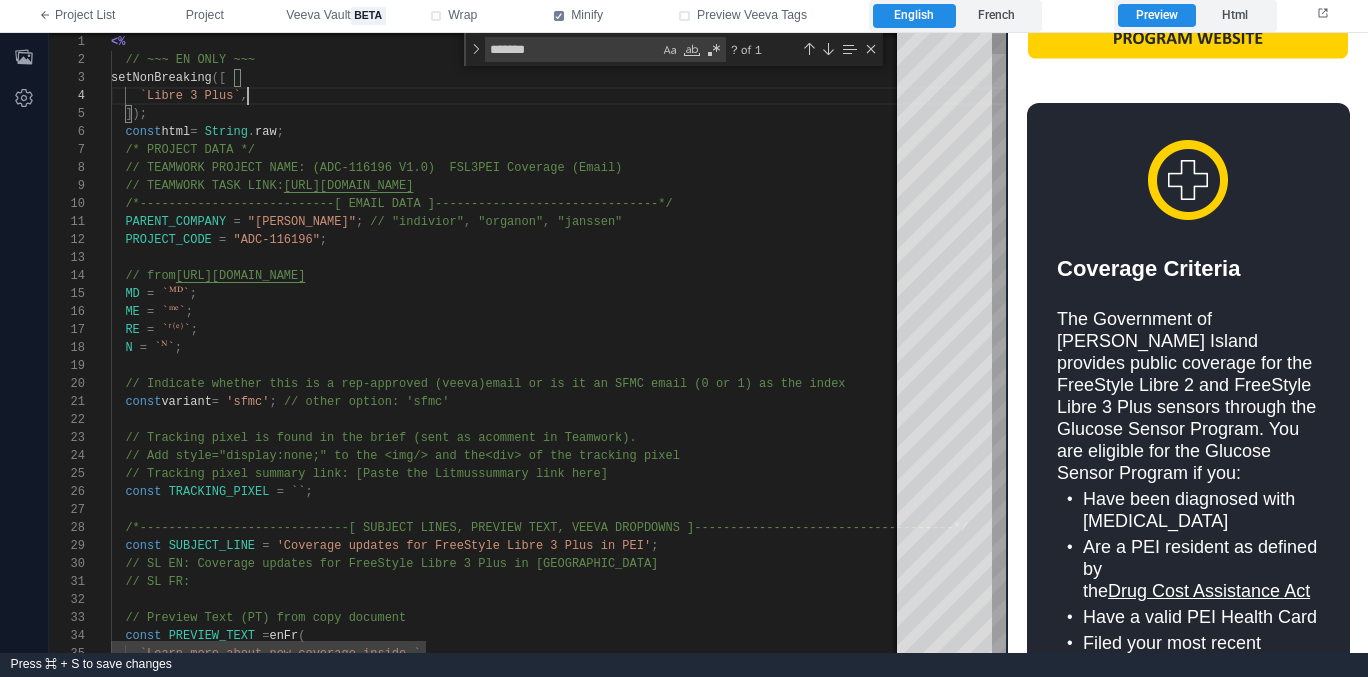 scroll, scrollTop: 54, scrollLeft: 130, axis: both 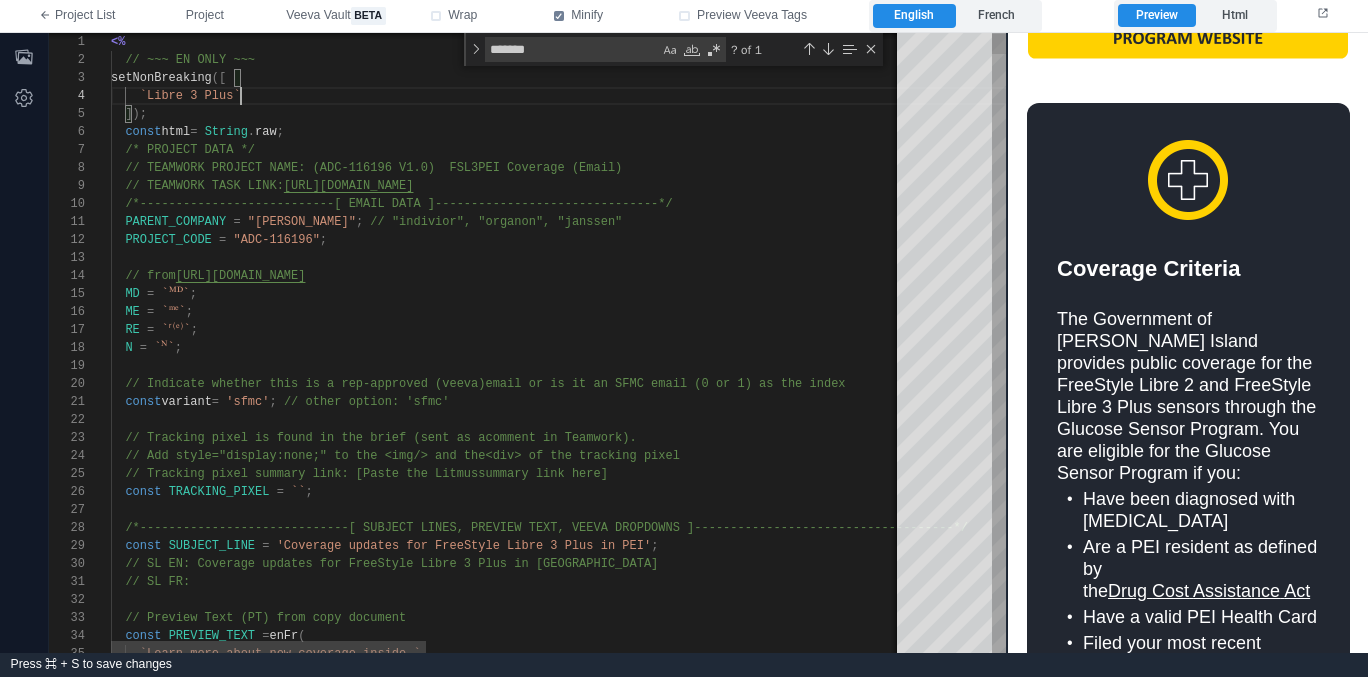 type on "**********" 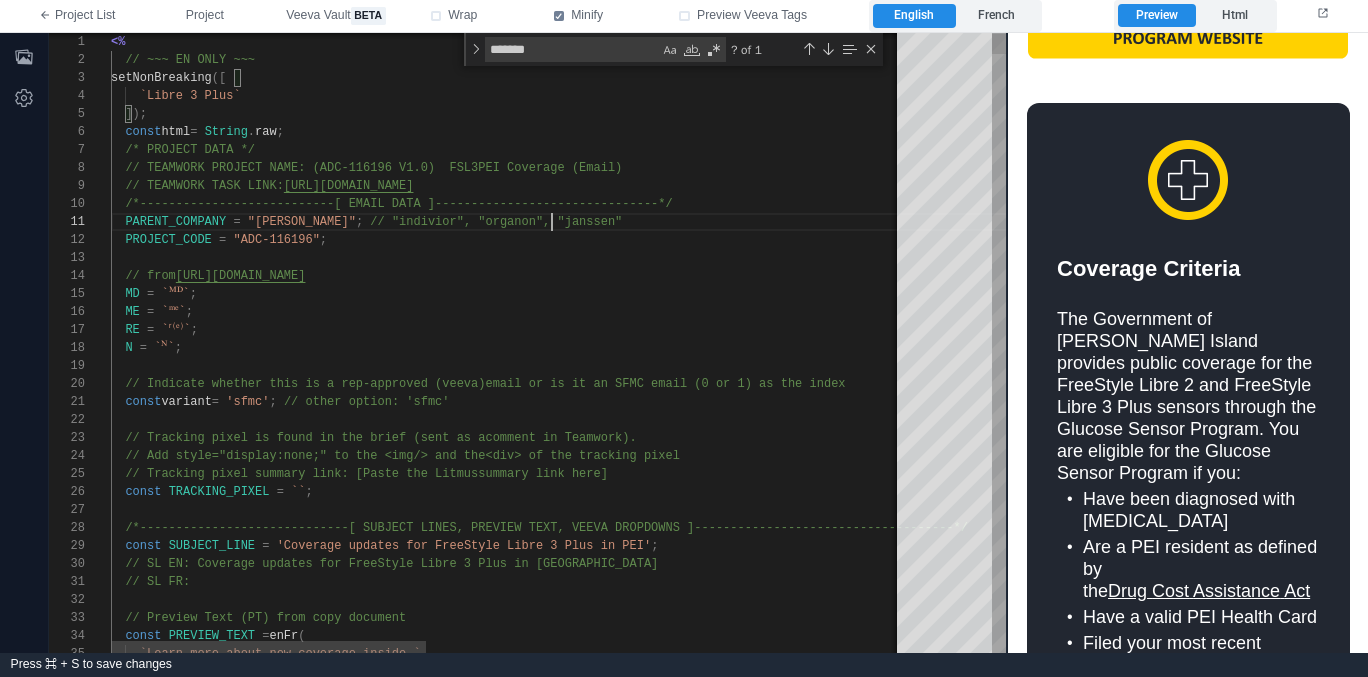 scroll, scrollTop: 0, scrollLeft: 441, axis: horizontal 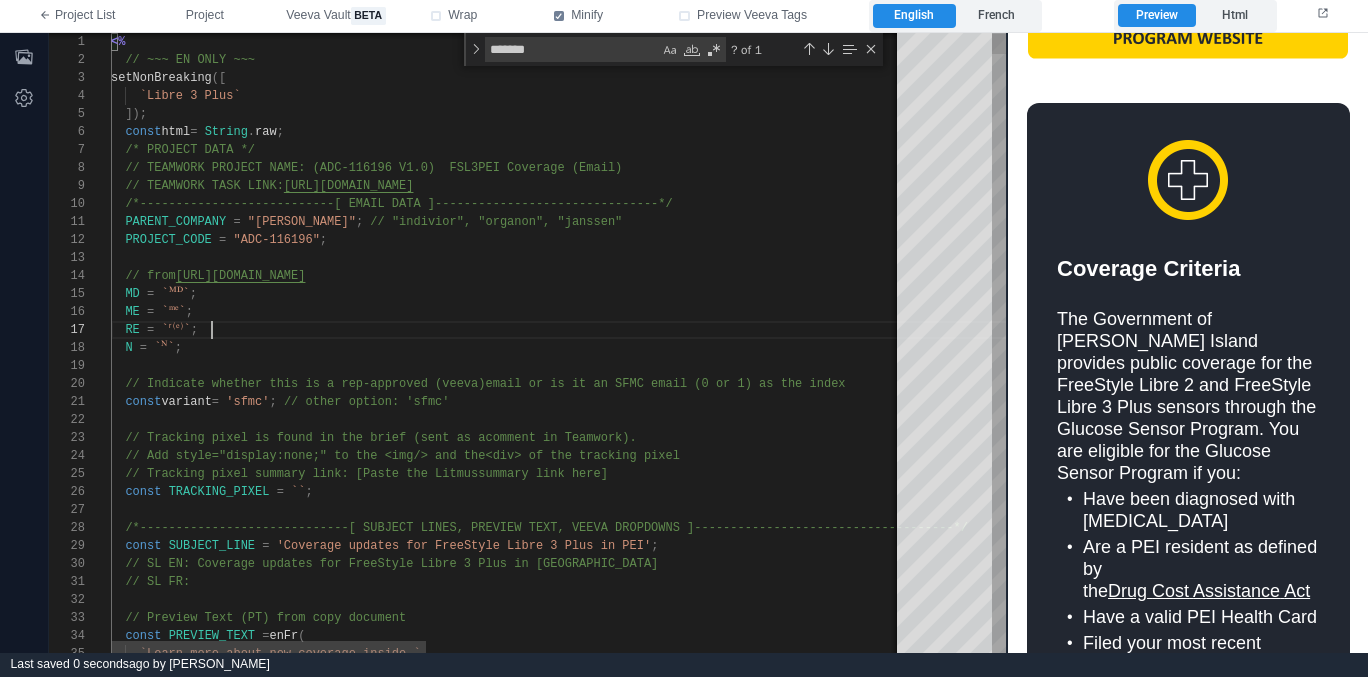 click on "RE   =   `ʳ⁽ᵉ⁾` ;" at bounding box center (1108, 330) 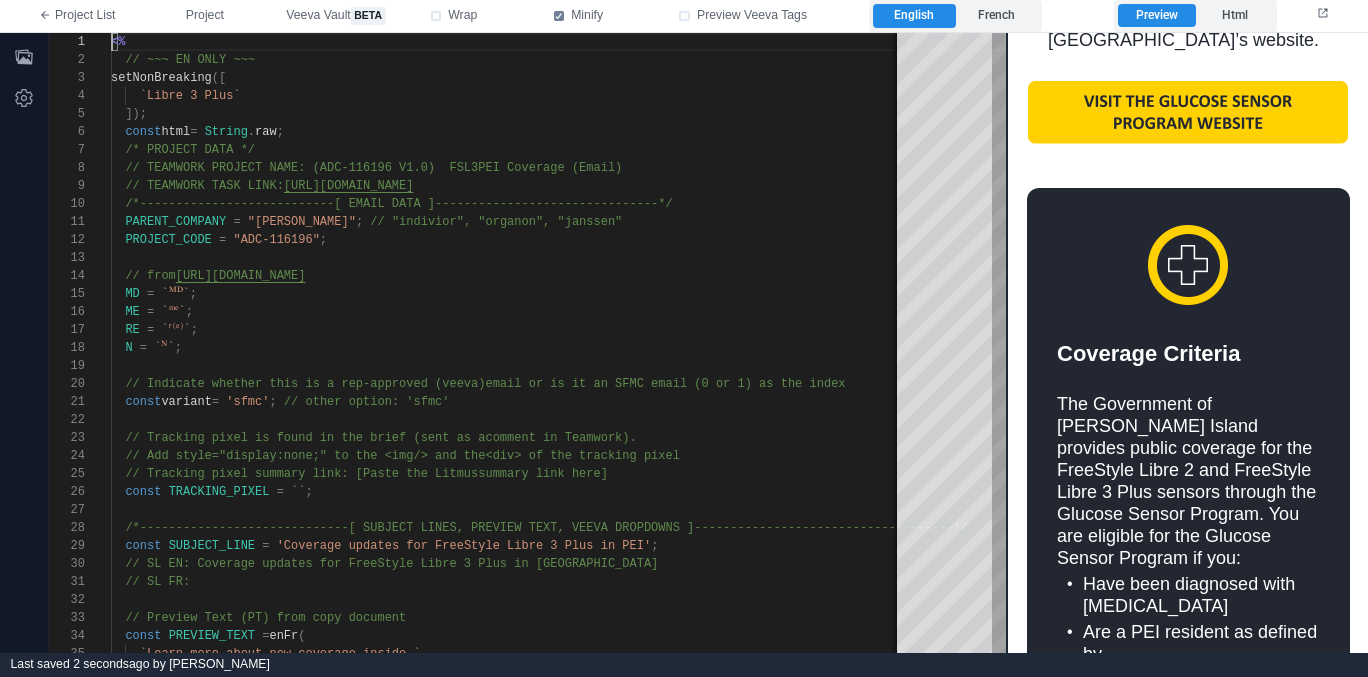 scroll, scrollTop: 1027, scrollLeft: 0, axis: vertical 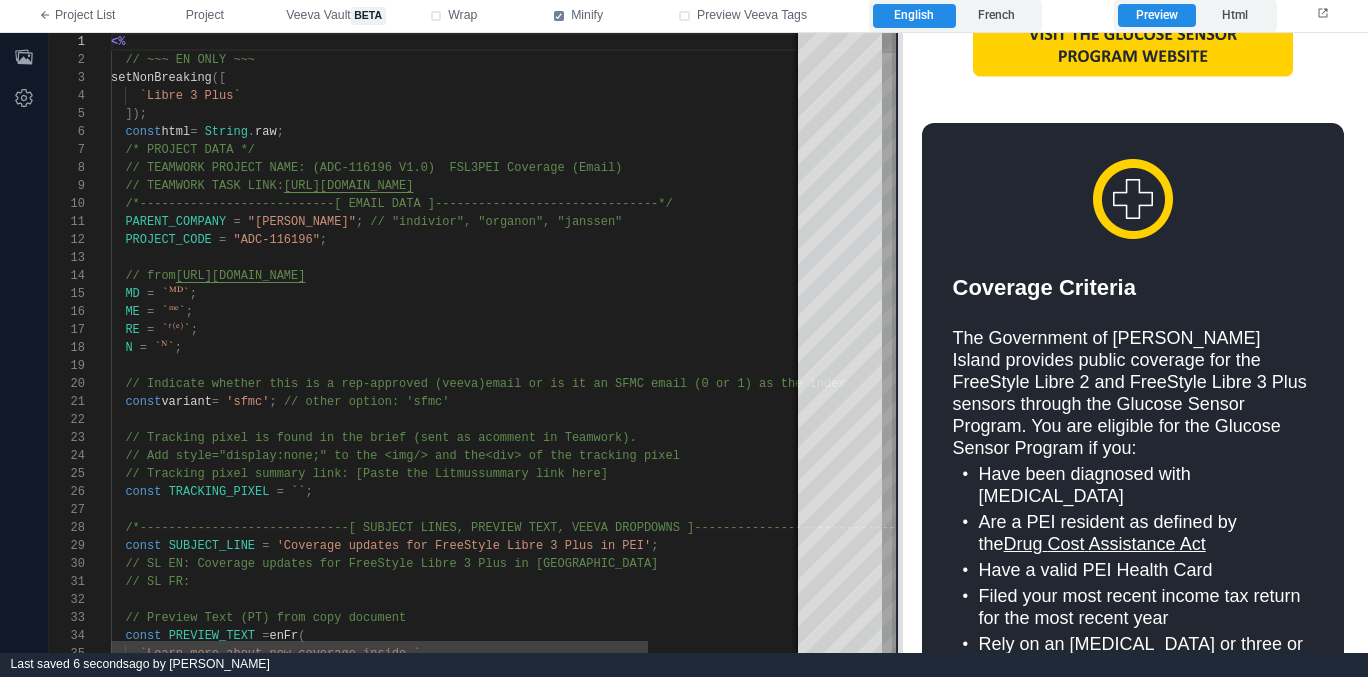 drag, startPoint x: 1002, startPoint y: 368, endPoint x: 892, endPoint y: 379, distance: 110.54863 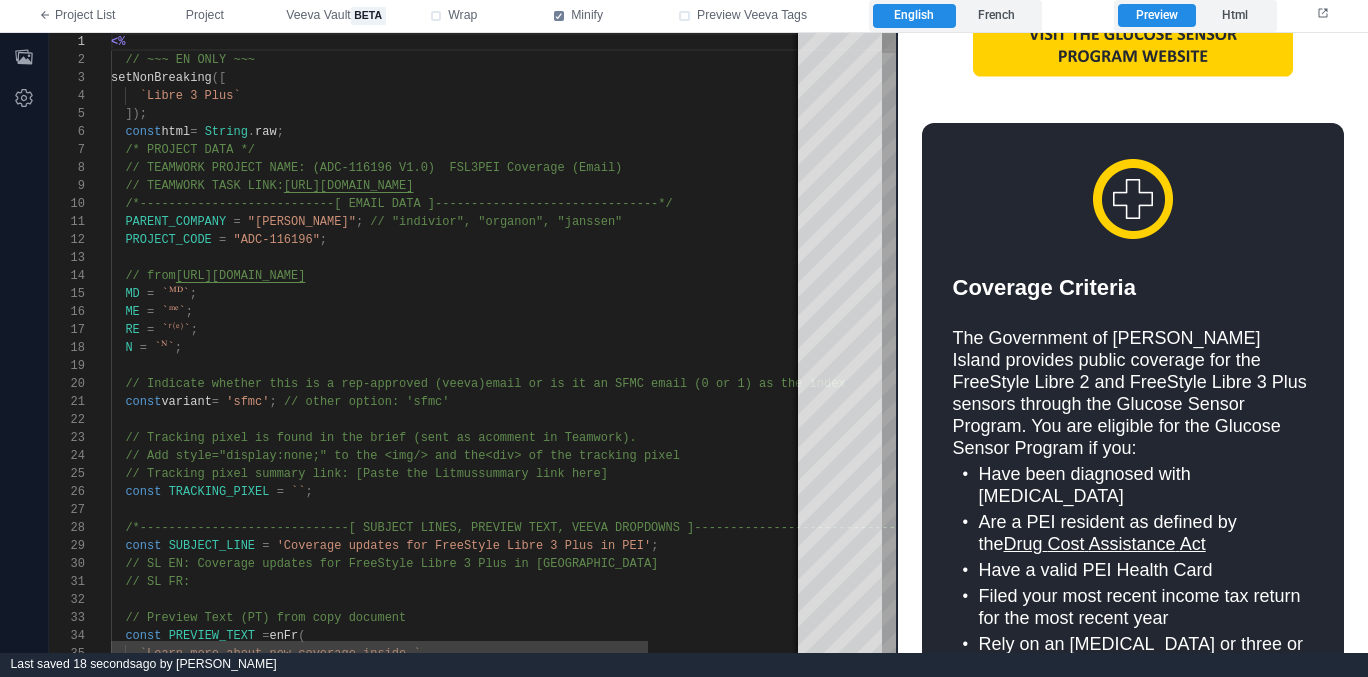 click on "RE   =   `ʳ⁽ᵉ⁾` ;" at bounding box center (559, 330) 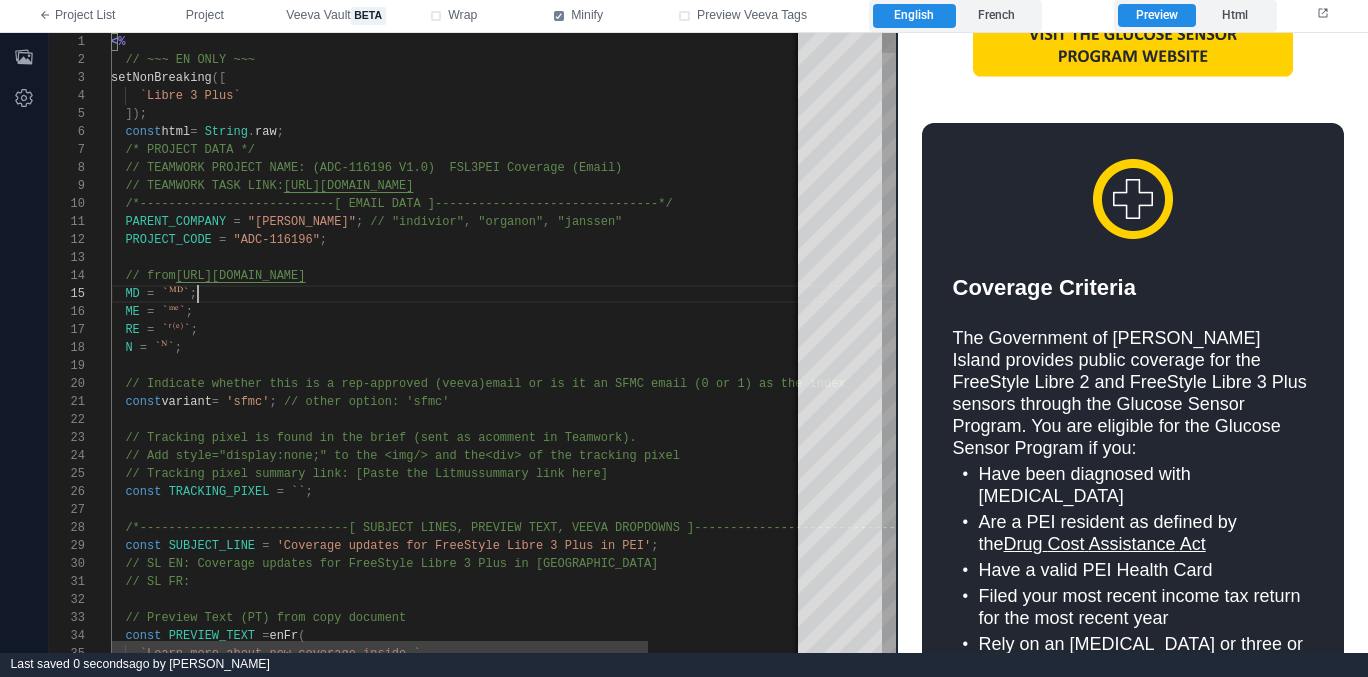 click on "MD   =   `ᴹᴰ` ;" at bounding box center (559, 294) 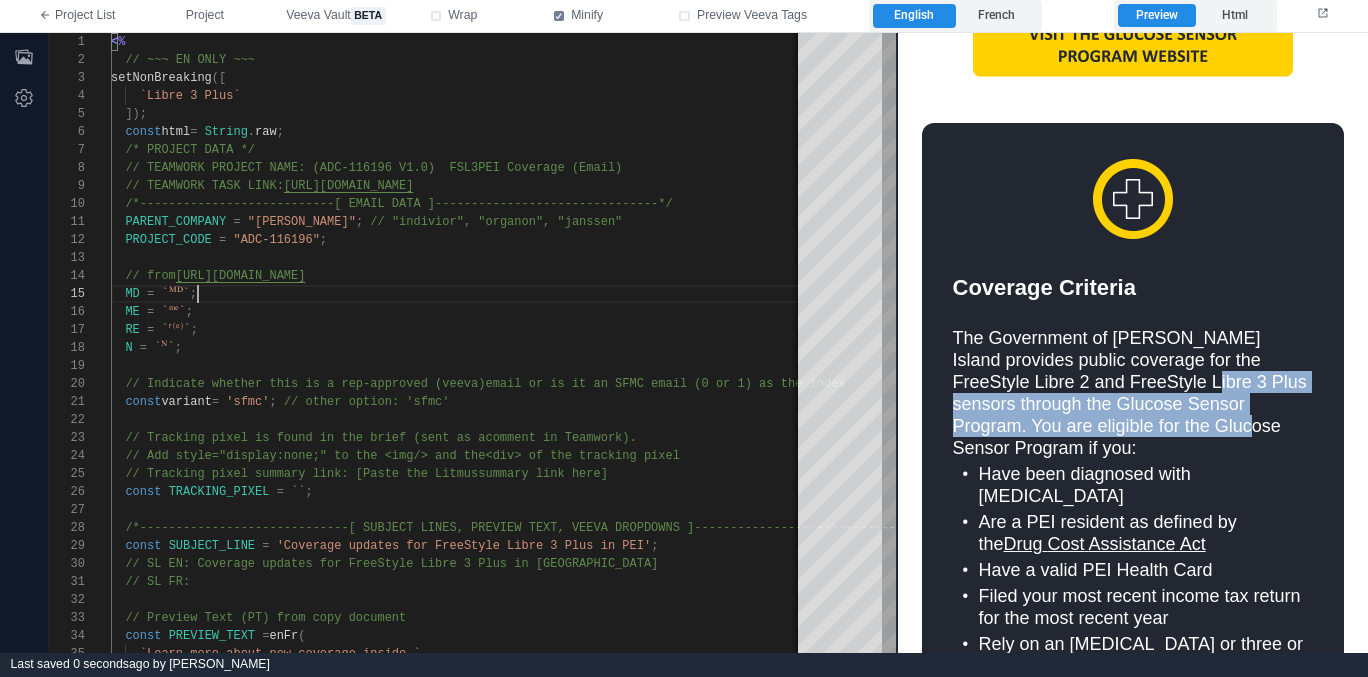 drag, startPoint x: 1133, startPoint y: 408, endPoint x: 1159, endPoint y: 469, distance: 66.309875 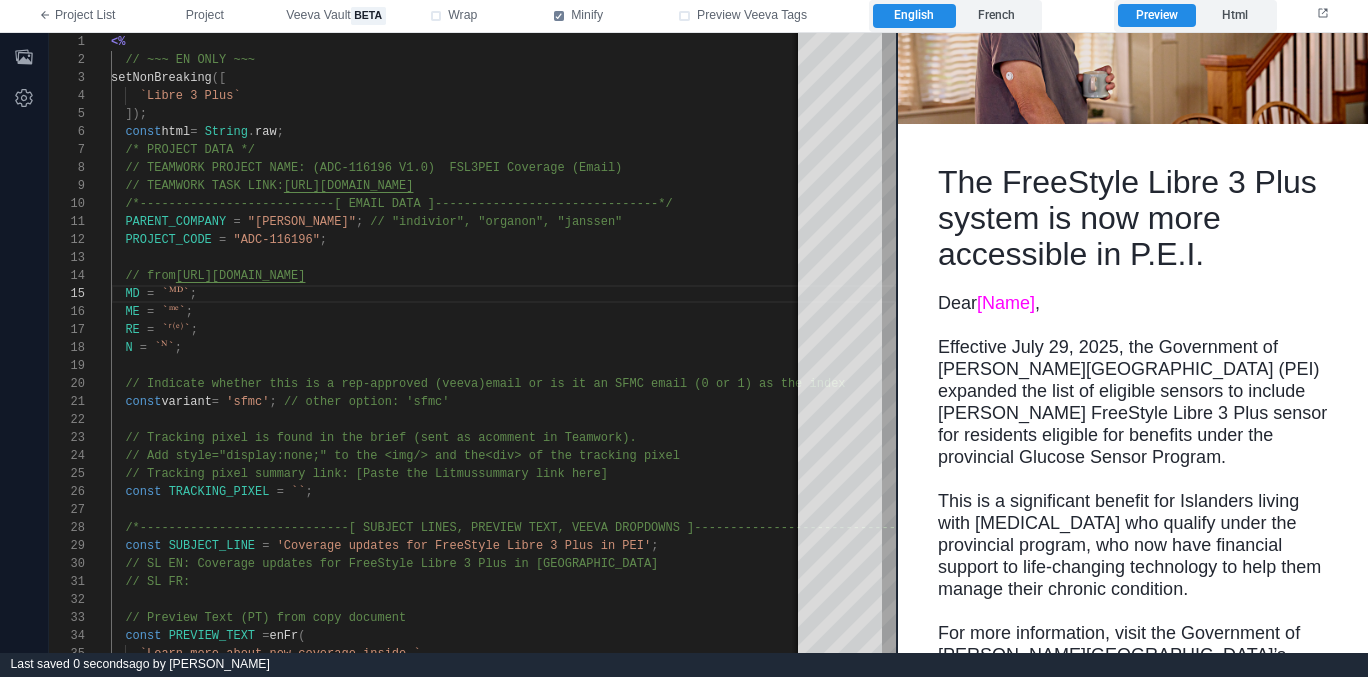 scroll, scrollTop: 338, scrollLeft: 0, axis: vertical 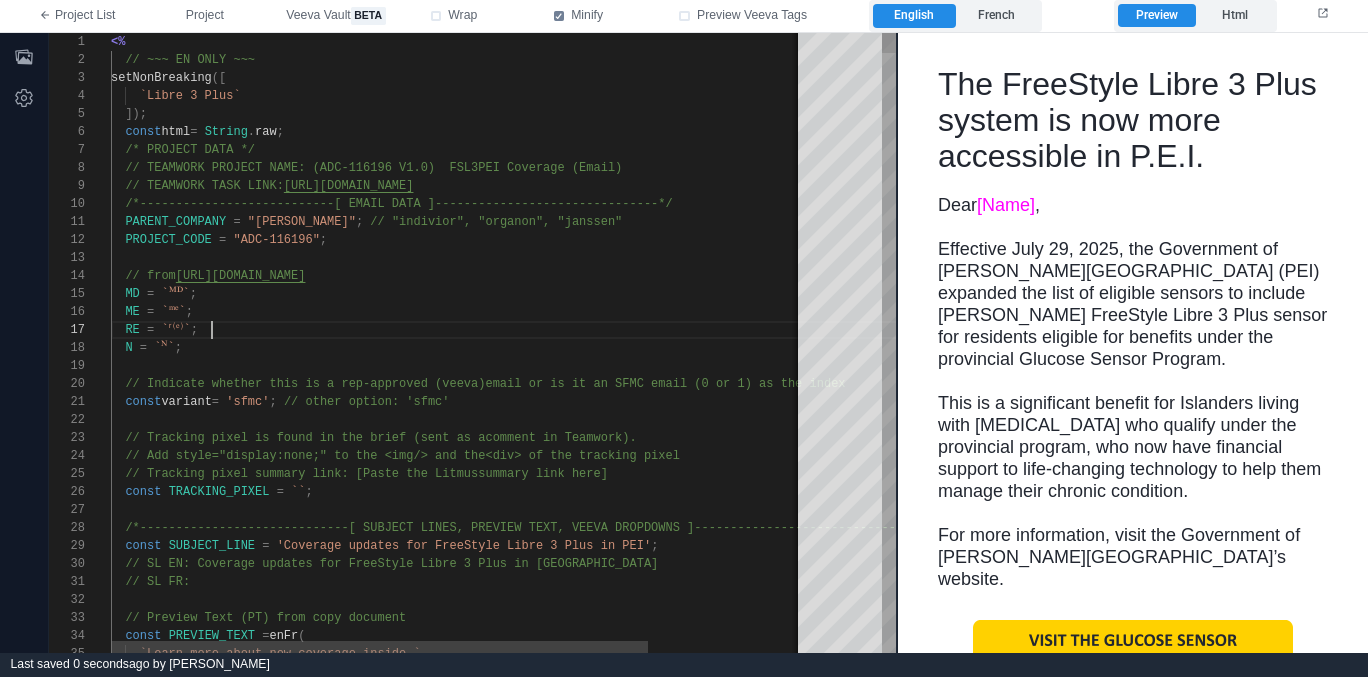drag, startPoint x: 515, startPoint y: 324, endPoint x: 534, endPoint y: 323, distance: 19.026299 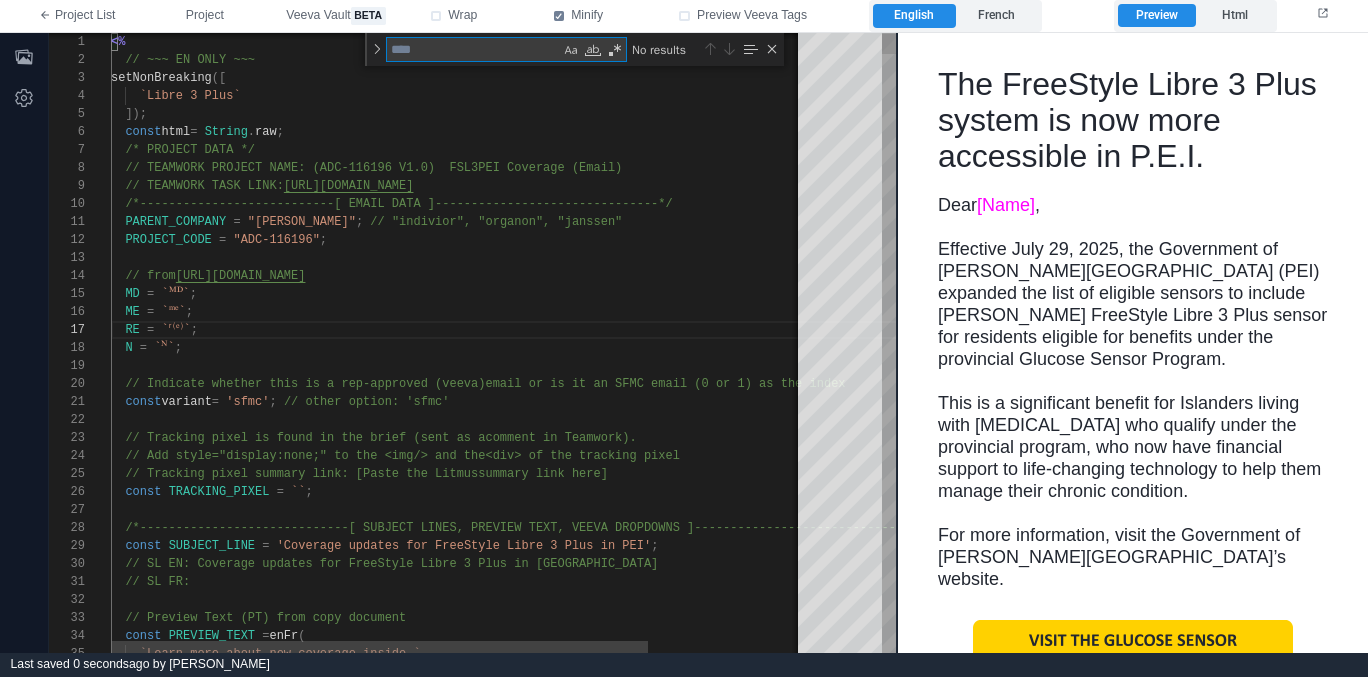 type on "*" 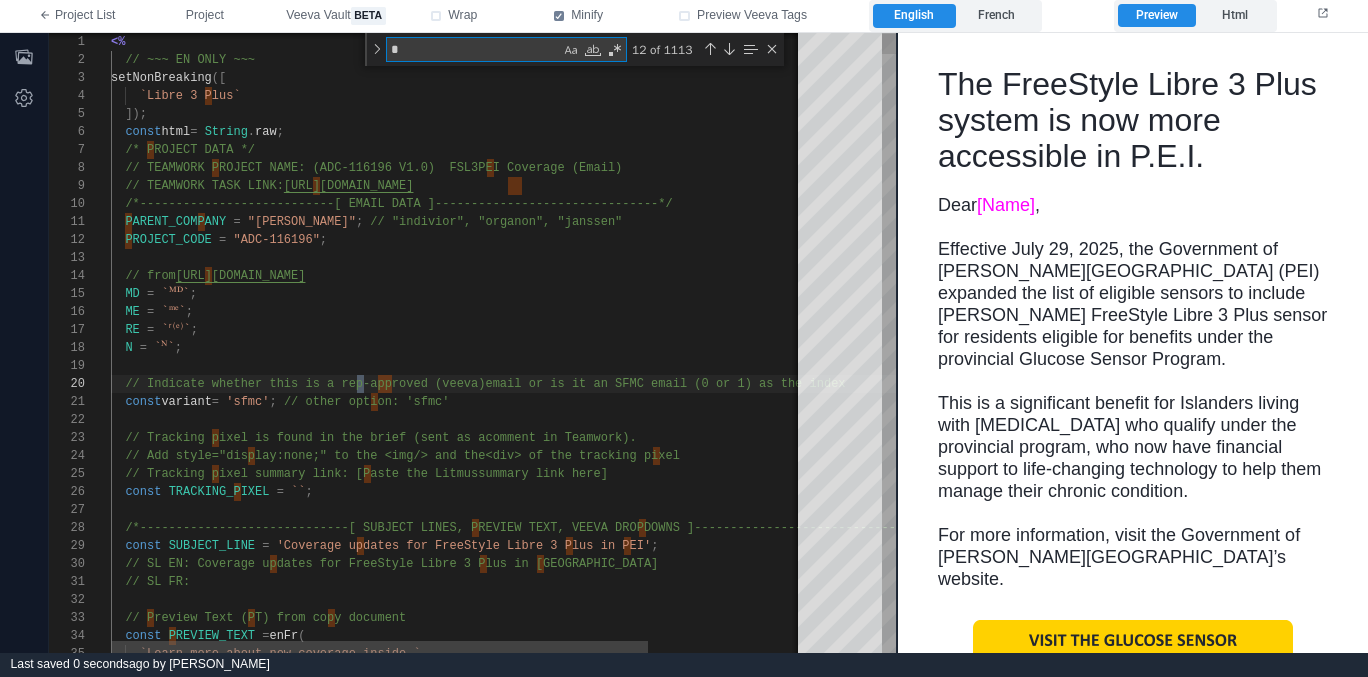 type on "**********" 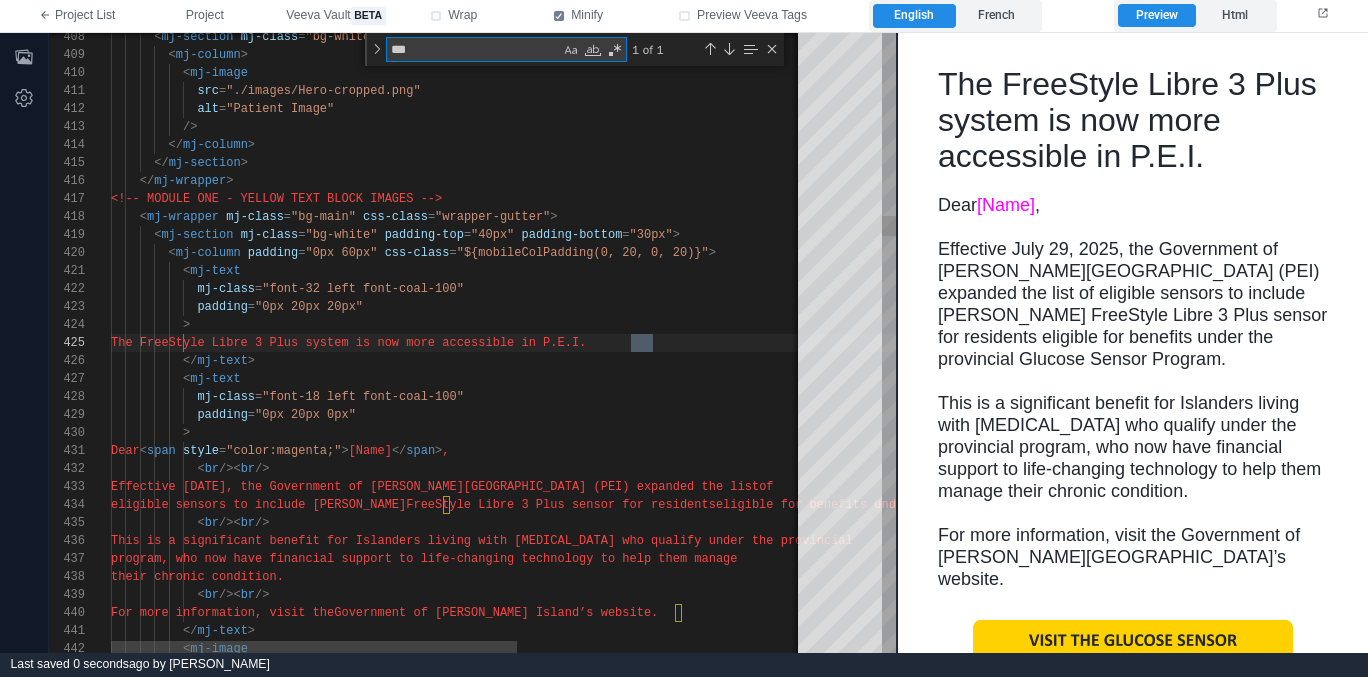 scroll, scrollTop: 180, scrollLeft: 542, axis: both 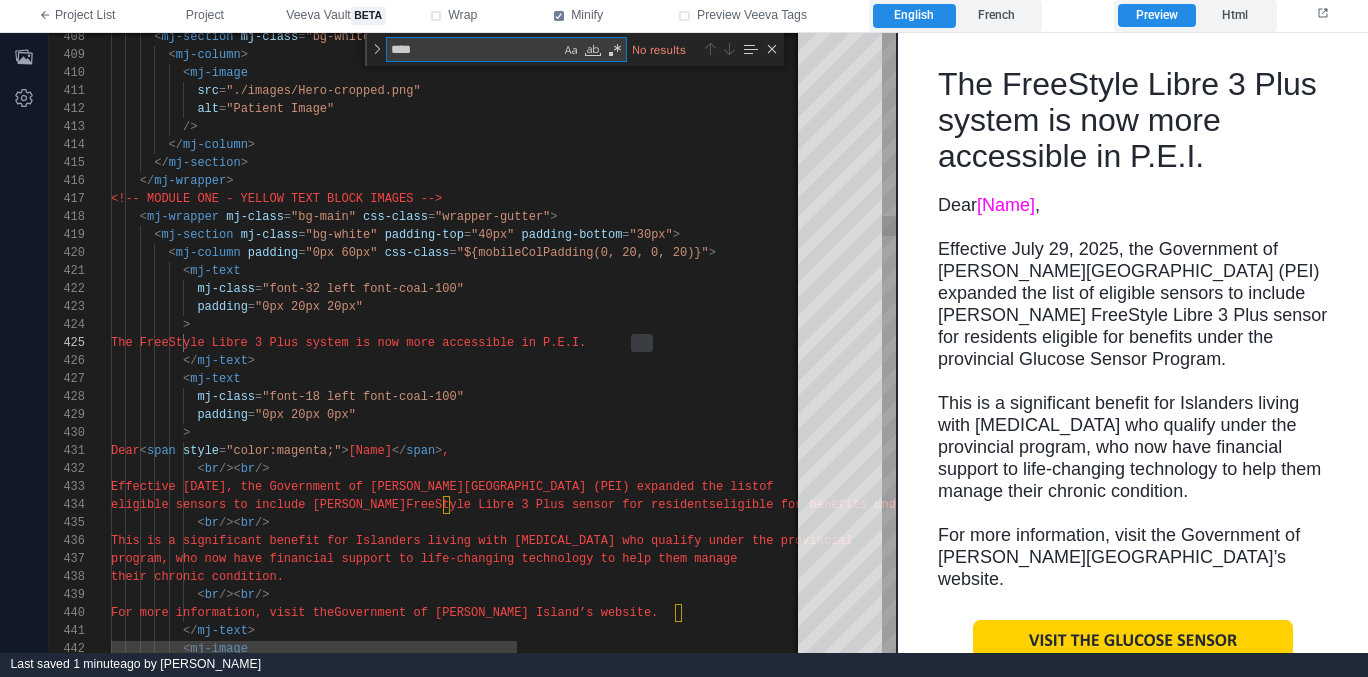 type on "****" 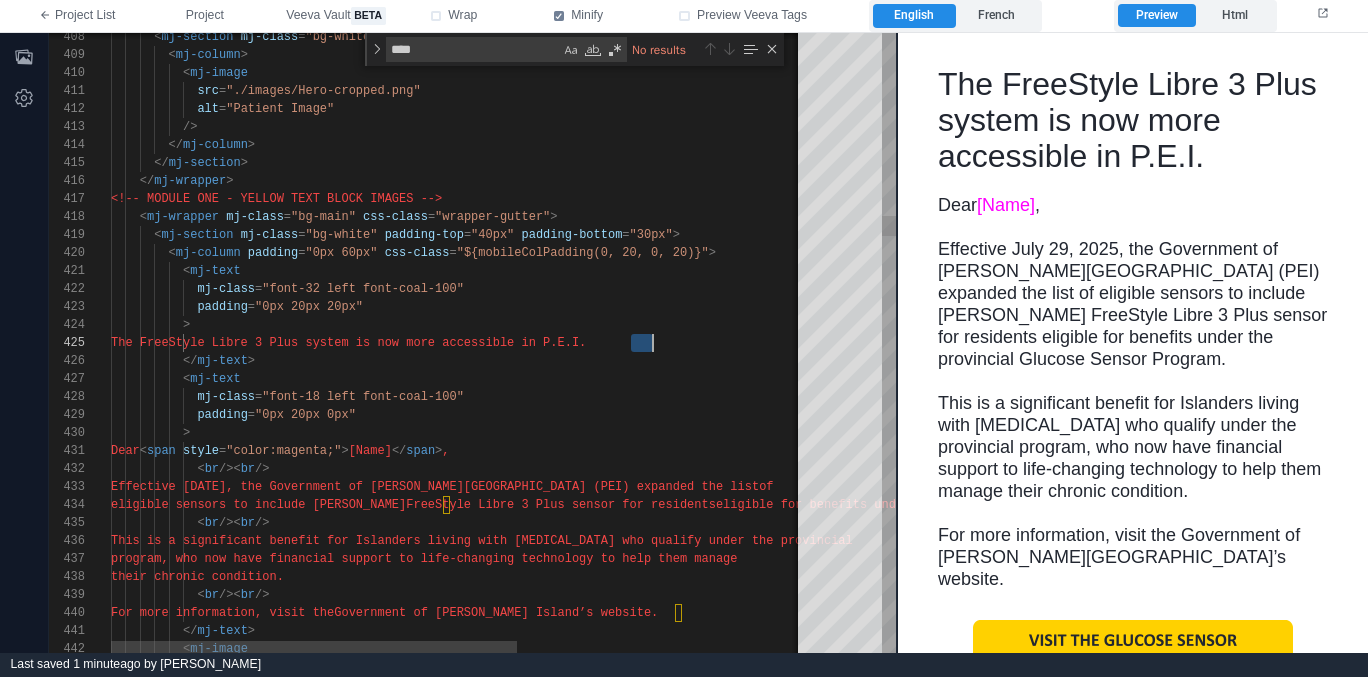 click on "ow more accessible in P.E.I." at bounding box center [486, 343] 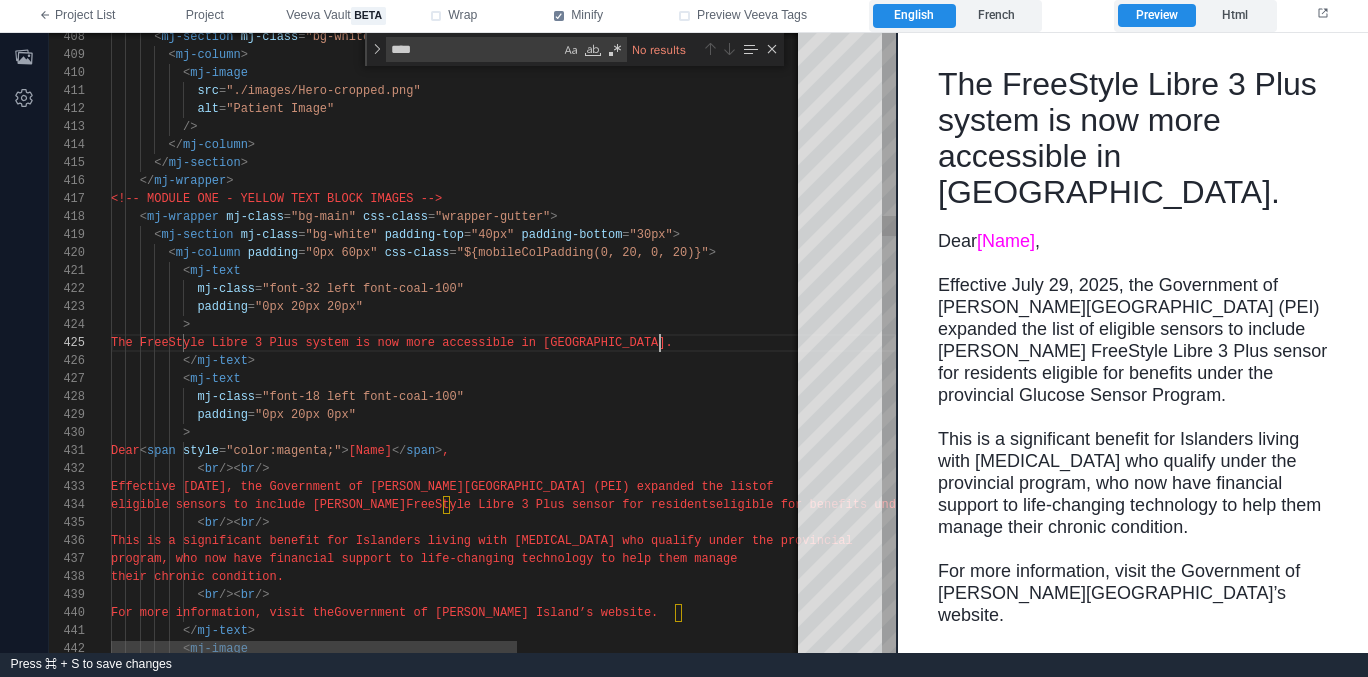 scroll, scrollTop: 72, scrollLeft: 540, axis: both 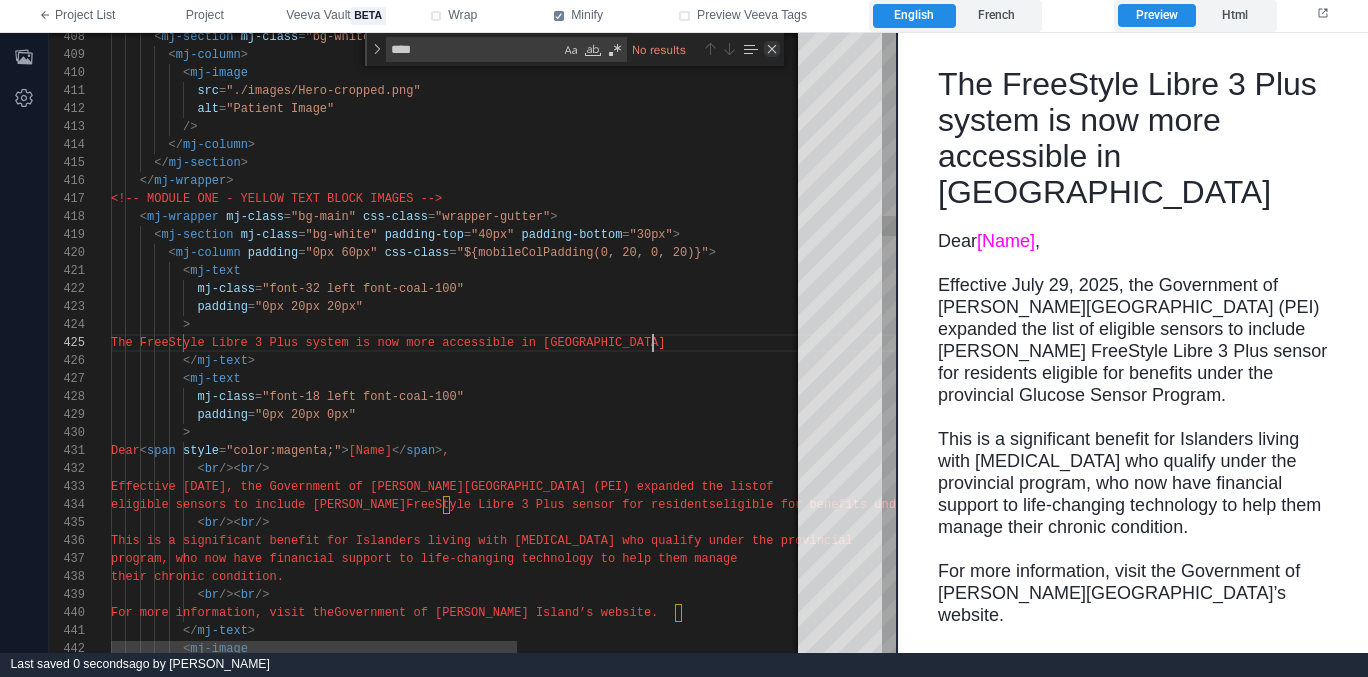 click at bounding box center (772, 49) 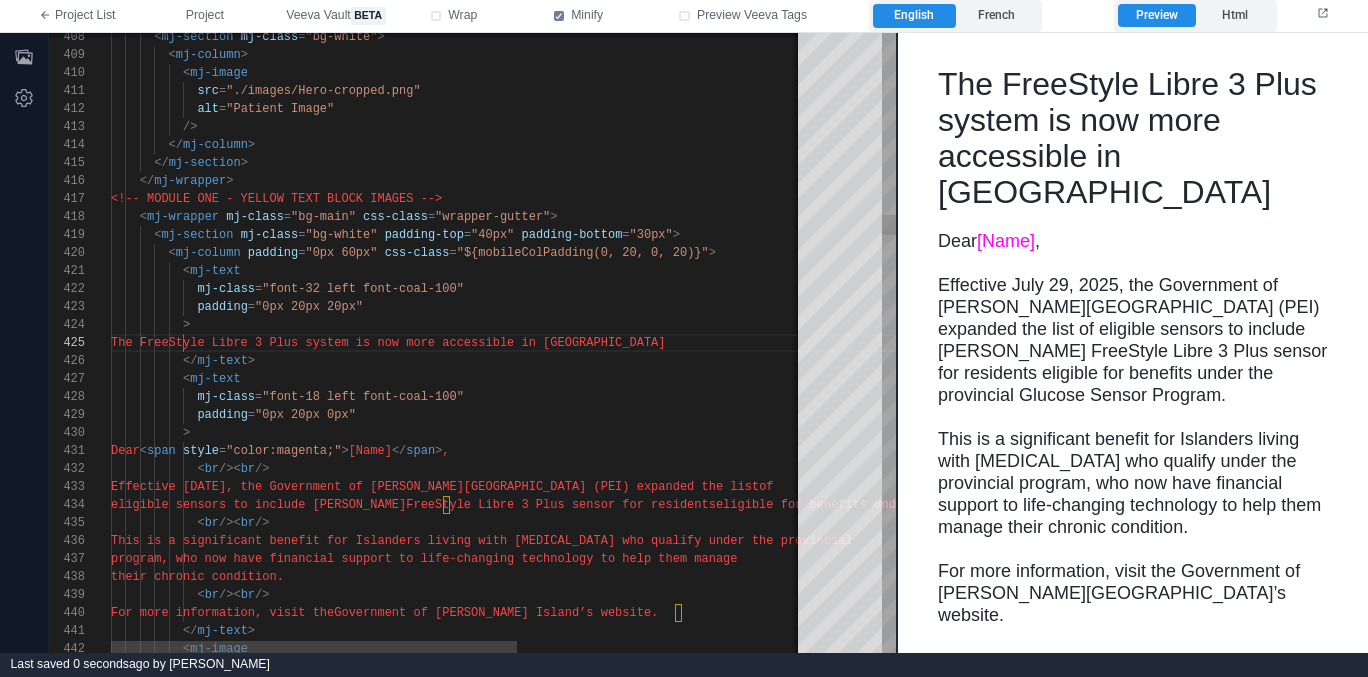 scroll, scrollTop: 90, scrollLeft: 123, axis: both 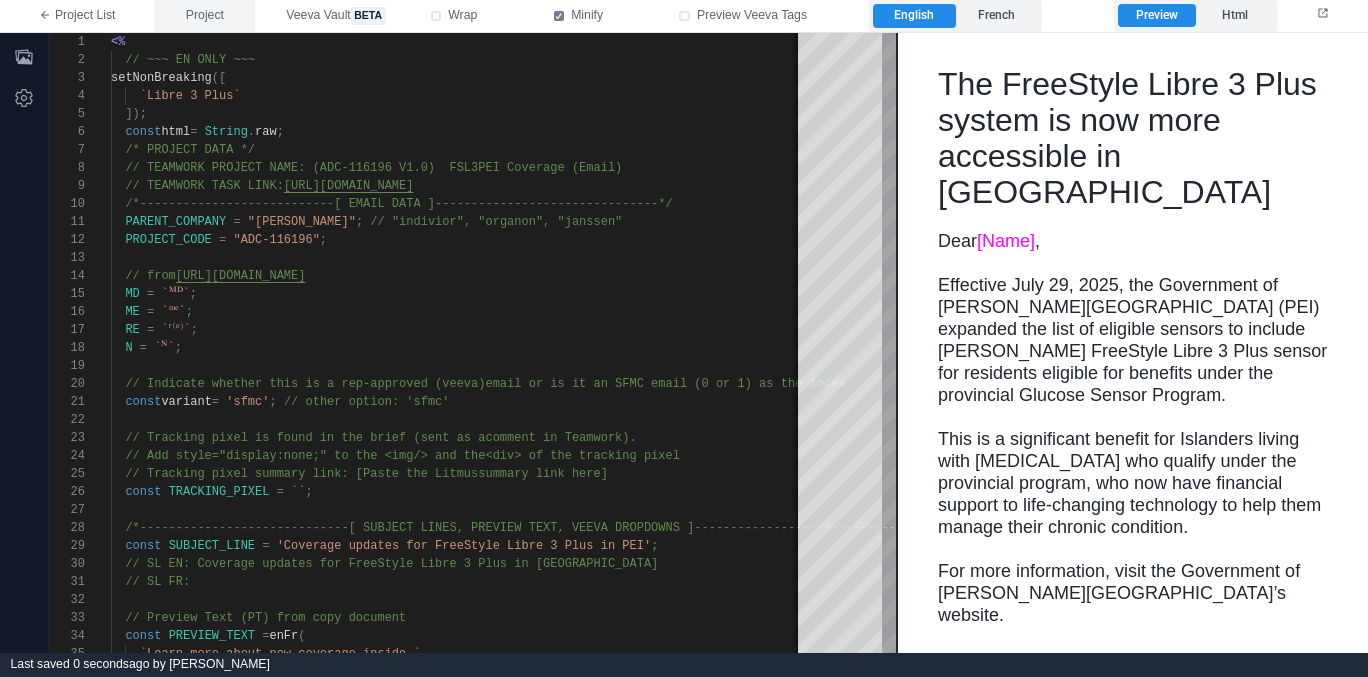 click on "Project" at bounding box center (205, 16) 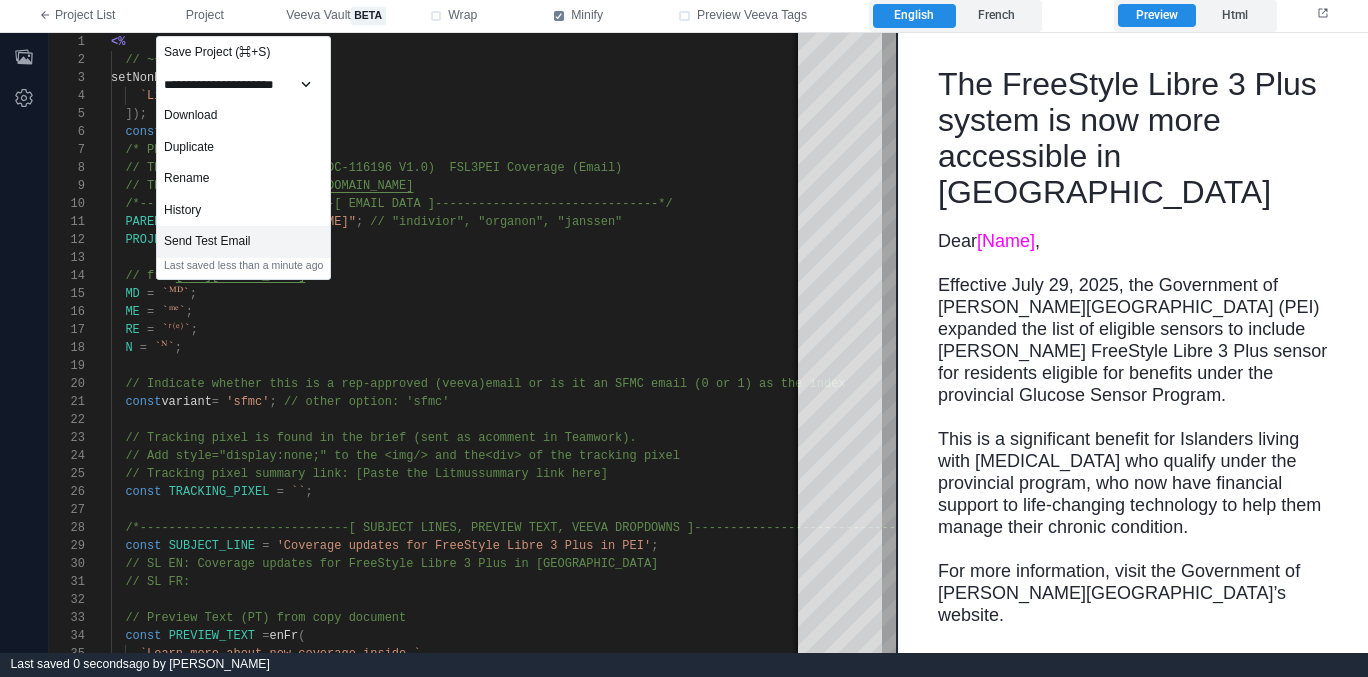 click on "Send Test Email" at bounding box center (243, 242) 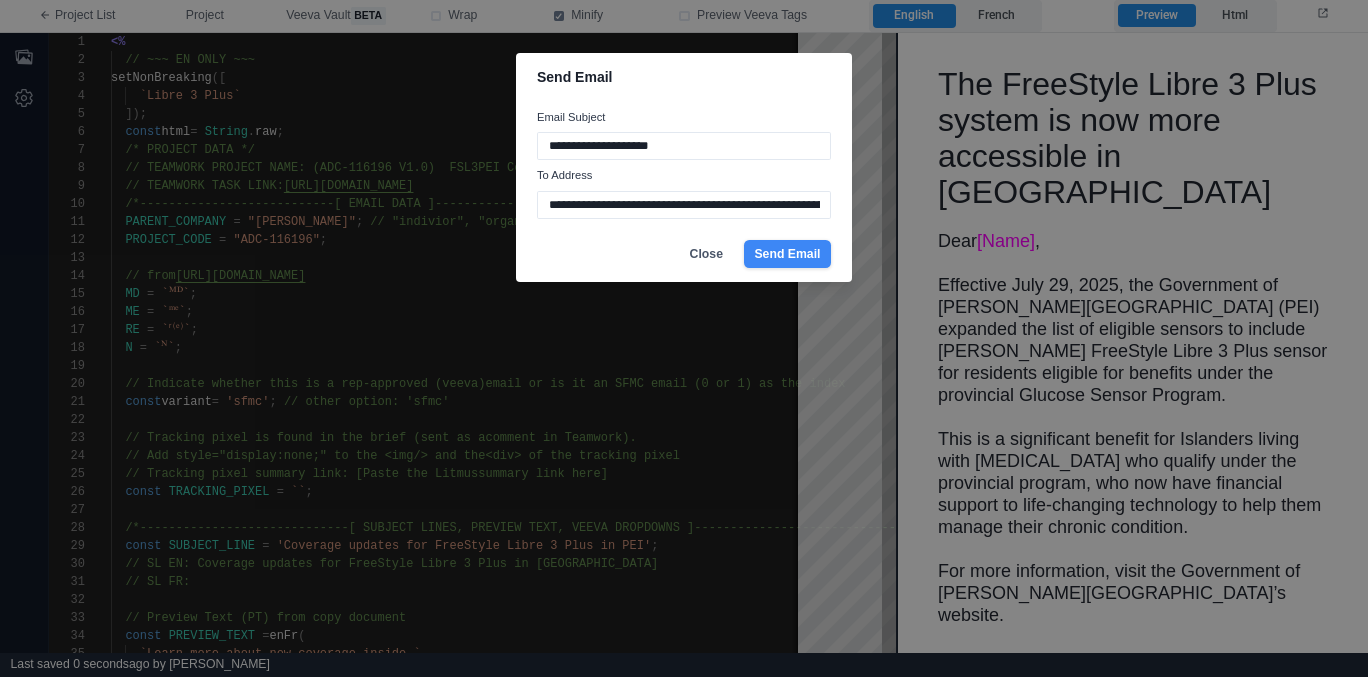 click on "Send Email" at bounding box center (787, 254) 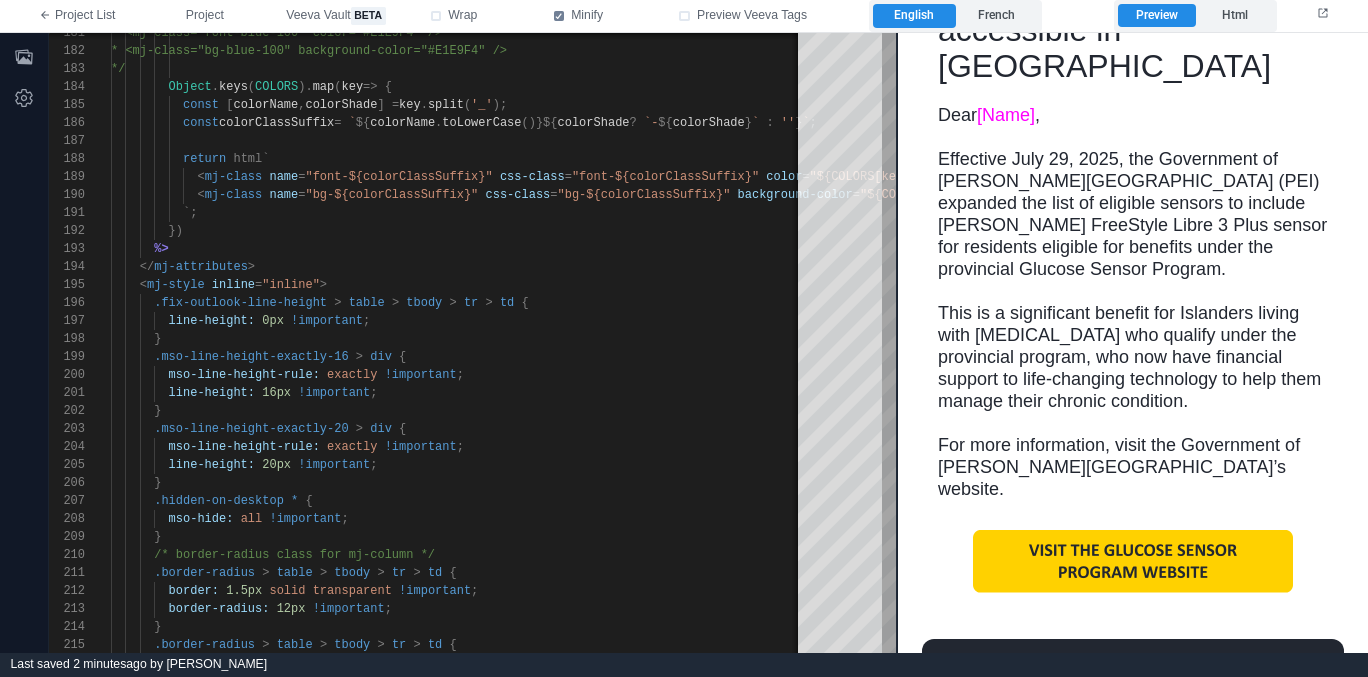 scroll, scrollTop: 473, scrollLeft: 0, axis: vertical 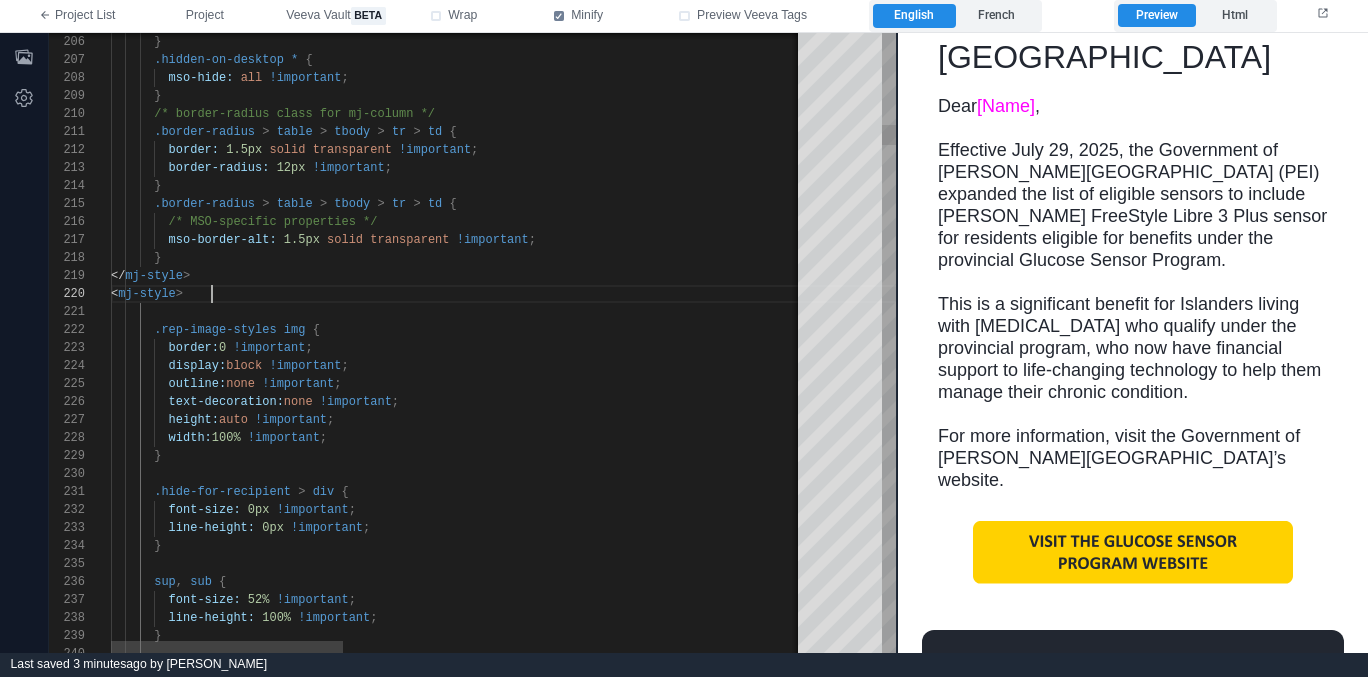 click on "< mj-style >" at bounding box center (1148, 294) 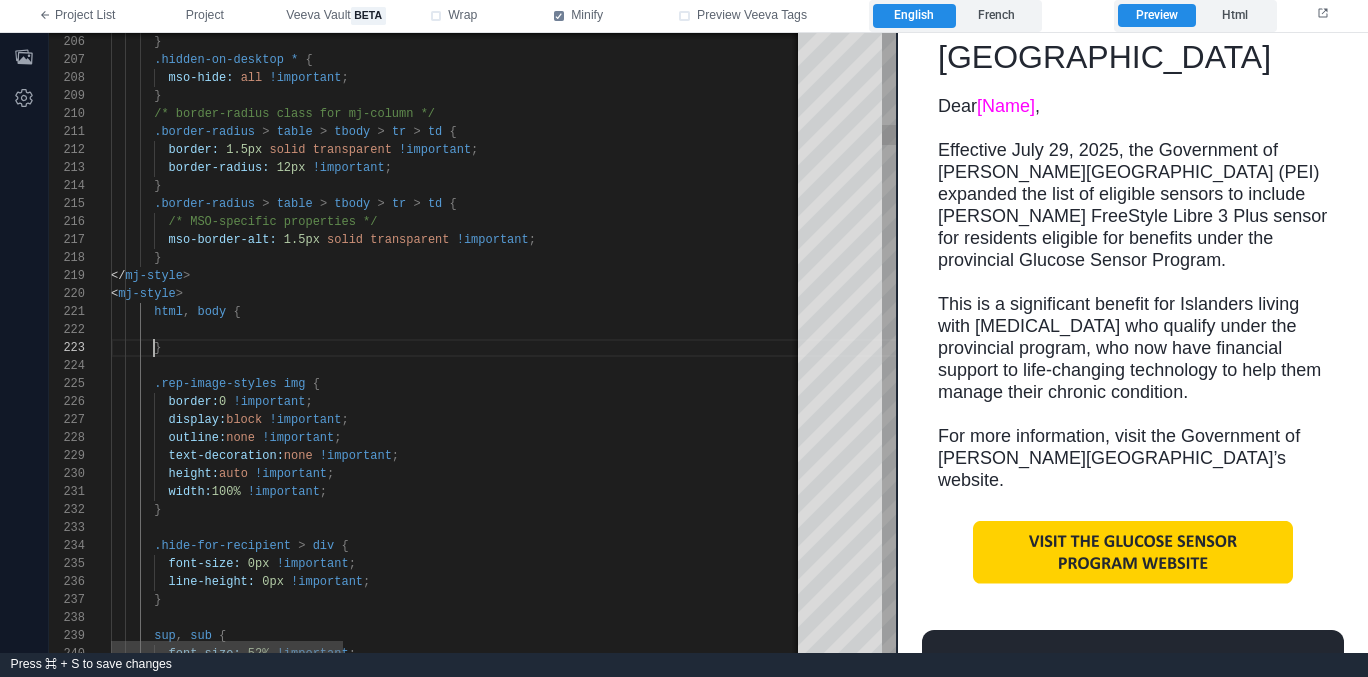 scroll, scrollTop: 36, scrollLeft: 43, axis: both 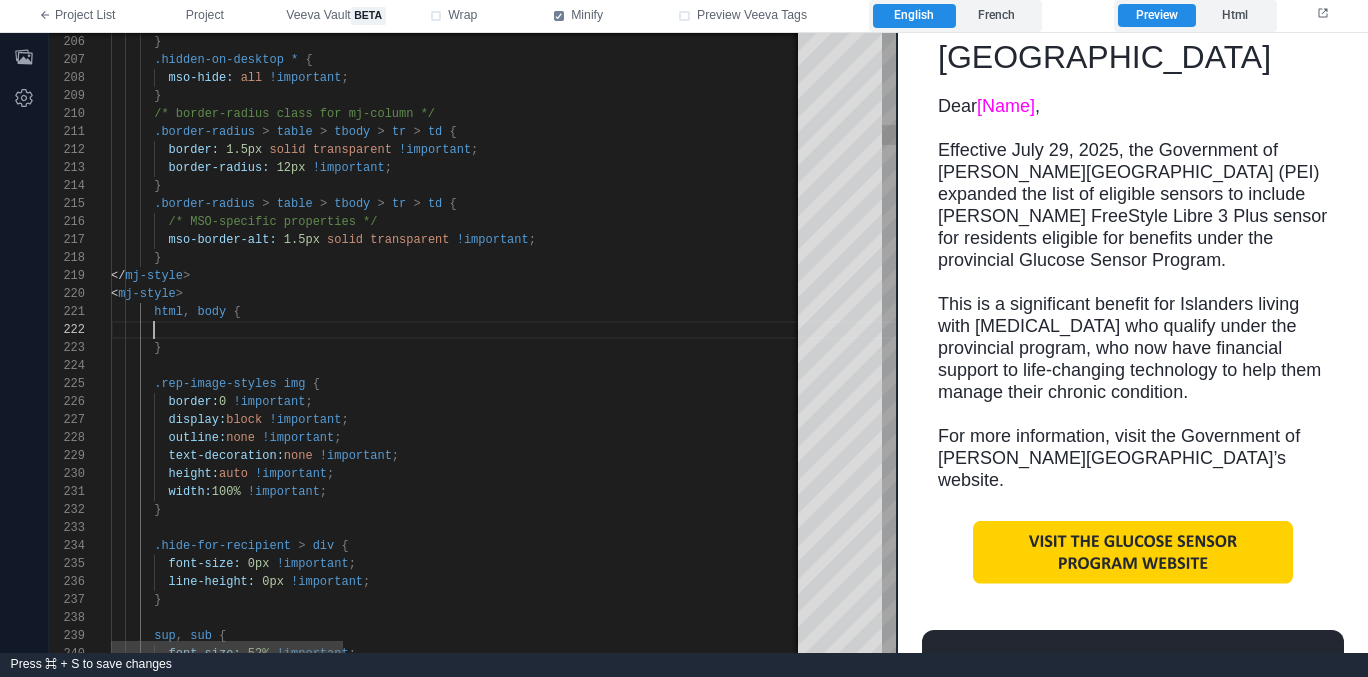 click at bounding box center (1148, 330) 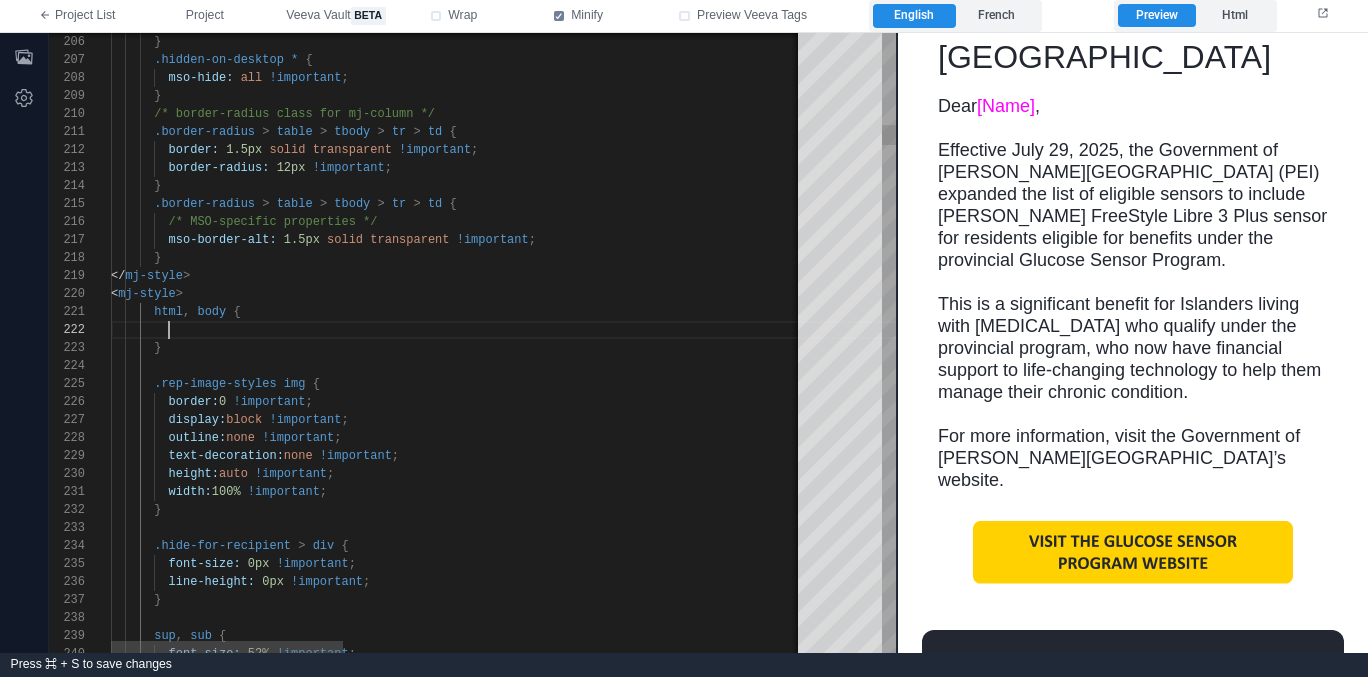 paste on "**********" 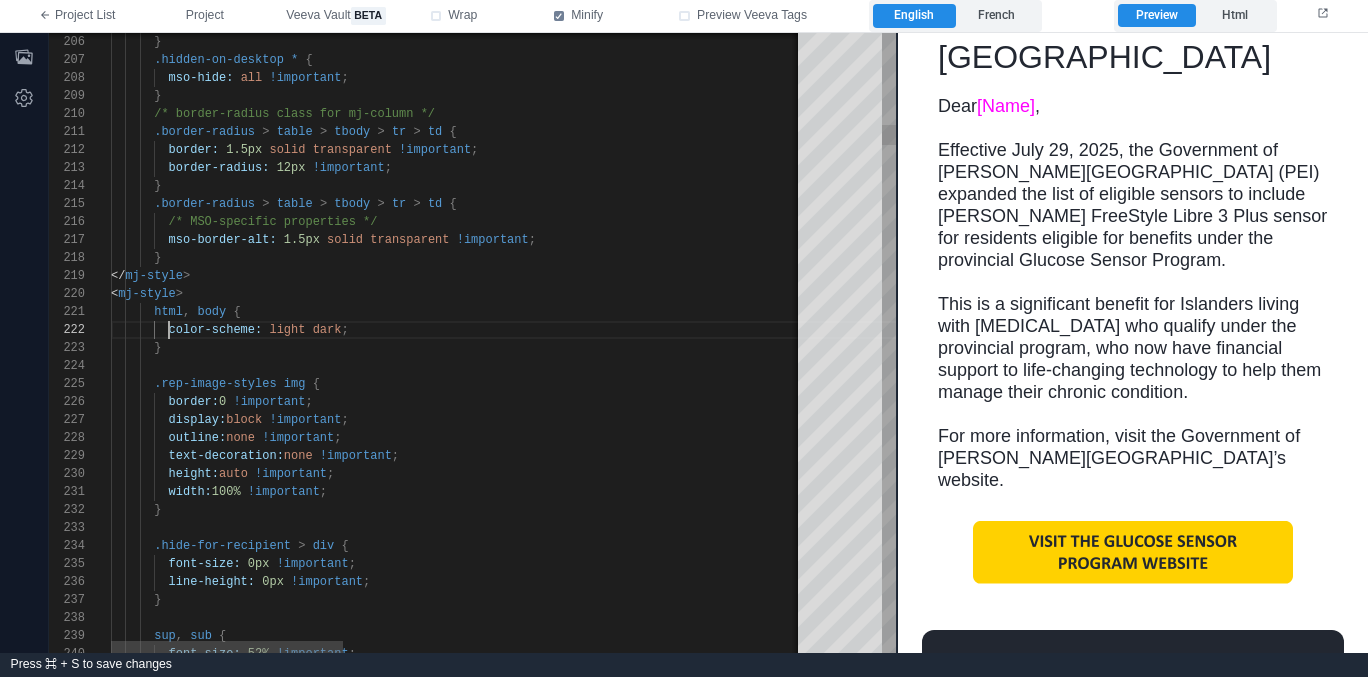 scroll, scrollTop: 18, scrollLeft: 58, axis: both 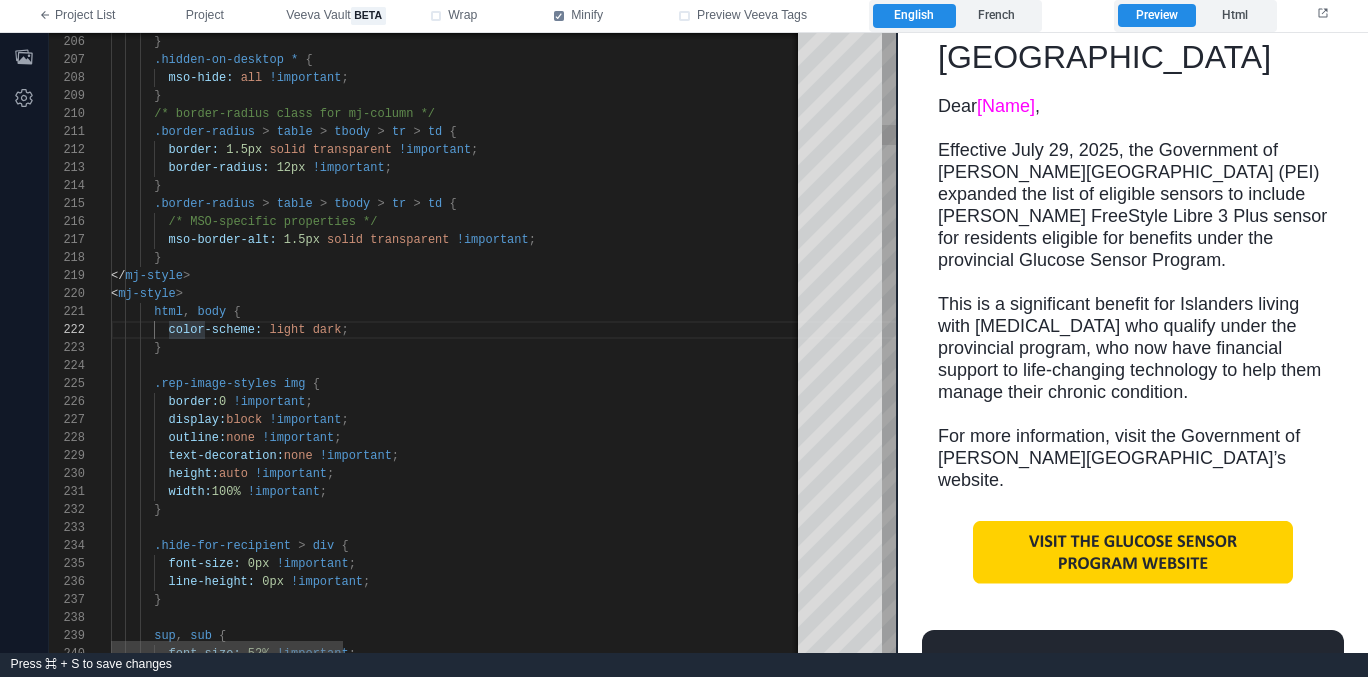 click on "}" at bounding box center [1148, 348] 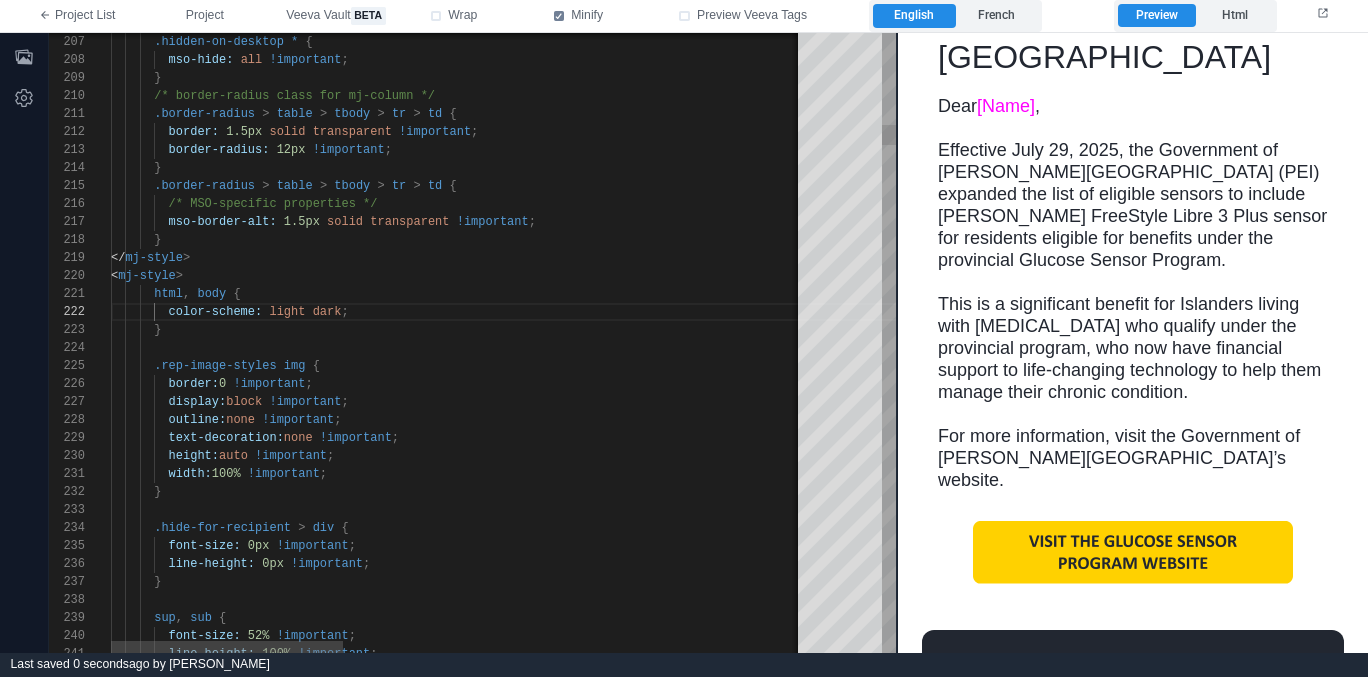 click on ".rep-image-styles   img   {" at bounding box center [1148, 366] 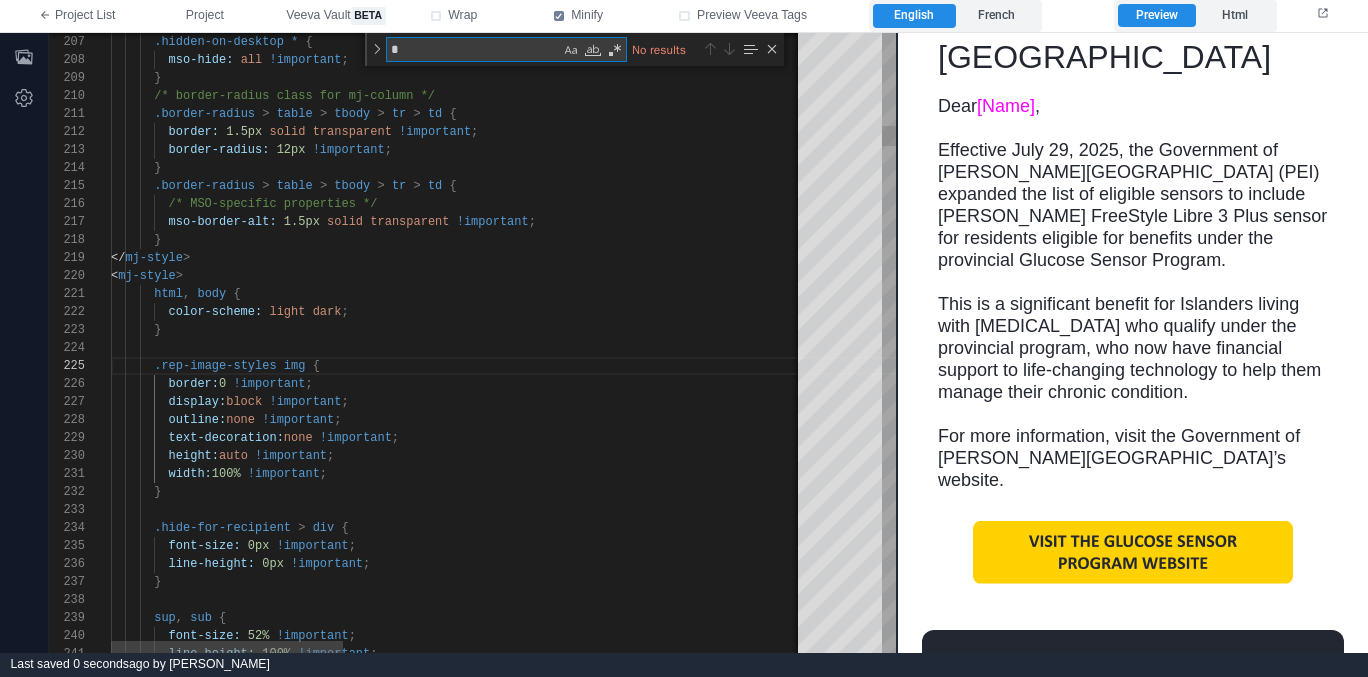 type on "**" 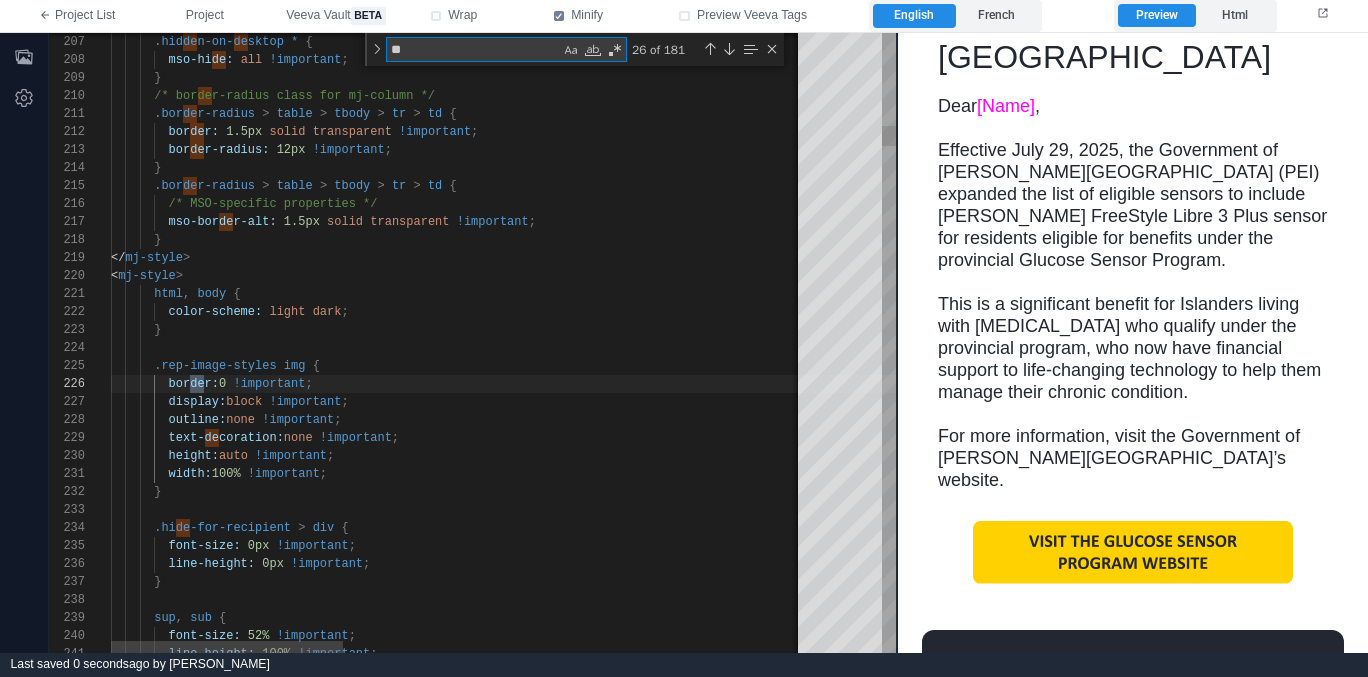 type on "**********" 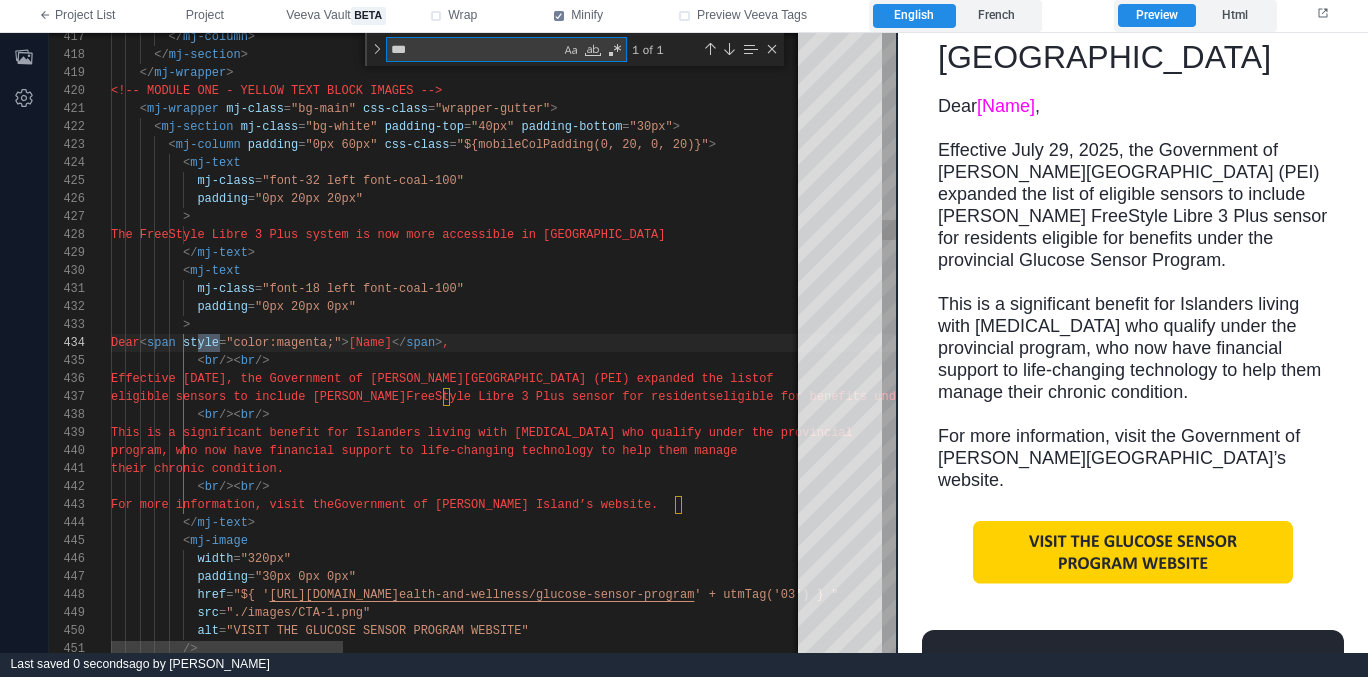 type on "**********" 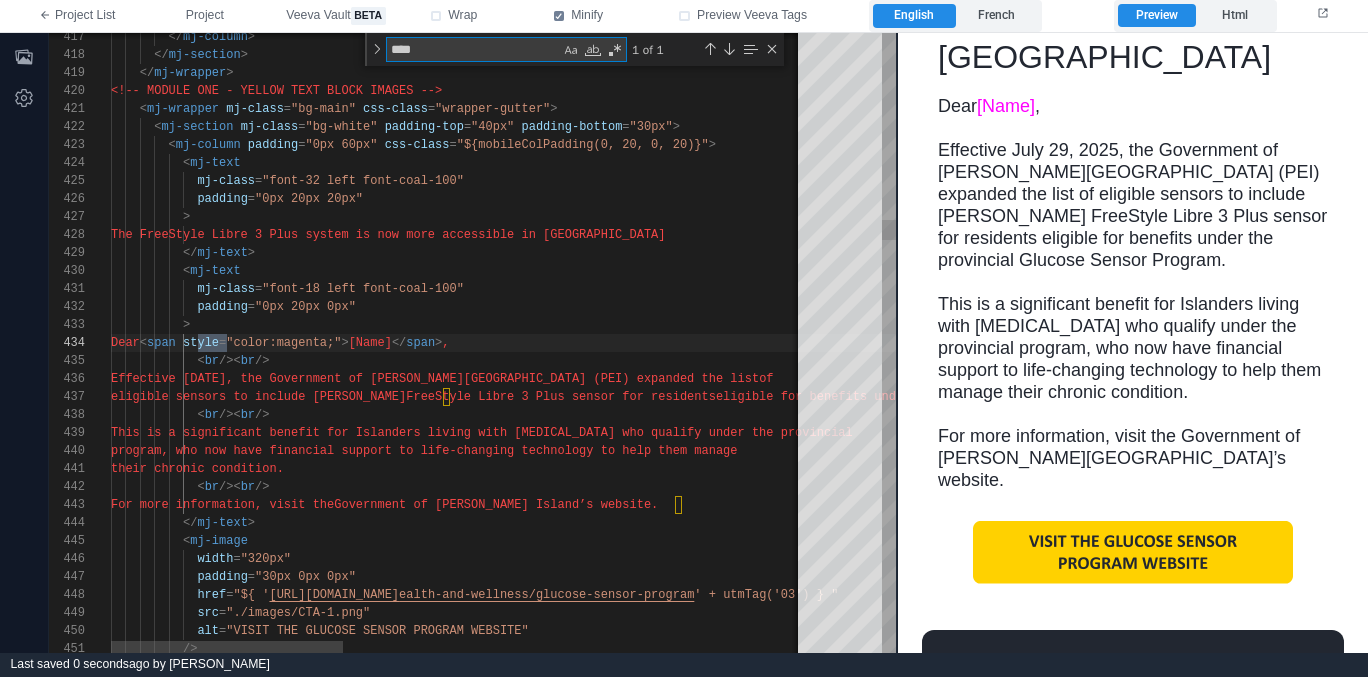 type on "**********" 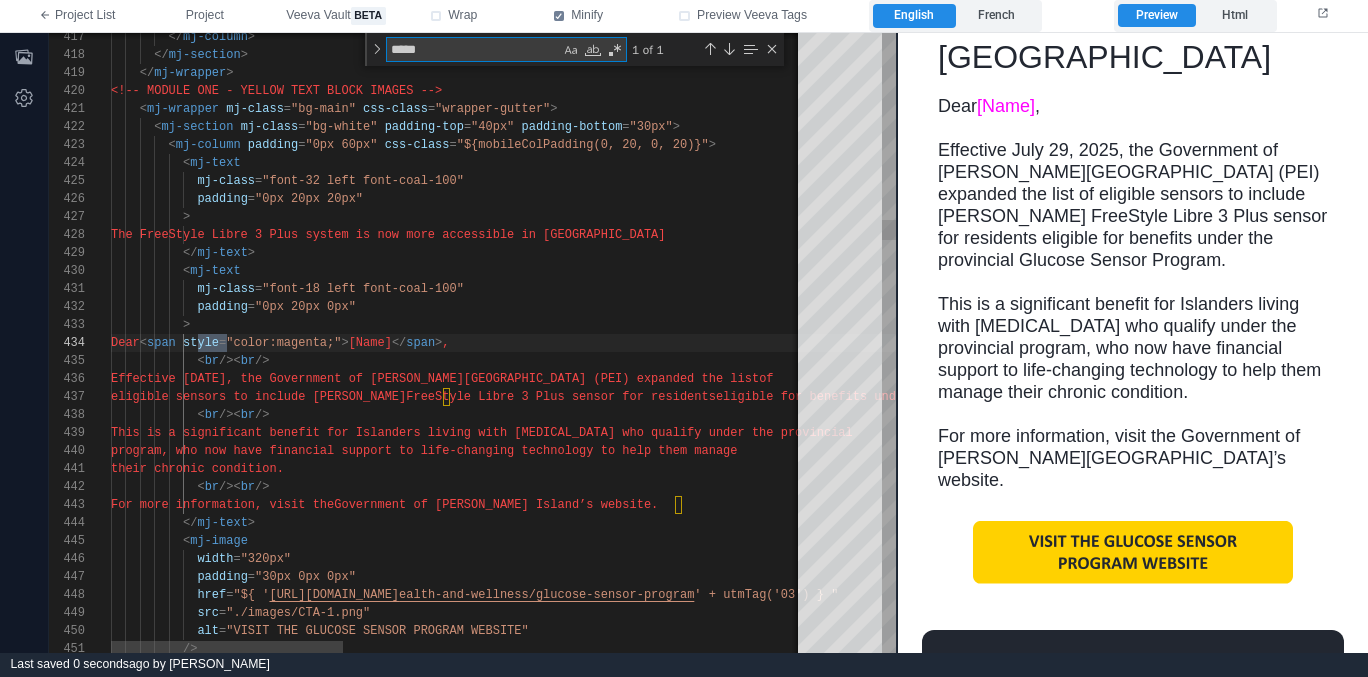 scroll, scrollTop: 162, scrollLeft: 123, axis: both 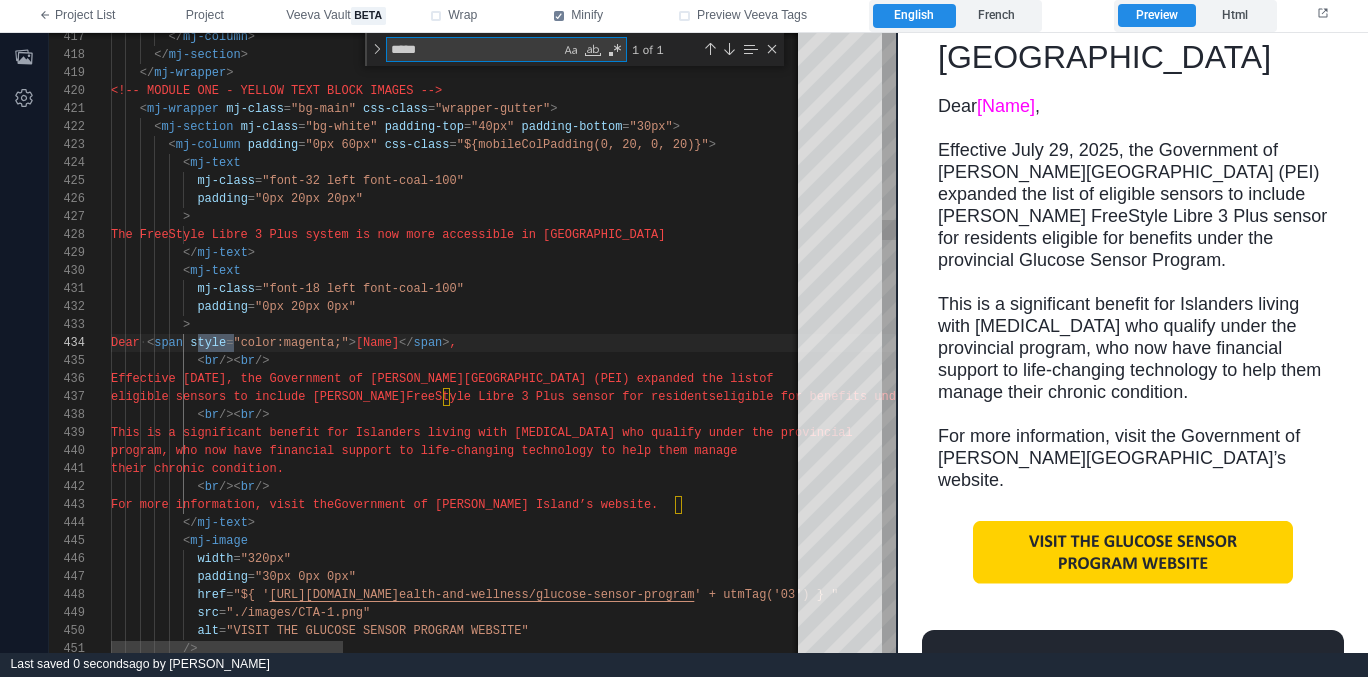 type on "****" 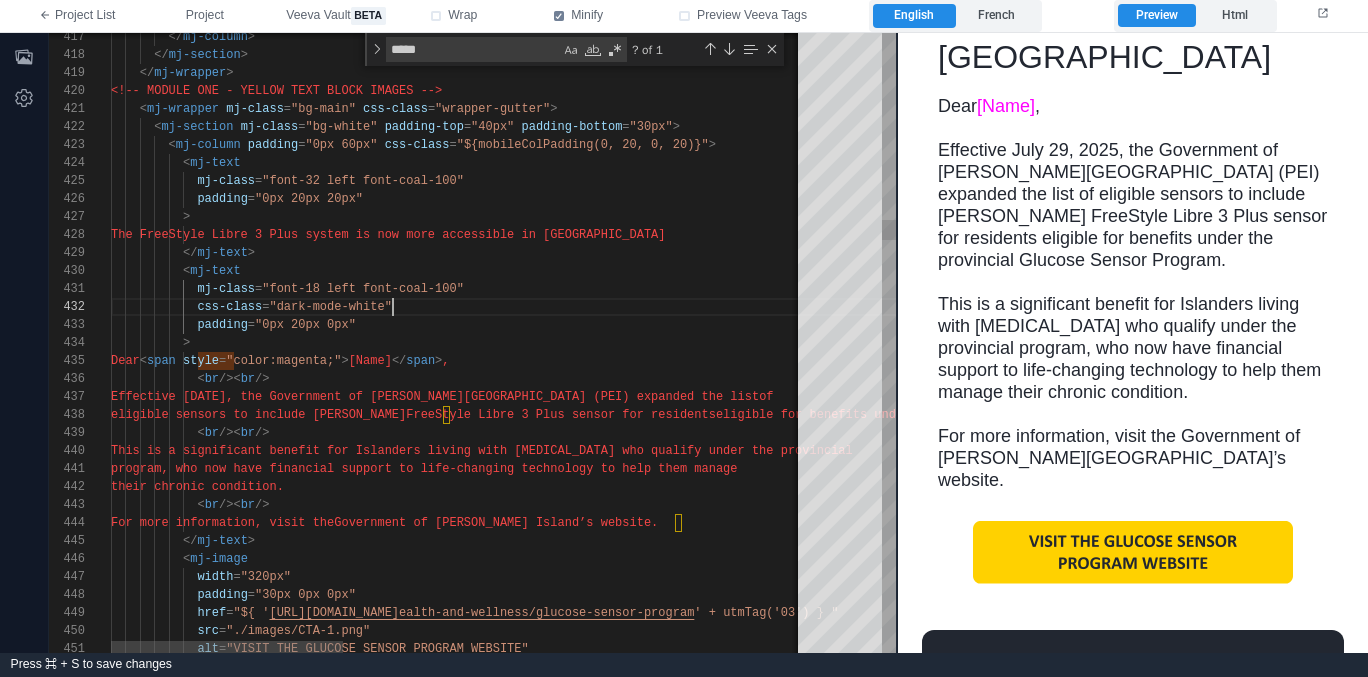 scroll, scrollTop: 36, scrollLeft: 246, axis: both 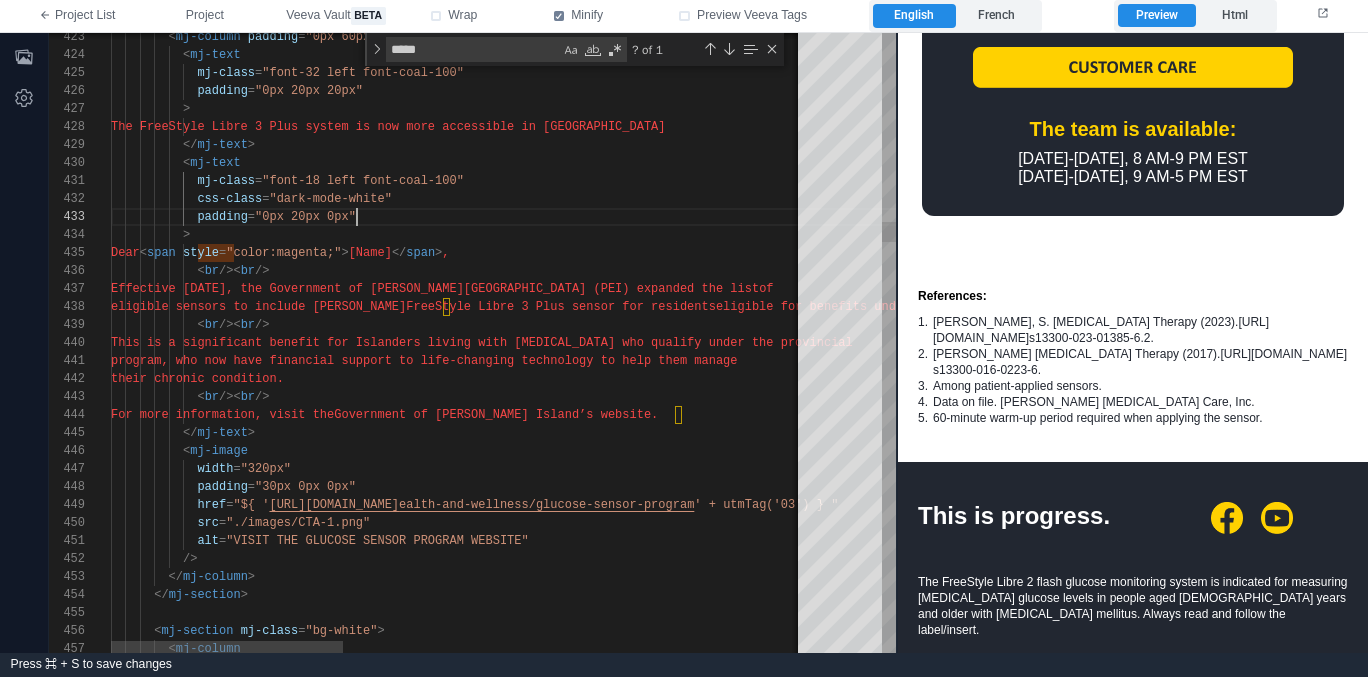 click on "padding = "0px 20px 0px"" at bounding box center [1148, 217] 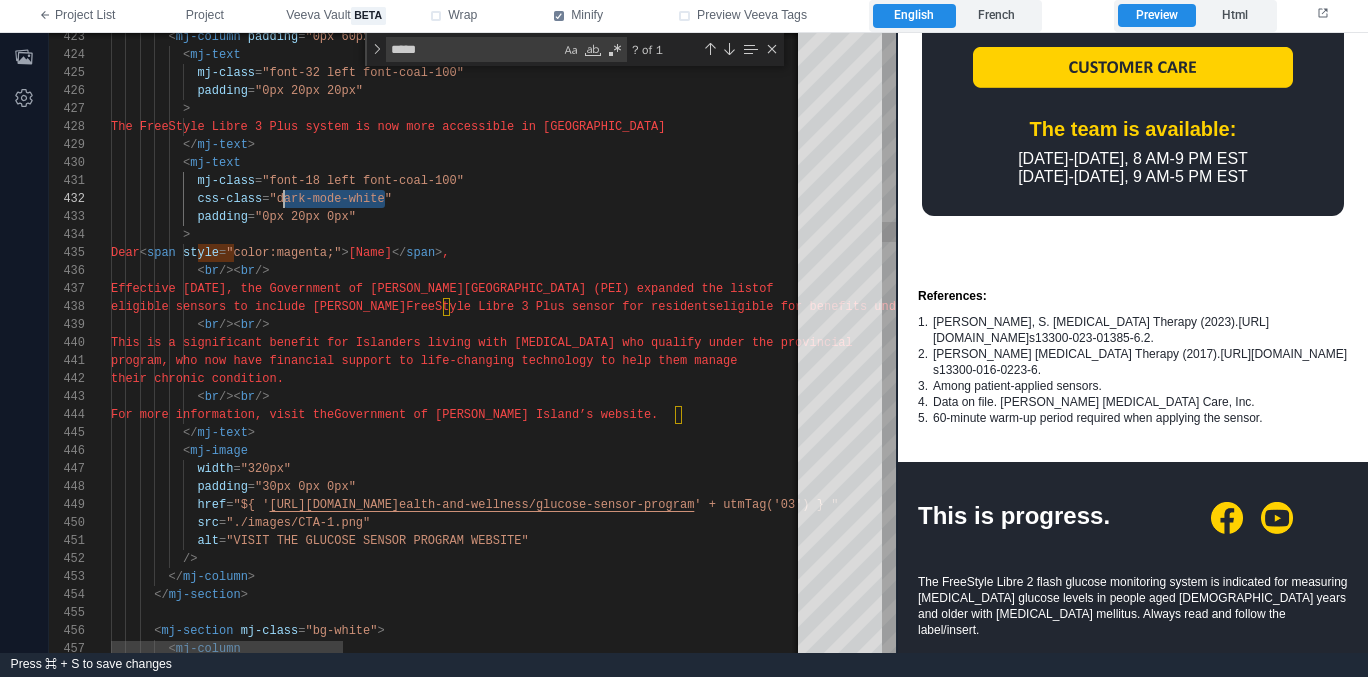 scroll, scrollTop: 18, scrollLeft: 166, axis: both 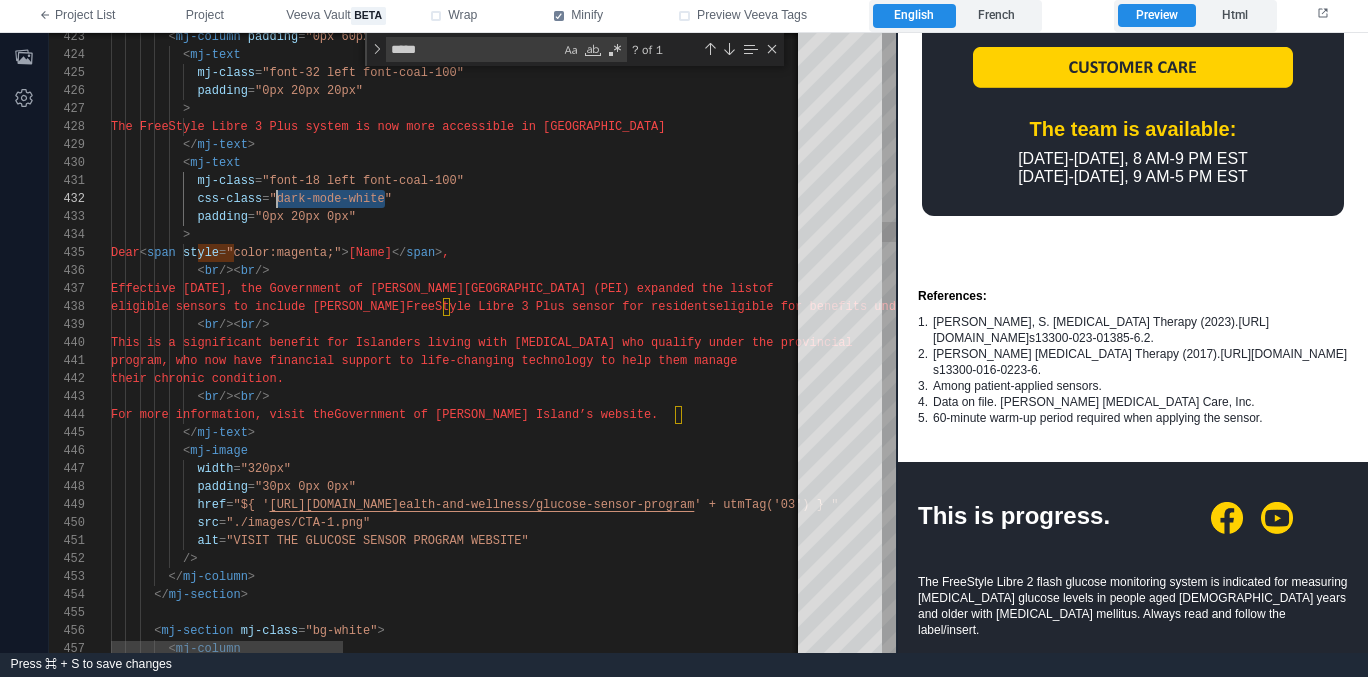 drag, startPoint x: 385, startPoint y: 198, endPoint x: 280, endPoint y: 197, distance: 105.00476 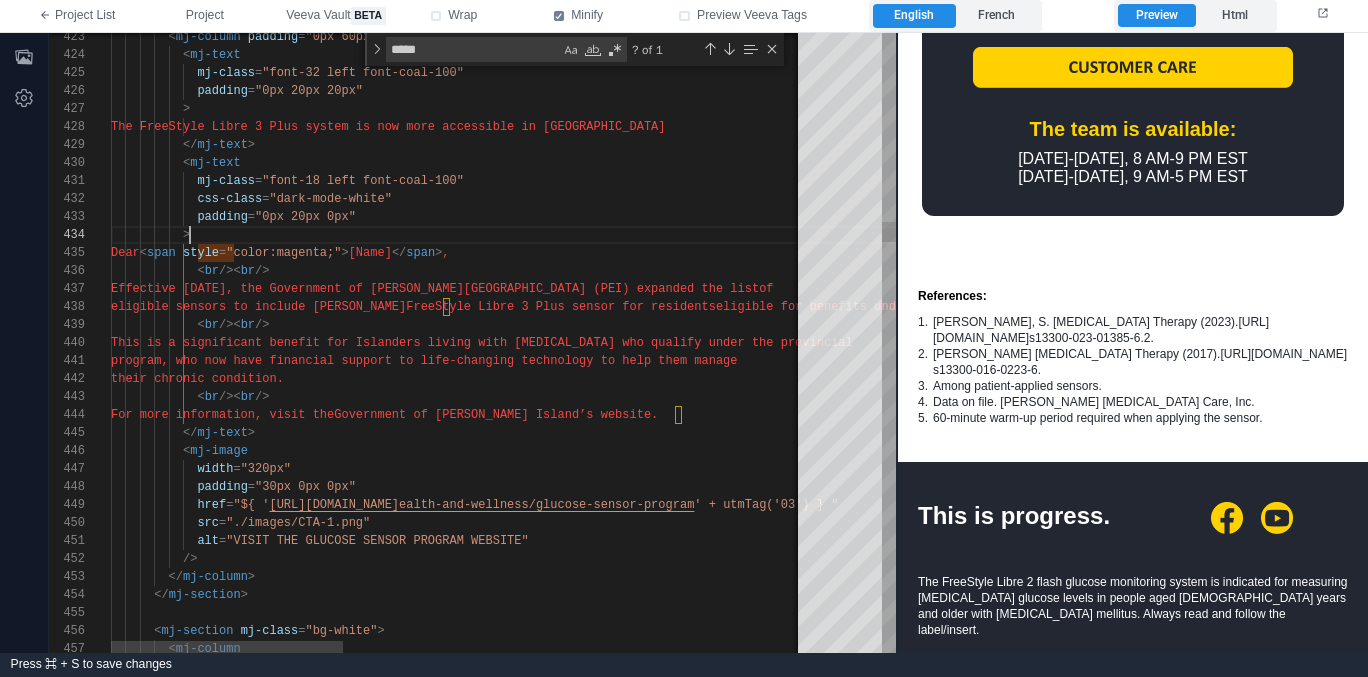 scroll, scrollTop: 54, scrollLeft: 79, axis: both 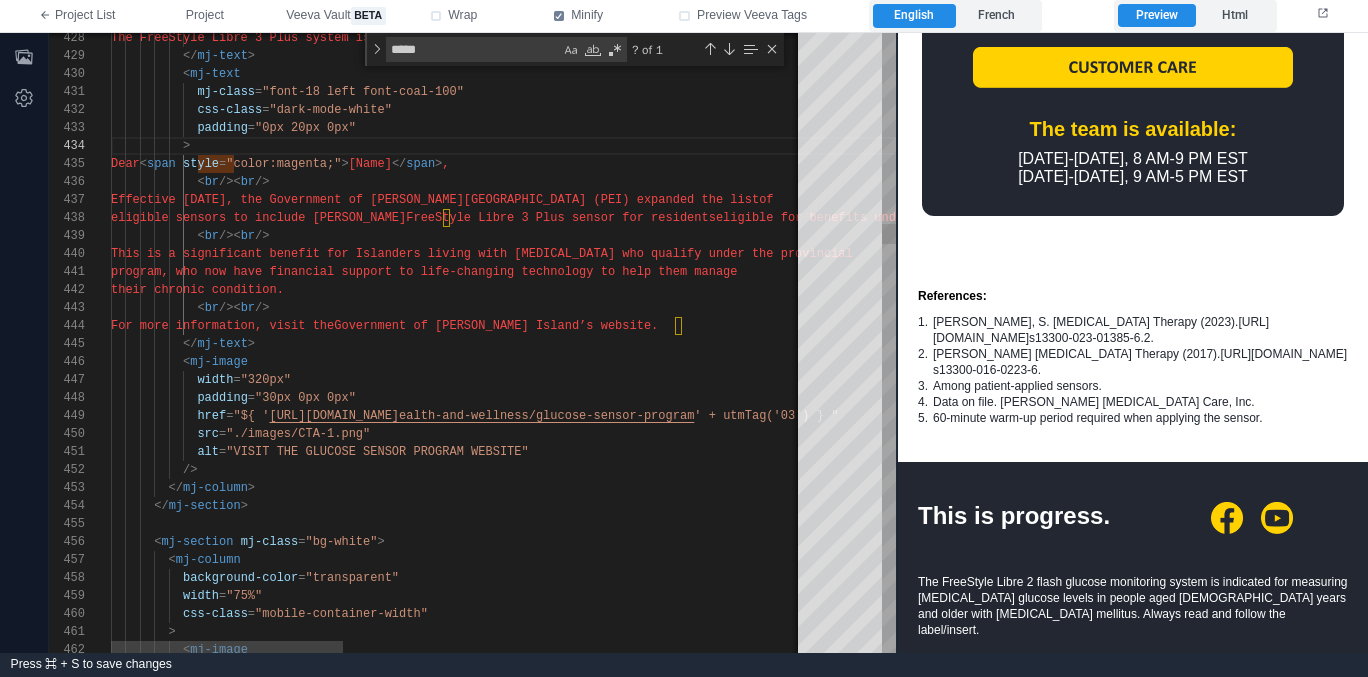 click at bounding box center [1148, 524] 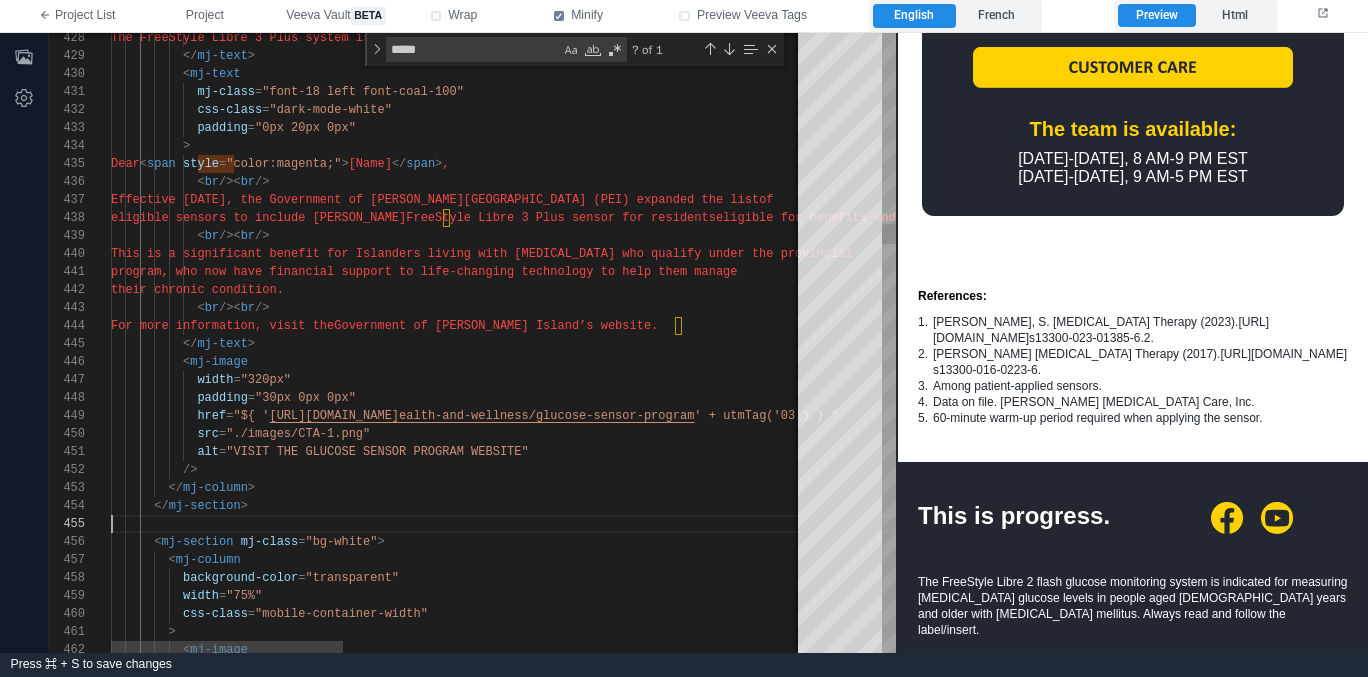 type on "**********" 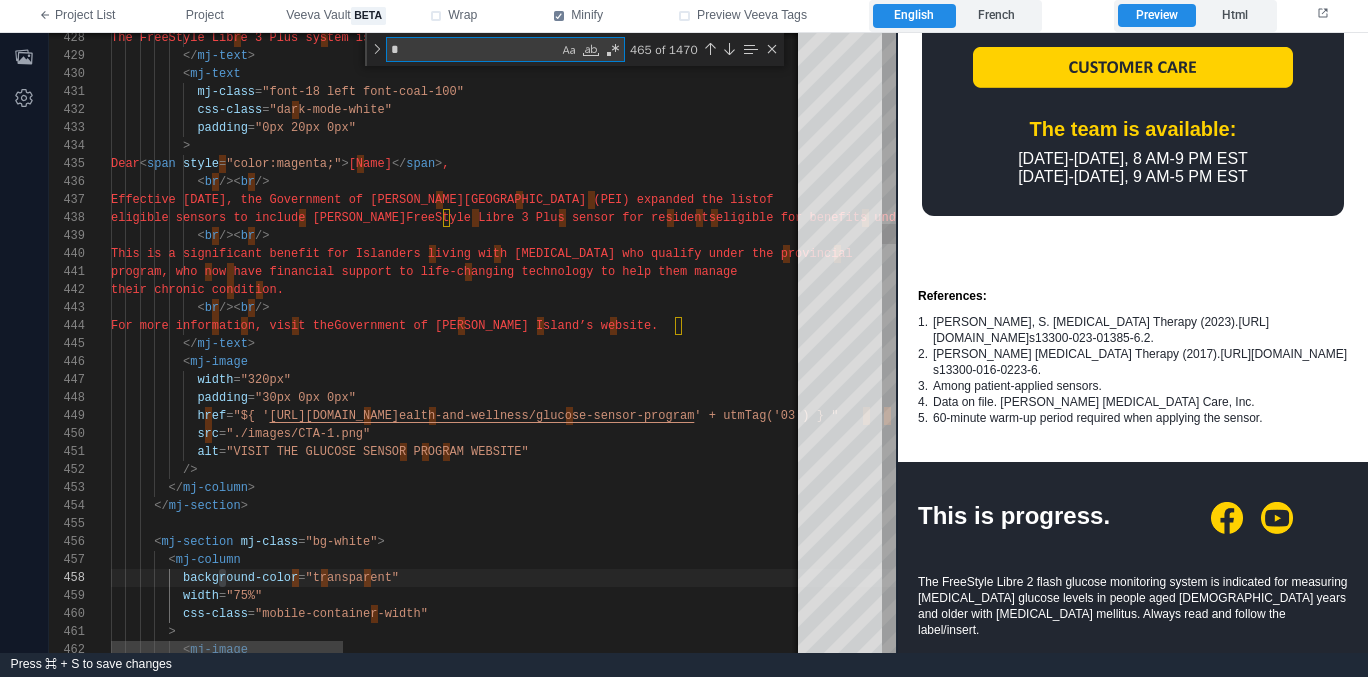 type on "**" 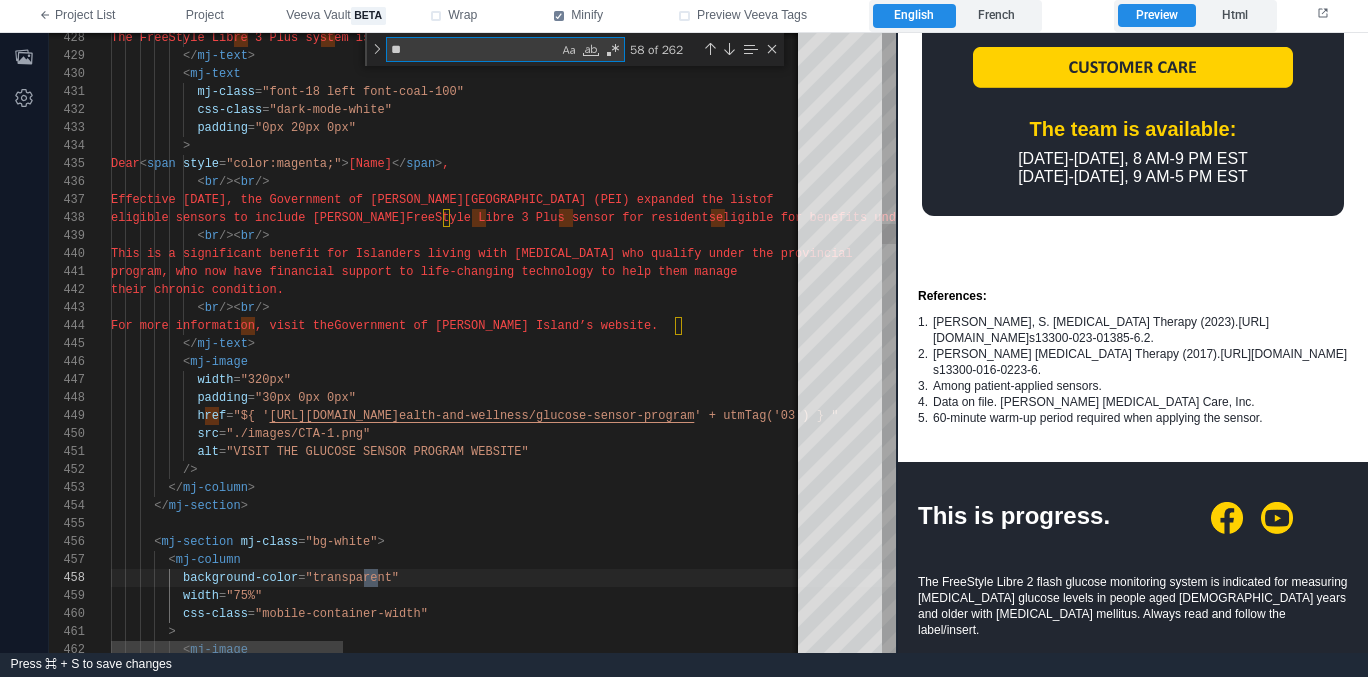 type on "**********" 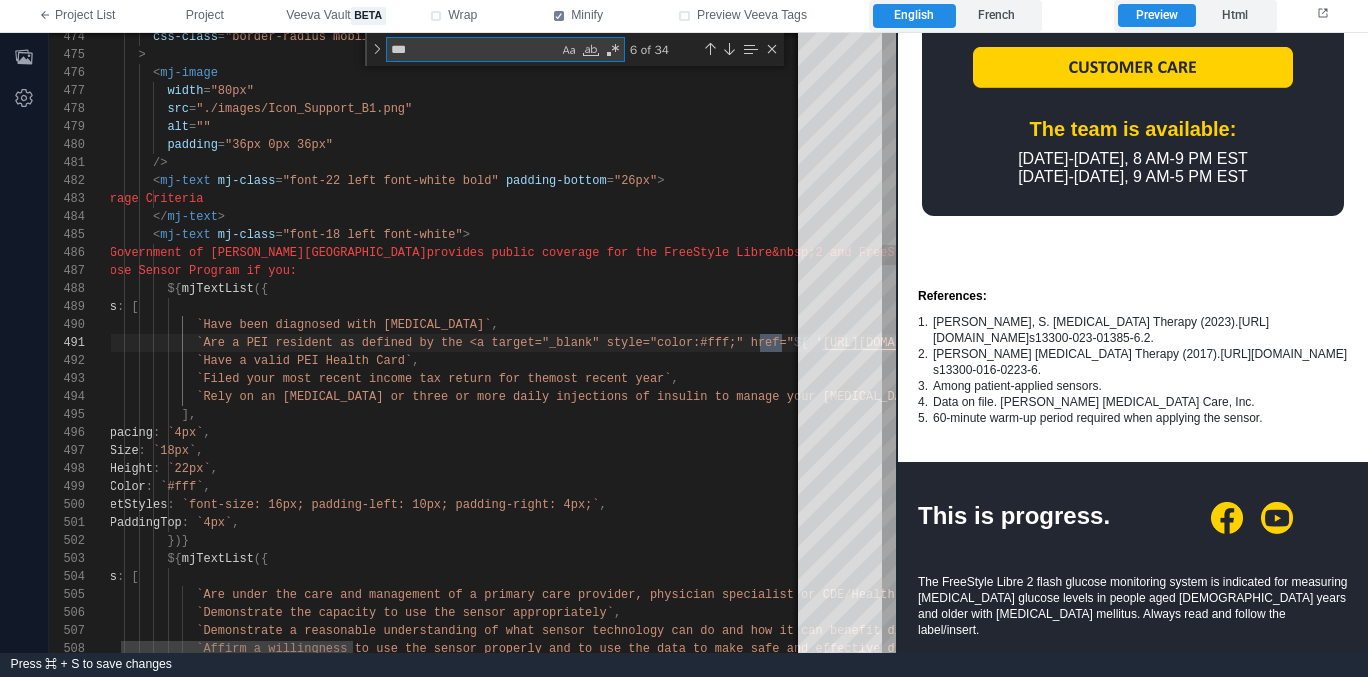 type on "**********" 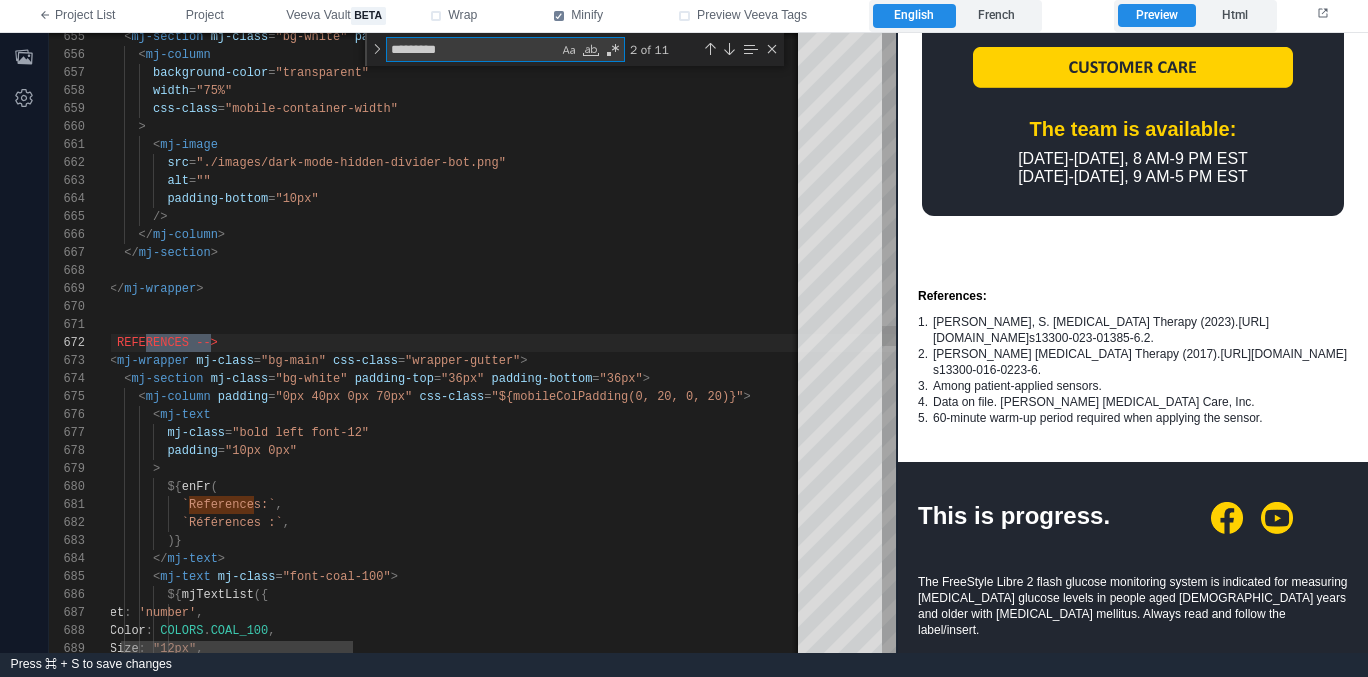 scroll, scrollTop: 180, scrollLeft: 130, axis: both 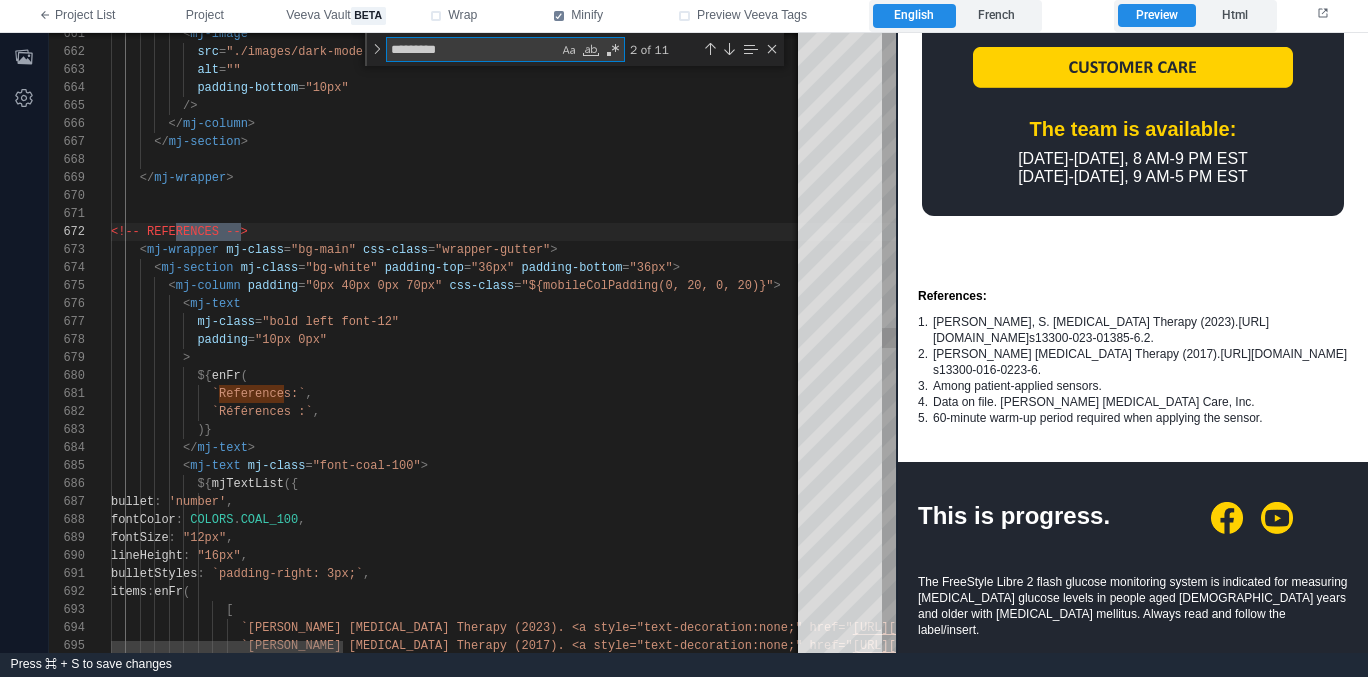 type on "*********" 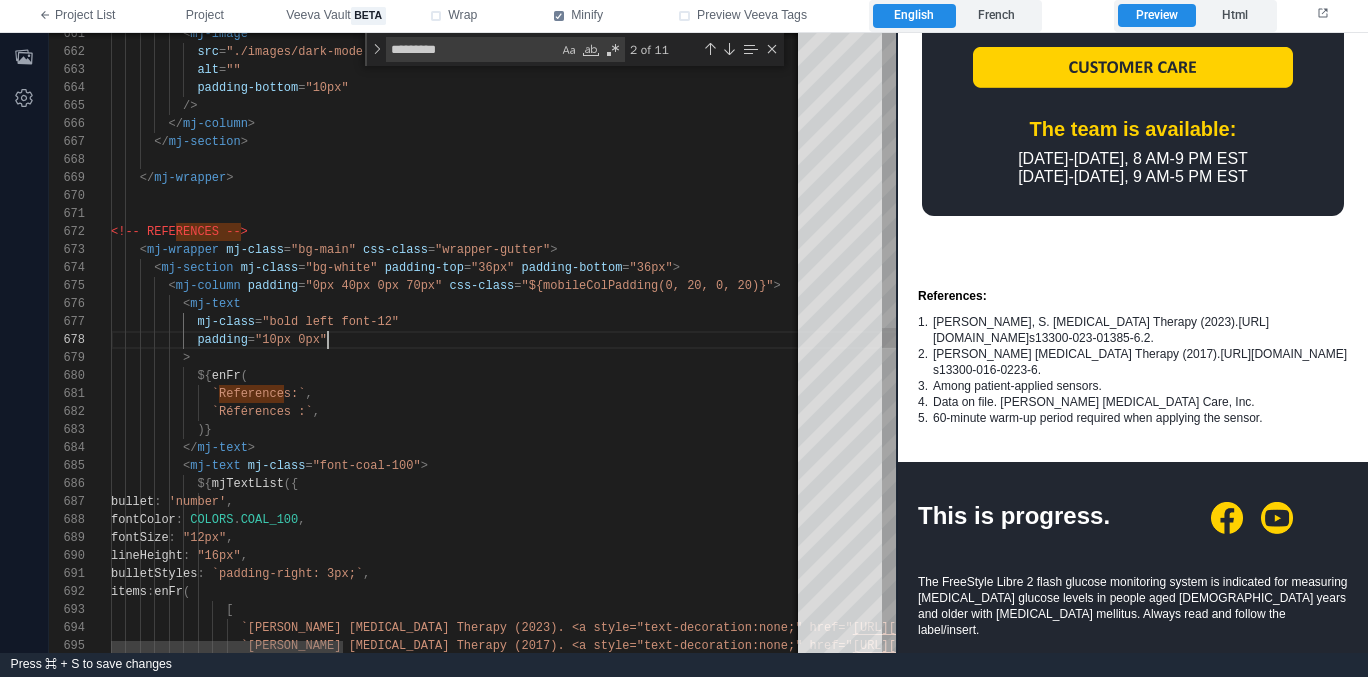 click on "padding = "10px 0px"" at bounding box center [1148, 340] 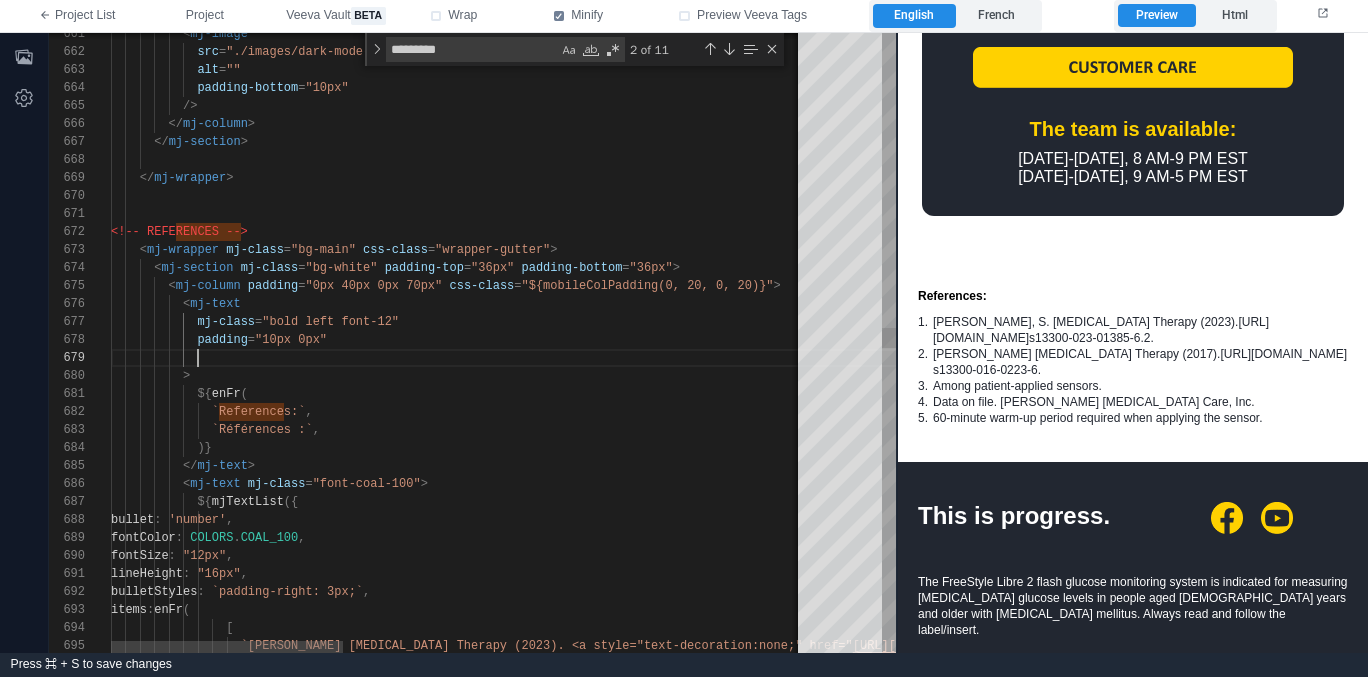 paste on "**********" 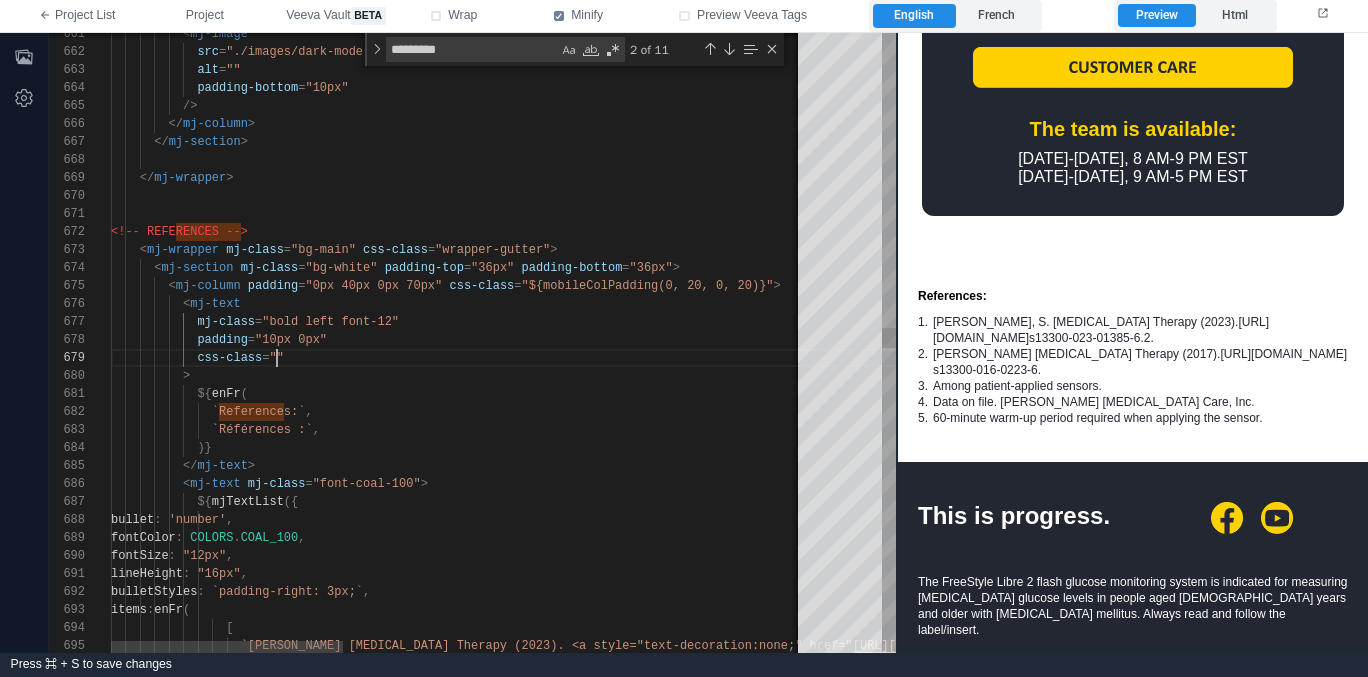 paste on "**********" 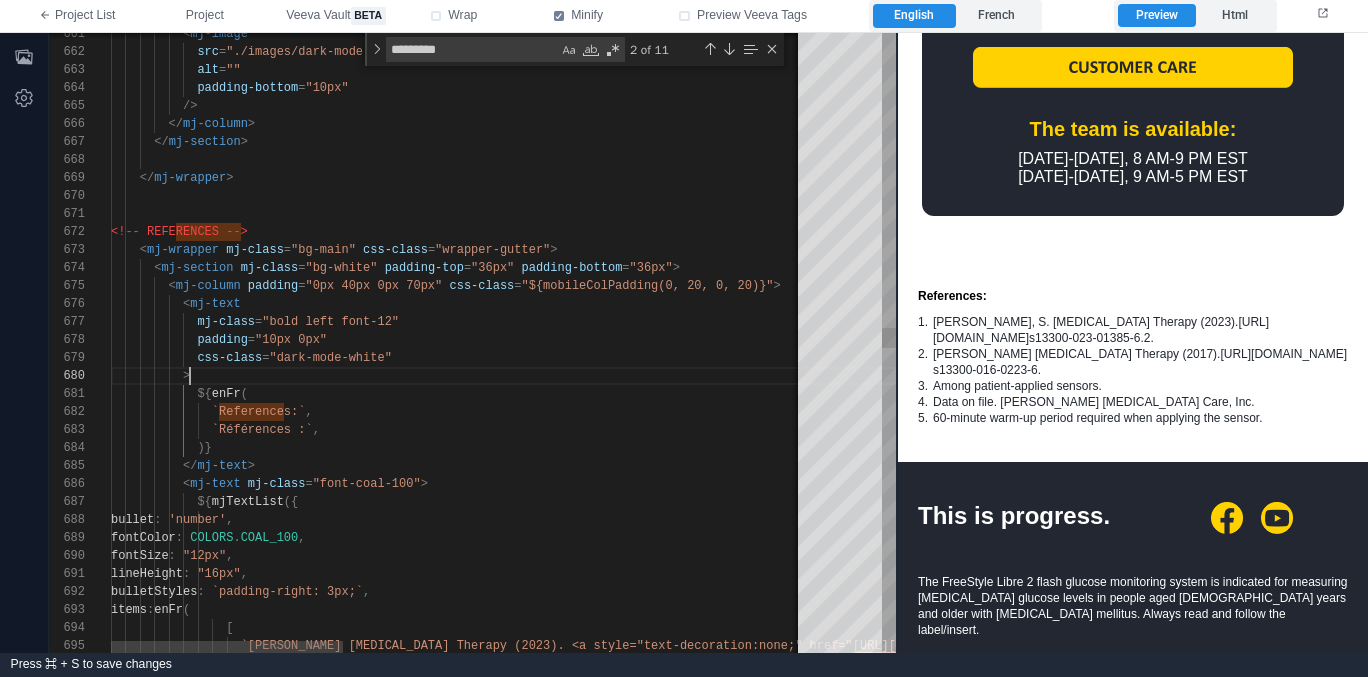 scroll, scrollTop: 162, scrollLeft: 79, axis: both 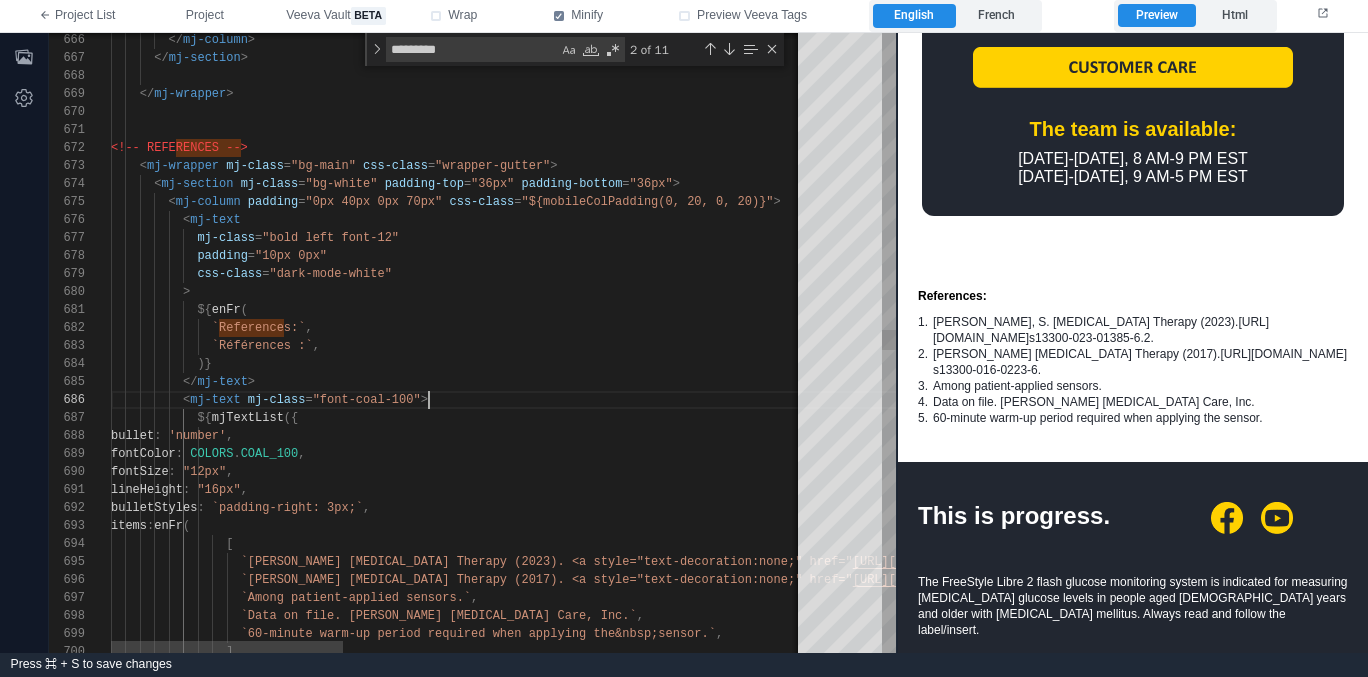 click on "< mj-text   mj-class = "font-coal-100" >" at bounding box center [1148, 400] 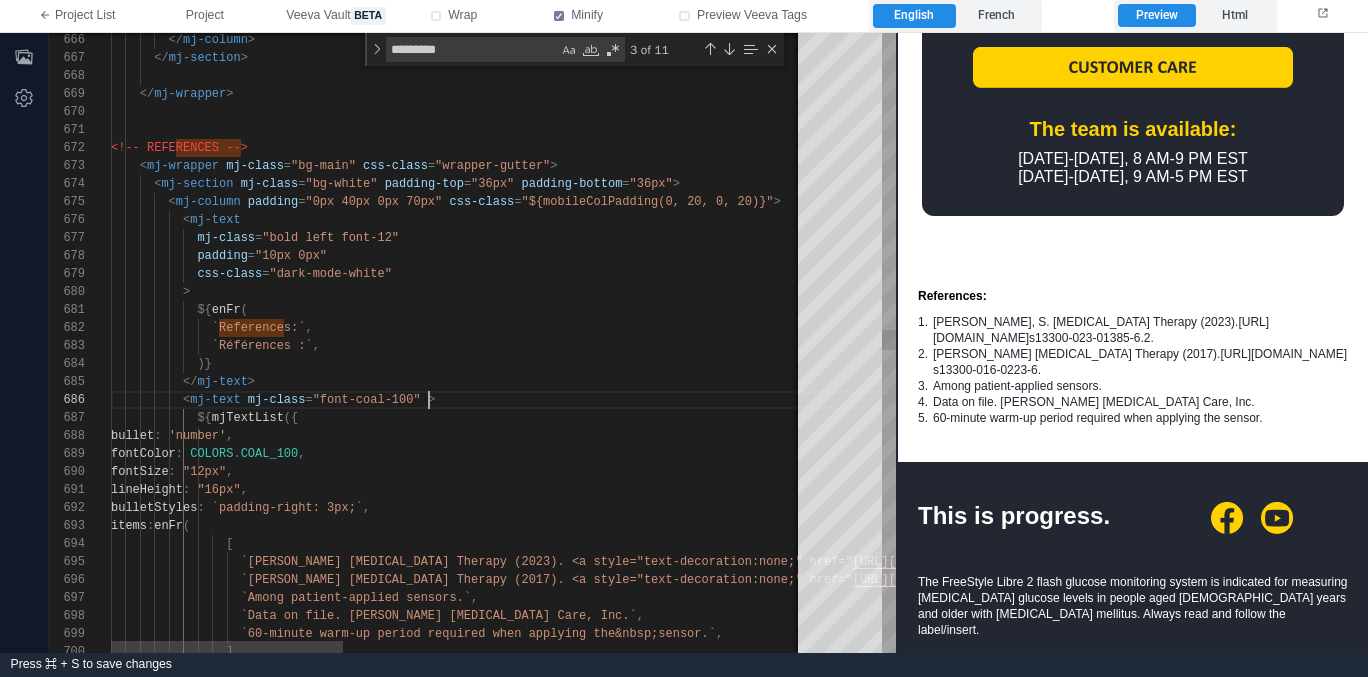 paste on "**********" 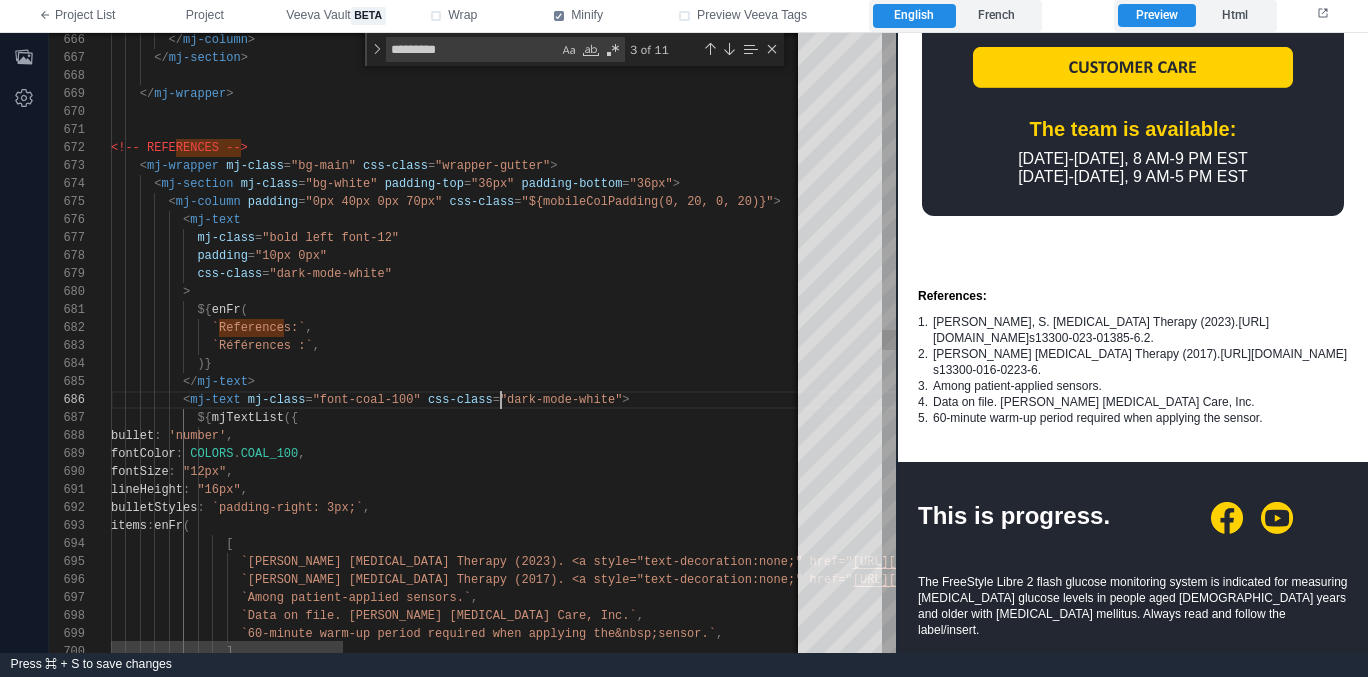 scroll, scrollTop: 90, scrollLeft: 390, axis: both 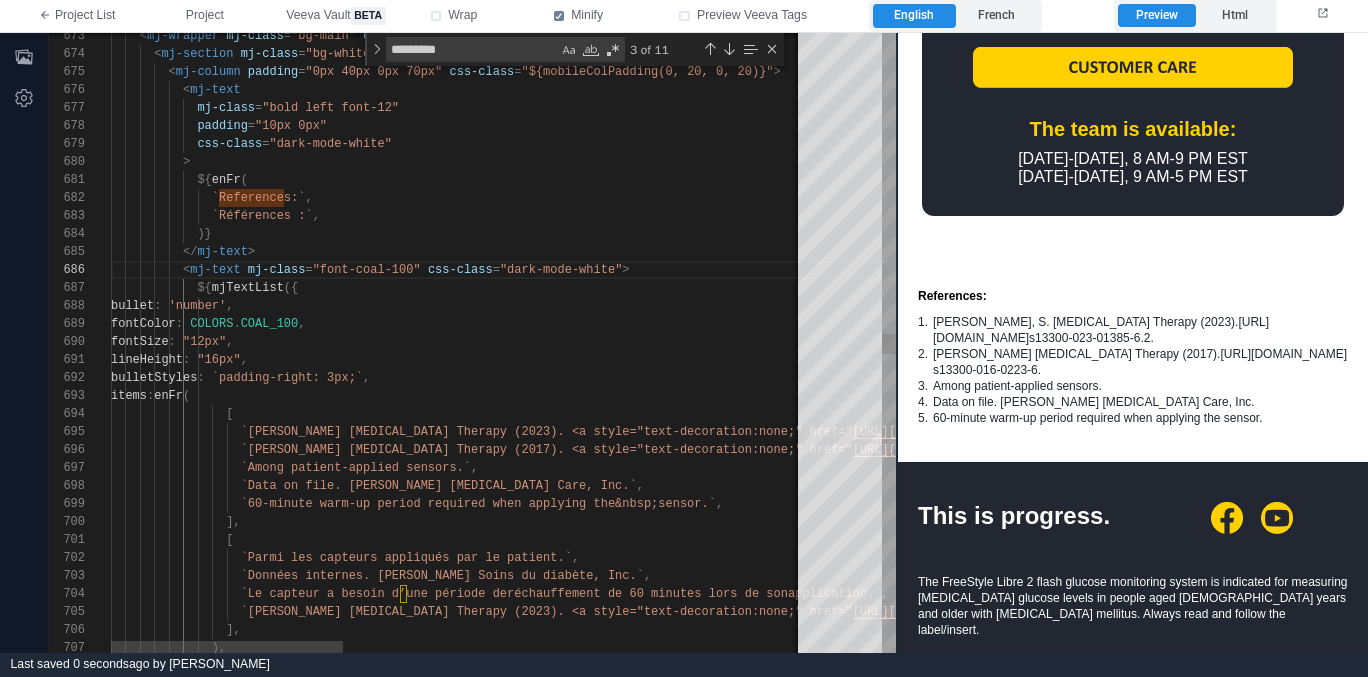 click on "css-class = "dark-mode-white"" at bounding box center [1148, 144] 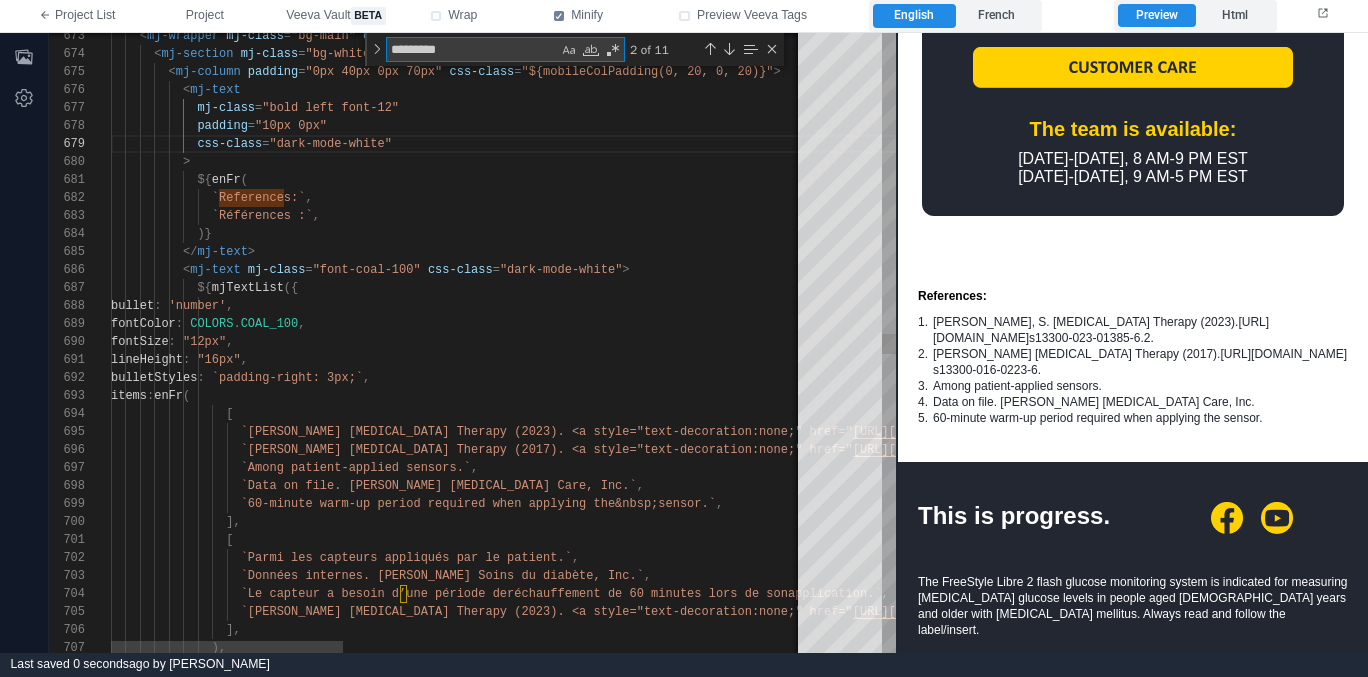 type on "**********" 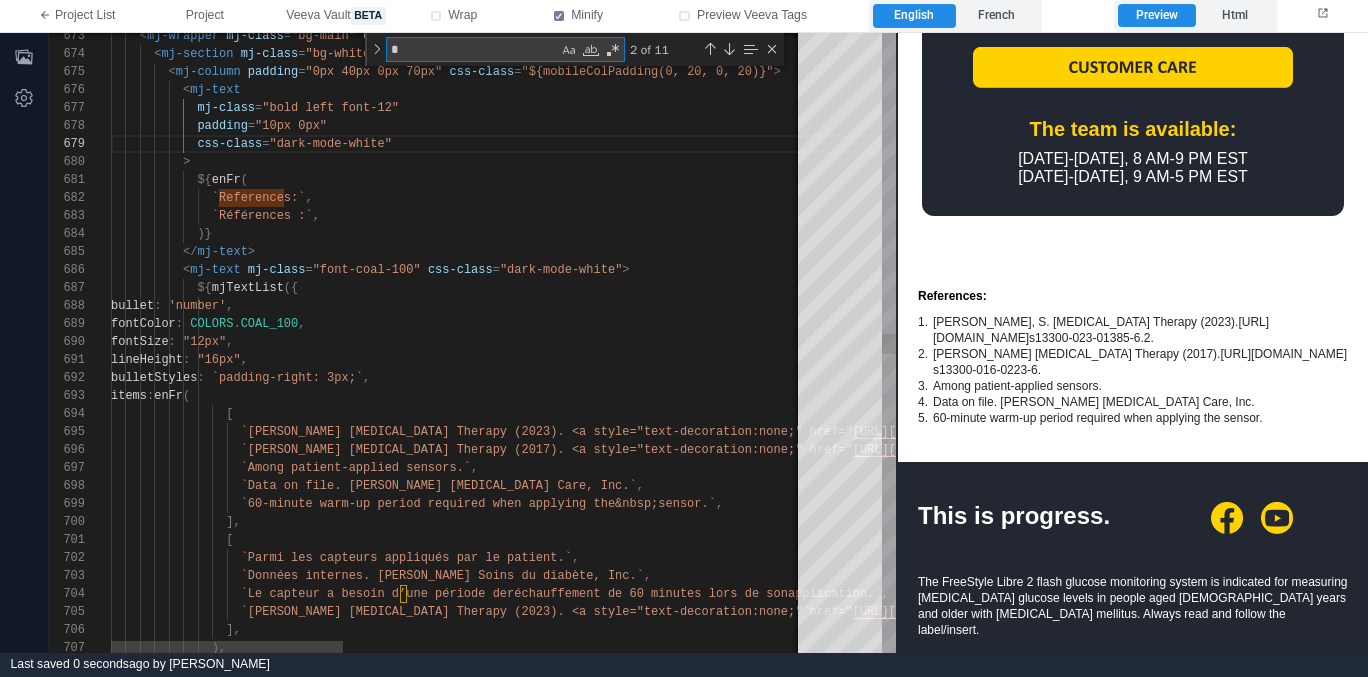 type on "**********" 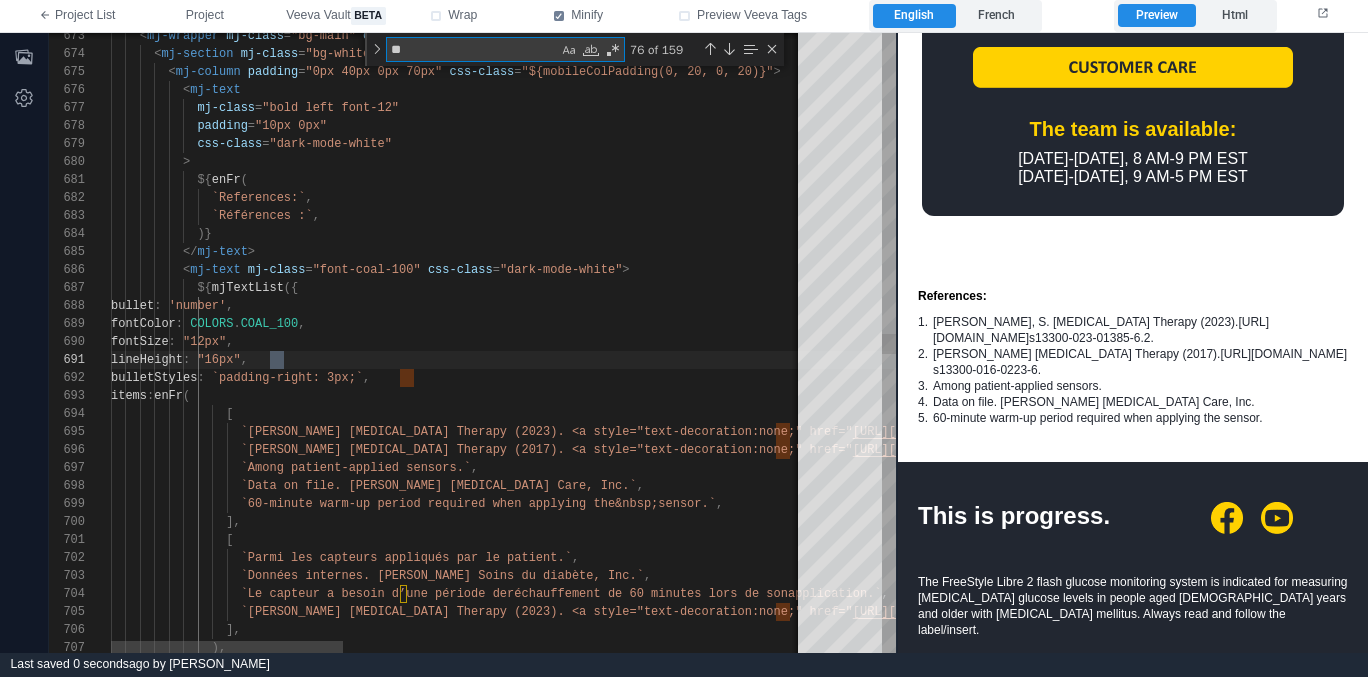 type on "**********" 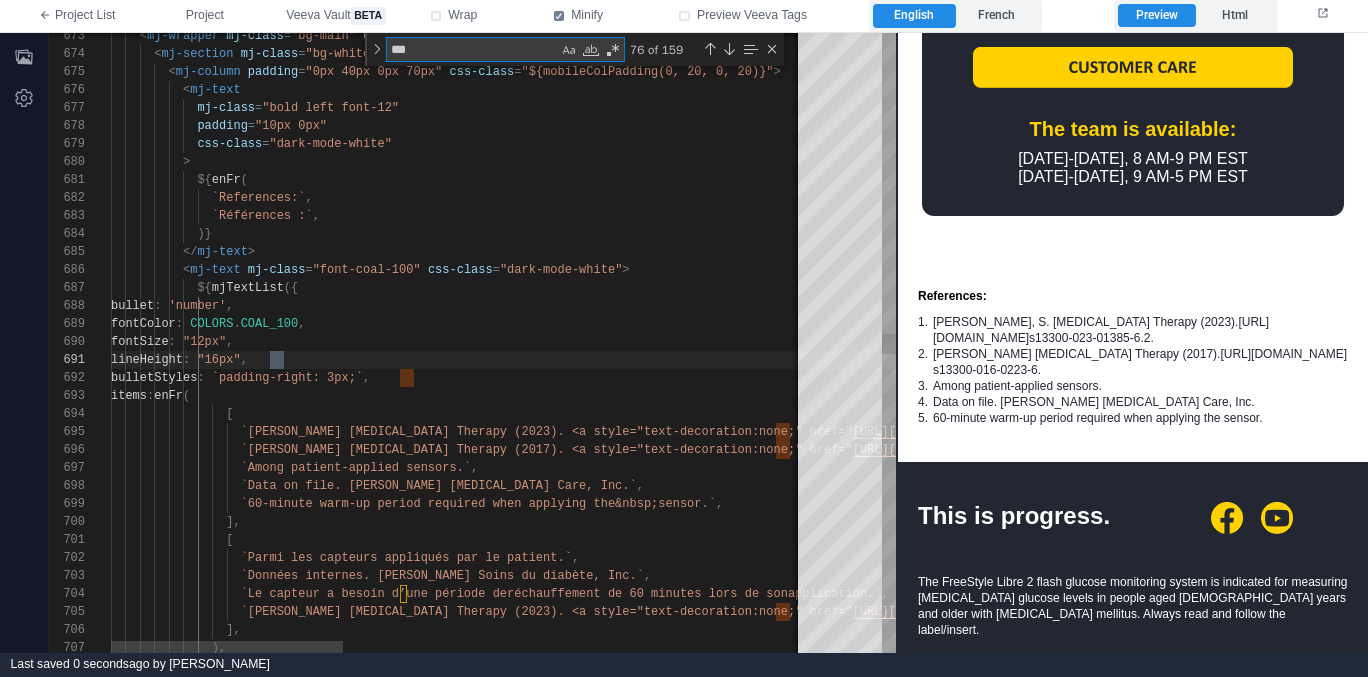 type on "****" 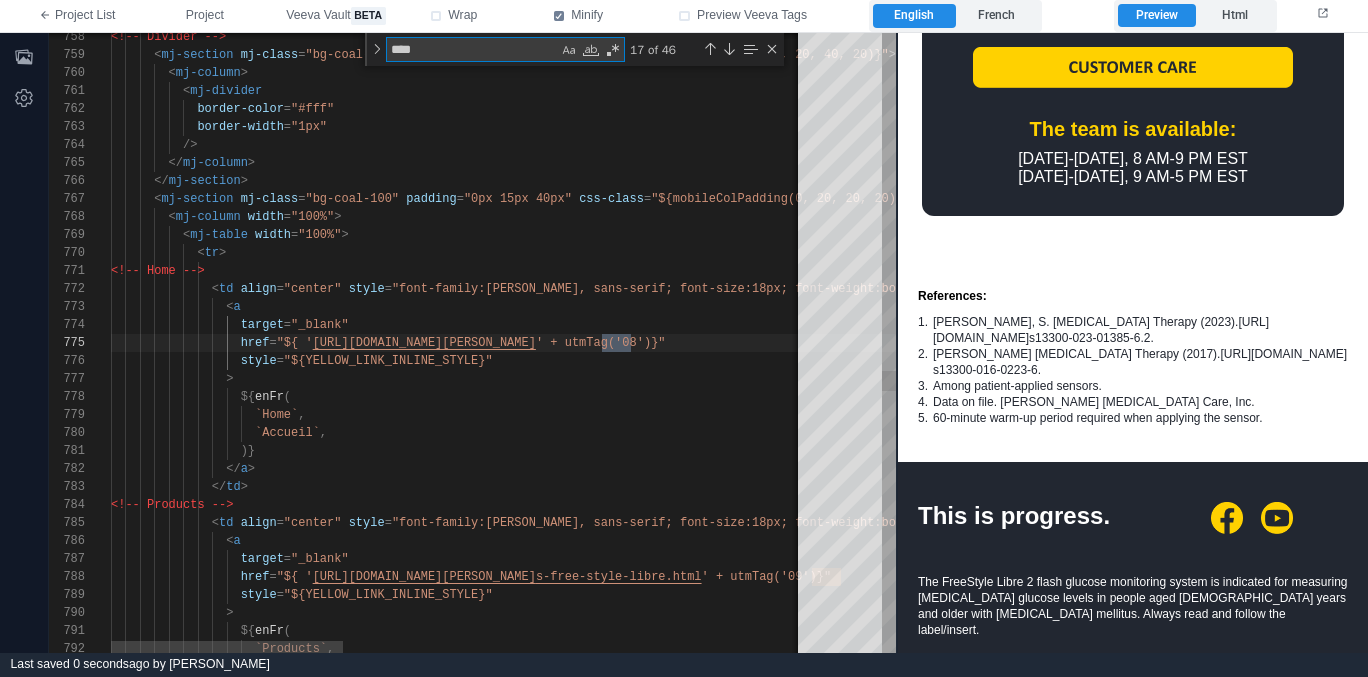 type on "**********" 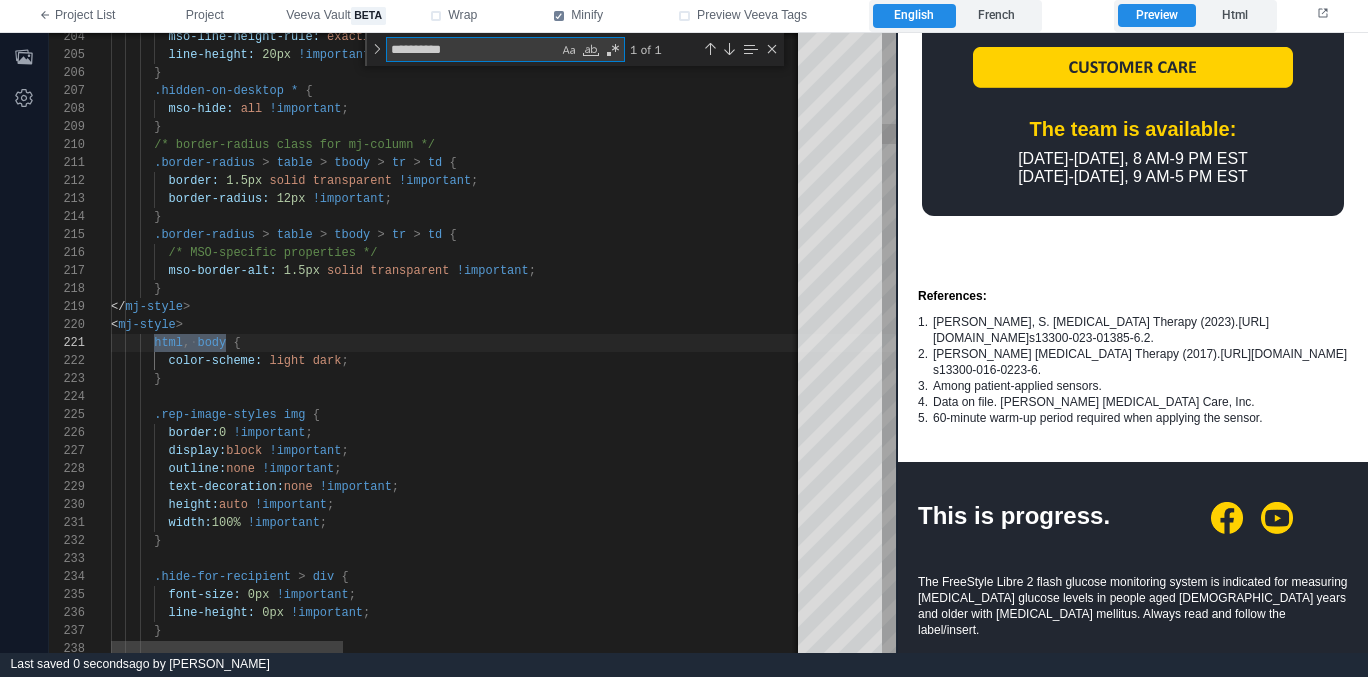 type on "**********" 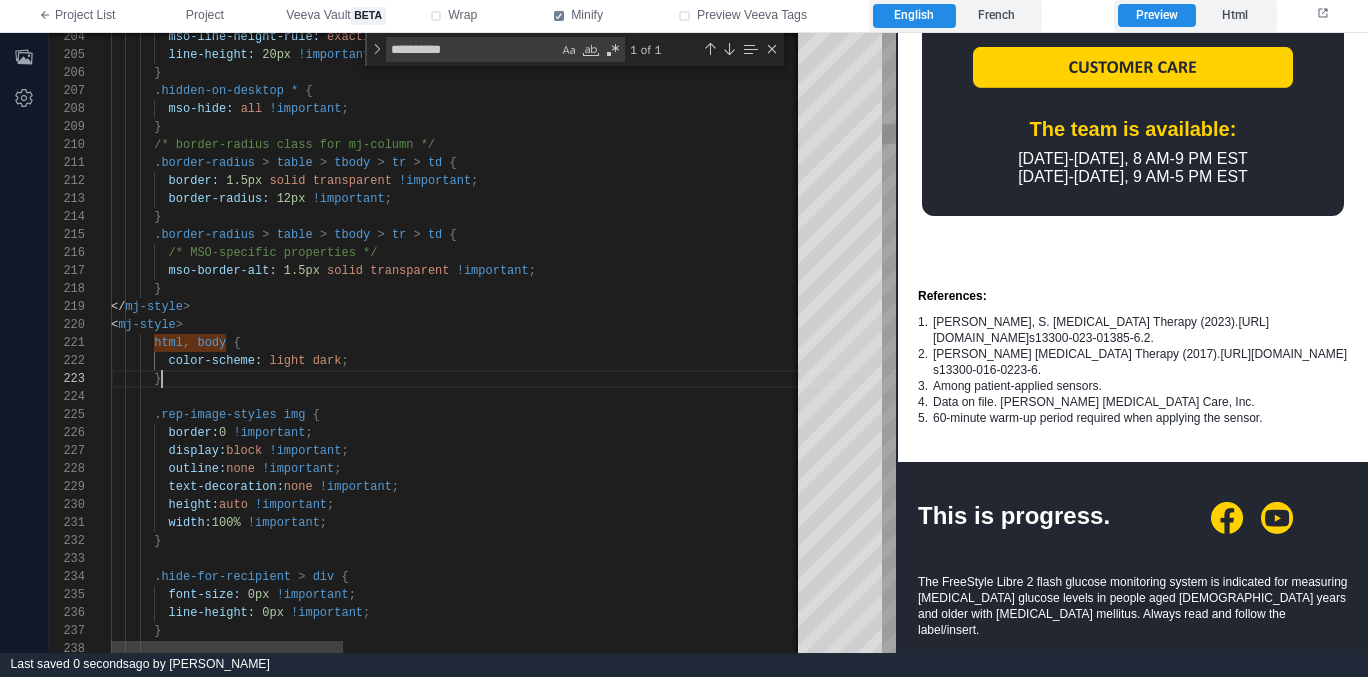 click on "}" at bounding box center [1148, 379] 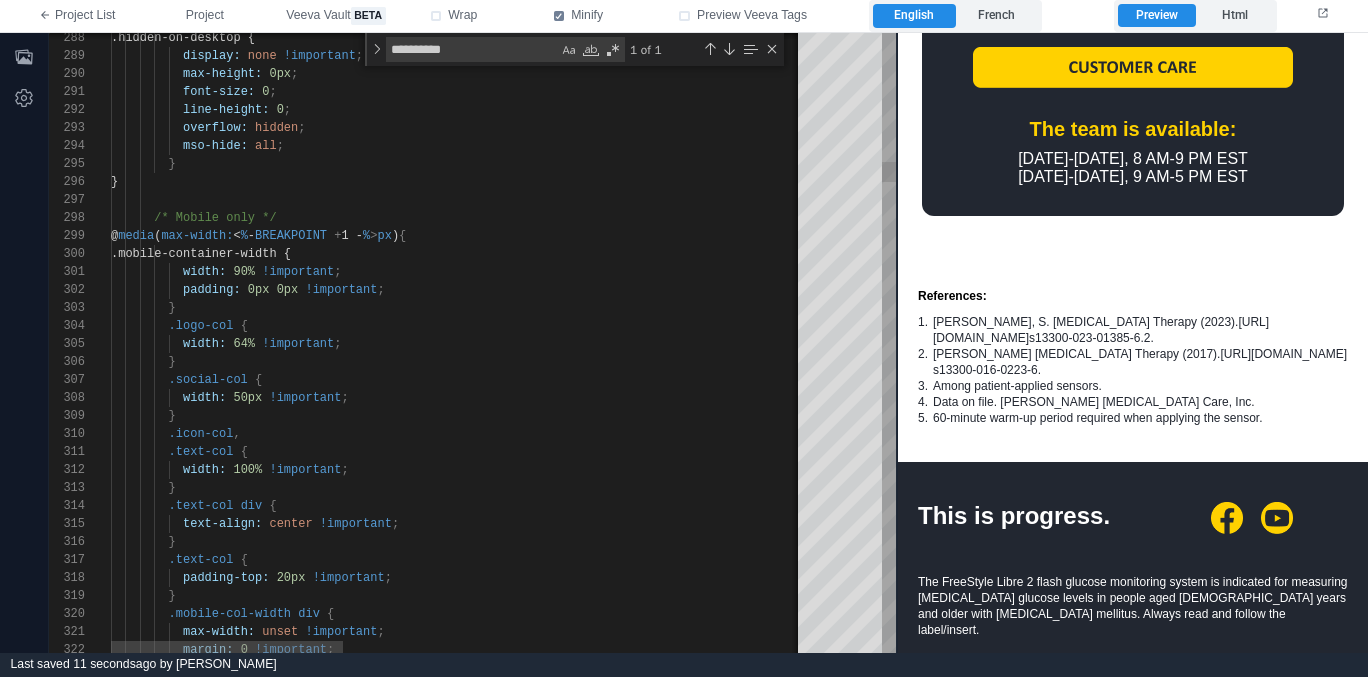 scroll, scrollTop: 90, scrollLeft: 51, axis: both 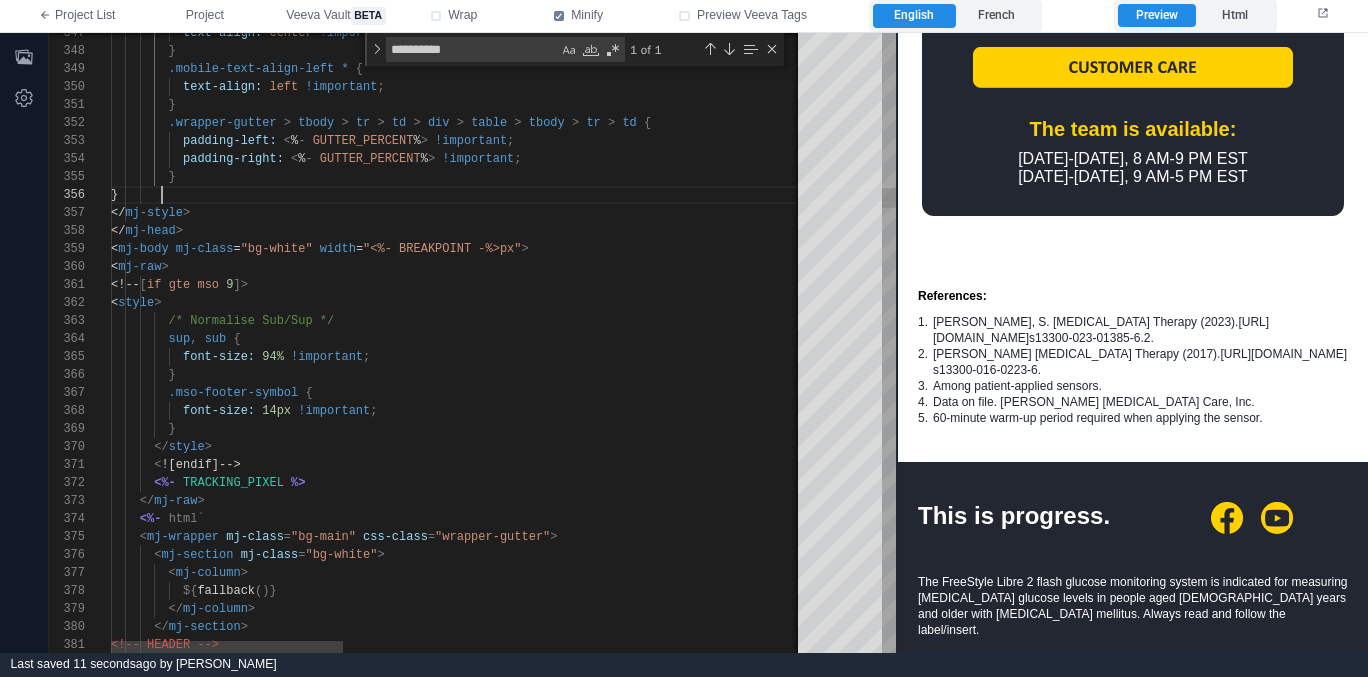 click on "}" at bounding box center (1148, 195) 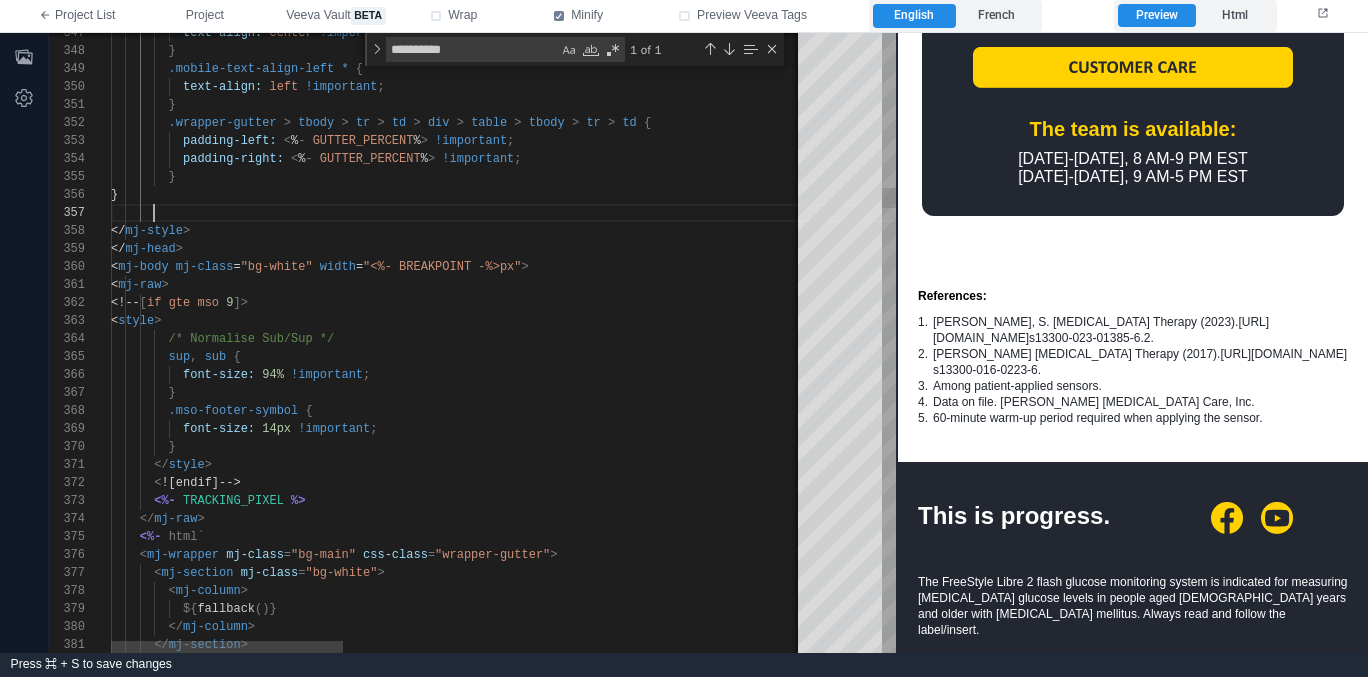 scroll, scrollTop: 126, scrollLeft: 43, axis: both 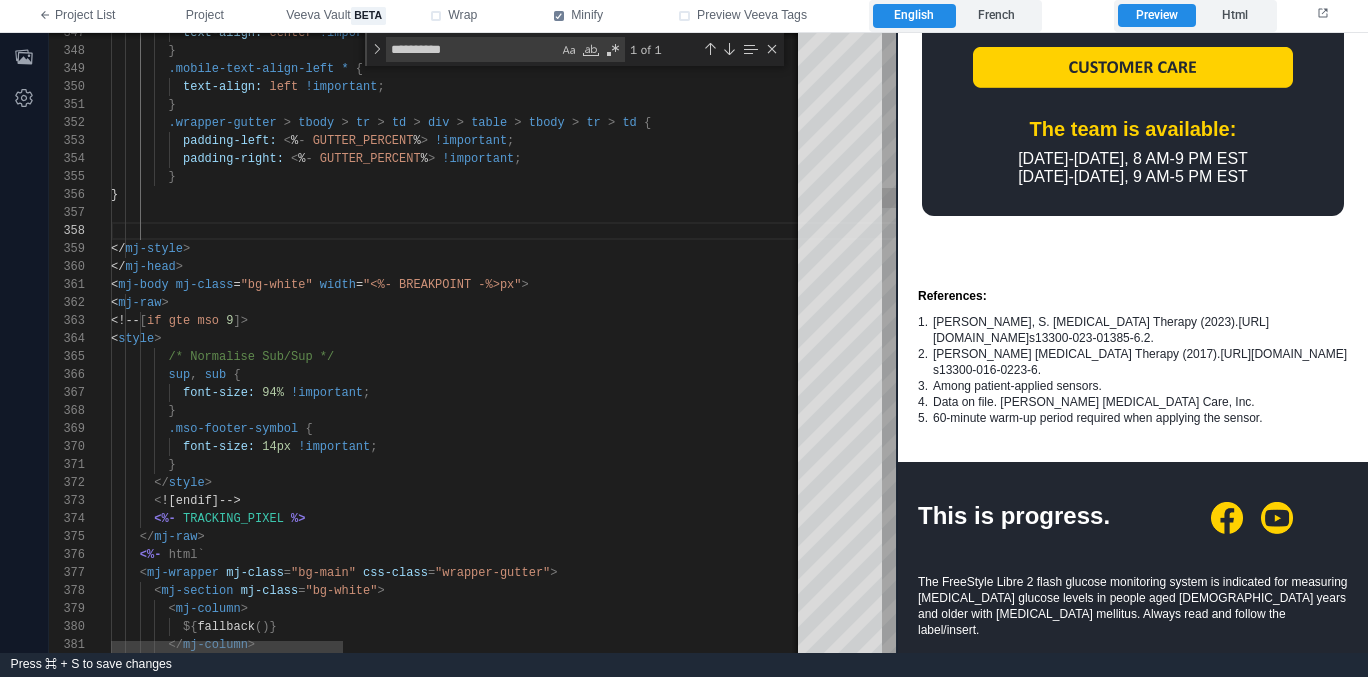paste on "**********" 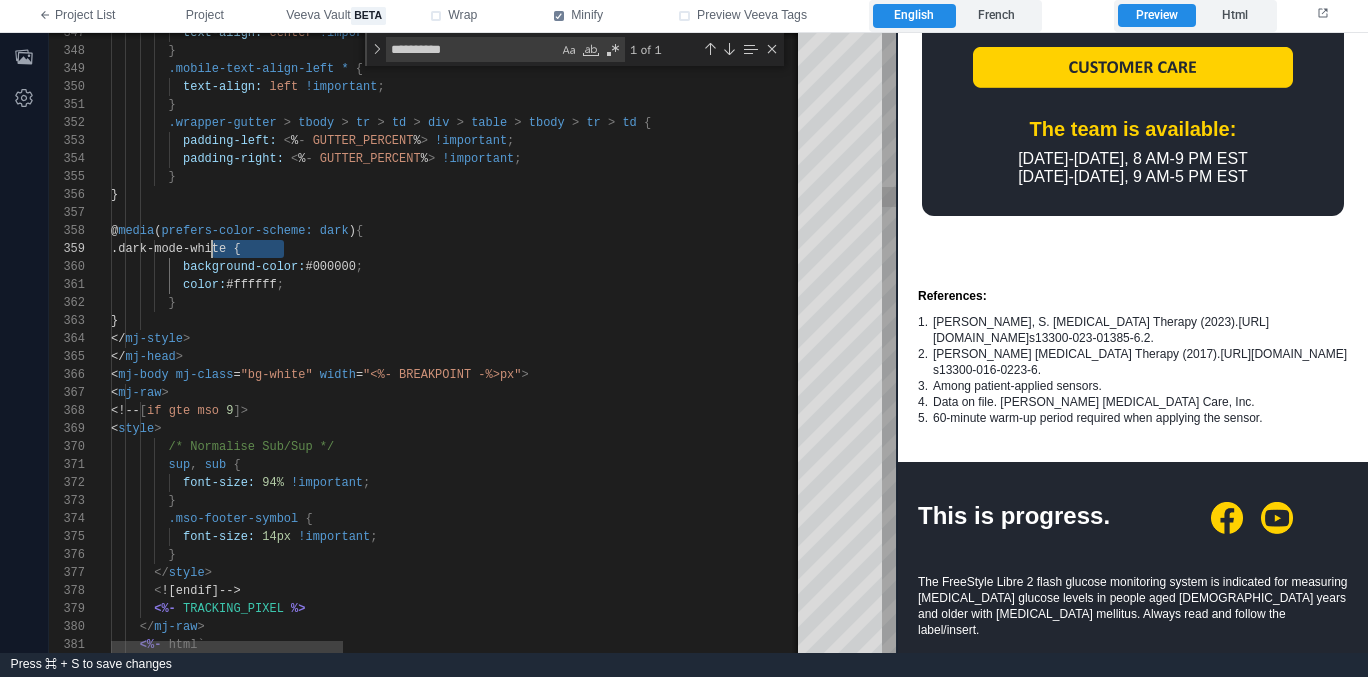 scroll, scrollTop: 144, scrollLeft: 65, axis: both 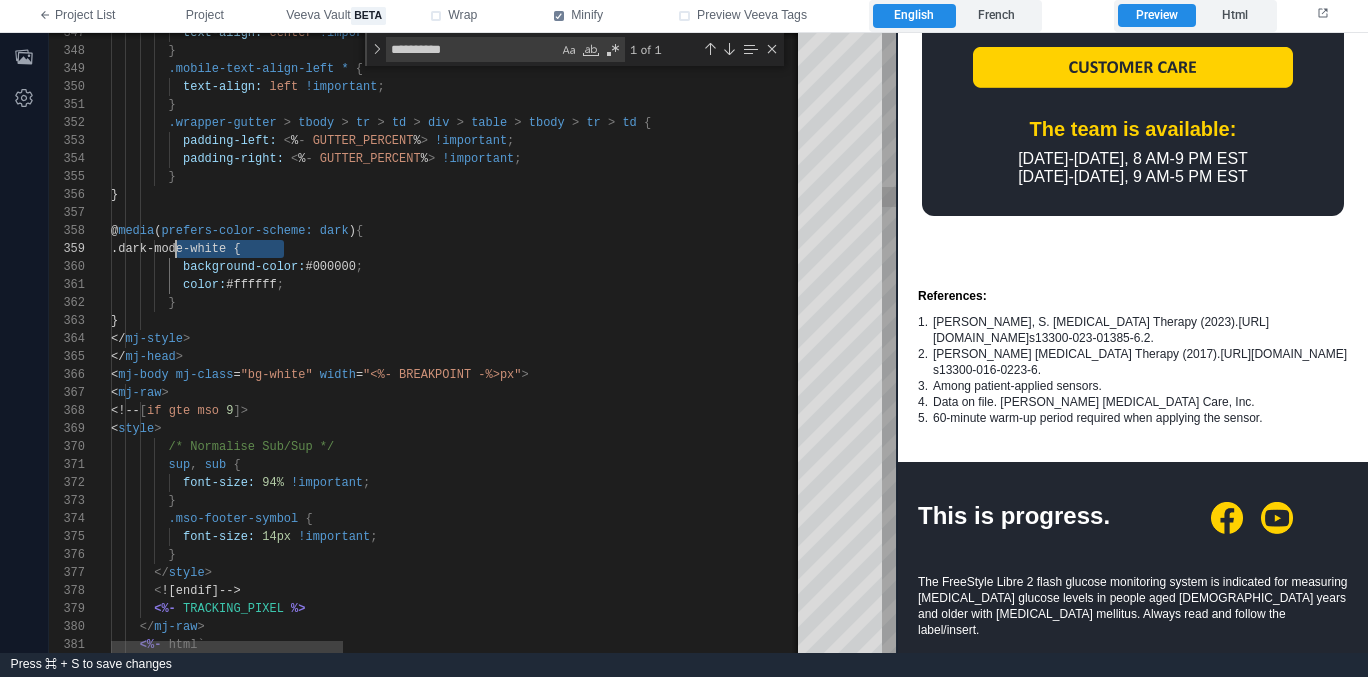 type on "**********" 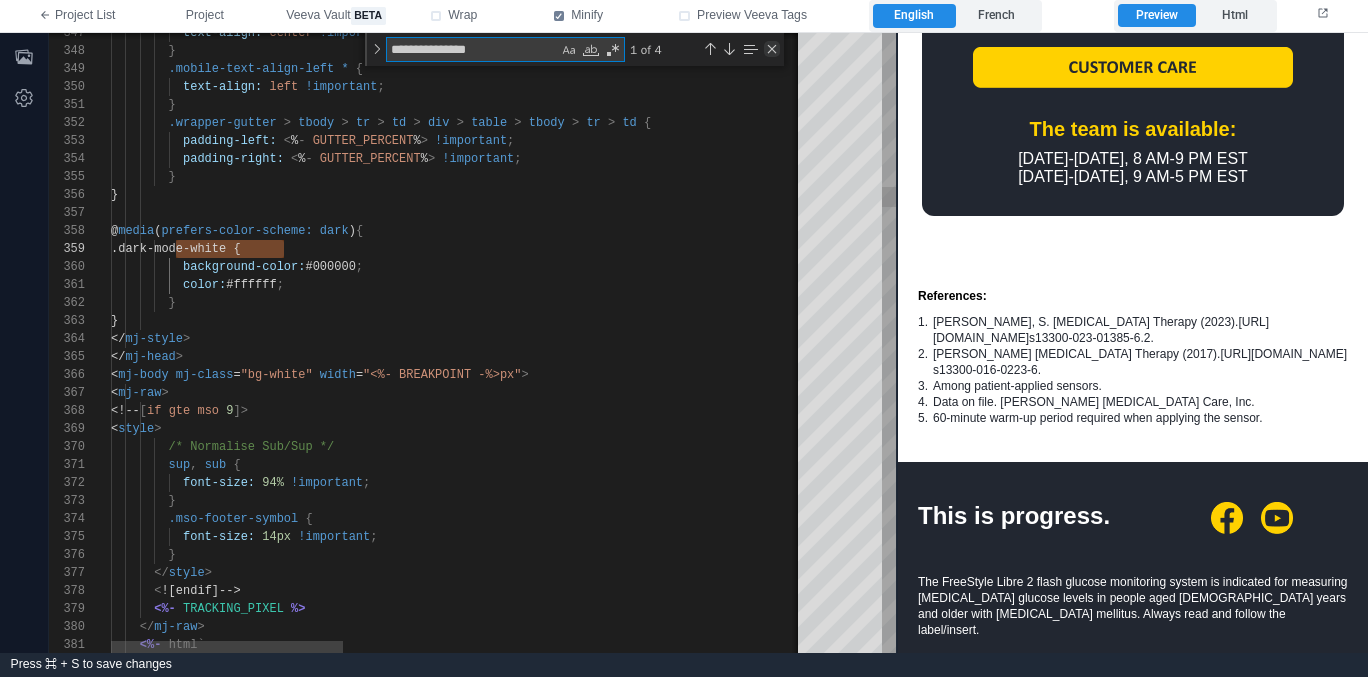 click at bounding box center (772, 49) 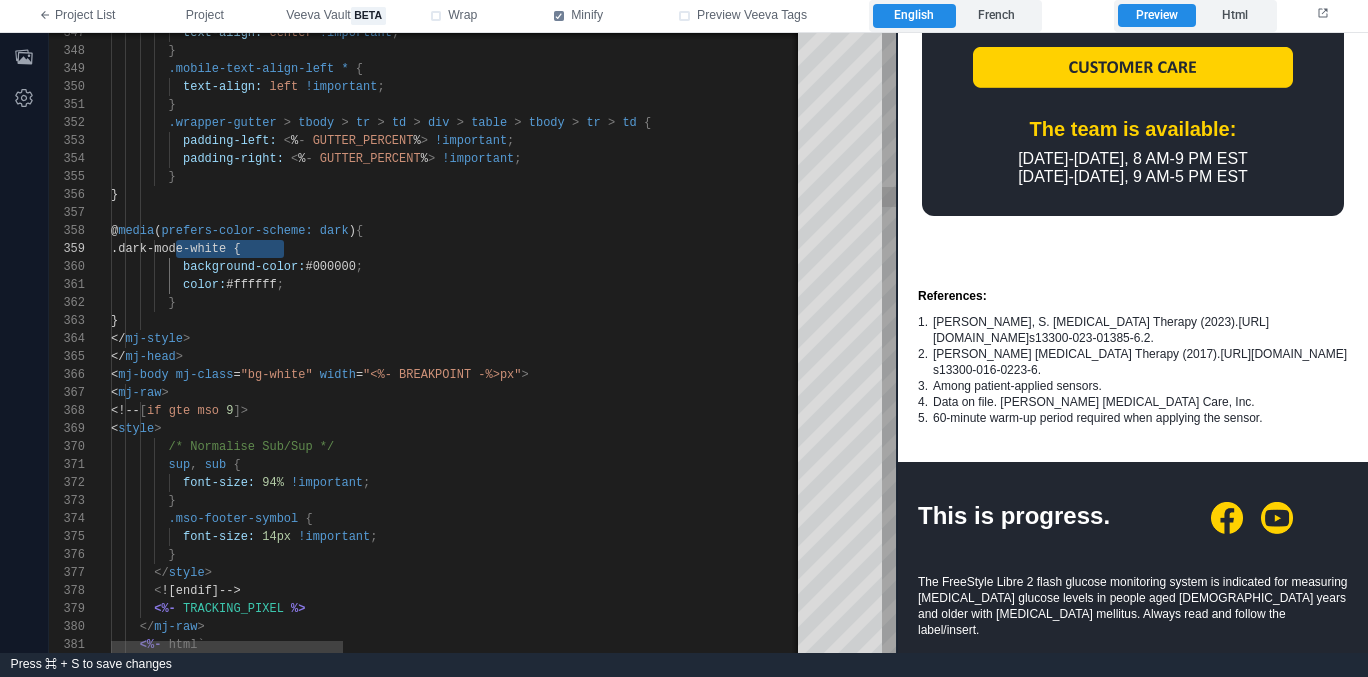 click on "background-color:  #000000 ;" at bounding box center [1148, 267] 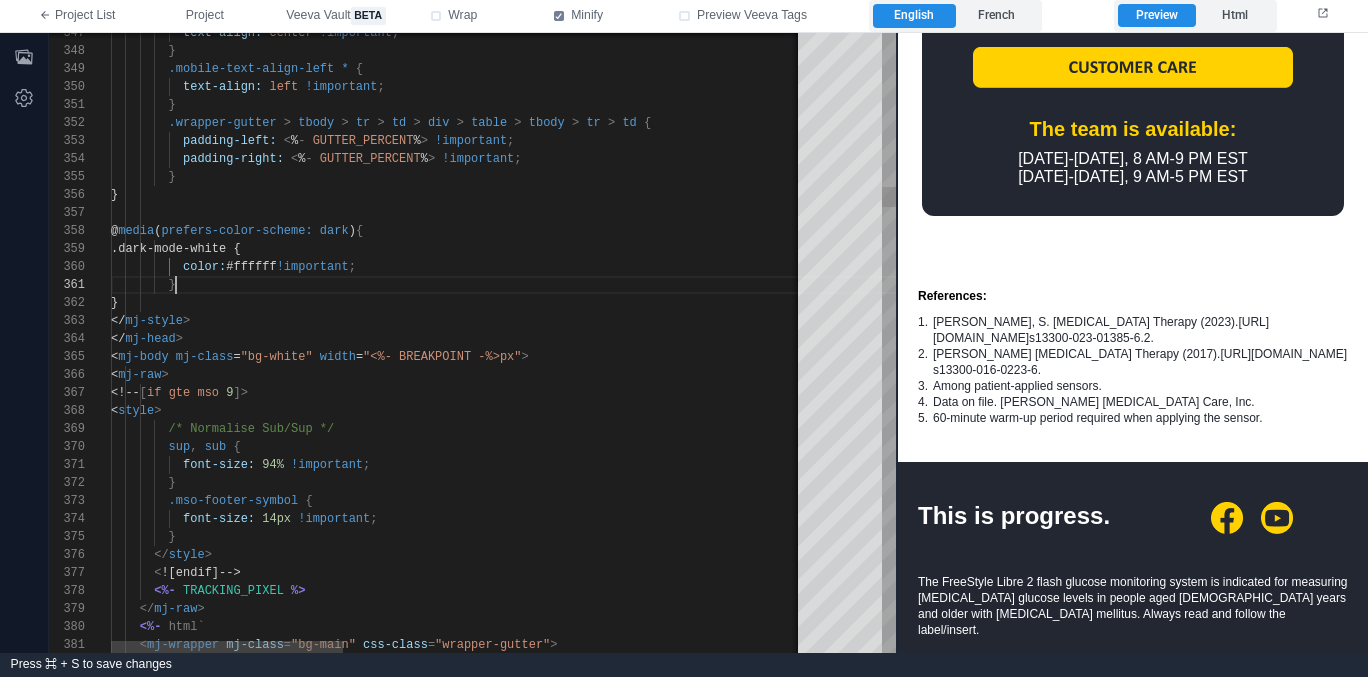 scroll, scrollTop: 0, scrollLeft: 65, axis: horizontal 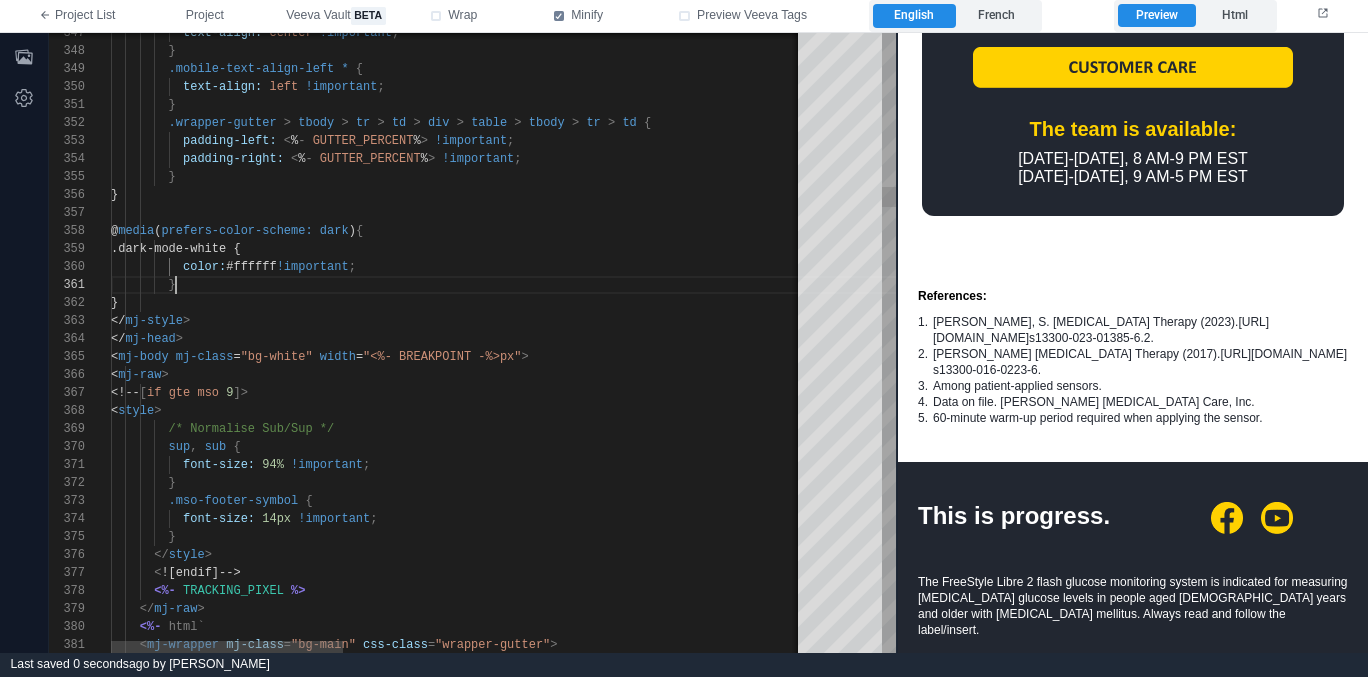 click on "}" at bounding box center [1148, 303] 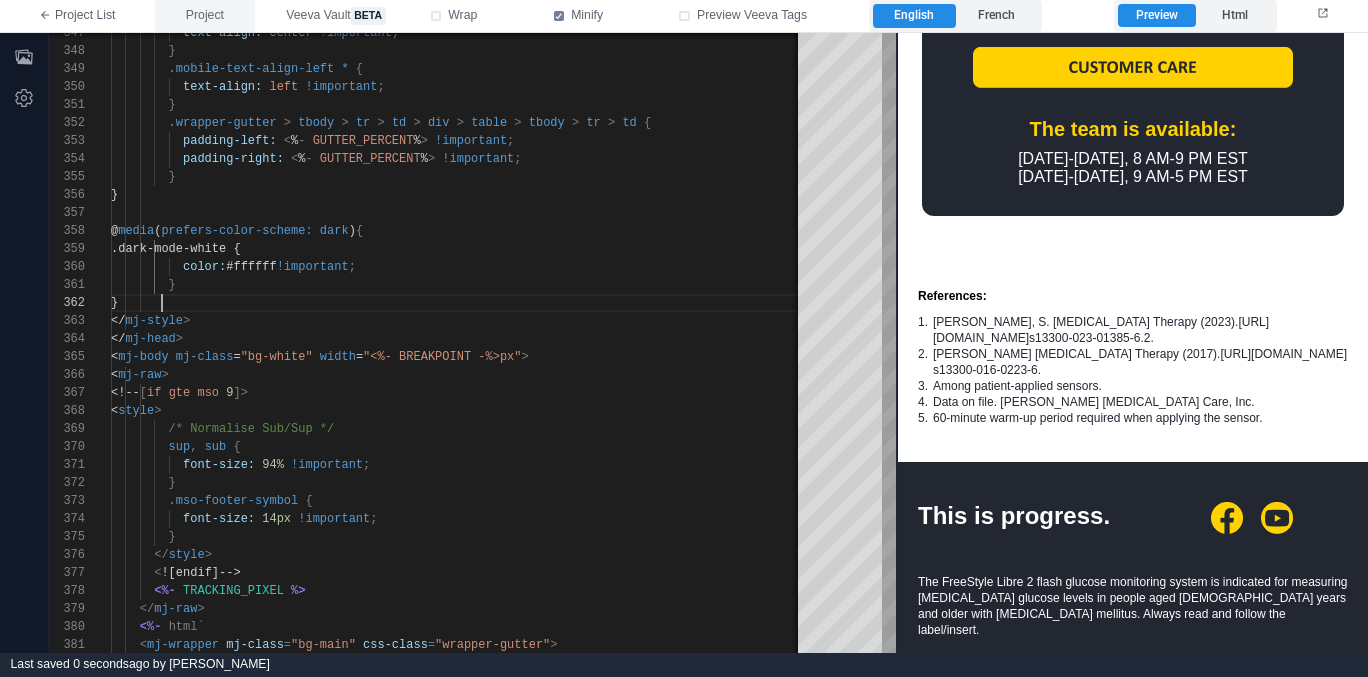 click on "Project" at bounding box center [205, 16] 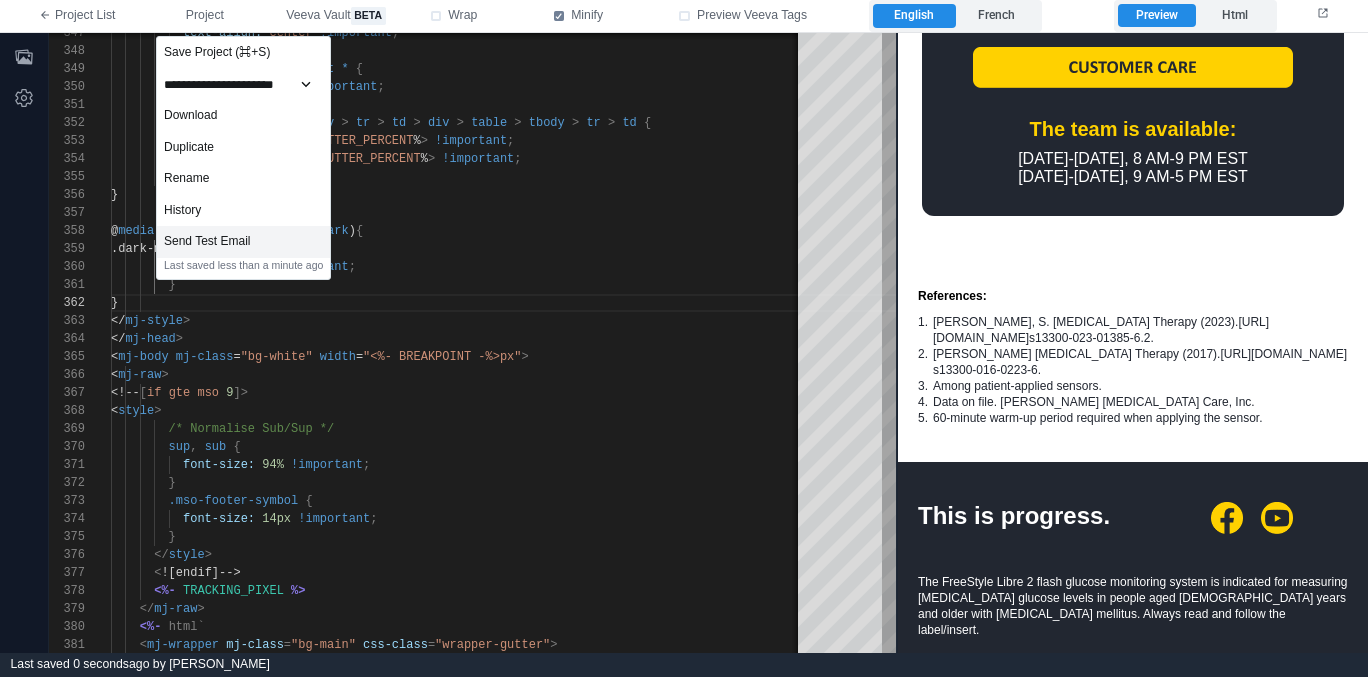 click on "Send Test Email" at bounding box center (243, 242) 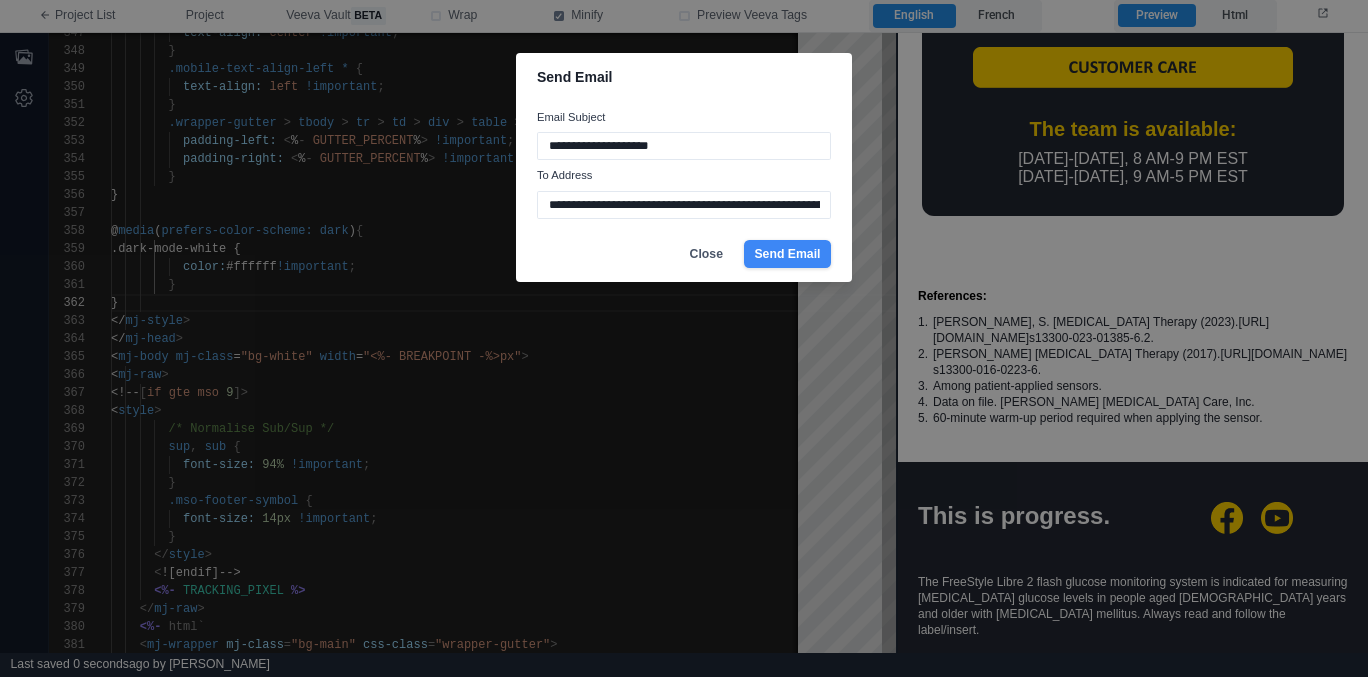 click on "Send Email" at bounding box center (787, 254) 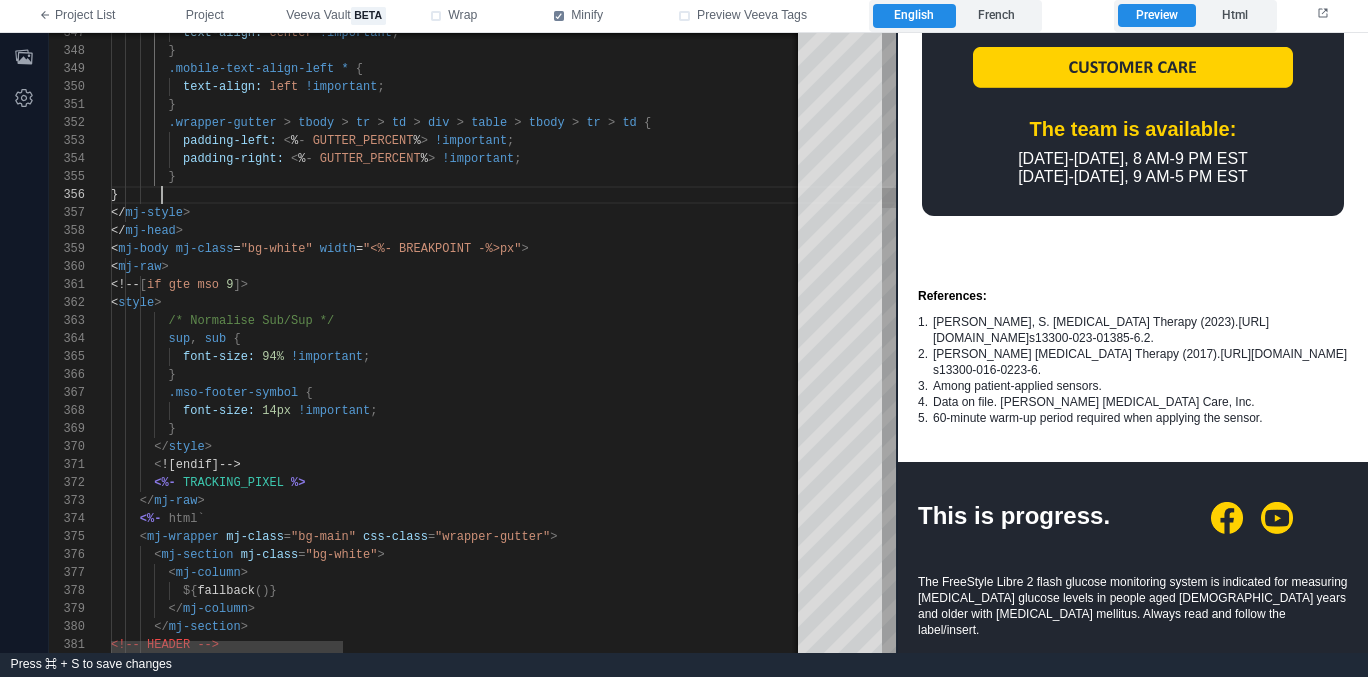 scroll, scrollTop: 90, scrollLeft: 51, axis: both 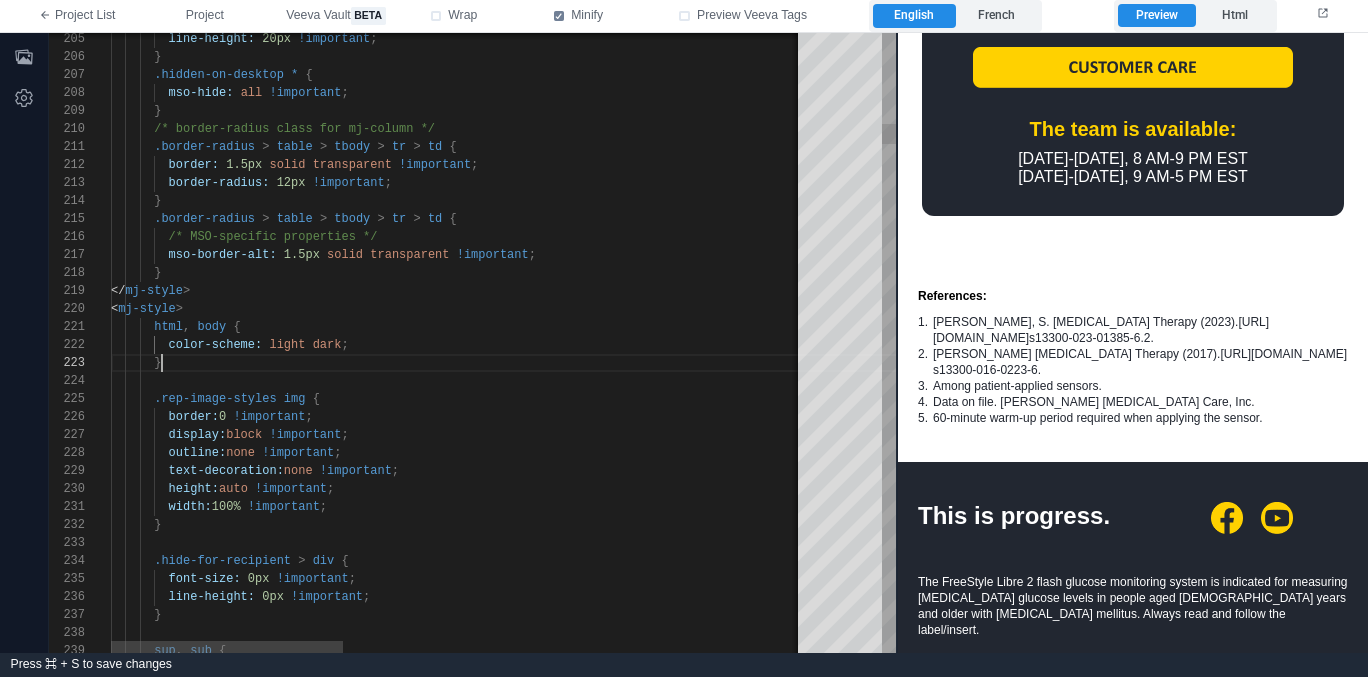 click on "}" at bounding box center [1148, 363] 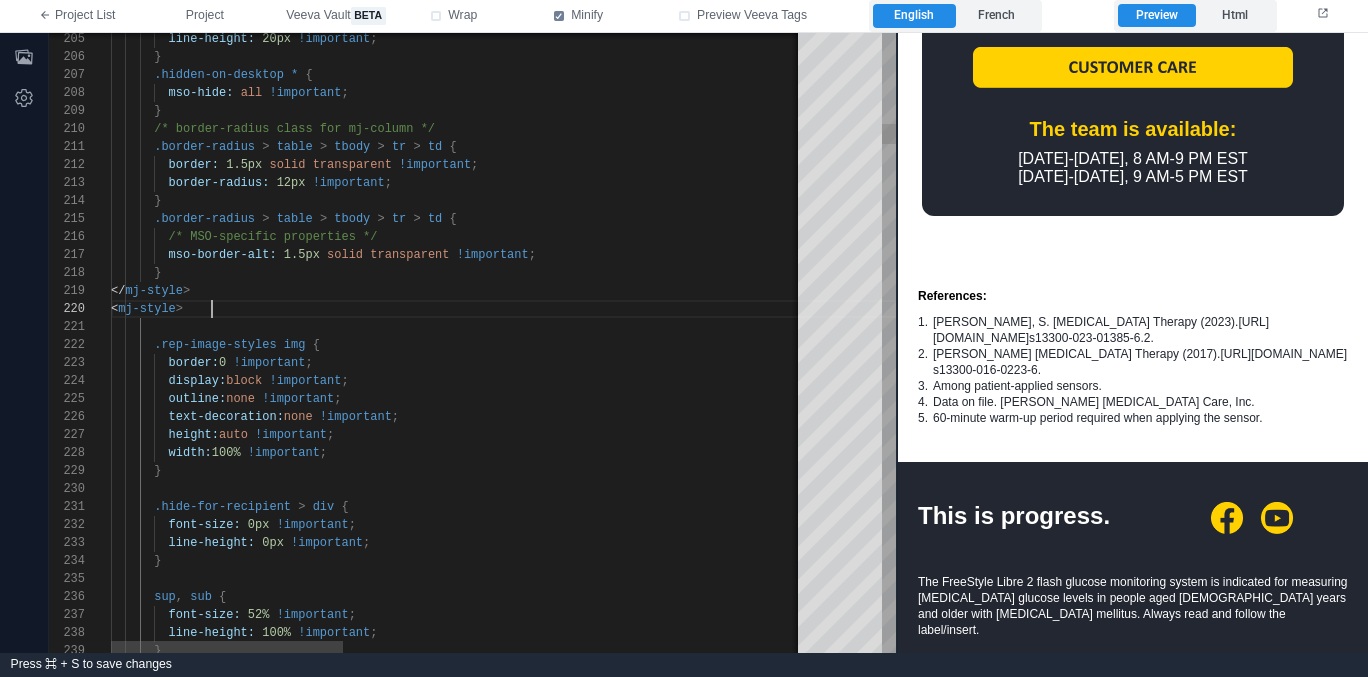 scroll, scrollTop: 0, scrollLeft: 0, axis: both 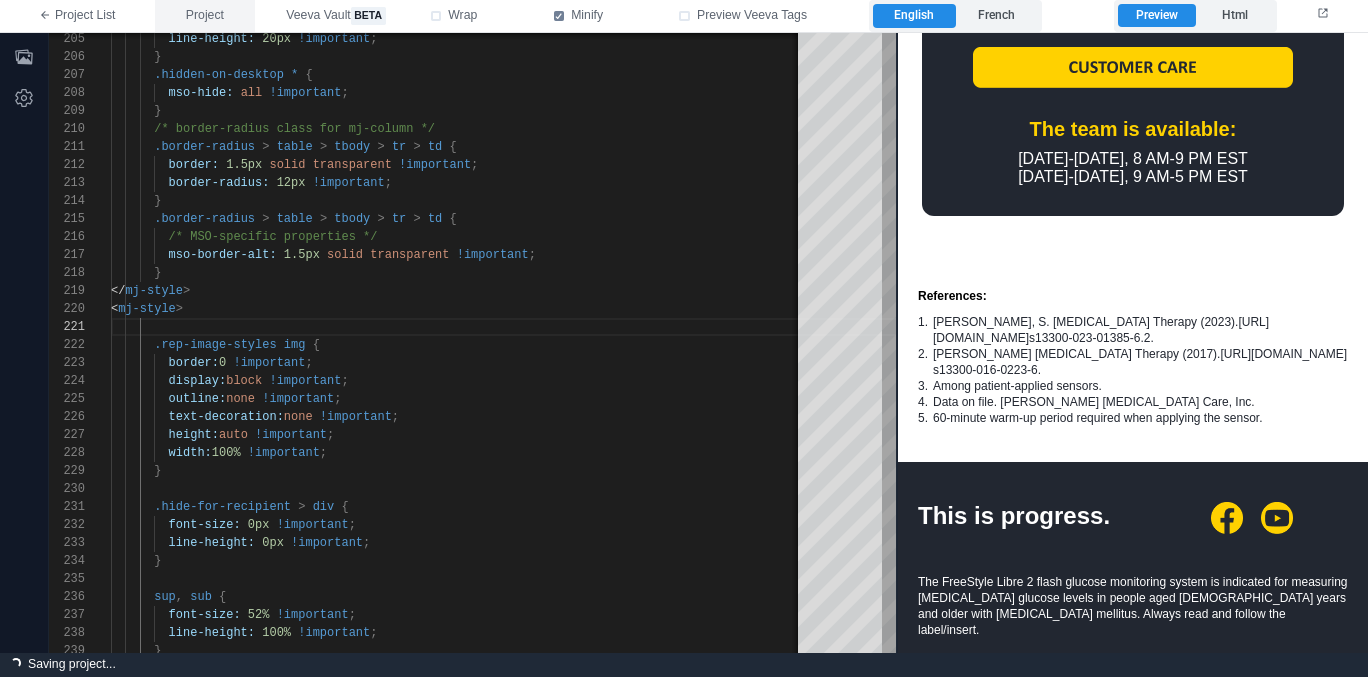 click on "Project" at bounding box center (205, 16) 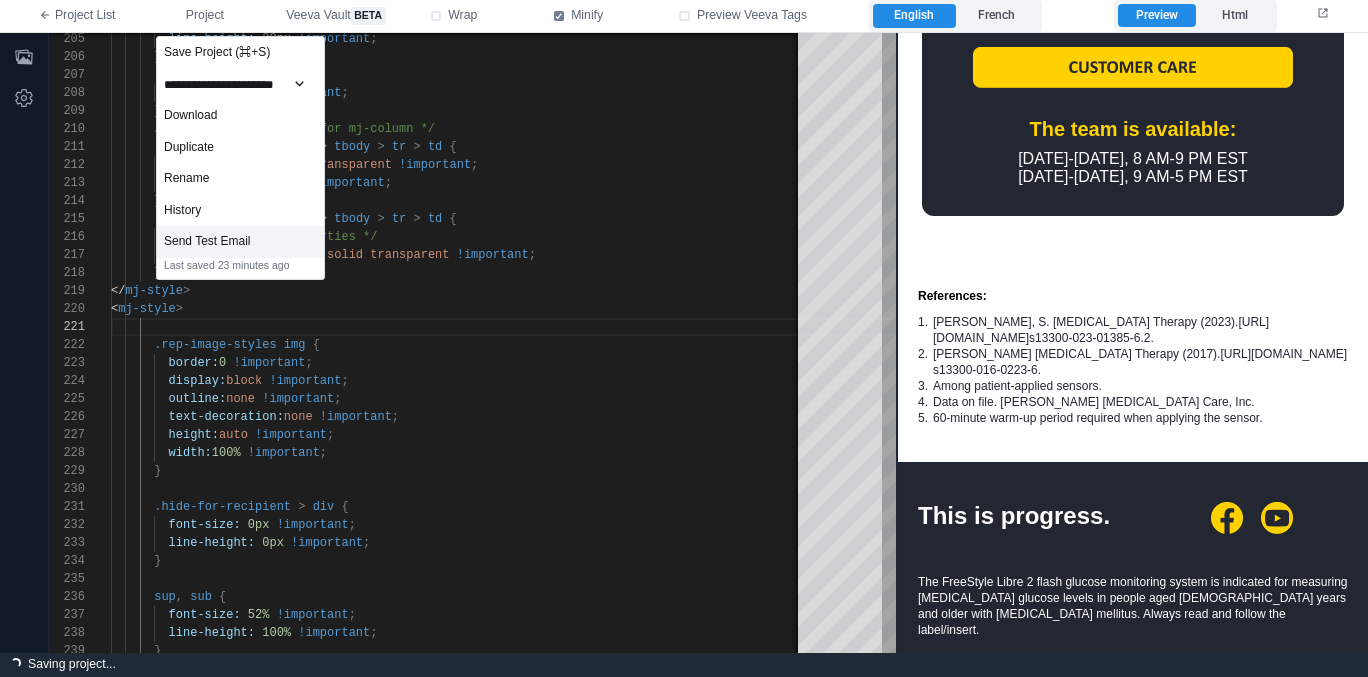 click on "Send Test Email" at bounding box center [240, 242] 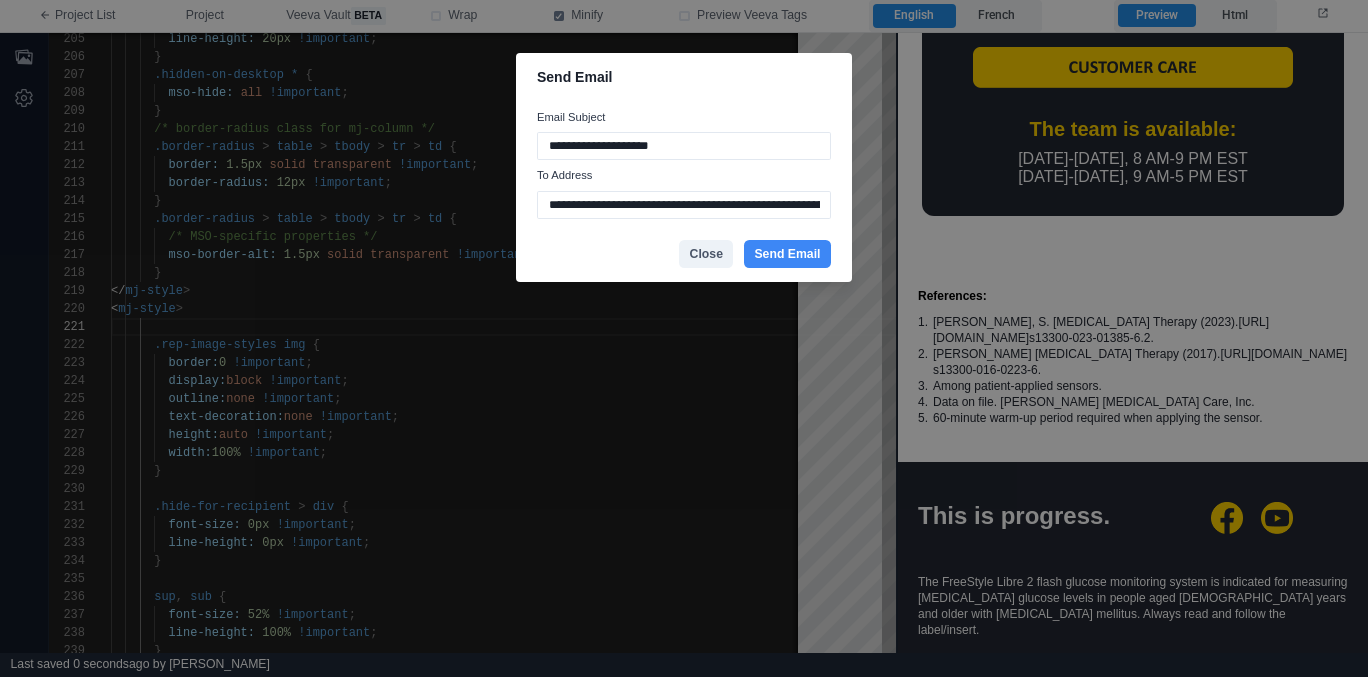click on "Close" at bounding box center (706, 254) 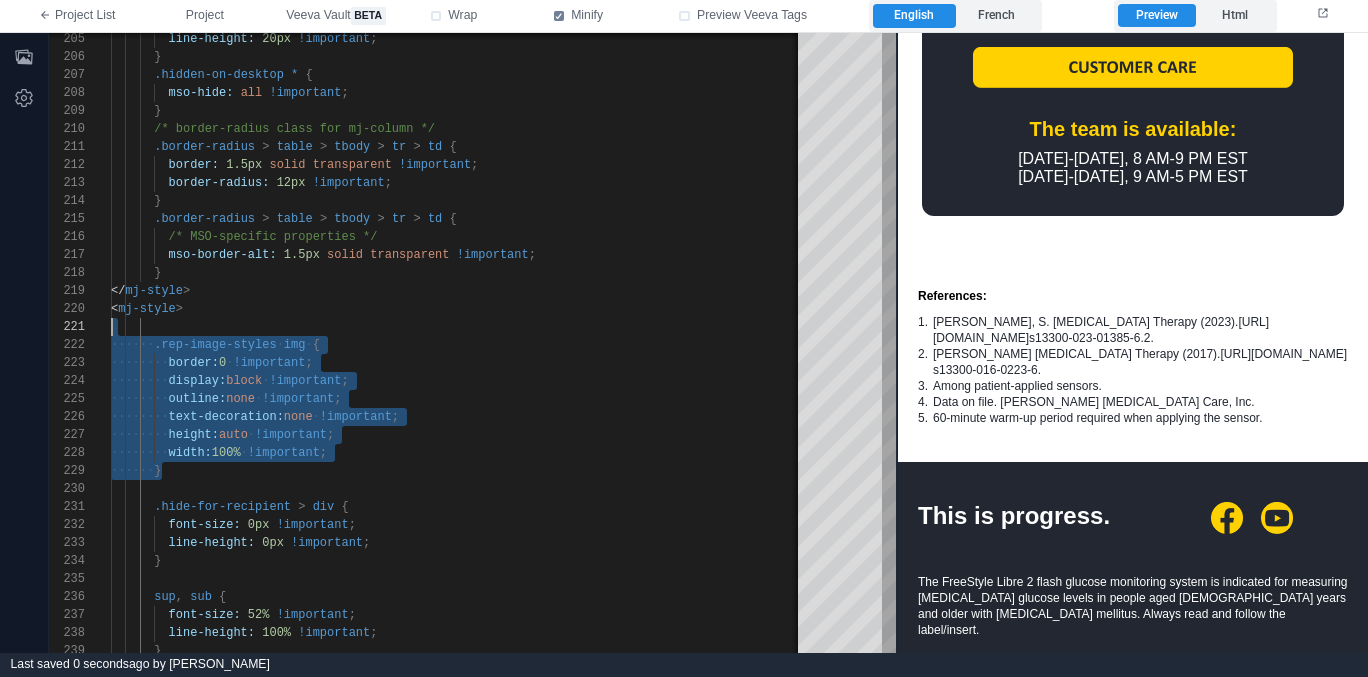 scroll, scrollTop: 0, scrollLeft: 0, axis: both 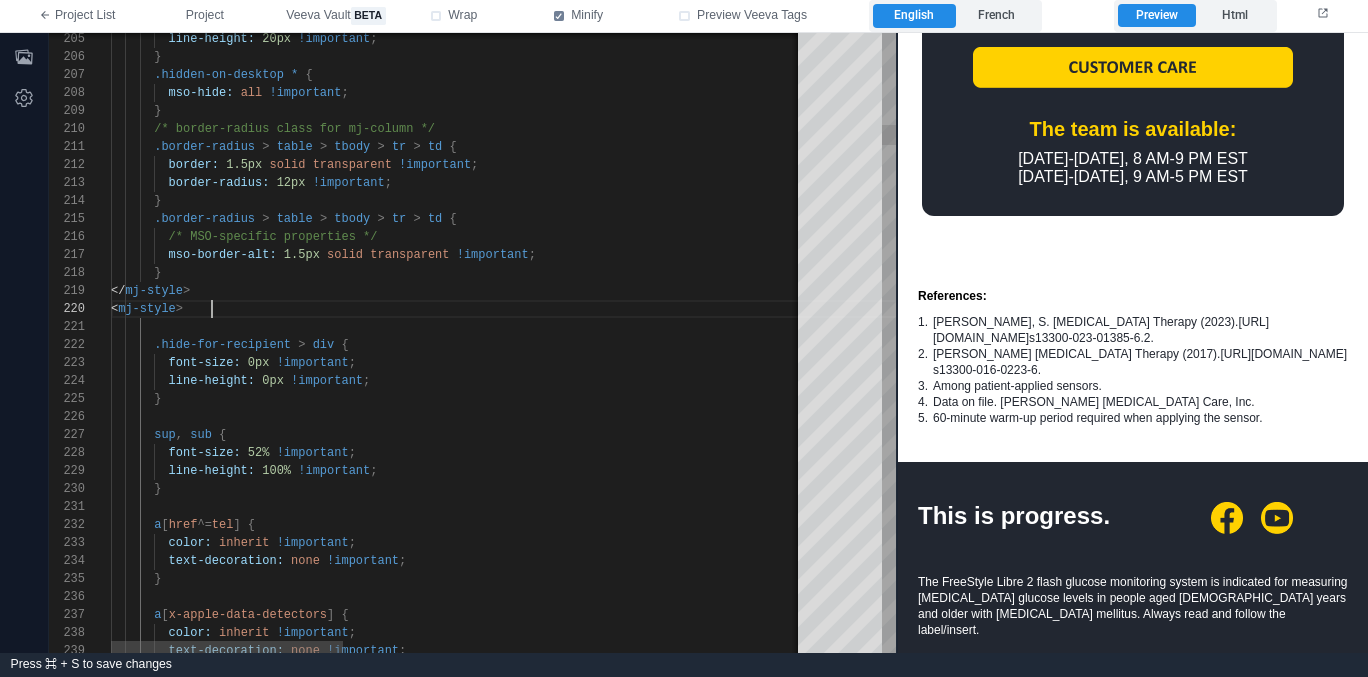 type on "**********" 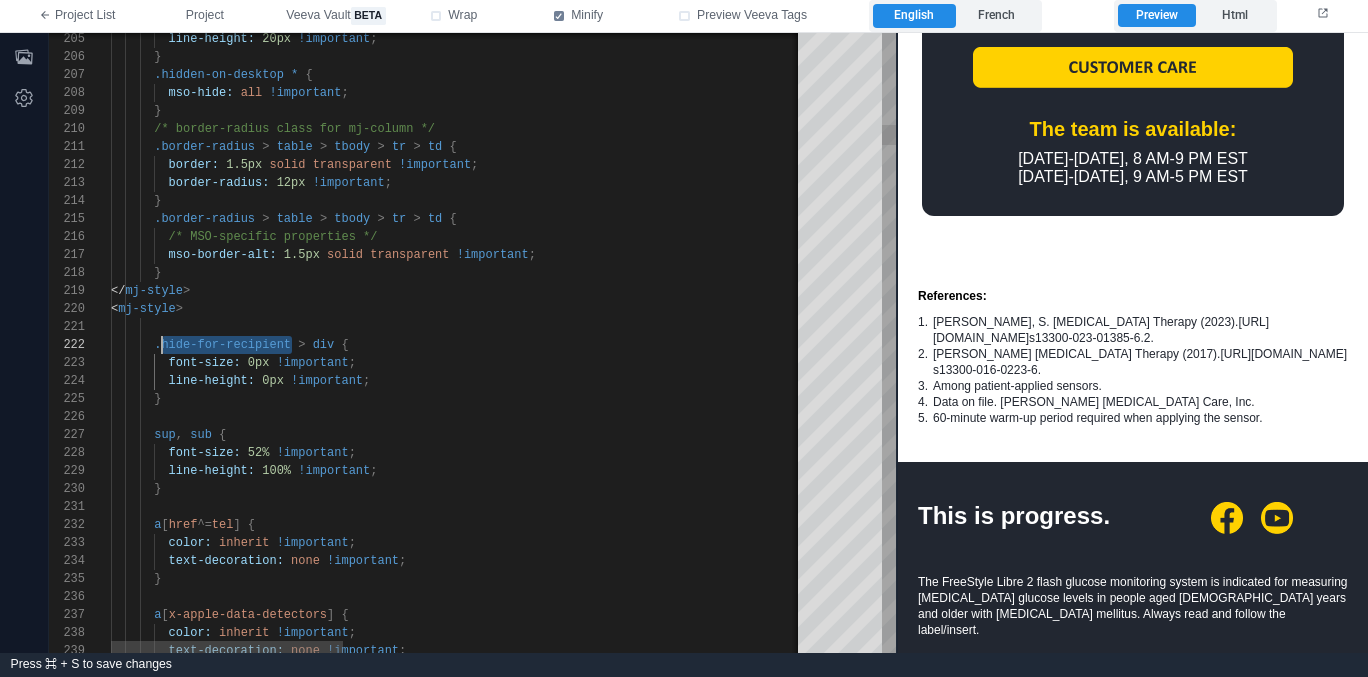scroll, scrollTop: 18, scrollLeft: 51, axis: both 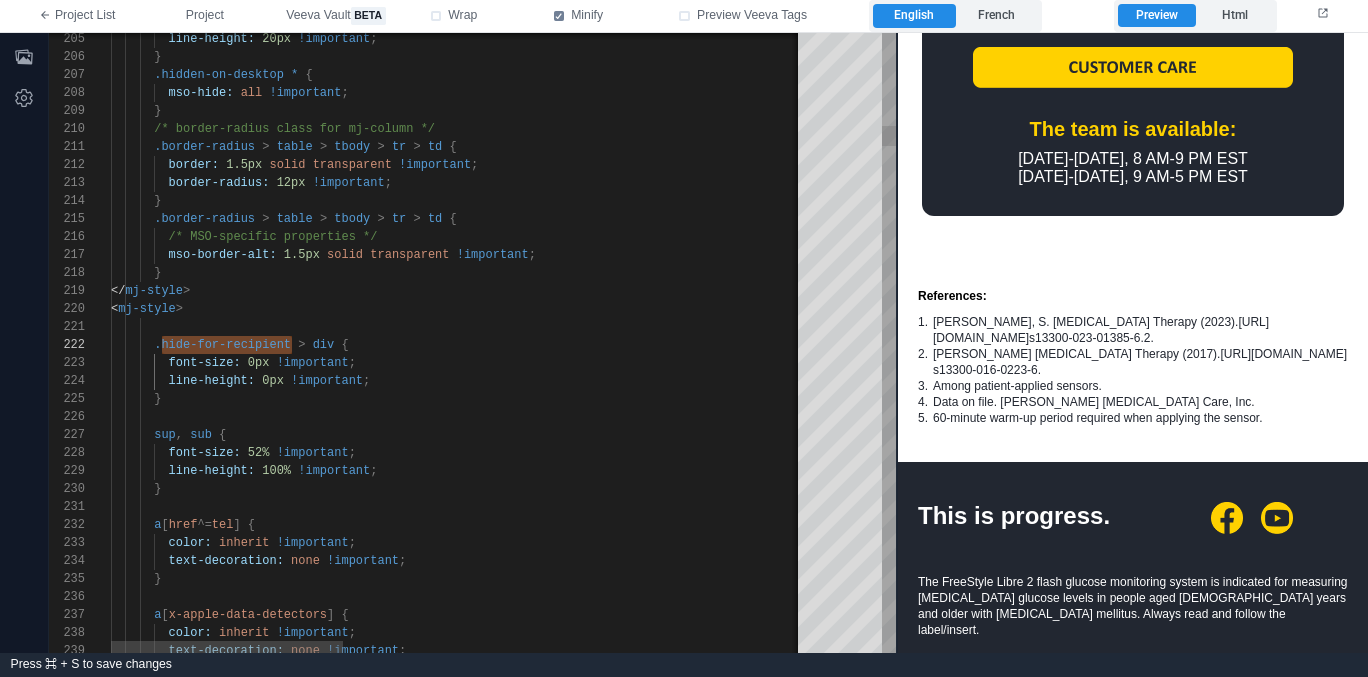 type on "**********" 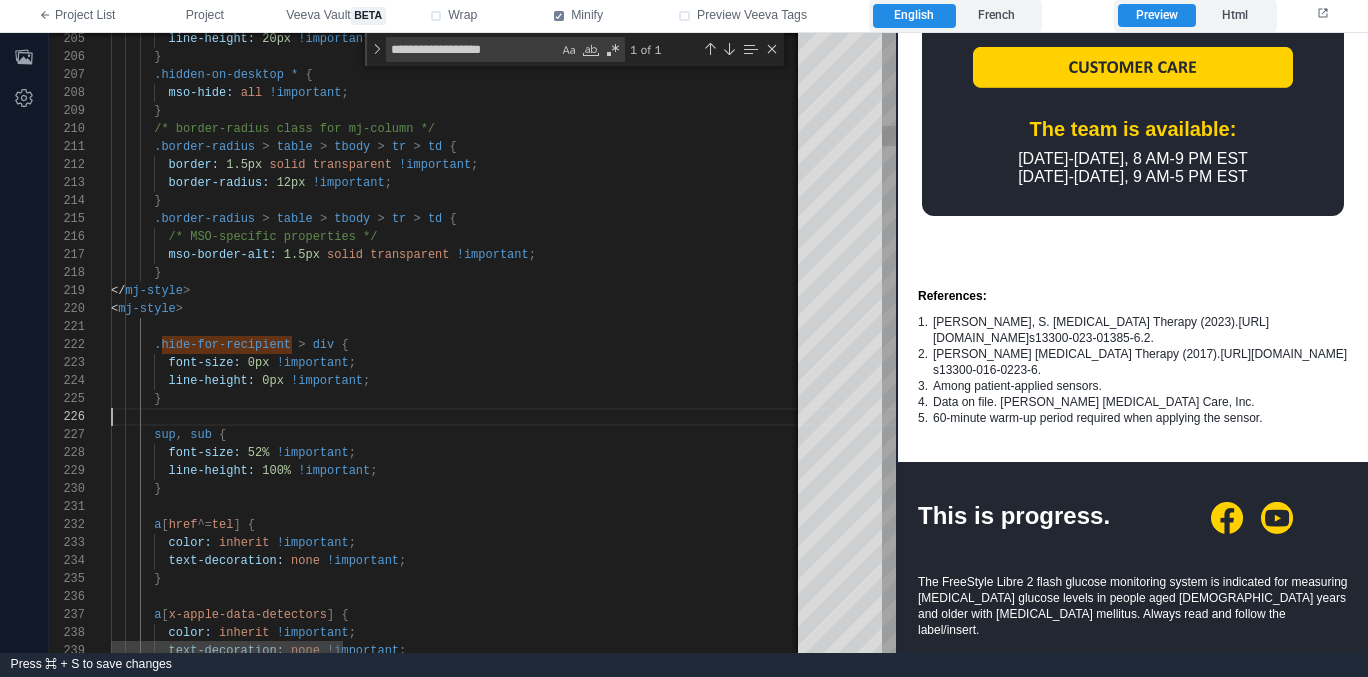 drag, startPoint x: 217, startPoint y: 414, endPoint x: 217, endPoint y: 402, distance: 12 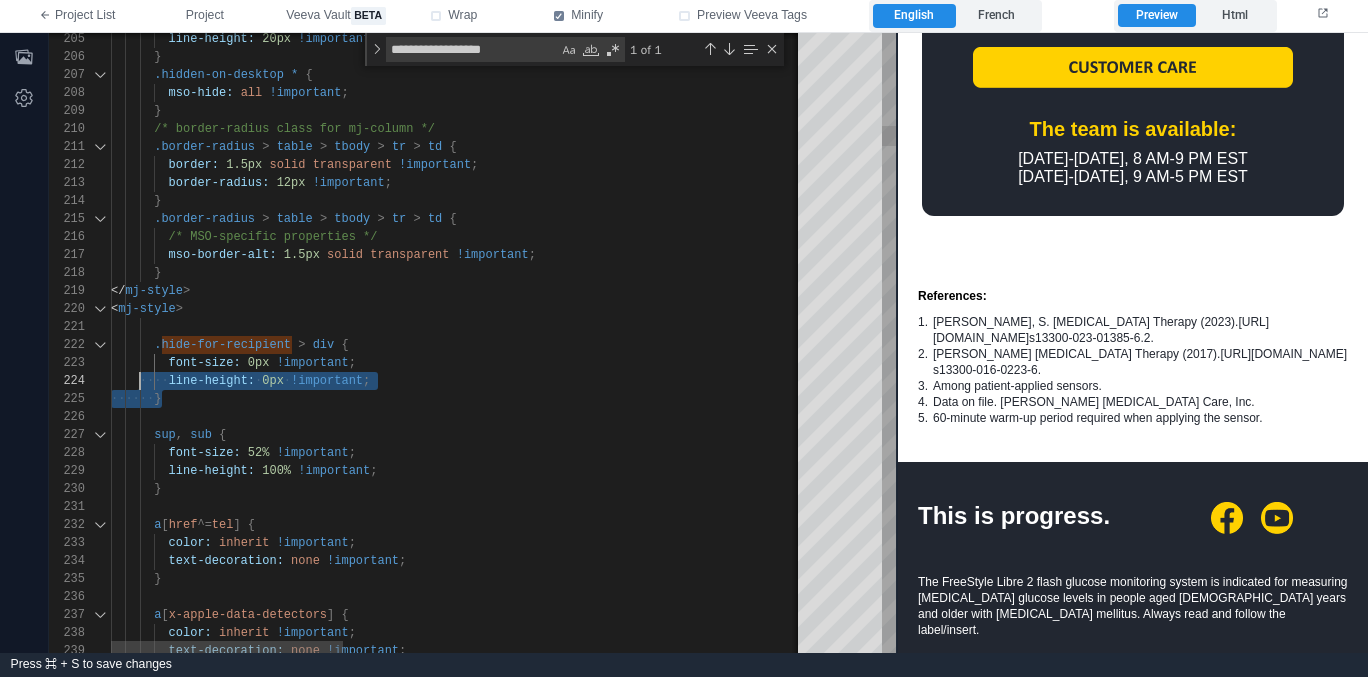 scroll, scrollTop: 18, scrollLeft: 0, axis: vertical 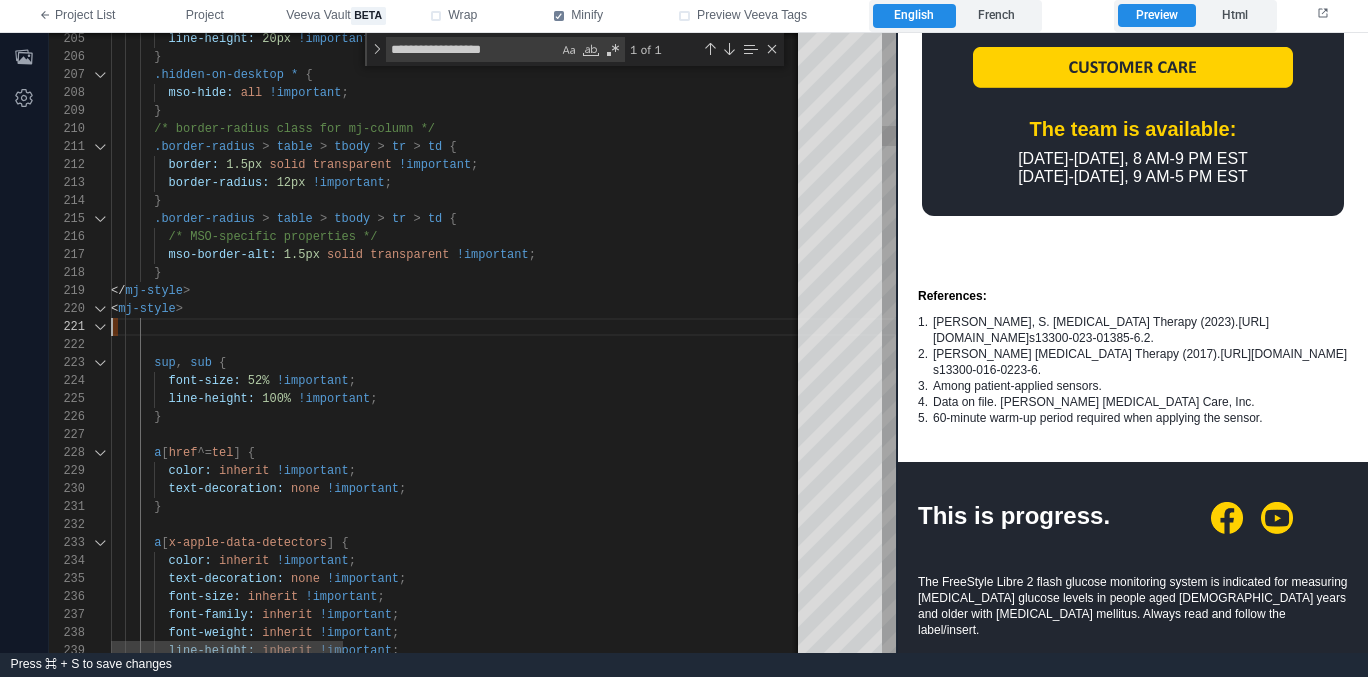 type on "**********" 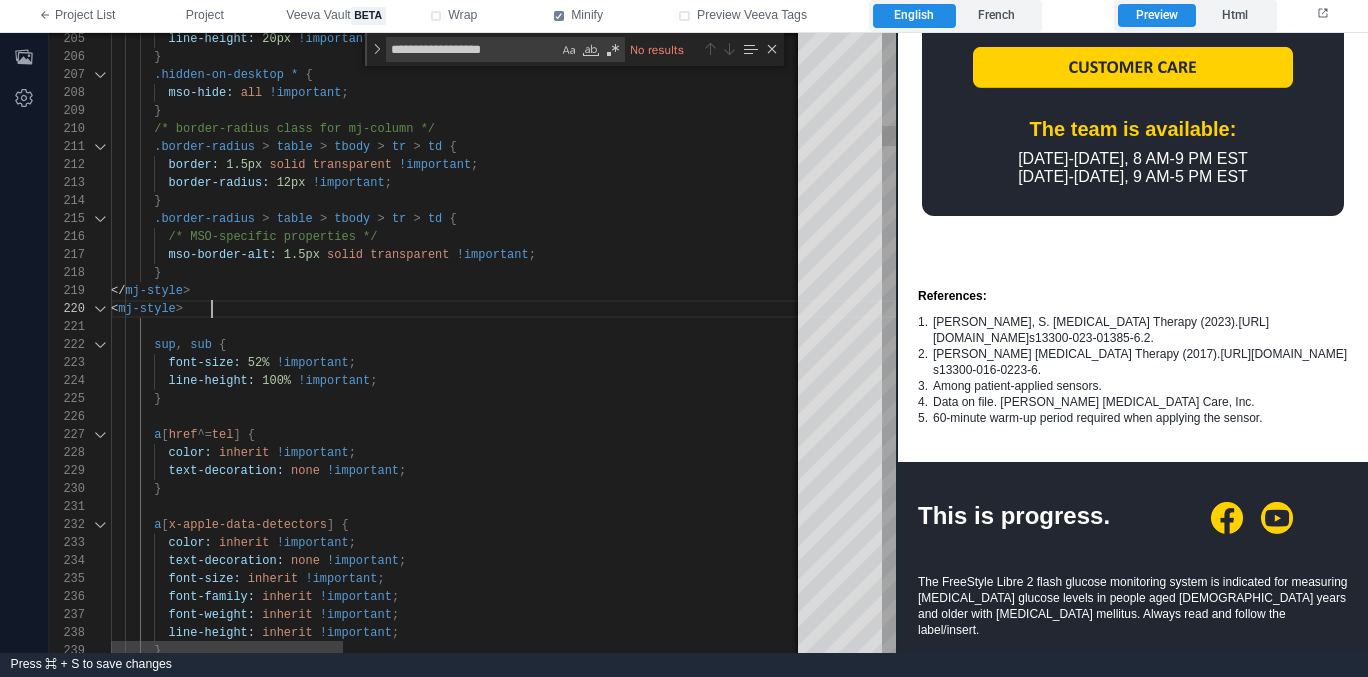 scroll, scrollTop: 162, scrollLeft: 101, axis: both 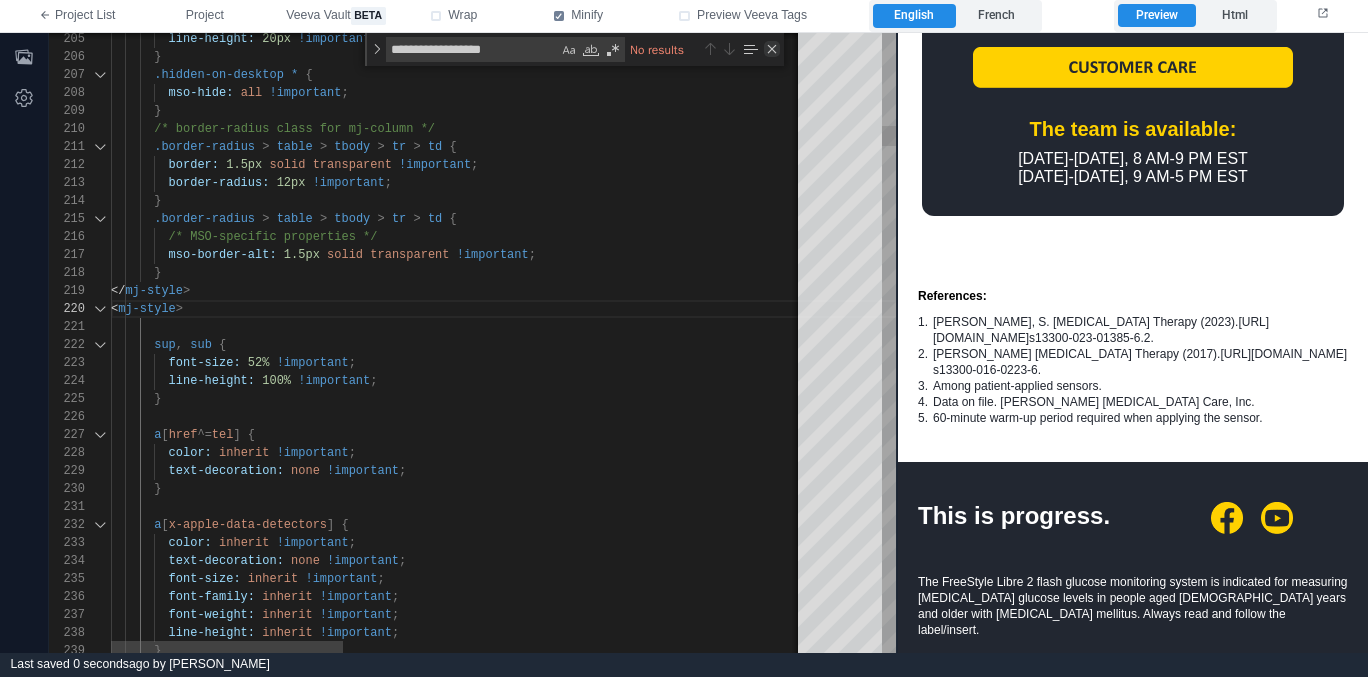 click at bounding box center (772, 49) 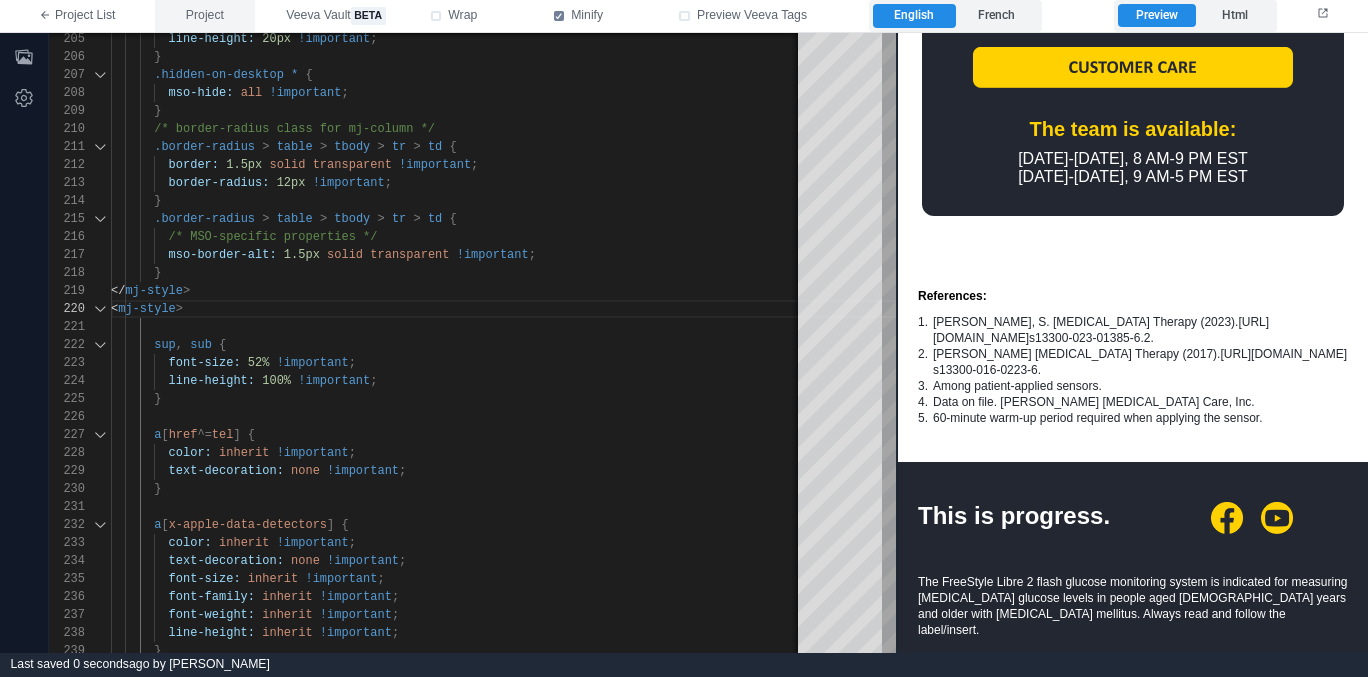 click on "Project" at bounding box center [205, 16] 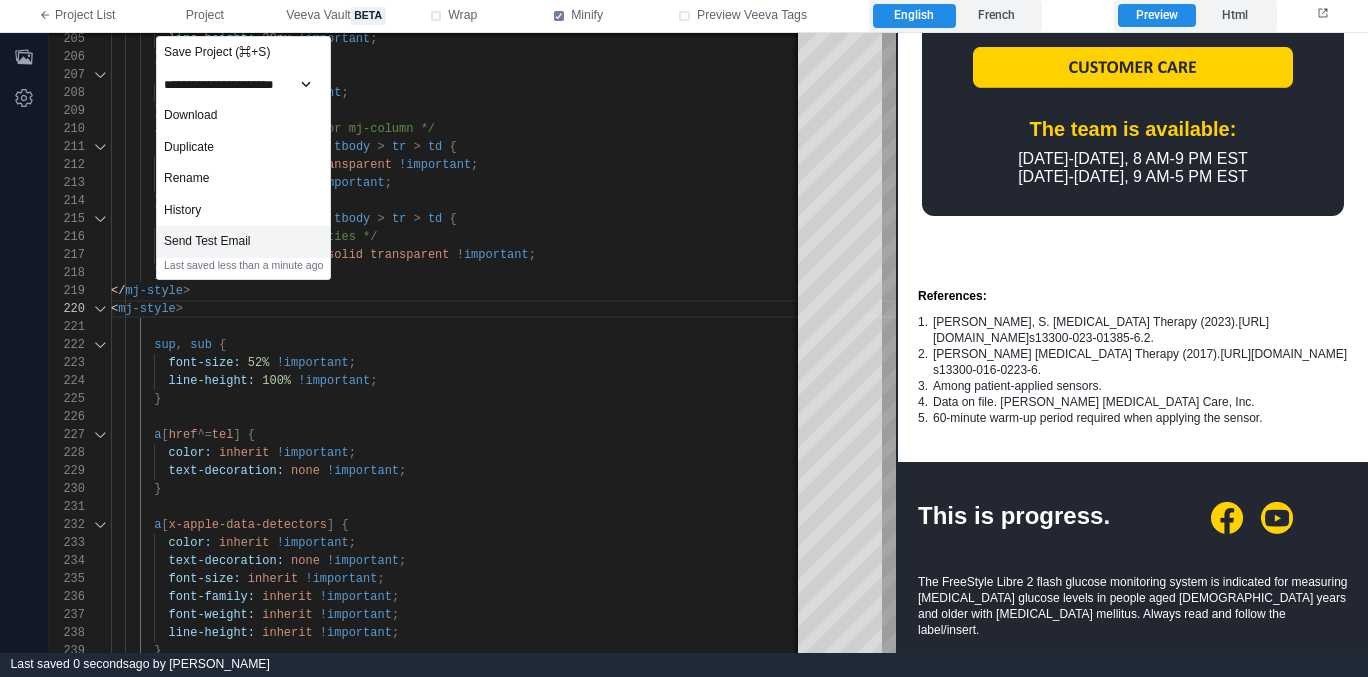 click on "Send Test Email" at bounding box center (243, 242) 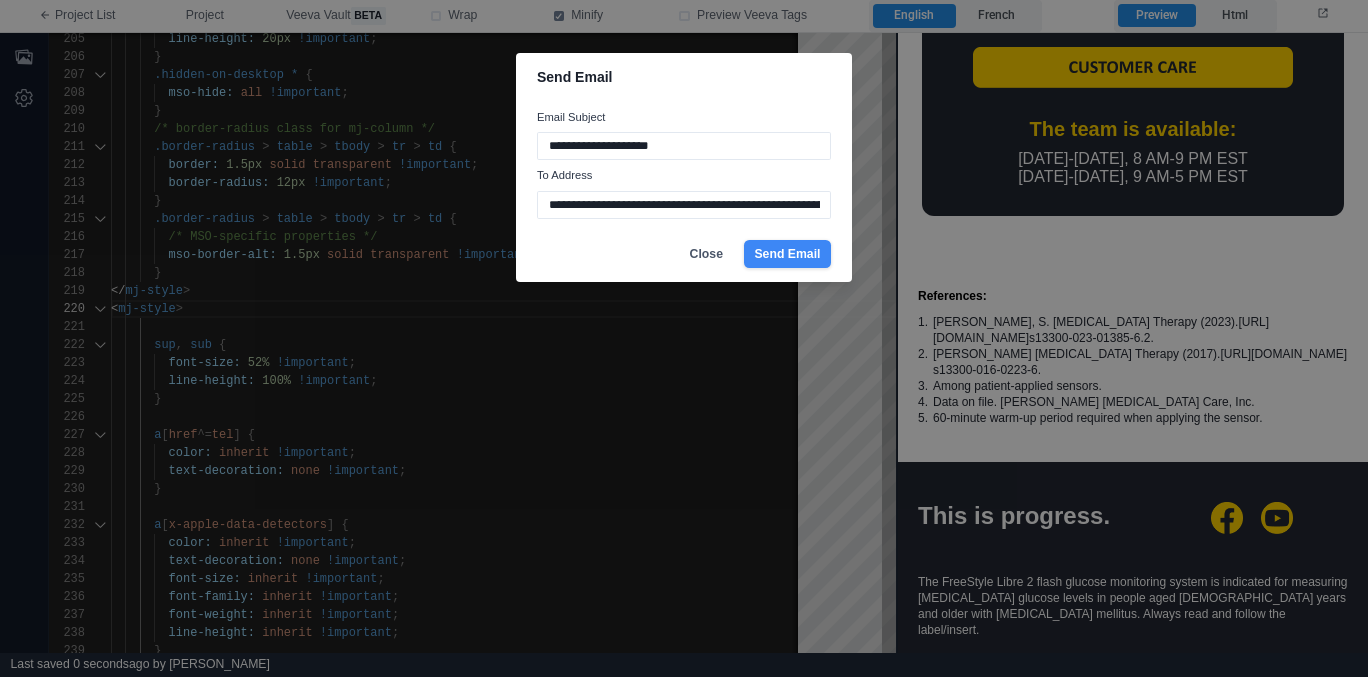 click on "Send Email" at bounding box center [787, 254] 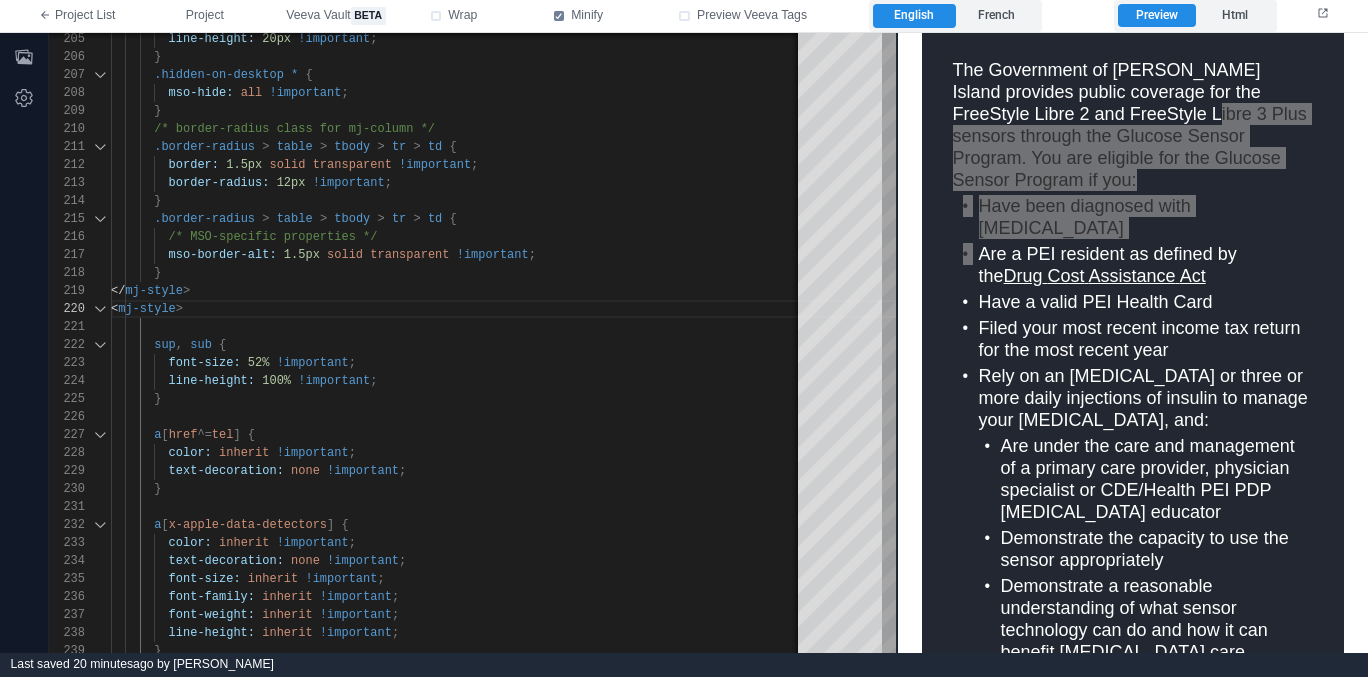 scroll, scrollTop: 1181, scrollLeft: 0, axis: vertical 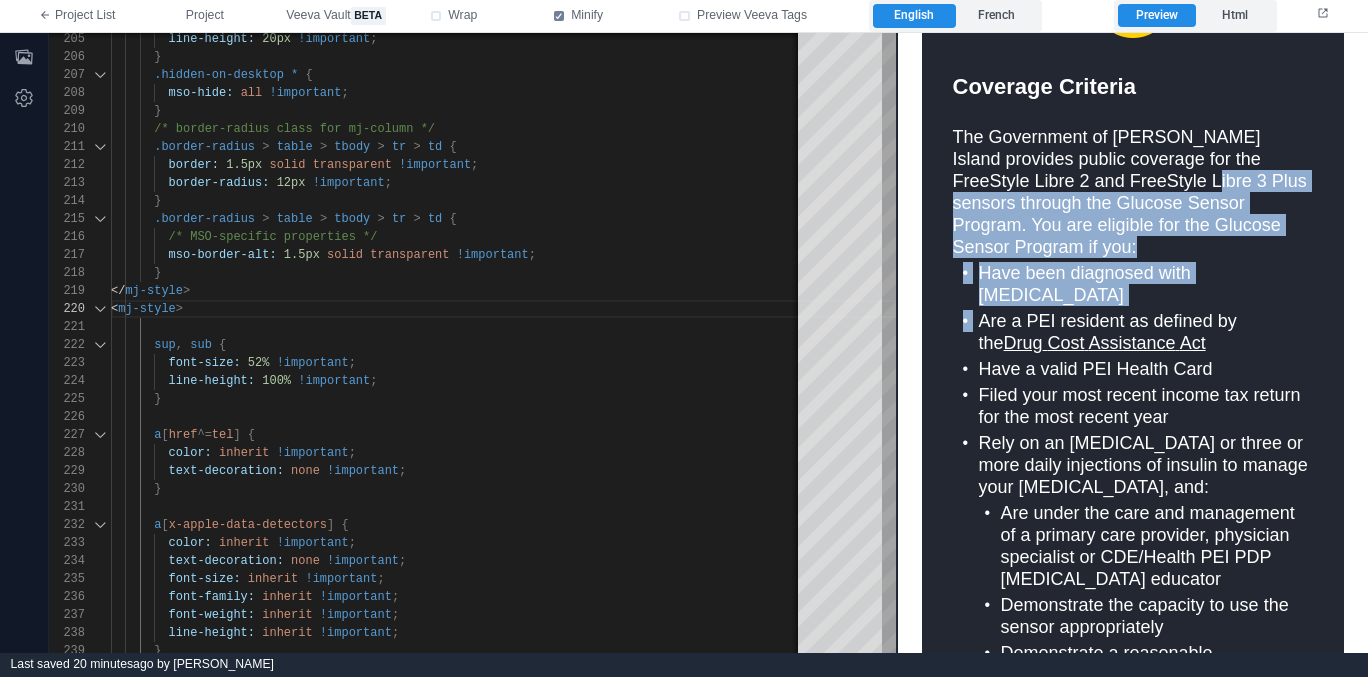 click on "Drug   Cost   Assistance   Act" at bounding box center [1104, 342] 